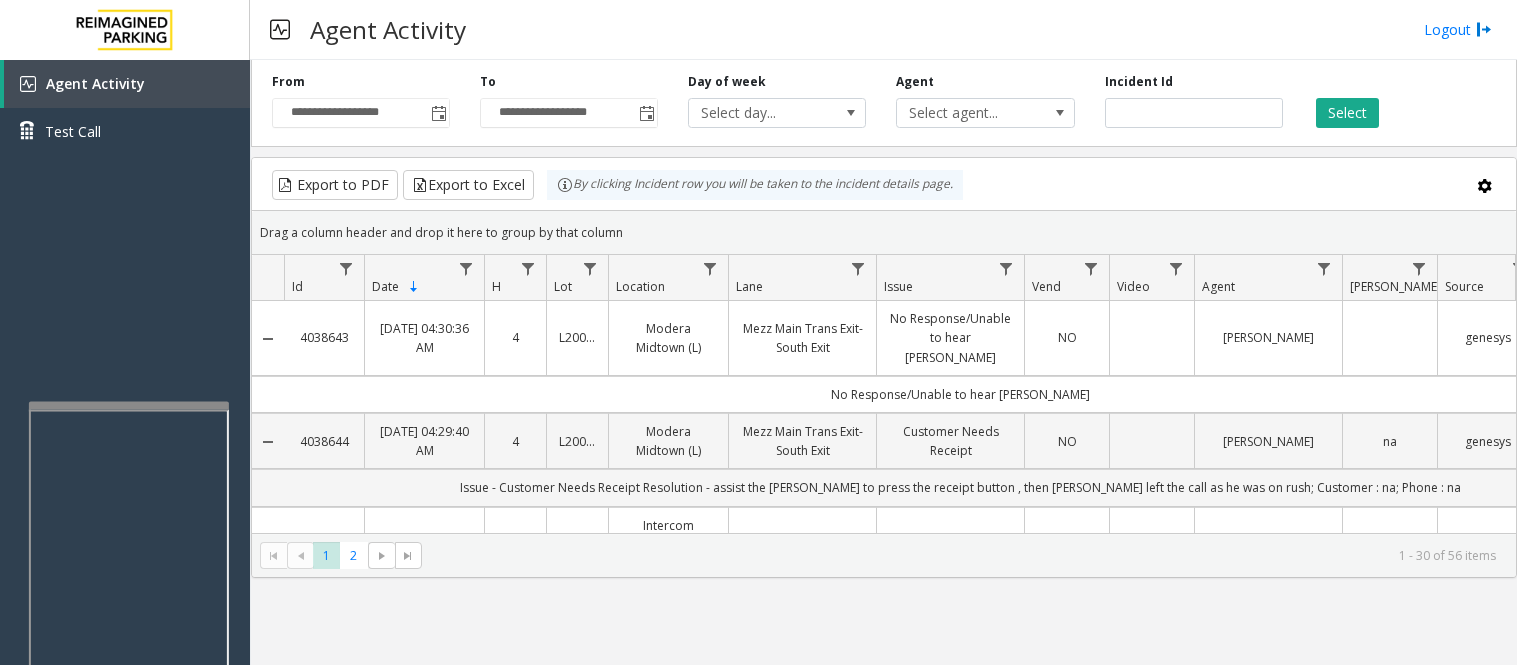 scroll, scrollTop: 0, scrollLeft: 0, axis: both 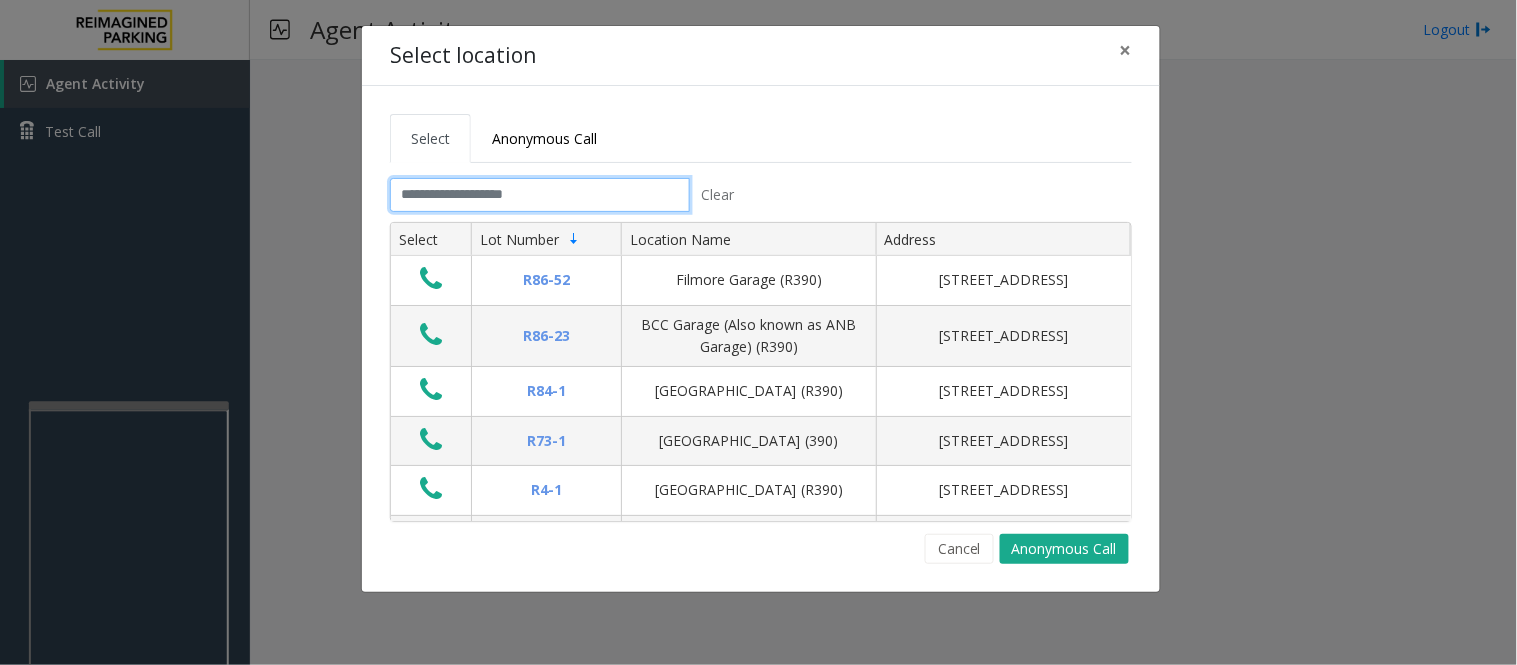 click 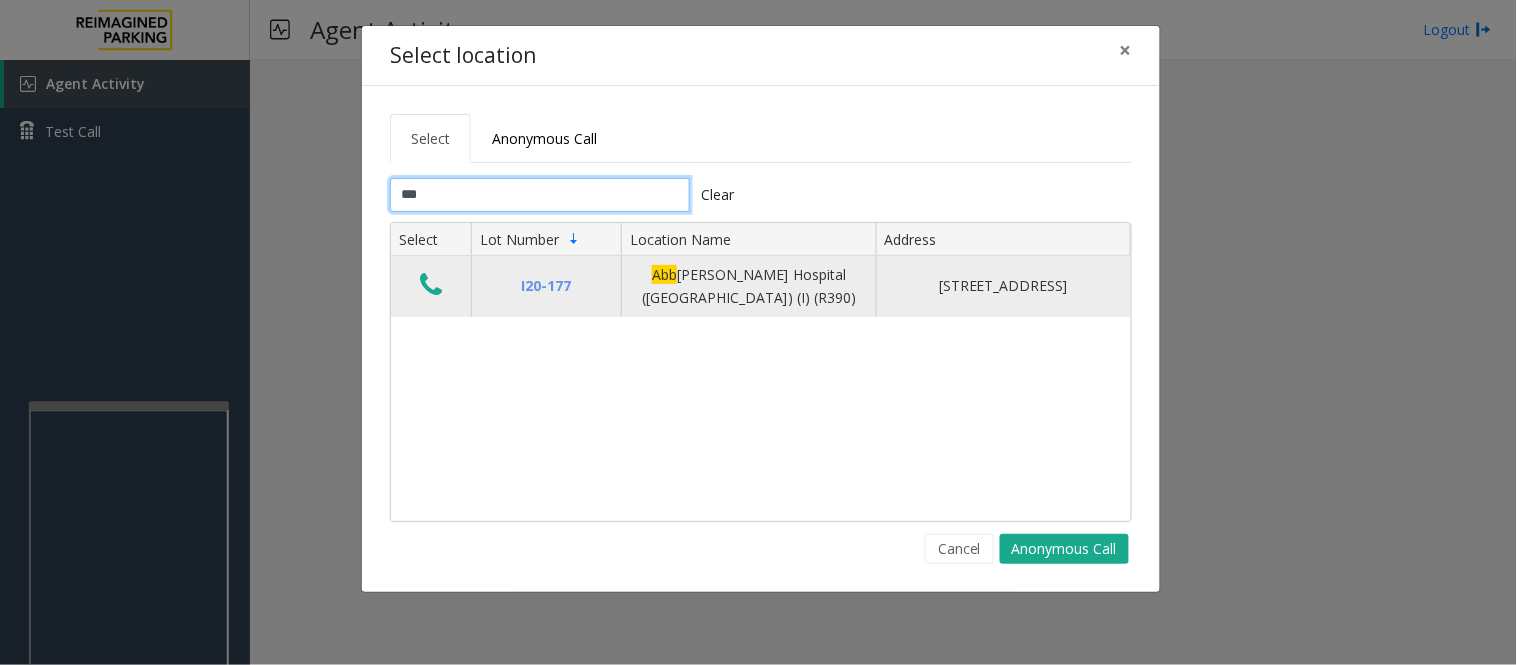 type on "***" 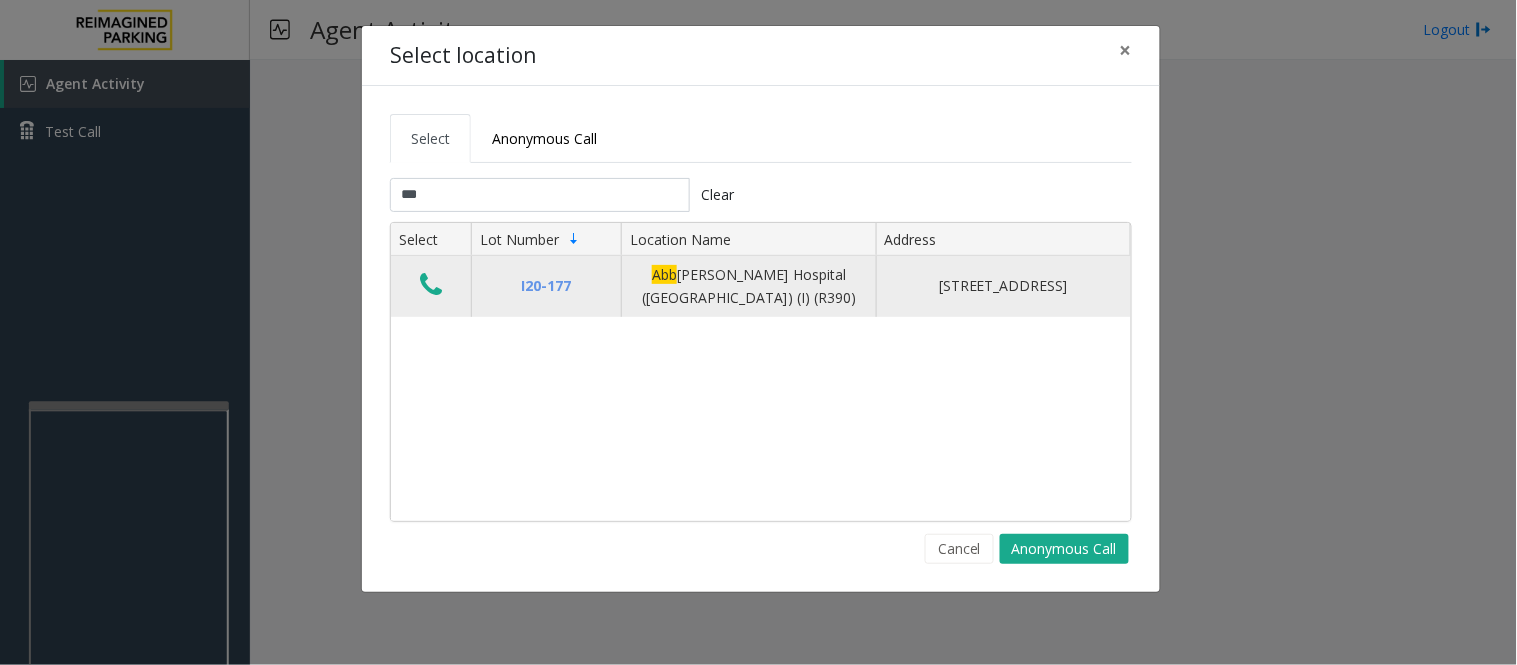 click 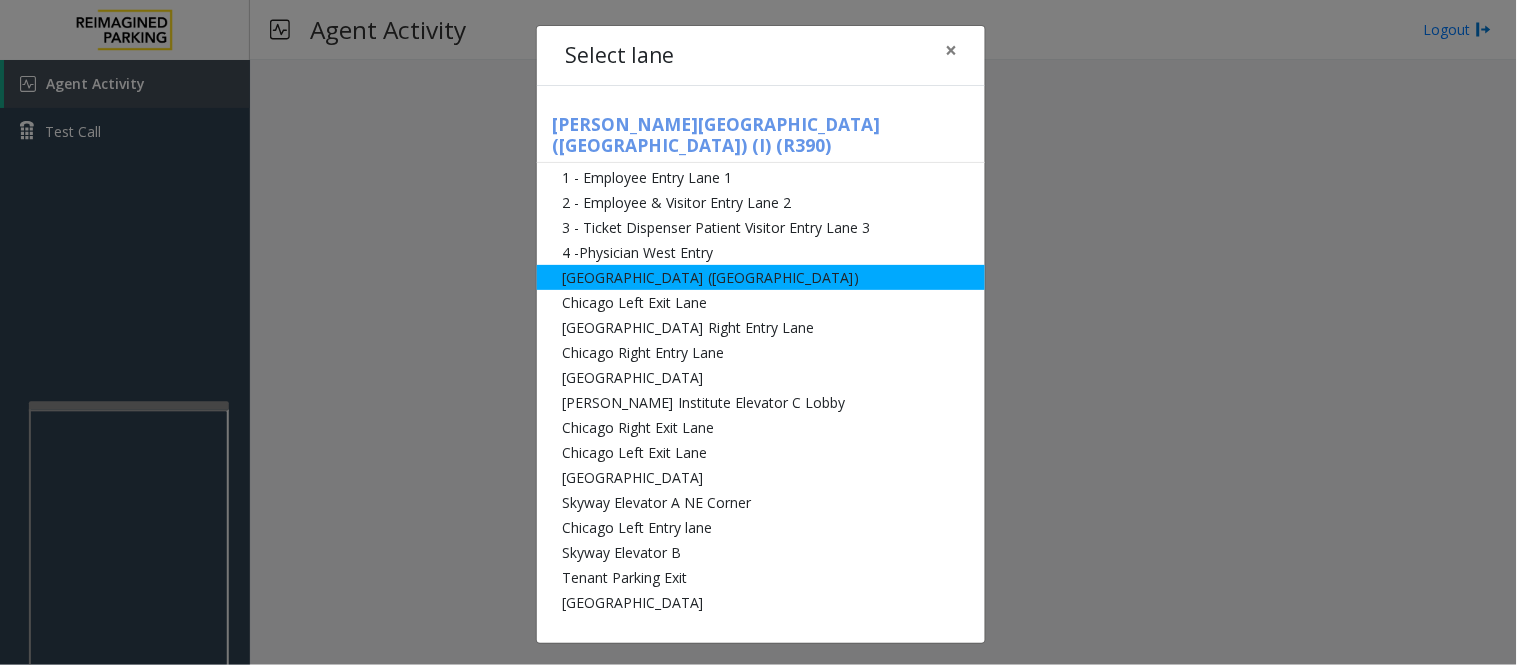 click on "[GEOGRAPHIC_DATA] ([GEOGRAPHIC_DATA])" 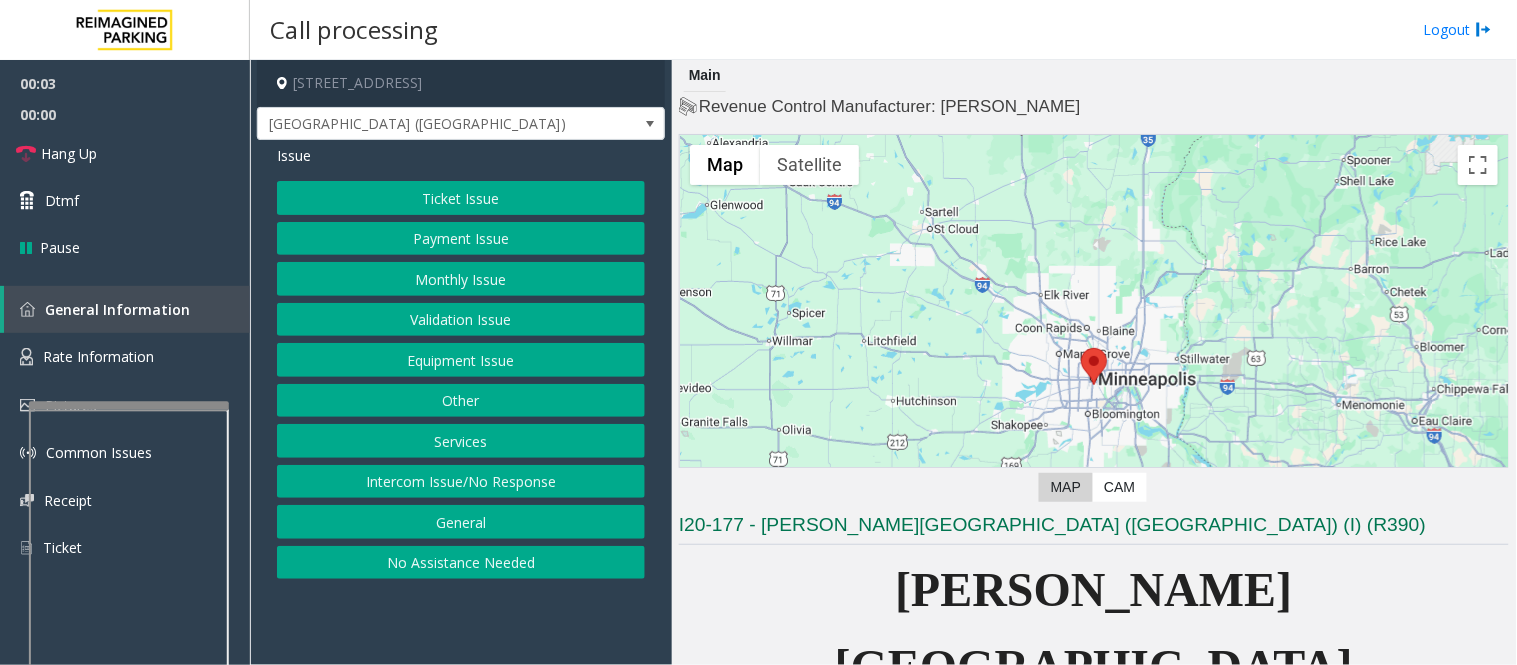 click on "Monthly Issue" 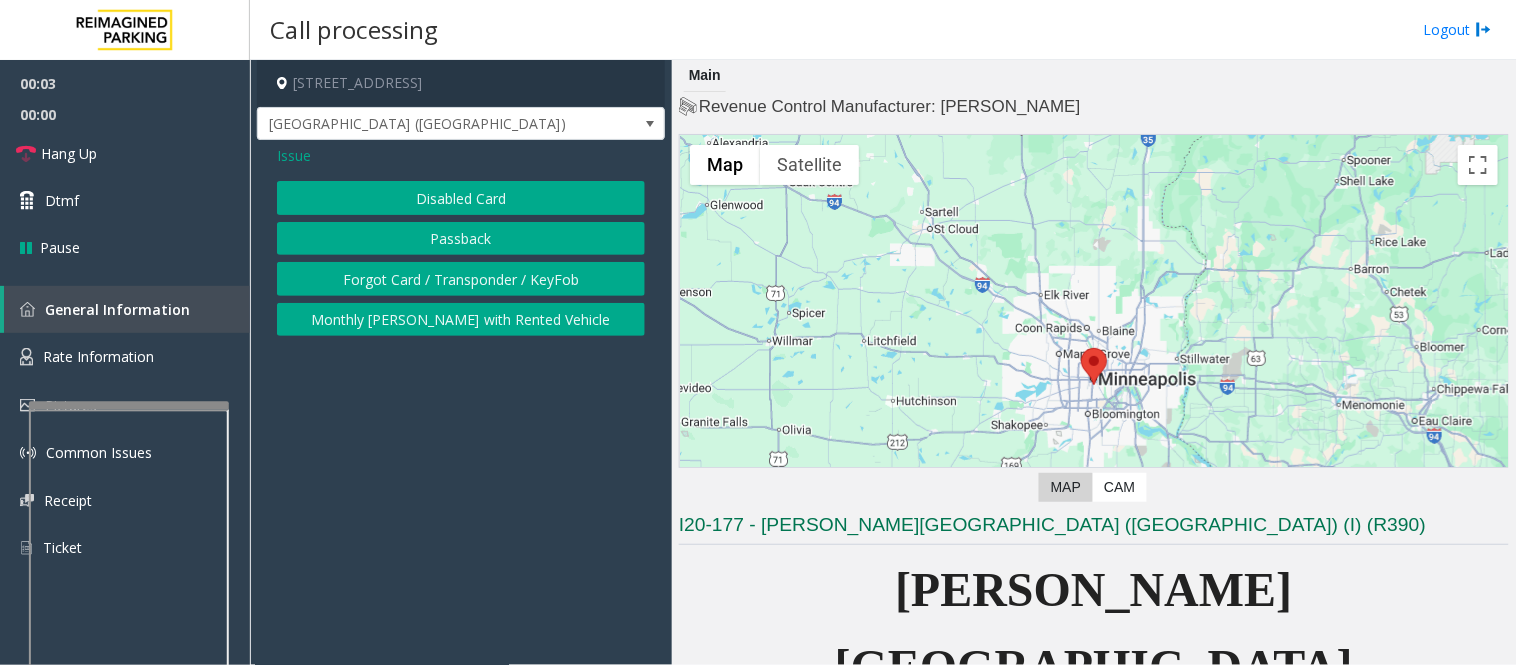 click on "Disabled Card" 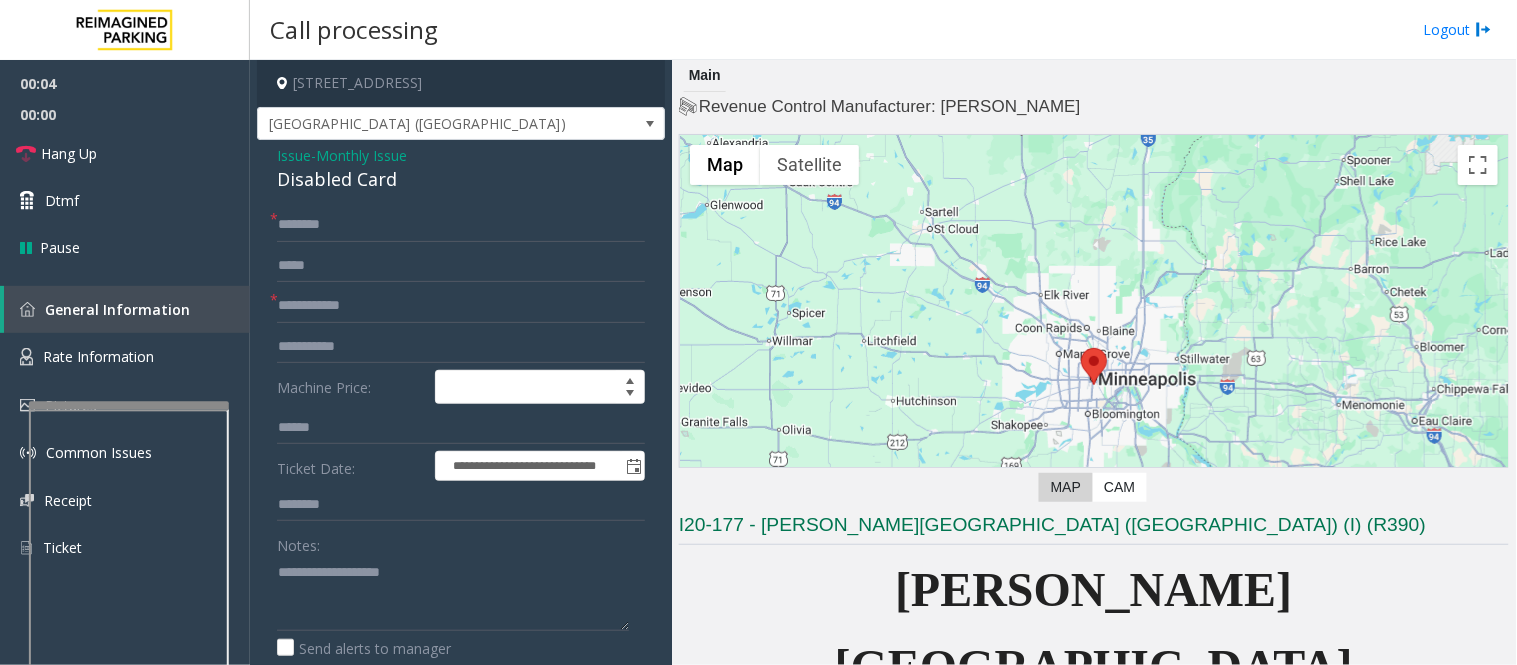 click on "Disabled Card" 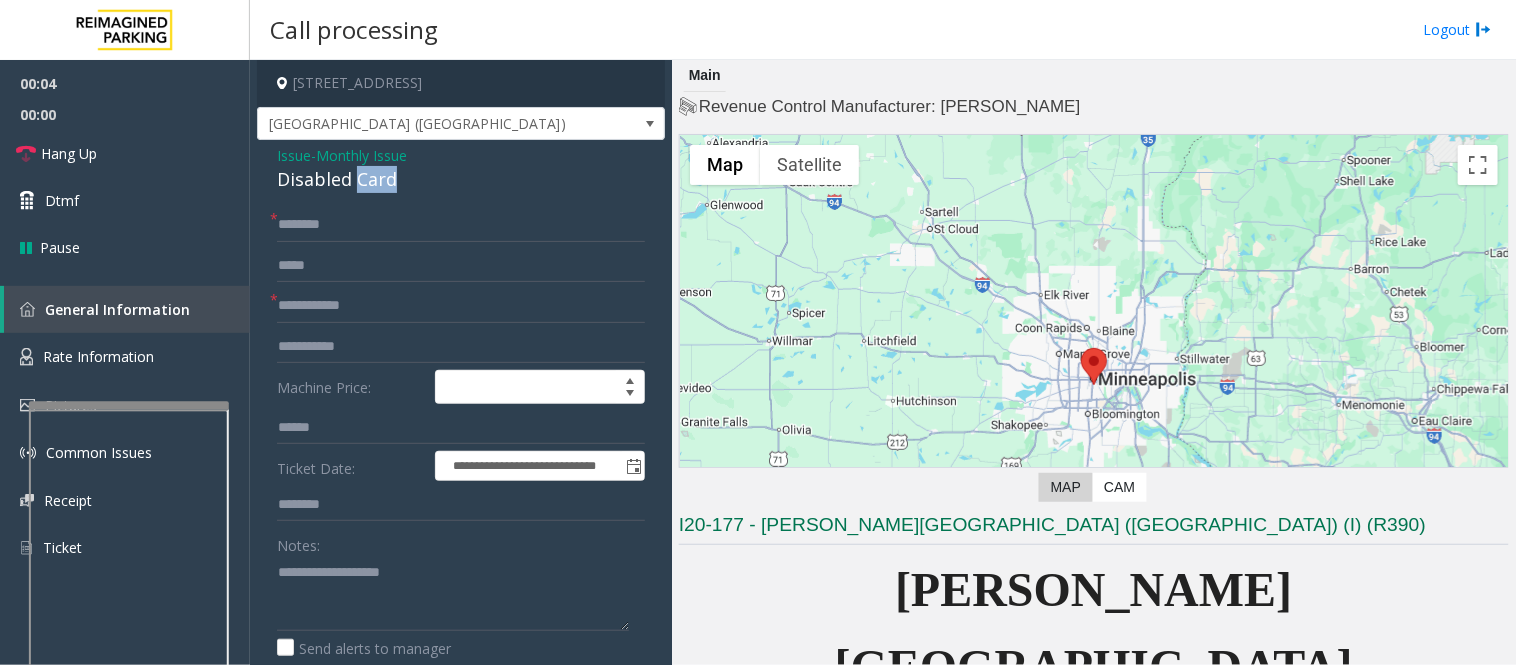 click on "Disabled Card" 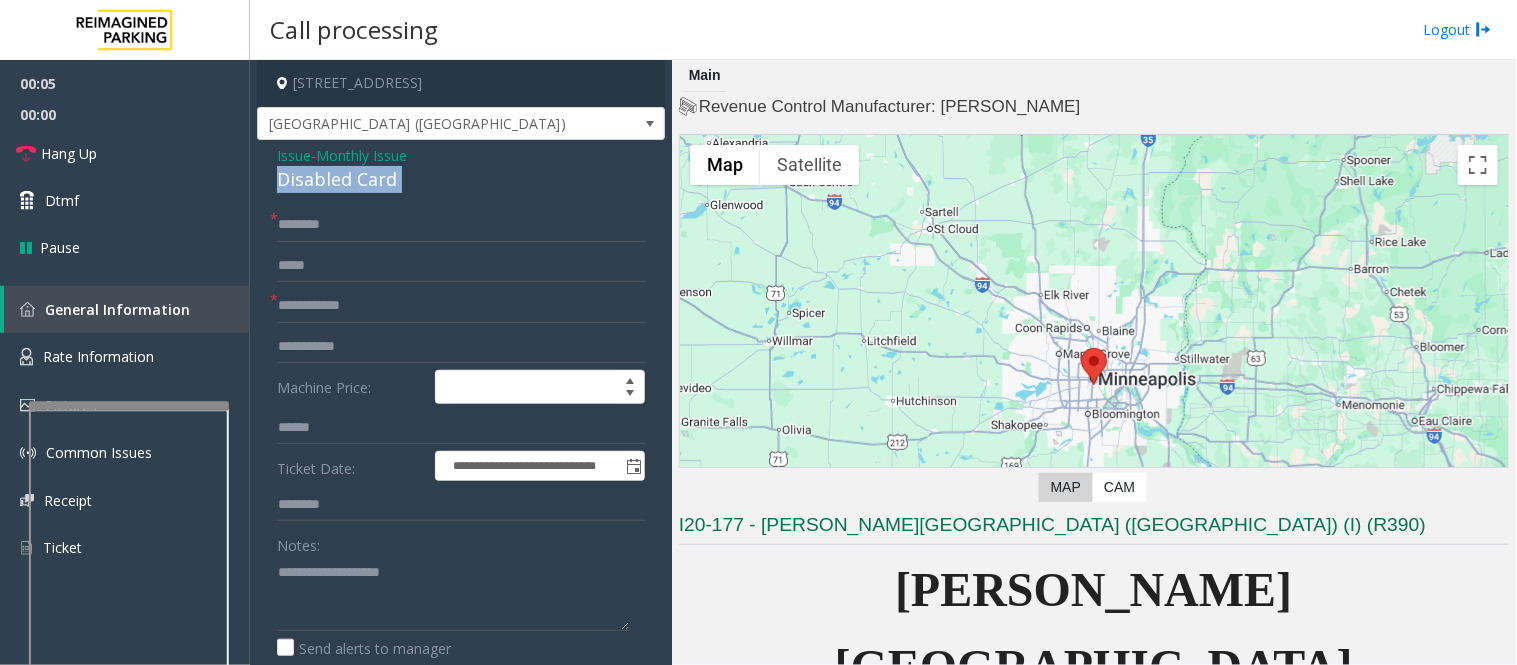 click on "Disabled Card" 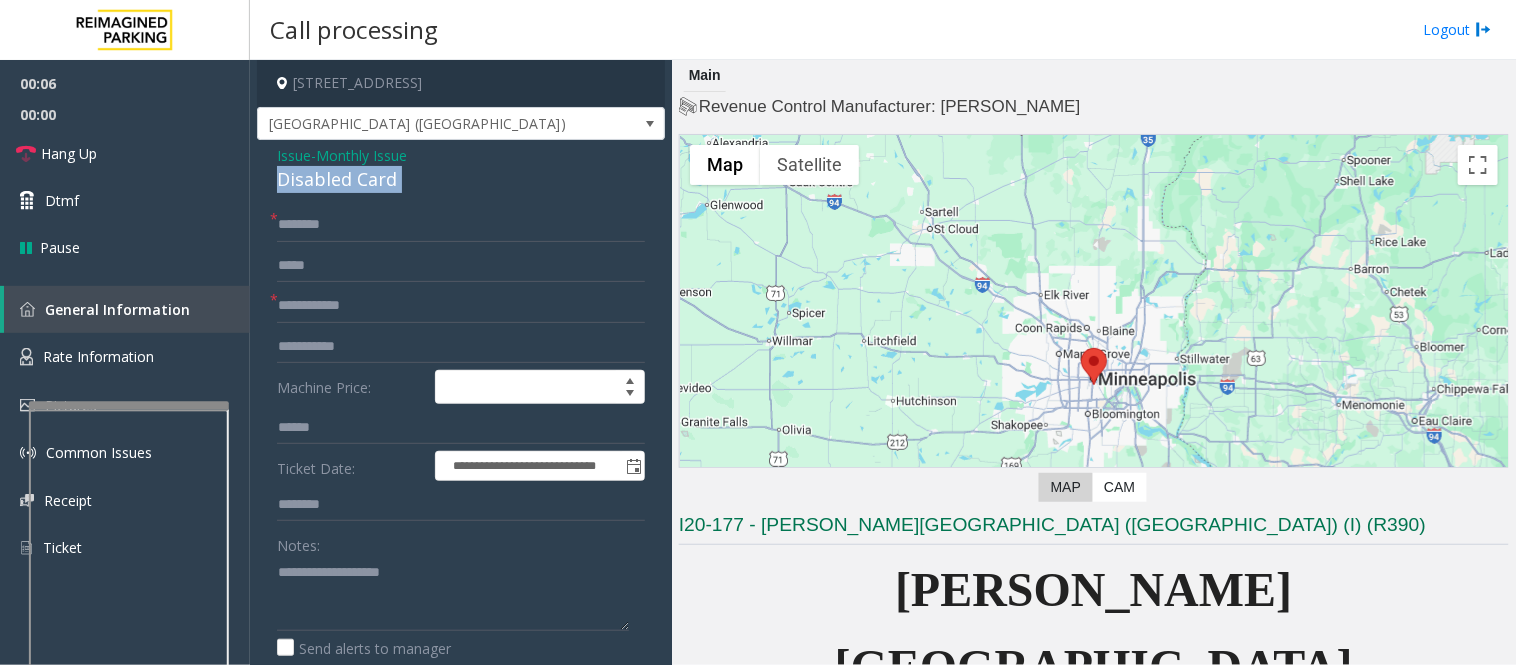 copy on "Disabled Card" 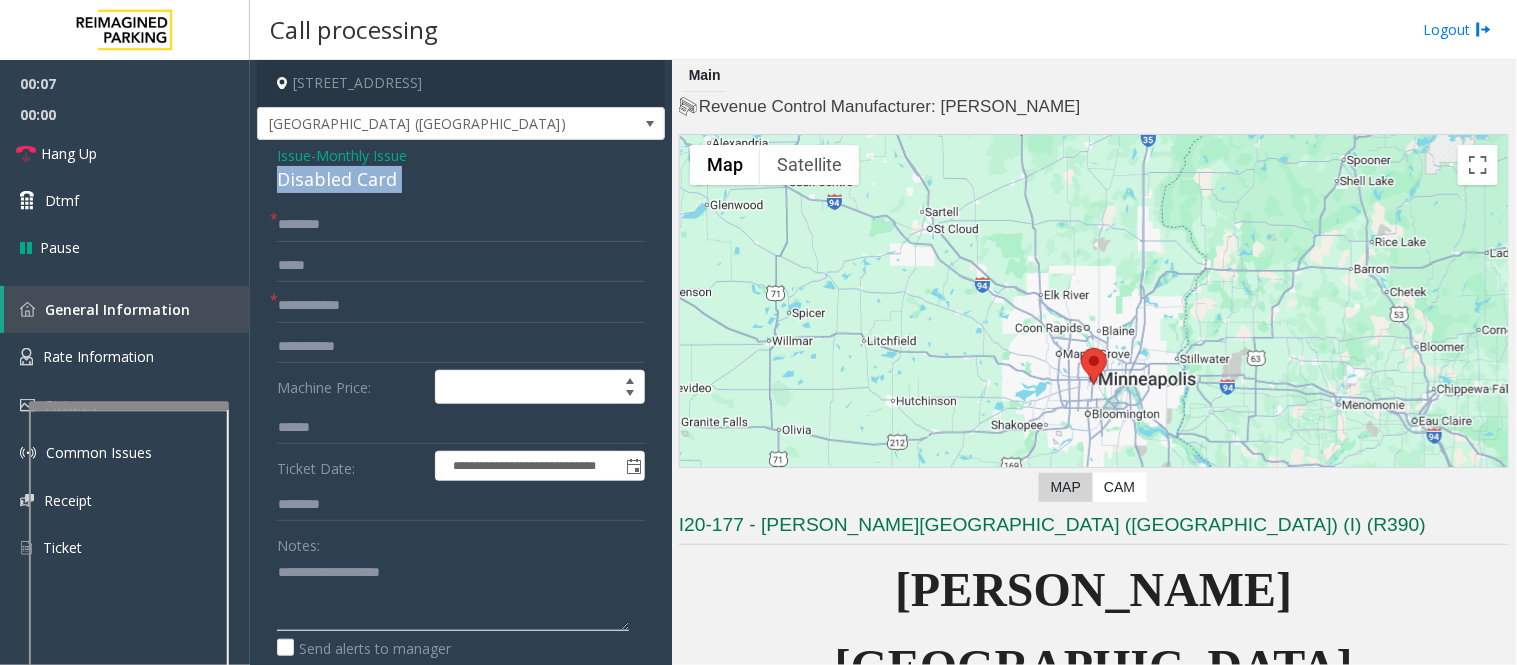 click 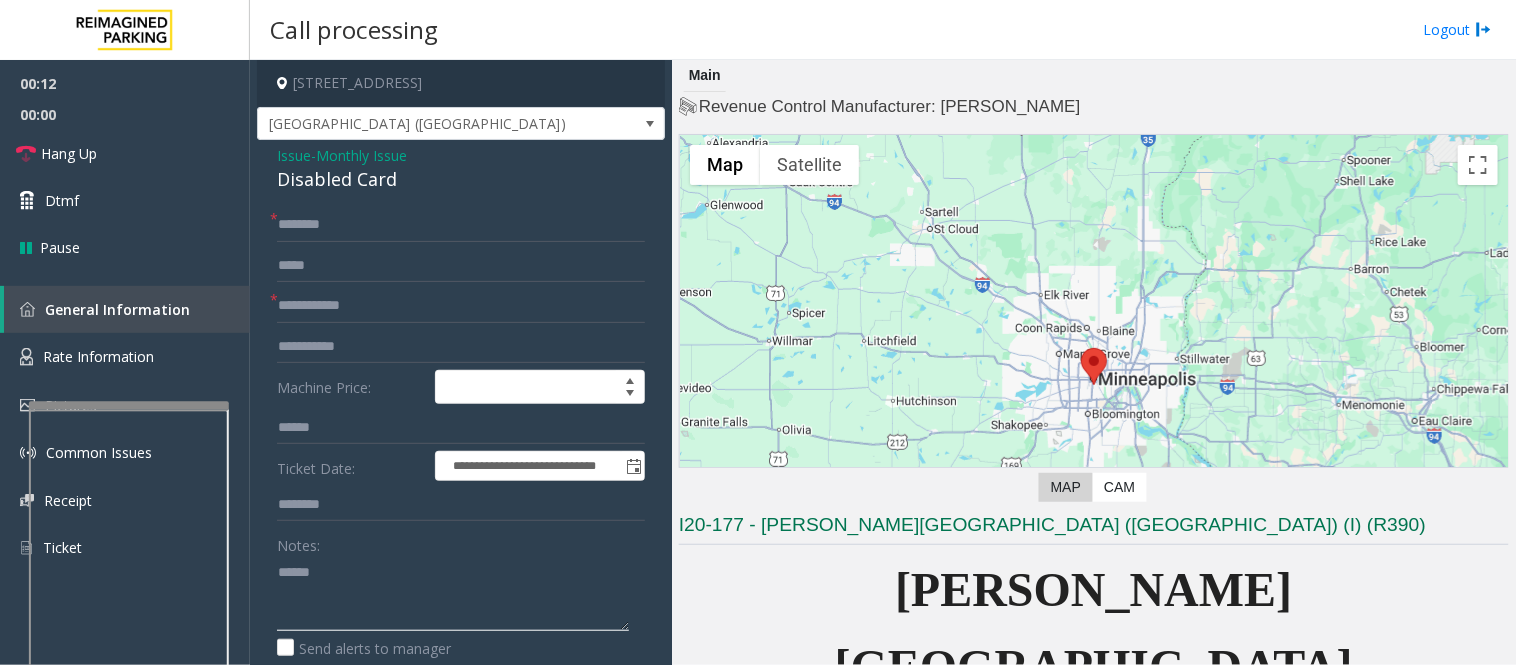 paste on "**********" 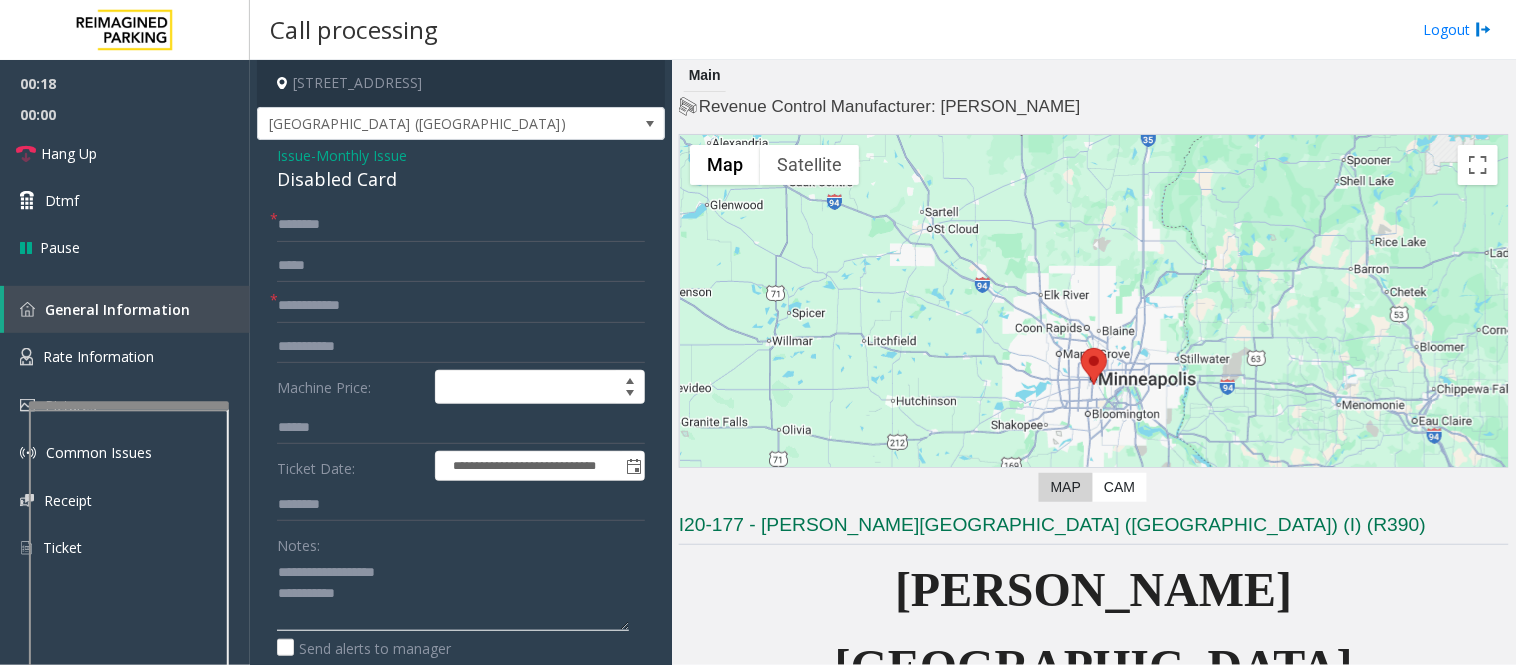 type on "**********" 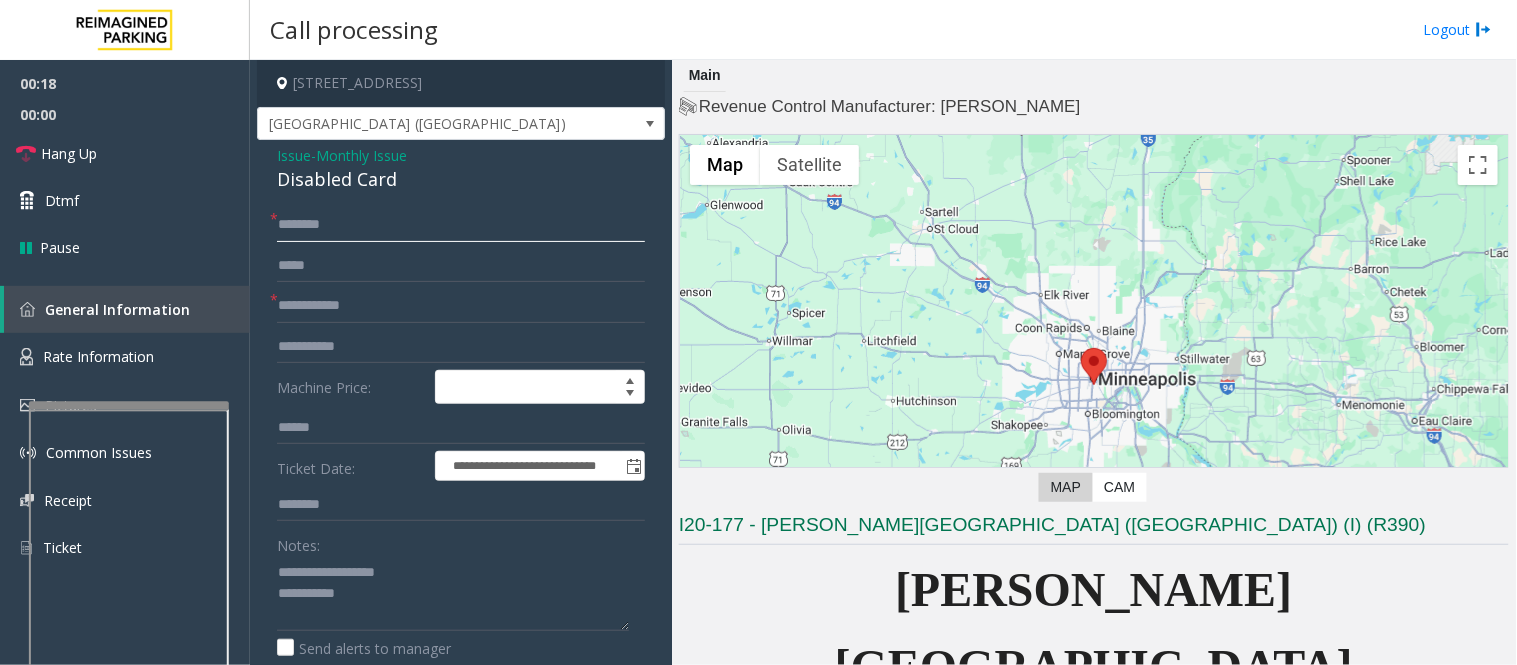 click 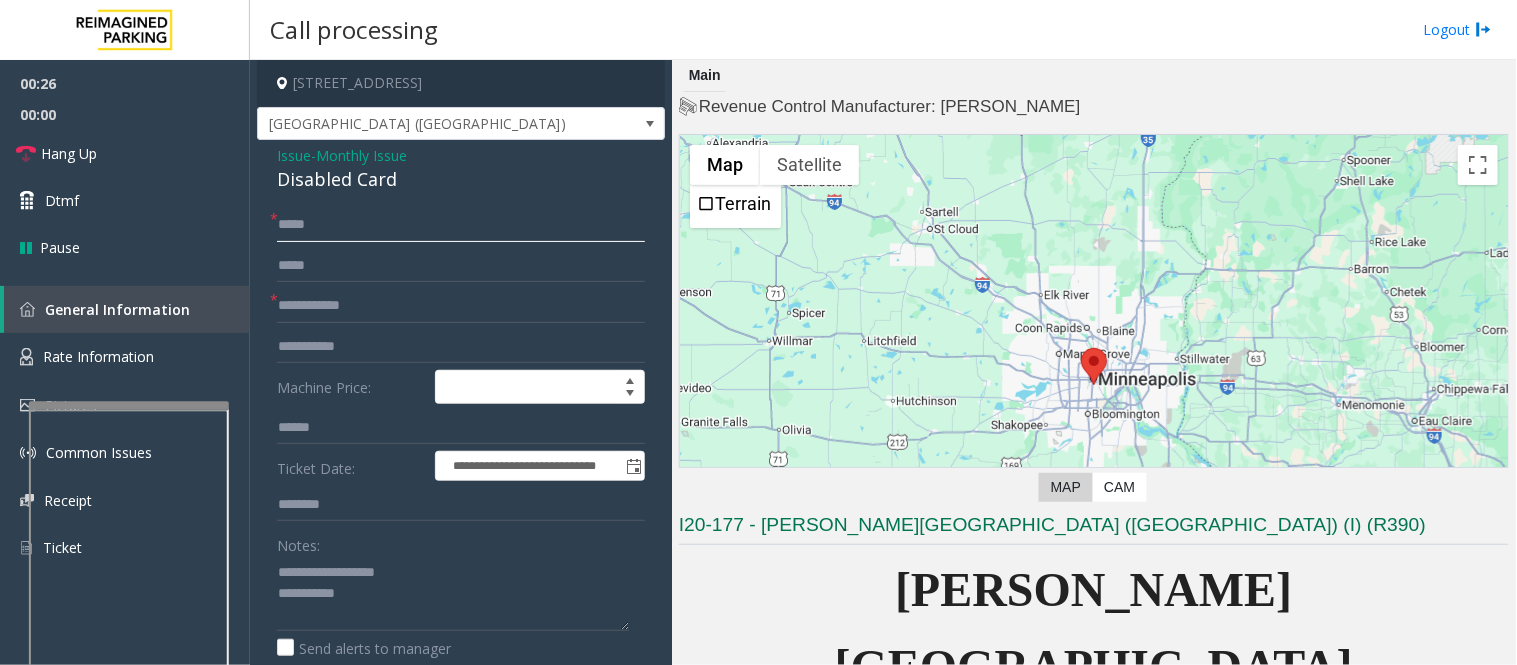 type on "*****" 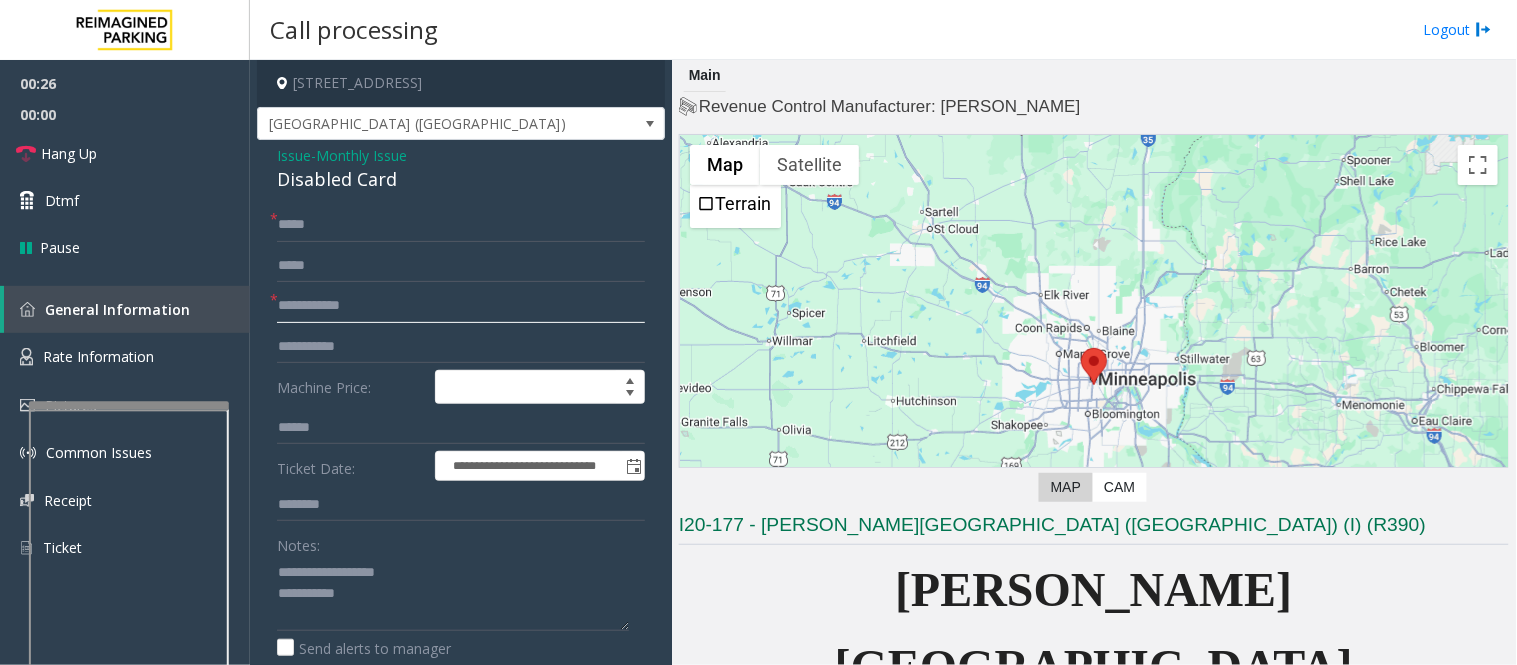 click 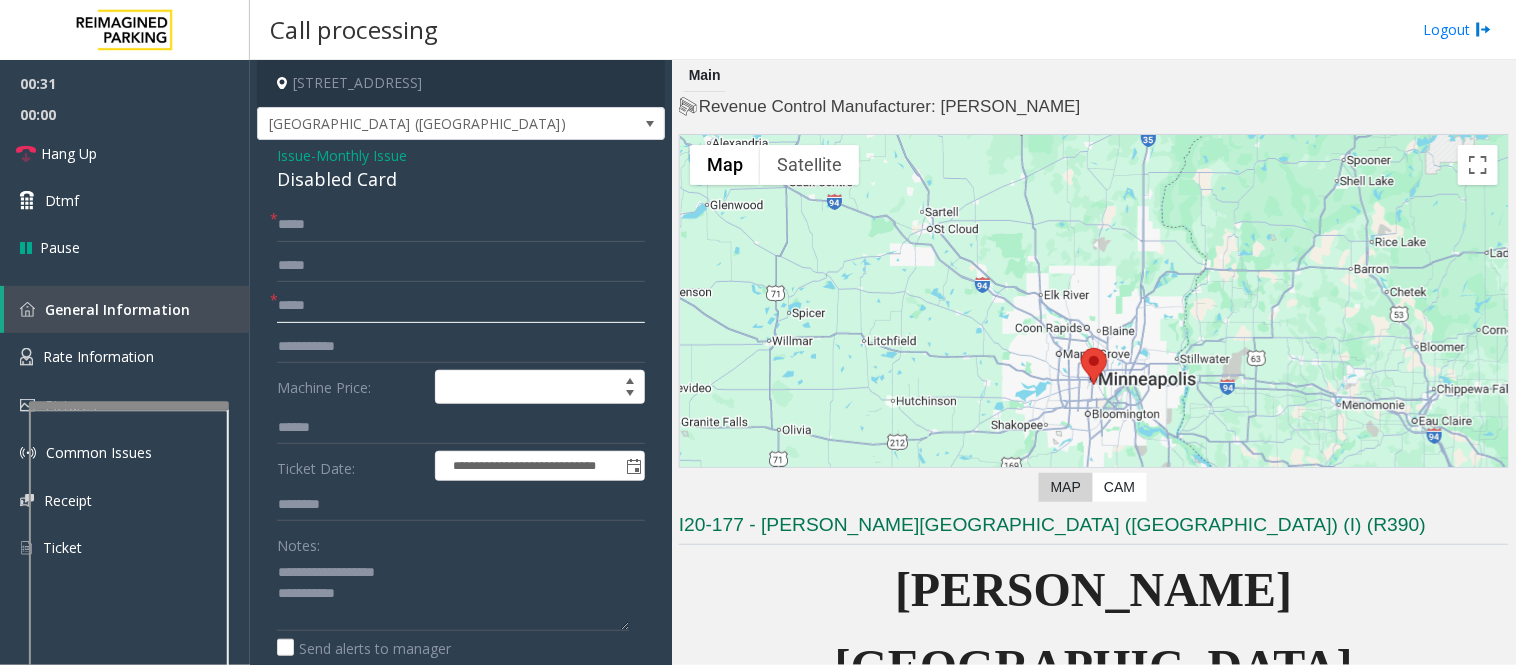 scroll, scrollTop: 444, scrollLeft: 0, axis: vertical 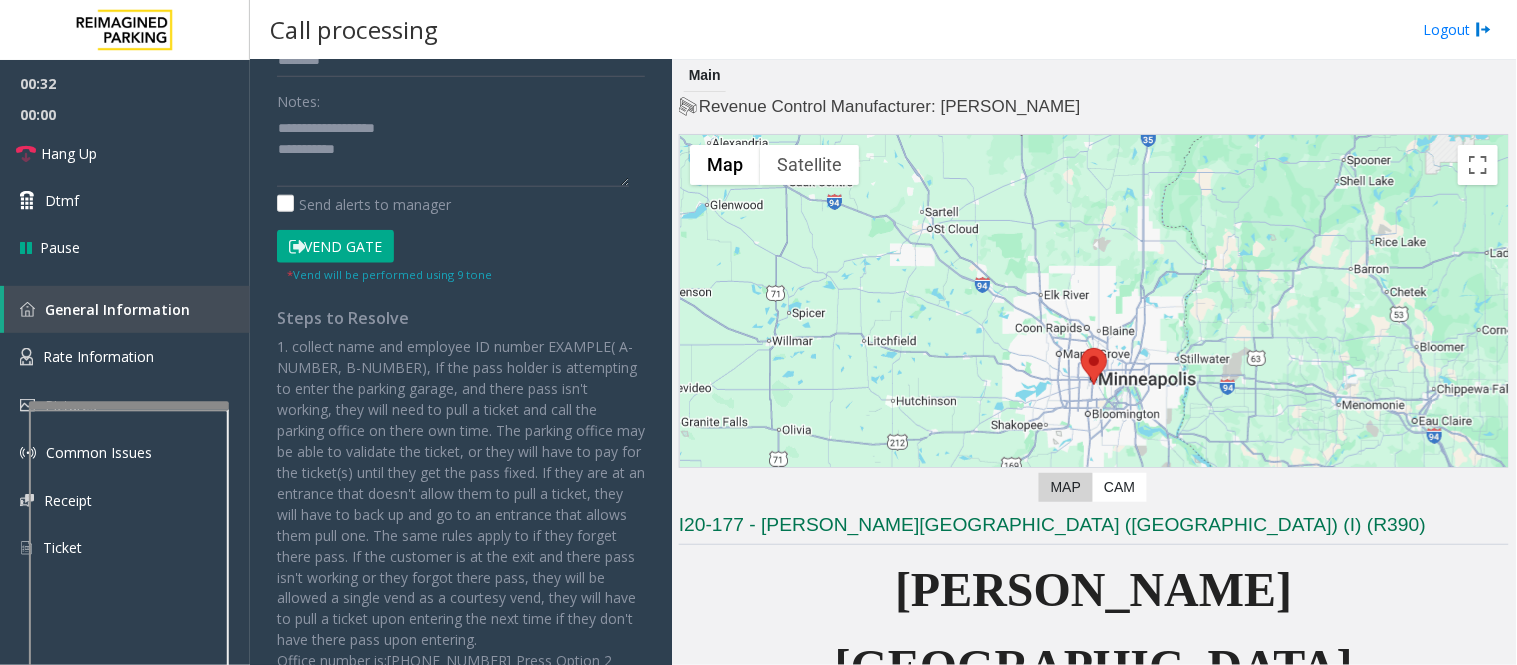type on "*****" 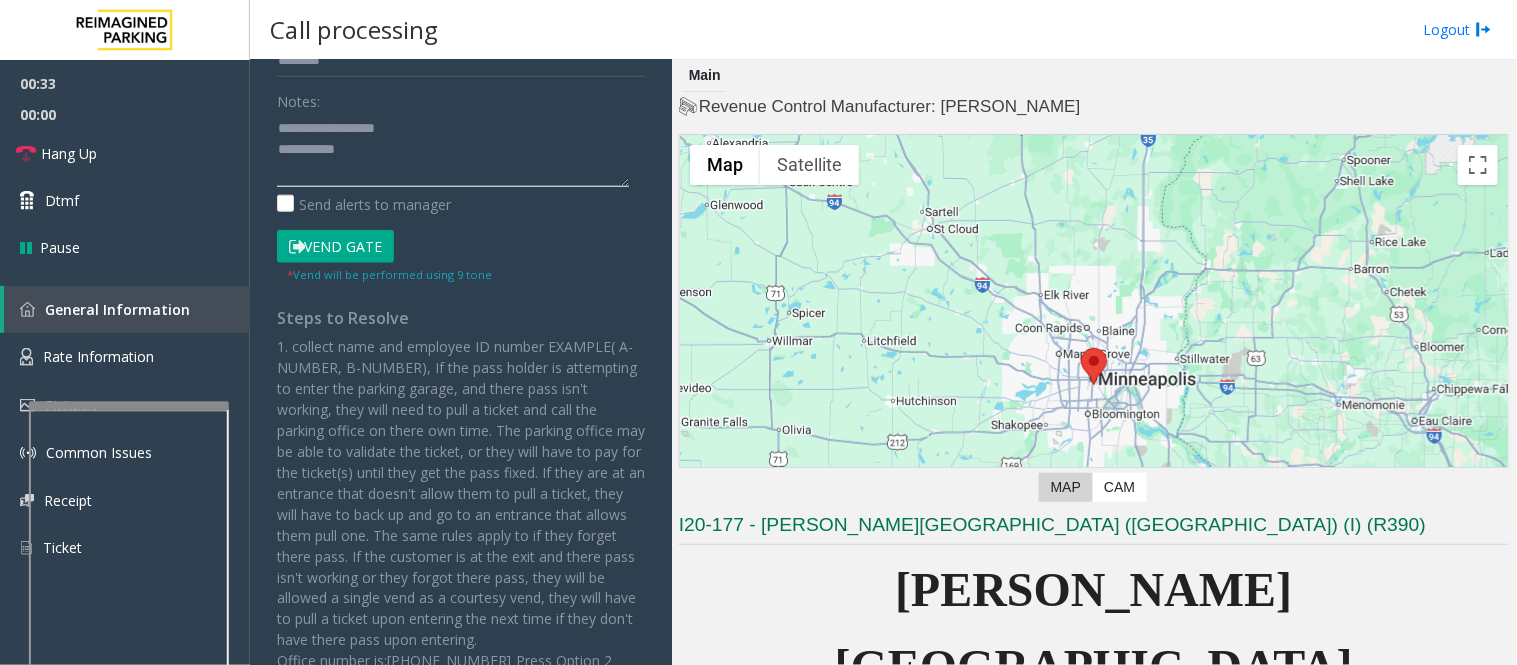 click 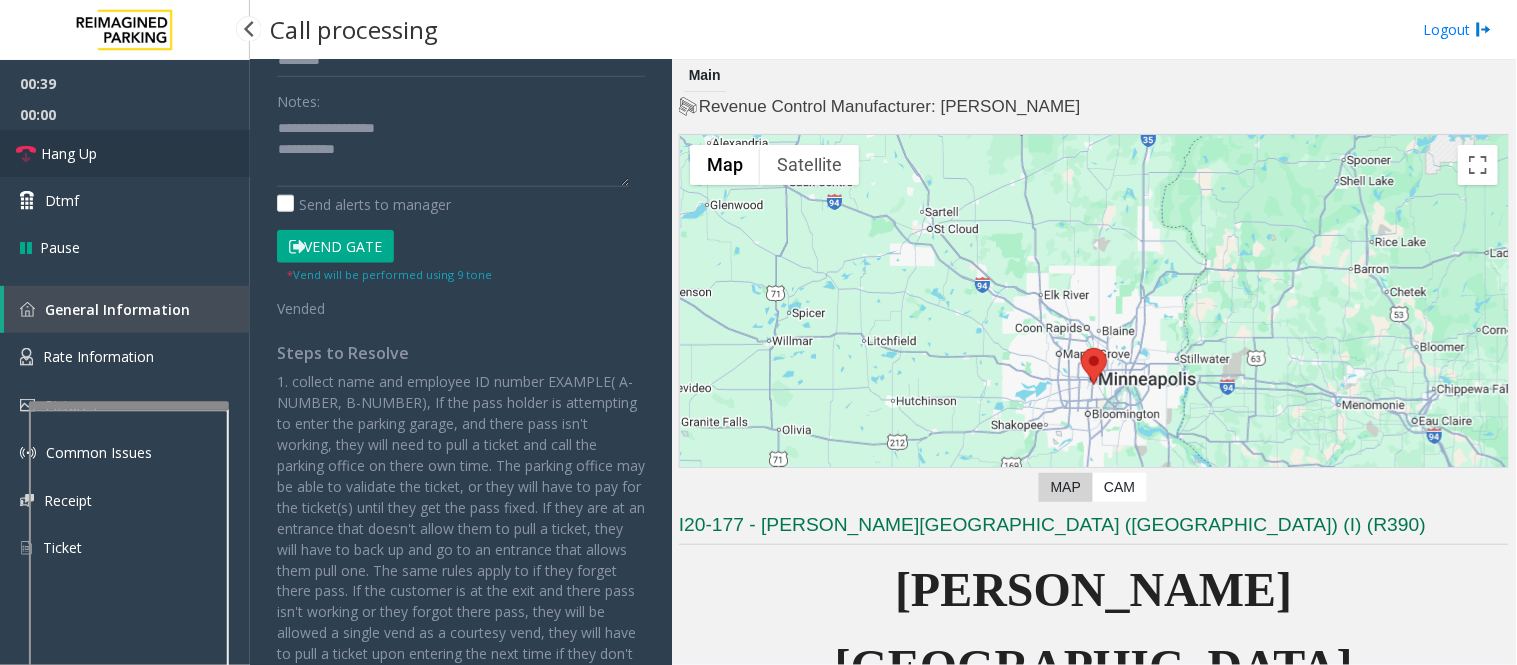 click on "Hang Up" at bounding box center (69, 153) 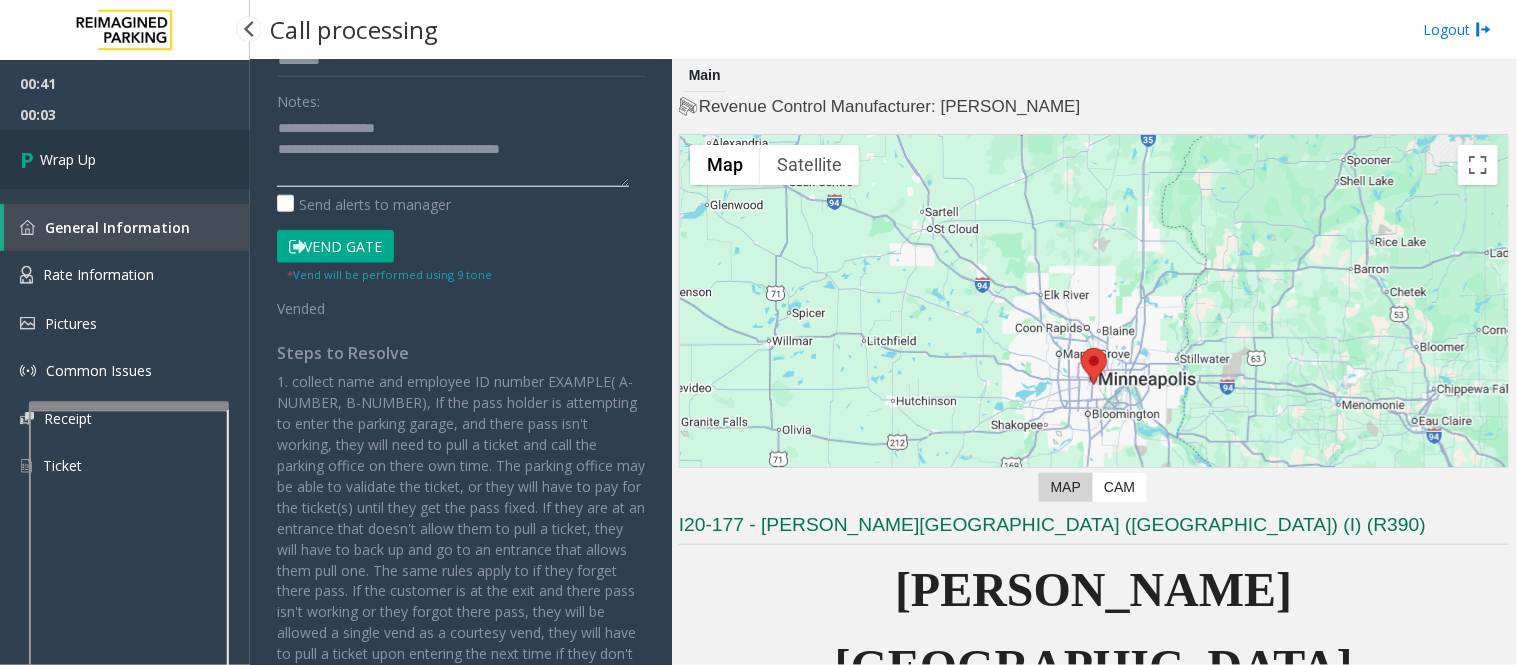 type on "**********" 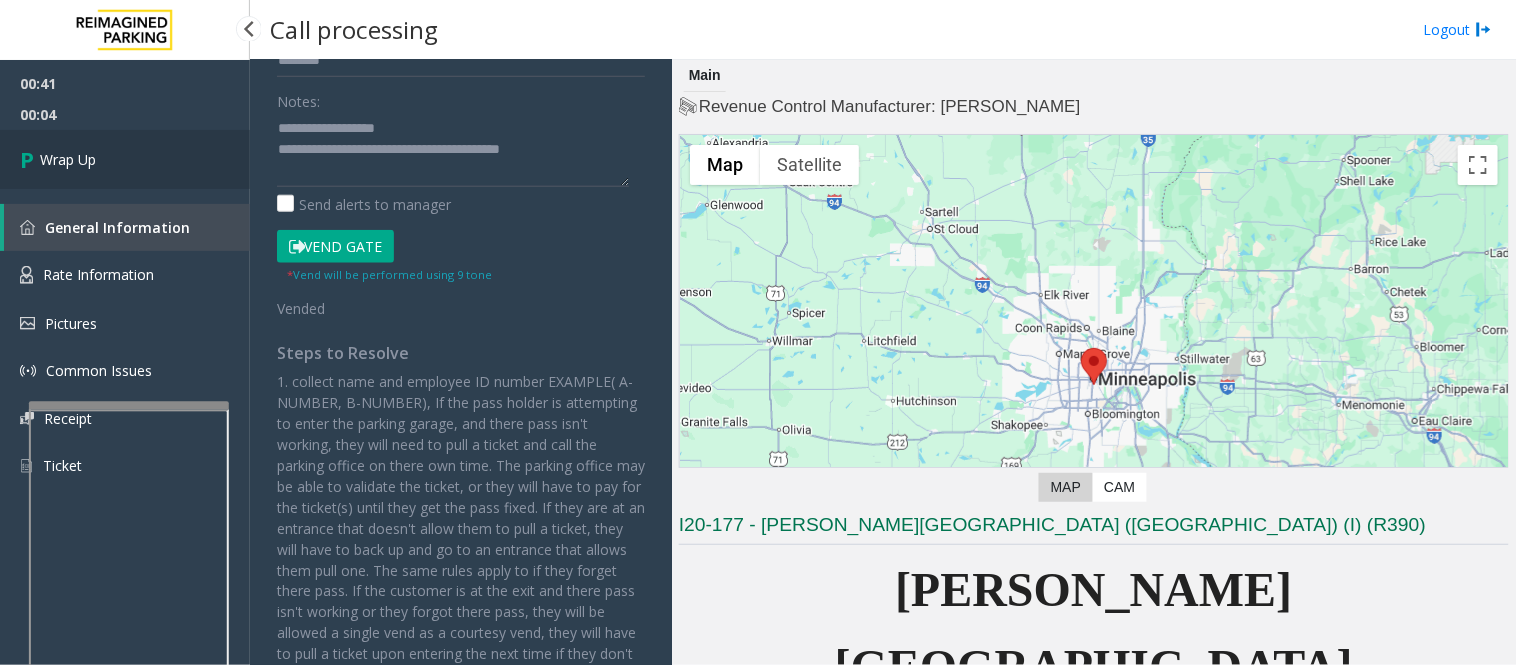 click on "Wrap Up" at bounding box center (125, 159) 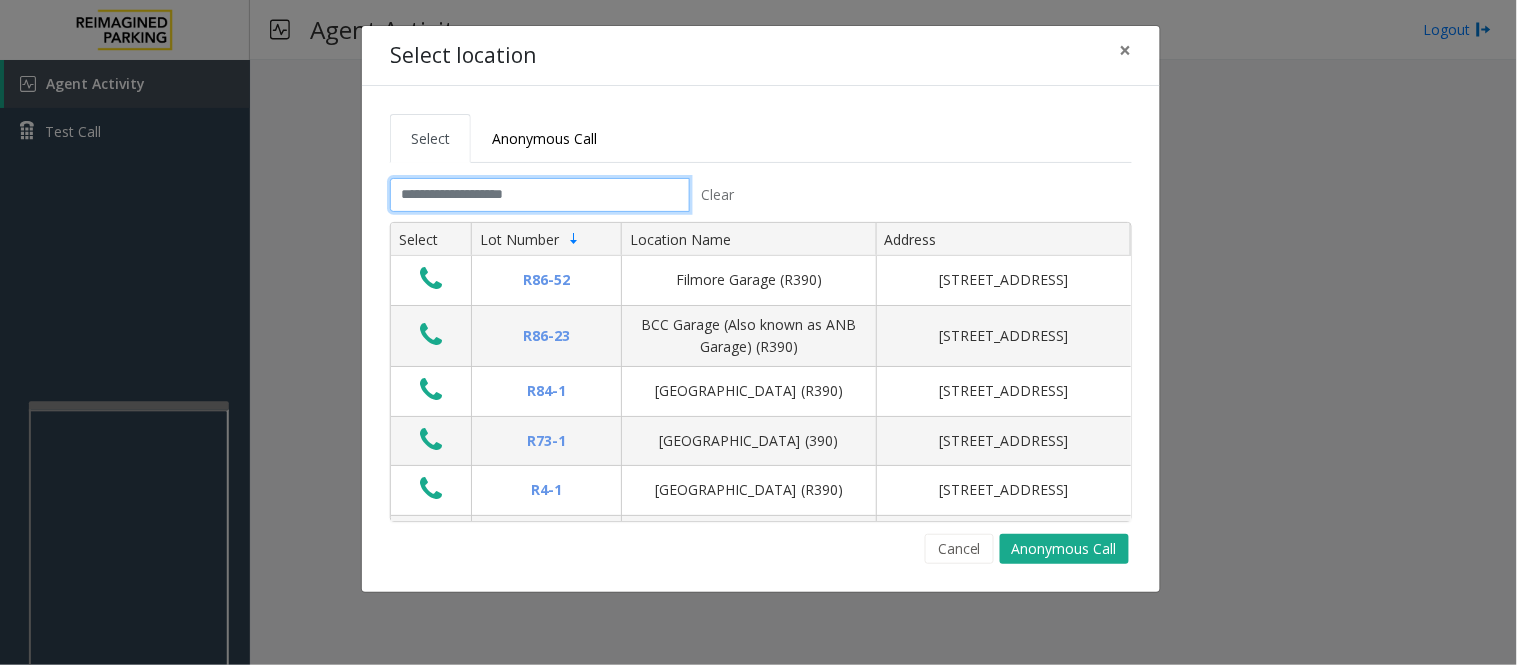 click 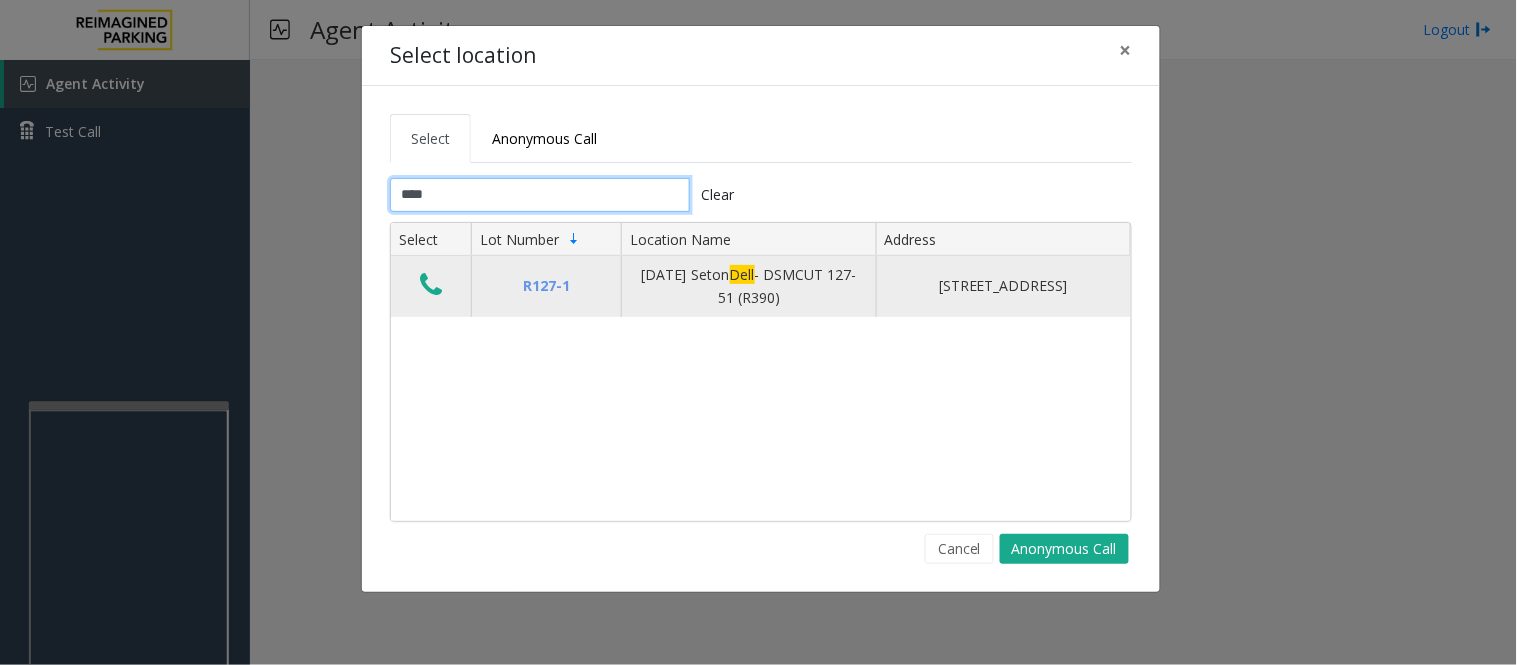 type on "****" 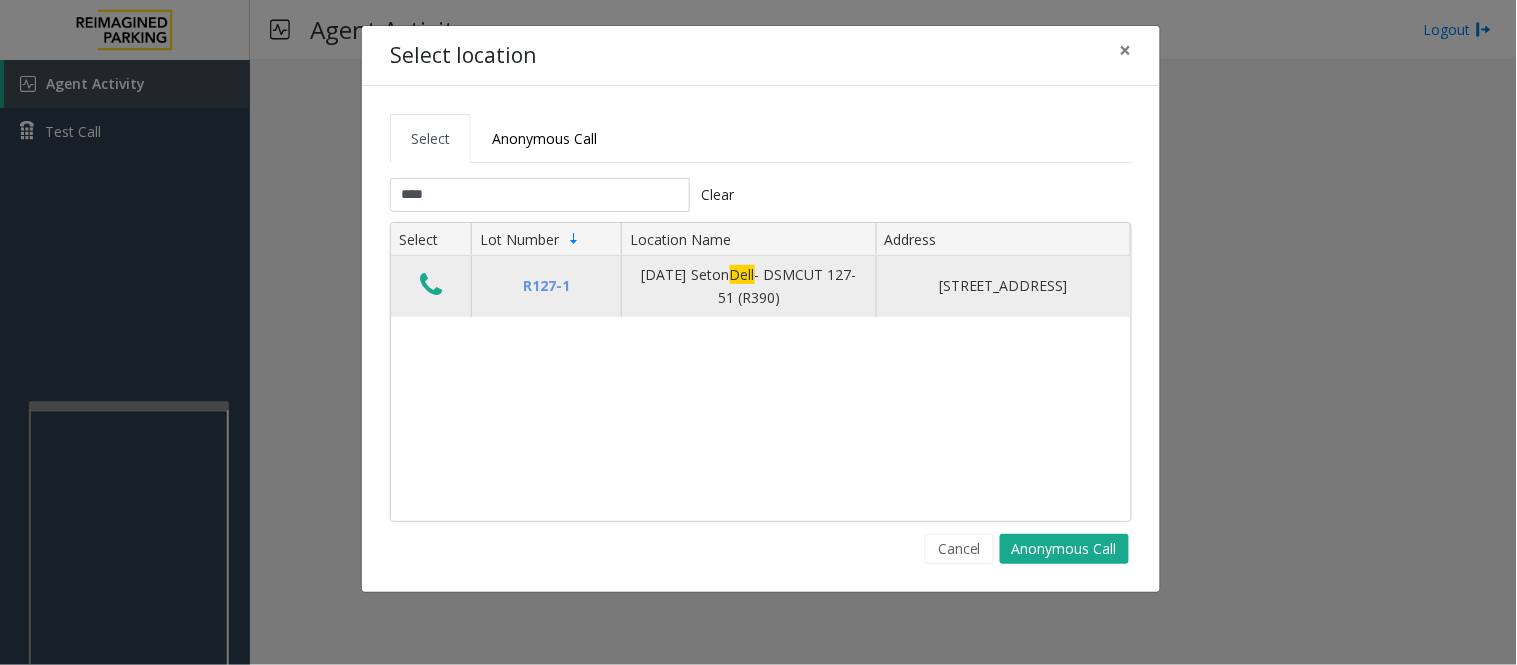 click 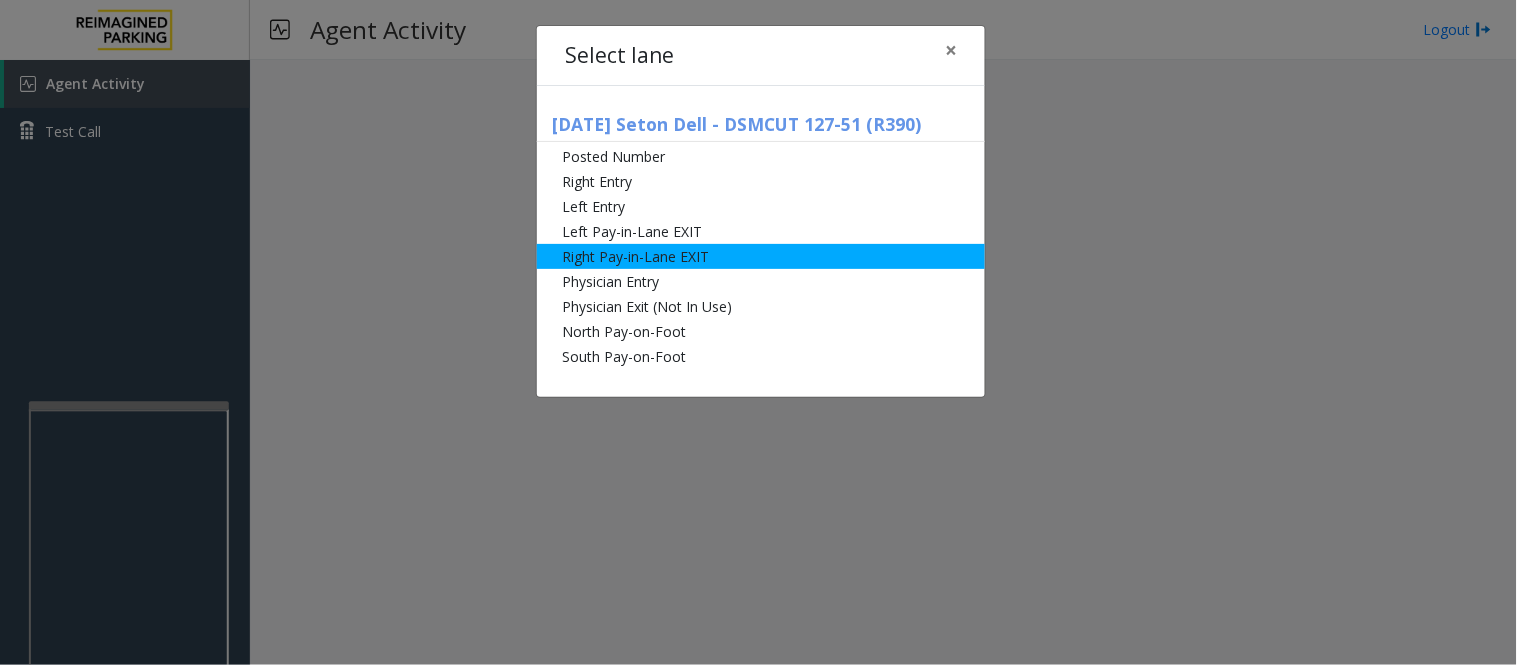 click on "Right Pay-in-Lane EXIT" 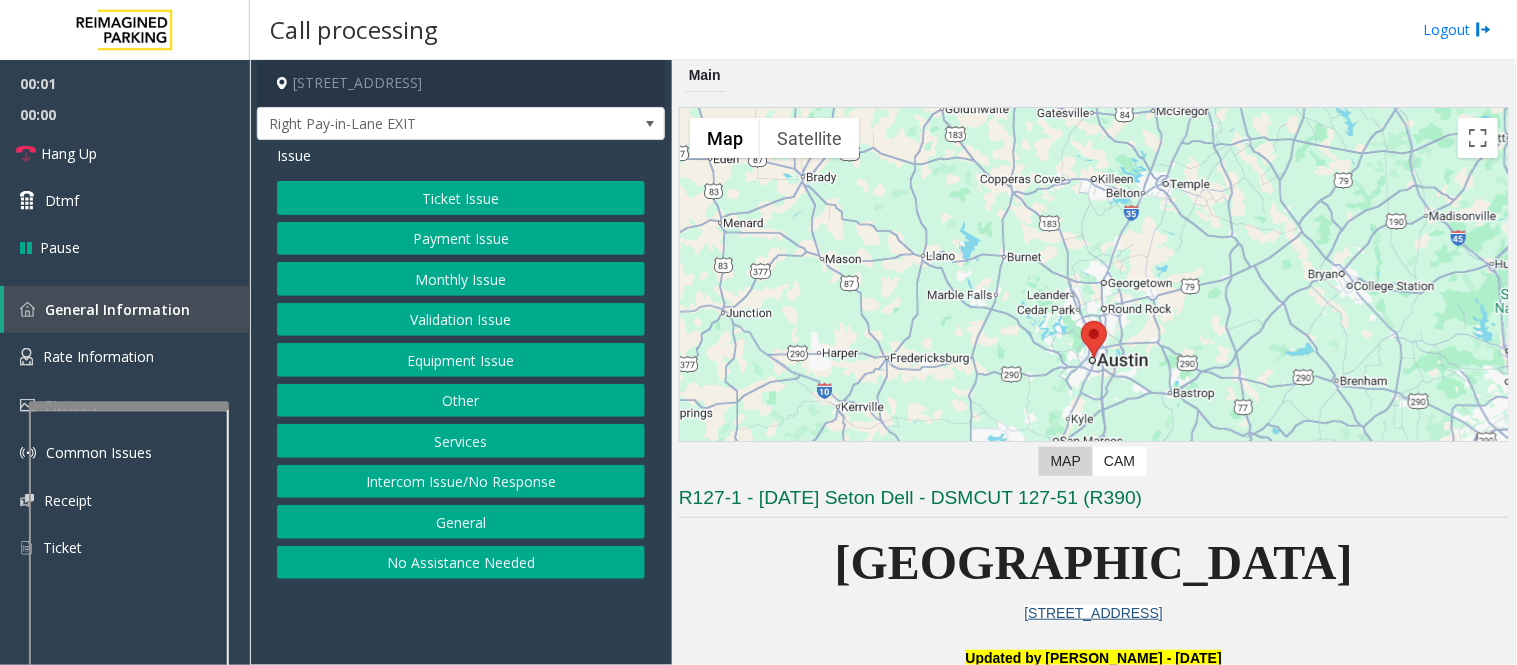 drag, startPoint x: 576, startPoint y: 482, endPoint x: 667, endPoint y: 451, distance: 96.13532 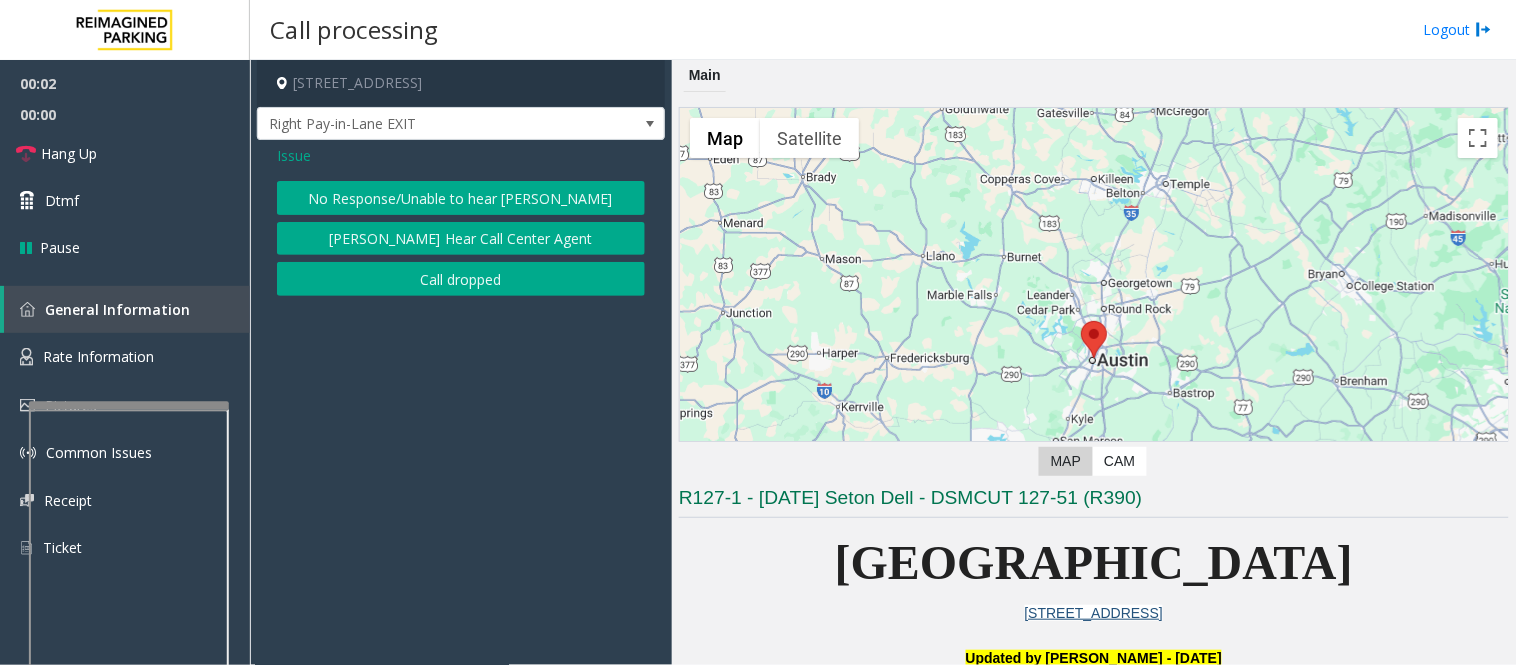 click on "No Response/Unable to hear [PERSON_NAME]" 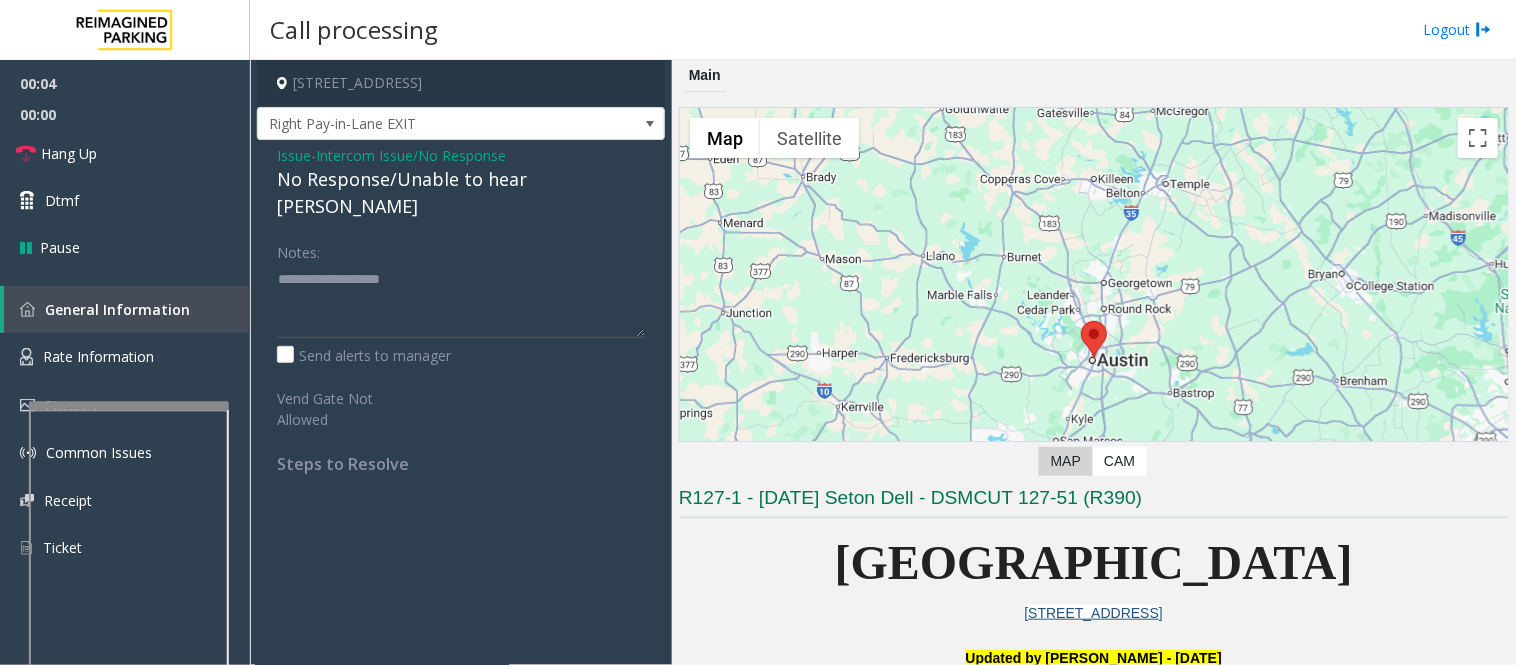 click on "Issue" 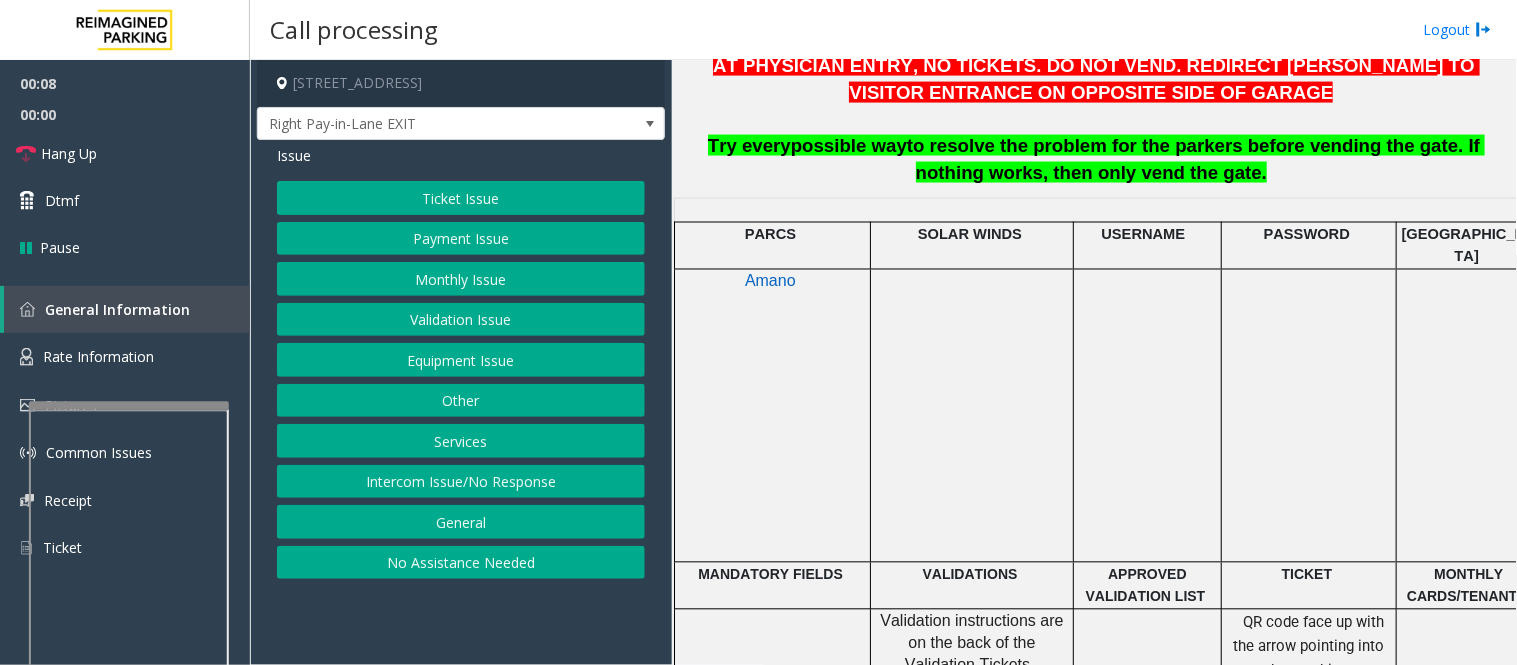 scroll, scrollTop: 1298, scrollLeft: 0, axis: vertical 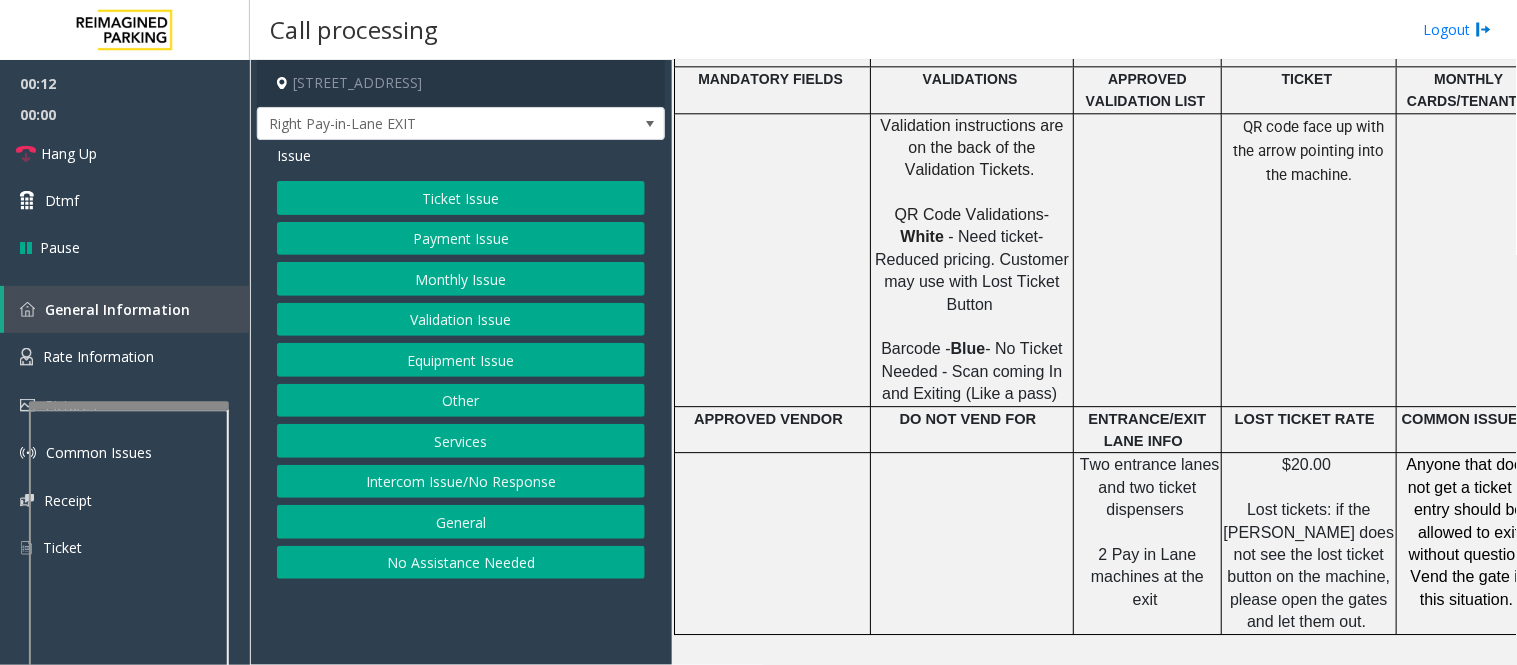 click on "Issue  Ticket Issue   Payment Issue   Monthly Issue   Validation Issue   Equipment Issue   Other   Services   Intercom Issue/No Response   General   No Assistance Needed" 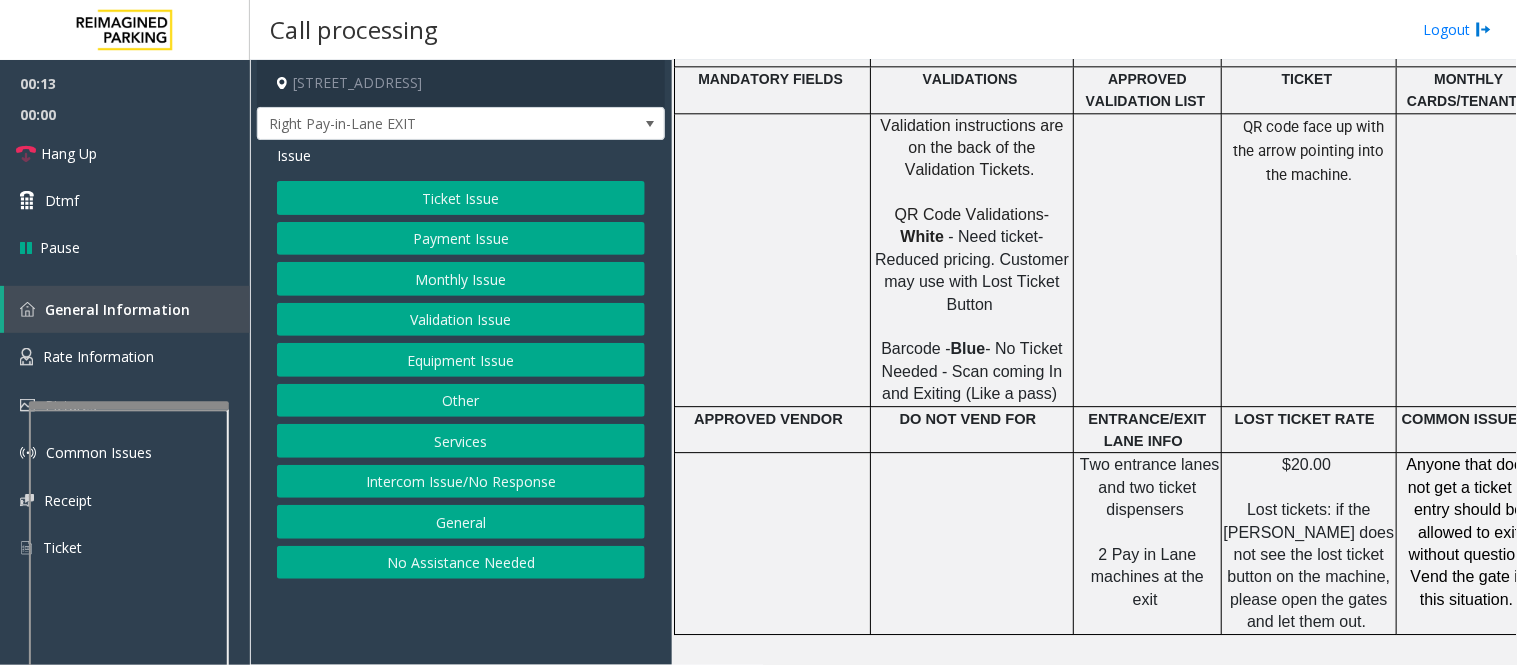 click on "Ticket Issue" 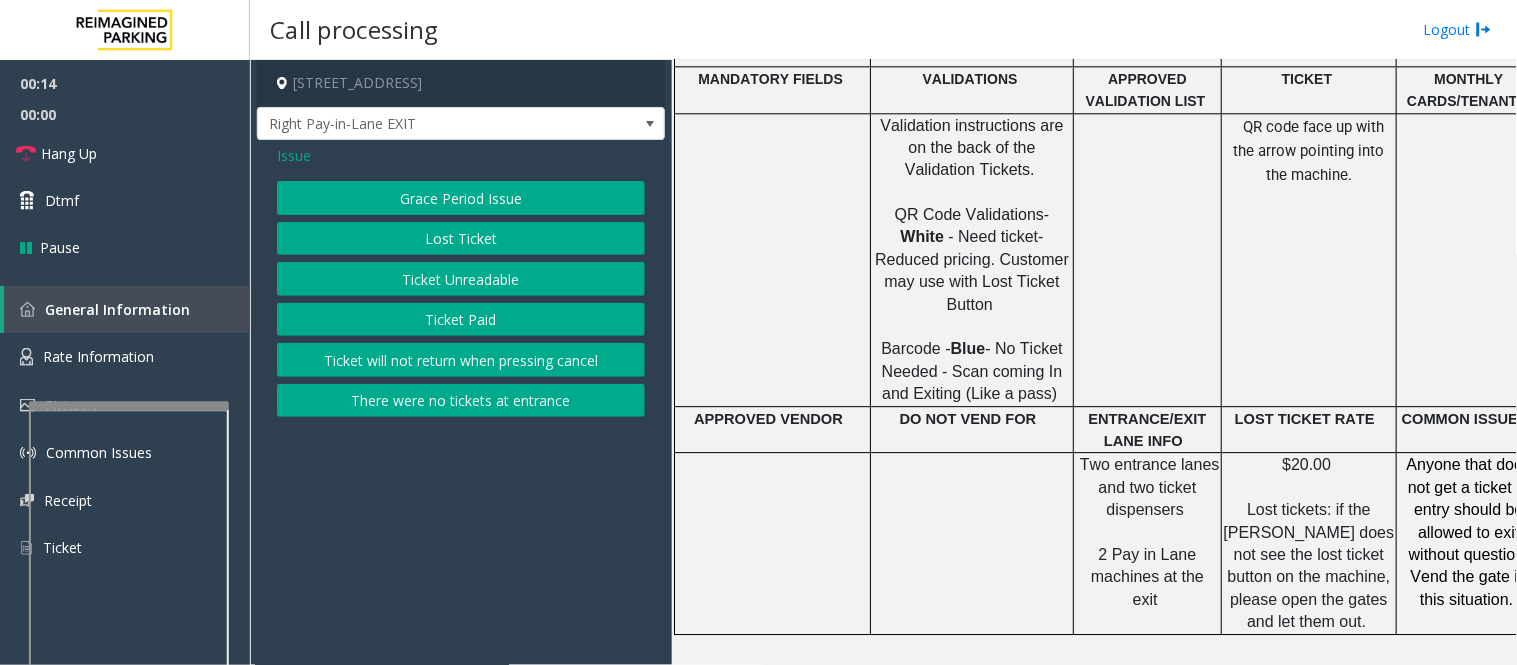 click on "Lost Ticket" 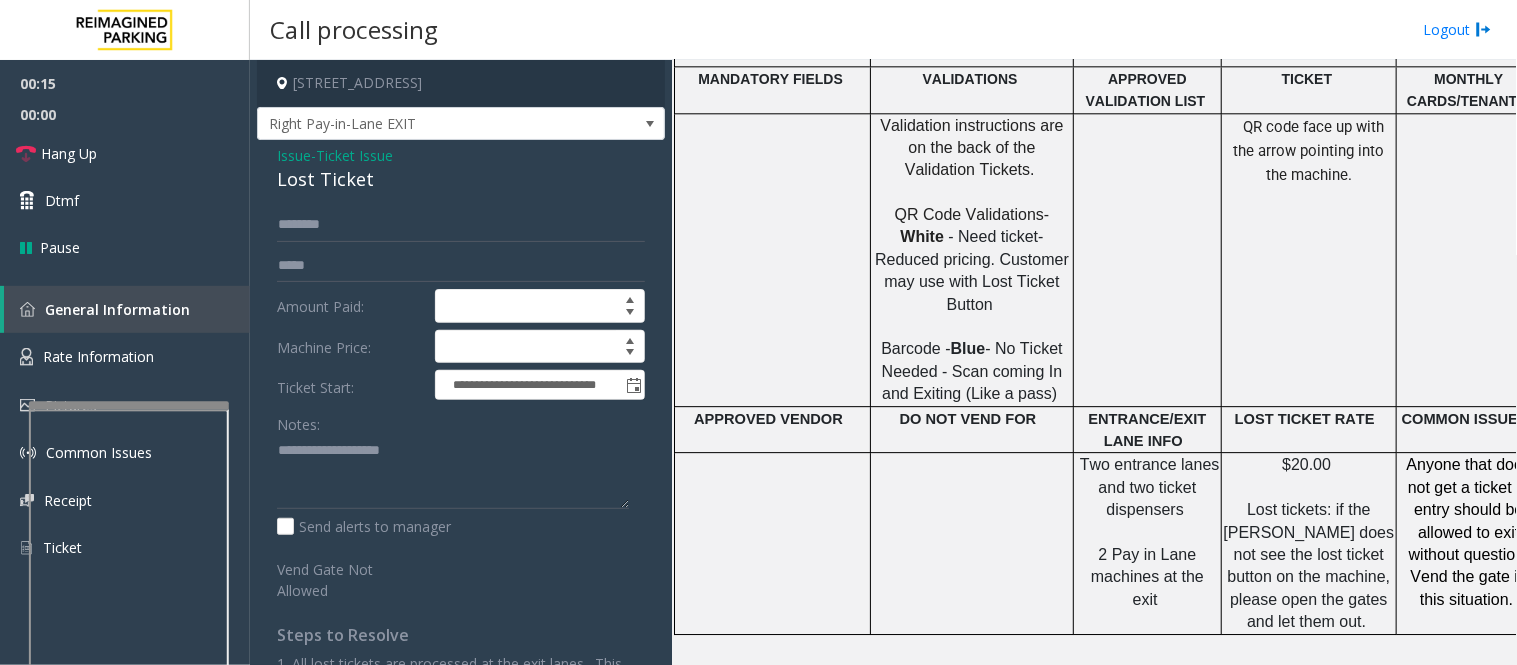 click on "Lost Ticket" 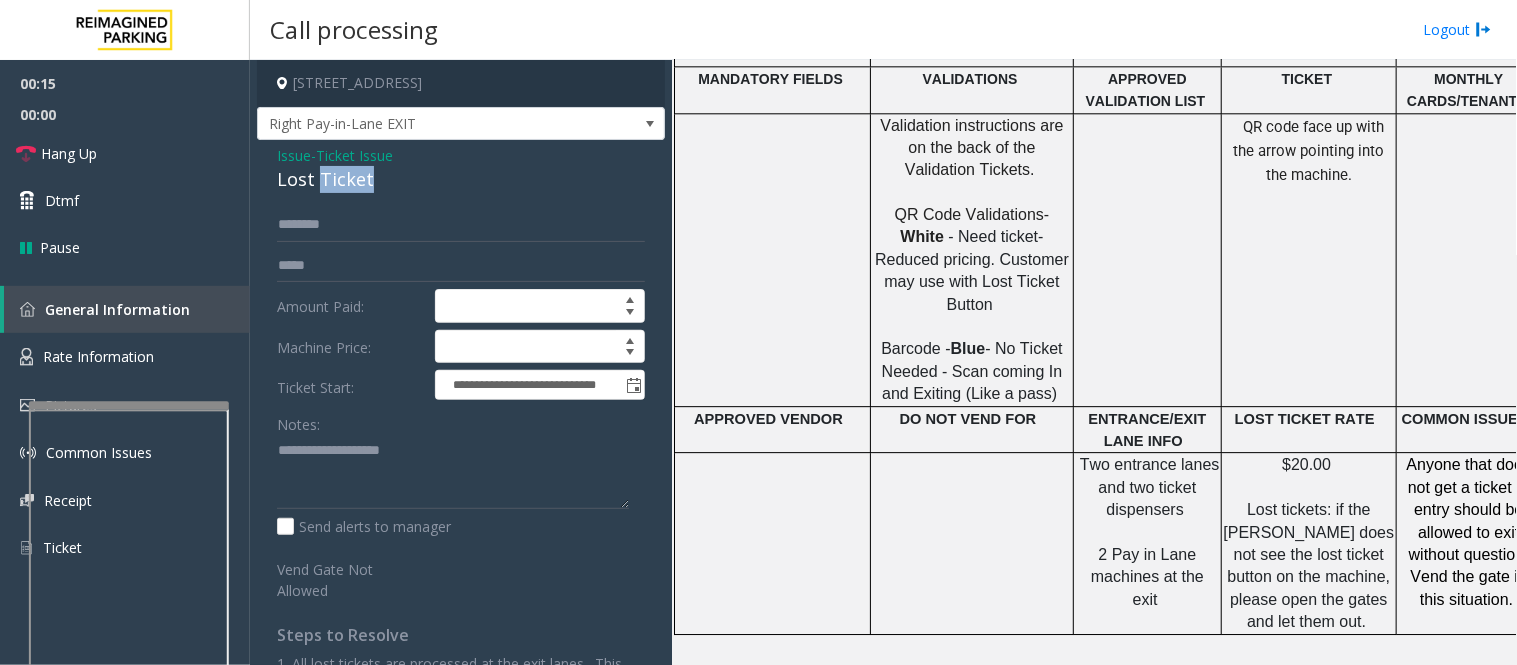 click on "Lost Ticket" 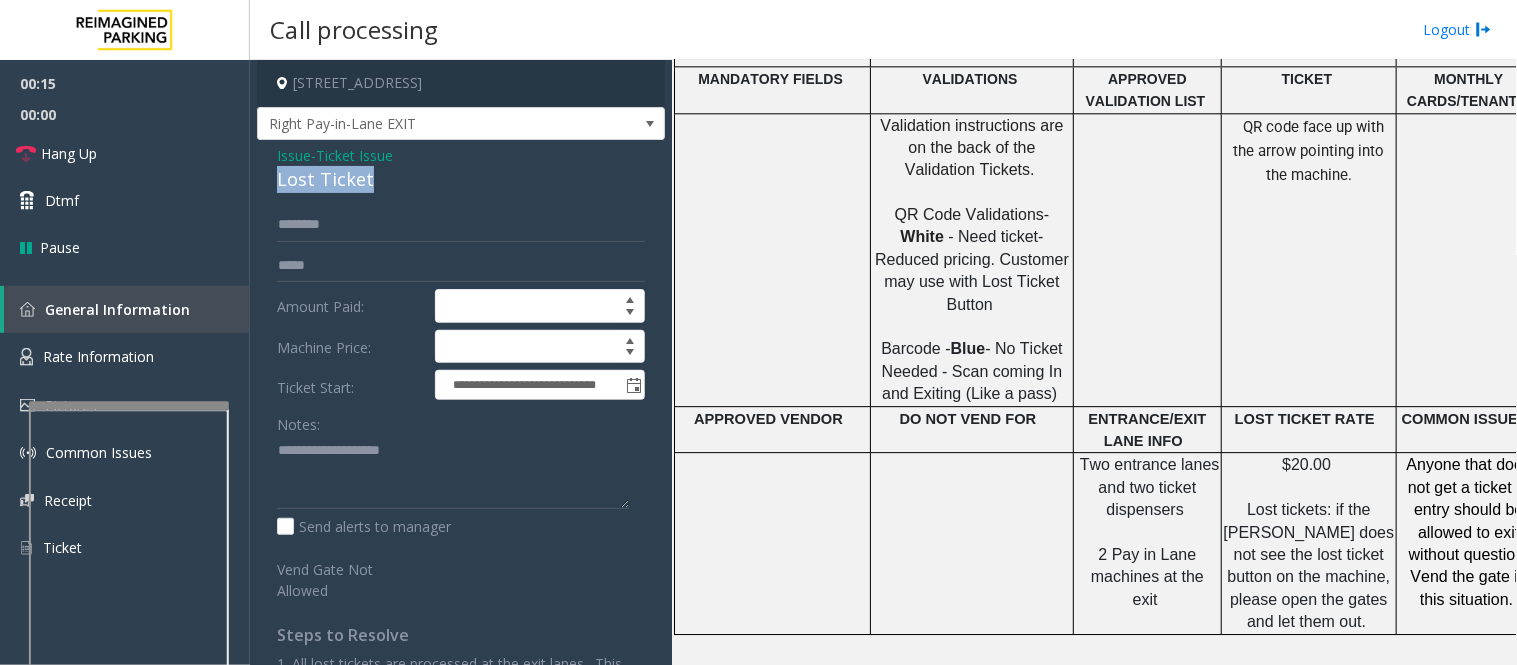 click on "Lost Ticket" 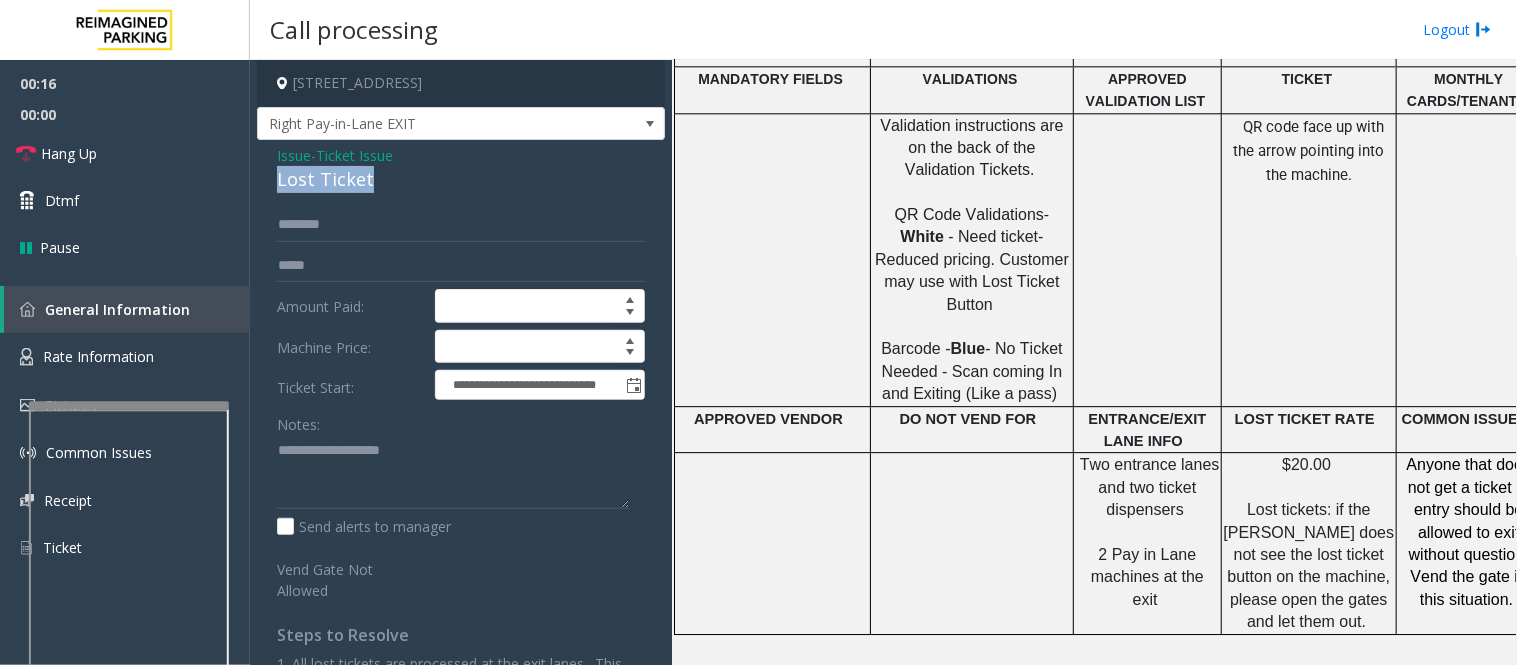 copy on "Lost Ticket" 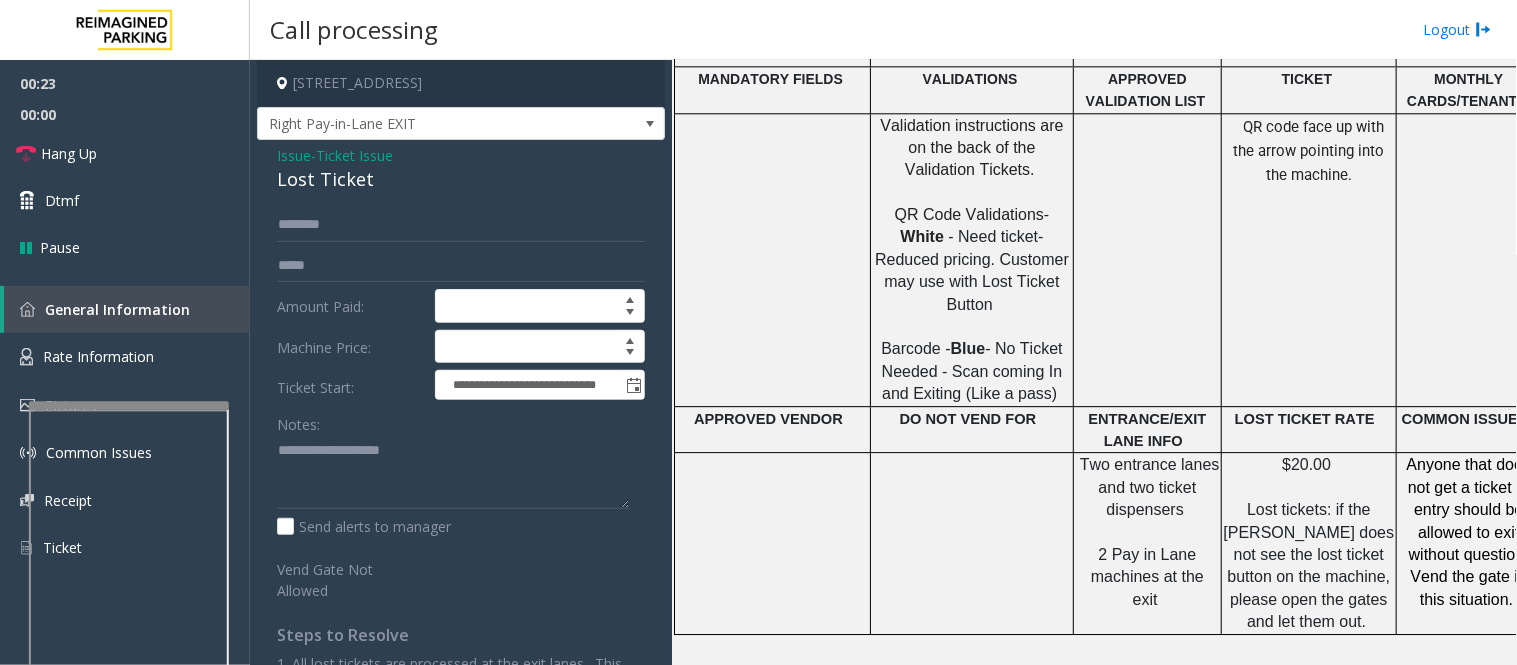 click on "**********" 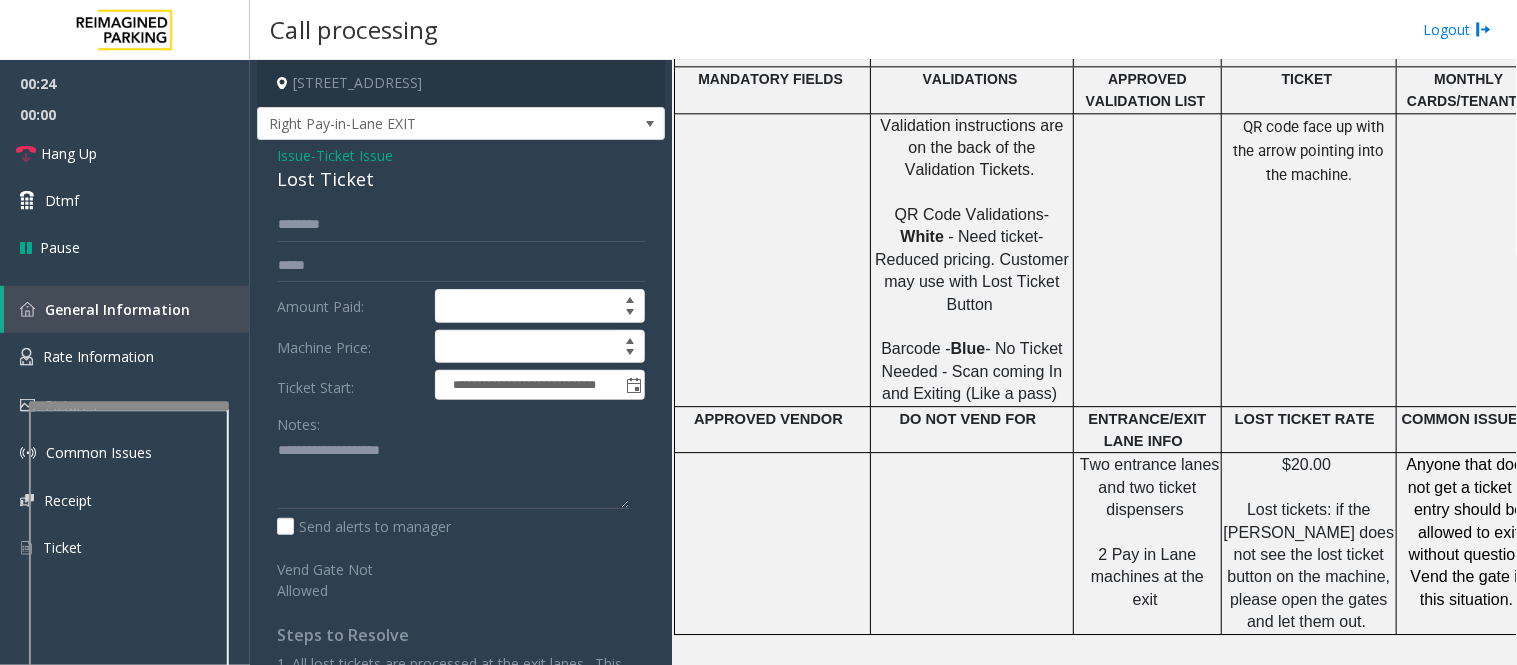 click on "Issue" 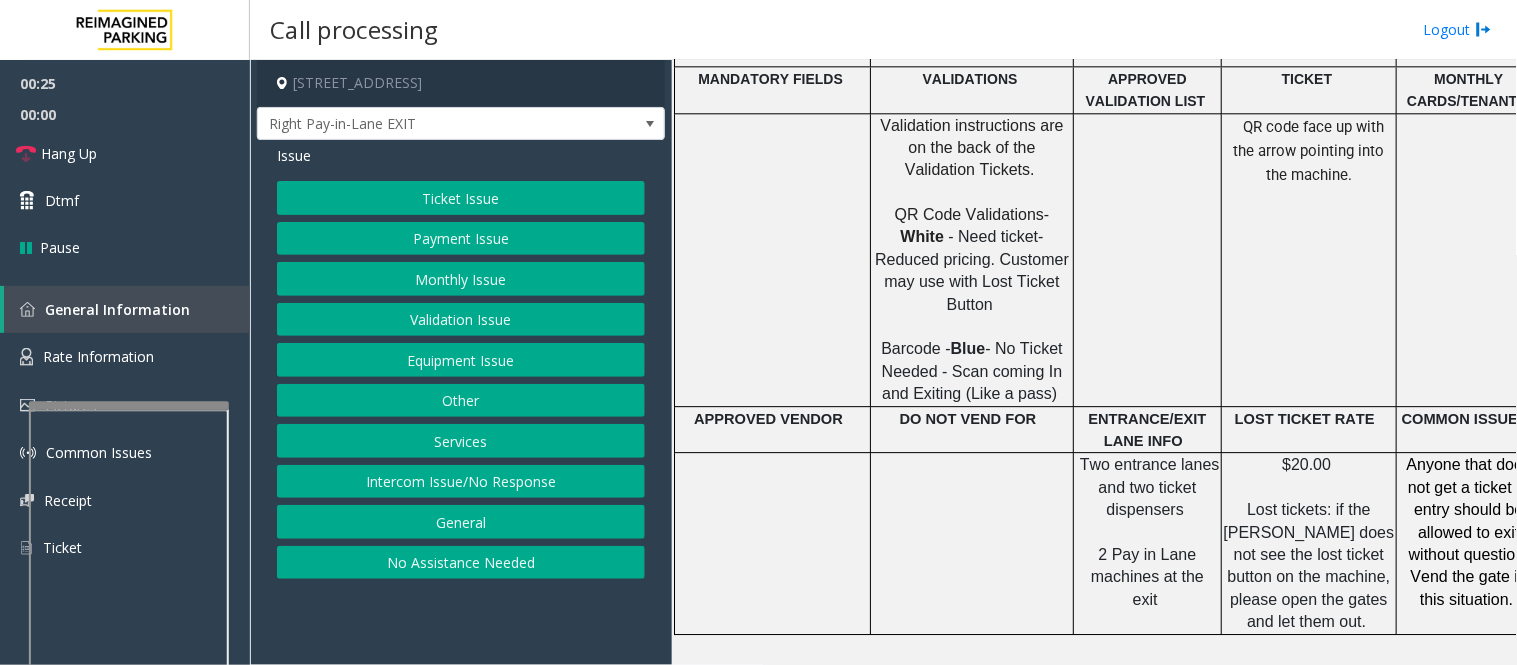 click on "Intercom Issue/No Response" 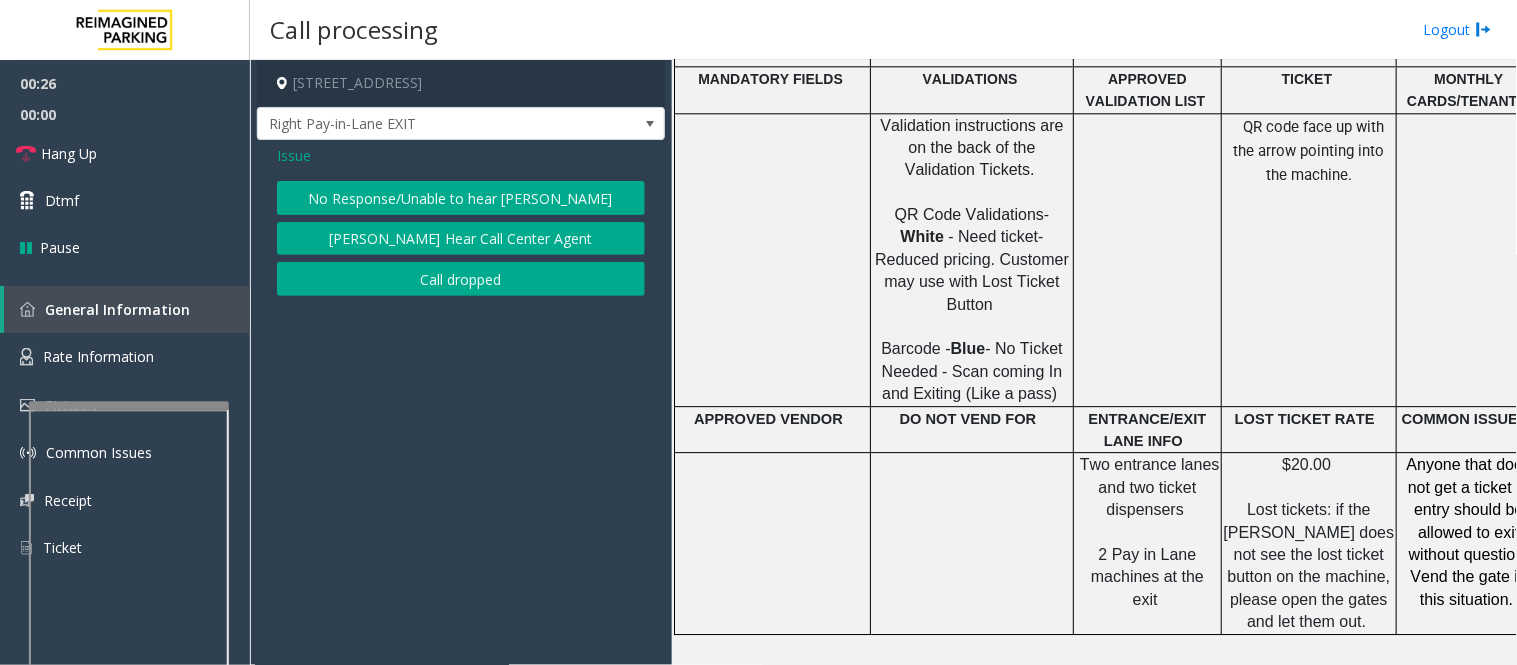click on "[PERSON_NAME] Hear Call Center Agent" 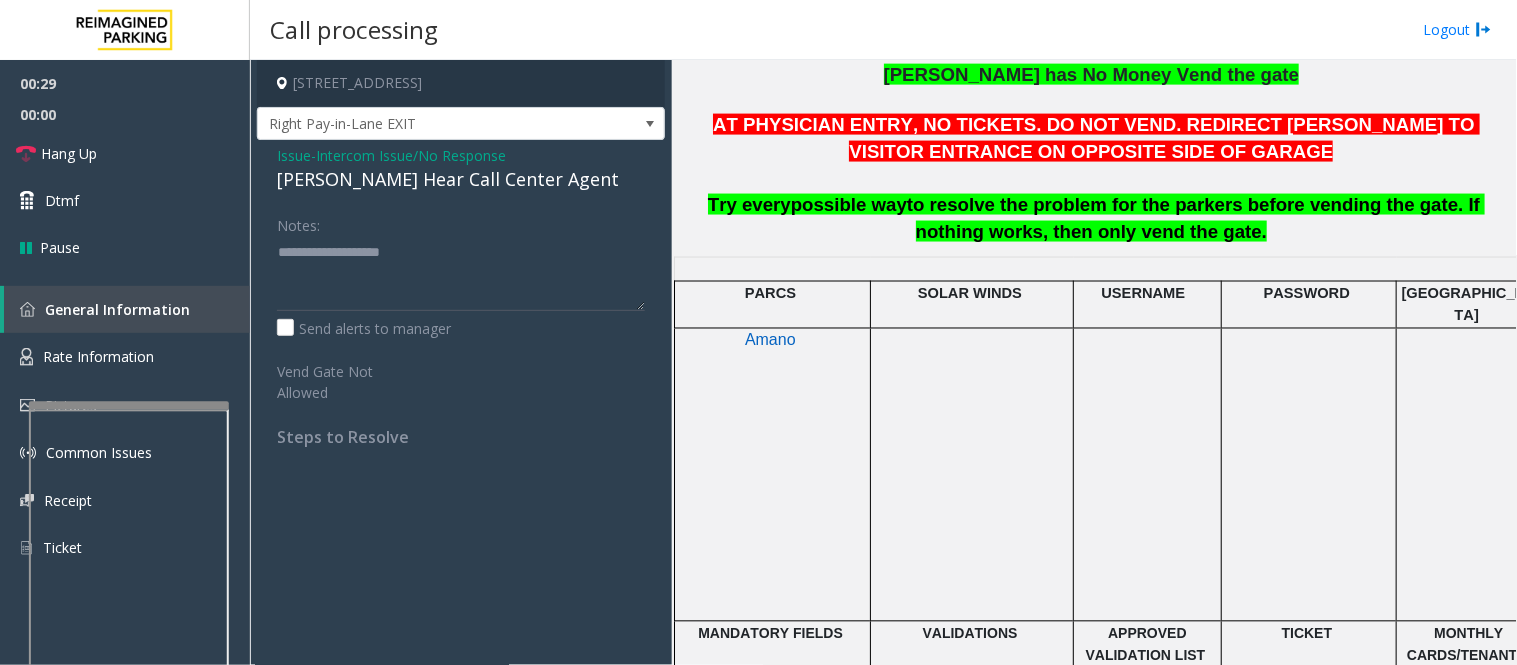 scroll, scrollTop: 298, scrollLeft: 0, axis: vertical 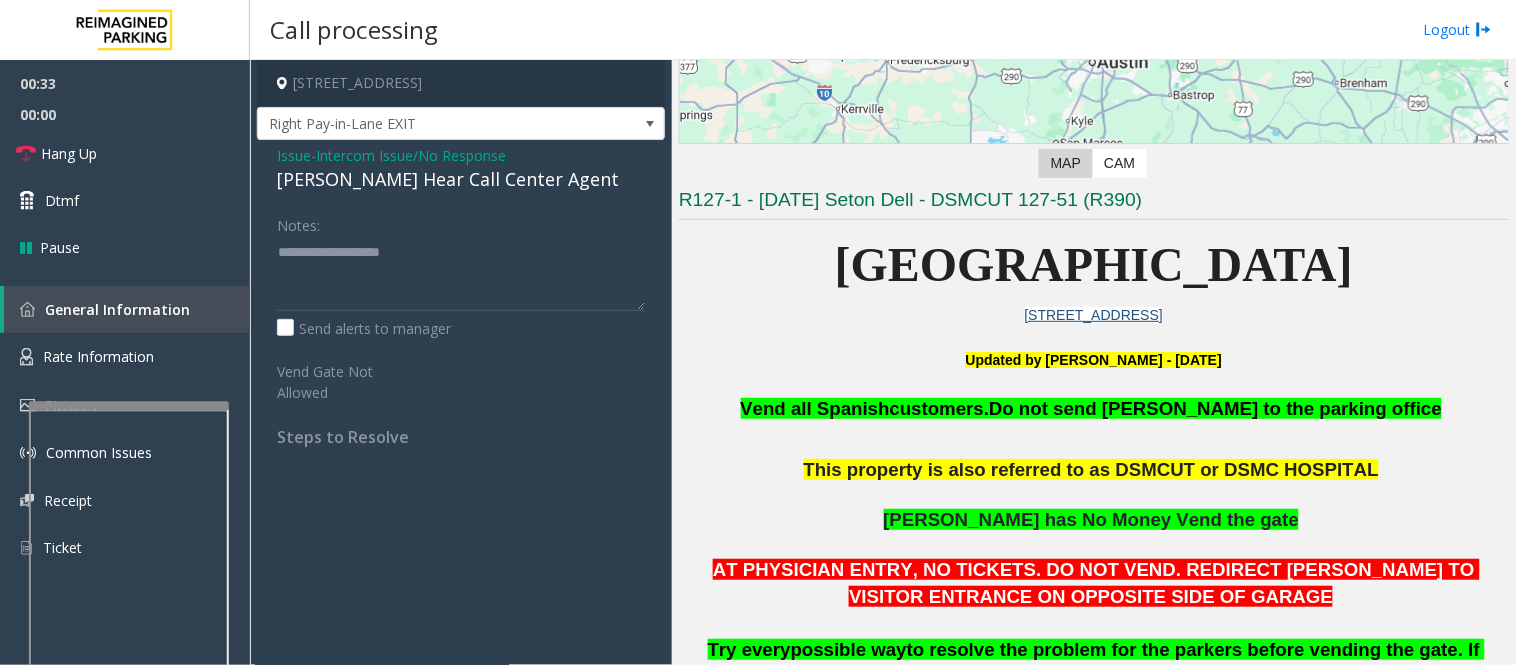 click on "Issue" 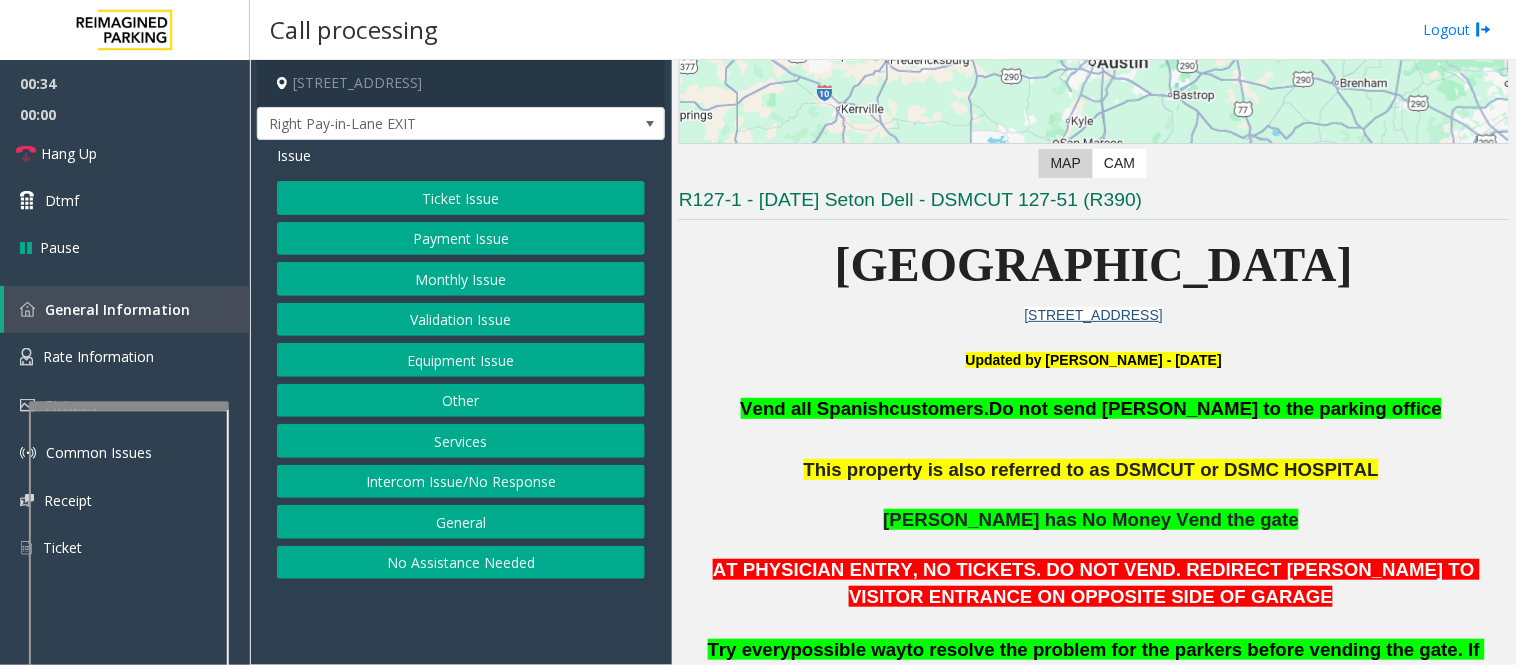 click on "Ticket Issue" 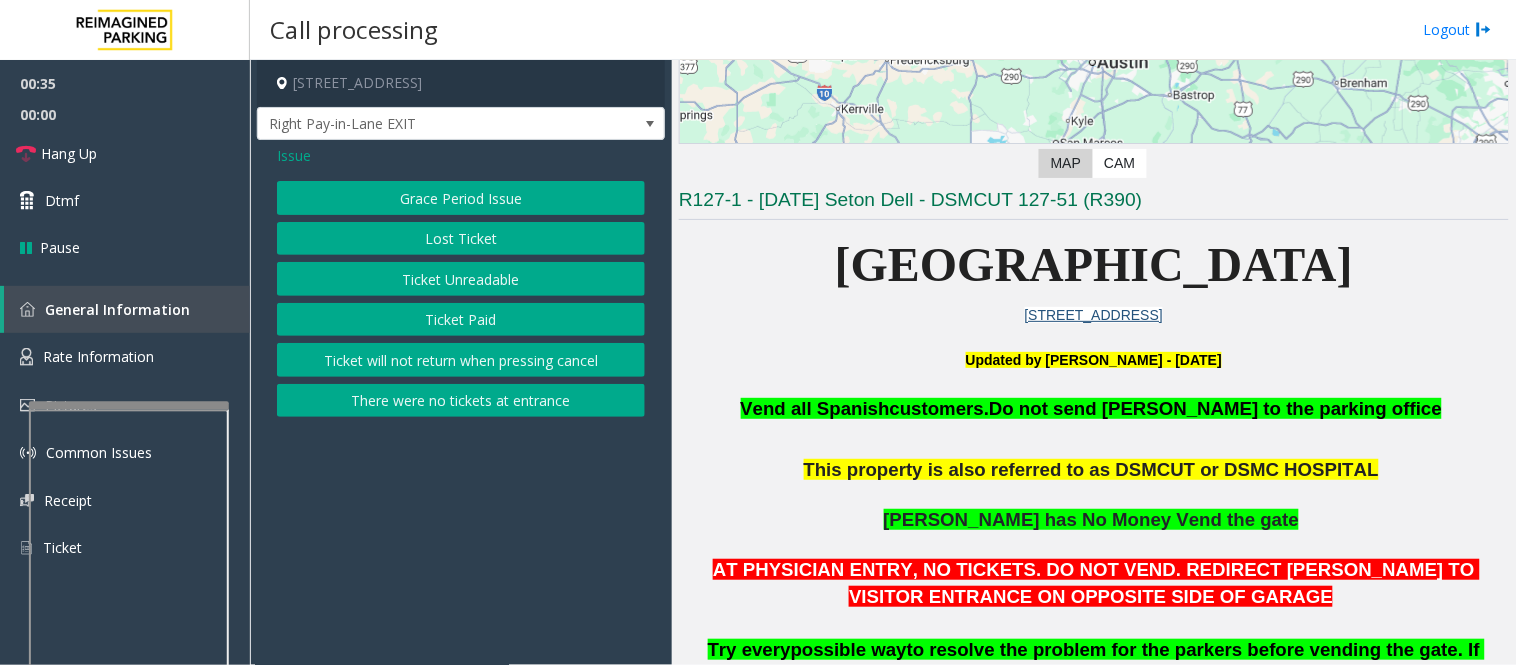 click on "Lost Ticket" 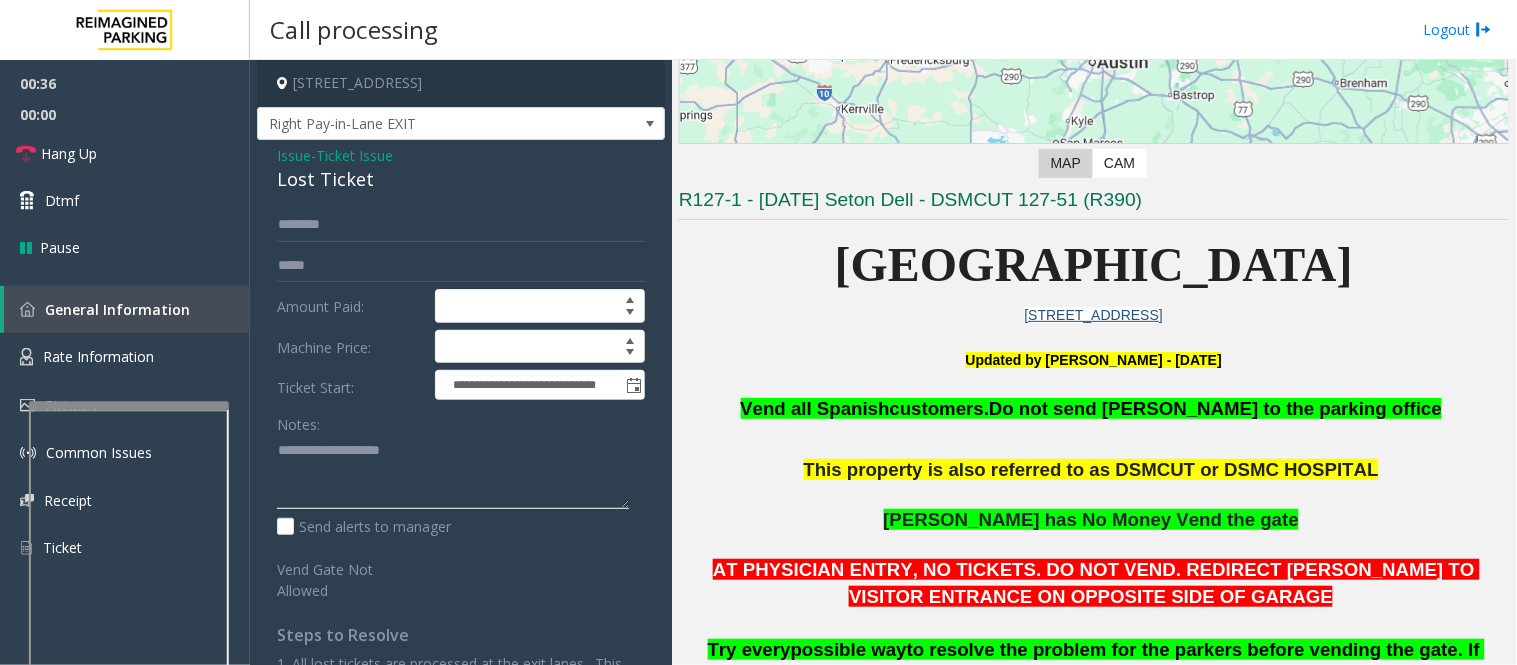 click 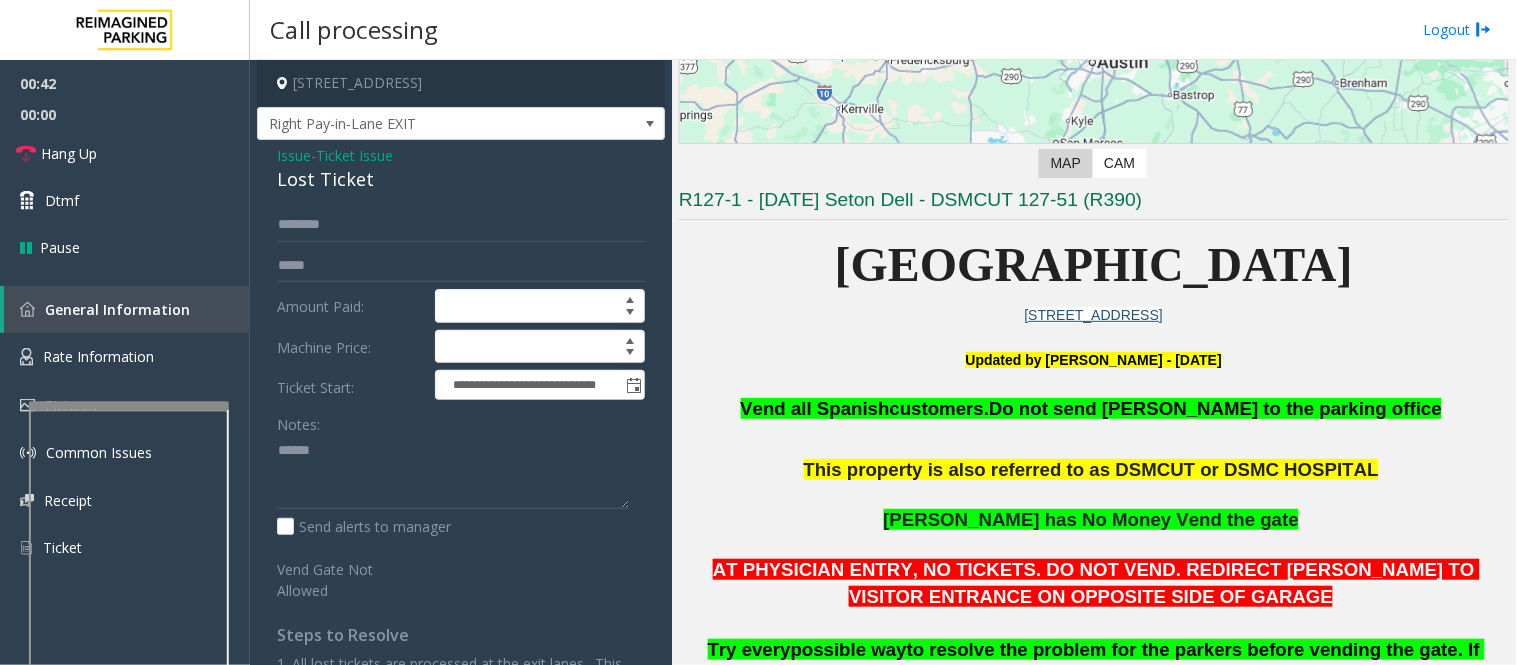 click on "Lost Ticket" 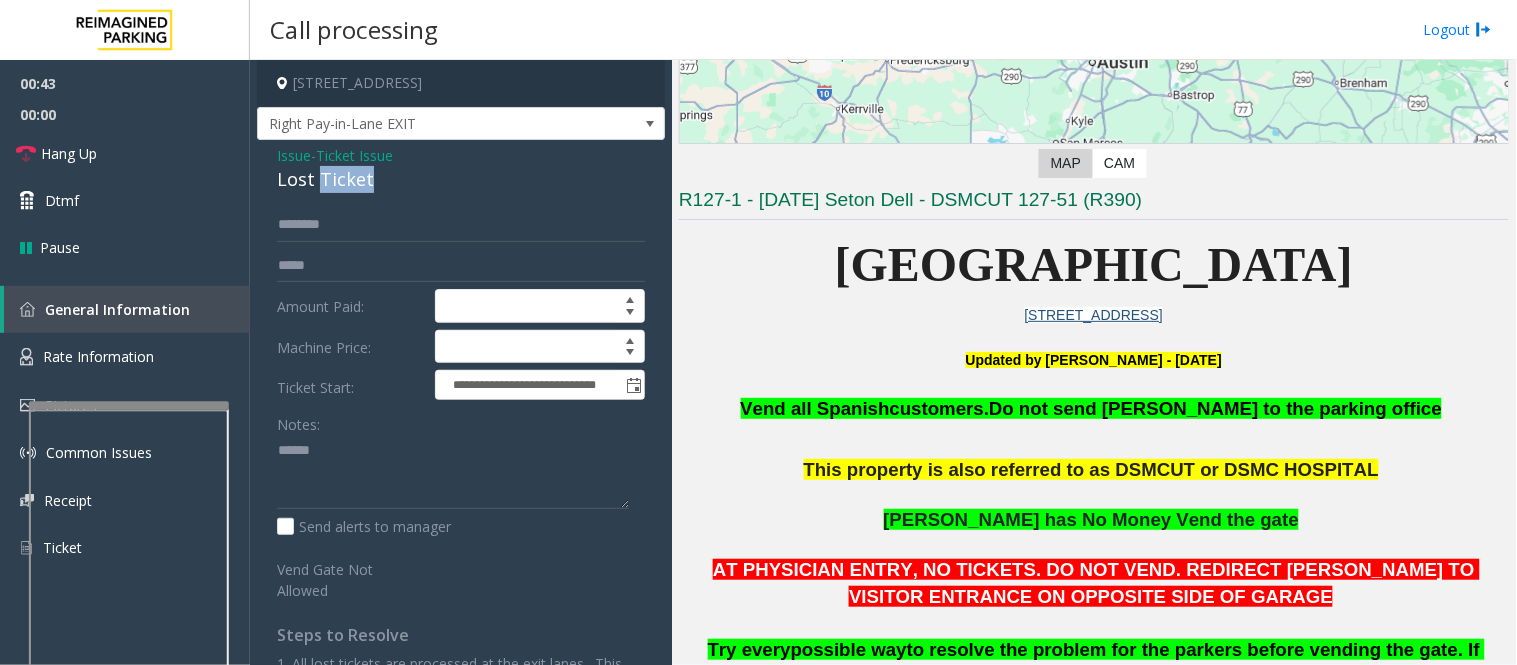 click on "Lost Ticket" 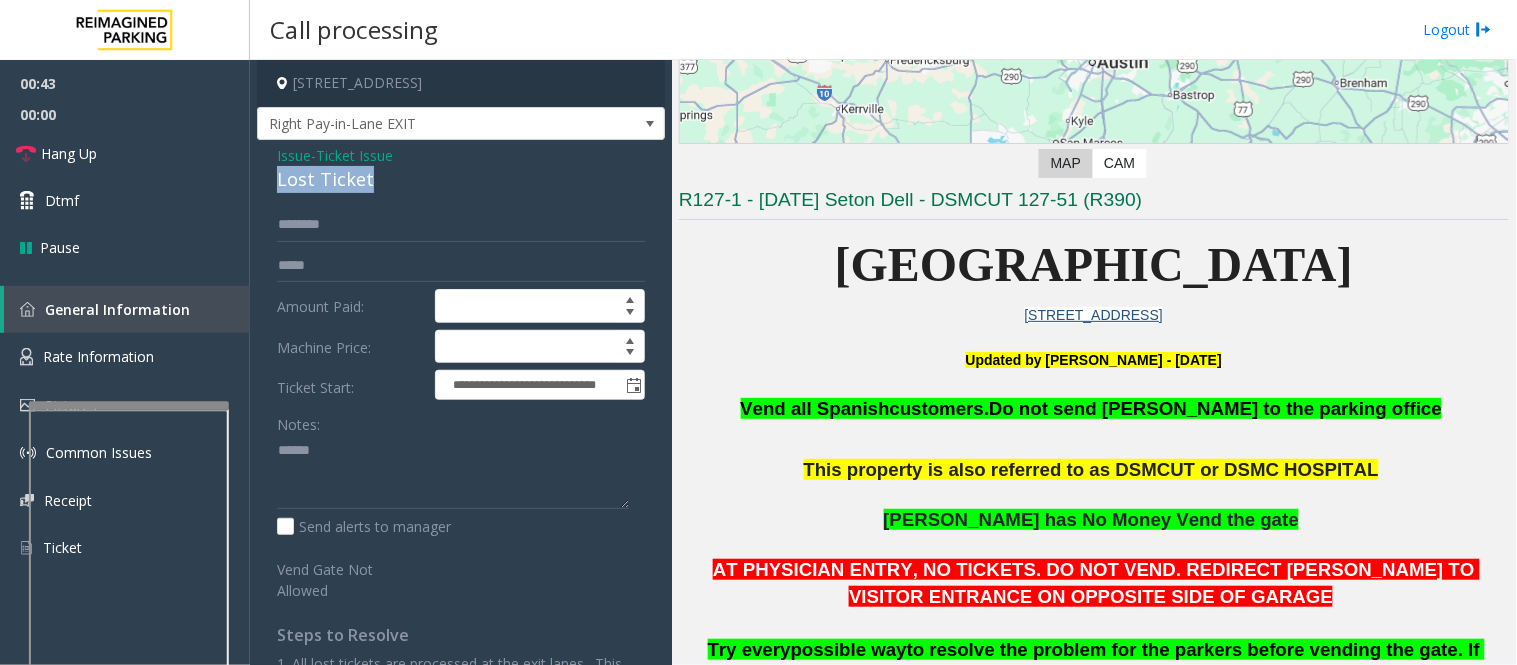 click on "Lost Ticket" 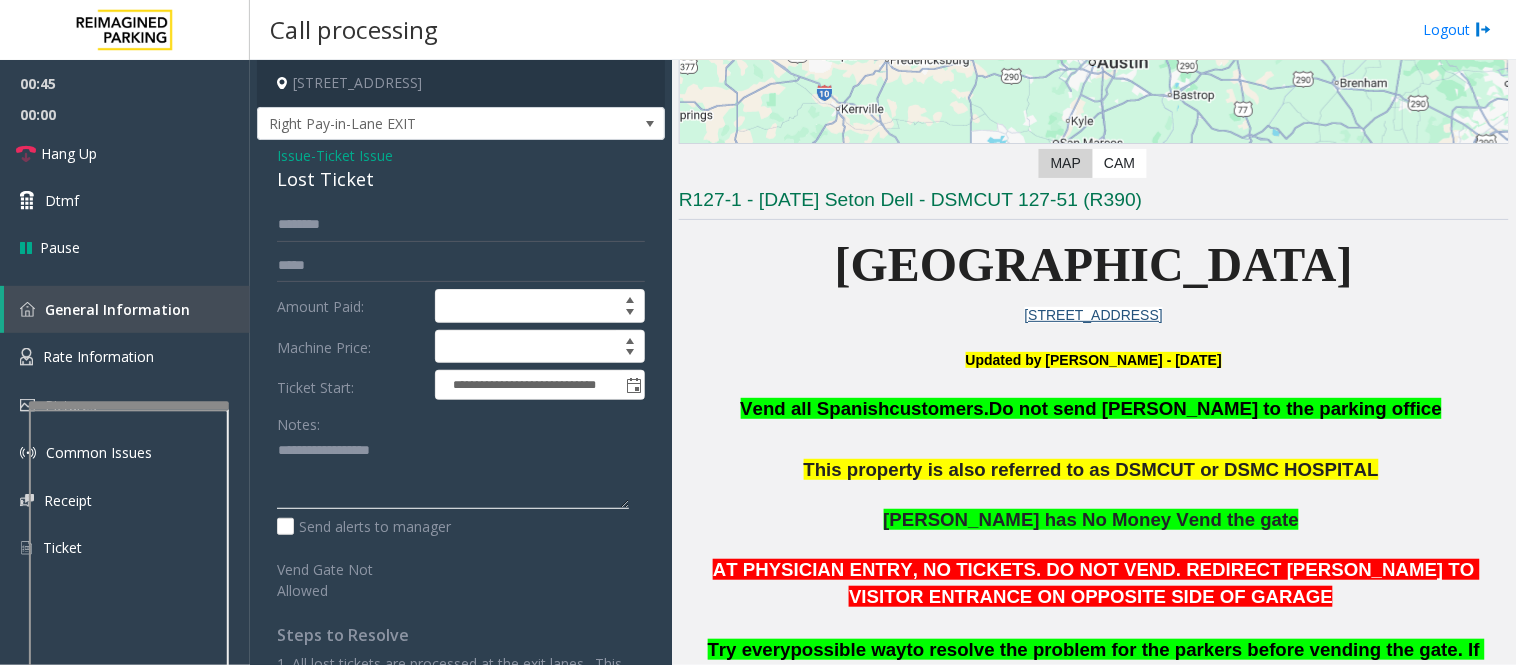 click 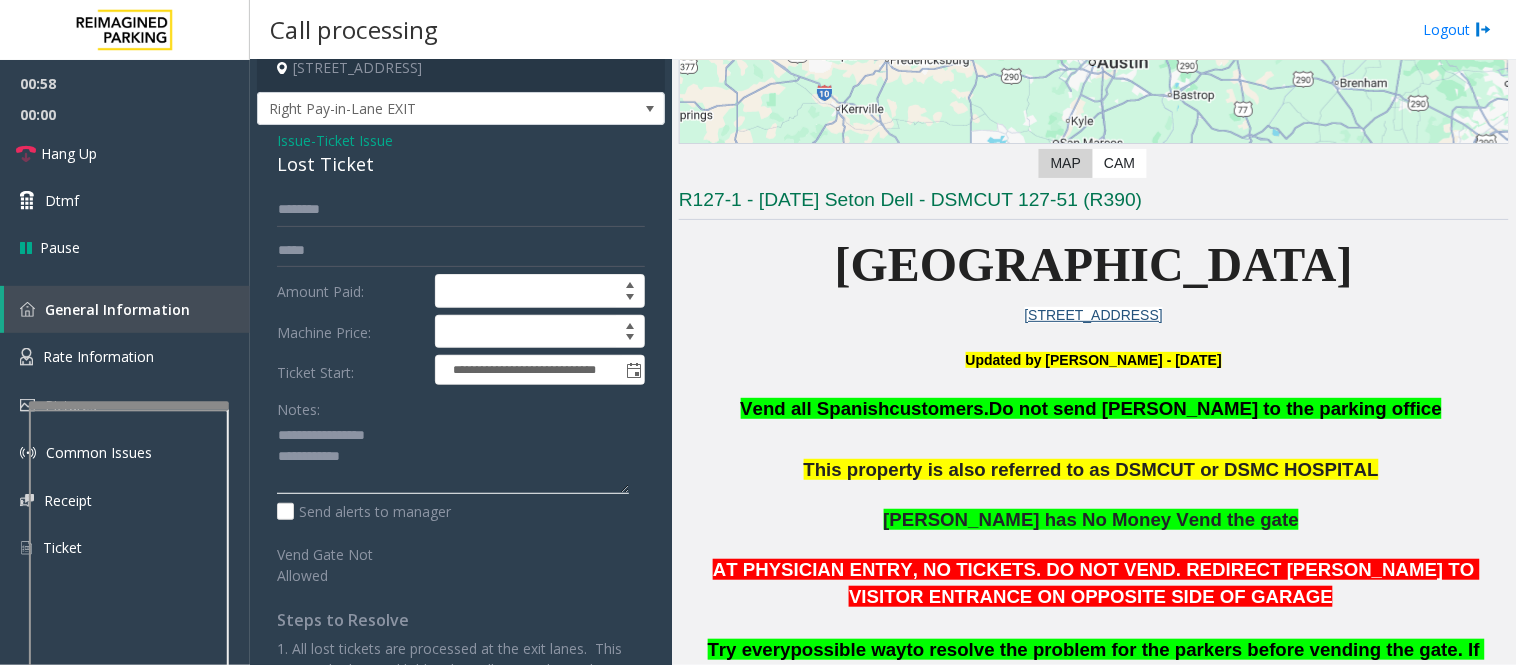 scroll, scrollTop: 0, scrollLeft: 0, axis: both 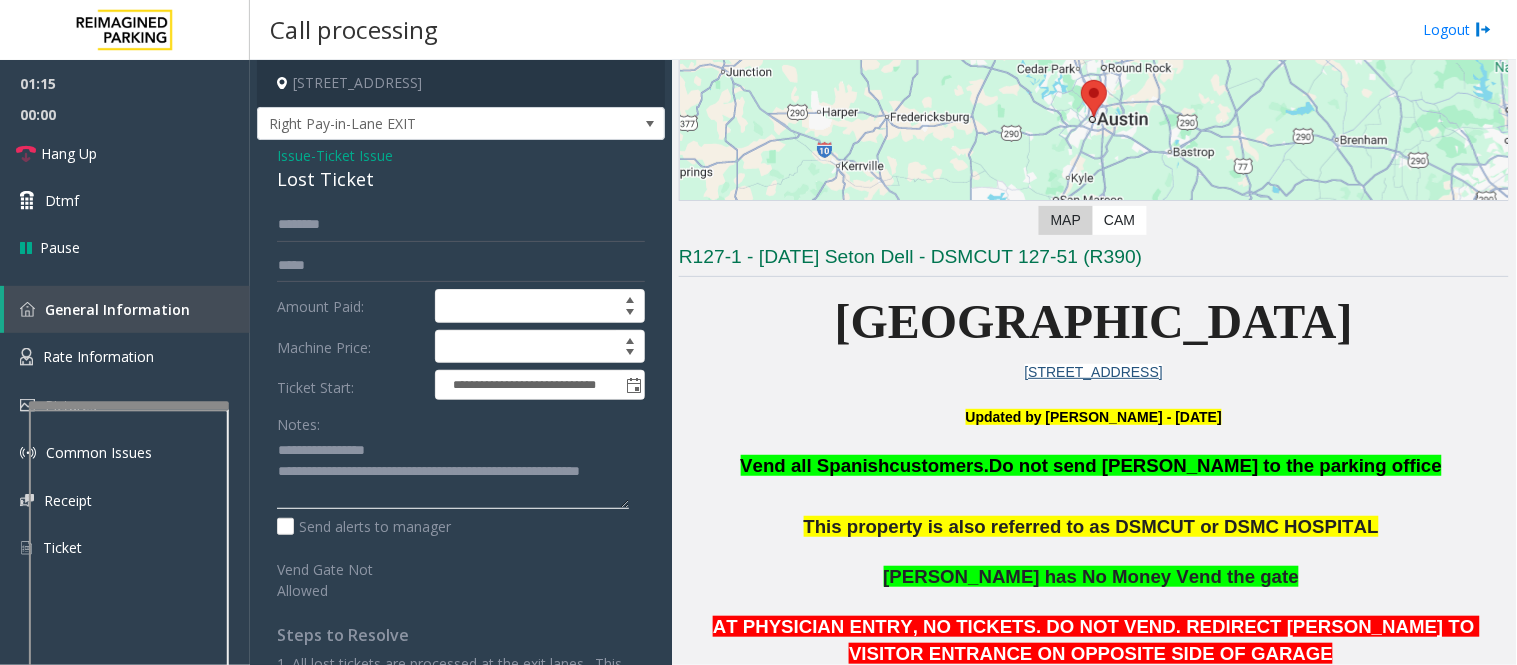 click 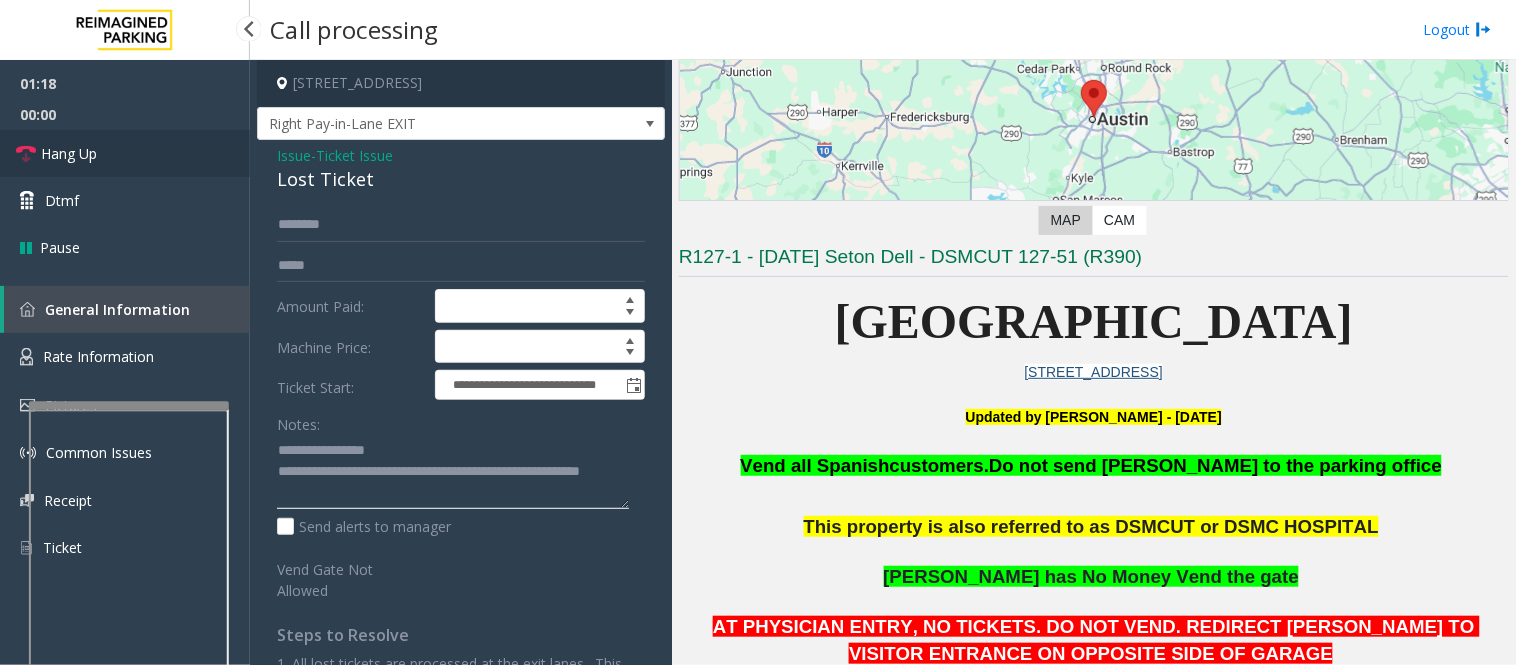 type on "**********" 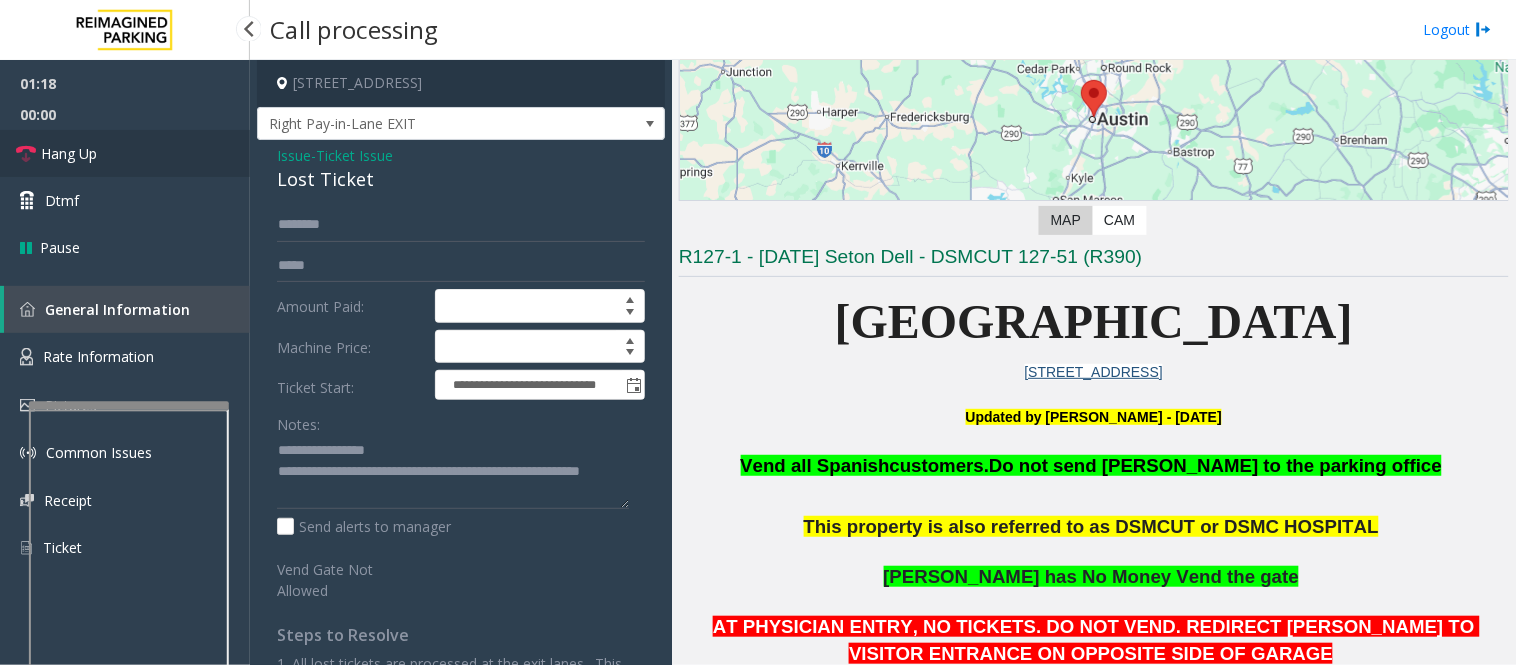 click on "Hang Up" at bounding box center (69, 153) 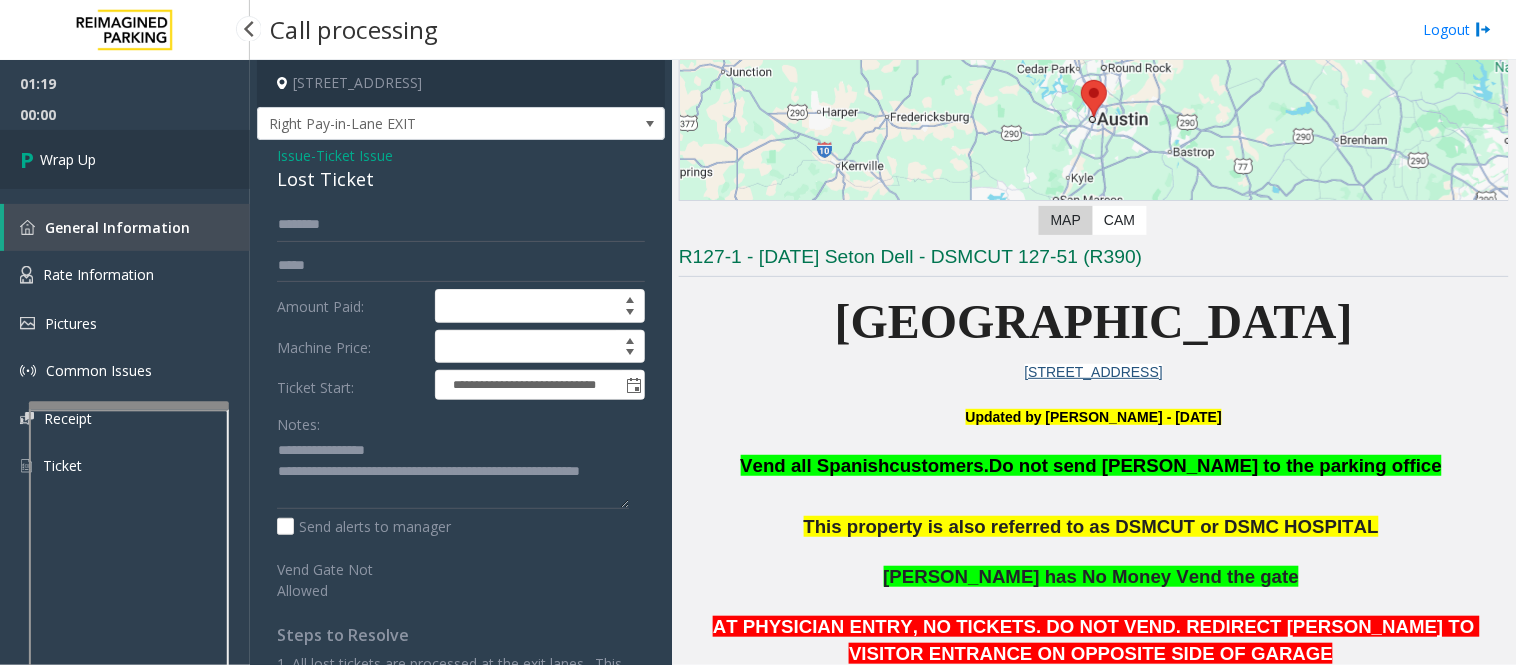 click on "Wrap Up" at bounding box center [125, 159] 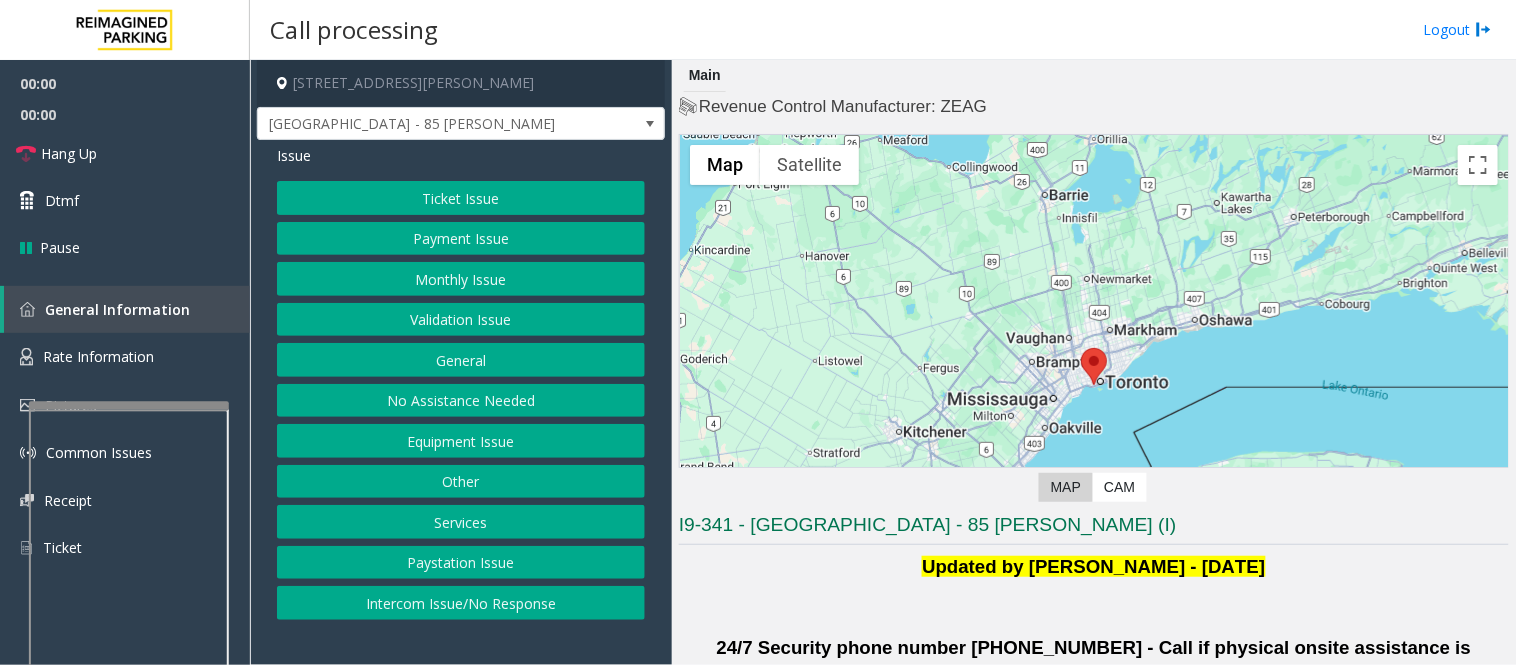 click on "Validation Issue" 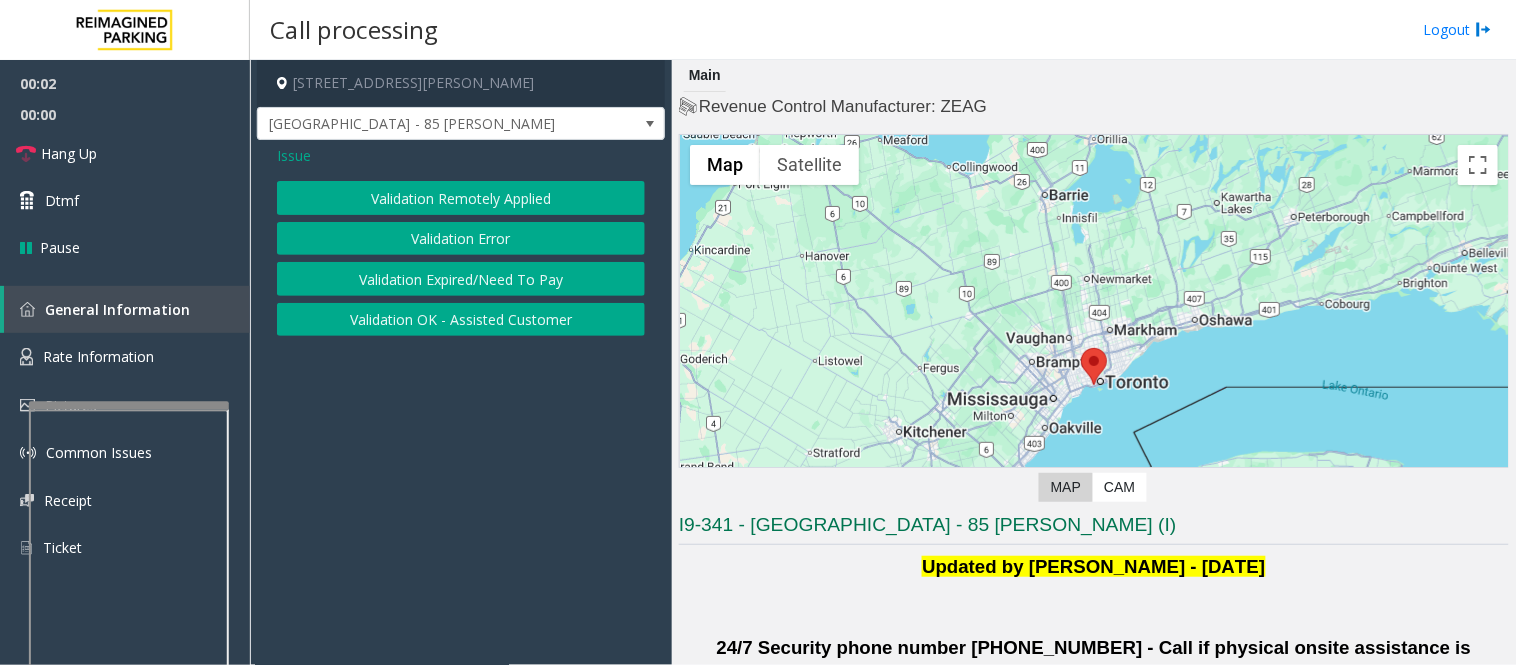 click on "Validation Error" 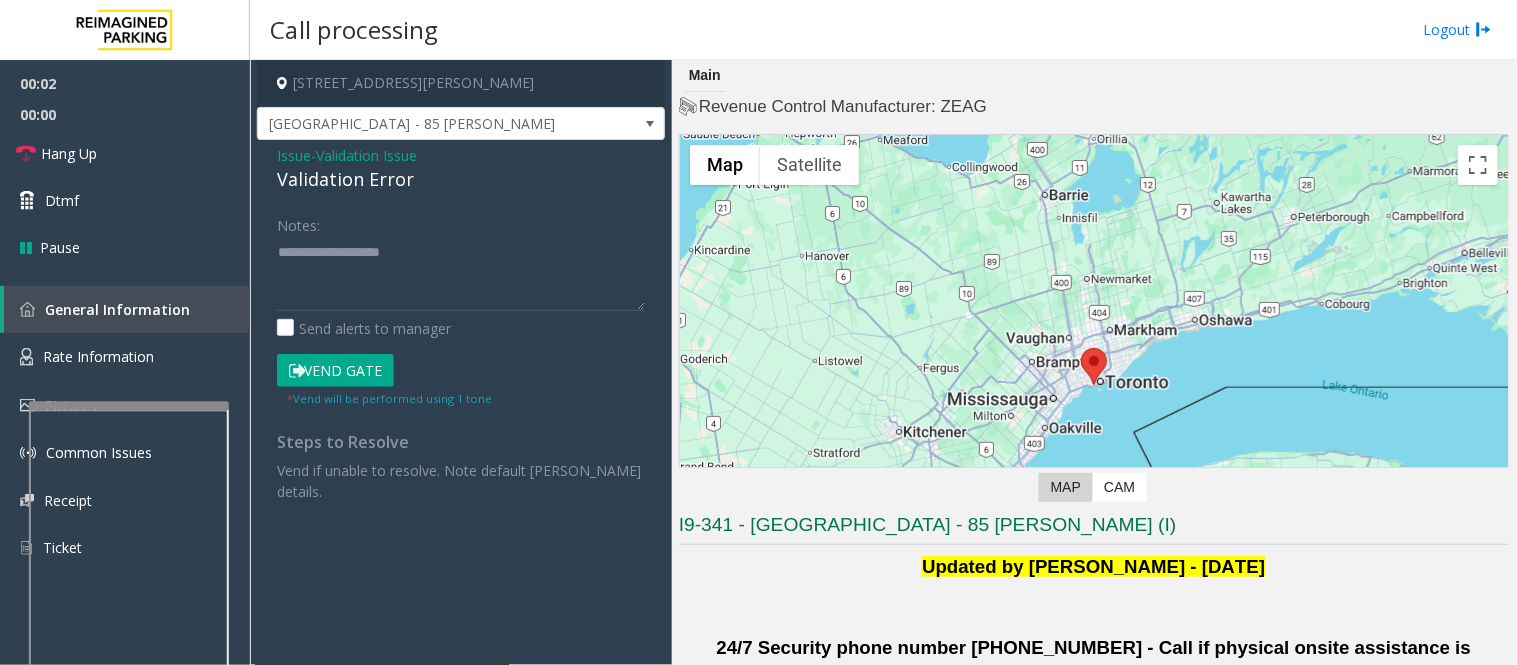 click on "Validation Error" 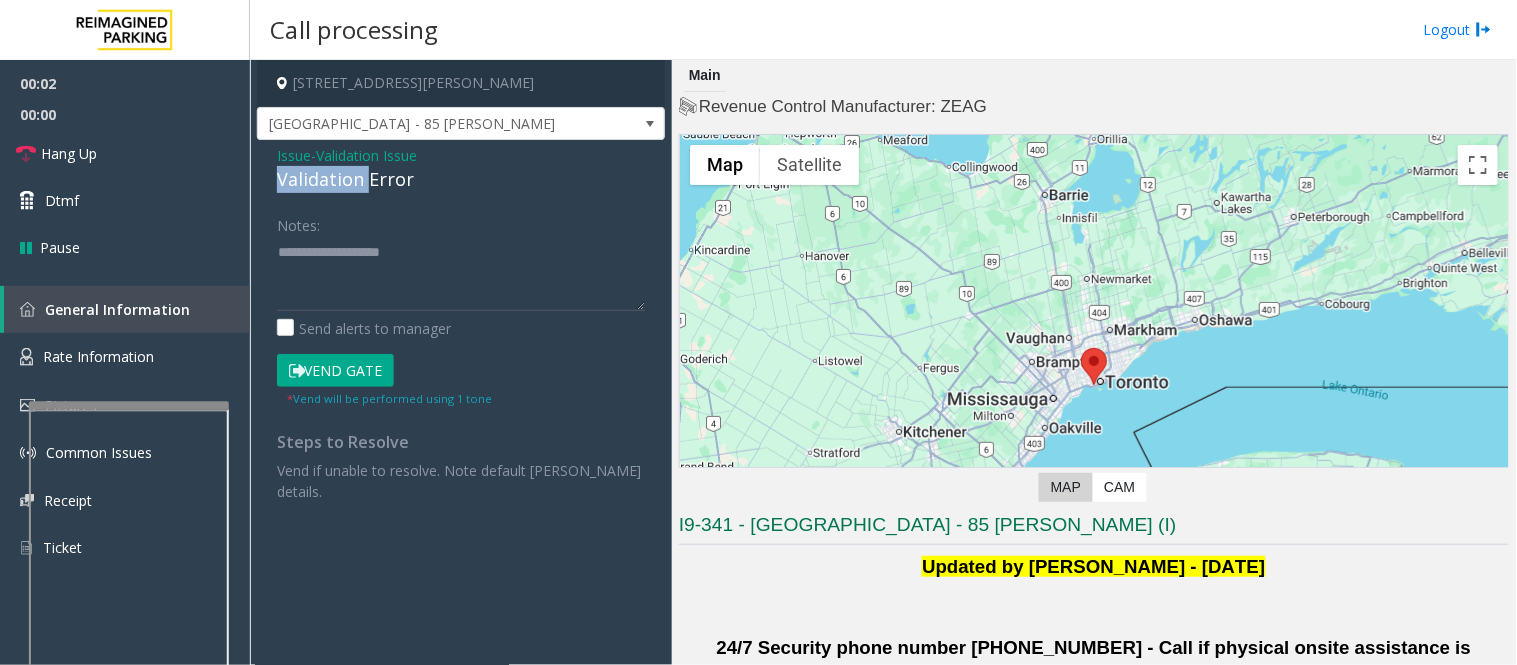 click on "Validation Error" 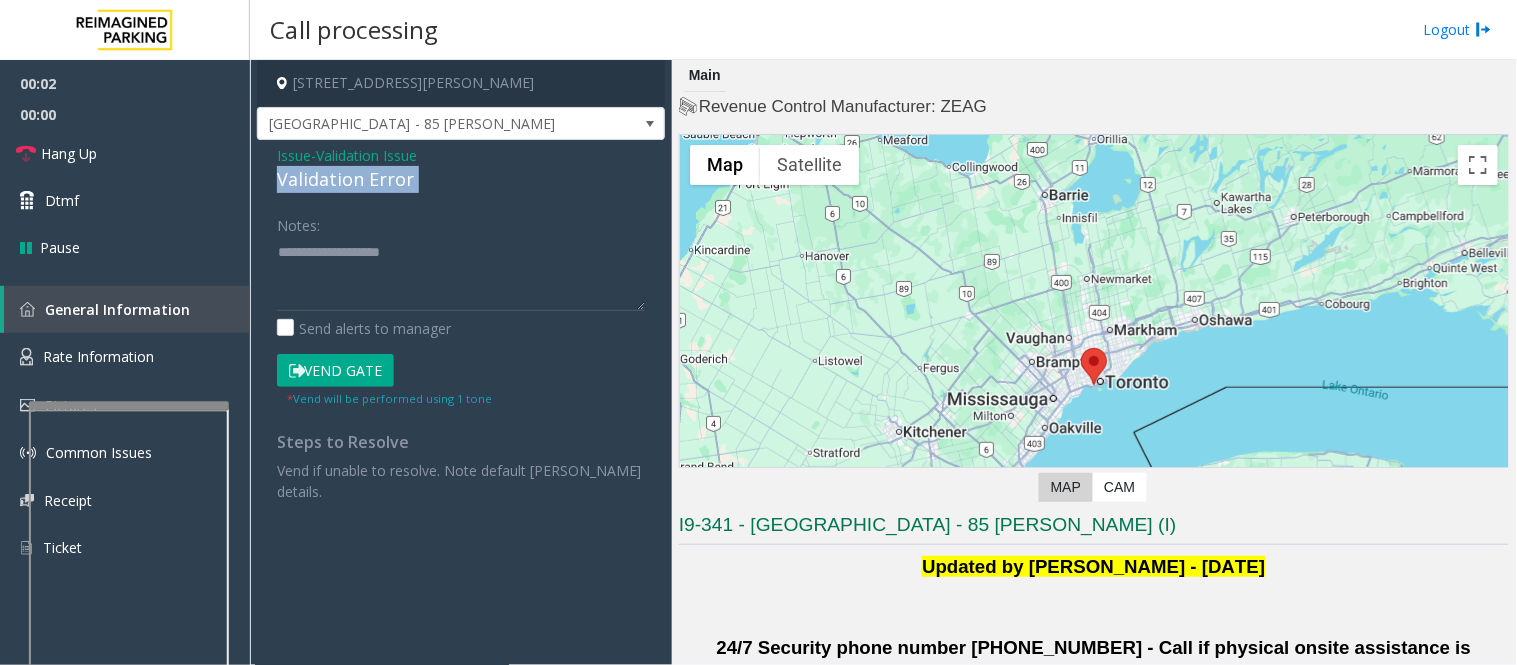 click on "Validation Error" 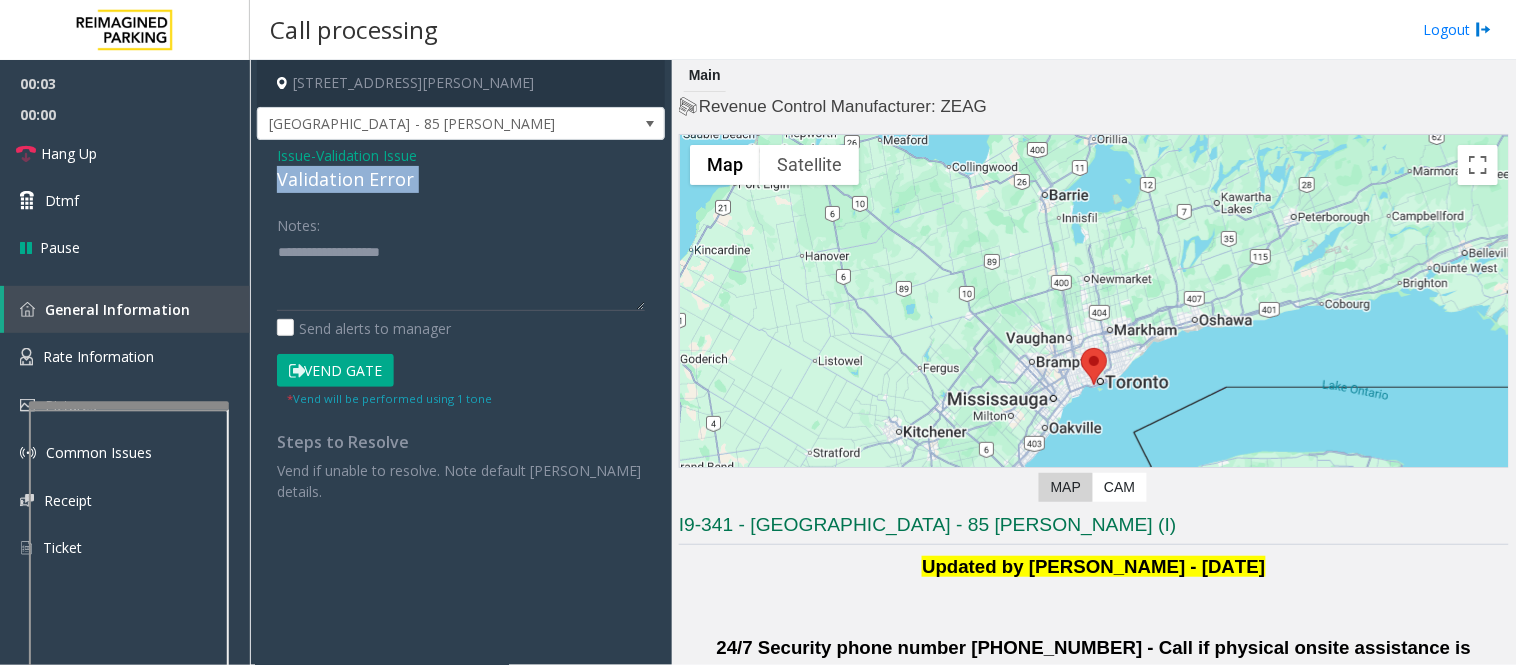 copy on "Validation Error" 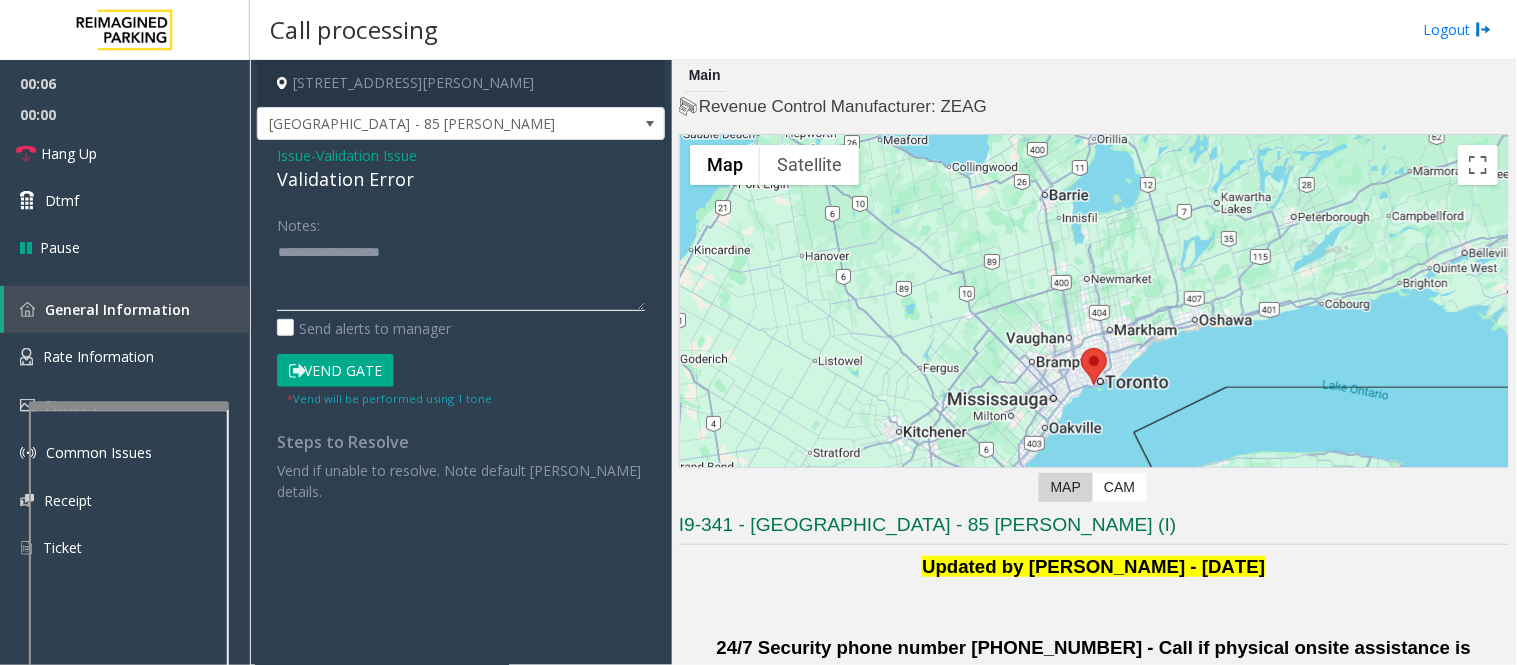 click 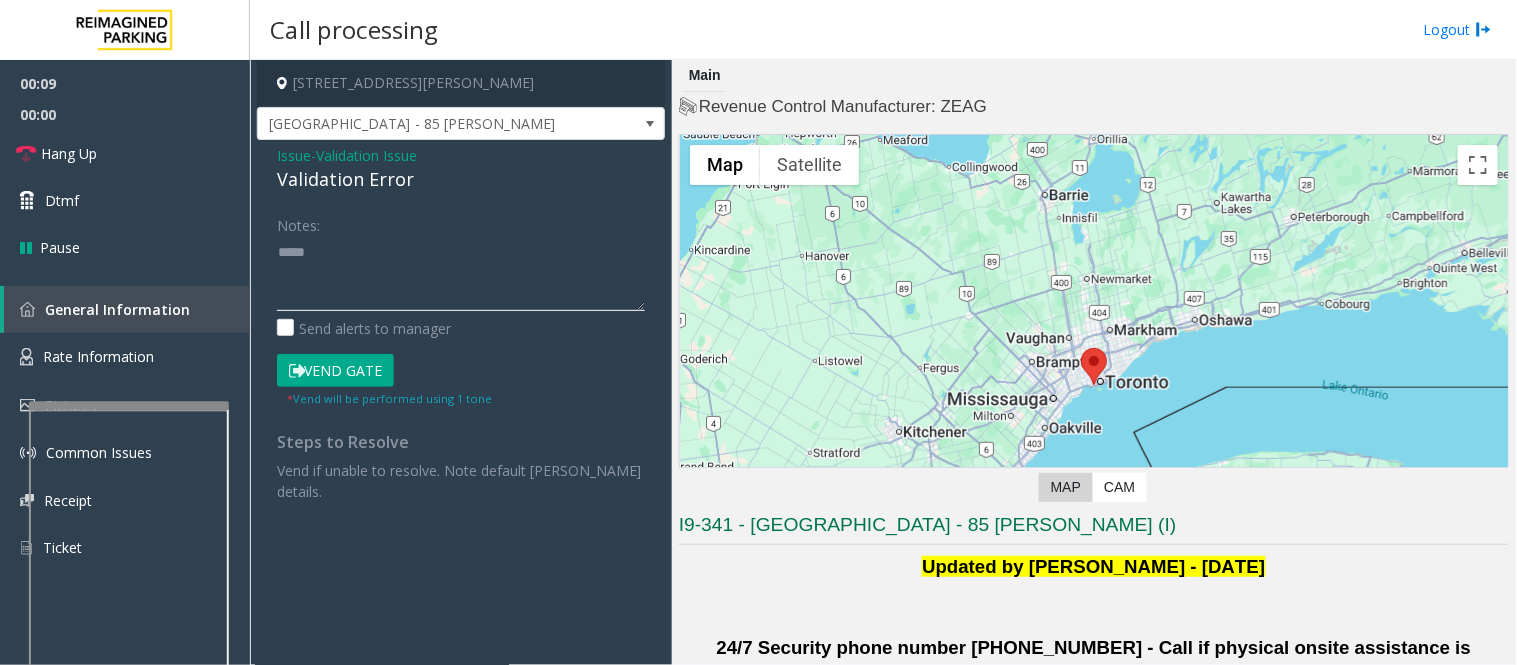 paste on "**********" 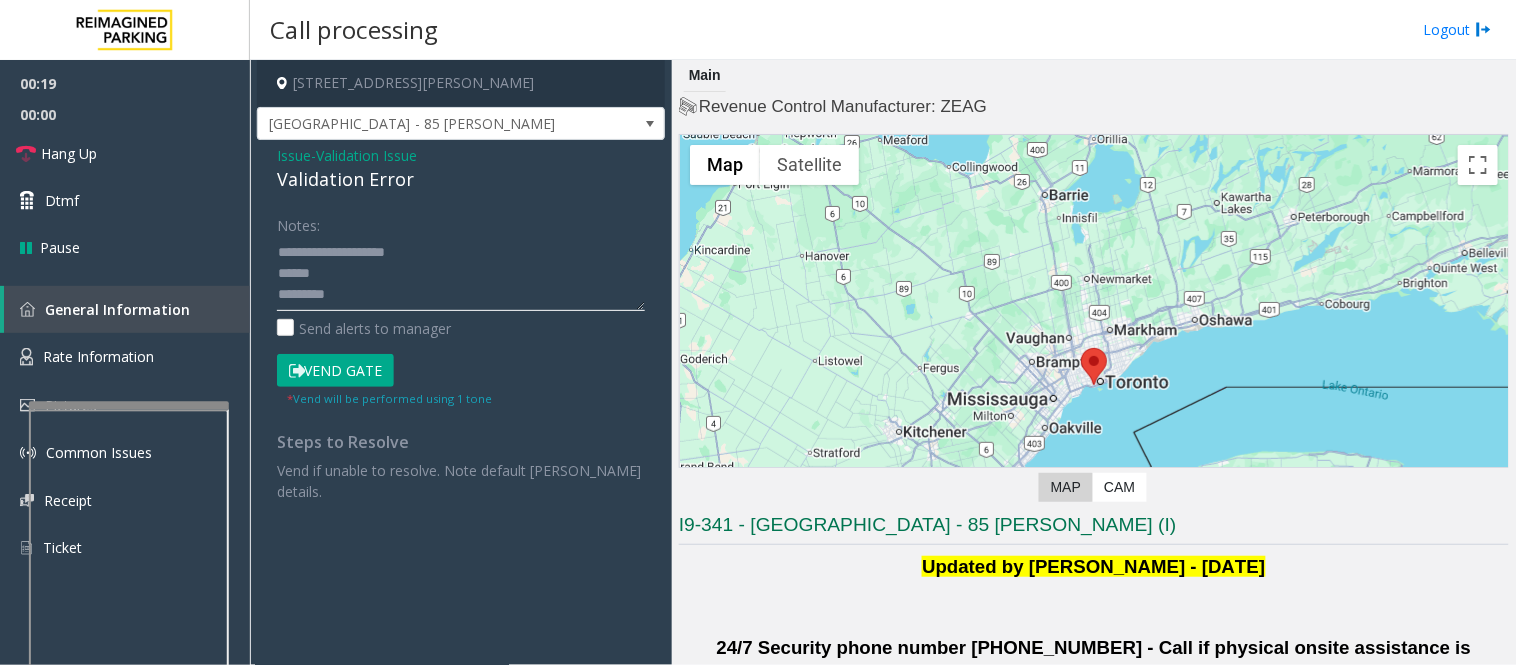 click 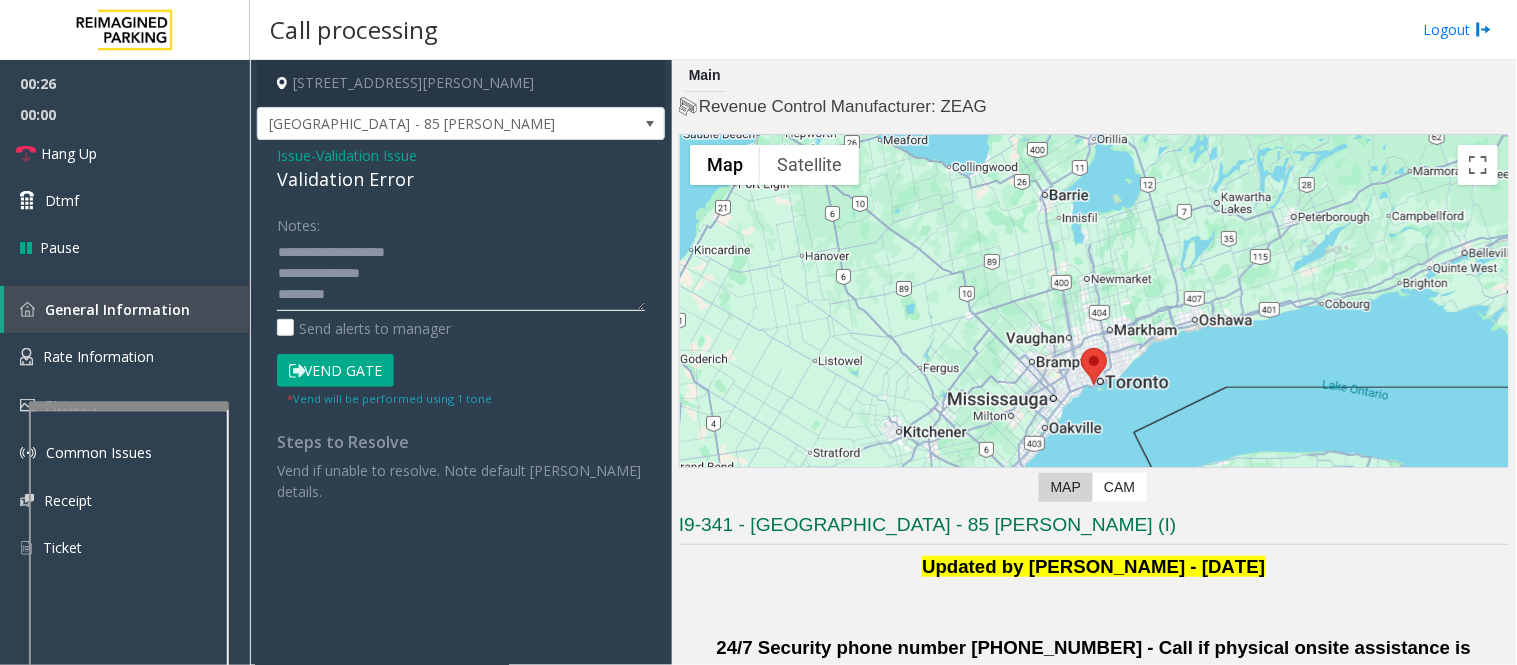 click 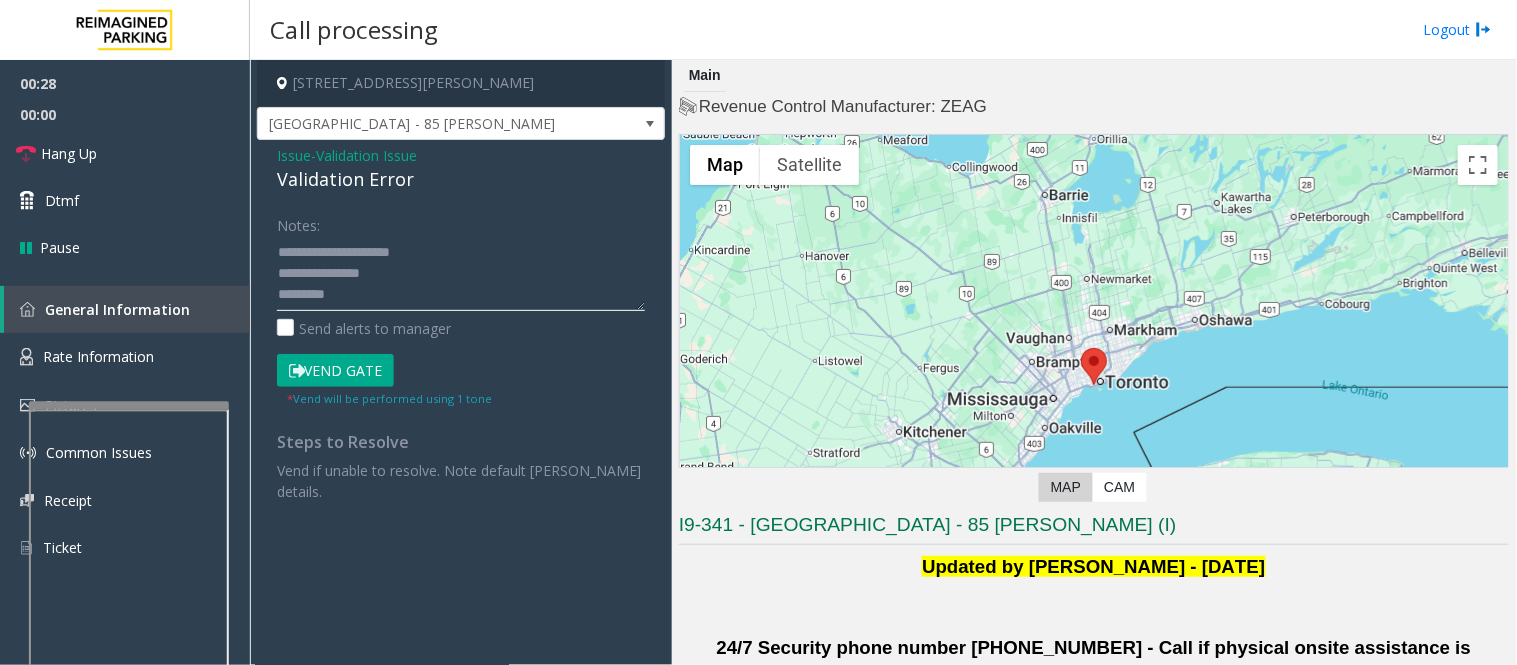 click 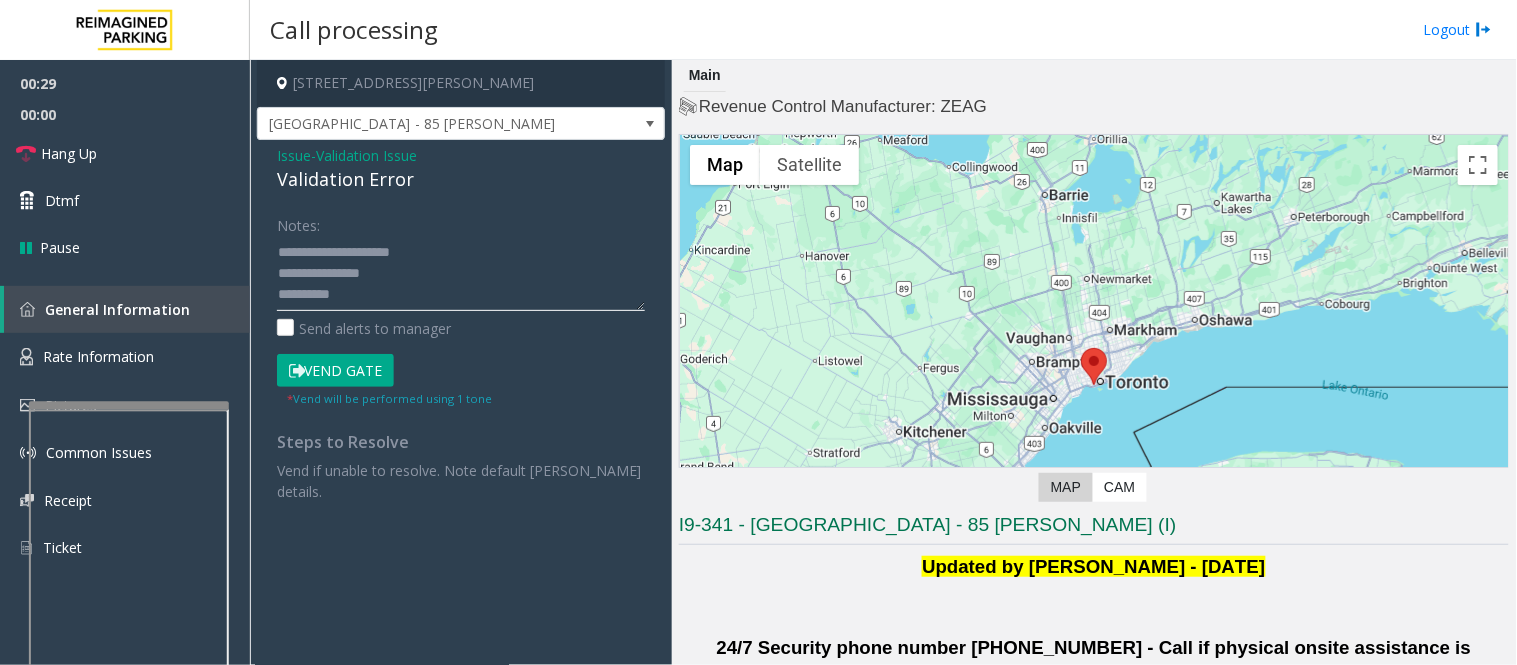 scroll, scrollTop: 14, scrollLeft: 0, axis: vertical 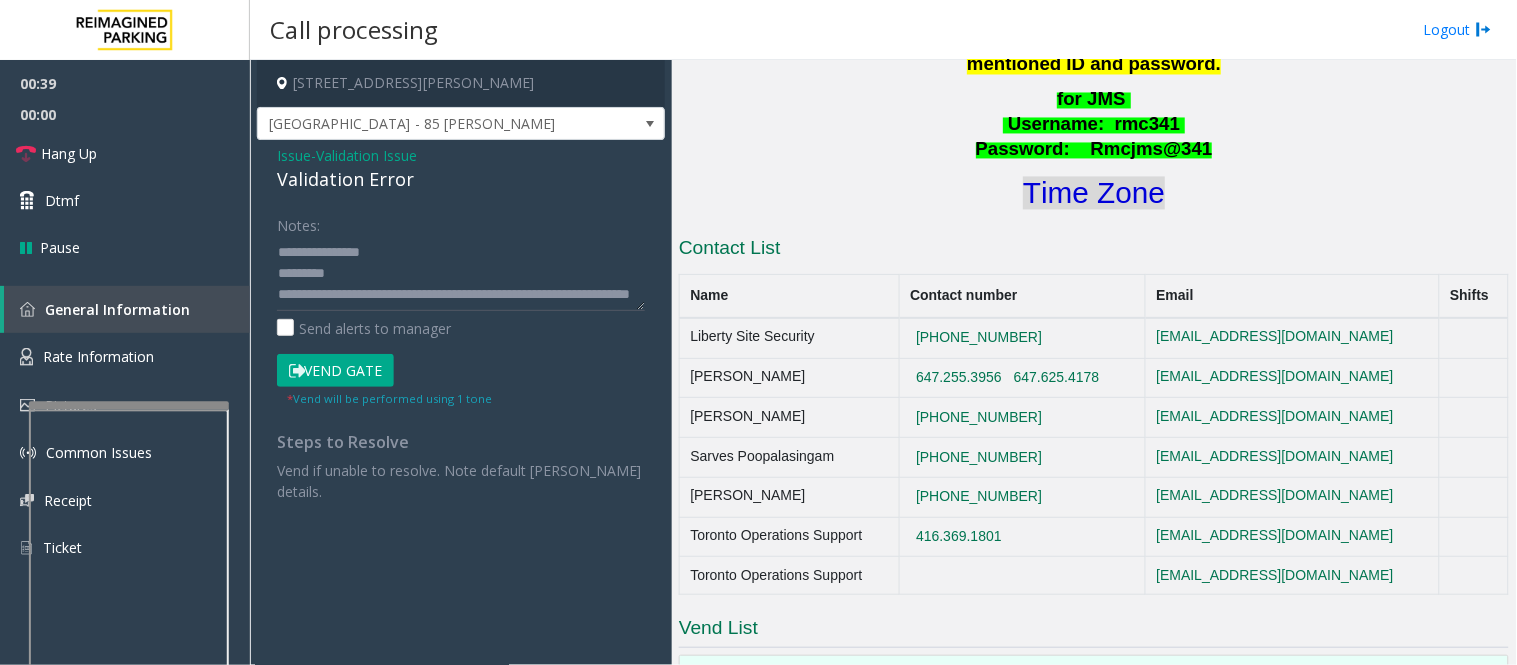 click on "Time Zone" 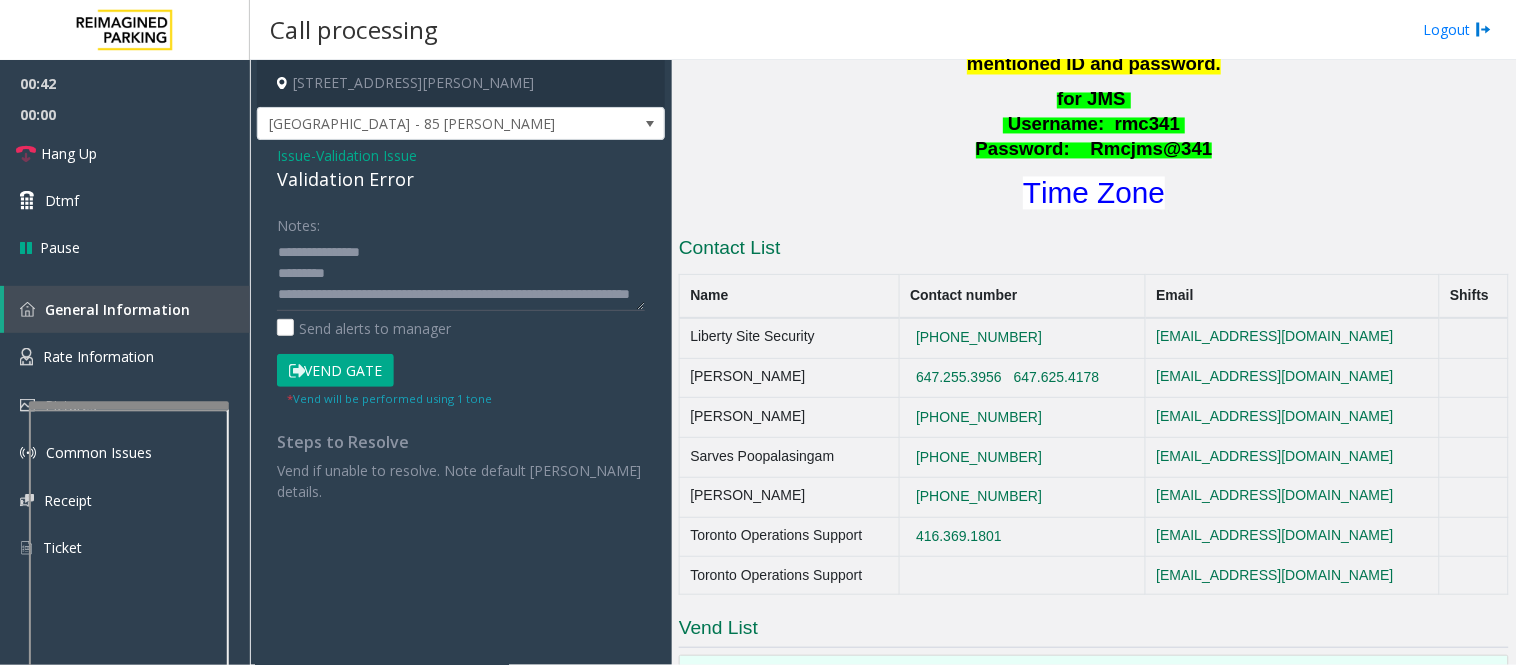 click on "Vend Gate" 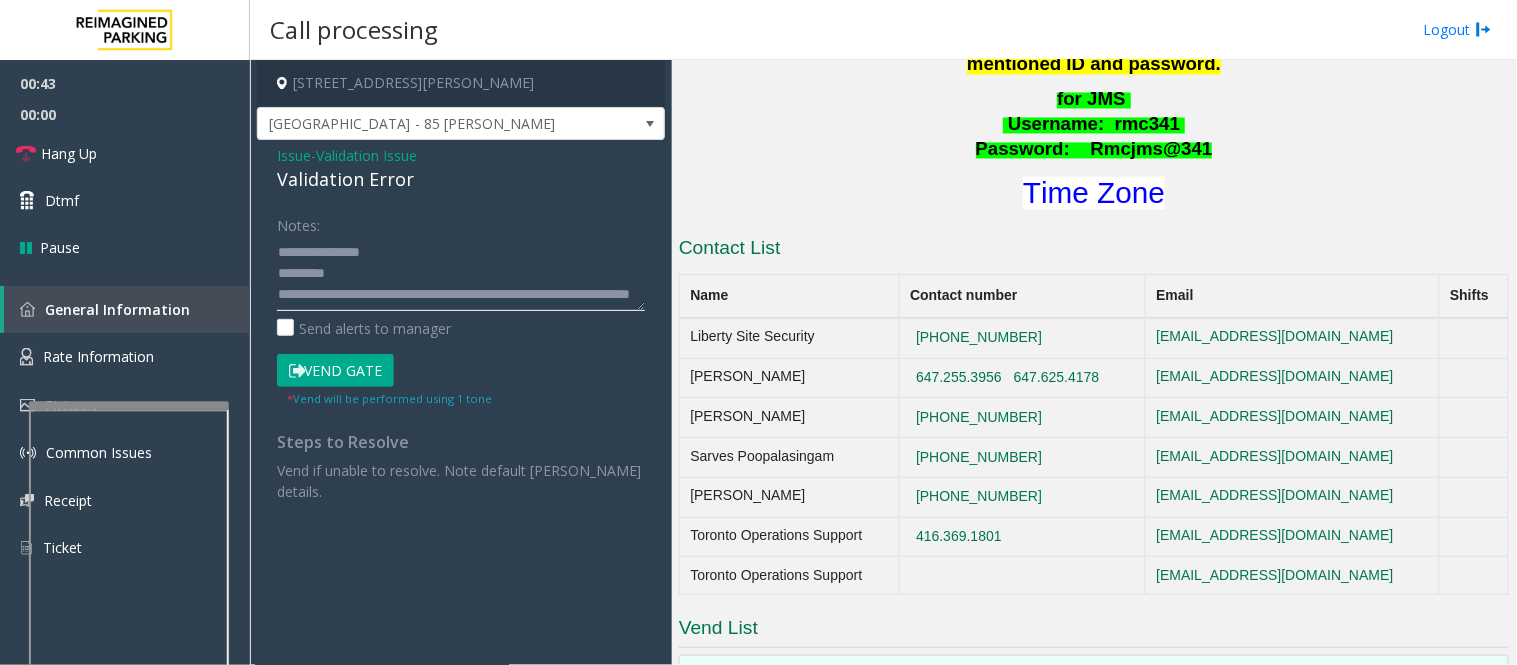 scroll, scrollTop: 42, scrollLeft: 0, axis: vertical 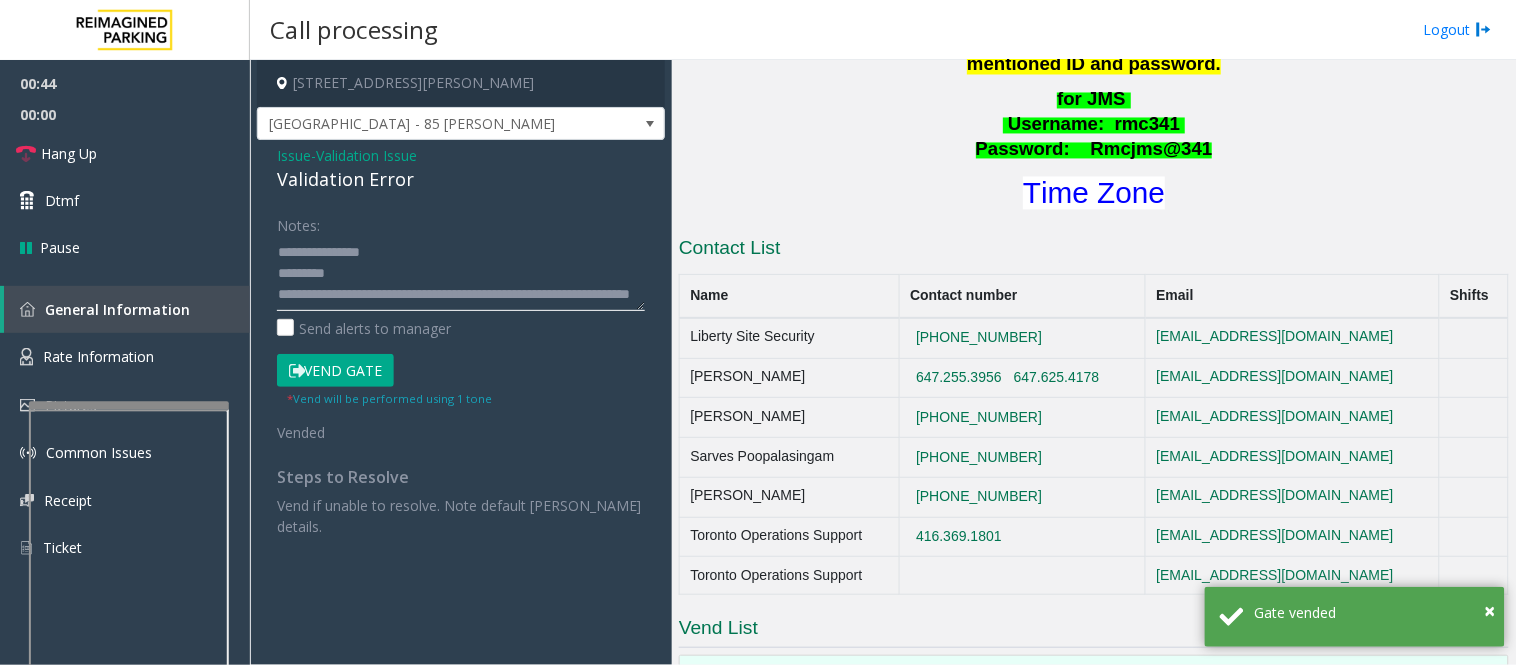 click 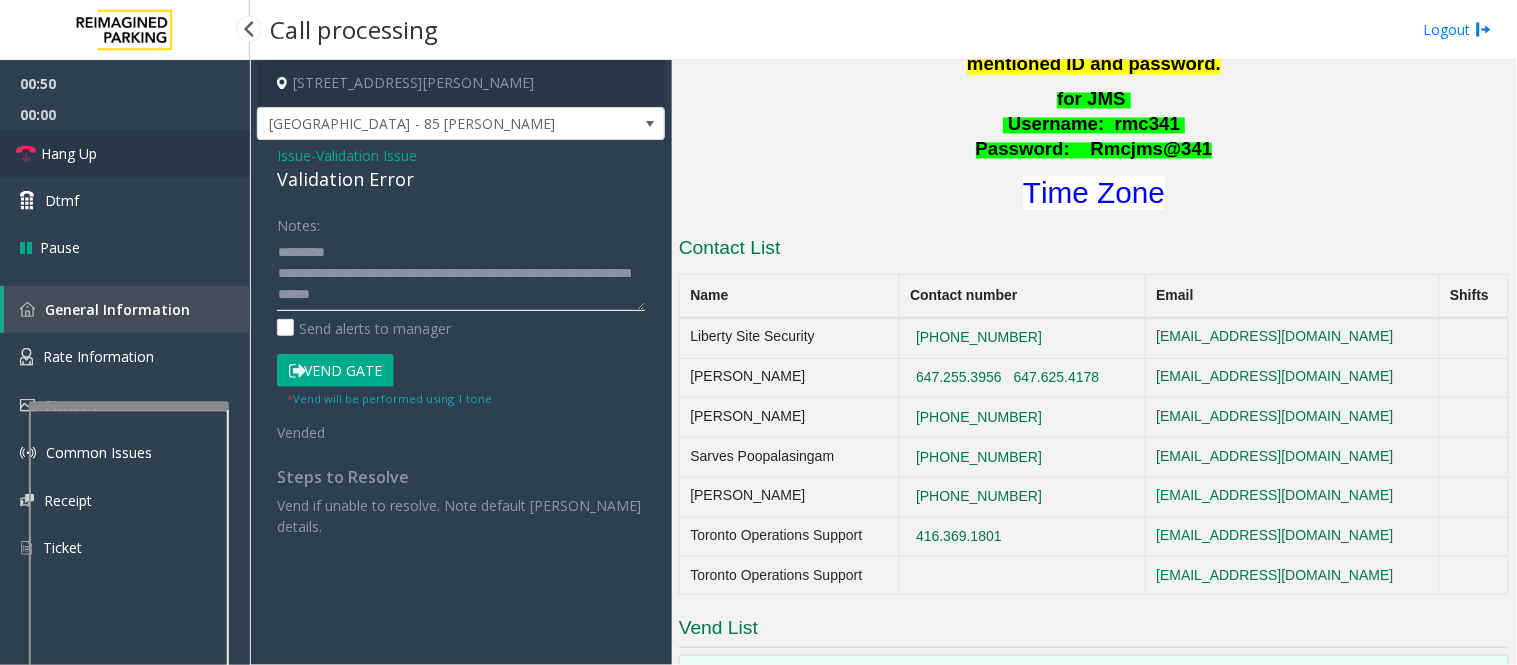 type on "**********" 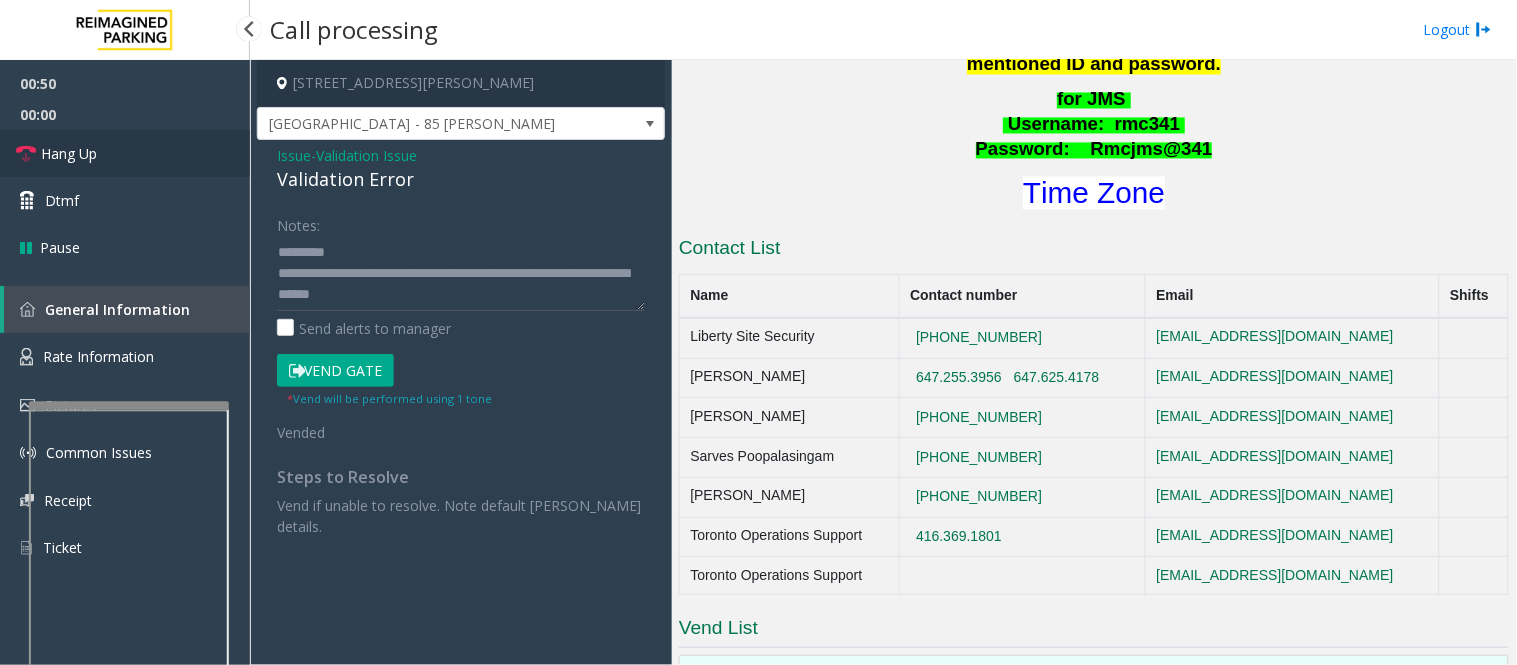click on "Hang Up" at bounding box center [125, 153] 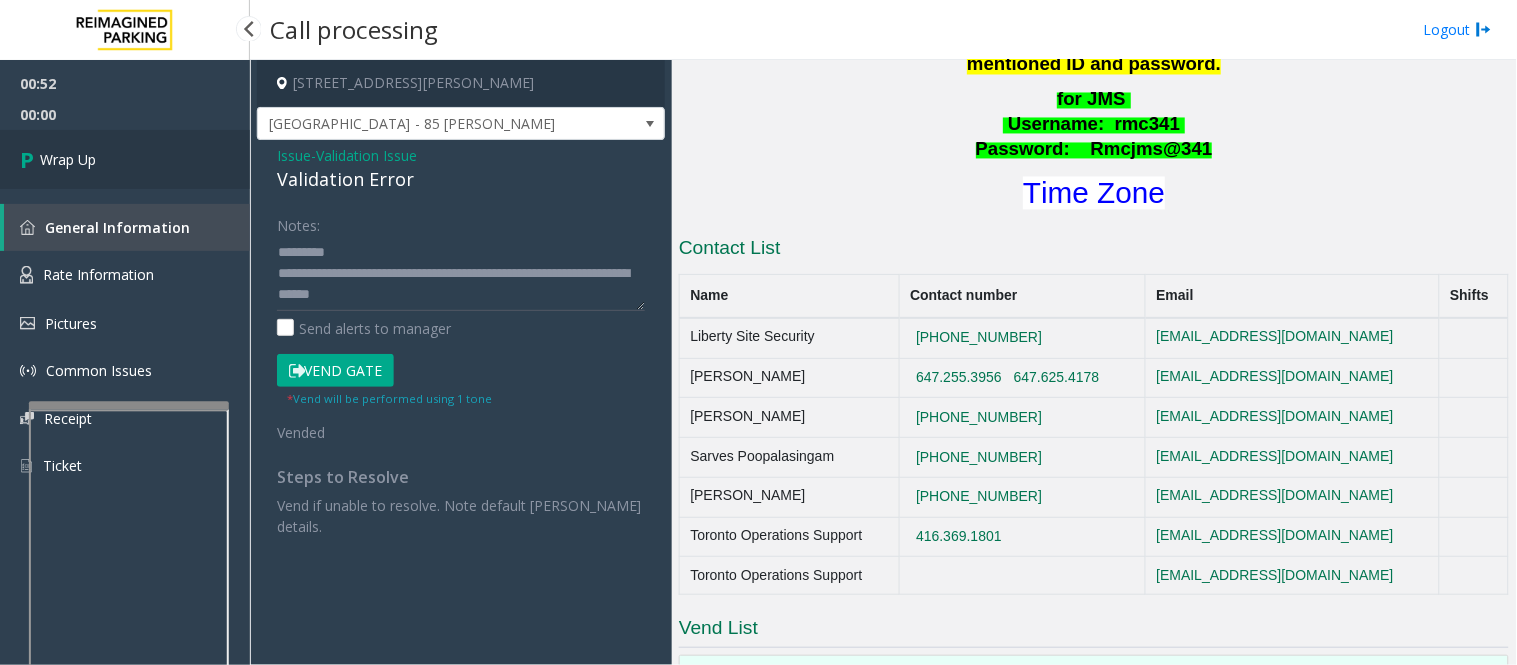 click at bounding box center [30, 159] 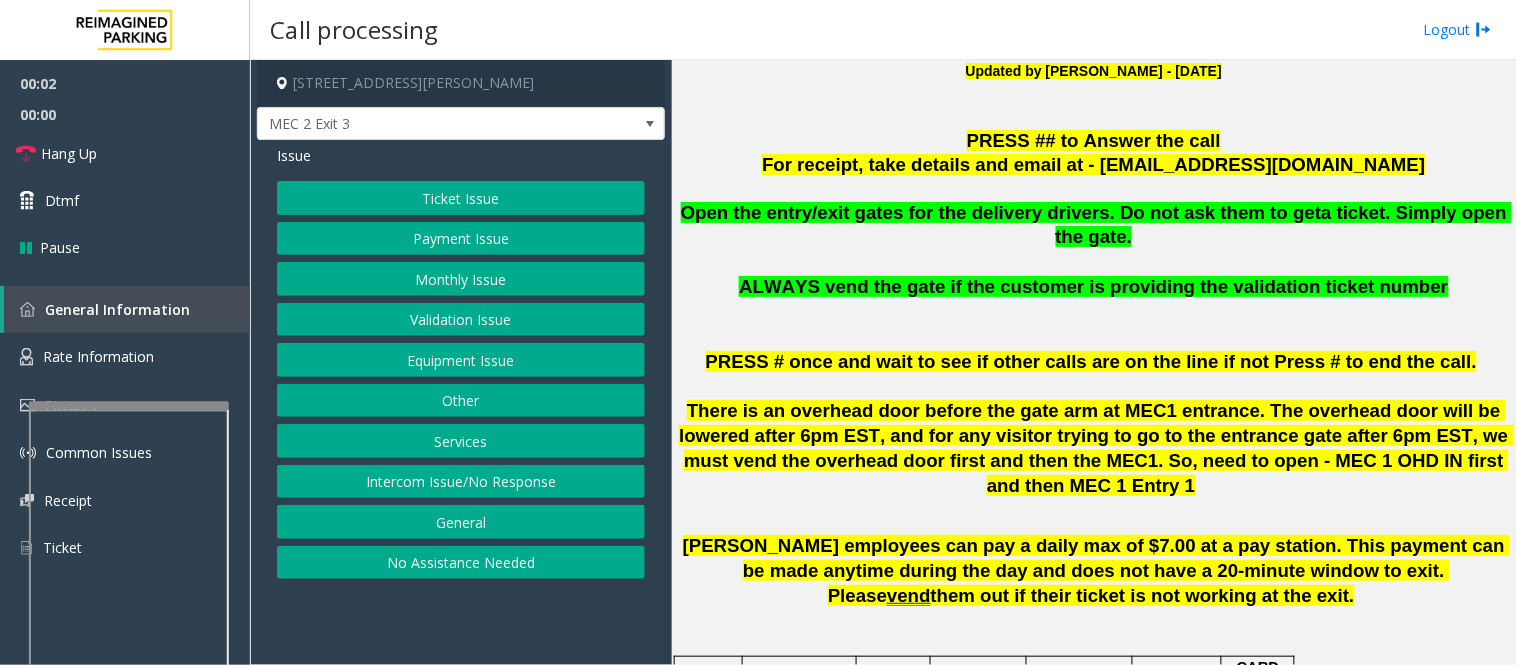 scroll, scrollTop: 805, scrollLeft: 0, axis: vertical 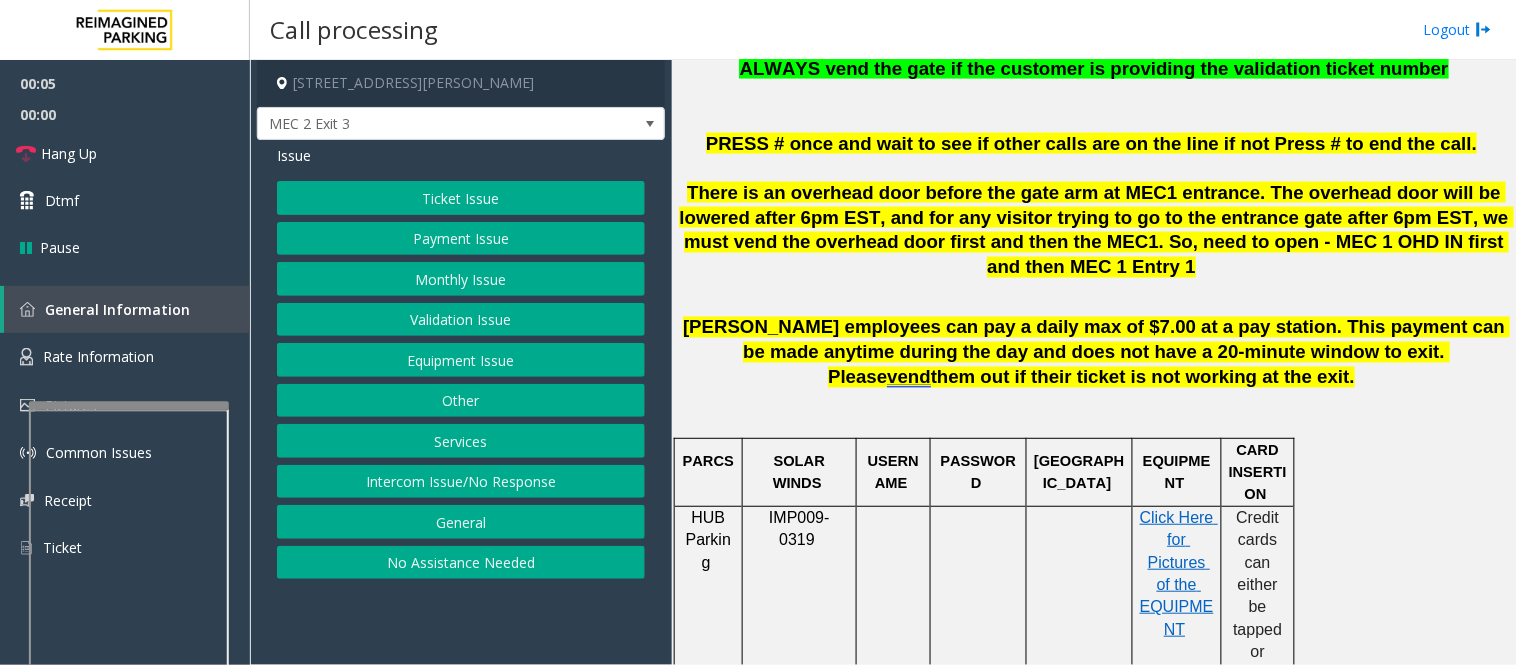 click on "Intercom Issue/No Response" 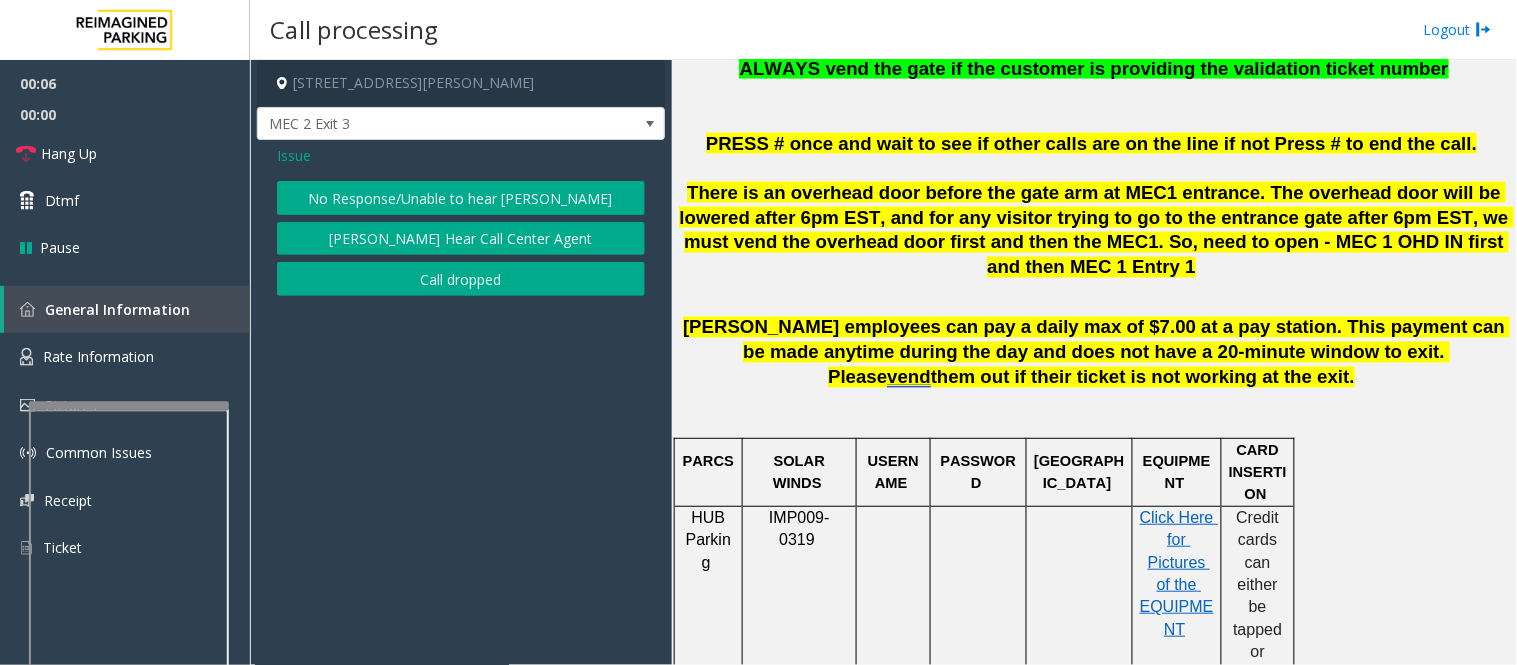 click on "No Response/Unable to hear [PERSON_NAME]" 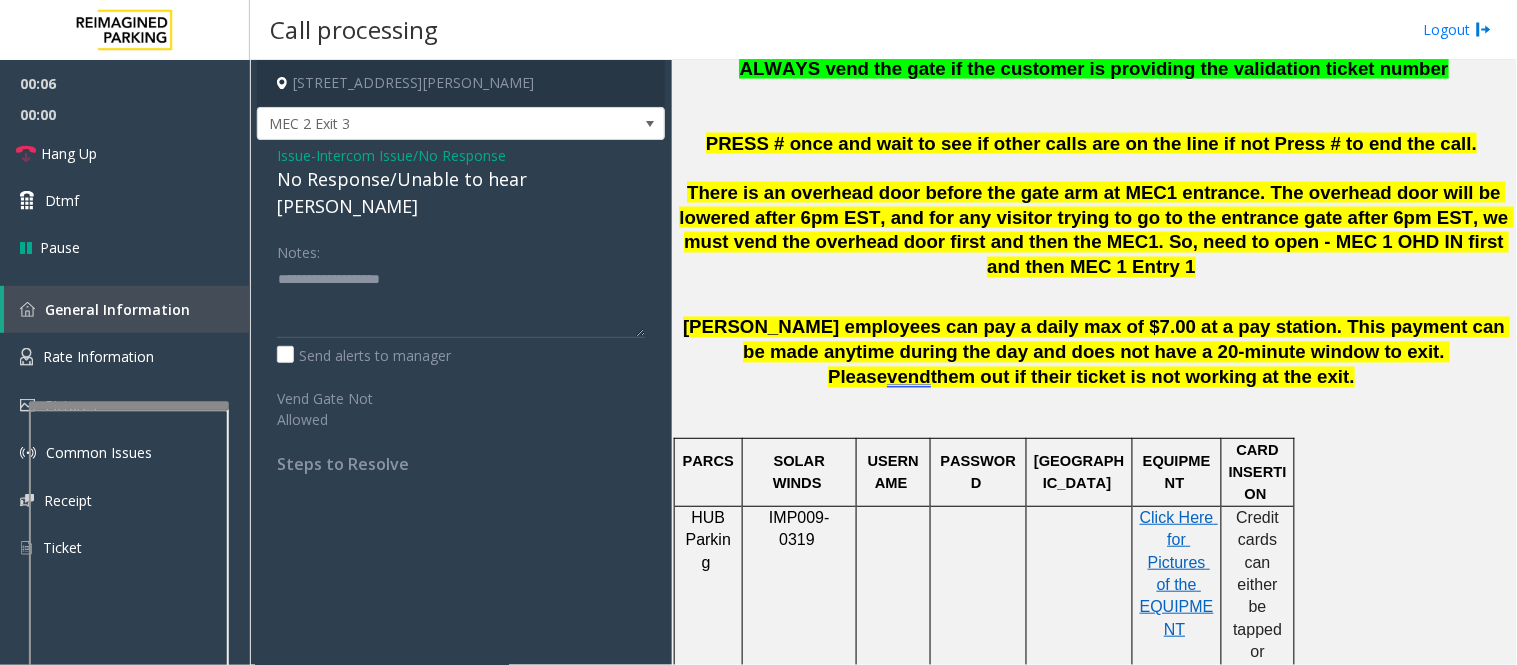 click on "No Response/Unable to hear [PERSON_NAME]" 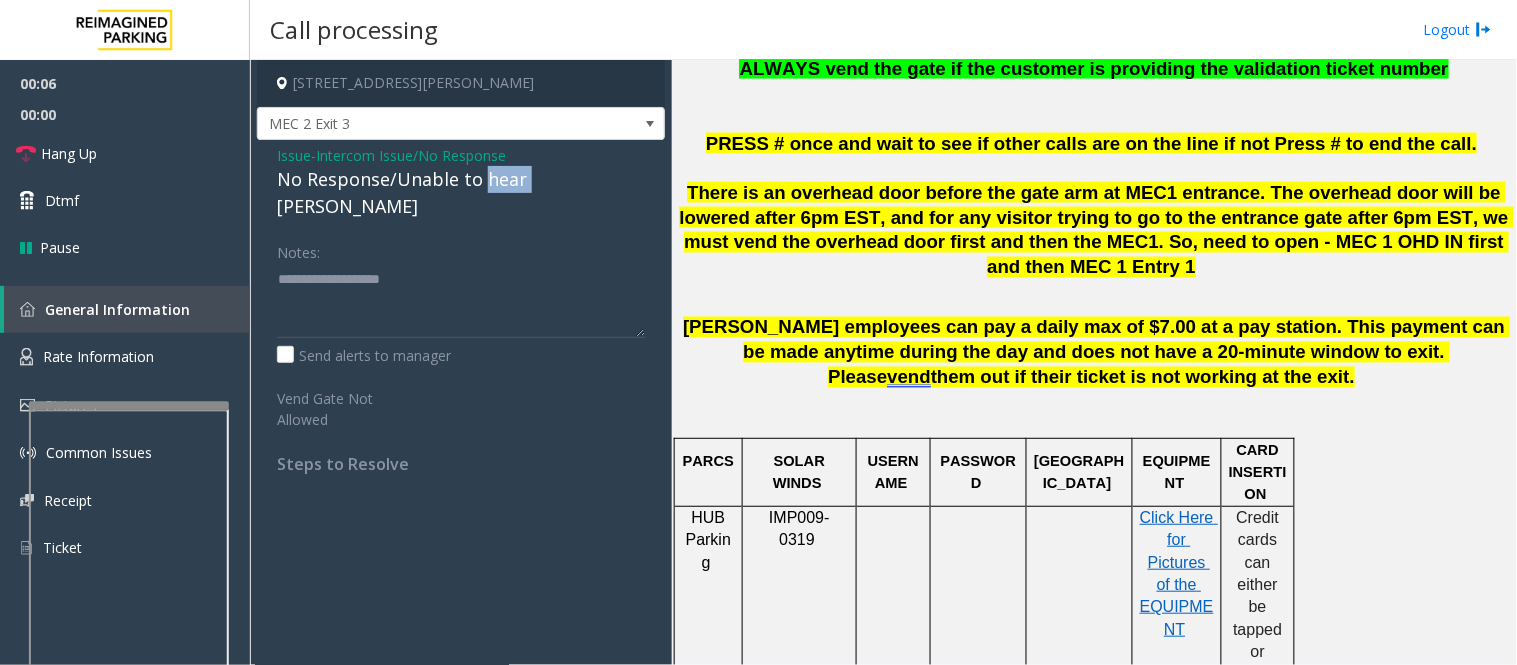 click on "No Response/Unable to hear [PERSON_NAME]" 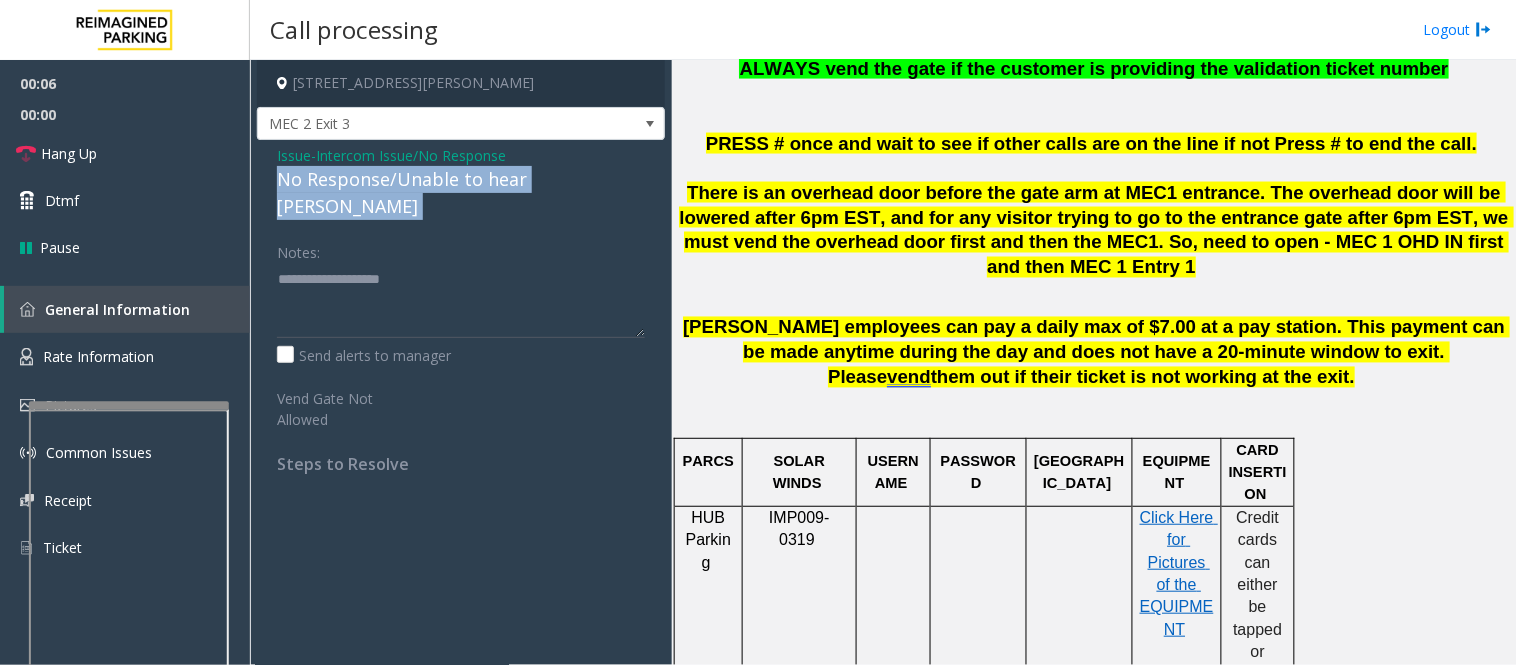 click on "No Response/Unable to hear [PERSON_NAME]" 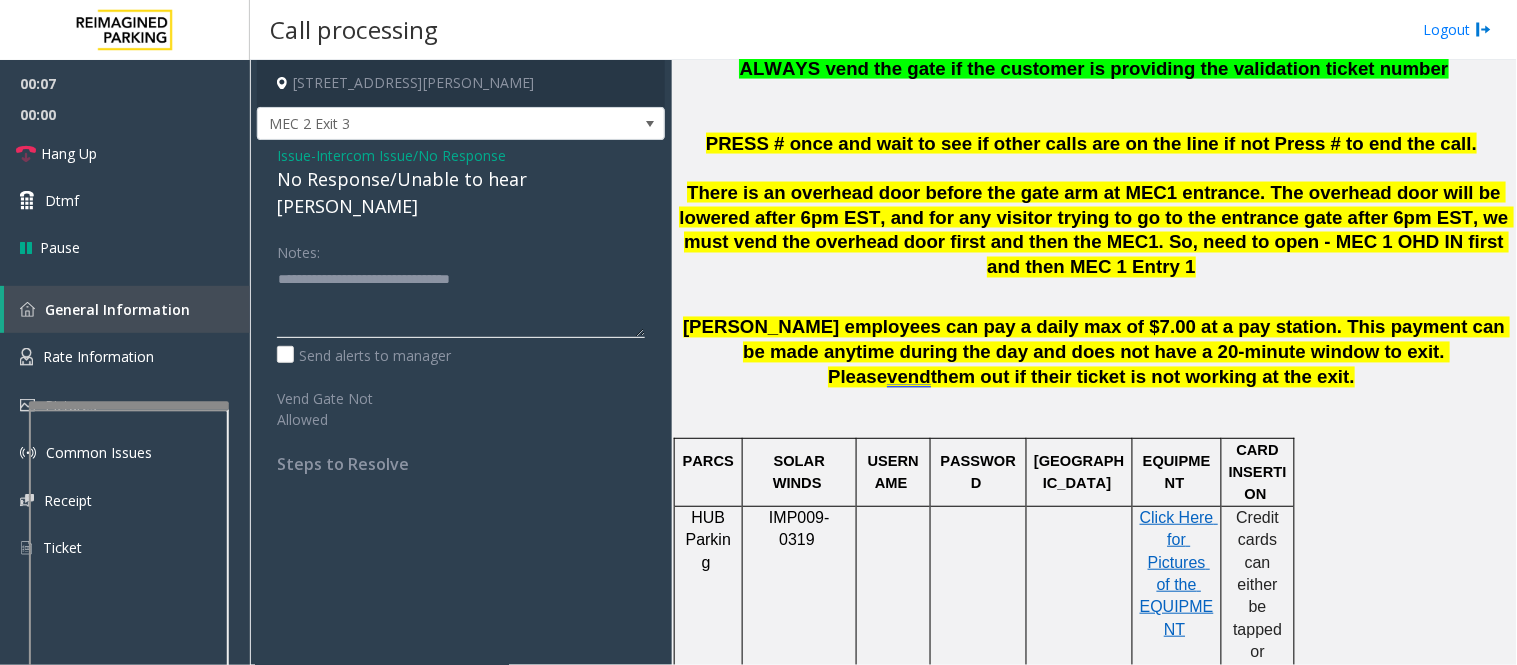click 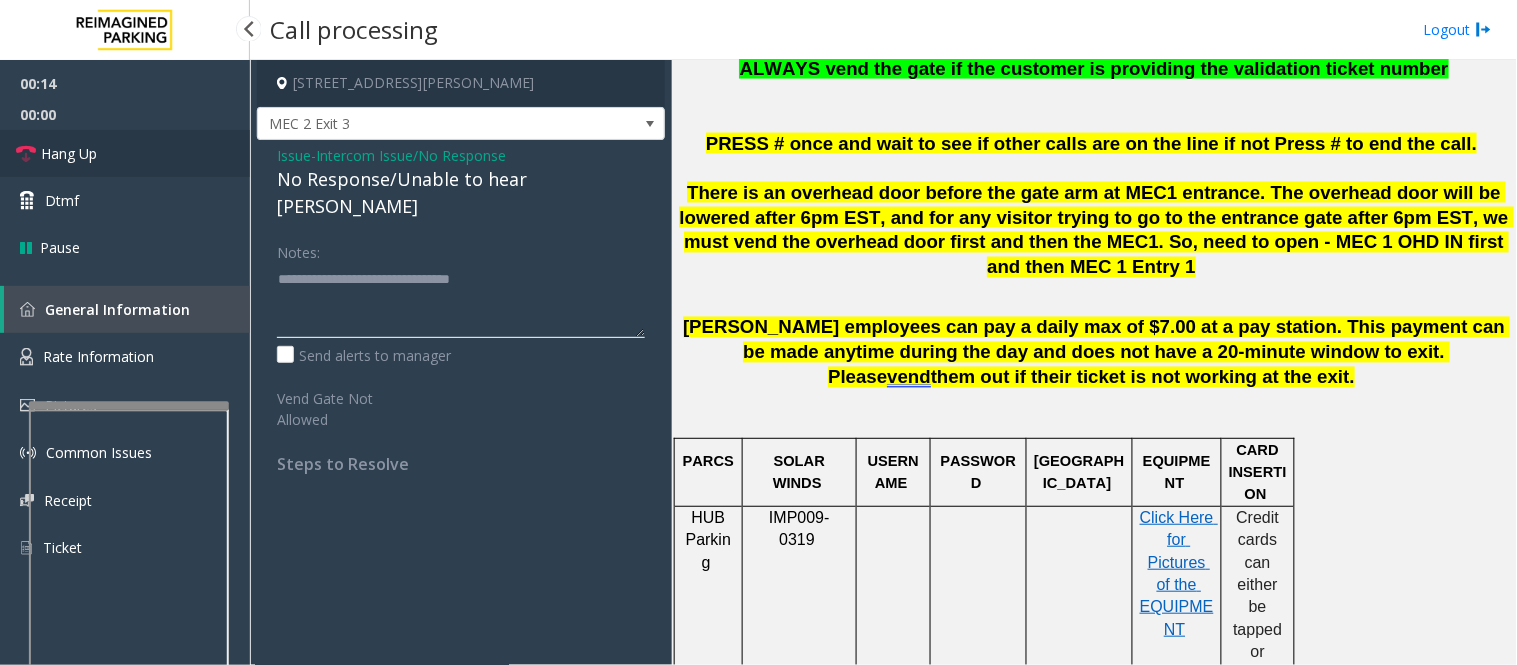type on "**********" 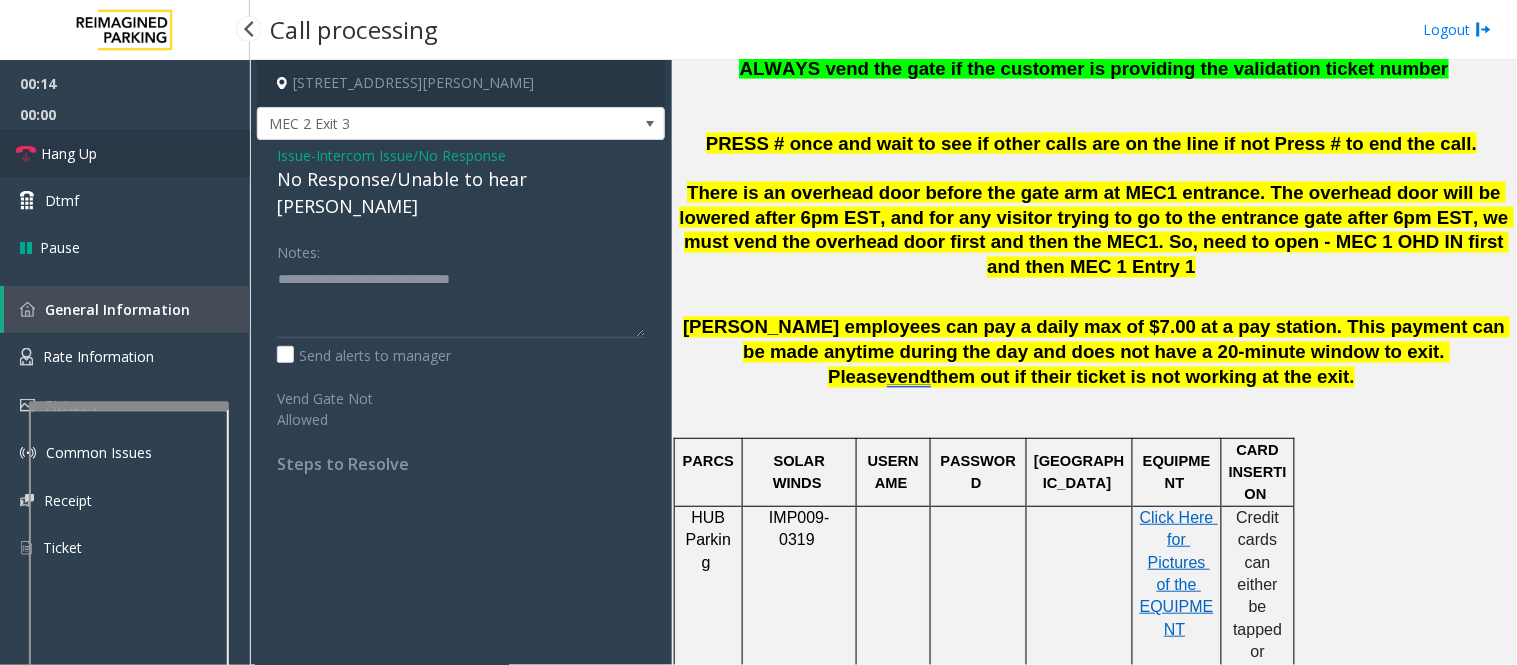 click on "Hang Up" at bounding box center [69, 153] 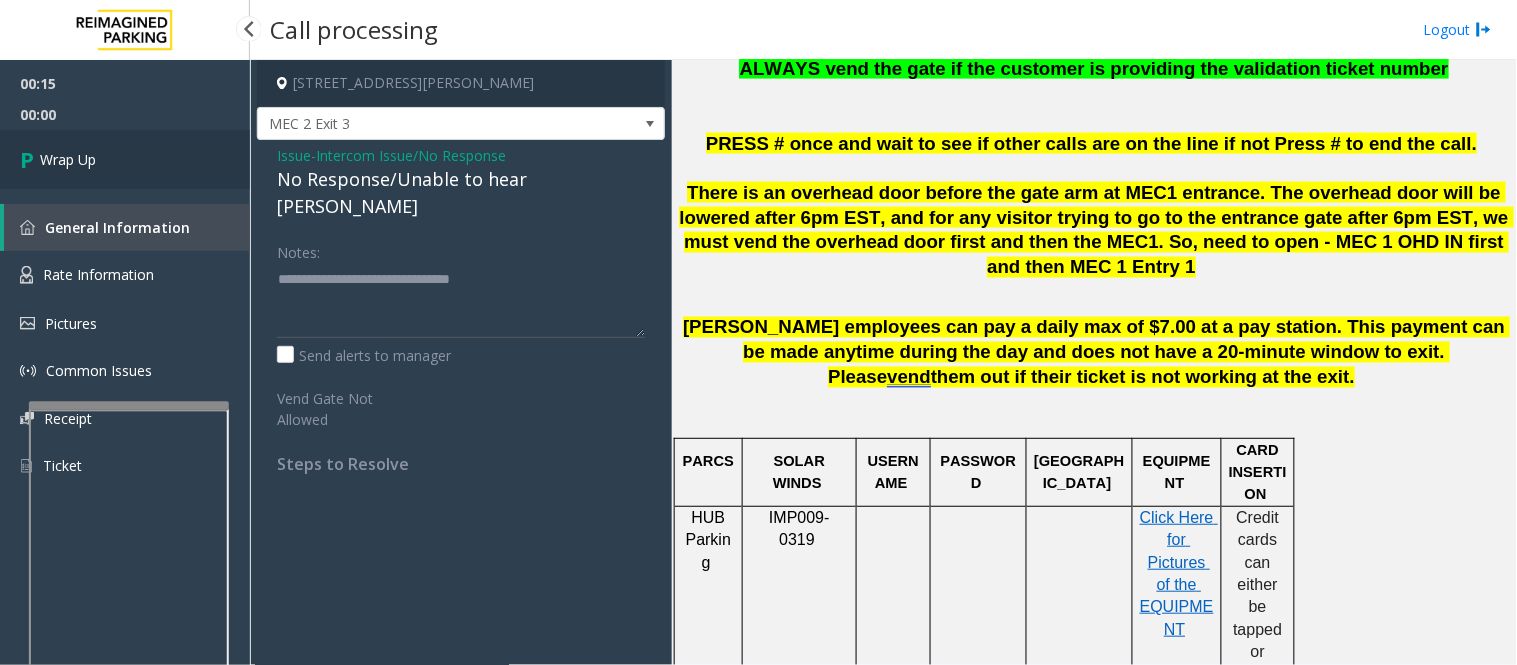 click on "Wrap Up" at bounding box center (68, 159) 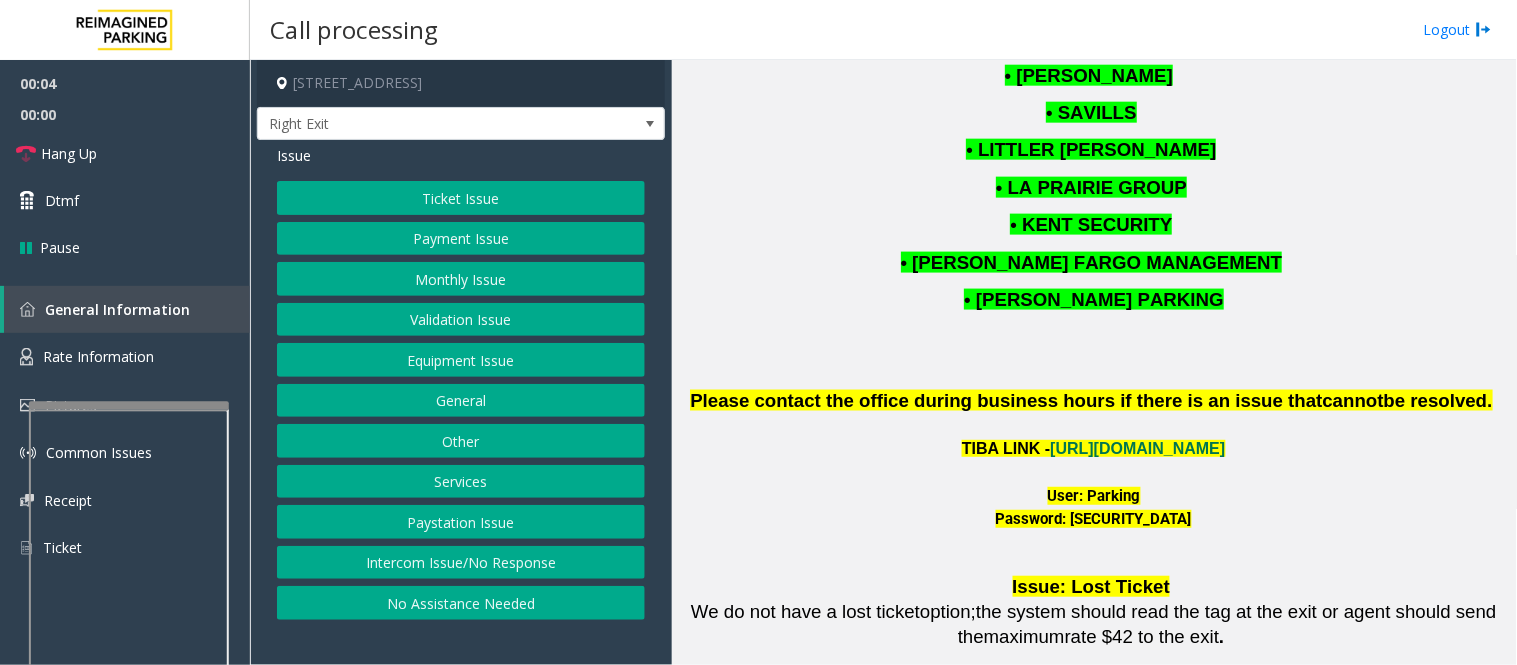 scroll, scrollTop: 2653, scrollLeft: 0, axis: vertical 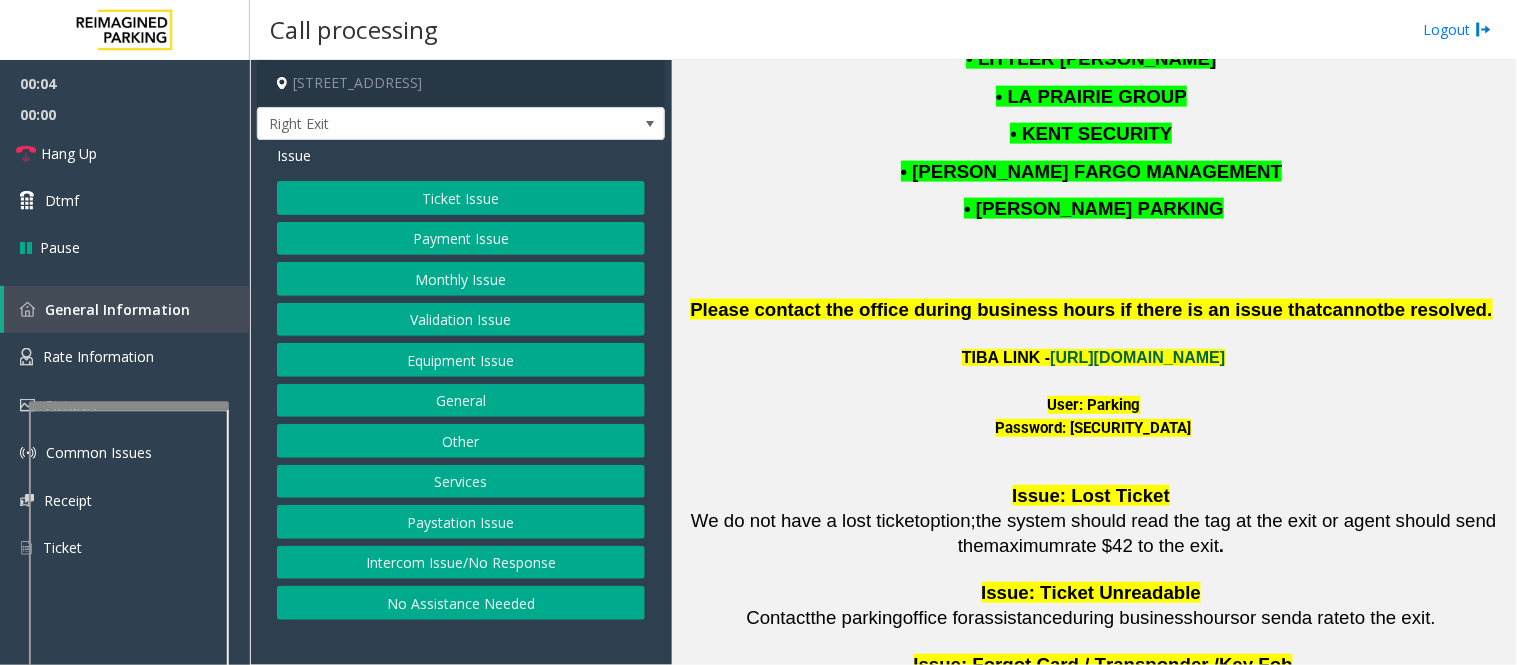click on "https://wellsfargoctr-web.sp.tibaparking.net/" 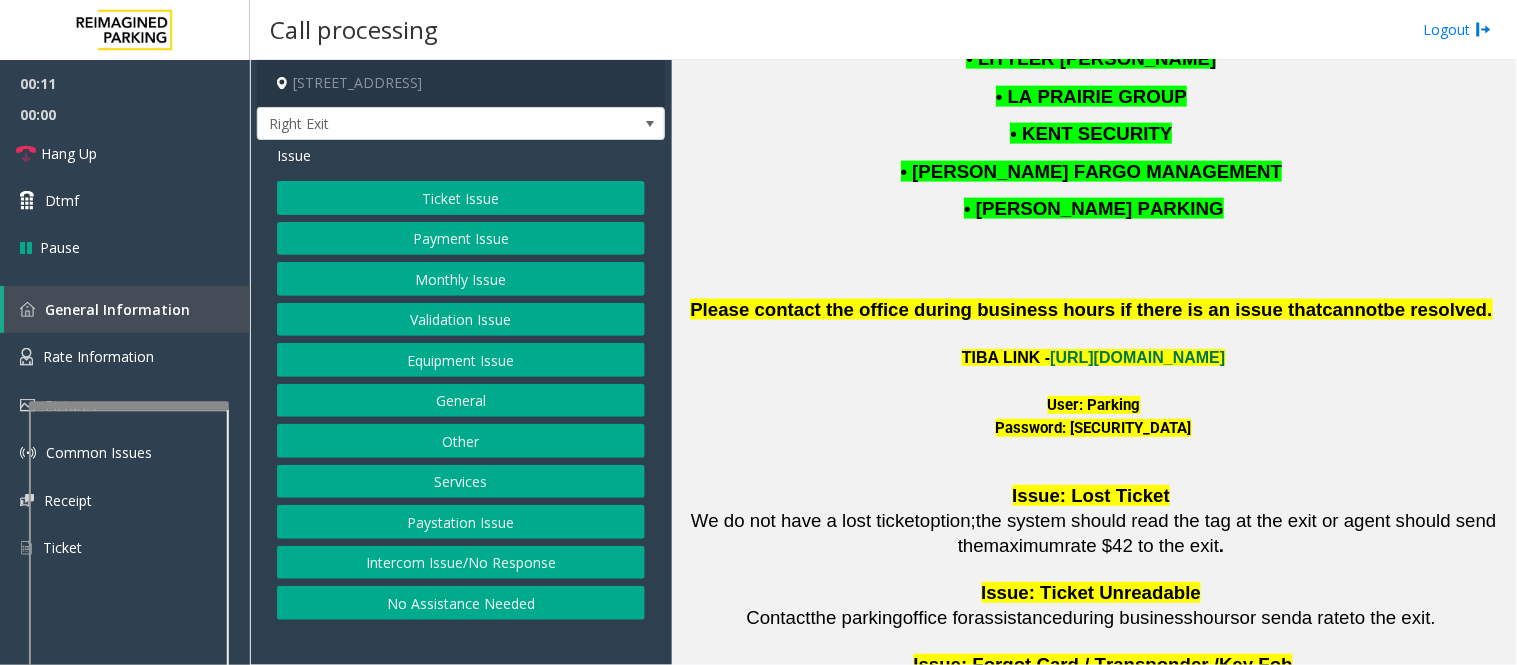 click on "Intercom Issue/No Response" 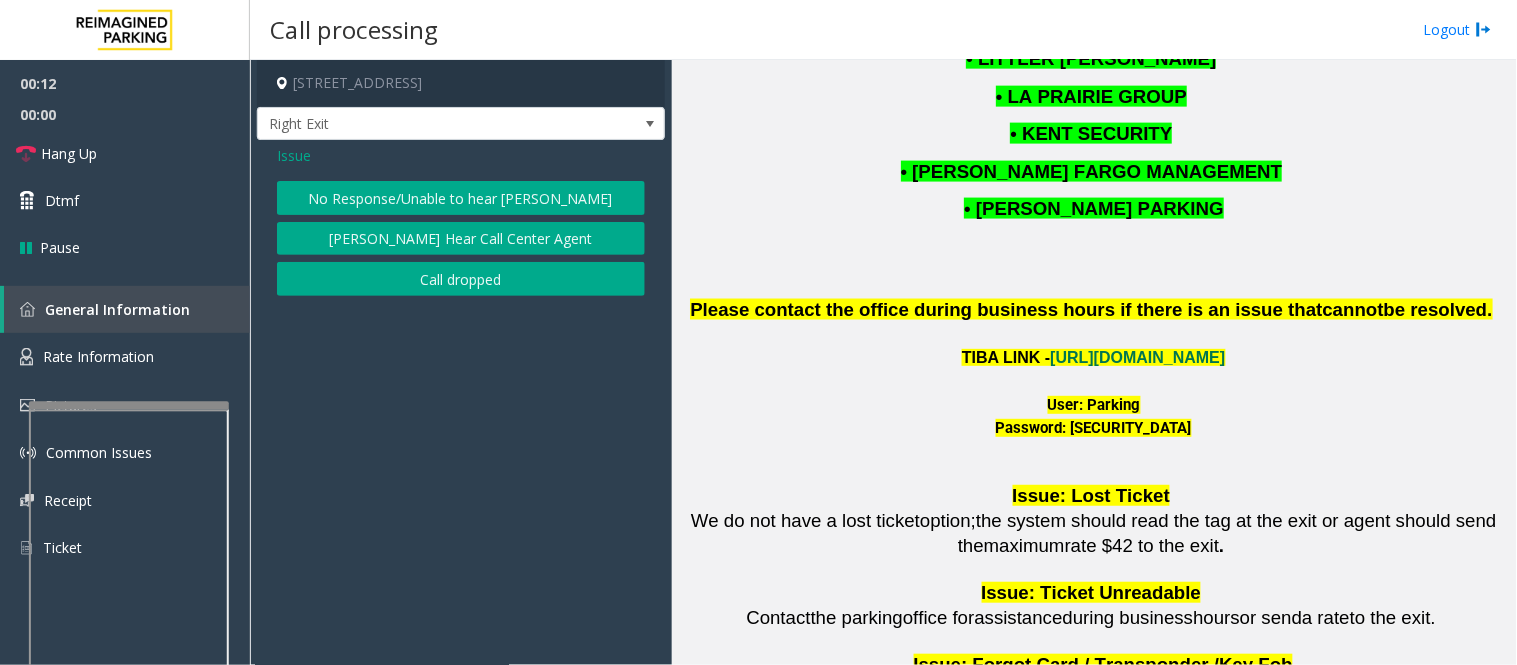 click on "No Response/Unable to hear [PERSON_NAME]" 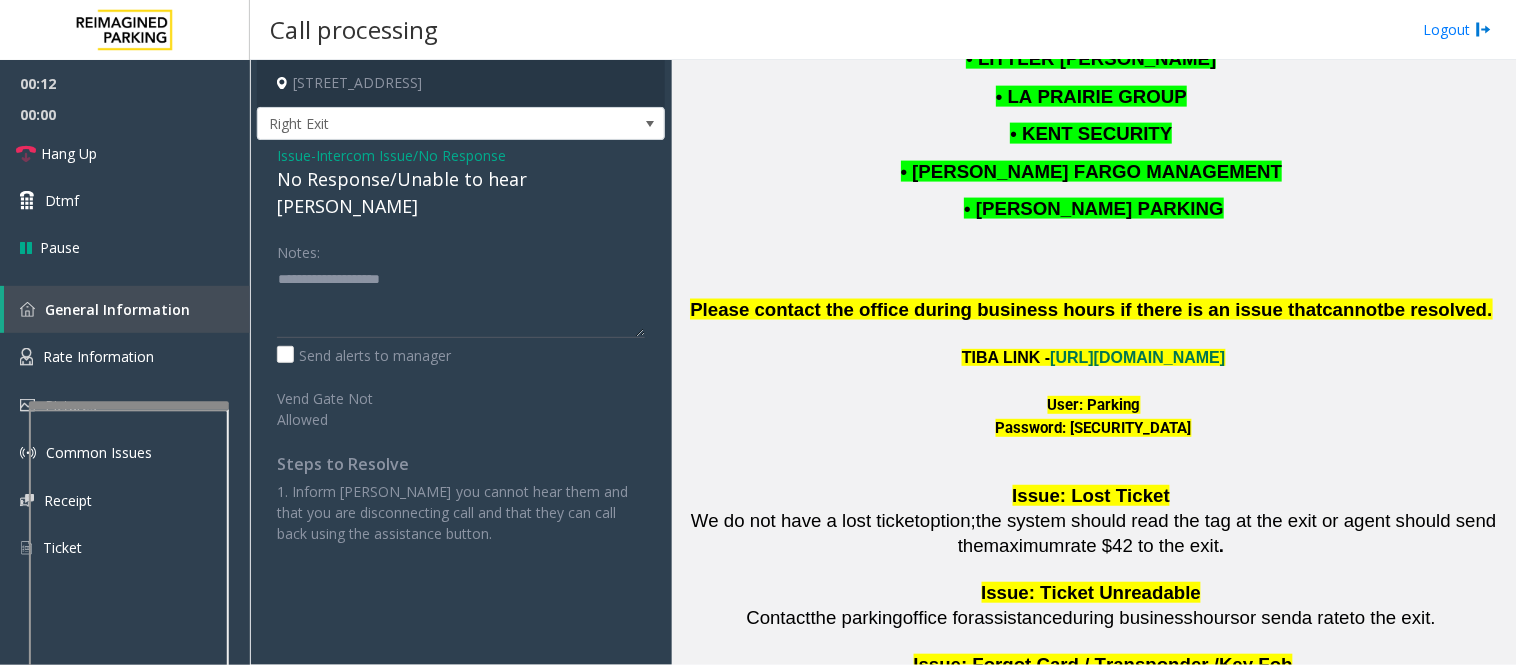 click on "No Response/Unable to hear [PERSON_NAME]" 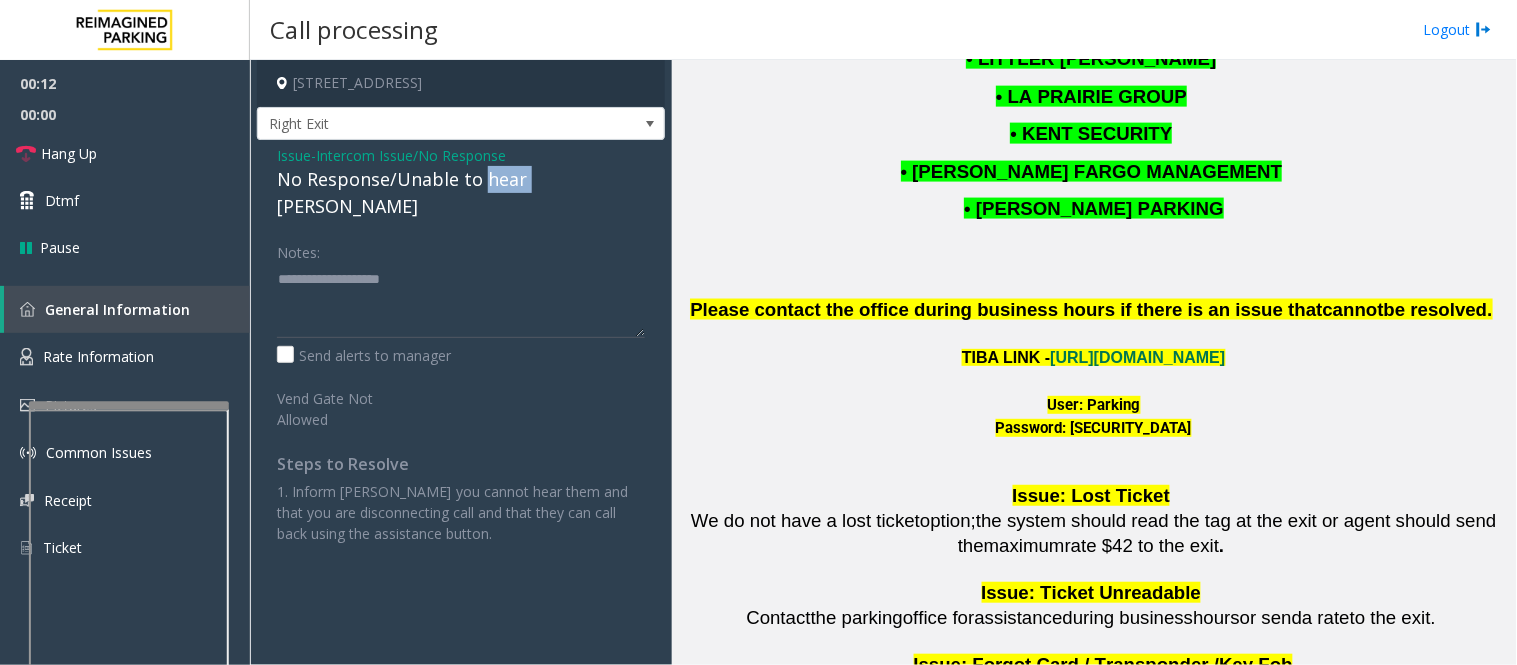 click on "No Response/Unable to hear [PERSON_NAME]" 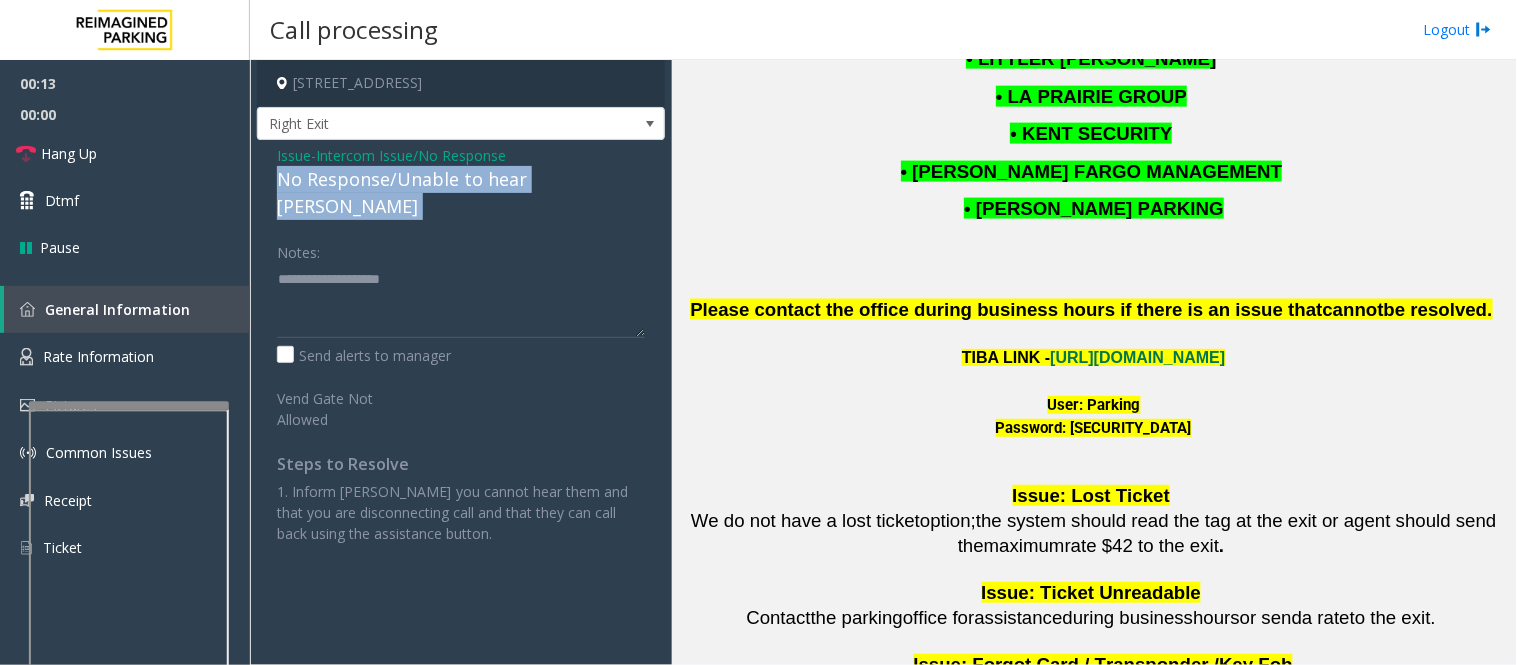 click on "No Response/Unable to hear [PERSON_NAME]" 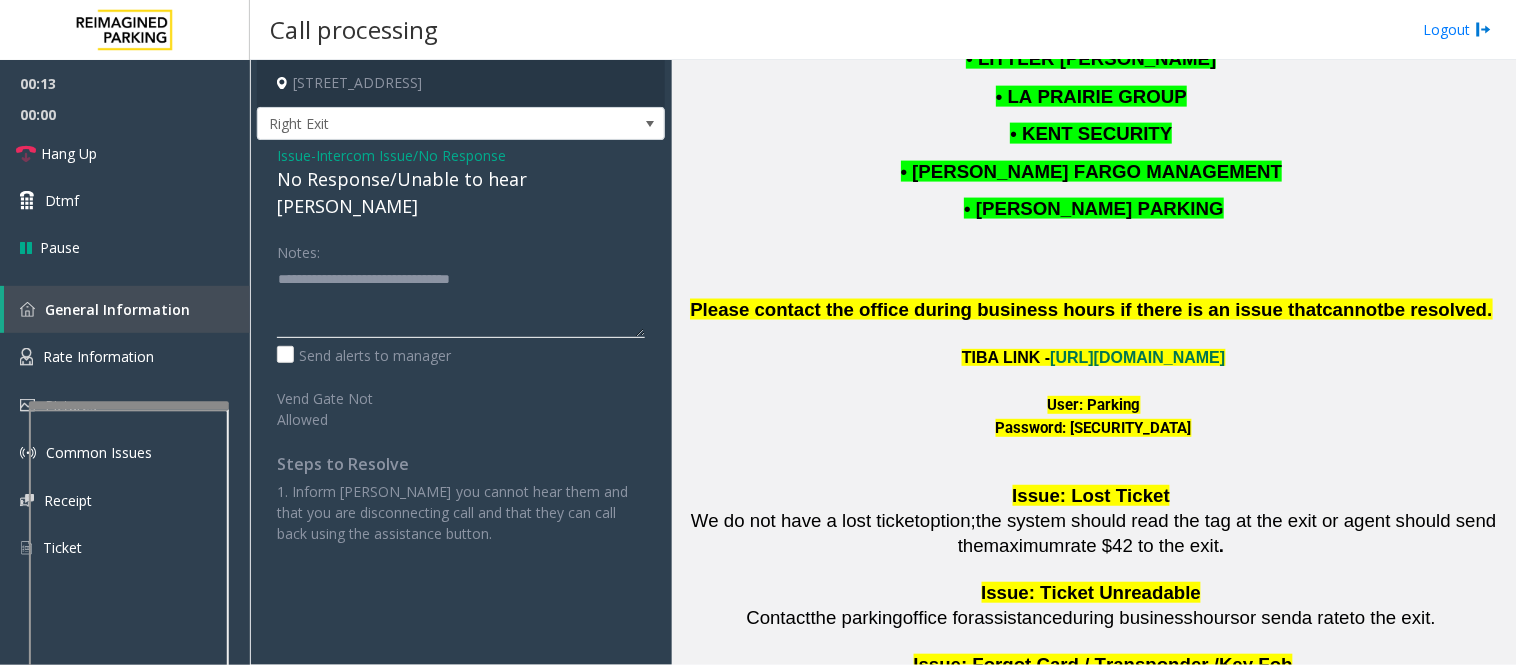 click 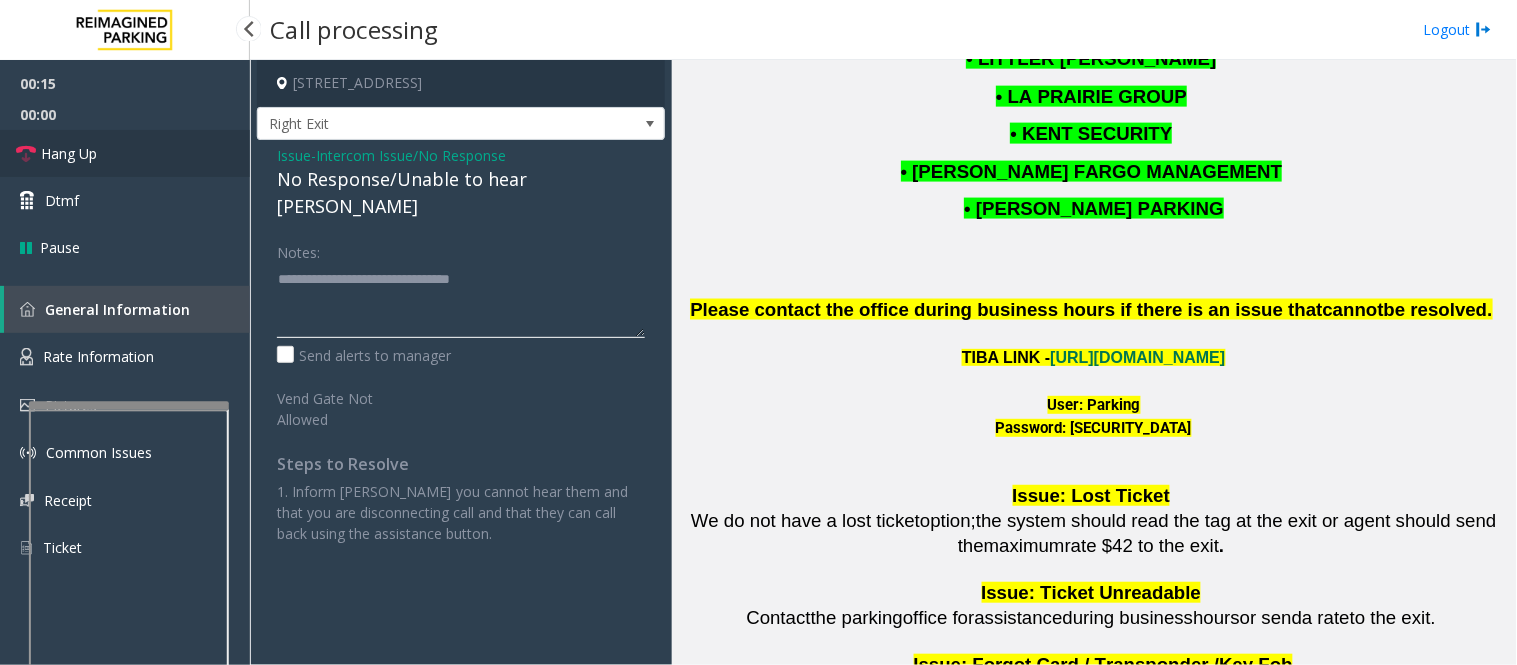 type on "**********" 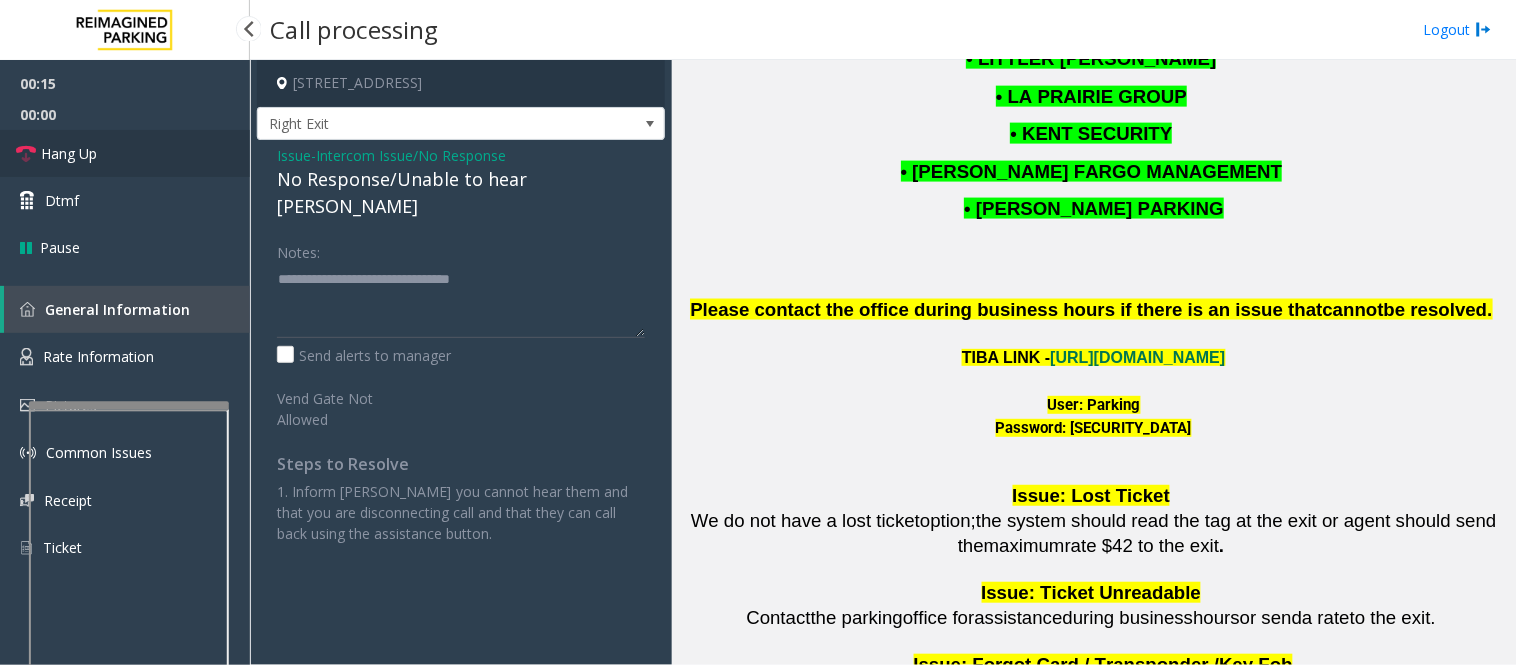 click at bounding box center (26, 154) 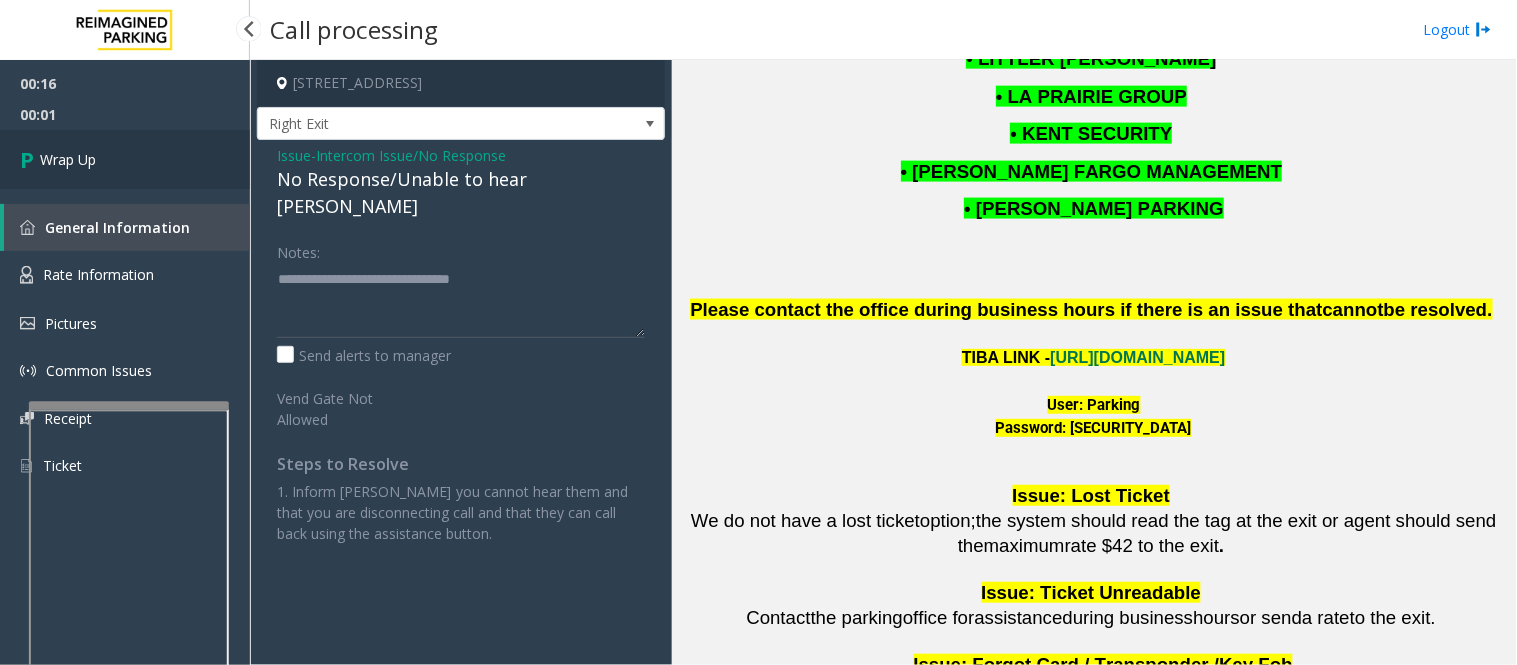 click on "Wrap Up" at bounding box center (125, 159) 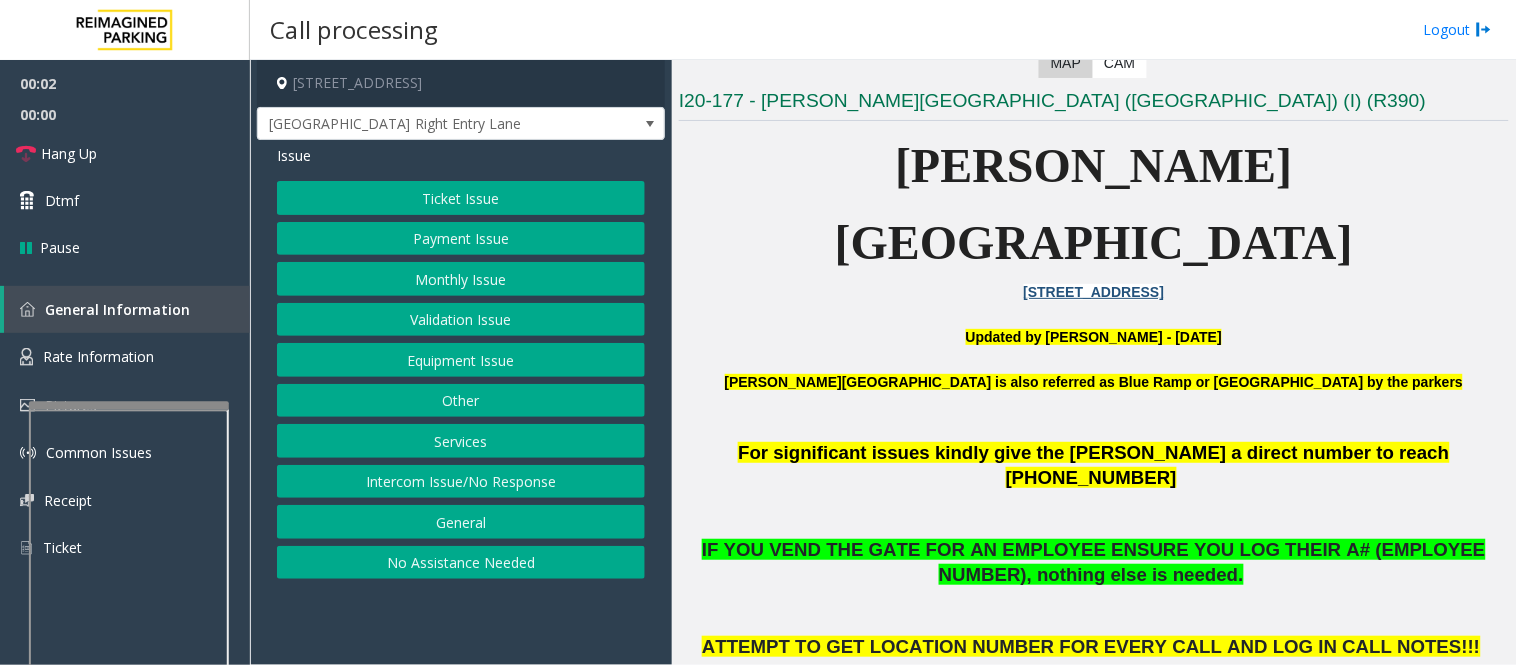 scroll, scrollTop: 555, scrollLeft: 0, axis: vertical 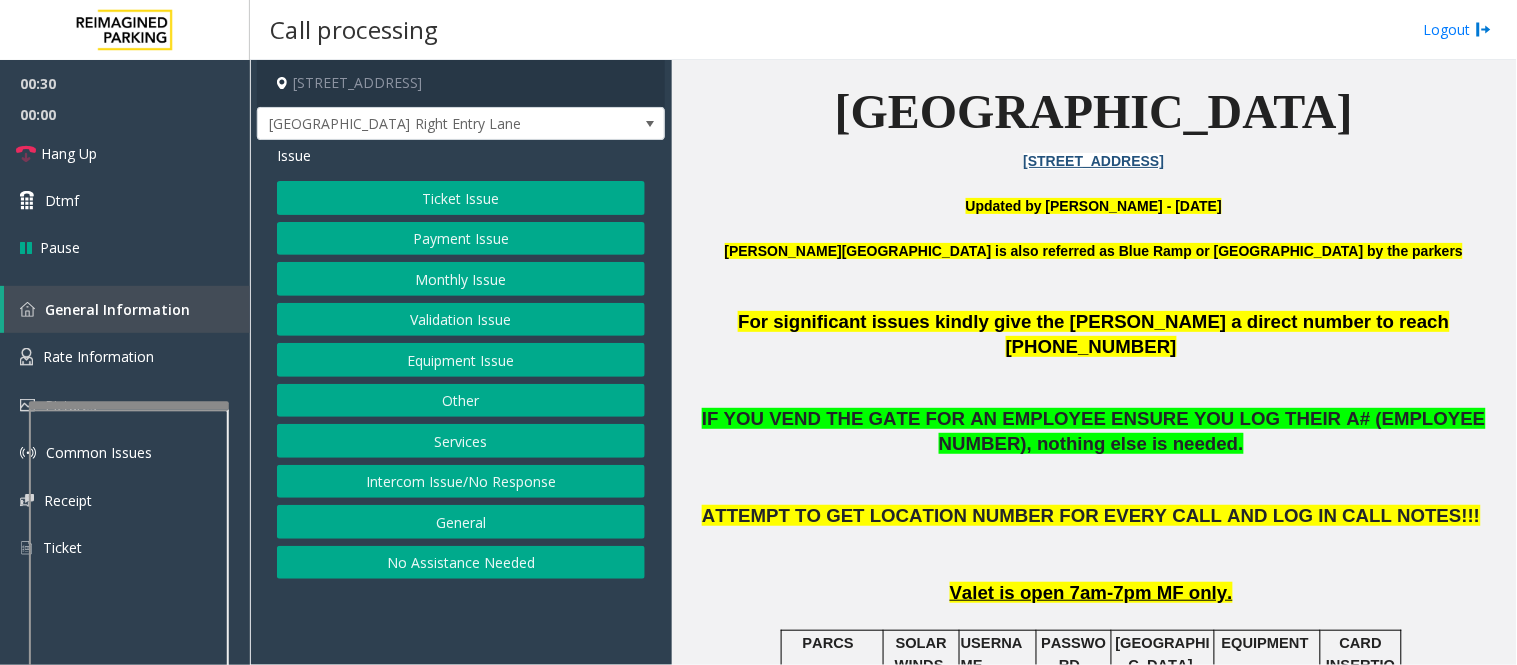 click on "Intercom Issue/No Response" 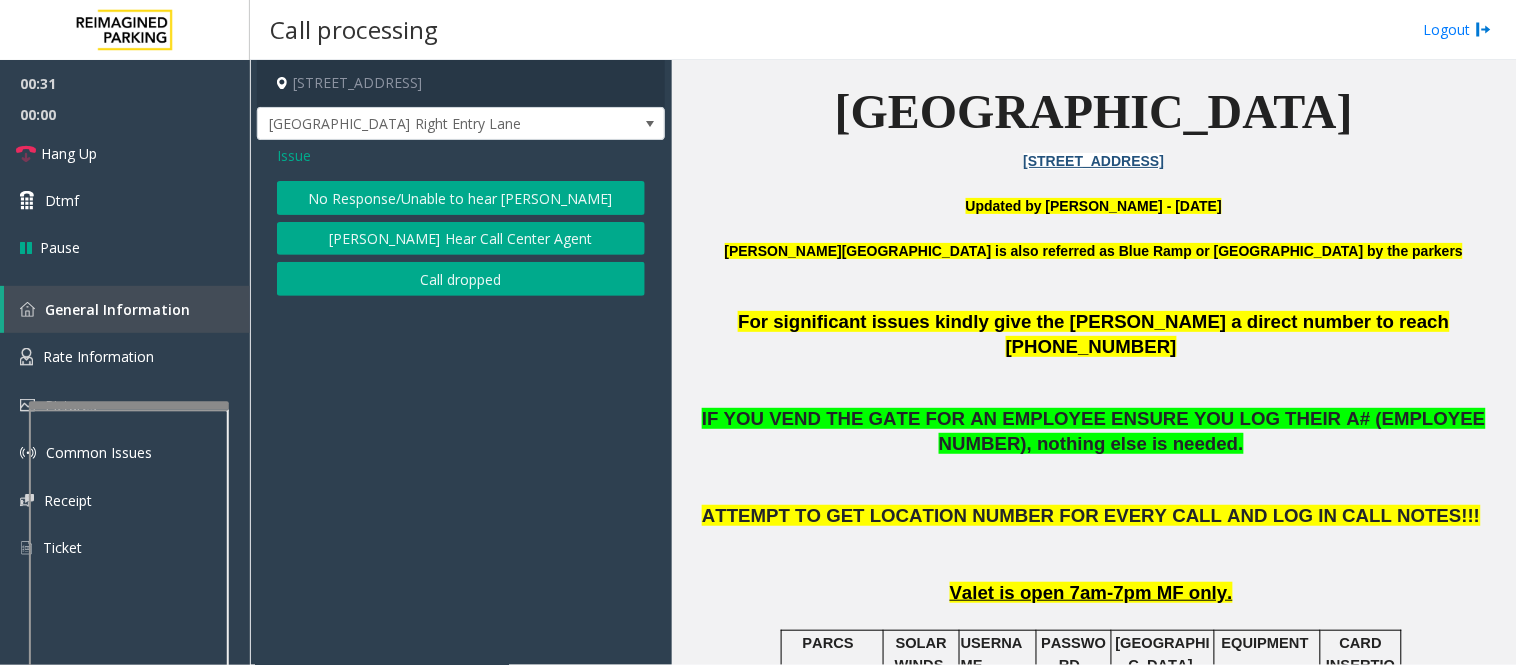 click on "No Response/Unable to hear [PERSON_NAME]" 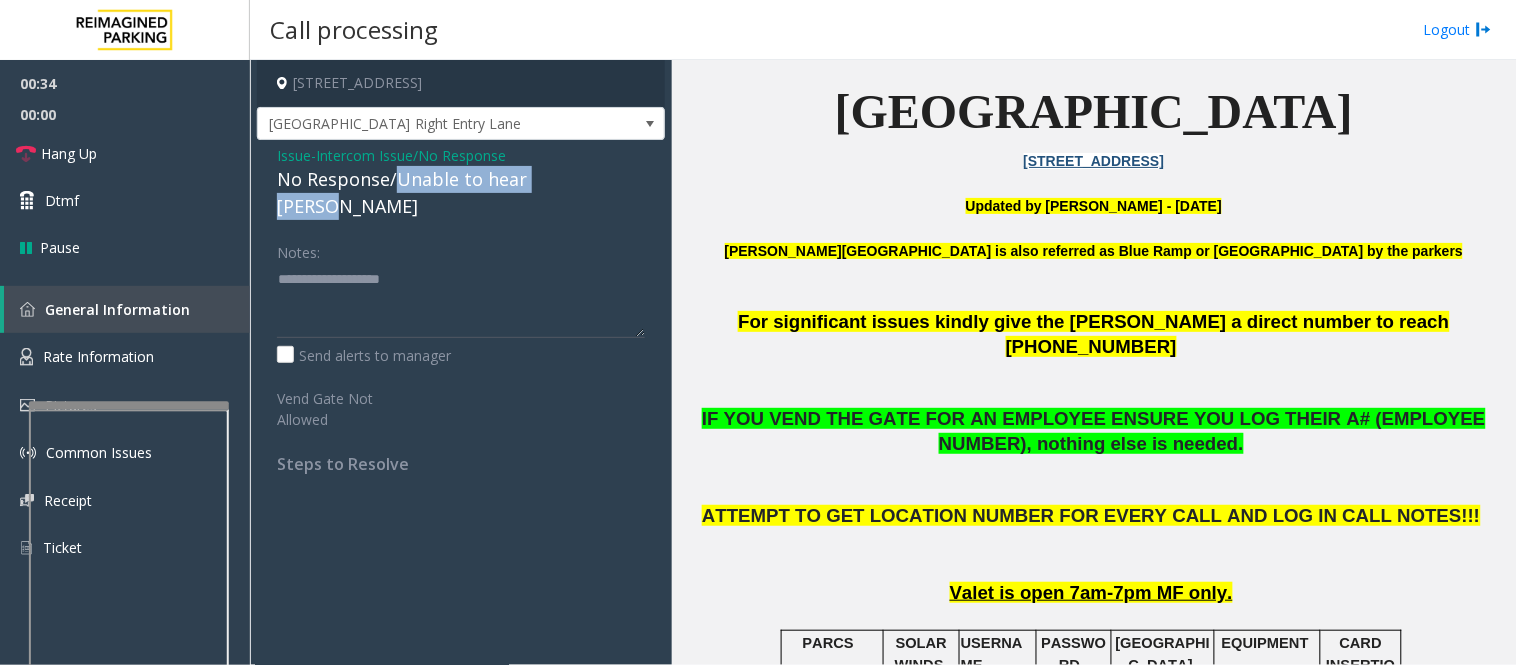 drag, startPoint x: 393, startPoint y: 180, endPoint x: 620, endPoint y: 173, distance: 227.10791 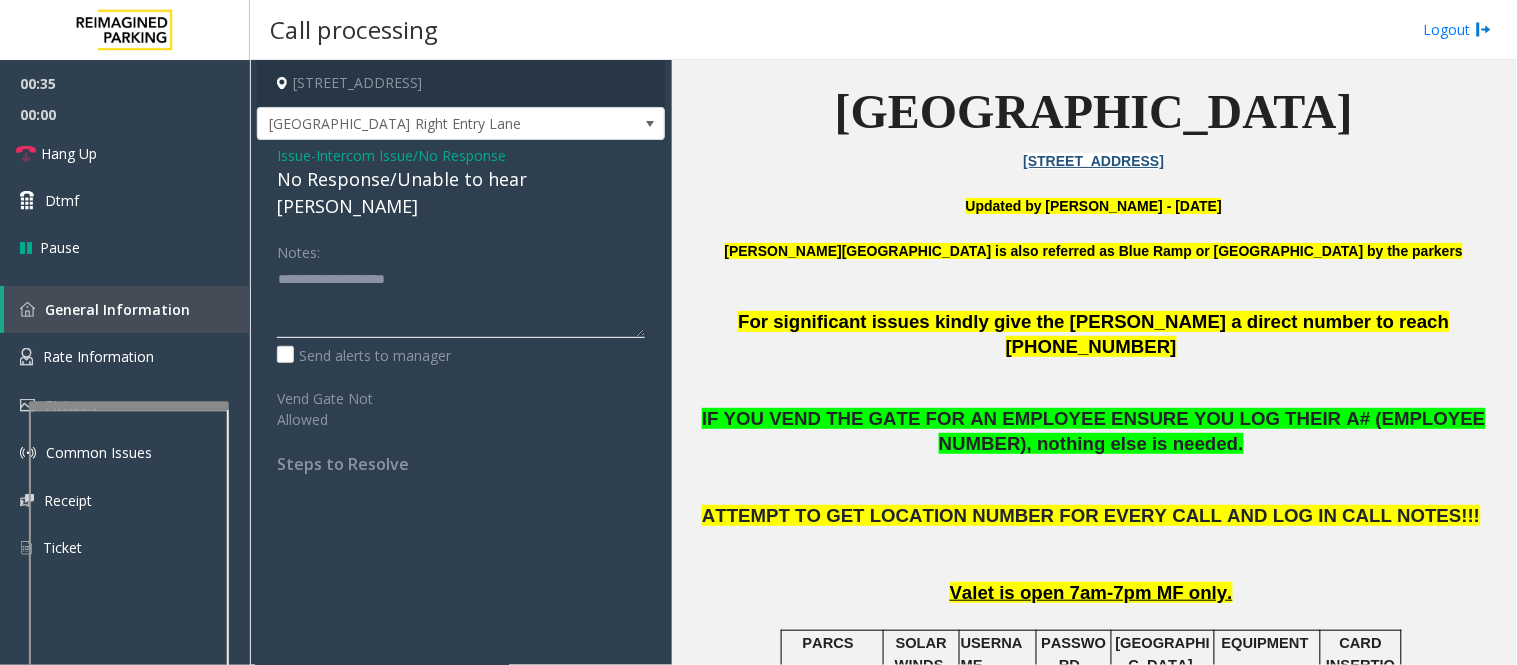 click 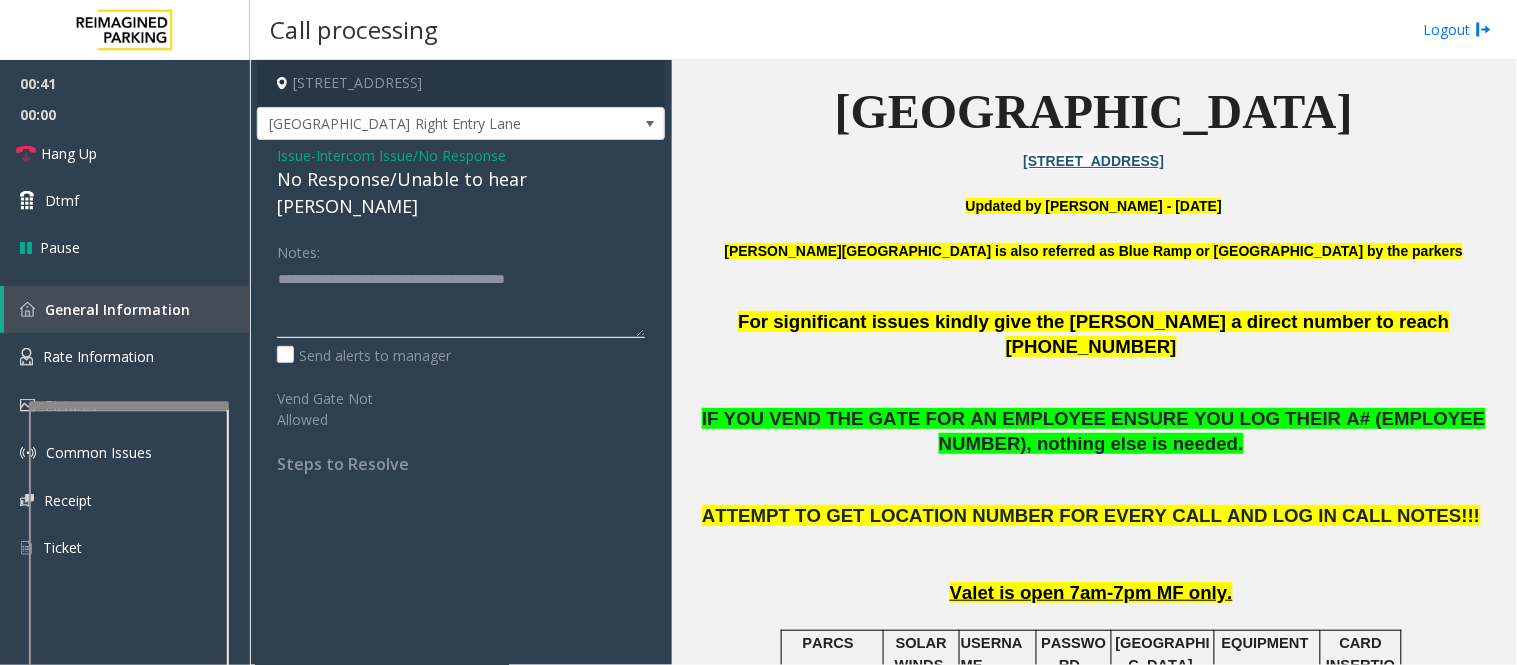 click 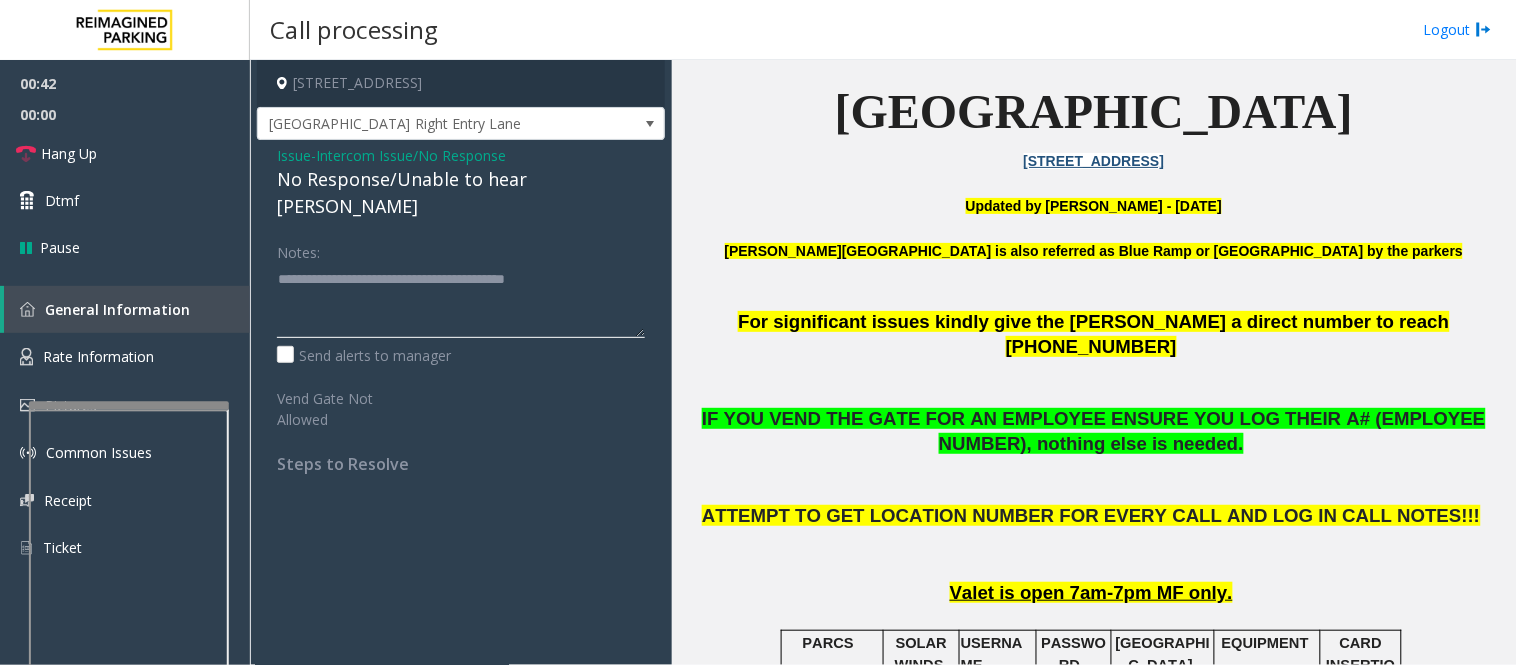 click 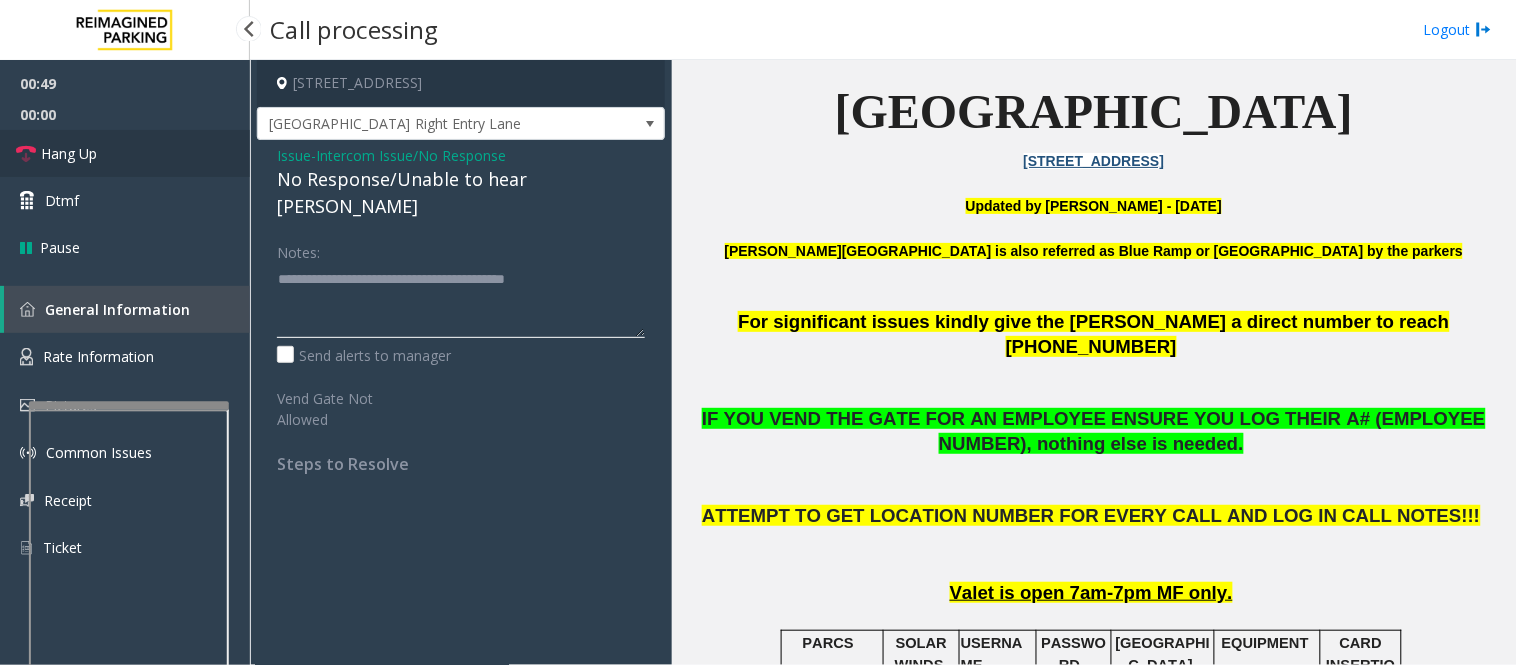 type on "**********" 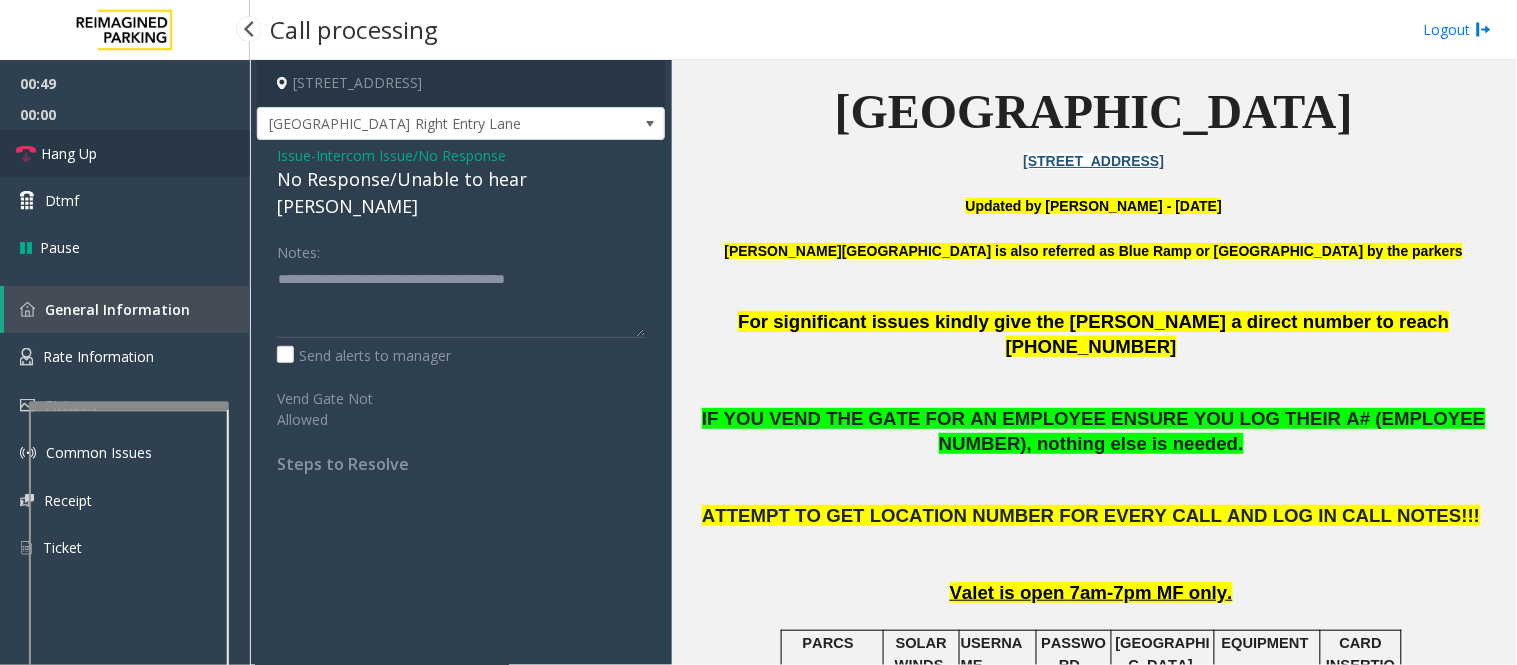 click on "Hang Up" at bounding box center (69, 153) 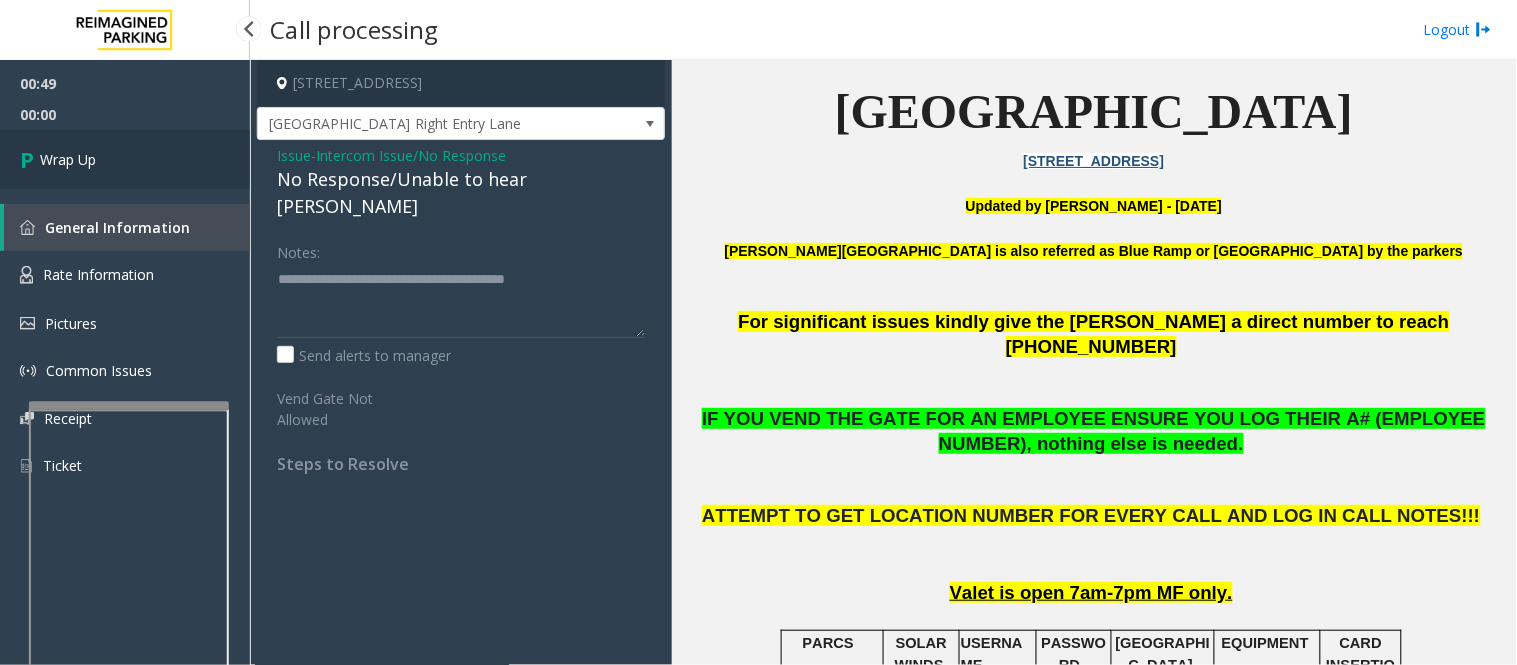 click on "Wrap Up" at bounding box center [125, 159] 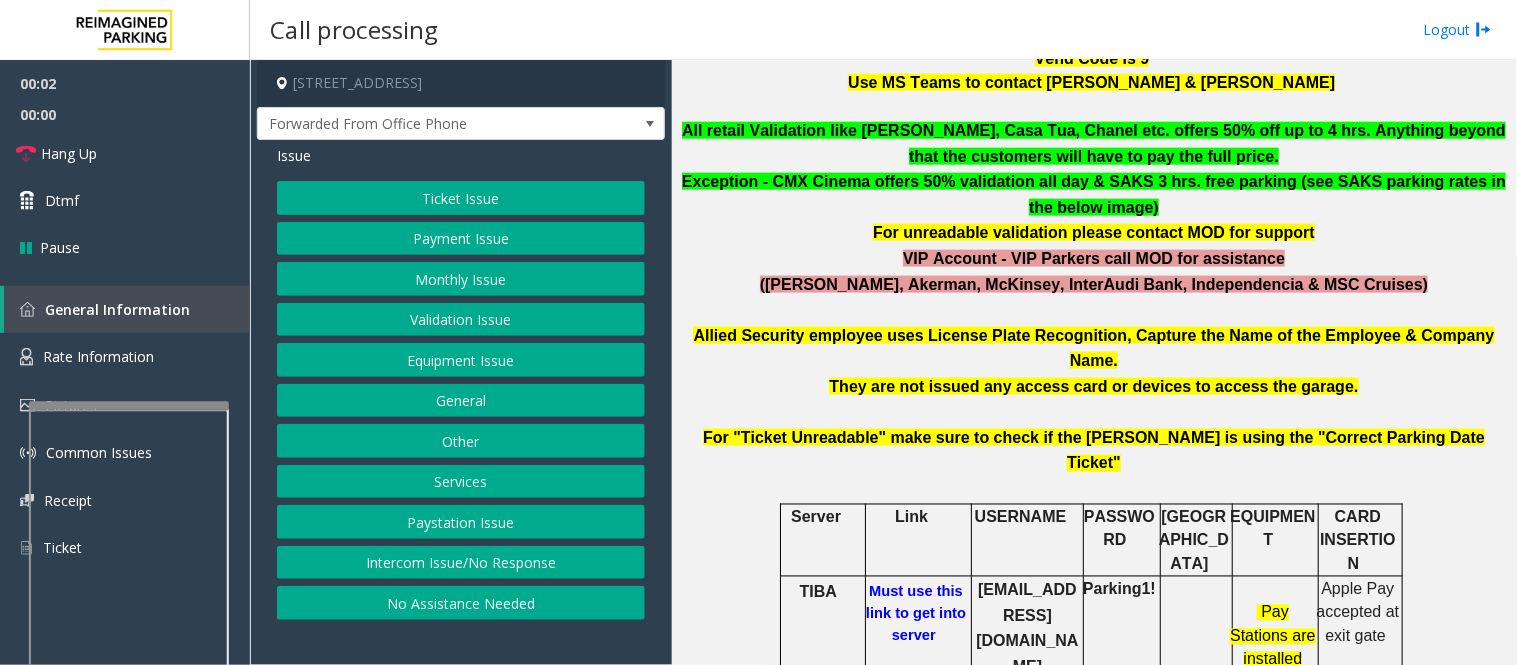 scroll, scrollTop: 894, scrollLeft: 0, axis: vertical 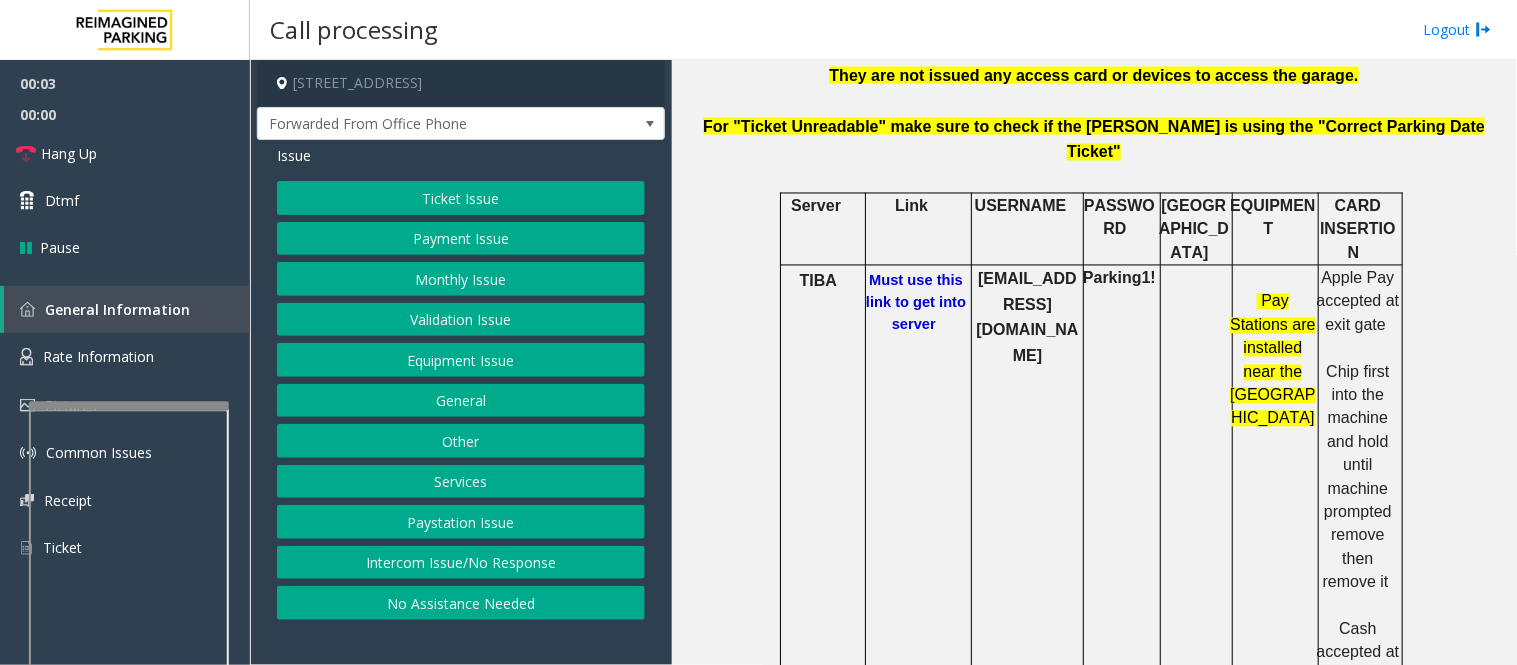 click on "Must use this link to get into server" 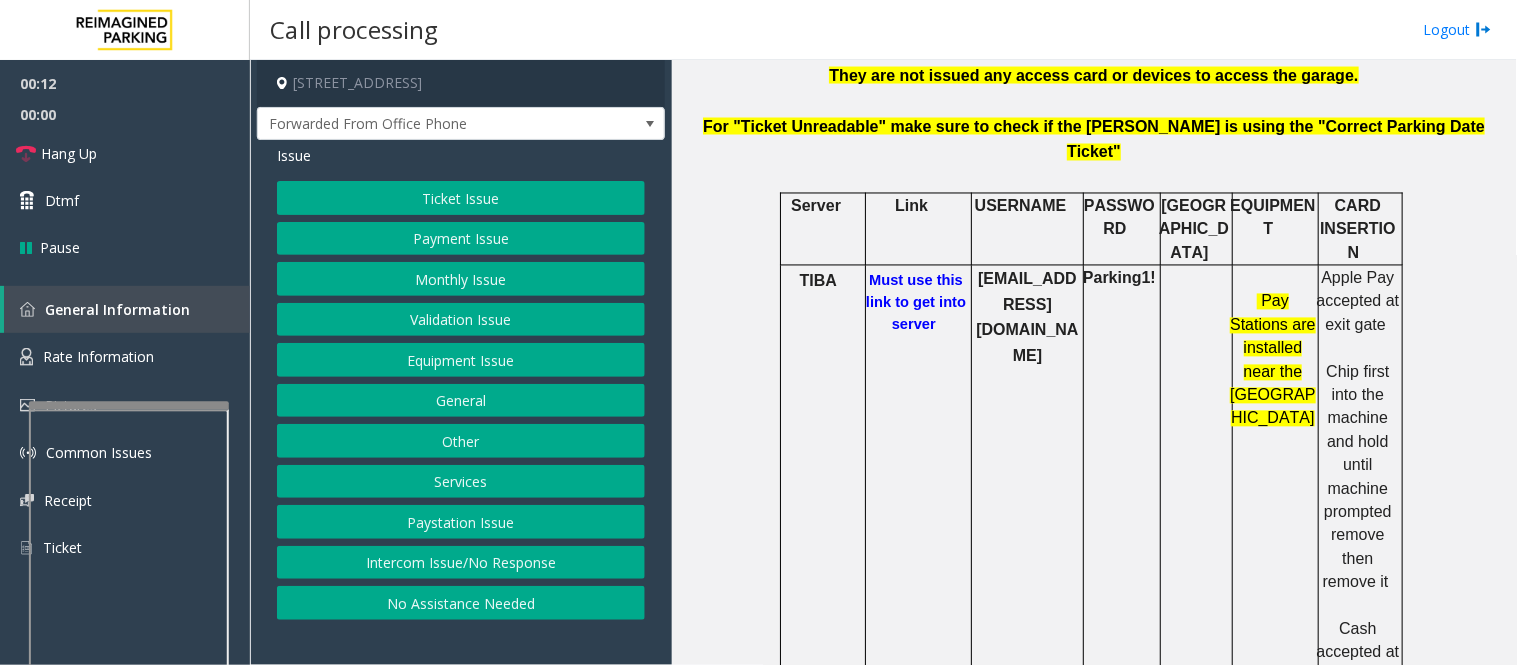 scroll, scrollTop: 0, scrollLeft: 0, axis: both 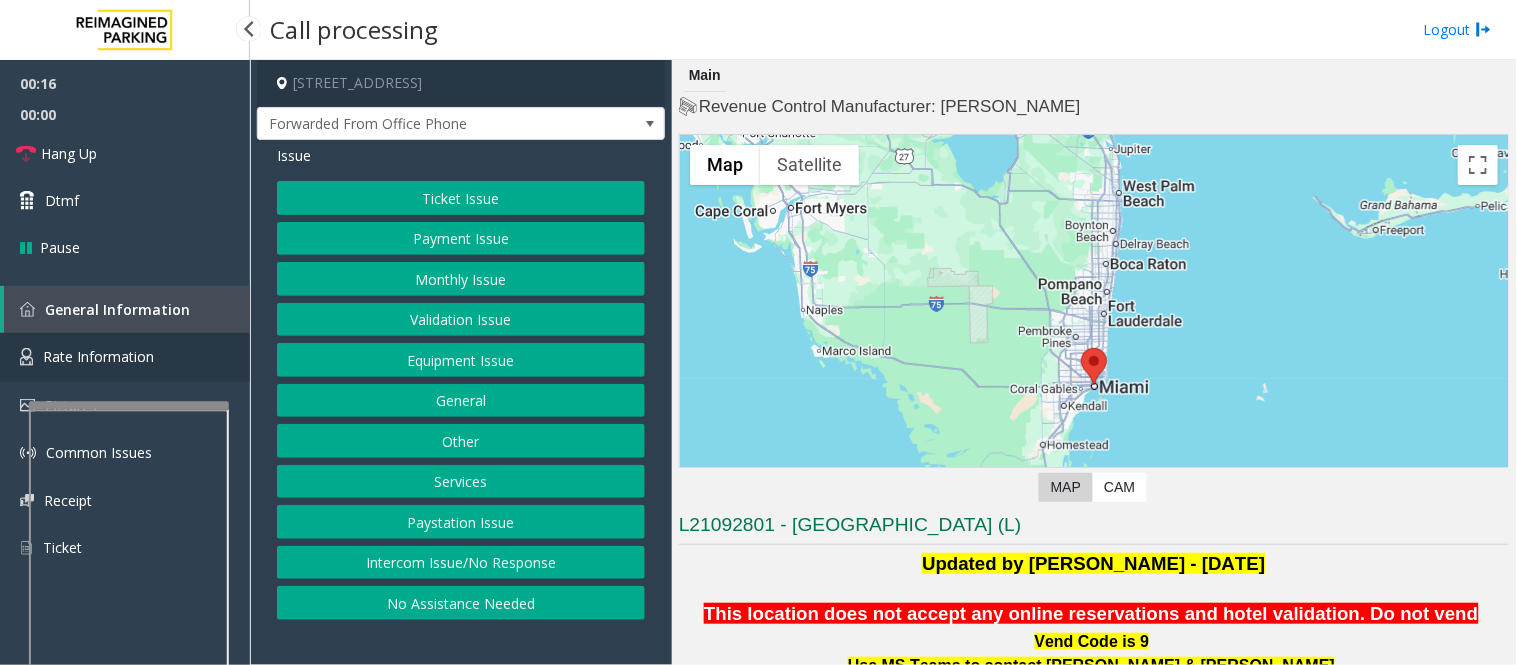 click on "Rate Information" at bounding box center (125, 357) 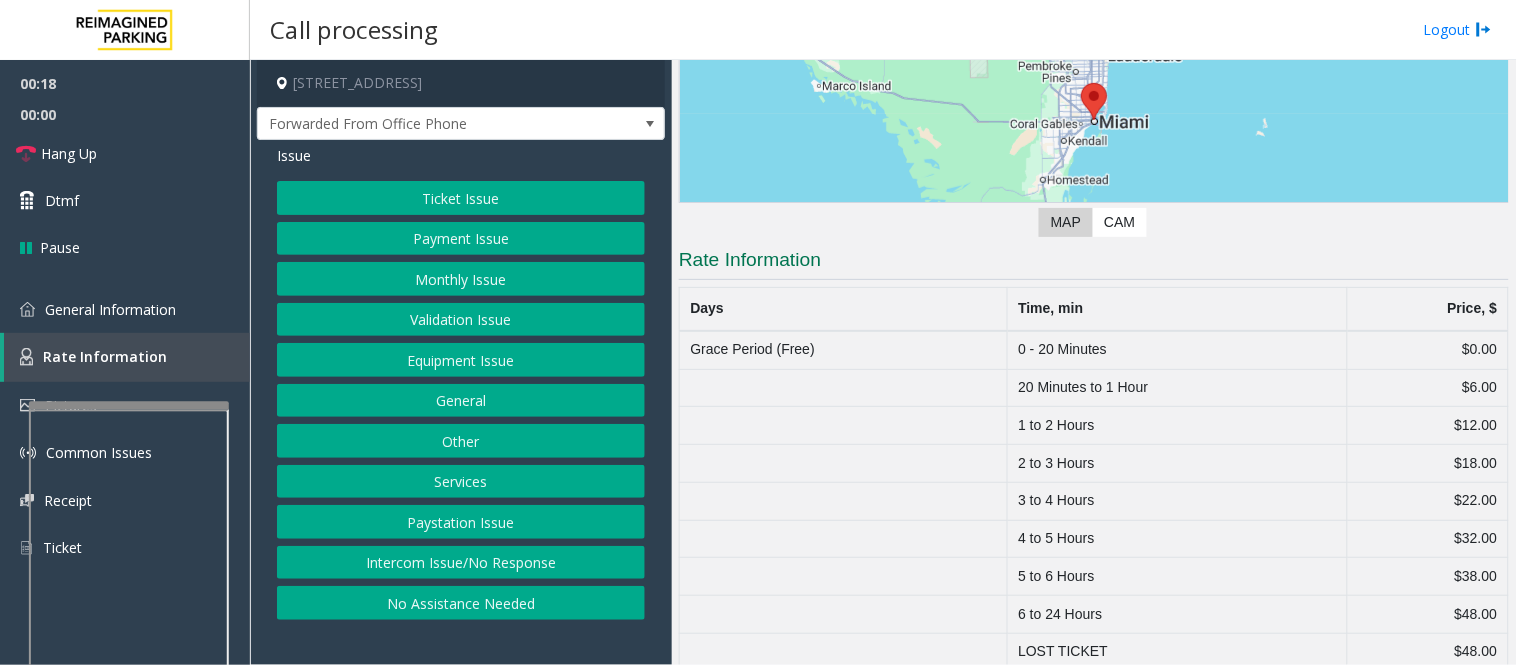 scroll, scrollTop: 288, scrollLeft: 0, axis: vertical 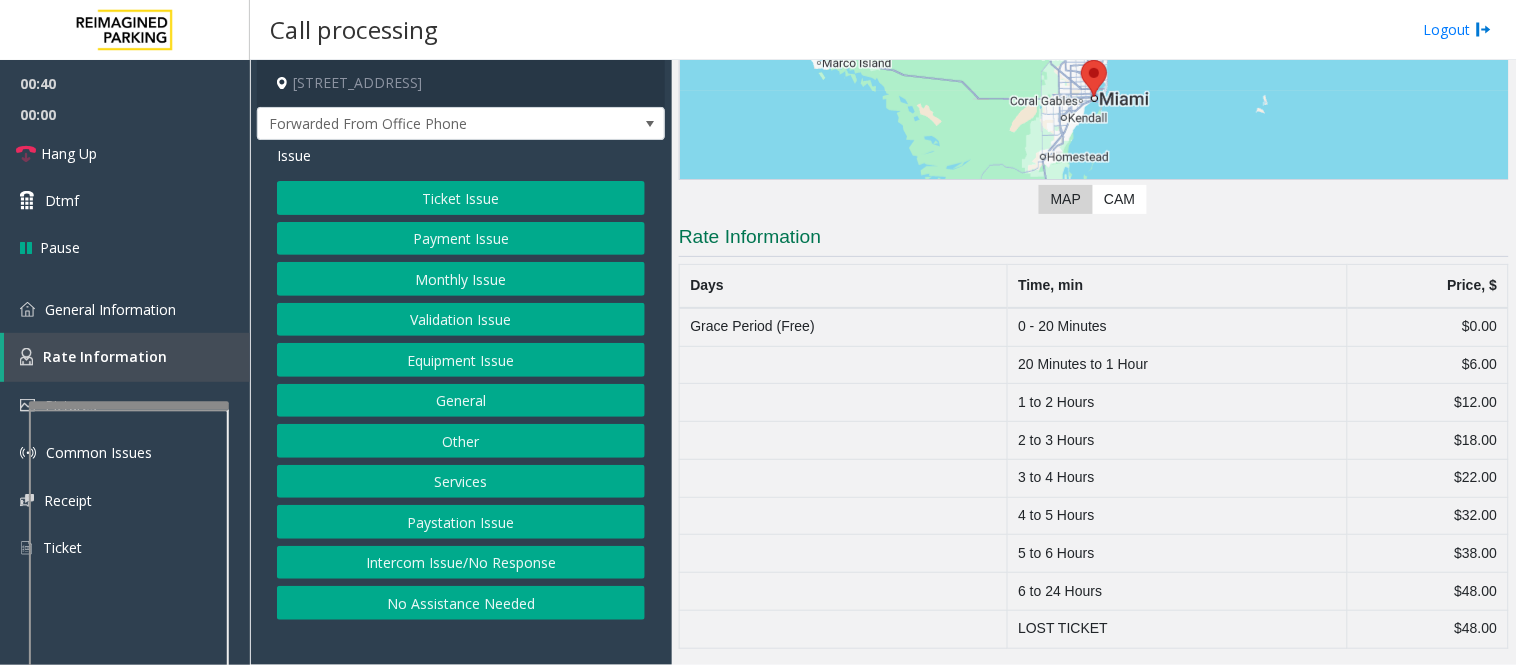 click on "Equipment Issue" 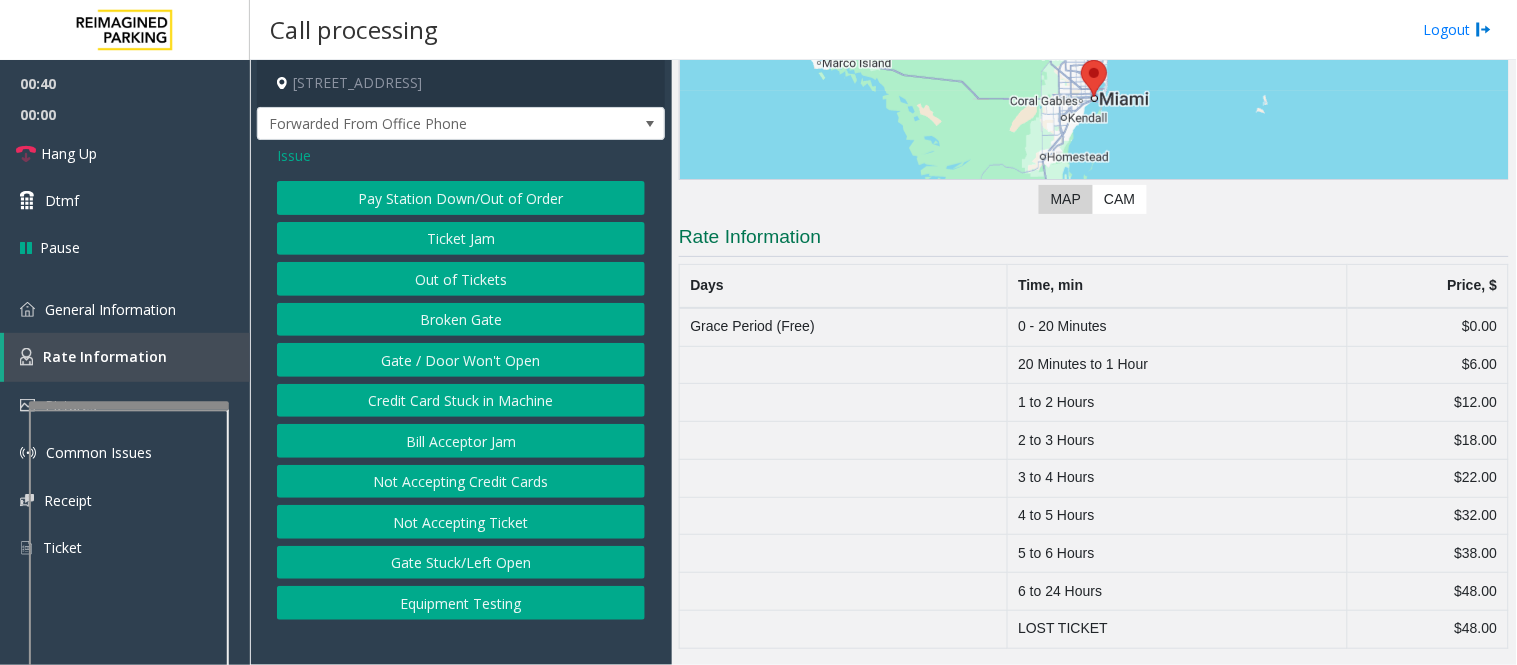 click on "Gate / Door Won't Open" 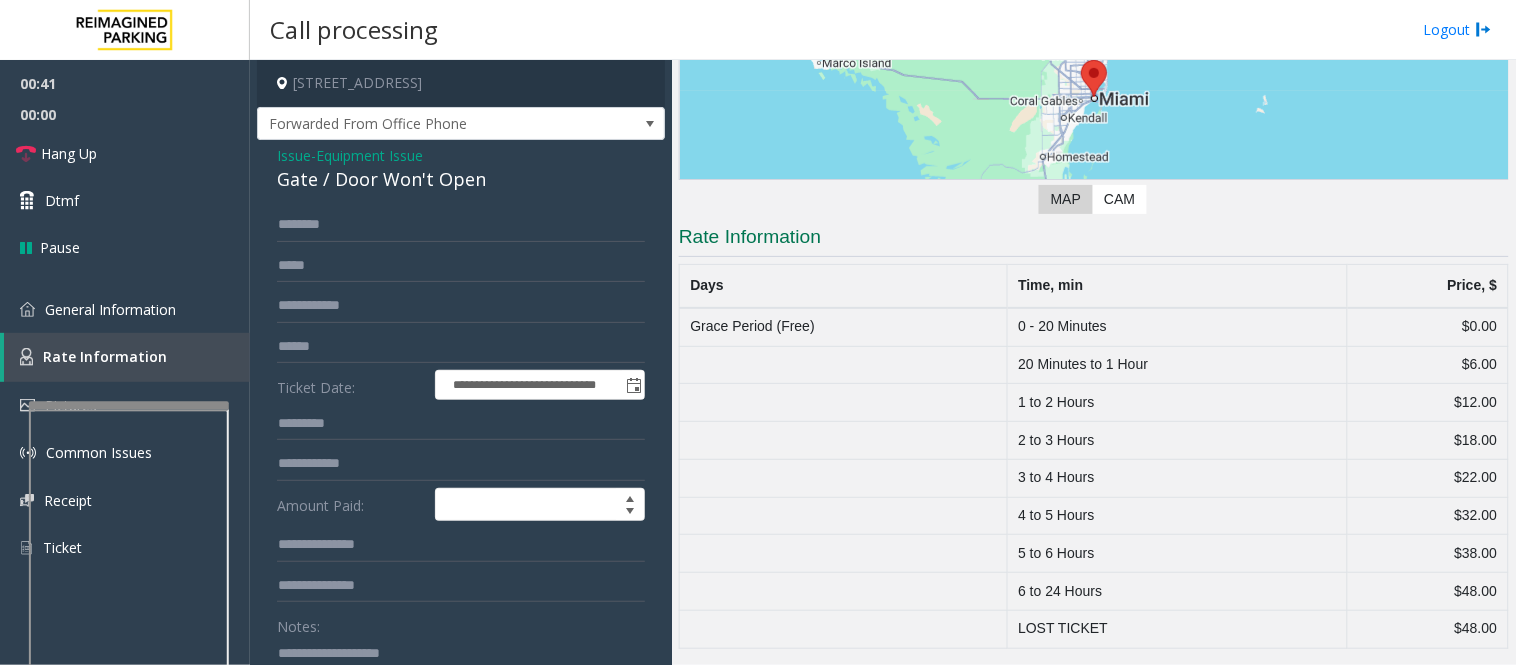 click on "**********" 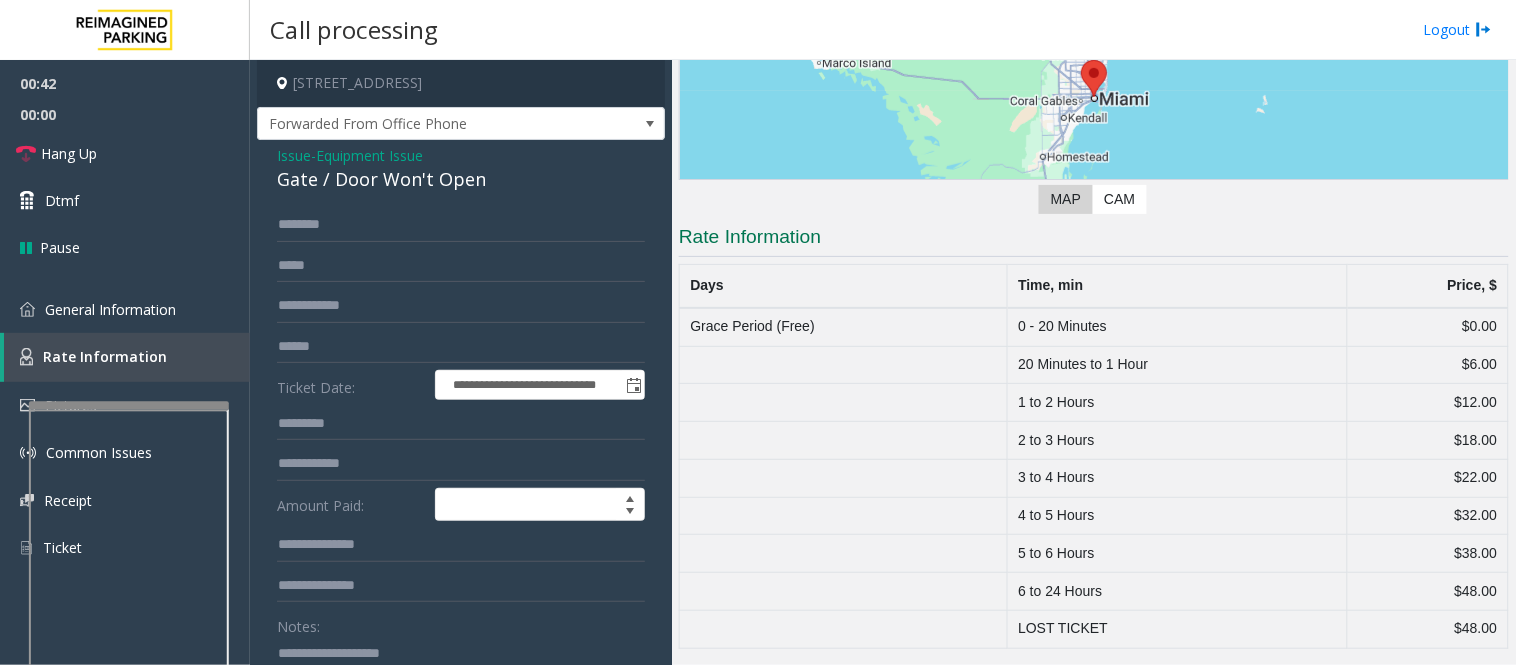 click on "**********" 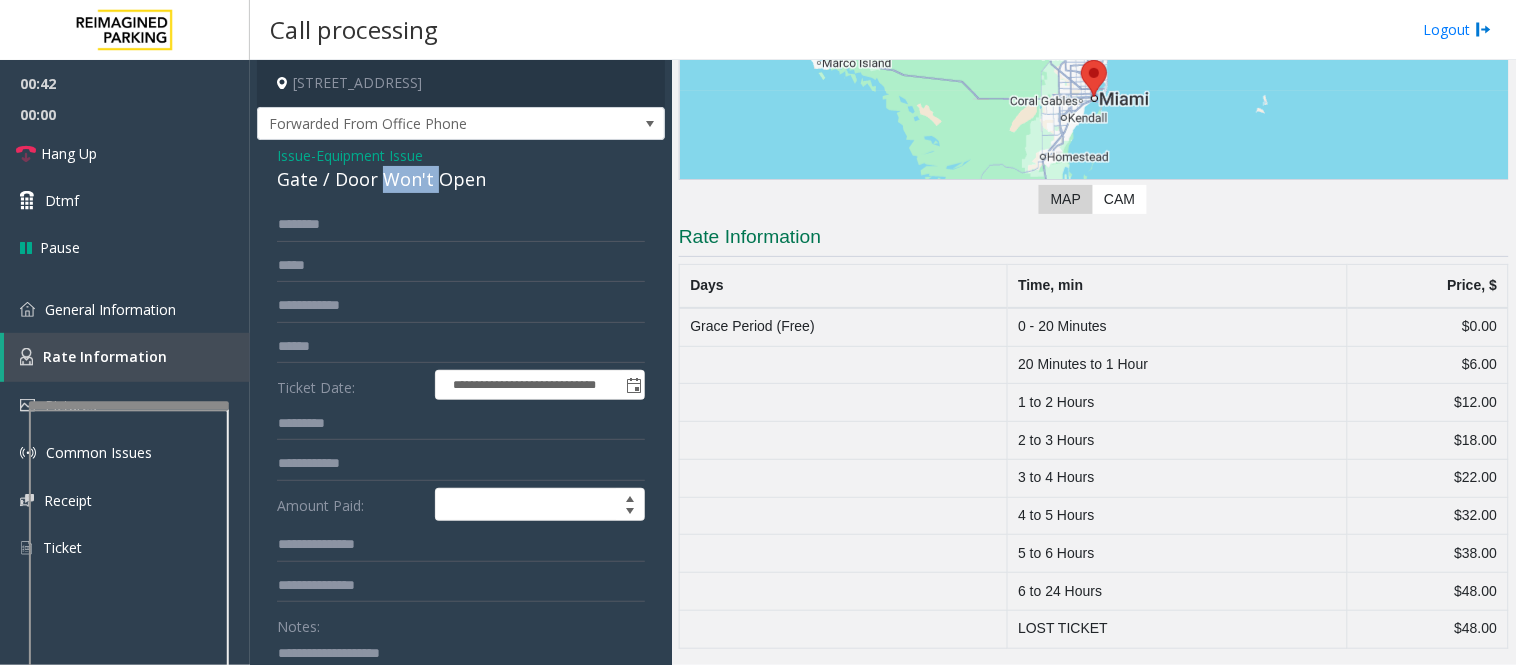 click on "Gate / Door Won't Open" 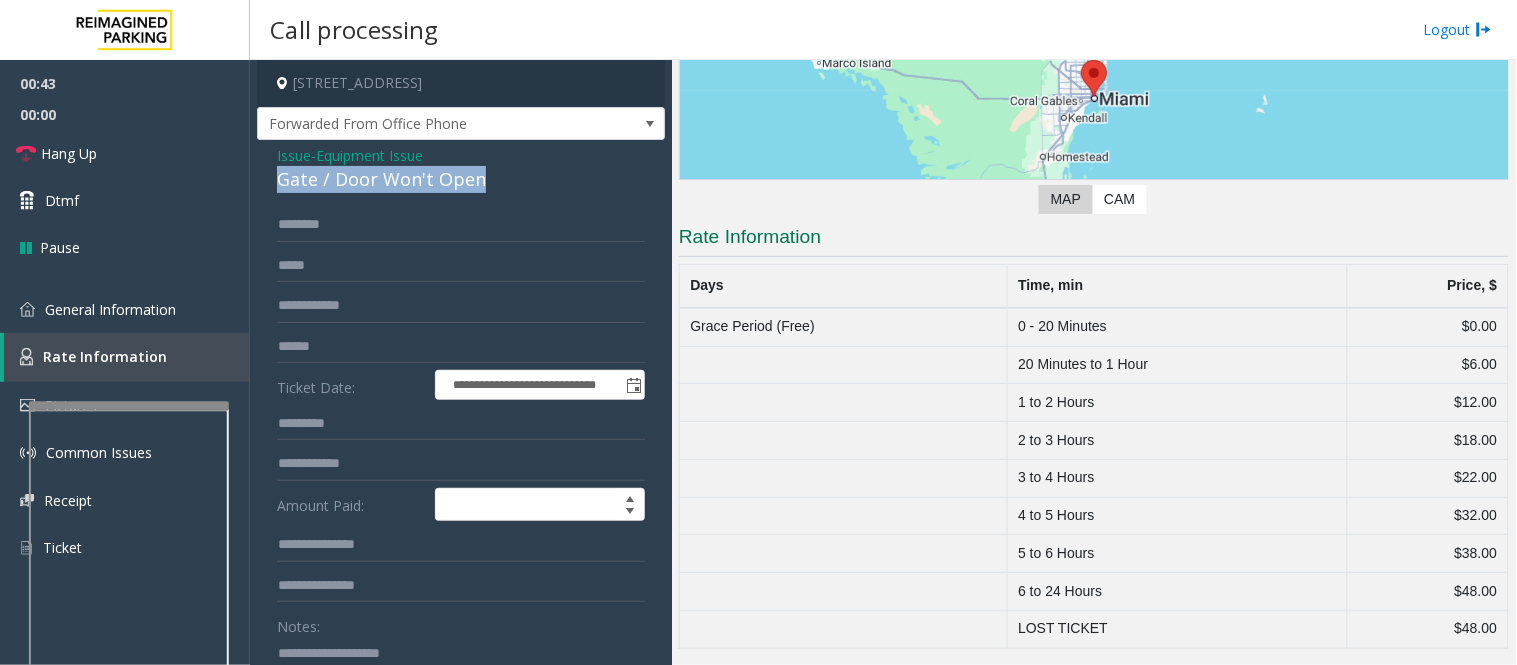 click on "Gate / Door Won't Open" 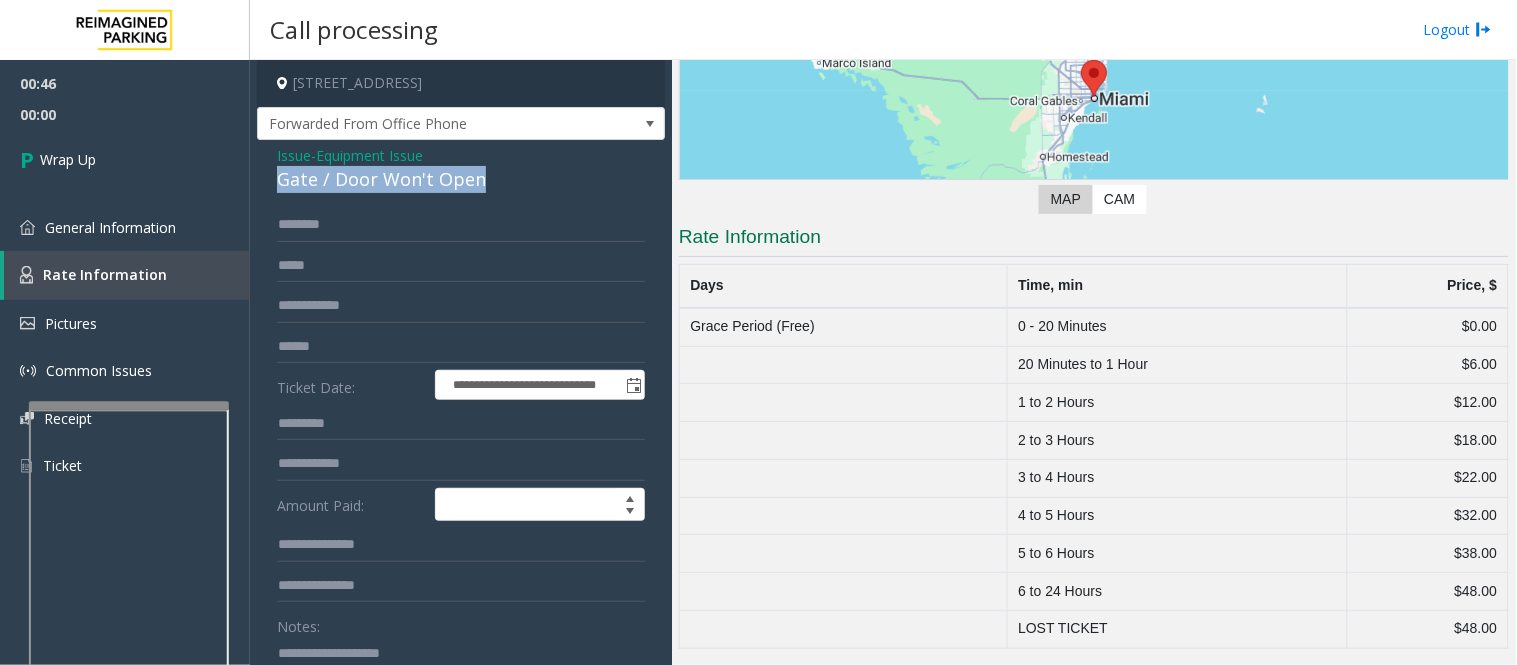 copy on "Gate / Door Won't Open" 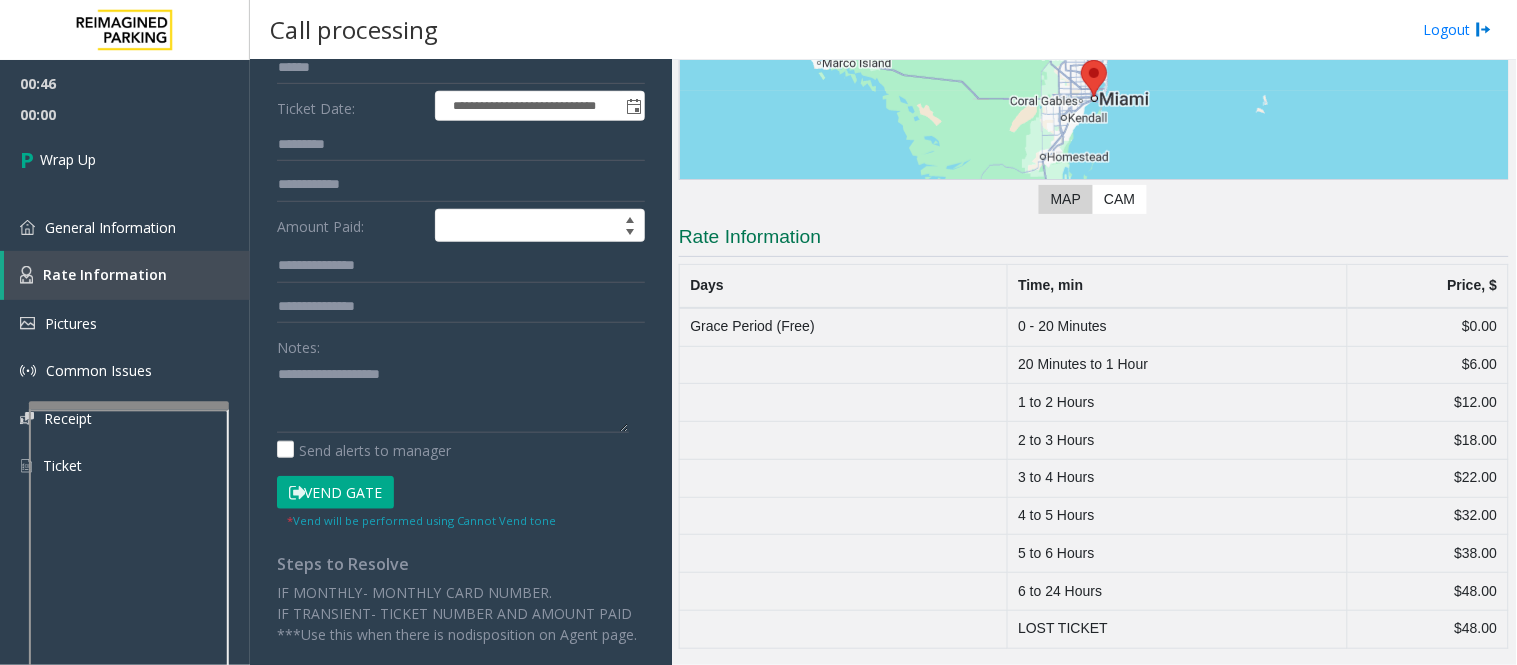 scroll, scrollTop: 300, scrollLeft: 0, axis: vertical 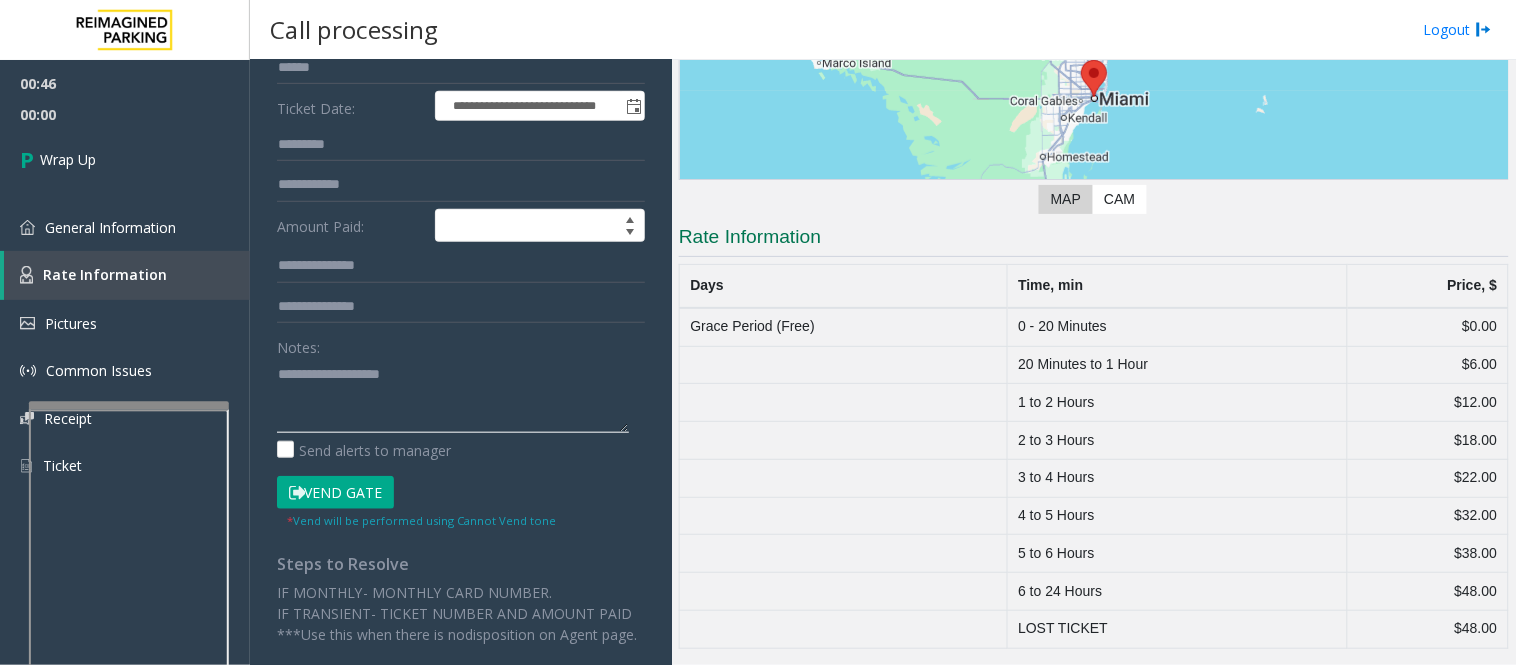 click 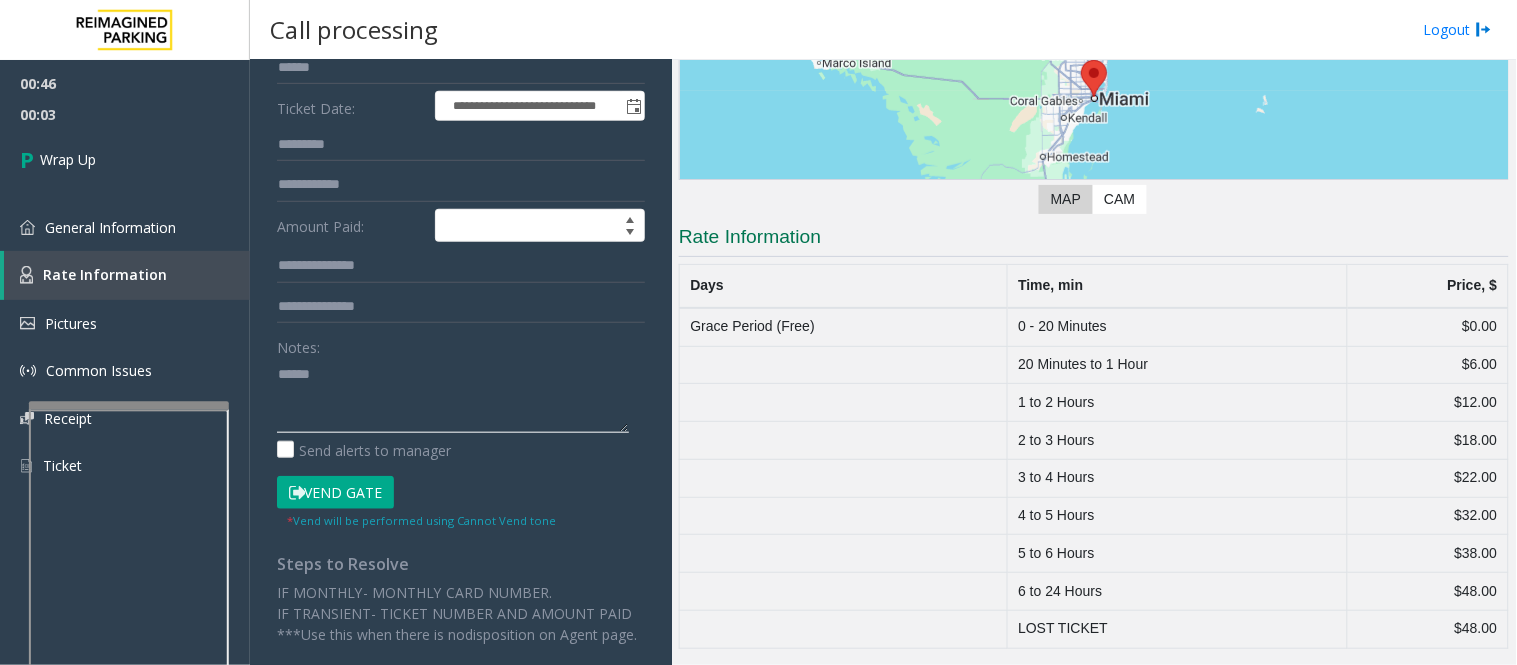 paste on "**********" 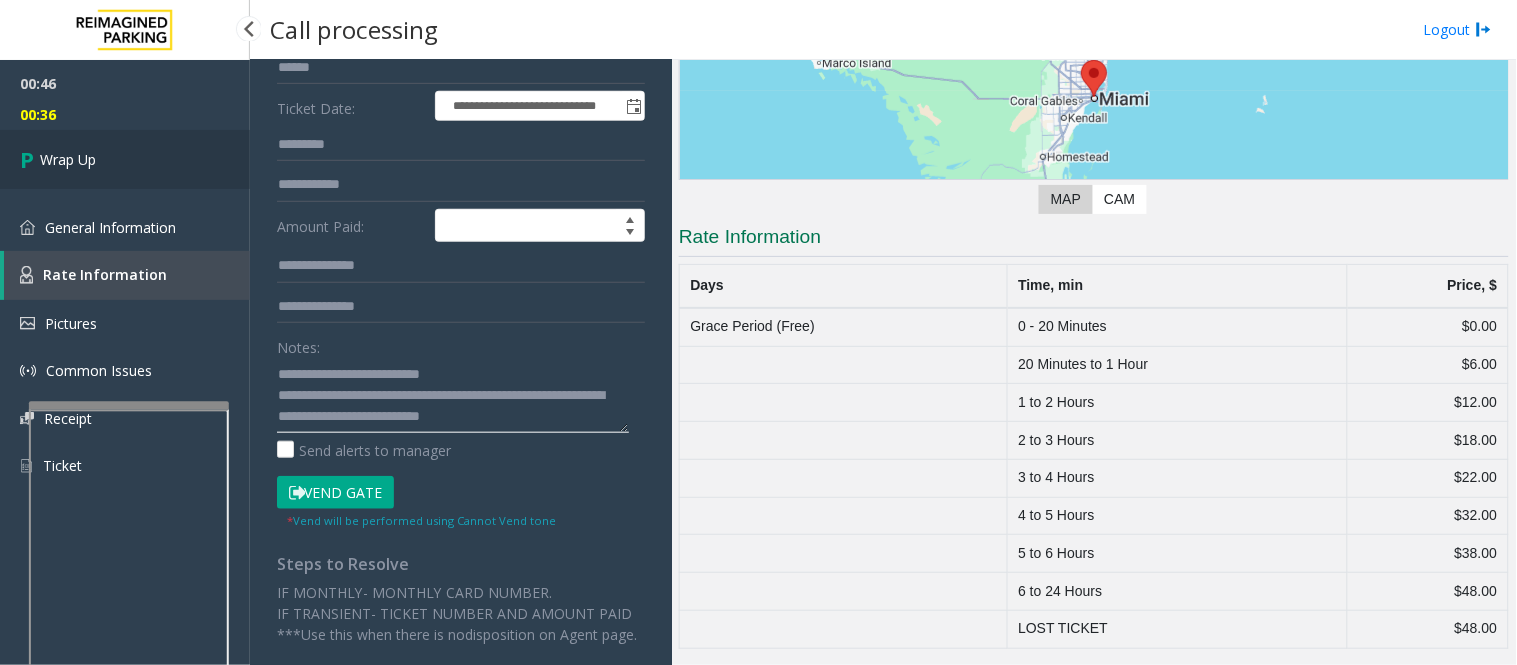 type on "**********" 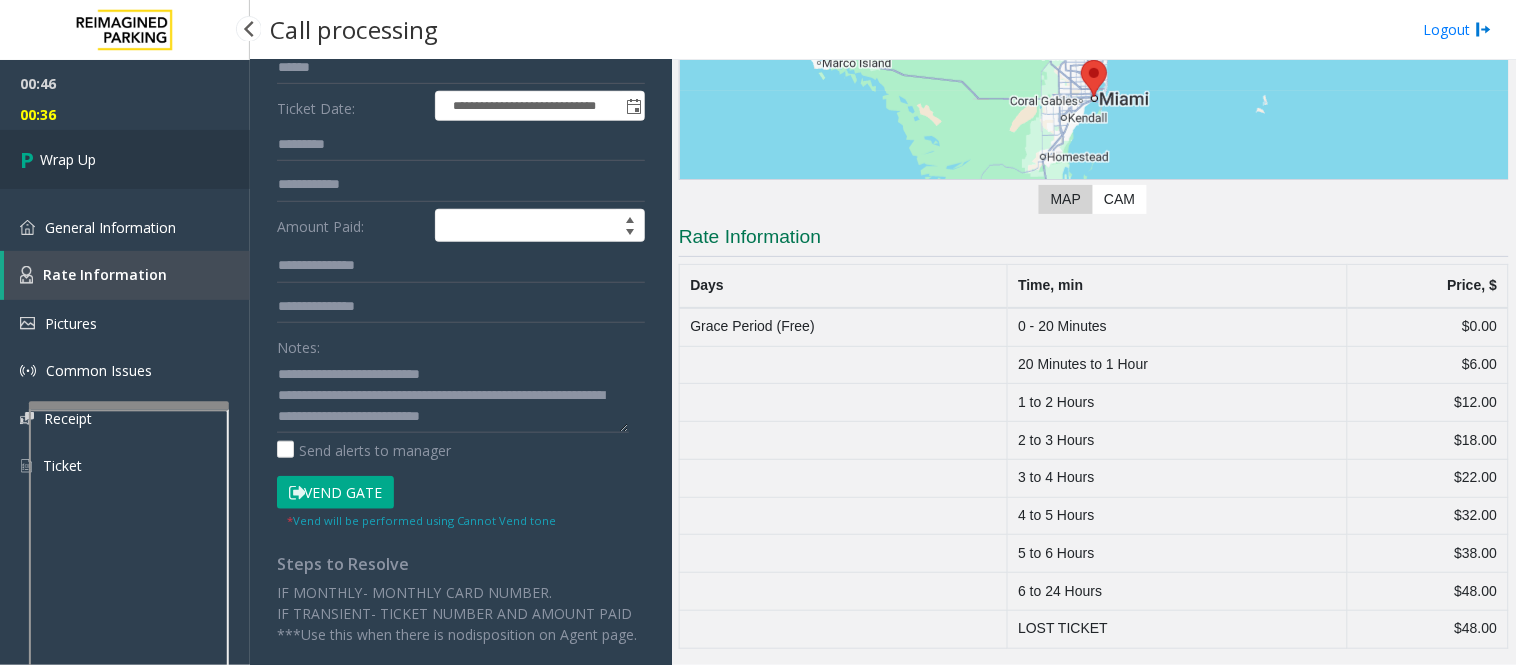 click on "Wrap Up" at bounding box center [125, 159] 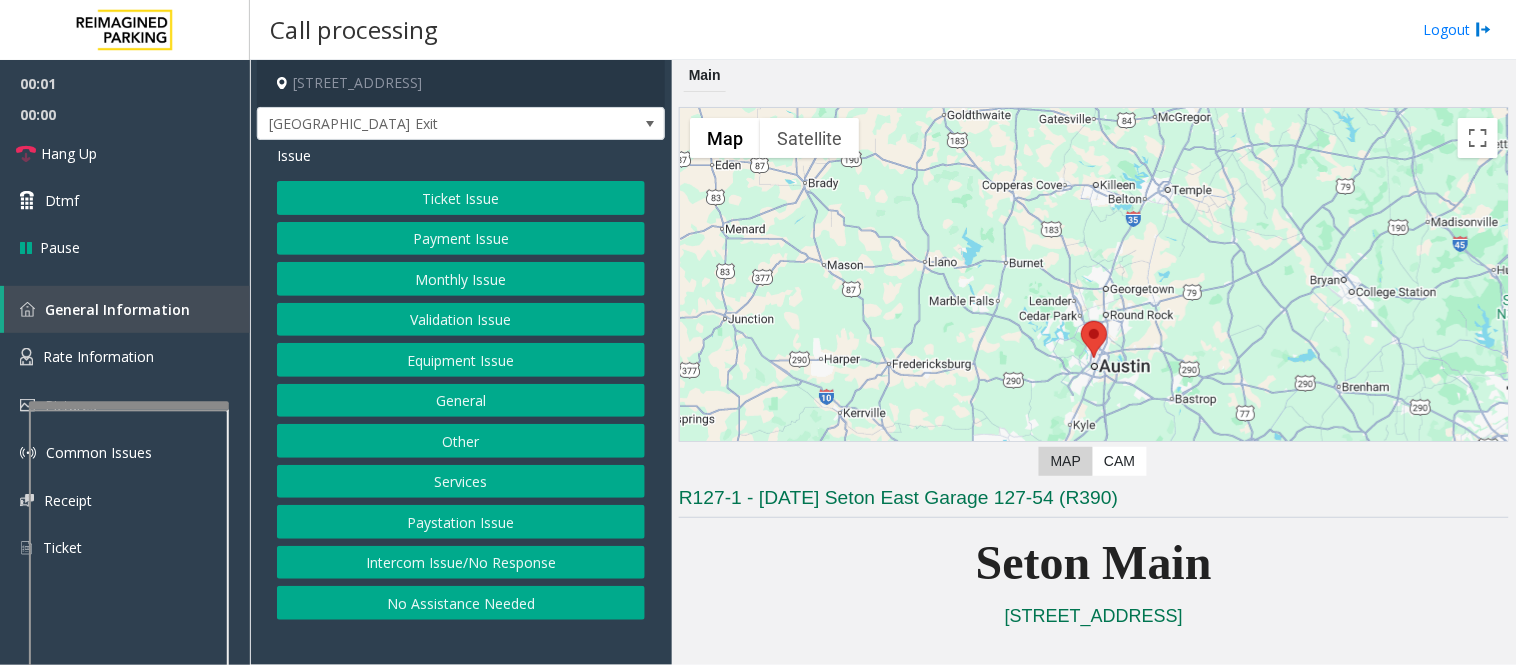 click on "Equipment Issue" 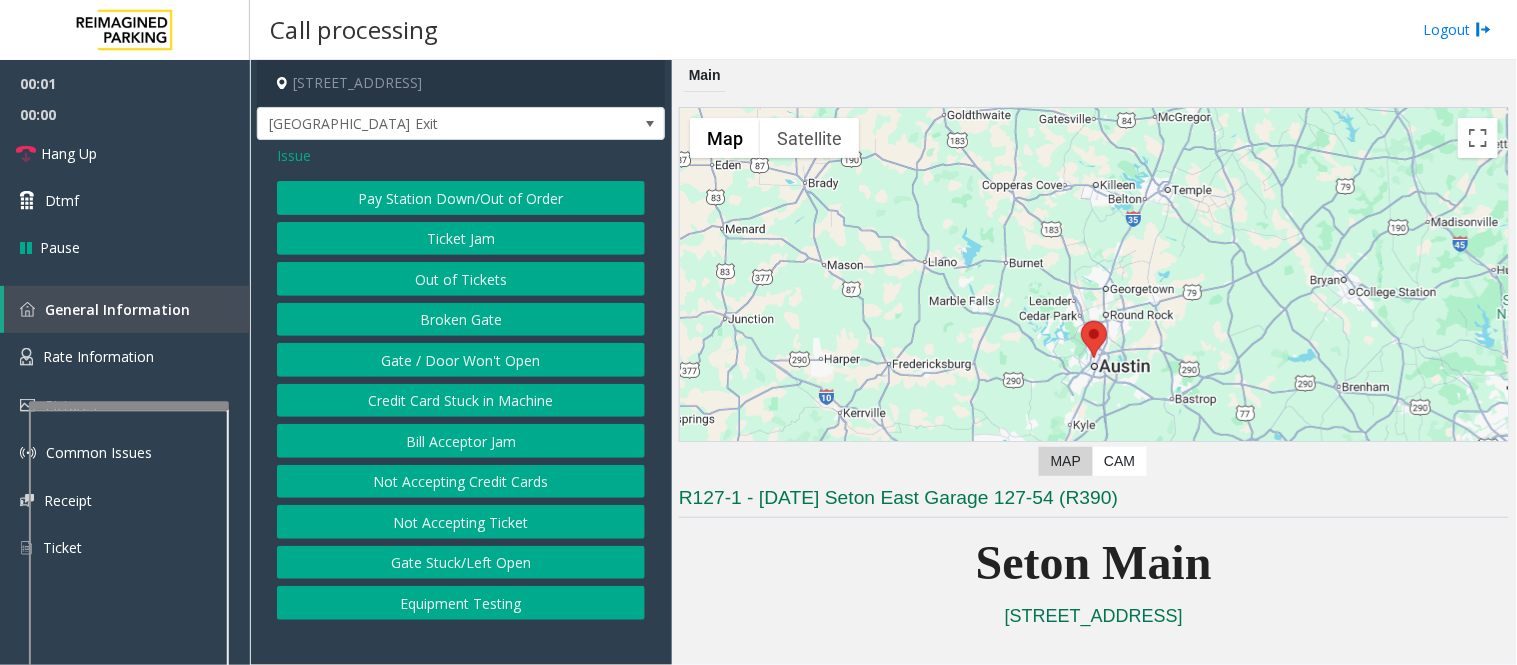 click on "Gate / Door Won't Open" 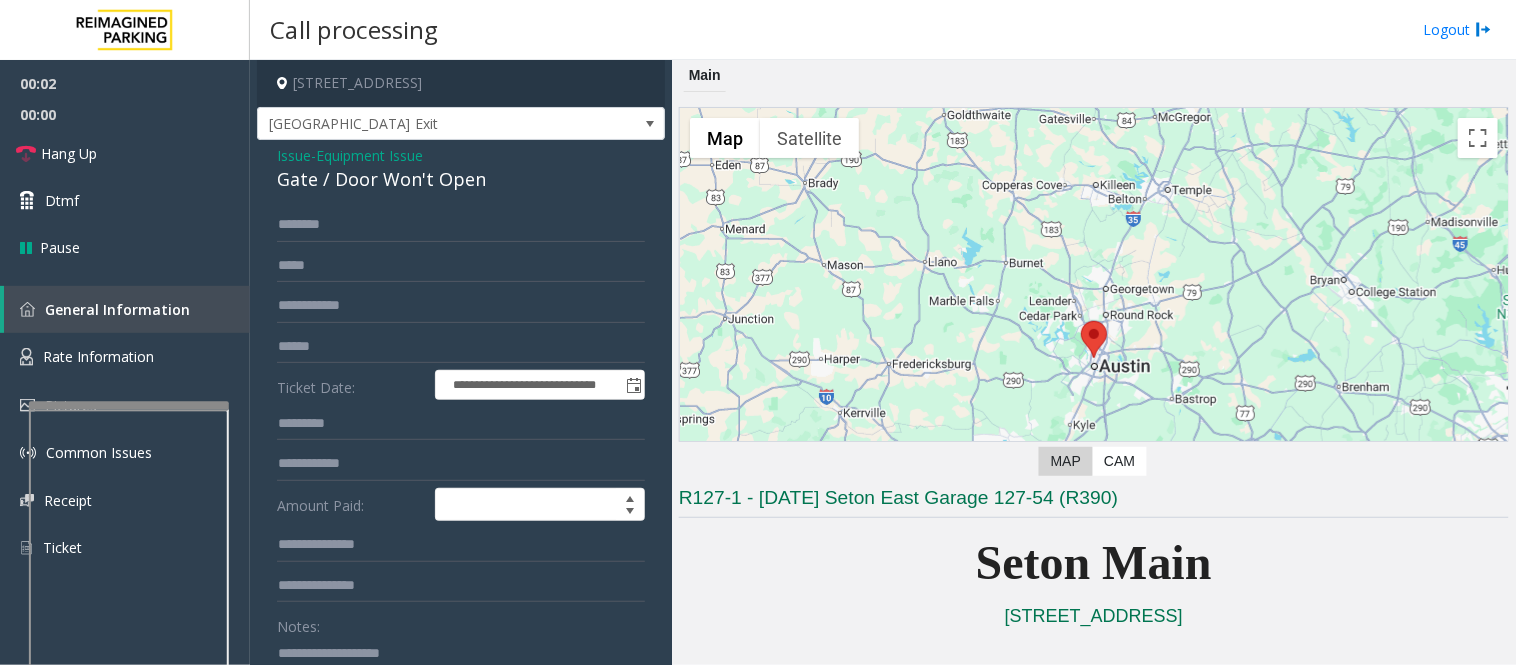 click on "Gate / Door Won't Open" 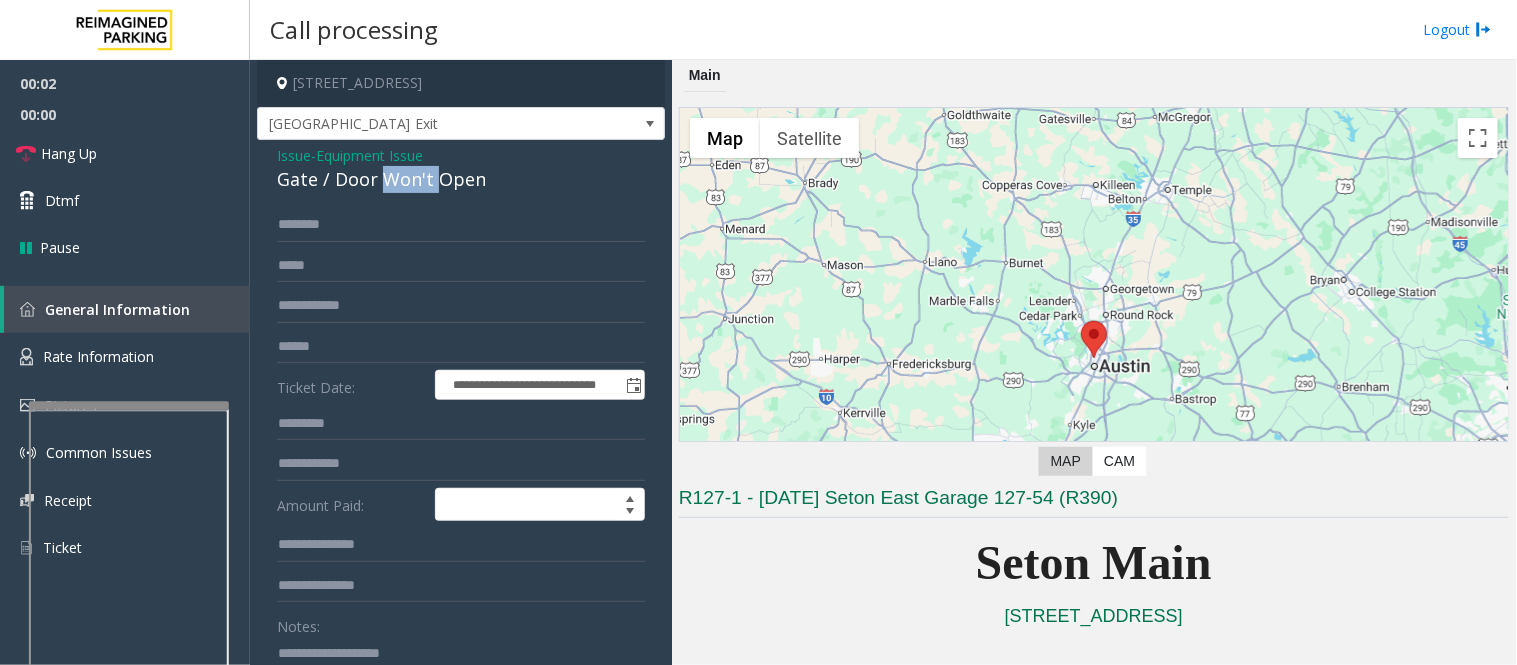 click on "Gate / Door Won't Open" 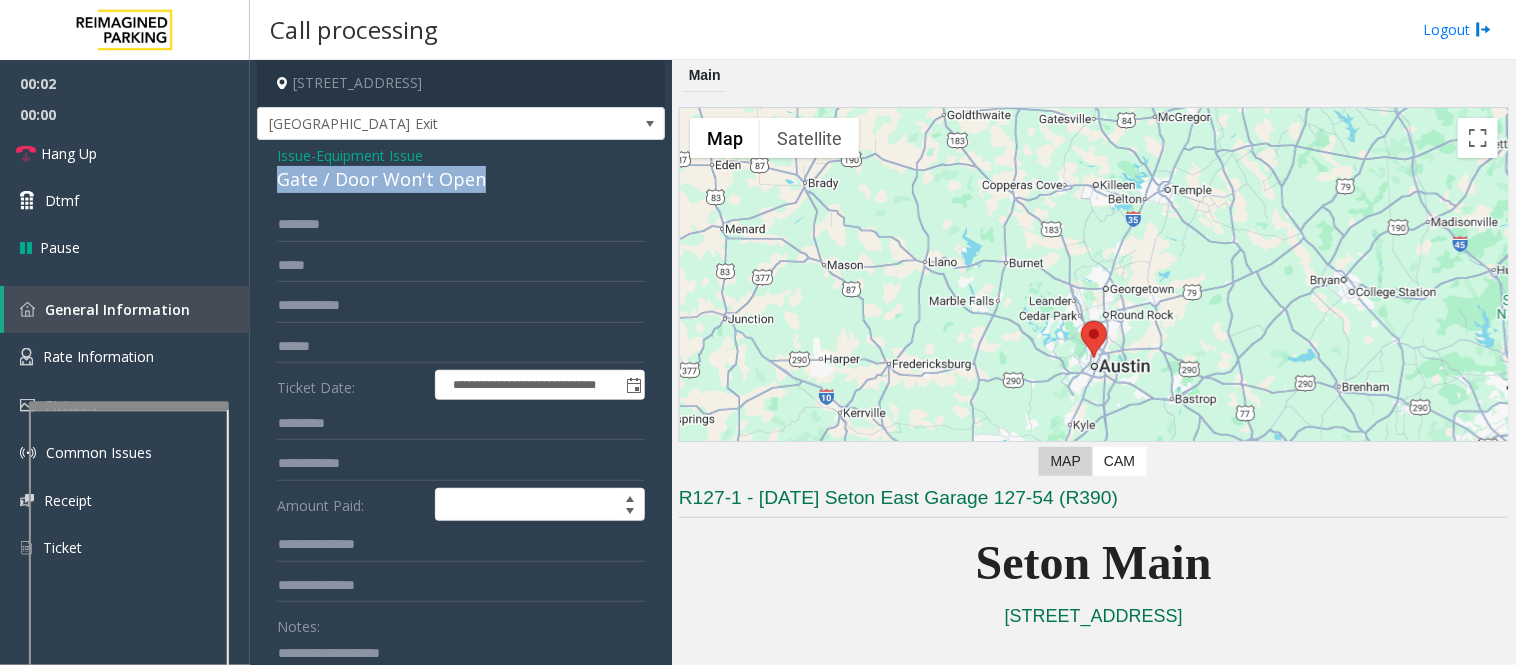 click on "Gate / Door Won't Open" 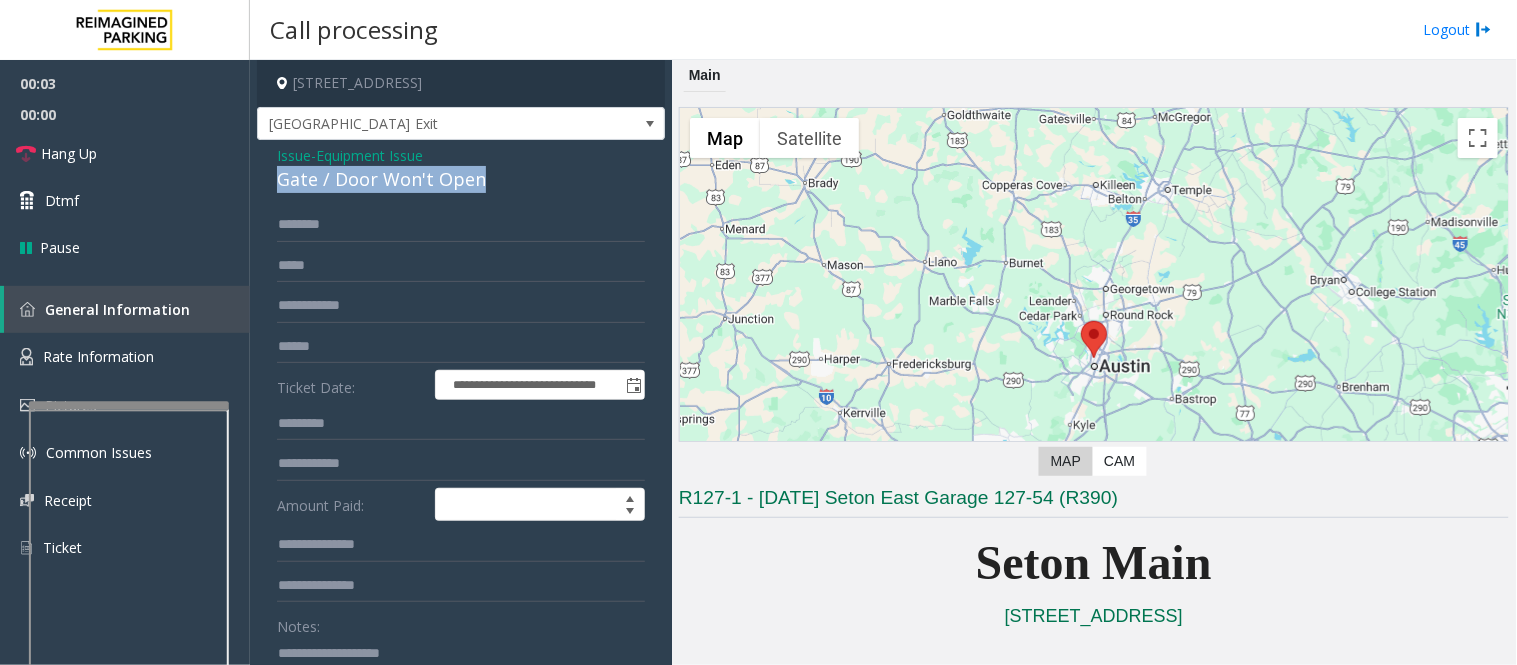 copy on "Gate / Door Won't Open" 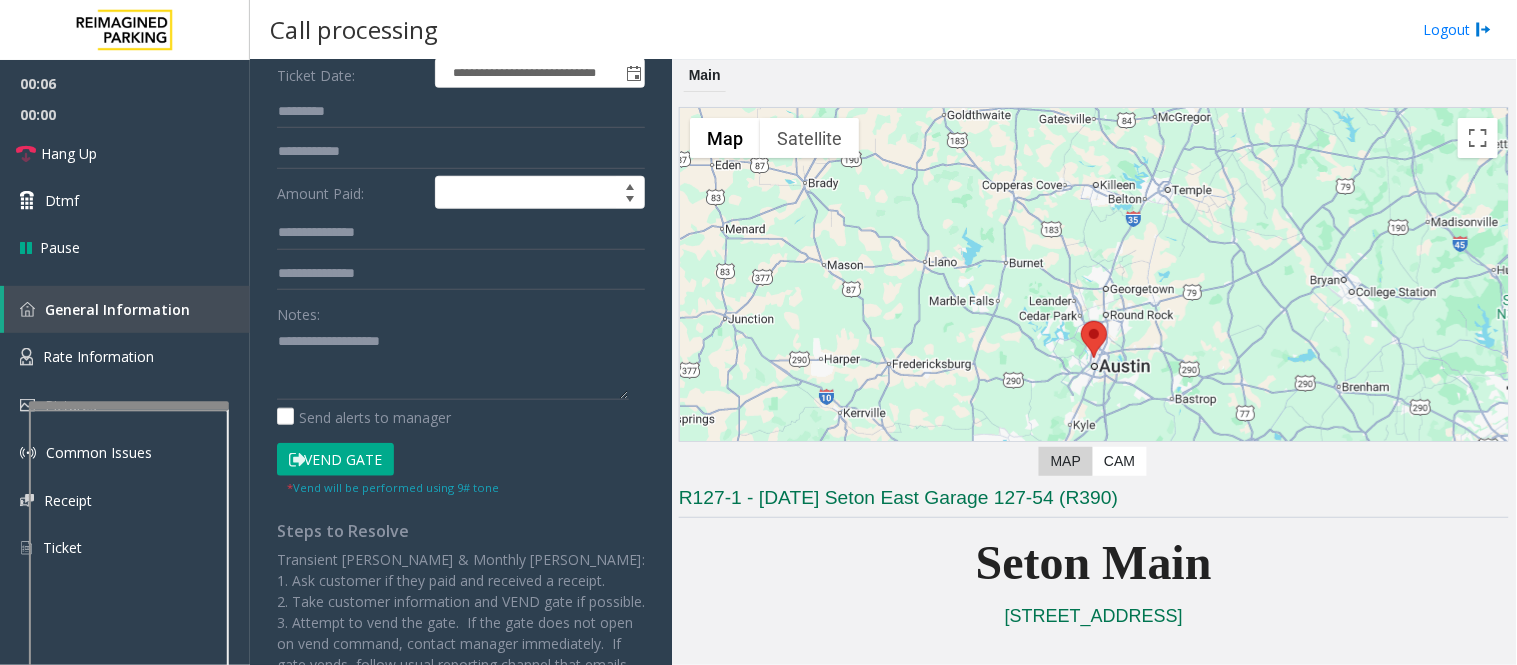 scroll, scrollTop: 368, scrollLeft: 0, axis: vertical 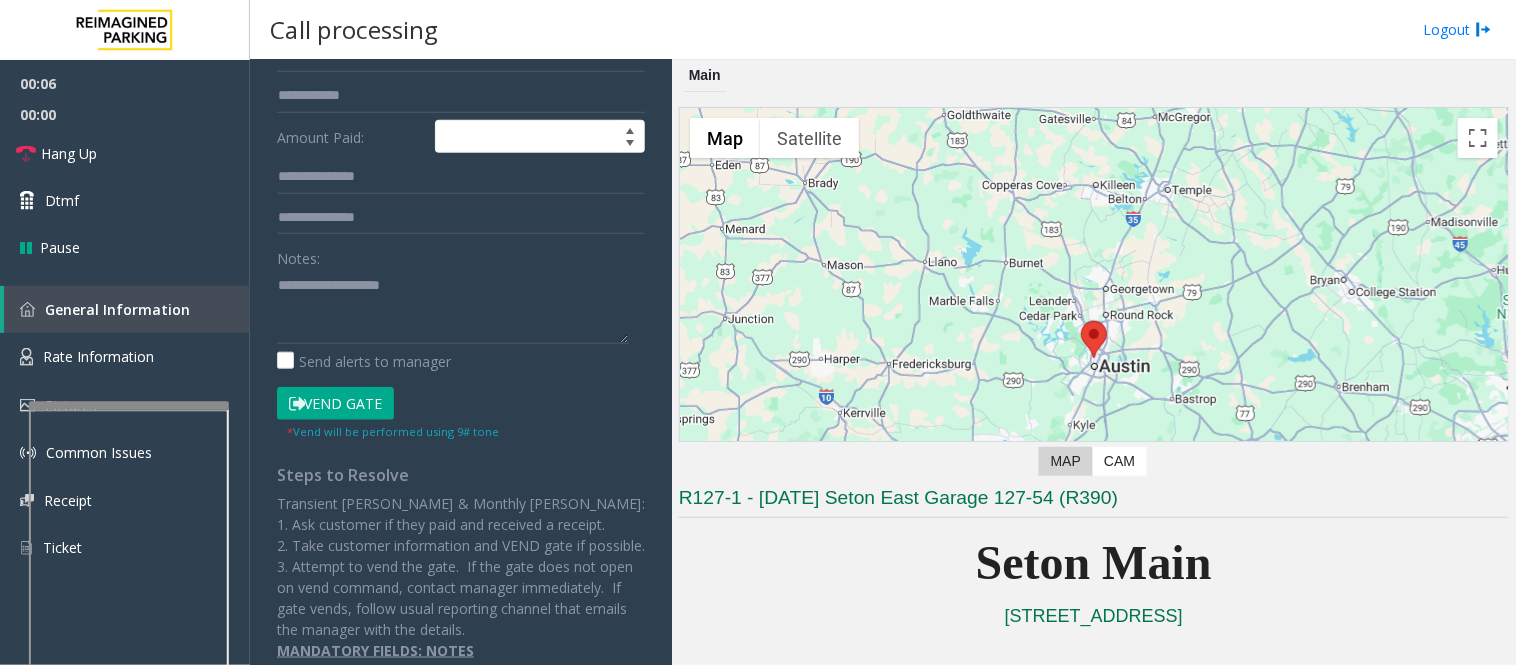 click on "Vend Gate" 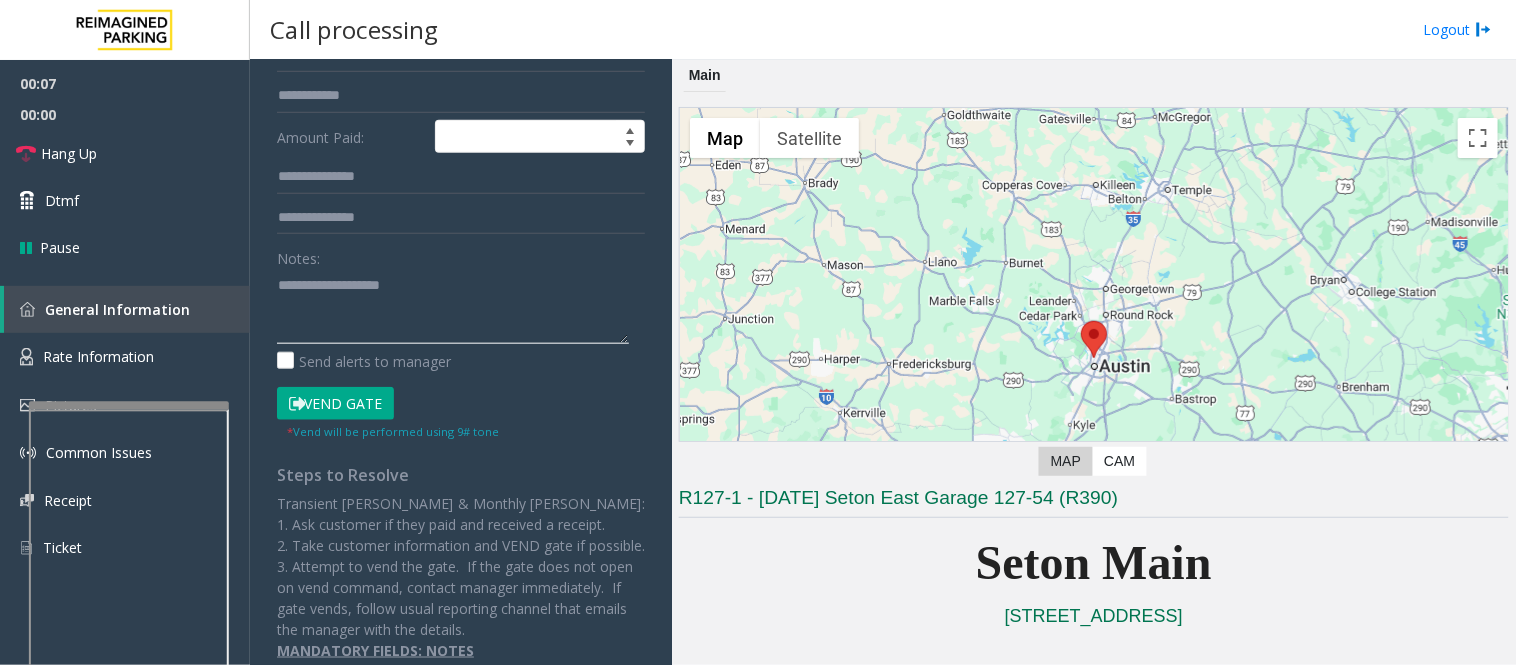 click 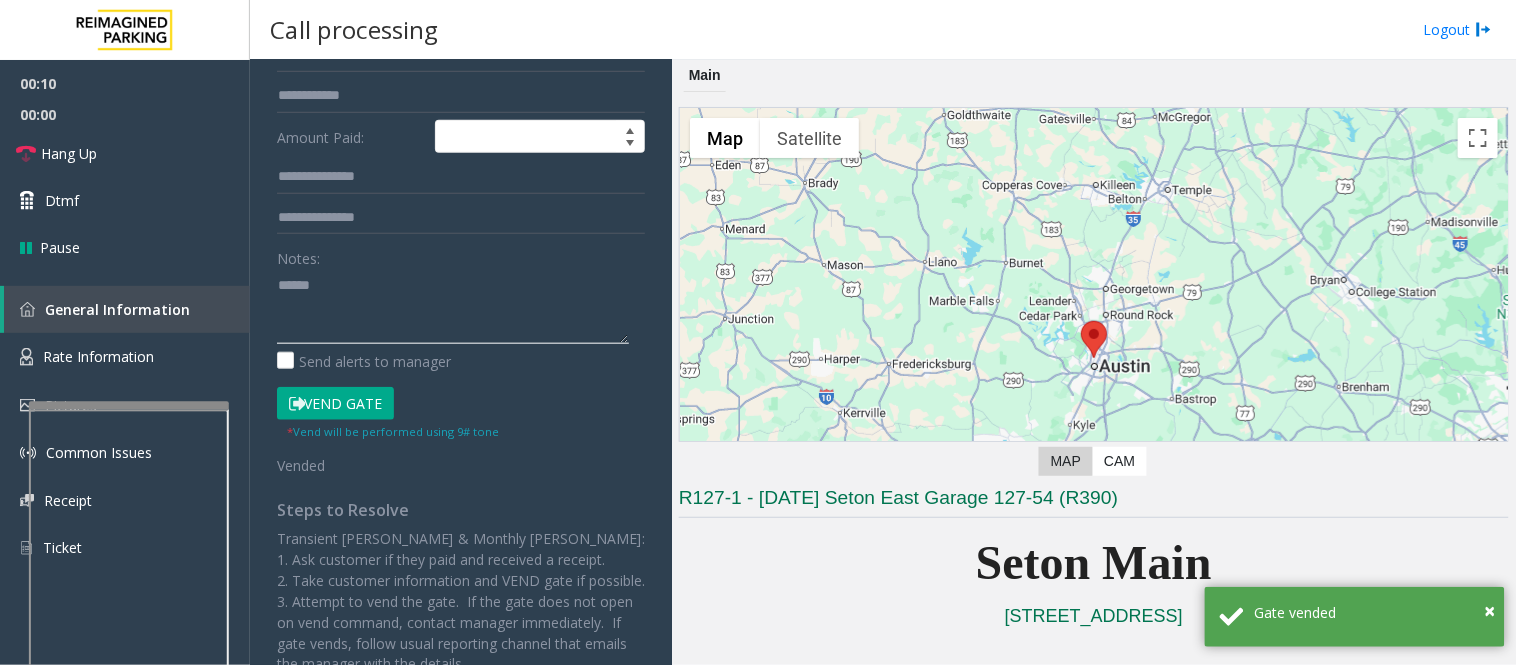 paste on "**********" 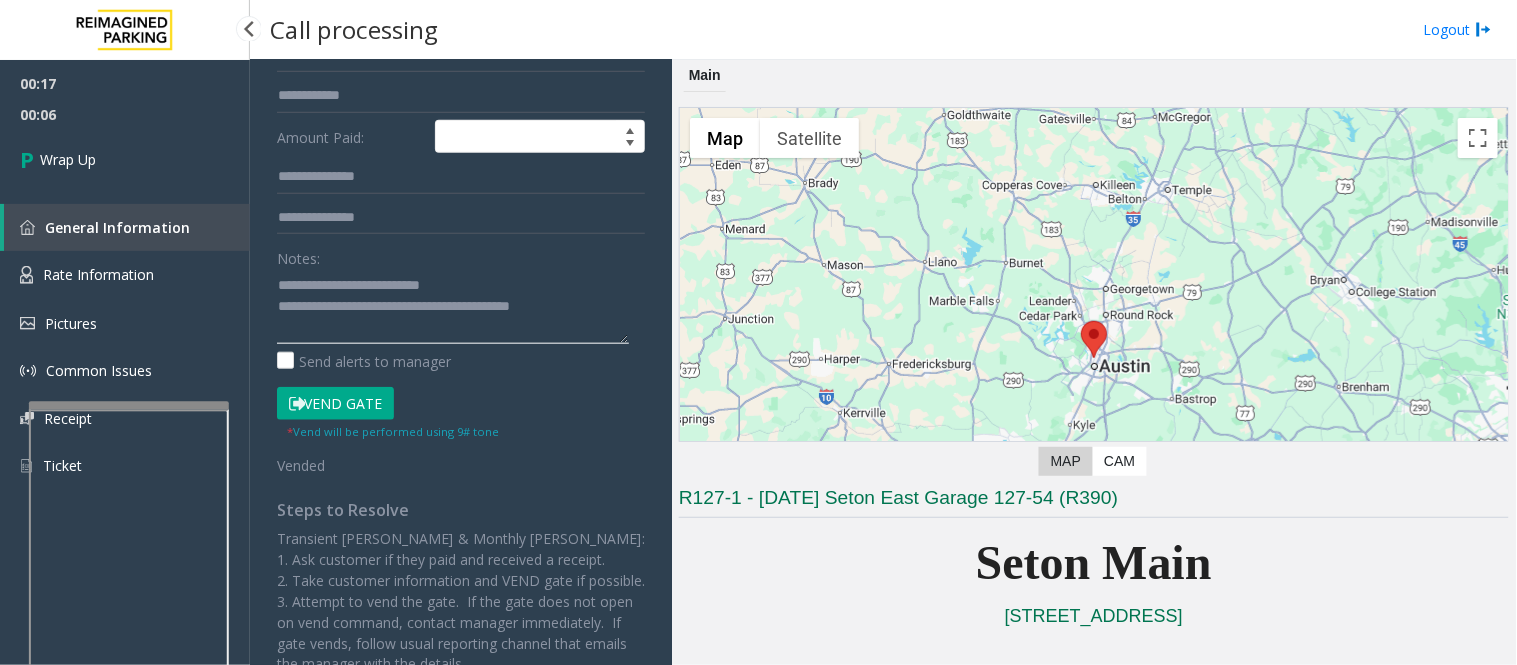 type on "**********" 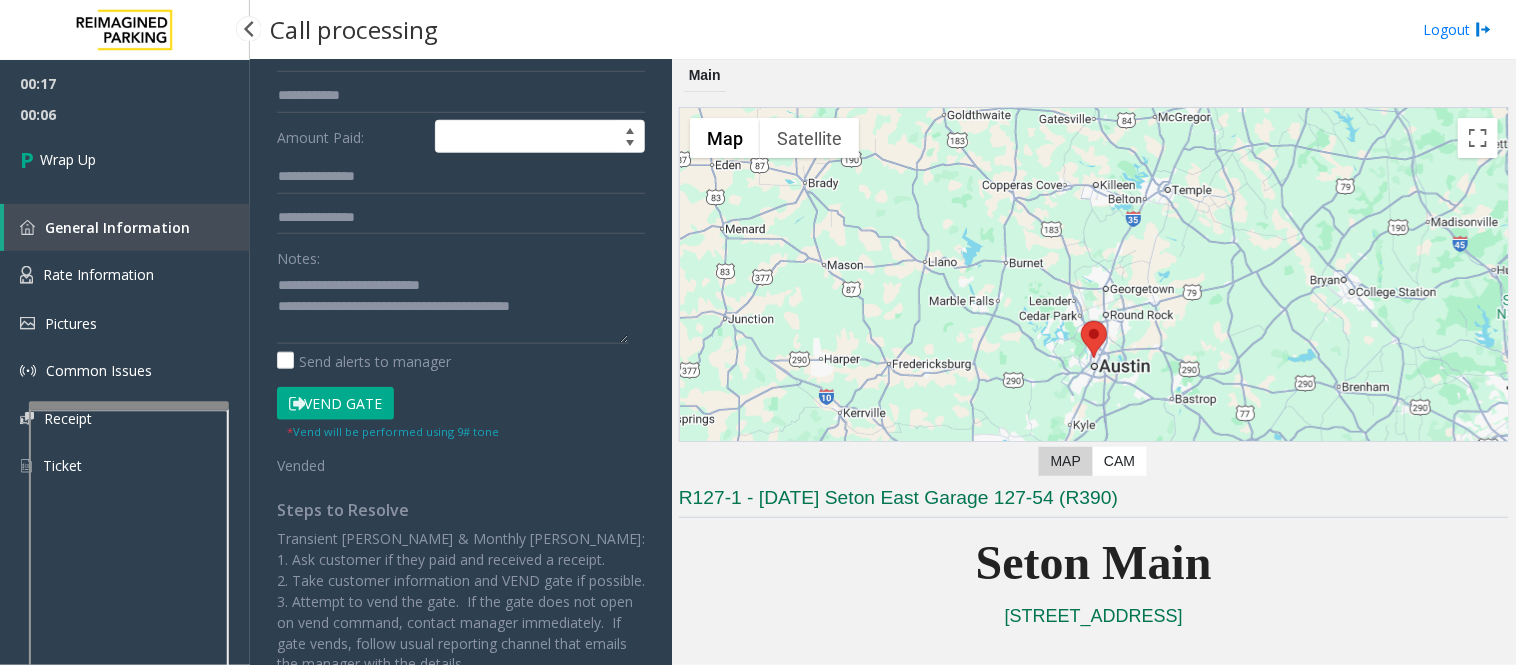 click on "00:06" at bounding box center [125, 114] 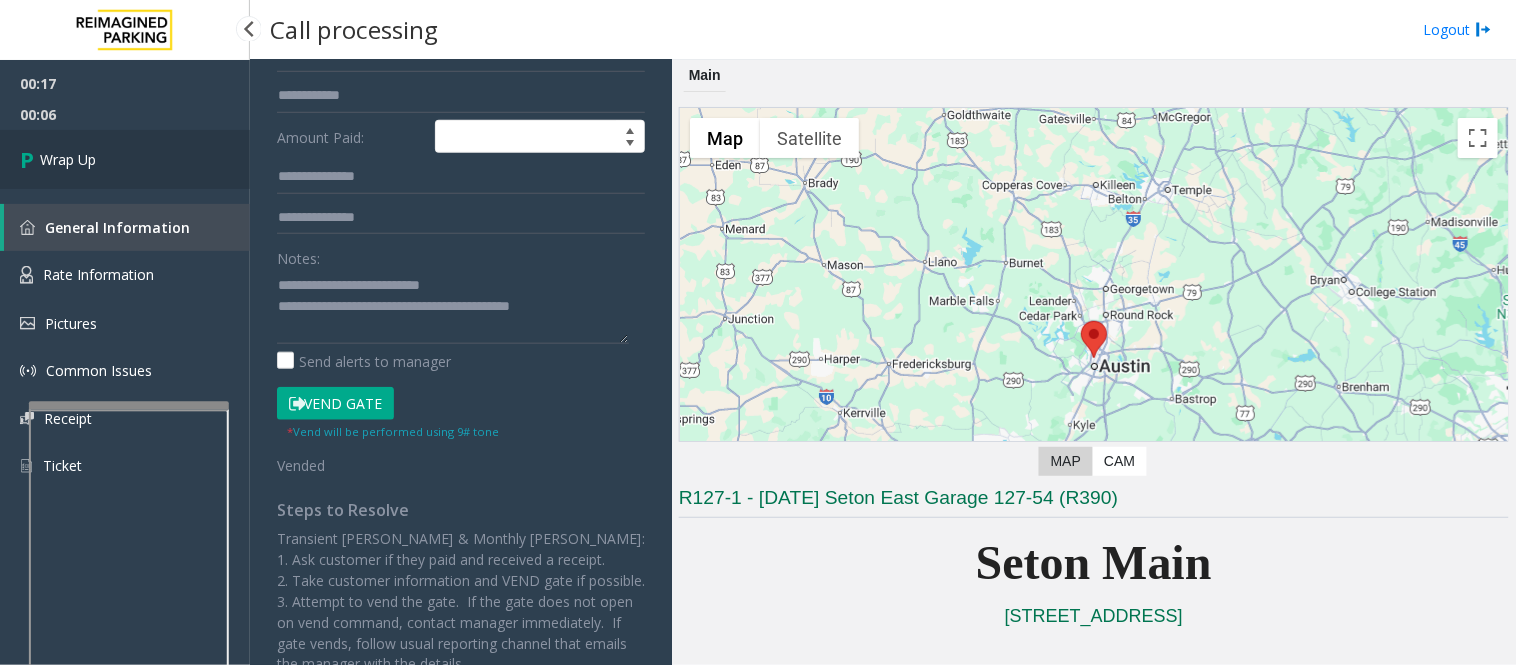 click on "Wrap Up" at bounding box center (125, 159) 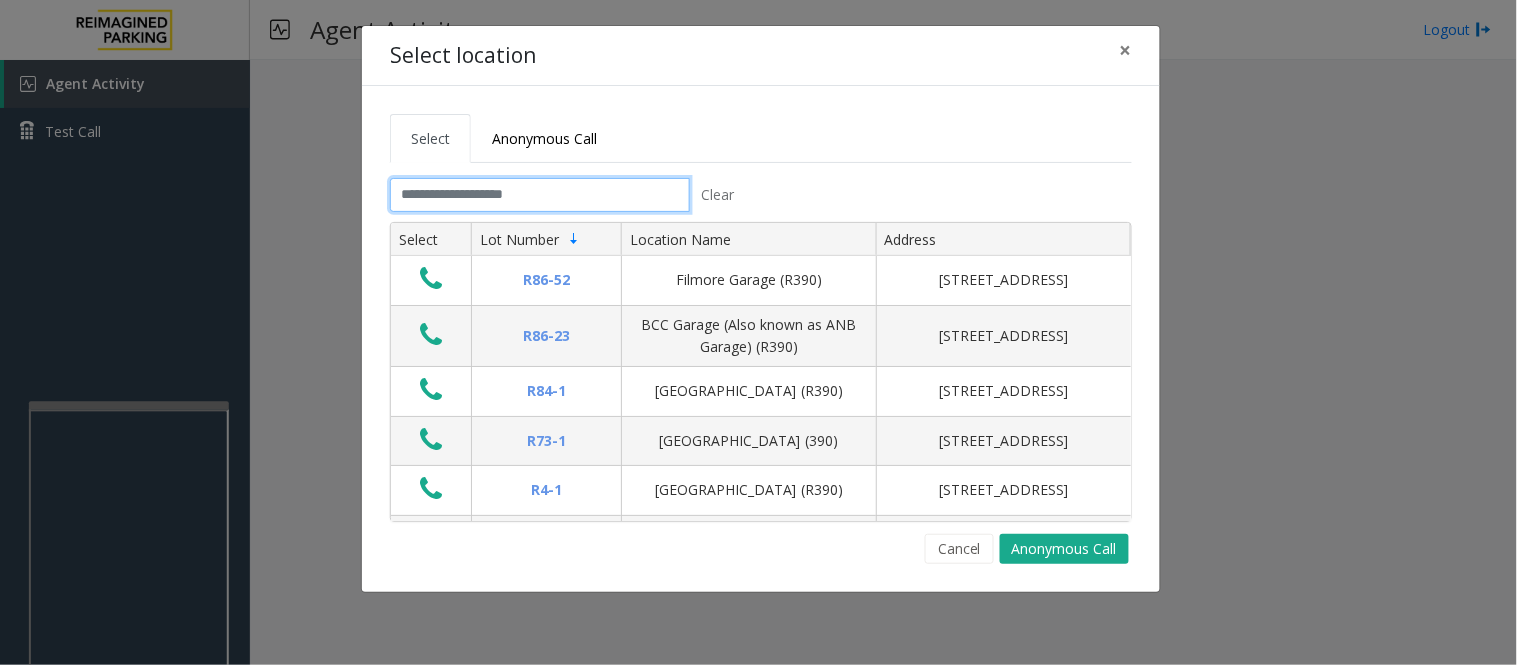 click 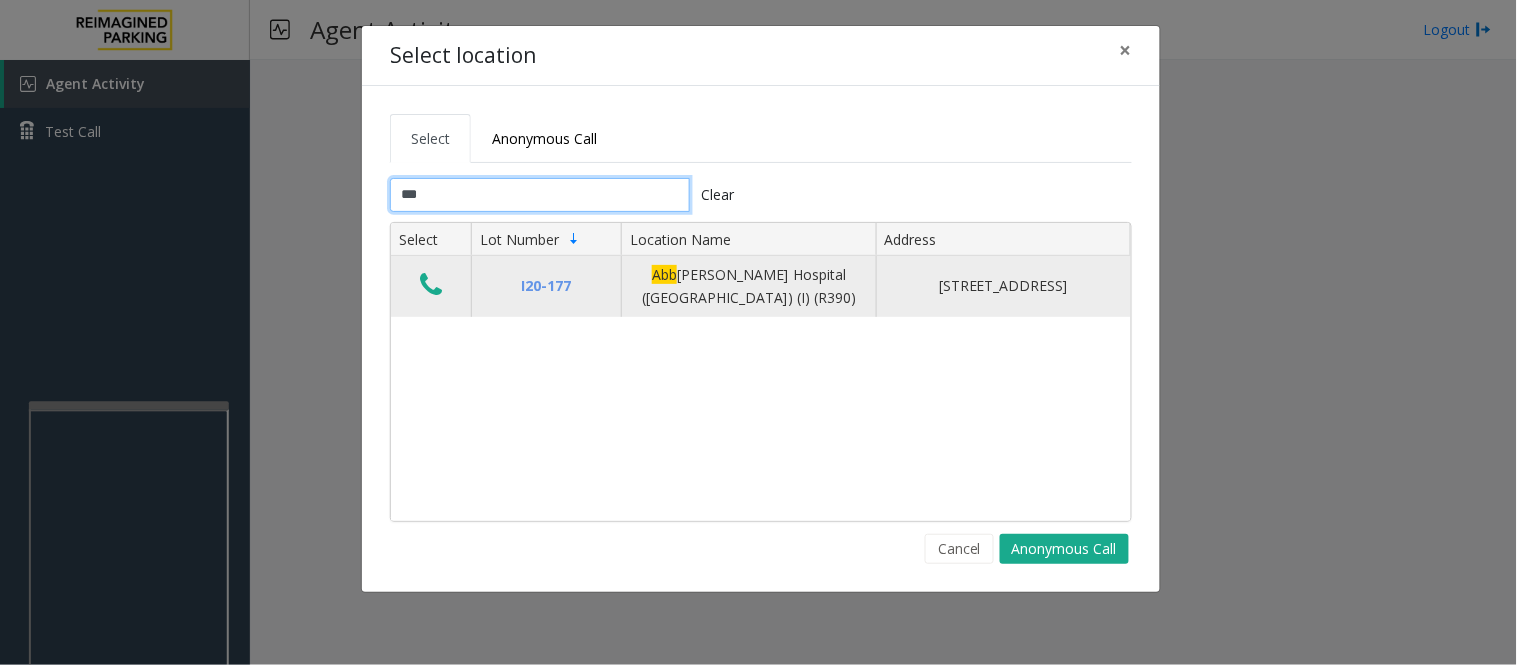 type on "***" 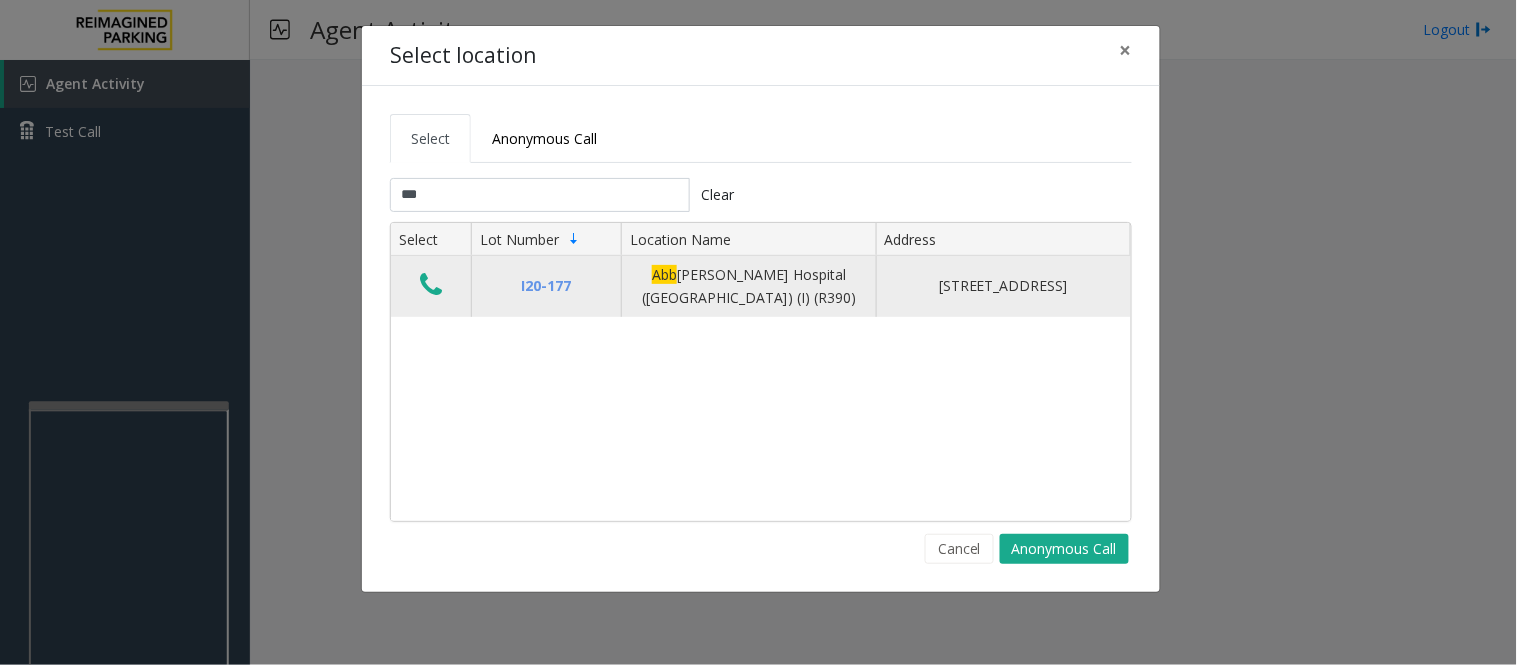 click 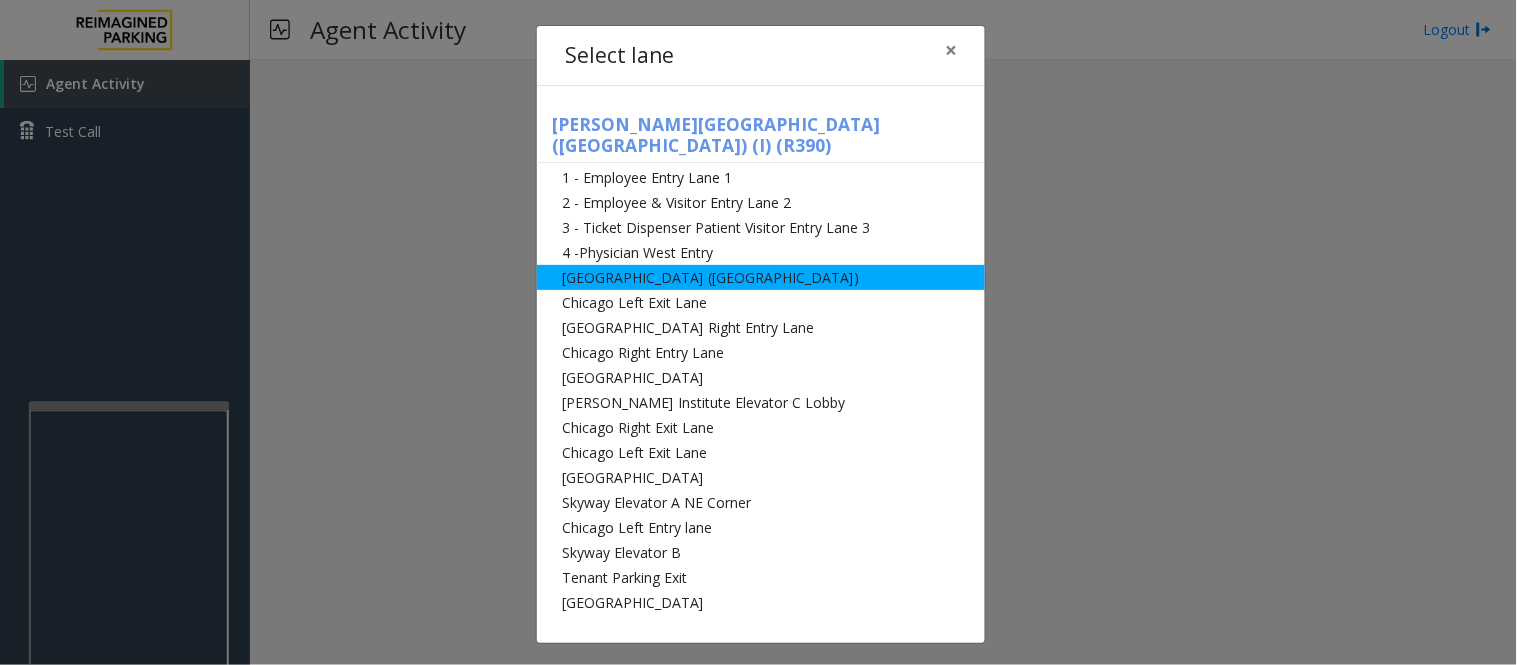 click on "[GEOGRAPHIC_DATA] ([GEOGRAPHIC_DATA])" 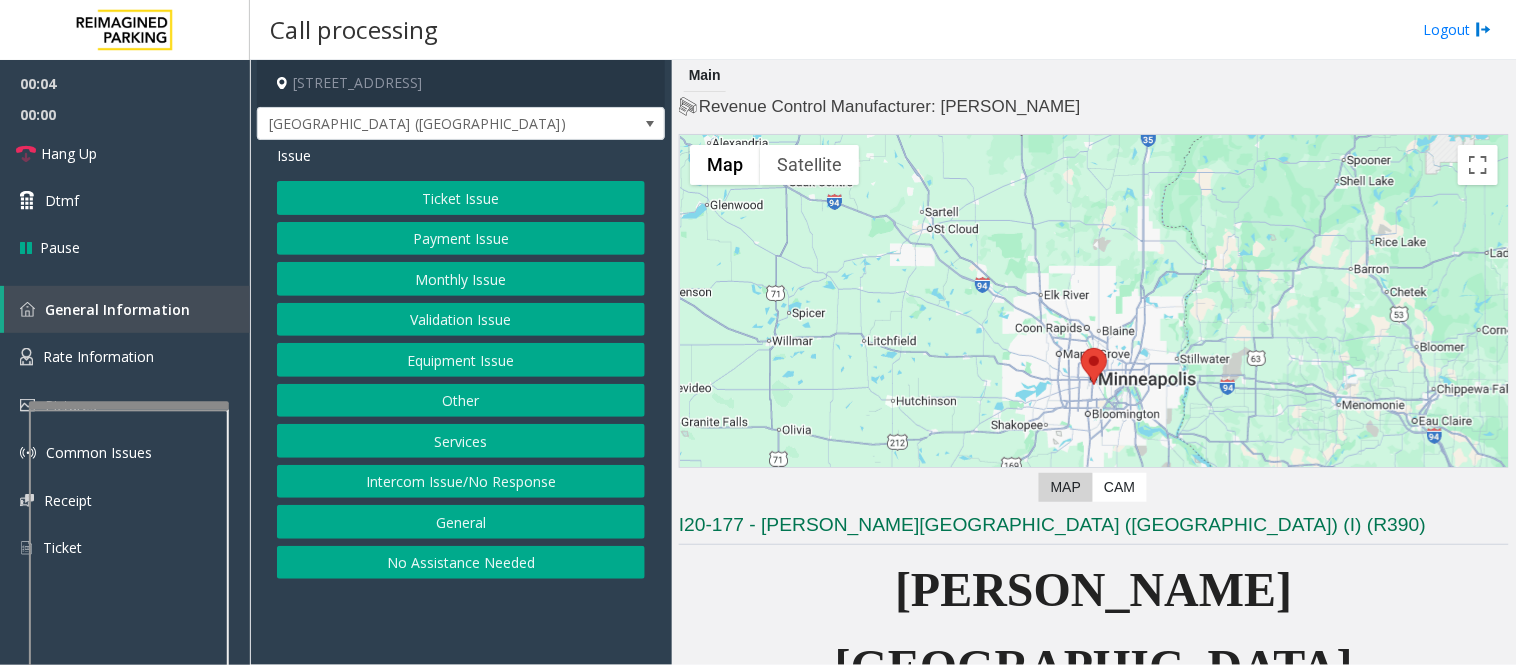 click on "Monthly Issue" 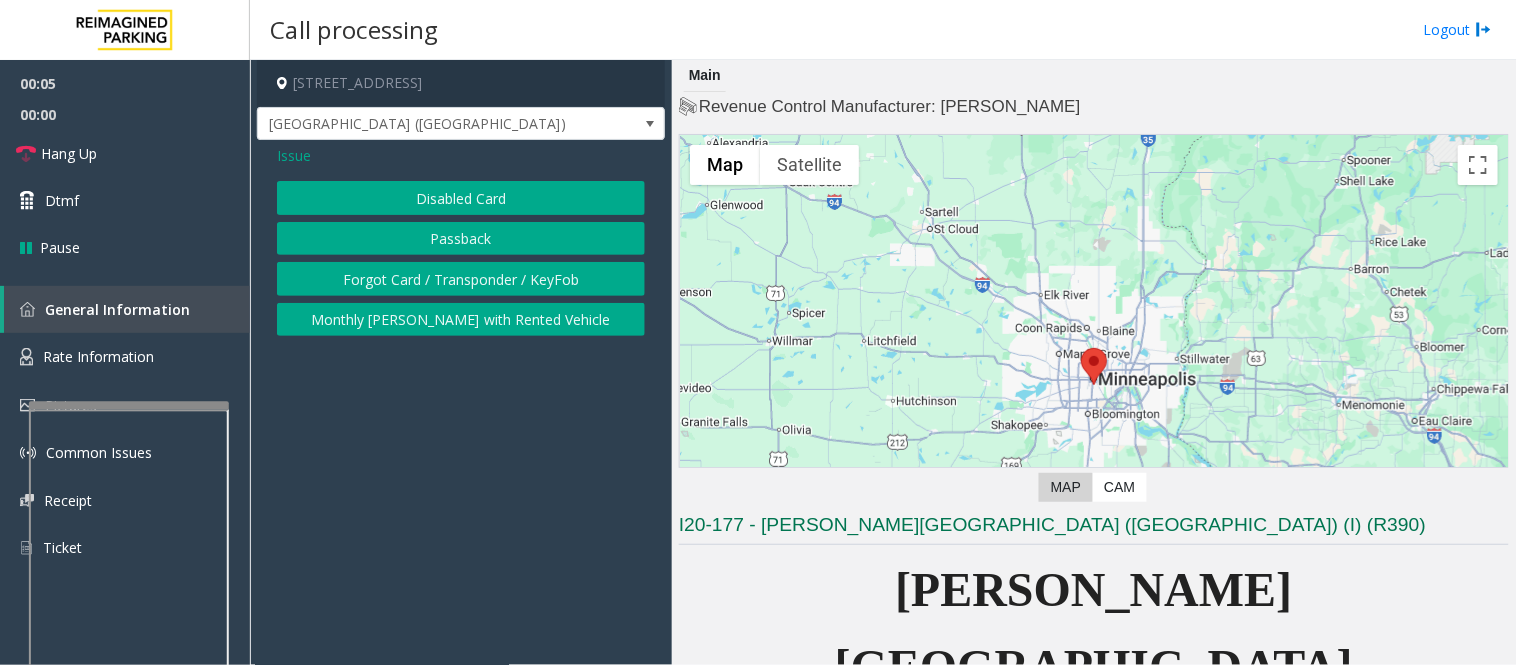 click on "Disabled Card" 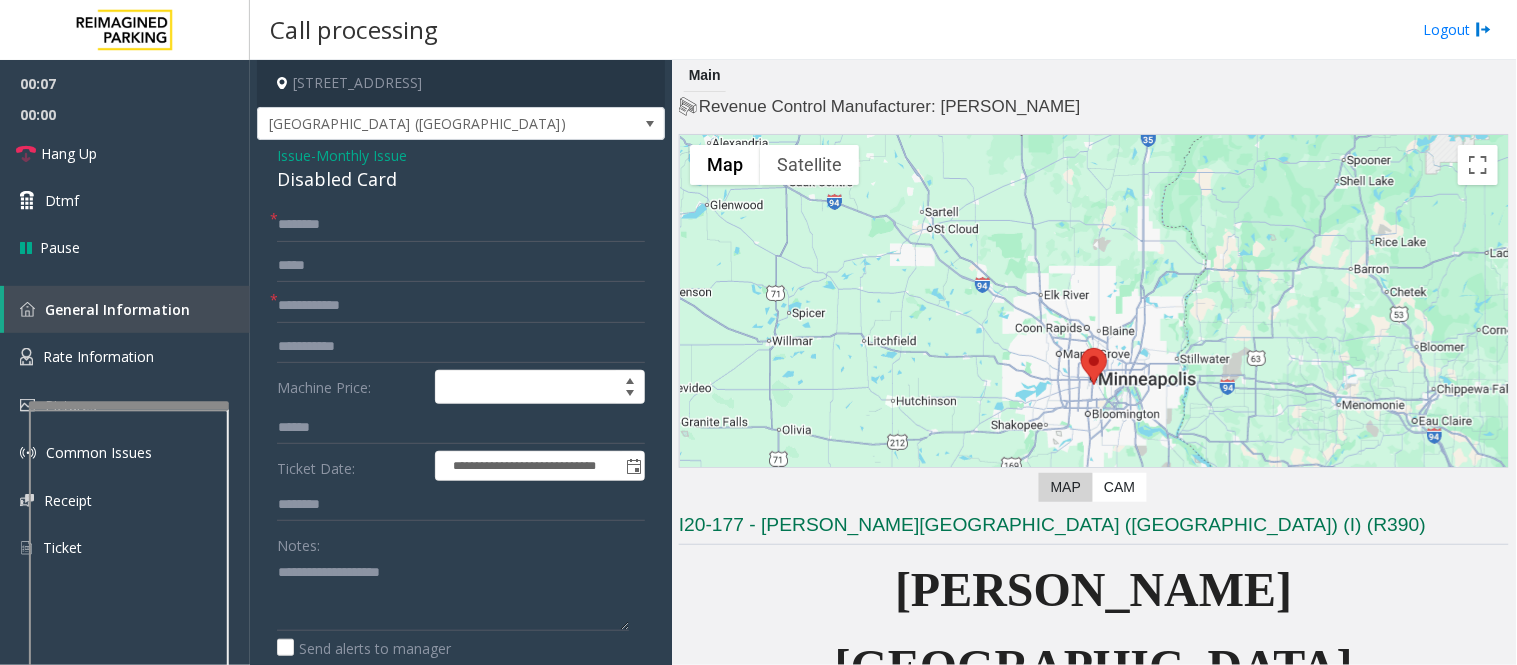 click on "Disabled Card" 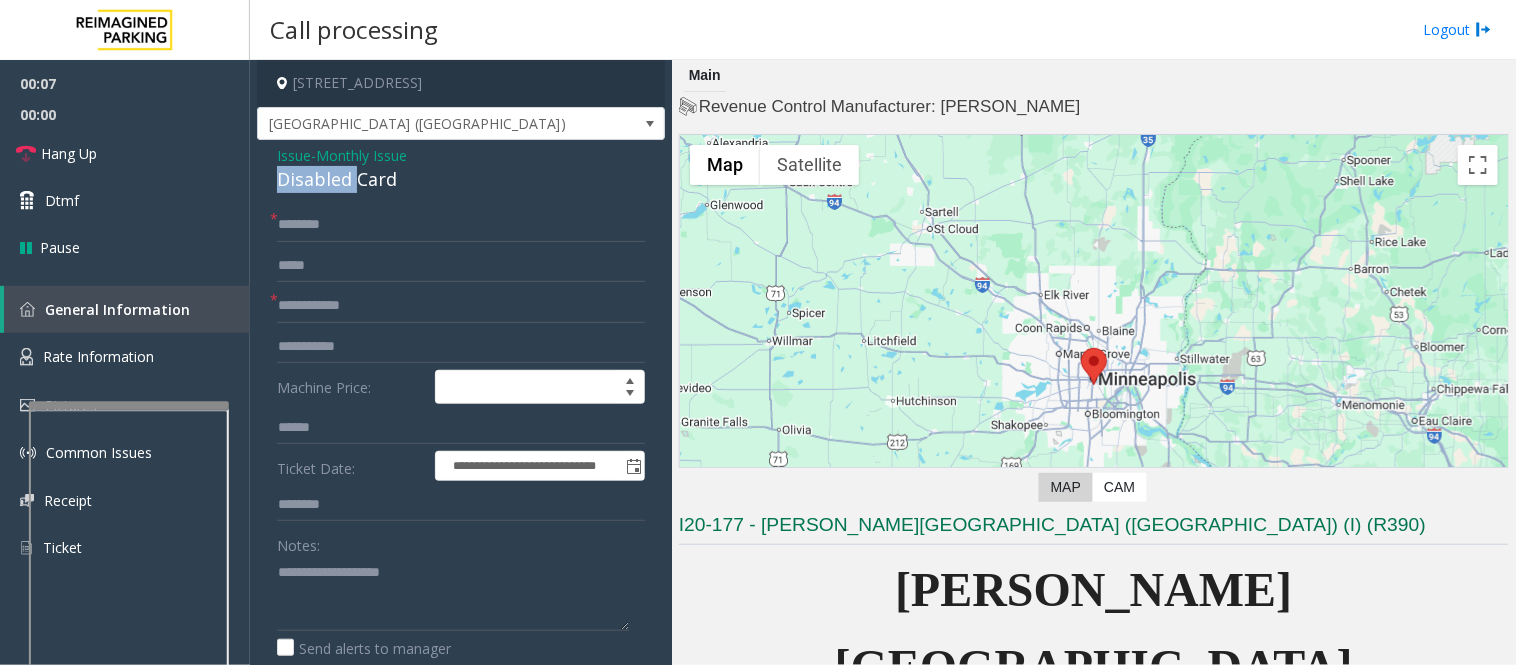 click on "Disabled Card" 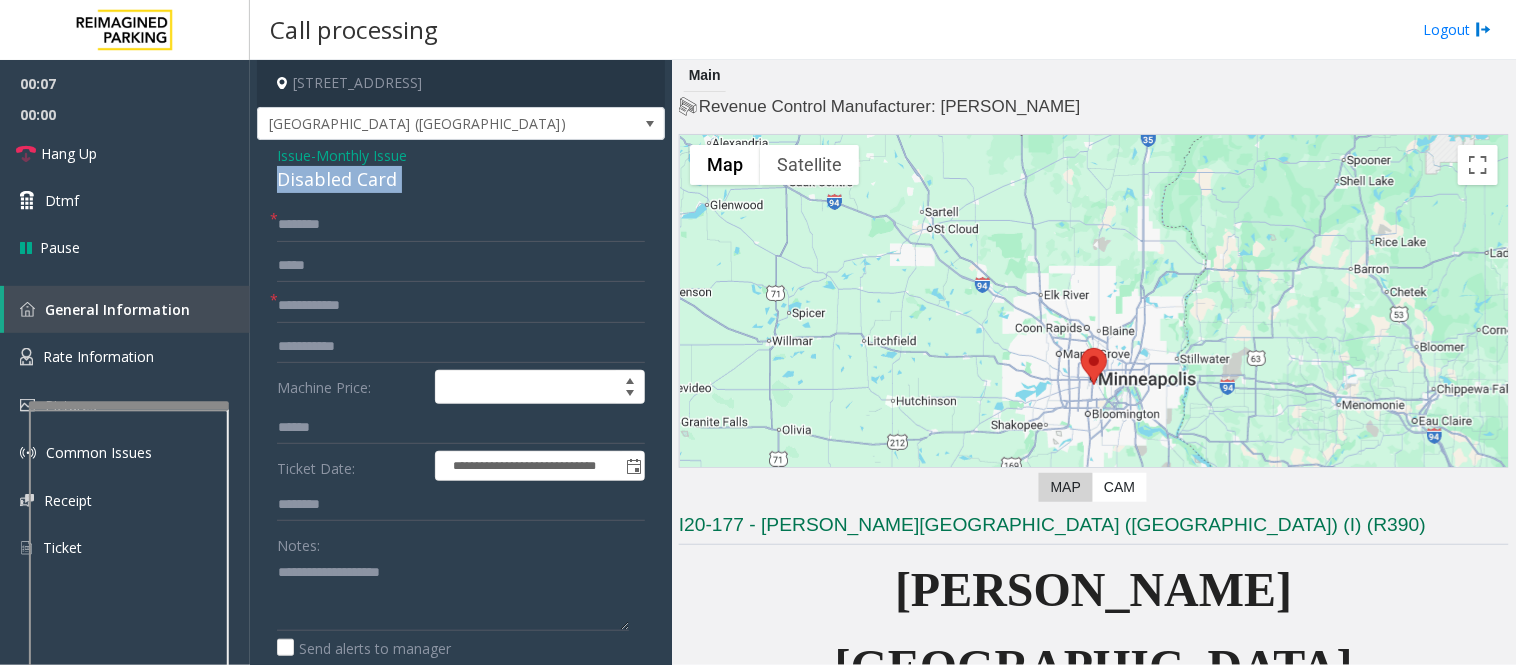 click on "Disabled Card" 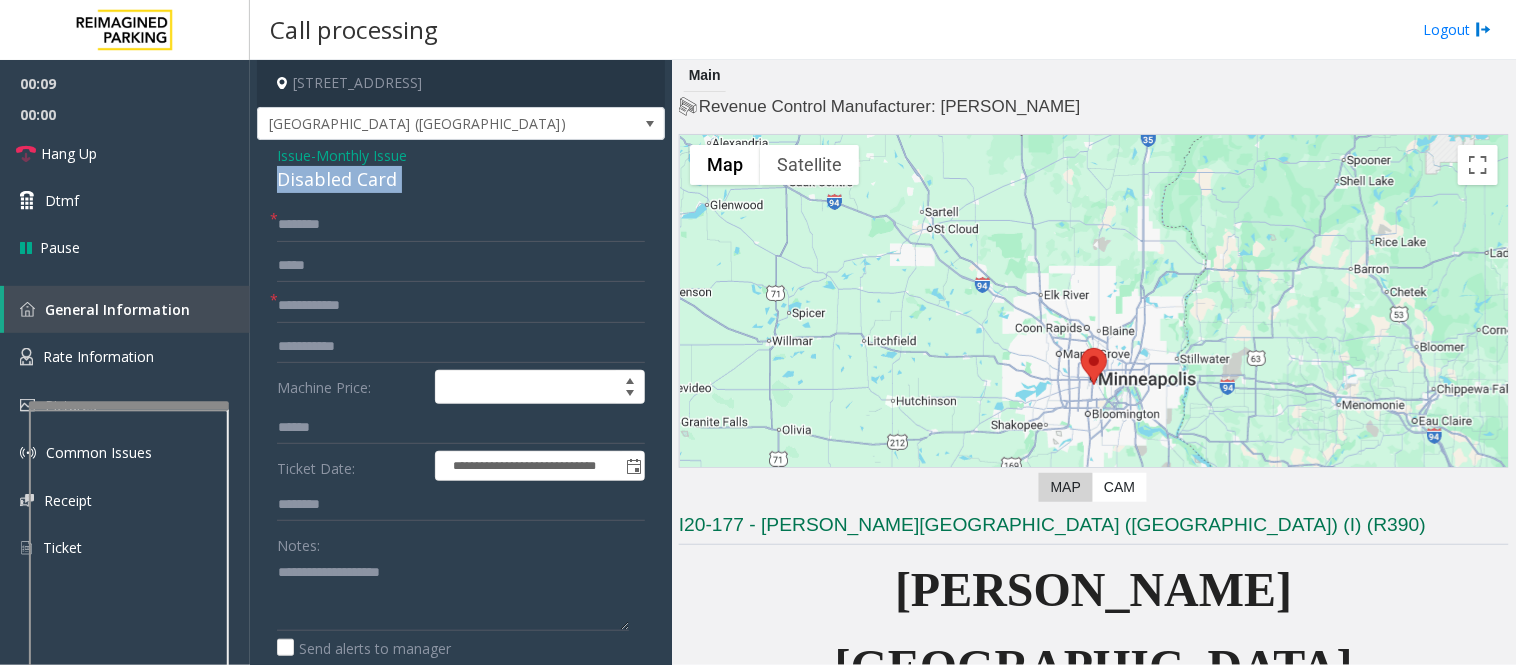 copy on "Disabled Card" 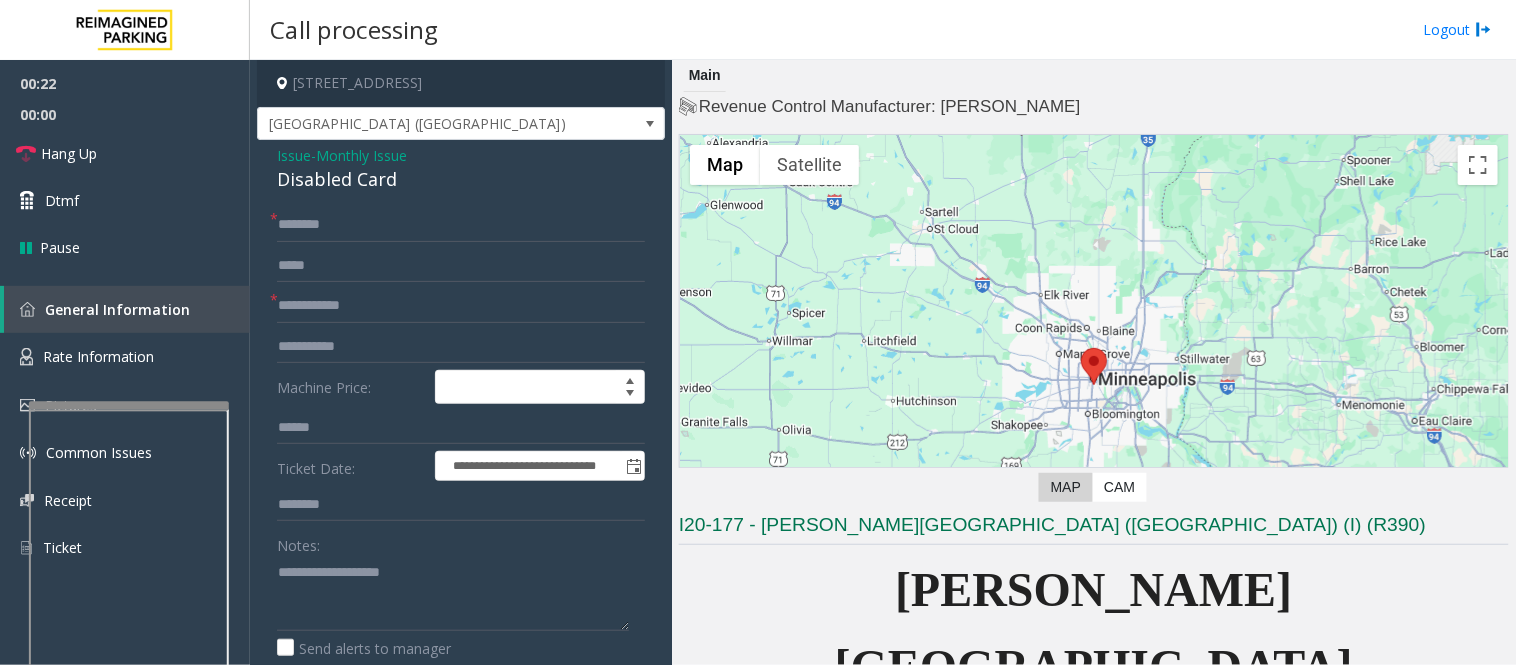 click on "Issue" 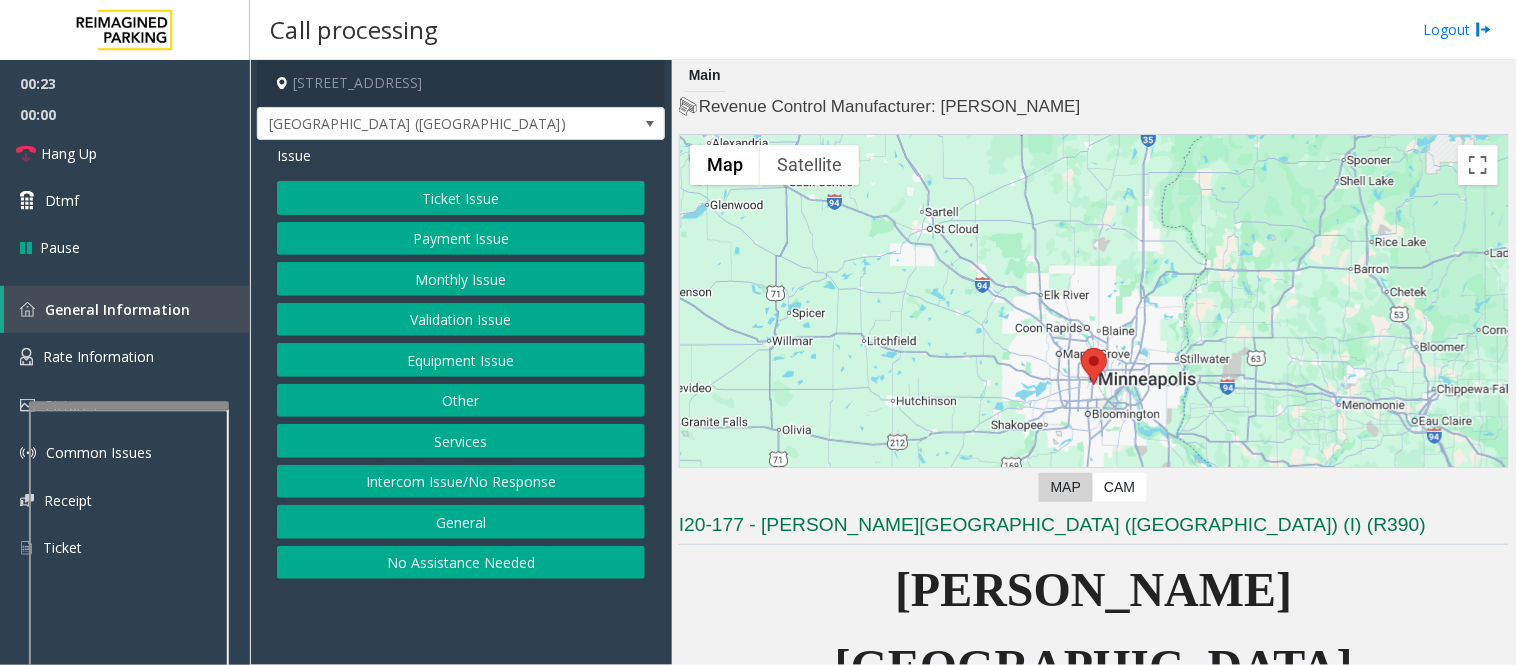 click on "Intercom Issue/No Response" 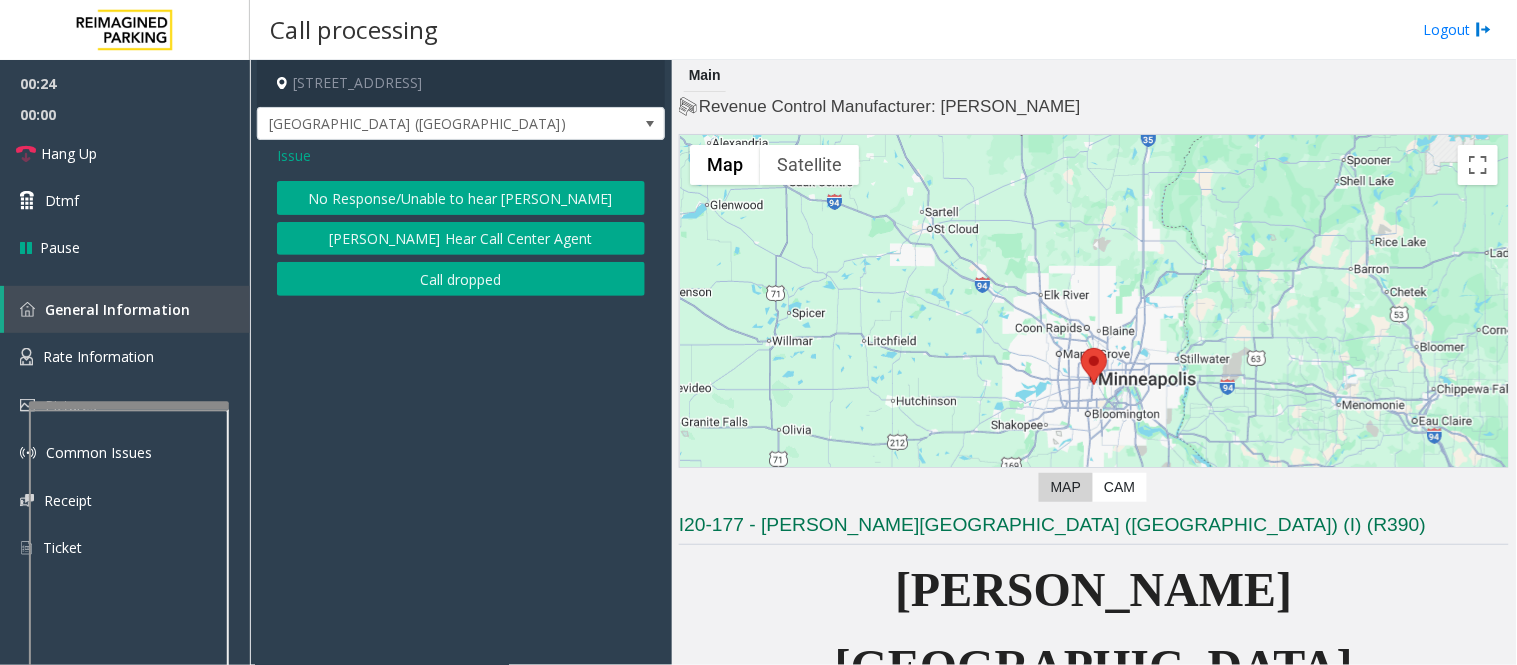 click on "No Response/Unable to hear [PERSON_NAME]" 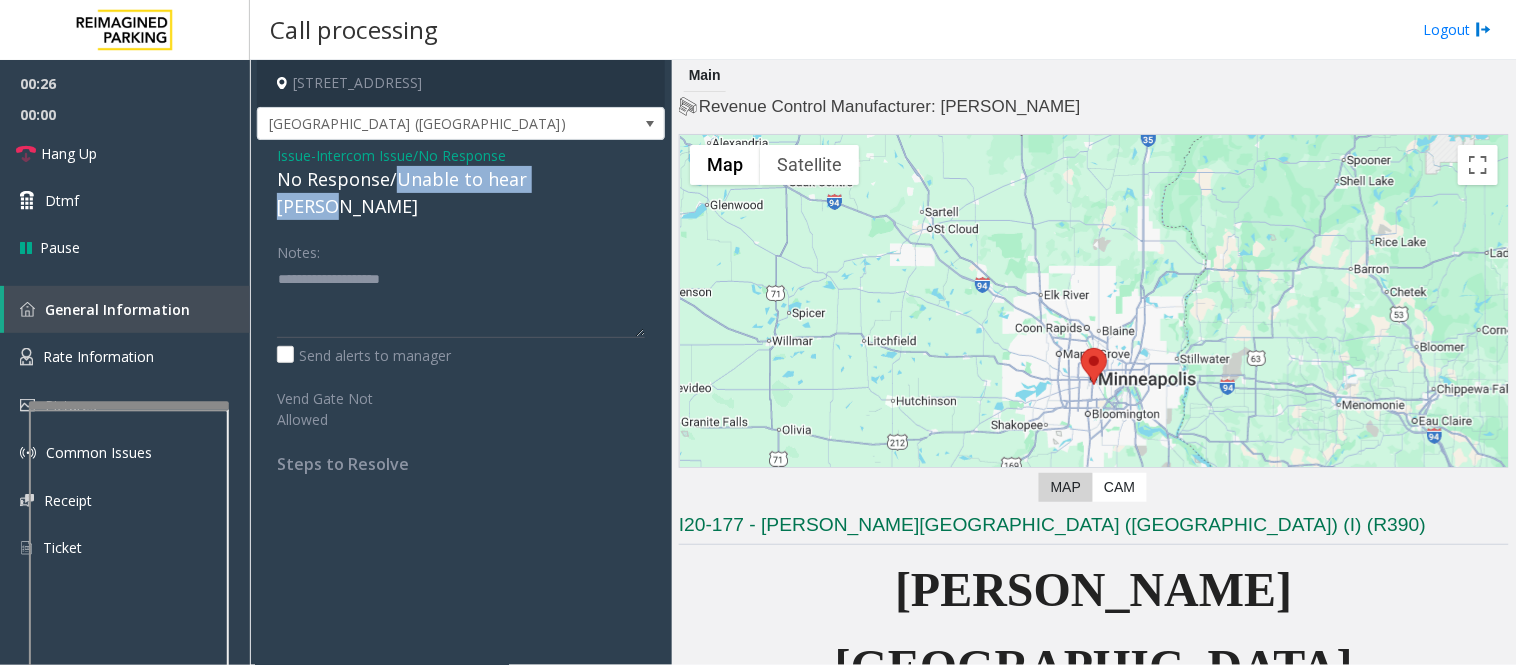 drag, startPoint x: 398, startPoint y: 184, endPoint x: 634, endPoint y: 191, distance: 236.10379 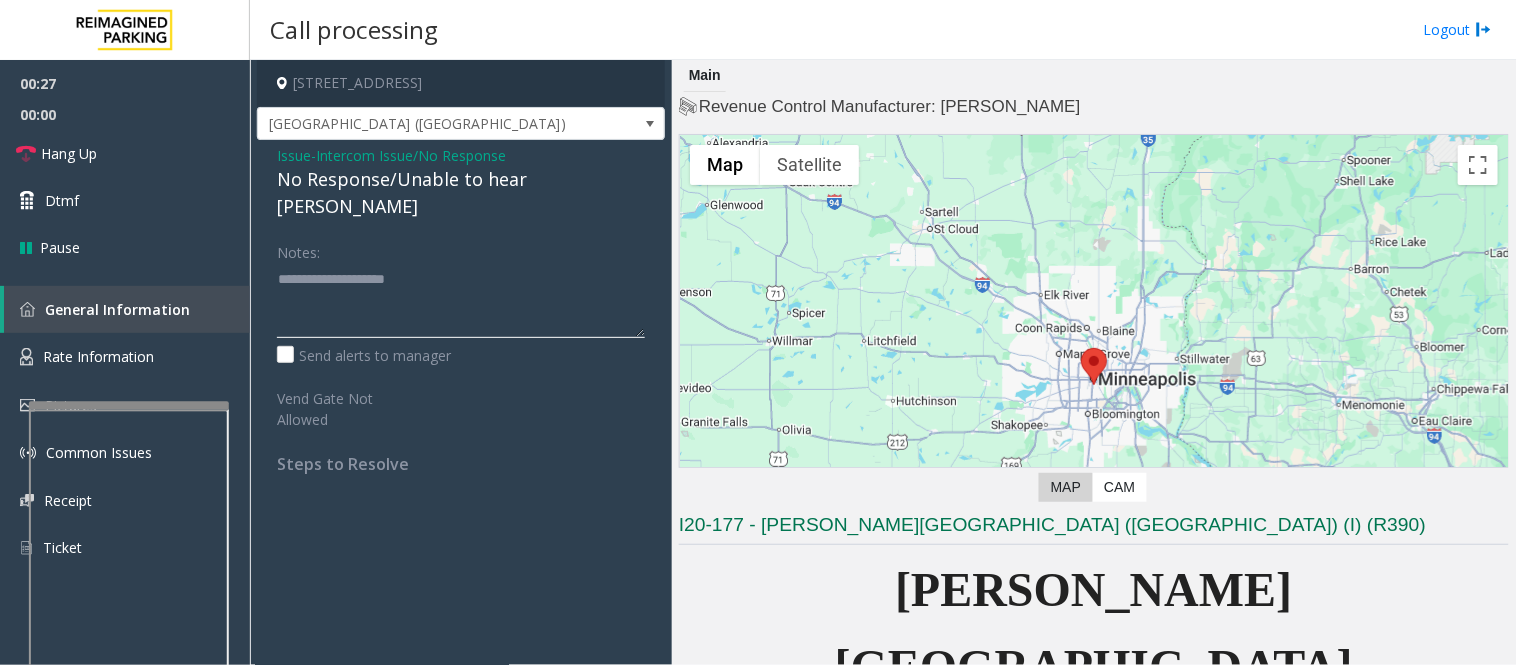 click 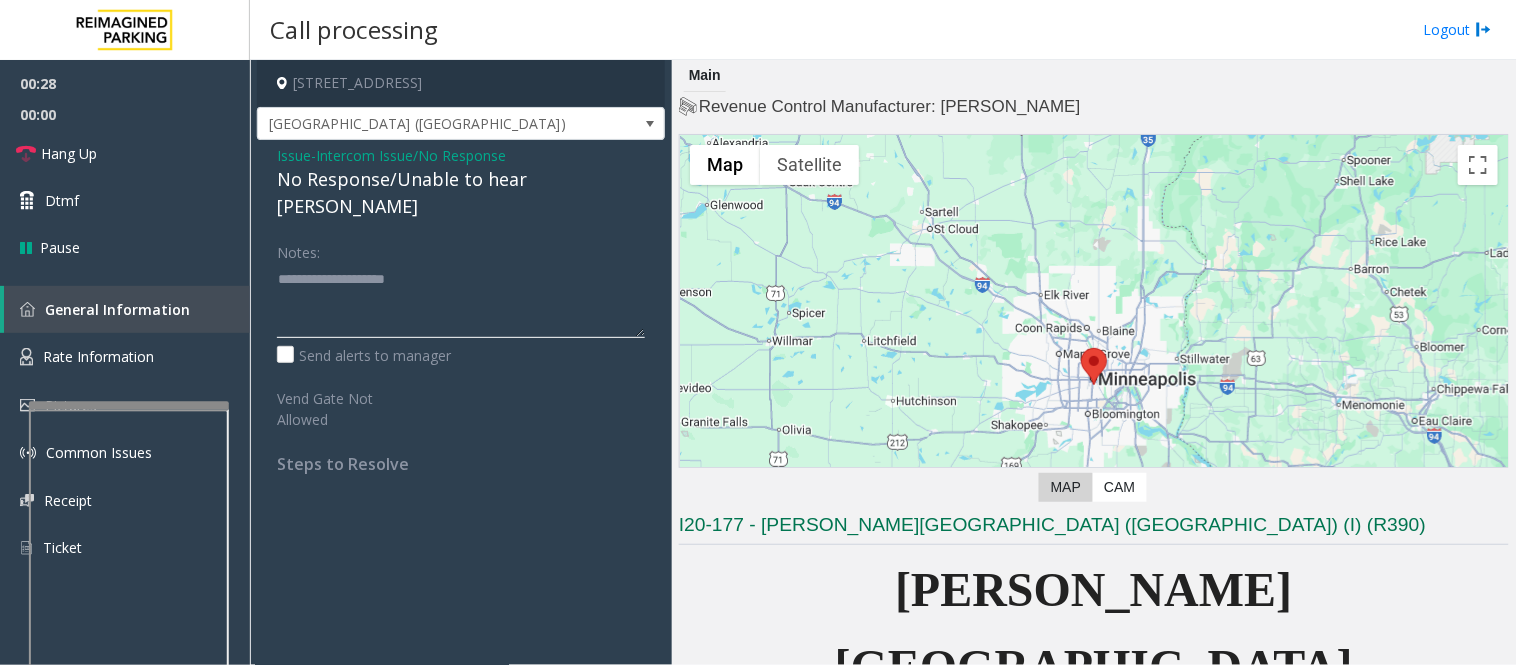 click 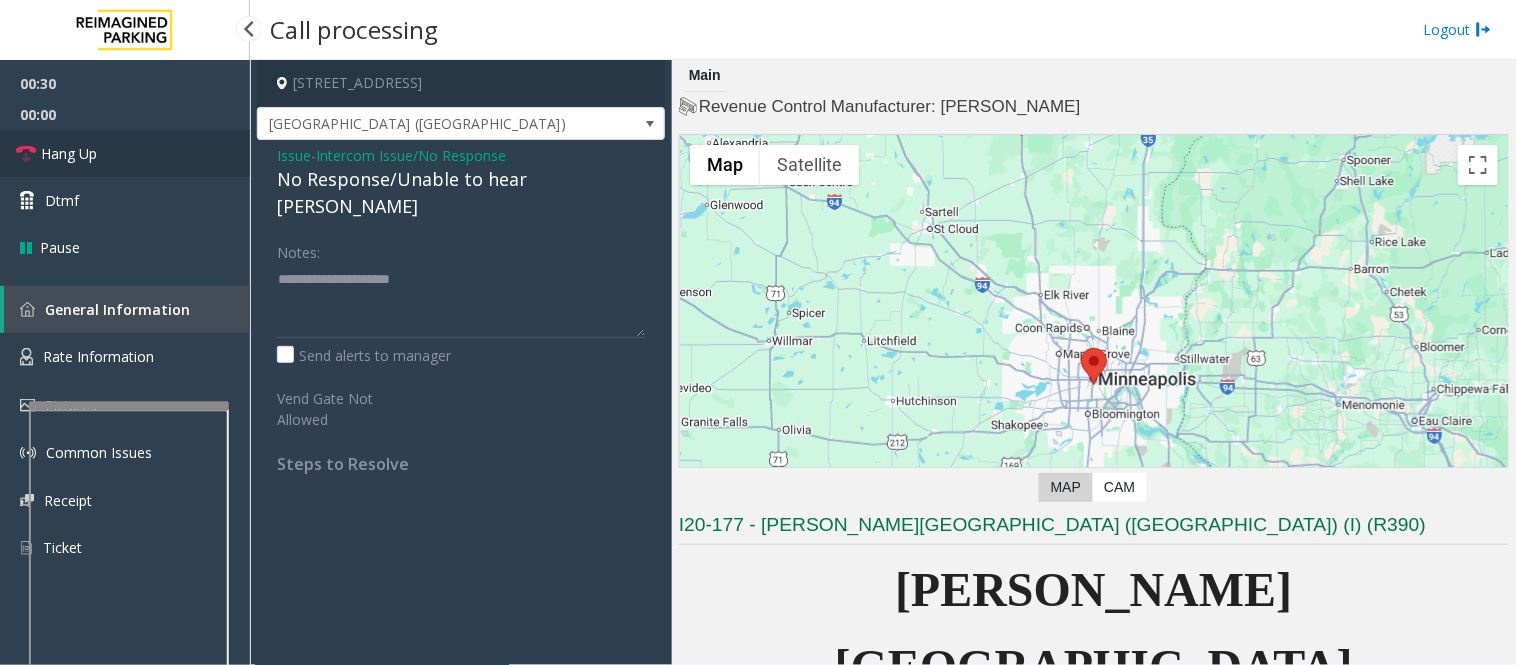 click on "Hang Up" at bounding box center (69, 153) 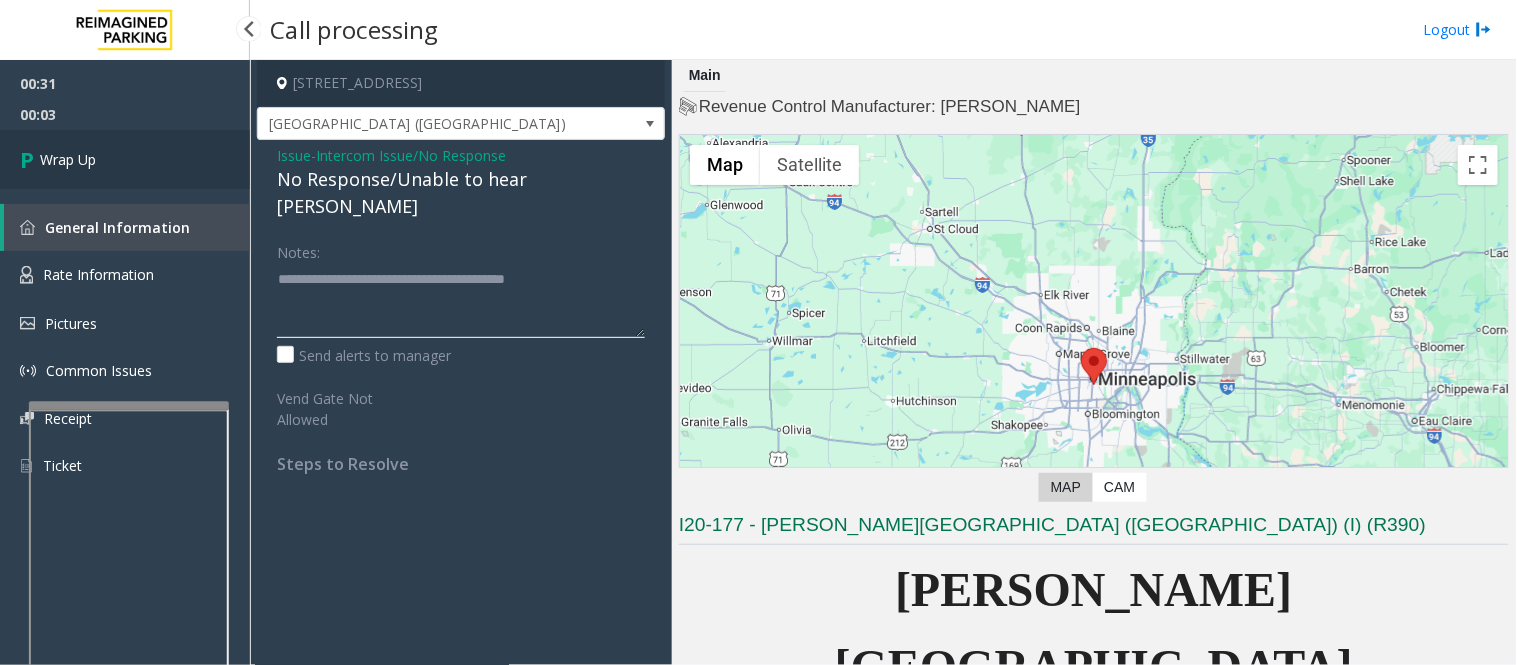 type on "**********" 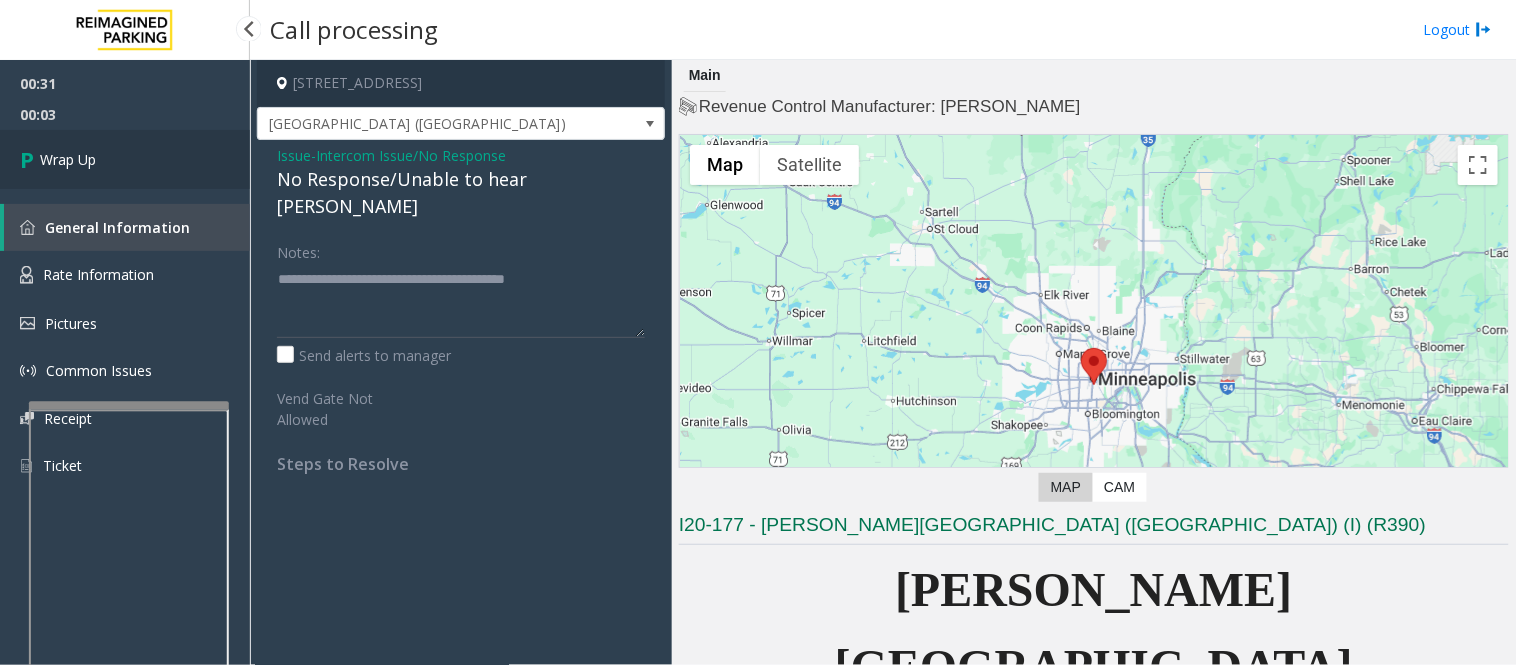 click on "Wrap Up" at bounding box center [125, 159] 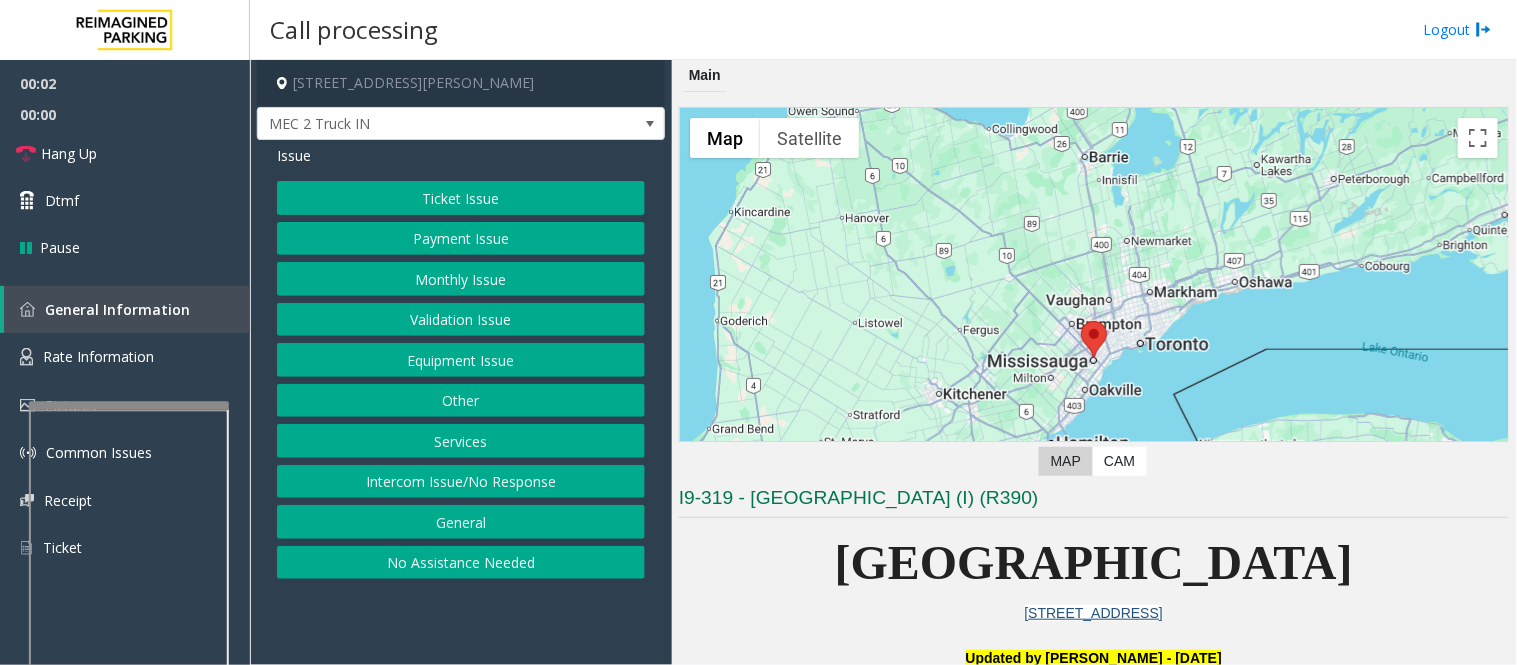 click on "Equipment Issue" 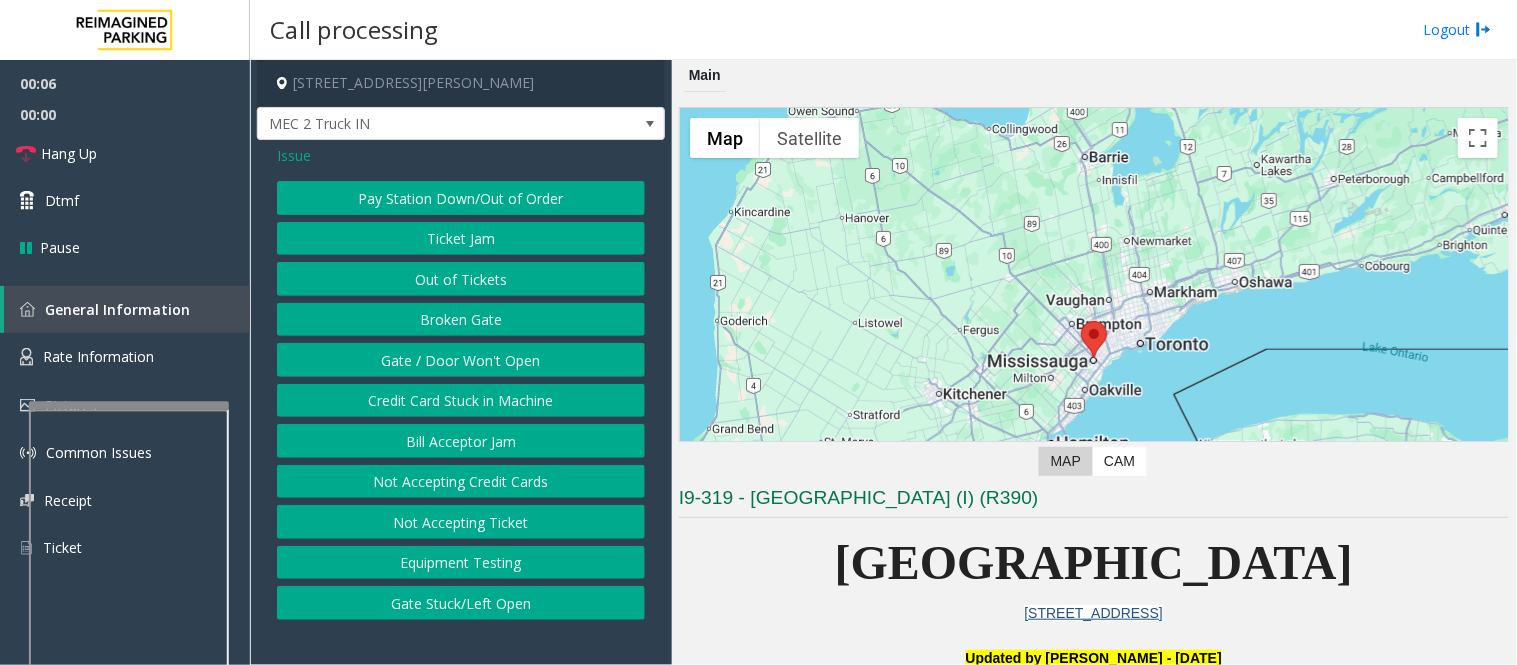 click on "Issue" 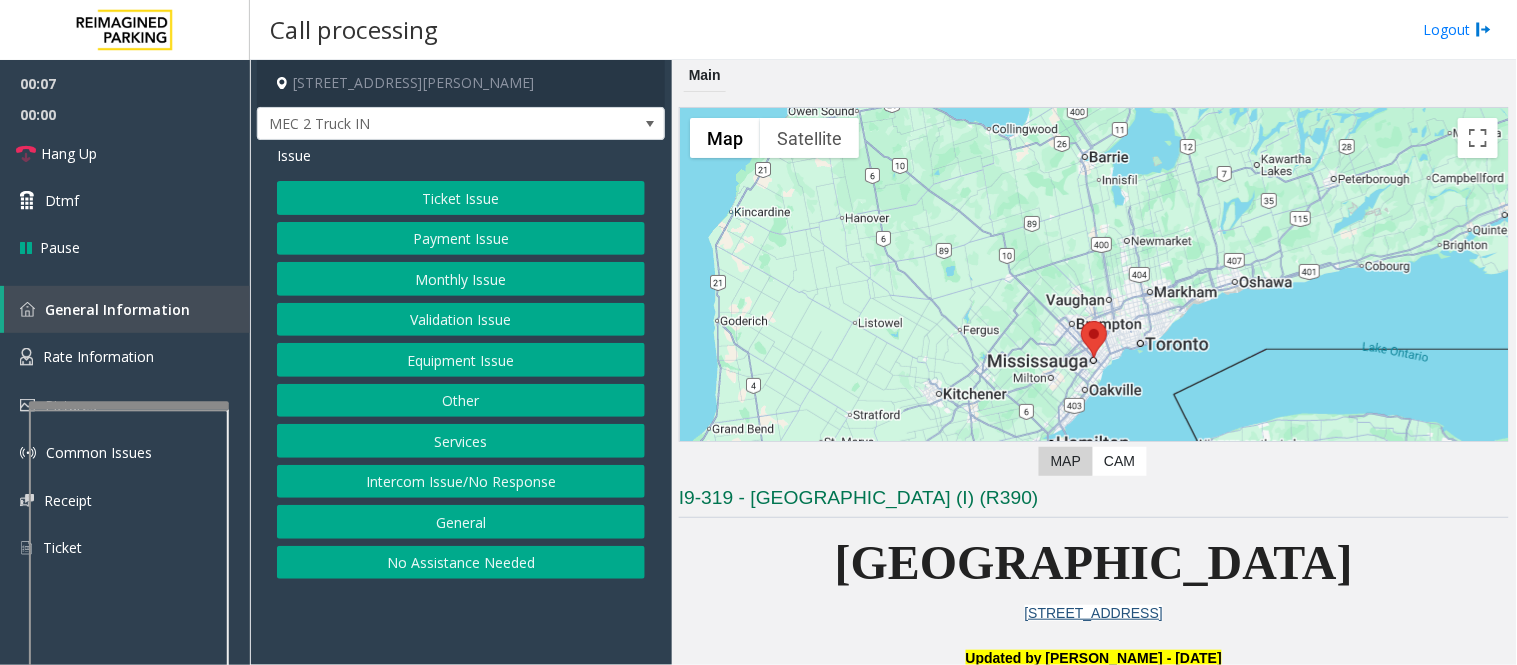 click on "General" 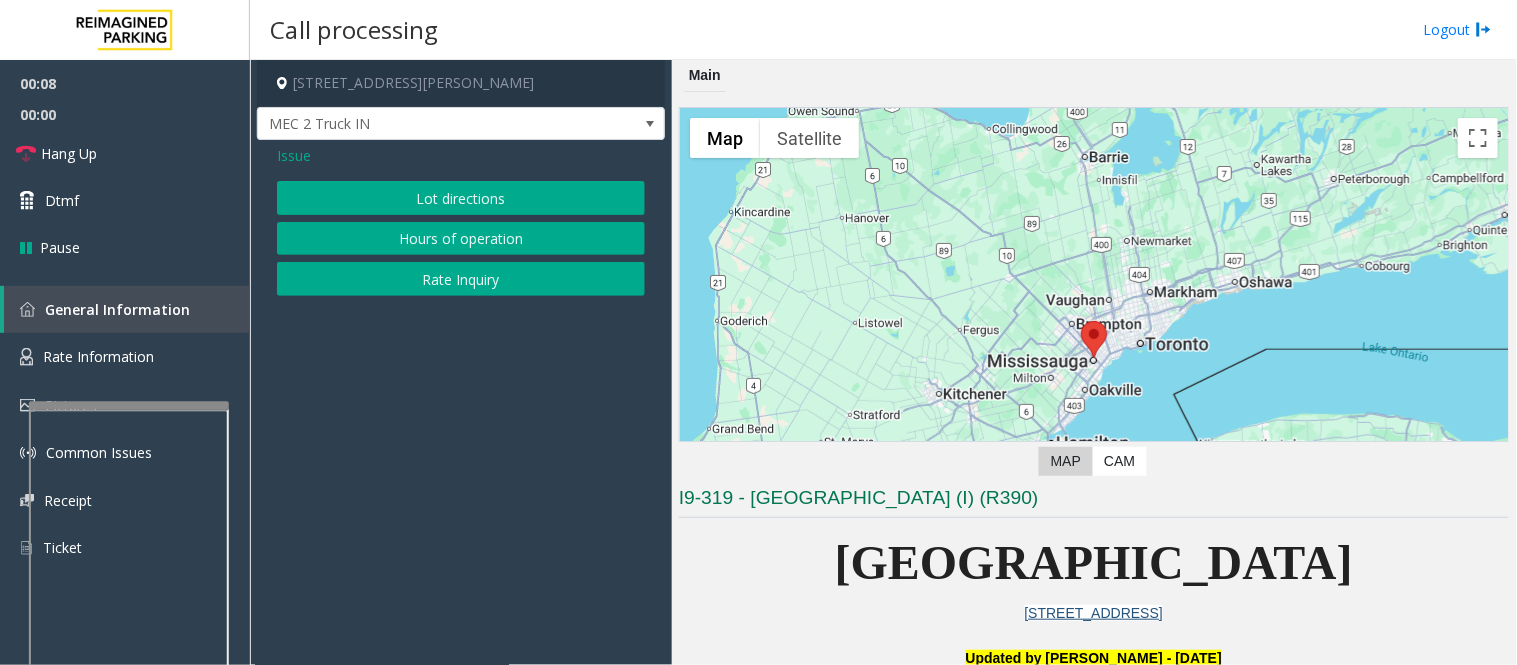 click on "Issue" 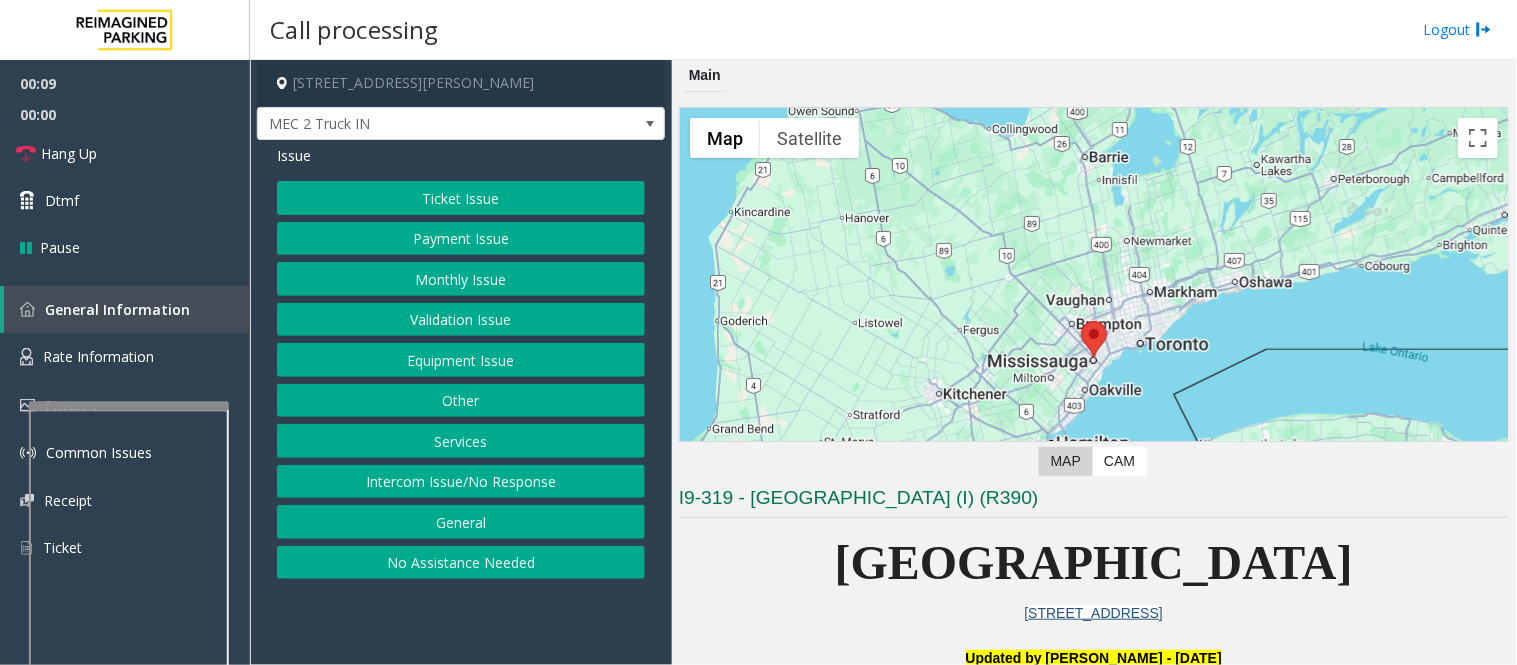 click on "Intercom Issue/No Response" 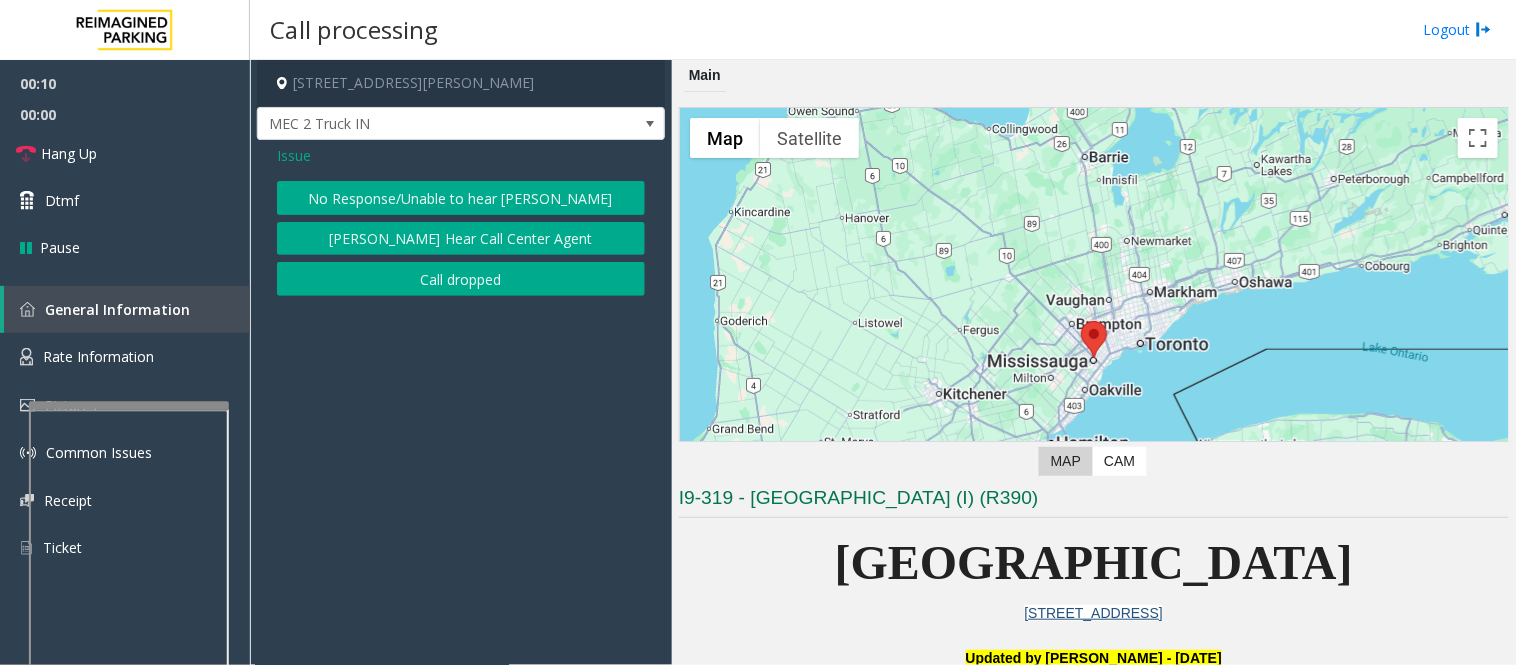 click on "No Response/Unable to hear [PERSON_NAME]" 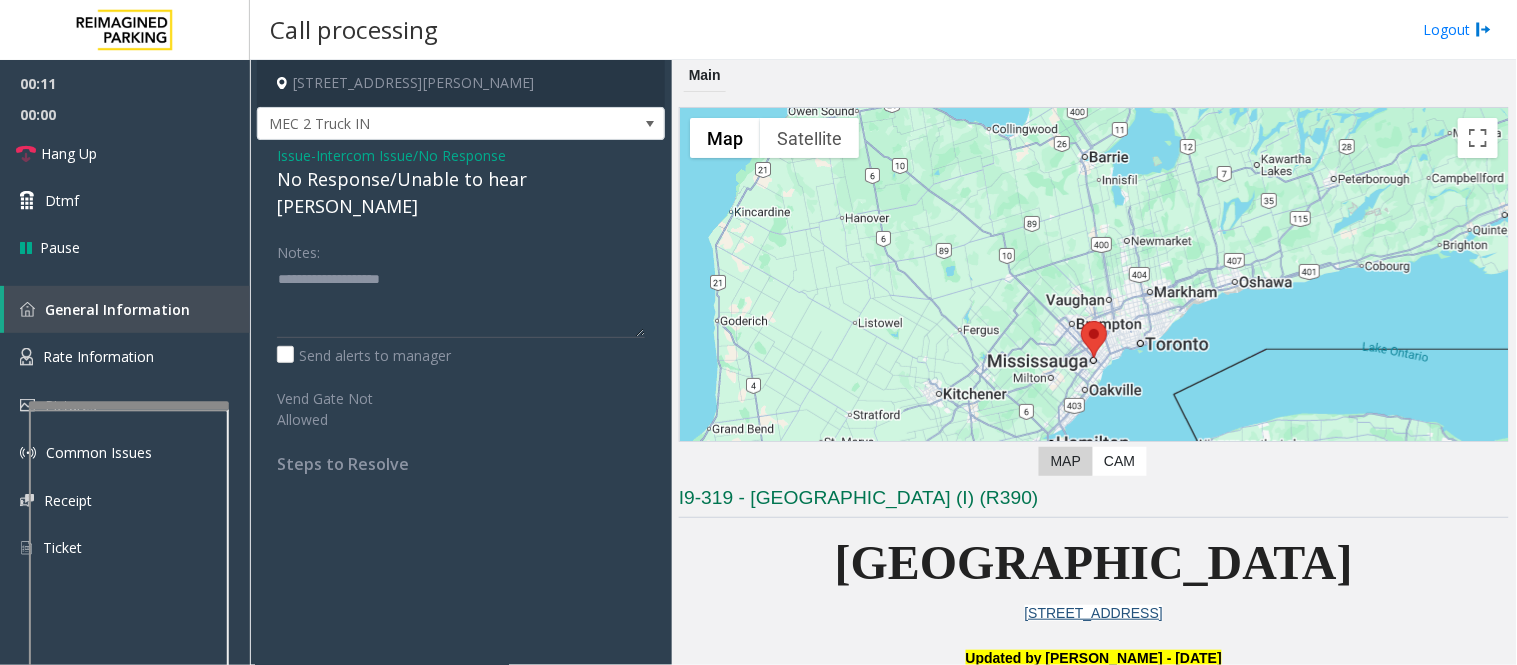 click on "No Response/Unable to hear [PERSON_NAME]" 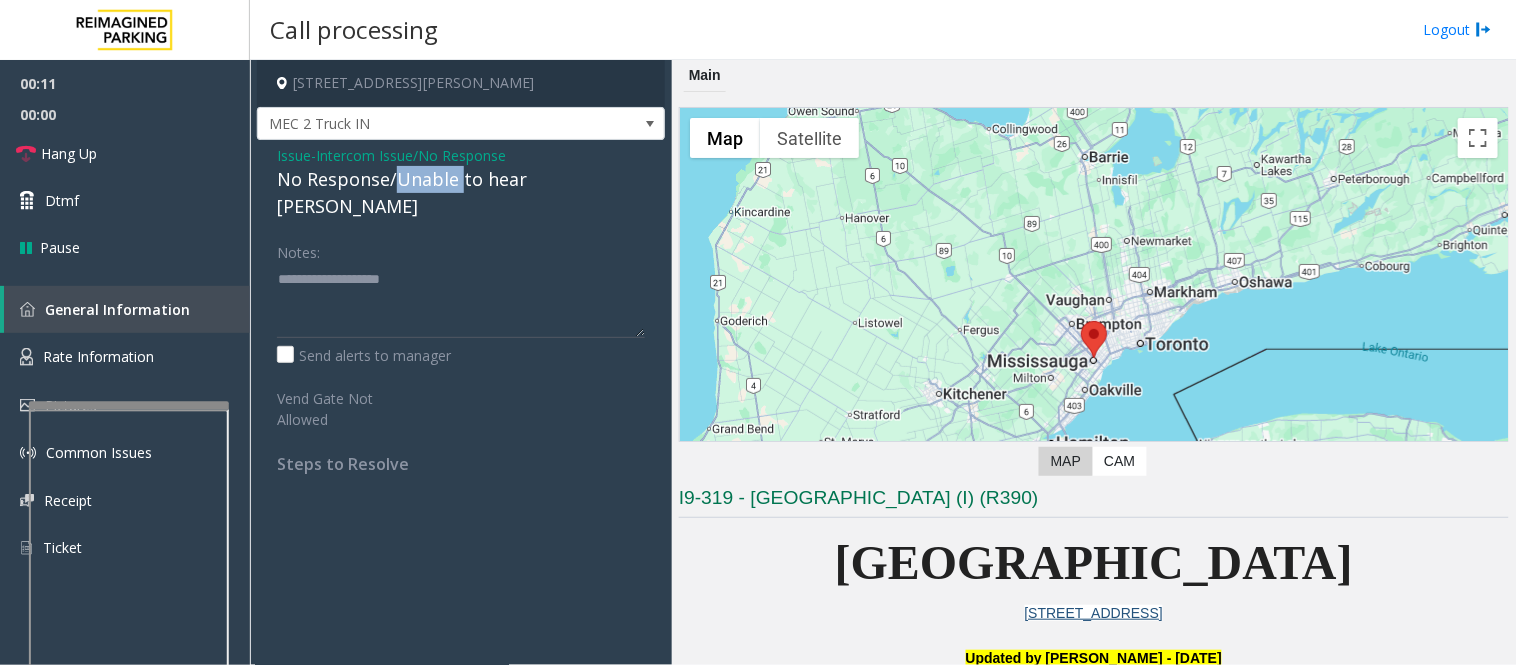 click on "No Response/Unable to hear [PERSON_NAME]" 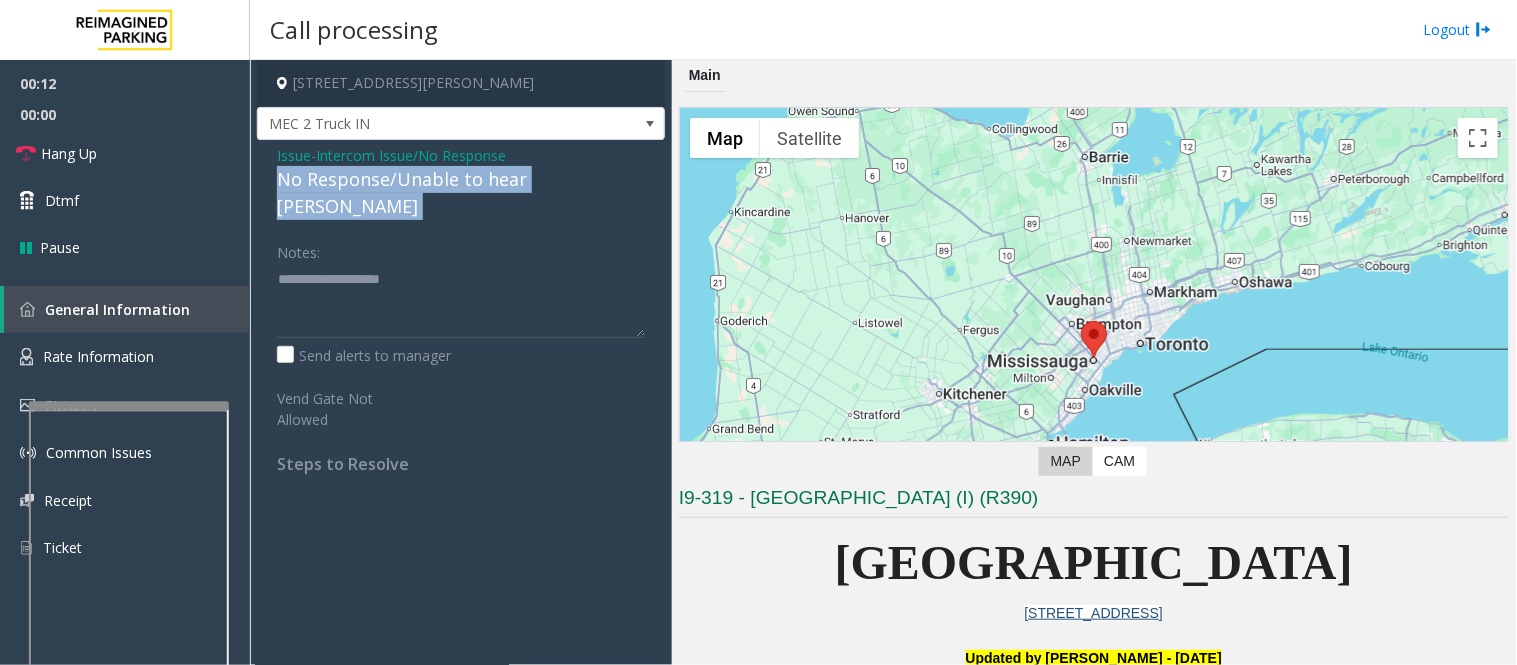 click on "No Response/Unable to hear [PERSON_NAME]" 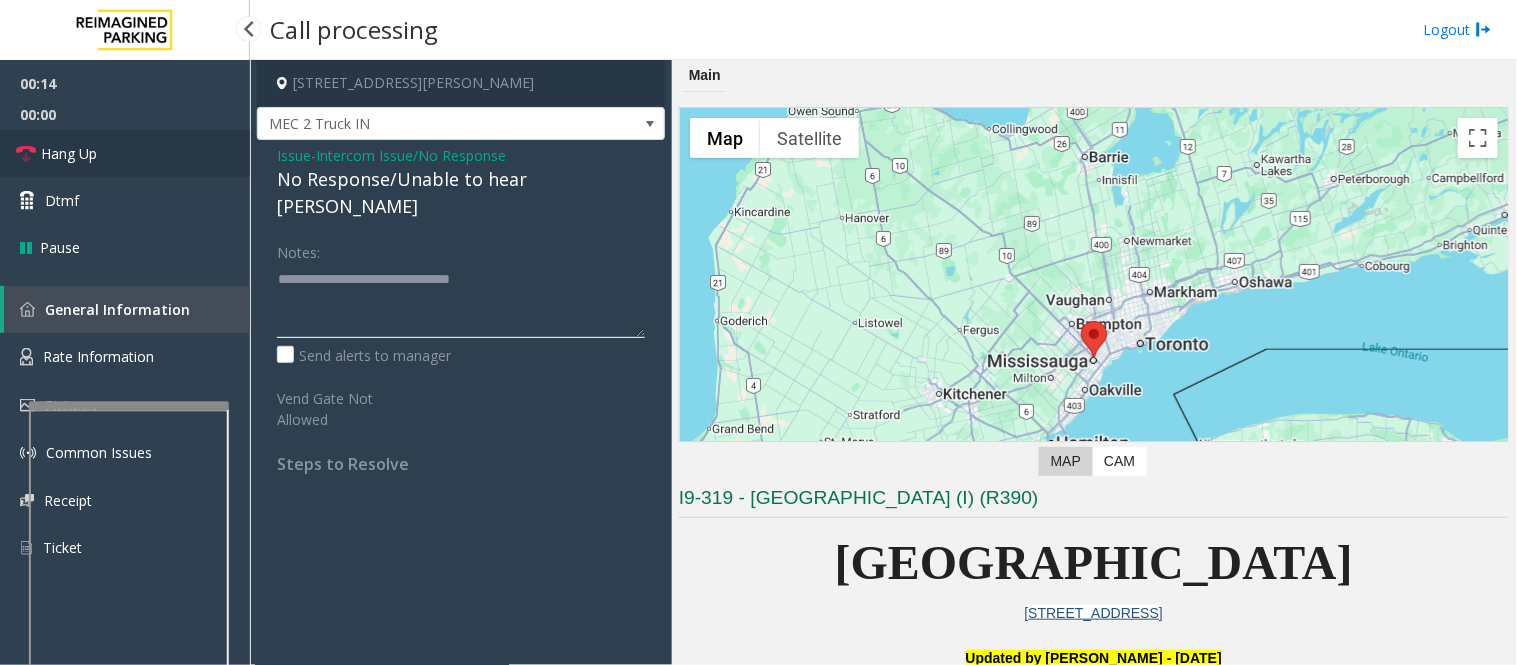 type on "**********" 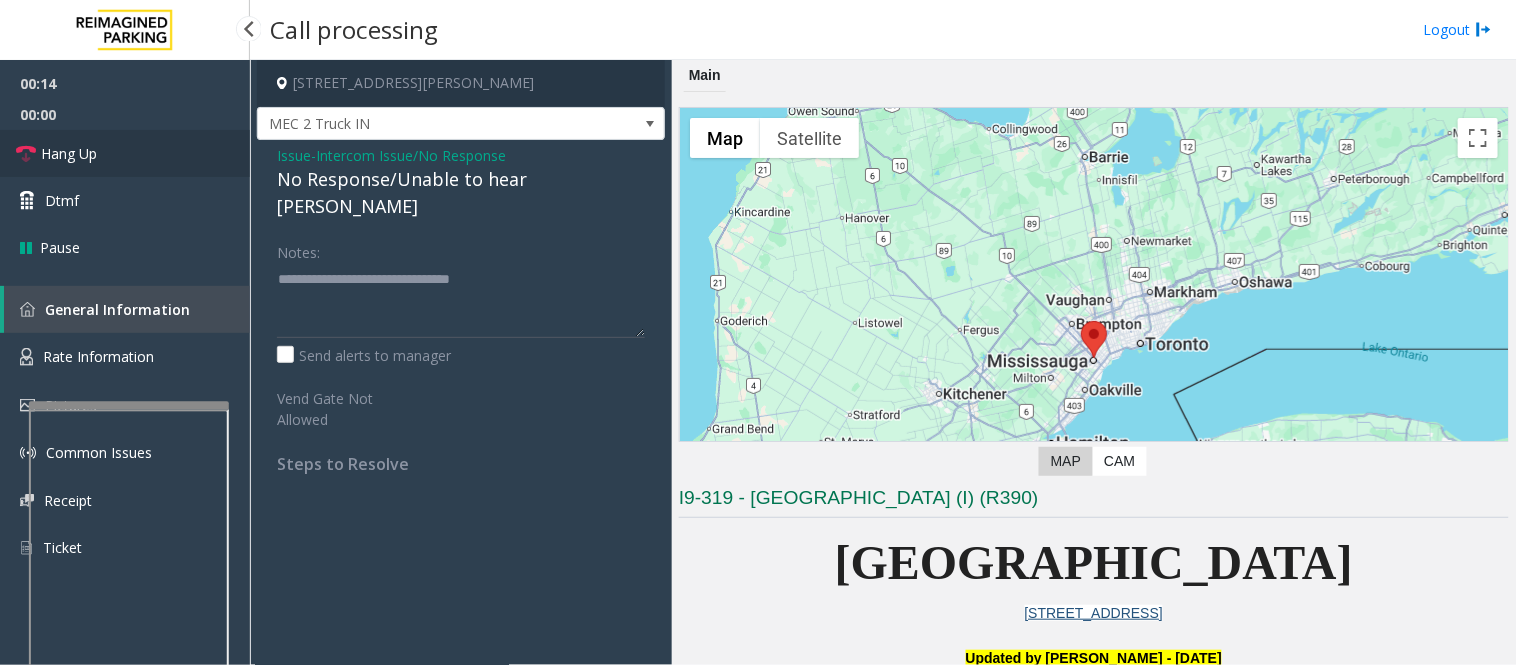 click at bounding box center (26, 154) 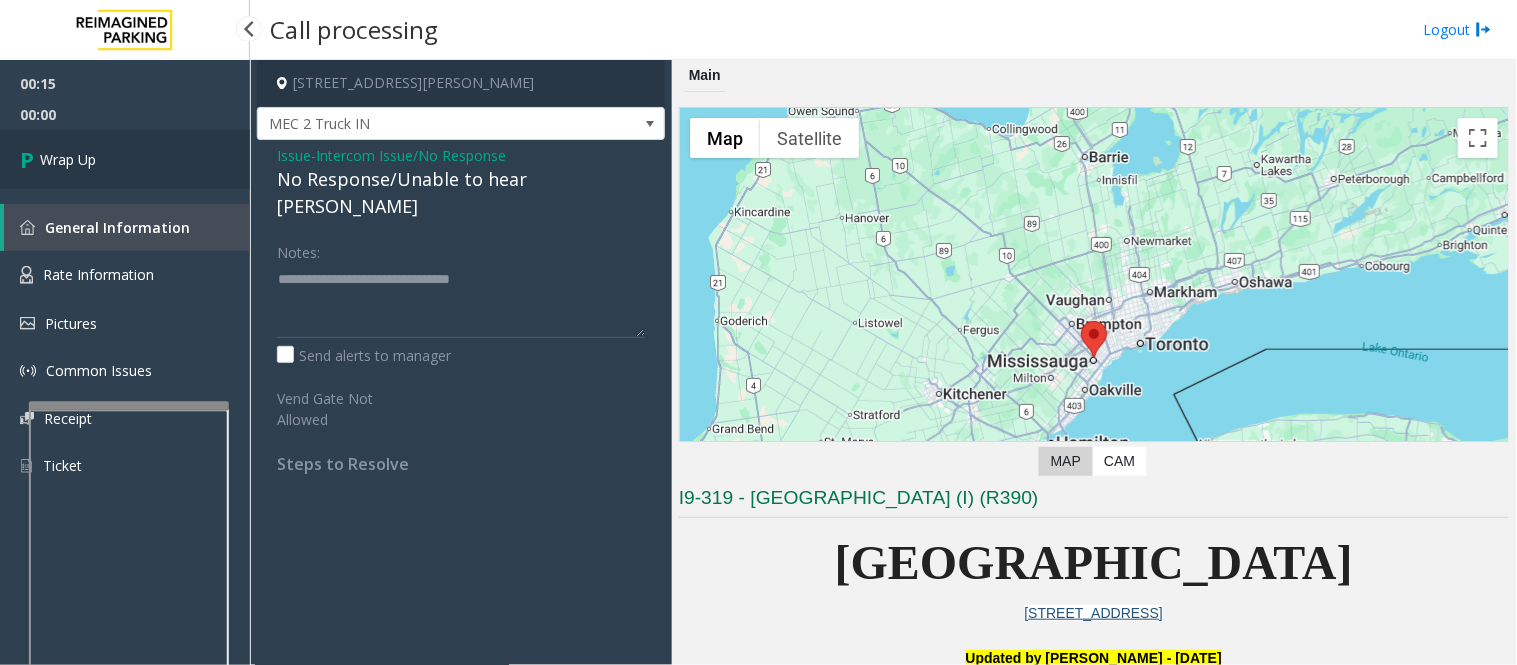 click on "Wrap Up" at bounding box center (125, 159) 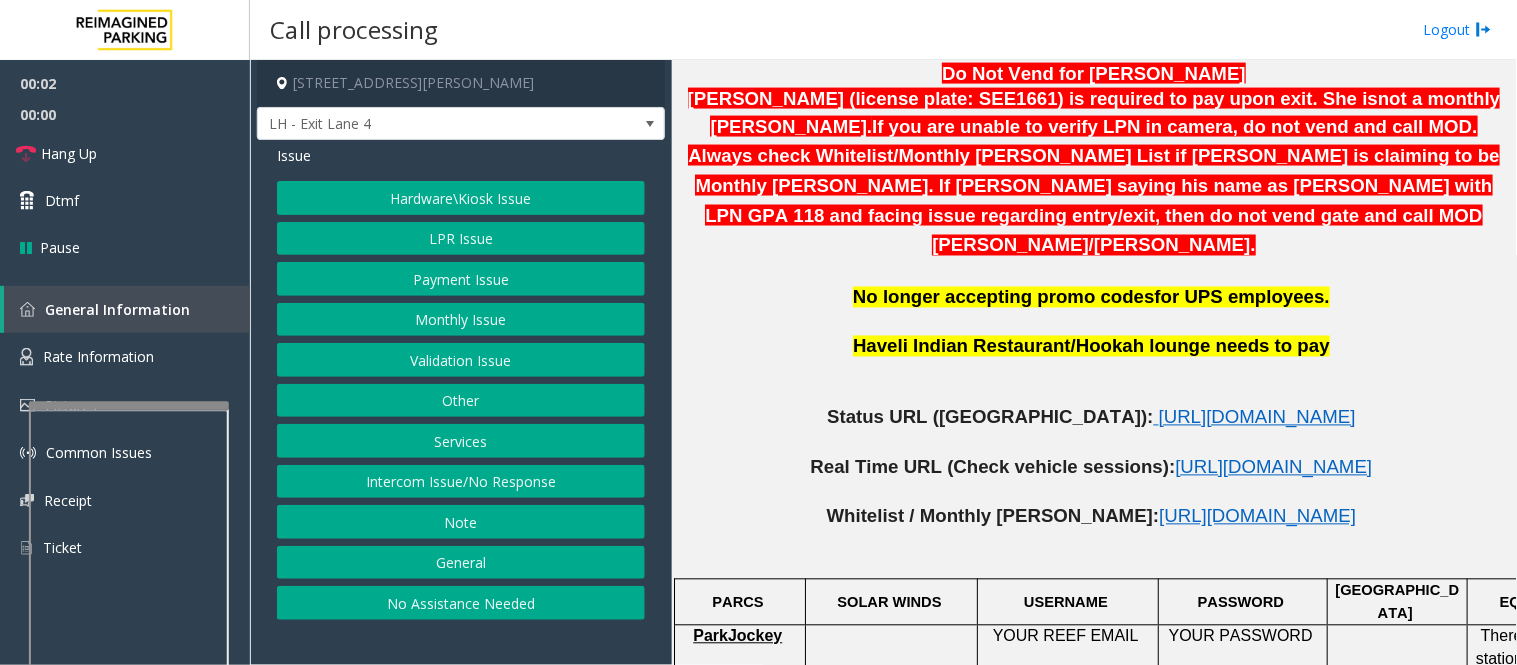 scroll, scrollTop: 847, scrollLeft: 0, axis: vertical 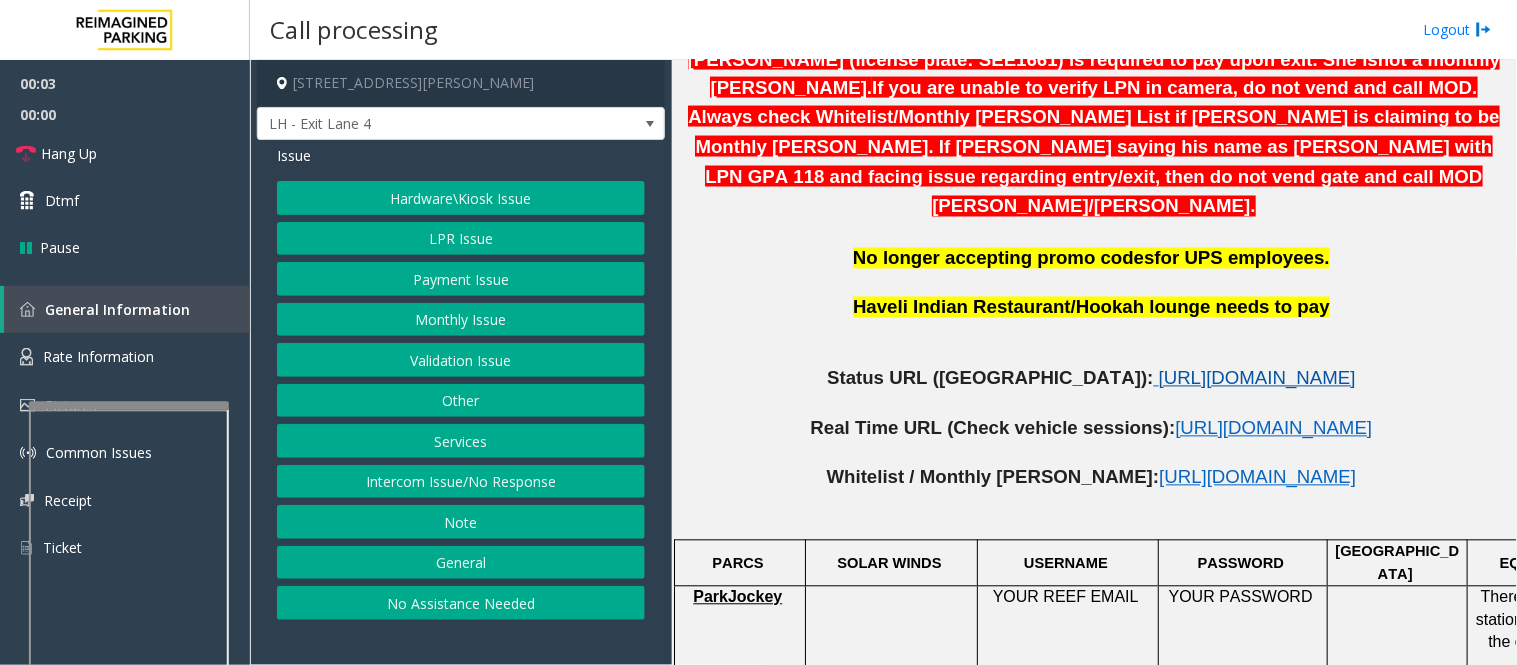click on "https://www.parkjockey.com/en-us/manage/1633/status" 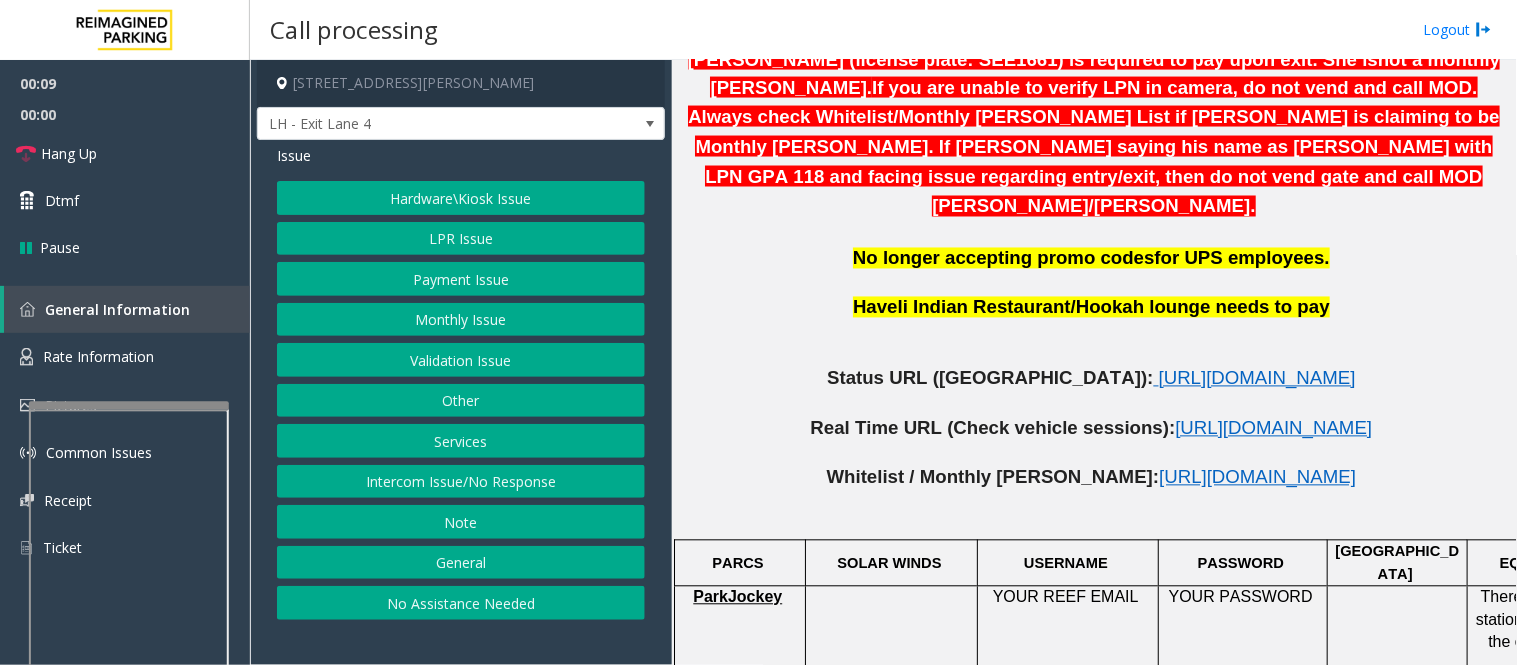 click on "Intercom Issue/No Response" 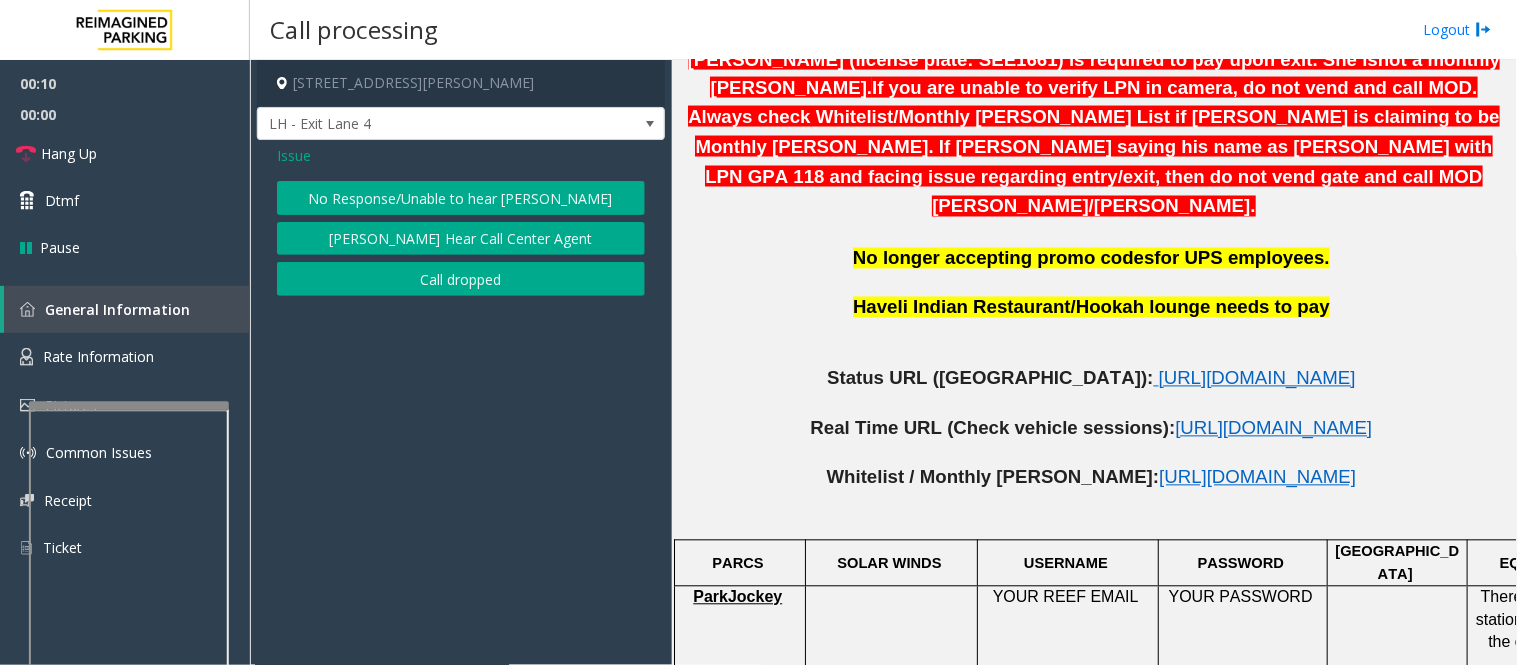 click on "No Response/Unable to hear [PERSON_NAME]" 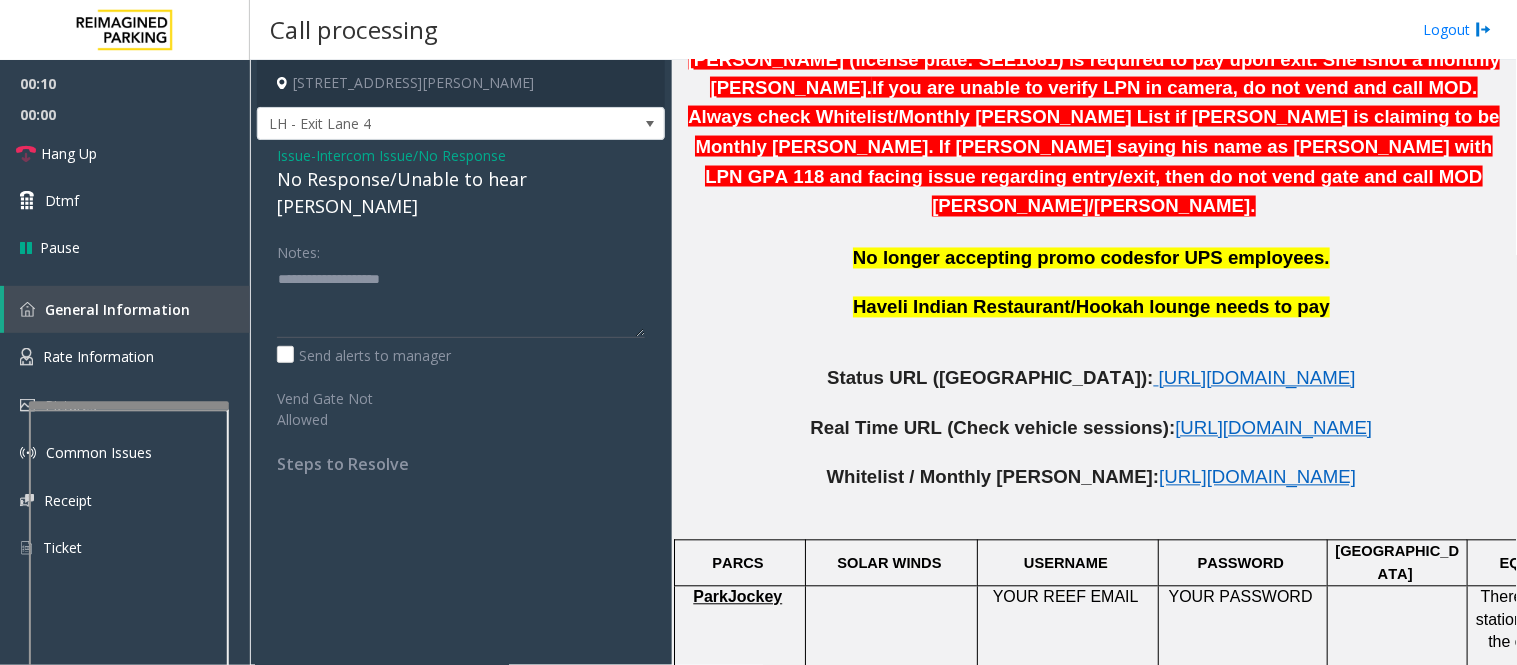 click on "No Response/Unable to hear [PERSON_NAME]" 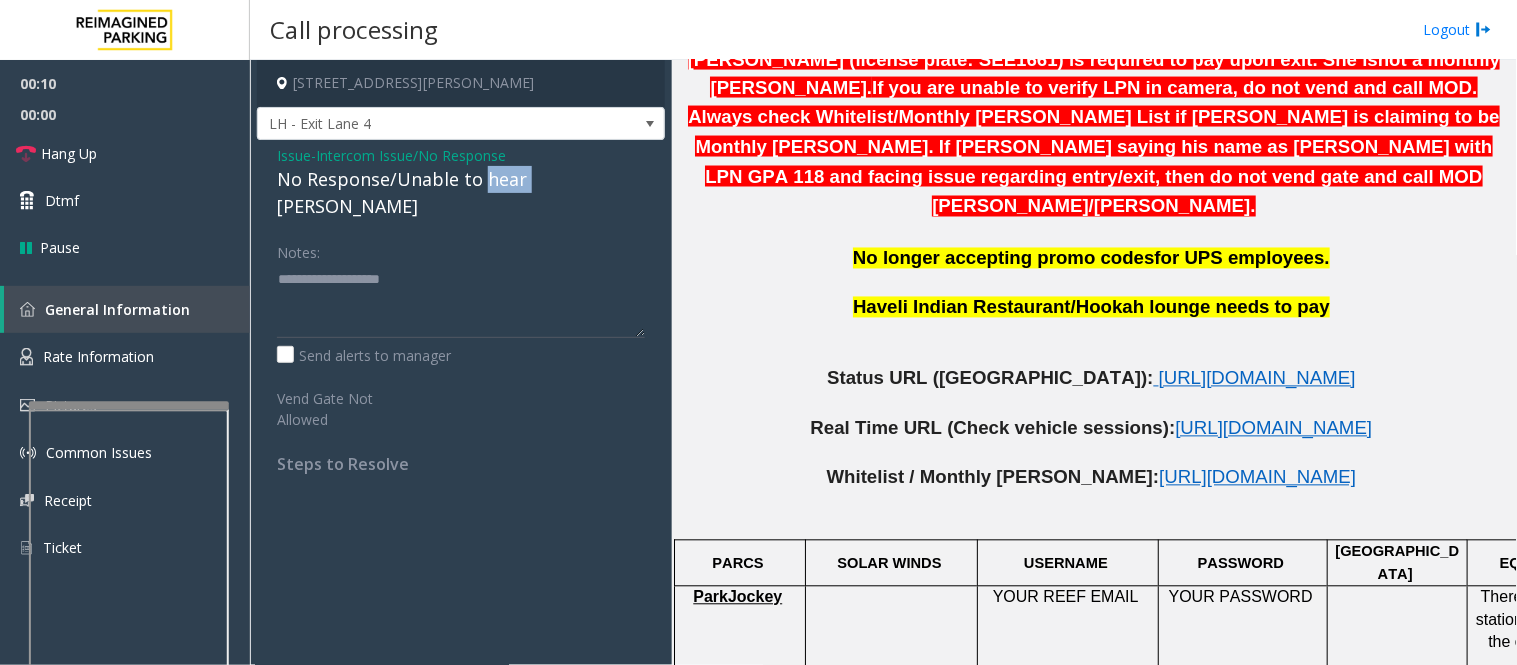 click on "No Response/Unable to hear [PERSON_NAME]" 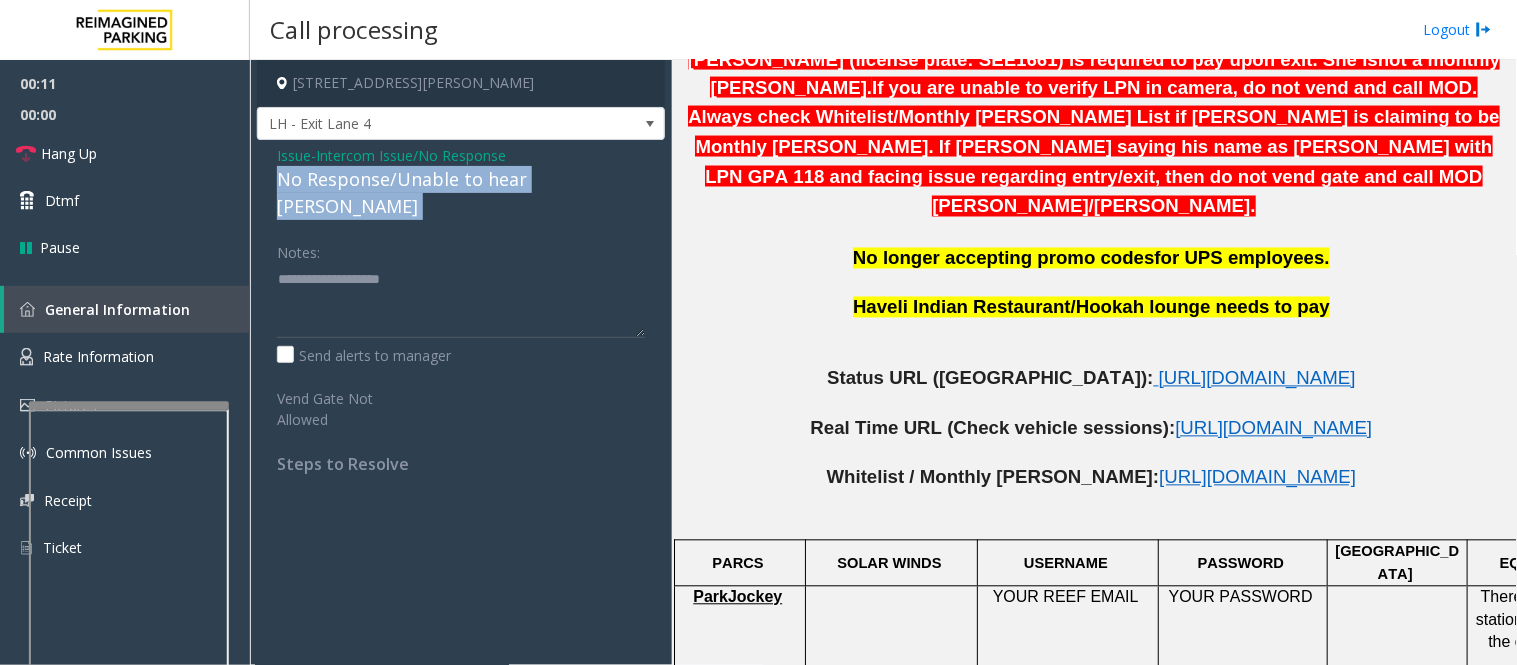 click on "No Response/Unable to hear [PERSON_NAME]" 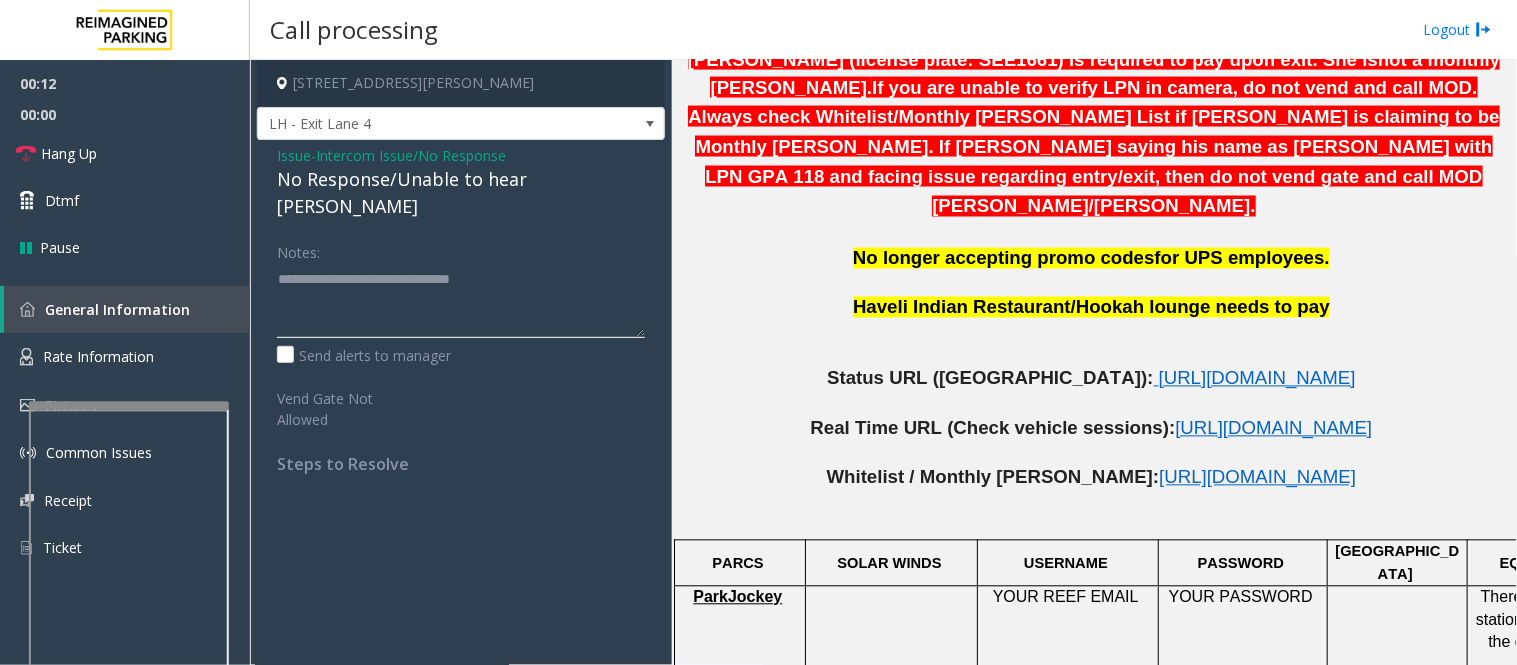 click 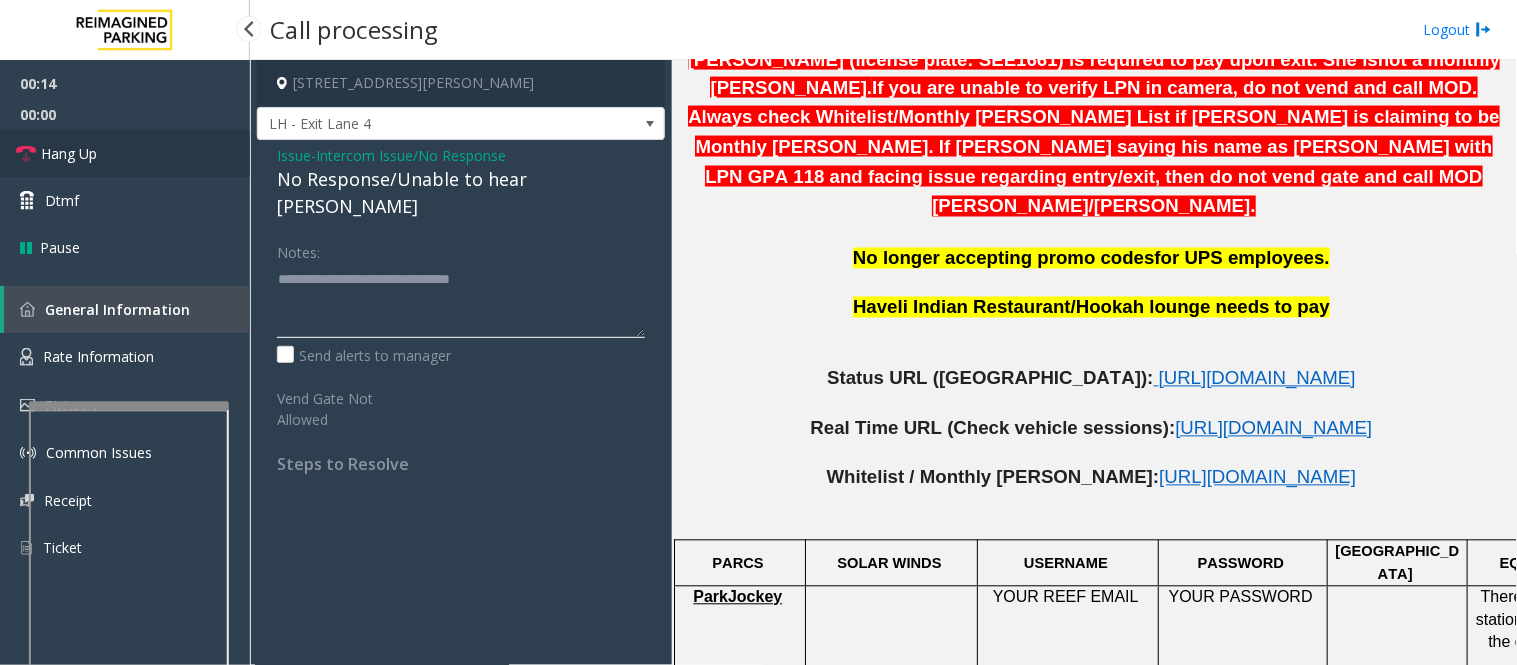 type on "**********" 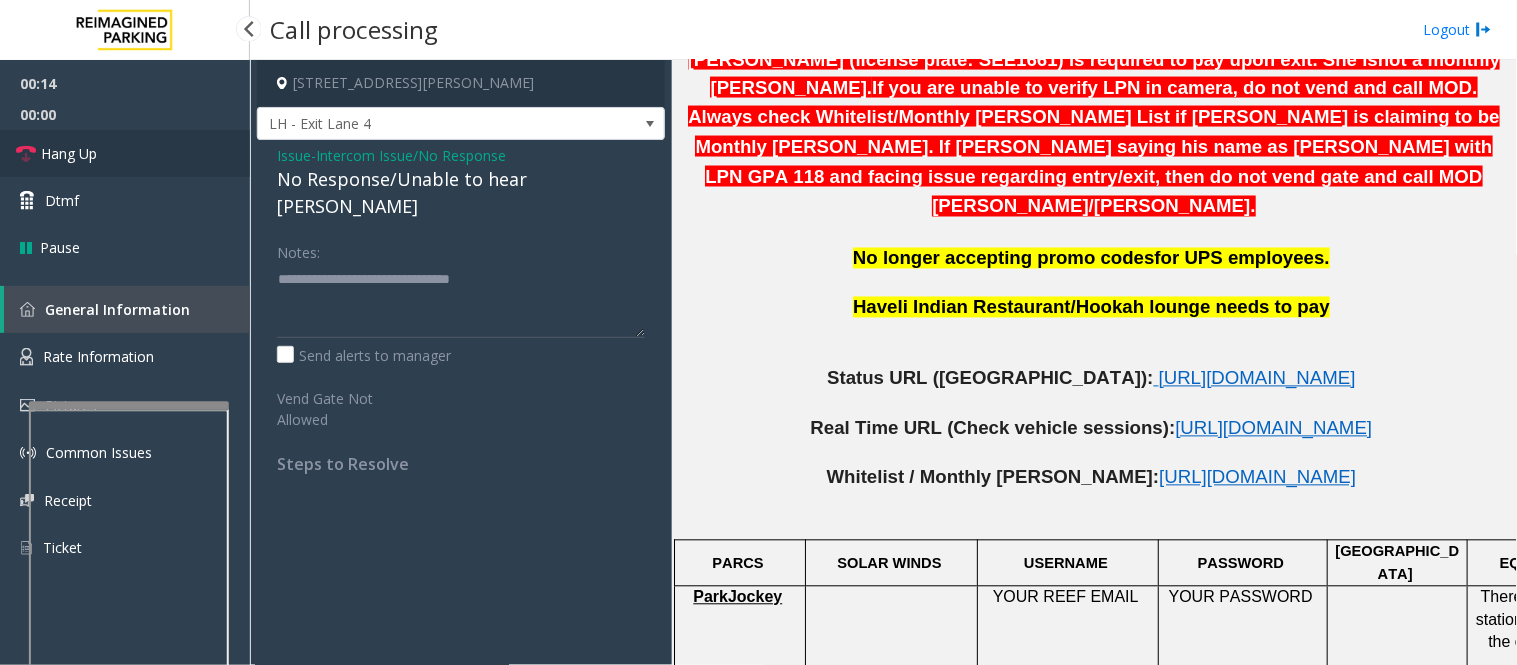 click at bounding box center [26, 154] 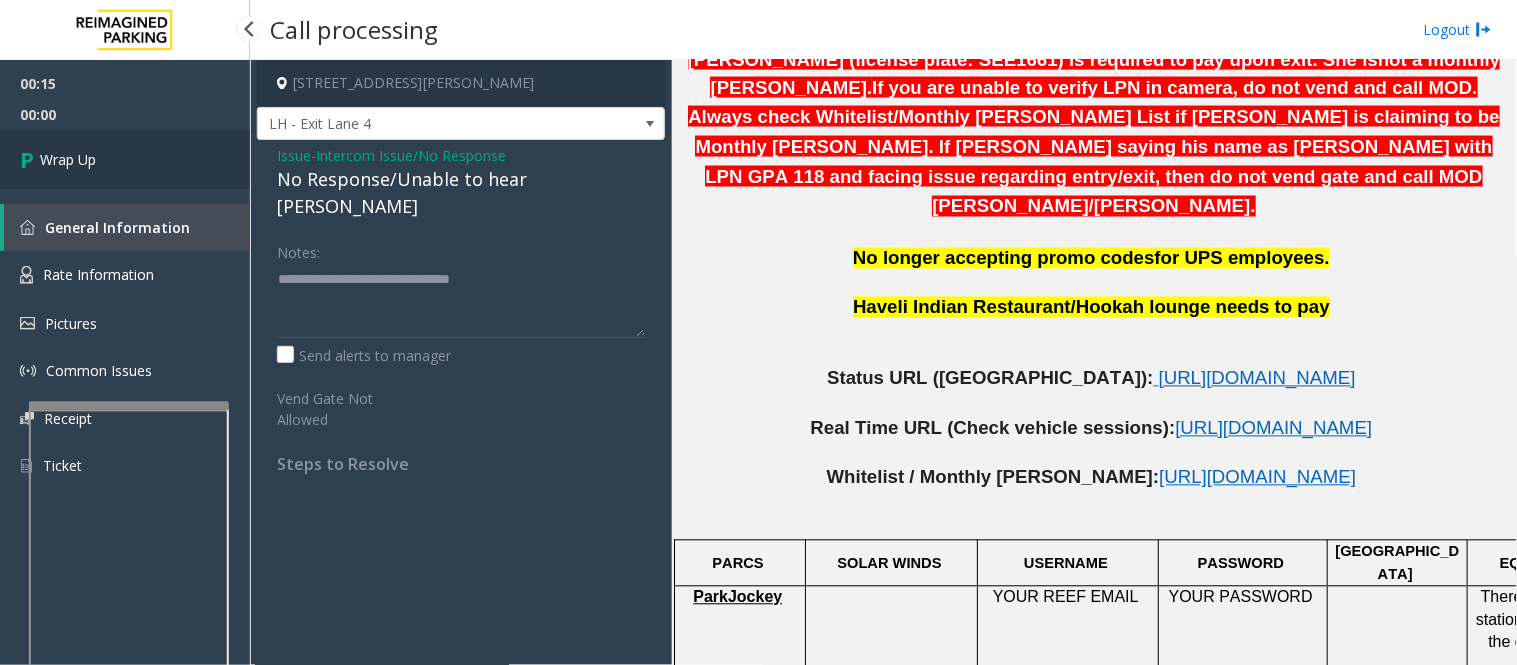 click at bounding box center (30, 159) 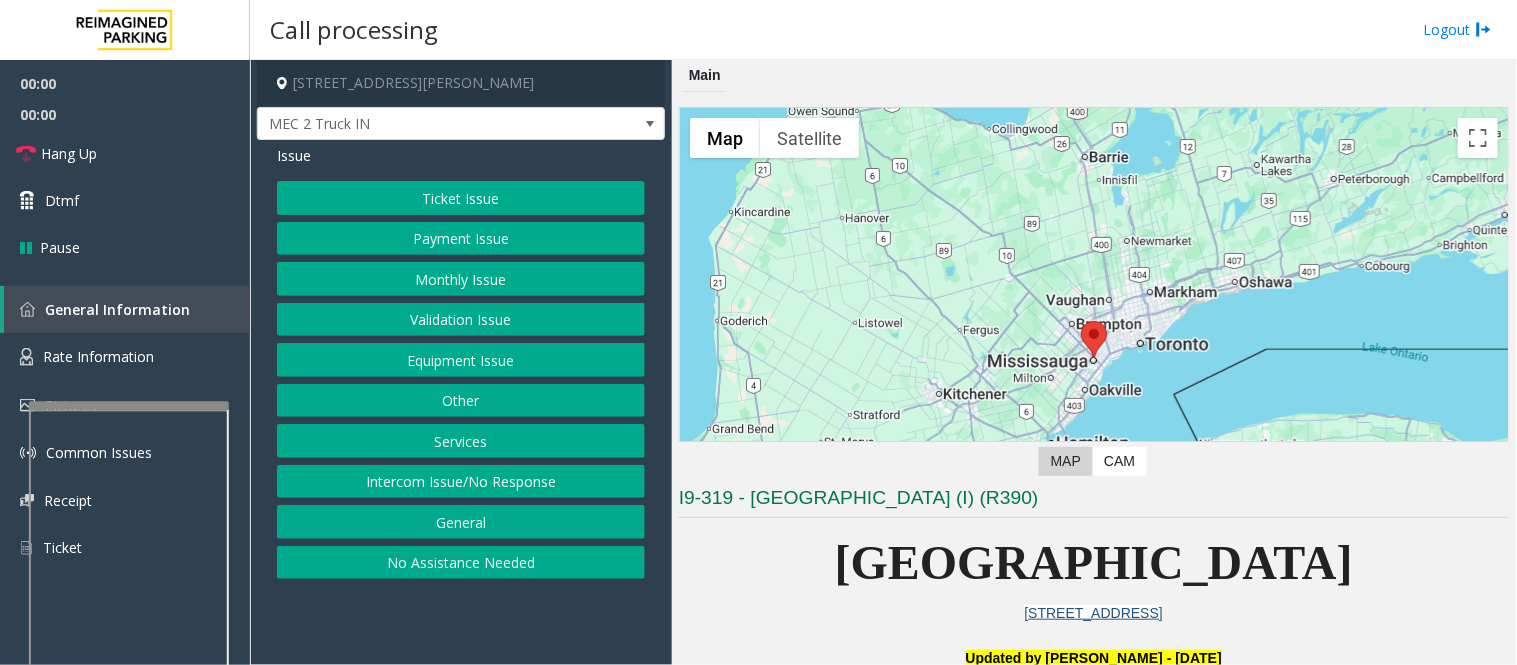 scroll, scrollTop: 555, scrollLeft: 0, axis: vertical 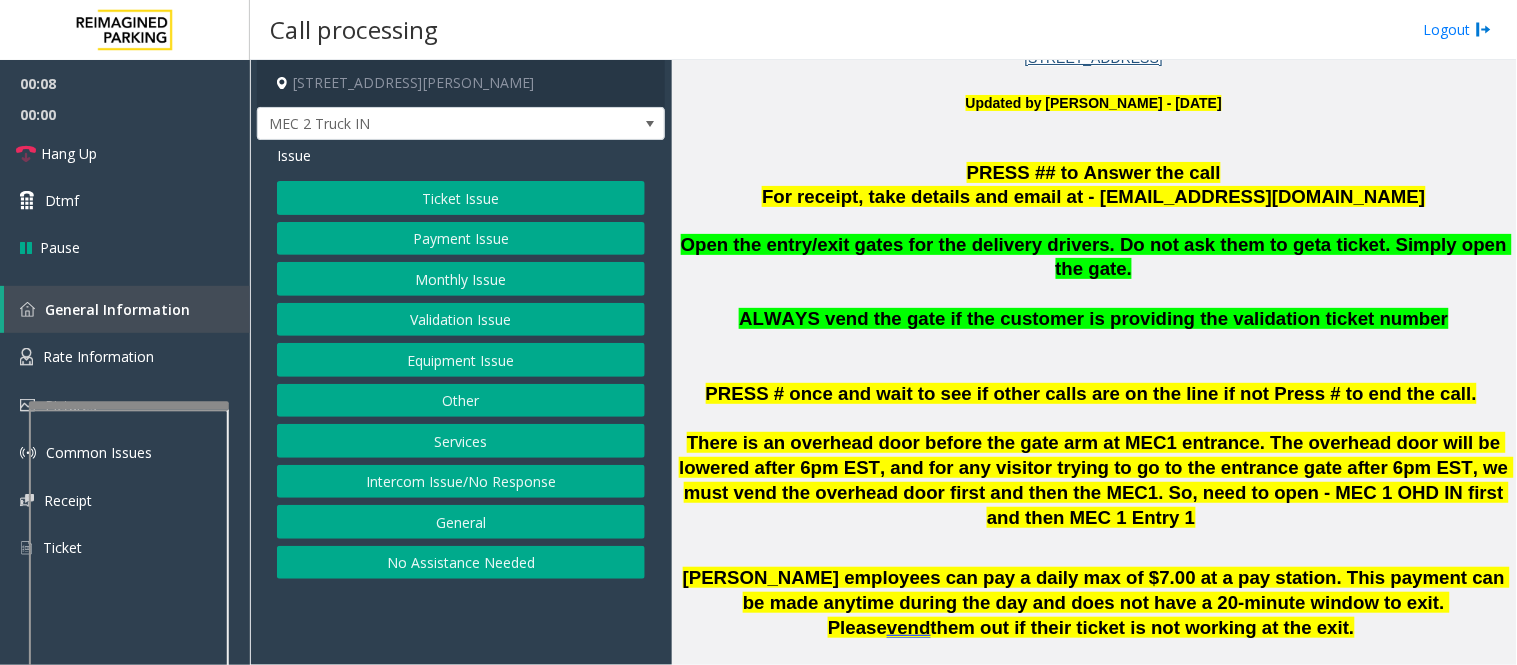 click on "Intercom Issue/No Response" 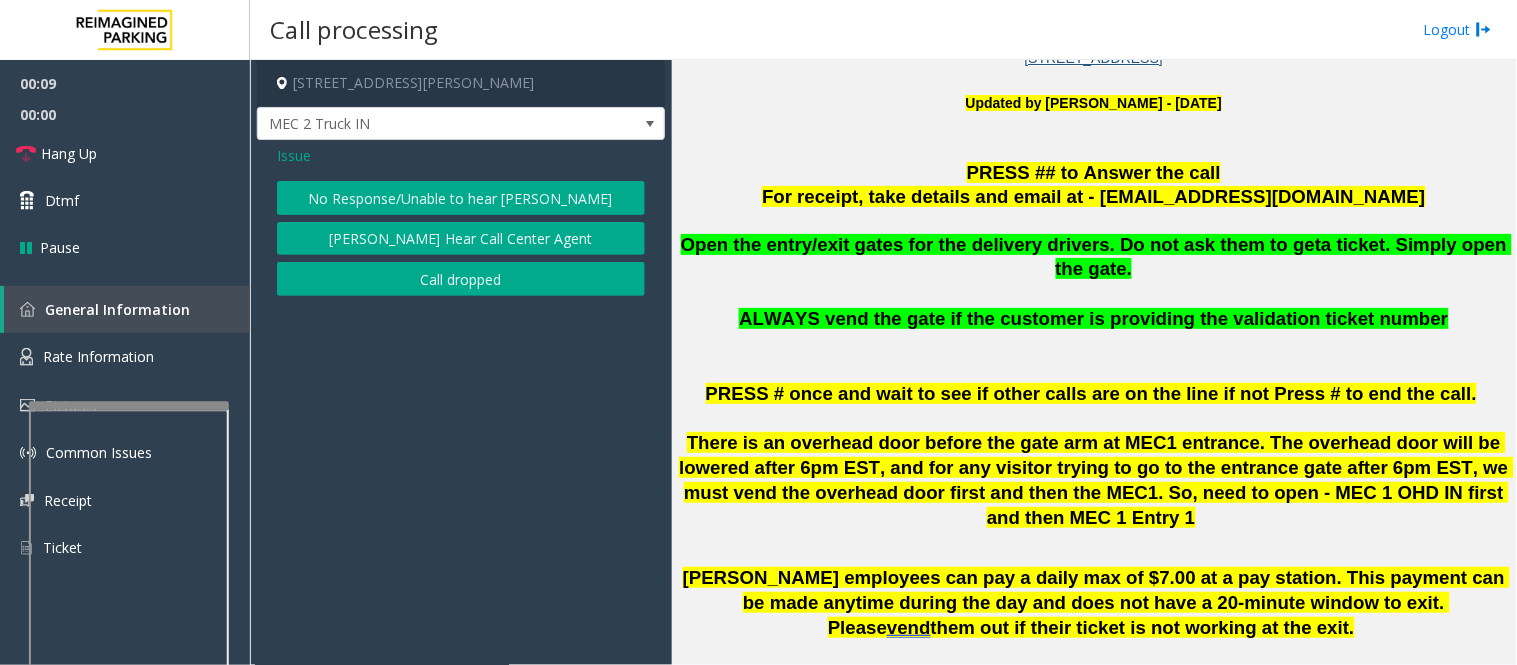 click on "No Response/Unable to hear [PERSON_NAME]" 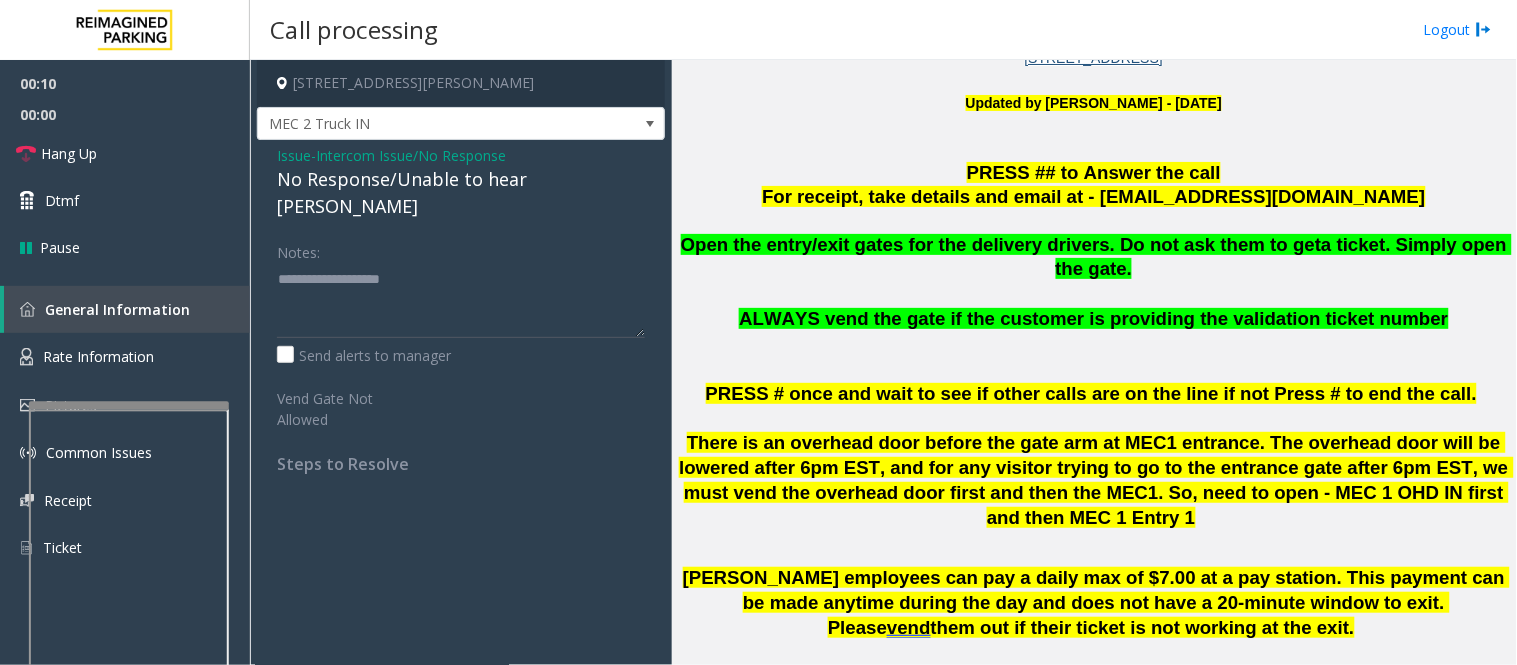 click on "No Response/Unable to hear [PERSON_NAME]" 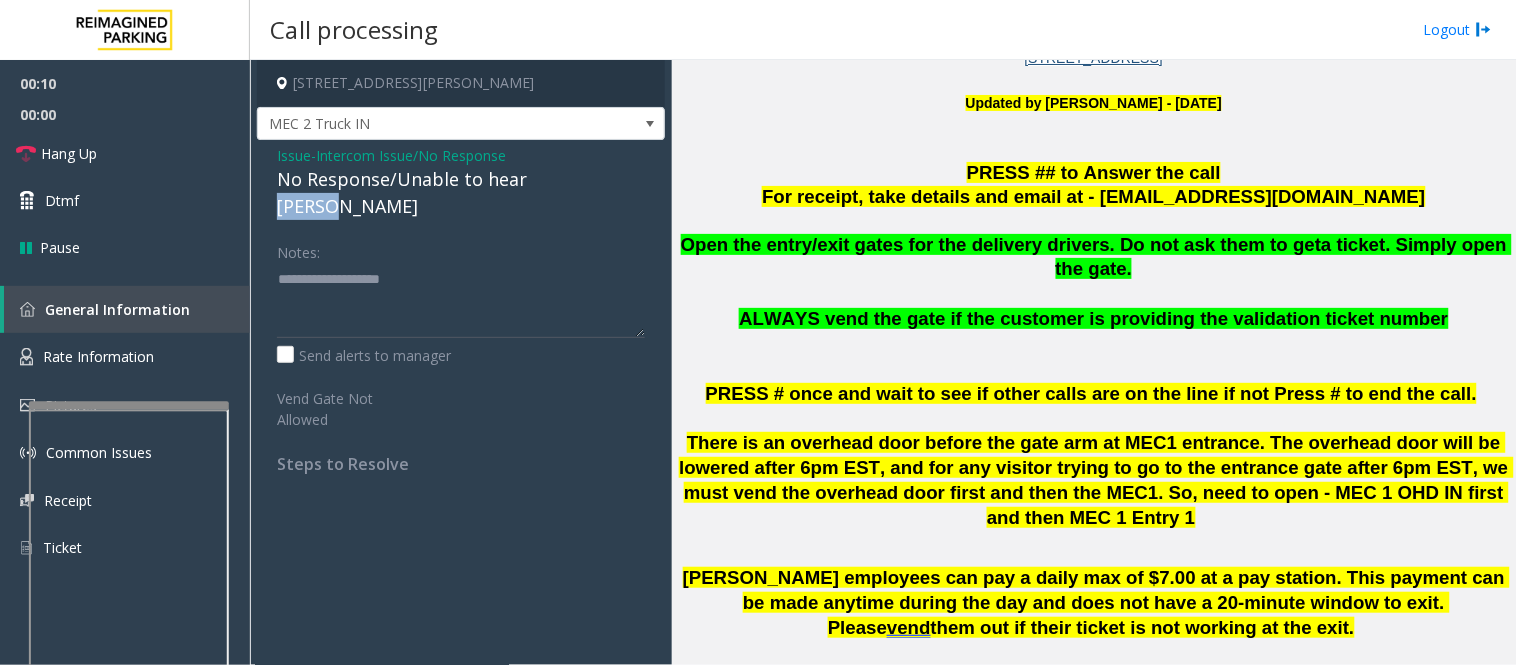 click on "No Response/Unable to hear [PERSON_NAME]" 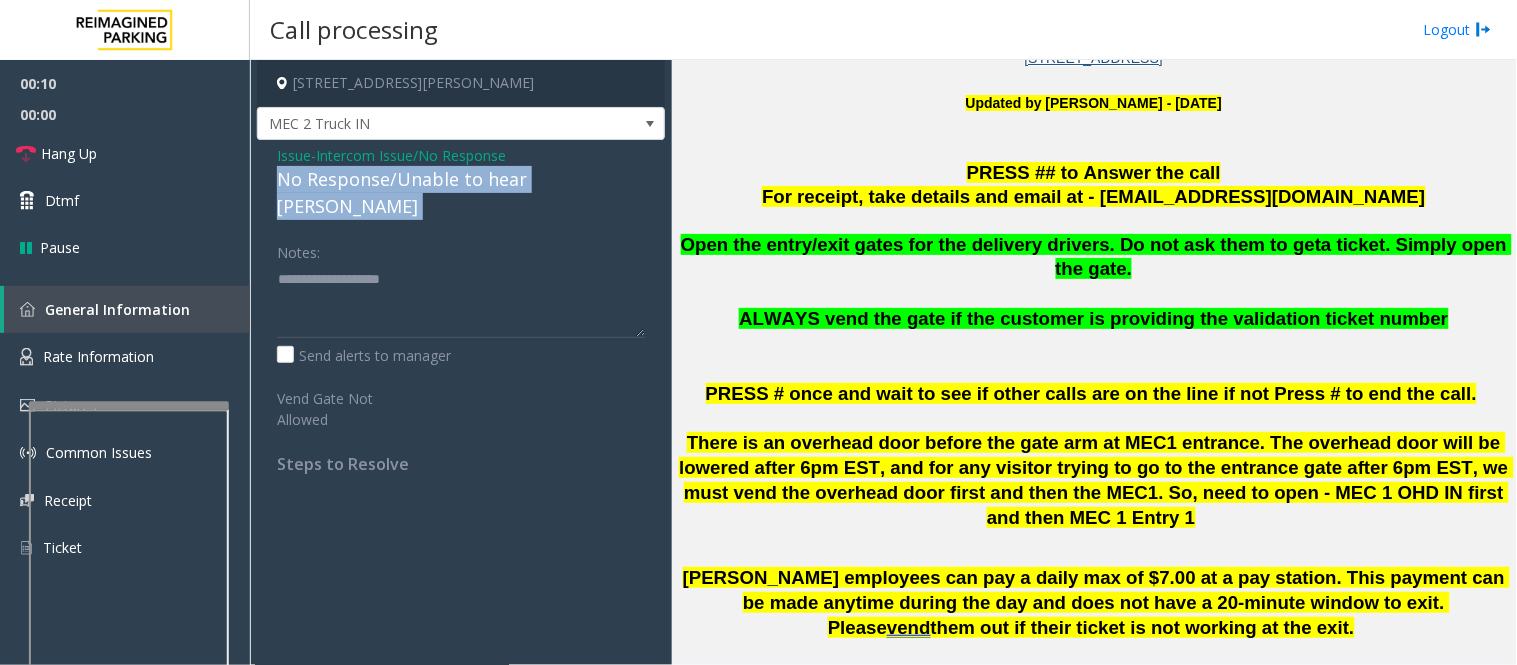 click on "No Response/Unable to hear [PERSON_NAME]" 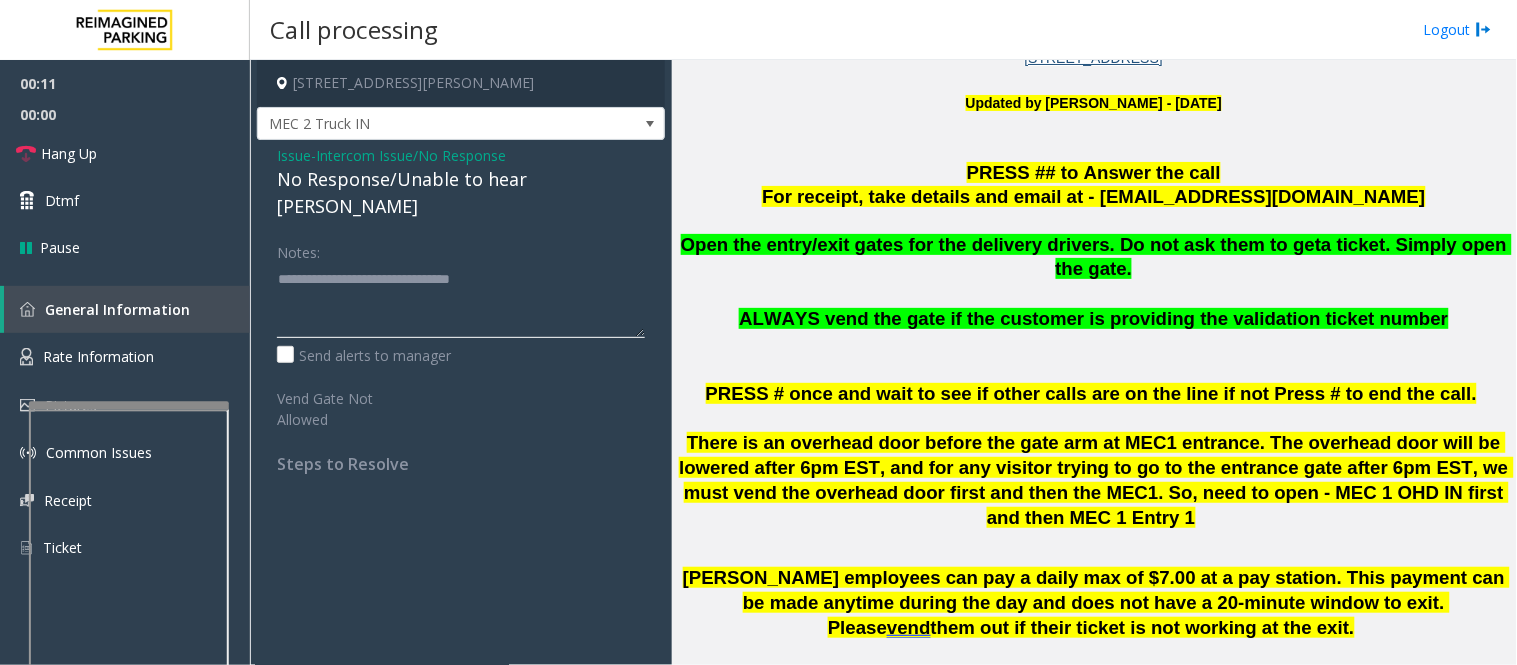 click 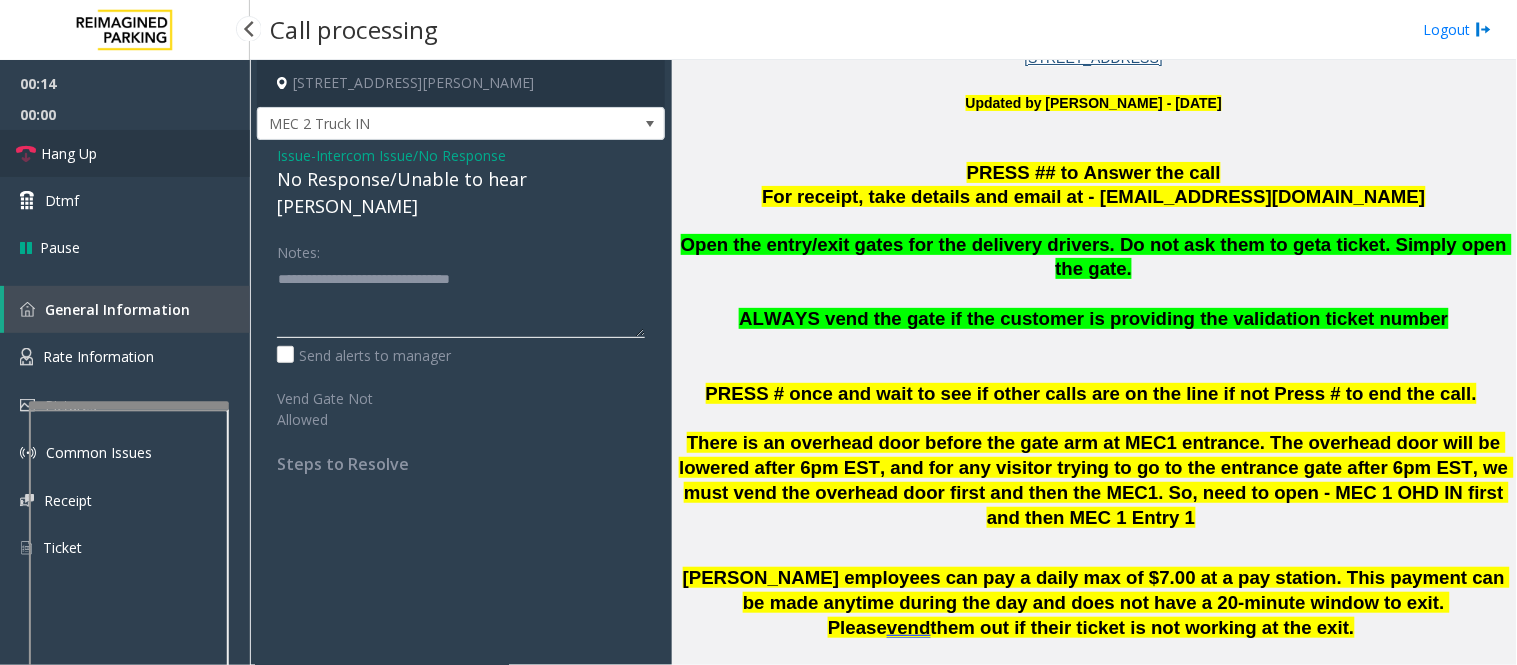 type on "**********" 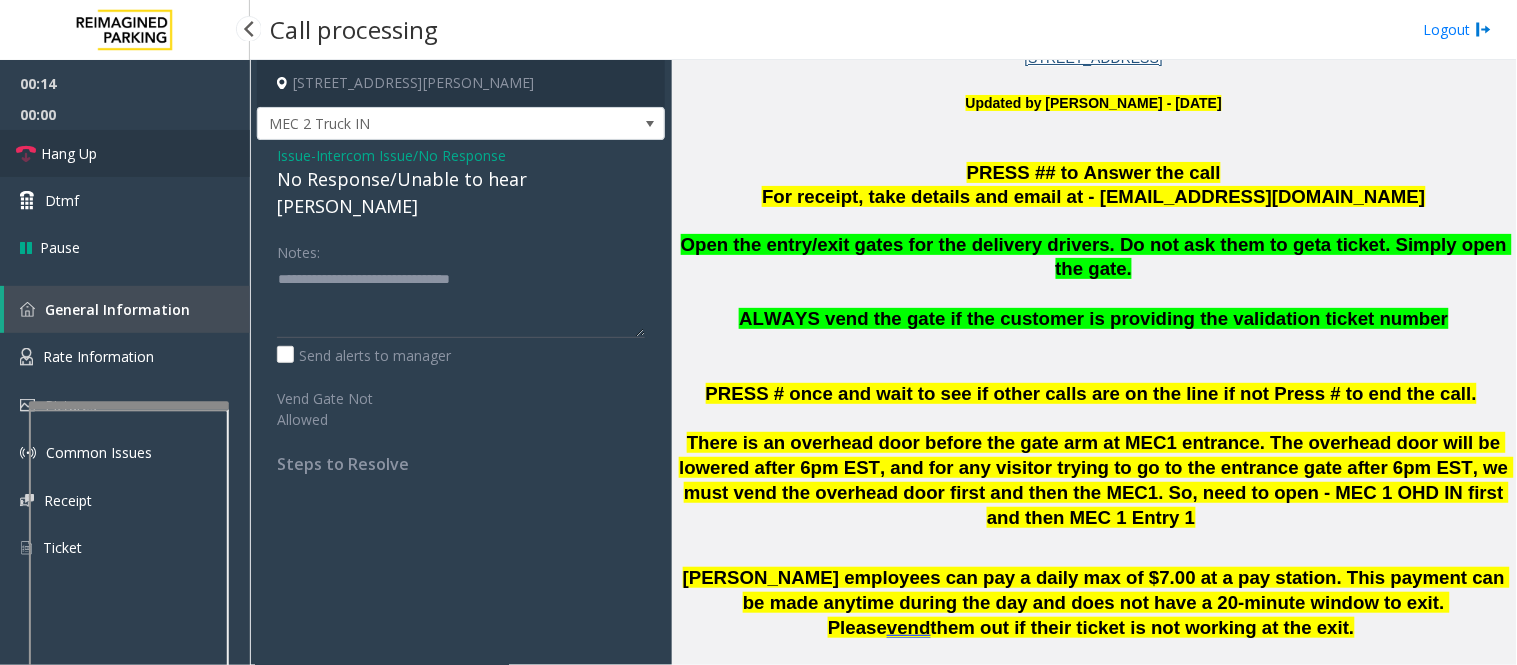 click on "Hang Up" at bounding box center [125, 153] 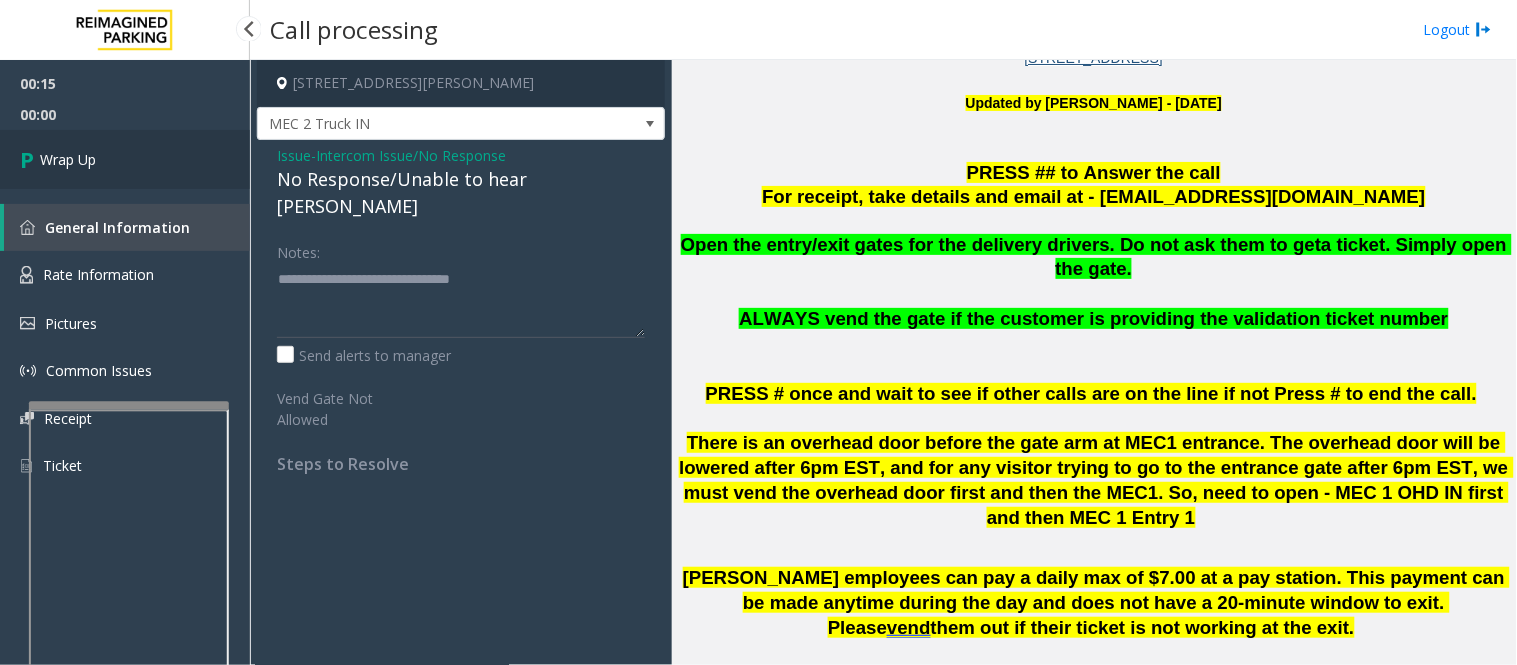 click on "Wrap Up" at bounding box center [68, 159] 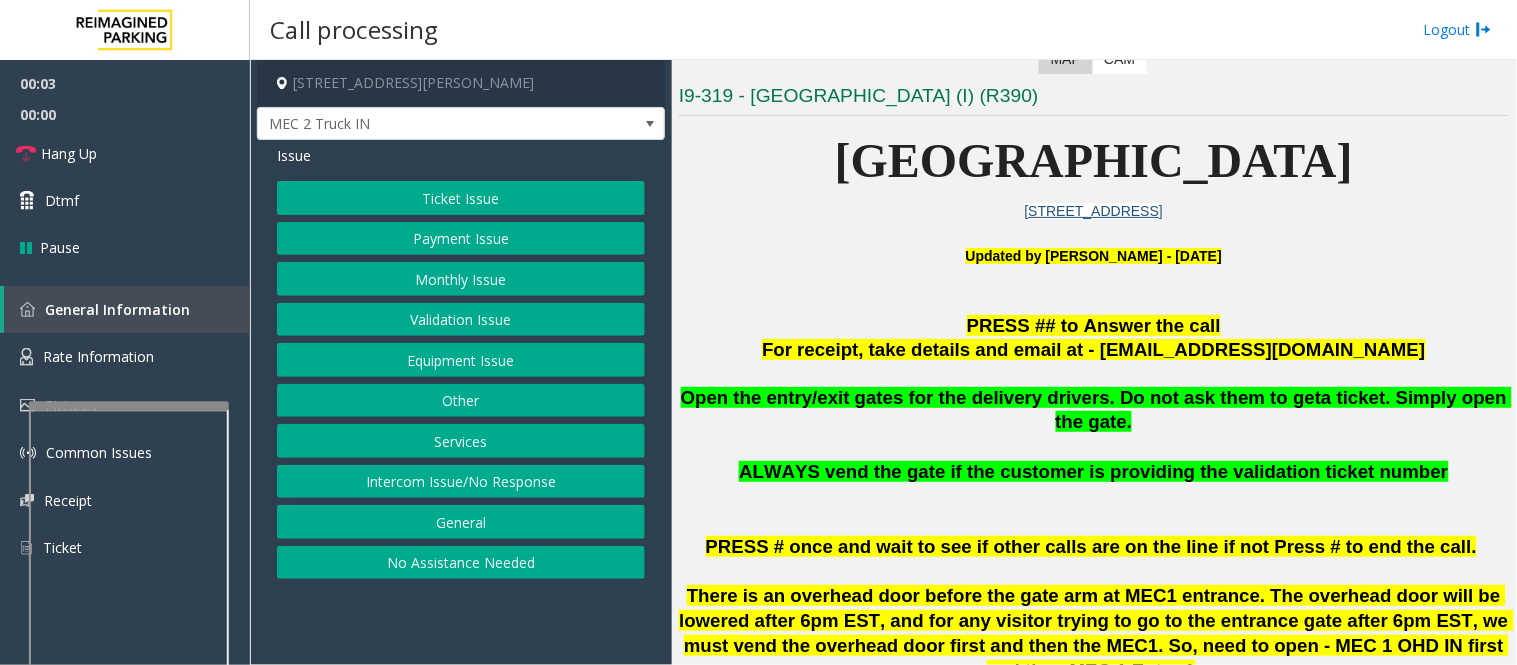 scroll, scrollTop: 444, scrollLeft: 0, axis: vertical 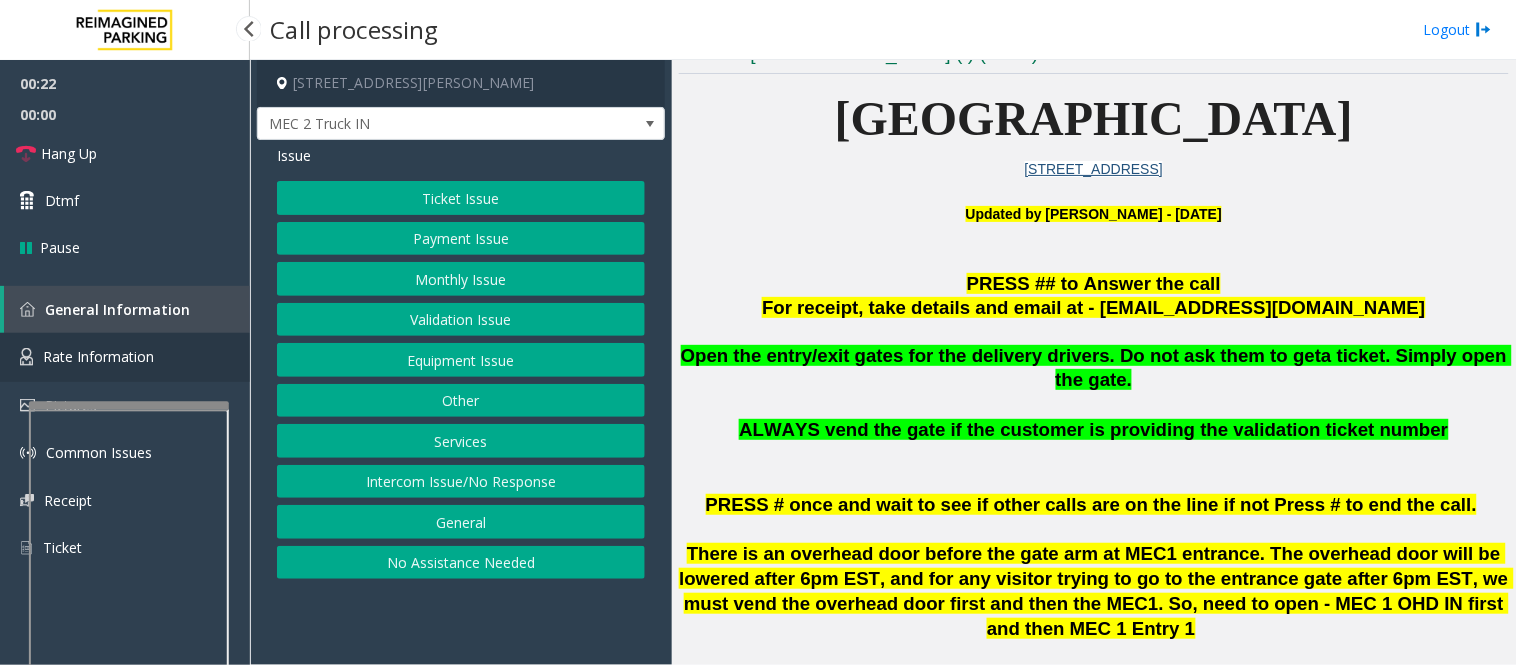 click on "Rate Information" at bounding box center [125, 357] 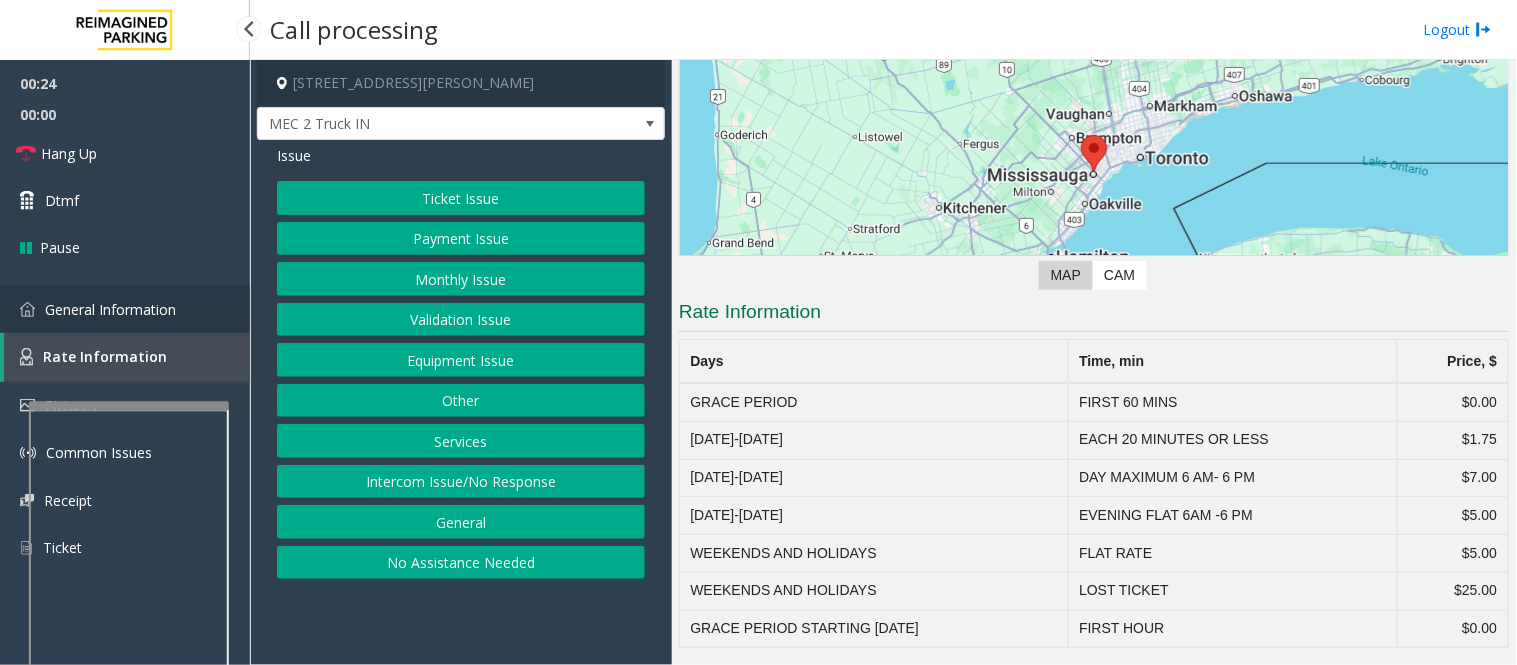 click on "General Information" at bounding box center (125, 309) 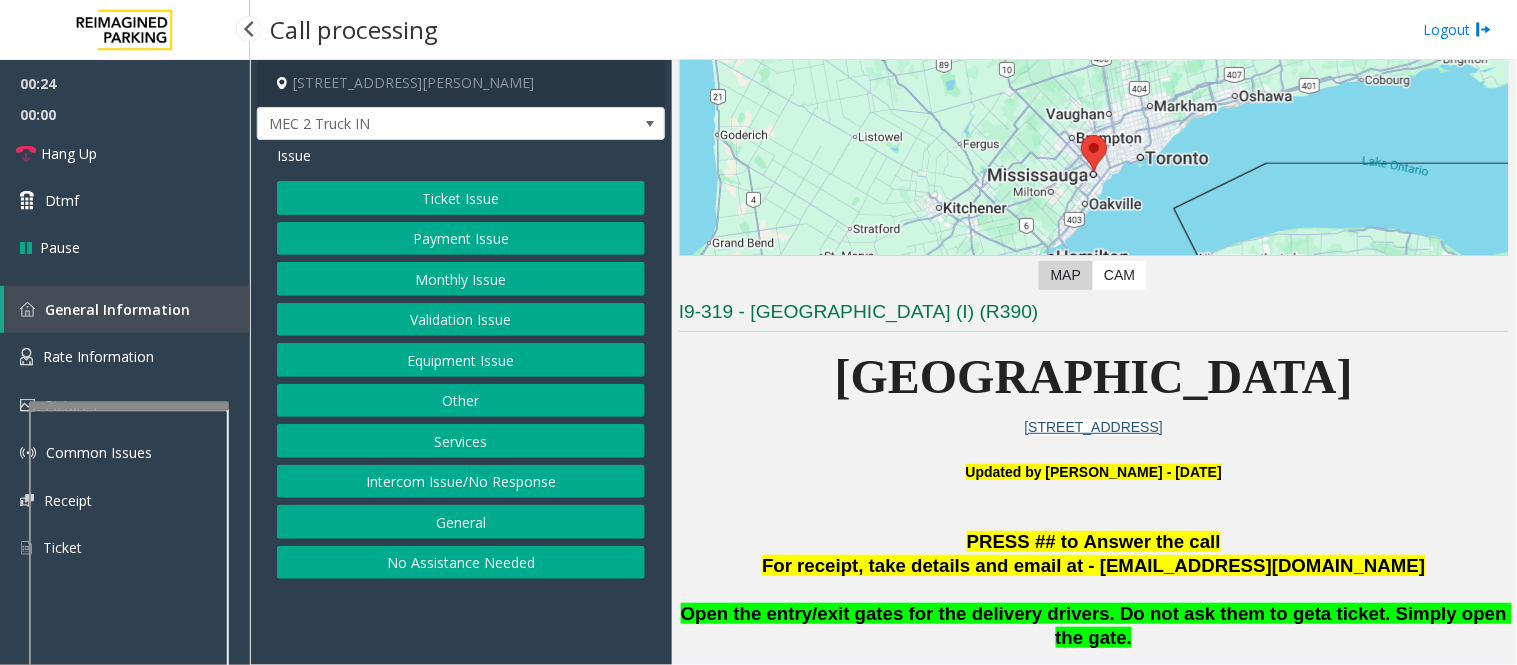 scroll, scrollTop: 444, scrollLeft: 0, axis: vertical 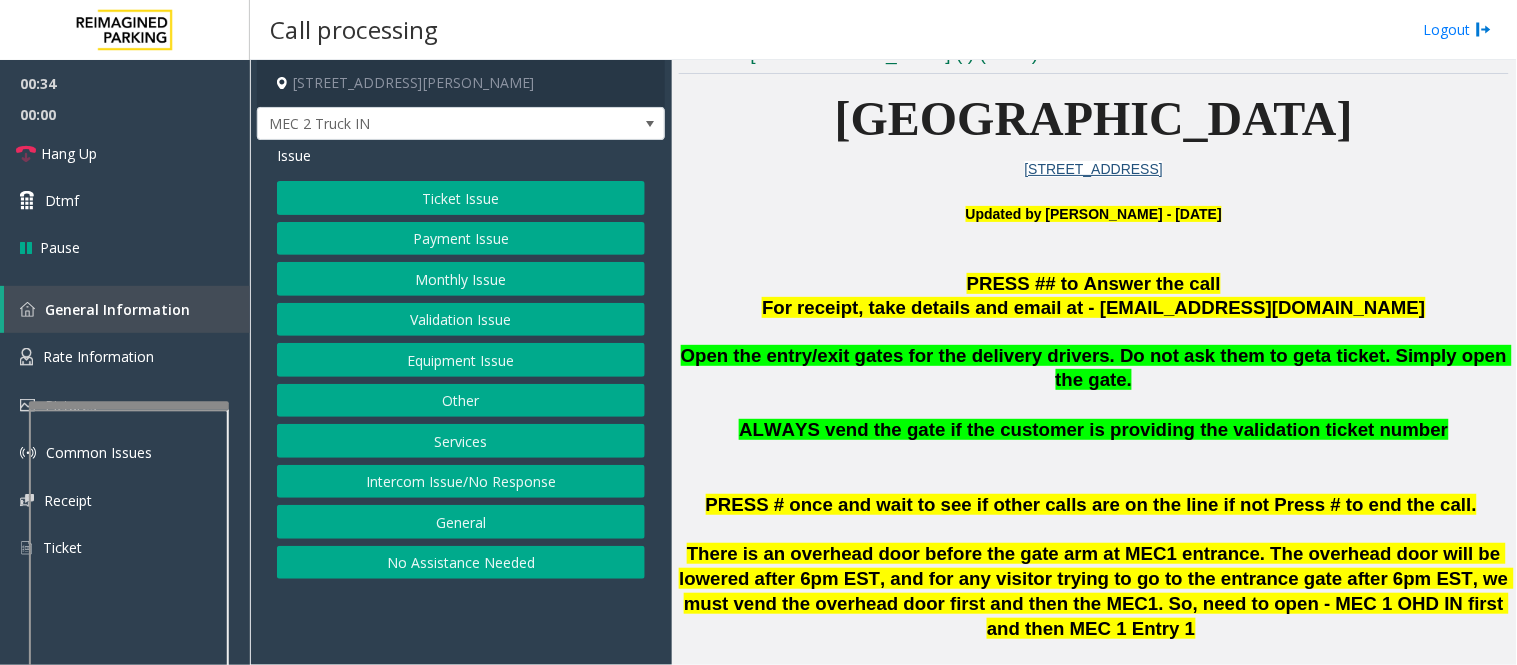 click on "Equipment Issue" 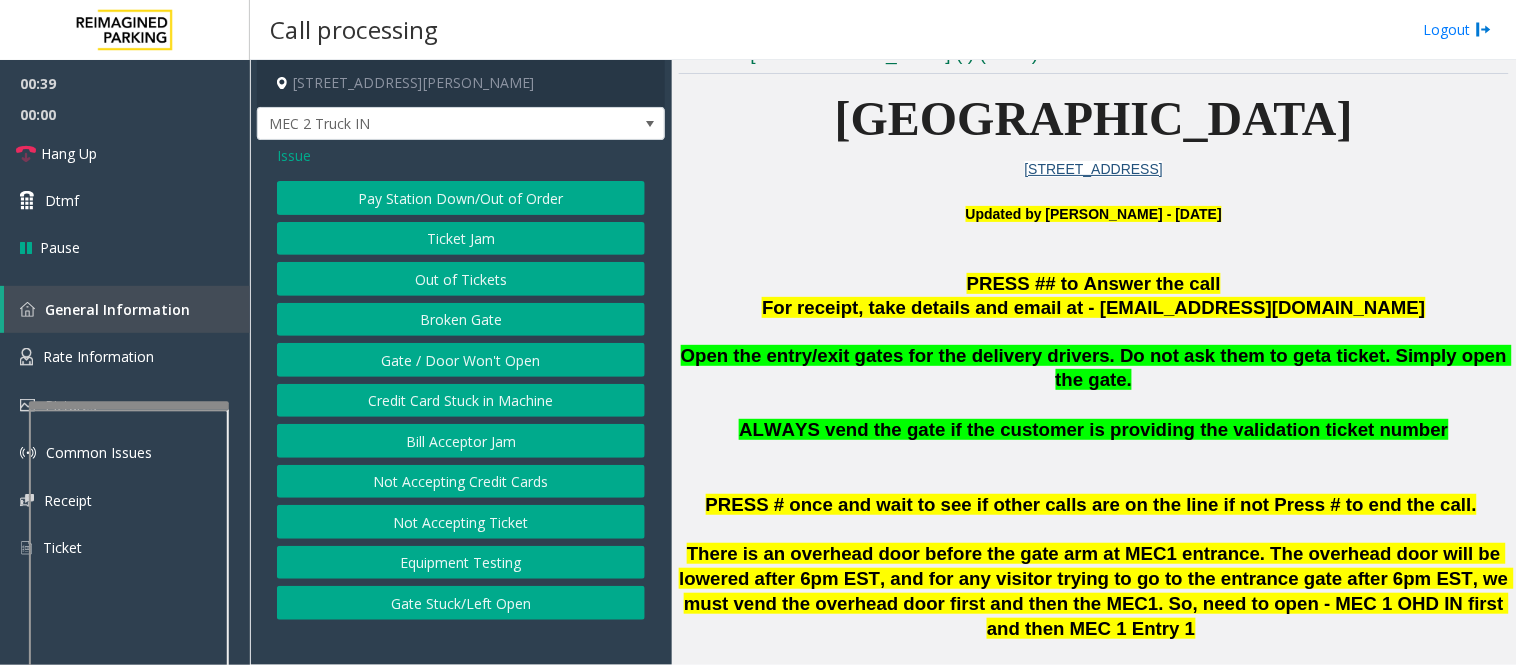 click on "Gate / Door Won't Open" 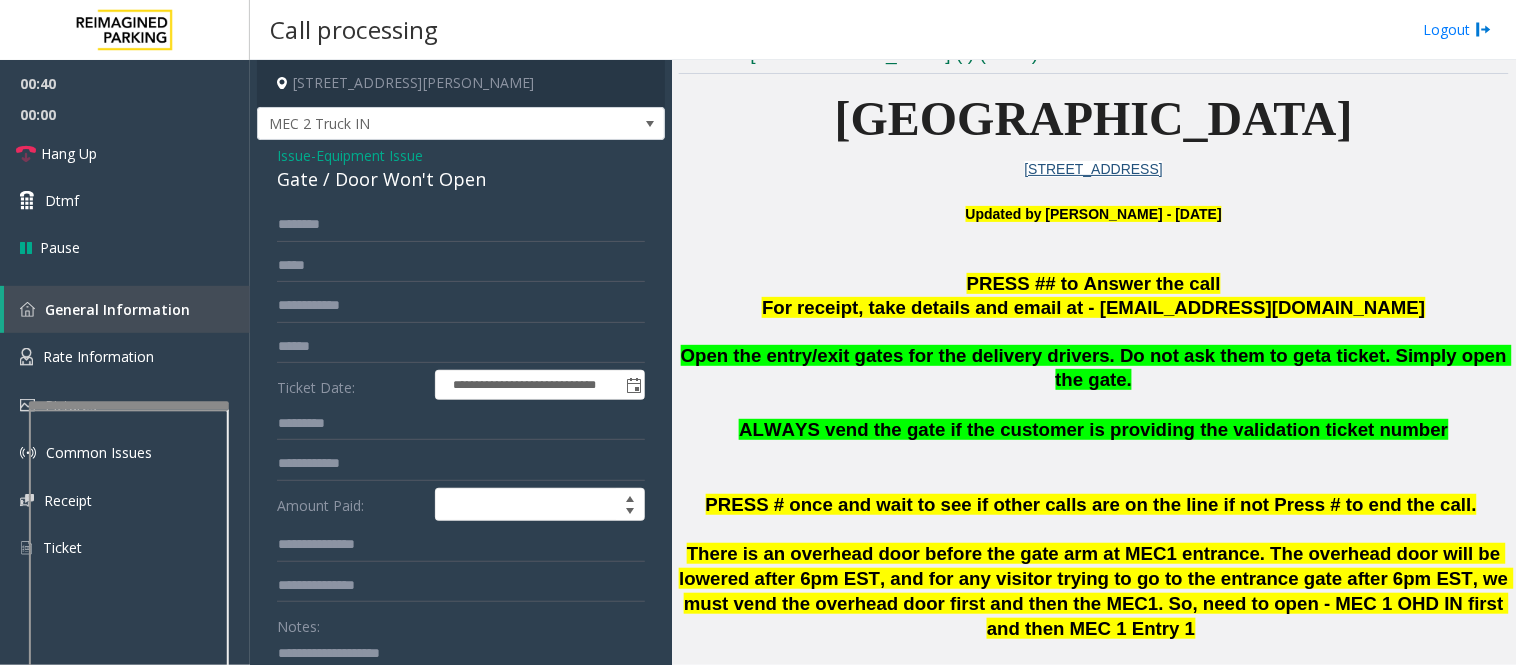 click on "Gate / Door Won't Open" 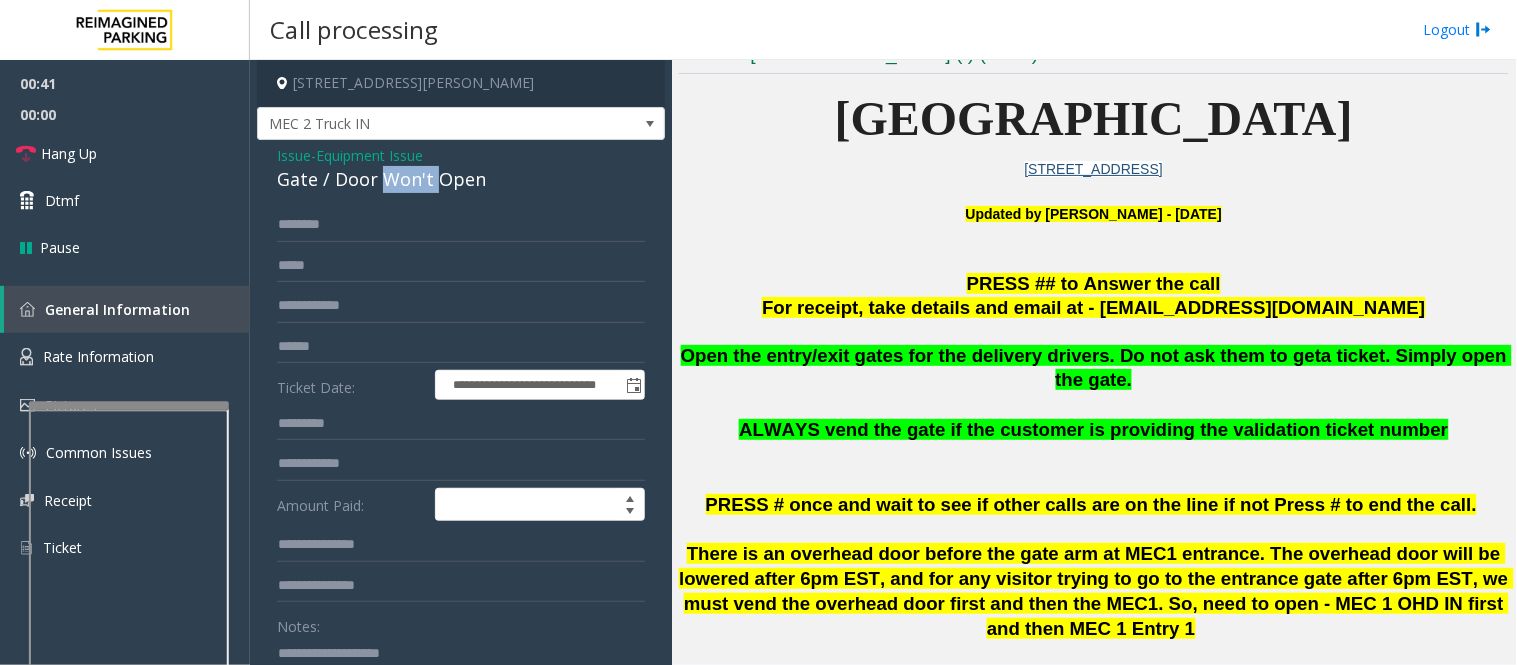 click on "Gate / Door Won't Open" 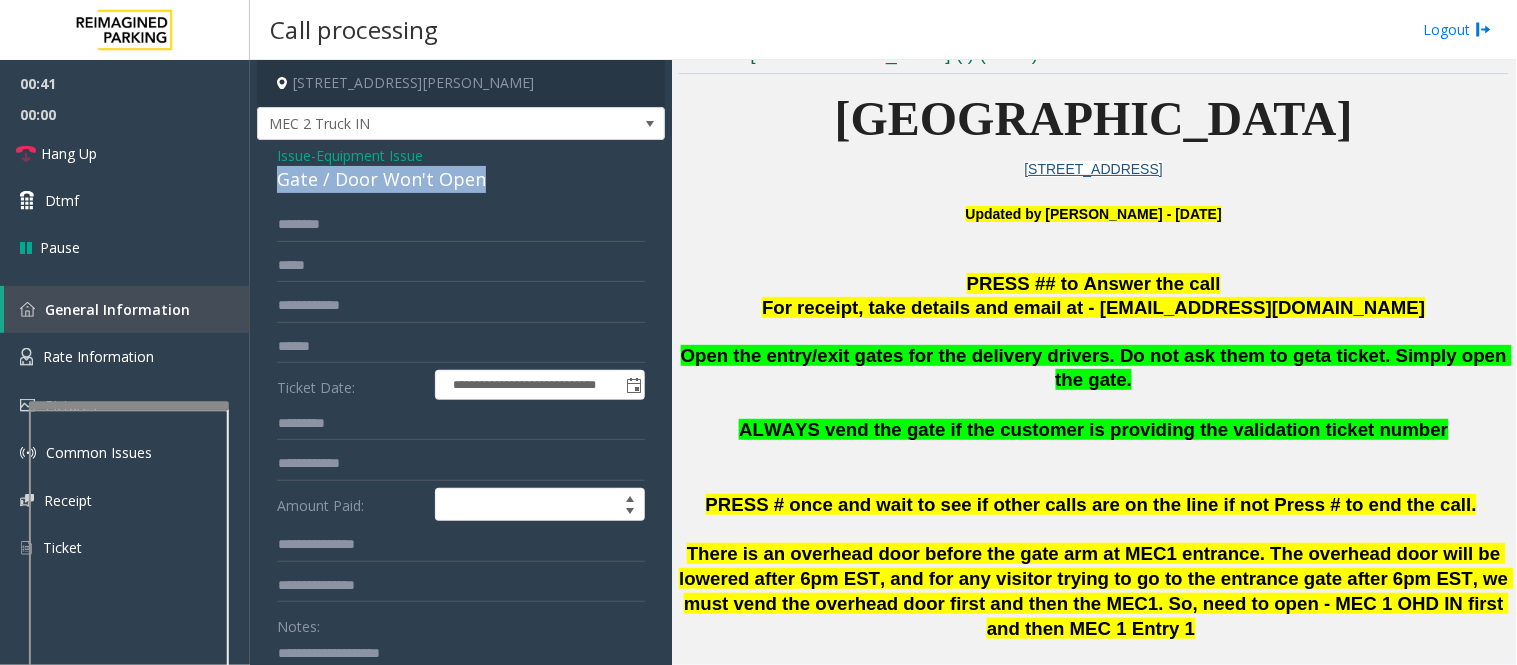 click on "Gate / Door Won't Open" 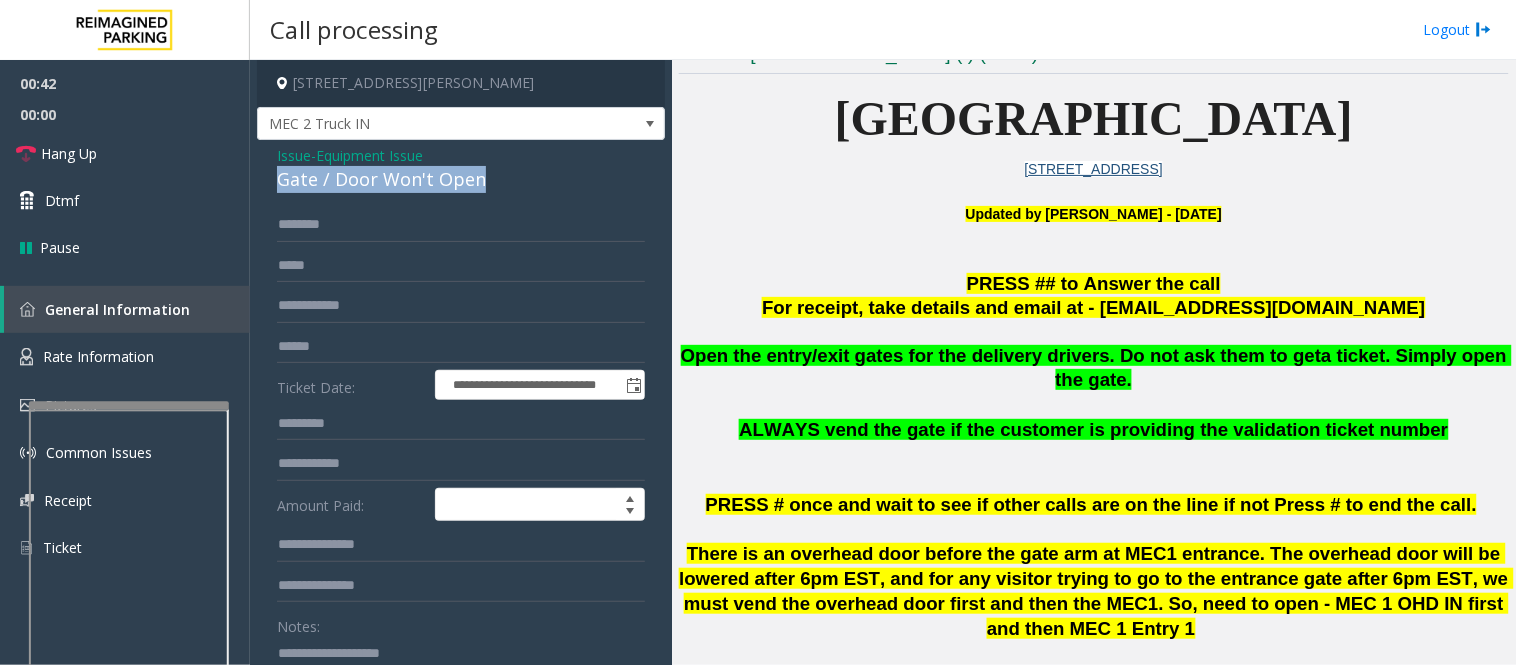 copy on "Gate / Door Won't Open" 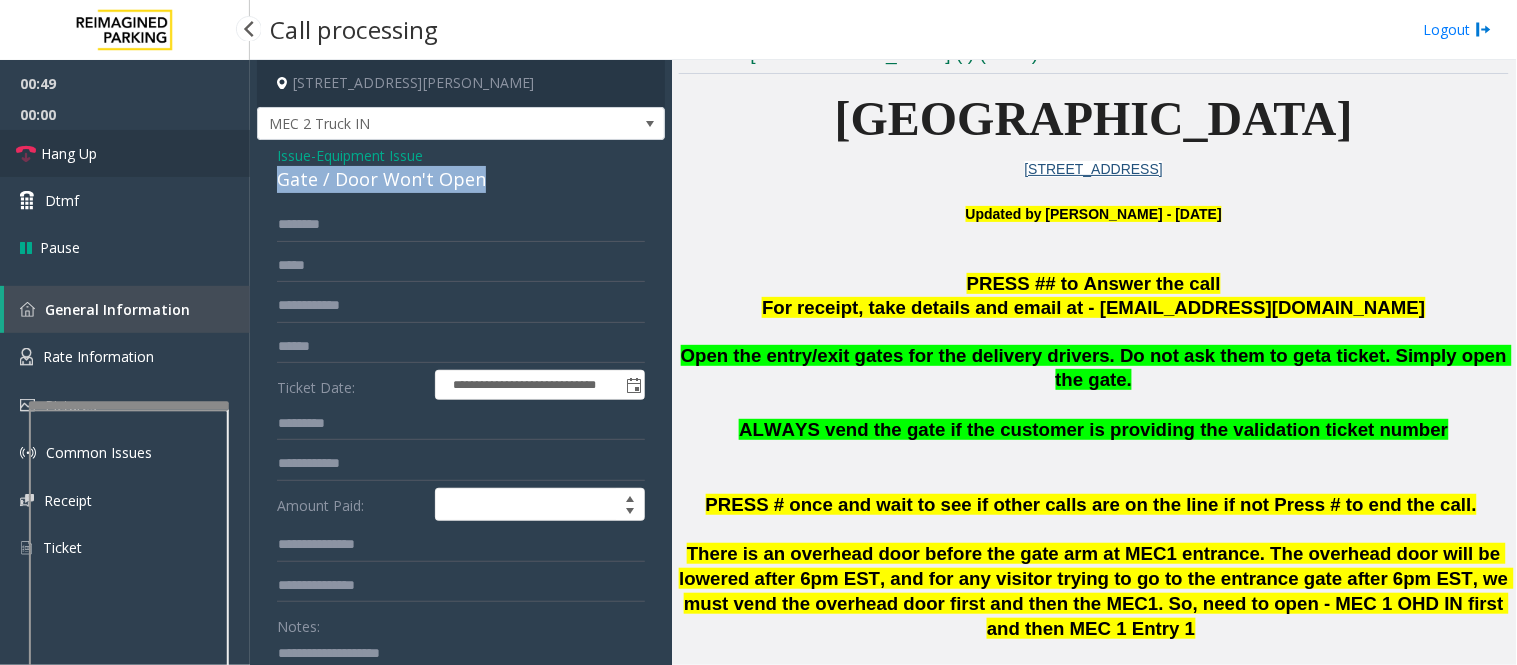 click at bounding box center (26, 154) 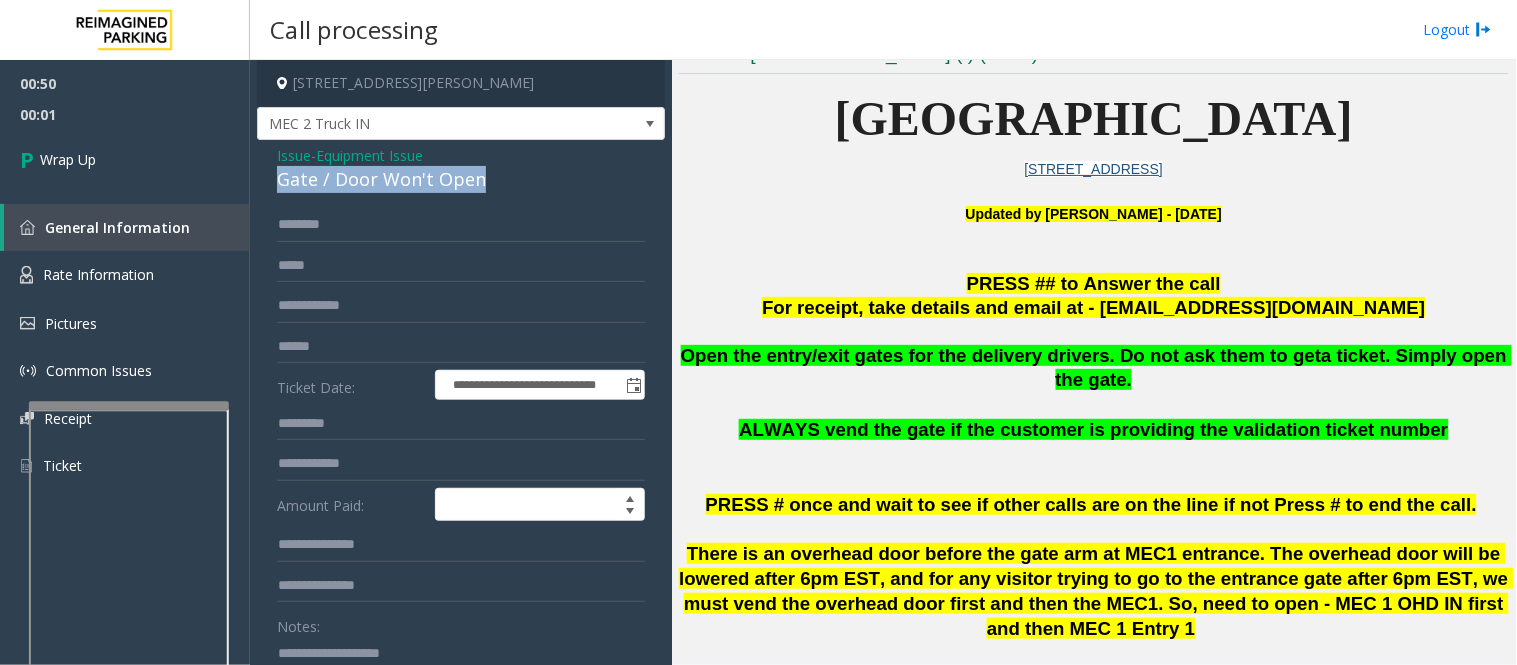 click on "Gate / Door Won't Open" 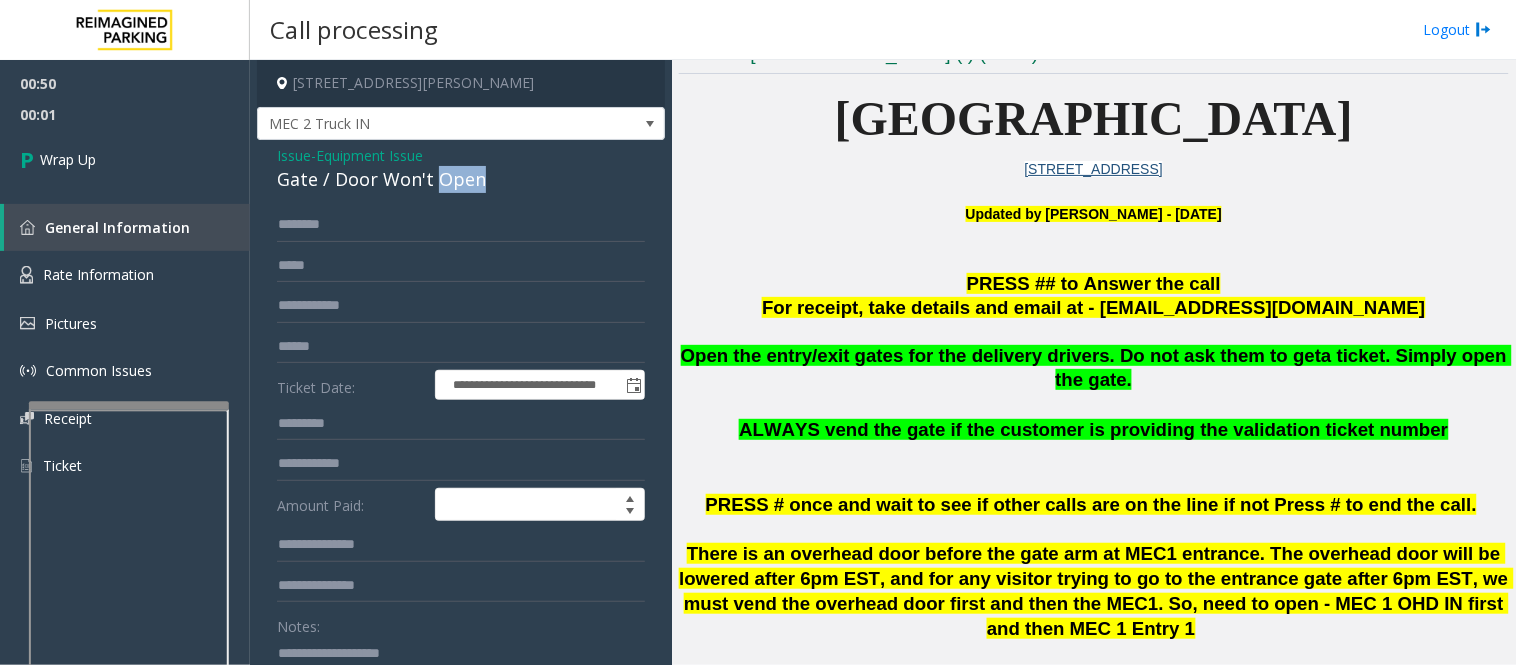 click on "Gate / Door Won't Open" 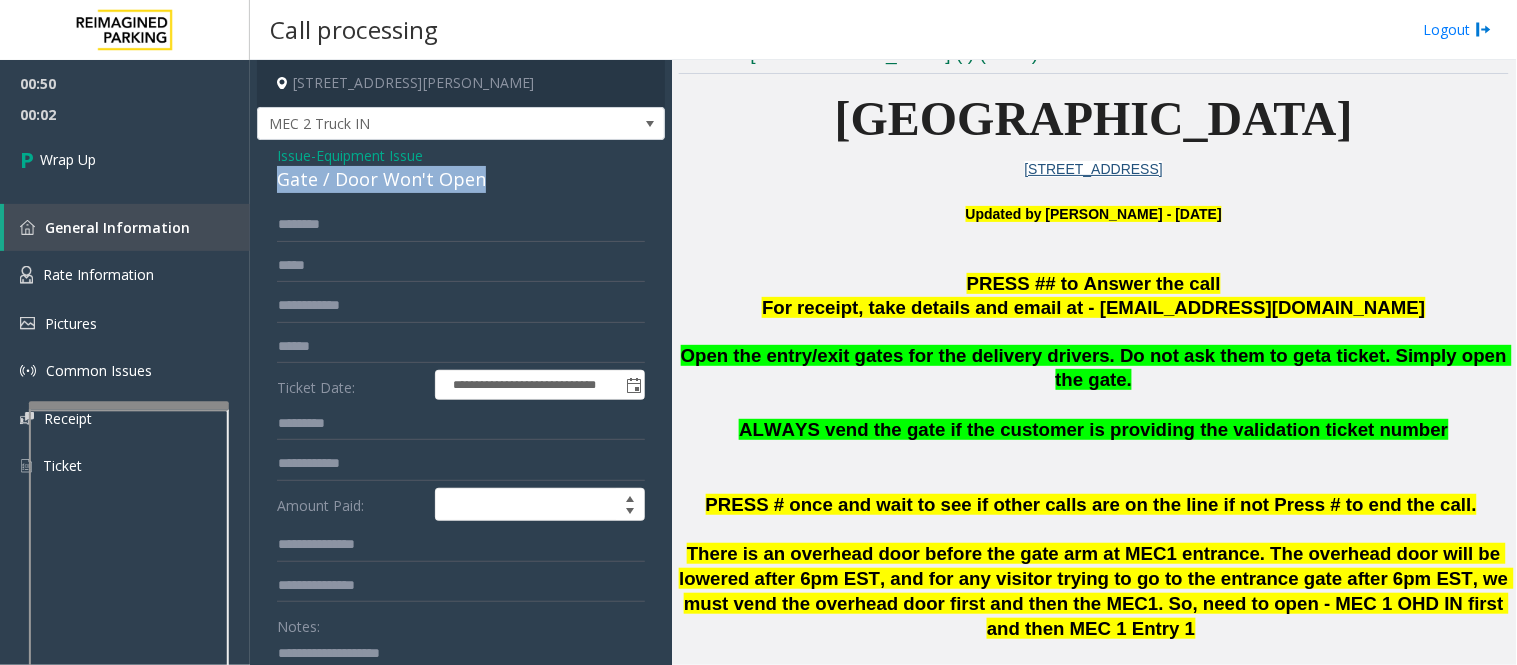 click on "Gate / Door Won't Open" 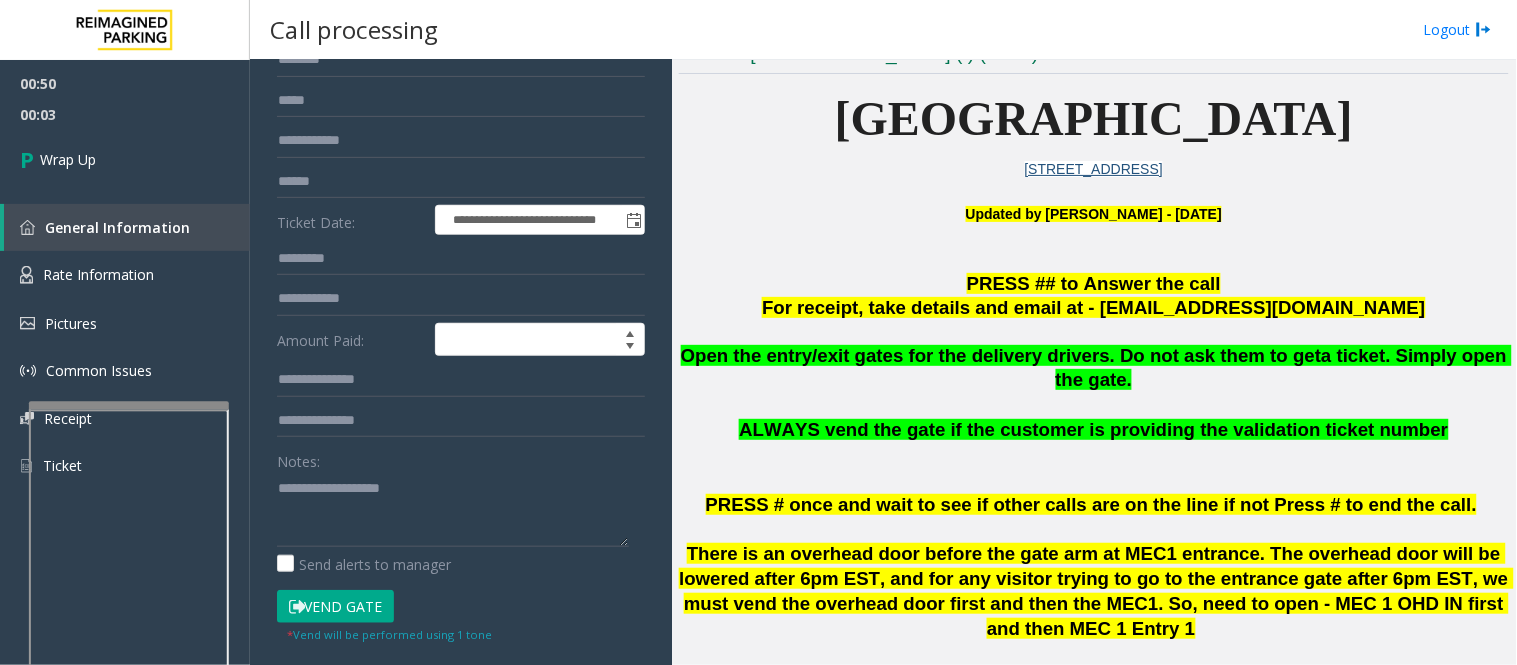 scroll, scrollTop: 488, scrollLeft: 0, axis: vertical 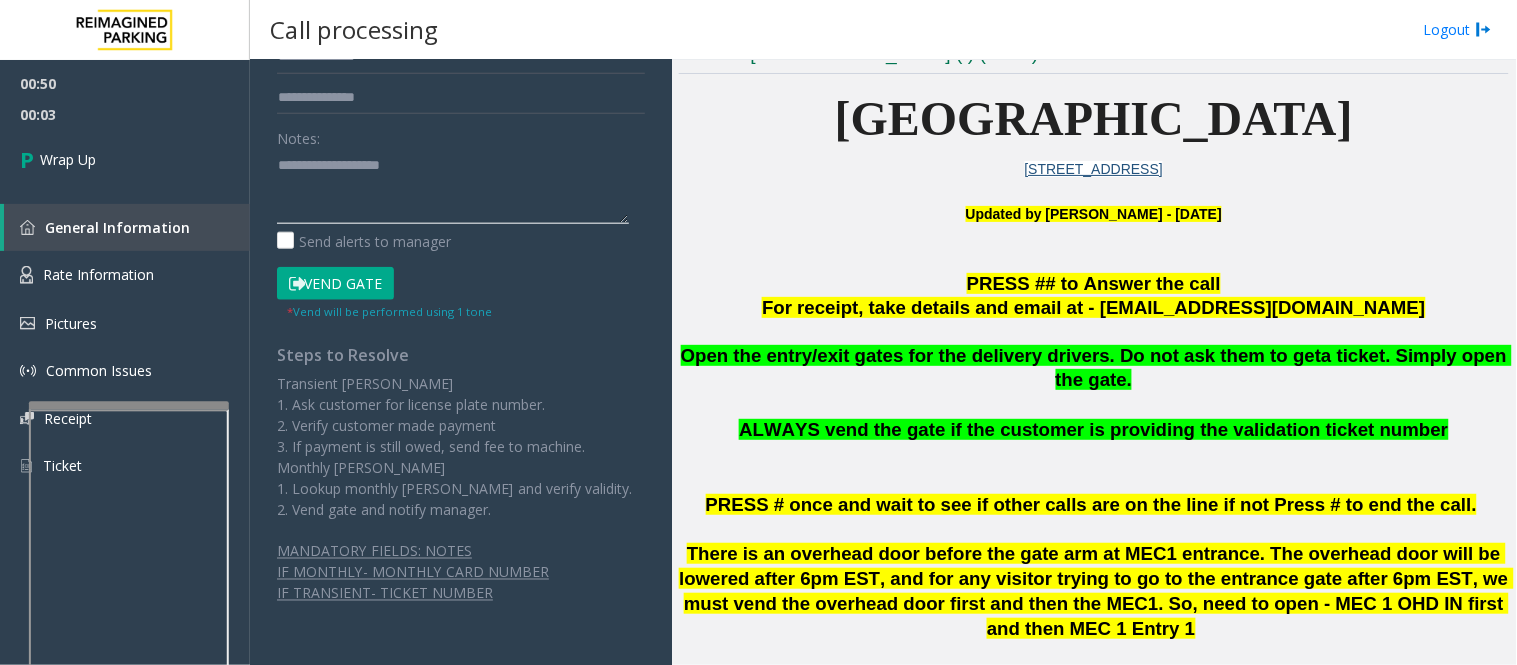 click 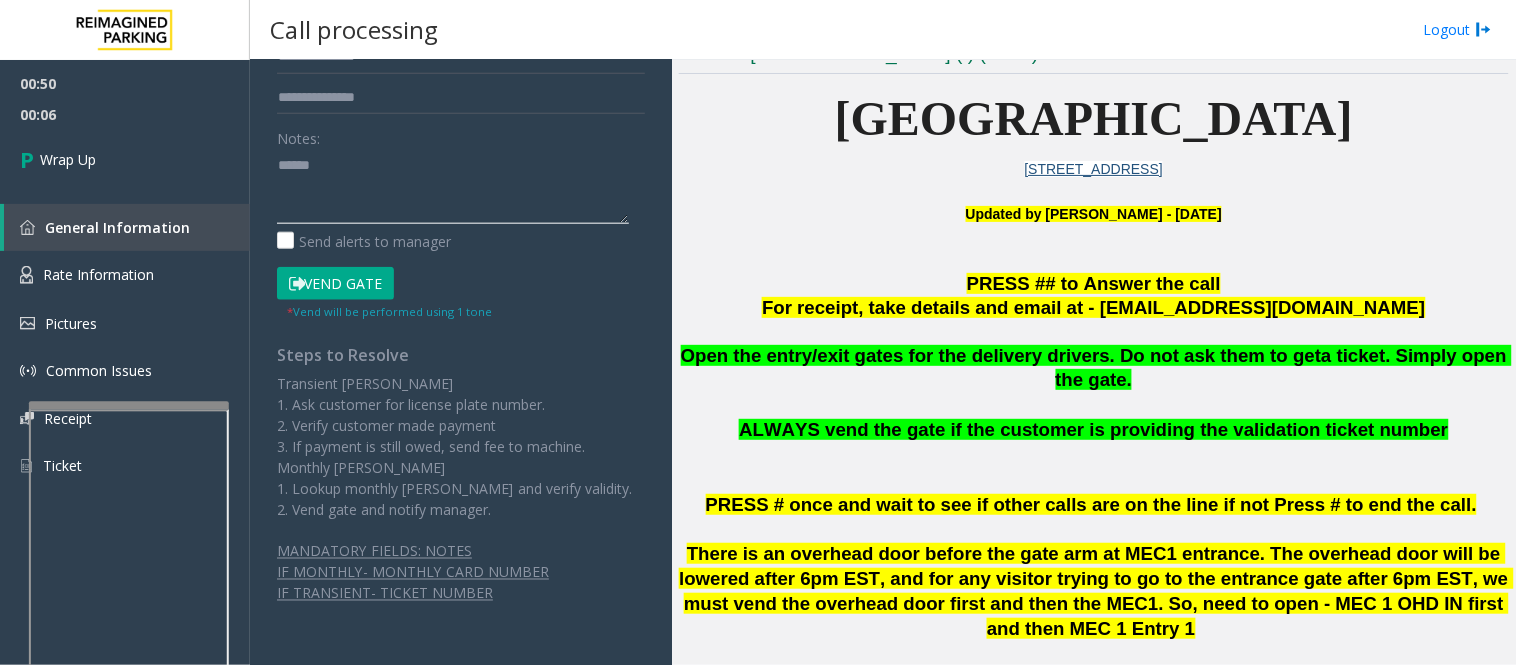 paste on "**********" 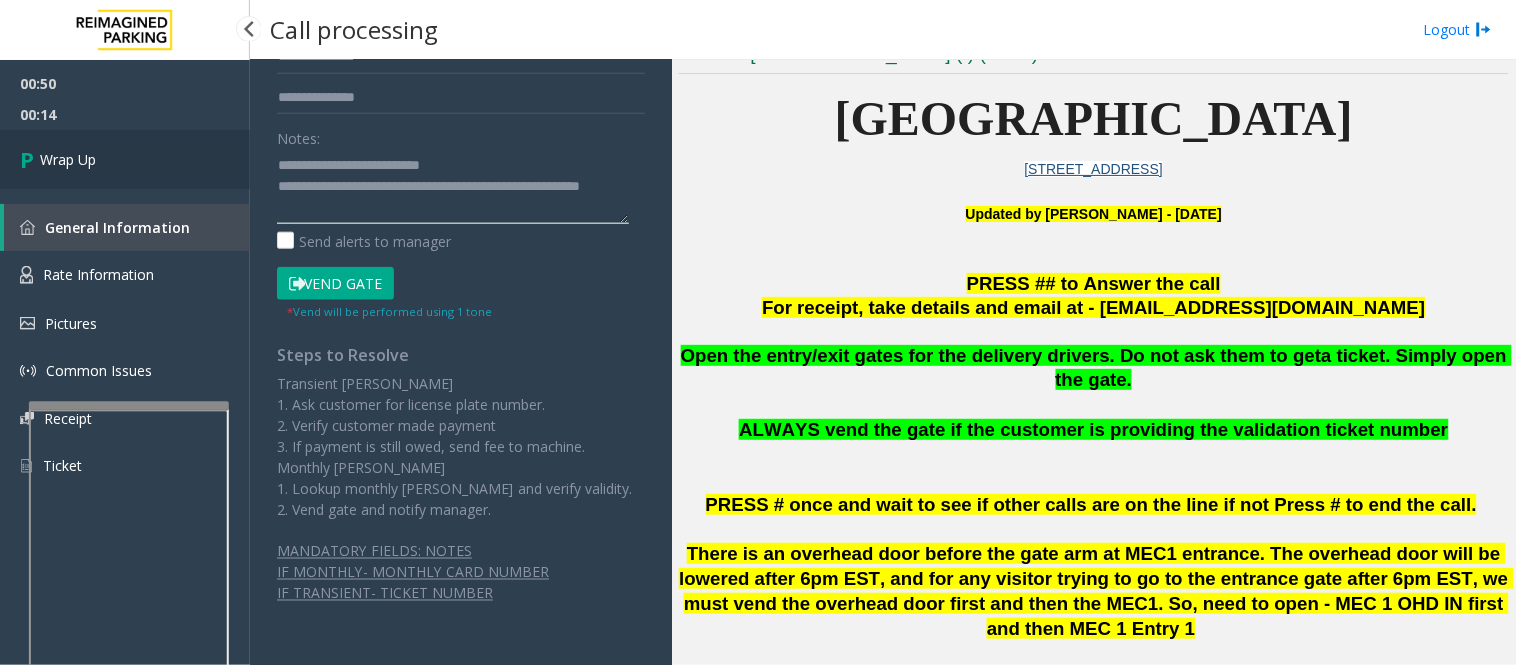 type on "**********" 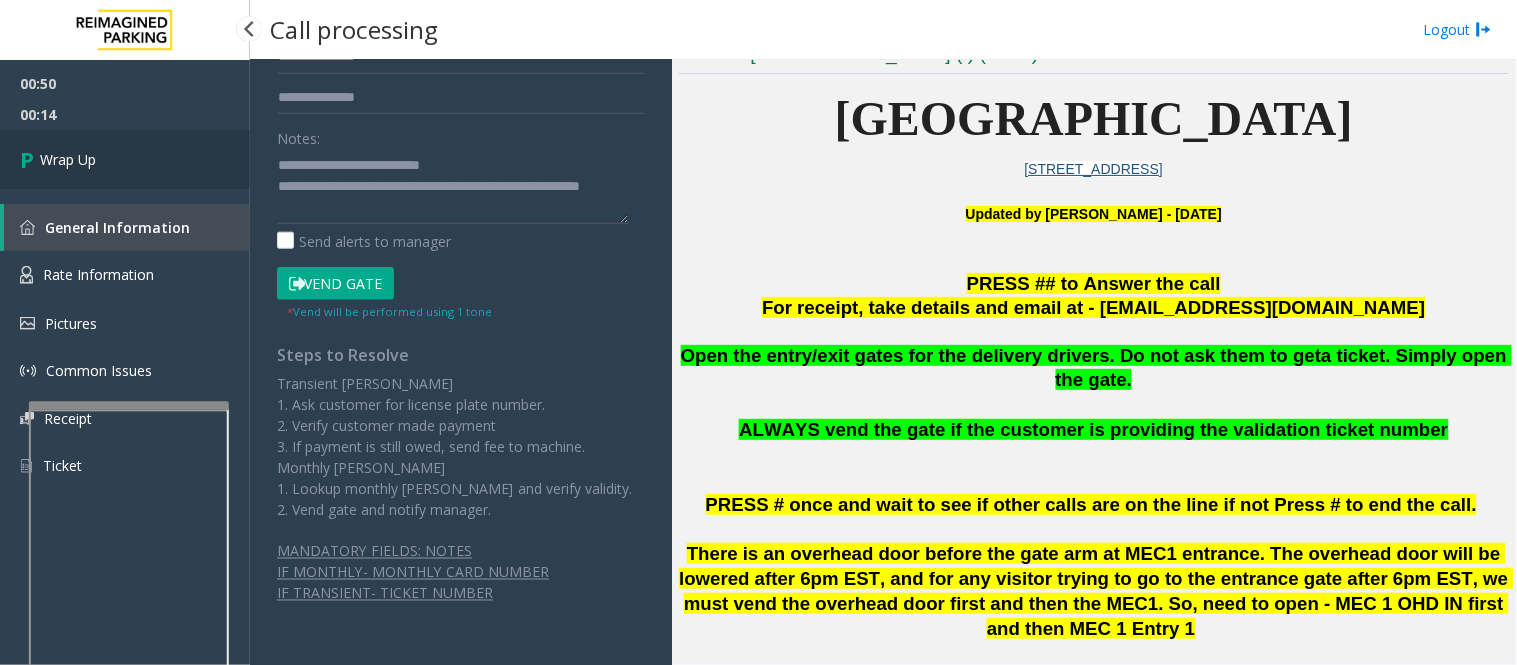 click on "Wrap Up" at bounding box center [125, 159] 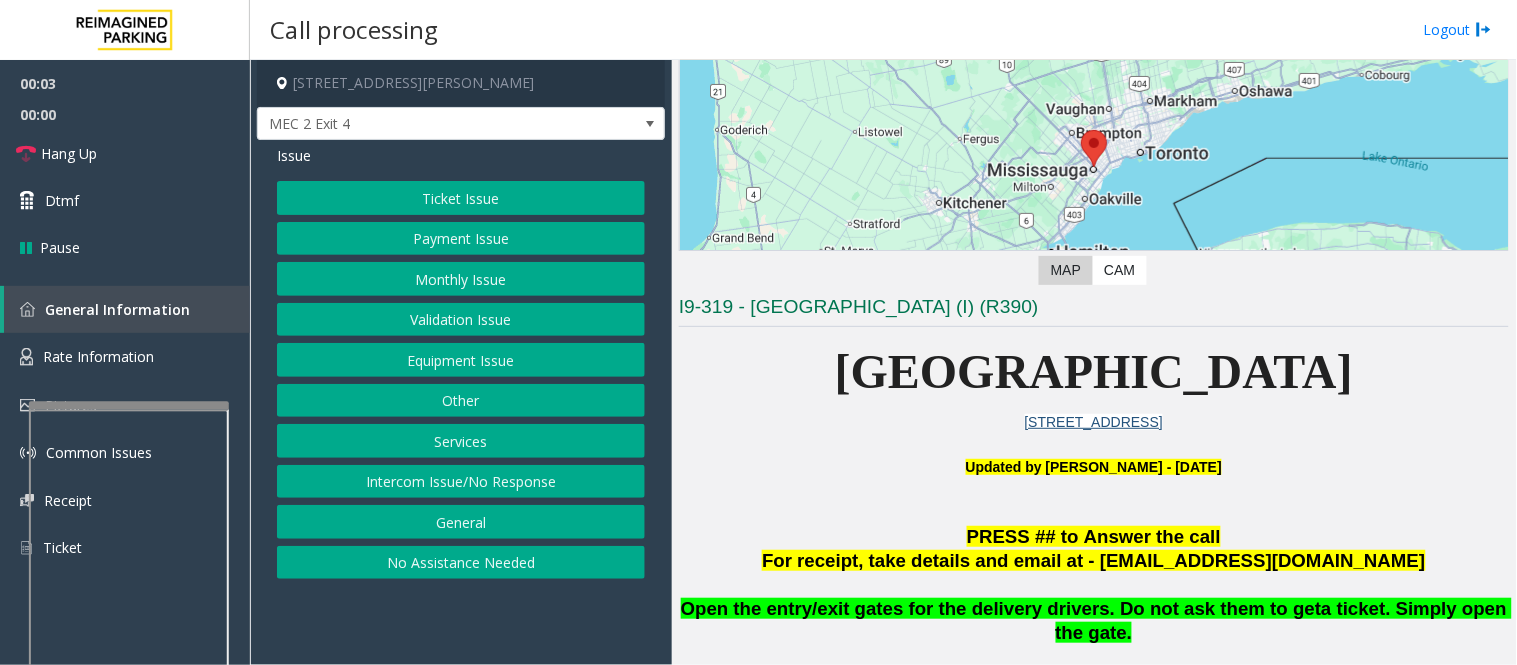 scroll, scrollTop: 444, scrollLeft: 0, axis: vertical 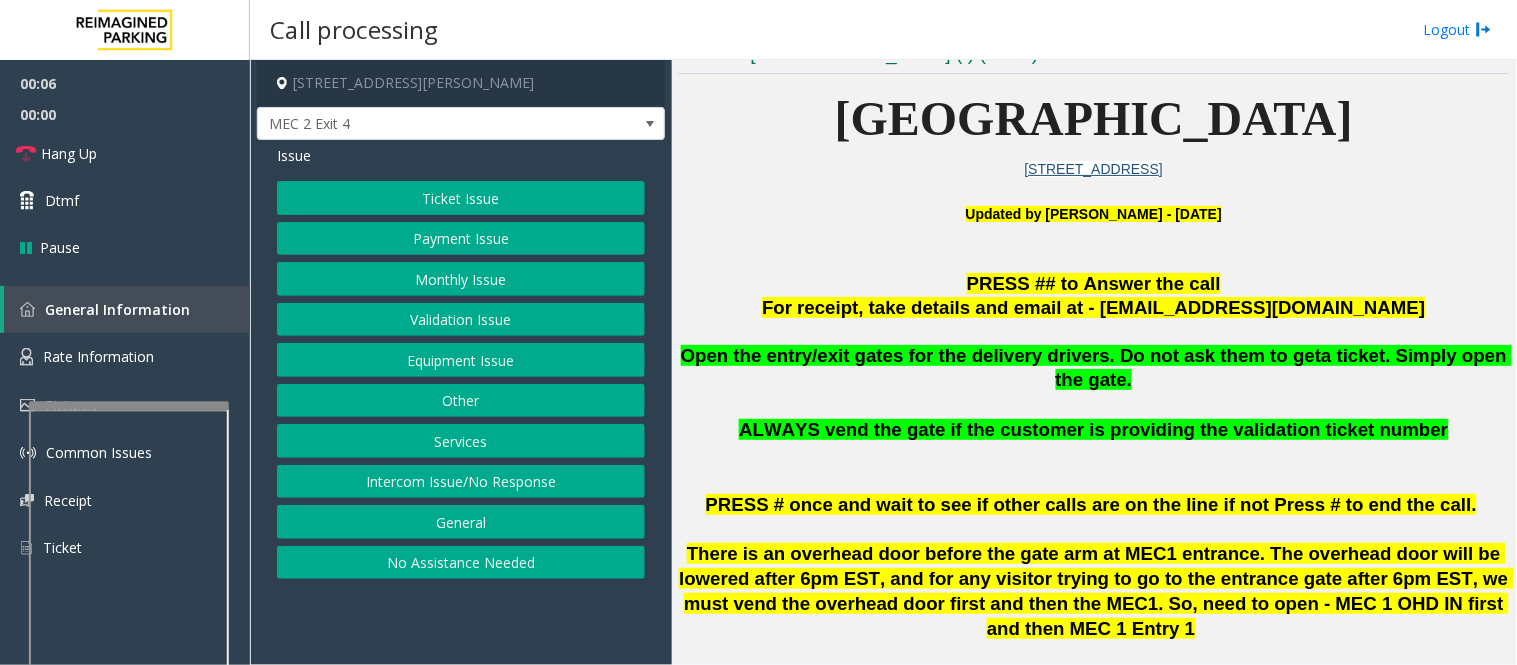 click on "Ticket Issue" 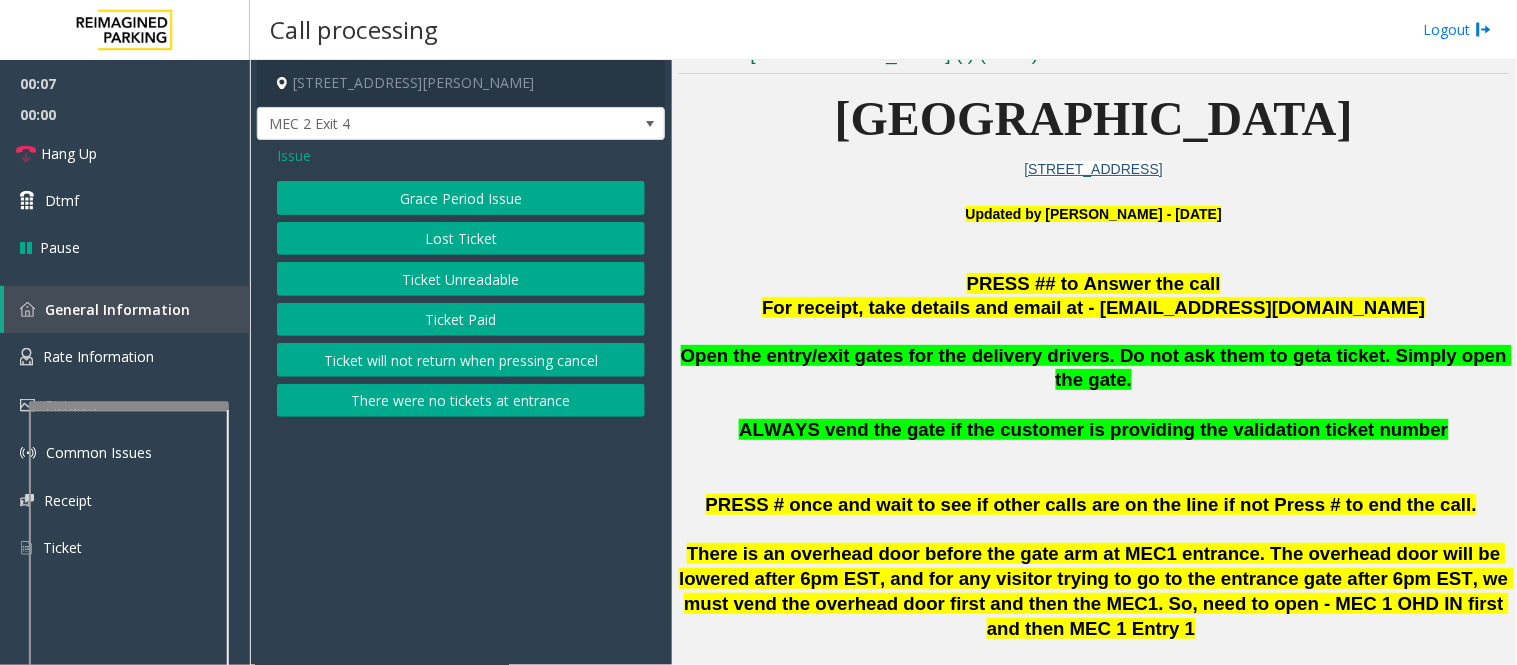 click on "Ticket Unreadable" 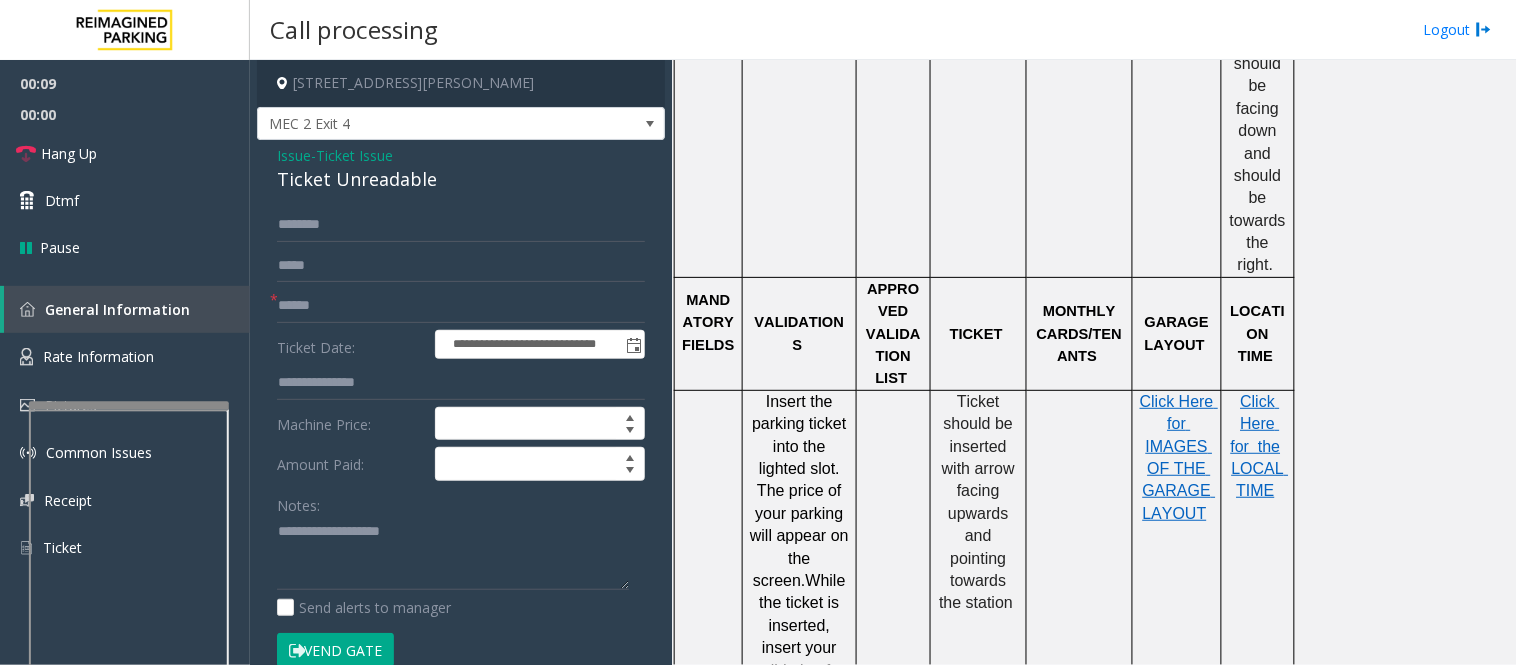 scroll, scrollTop: 1666, scrollLeft: 0, axis: vertical 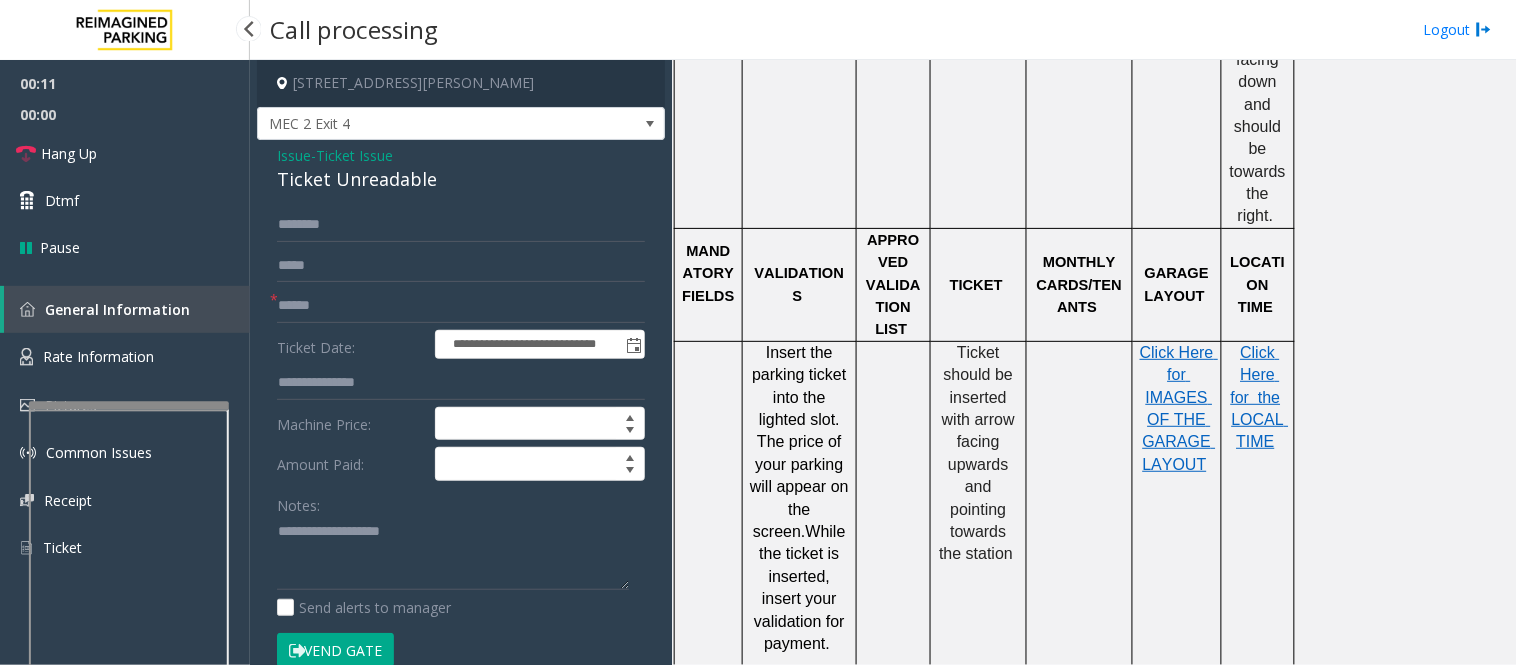 click on "Ticket Unreadable" 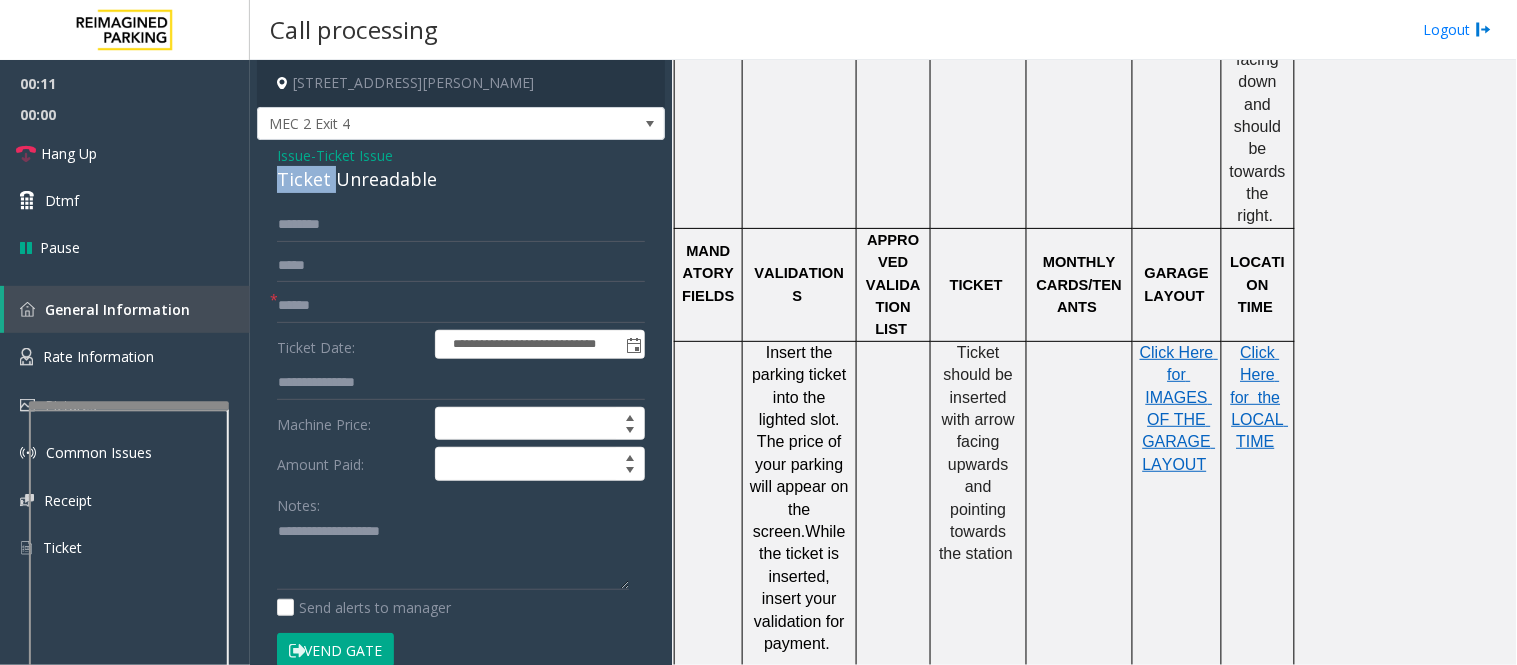 click on "Ticket Unreadable" 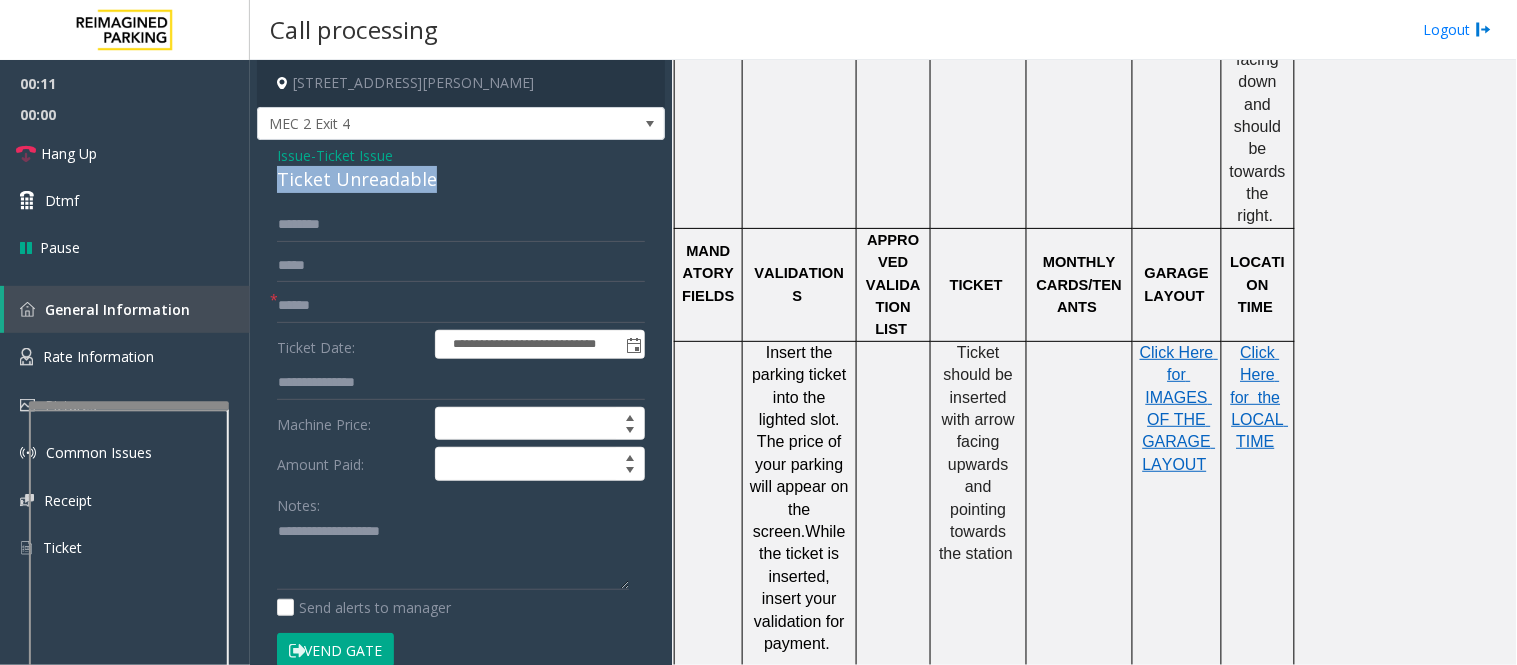 click on "Ticket Unreadable" 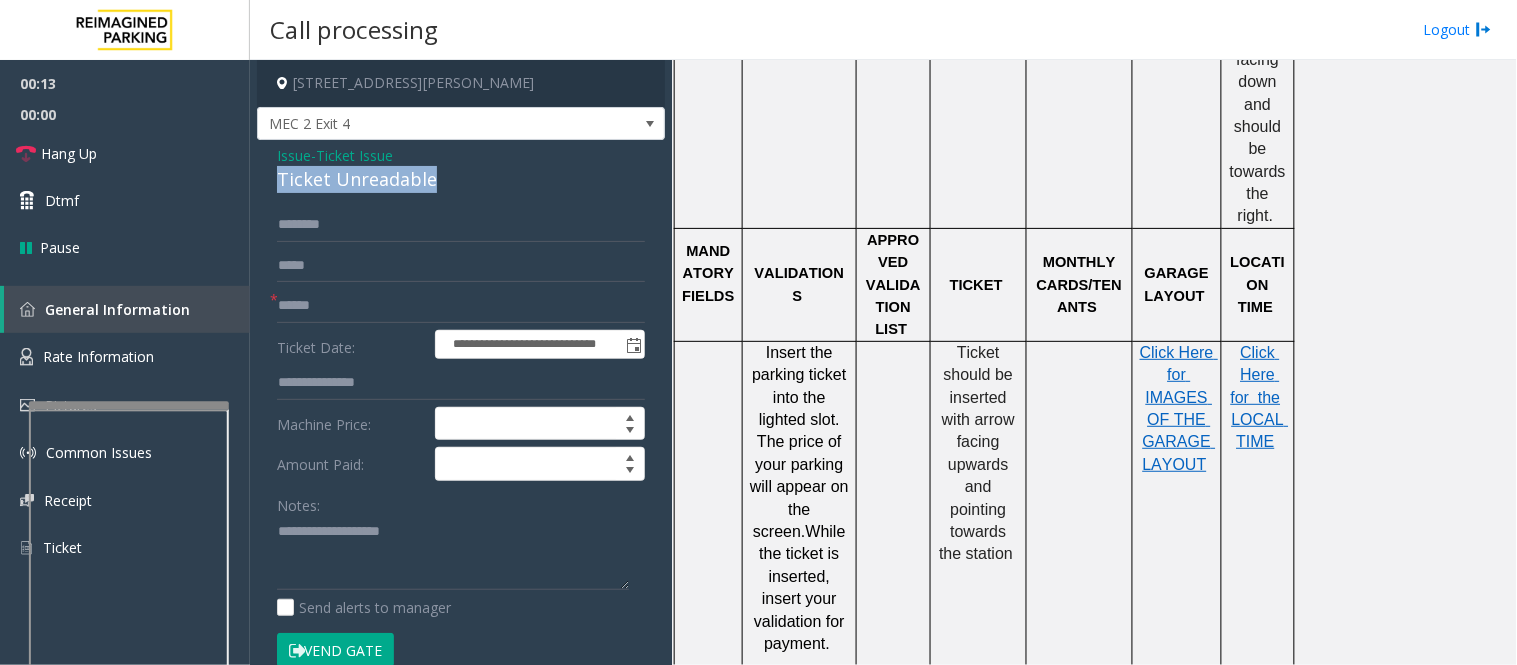 copy on "Ticket Unreadable" 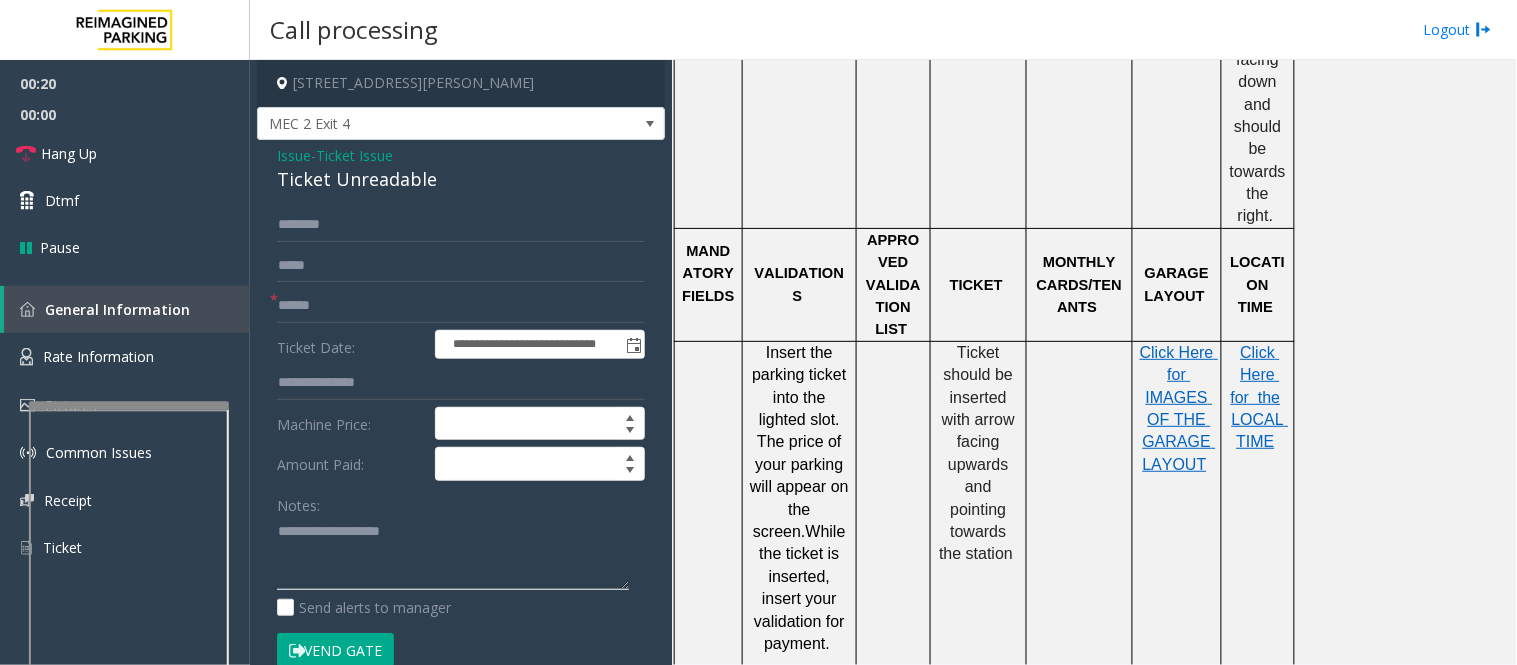 click 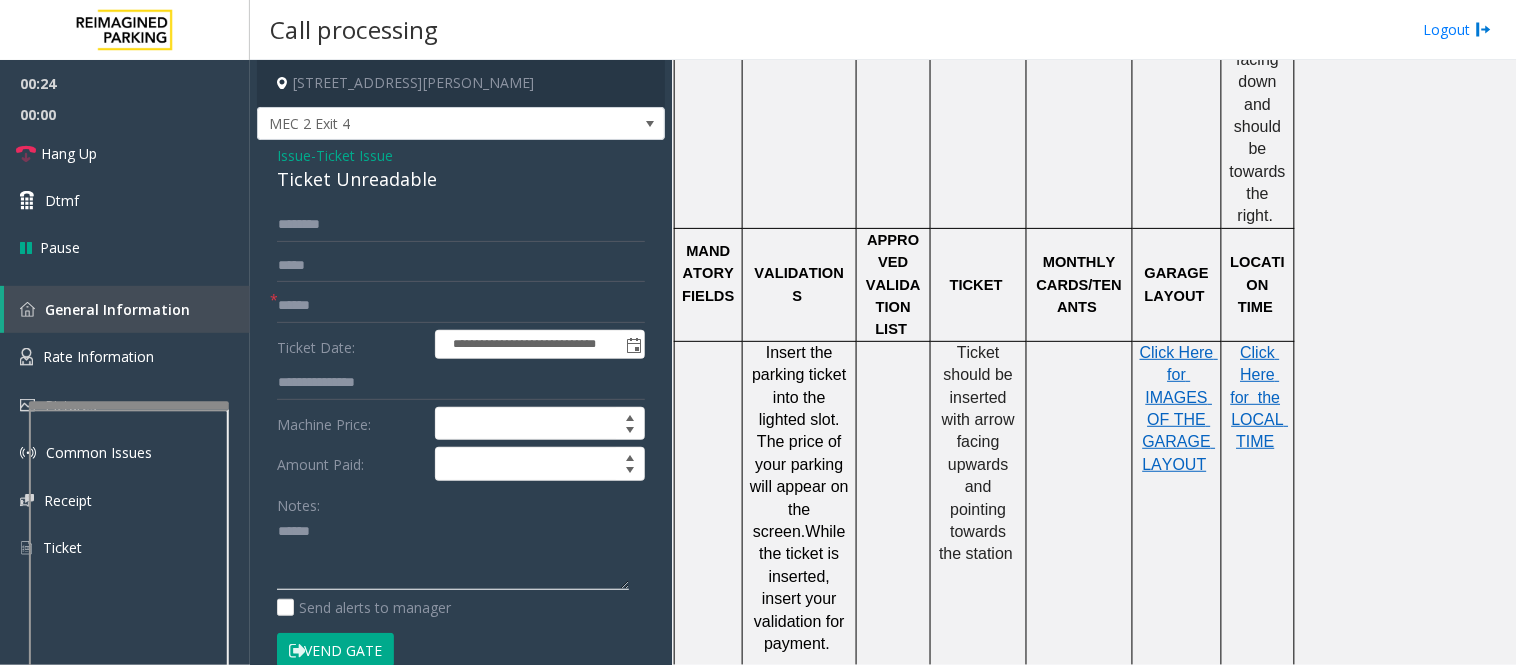 paste on "**********" 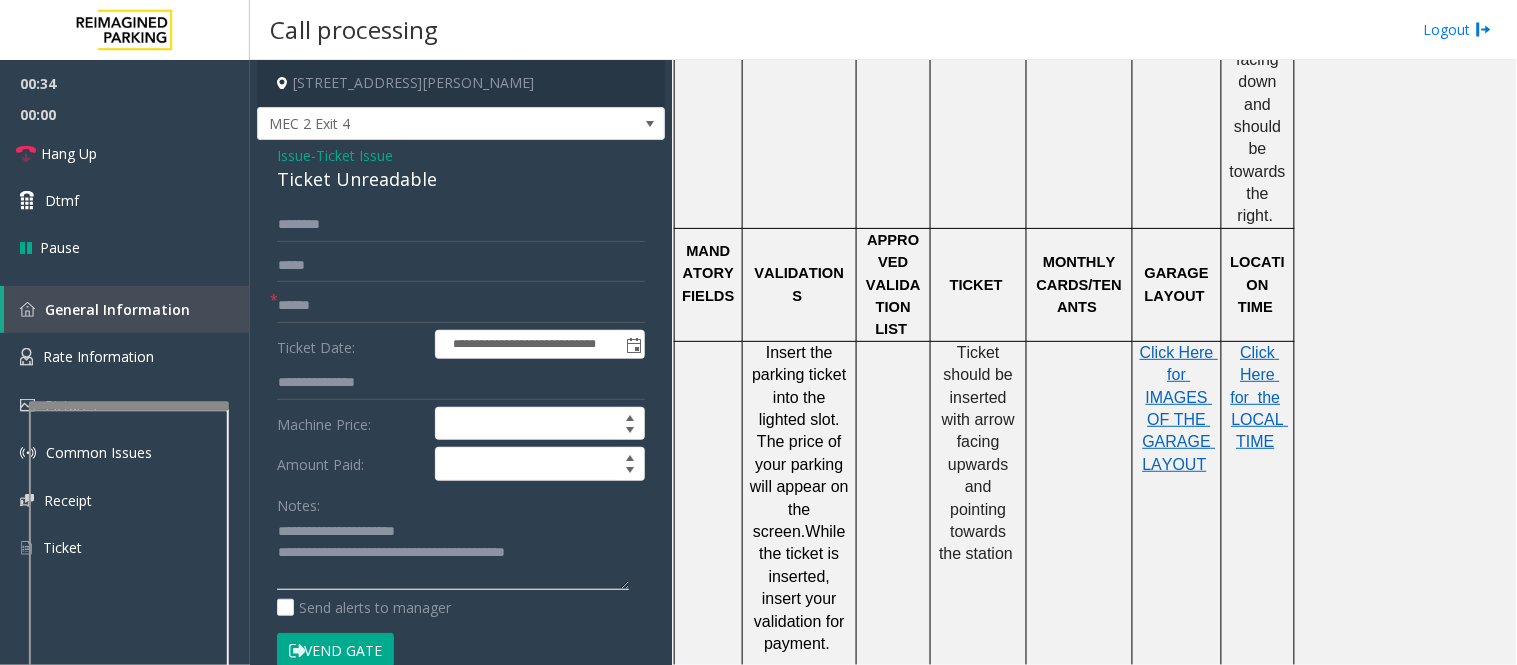 type on "**********" 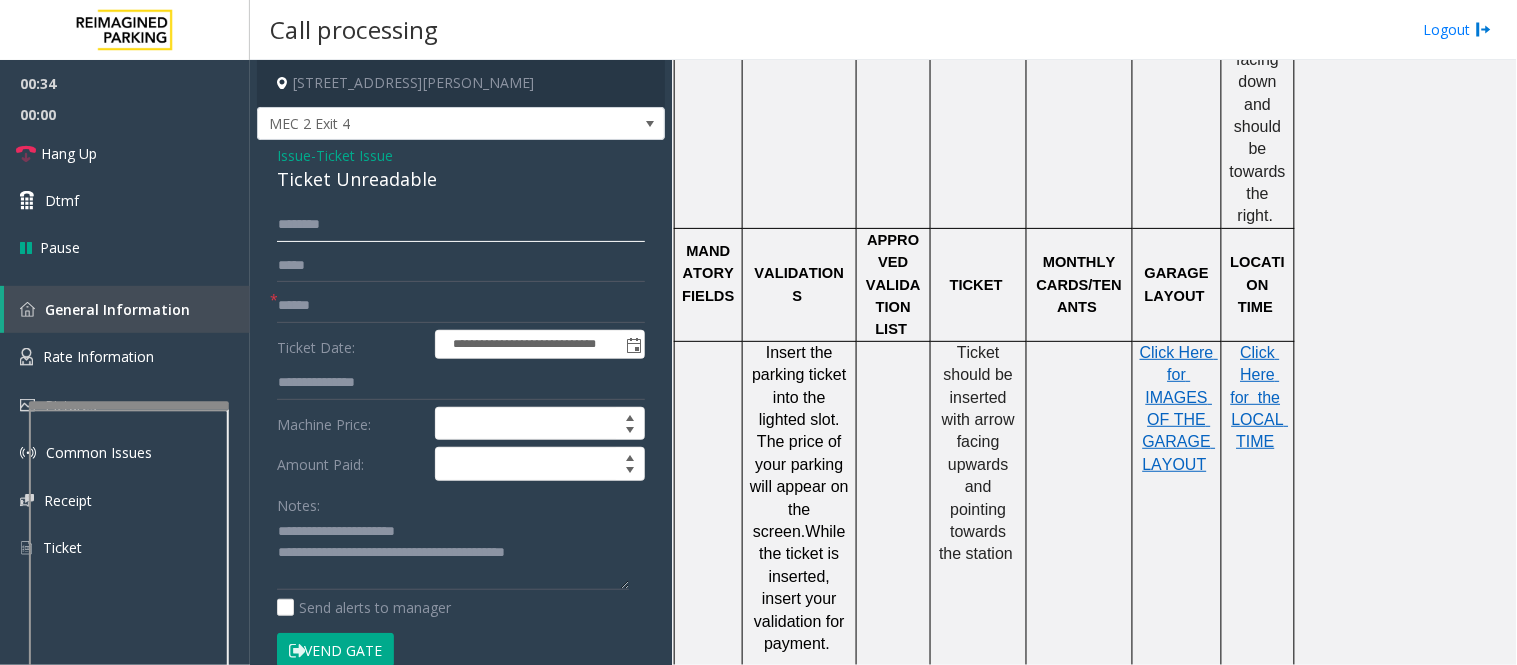 click 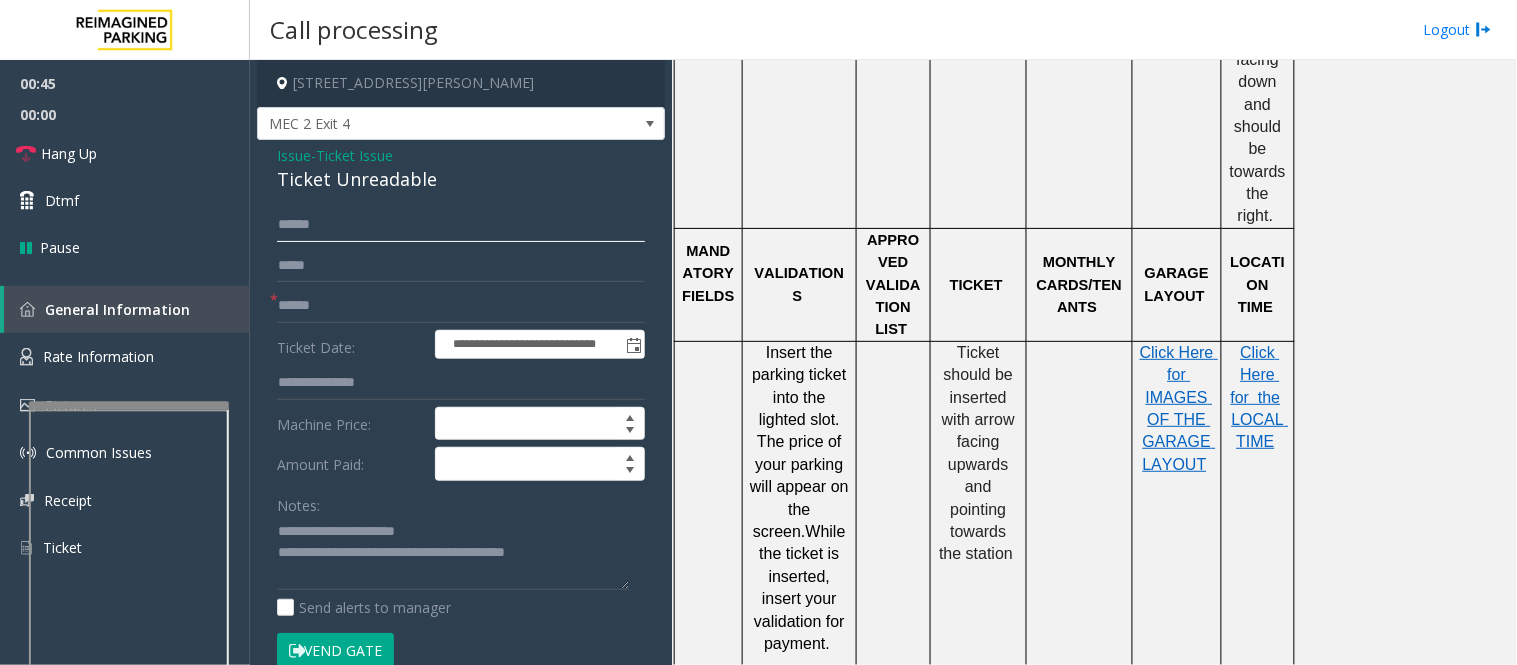 type on "*****" 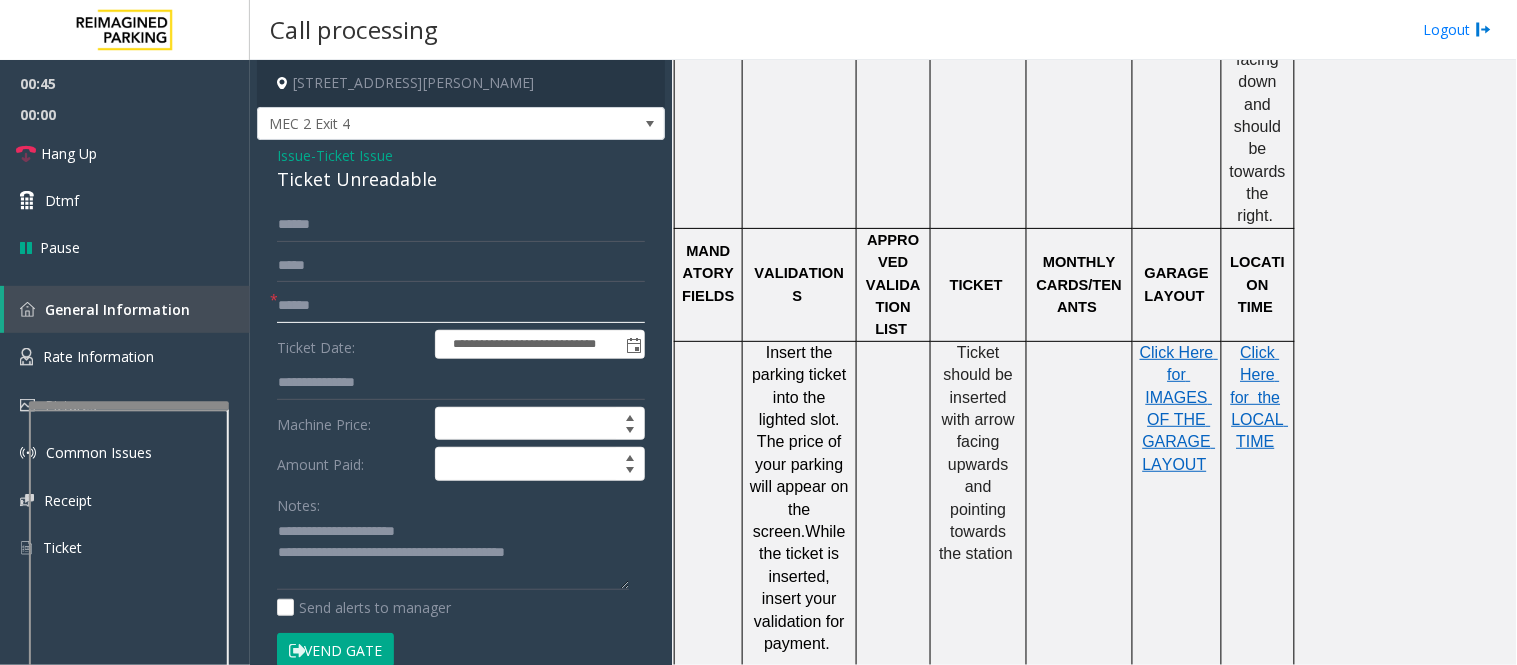 click 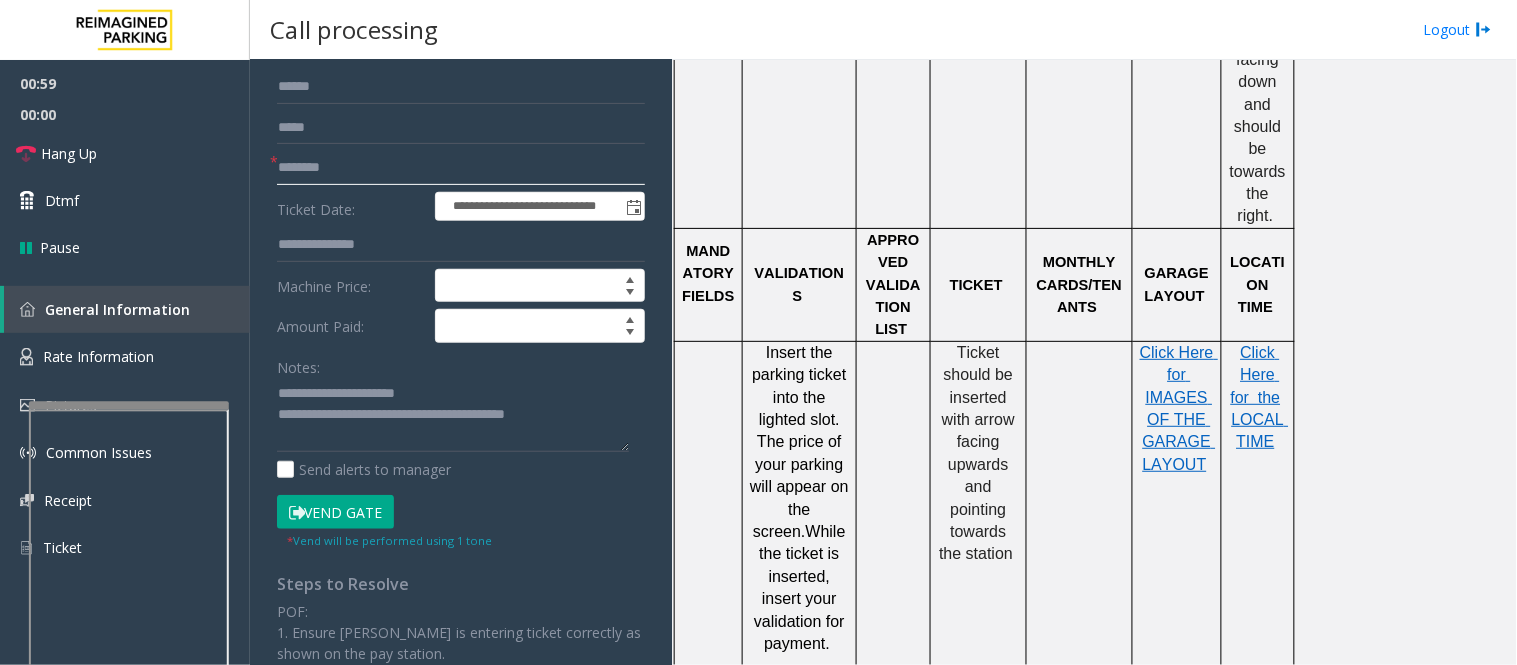 scroll, scrollTop: 333, scrollLeft: 0, axis: vertical 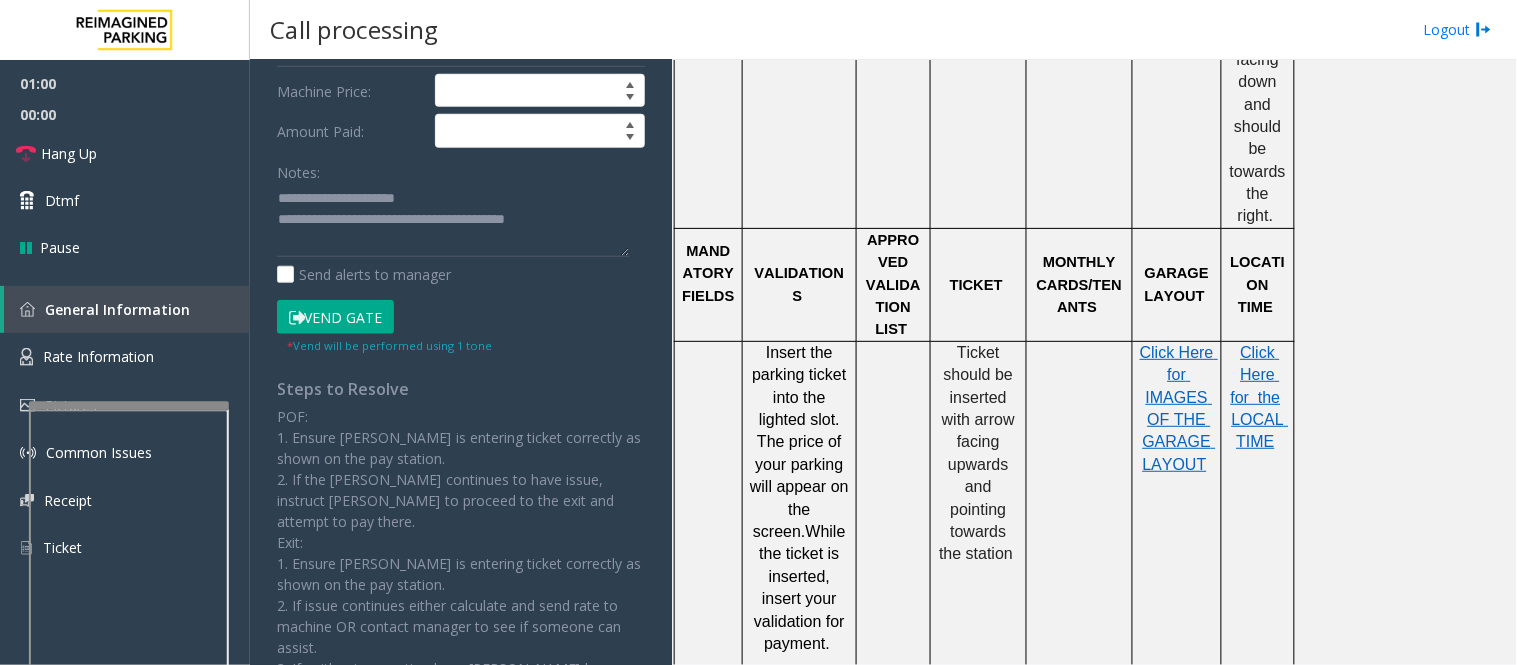 type on "********" 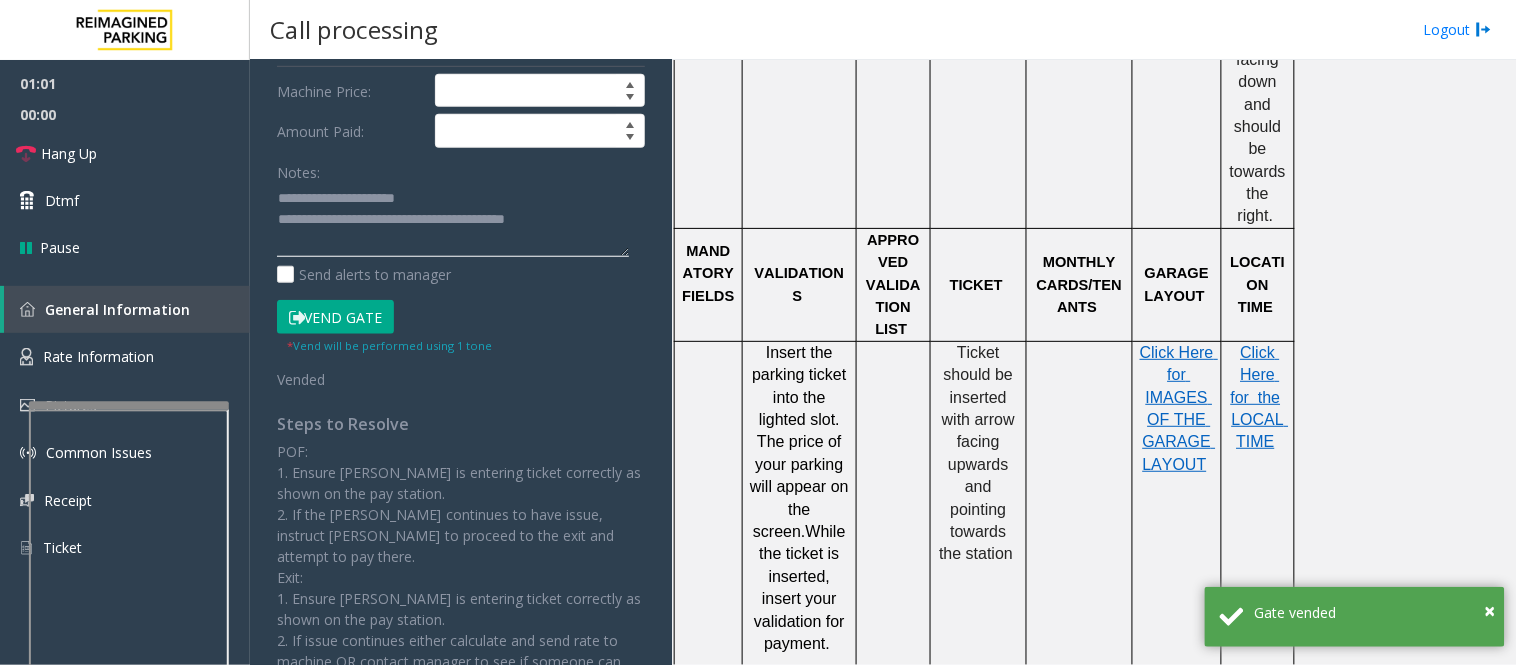 click 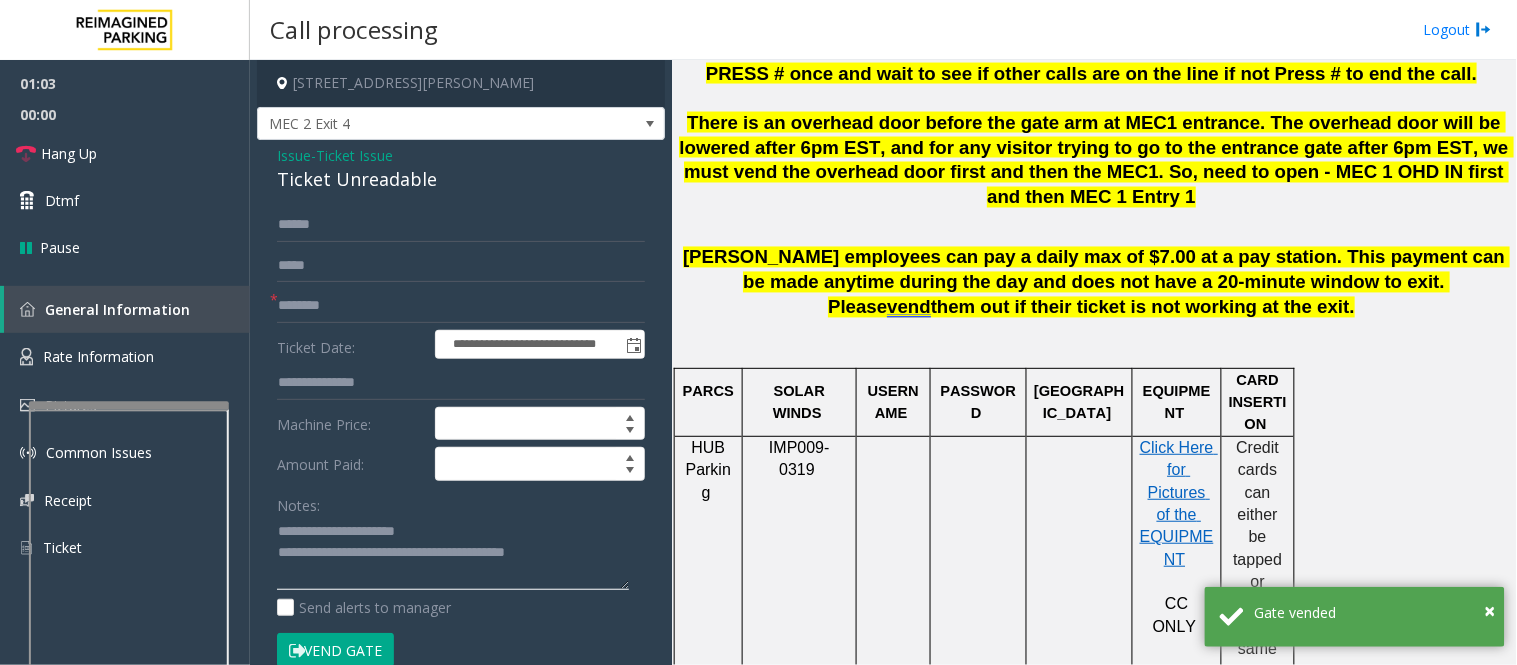 scroll, scrollTop: 666, scrollLeft: 0, axis: vertical 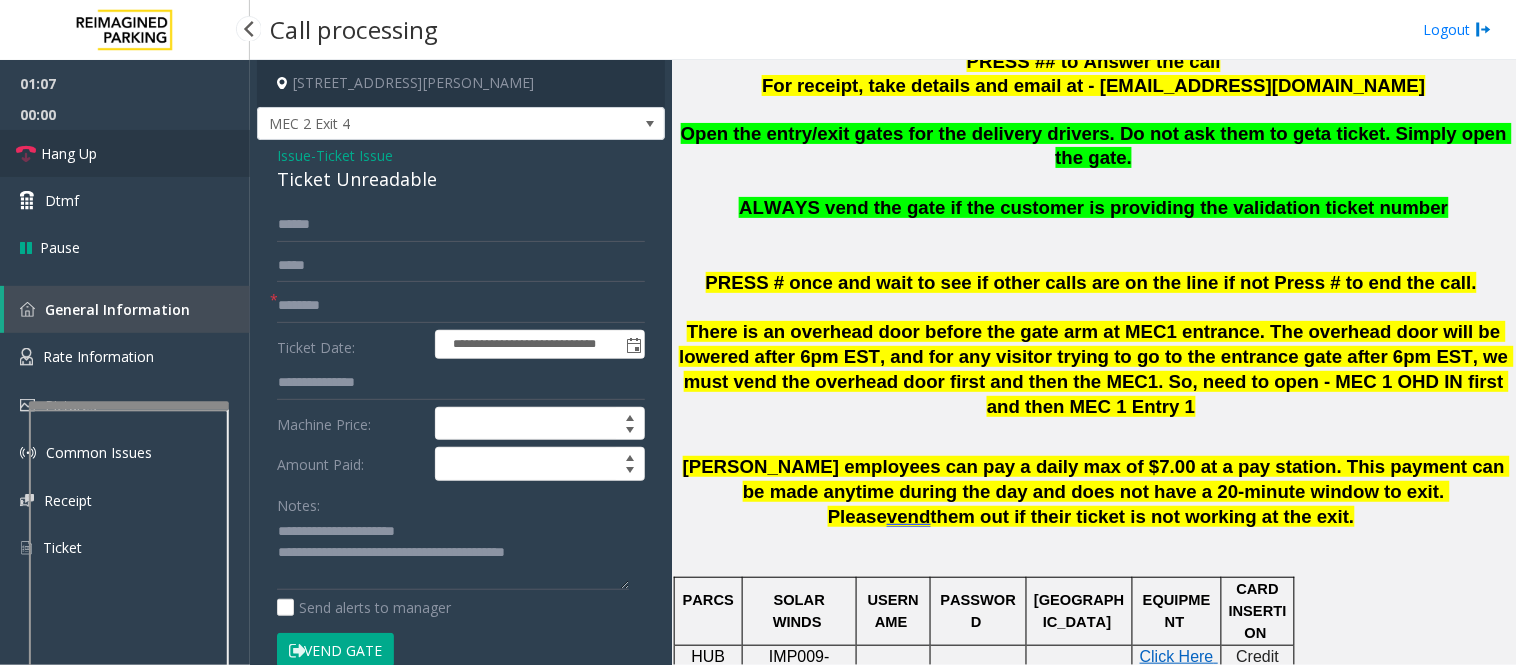 click on "Hang Up" at bounding box center [125, 153] 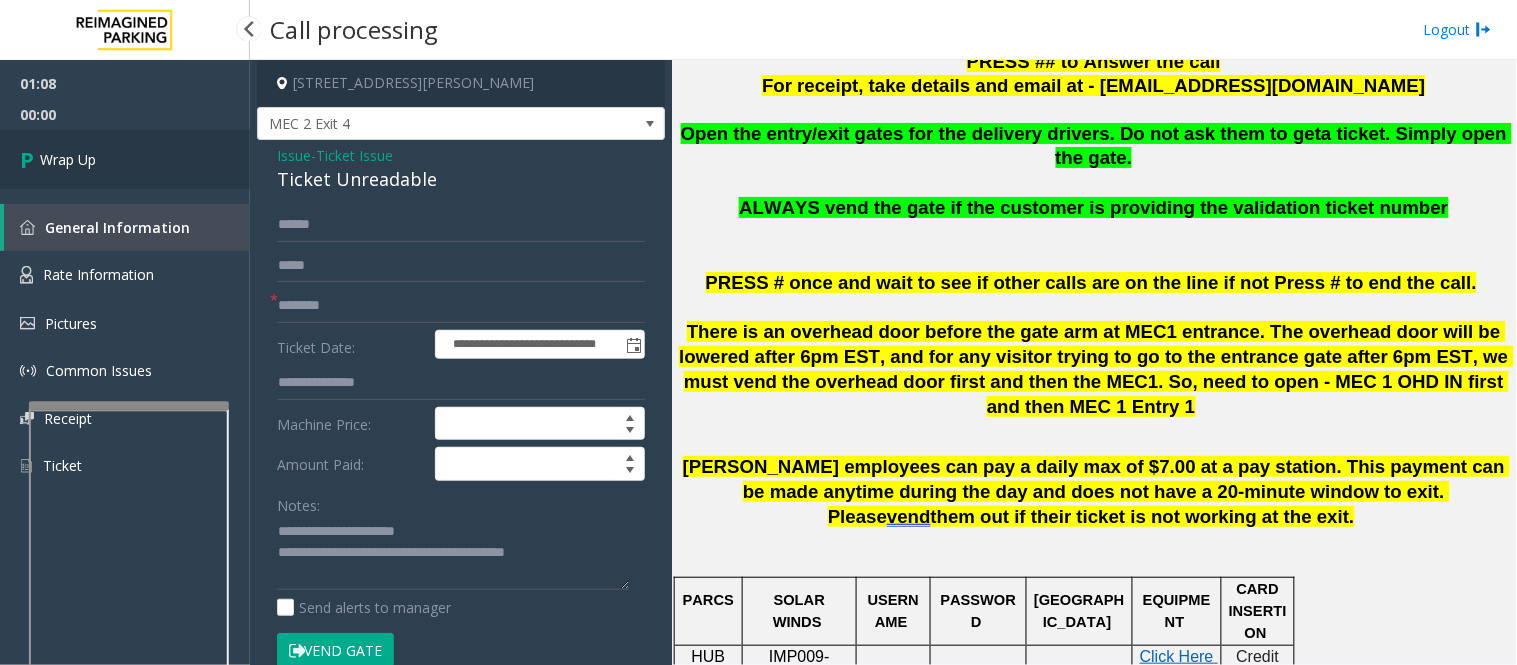 click on "Wrap Up" at bounding box center (125, 159) 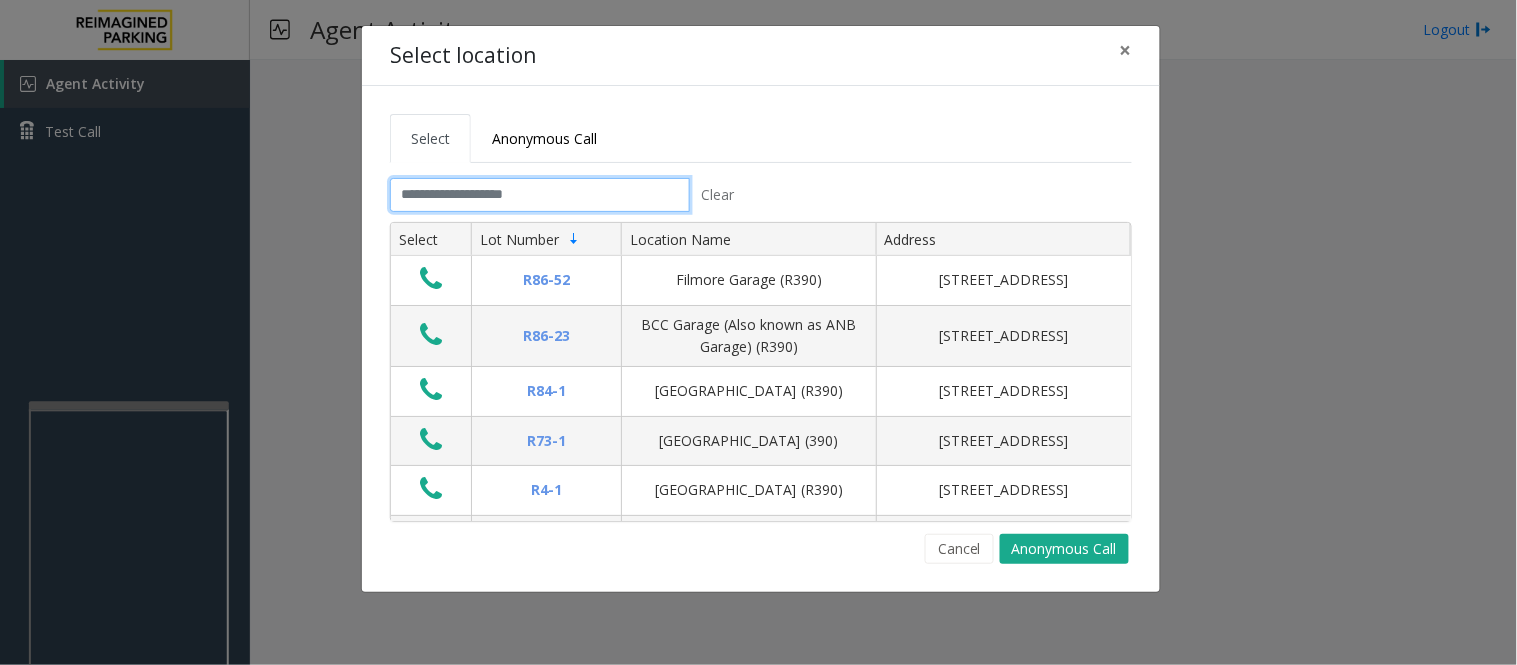 click 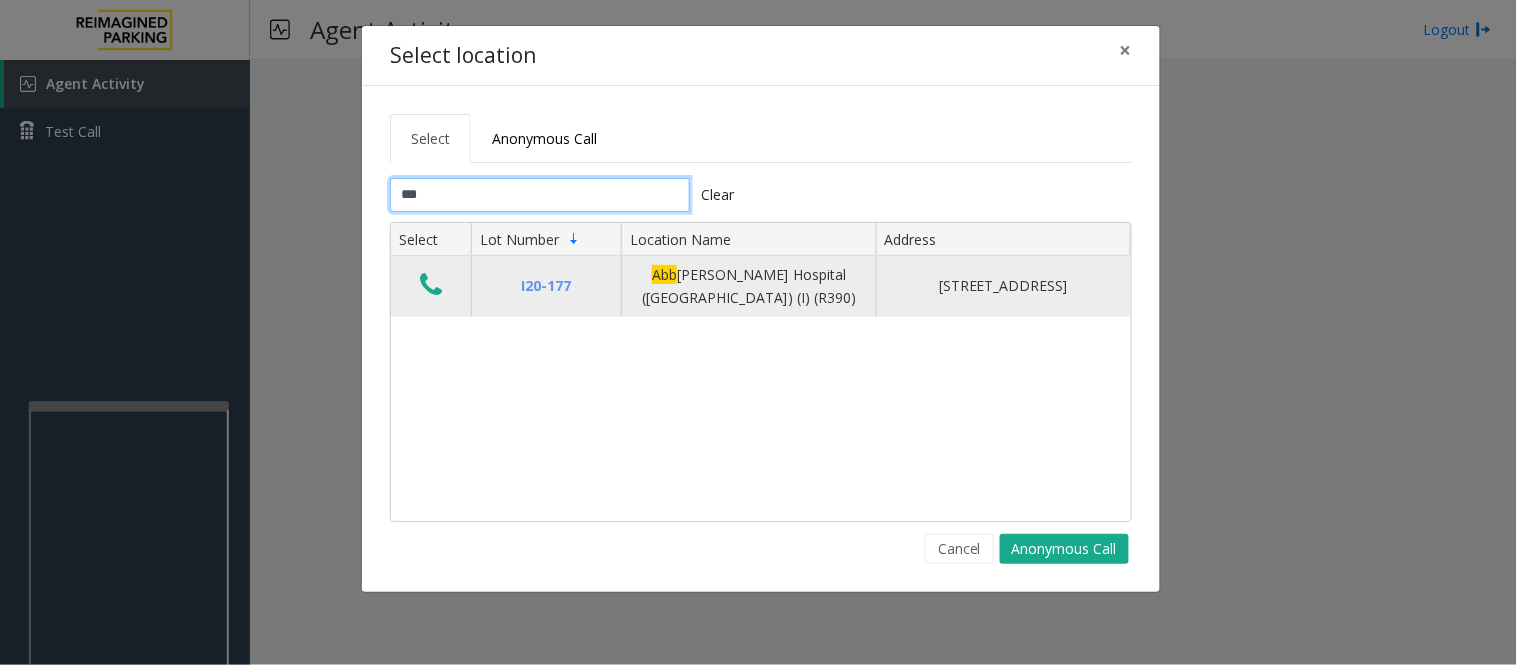 type on "***" 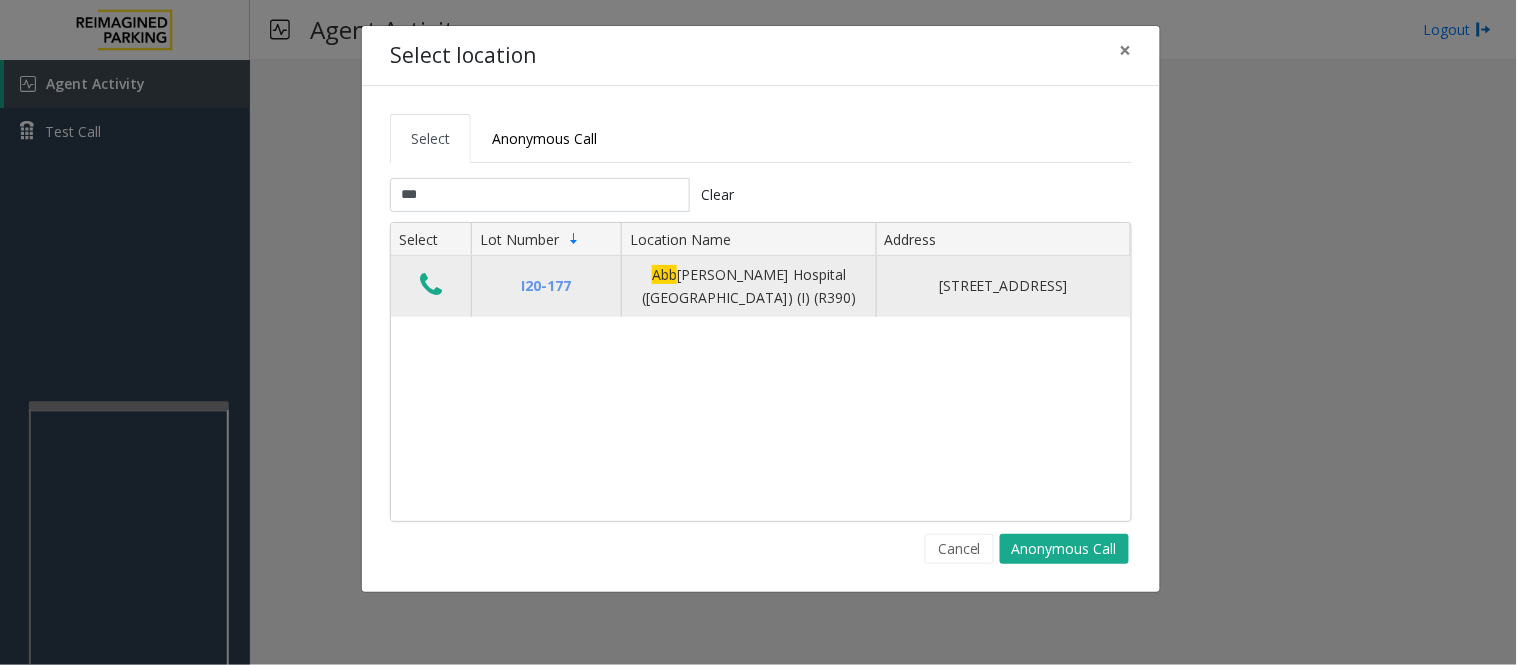 click 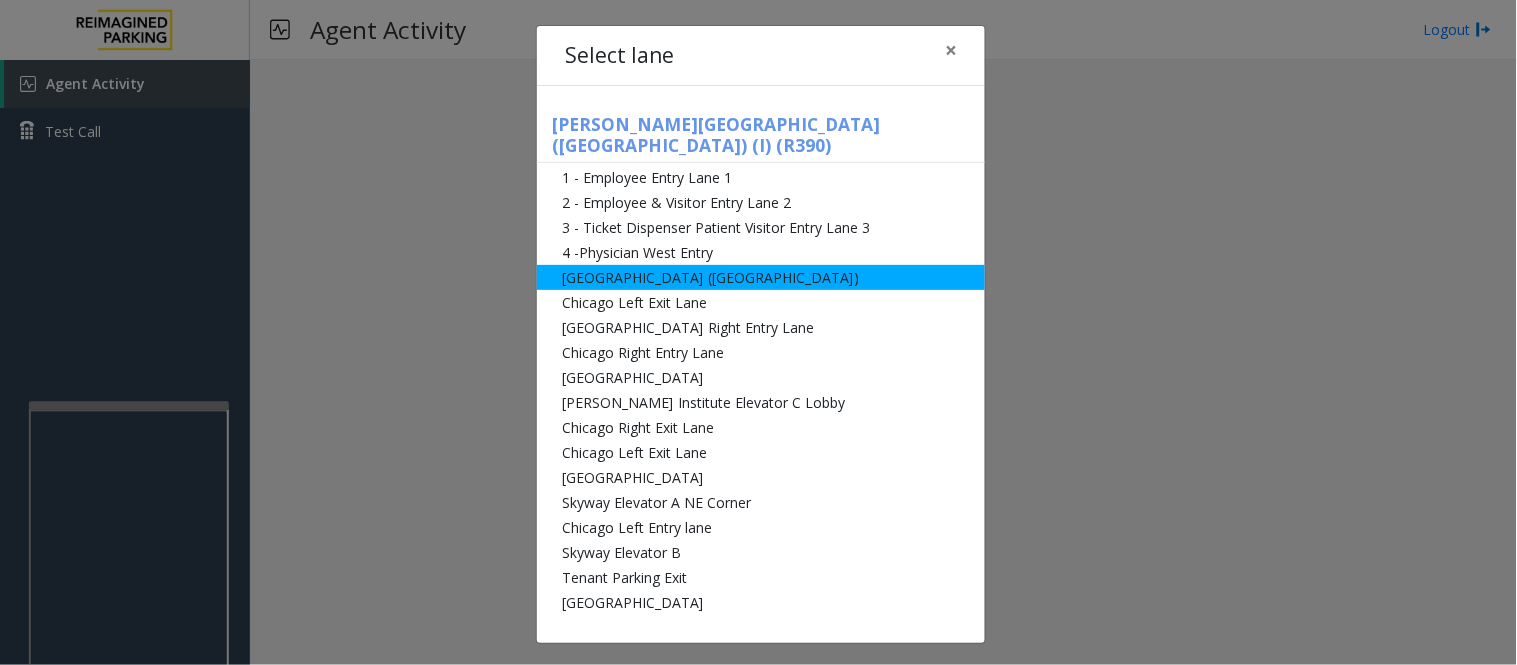 click on "[GEOGRAPHIC_DATA] ([GEOGRAPHIC_DATA])" 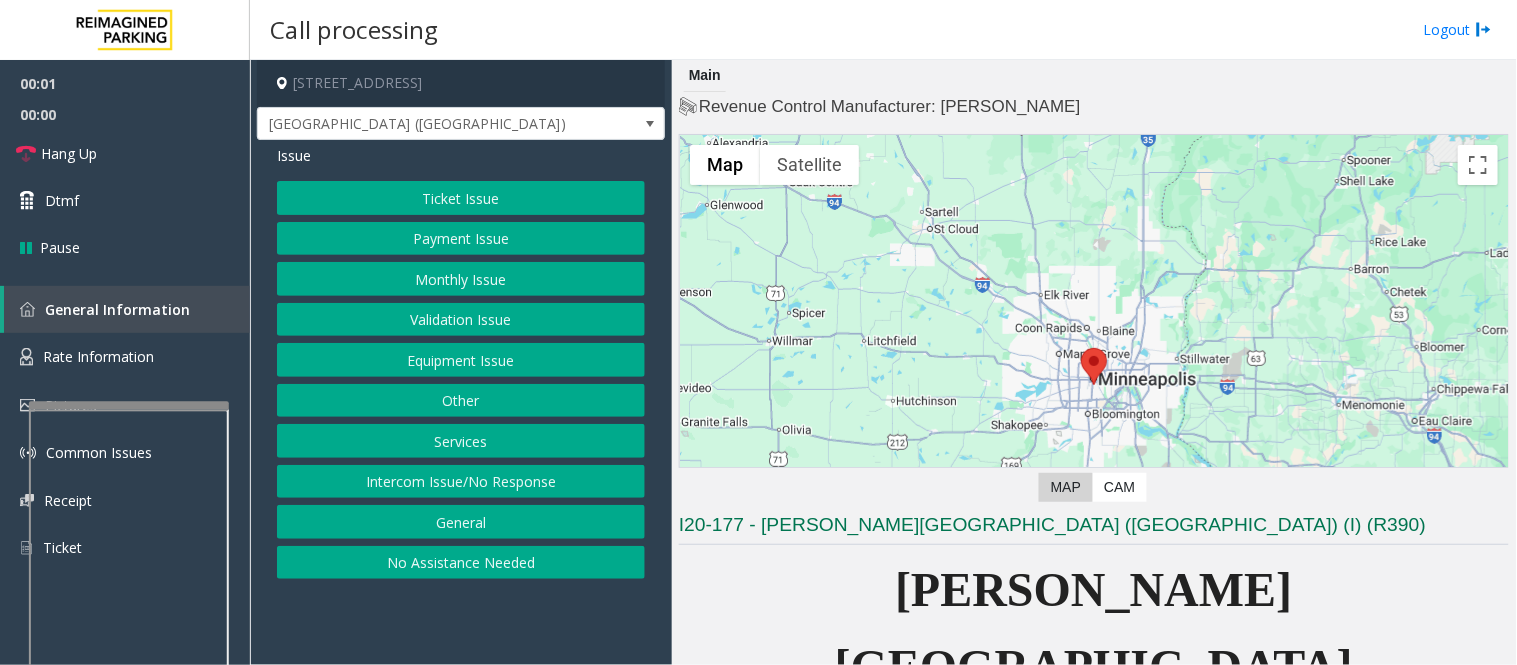 click on "Intercom Issue/No Response" 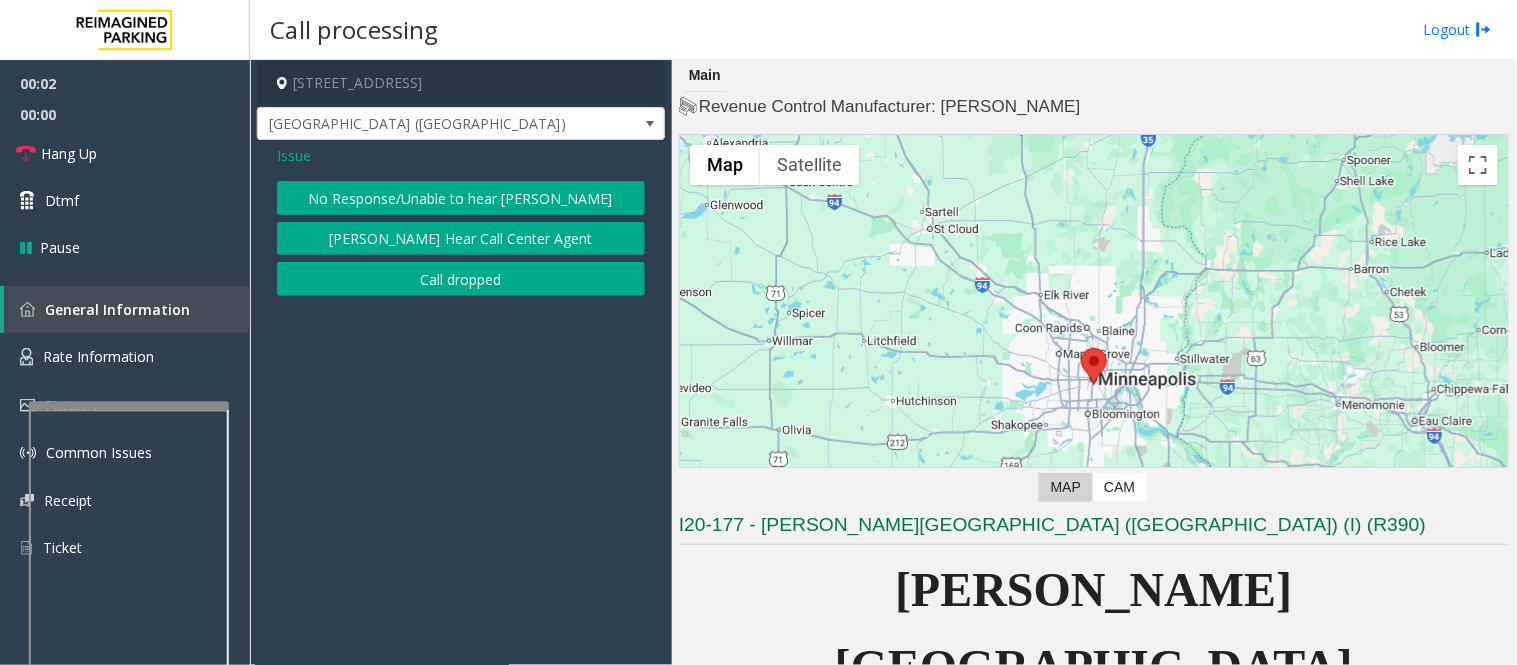 click on "No Response/Unable to hear [PERSON_NAME]" 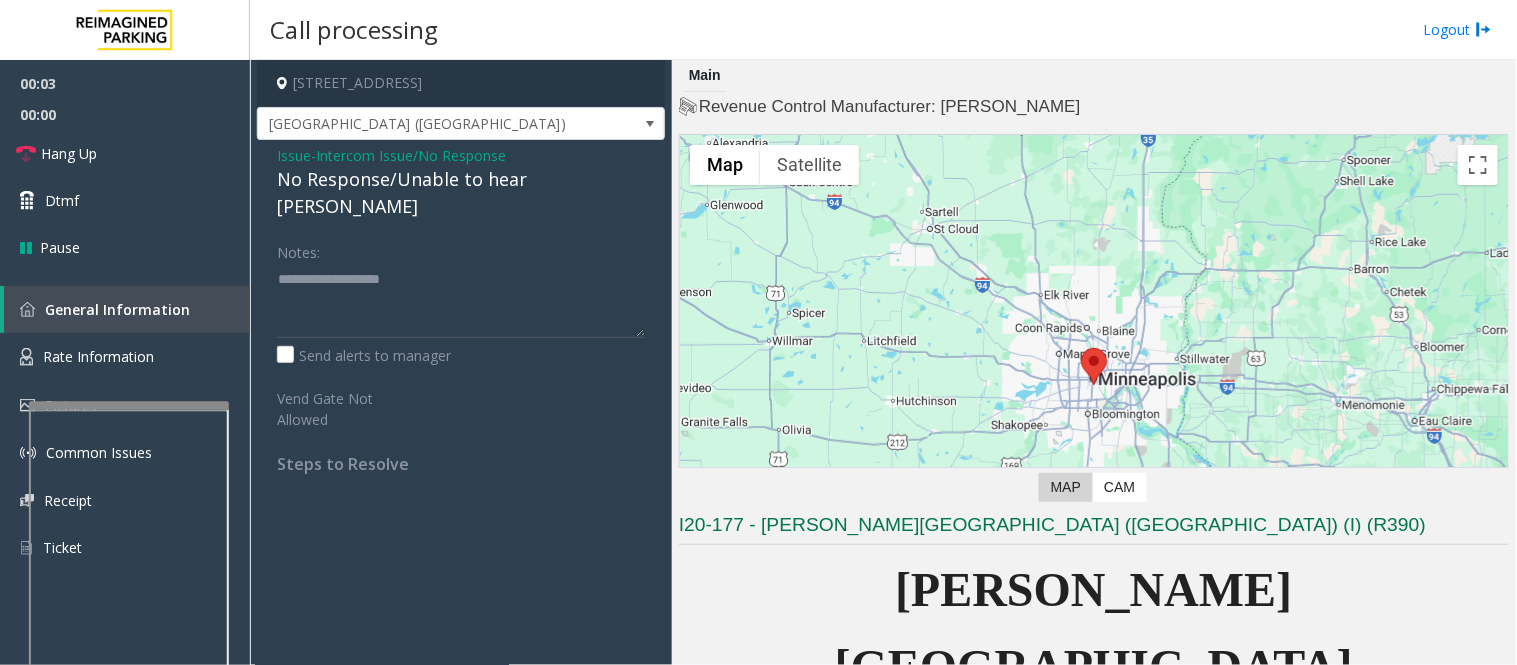 click on "No Response/Unable to hear [PERSON_NAME]" 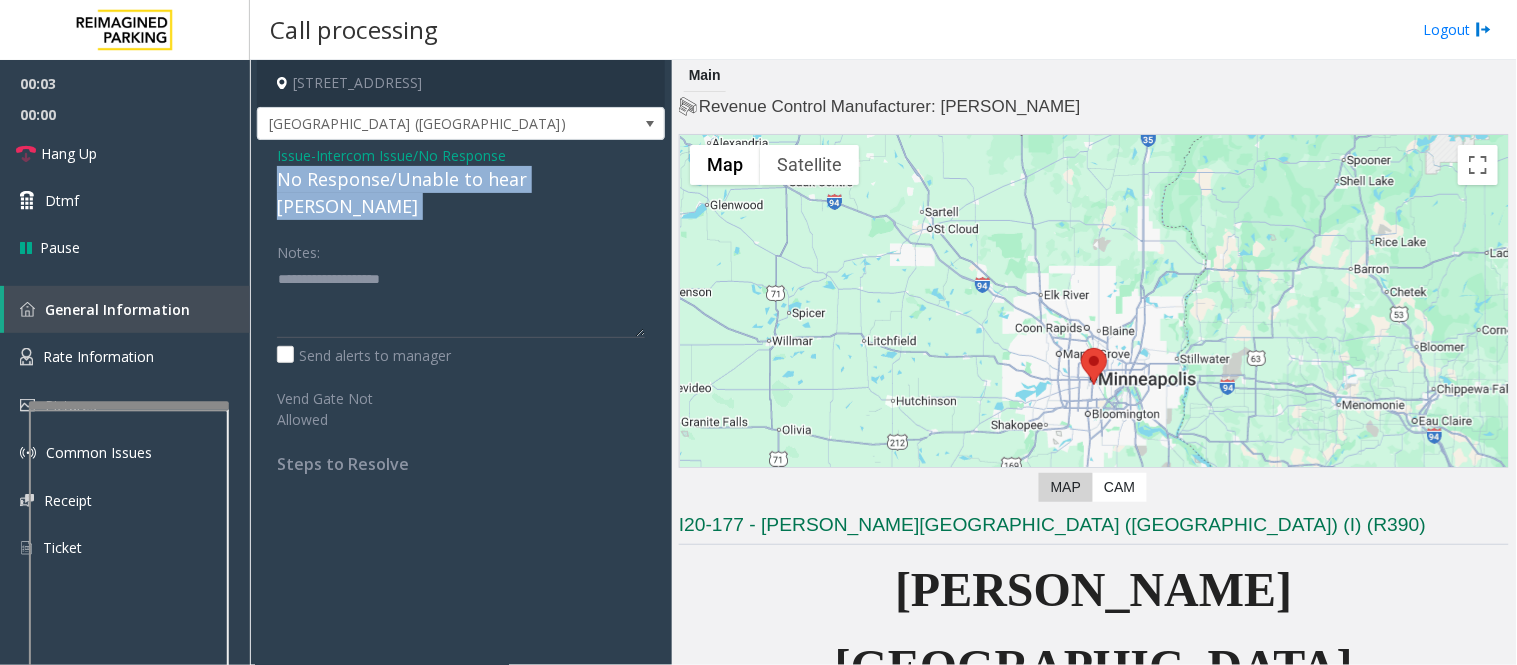 click on "No Response/Unable to hear [PERSON_NAME]" 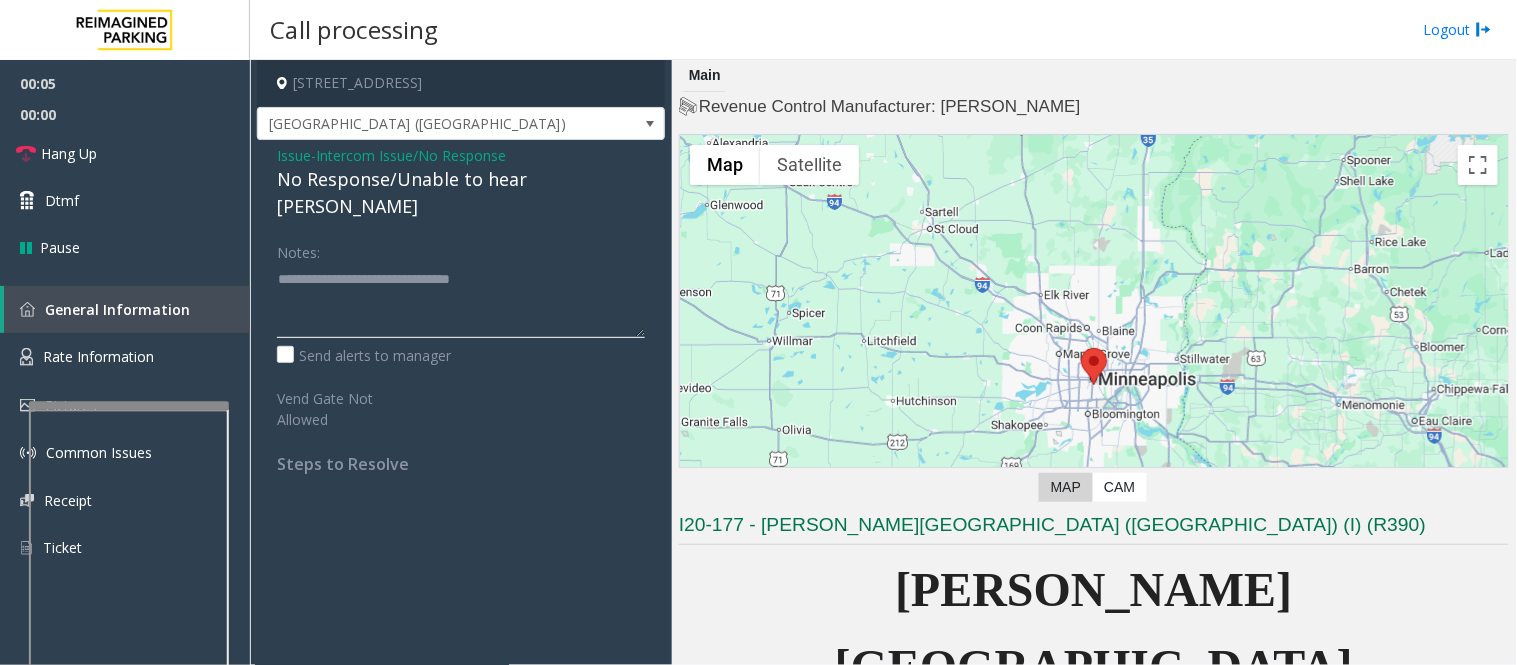click 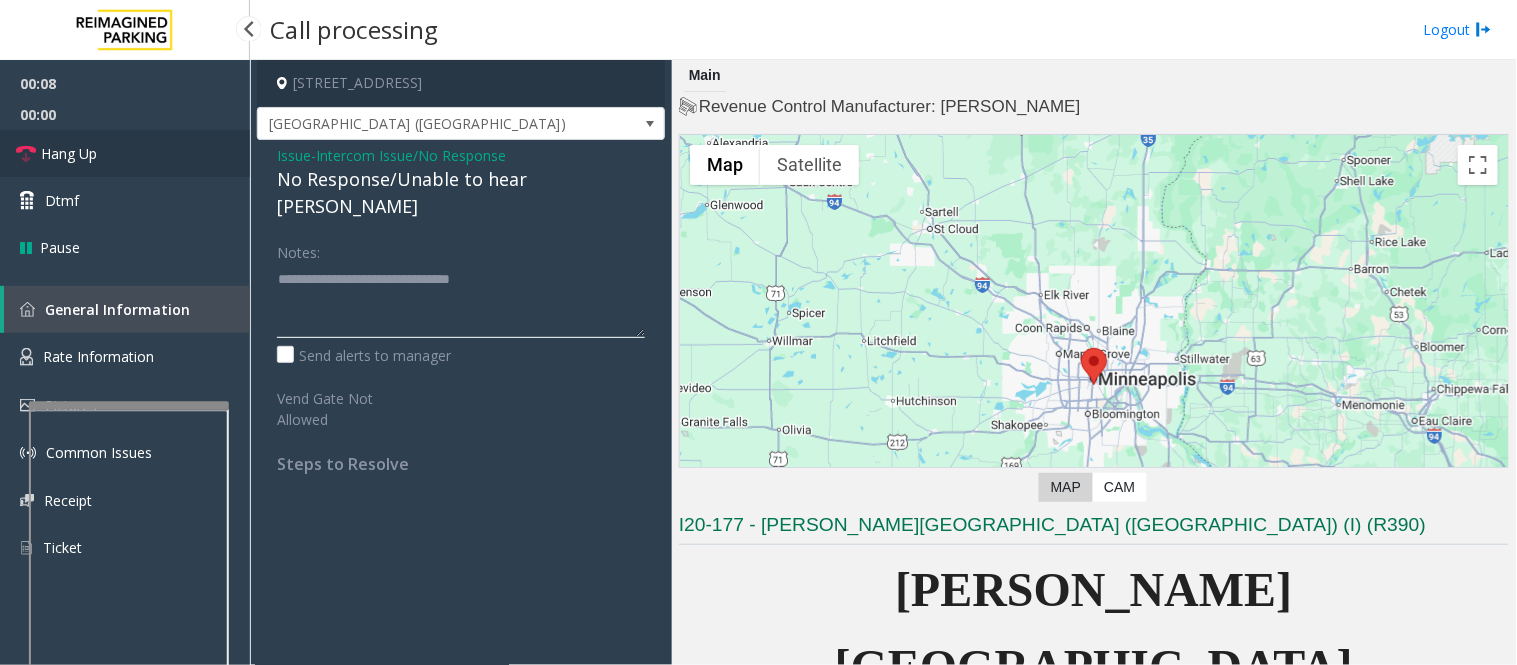 type on "**********" 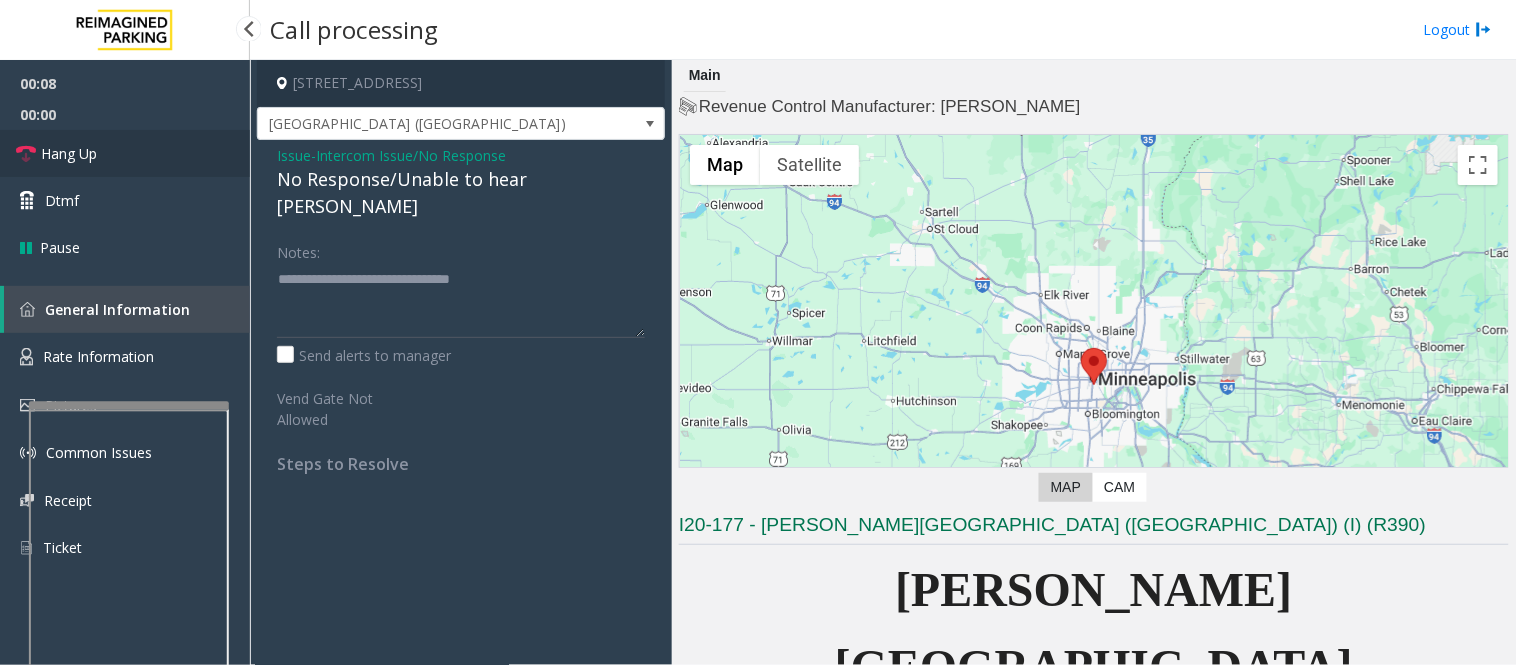 click on "Hang Up" at bounding box center [69, 153] 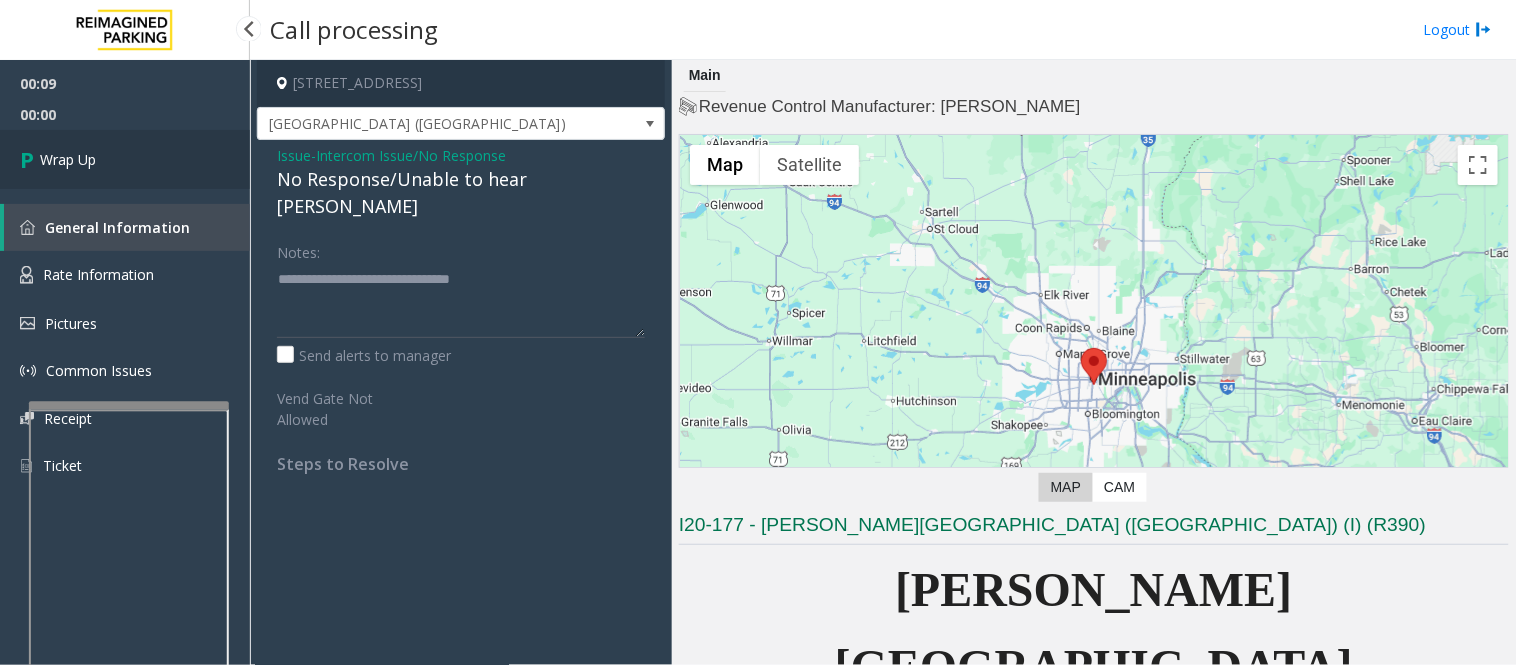 click on "Wrap Up" at bounding box center [125, 159] 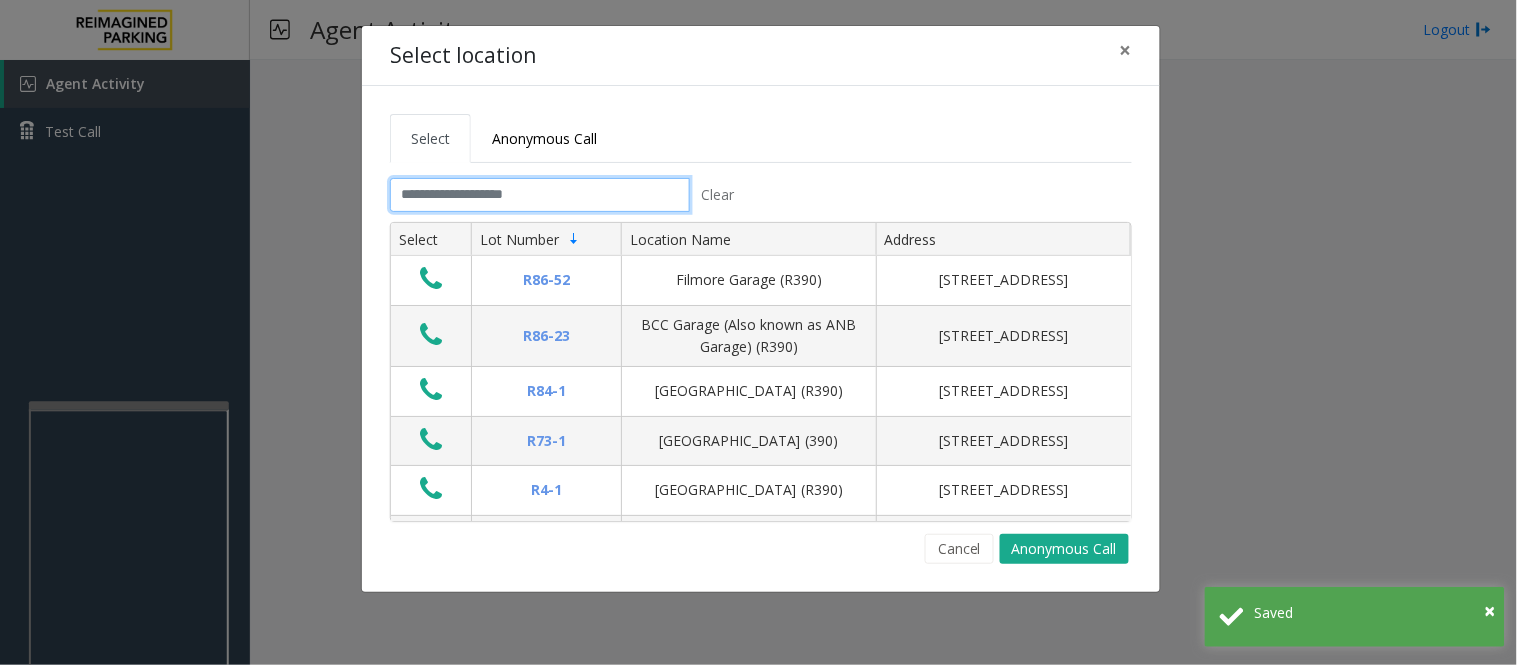 drag, startPoint x: 468, startPoint y: 197, endPoint x: 502, endPoint y: 184, distance: 36.40055 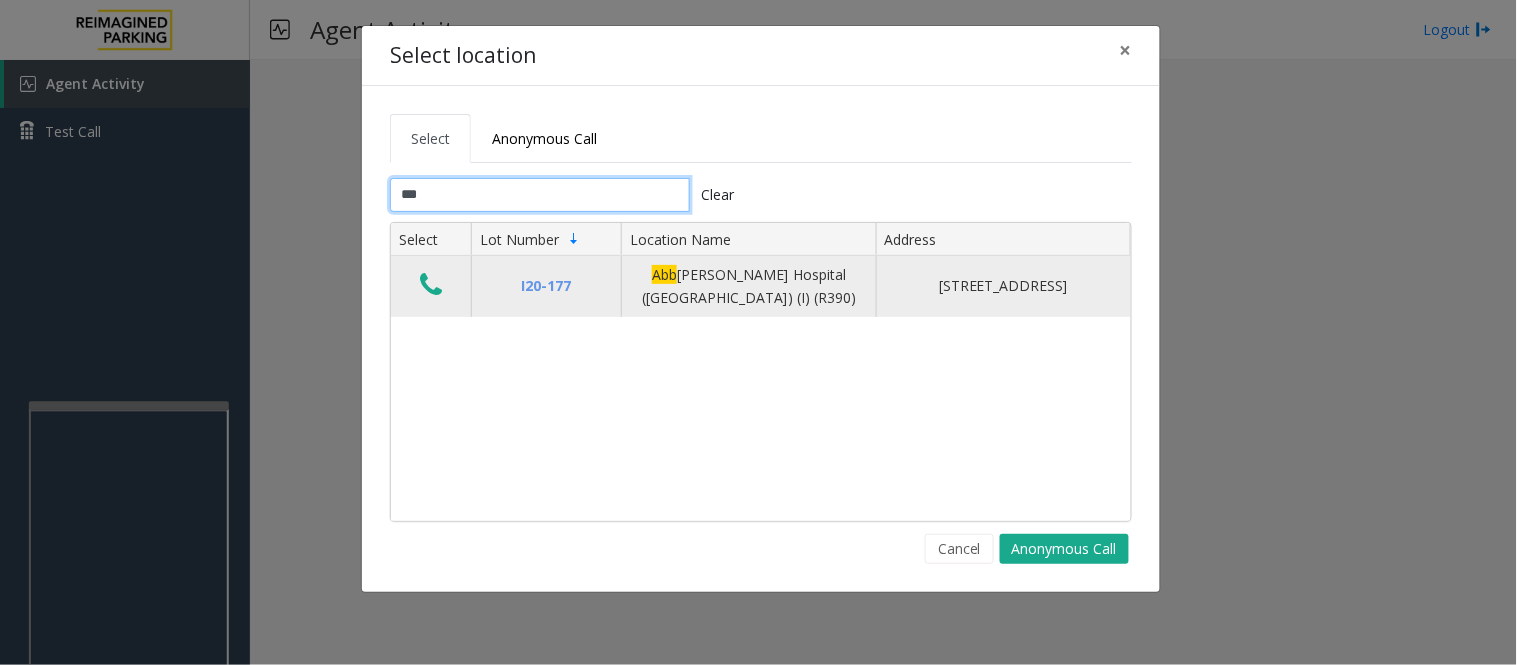 type on "***" 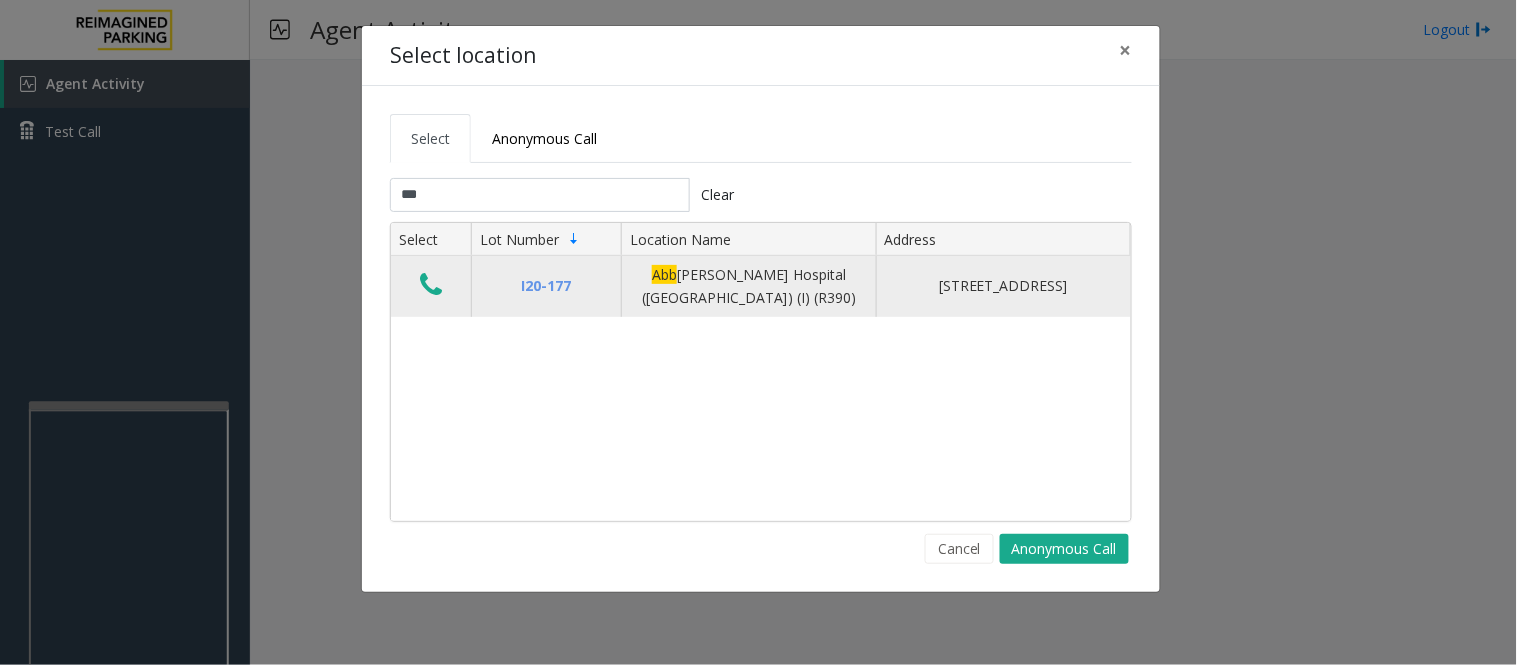 click 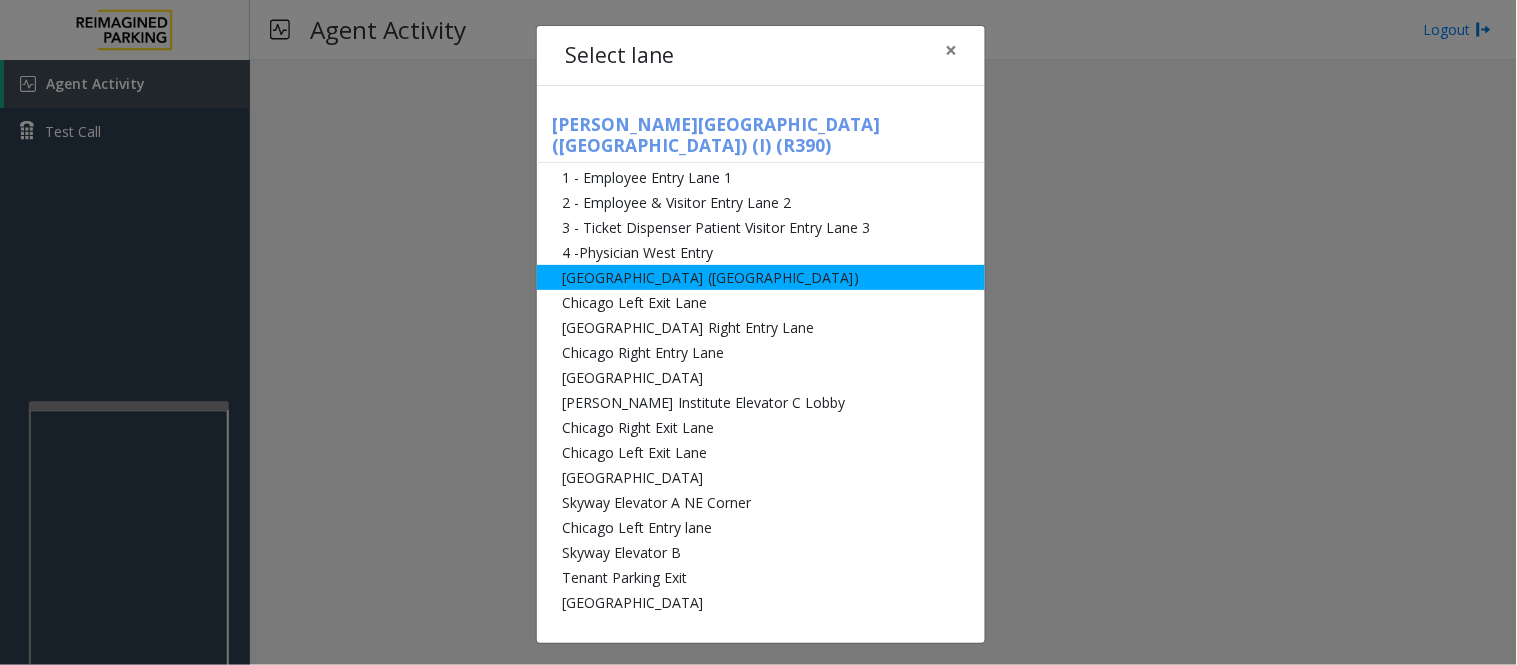 click on "[GEOGRAPHIC_DATA] ([GEOGRAPHIC_DATA])" 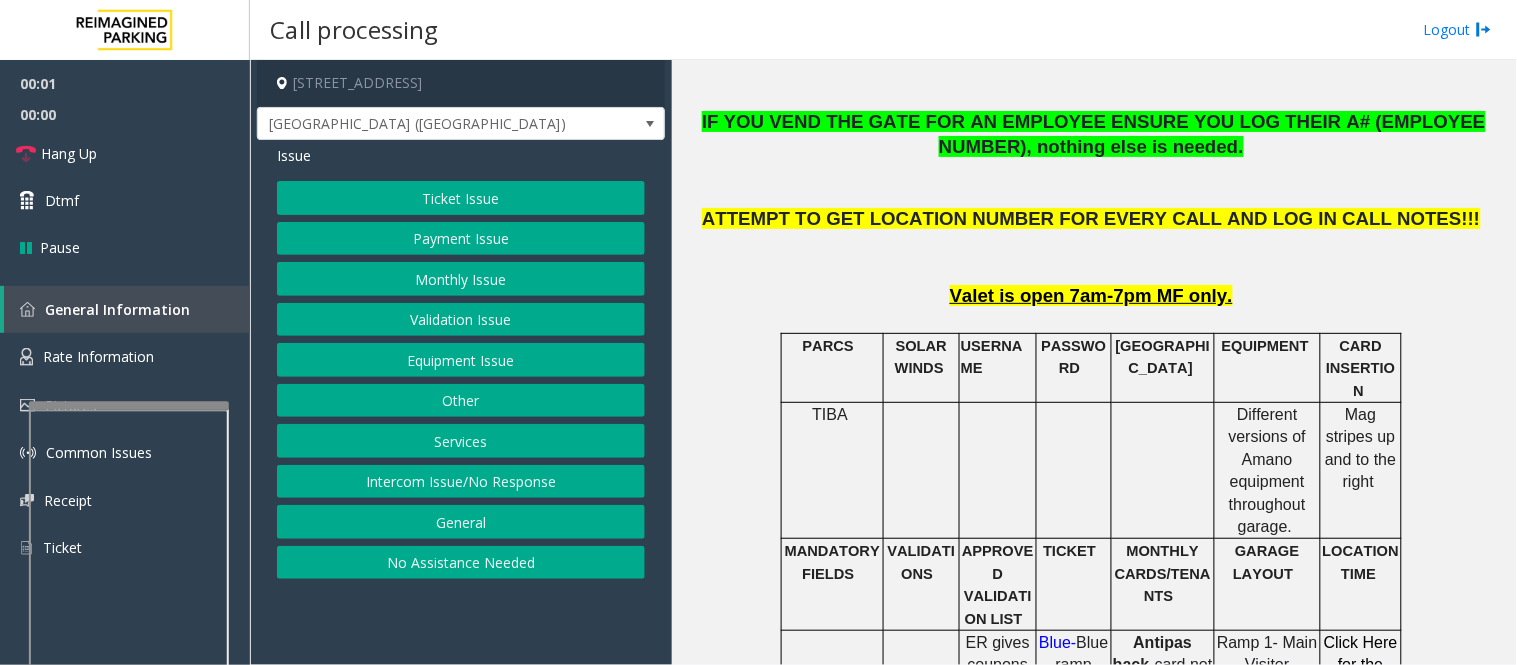 scroll, scrollTop: 888, scrollLeft: 0, axis: vertical 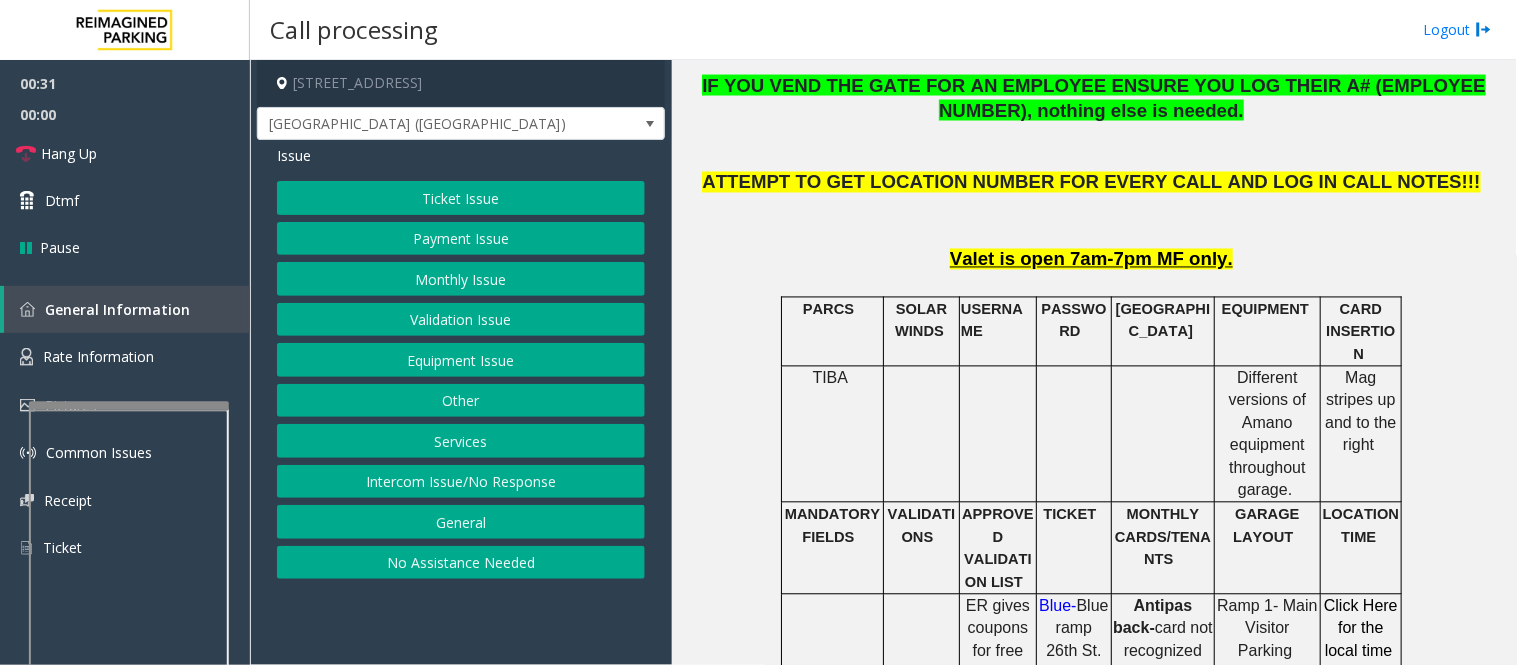click on "Intercom Issue/No Response" 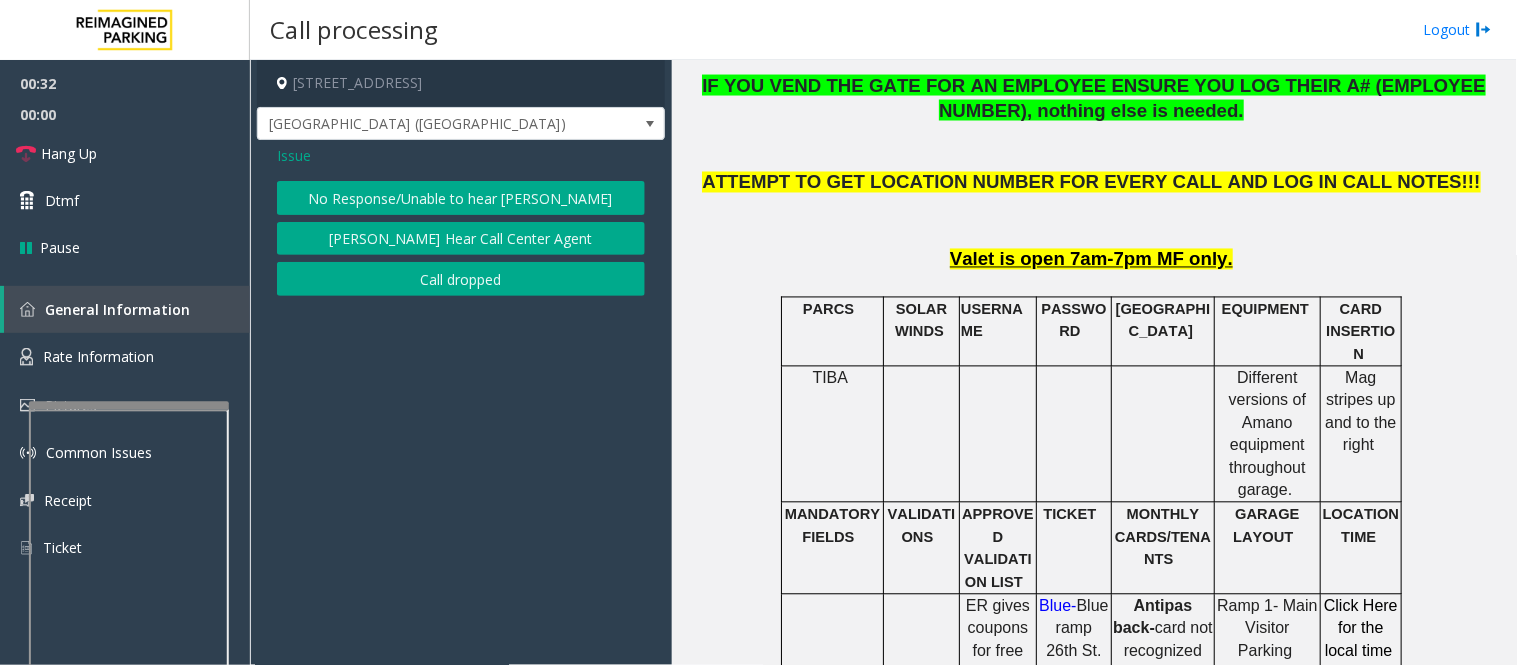 click on "[PERSON_NAME] Hear Call Center Agent" 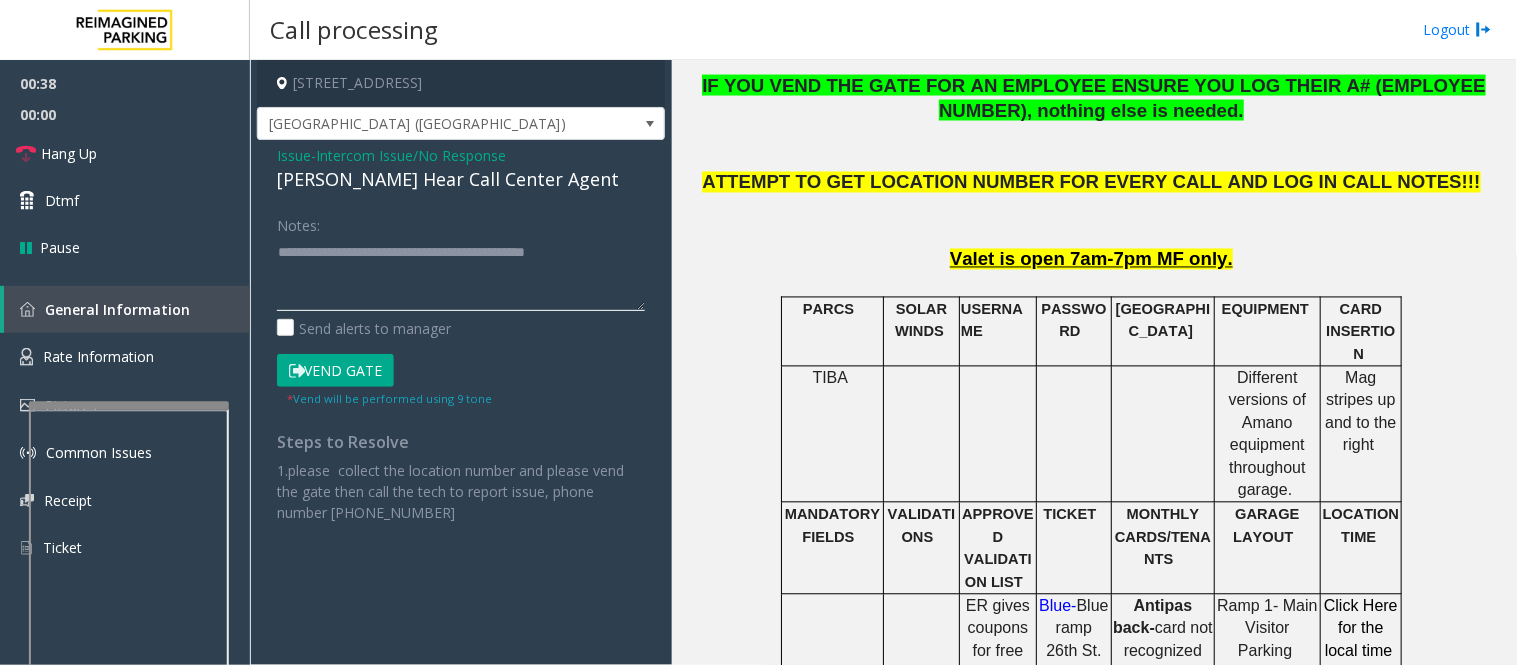 click 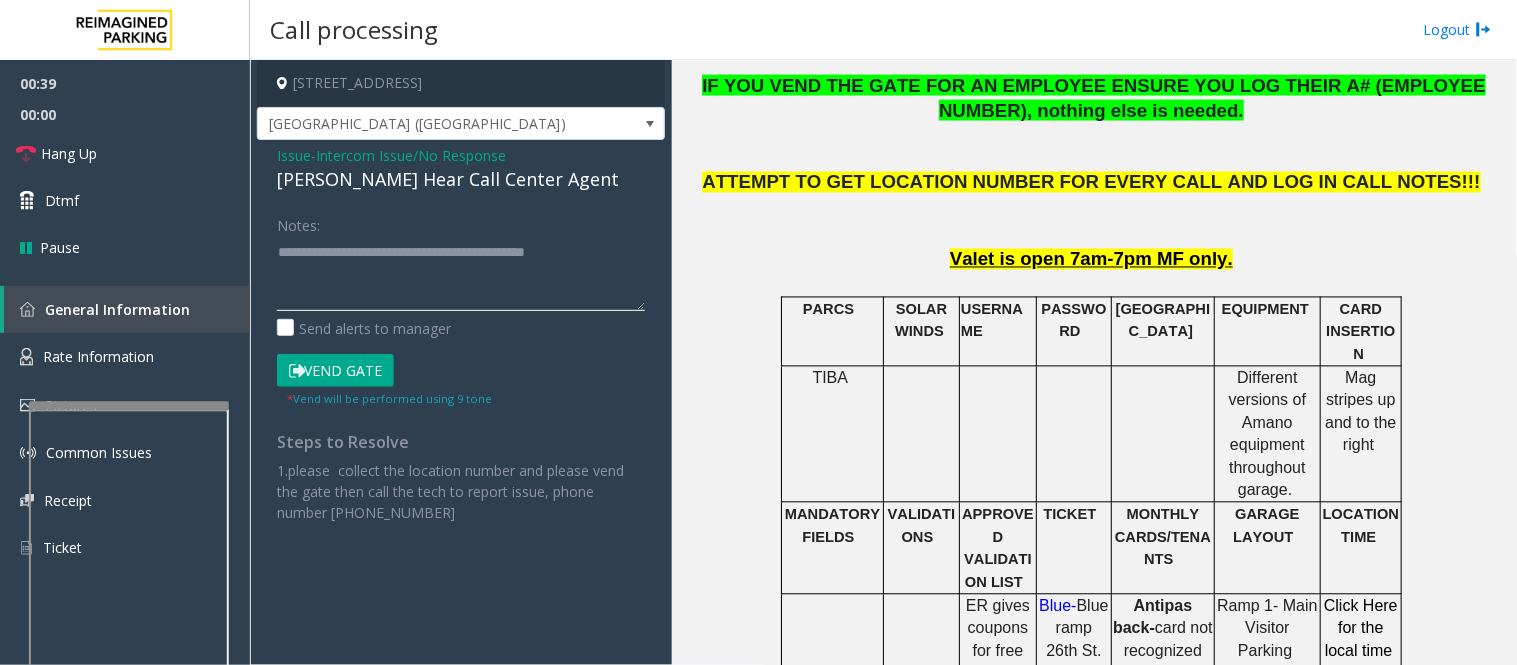 type on "**********" 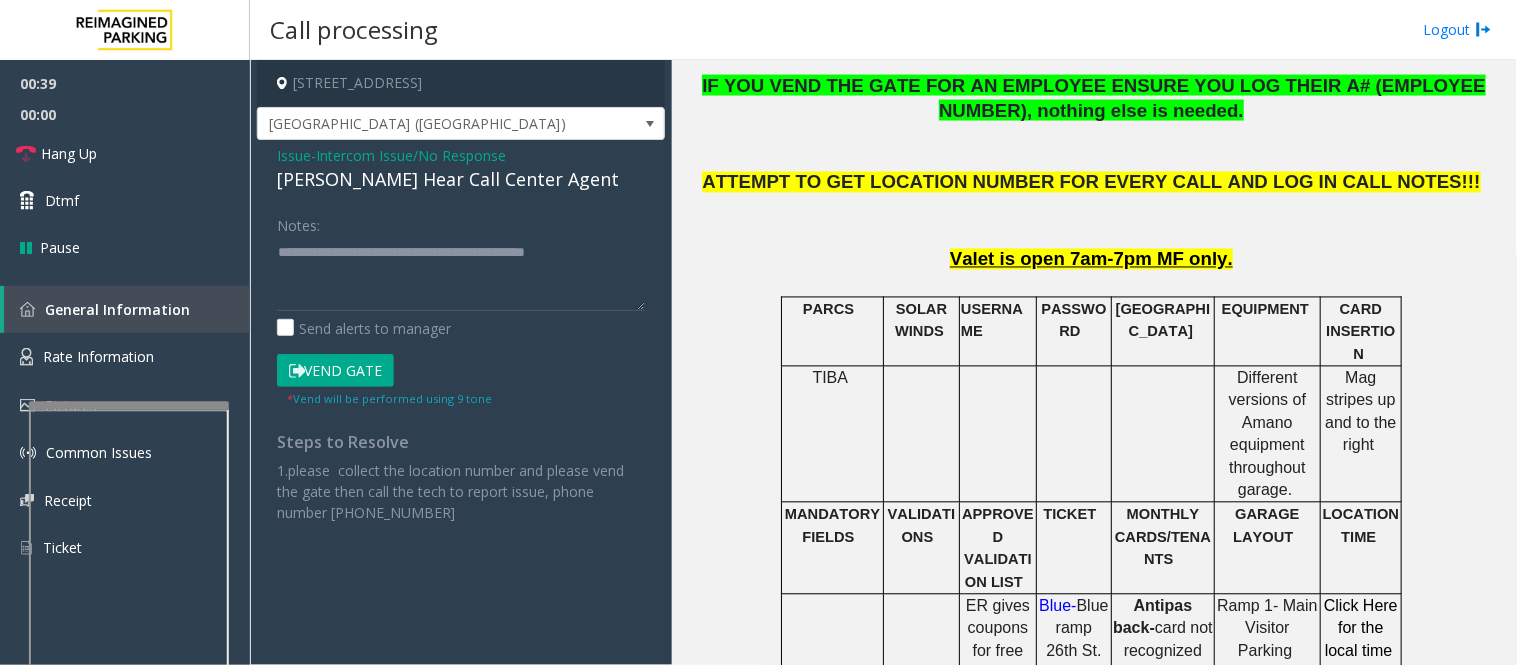 click on "PARCS     SOLAR WINDS   USERNAME   PASSWORD     PARIS   EQUIPMENT   CARD INSERTION   TIBA                    Different versions of Amano equipment throughout garage .   Mag stripes up and to the right   MANDATORY FIELDS     VALIDATIONS     APPROVED VALIDATION LIST     TICKET     MONTHLY CARDS/TENANTS     GARAGE LAYOUT     LOCATION TIME           ER gives coupons for free exits. Customer may have been given a Toke note which is not accepted at main ramp, ER exit only.    Blue-  Blue ramp 26th St. by Mother Baby Center Ramp 2    Cream- 28th St. Ramp 28th and Chicago ramp 6    Salmon- Main ramp 28th on Campus ramp 1    [GEOGRAPHIC_DATA] ramp    White- validation coupons and receipts   Antipas back-  card not recognized when entering the ramp, pulled a ticket    Card not found- card not found in system. DO NOT VEND GATE. They need to pull a ticket and contact the parking office.      Ramp 1- Main Visitor Parking" 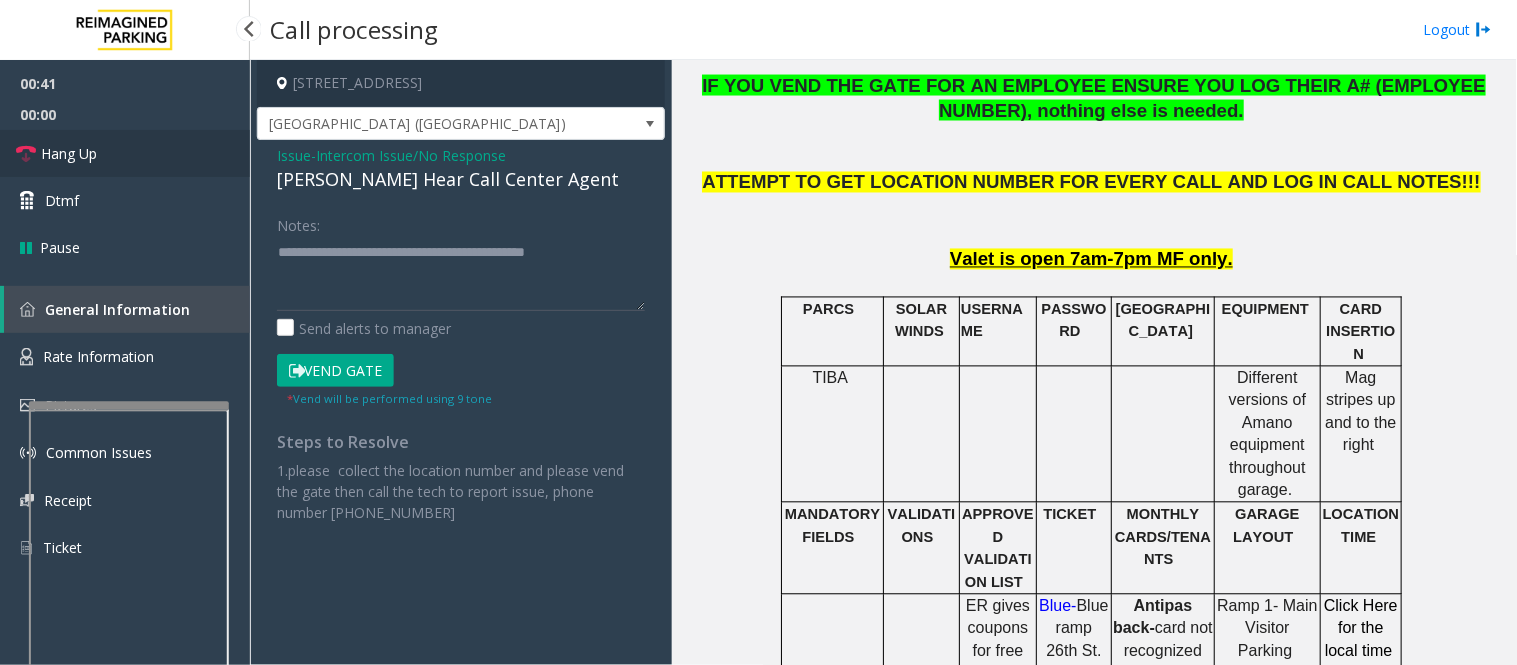 click on "Hang Up" at bounding box center [69, 153] 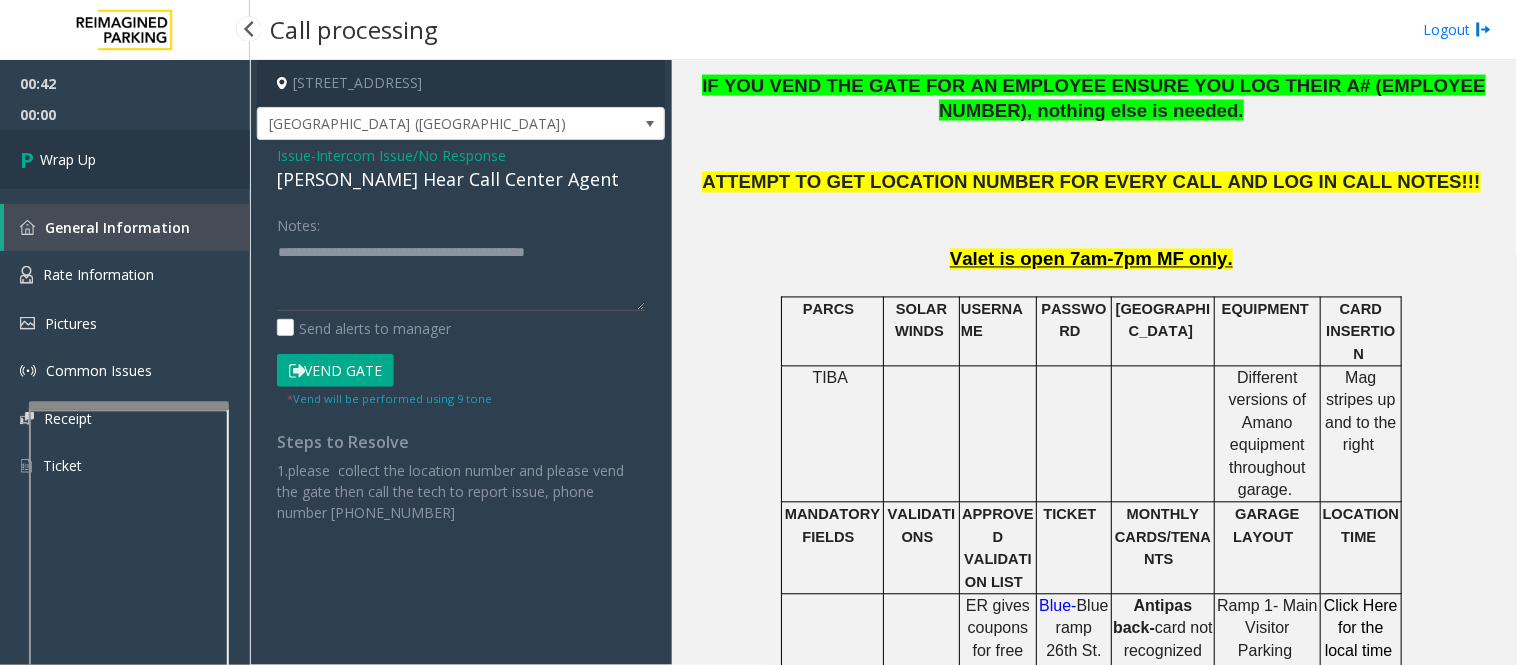 click on "Wrap Up" at bounding box center [125, 159] 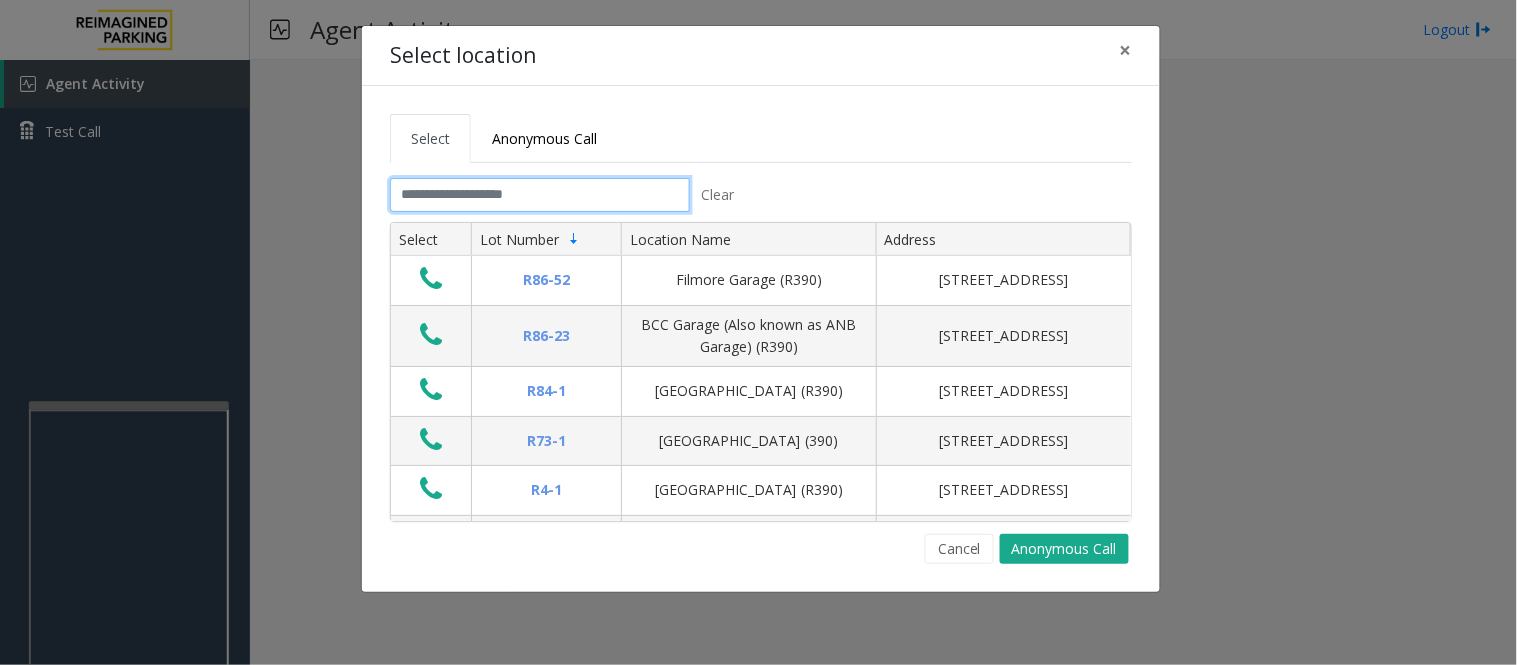 click 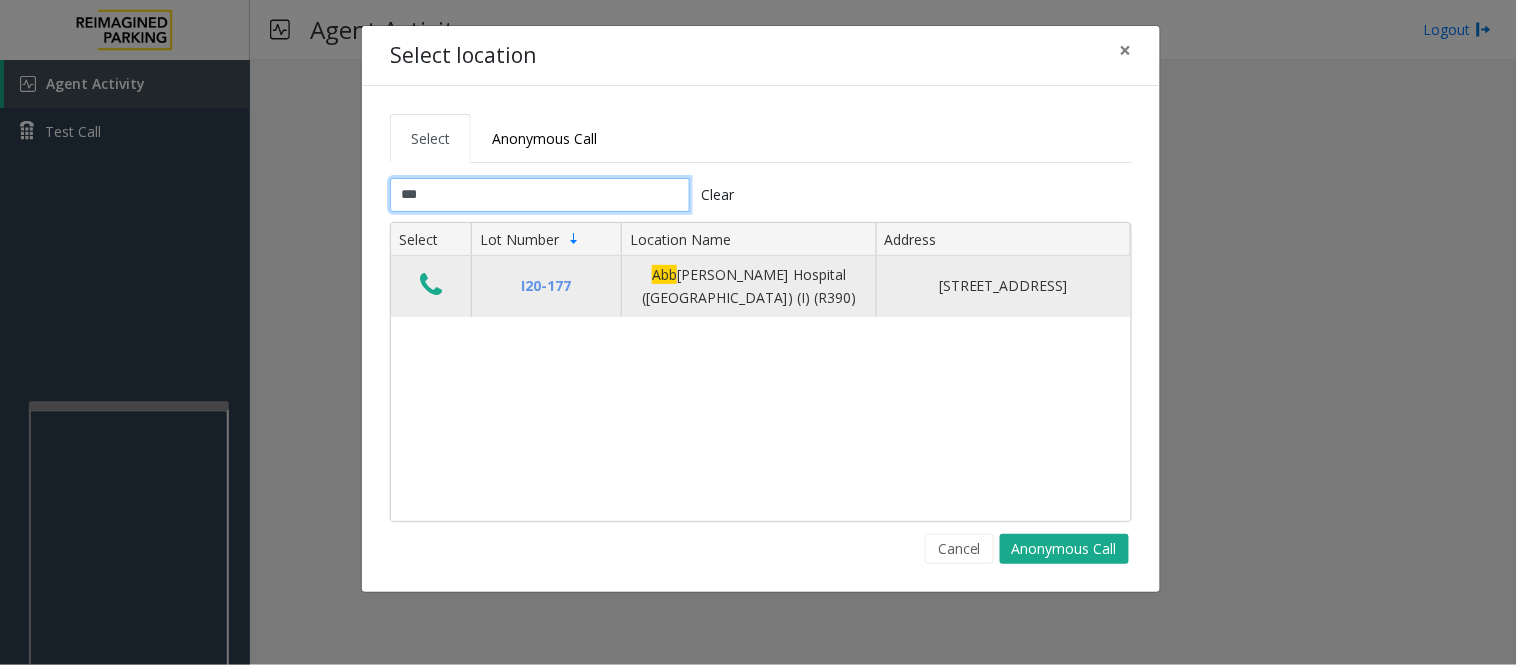 type on "***" 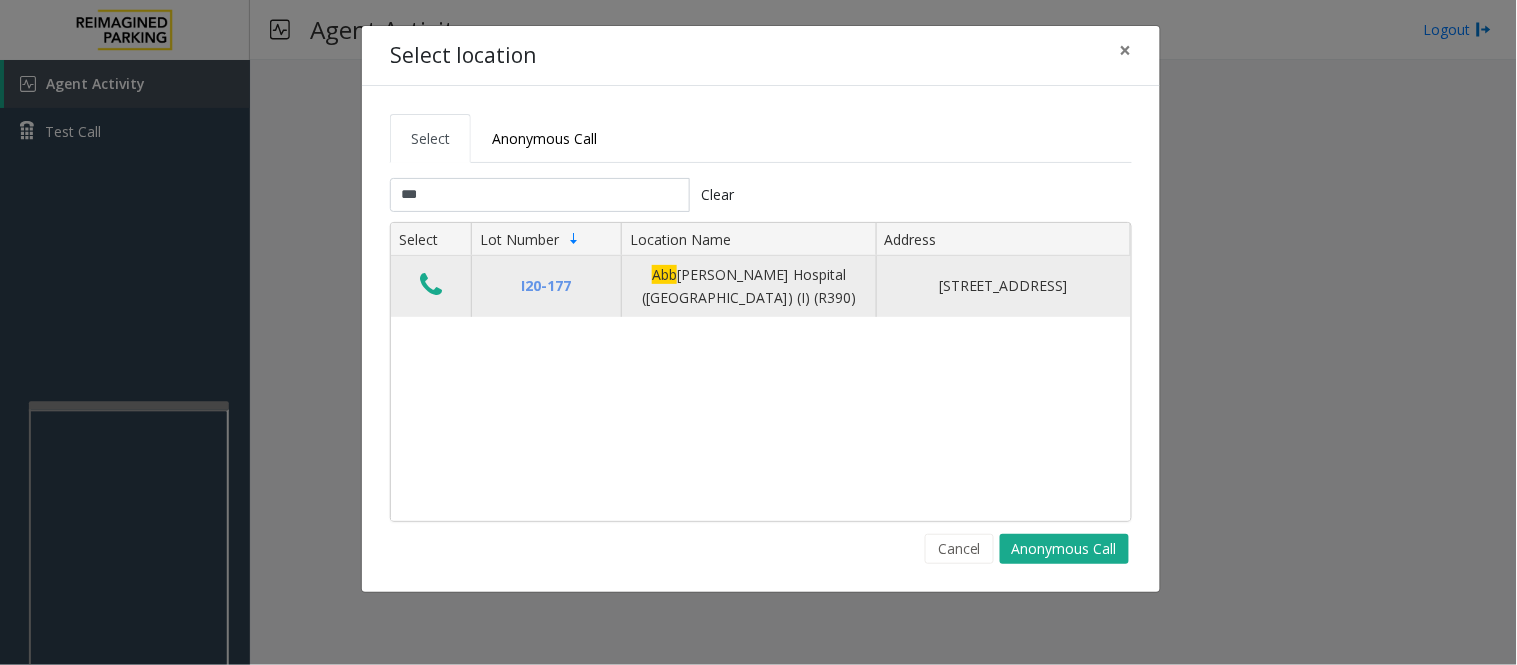click 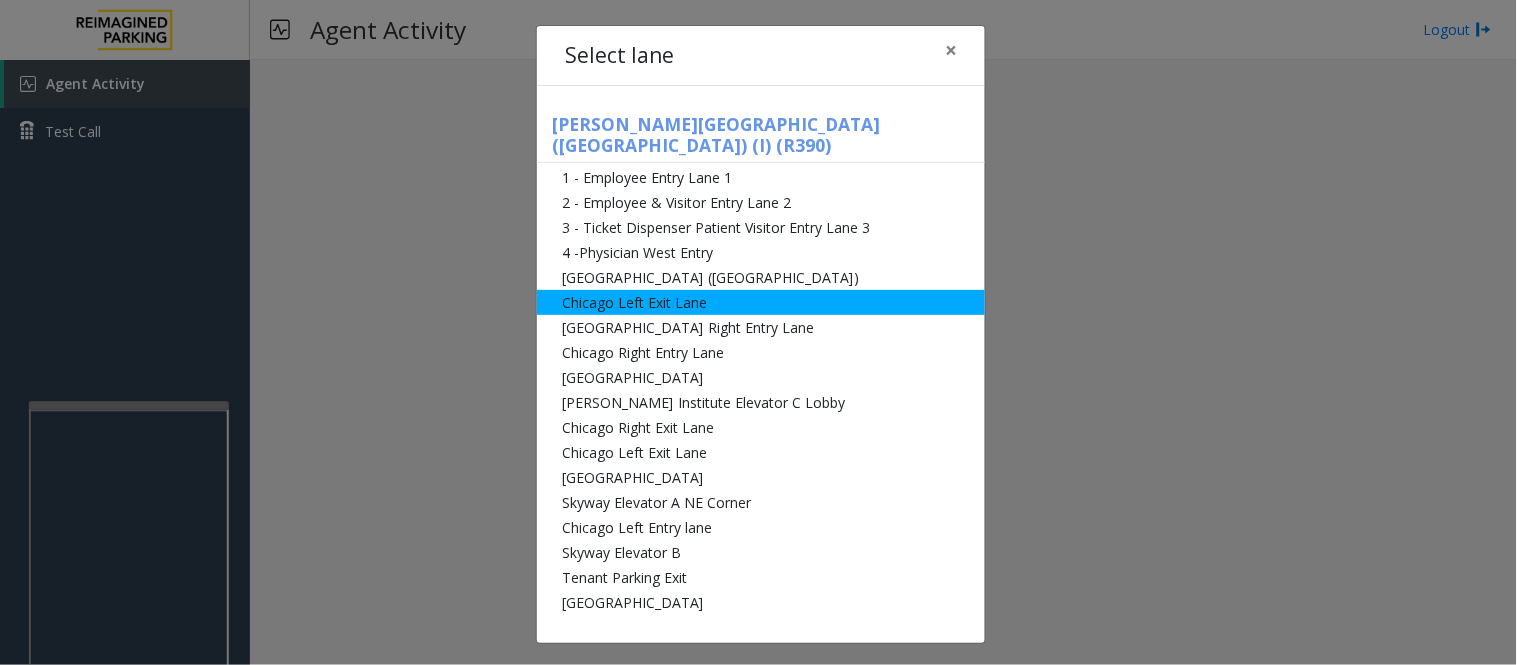 click on "[GEOGRAPHIC_DATA] ([GEOGRAPHIC_DATA])" 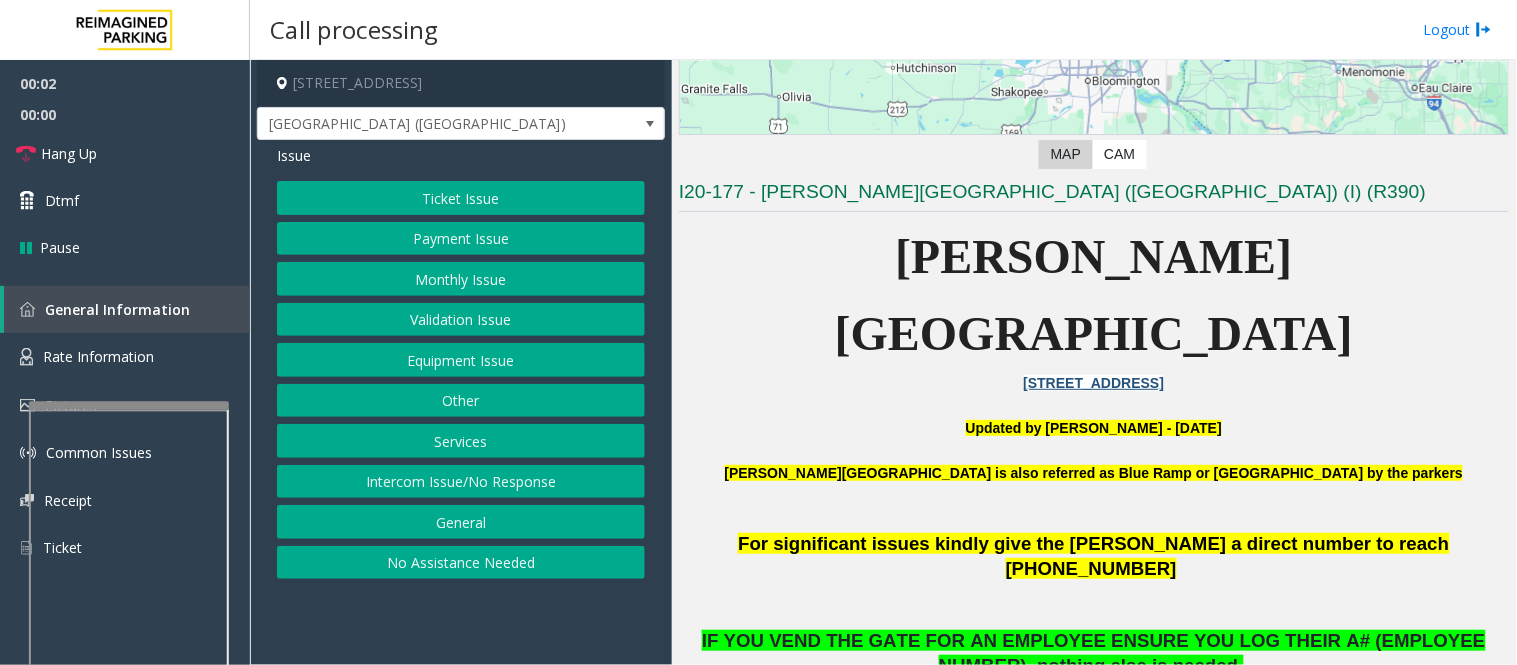 scroll, scrollTop: 777, scrollLeft: 0, axis: vertical 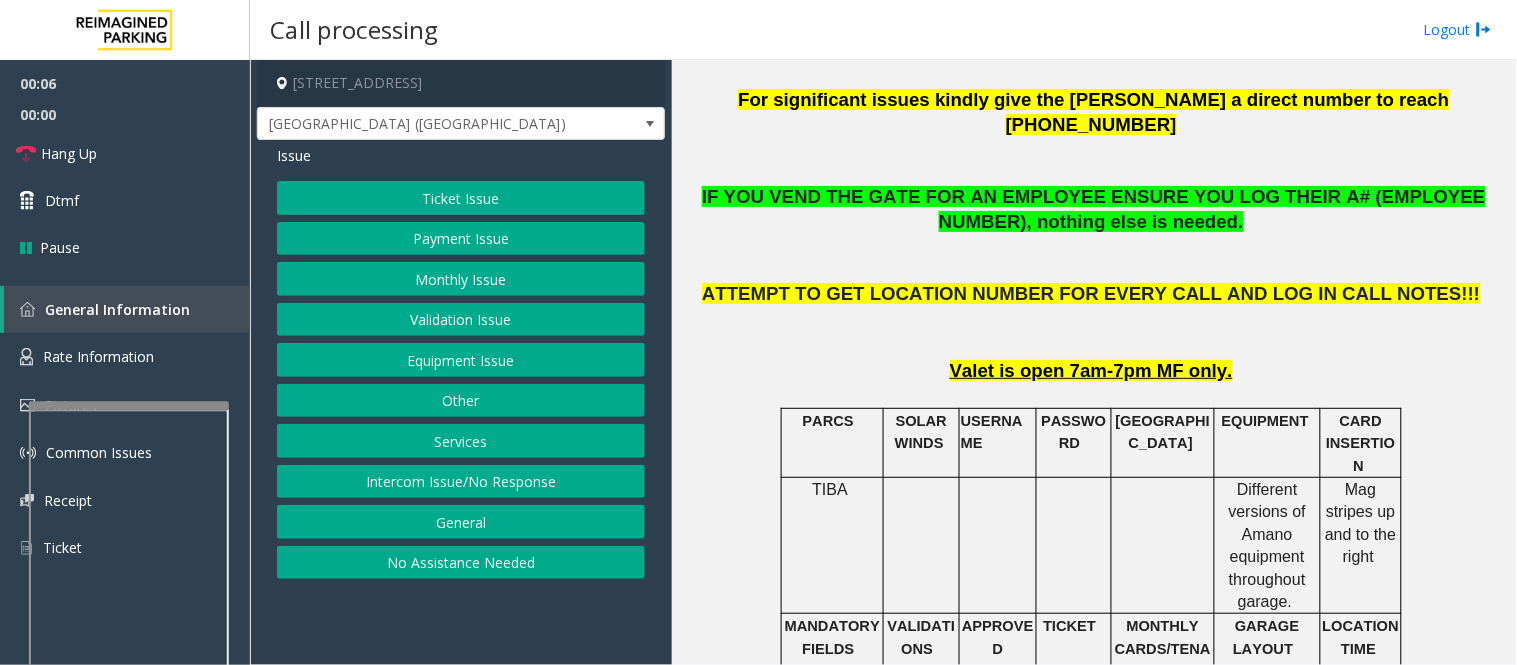 click on "Payment Issue" 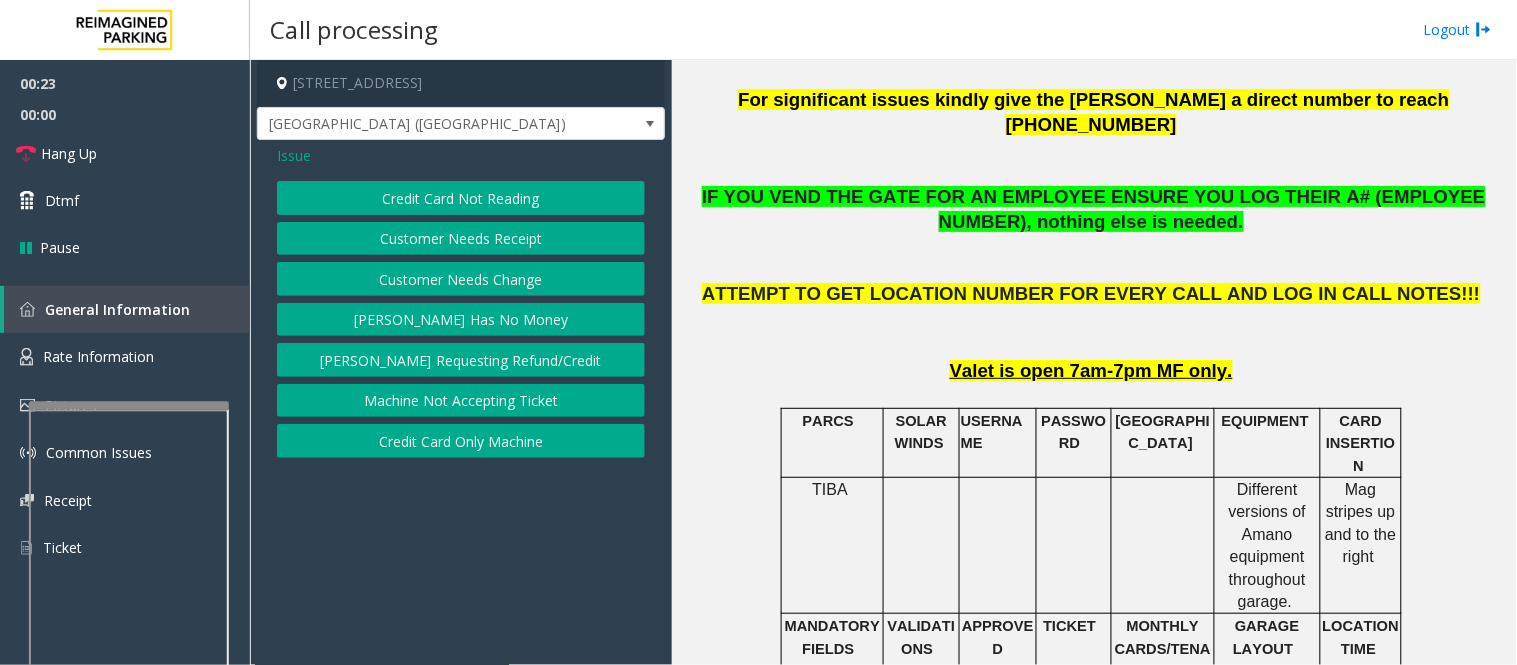 click on "[PERSON_NAME] Has No Money" 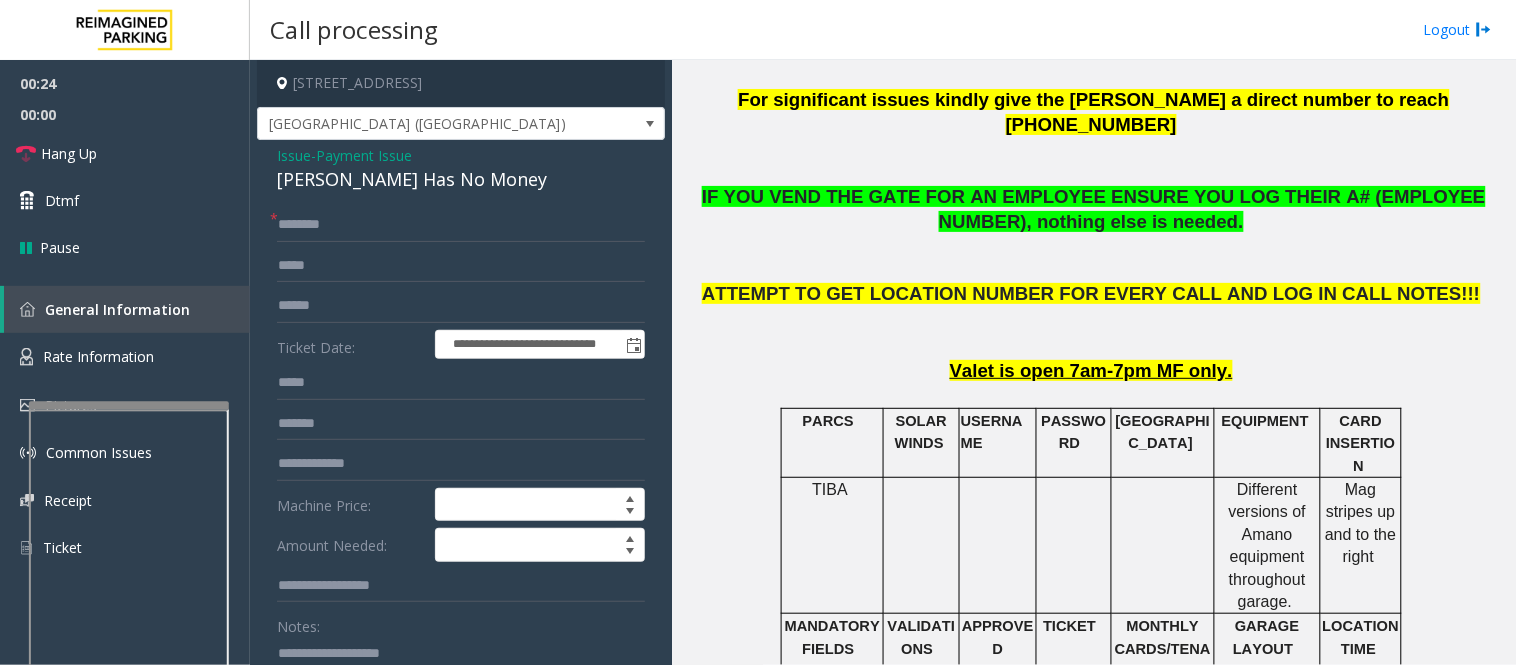 click on "[PERSON_NAME] Has No Money" 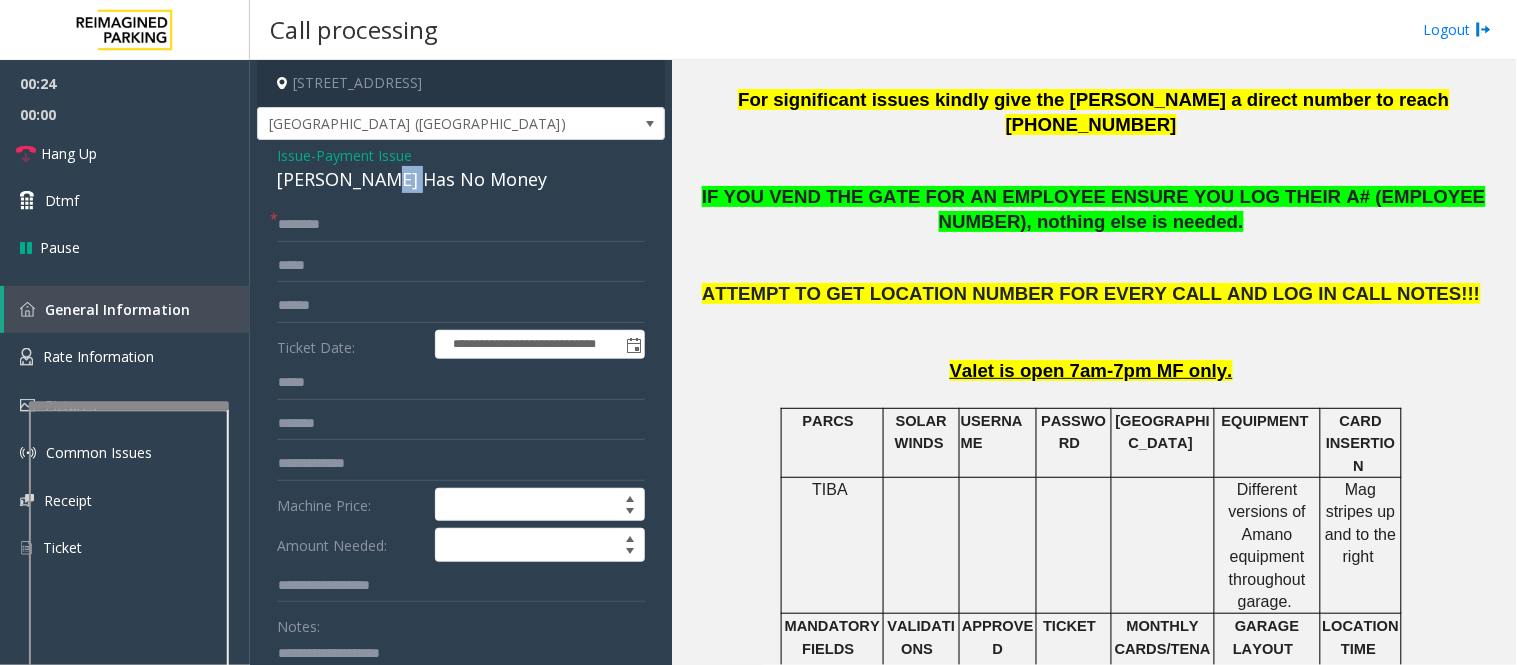 click on "[PERSON_NAME] Has No Money" 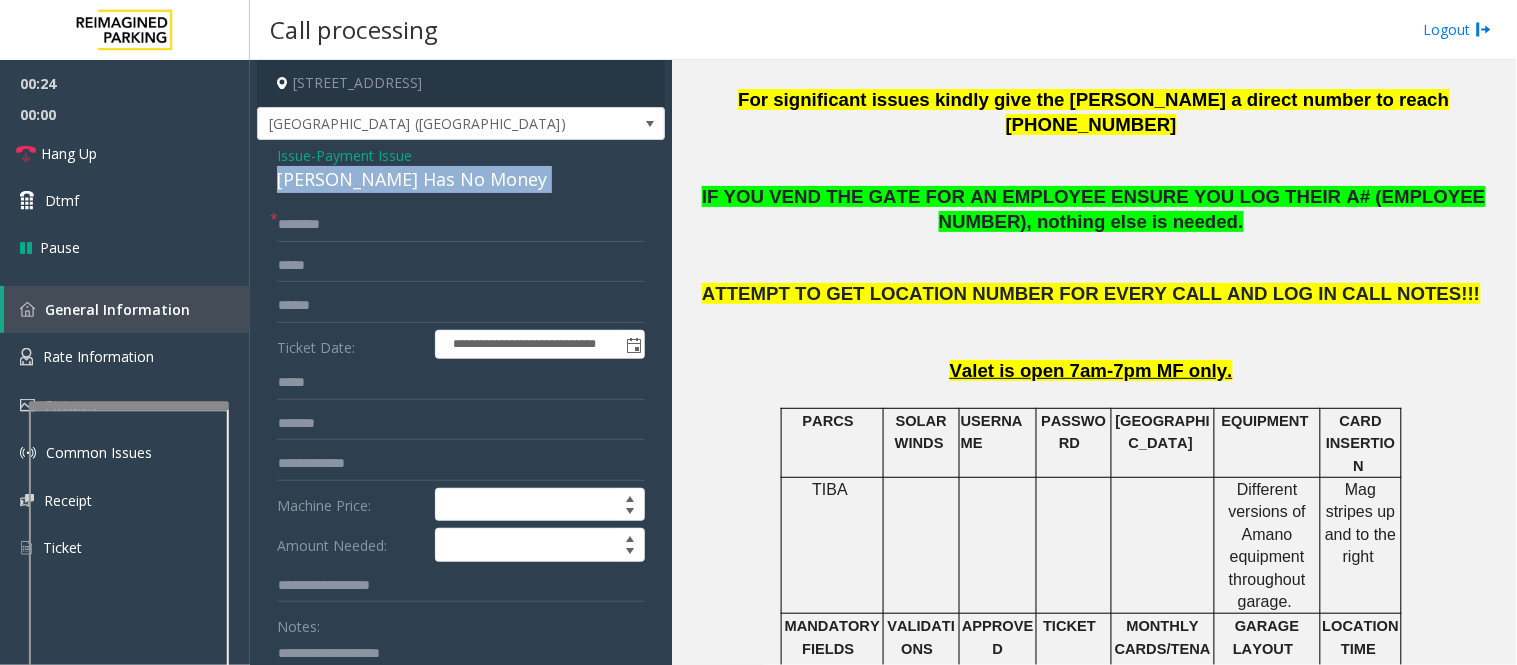 click on "[PERSON_NAME] Has No Money" 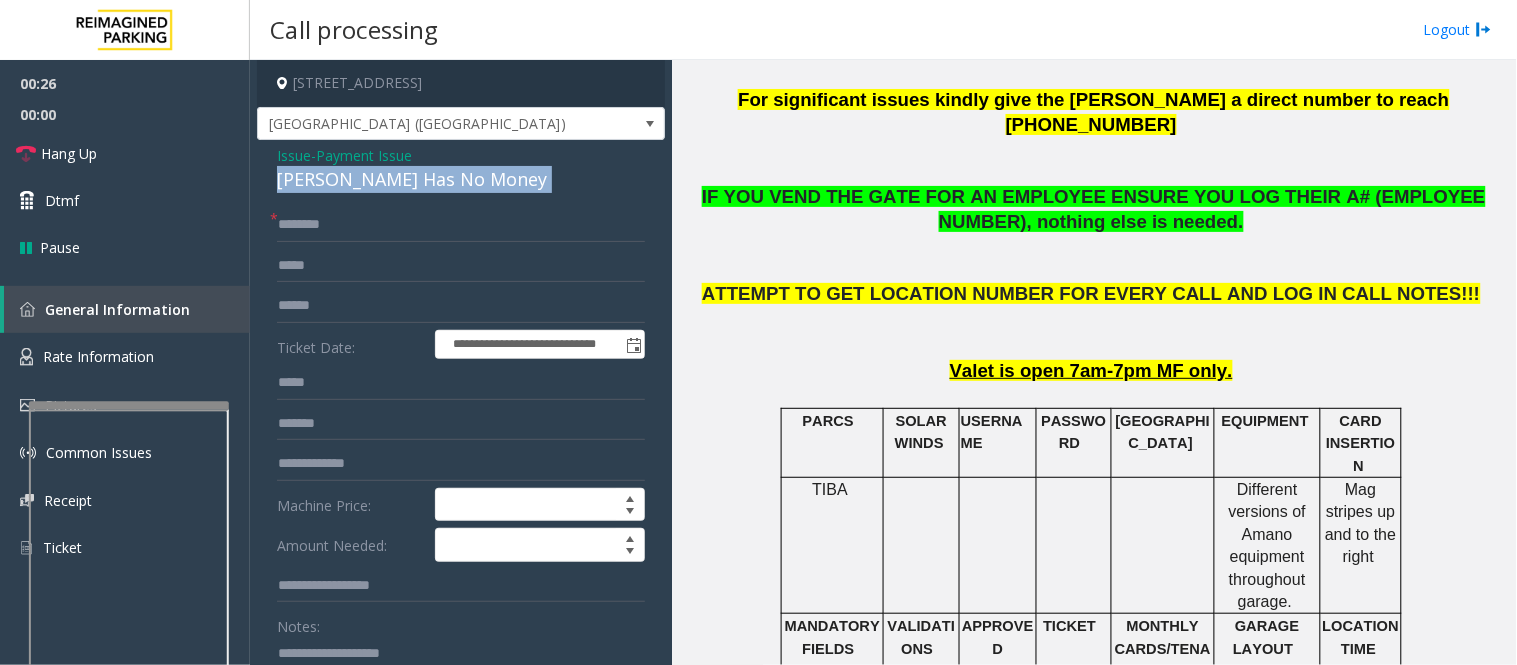 copy on "[PERSON_NAME] Has No Money" 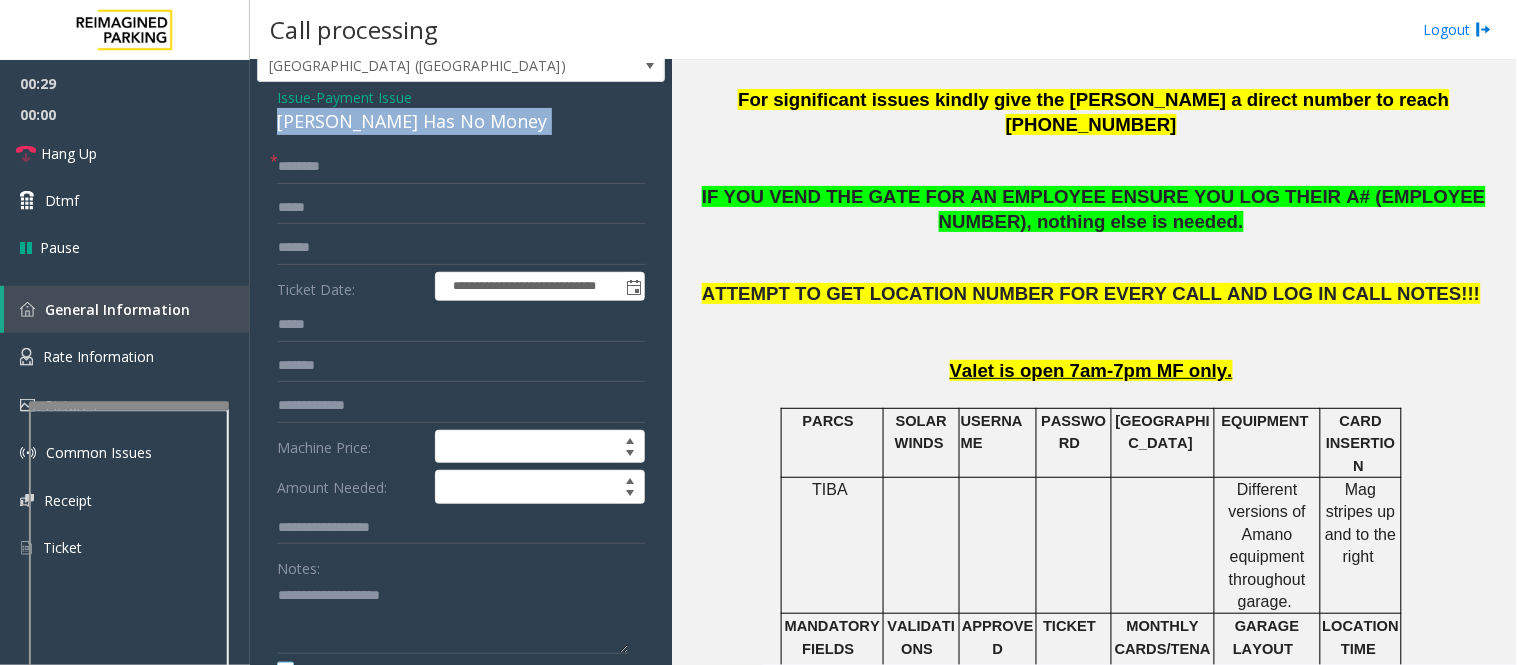 scroll, scrollTop: 111, scrollLeft: 0, axis: vertical 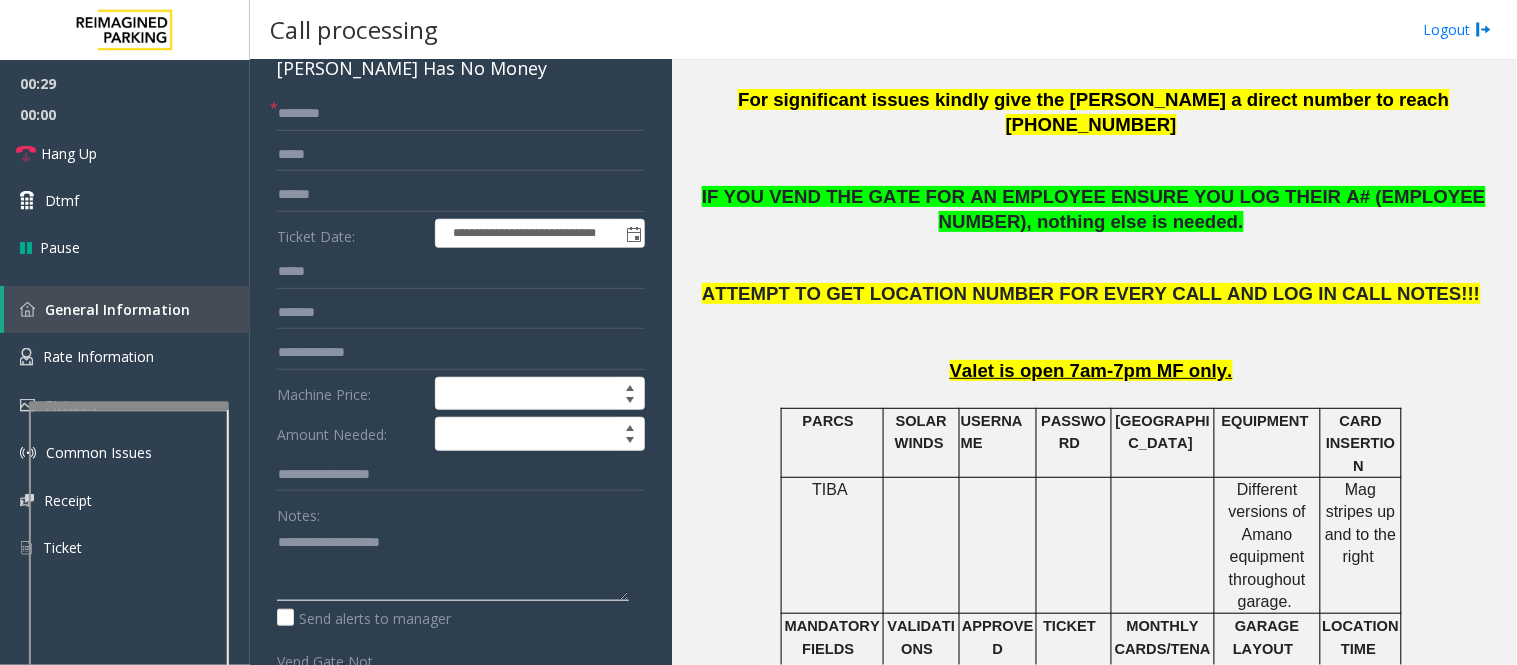 click 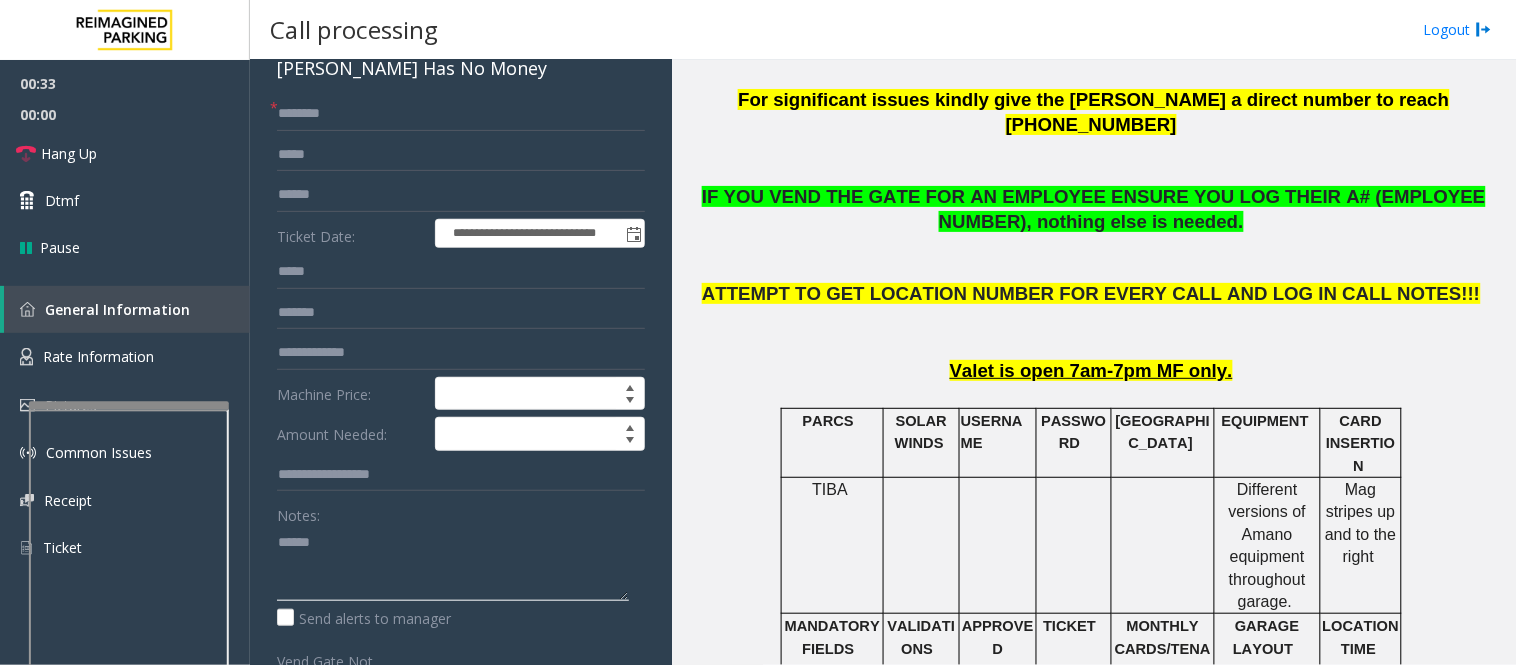 paste on "**********" 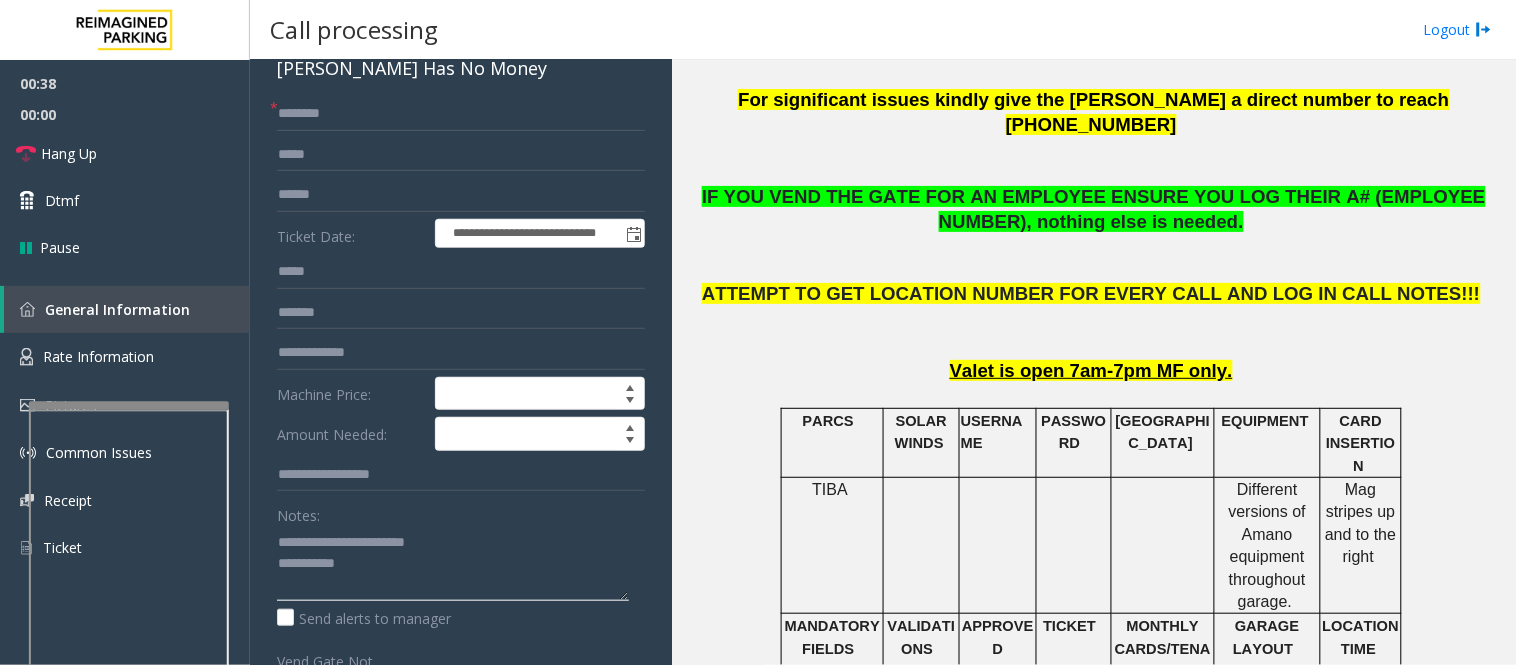 type on "**********" 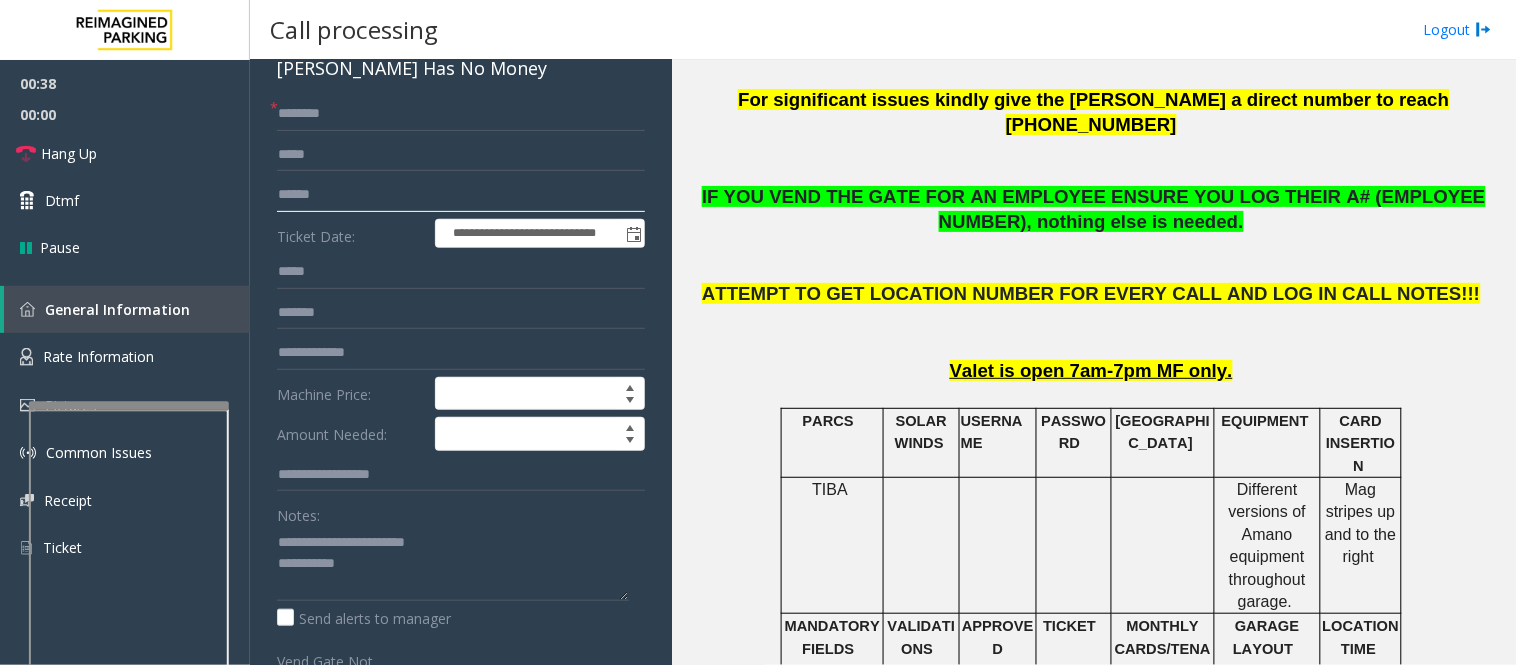 click 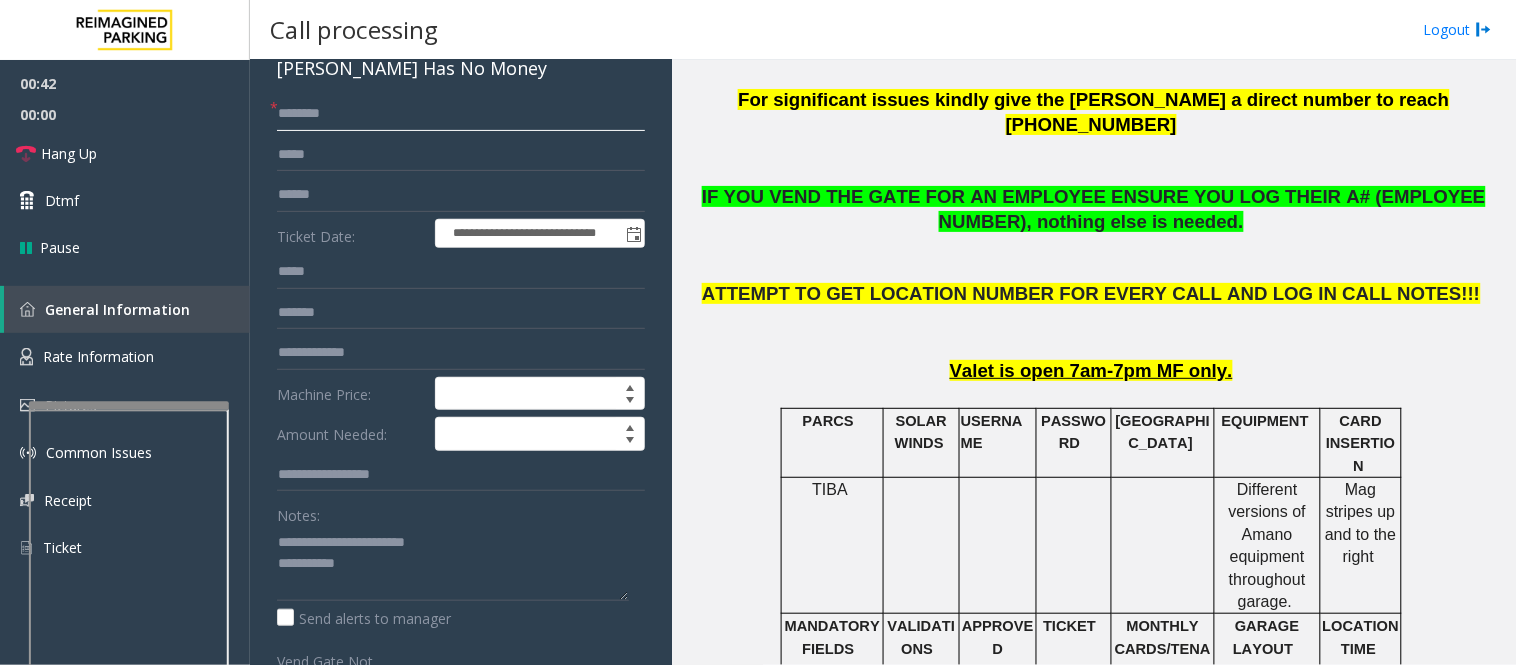 click 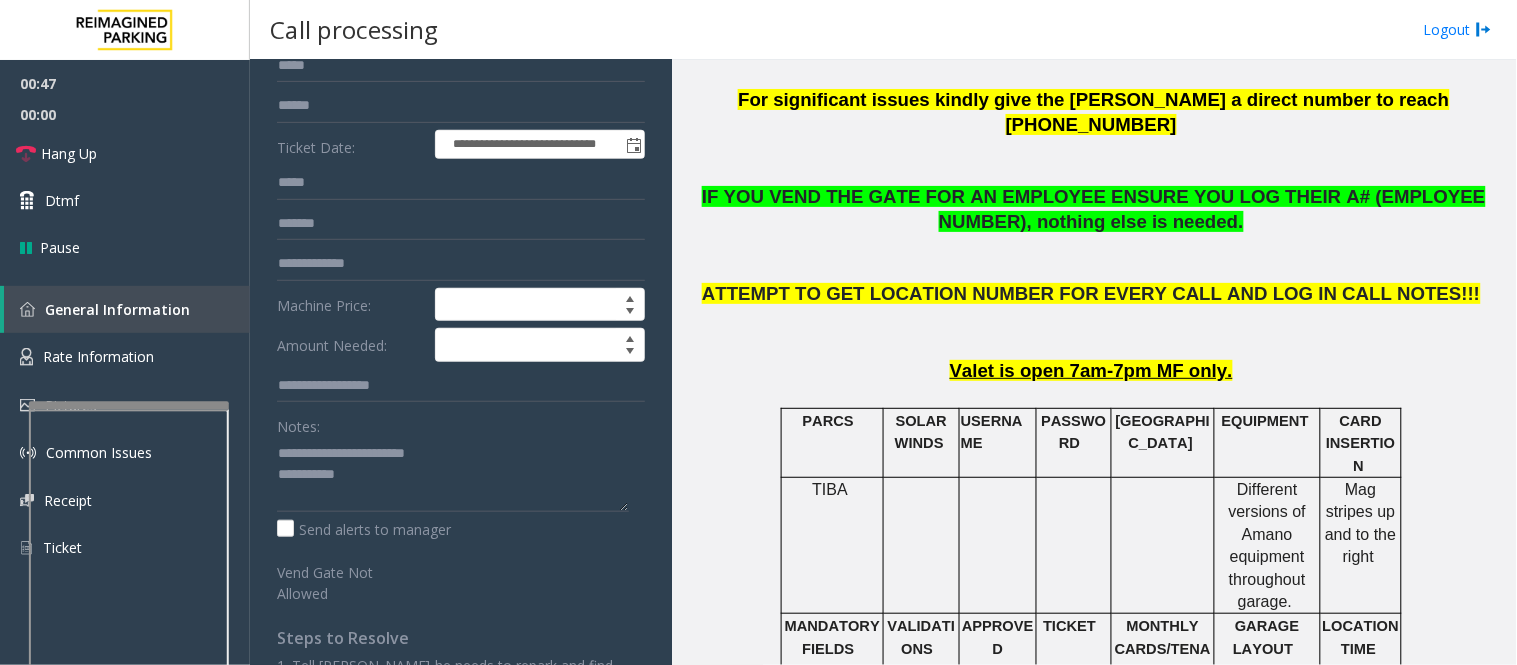 scroll, scrollTop: 333, scrollLeft: 0, axis: vertical 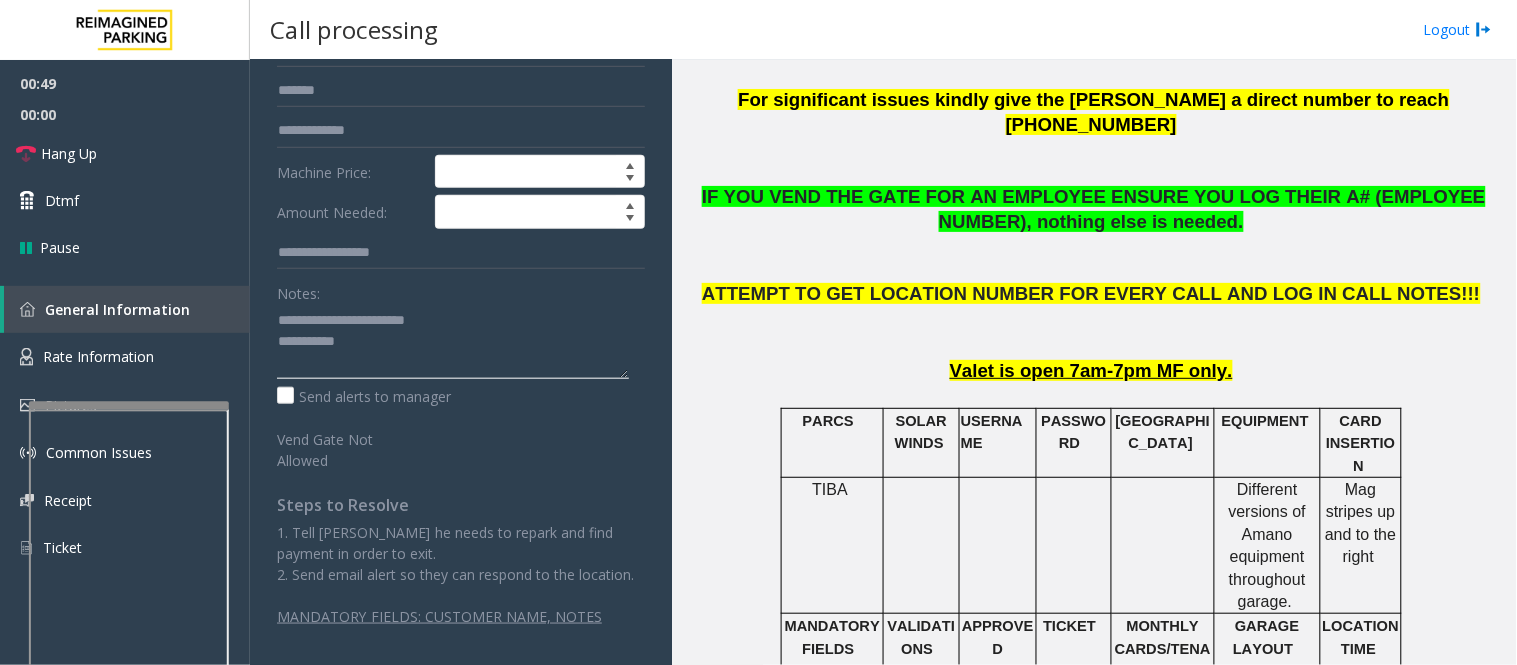 click 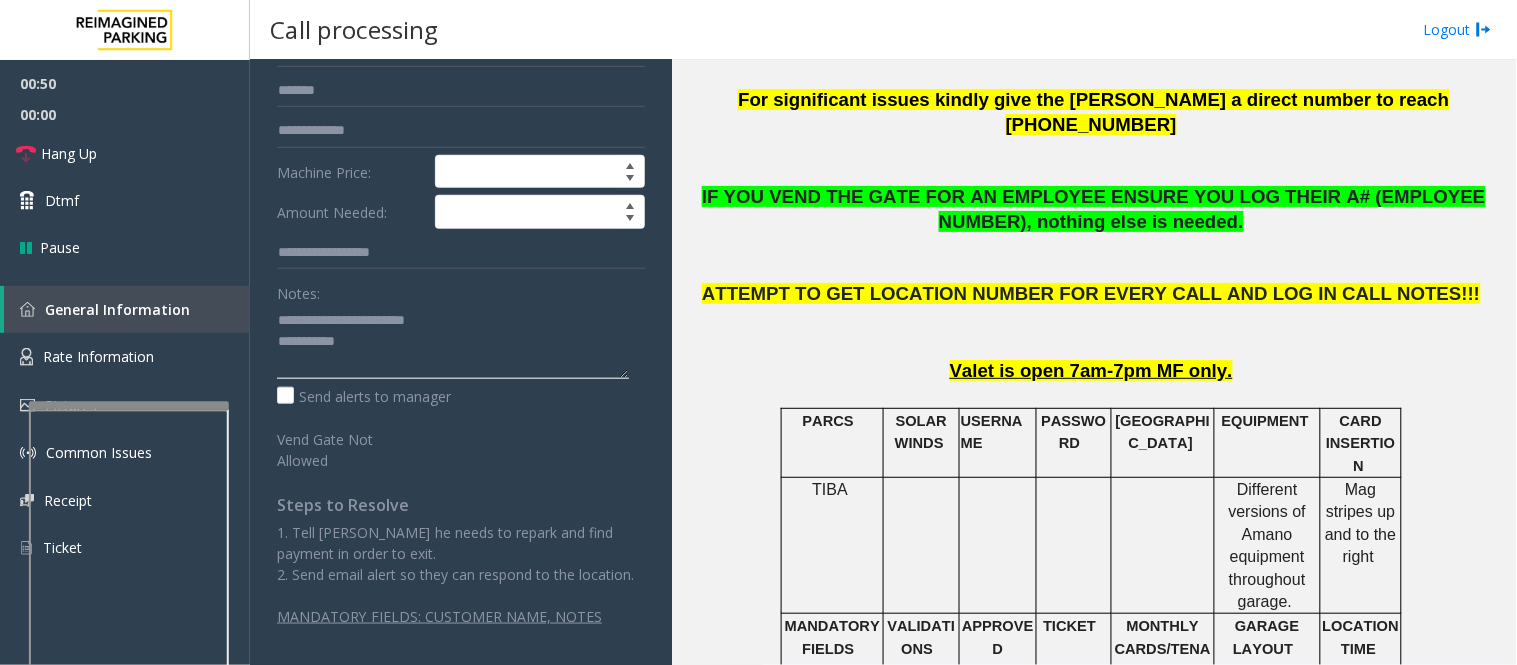 scroll, scrollTop: 0, scrollLeft: 0, axis: both 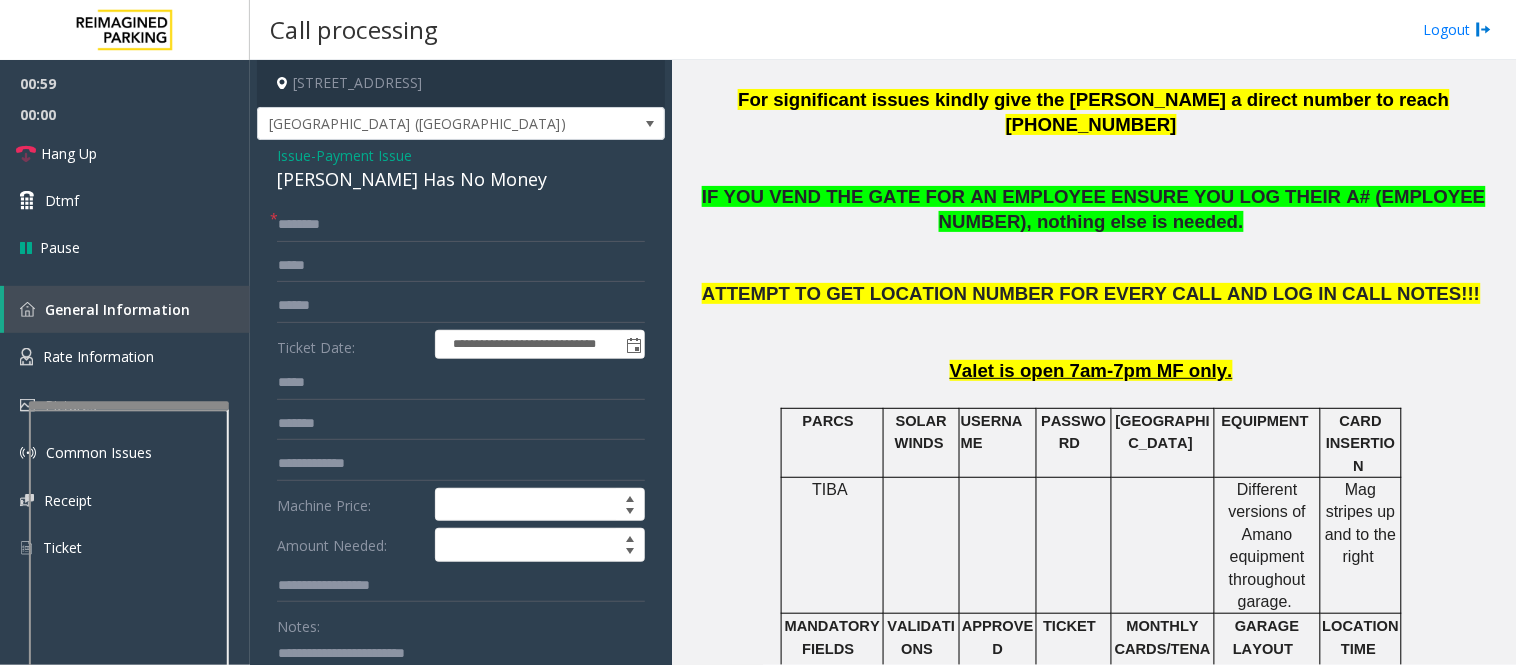 click on "Issue" 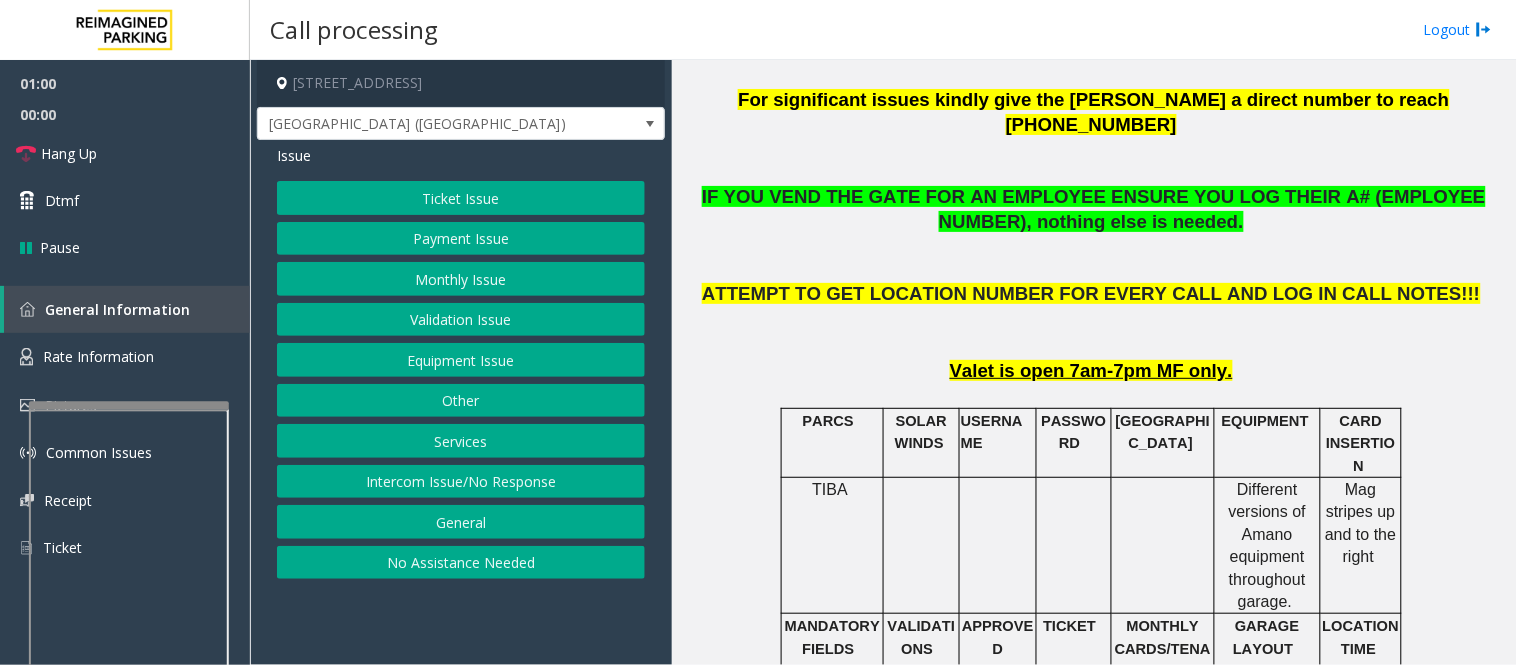 click on "Equipment Issue" 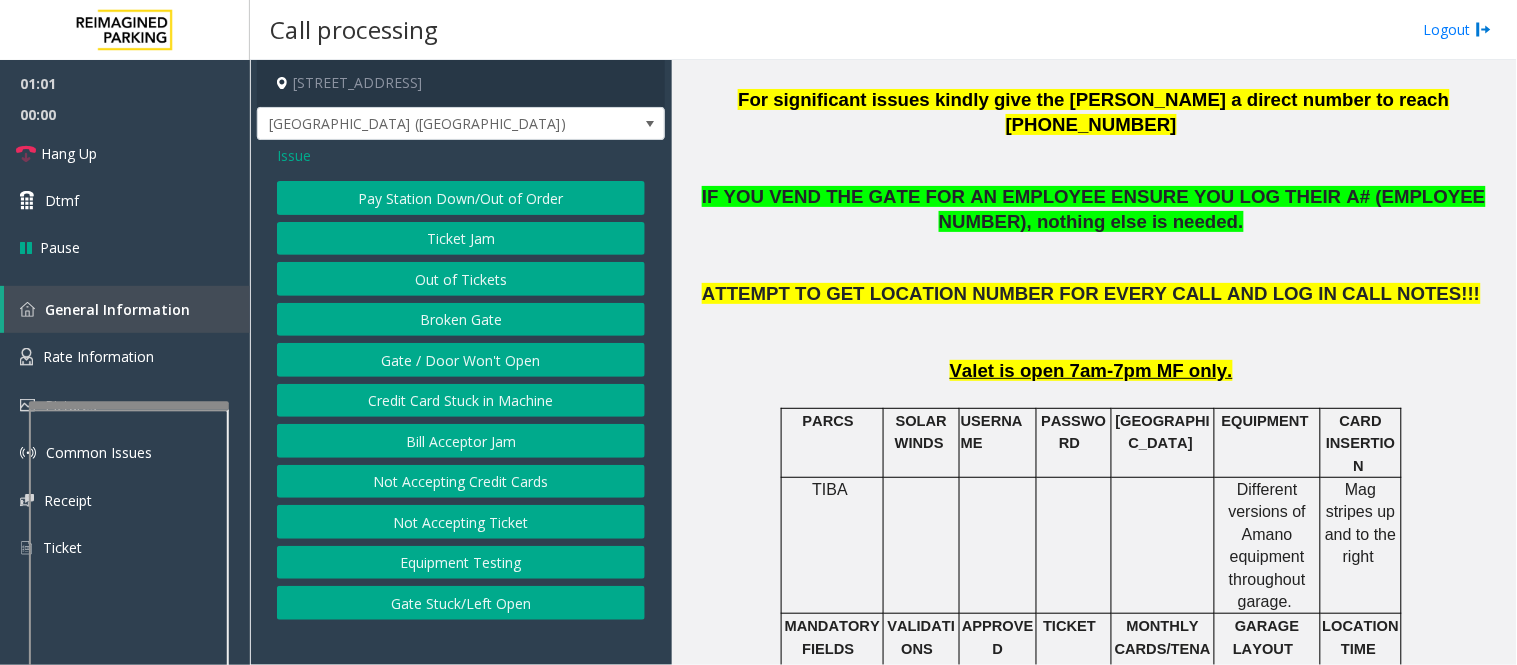 click on "Gate / Door Won't Open" 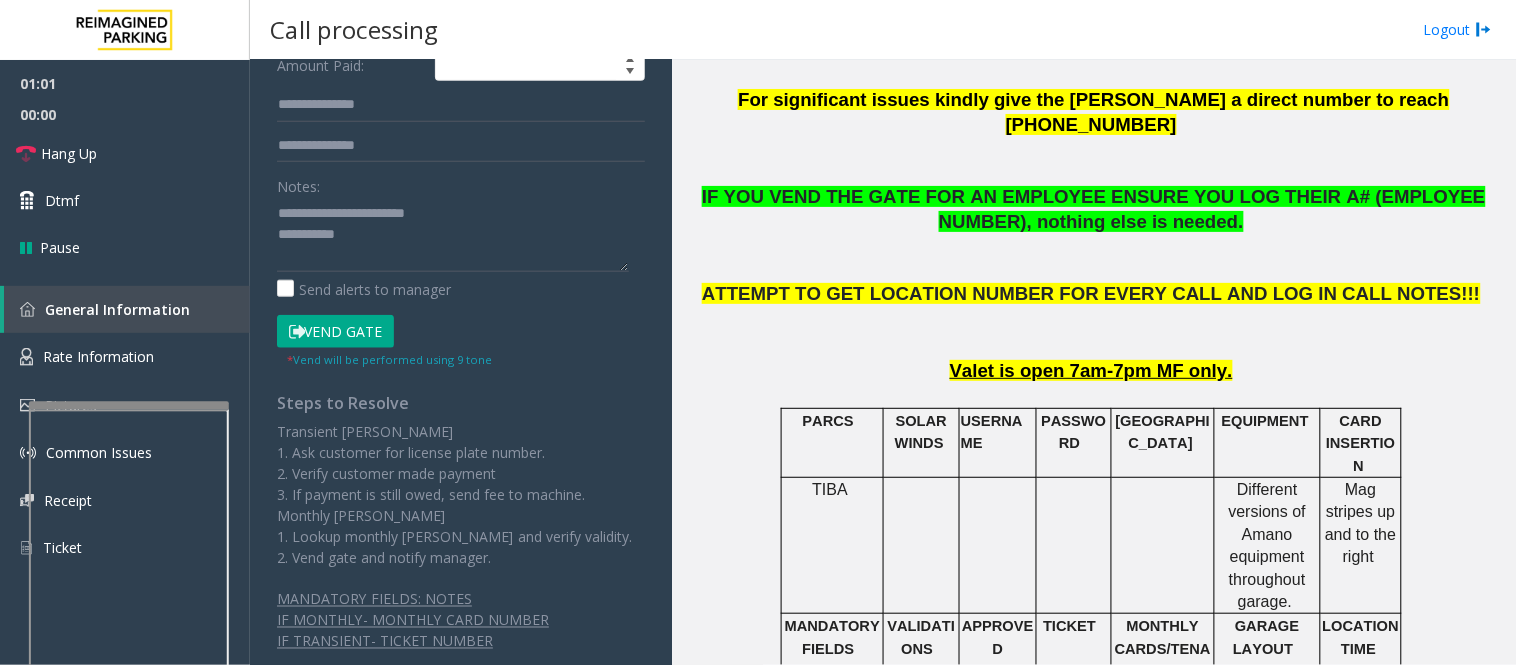 scroll, scrollTop: 444, scrollLeft: 0, axis: vertical 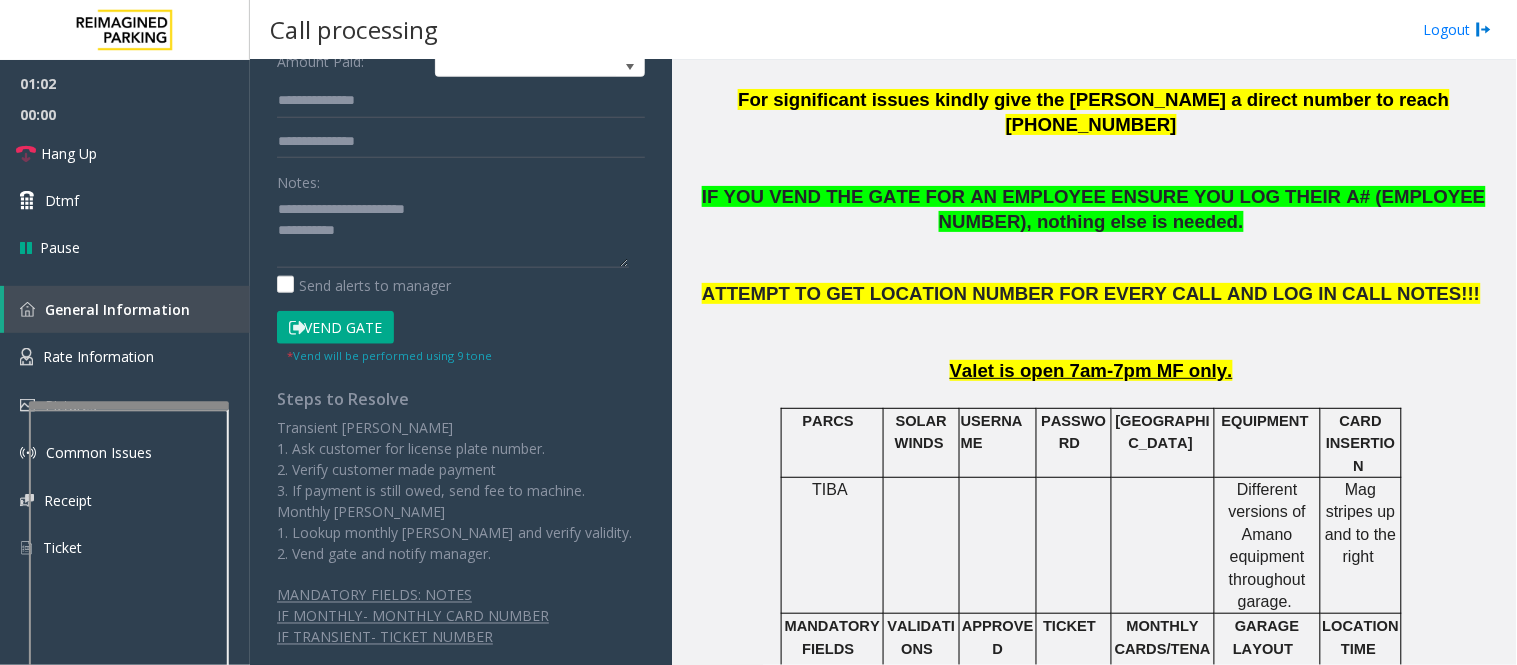 click on "Vend Gate" 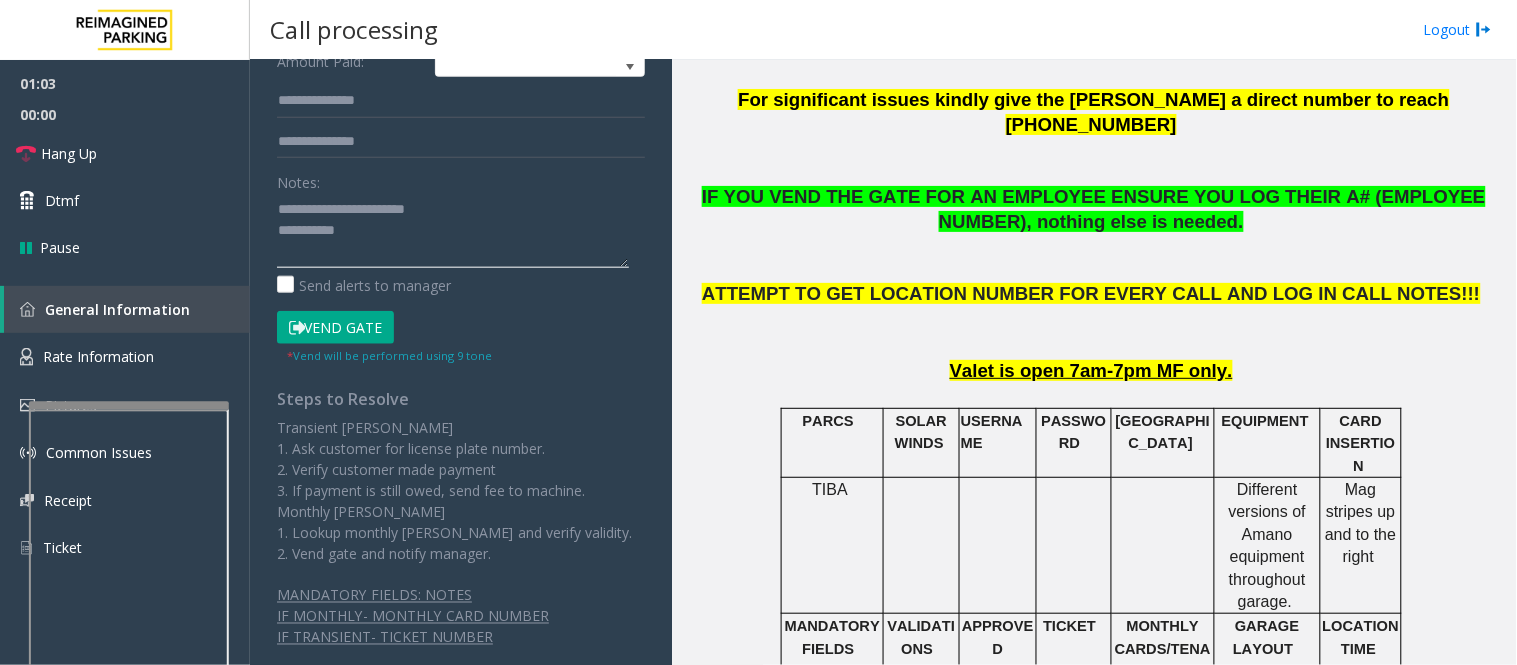 click 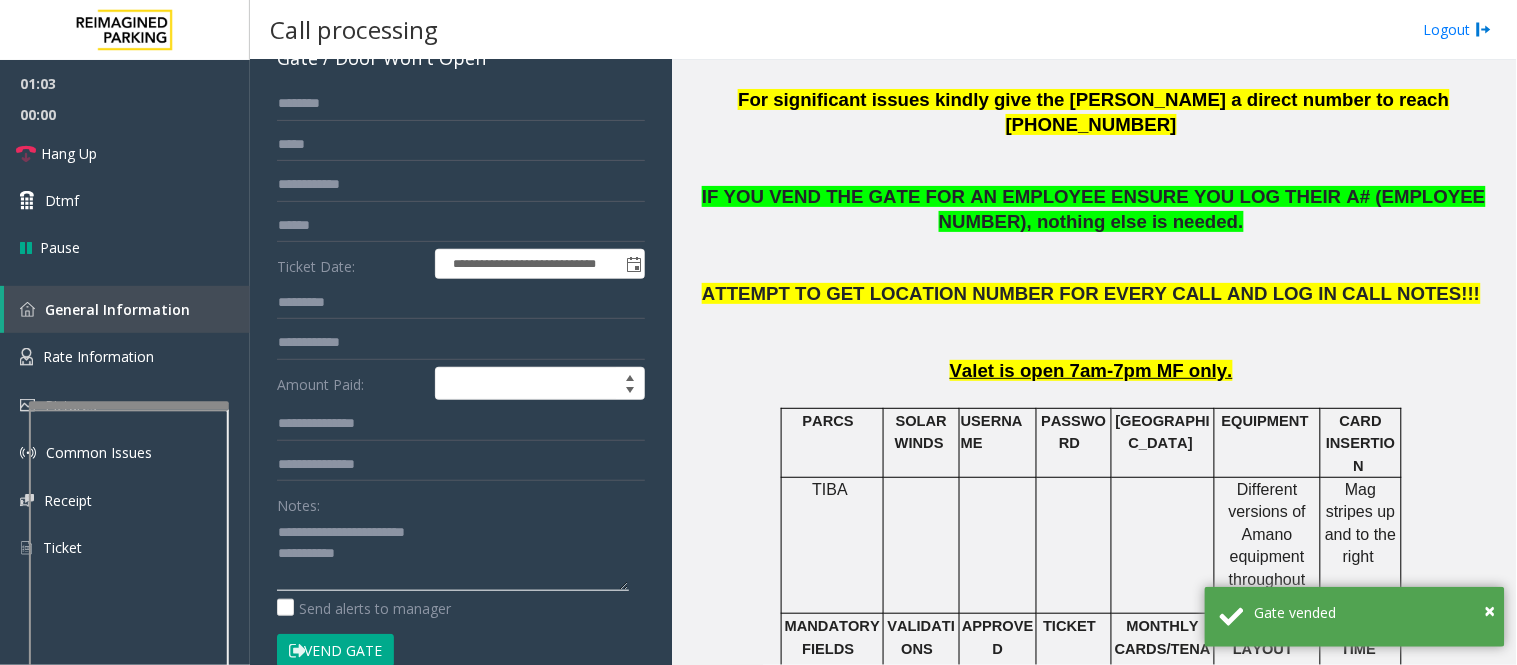 scroll, scrollTop: 0, scrollLeft: 0, axis: both 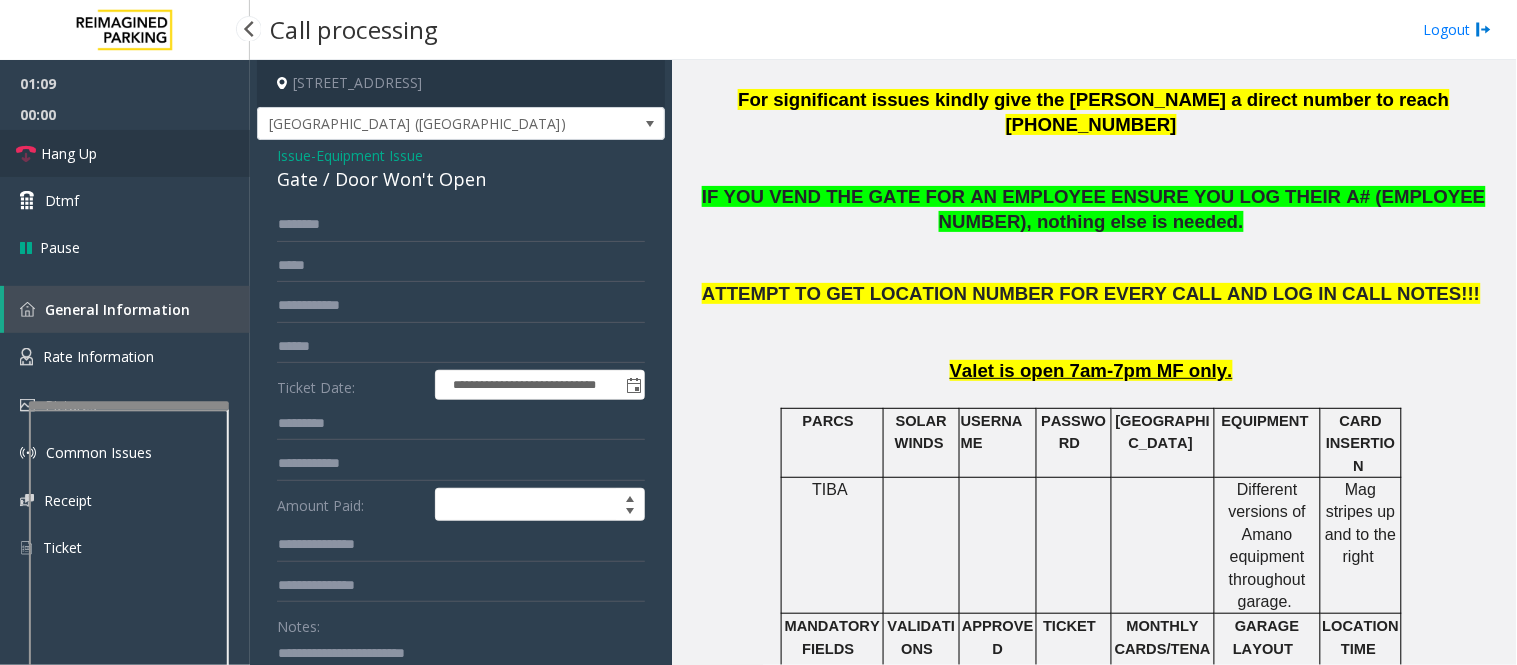 click on "Hang Up" at bounding box center (125, 153) 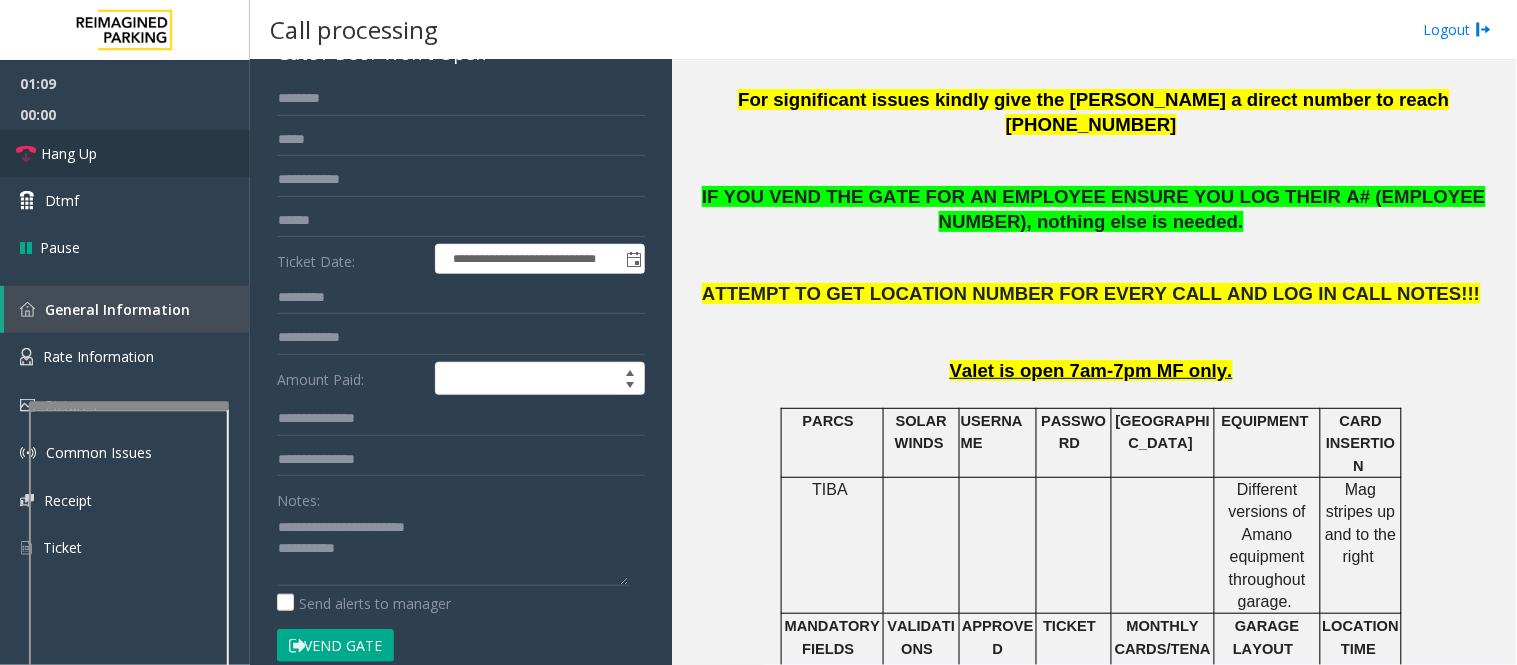 scroll, scrollTop: 333, scrollLeft: 0, axis: vertical 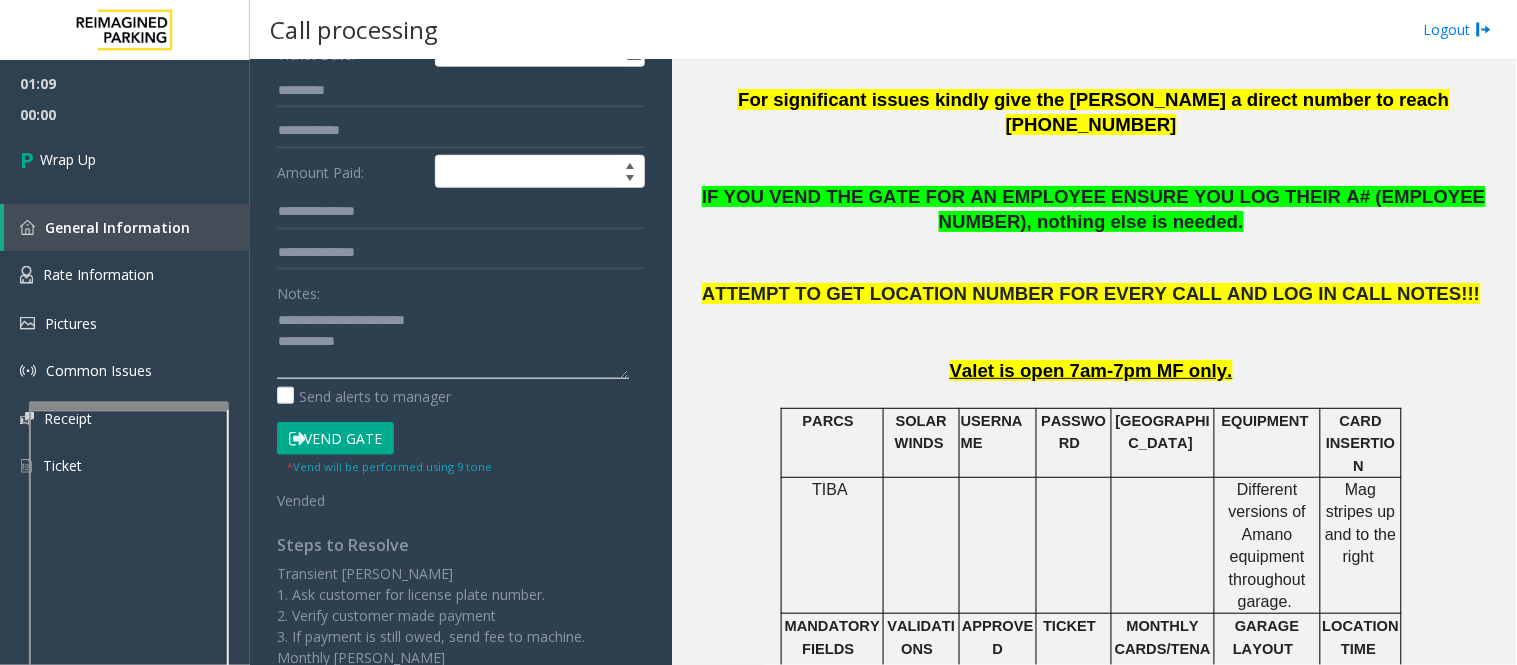 click 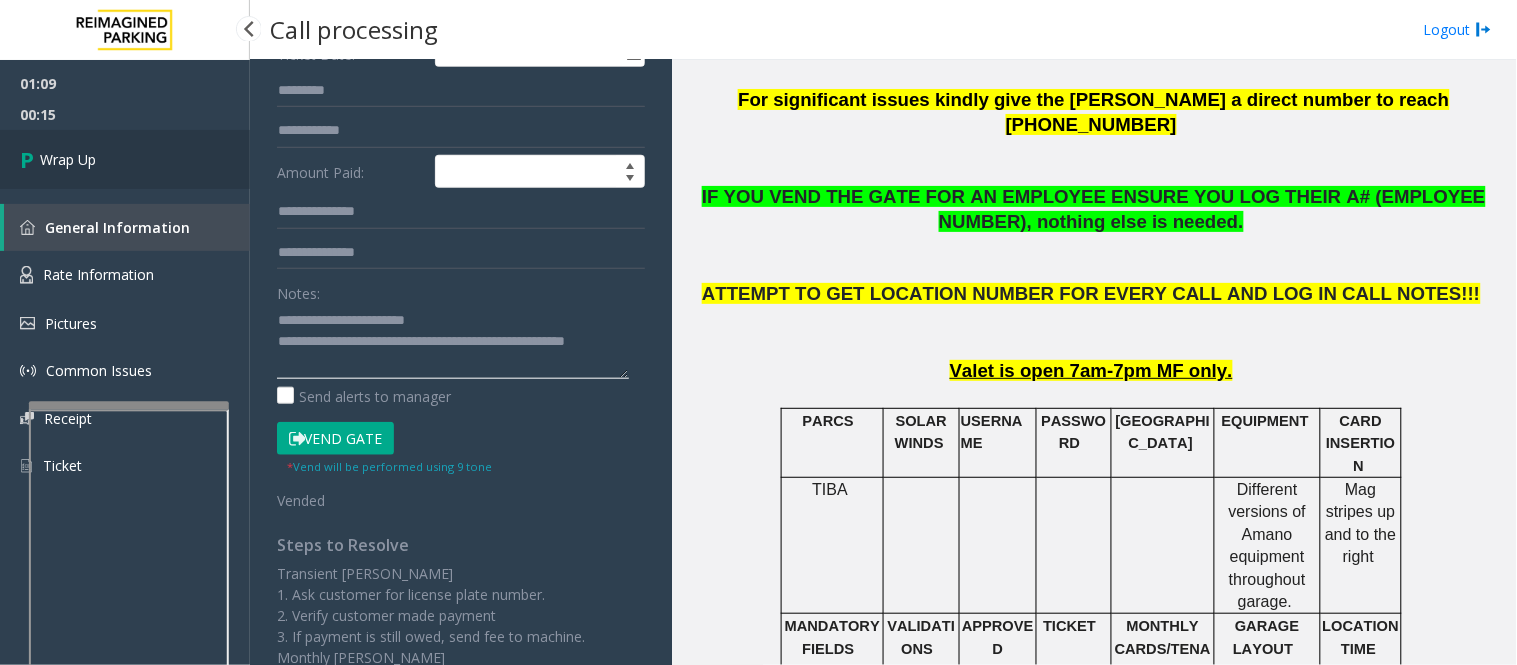 type on "**********" 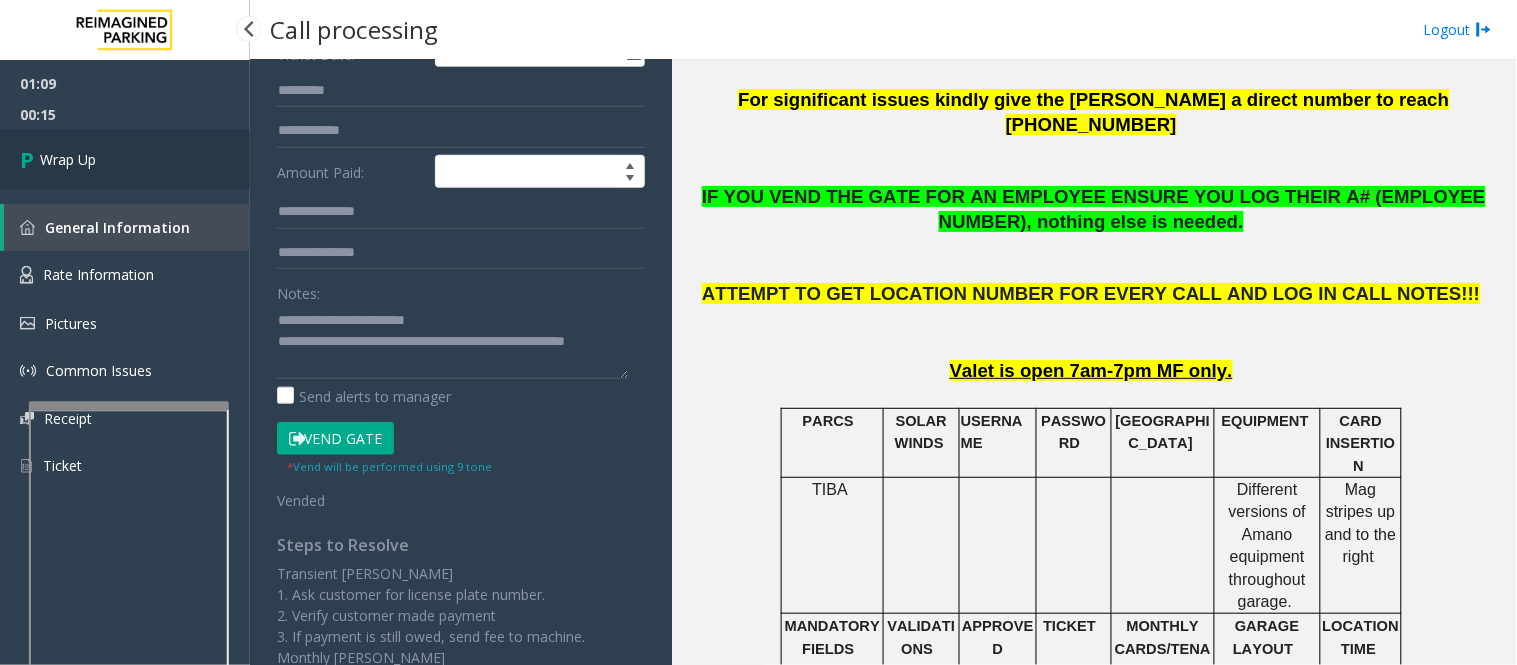 click on "Wrap Up" at bounding box center [125, 159] 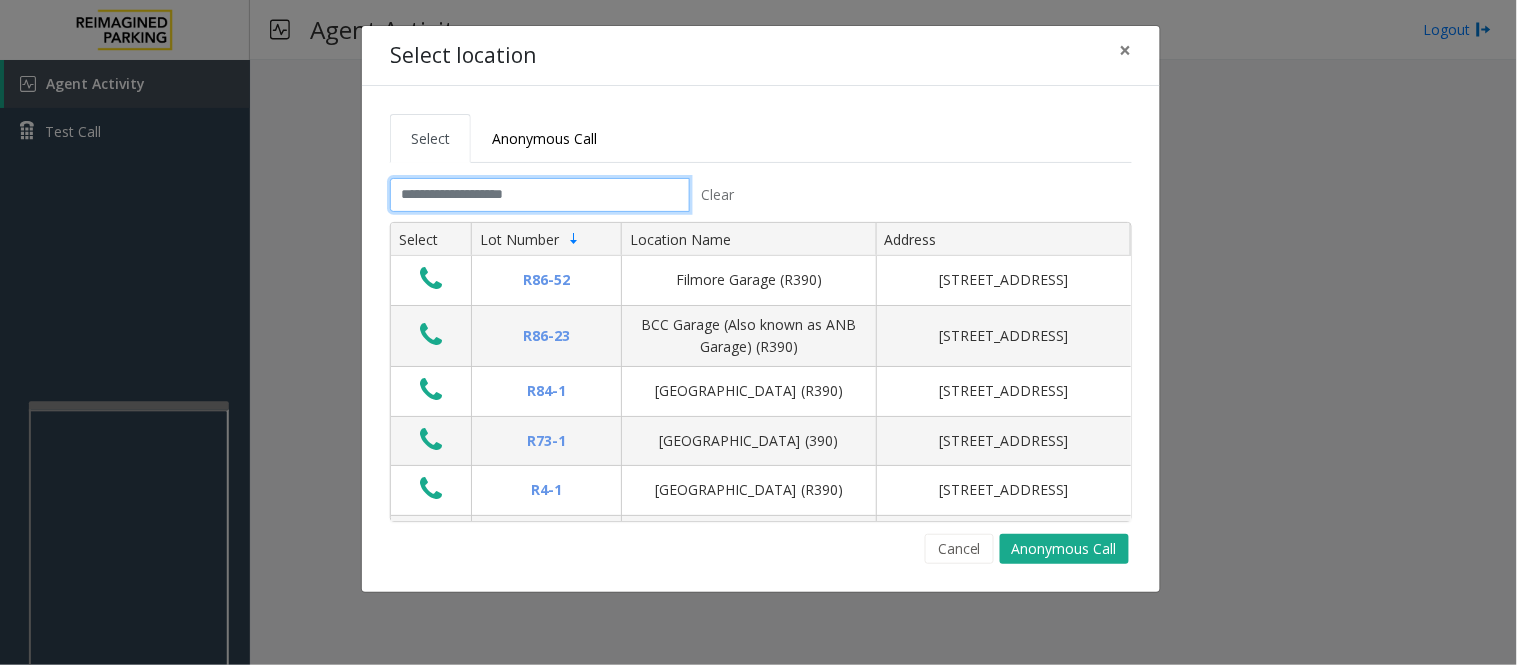 click 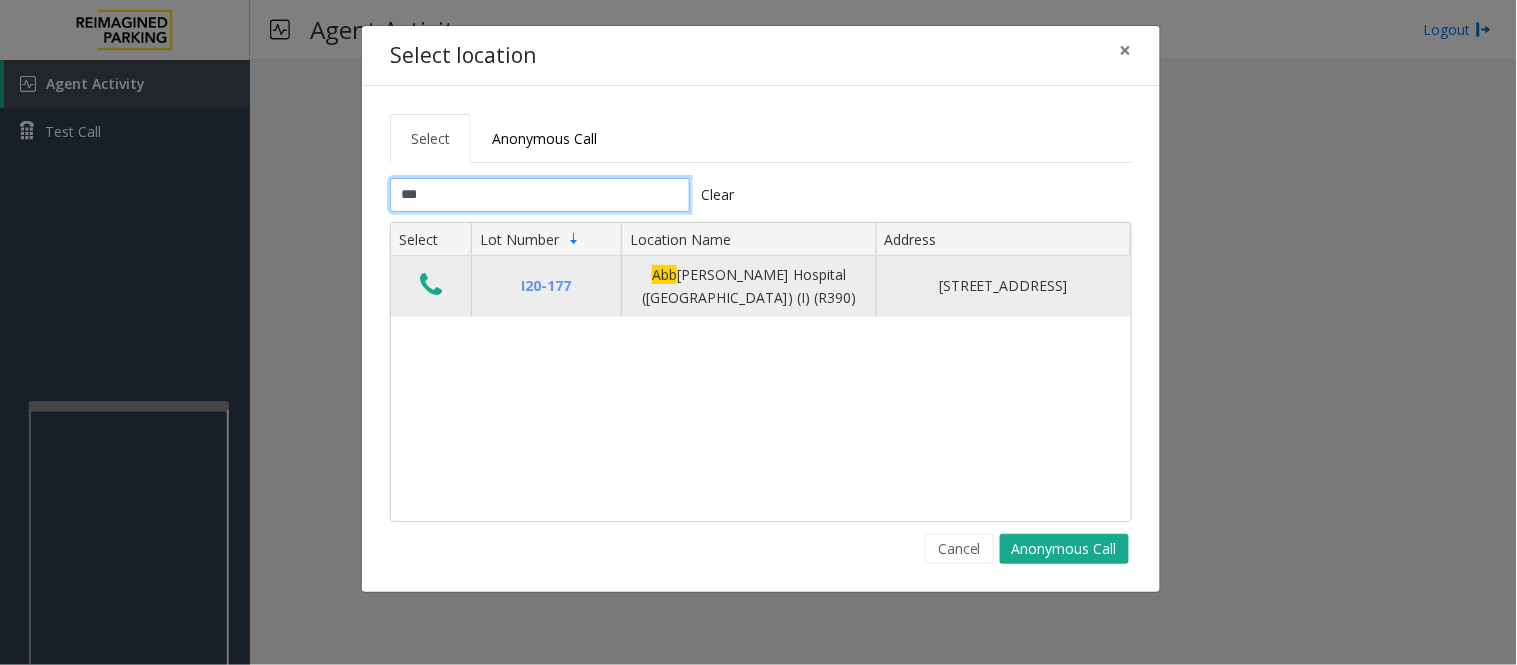 type on "***" 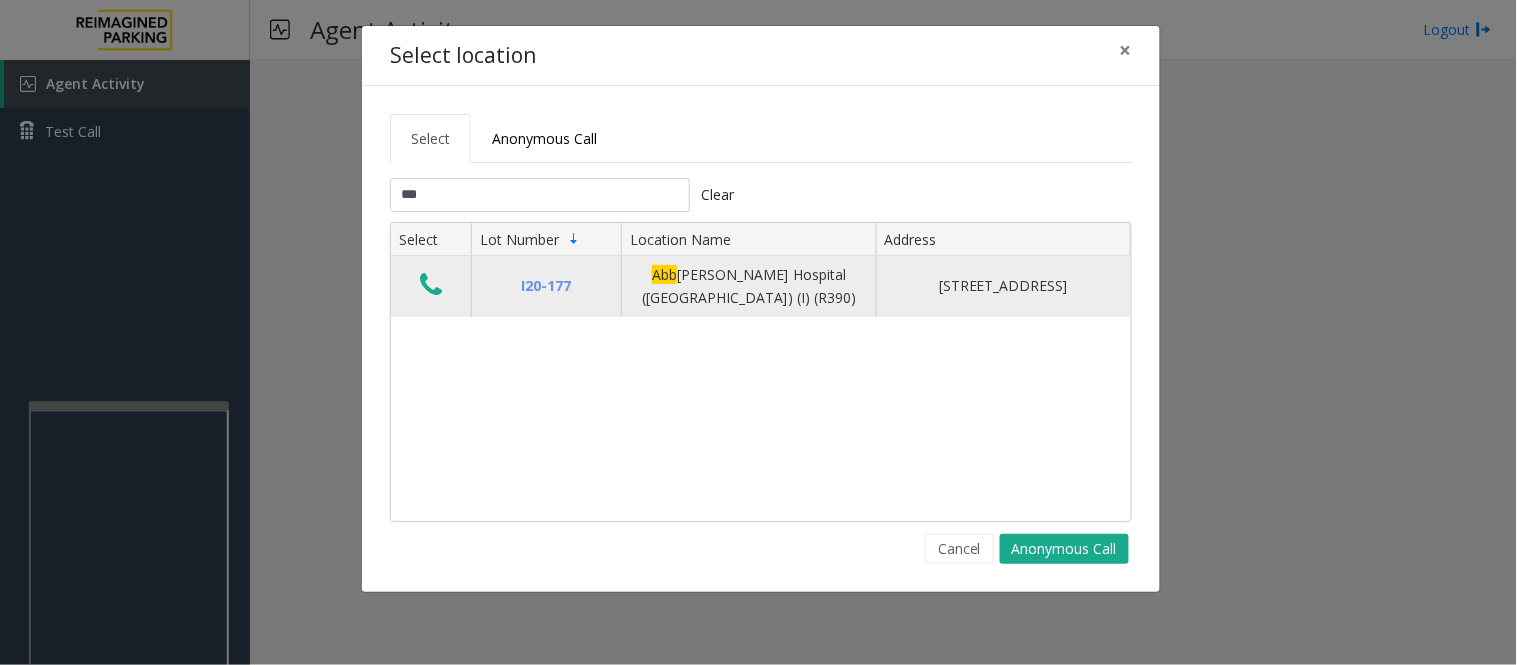 click 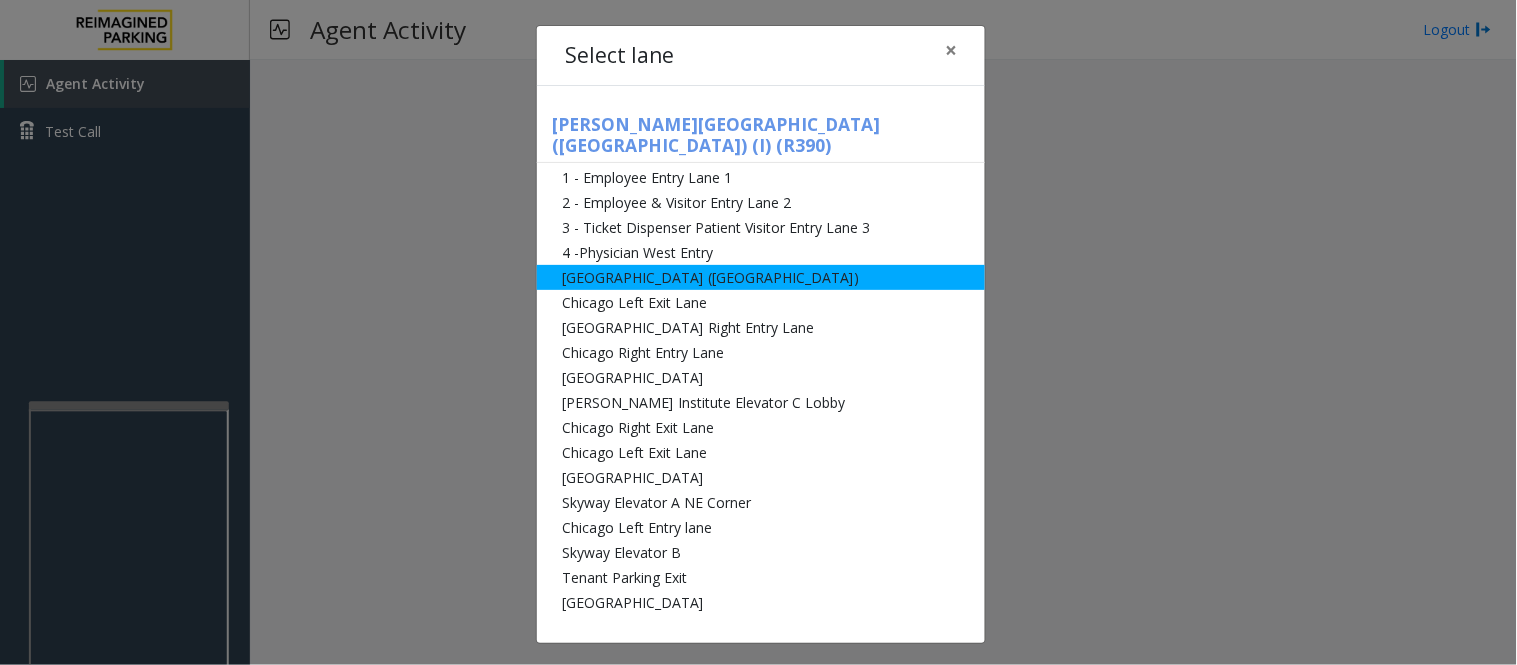 click on "[GEOGRAPHIC_DATA] ([GEOGRAPHIC_DATA])" 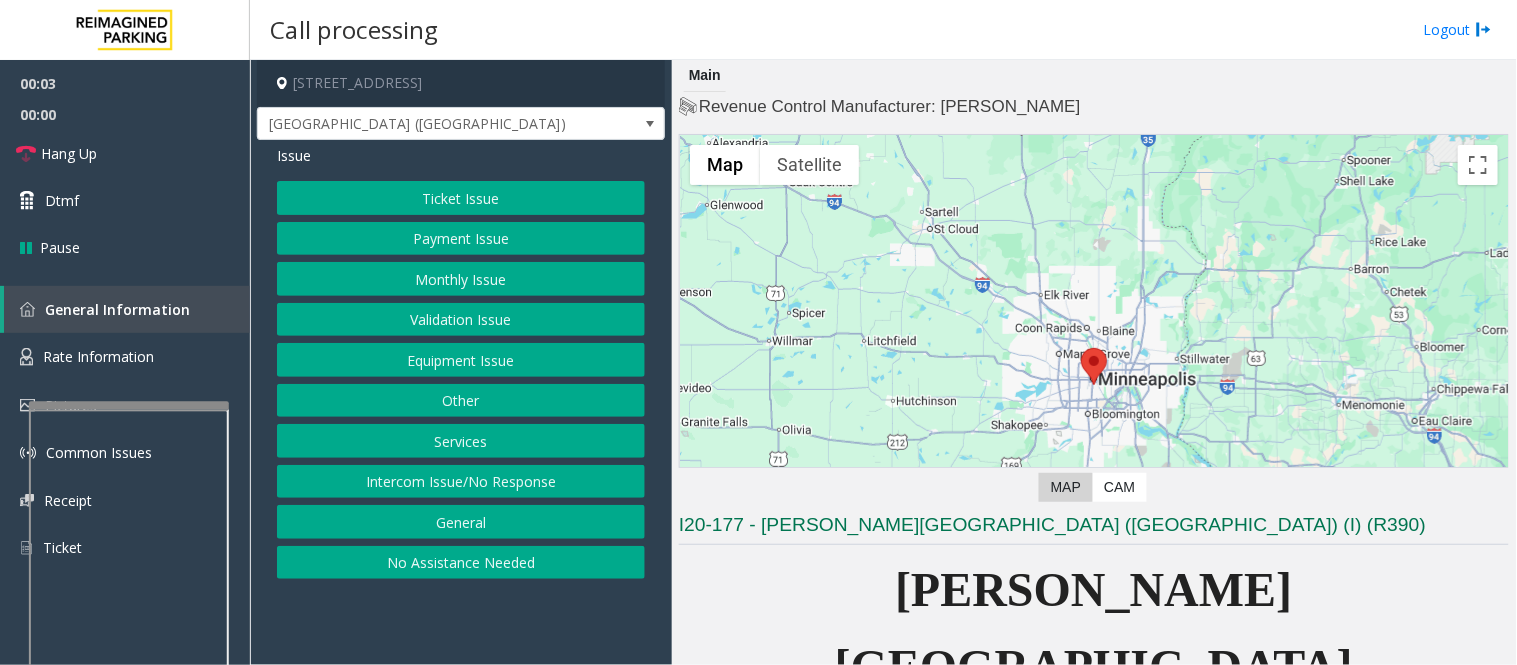 click on "Intercom Issue/No Response" 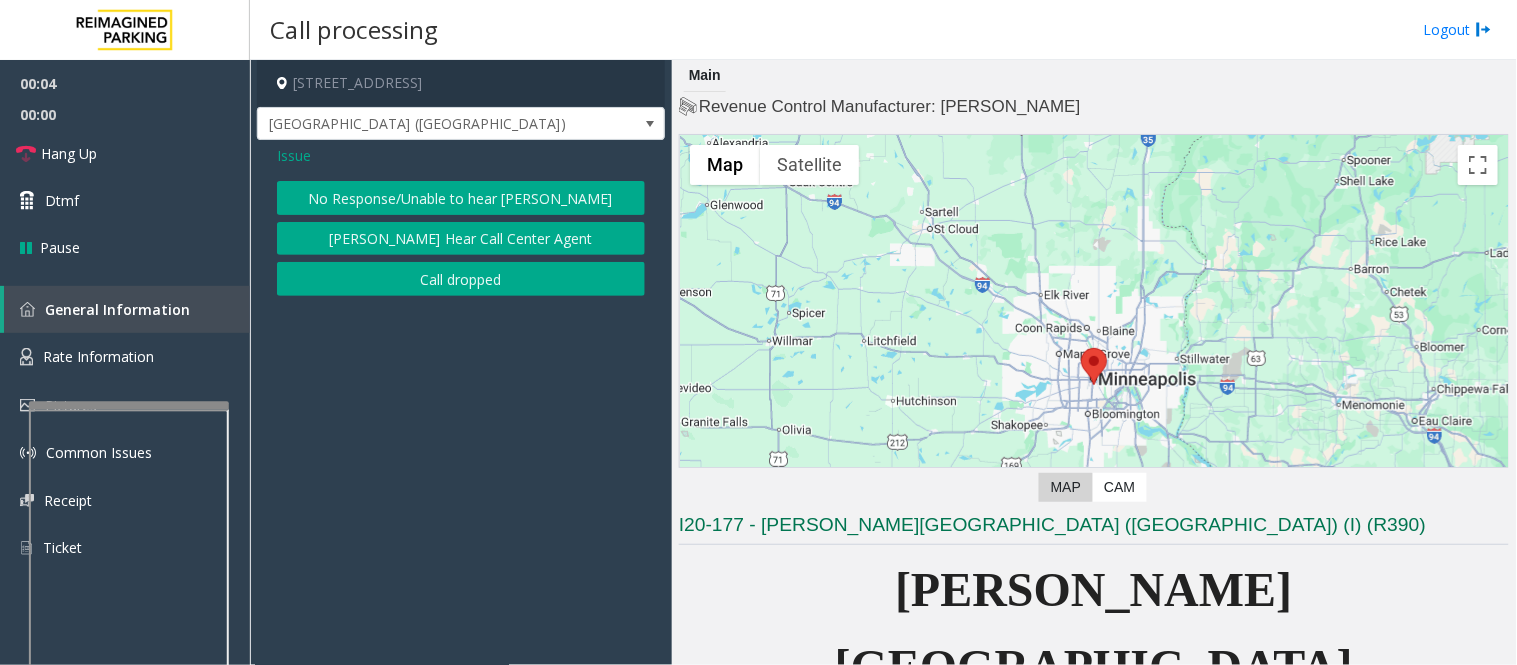 click on "No Response/Unable to hear [PERSON_NAME]" 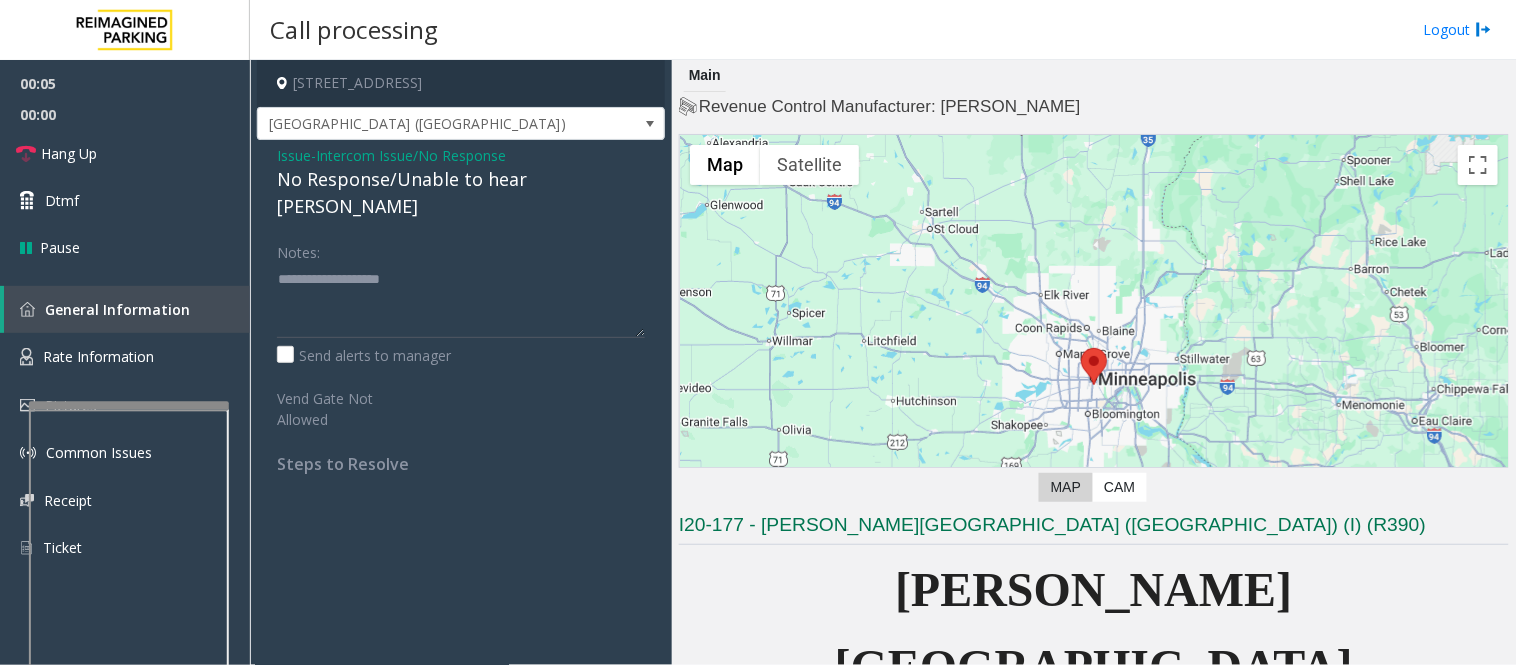 click on "No Response/Unable to hear [PERSON_NAME]" 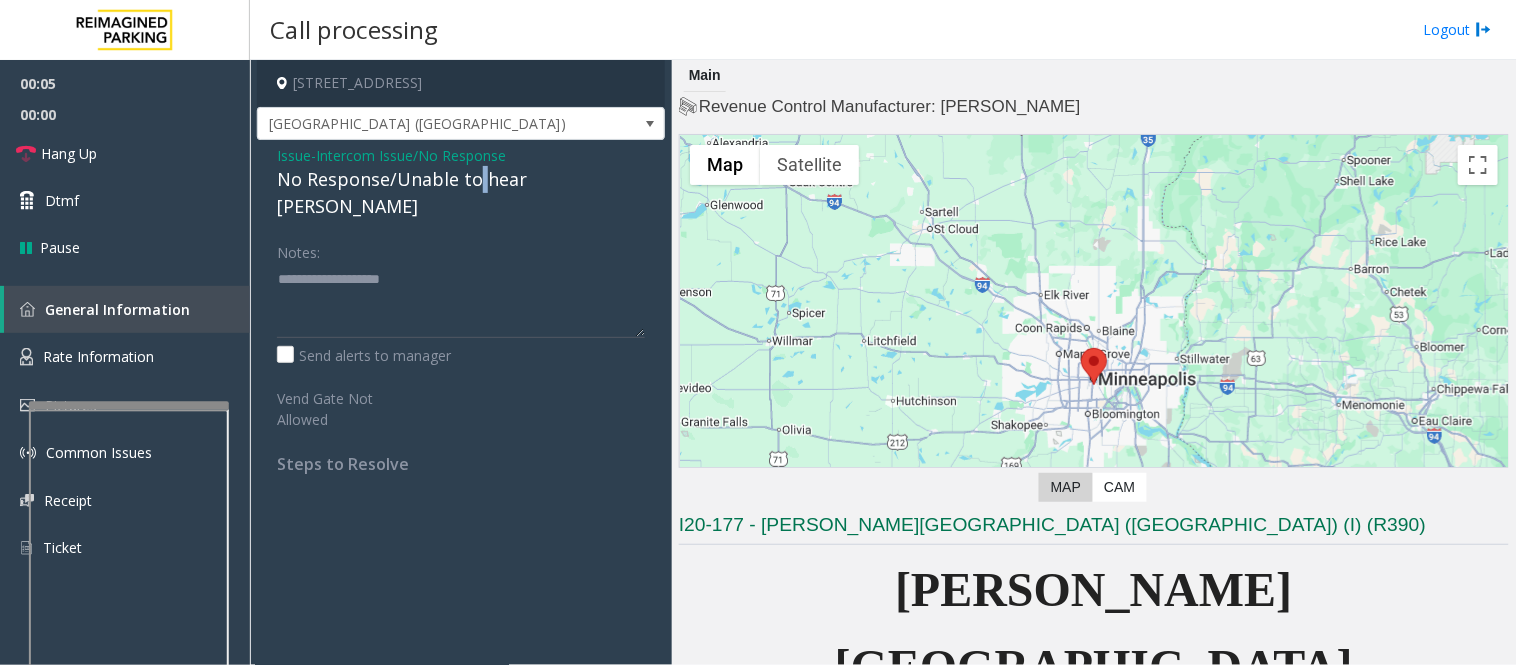 click on "No Response/Unable to hear [PERSON_NAME]" 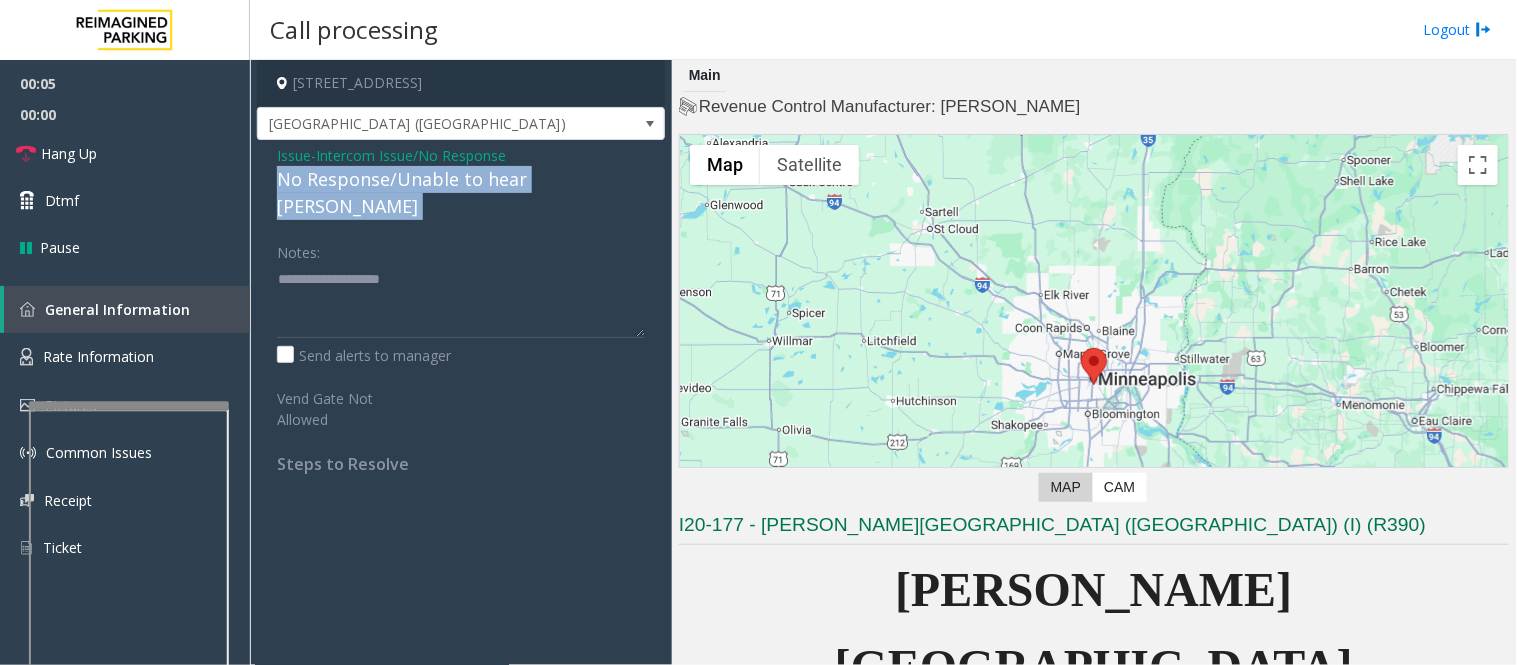 click on "No Response/Unable to hear [PERSON_NAME]" 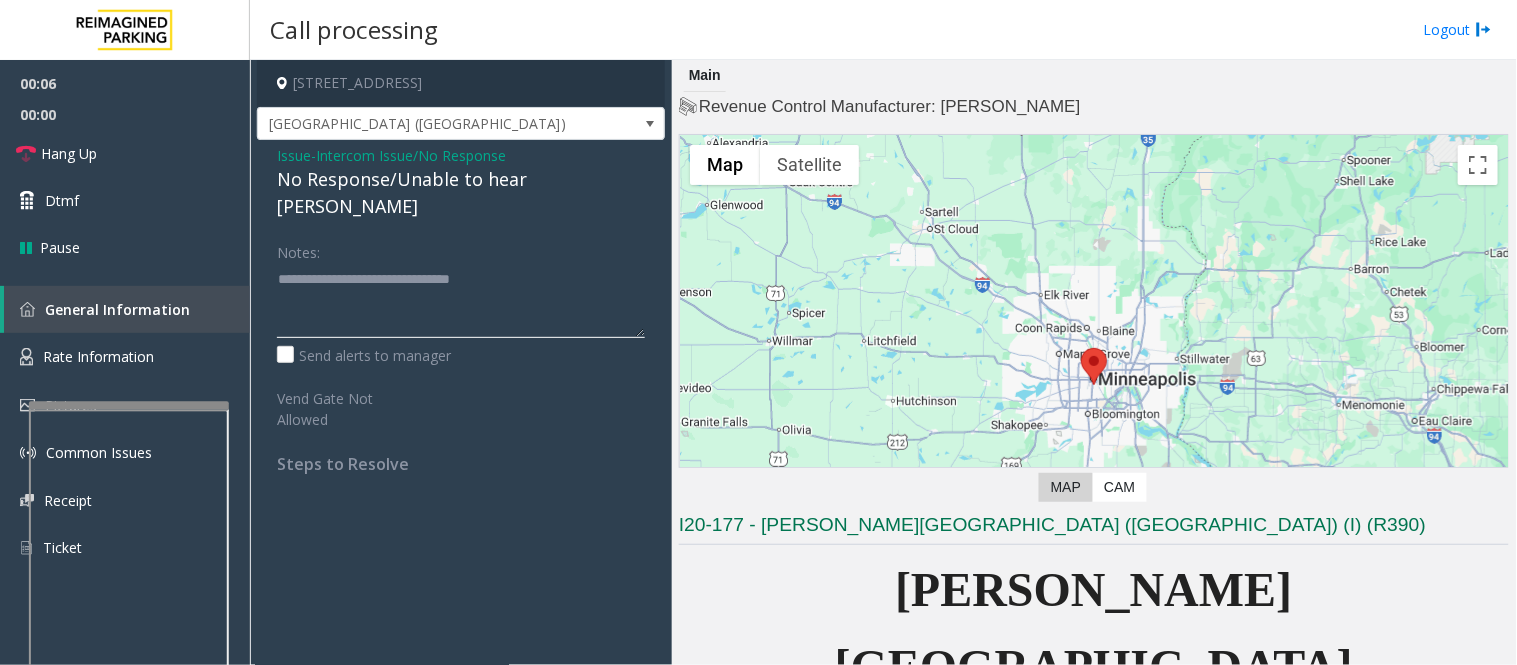 click 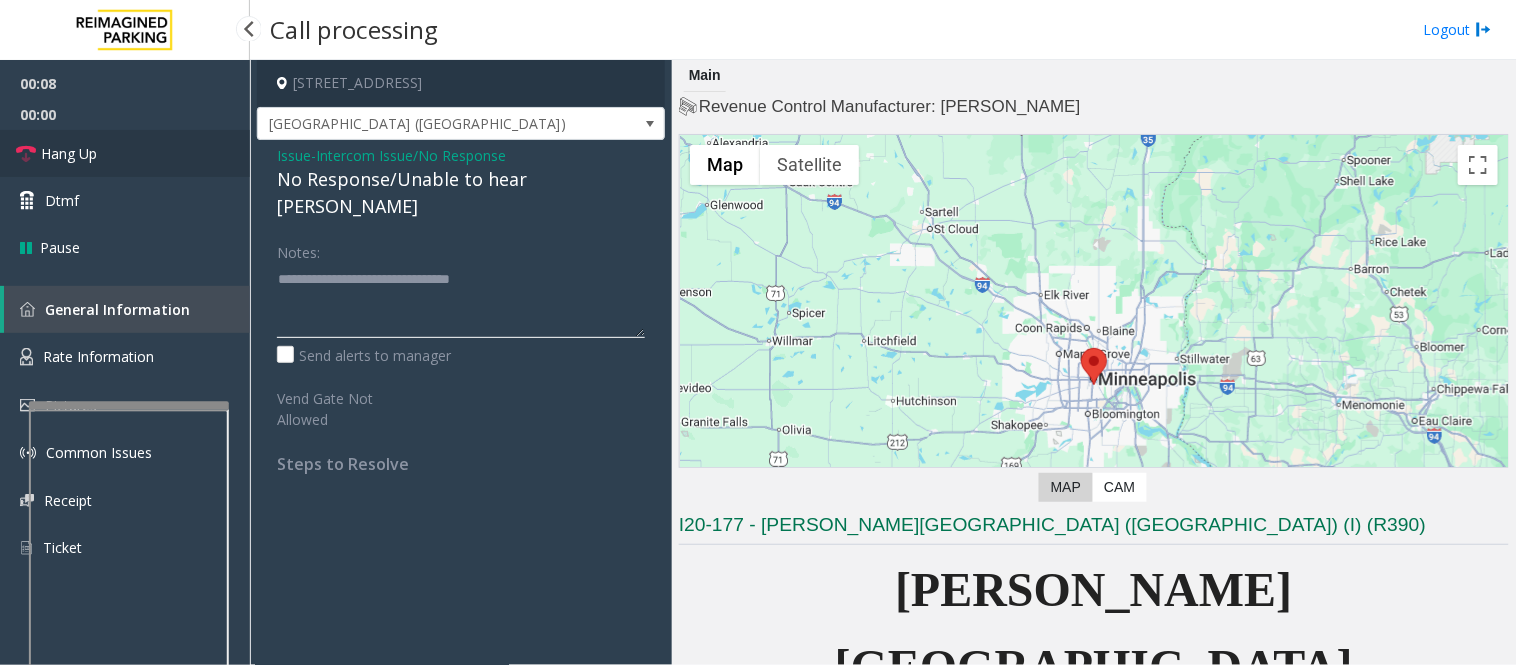 type on "**********" 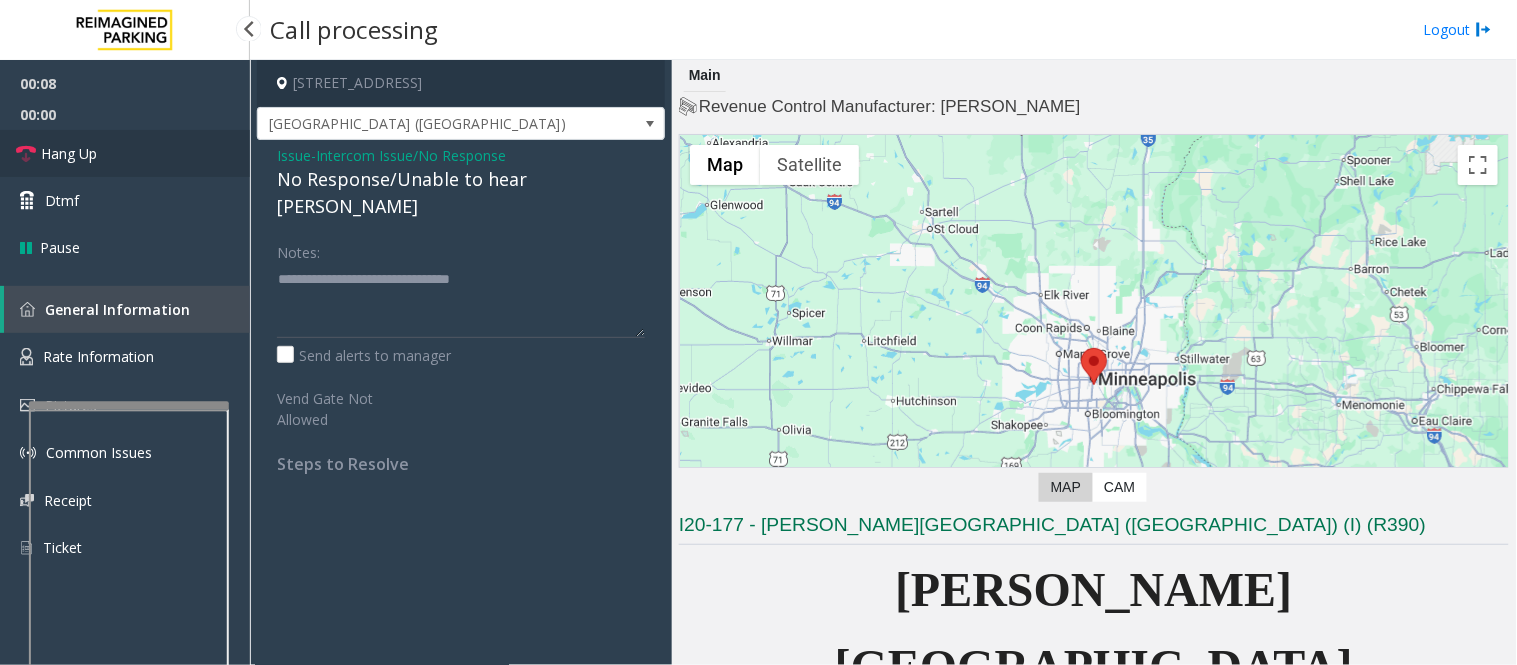 click on "Hang Up" at bounding box center (125, 153) 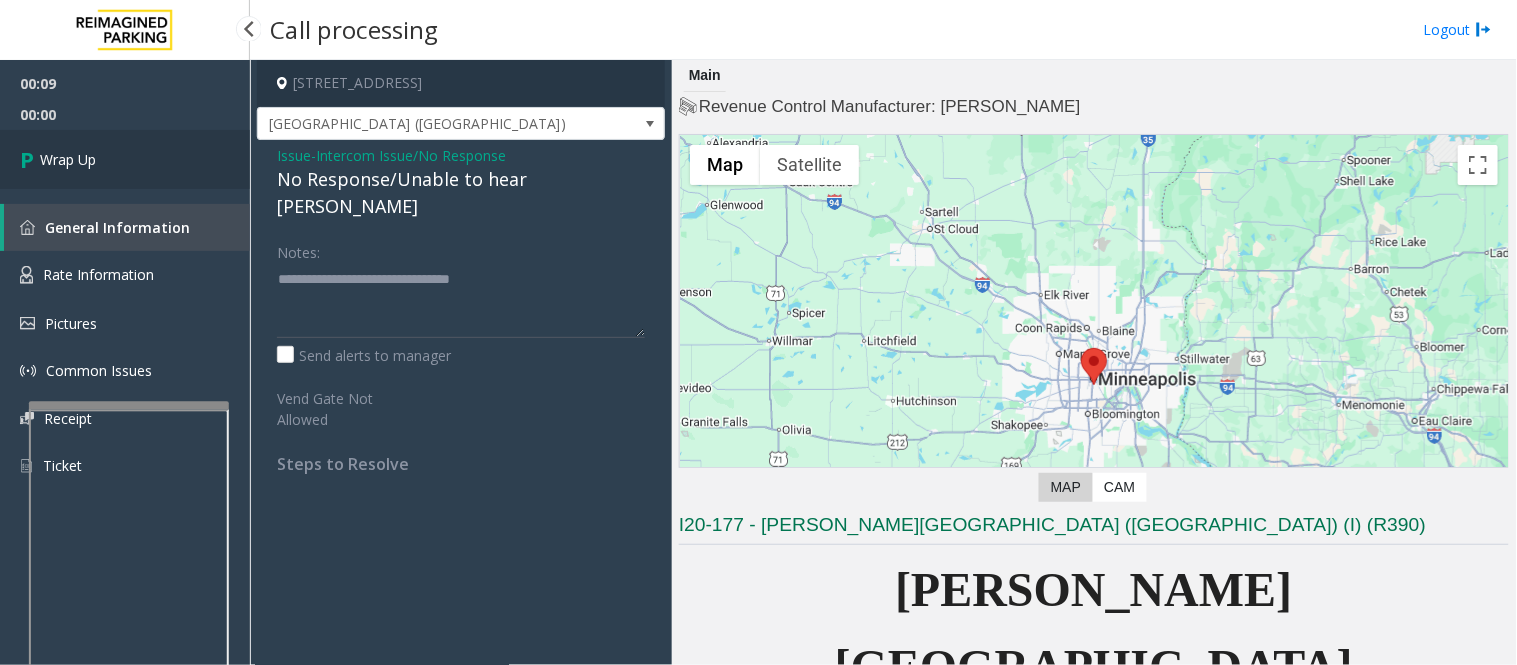click on "Wrap Up" at bounding box center [125, 159] 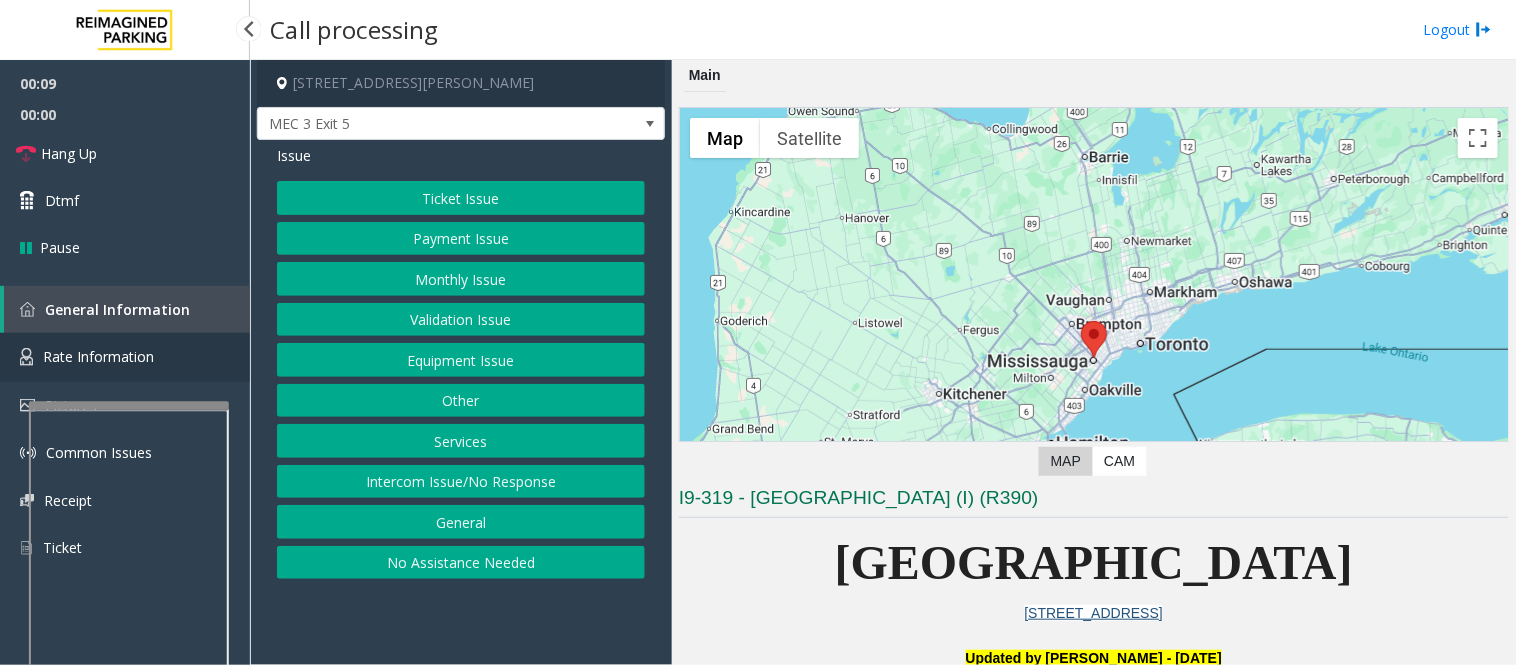click on "Rate Information" at bounding box center [125, 357] 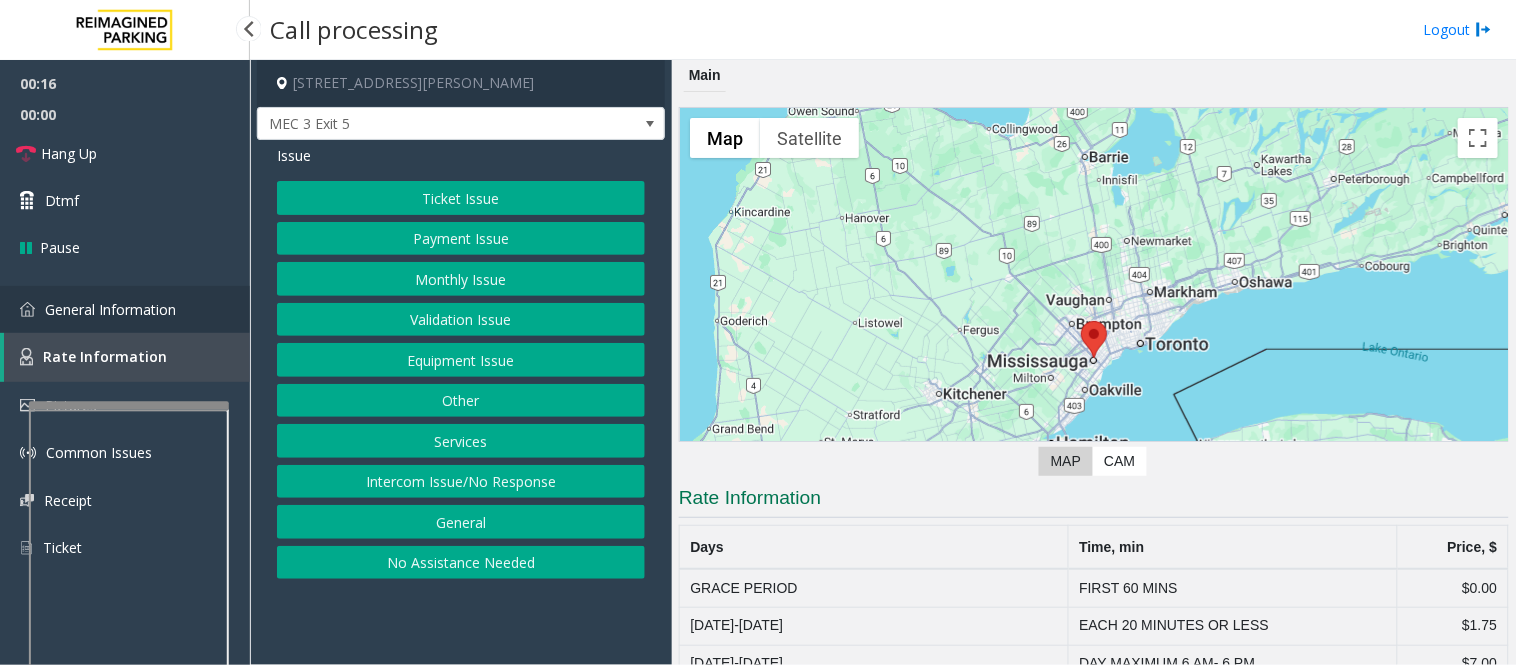 click on "General Information" at bounding box center [125, 309] 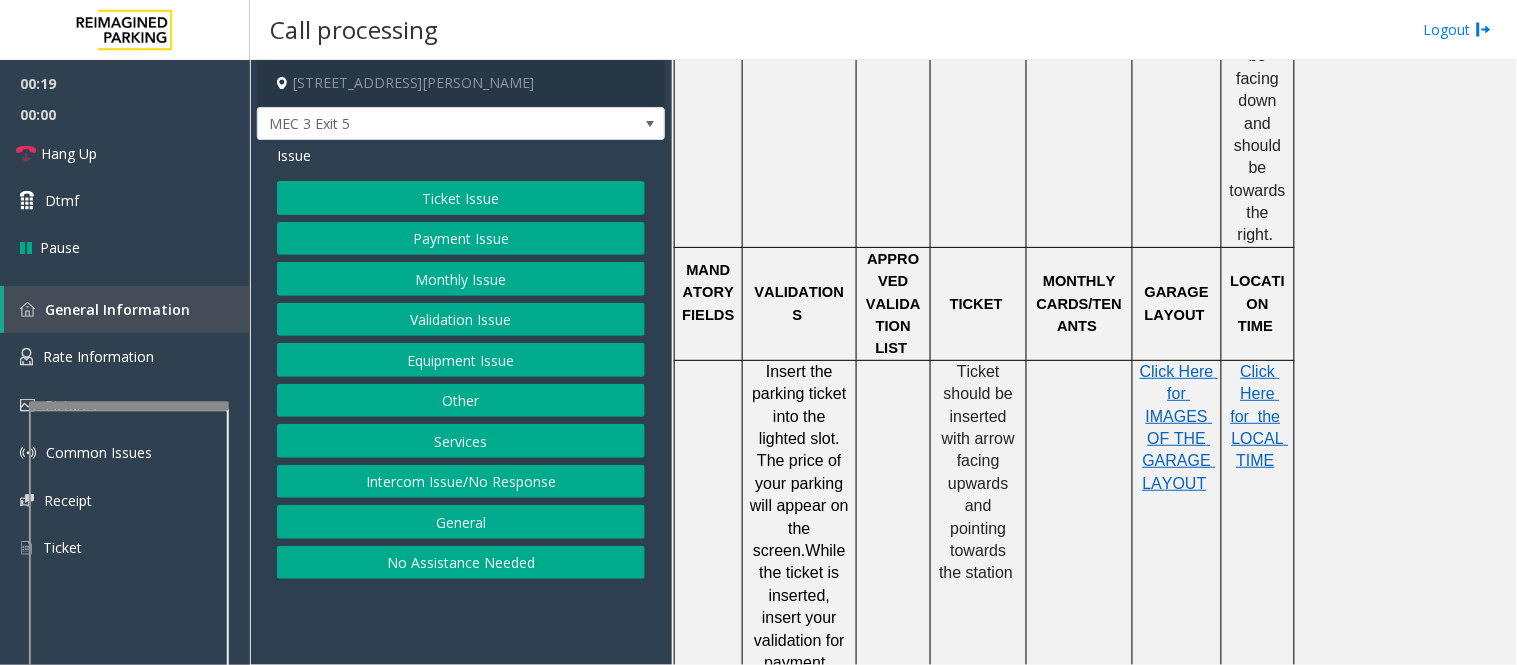 scroll, scrollTop: 1666, scrollLeft: 0, axis: vertical 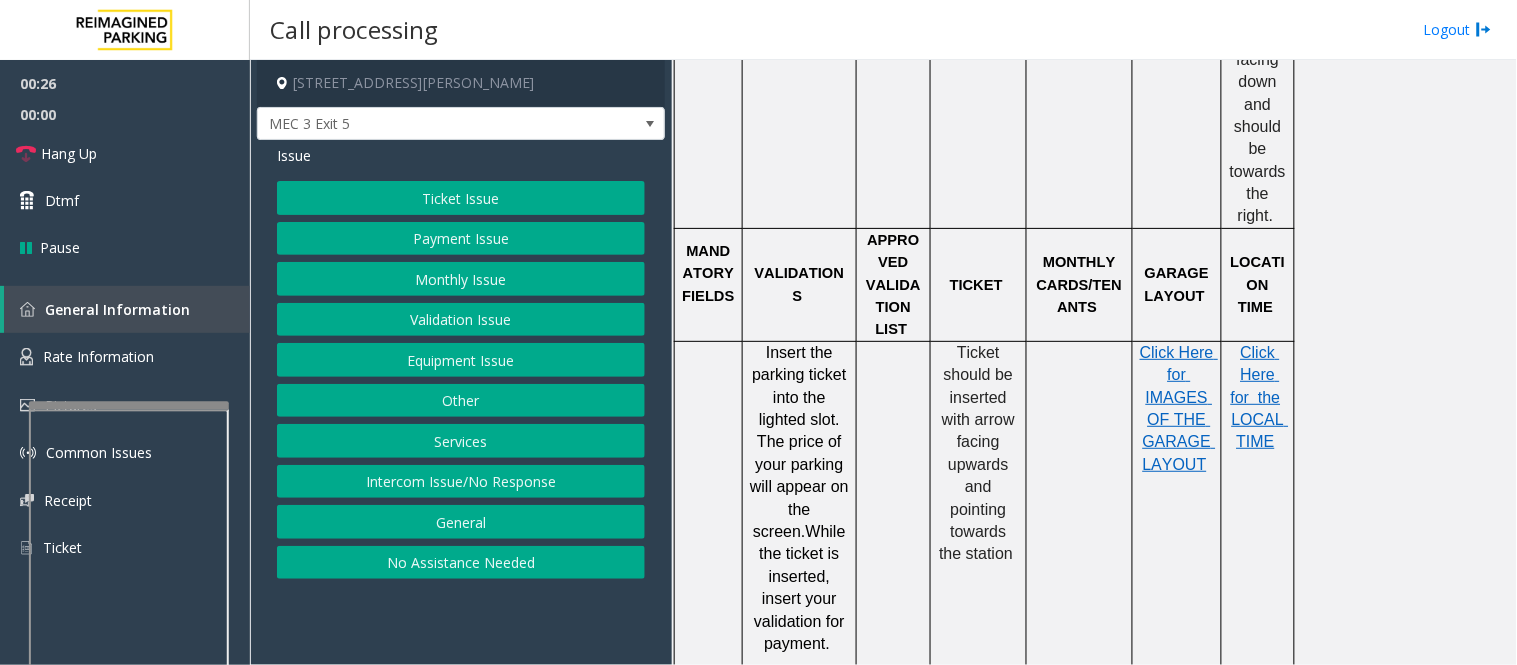 click on "Issue  Ticket Issue   Payment Issue   Monthly Issue   Validation Issue   Equipment Issue   Other   Services   Intercom Issue/No Response   General   No Assistance Needed" 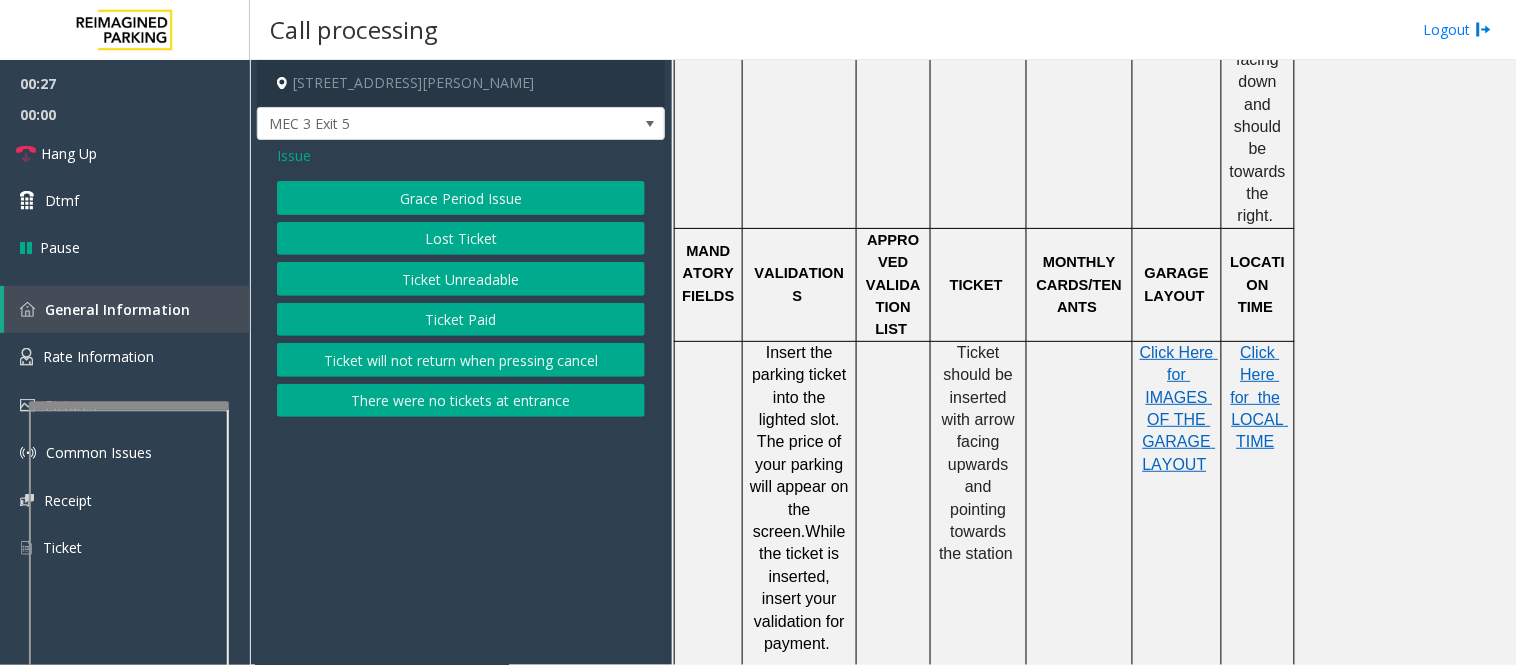 click on "Grace Period Issue" 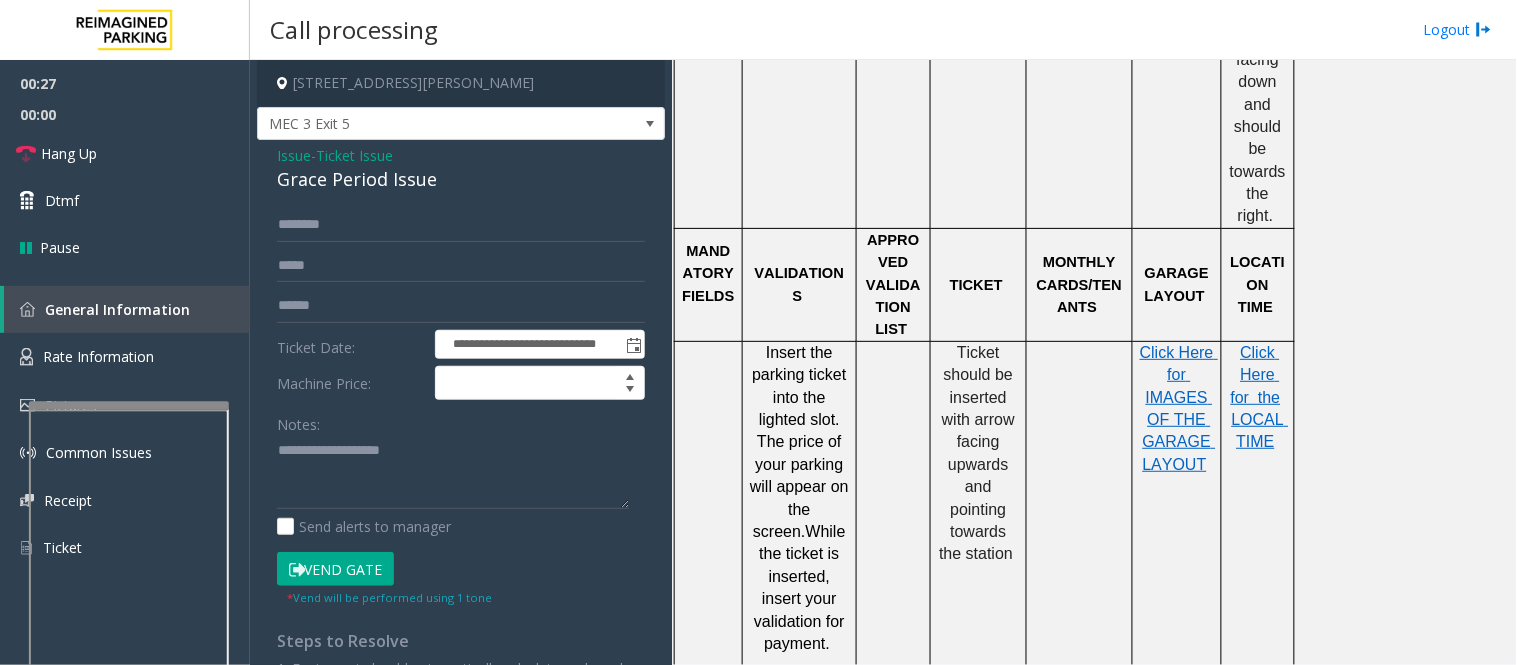 click on "Grace Period Issue" 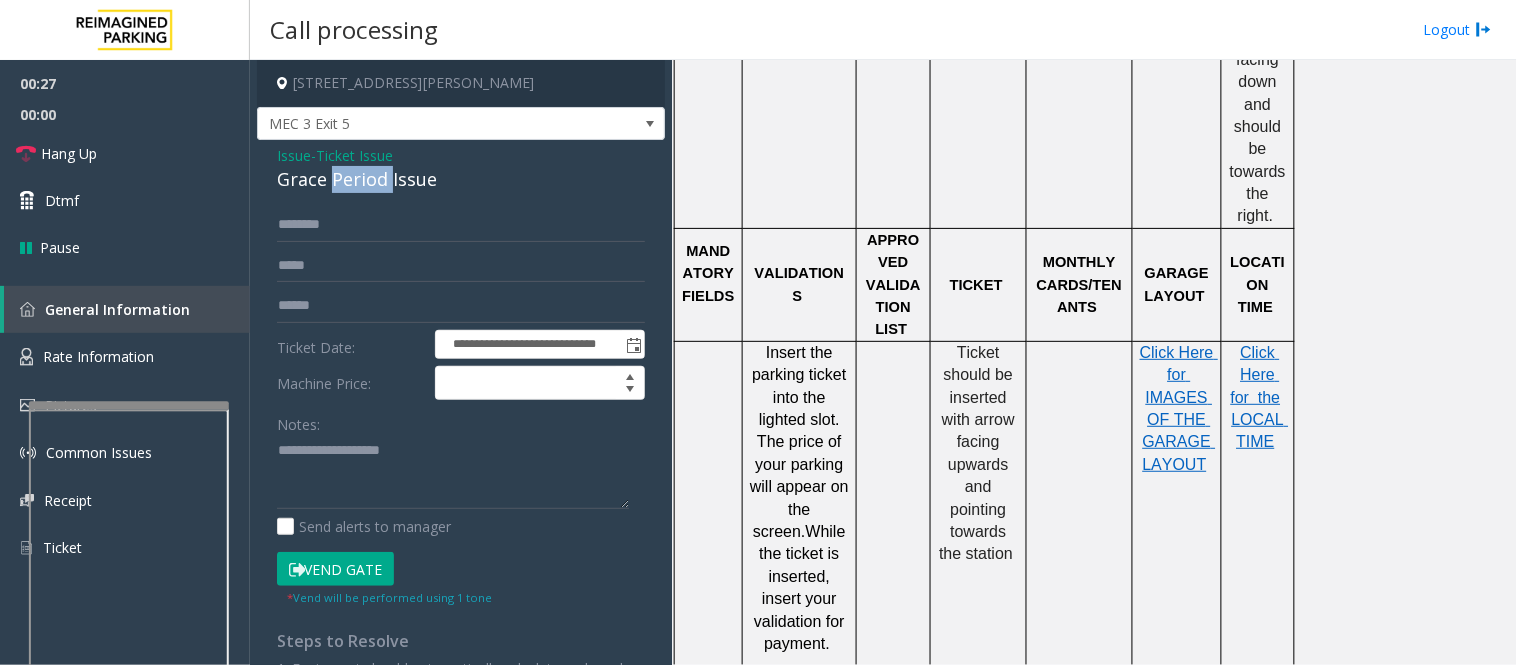 click on "Grace Period Issue" 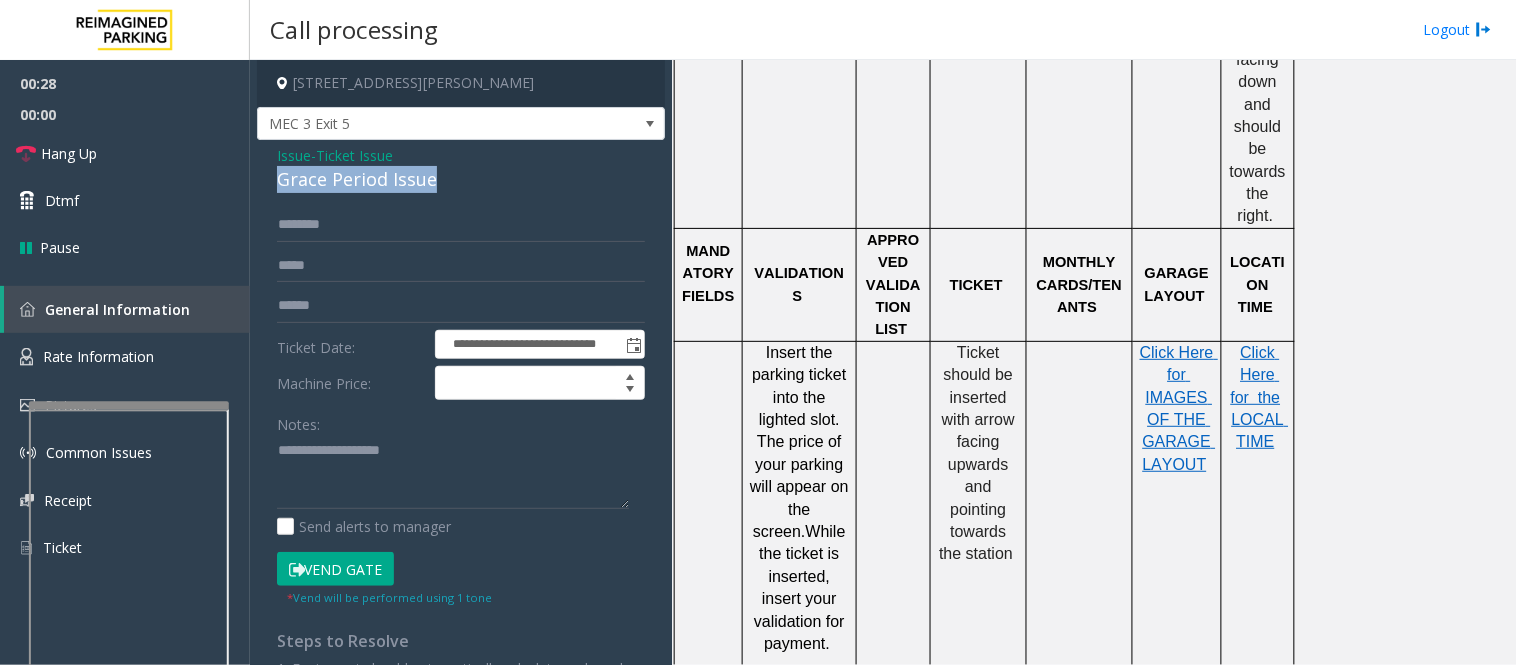 click on "Grace Period Issue" 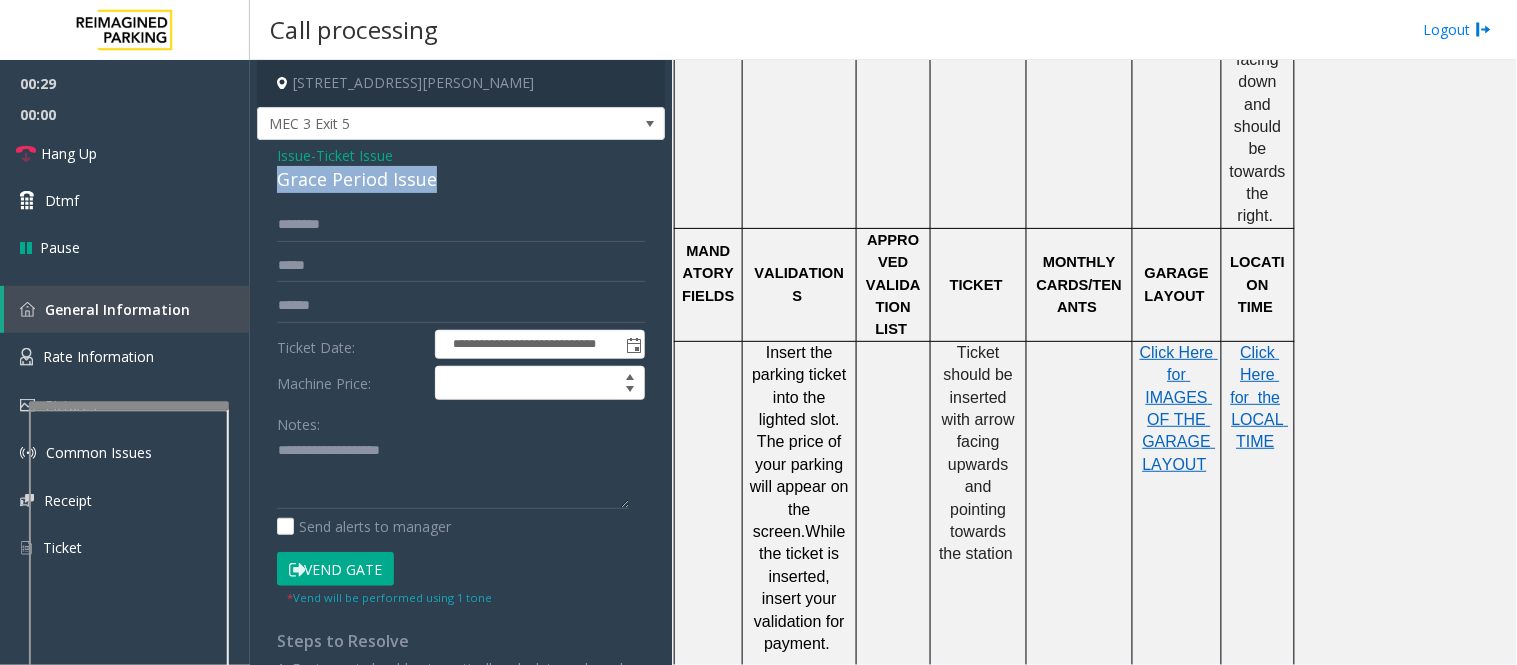 copy on "Grace Period Issue" 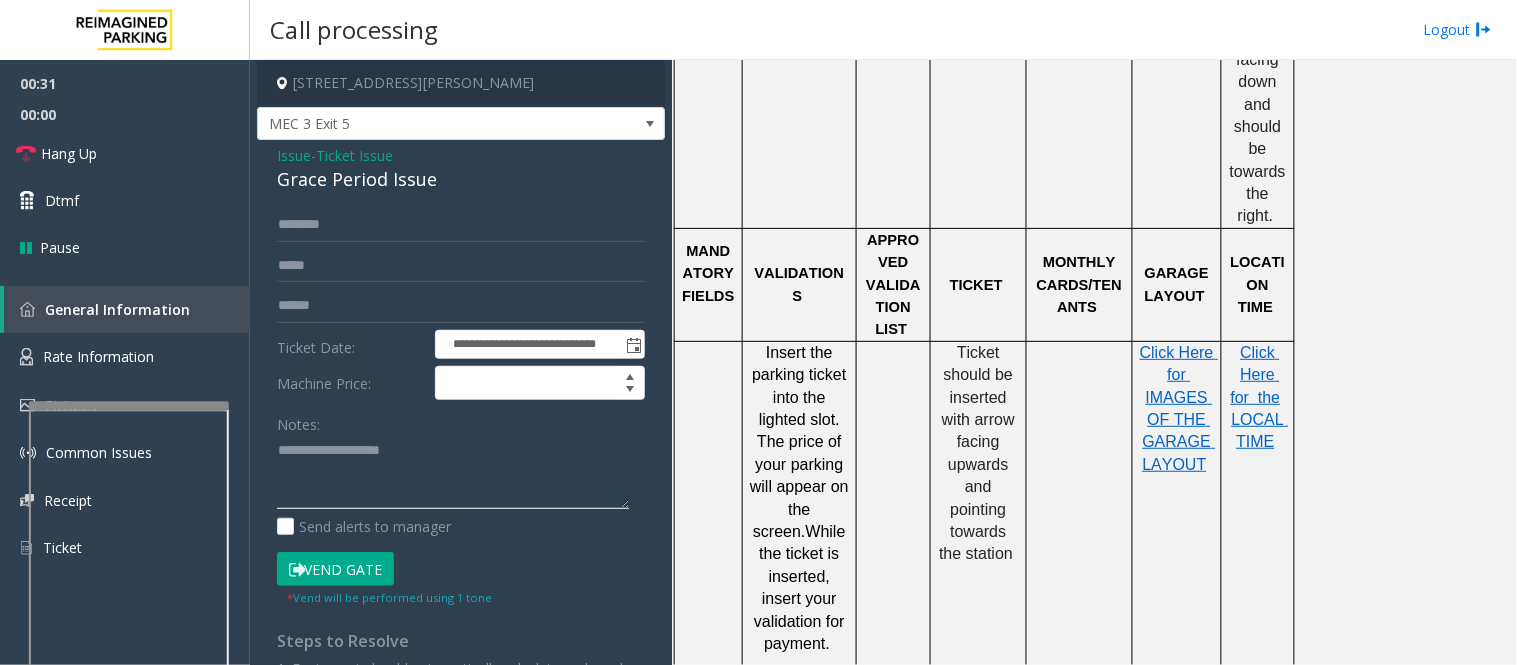 click 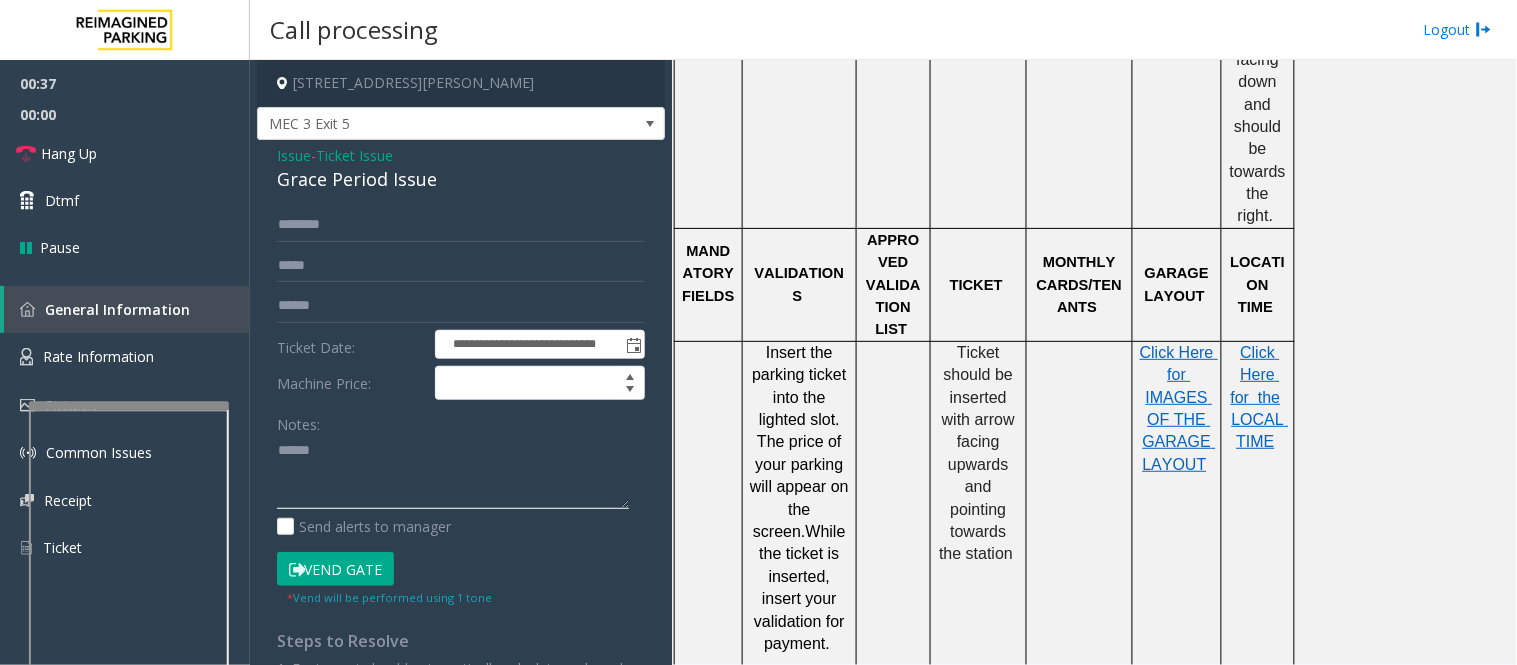 paste on "**********" 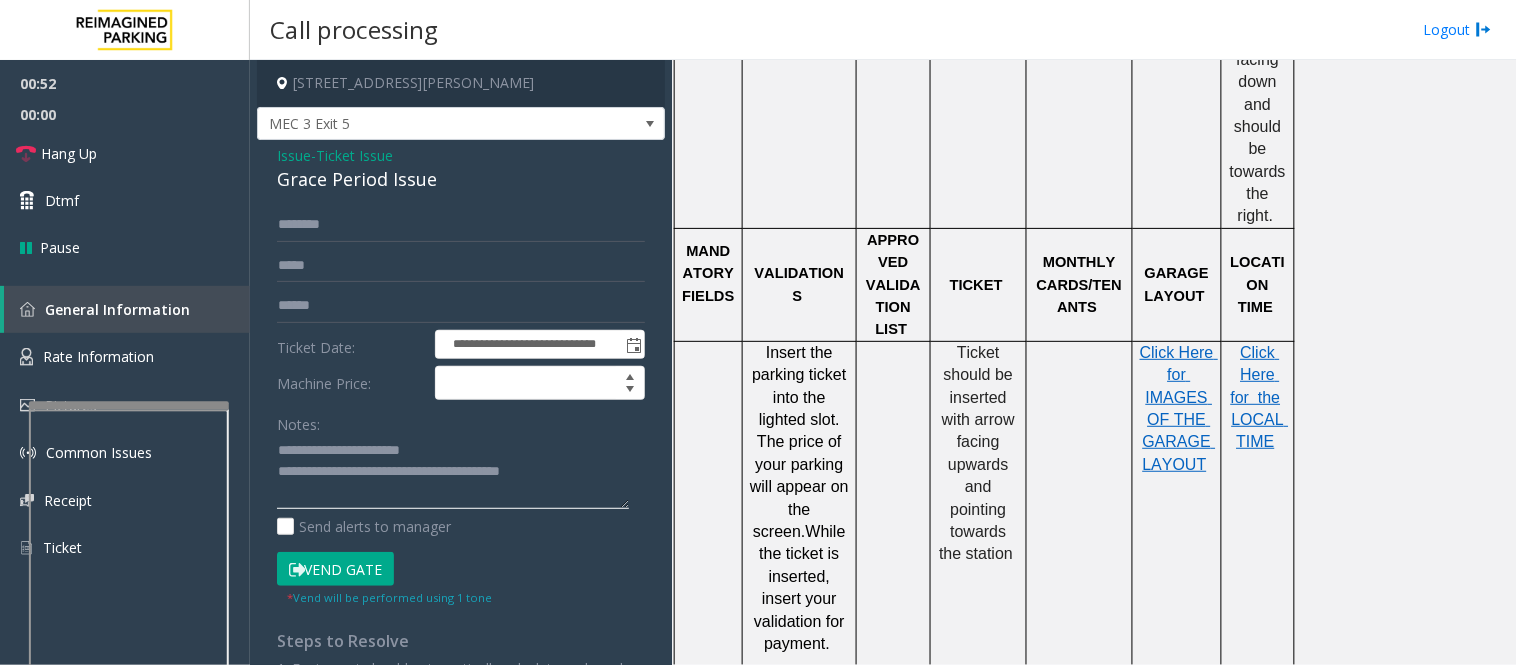 type on "**********" 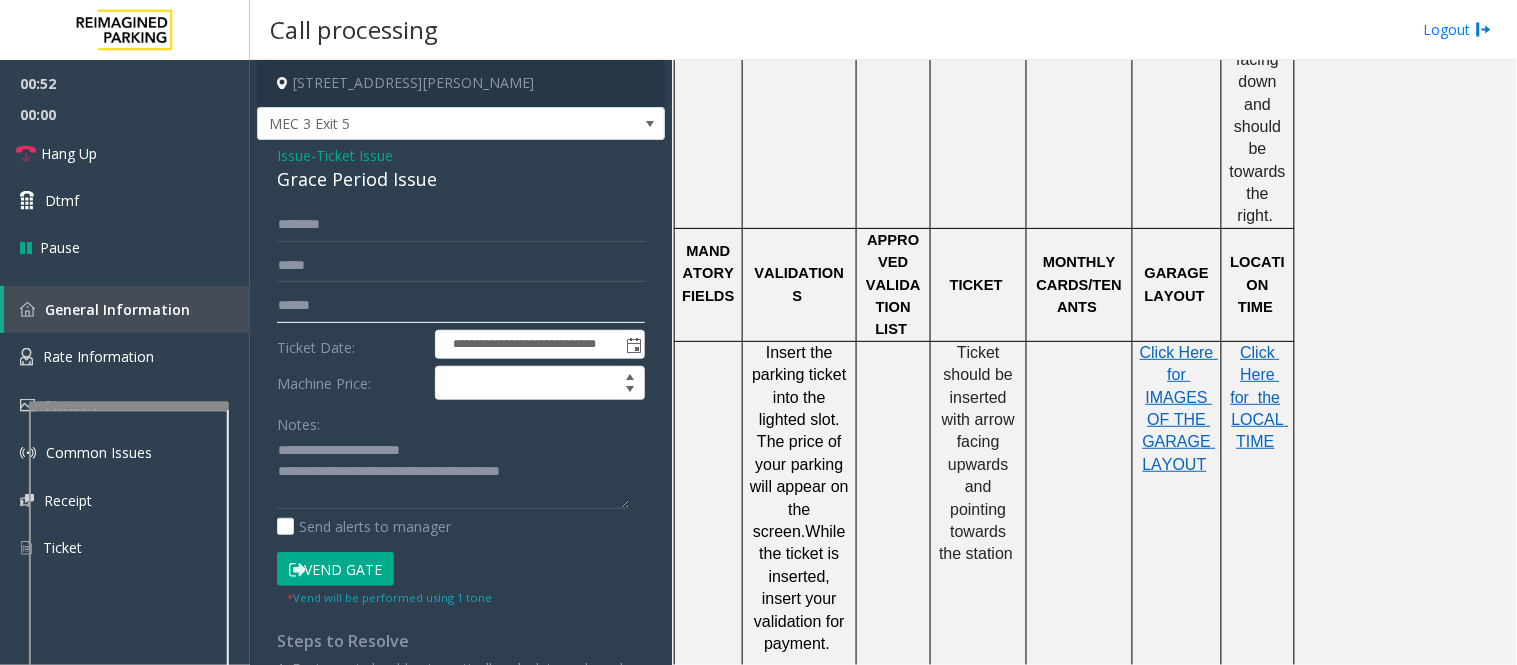 click 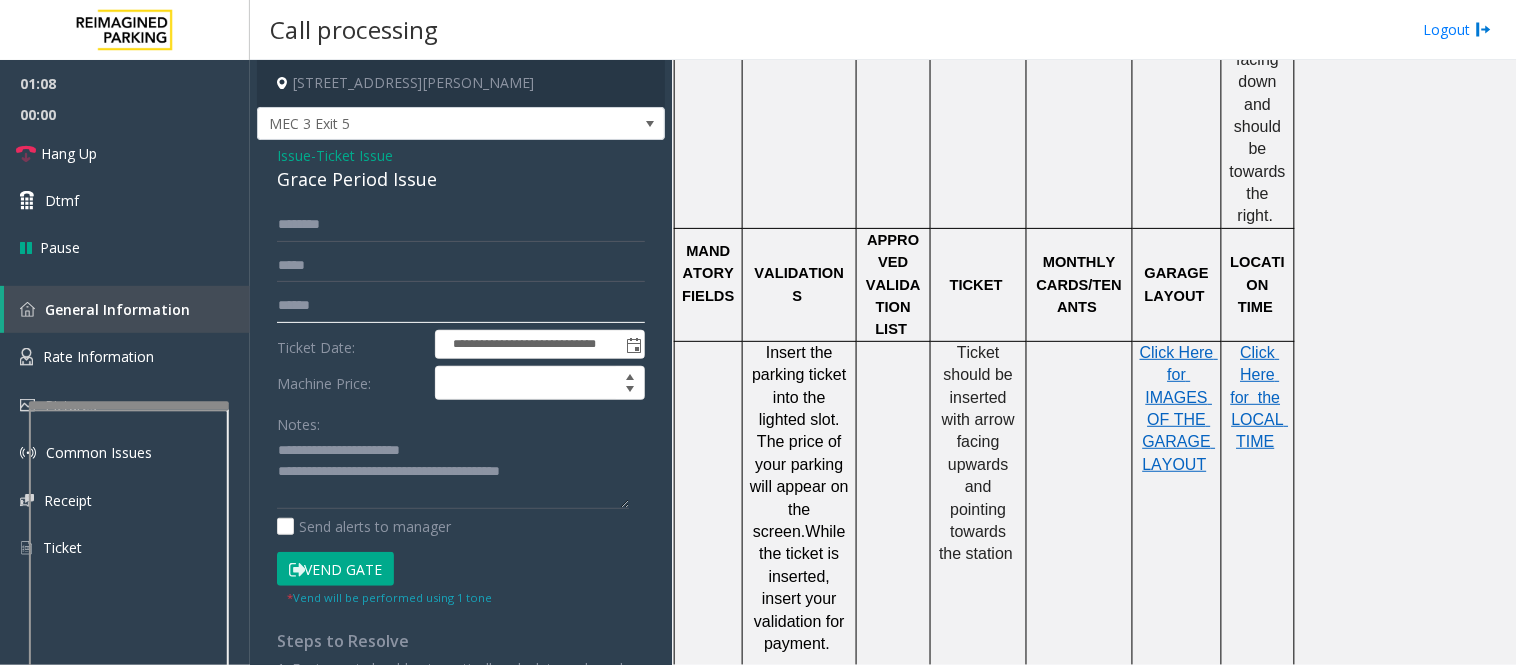 type on "******" 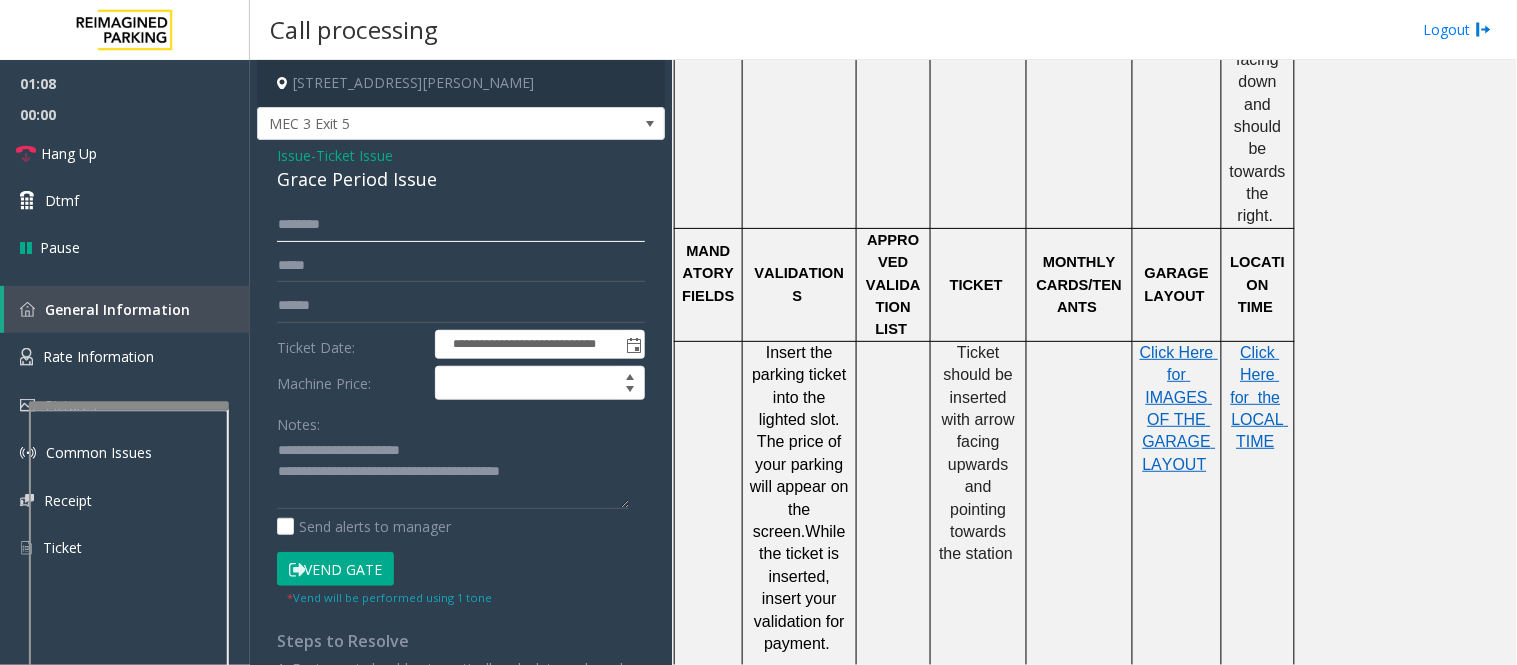 click 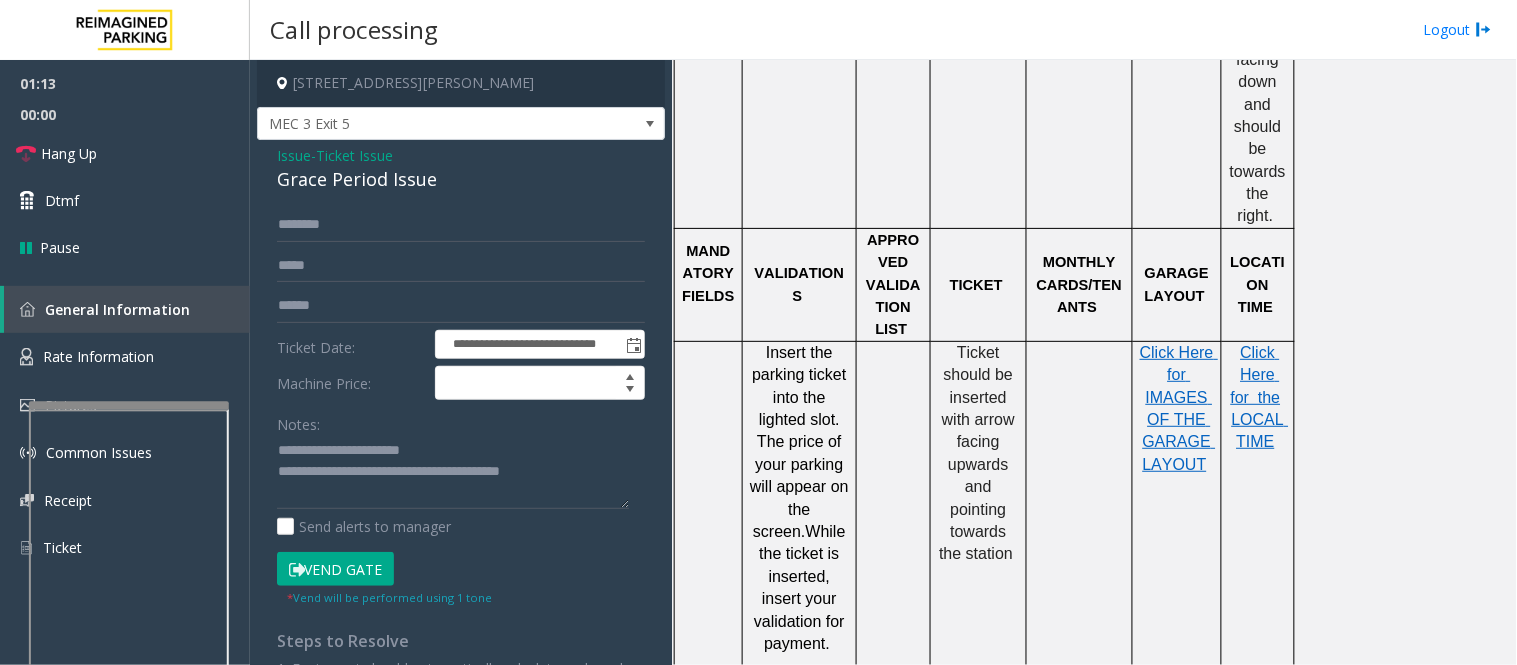 click on "Vend Gate" 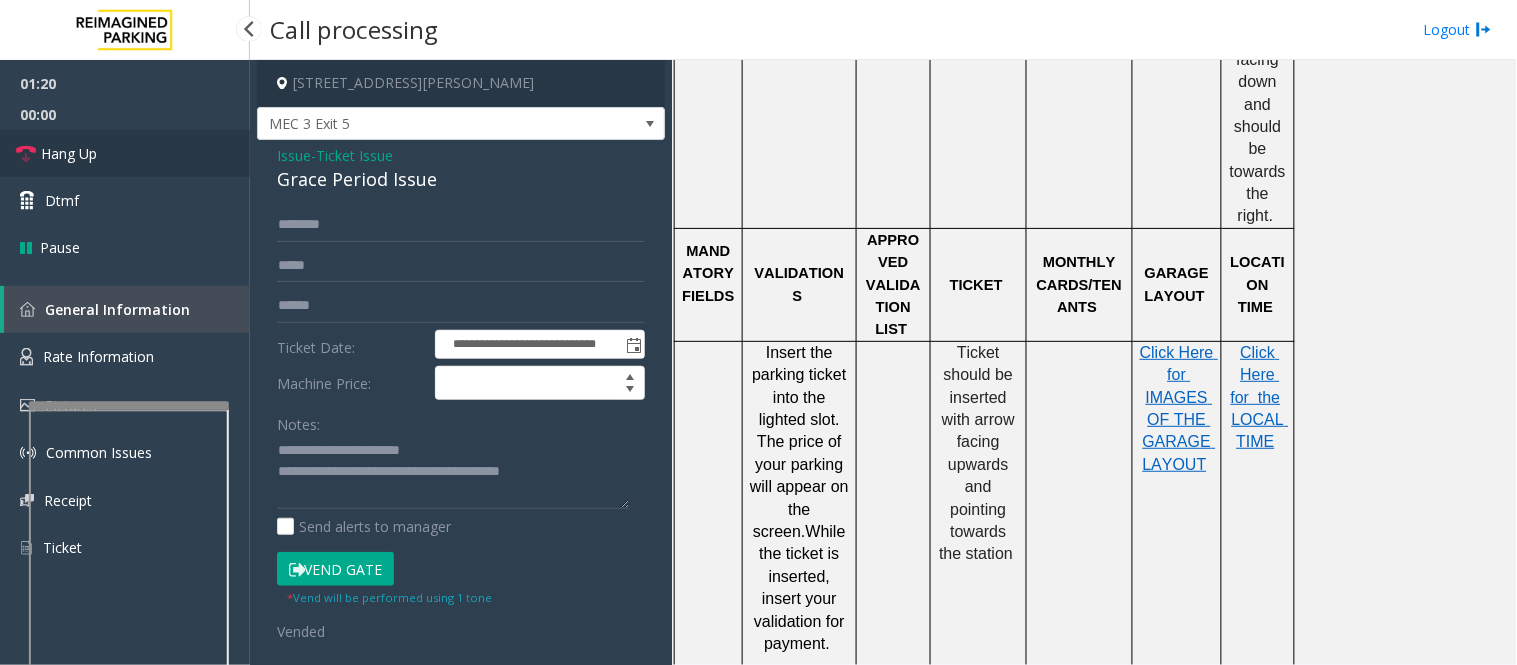 click on "Hang Up" at bounding box center (125, 153) 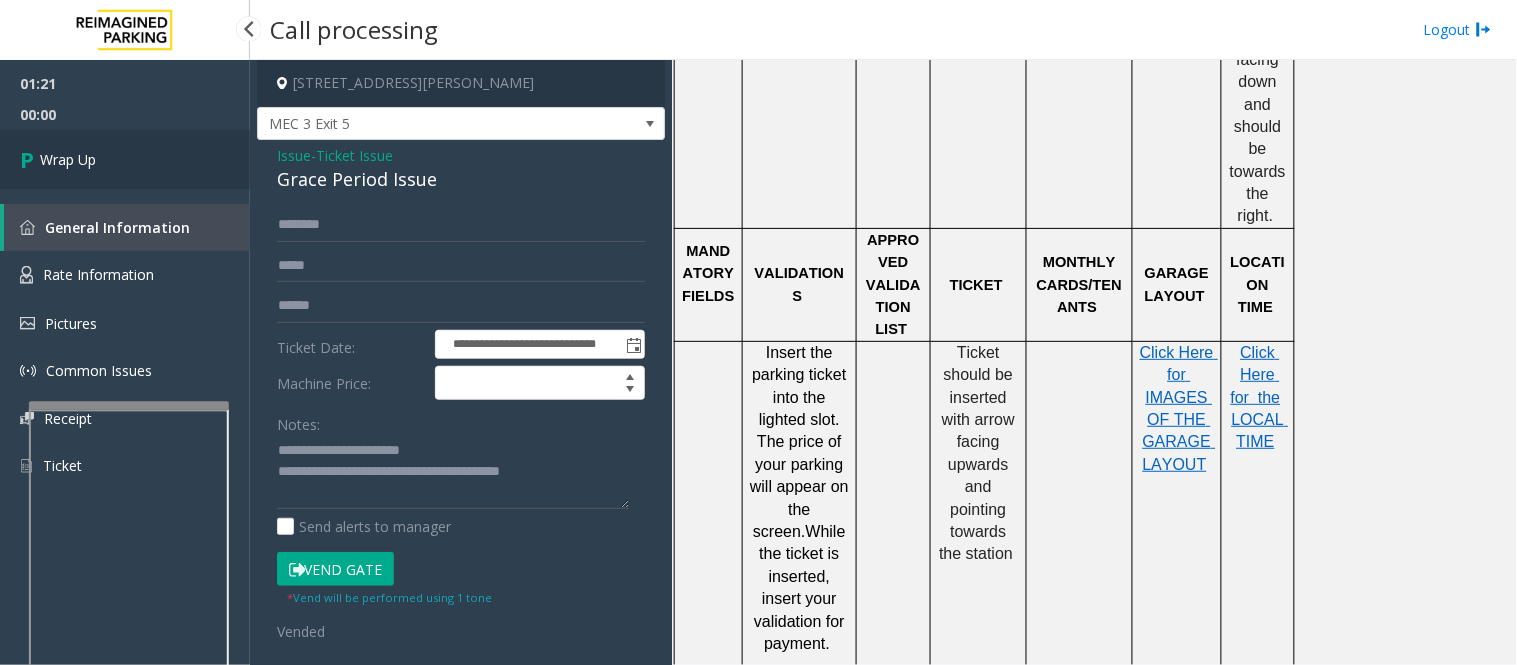 click on "Wrap Up" at bounding box center [125, 159] 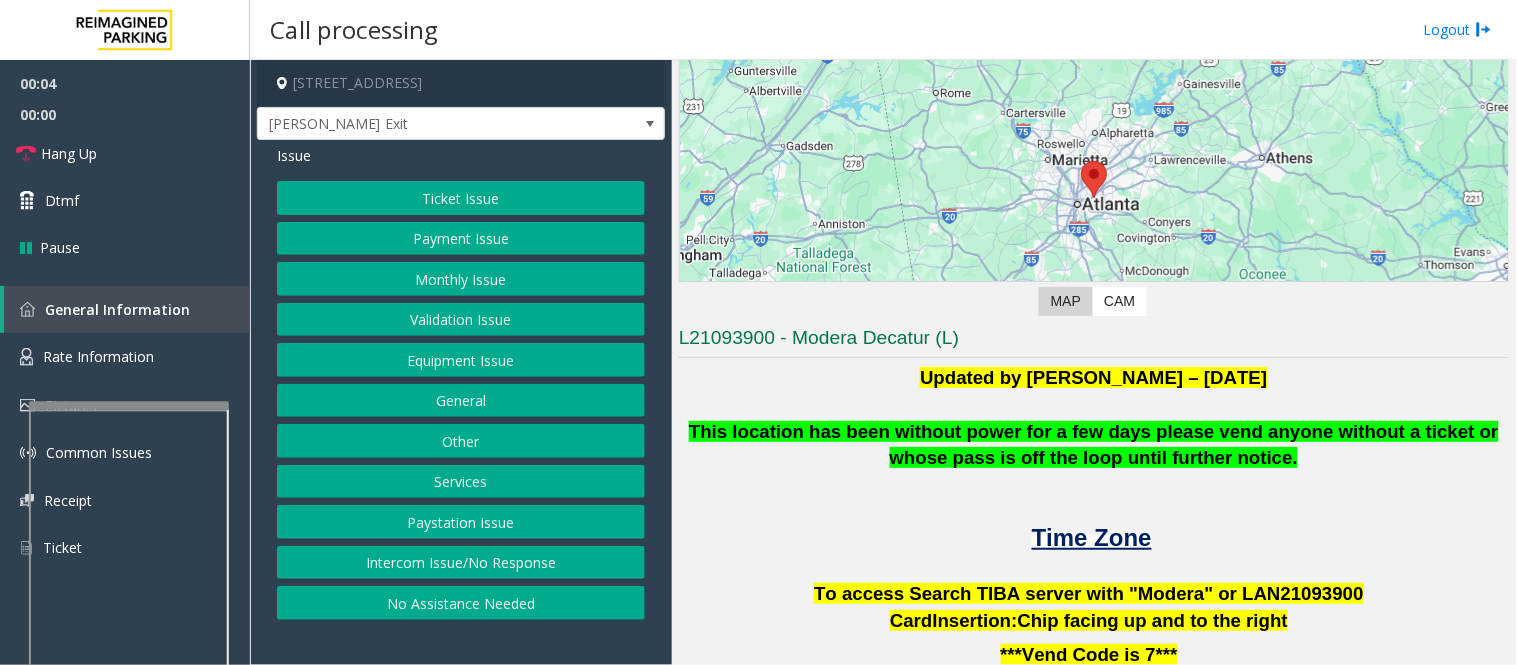 scroll, scrollTop: 666, scrollLeft: 0, axis: vertical 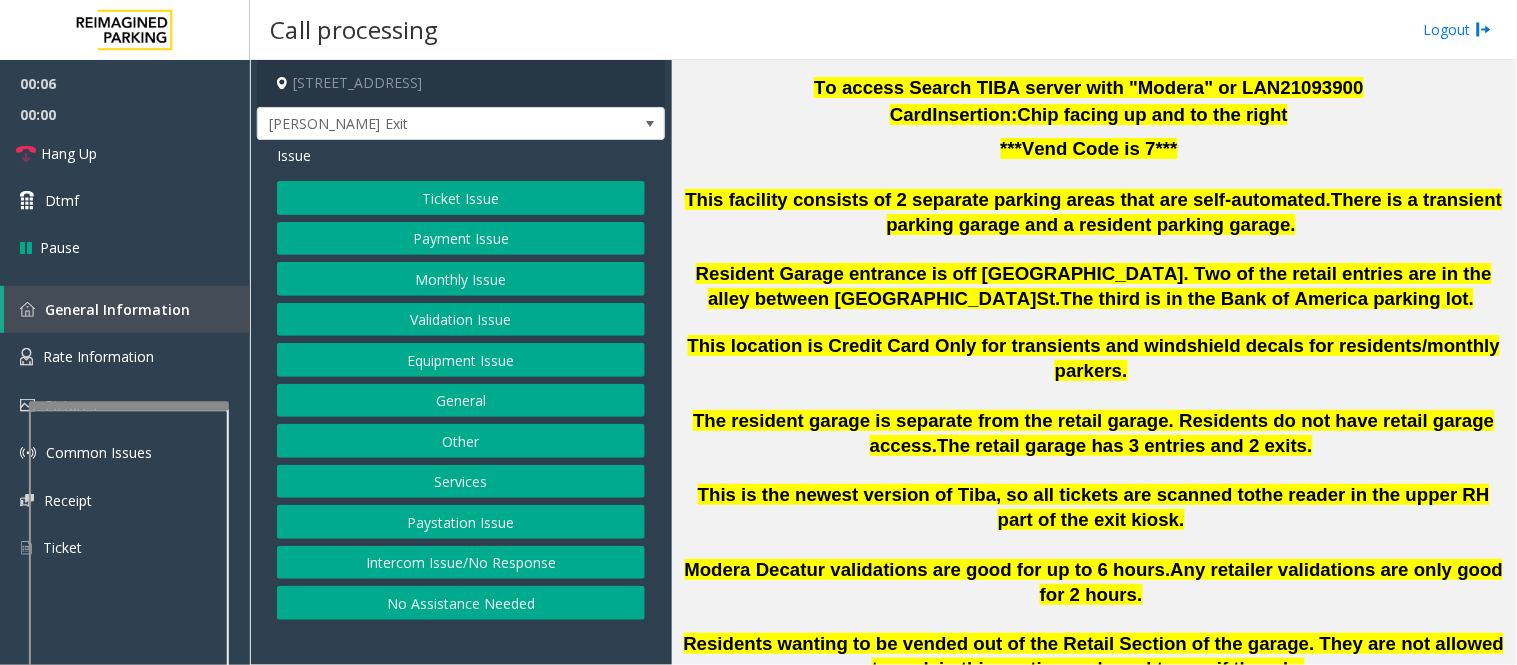 click on "To access Search TIBA server with "Modera" or LAN21093" 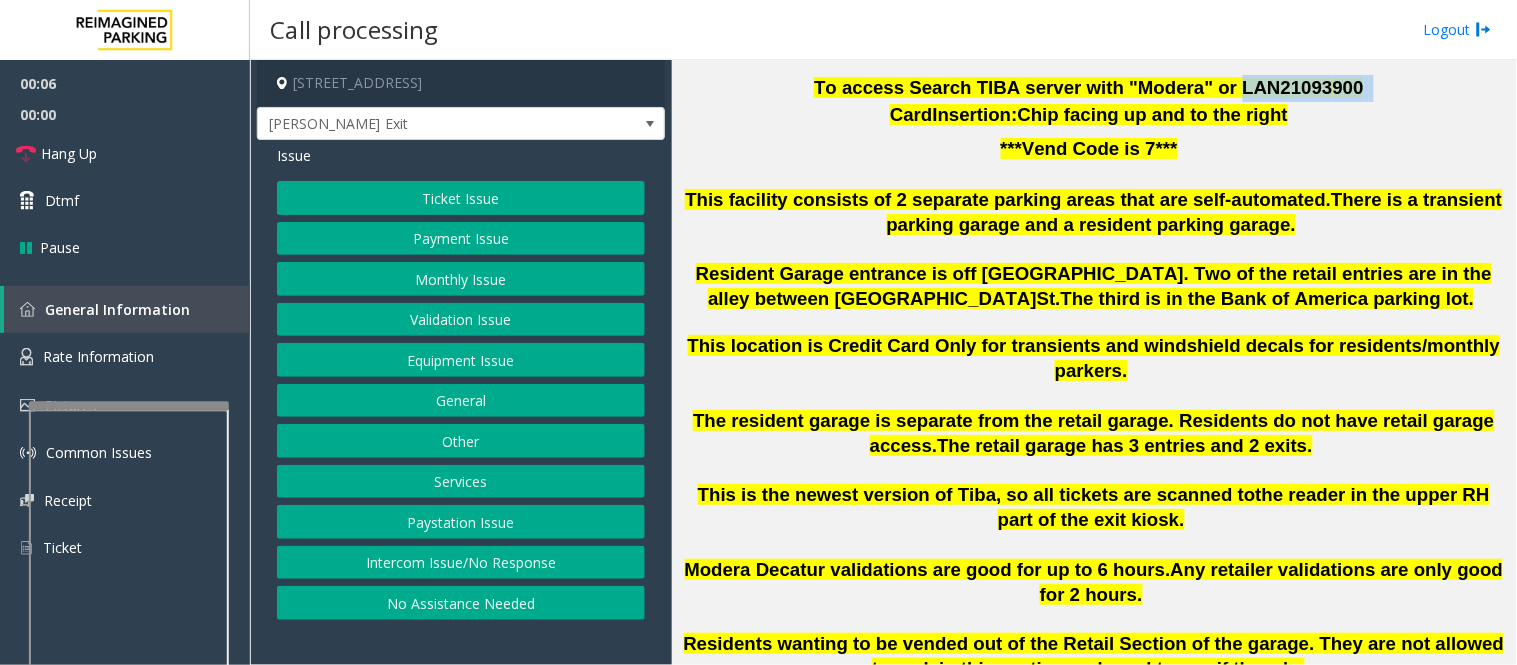 click on "To access Search TIBA server with "Modera" or LAN21093" 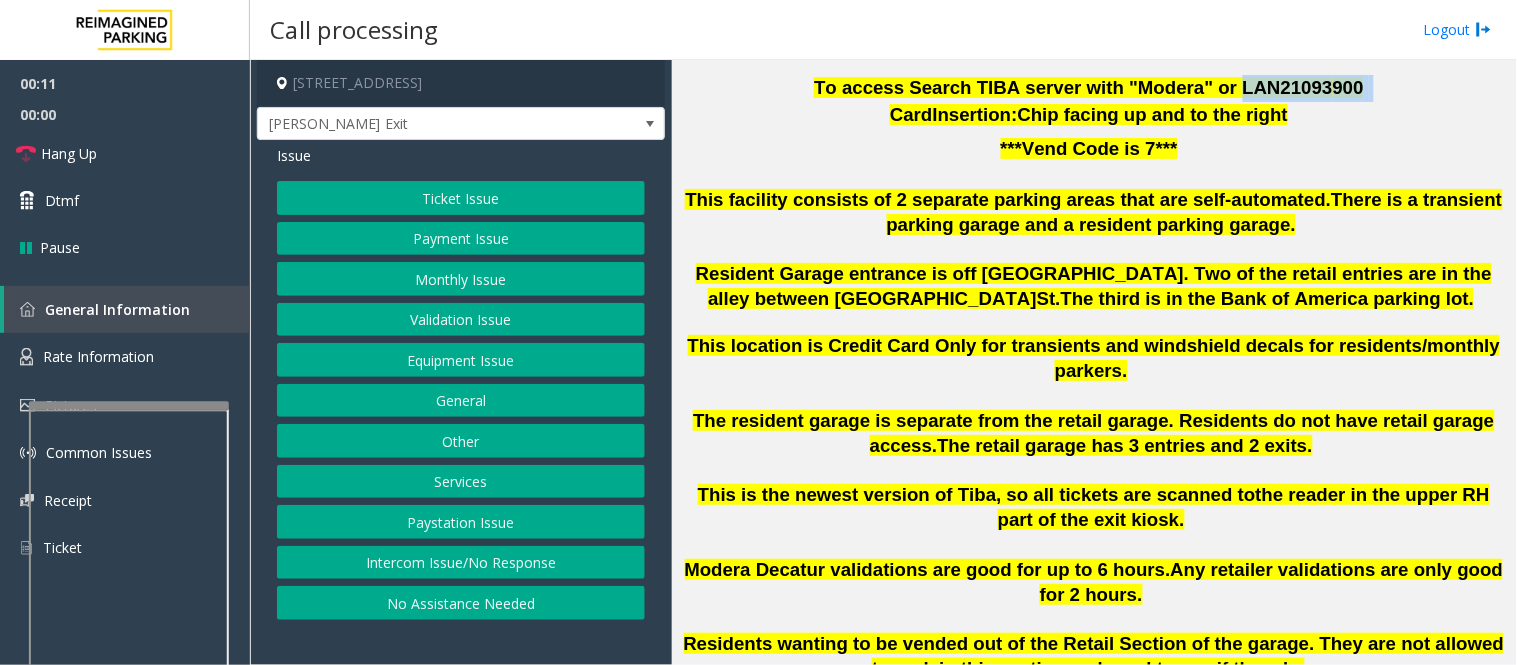 click on "Validation Issue" 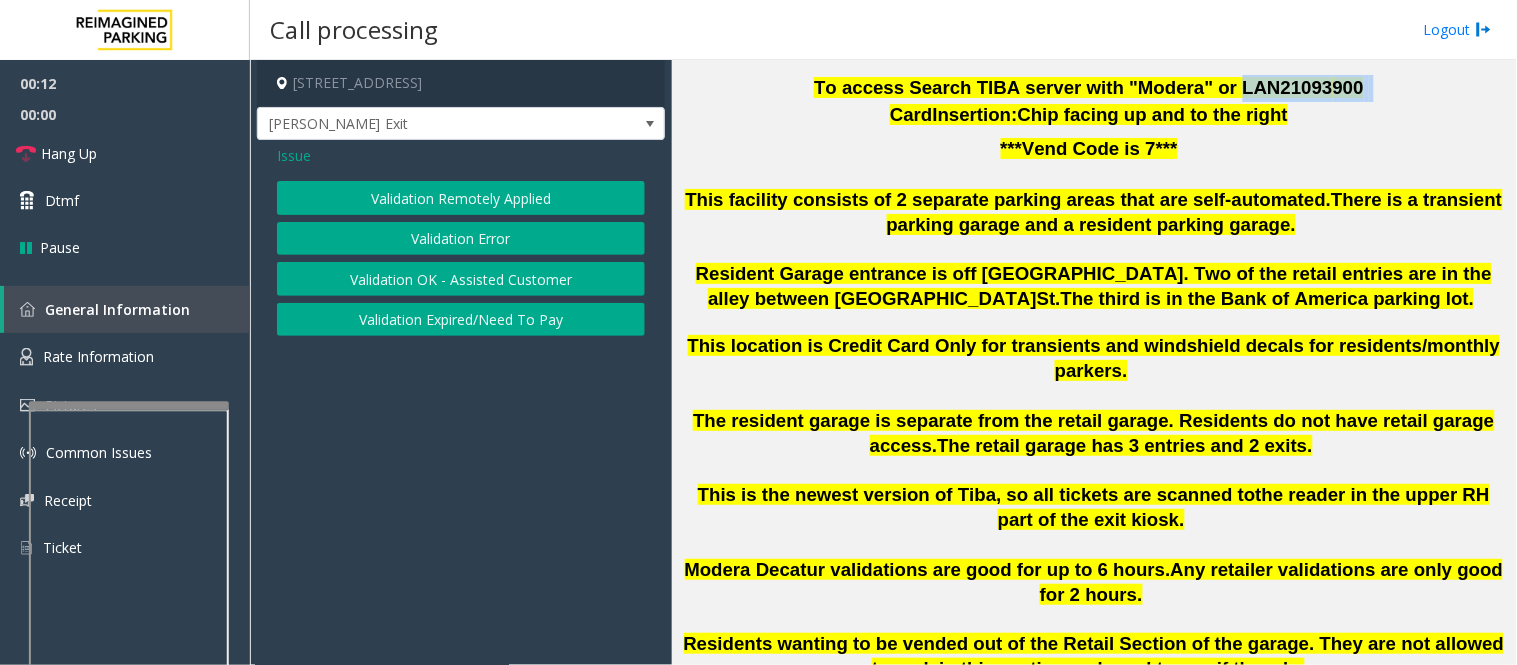click on "Validation Error" 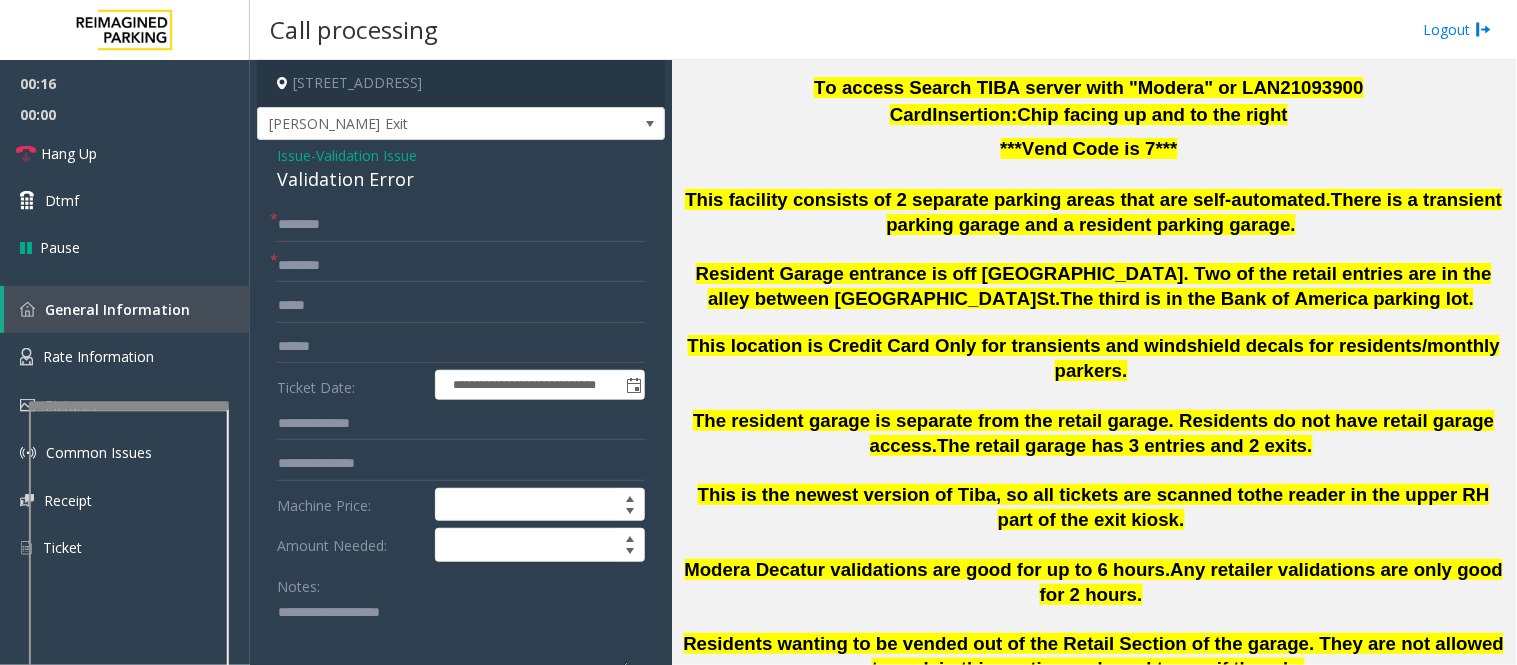click on "**********" 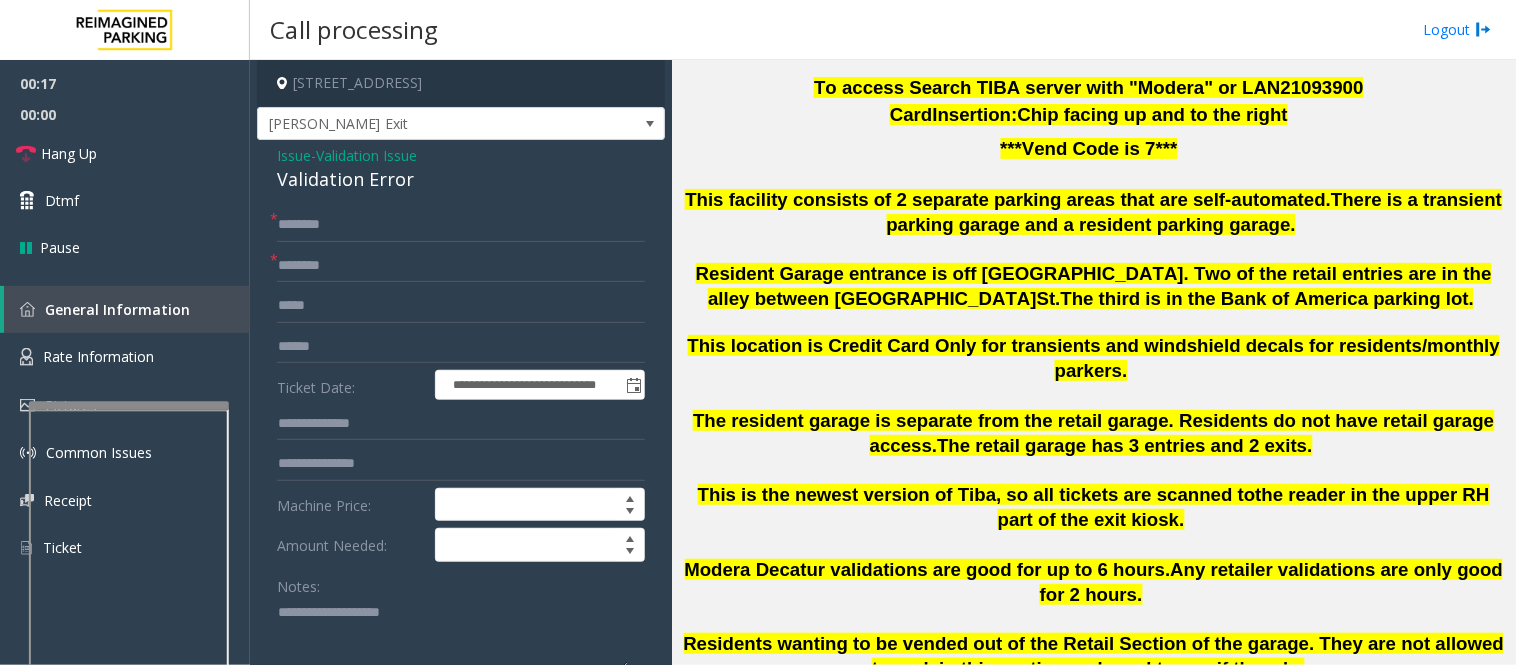 click on "Validation Error" 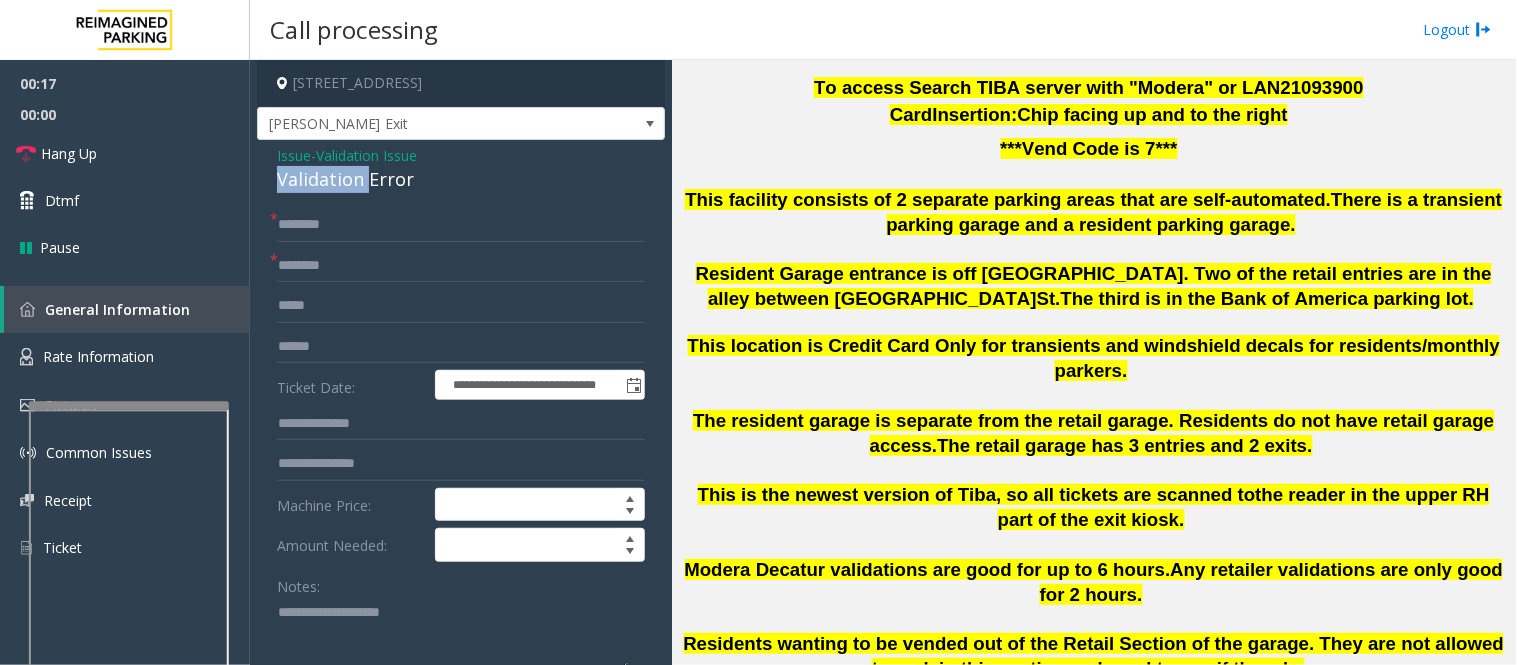 click on "Validation Error" 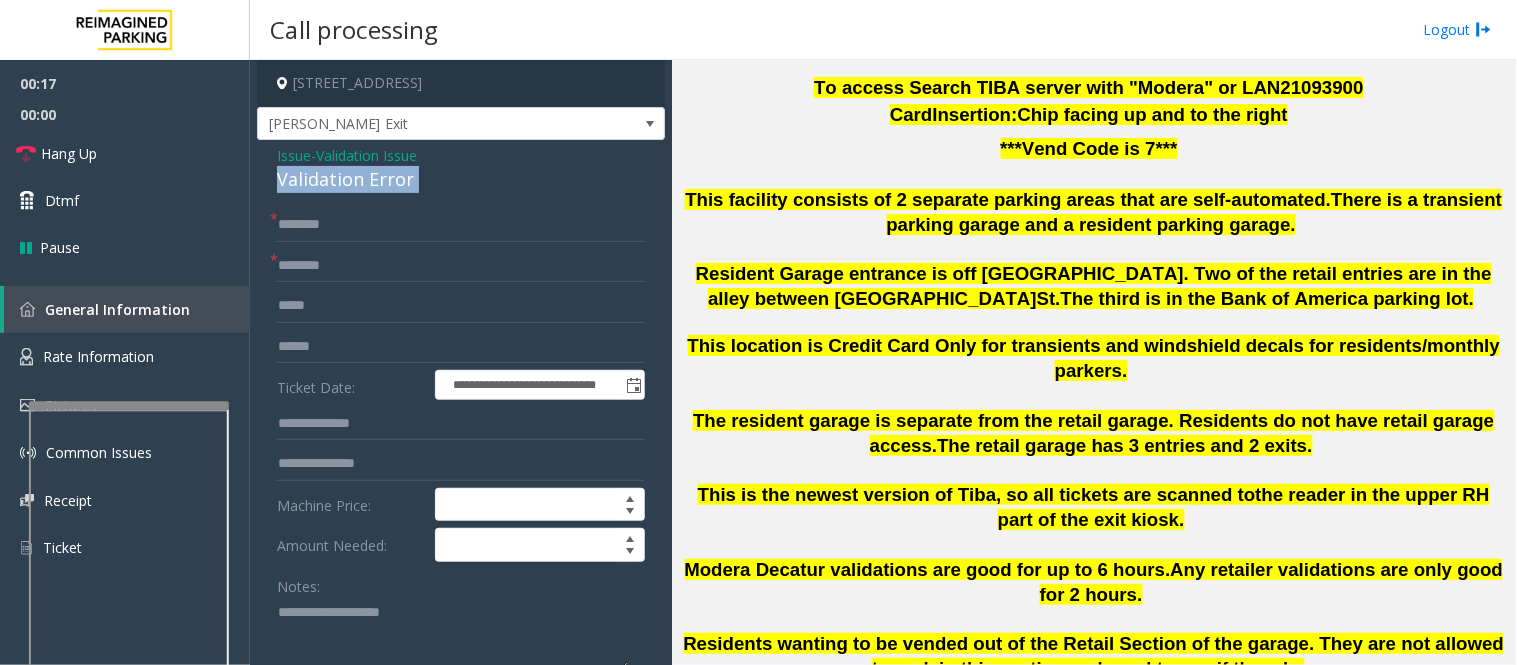 click on "Validation Error" 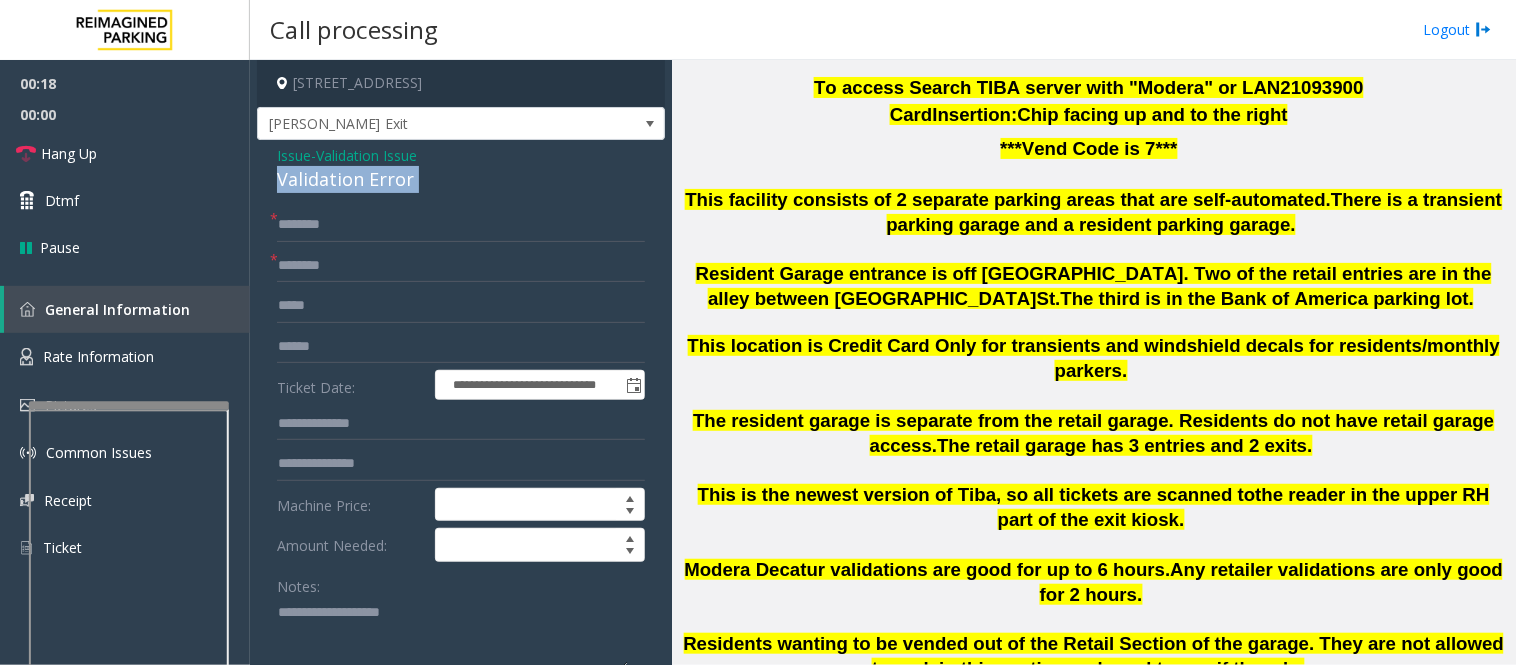 copy on "Validation Error" 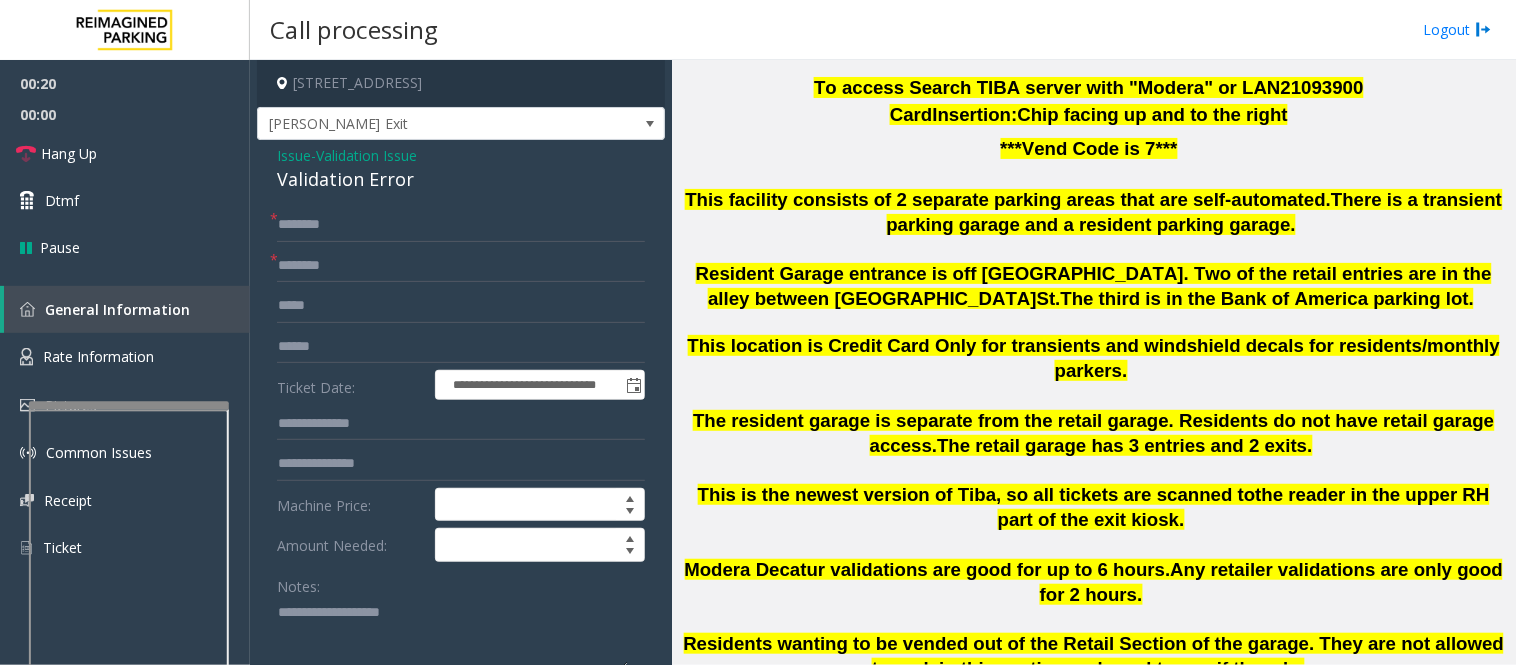 click 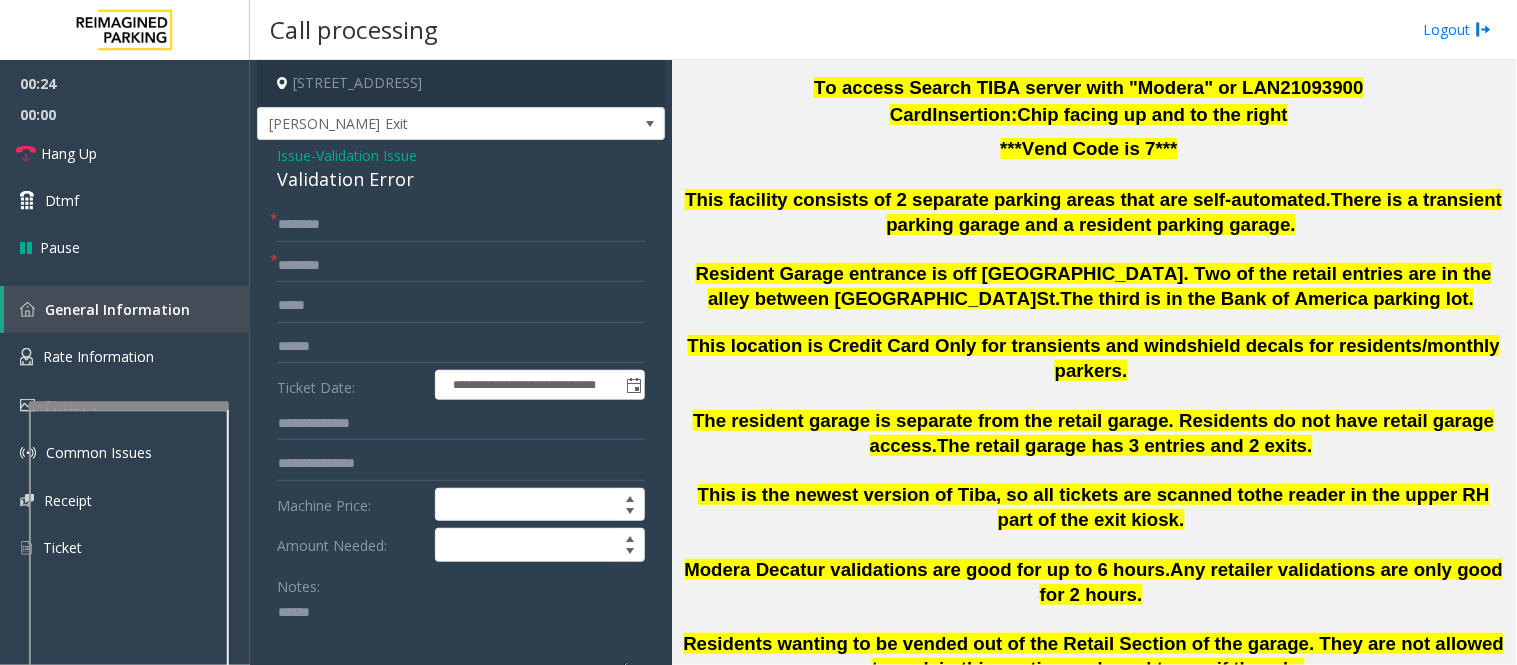 paste on "**********" 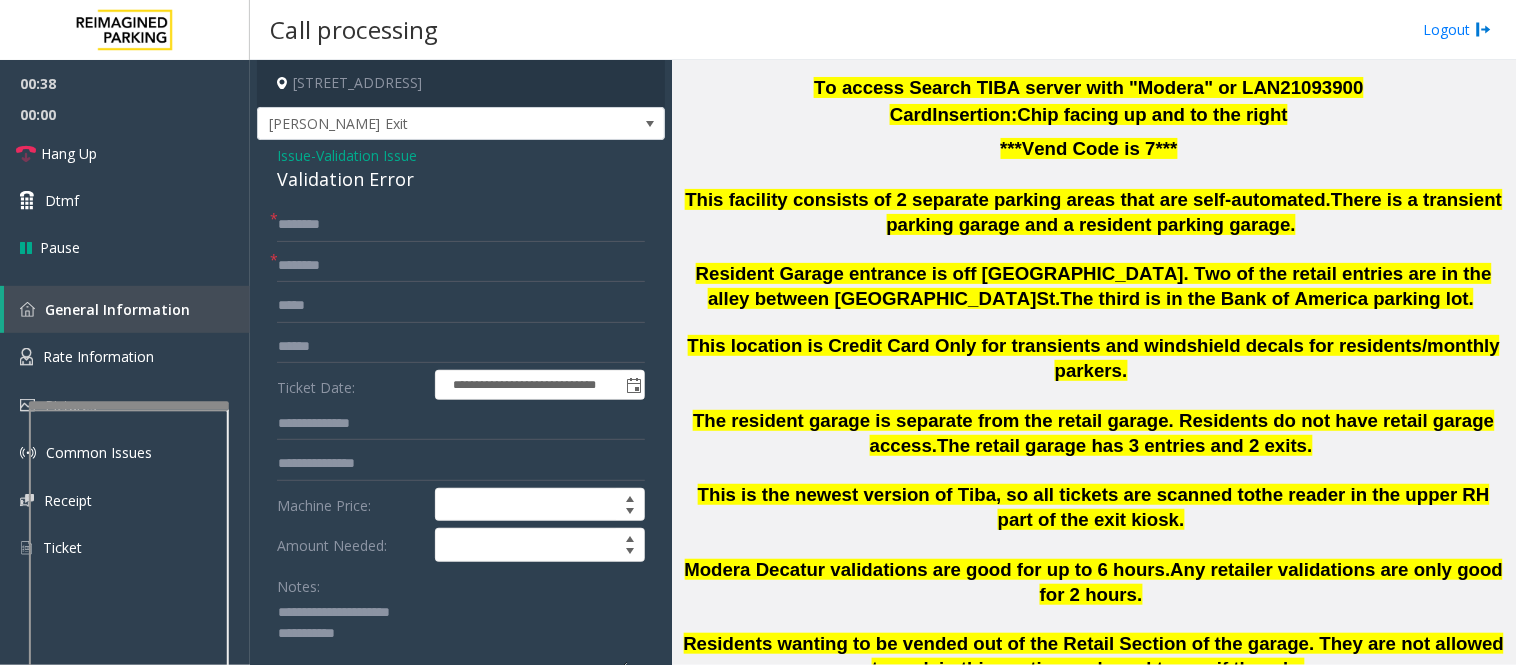 drag, startPoint x: 313, startPoint y: 614, endPoint x: 320, endPoint y: 628, distance: 15.652476 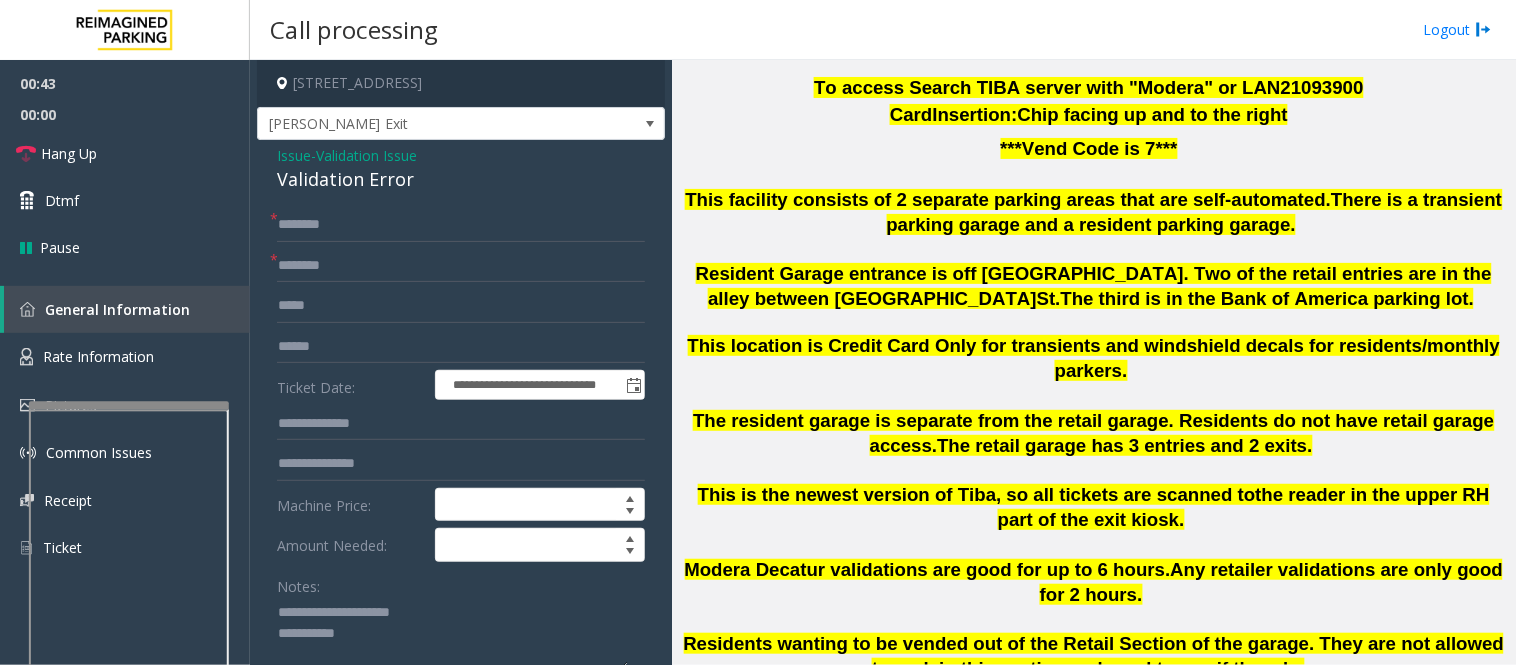 type on "**********" 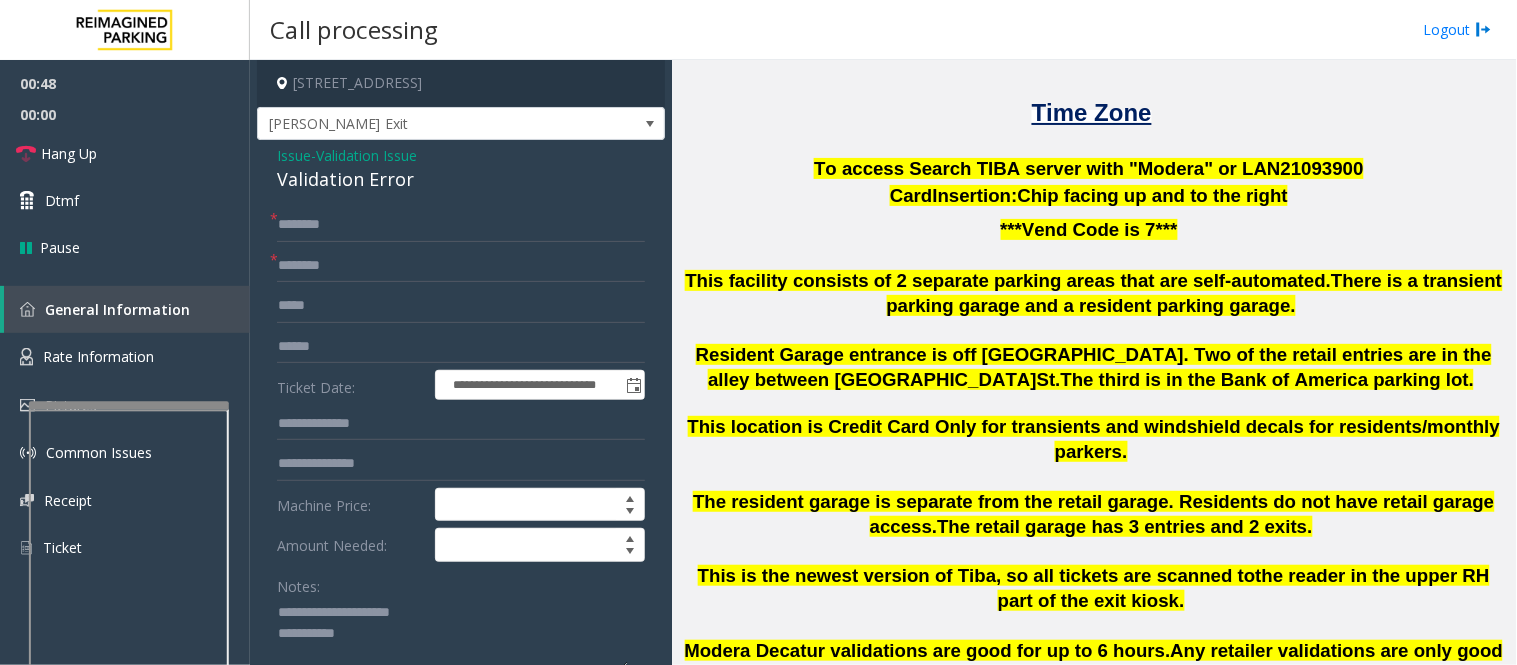 scroll, scrollTop: 566, scrollLeft: 0, axis: vertical 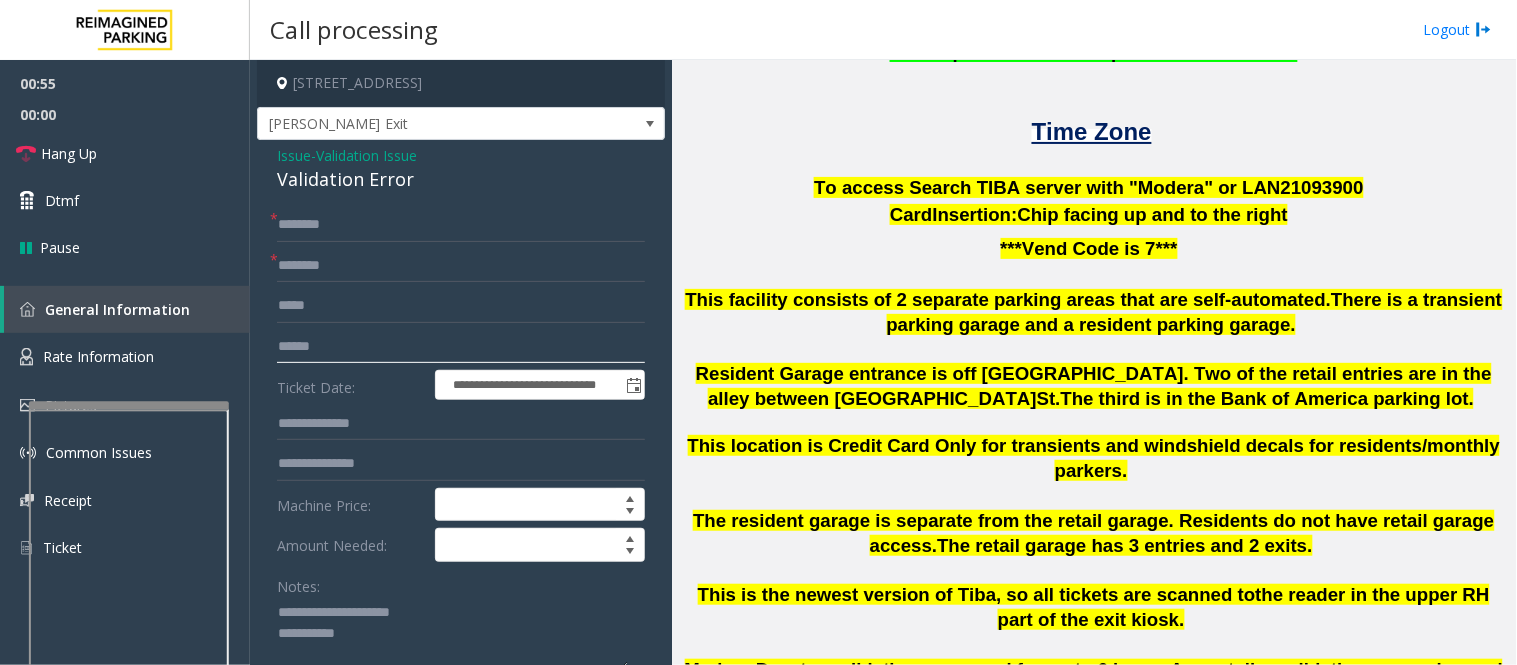 click 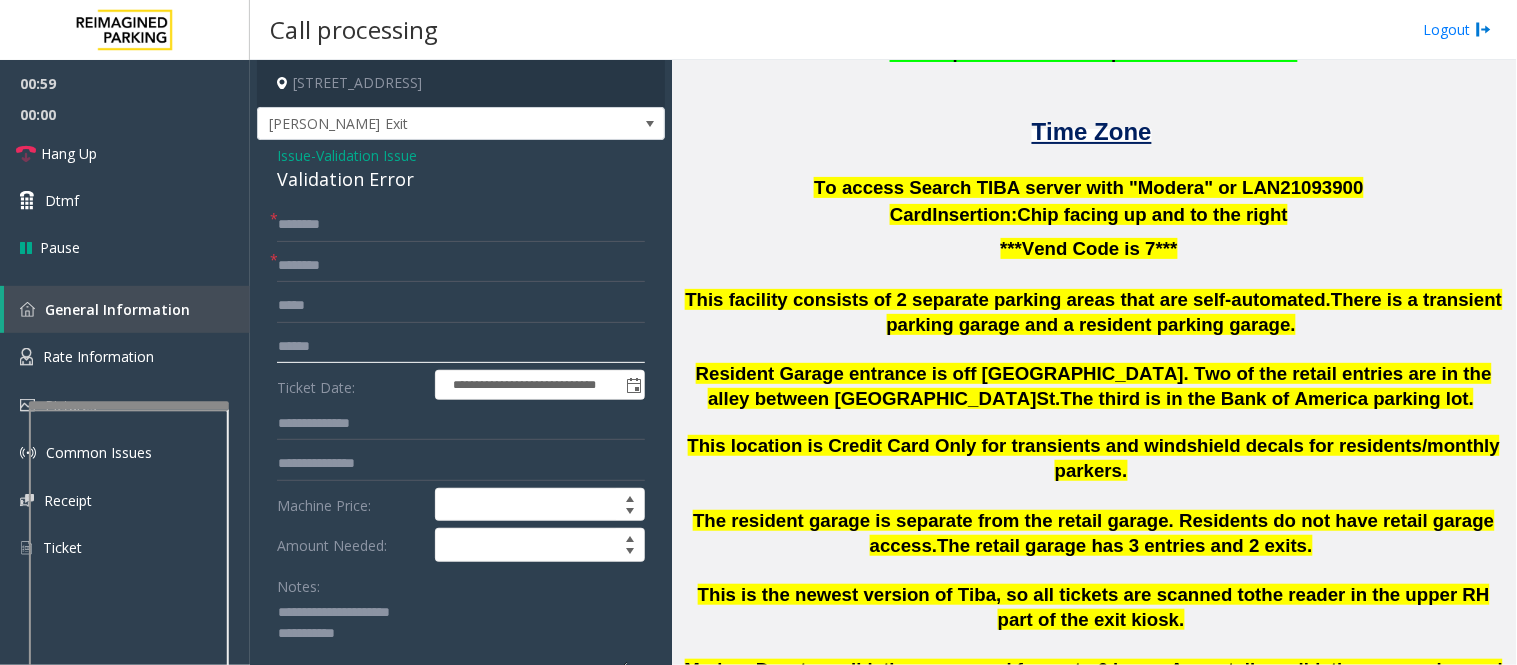 drag, startPoint x: 507, startPoint y: 344, endPoint x: 517, endPoint y: 326, distance: 20.59126 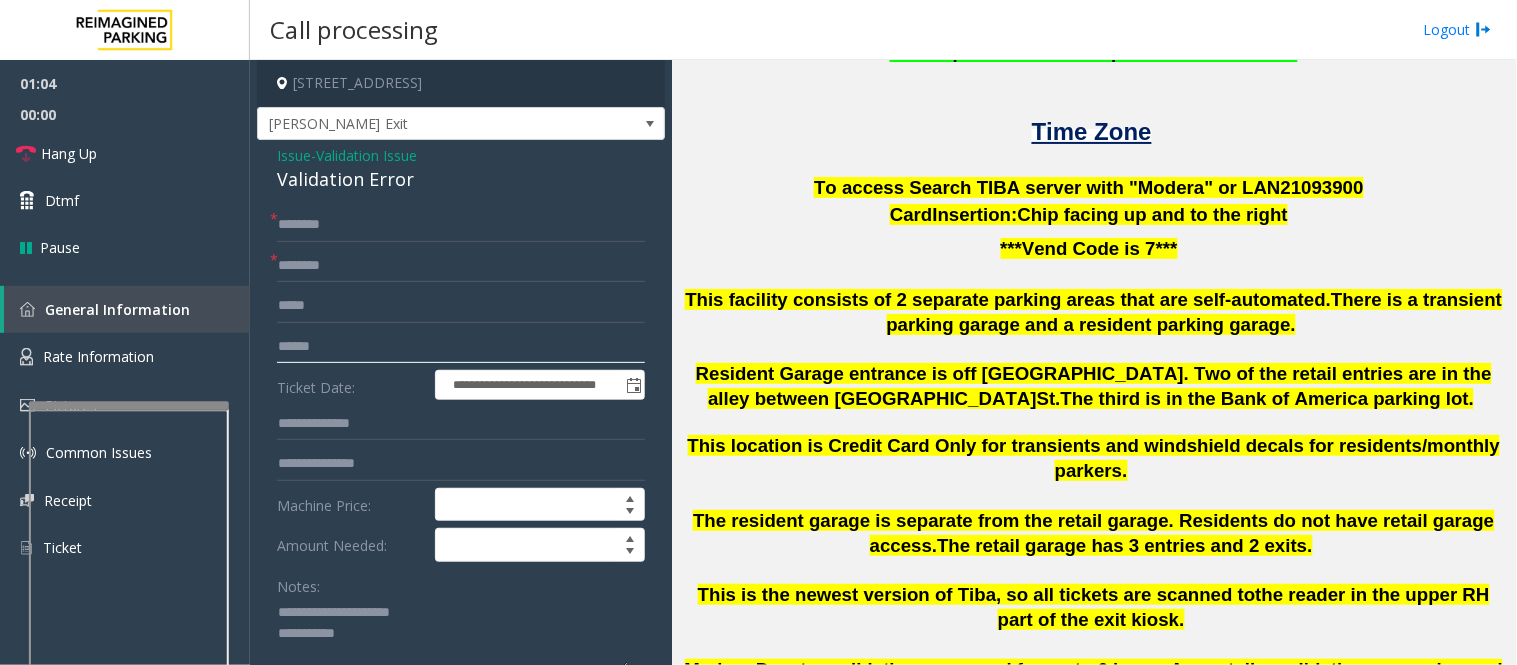click on "******" 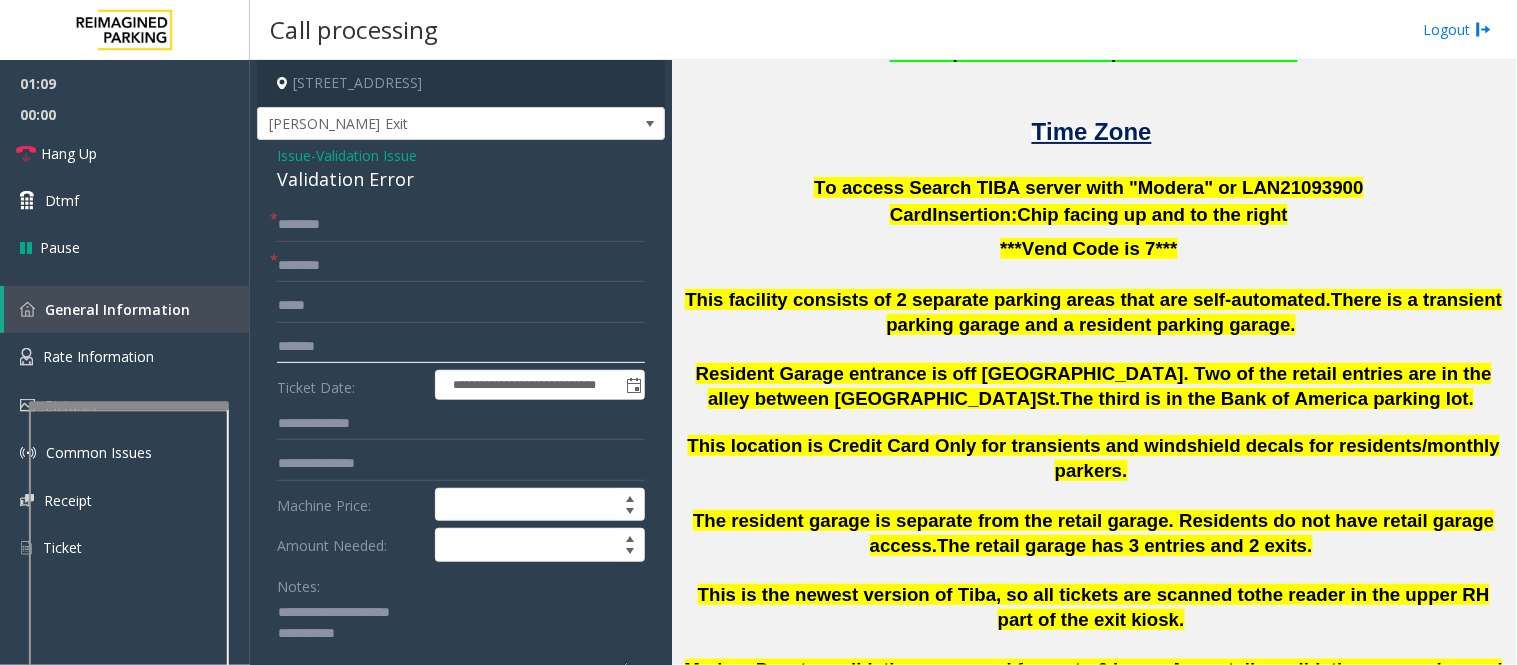 type on "*******" 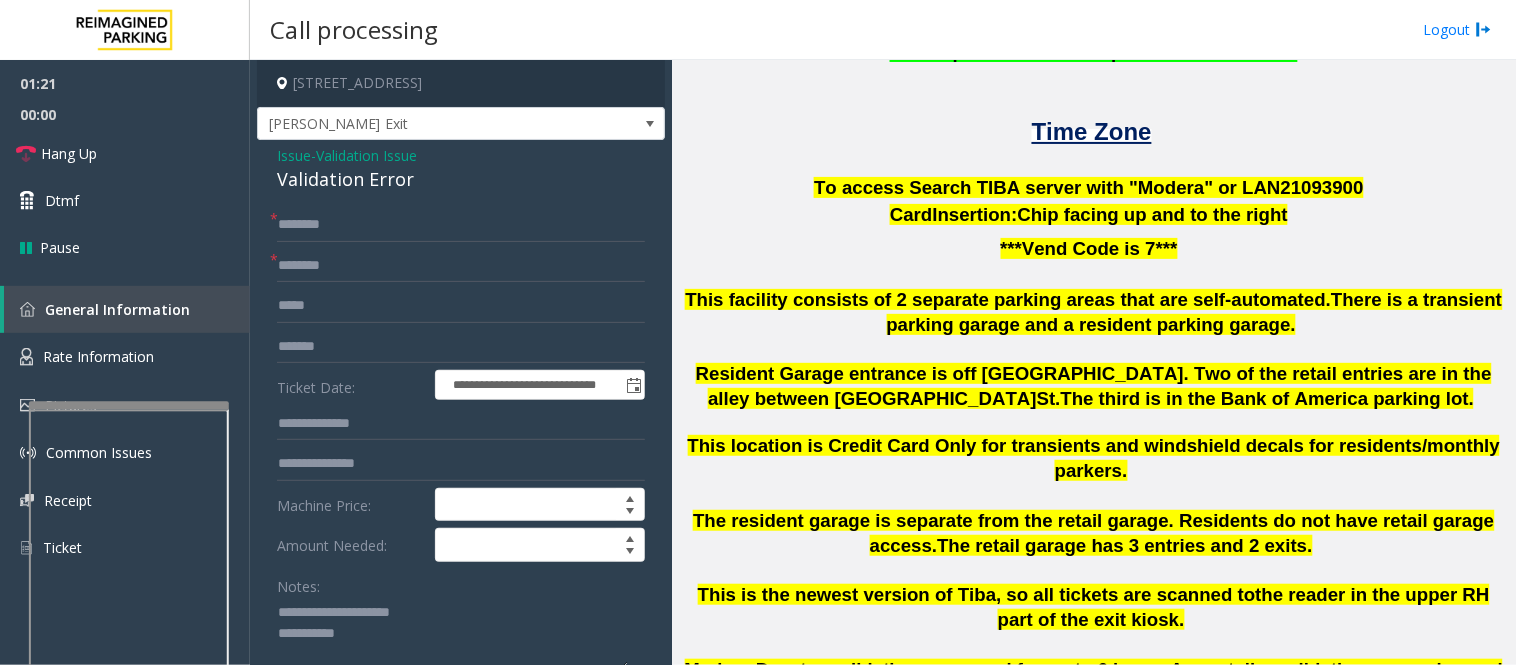 click 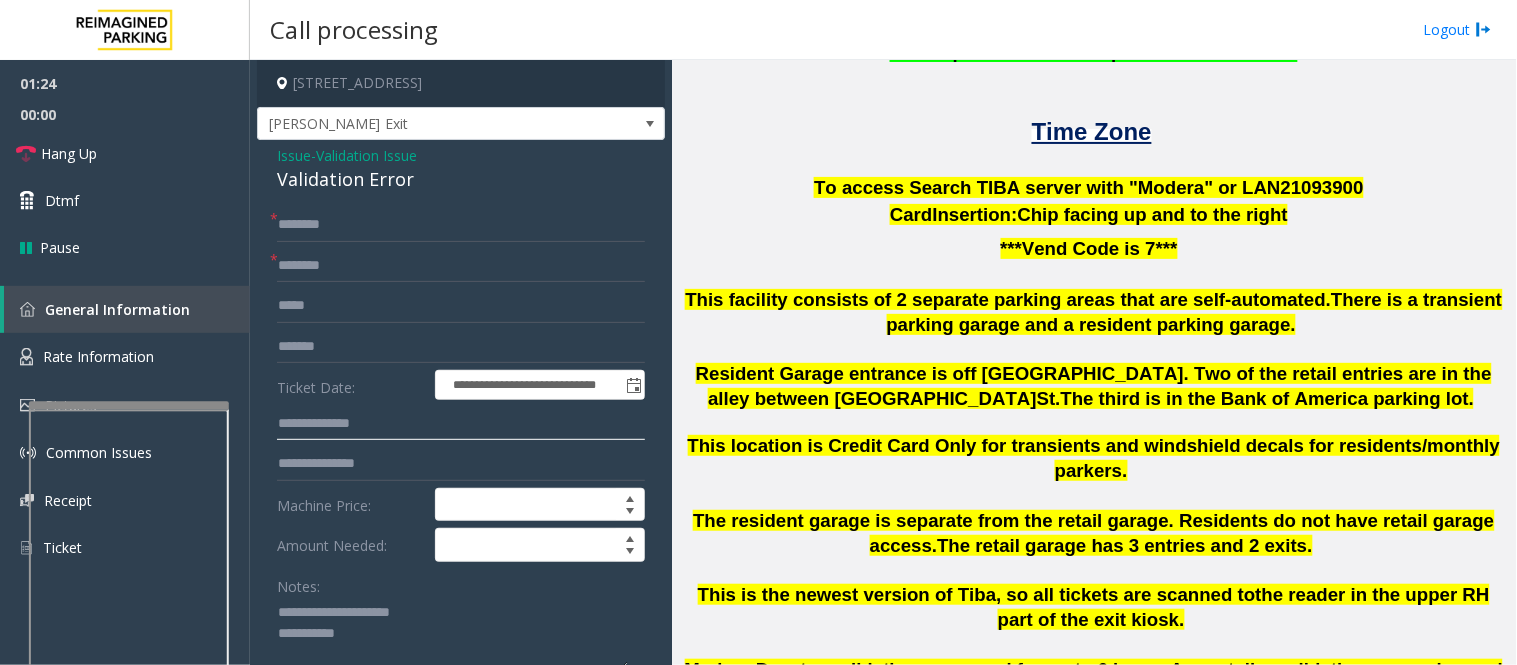 click 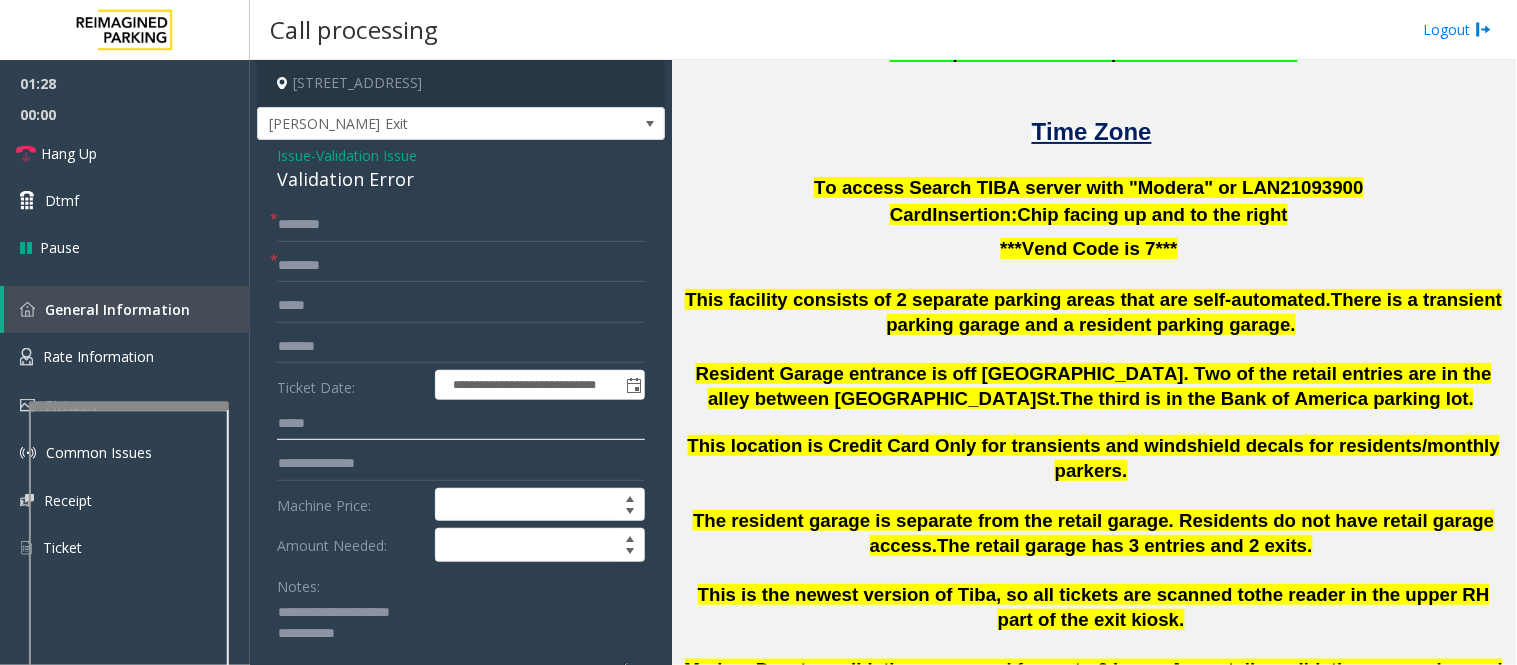 type on "*****" 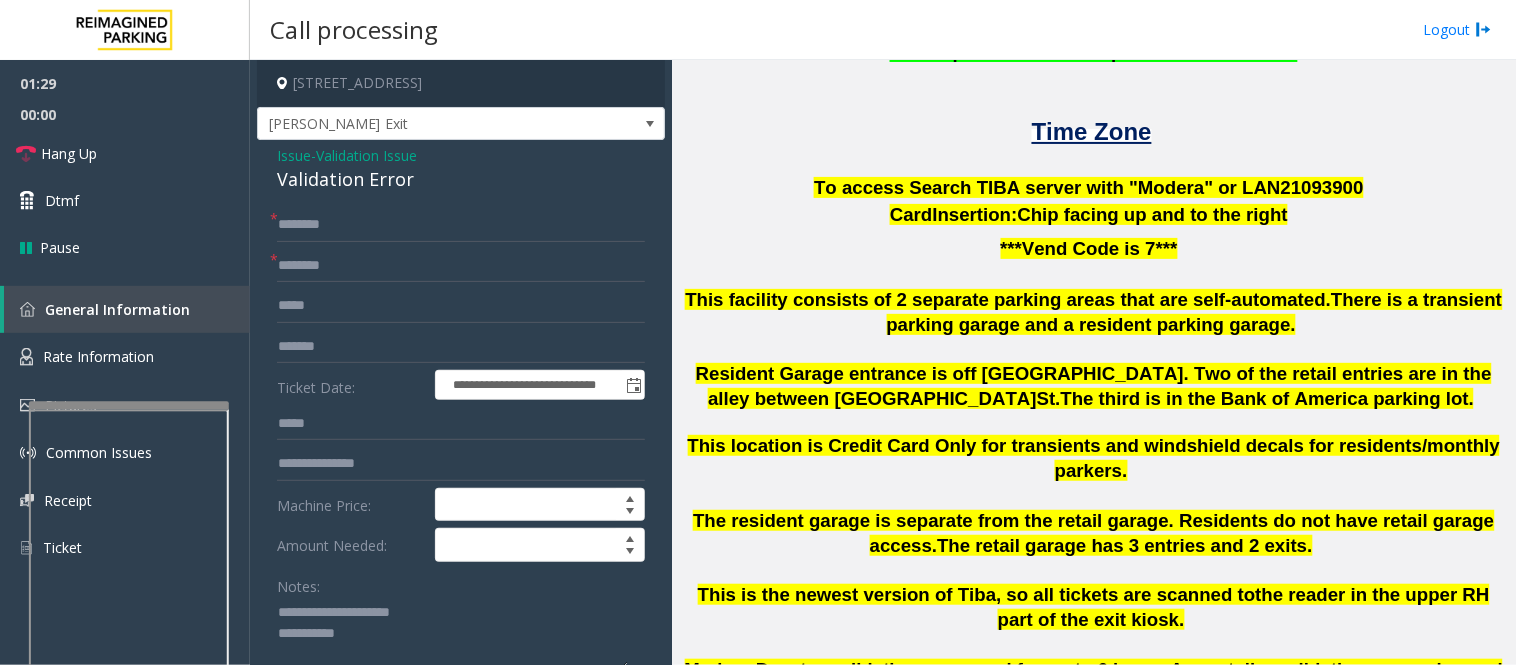 click 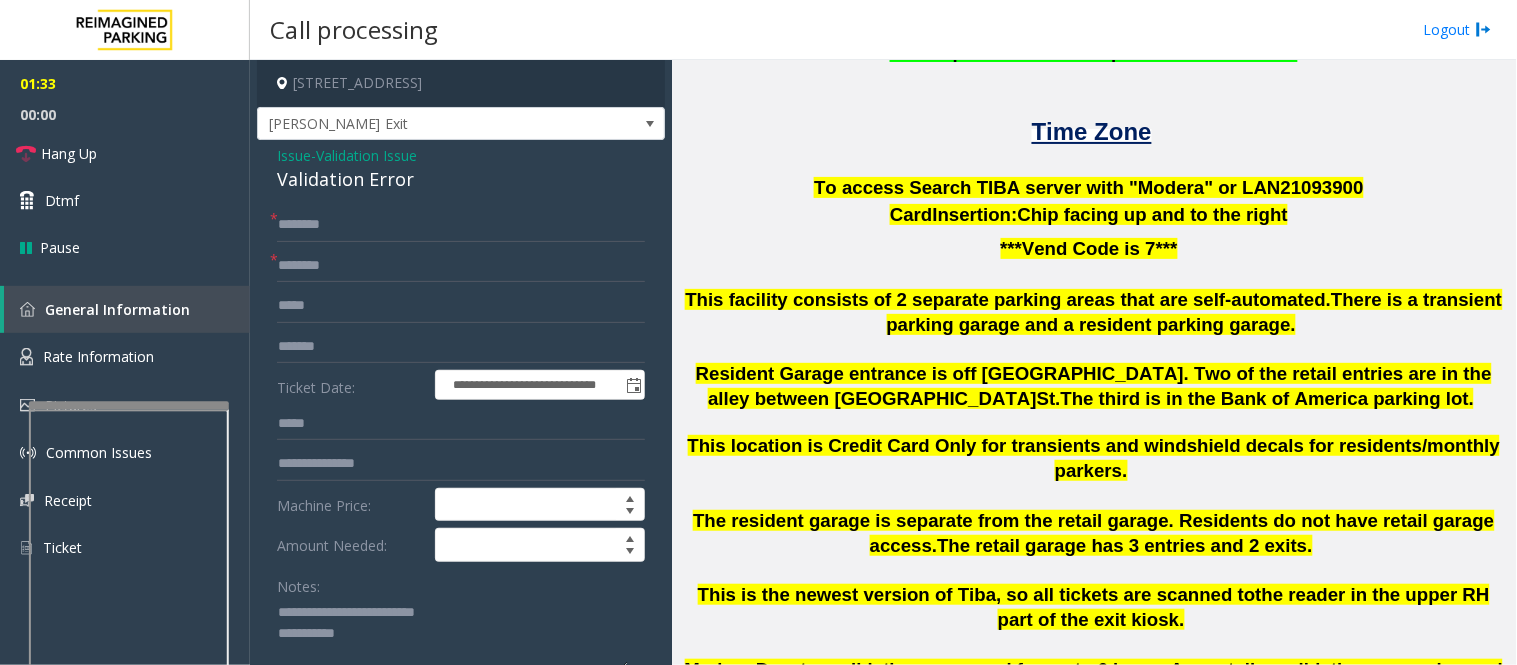 type on "**********" 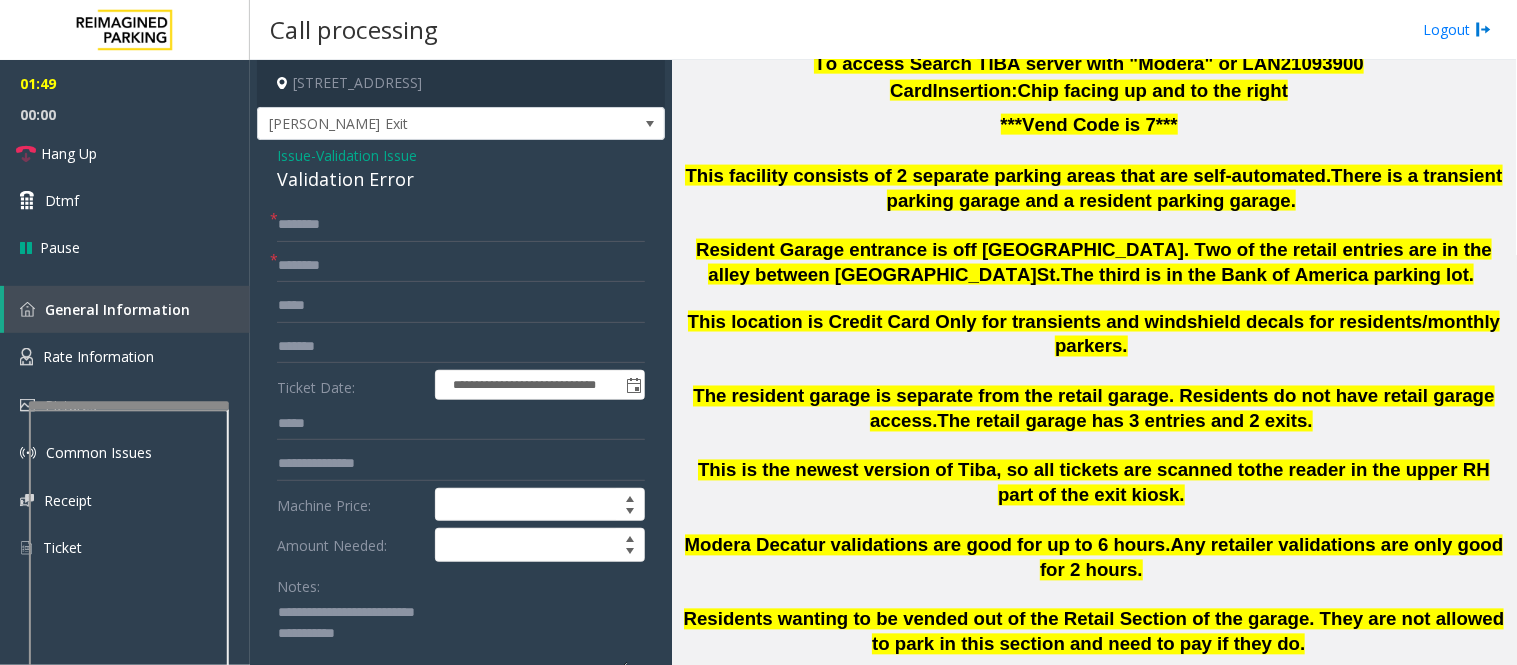 scroll, scrollTop: 455, scrollLeft: 0, axis: vertical 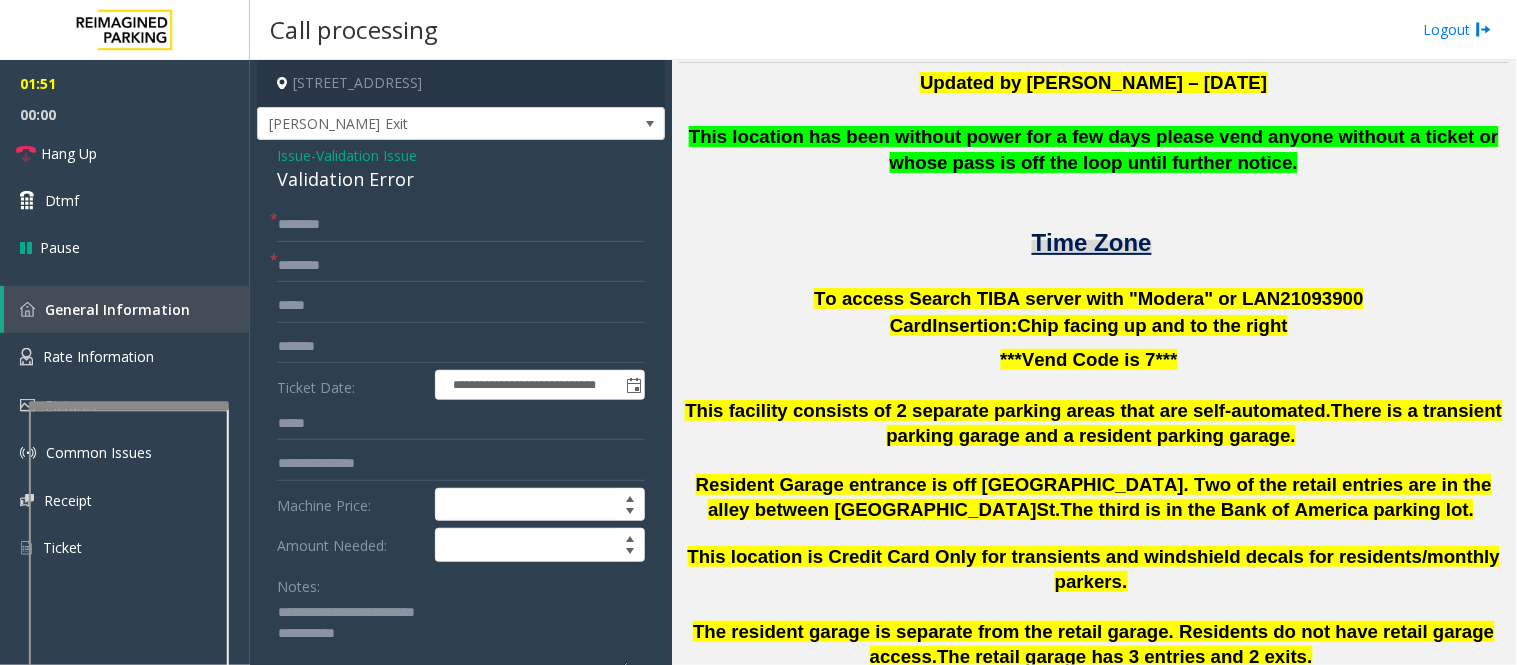 click on "Time Zone" 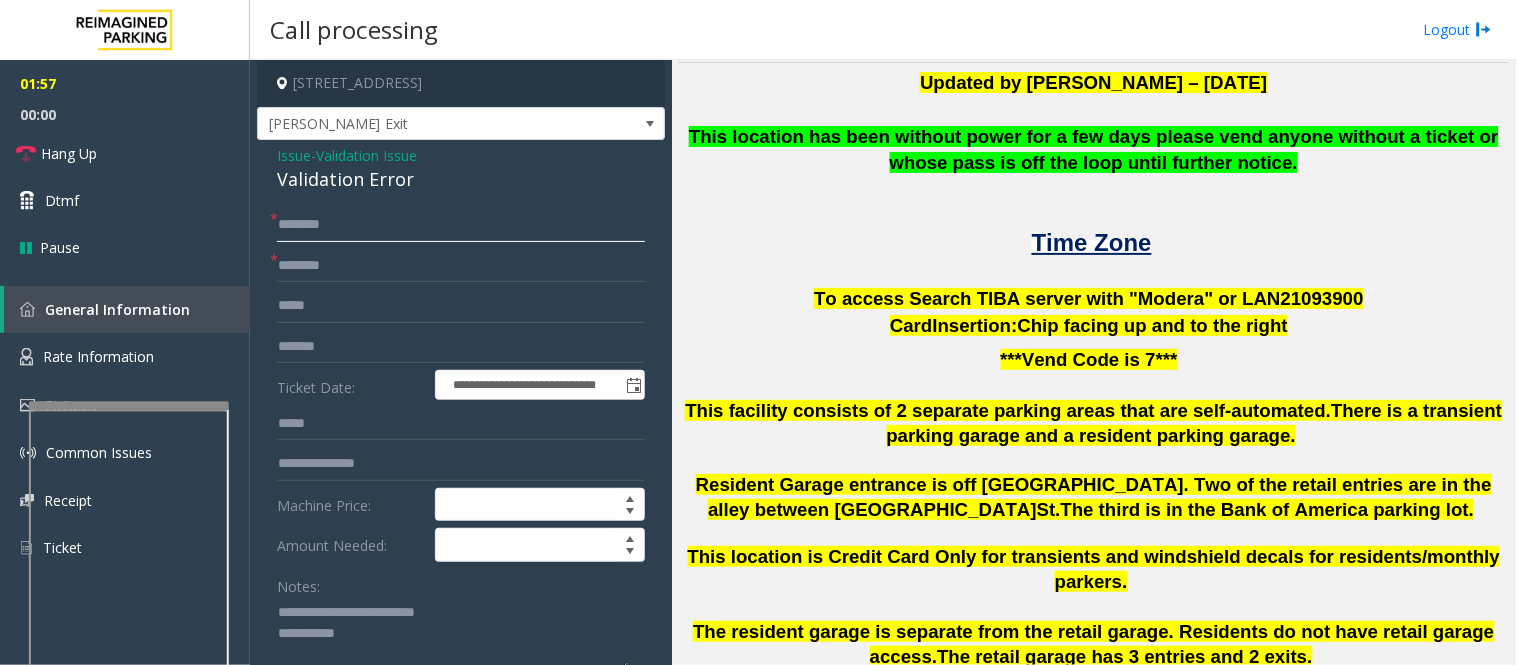 click 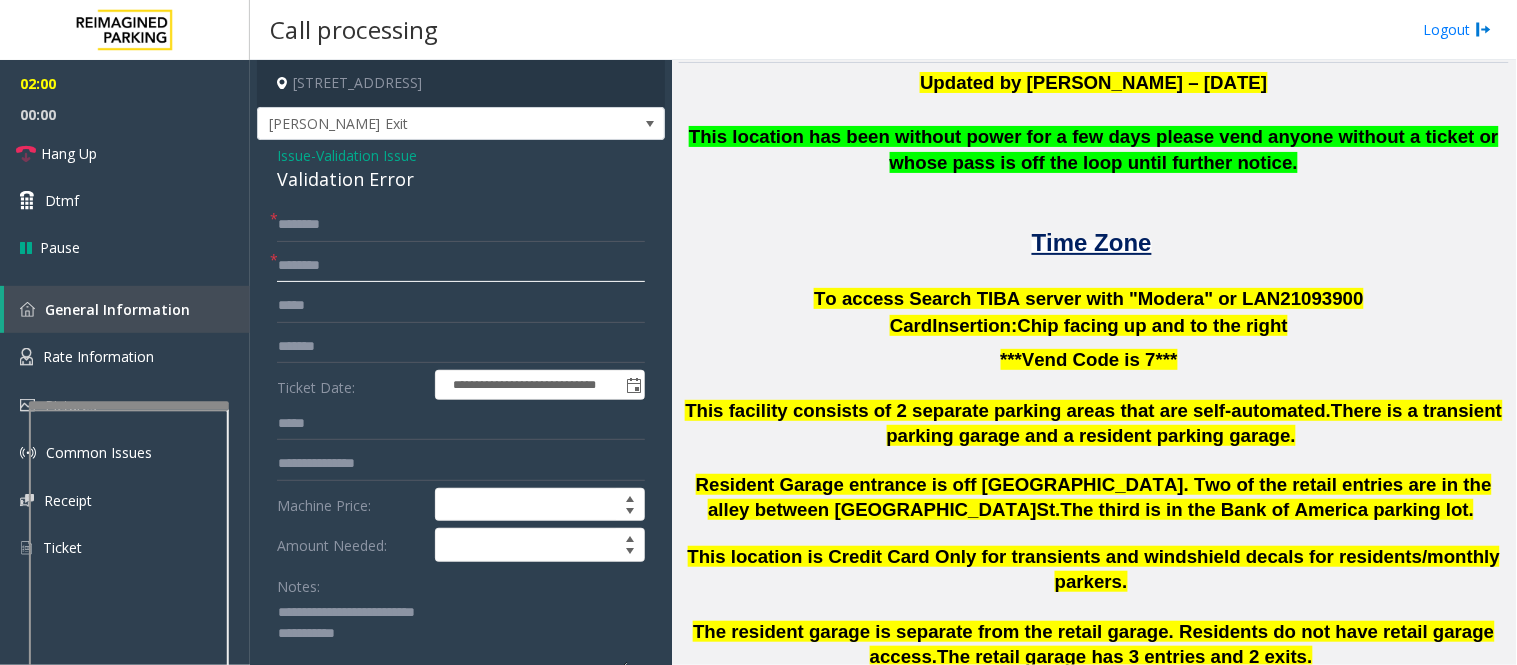 click 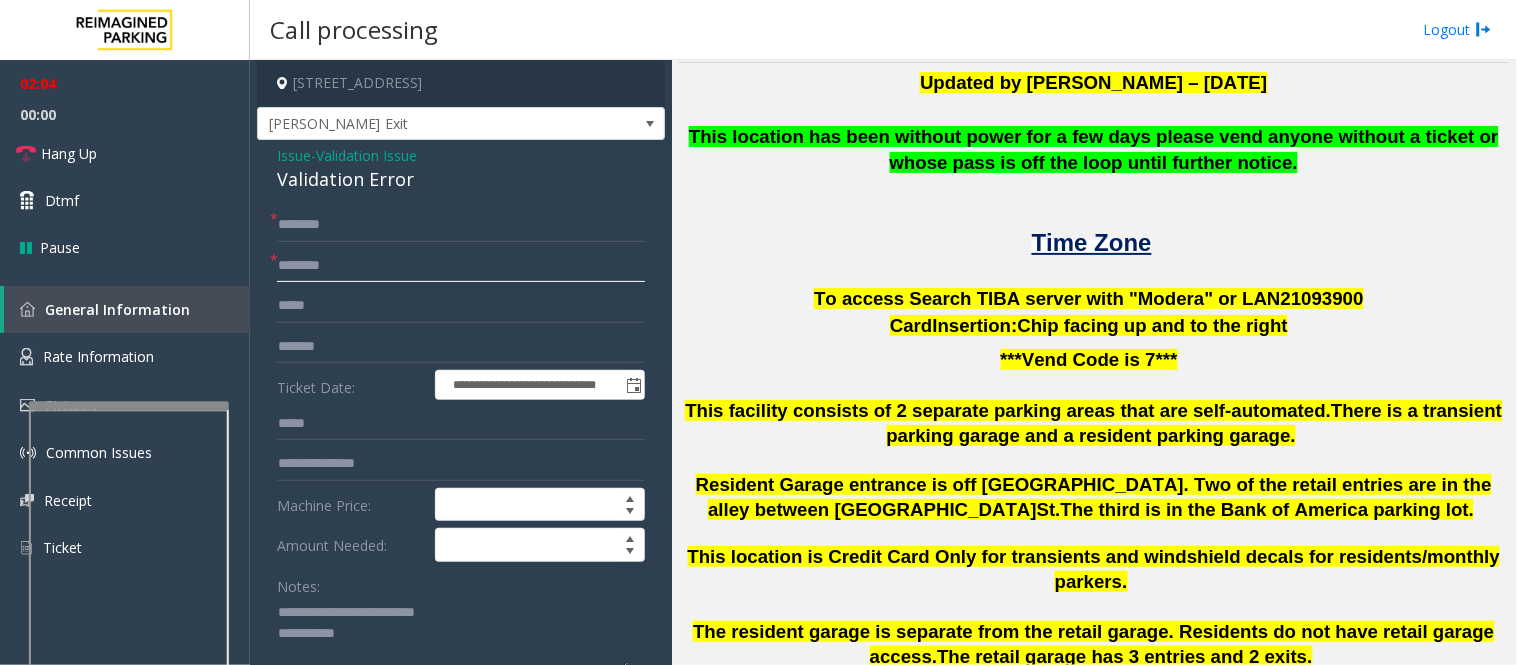 type on "********" 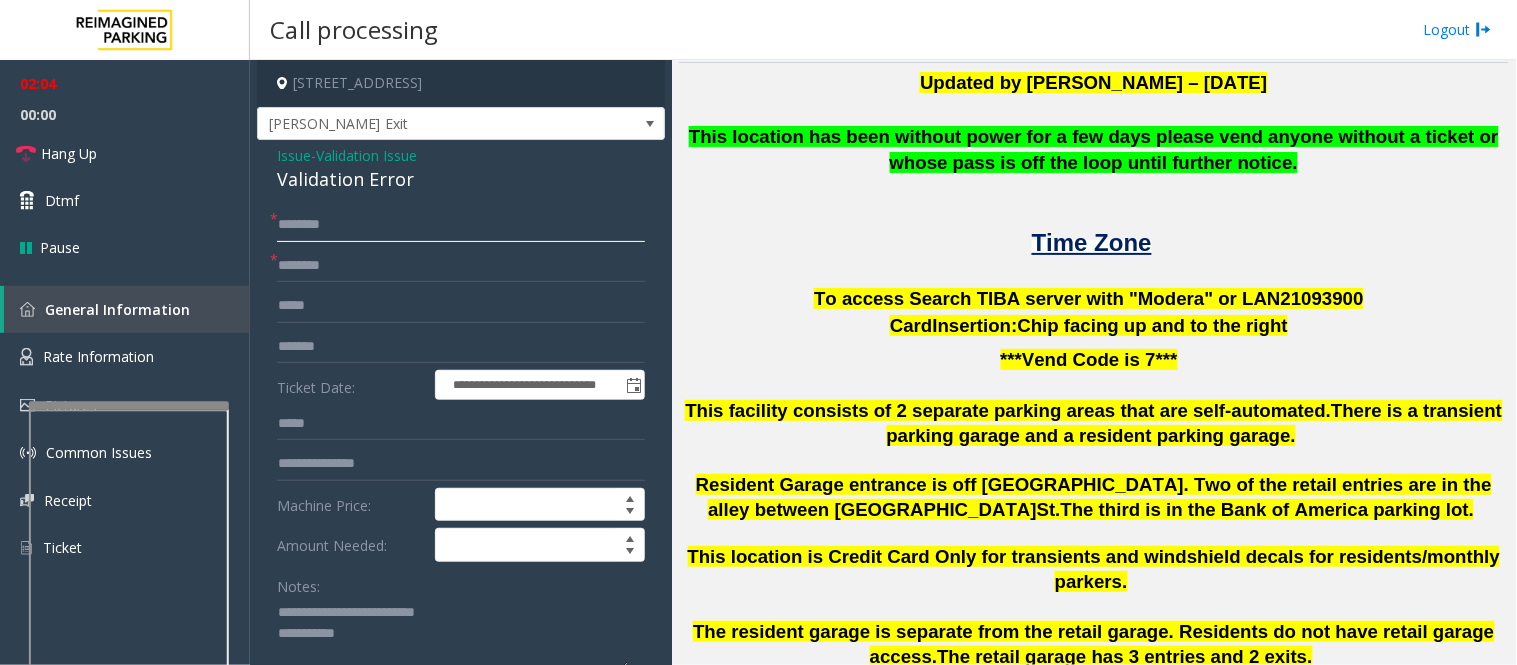 click 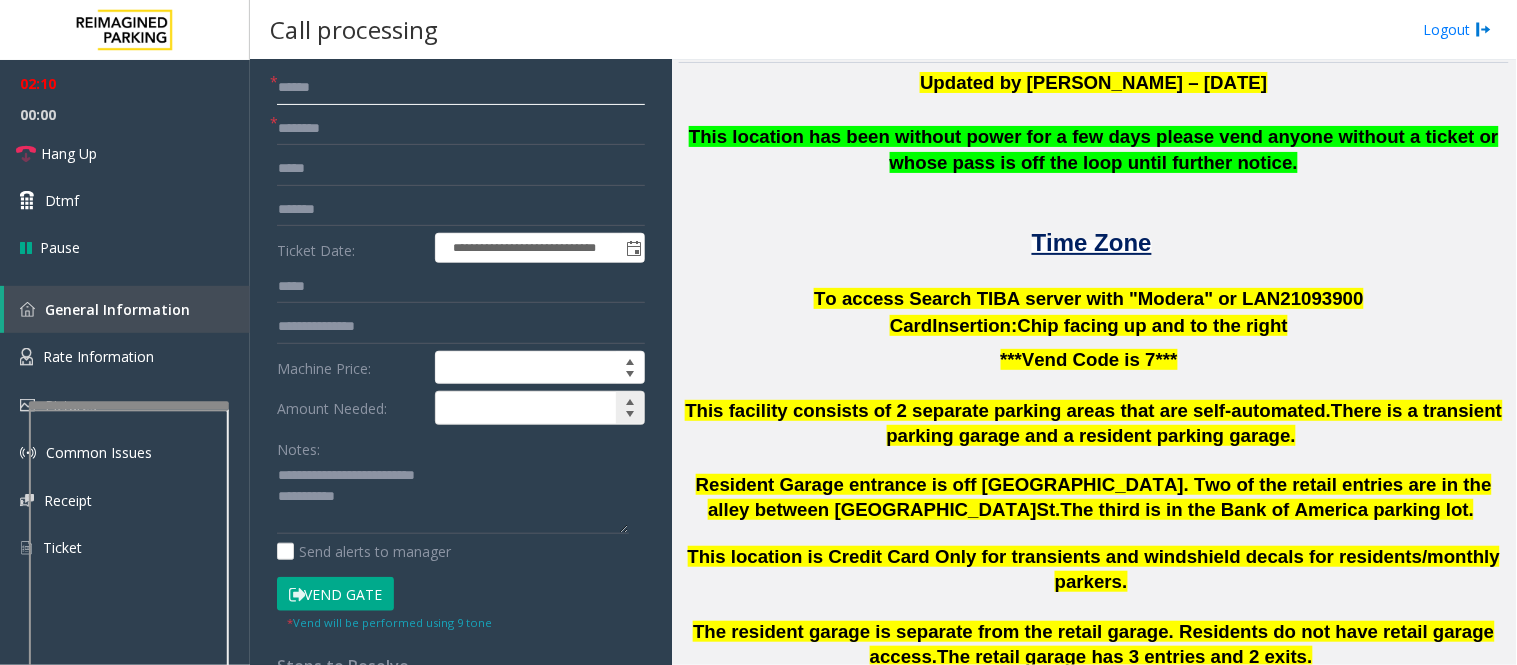scroll, scrollTop: 333, scrollLeft: 0, axis: vertical 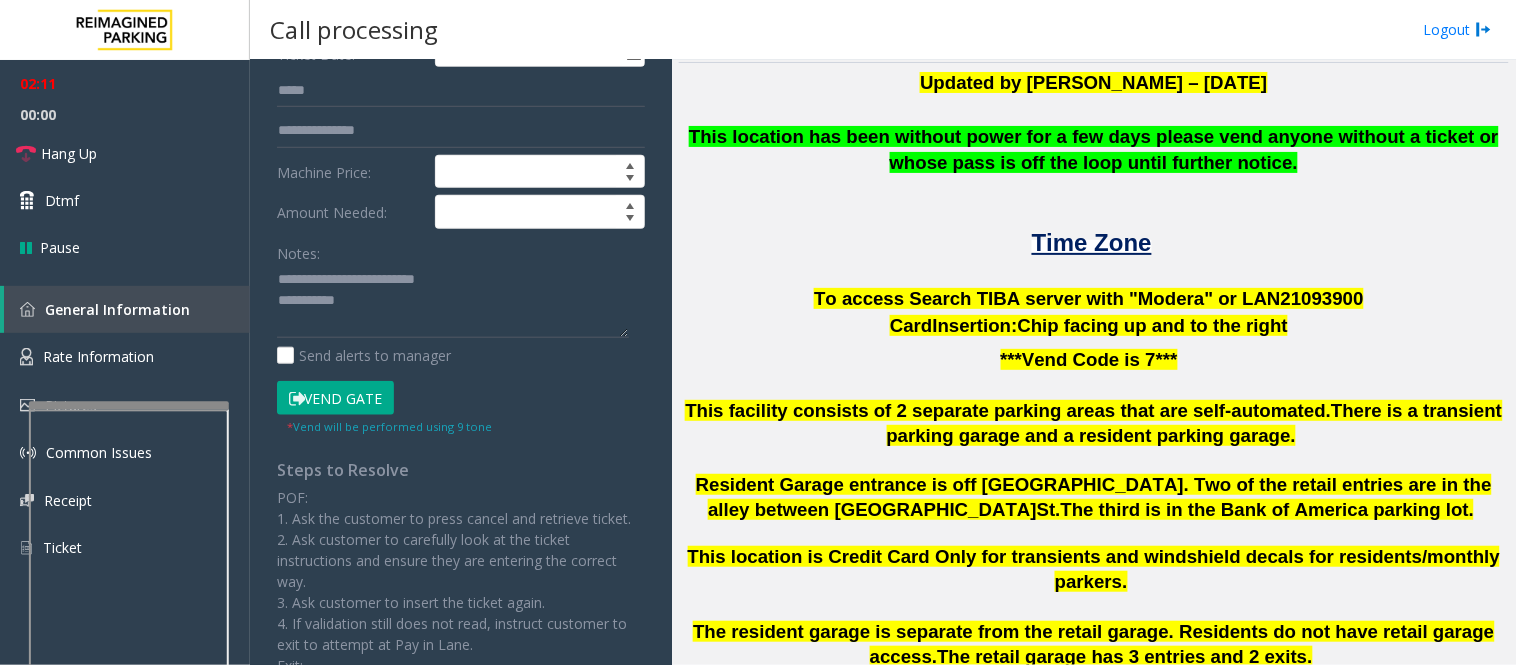 type on "*****" 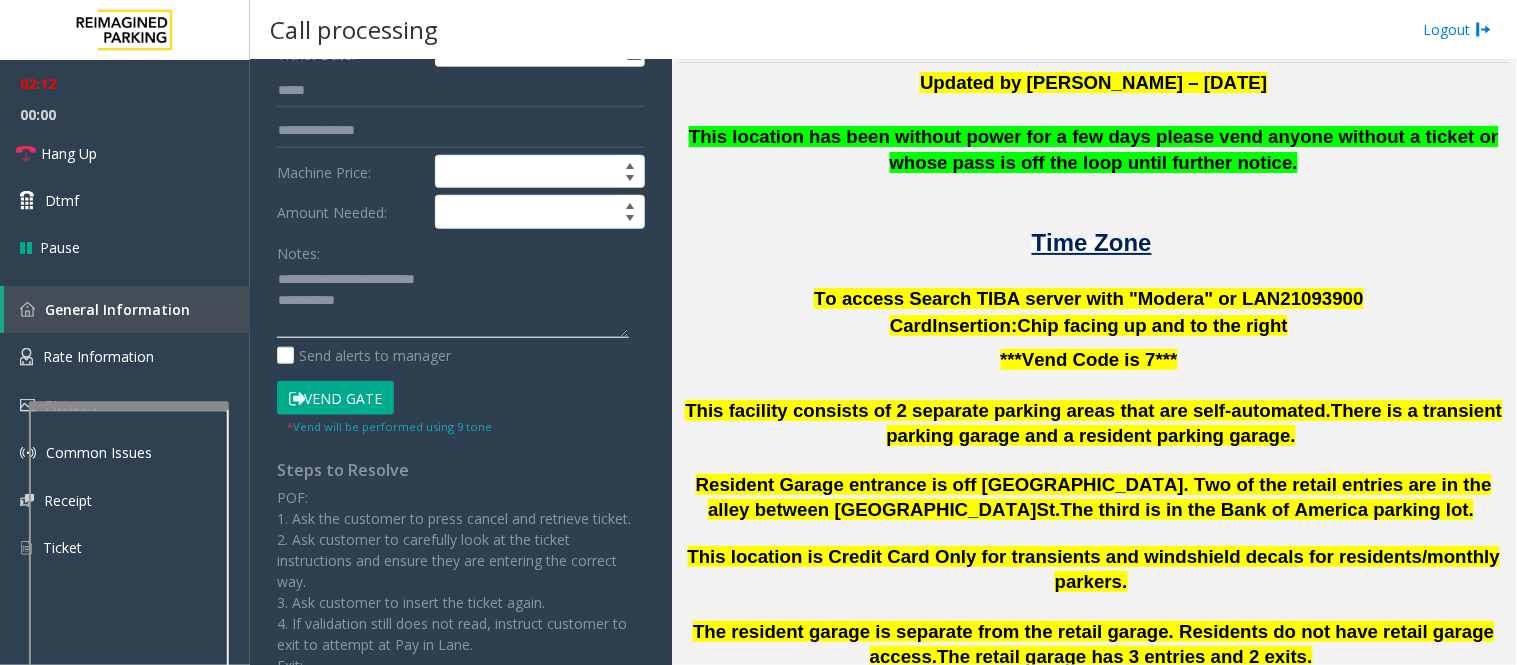 click 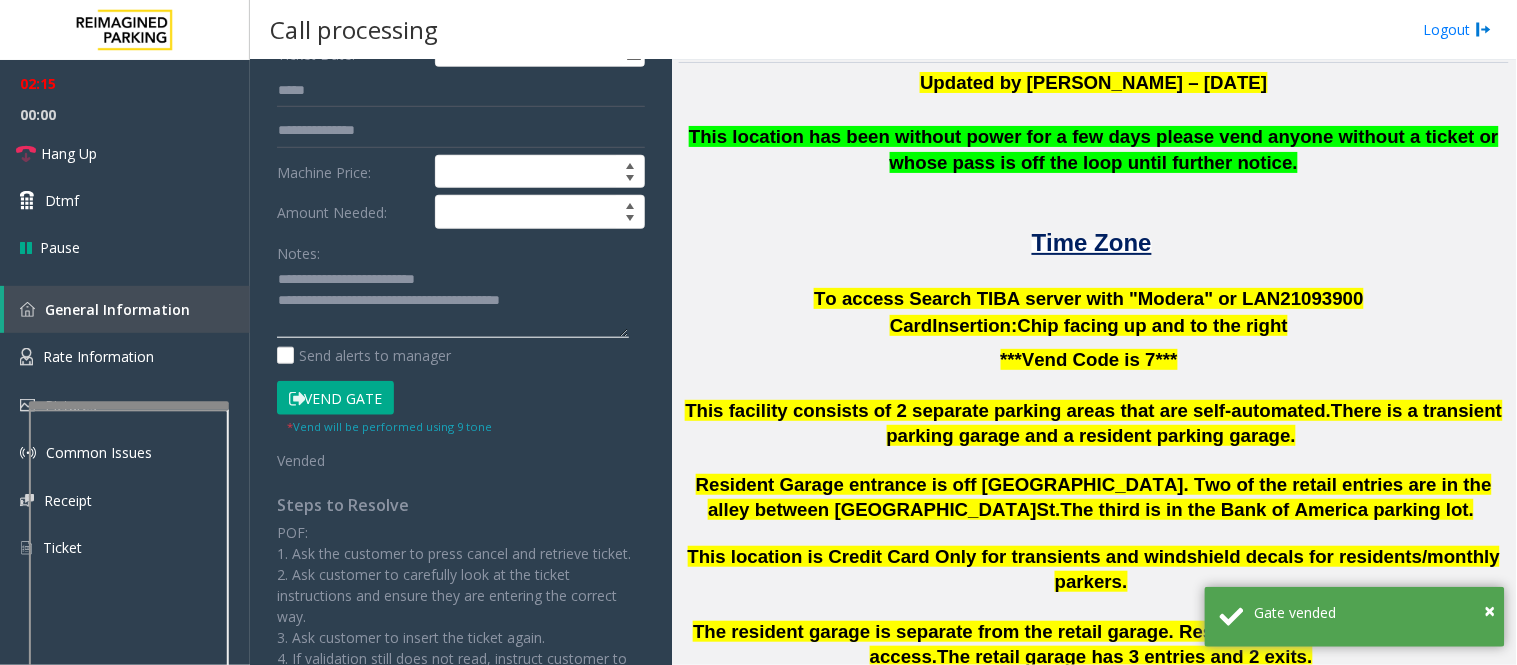 click 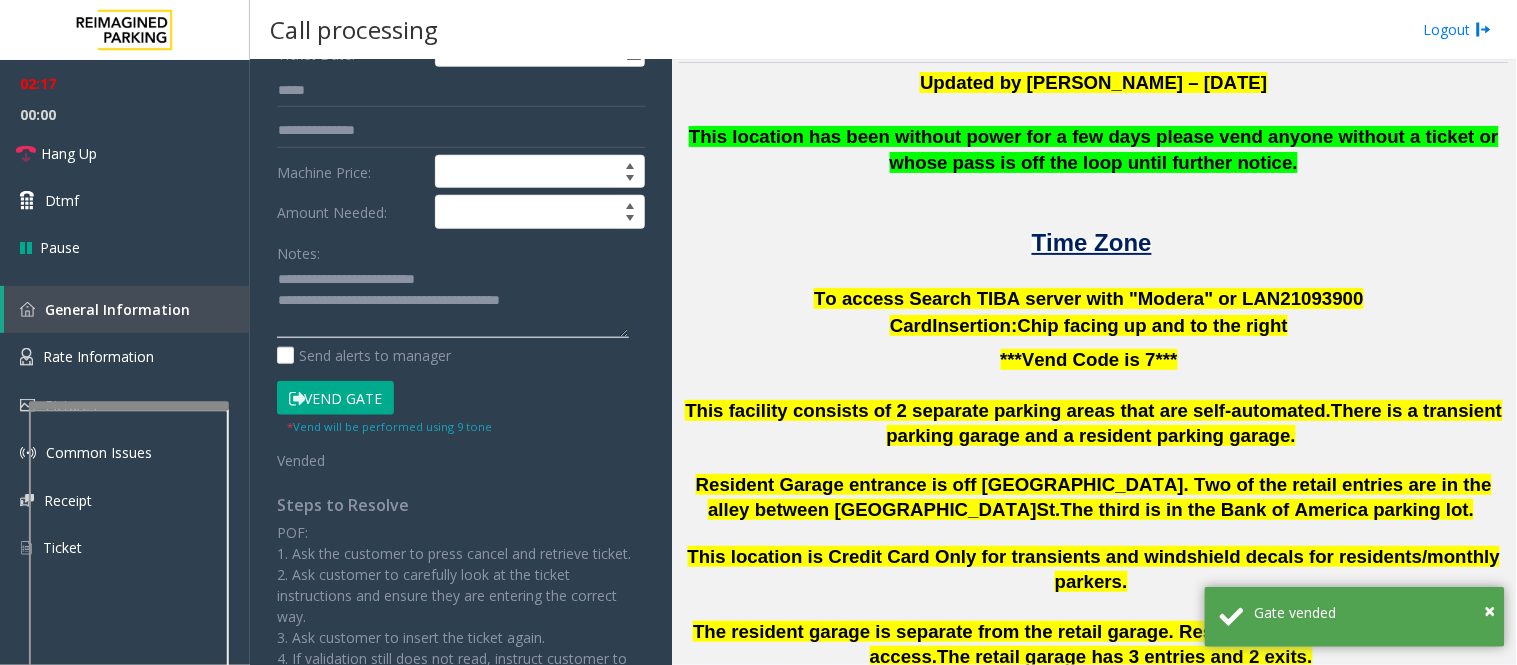 drag, startPoint x: 420, startPoint y: 278, endPoint x: 473, endPoint y: 282, distance: 53.15073 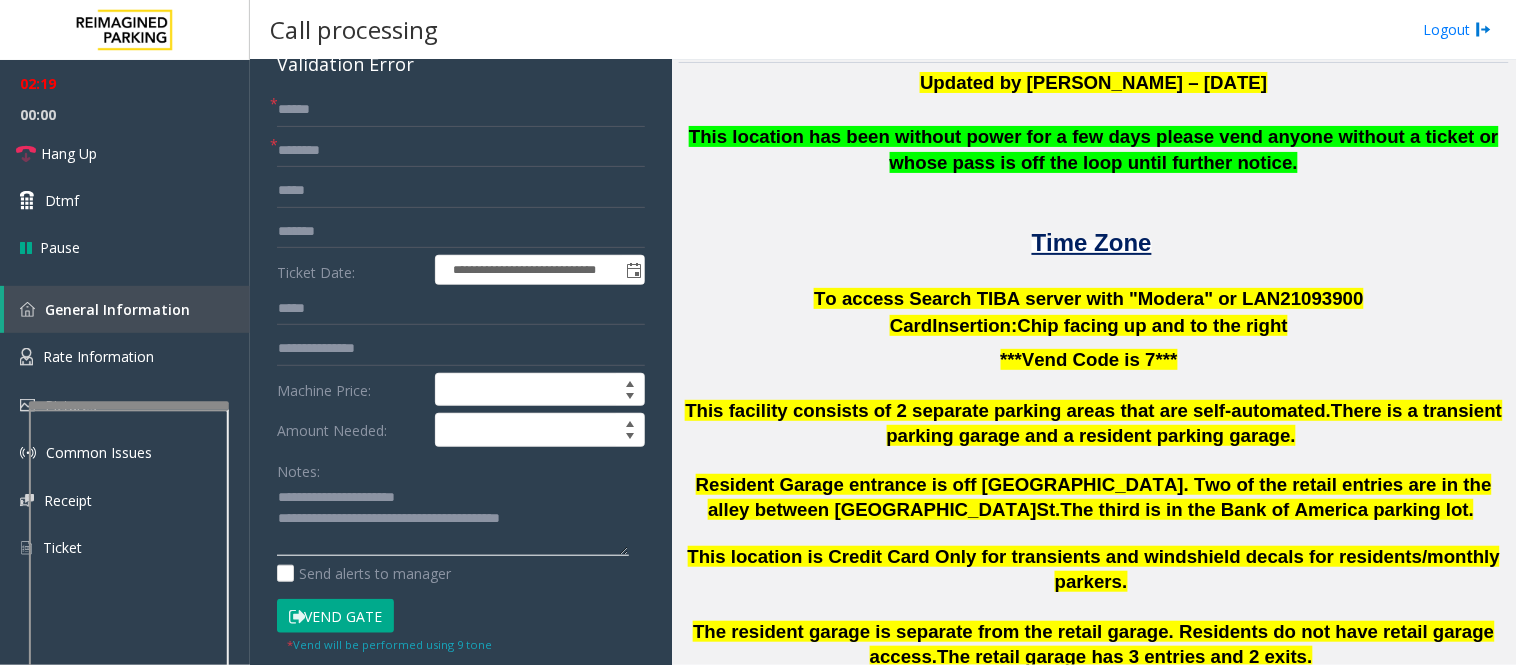 scroll, scrollTop: 111, scrollLeft: 0, axis: vertical 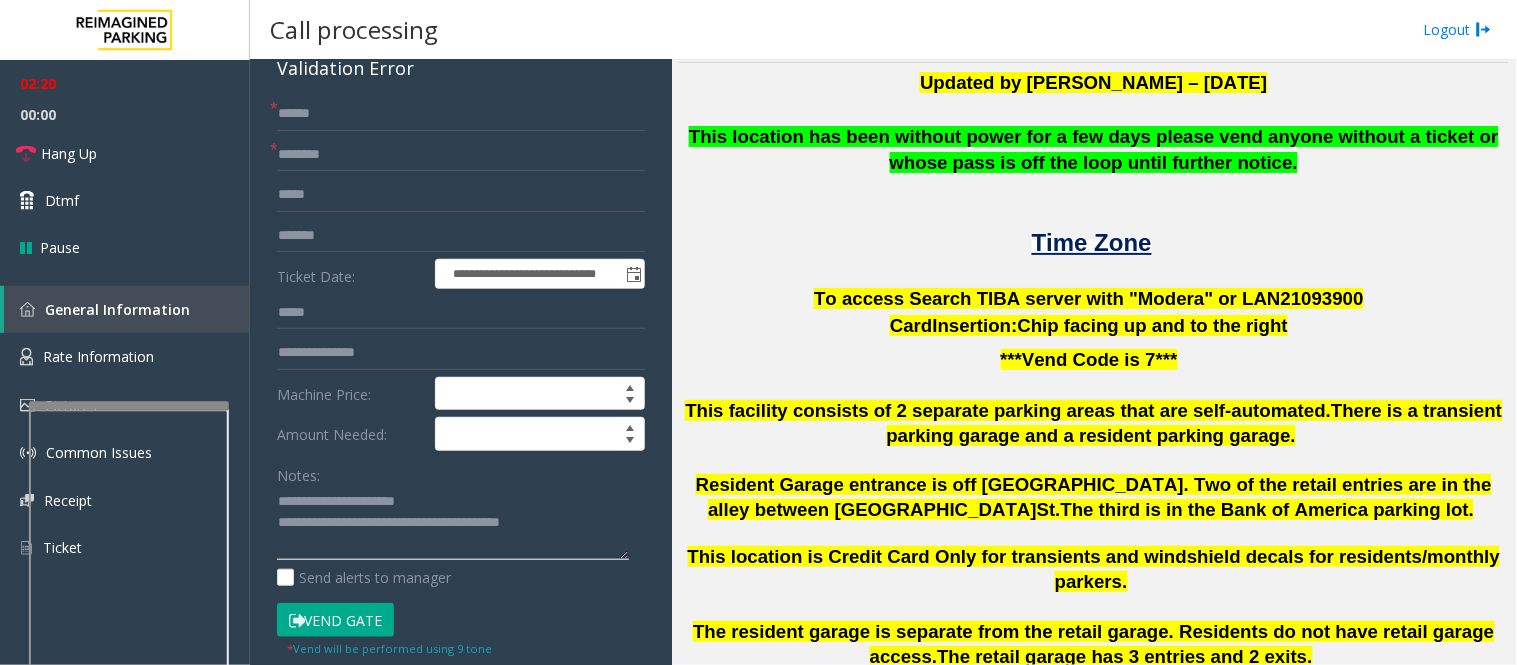type on "**********" 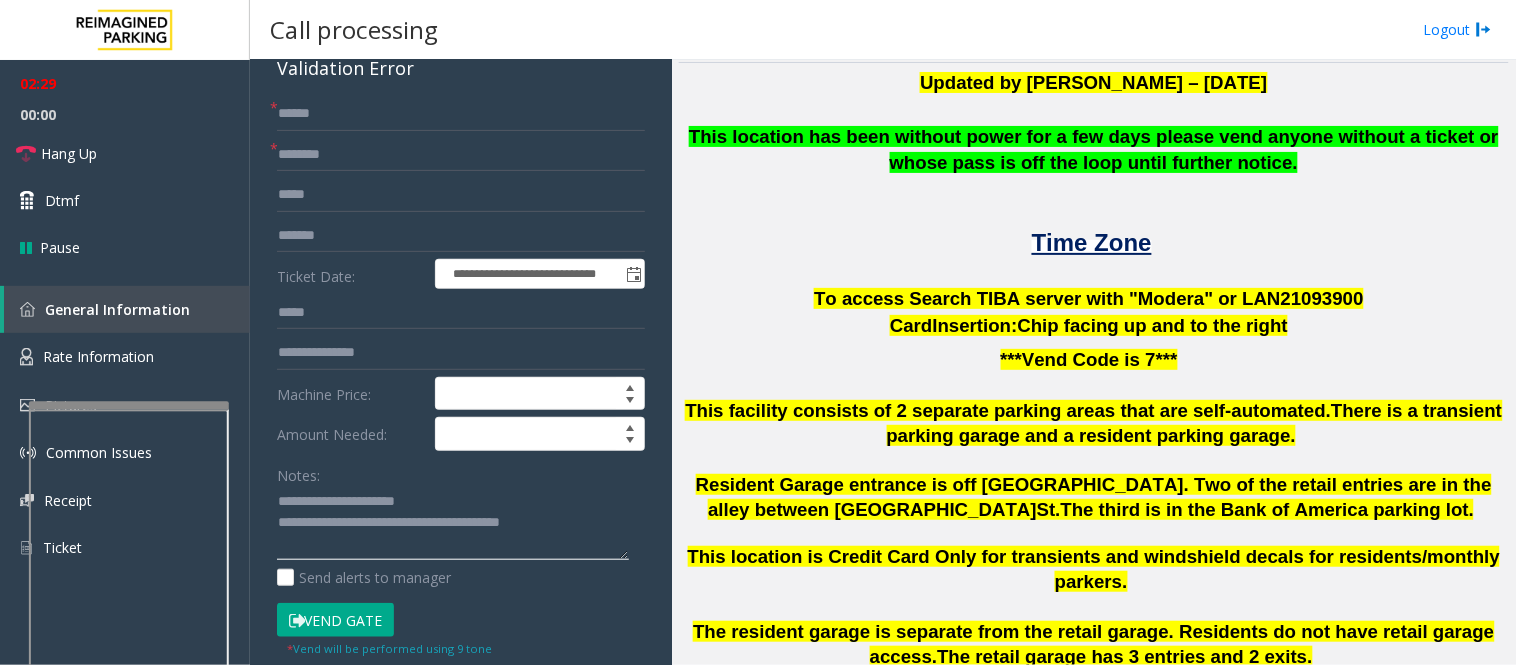 scroll, scrollTop: 0, scrollLeft: 0, axis: both 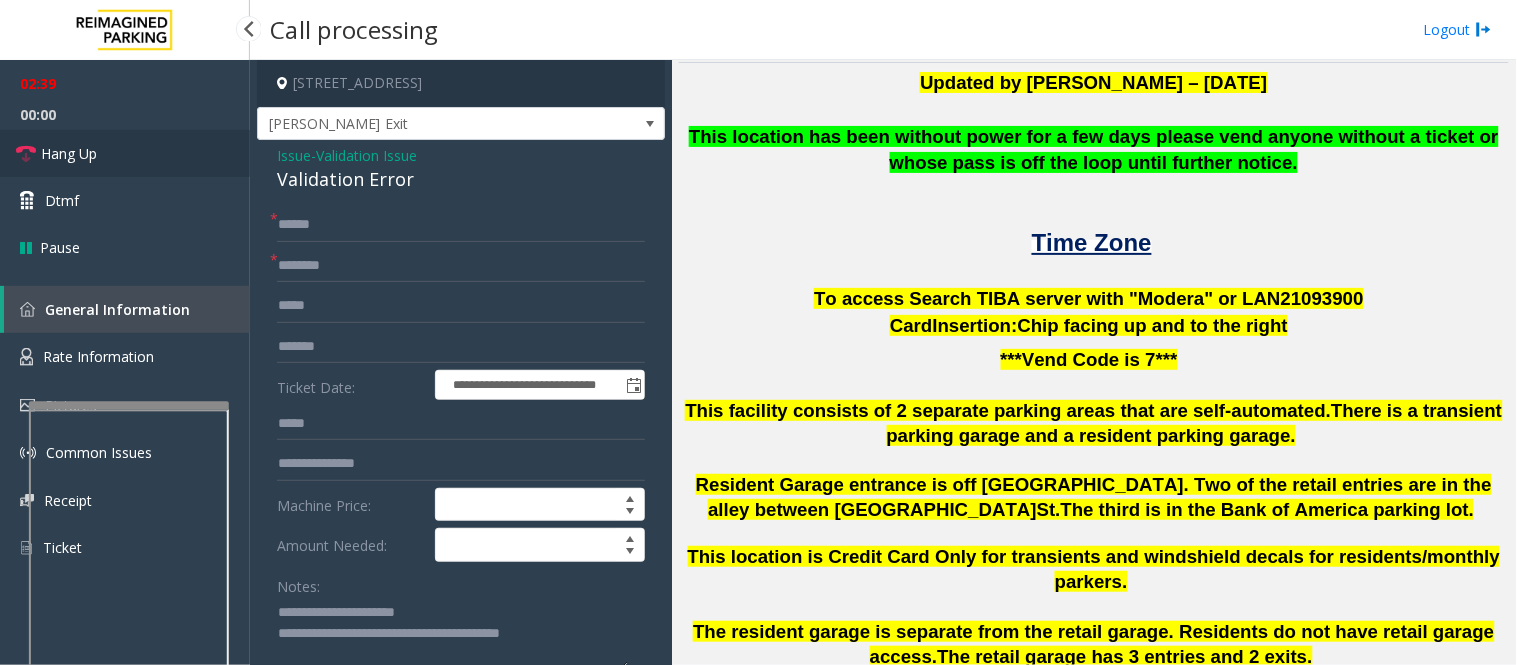 click at bounding box center [26, 154] 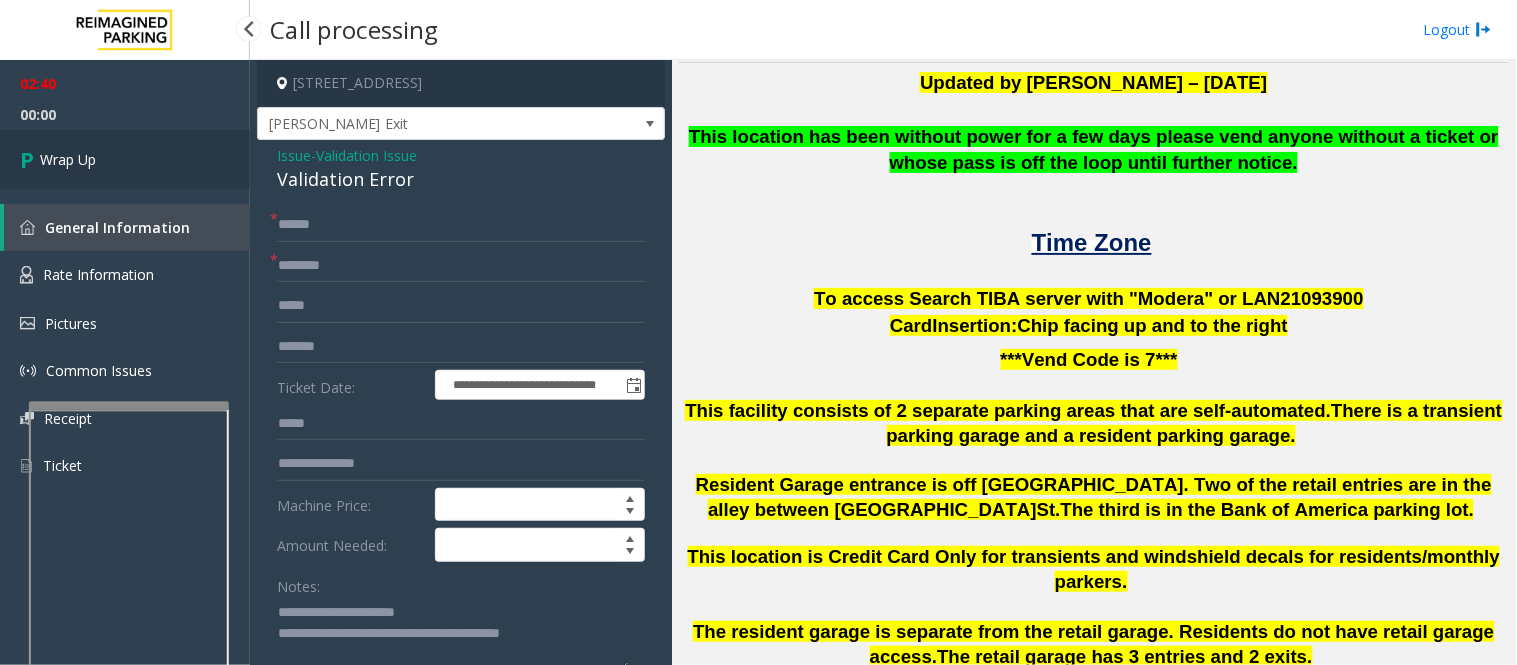 click at bounding box center (30, 159) 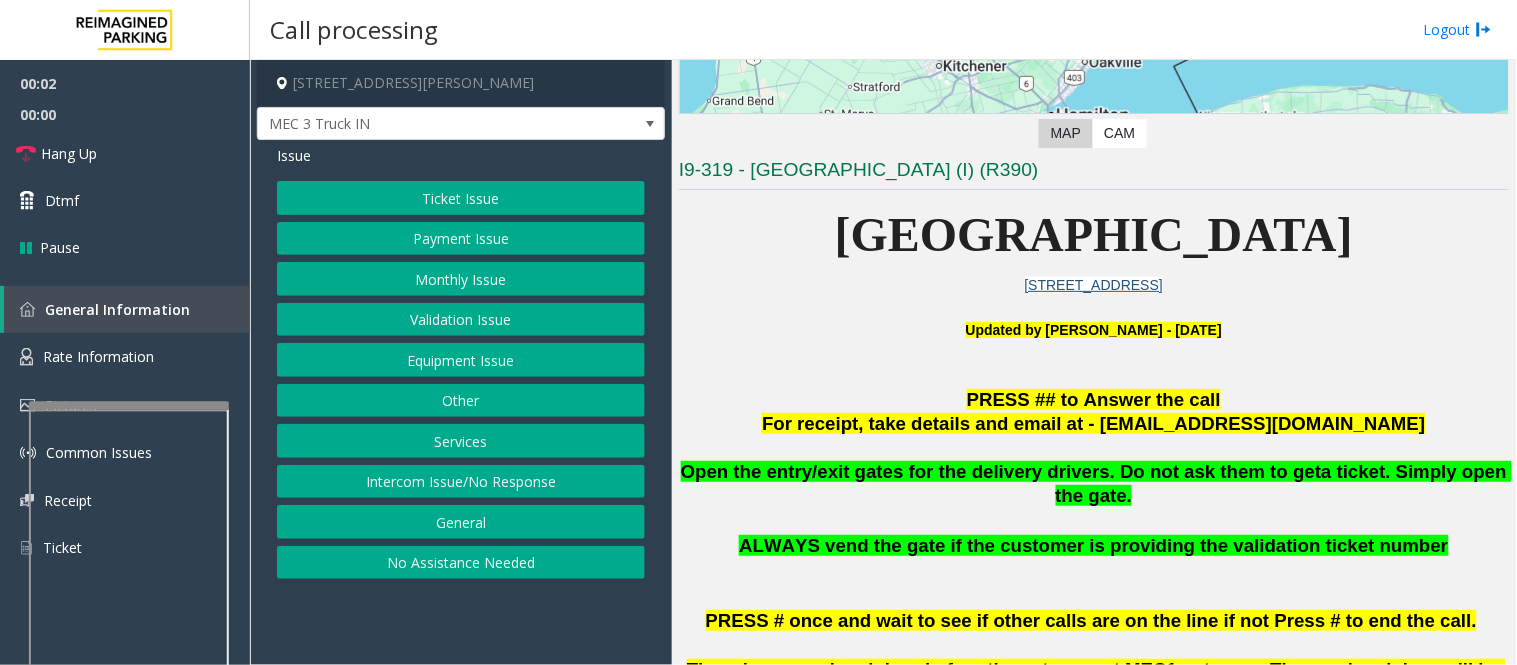 scroll, scrollTop: 555, scrollLeft: 0, axis: vertical 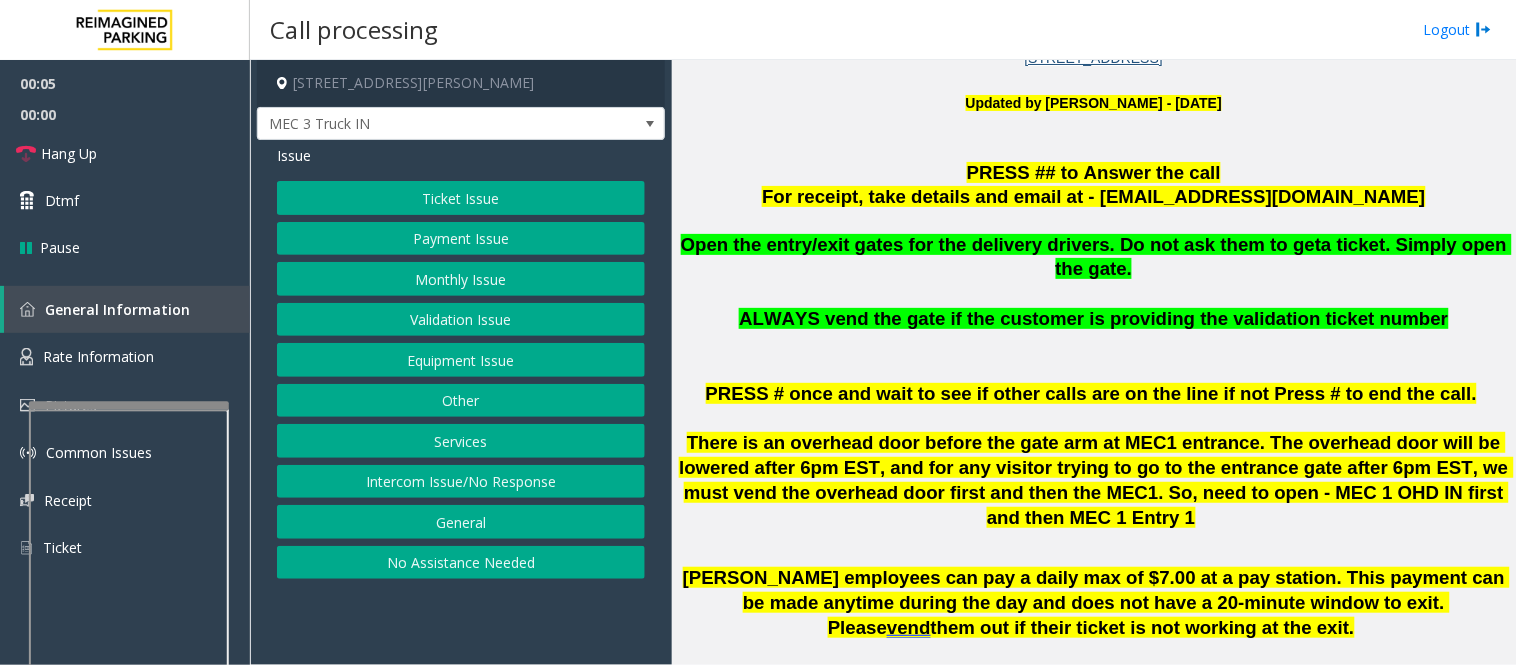 click on "Equipment Issue" 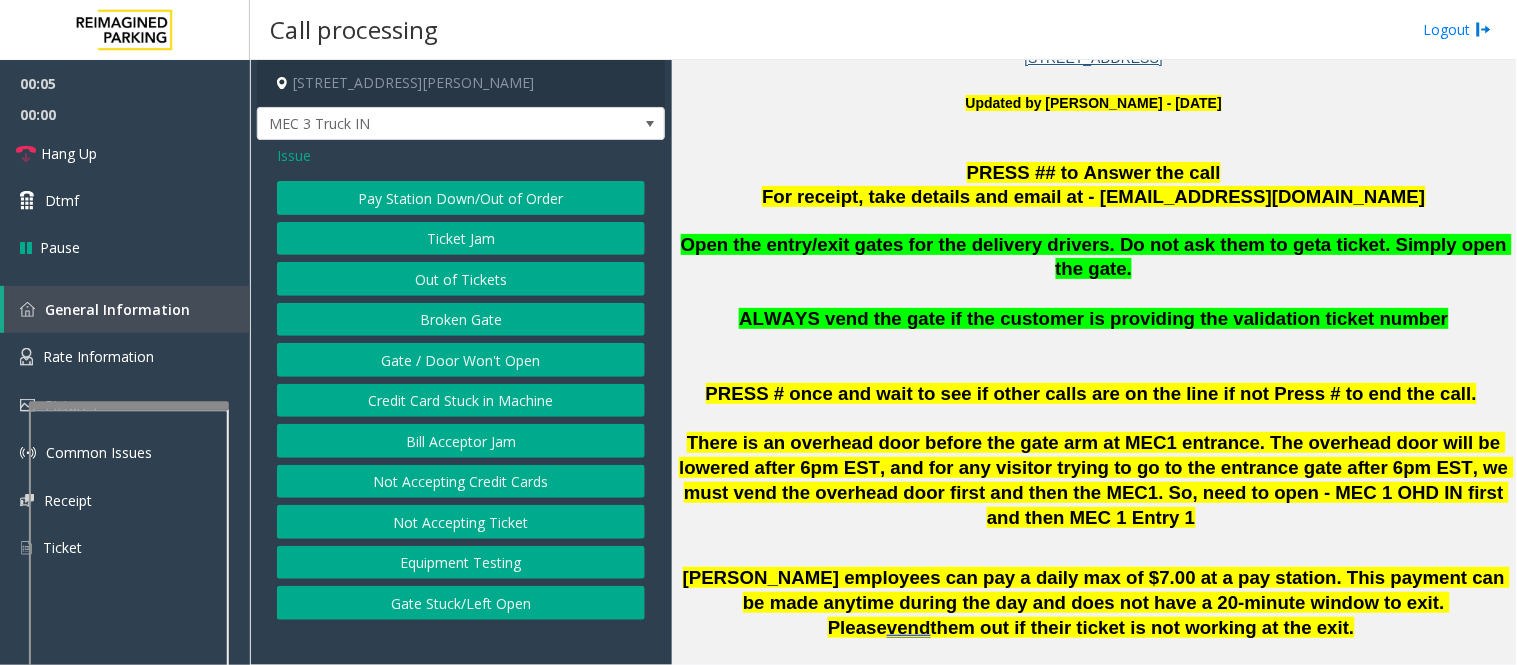 click on "Gate / Door Won't Open" 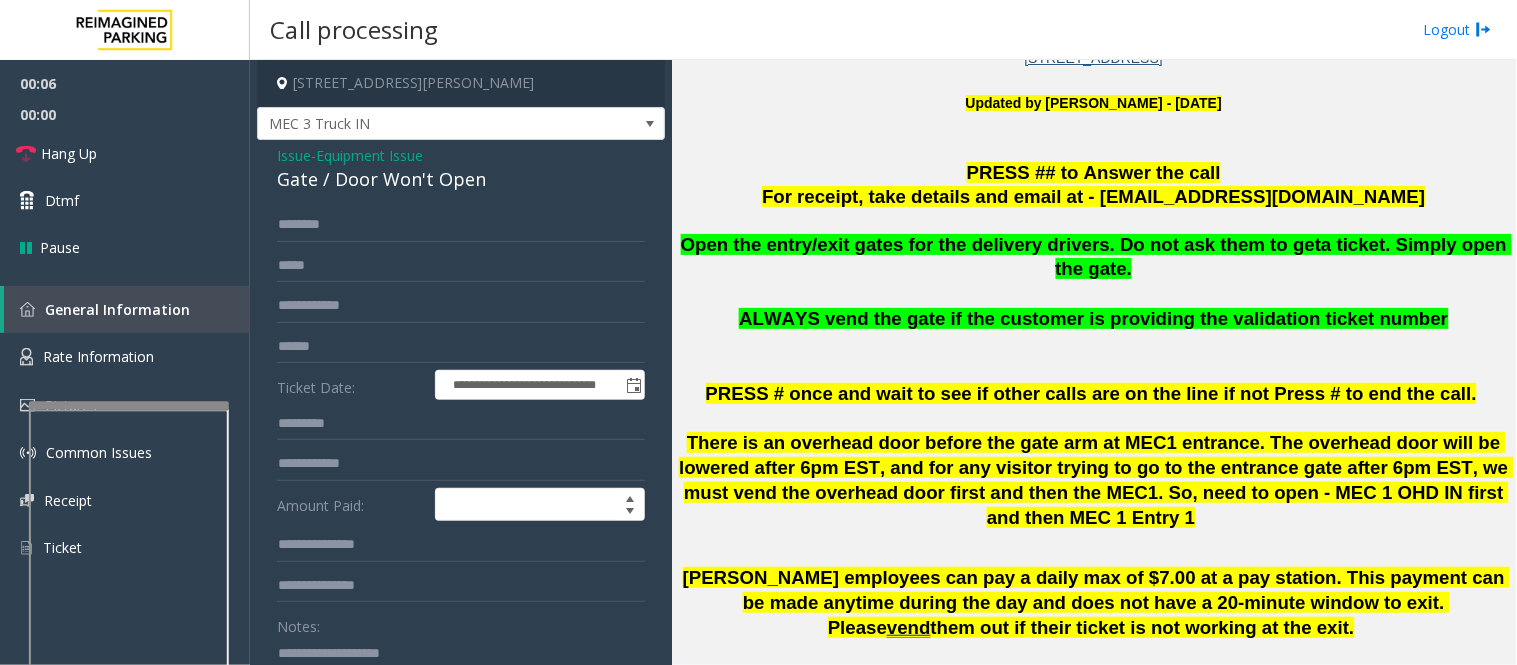 click on "Gate / Door Won't Open" 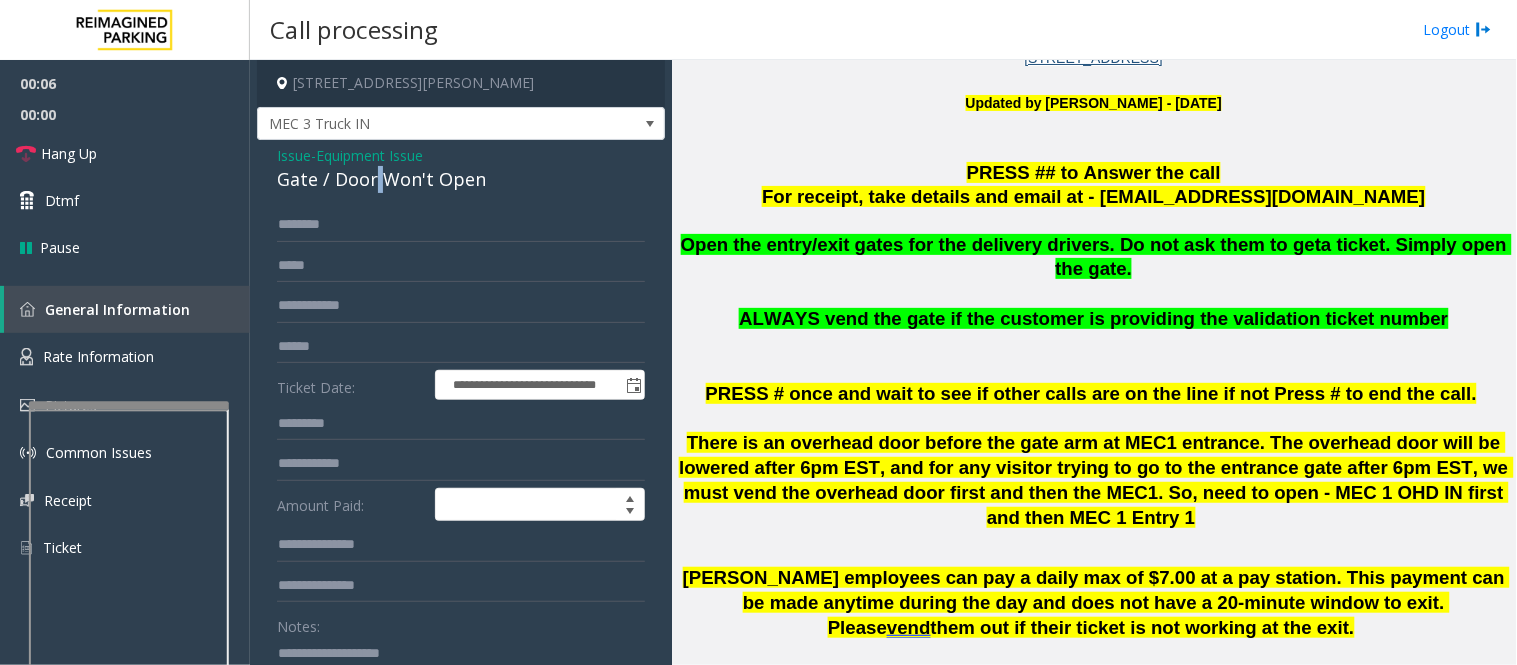 click on "Gate / Door Won't Open" 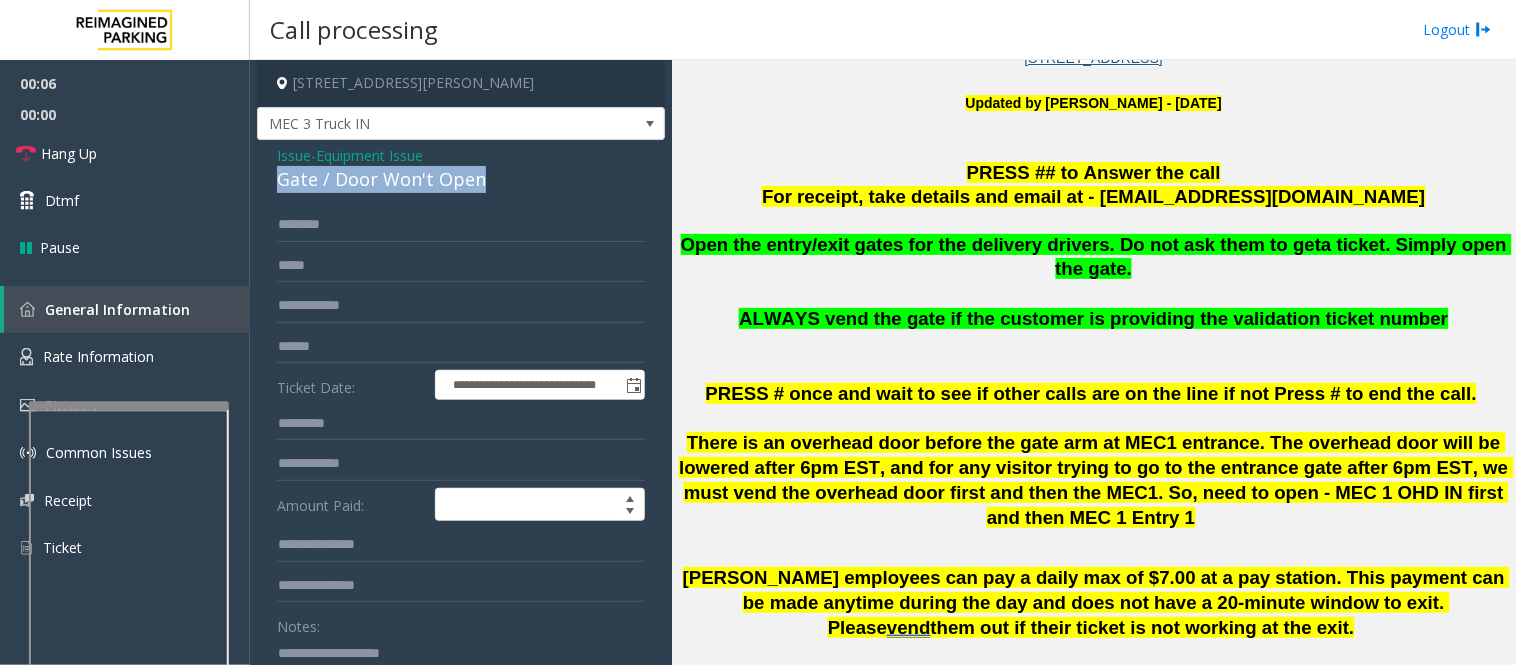 click on "Gate / Door Won't Open" 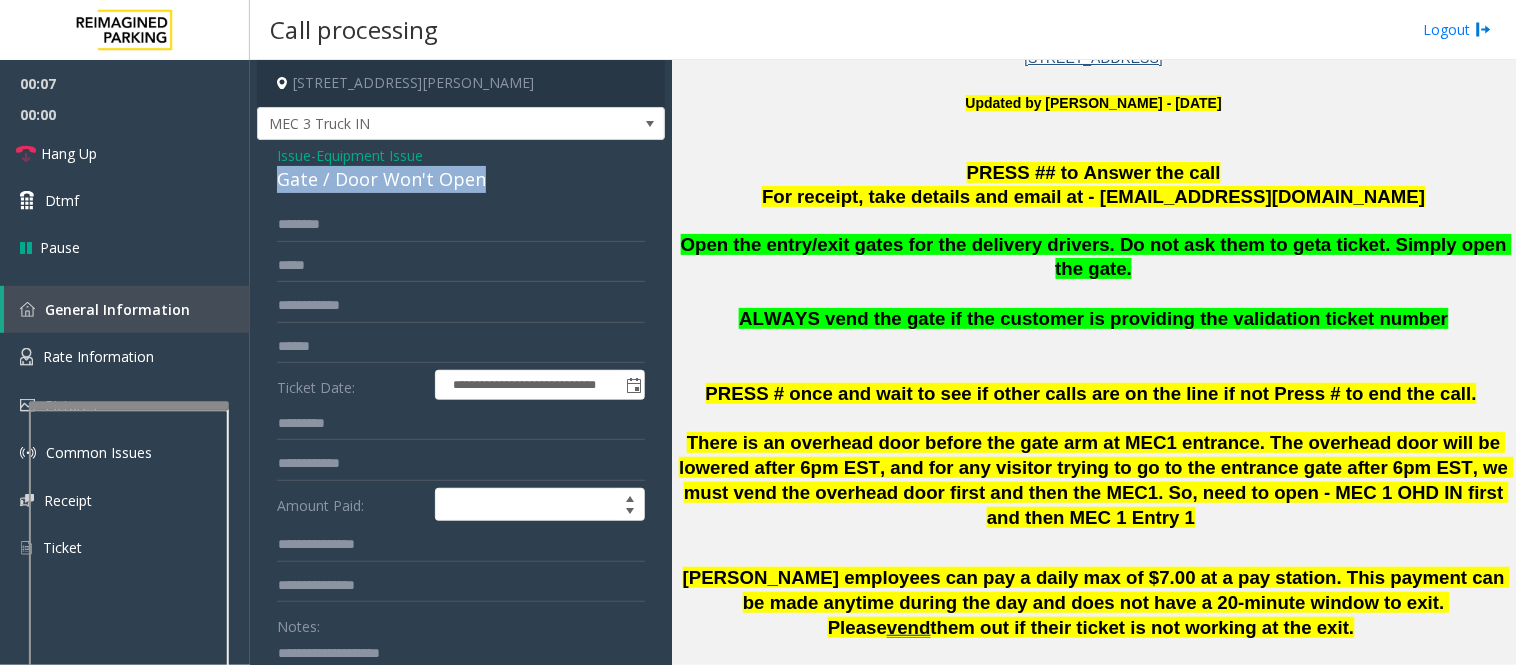 copy on "Gate / Door Won't Open" 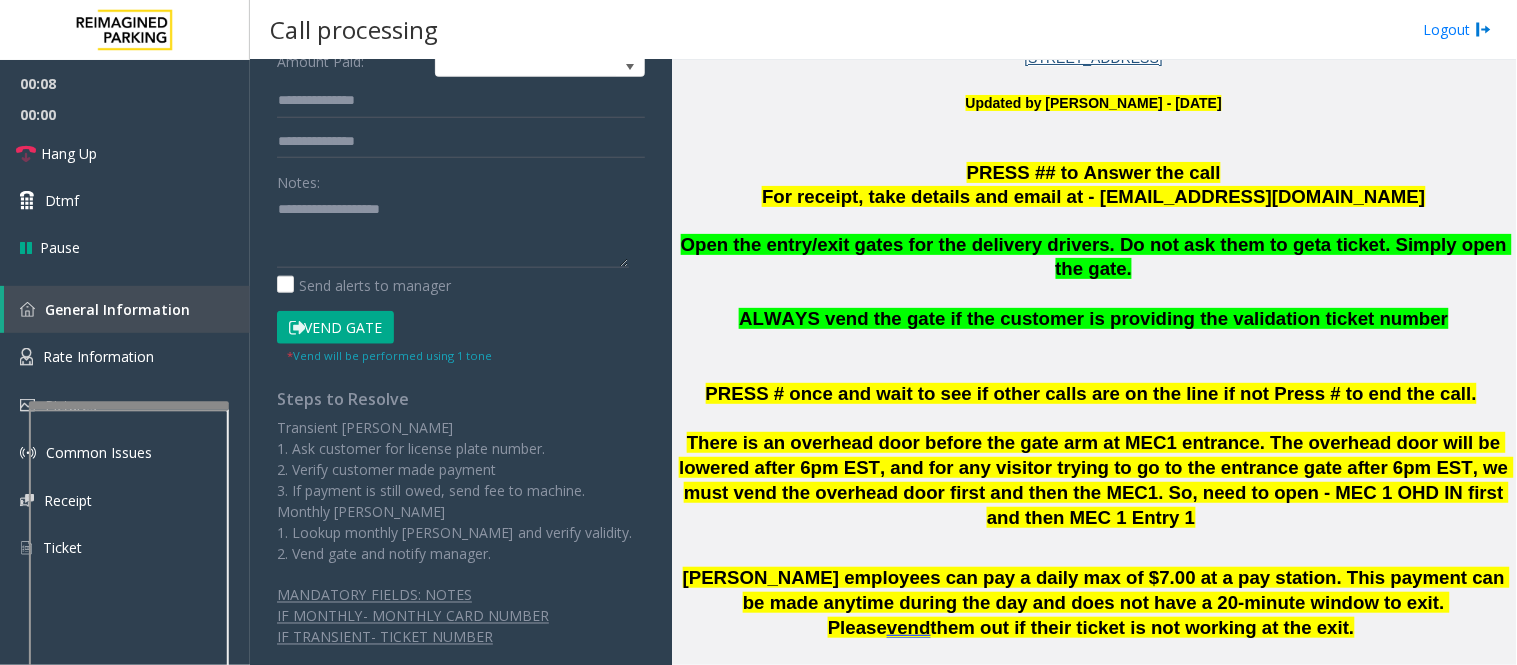 click on "Vend Gate" 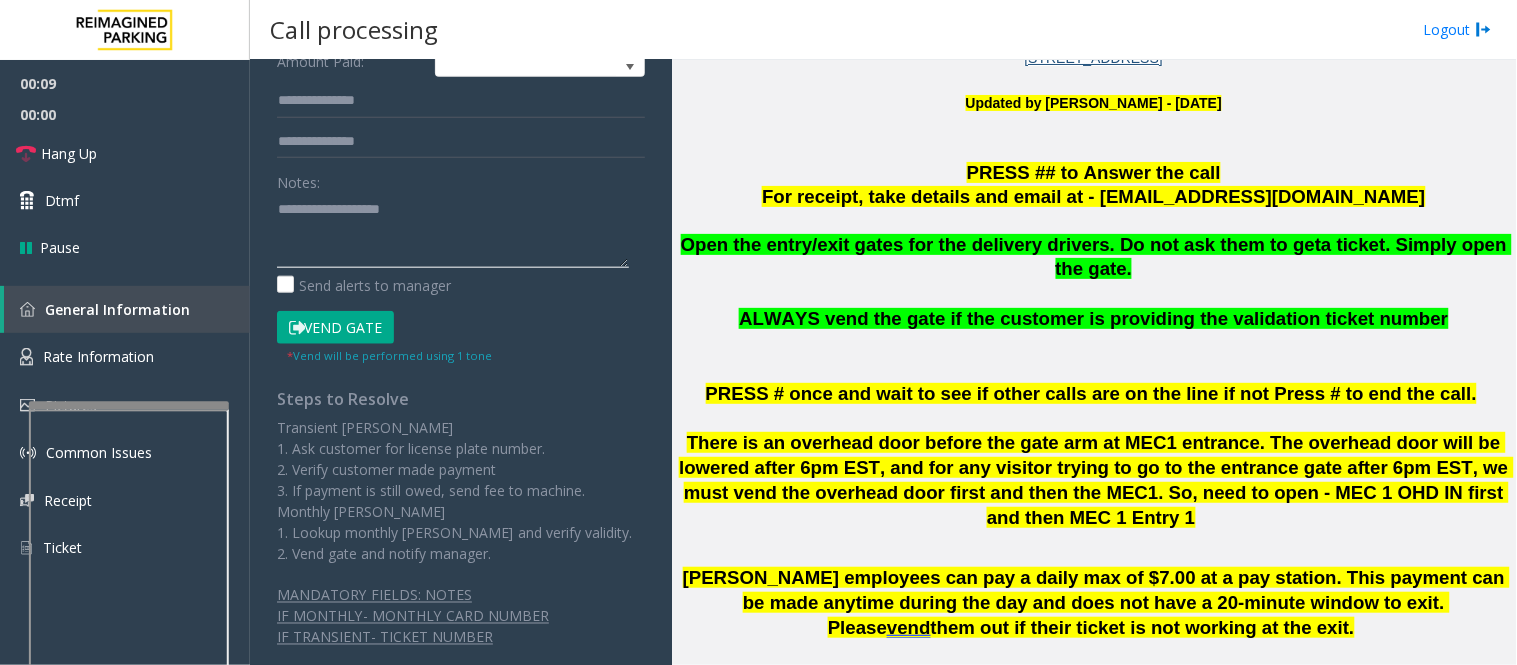 click 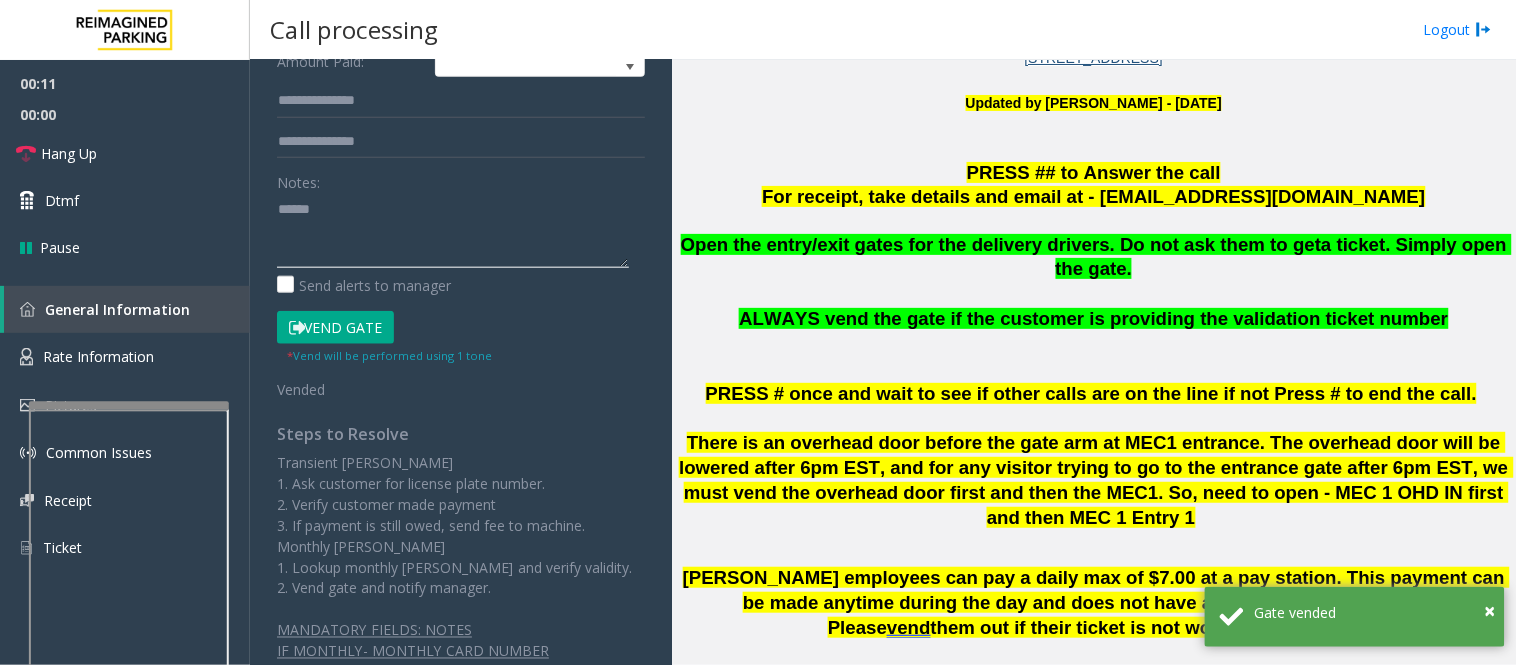 paste on "**********" 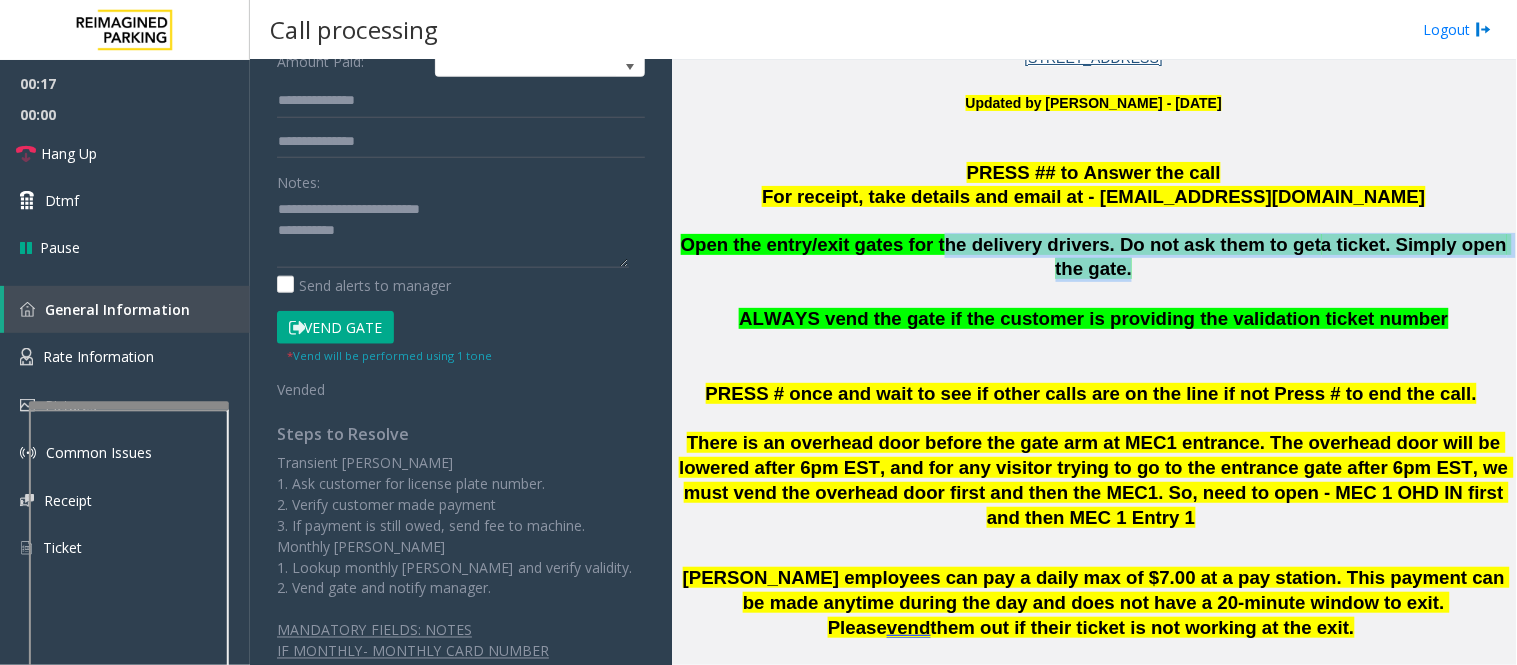 drag, startPoint x: 922, startPoint y: 244, endPoint x: 1064, endPoint y: 261, distance: 143.01399 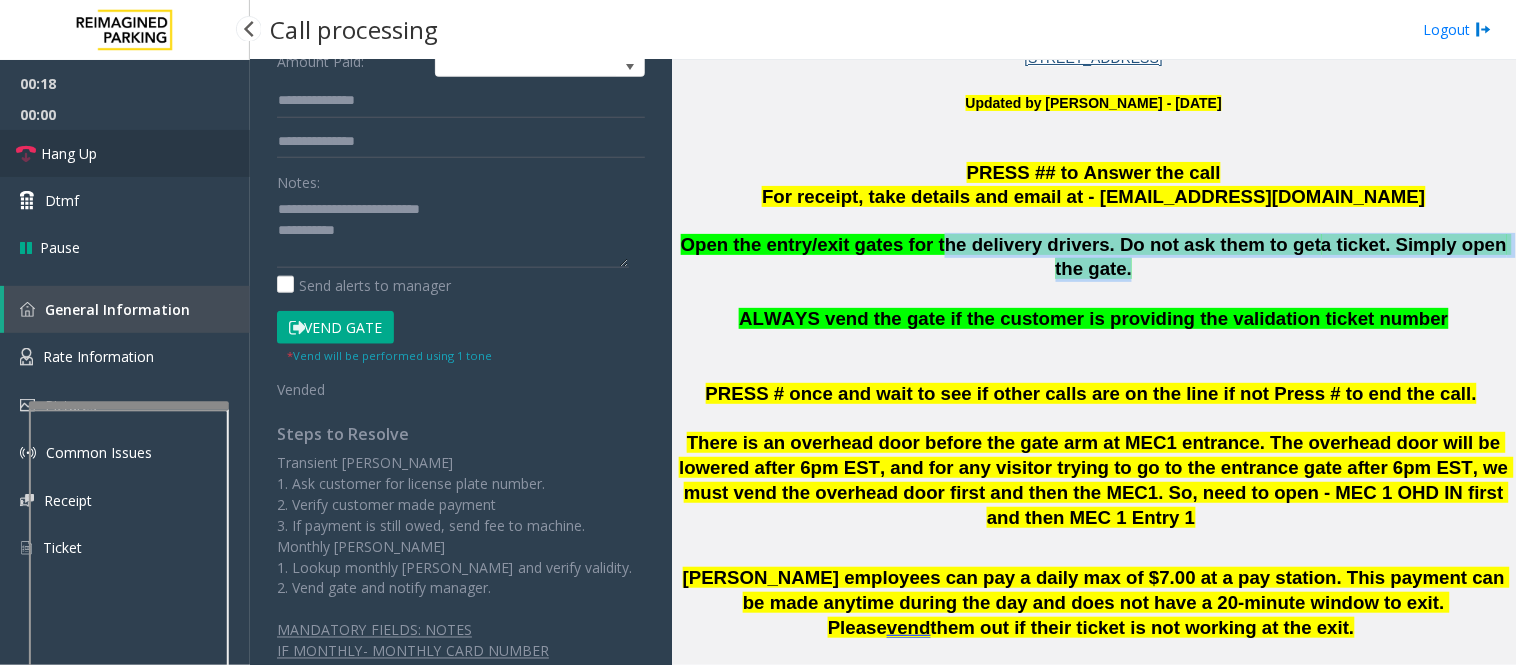 click on "Hang Up" at bounding box center (125, 153) 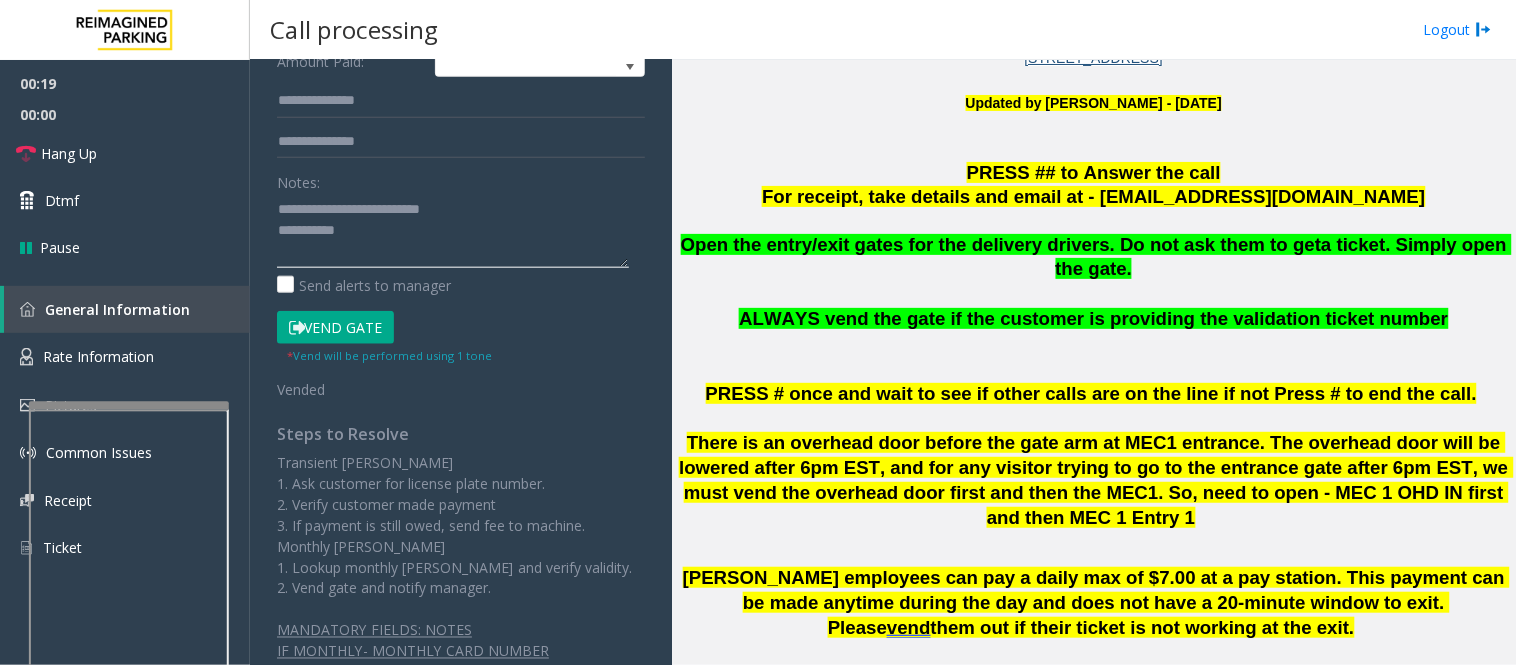 click 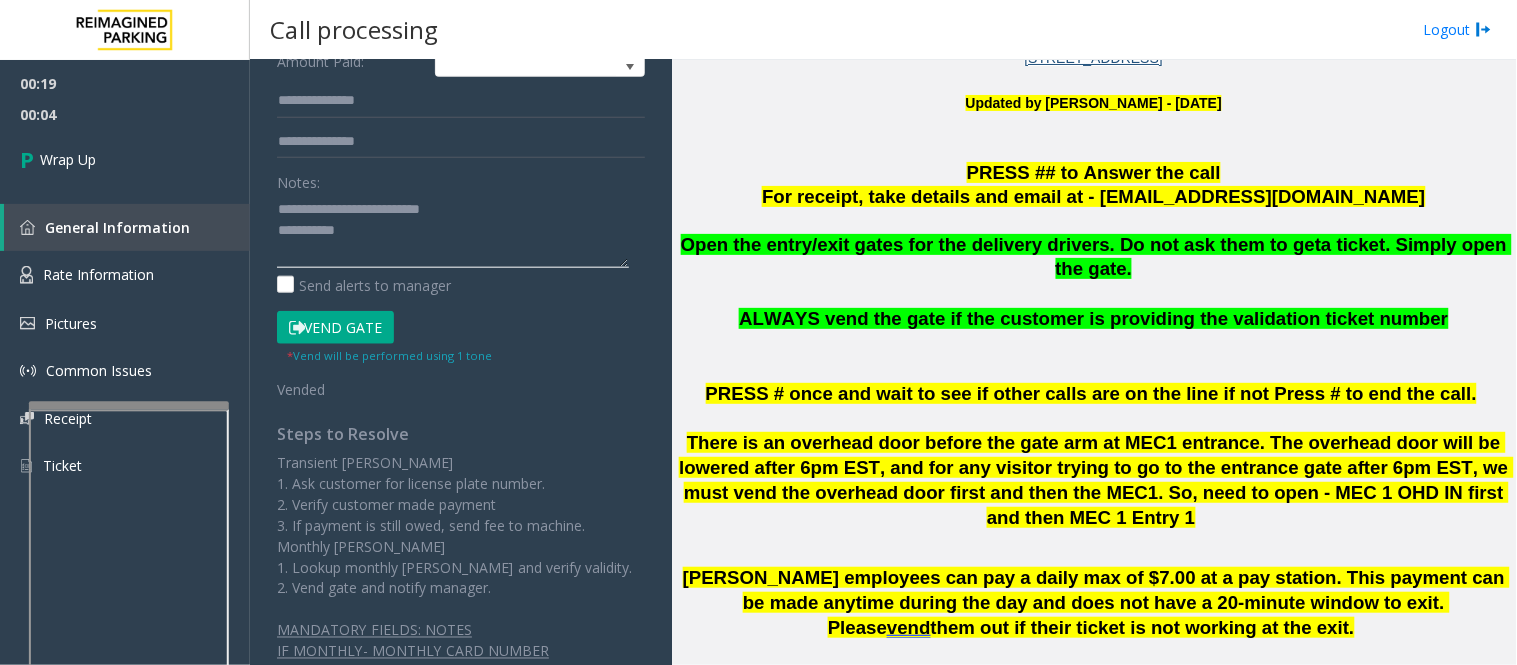 click 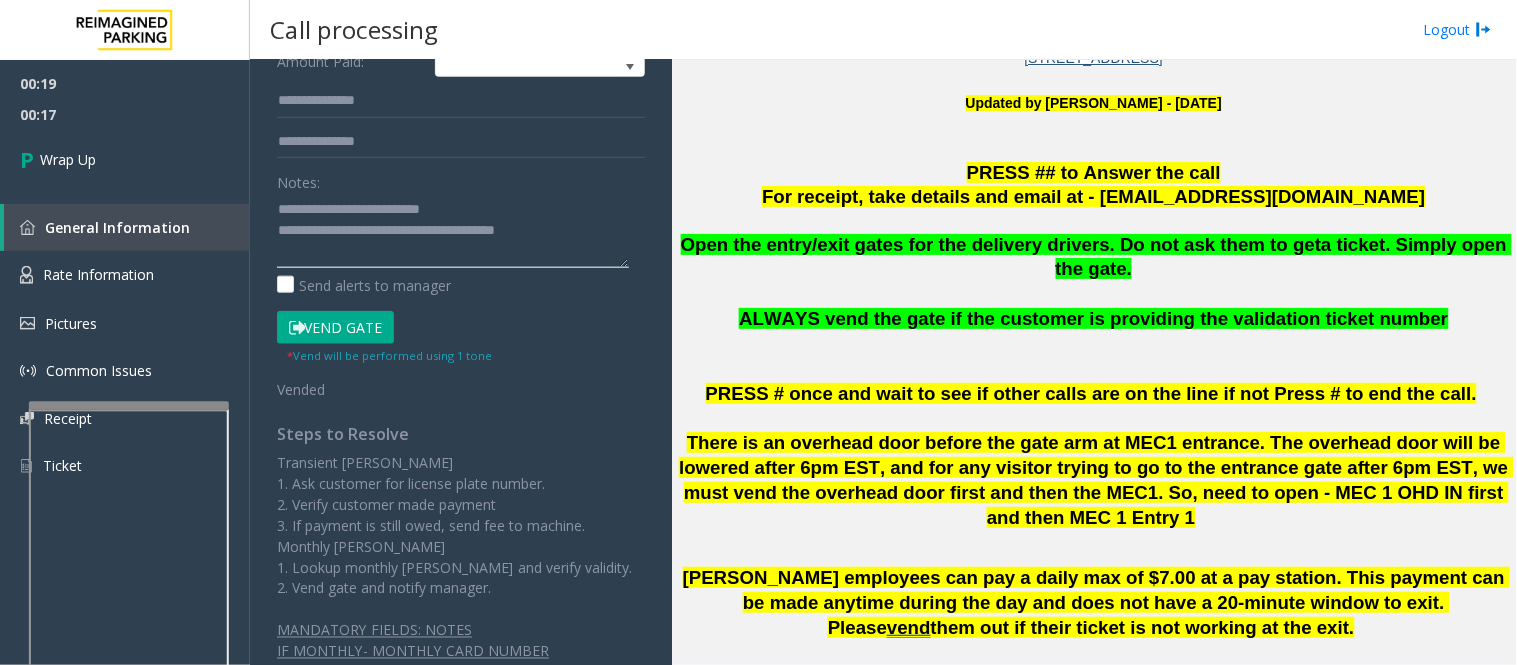 paste on "**********" 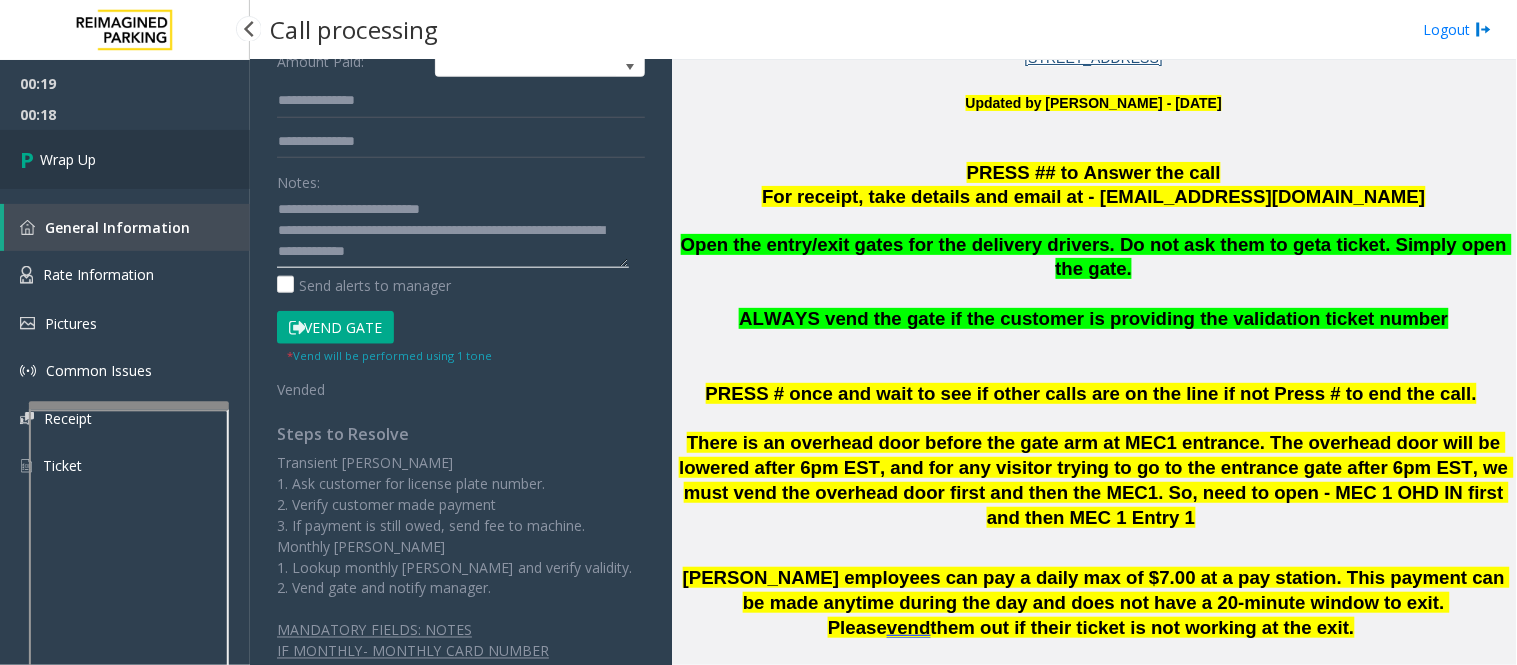 type on "**********" 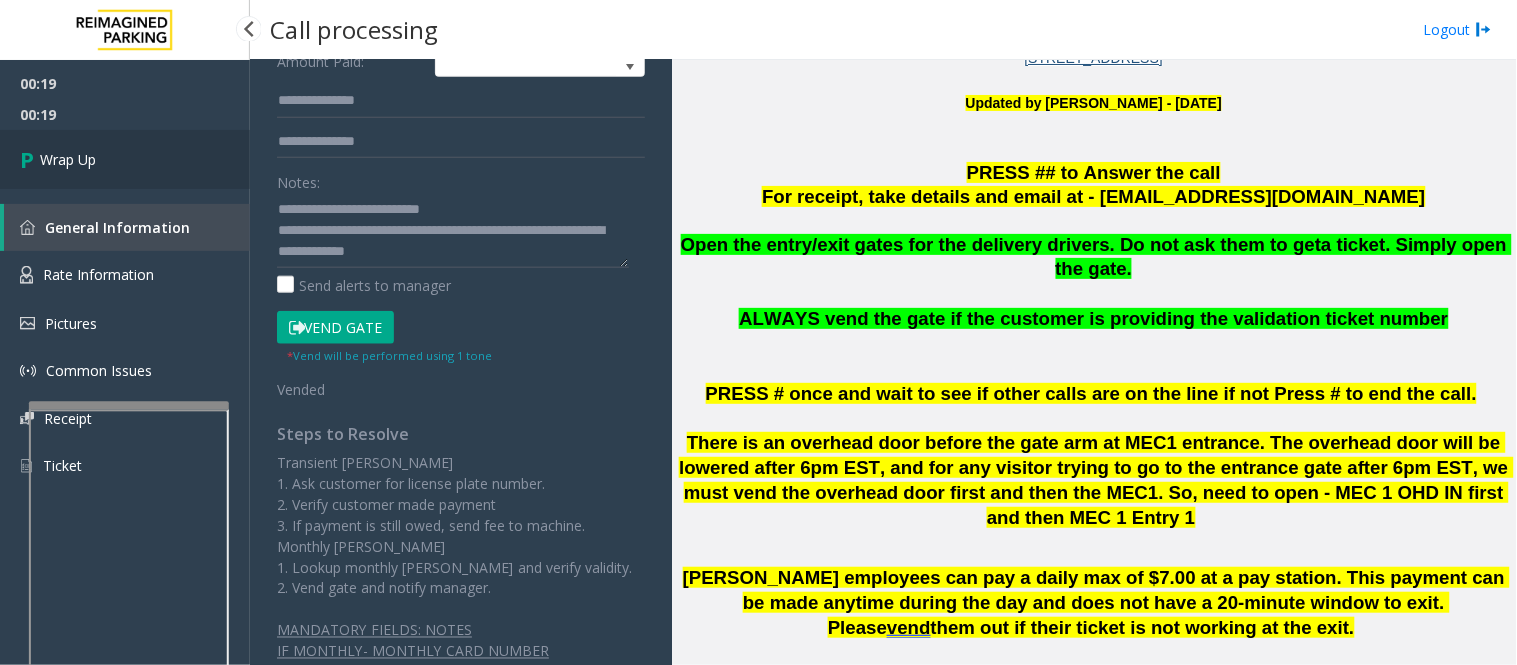 click on "Wrap Up" at bounding box center [125, 159] 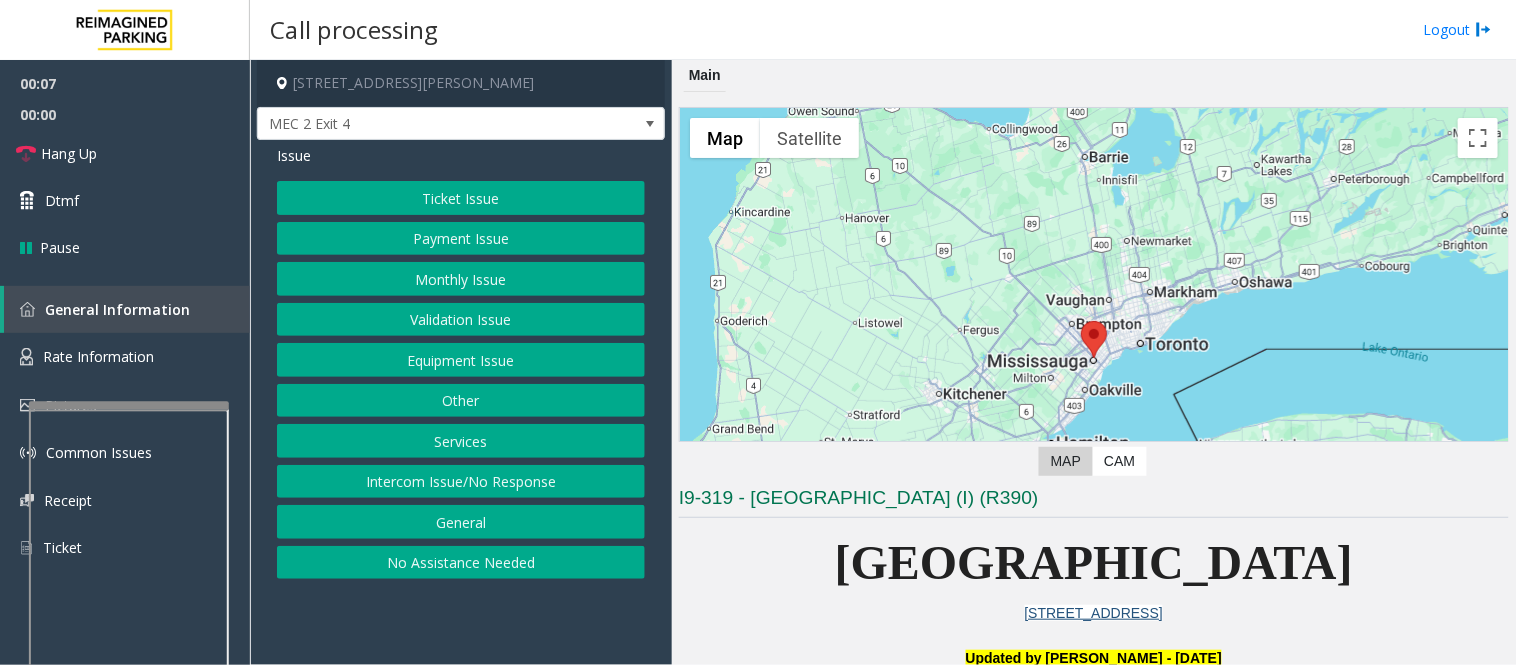 scroll, scrollTop: 444, scrollLeft: 0, axis: vertical 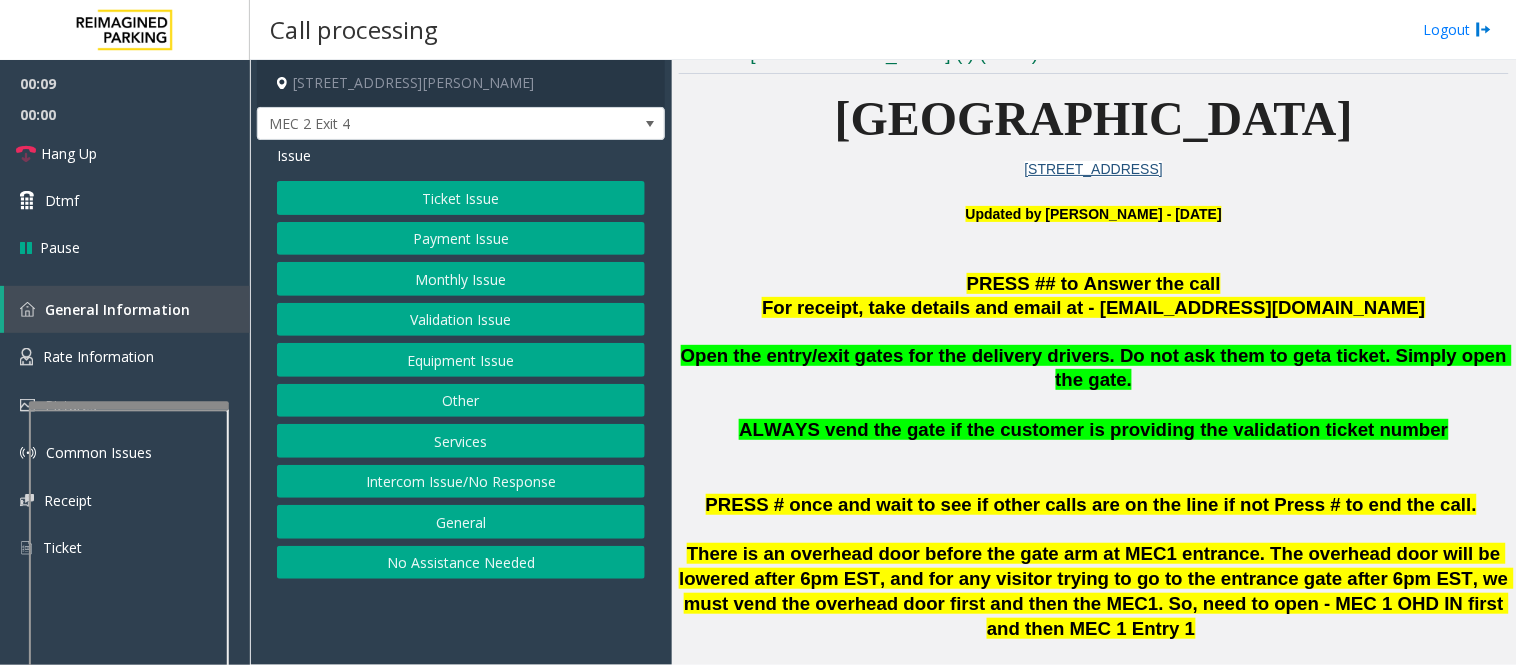 click on "Intercom Issue/No Response" 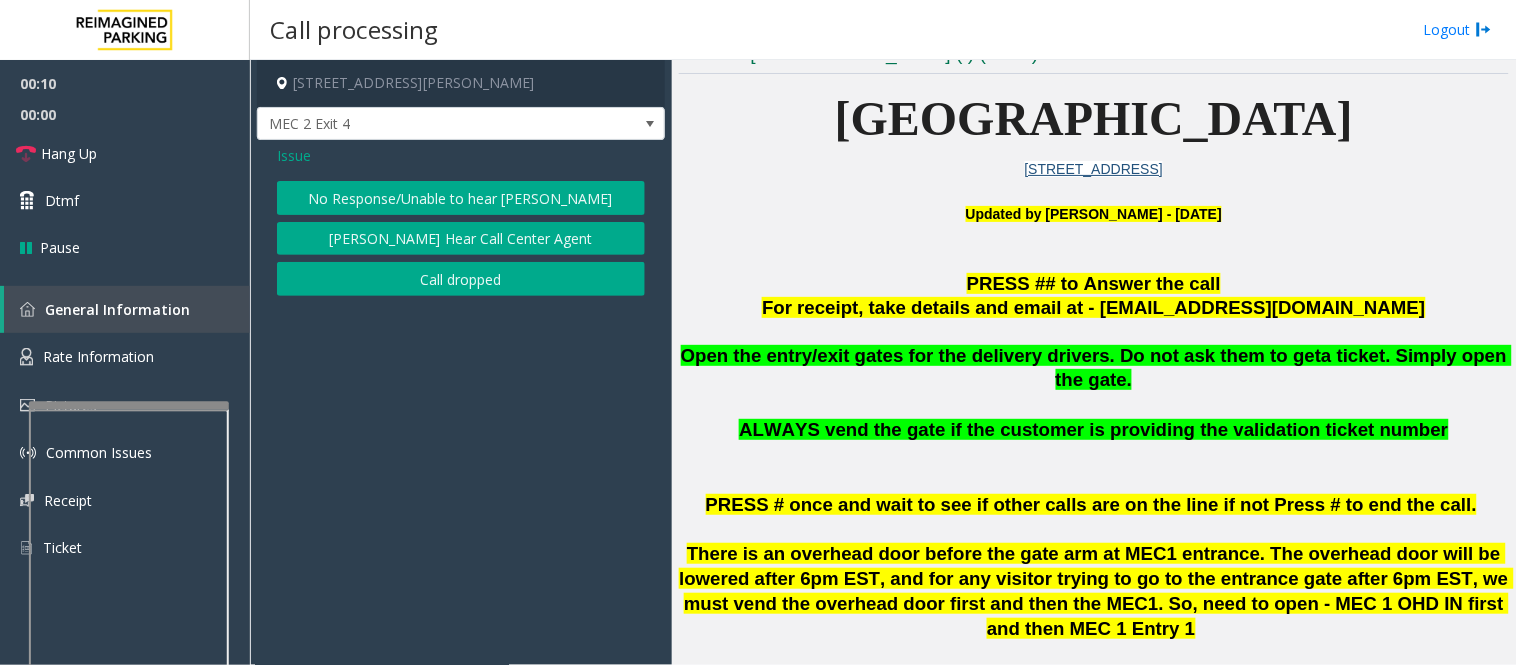 click on "No Response/Unable to hear [PERSON_NAME]" 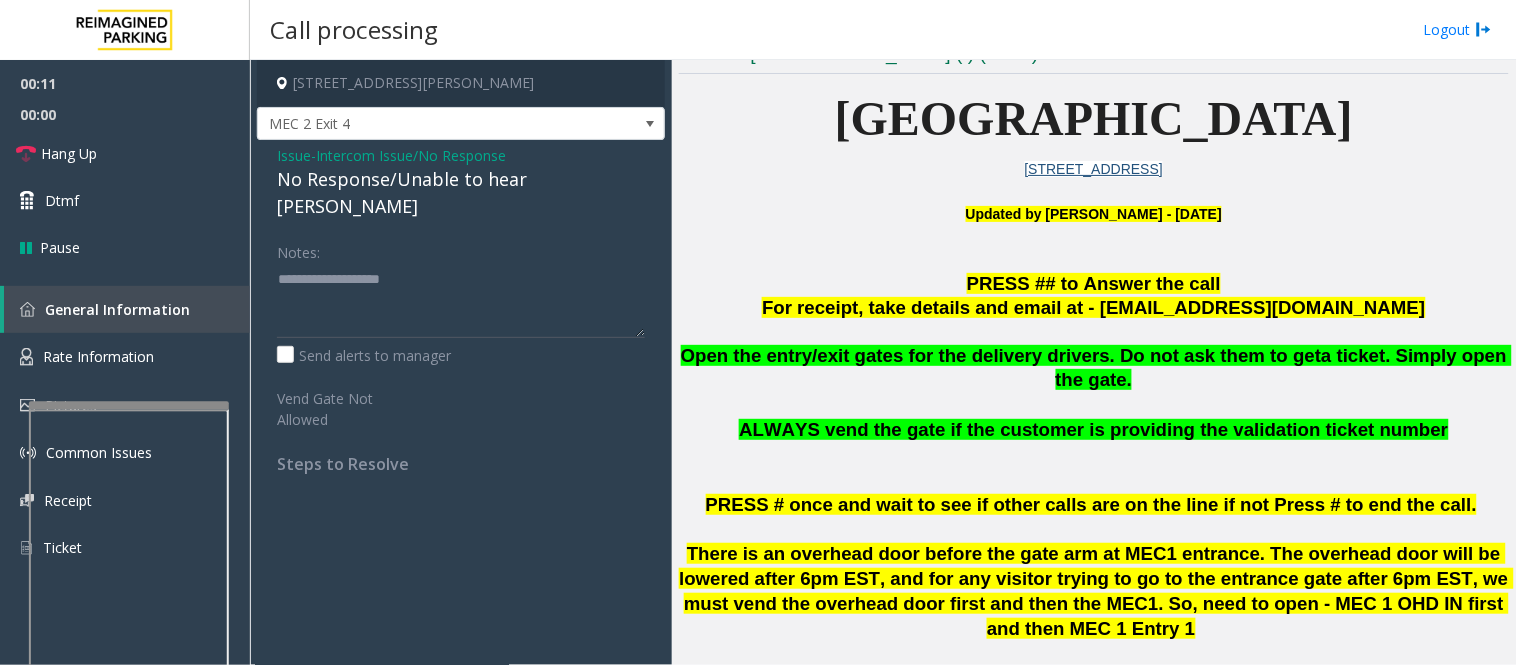 click on "No Response/Unable to hear [PERSON_NAME]" 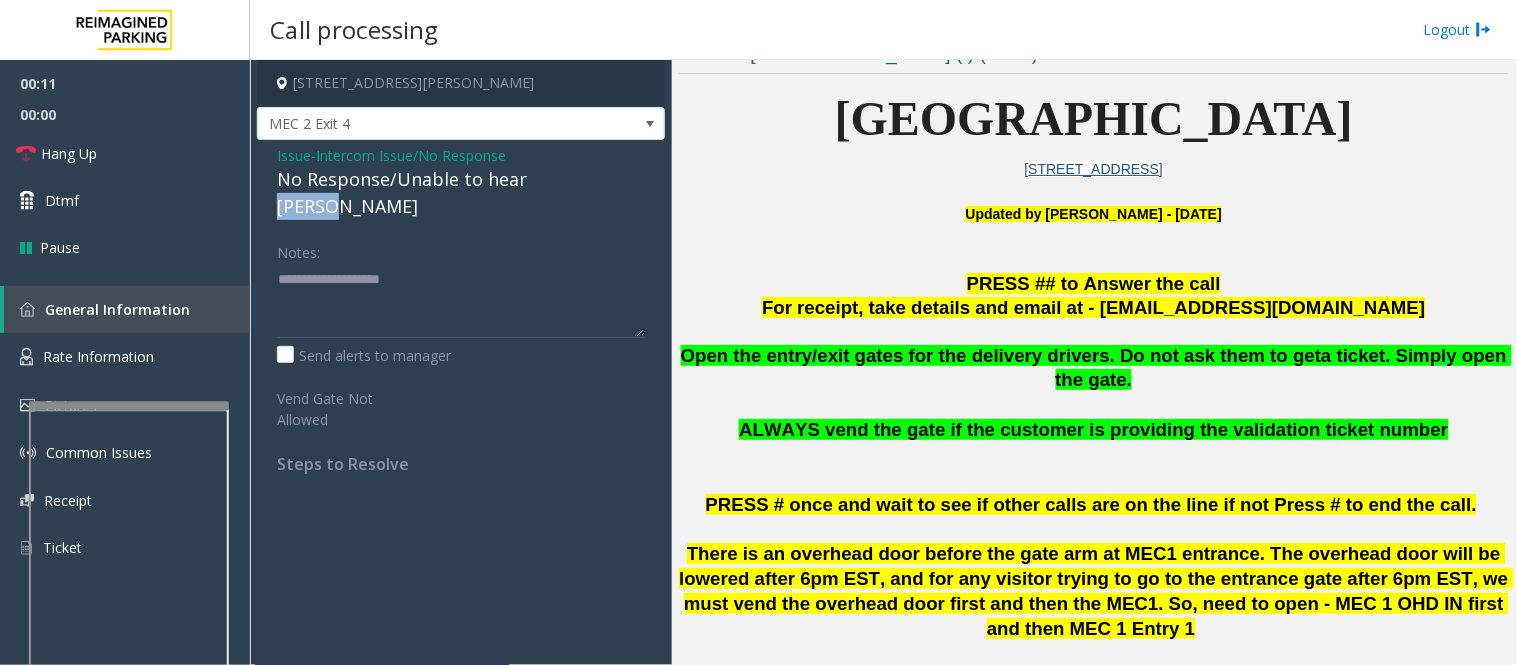 click on "No Response/Unable to hear [PERSON_NAME]" 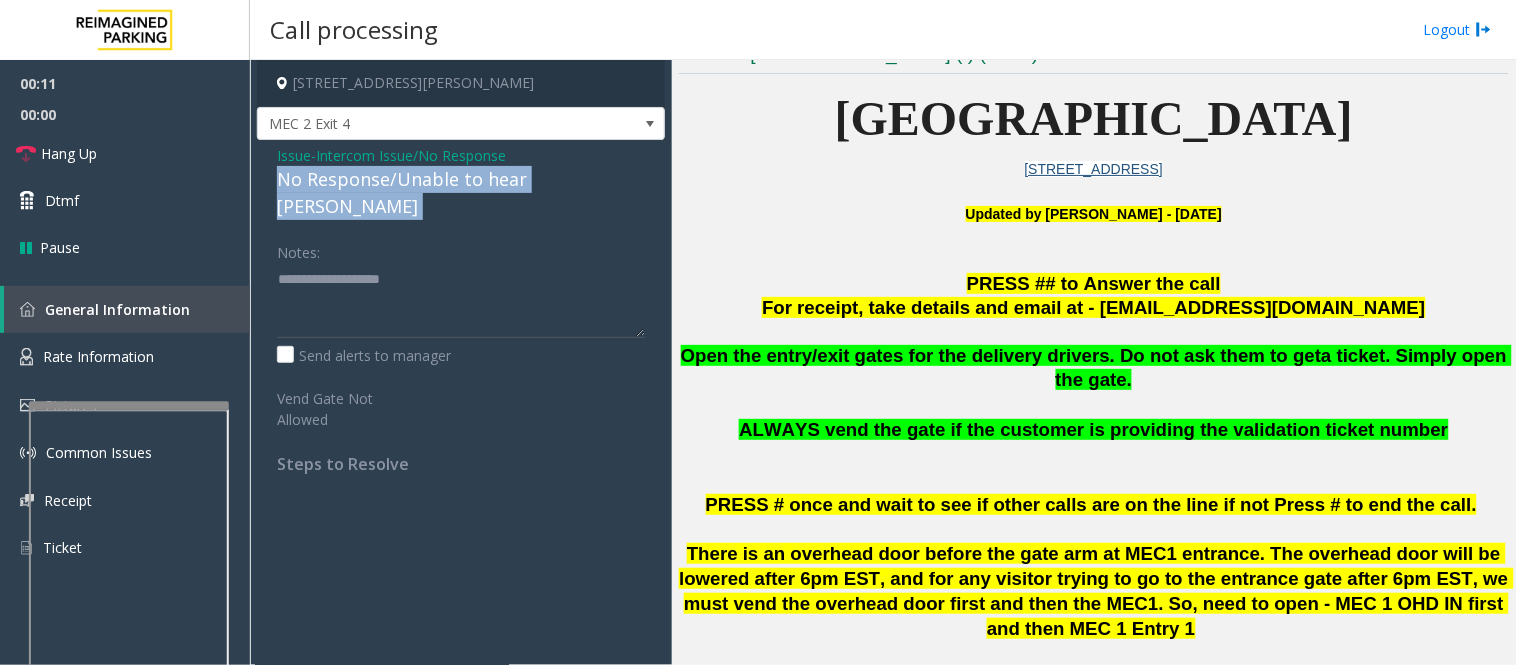 click on "No Response/Unable to hear [PERSON_NAME]" 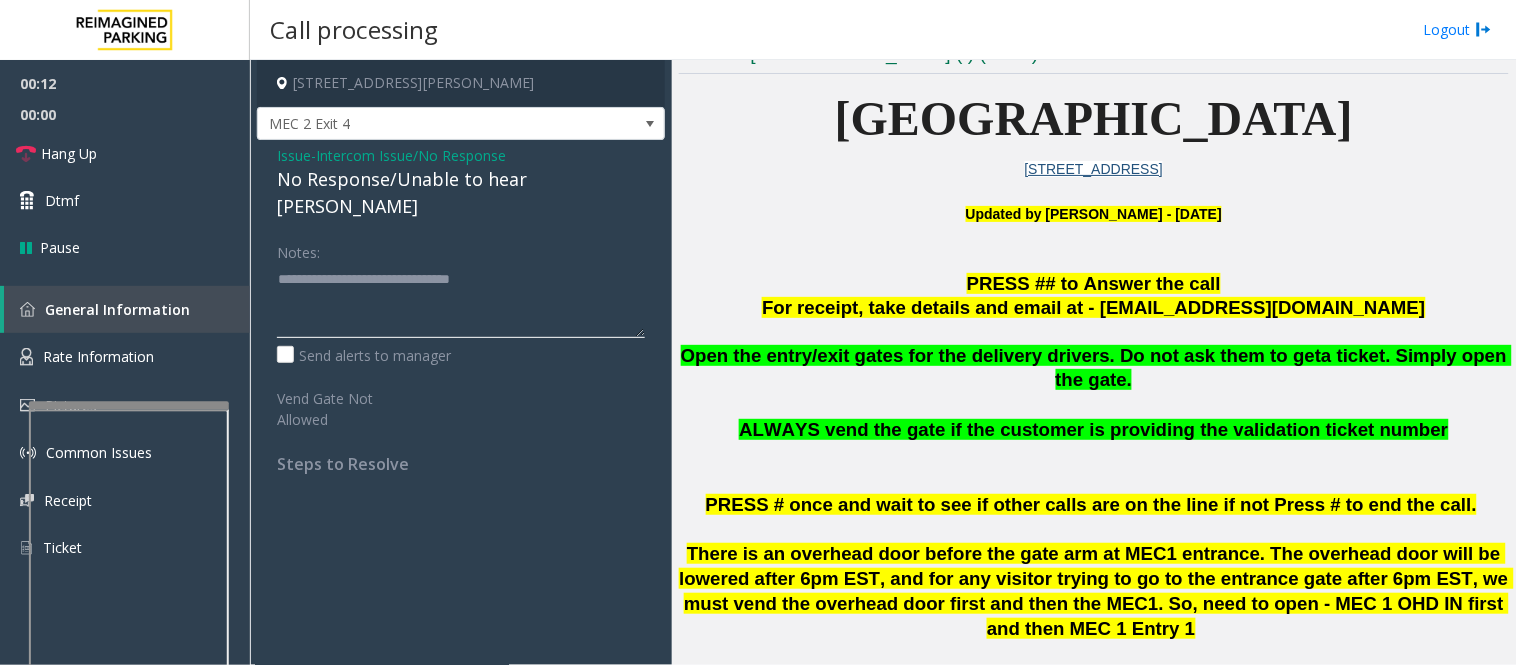 click 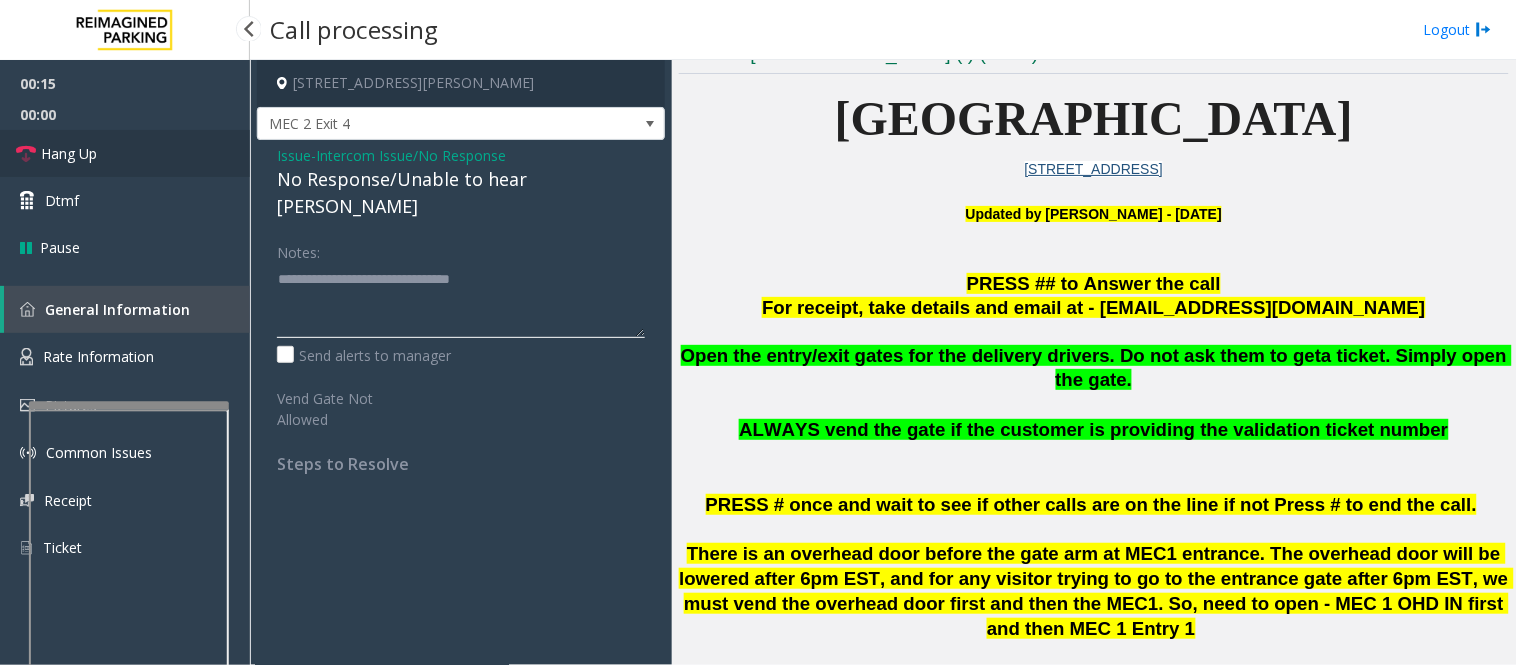 type on "**********" 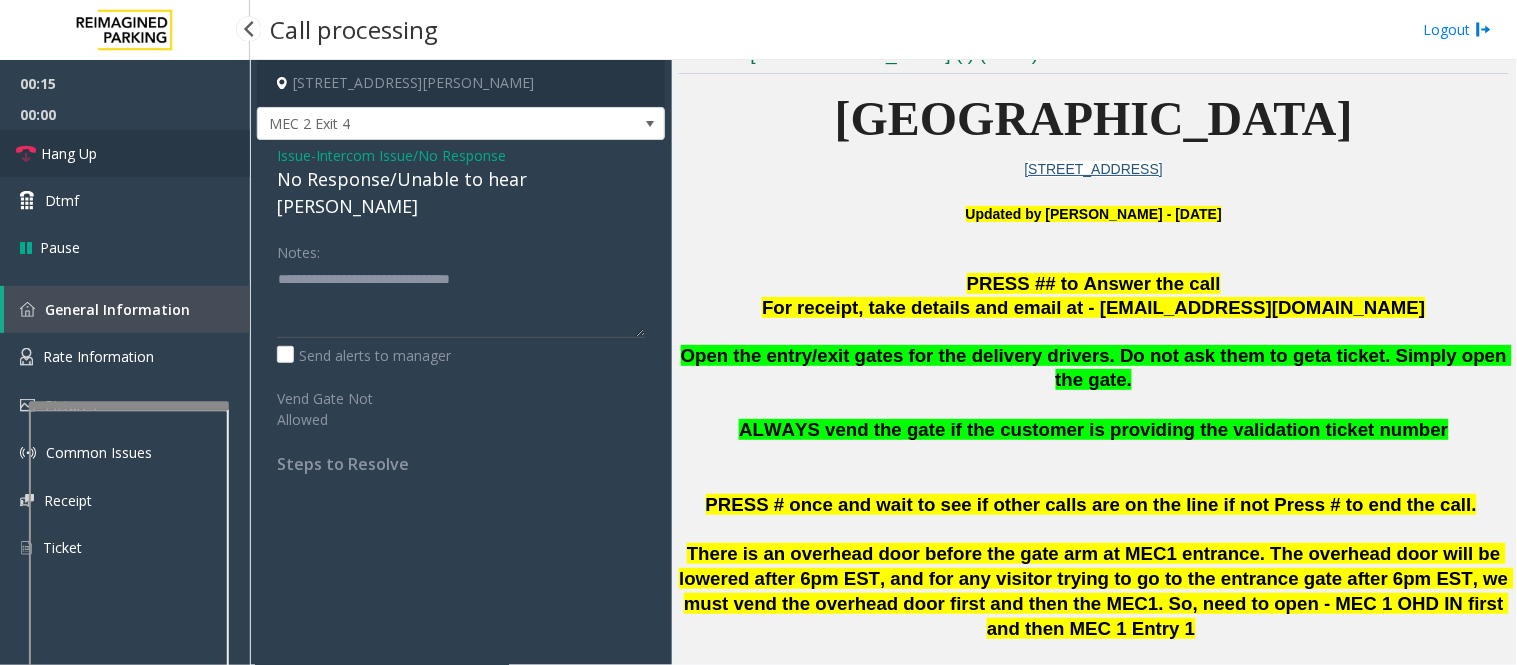 click on "Hang Up" at bounding box center [125, 153] 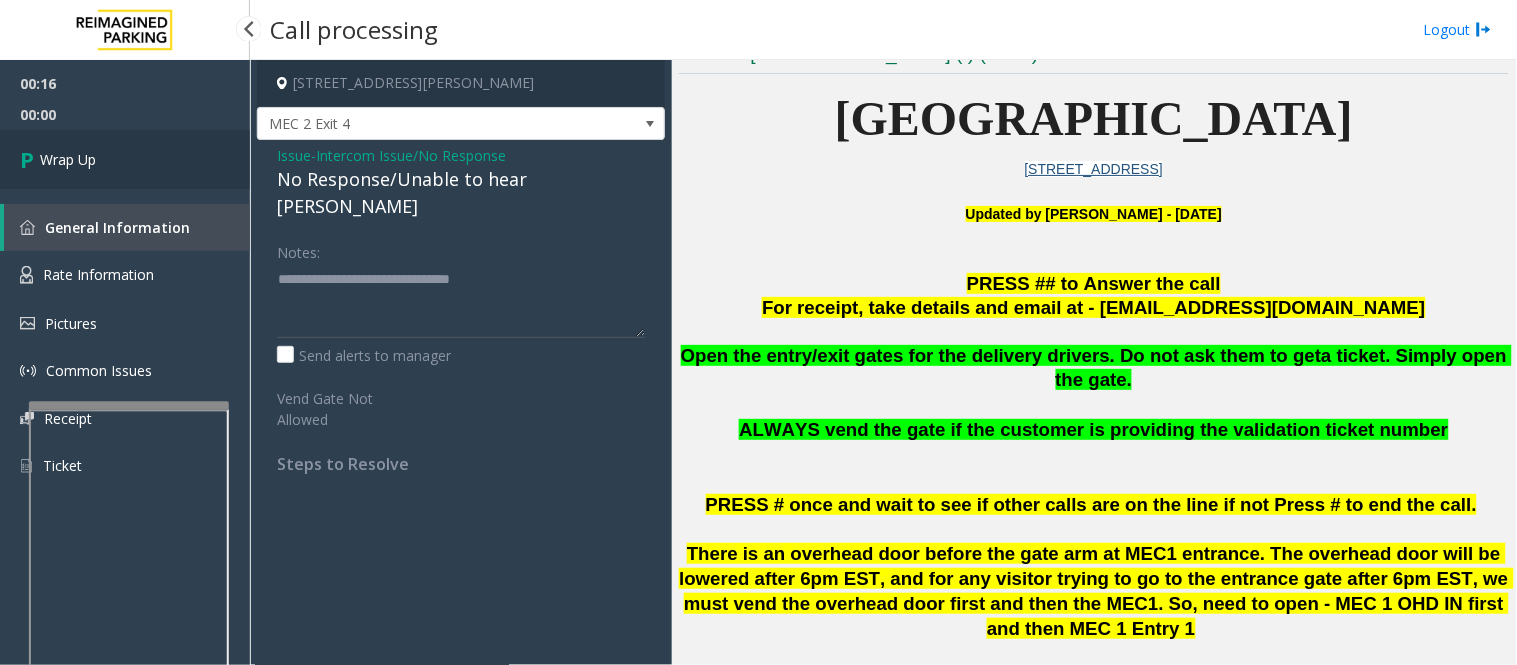 click on "Wrap Up" at bounding box center (125, 159) 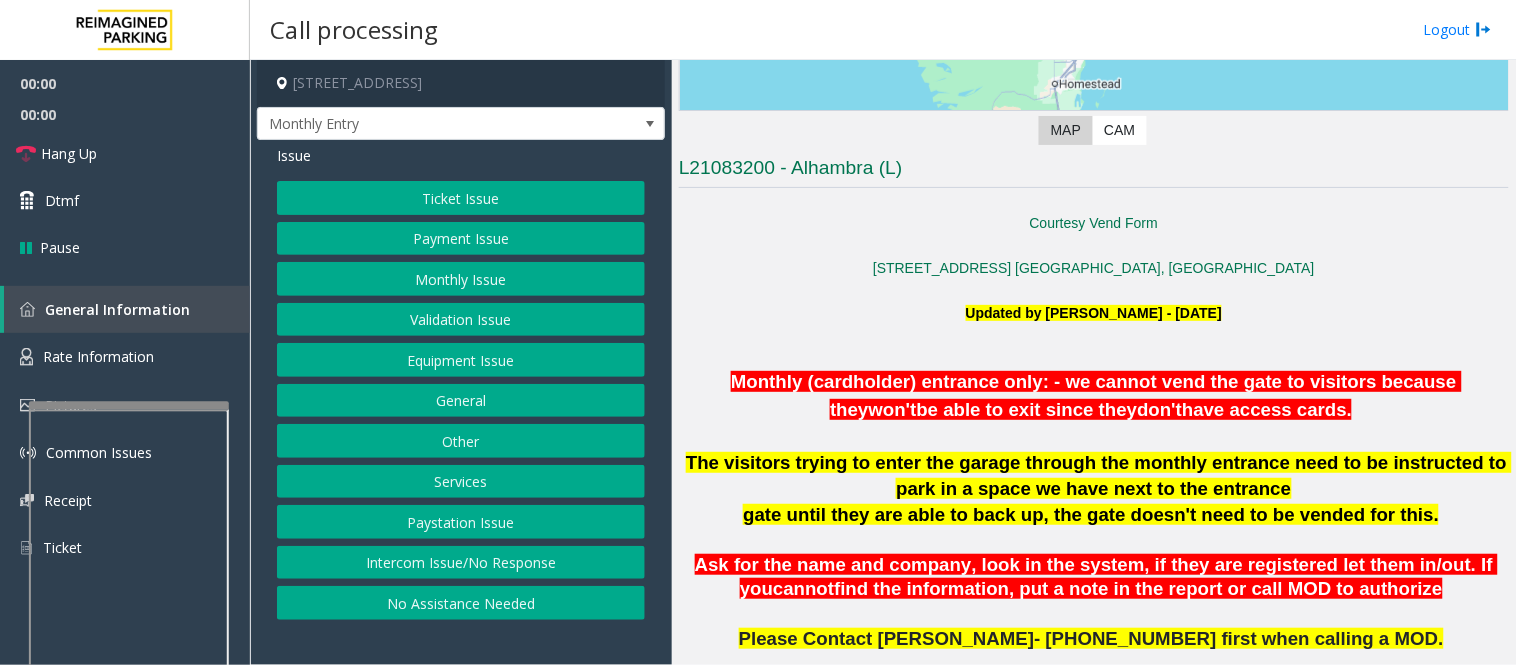 scroll, scrollTop: 666, scrollLeft: 0, axis: vertical 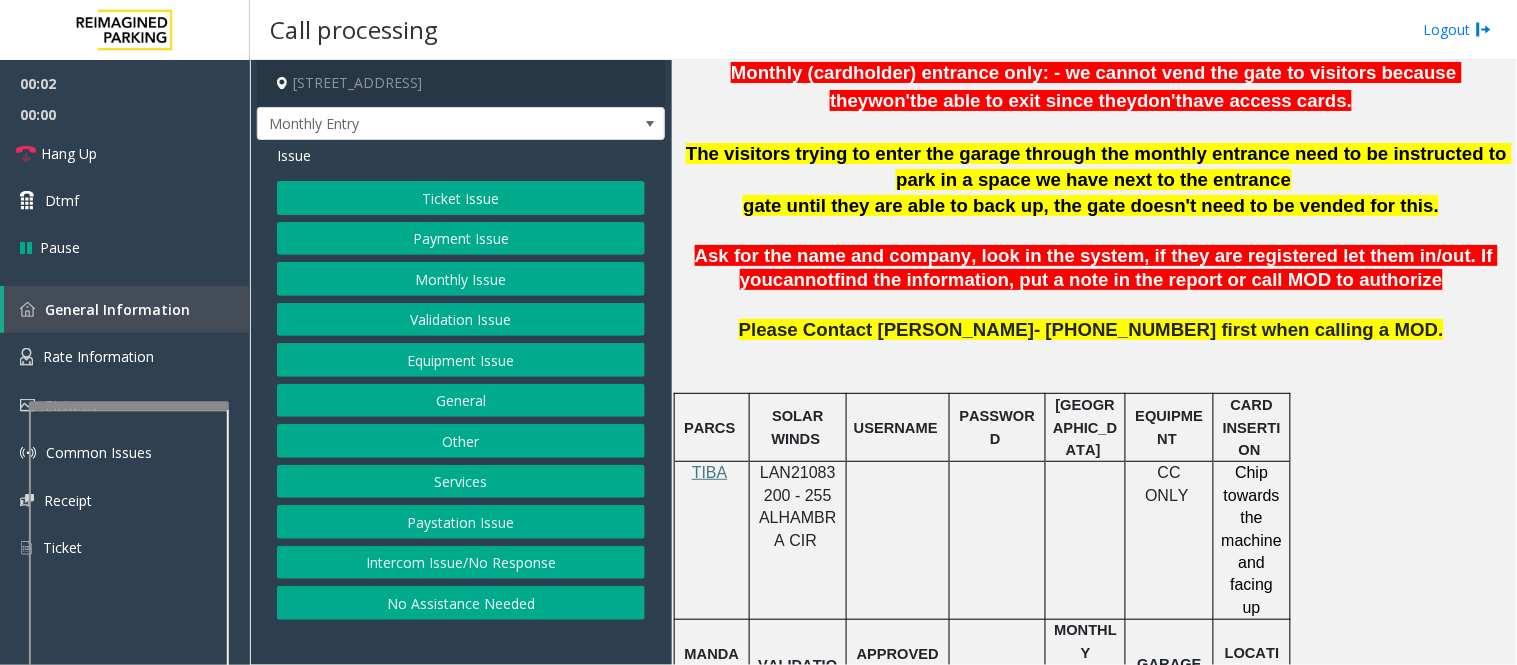 click on "LAN21083200 - 255 ALHAMBRA CIR" 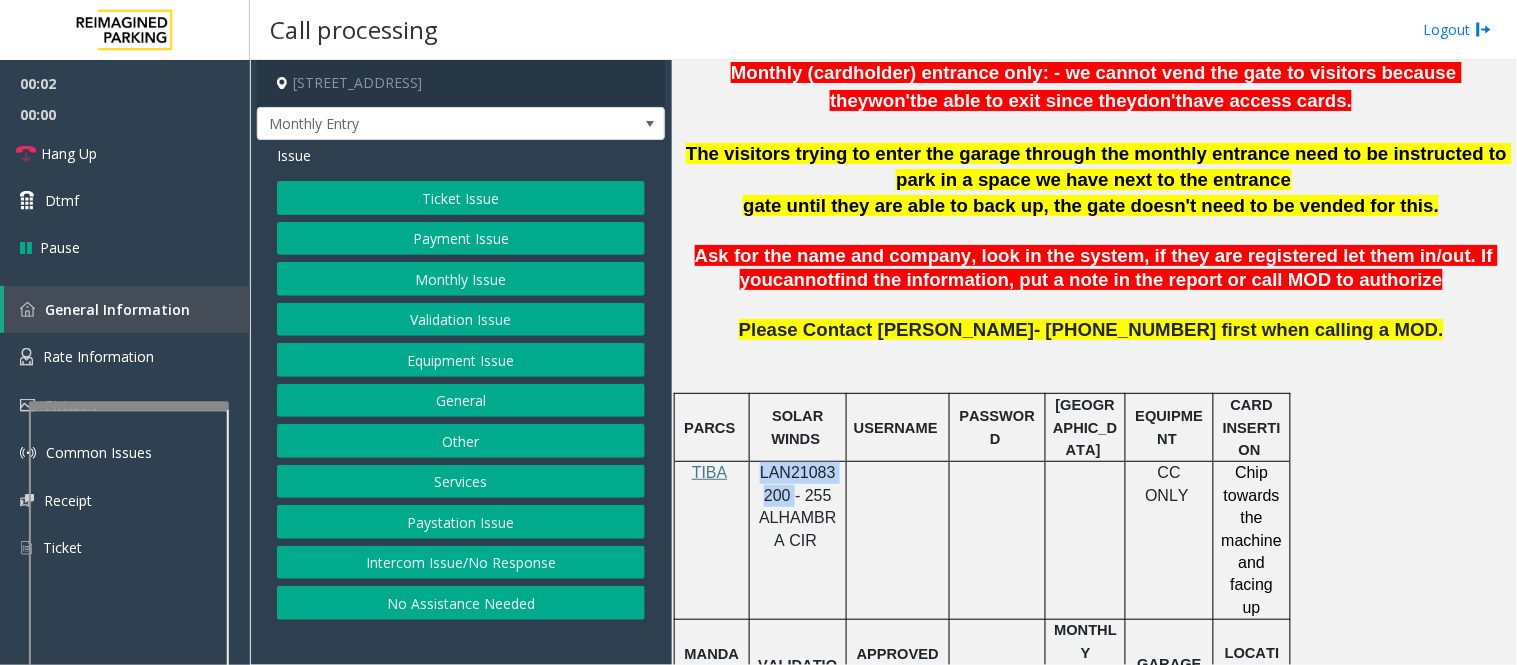 click on "LAN21083200 - 255 ALHAMBRA CIR" 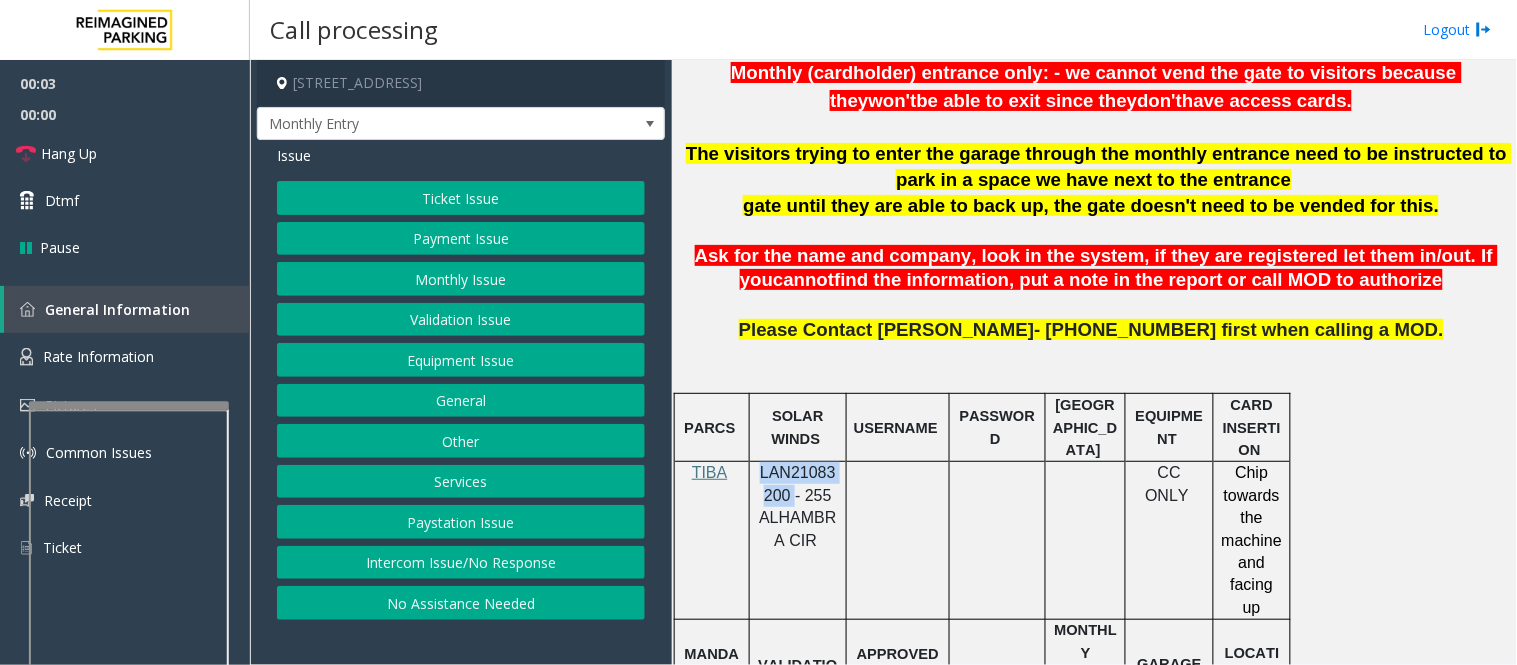 copy on "LAN21083200" 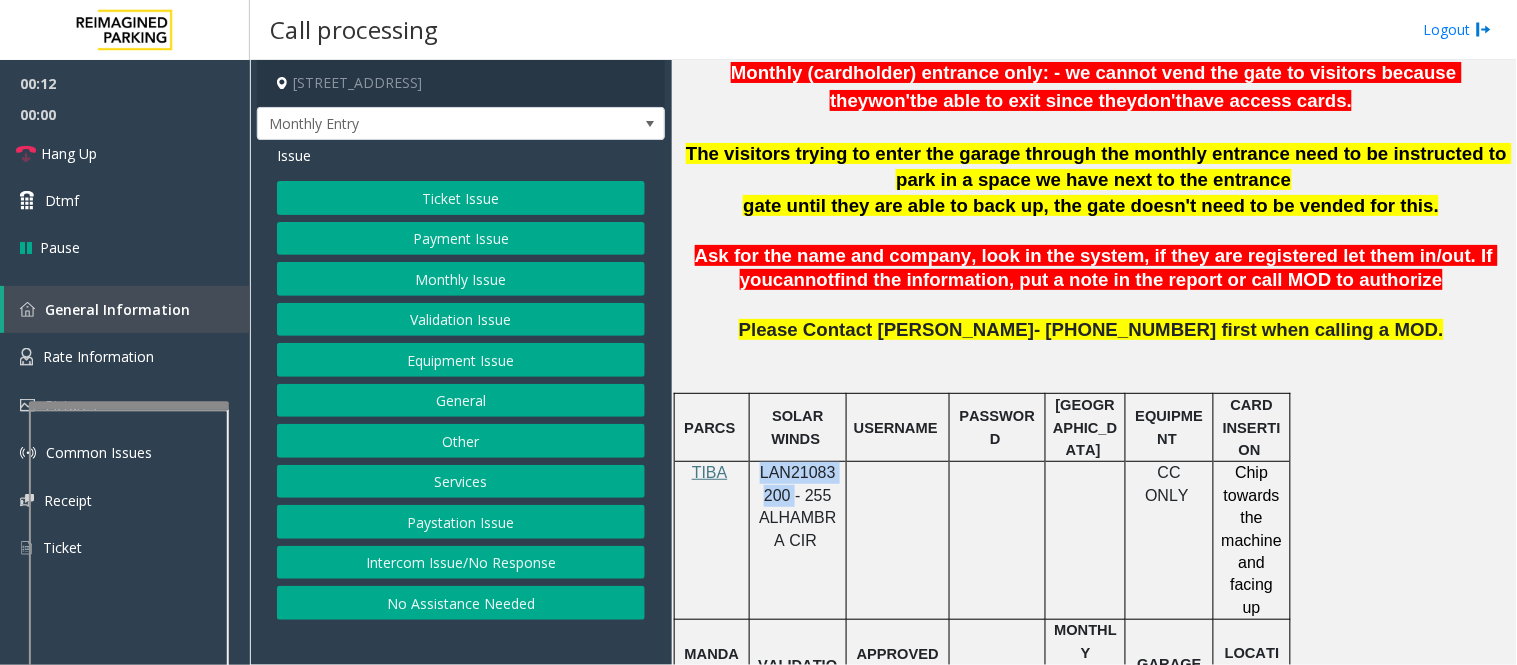 click on "Intercom Issue/No Response" 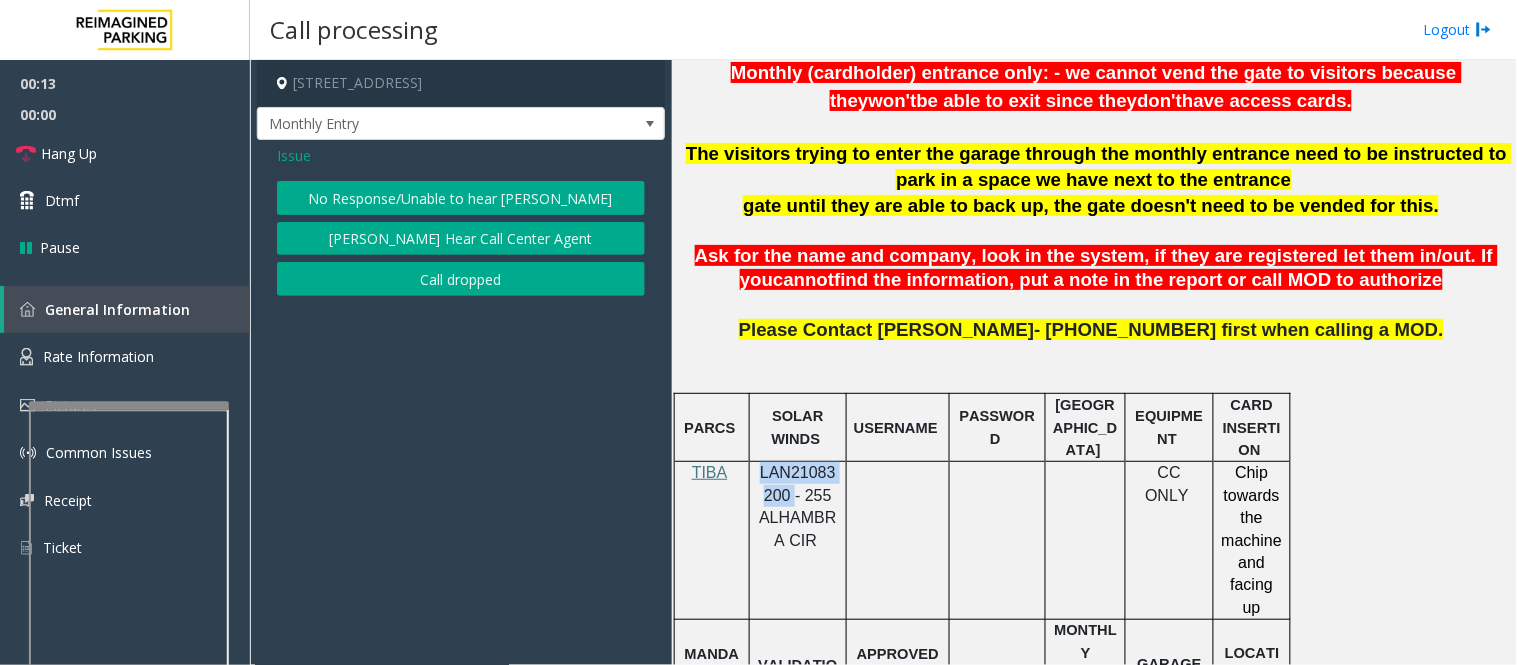 click on "No Response/Unable to hear [PERSON_NAME]" 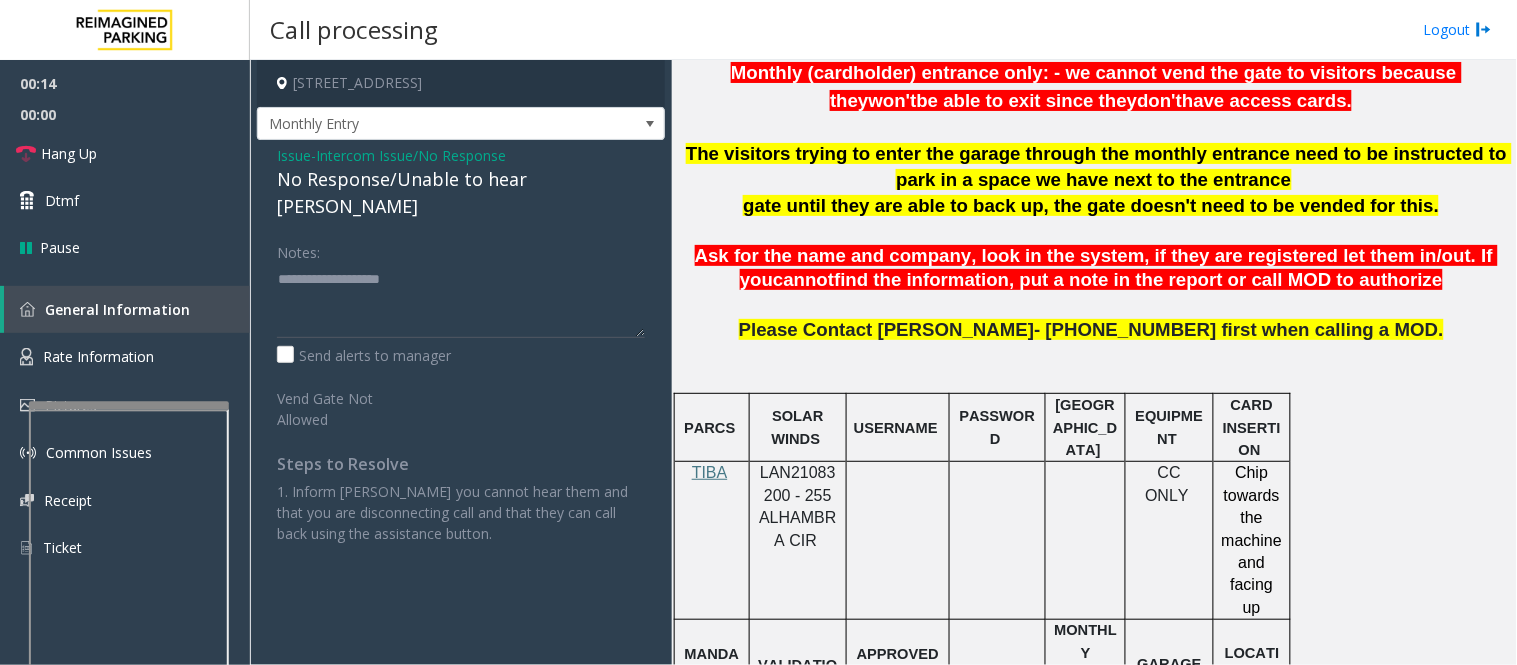 click on "No Response/Unable to hear [PERSON_NAME]" 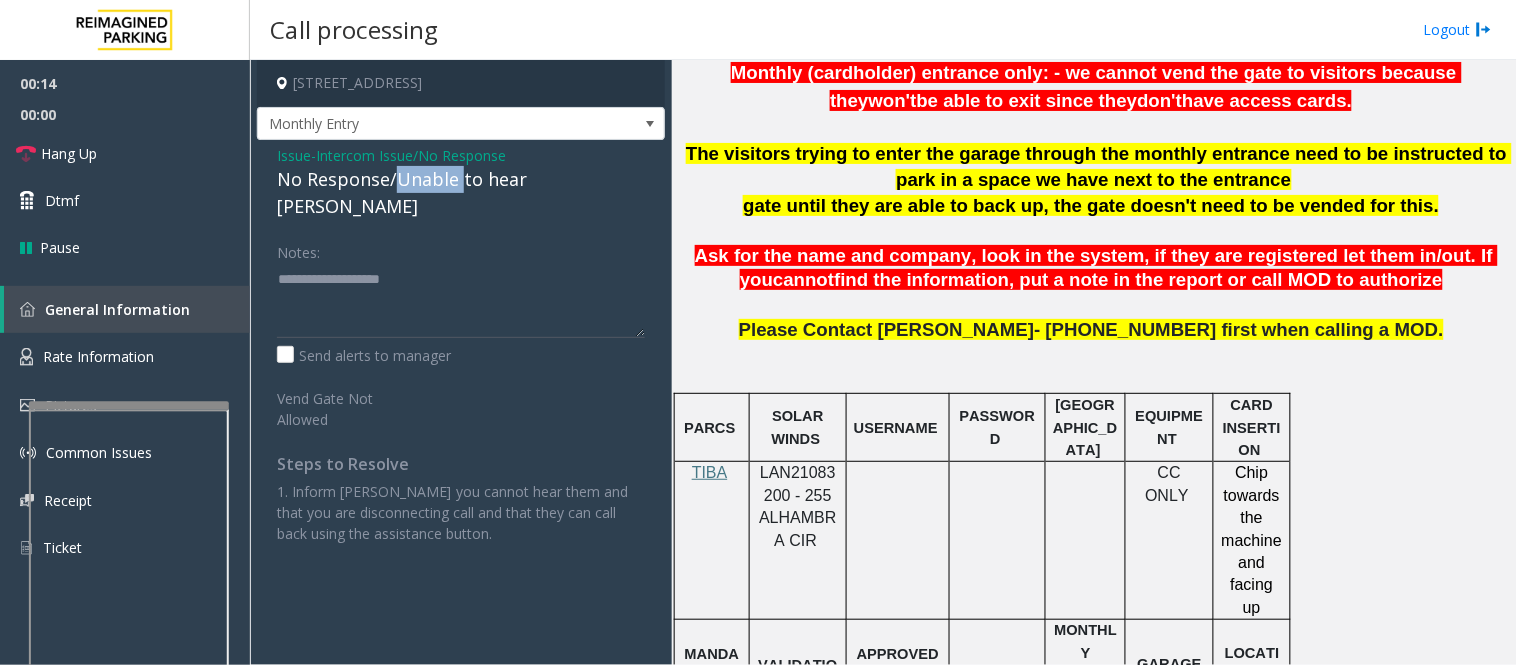 click on "No Response/Unable to hear [PERSON_NAME]" 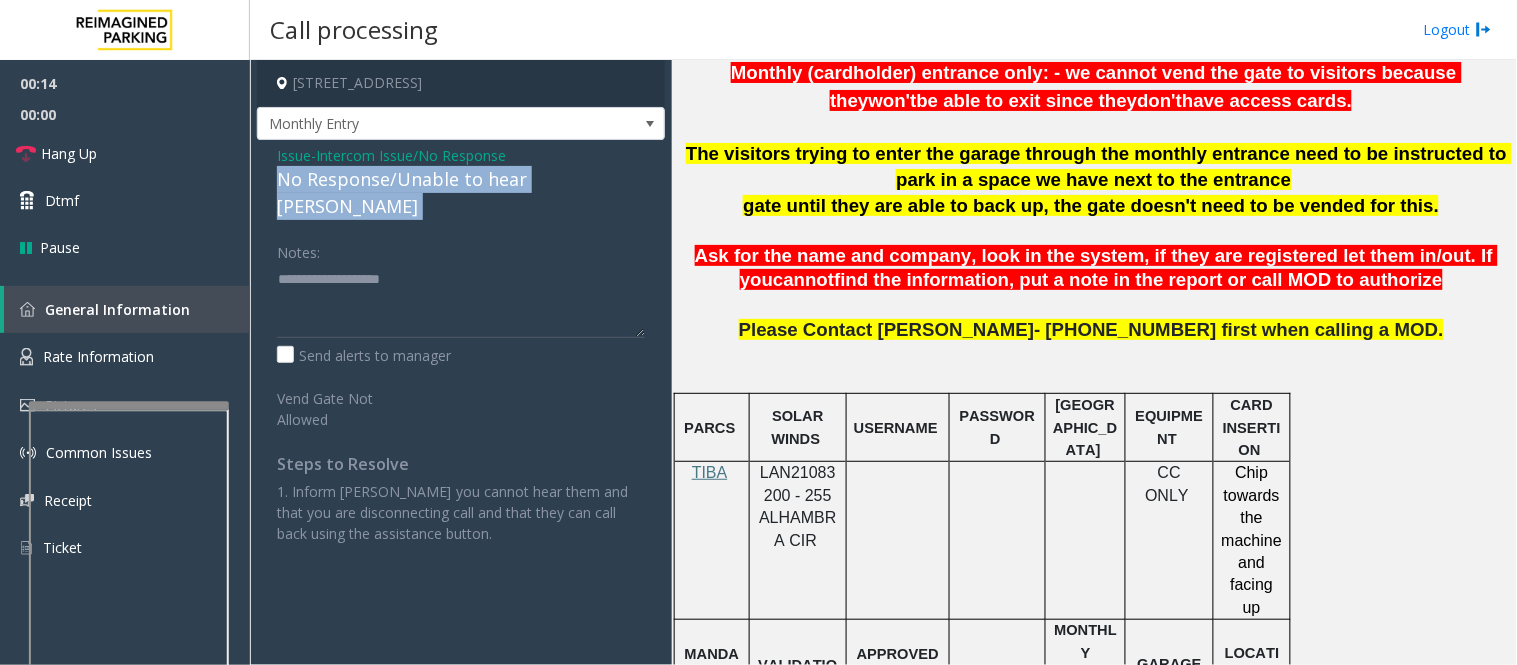 click on "No Response/Unable to hear [PERSON_NAME]" 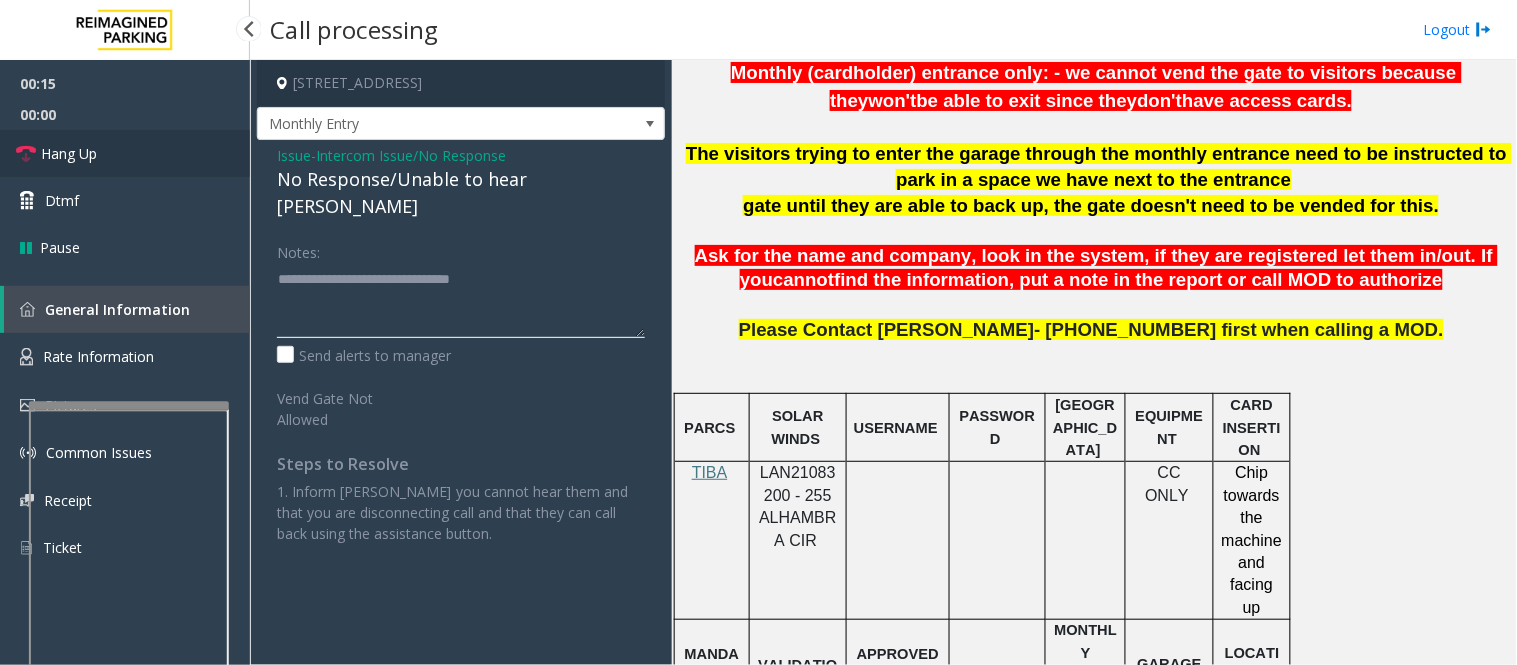 type on "**********" 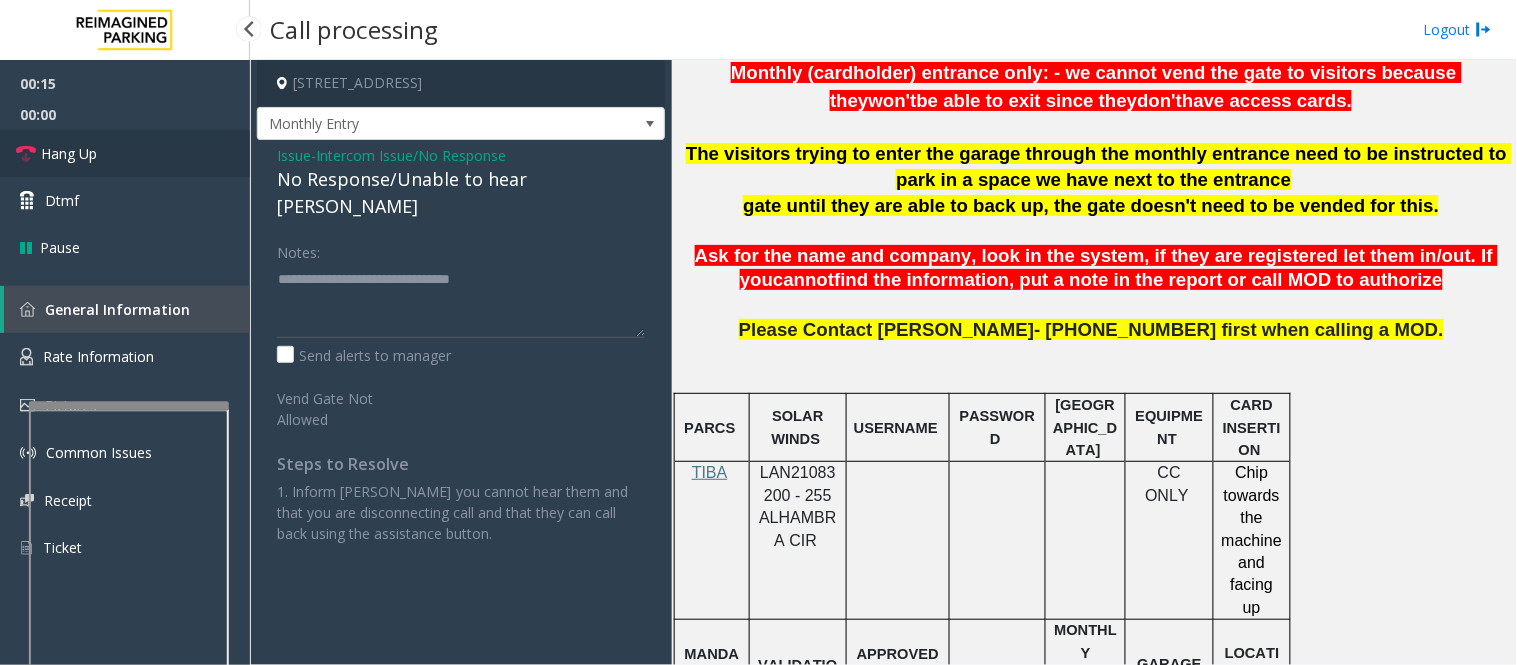 click on "Hang Up" at bounding box center [125, 153] 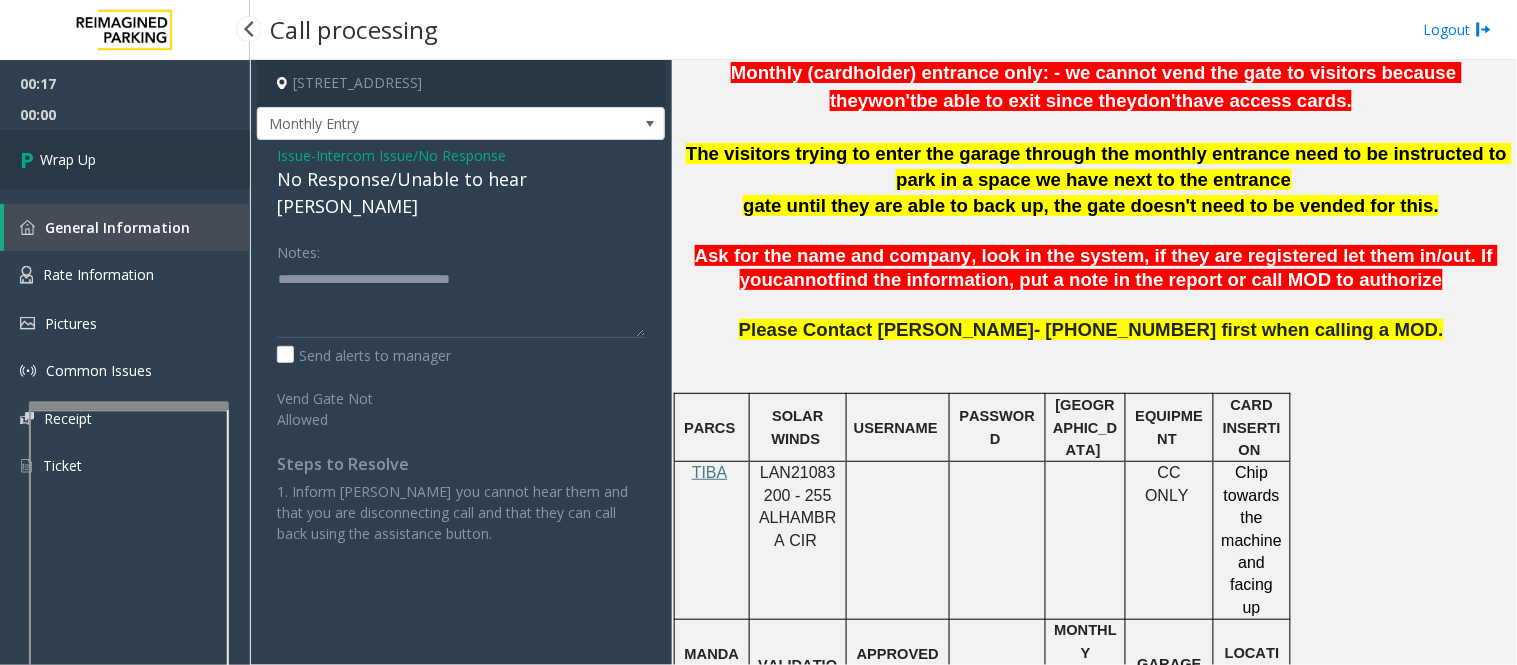 click at bounding box center [30, 159] 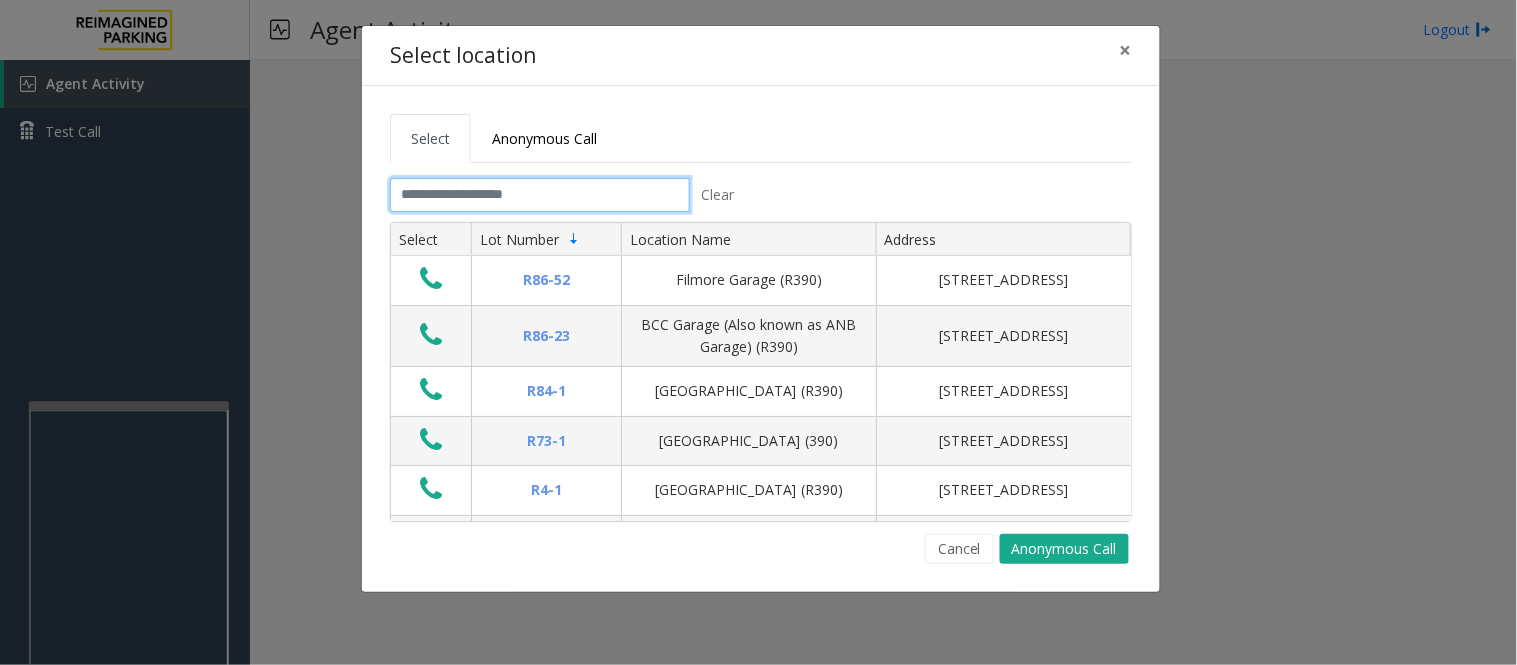 click 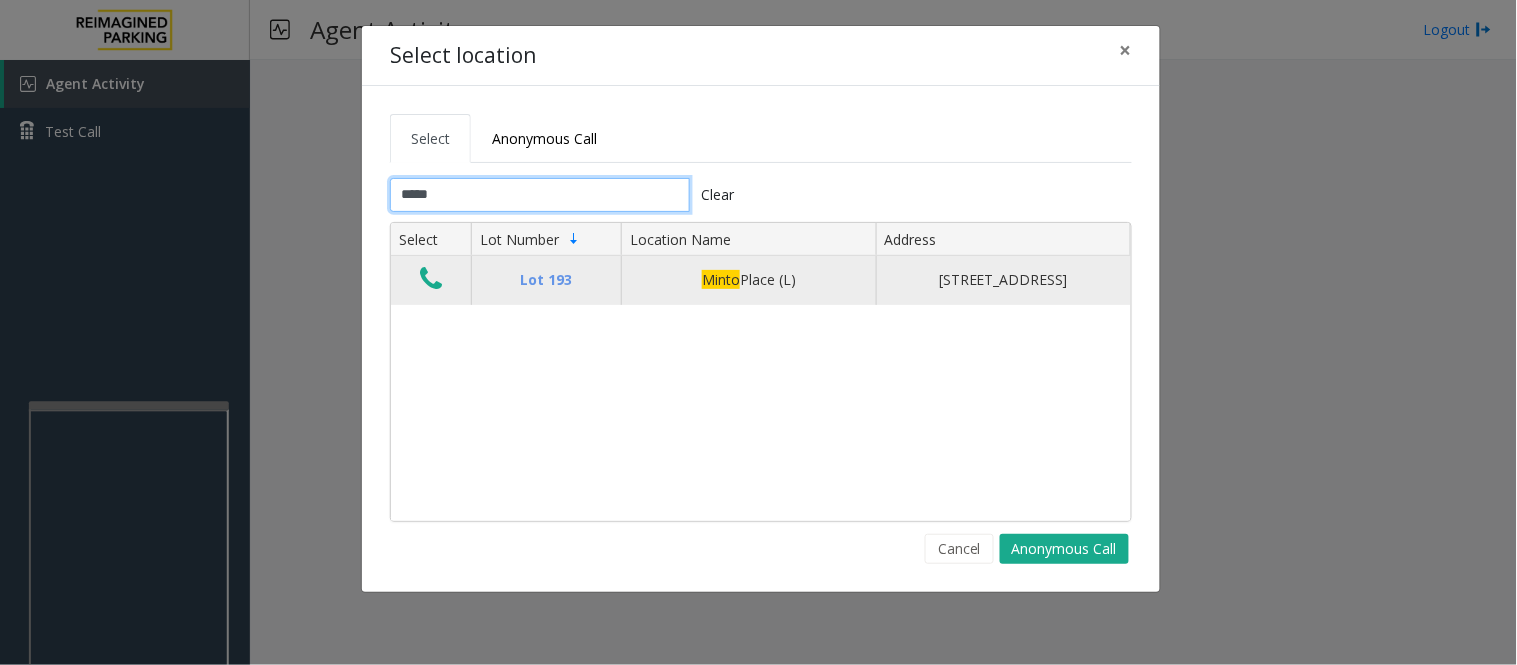 type on "*****" 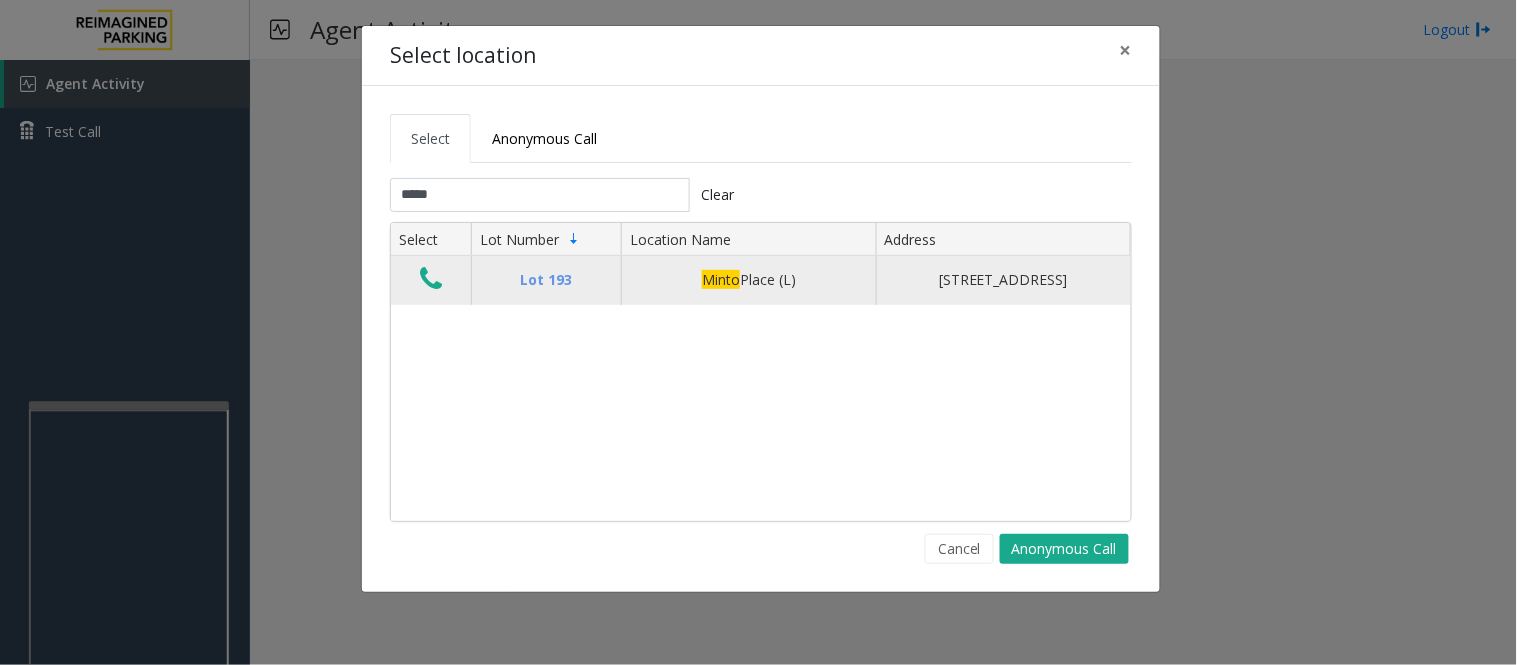 click 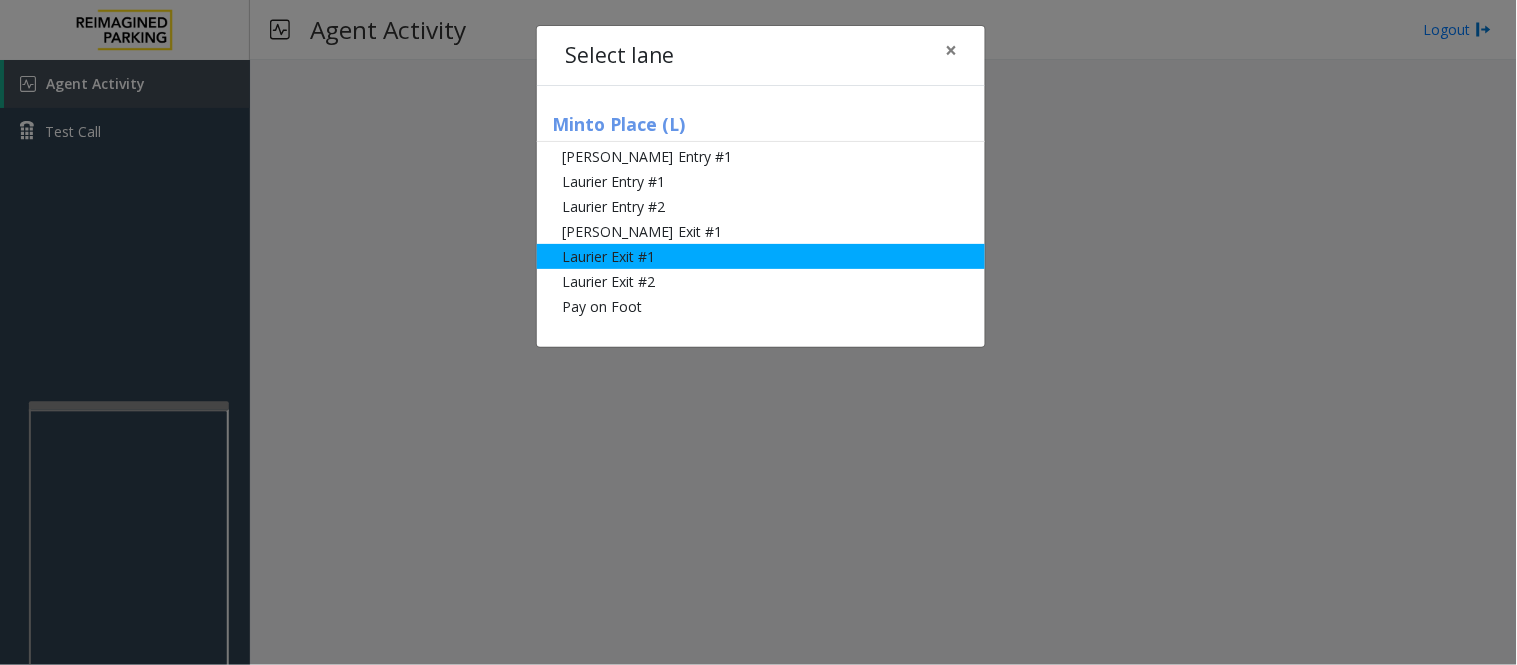 click on "Laurier Exit #1" 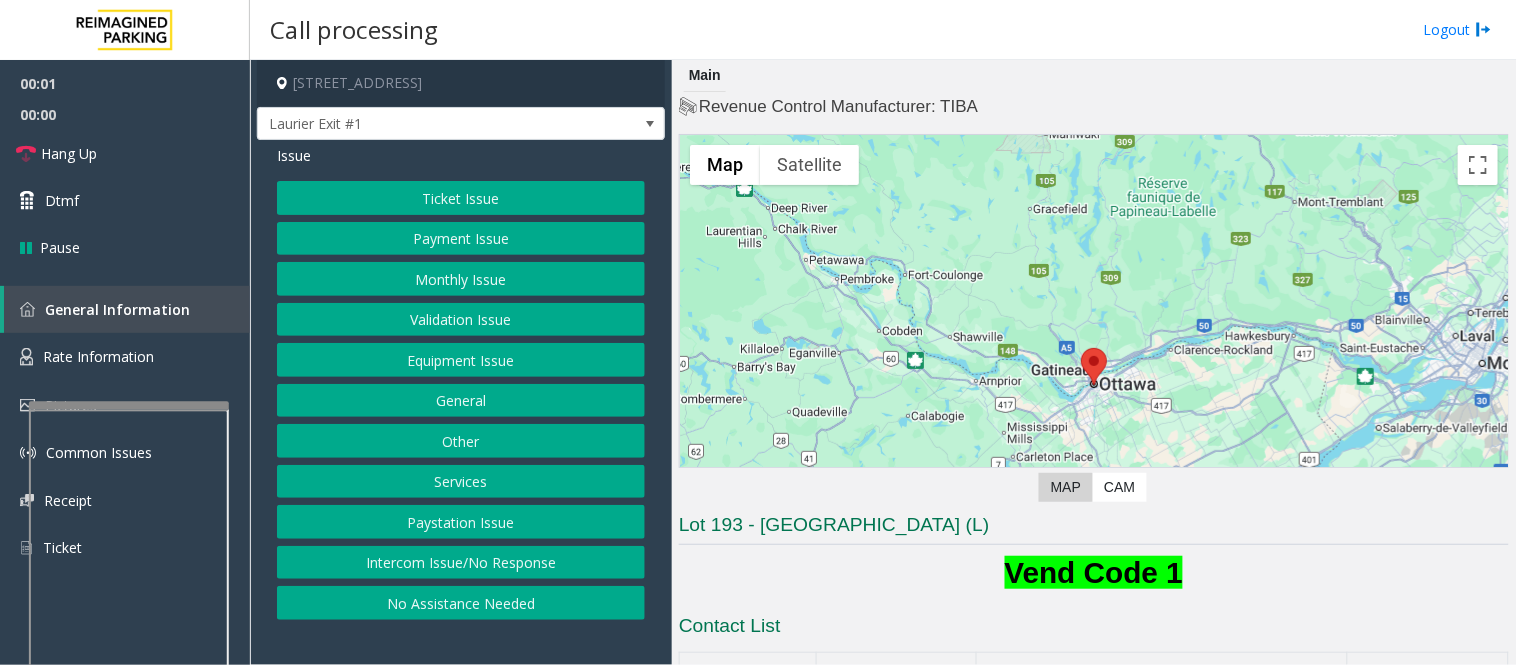 click on "Monthly Issue" 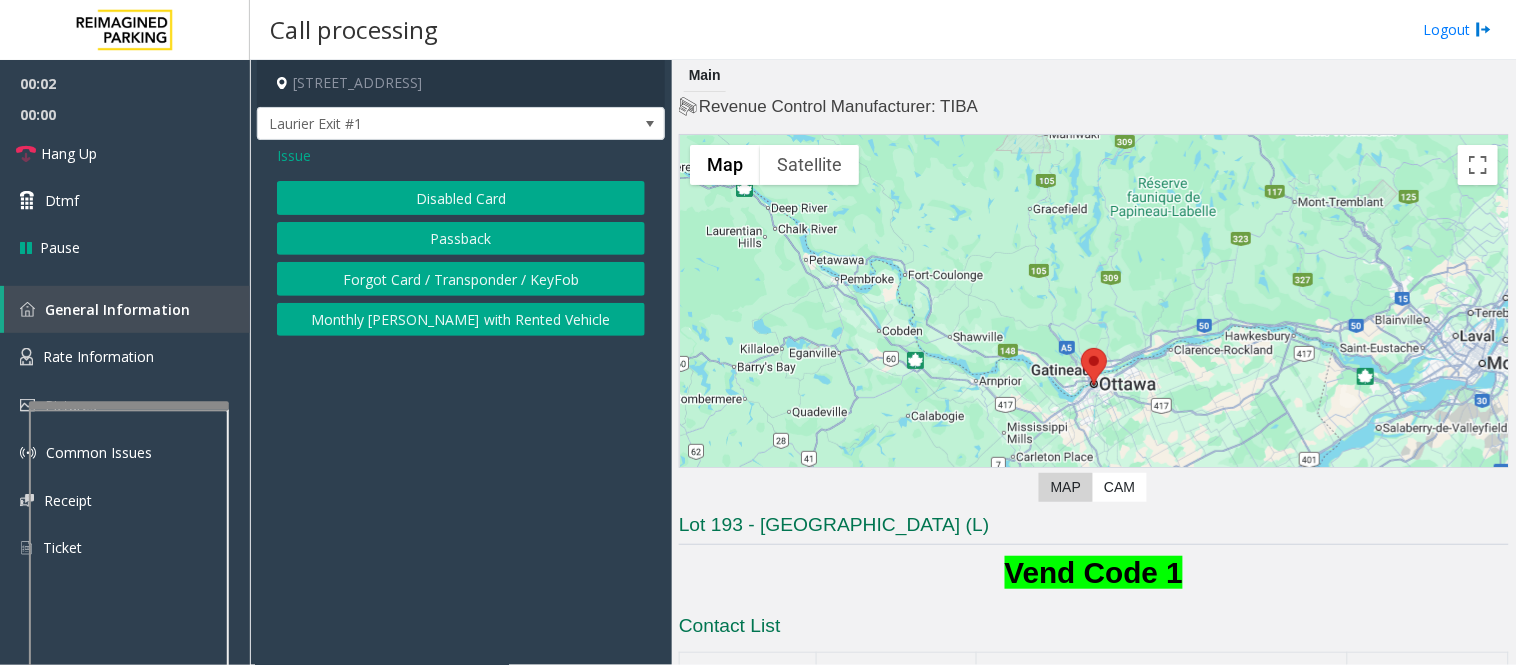 click on "Forgot Card / Transponder / KeyFob" 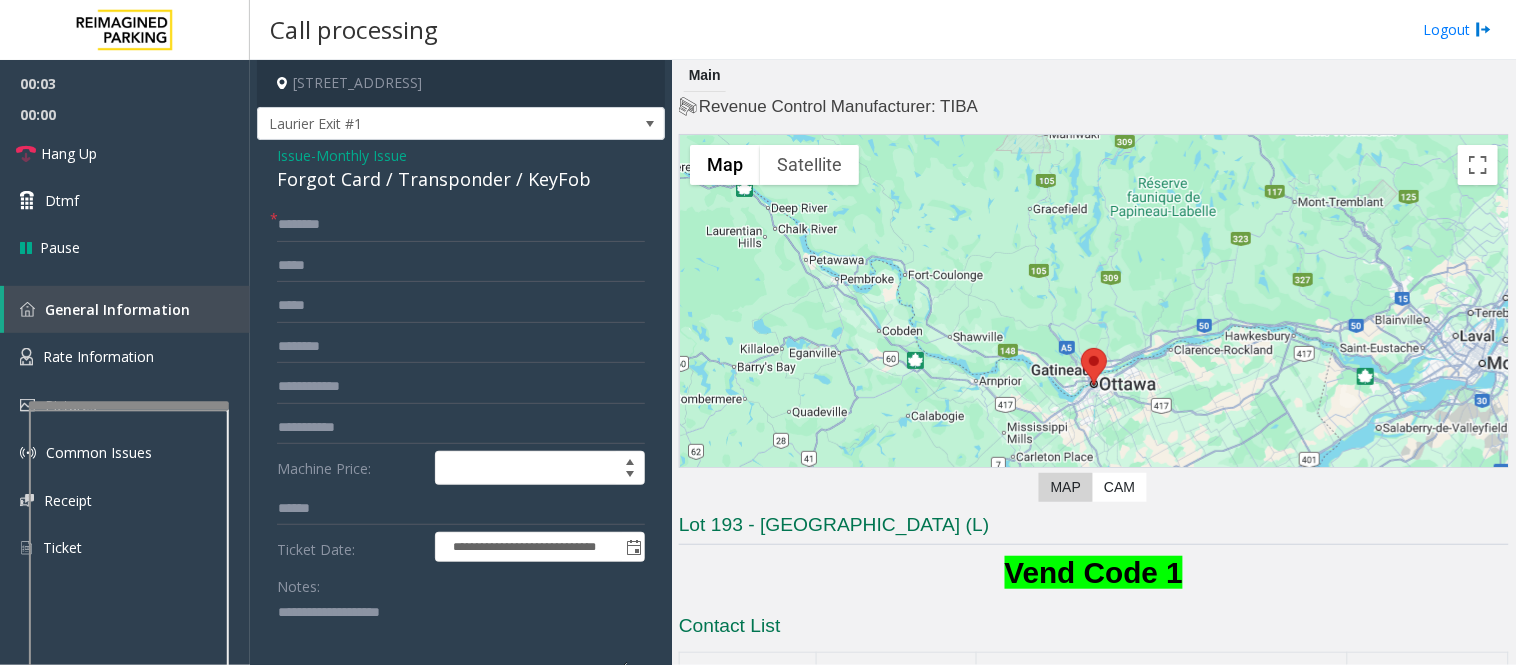 click on "Forgot Card / Transponder / KeyFob" 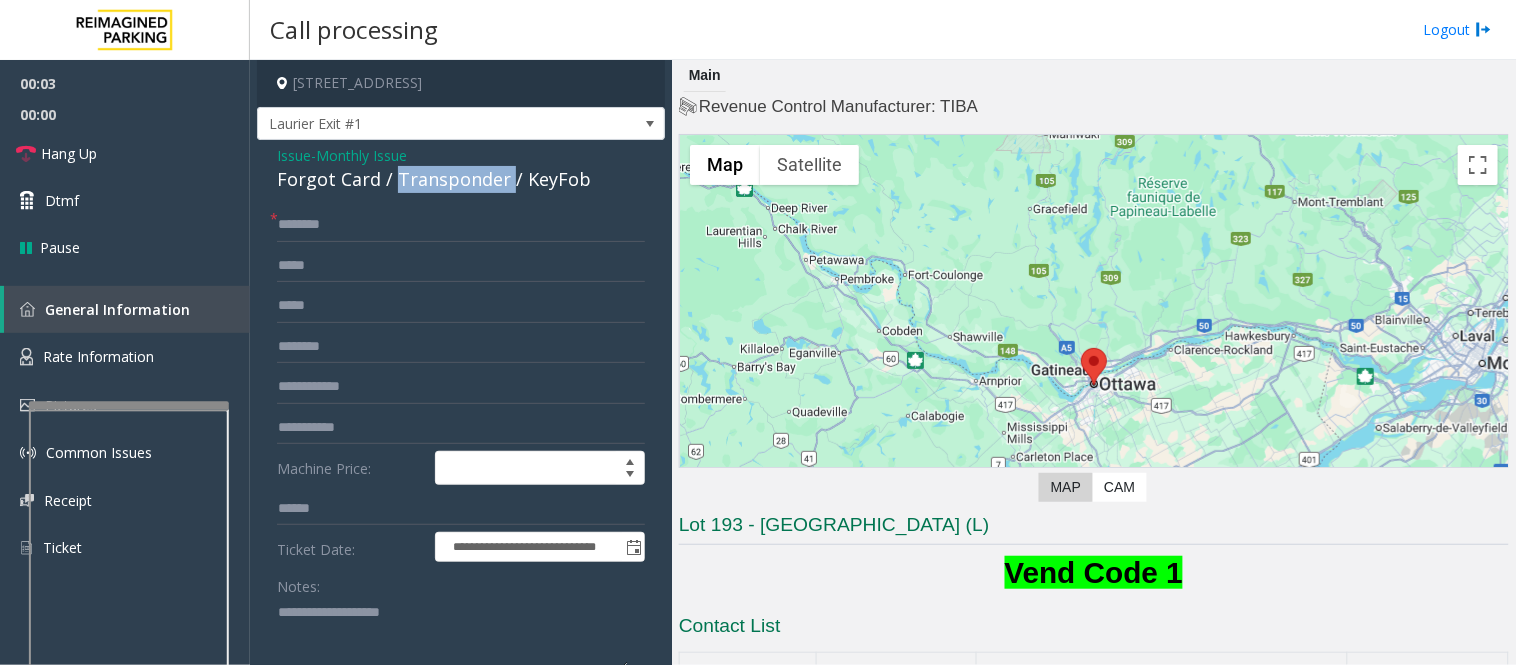 click on "Forgot Card / Transponder / KeyFob" 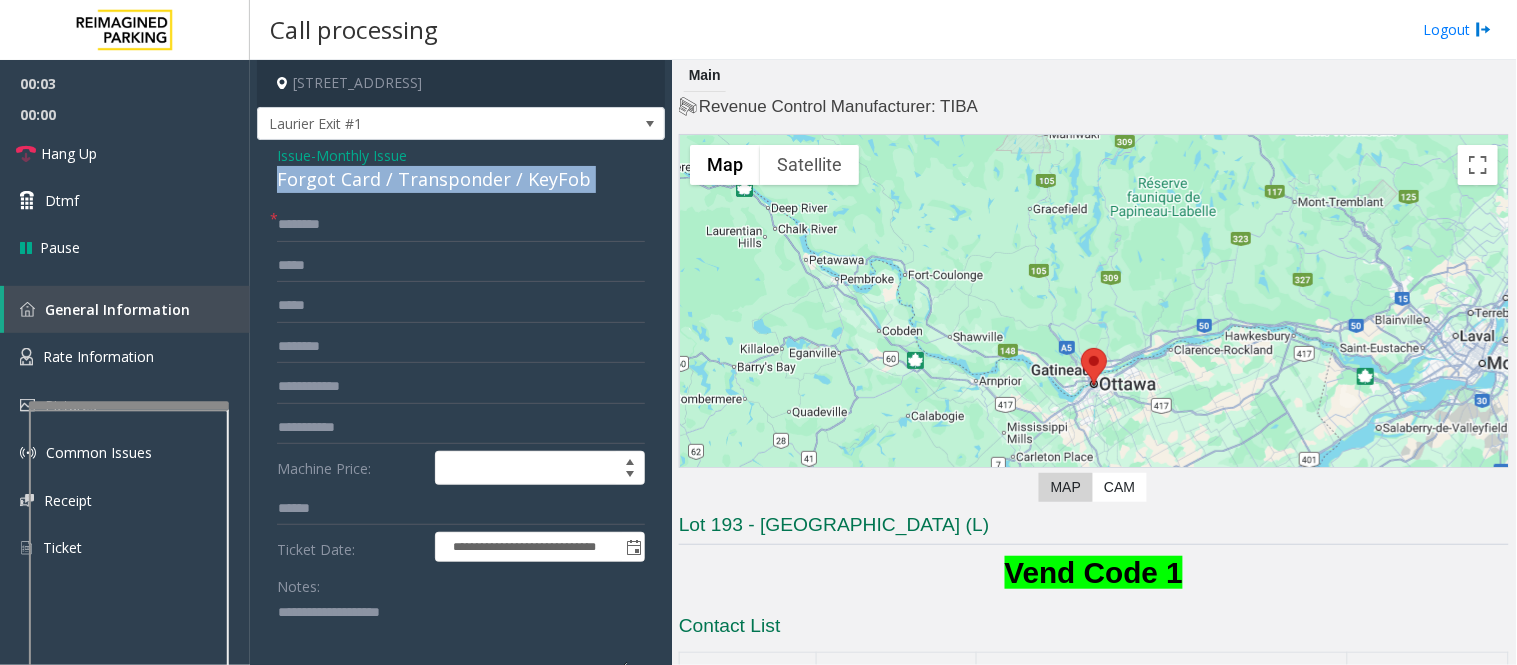 click on "Forgot Card / Transponder / KeyFob" 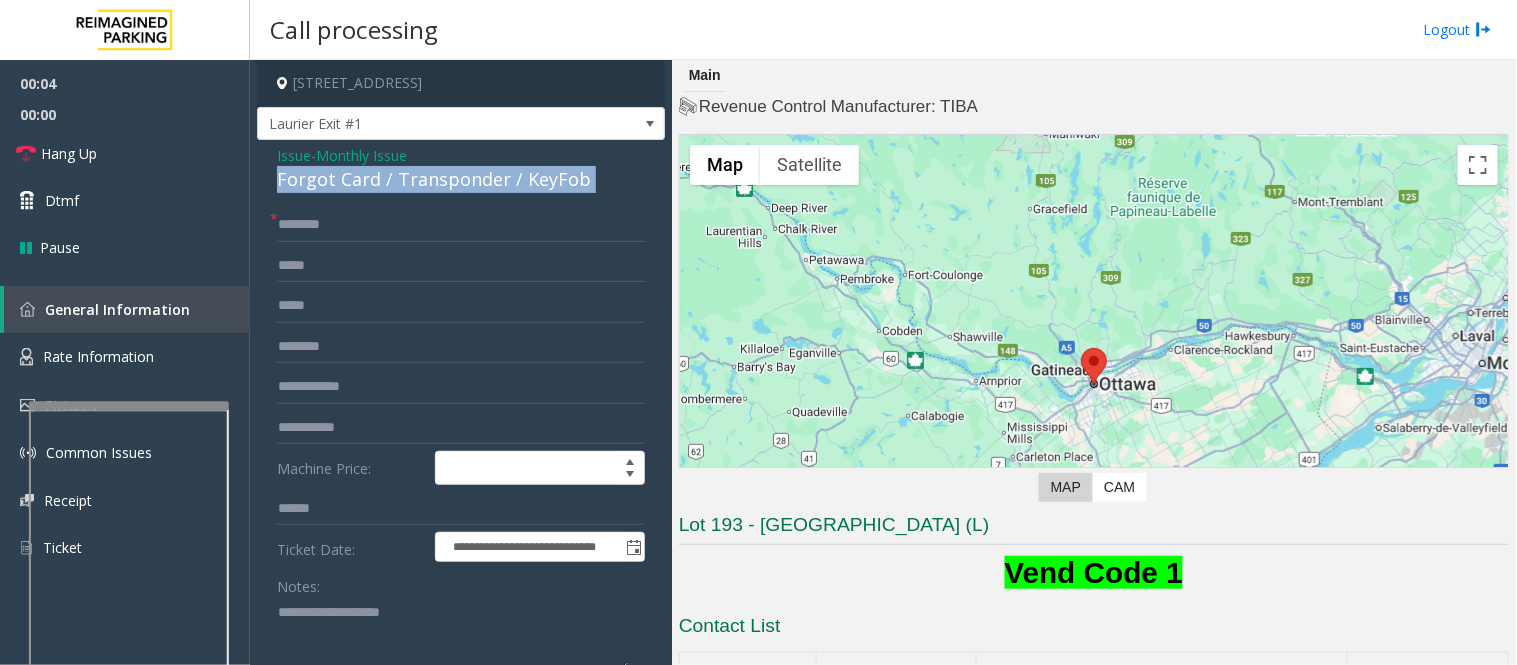 copy on "Forgot Card / Transponder / KeyFob" 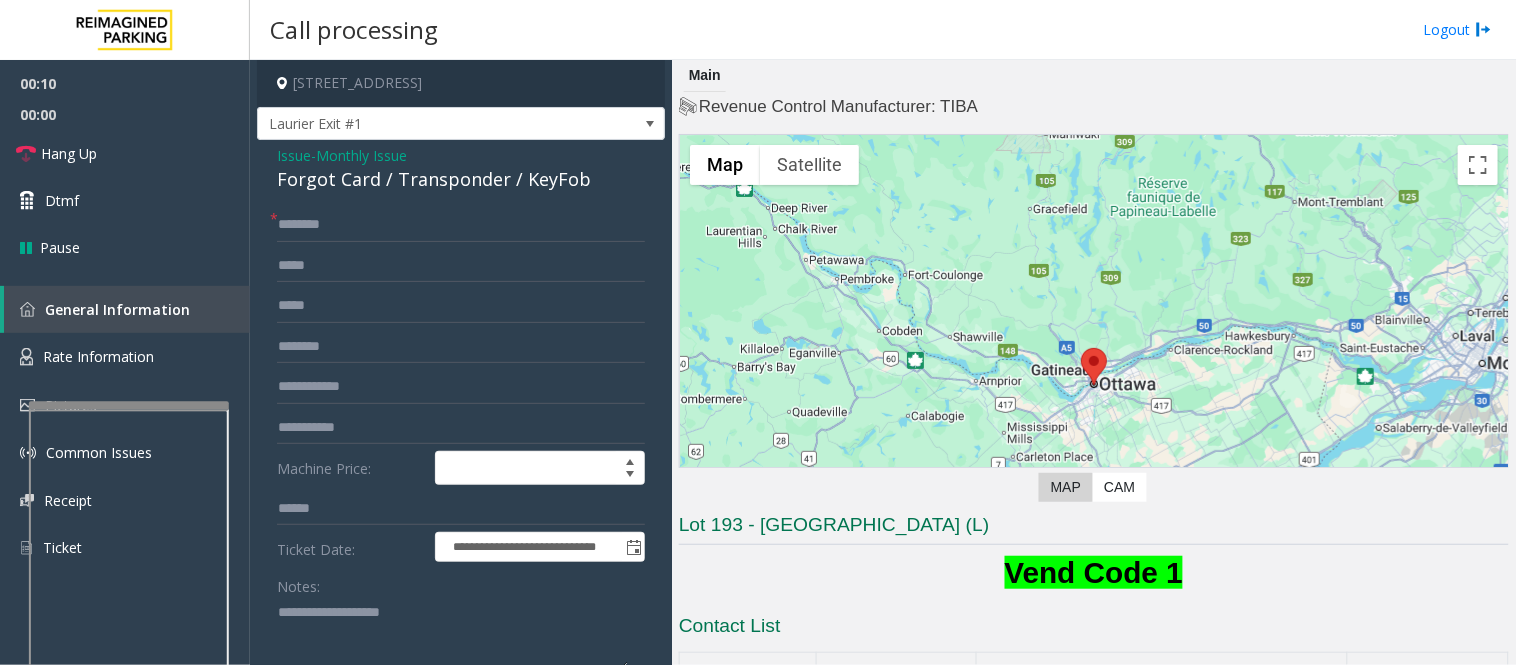 click 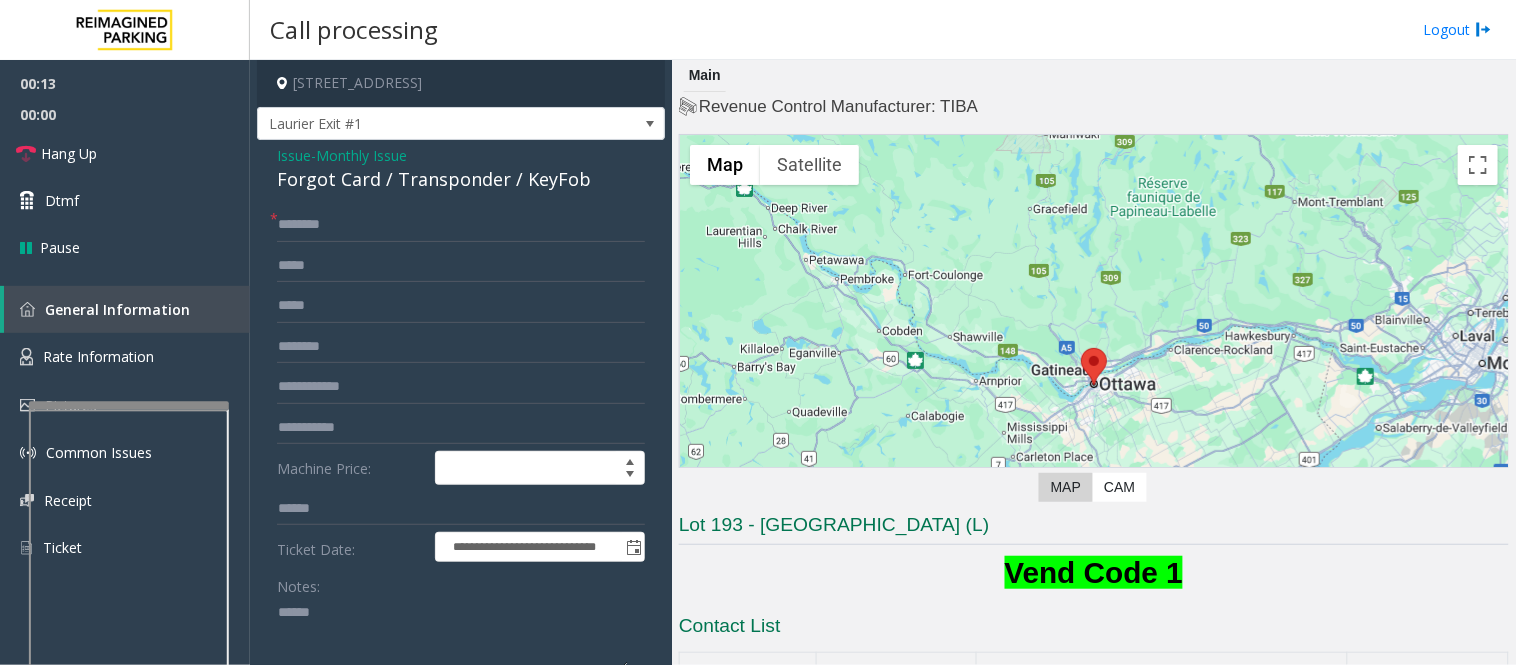 paste on "**********" 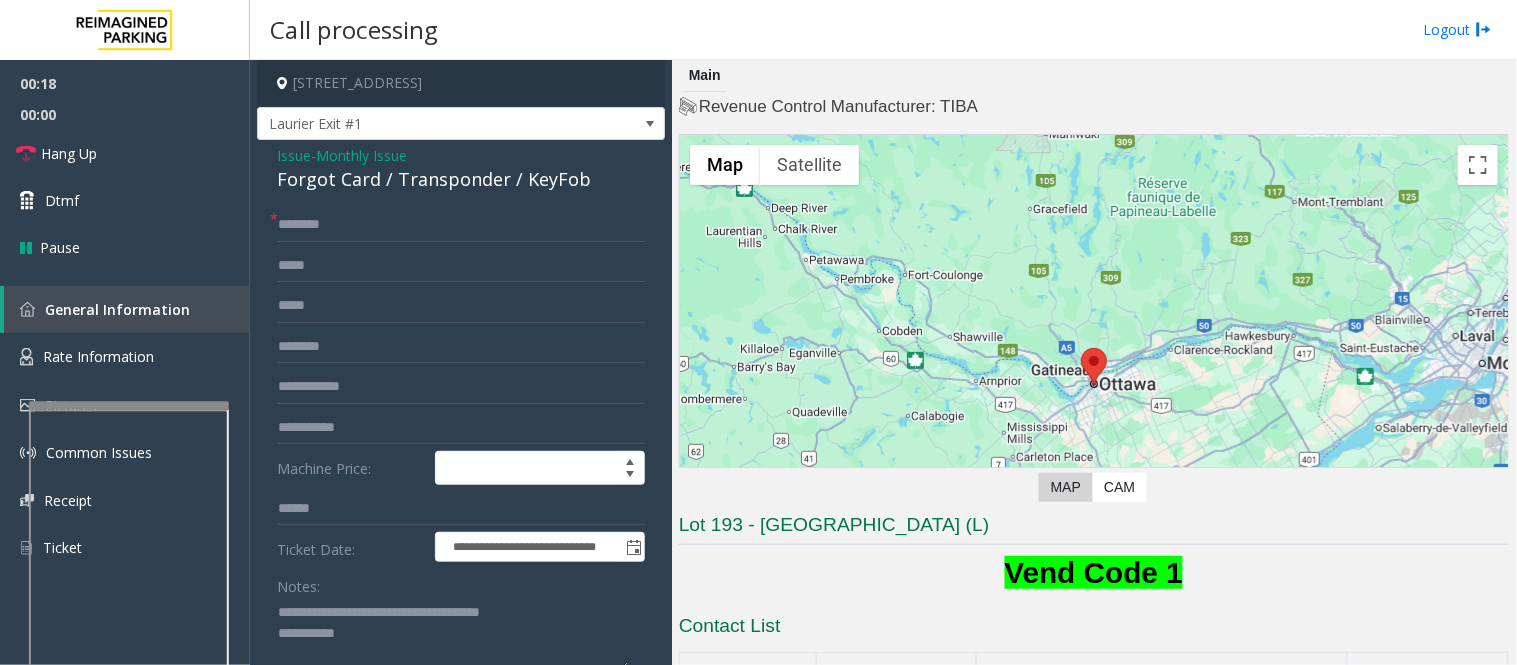 type on "**********" 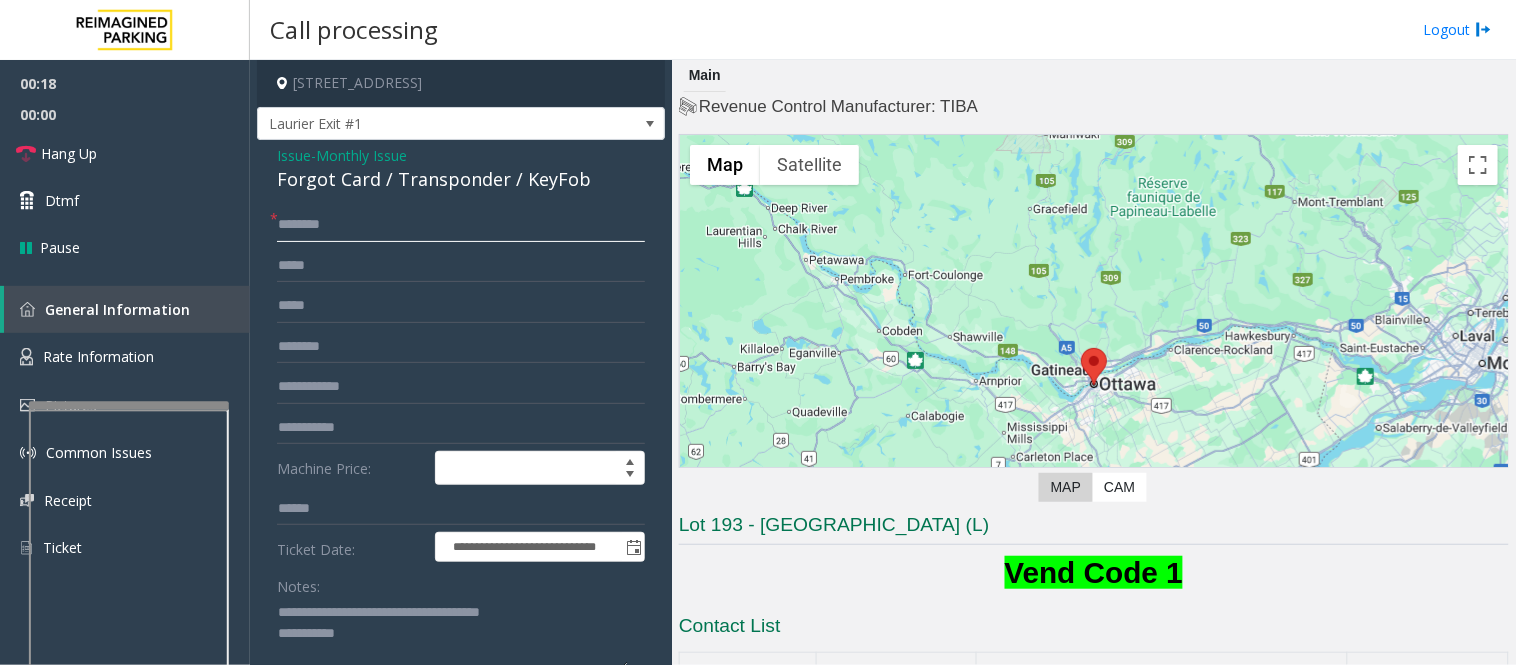 click 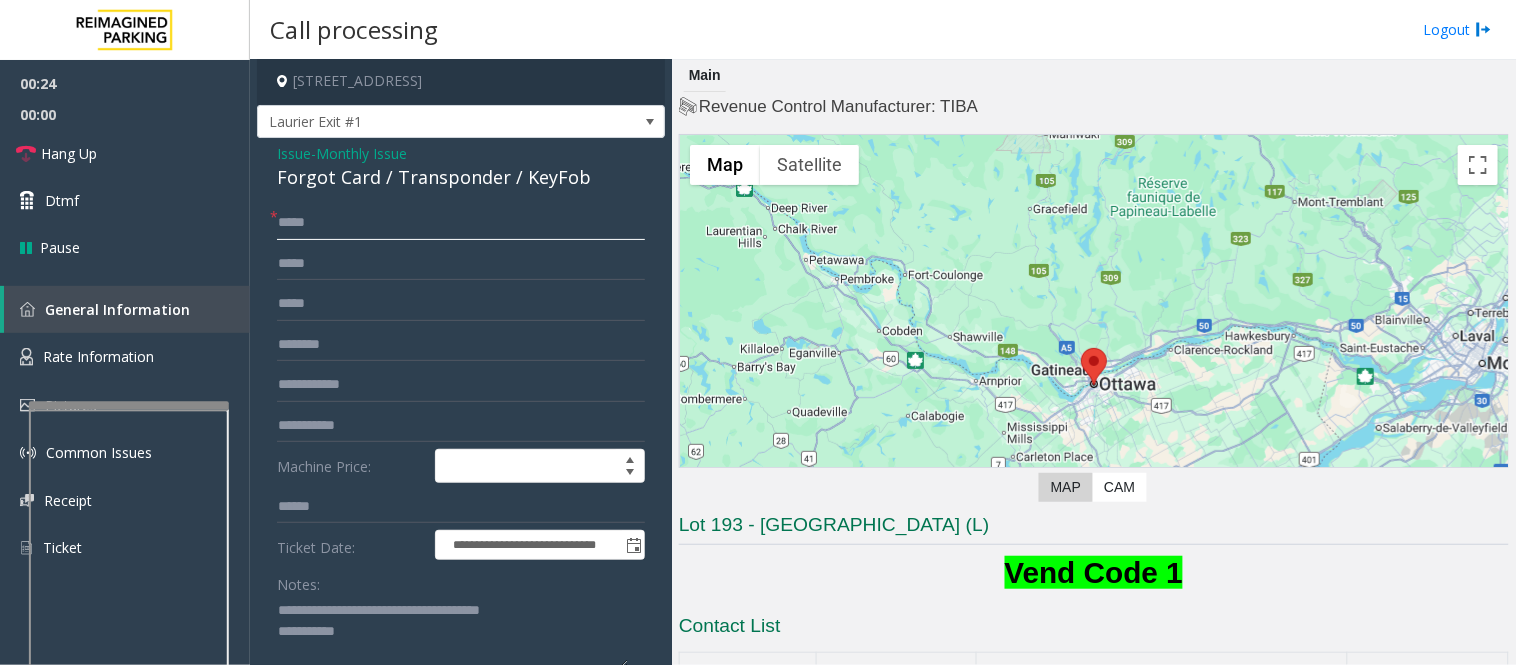 scroll, scrollTop: 21, scrollLeft: 0, axis: vertical 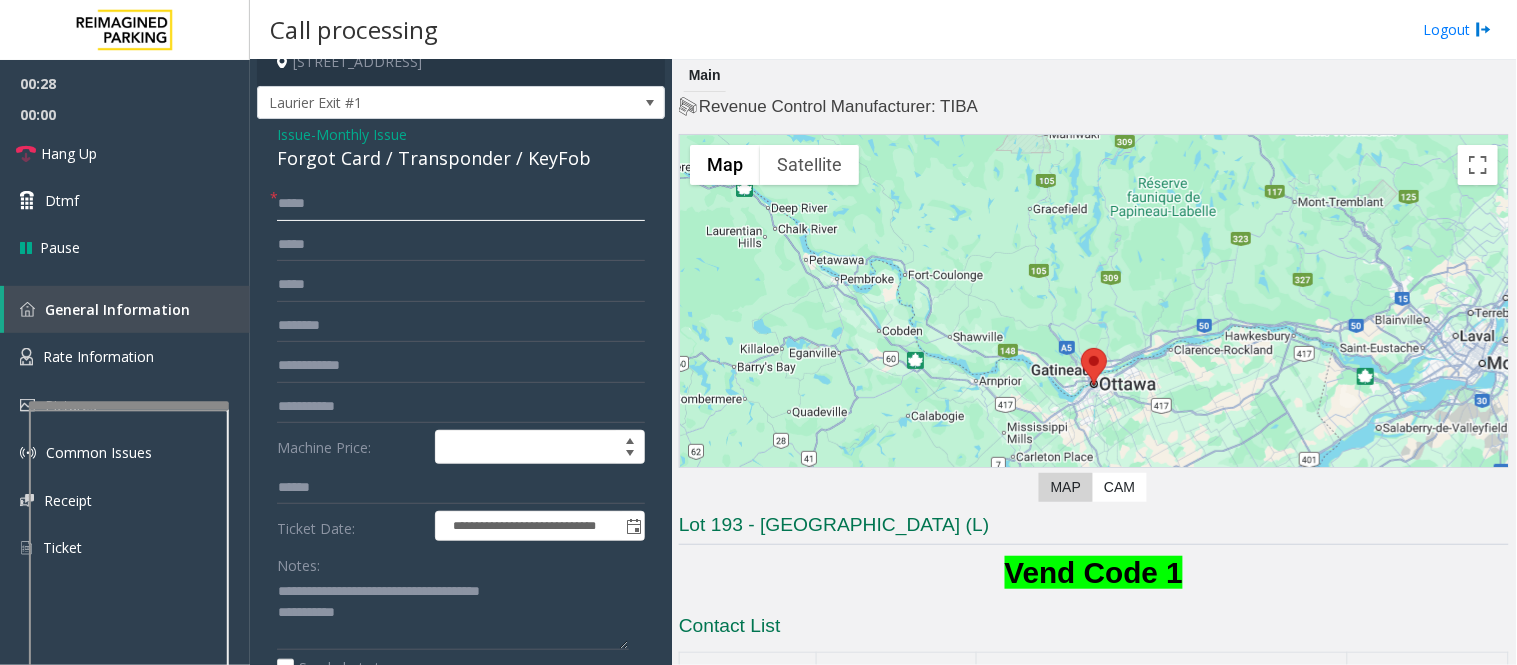 type on "****" 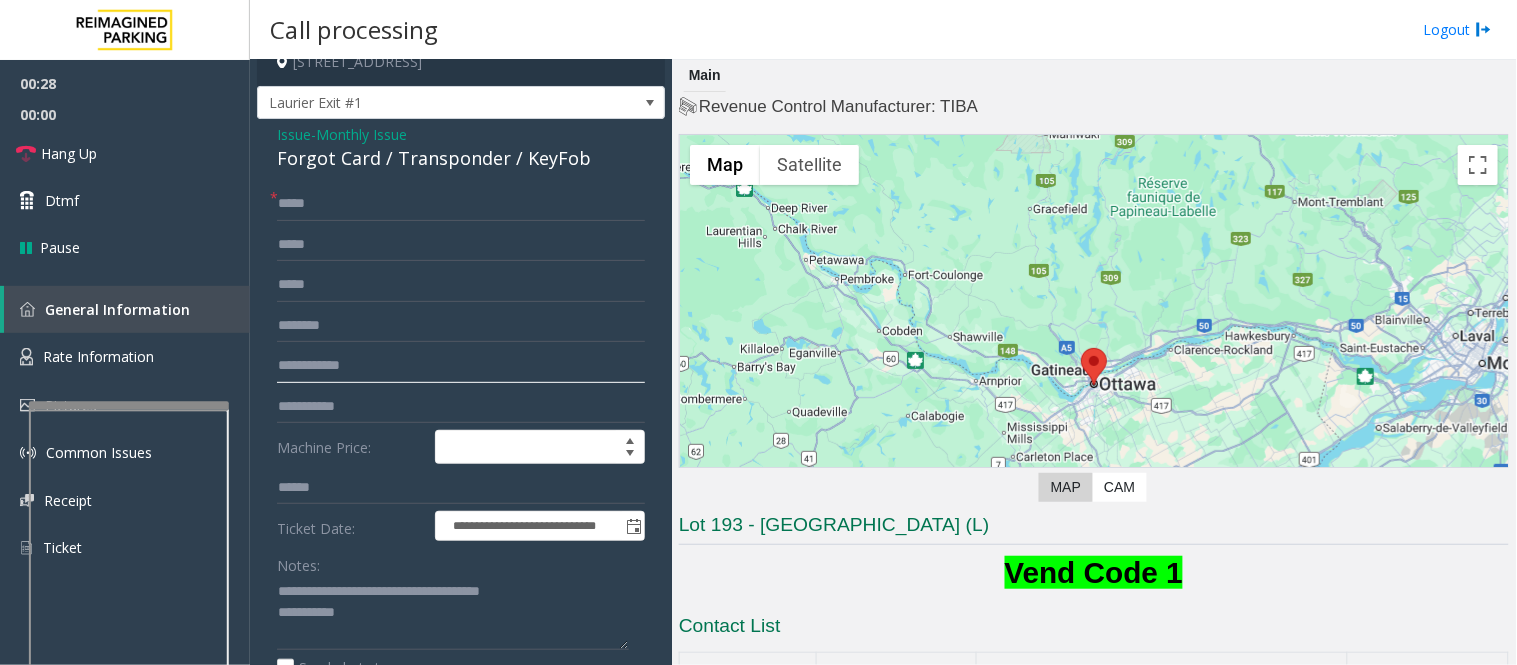 click 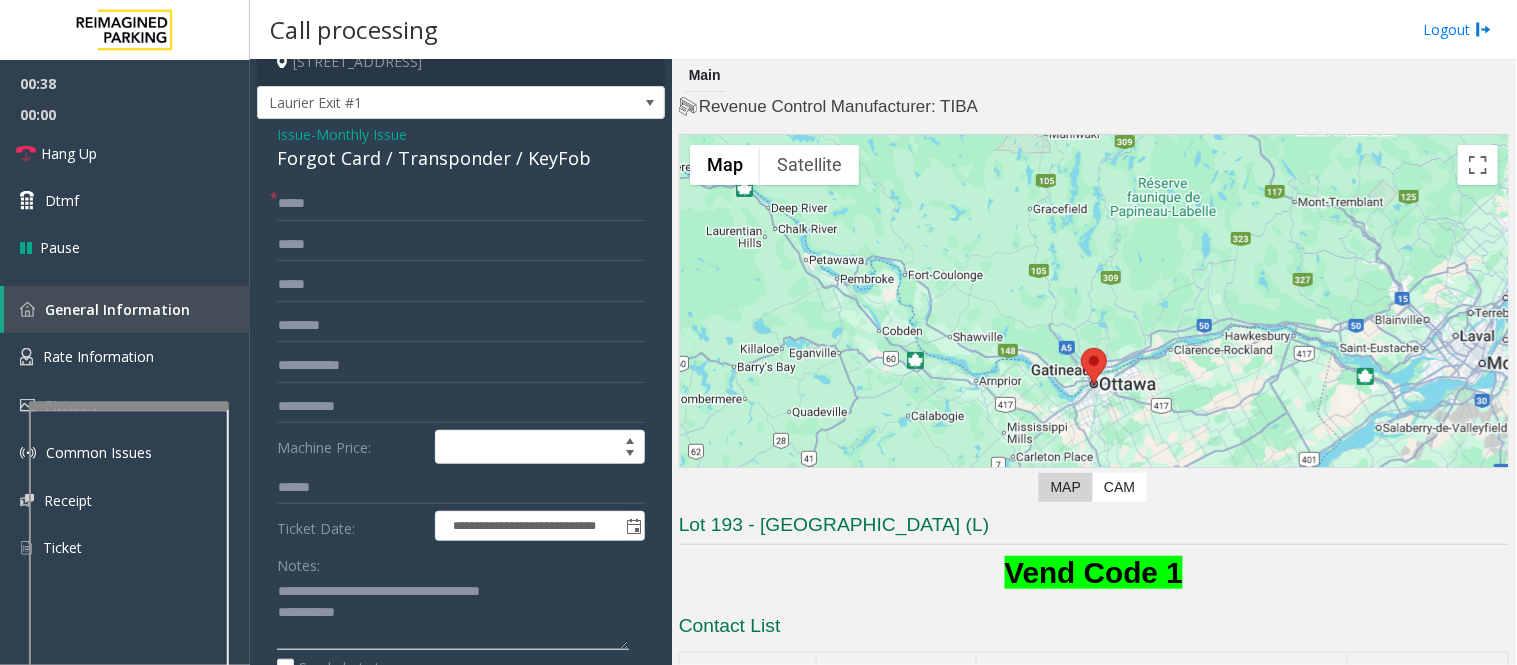 click 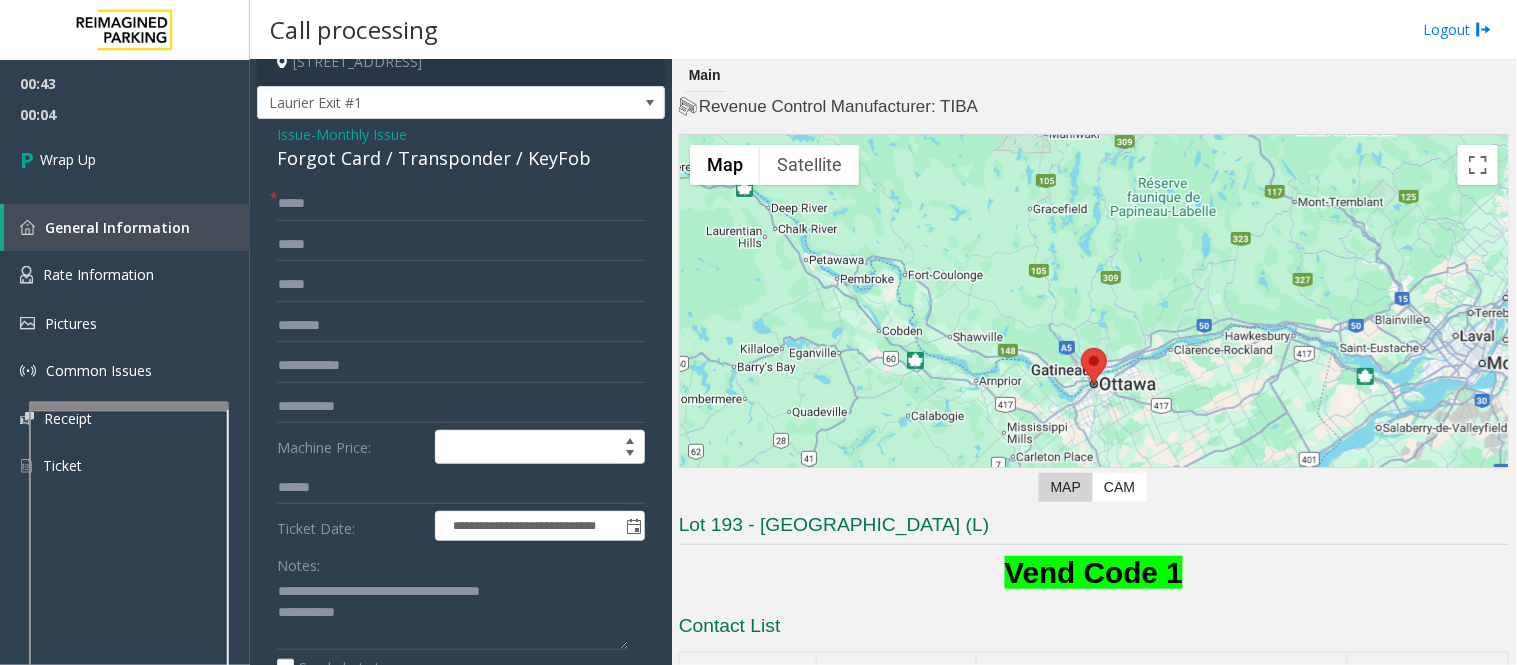 scroll, scrollTop: 26, scrollLeft: 0, axis: vertical 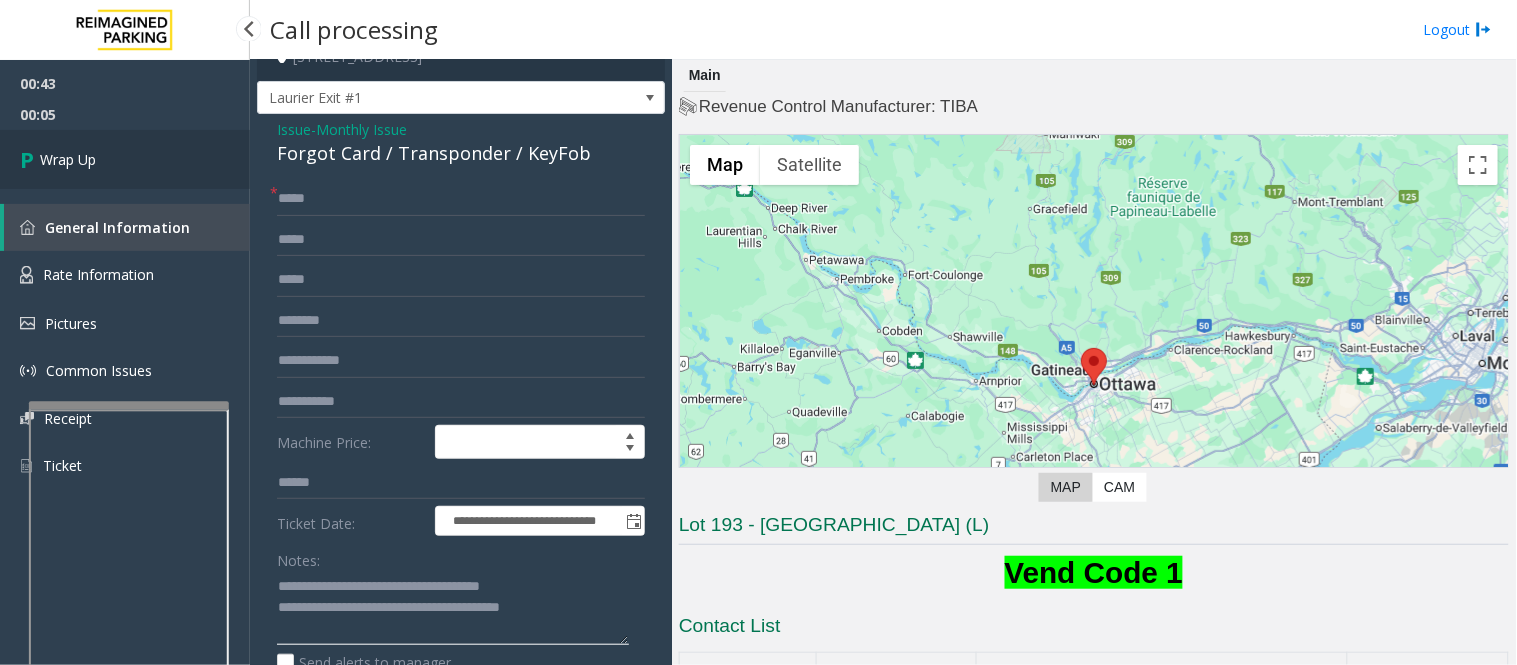 type on "**********" 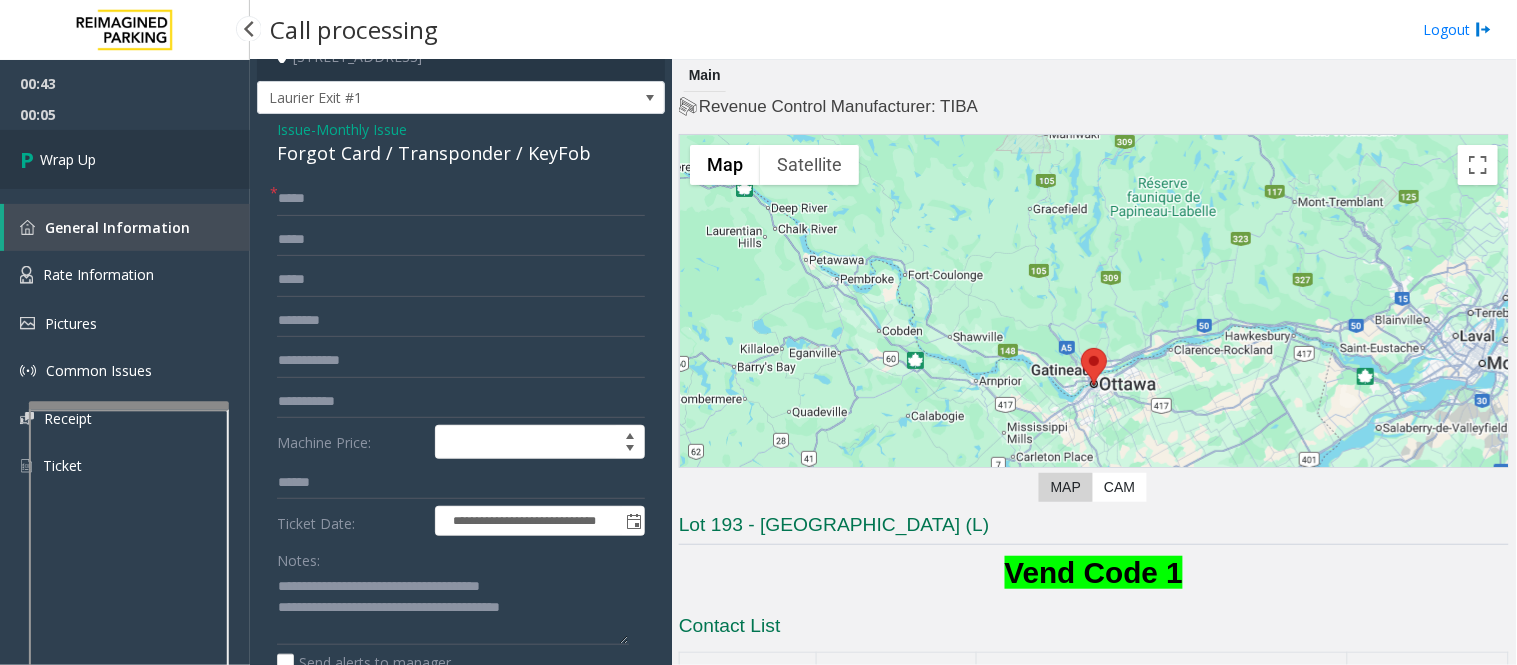 click on "Wrap Up" at bounding box center [125, 159] 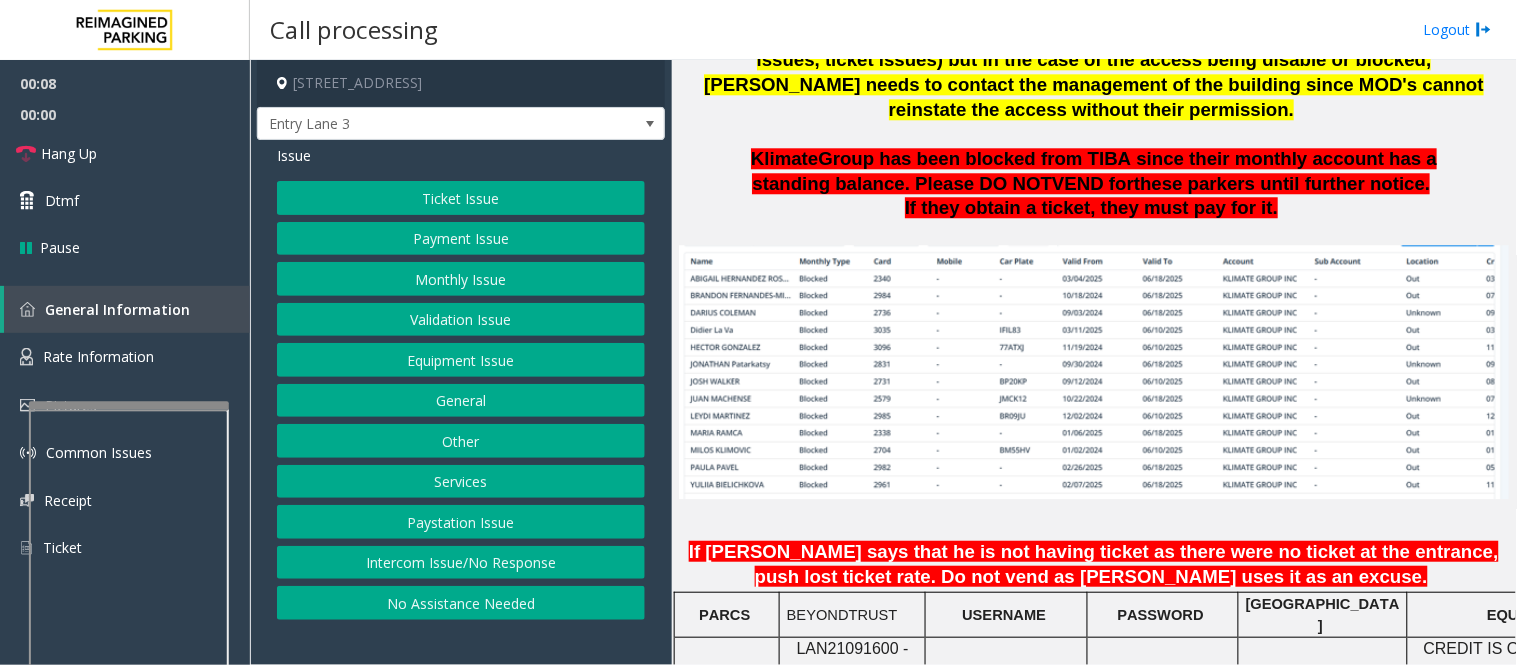 scroll, scrollTop: 1555, scrollLeft: 0, axis: vertical 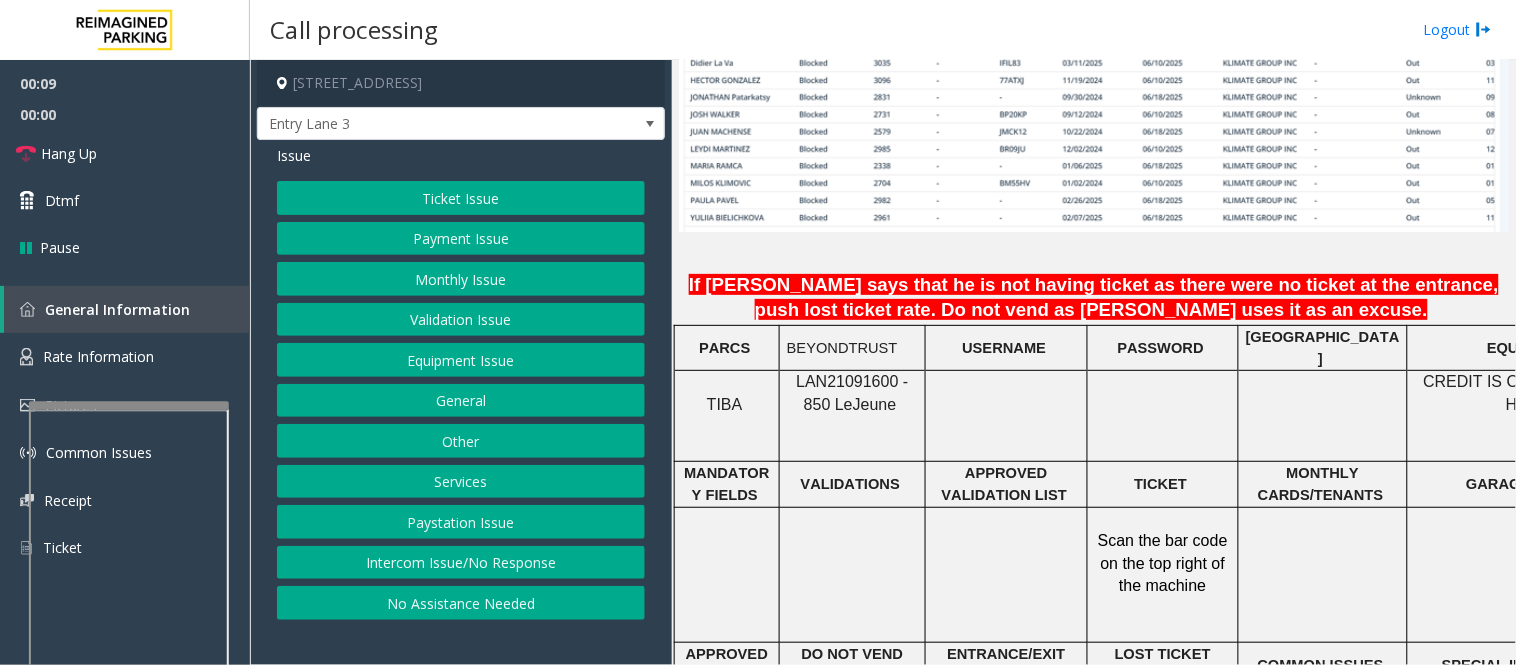 click on "LAN21091600 - 850 Le" 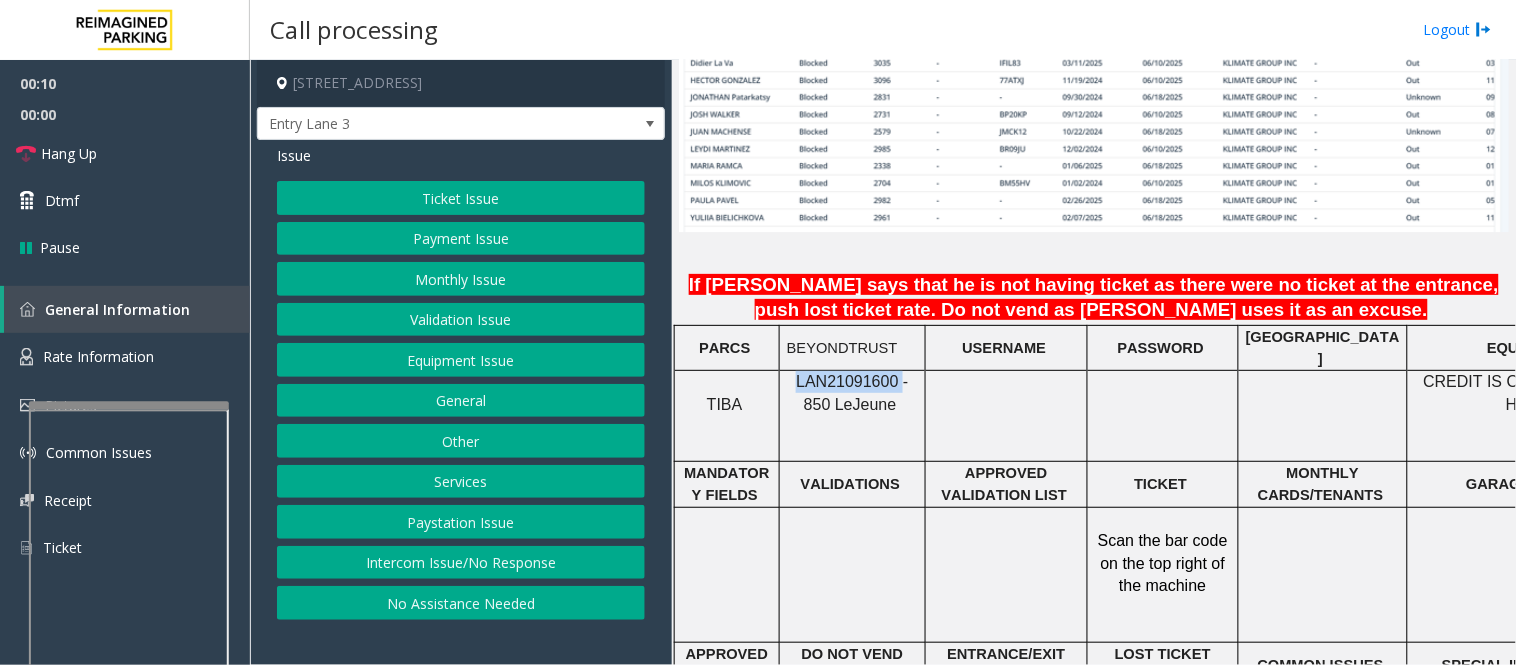 click on "LAN21091600 - 850 Le" 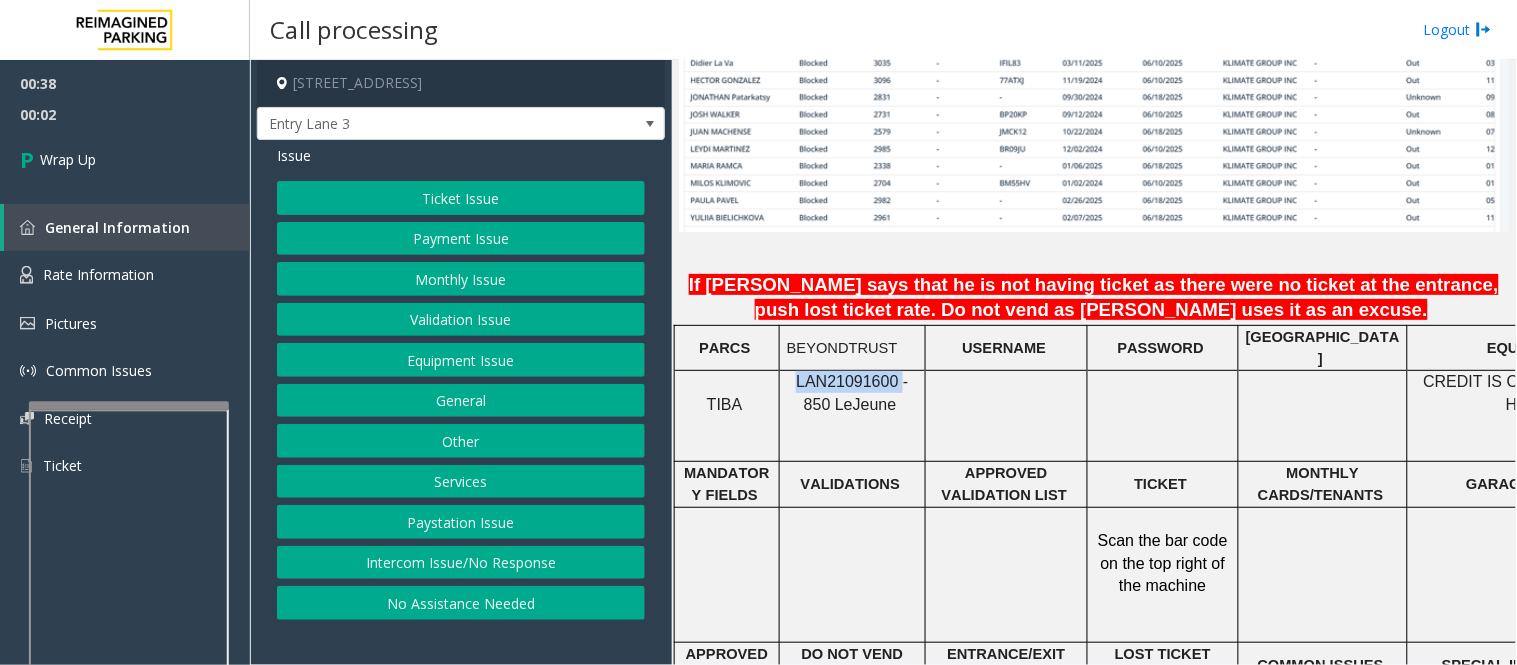 drag, startPoint x: 534, startPoint y: 560, endPoint x: 527, endPoint y: 542, distance: 19.313208 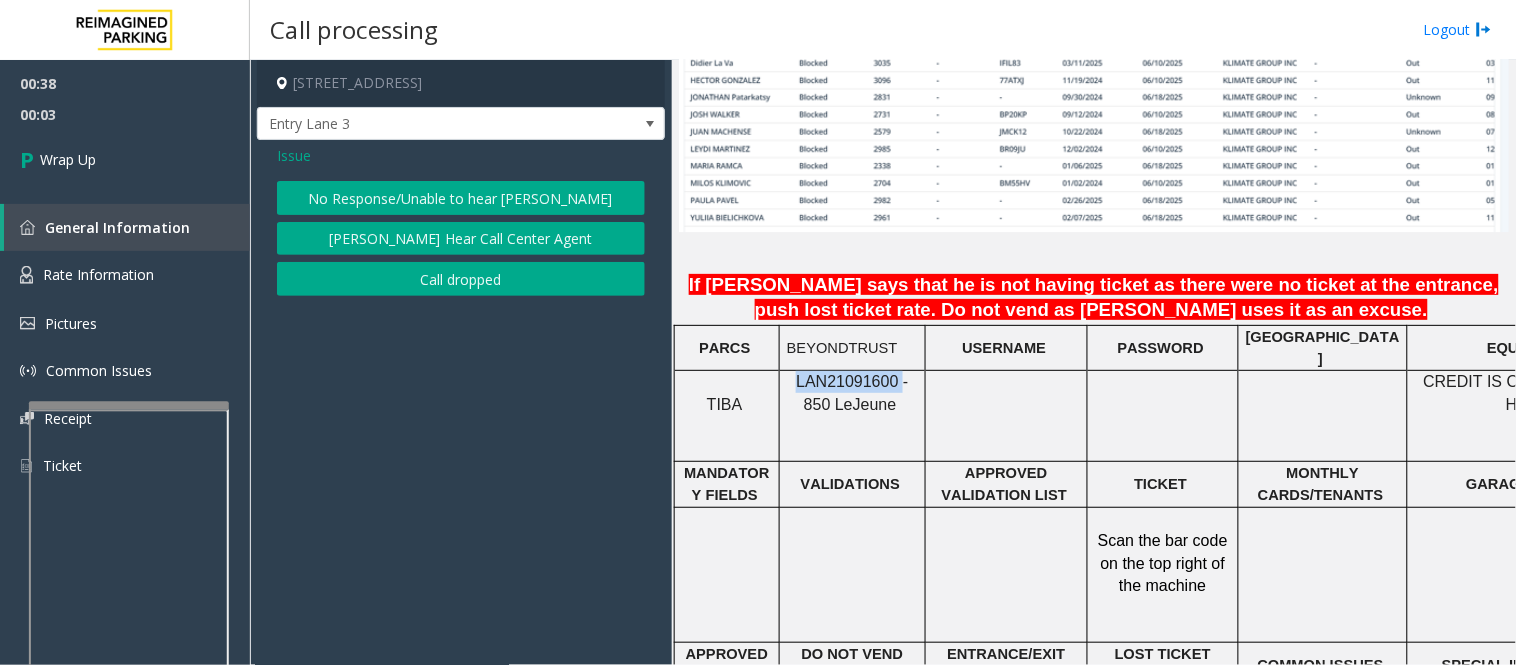 click on "Call dropped" 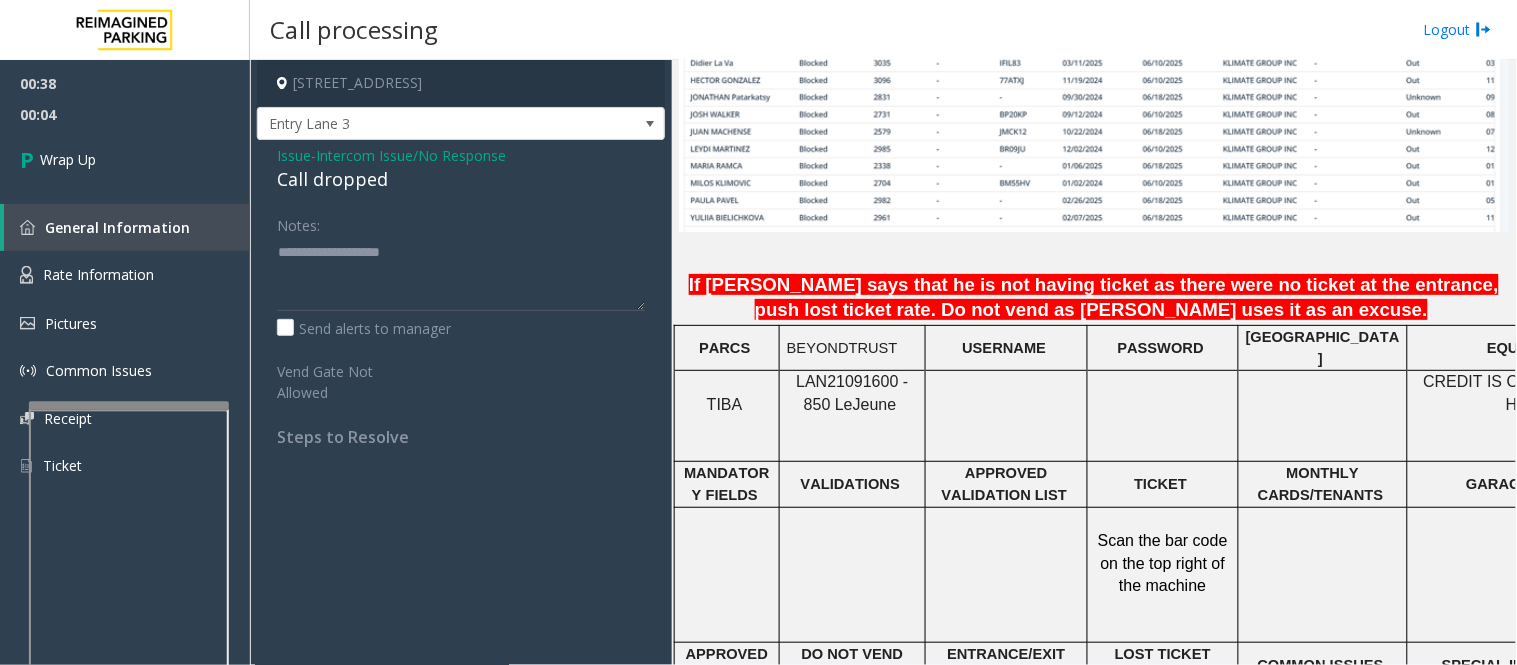 click on "Call dropped" 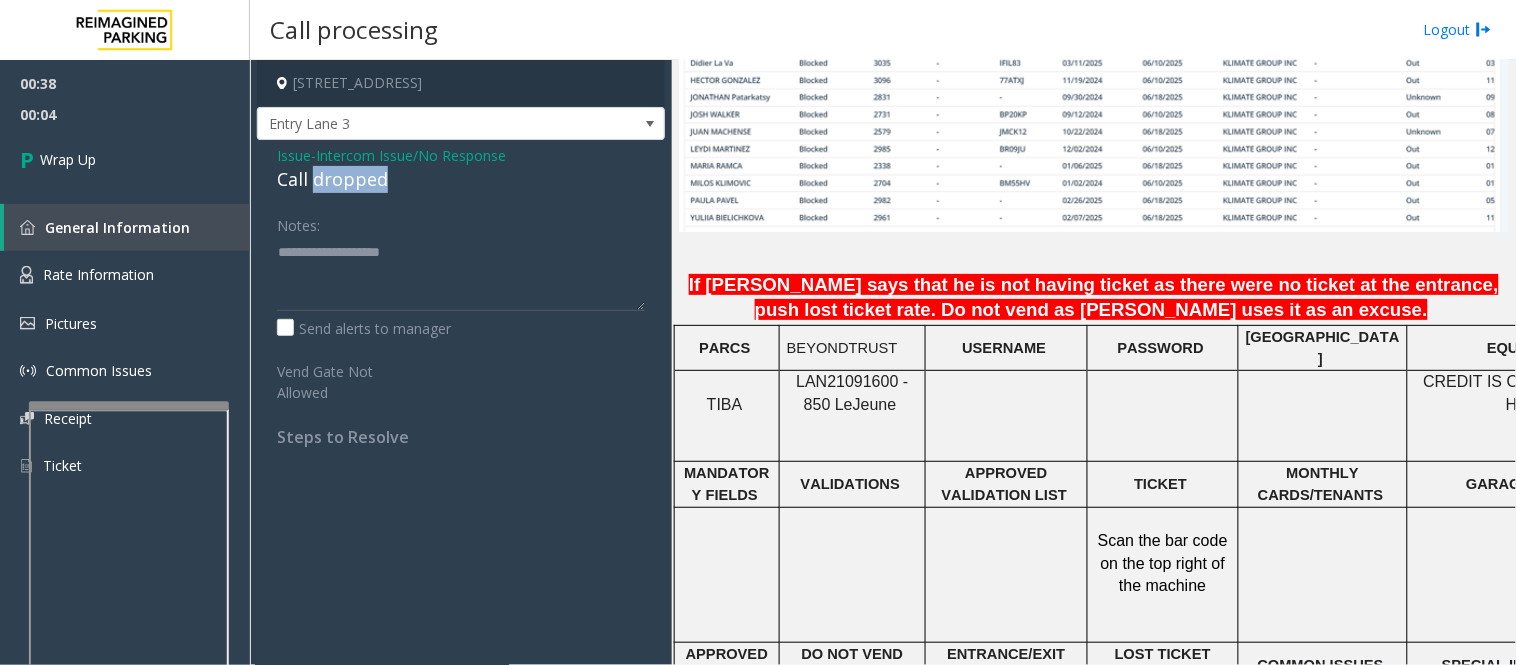 click on "Call dropped" 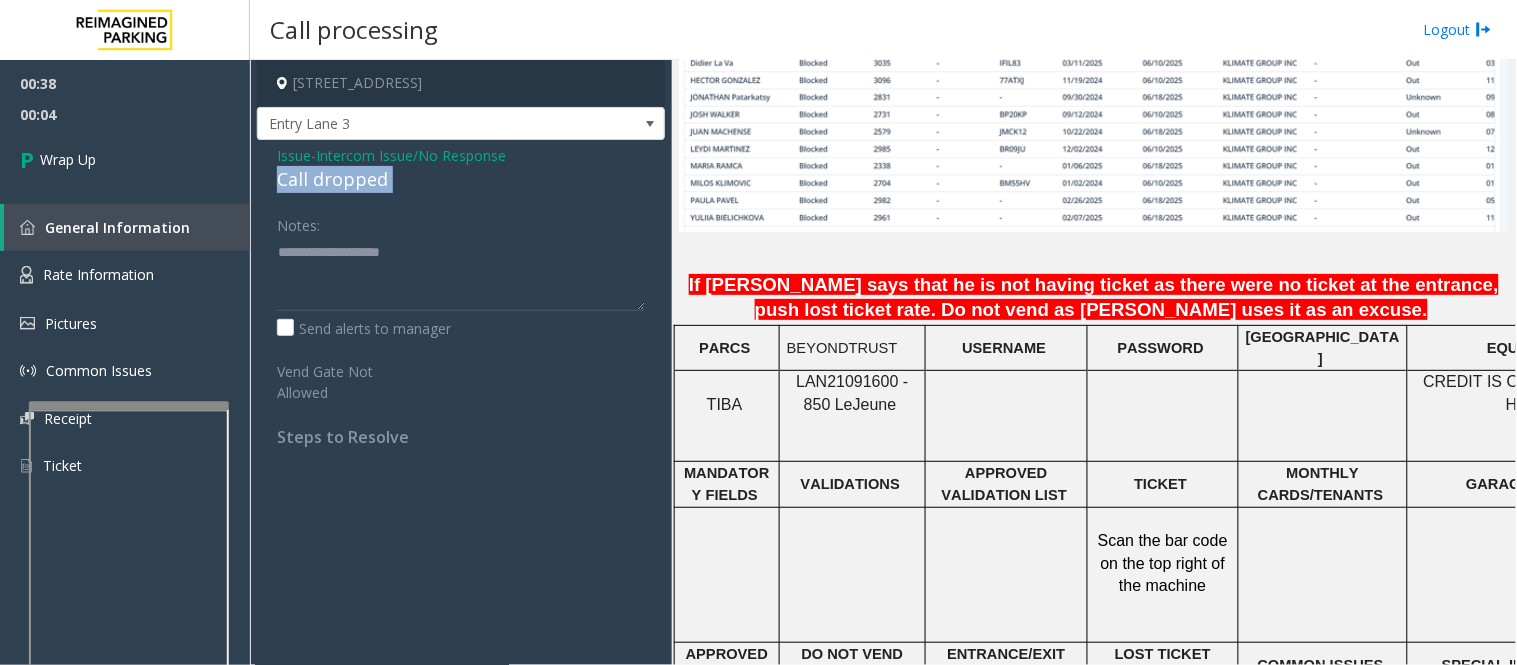 click on "Call dropped" 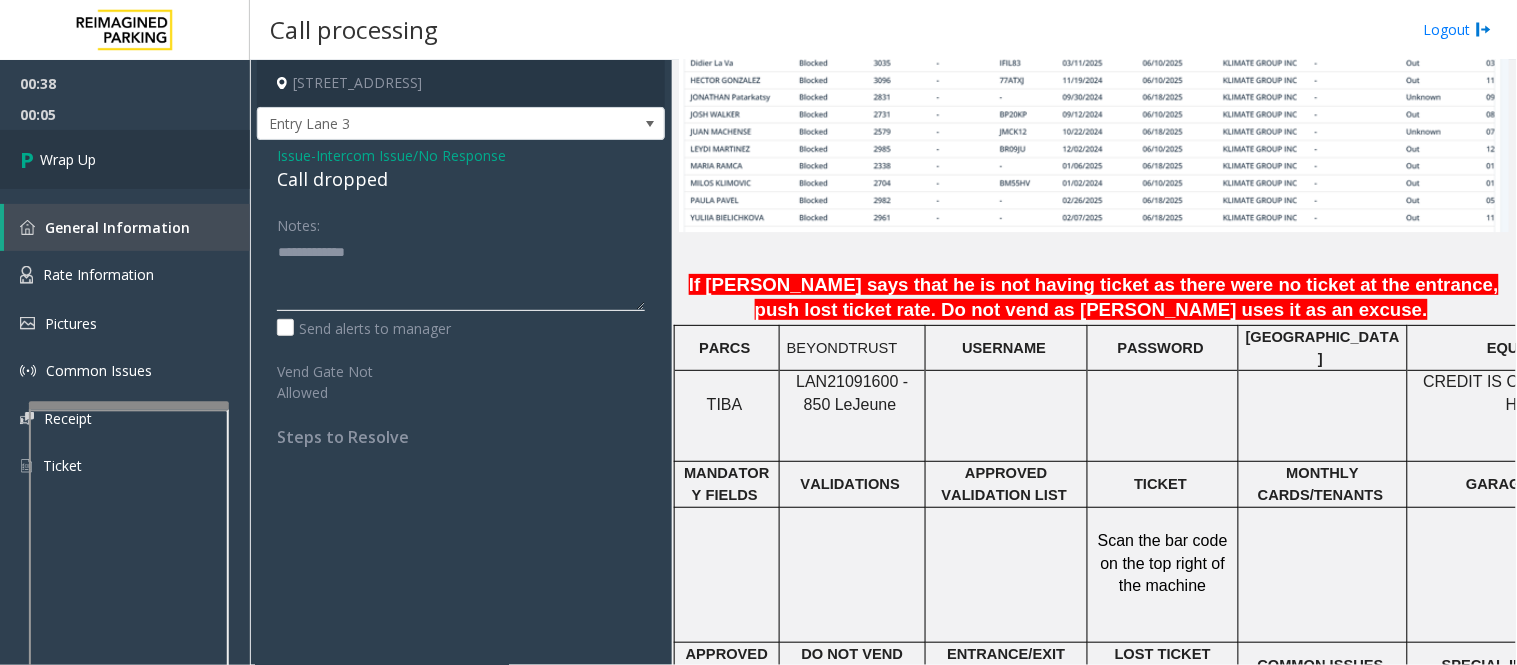 type on "**********" 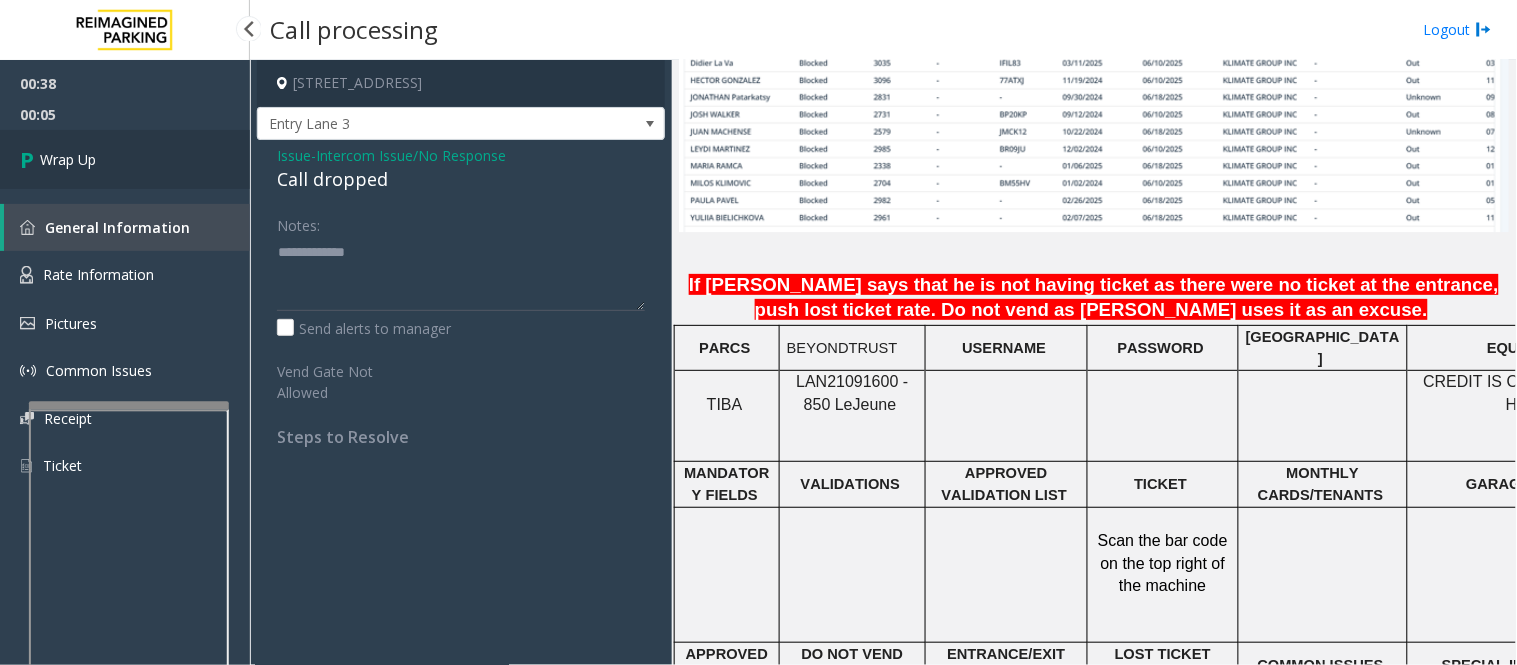 click on "Wrap Up" at bounding box center [125, 159] 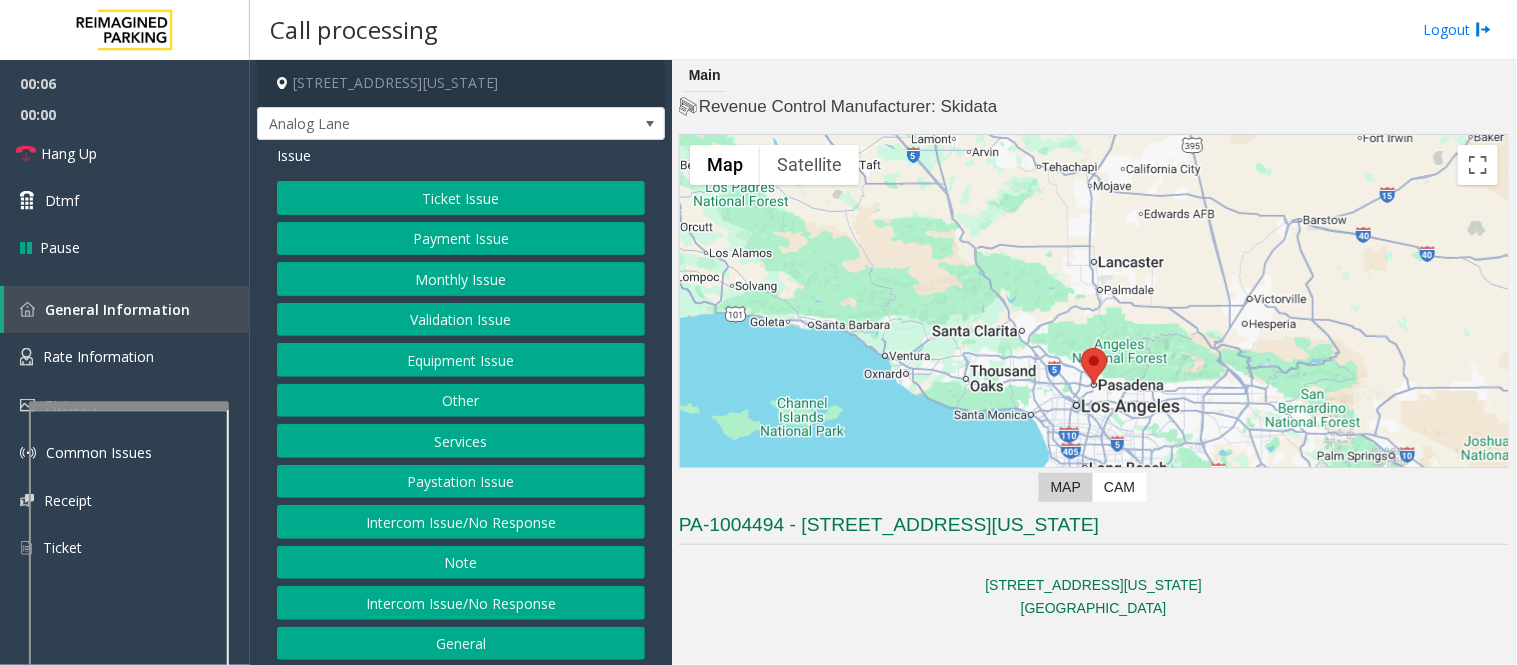 scroll, scrollTop: 555, scrollLeft: 0, axis: vertical 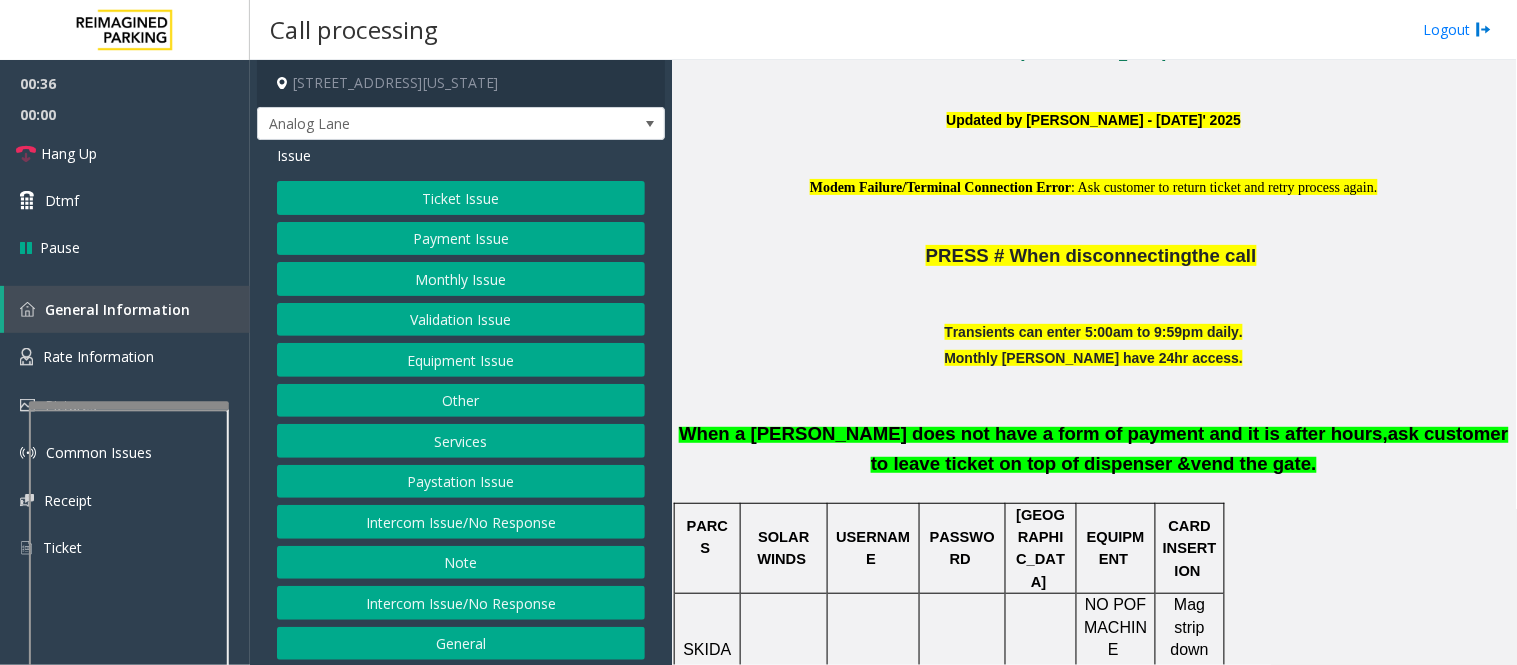 click on "Equipment Issue" 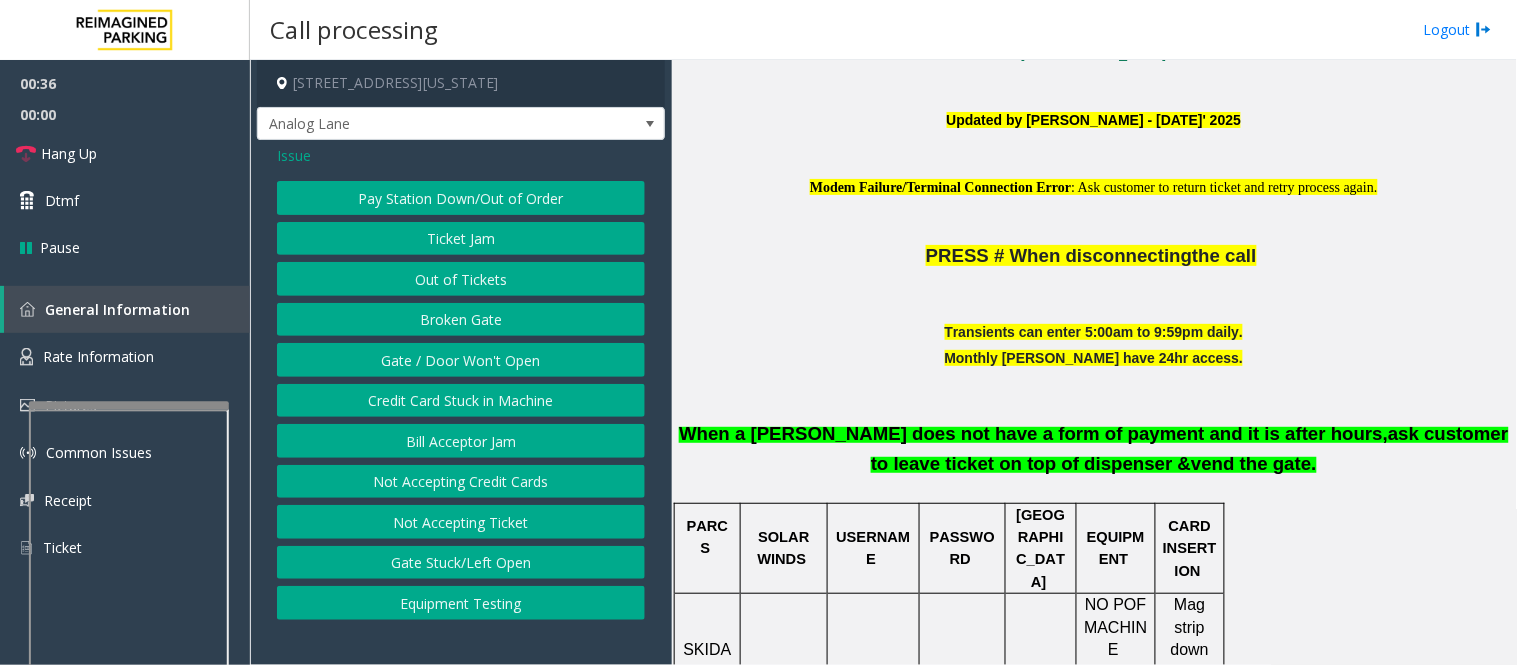 click on "Gate / Door Won't Open" 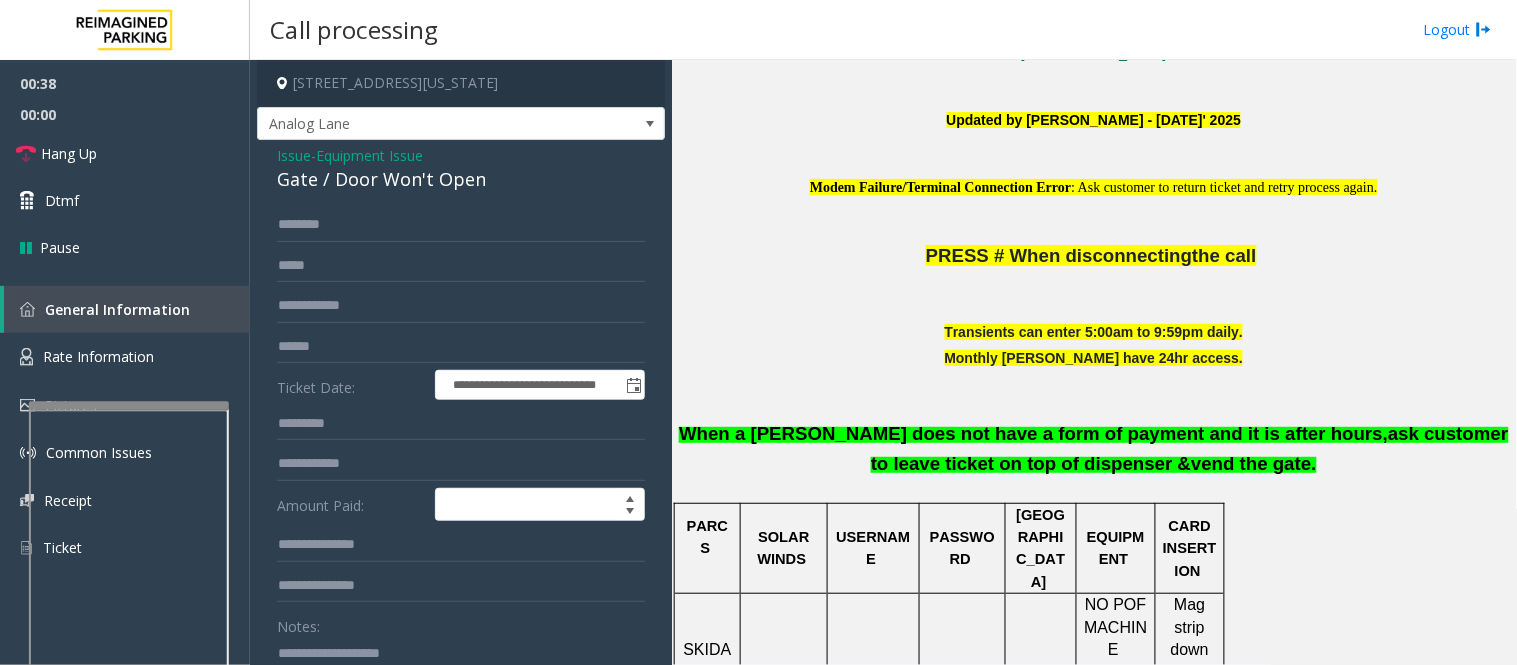 click on "Gate / Door Won't Open" 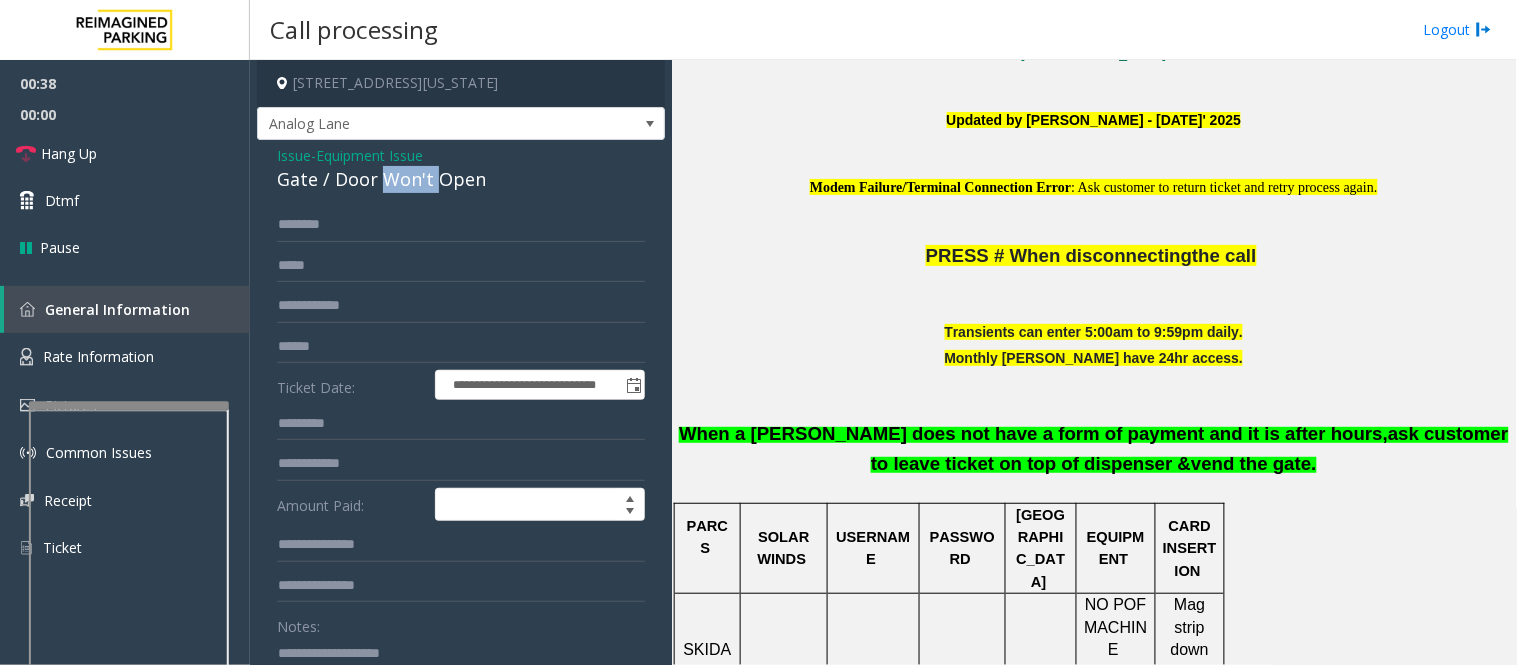 click on "Gate / Door Won't Open" 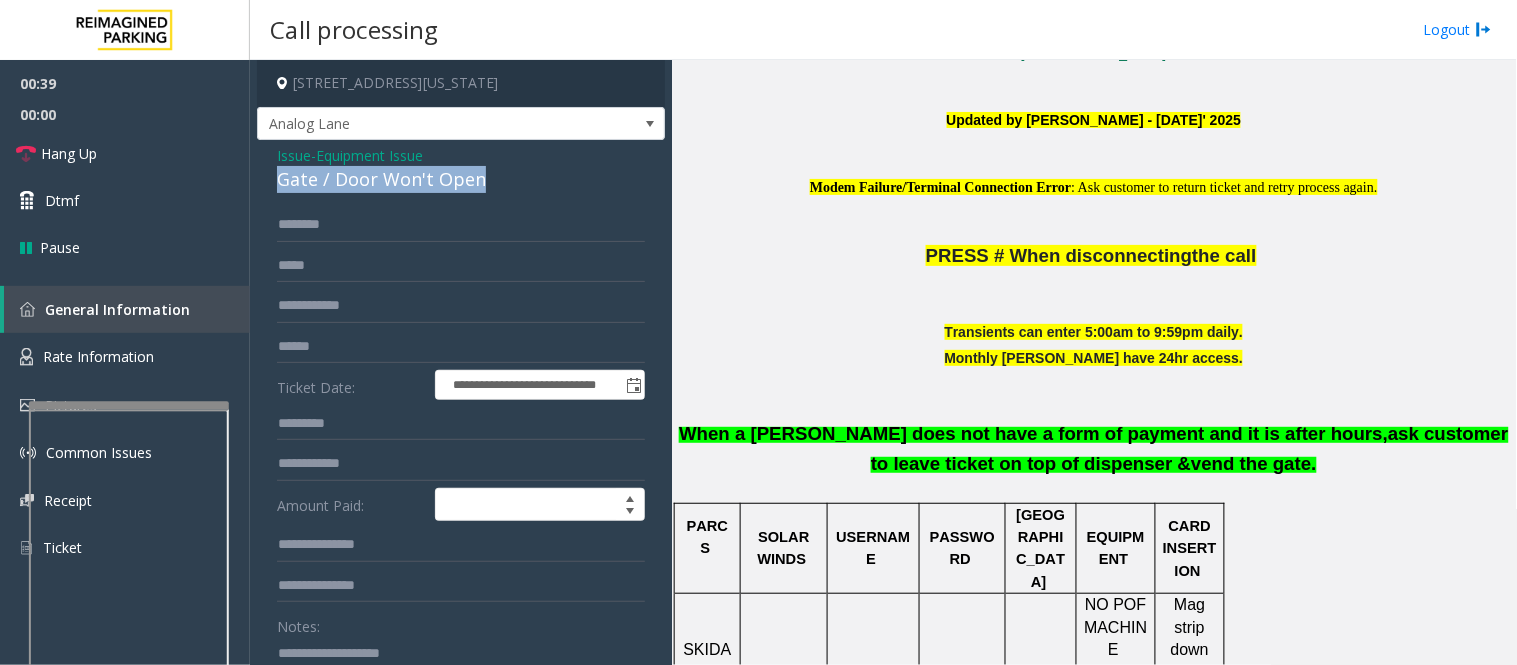 click on "Gate / Door Won't Open" 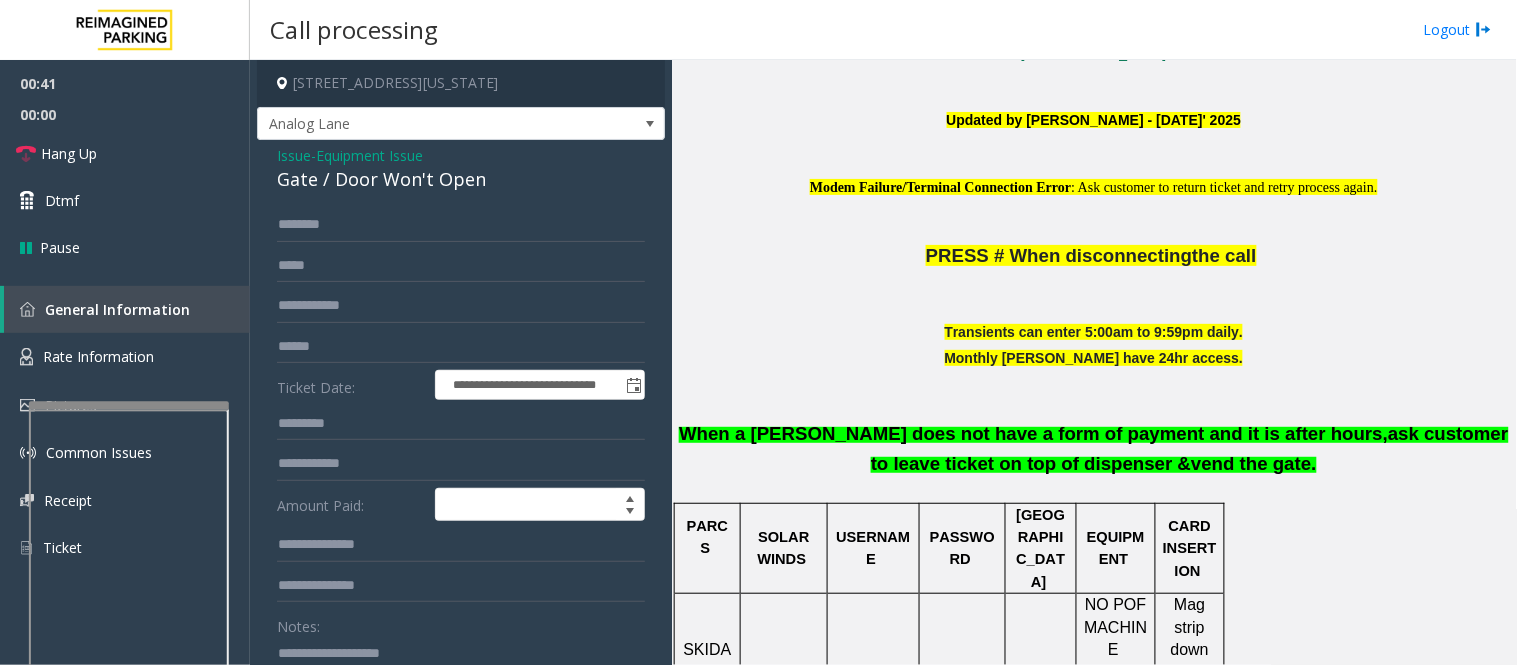 click 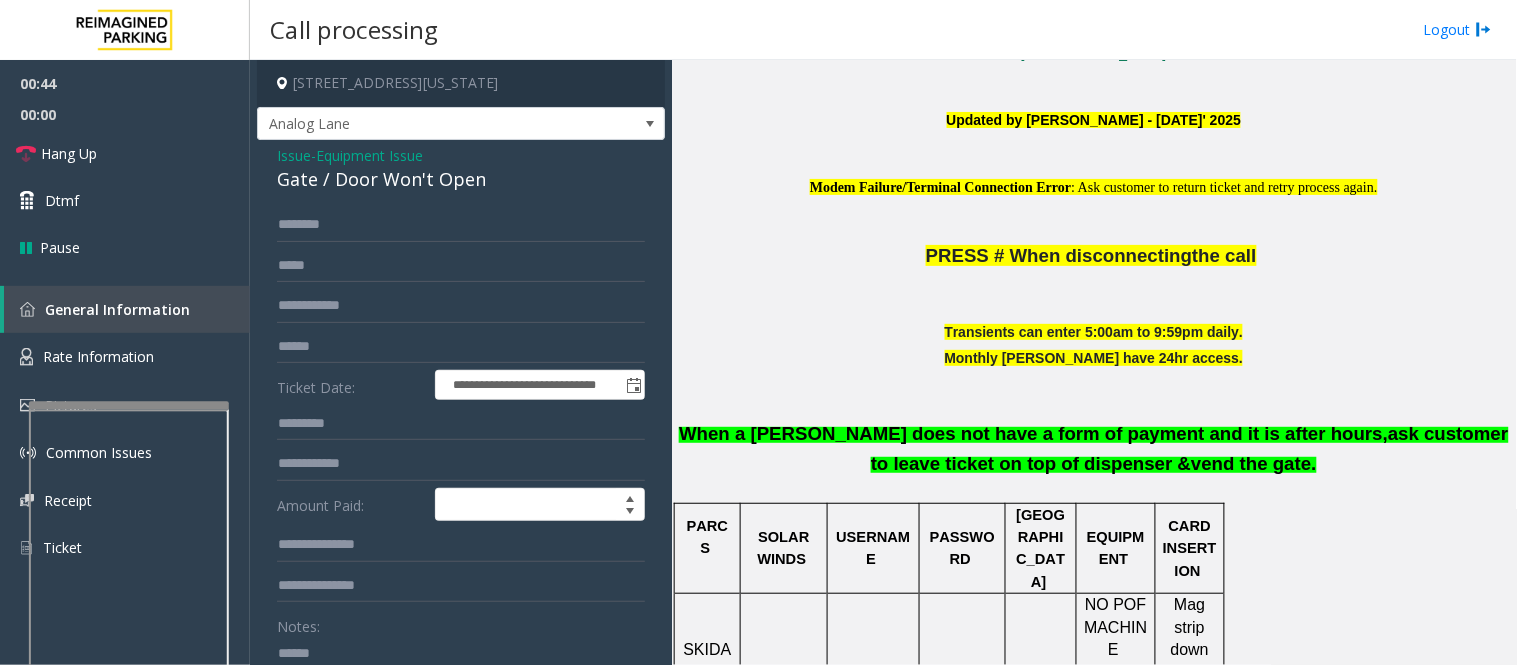 paste on "**********" 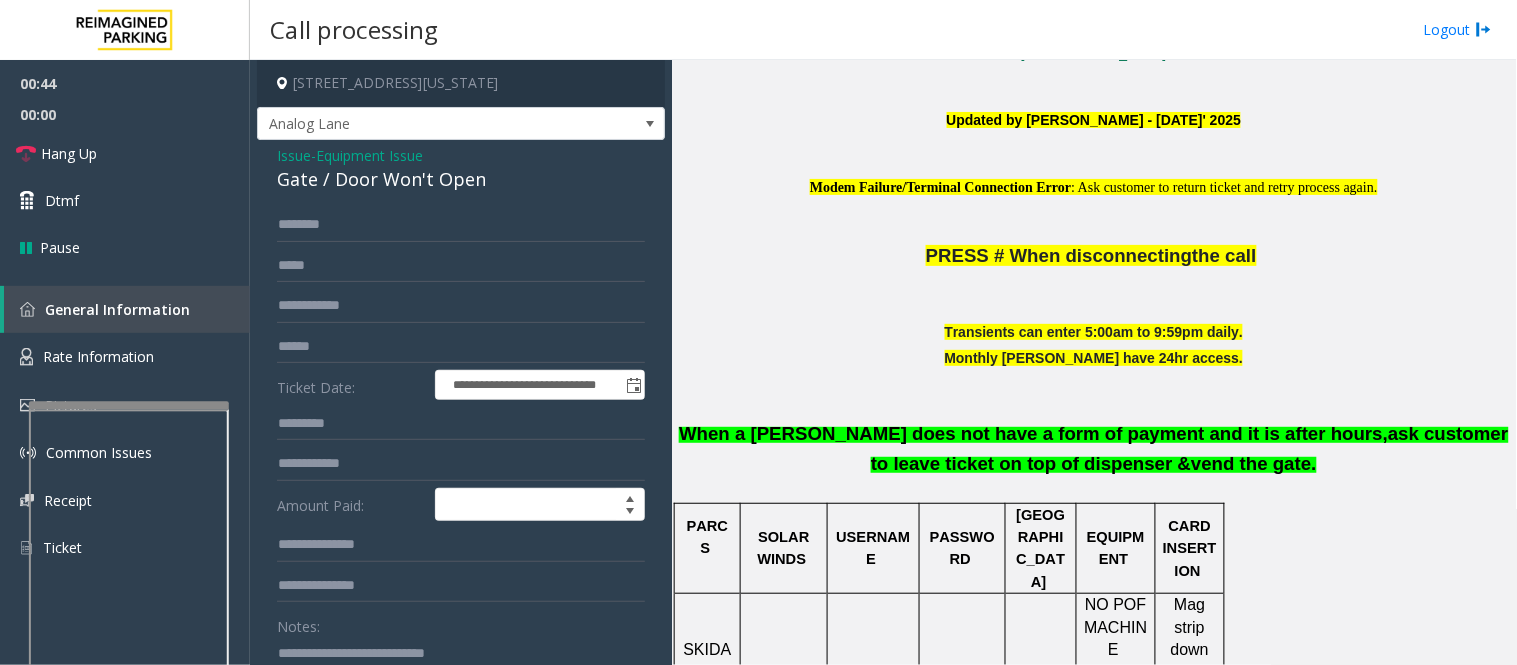 scroll, scrollTop: 17, scrollLeft: 0, axis: vertical 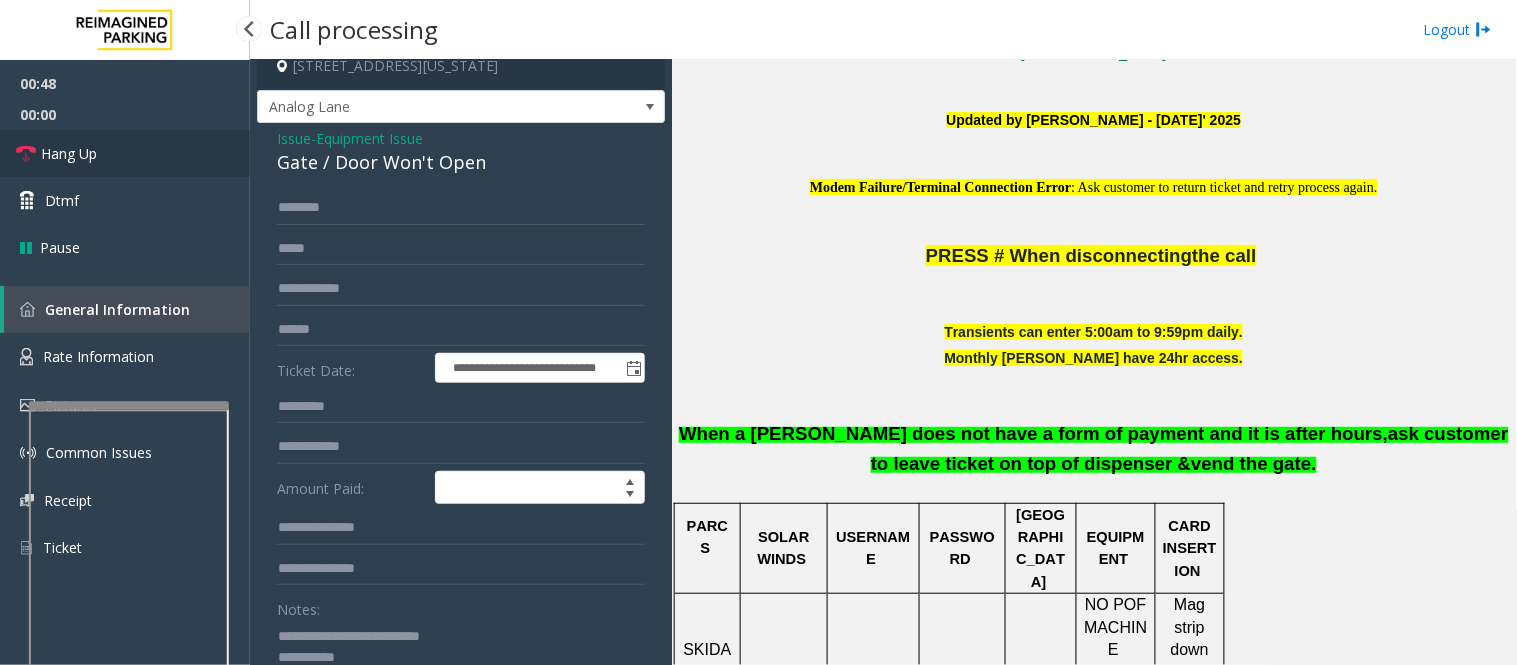 click on "Hang Up" at bounding box center (125, 153) 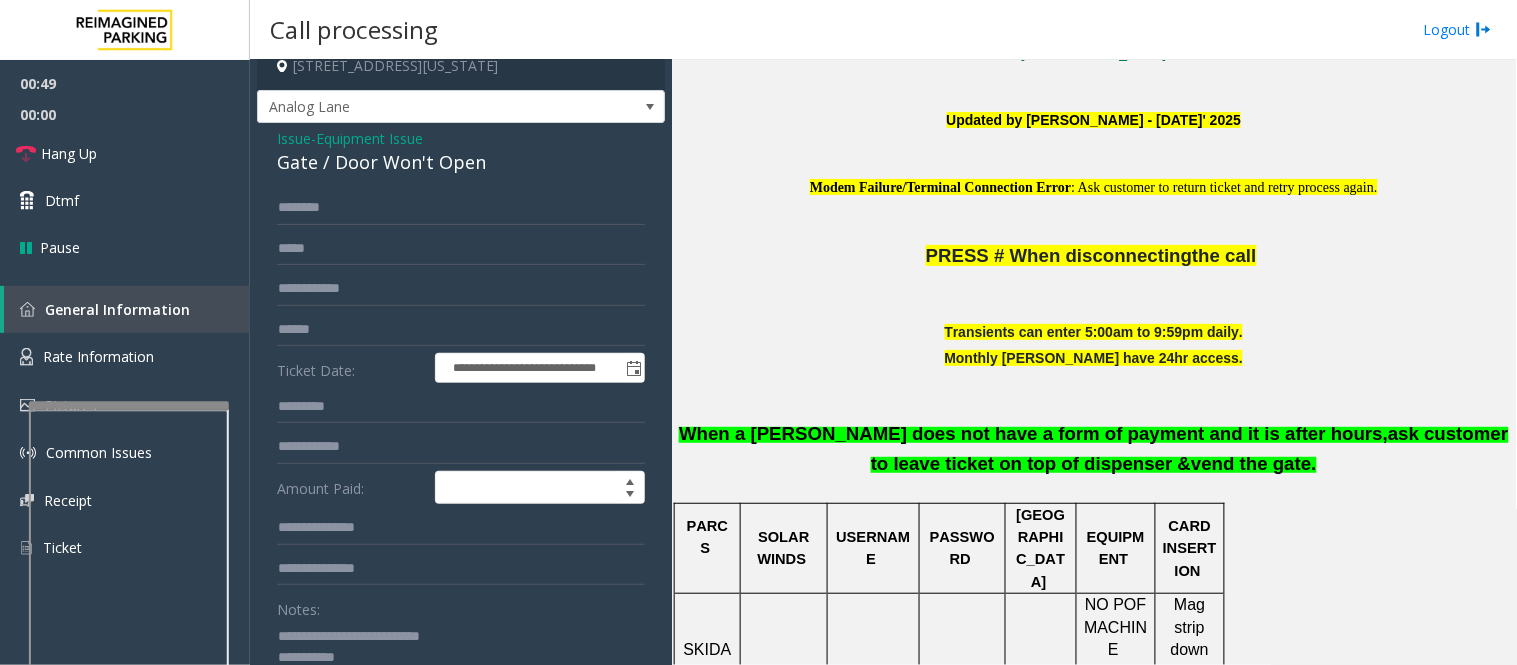 click 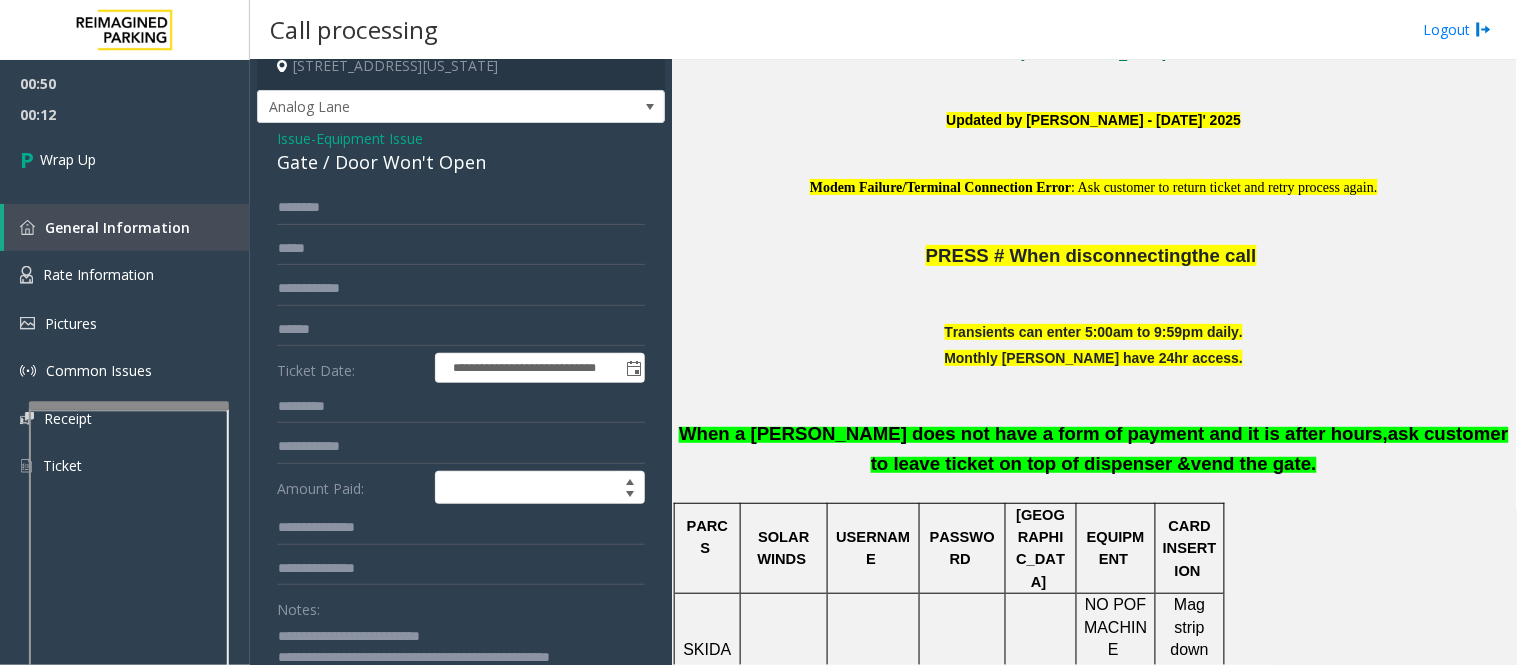 scroll, scrollTop: 38, scrollLeft: 0, axis: vertical 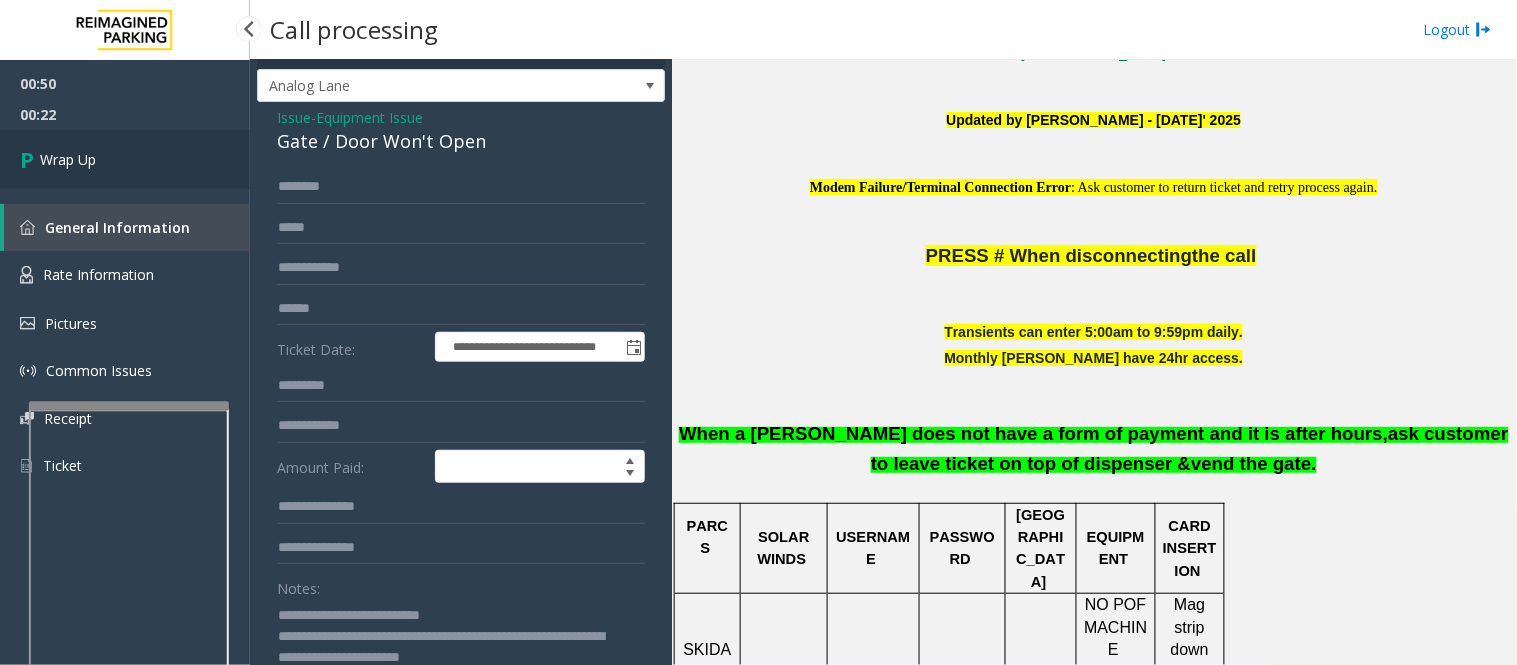 type on "**********" 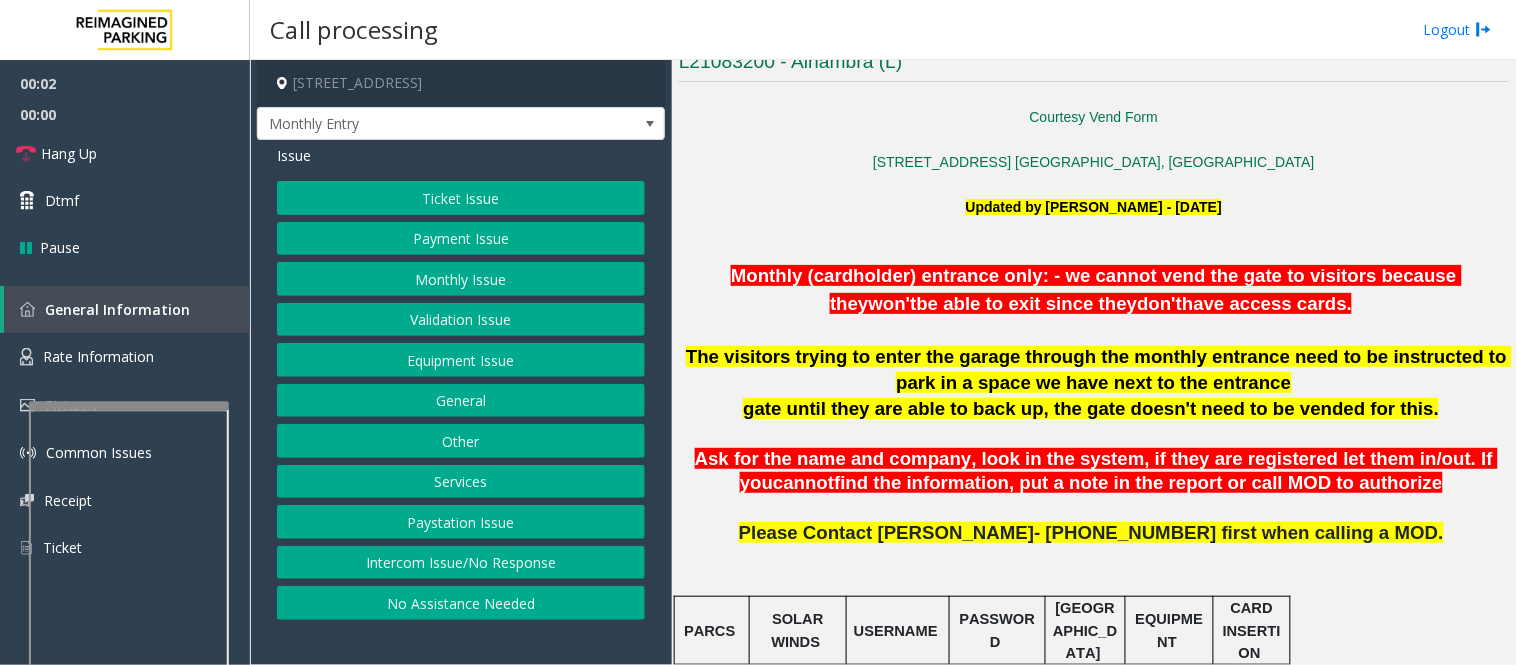 scroll, scrollTop: 666, scrollLeft: 0, axis: vertical 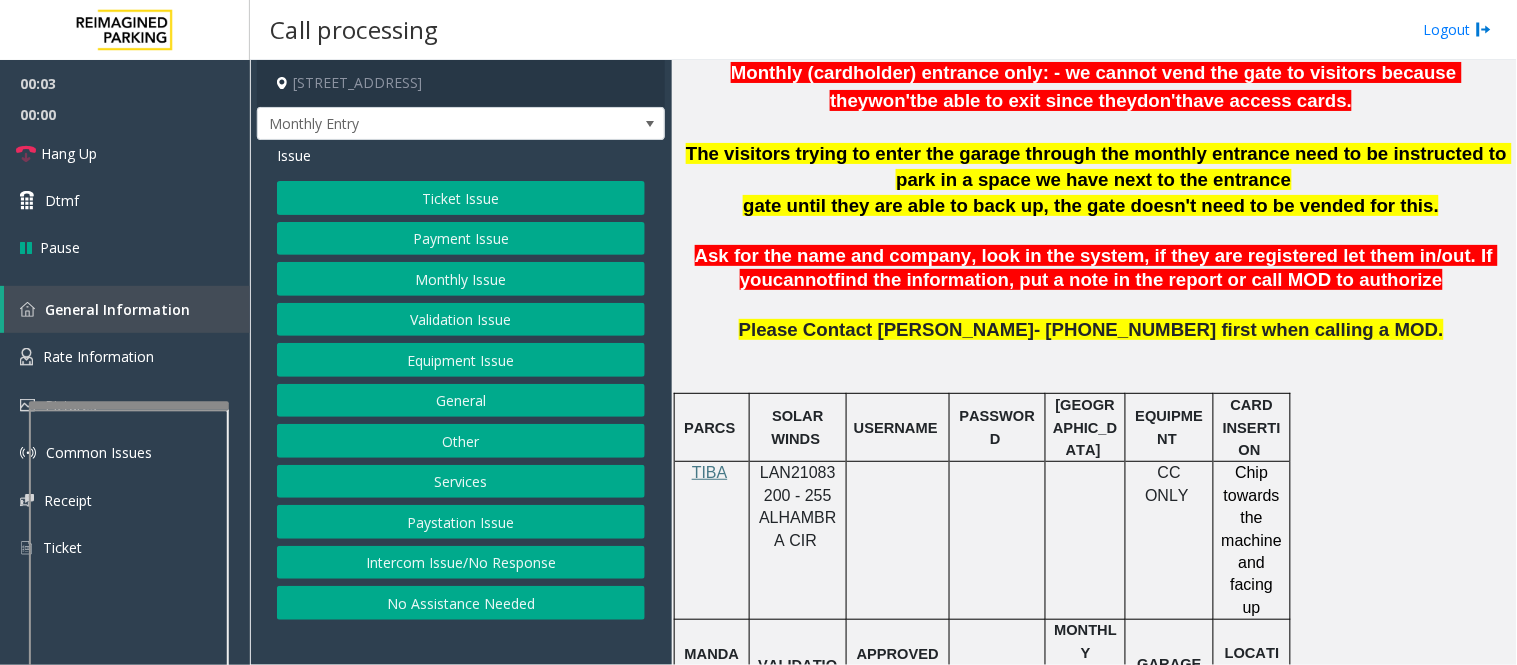 click on "LAN21083200 - 255 ALHAMBRA CIR" 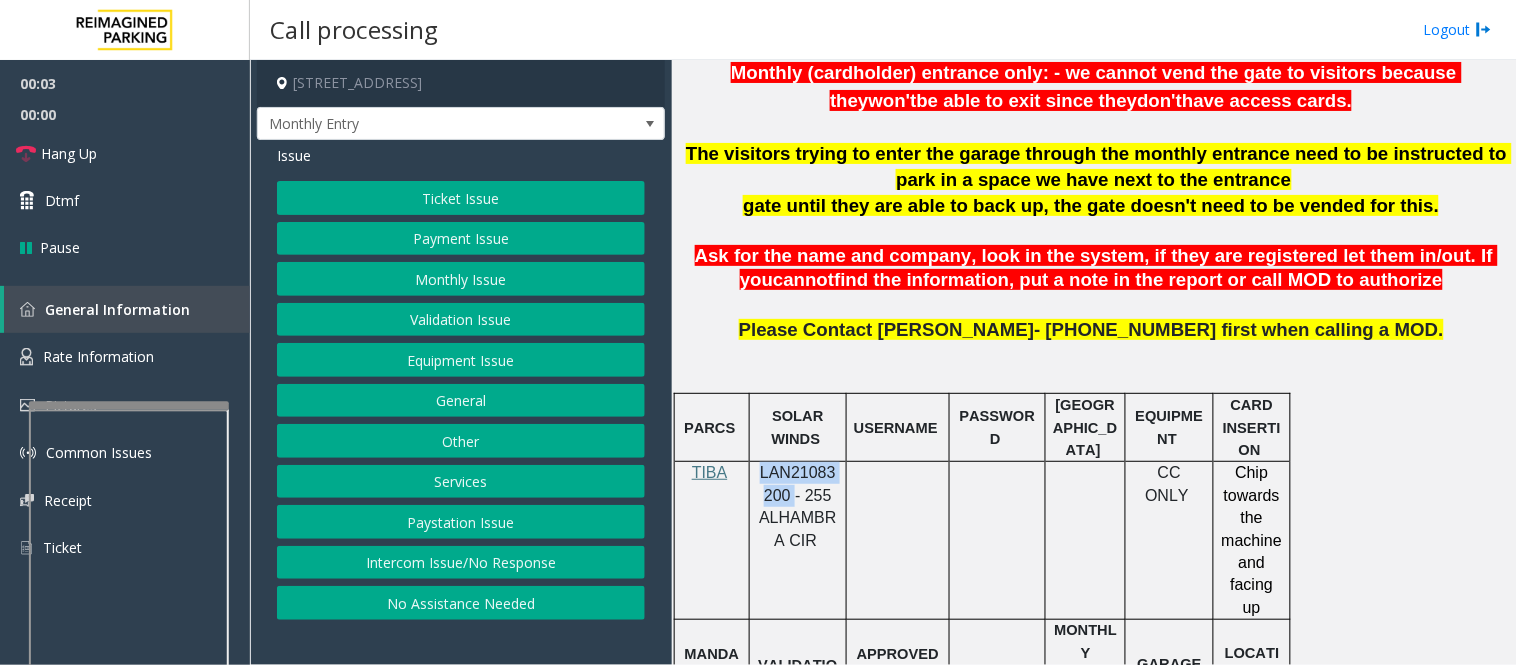 click on "LAN21083200 - 255 ALHAMBRA CIR" 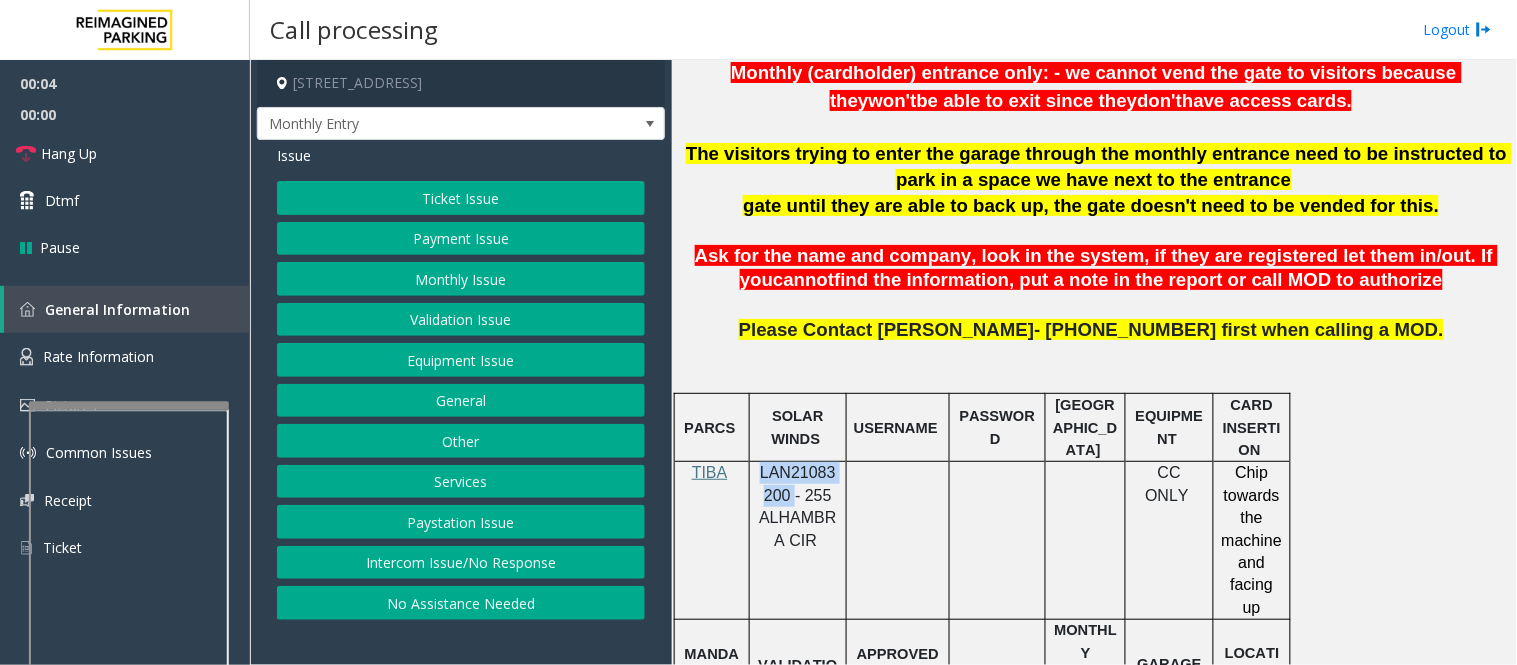 copy on "LAN21083200" 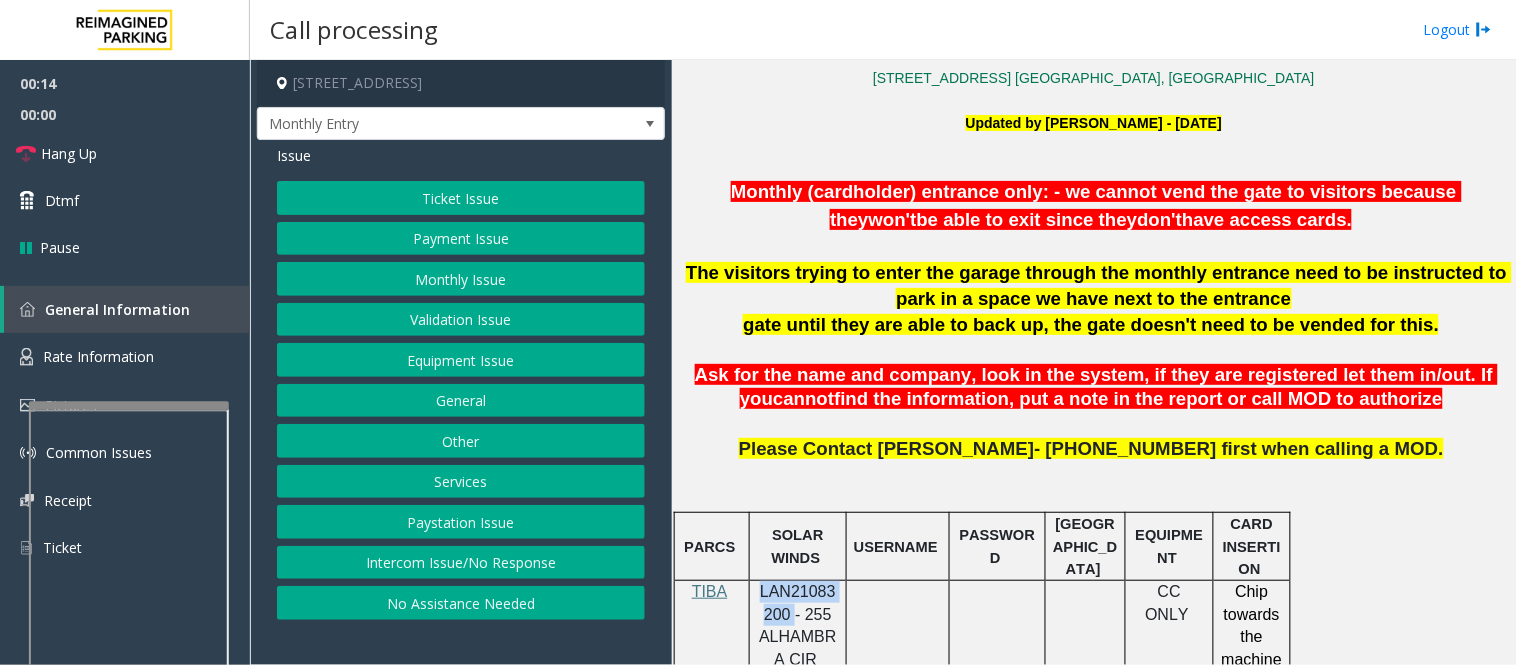 scroll, scrollTop: 391, scrollLeft: 0, axis: vertical 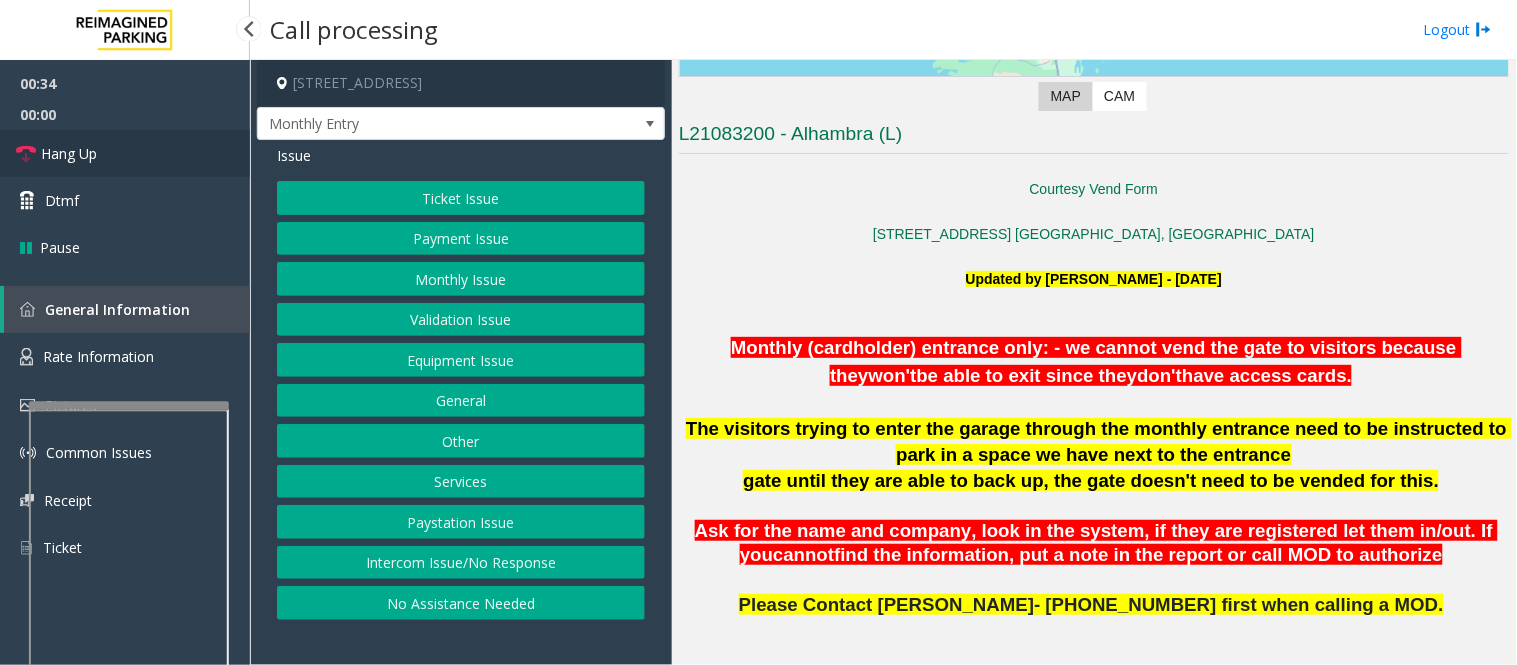 click on "Hang Up" at bounding box center (125, 153) 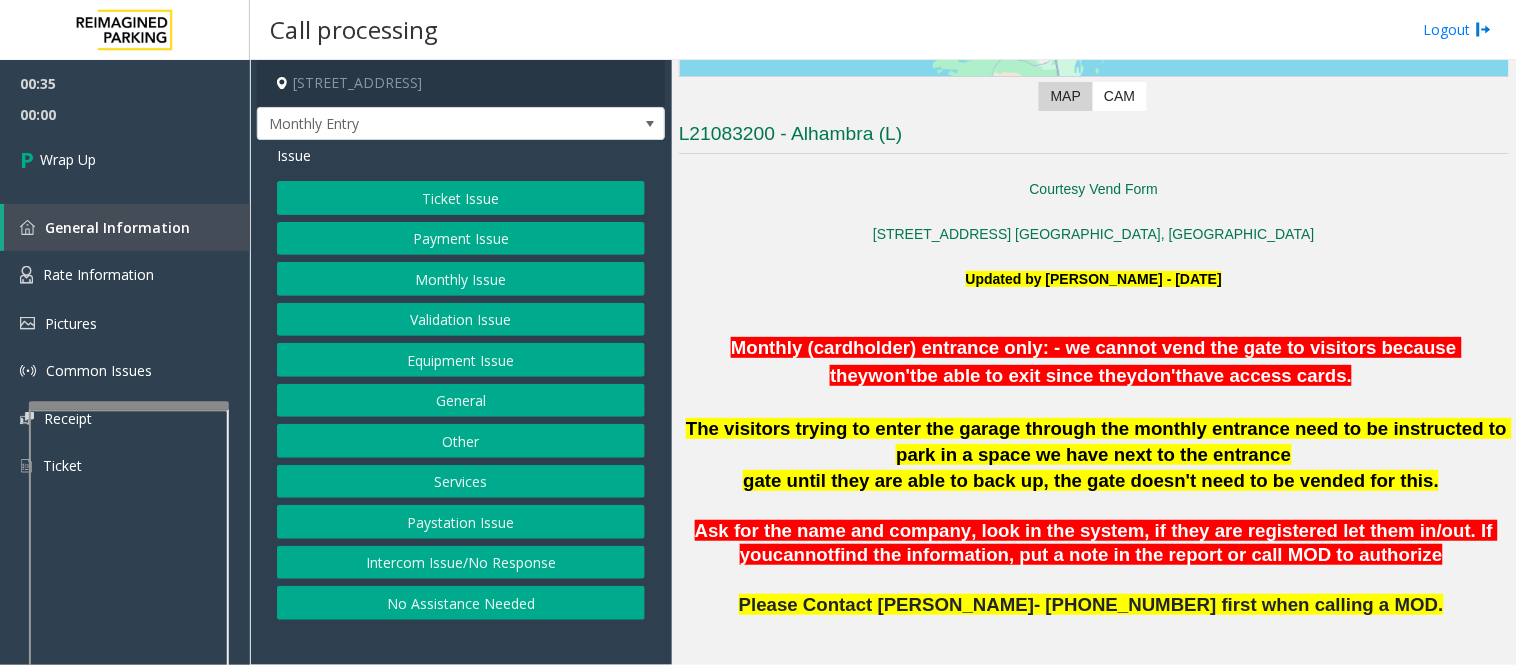 click on "Equipment Issue" 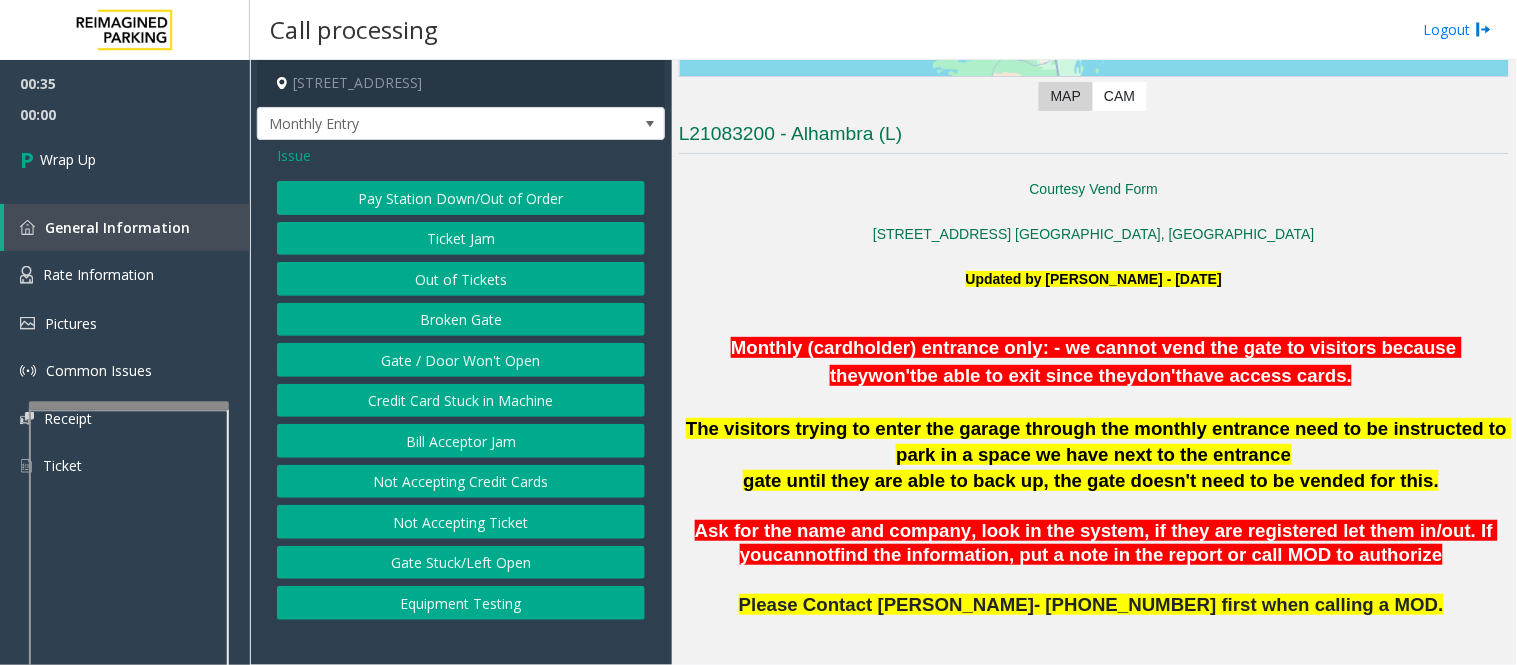 click on "Gate / Door Won't Open" 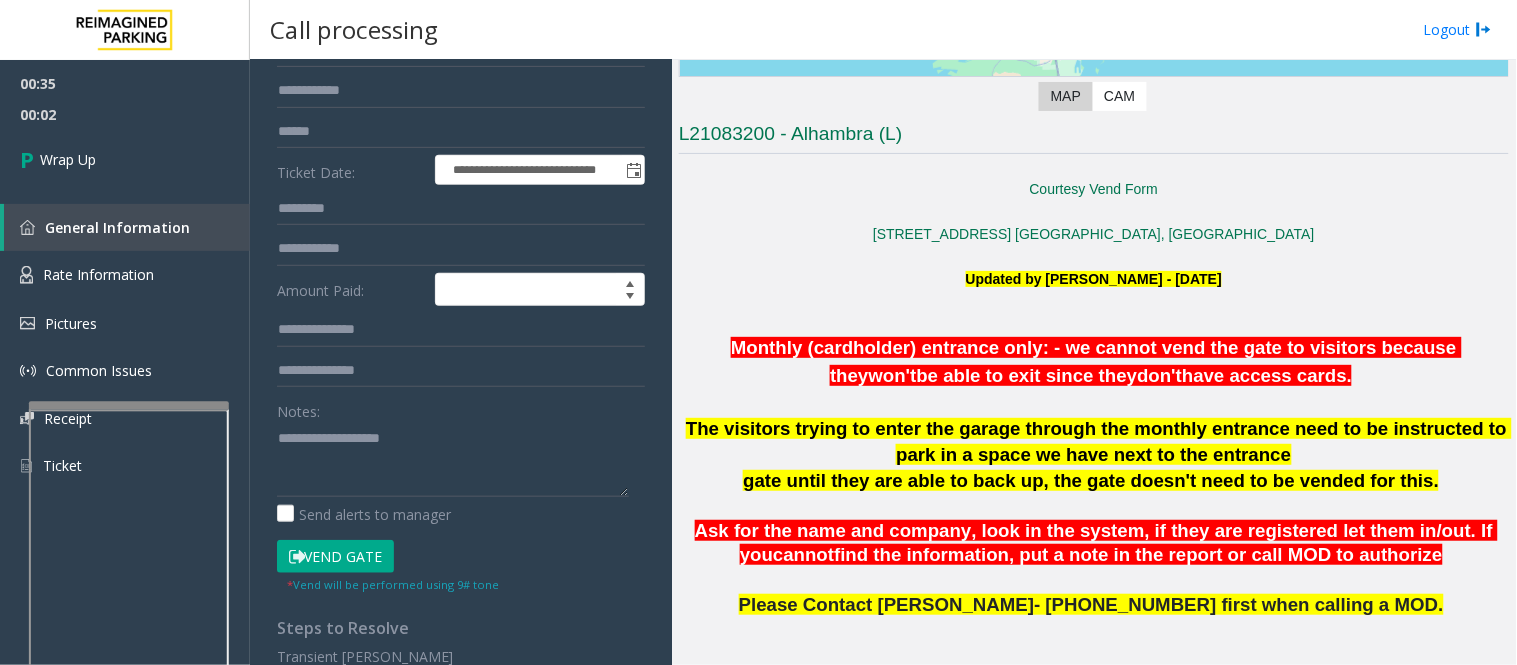 scroll, scrollTop: 222, scrollLeft: 0, axis: vertical 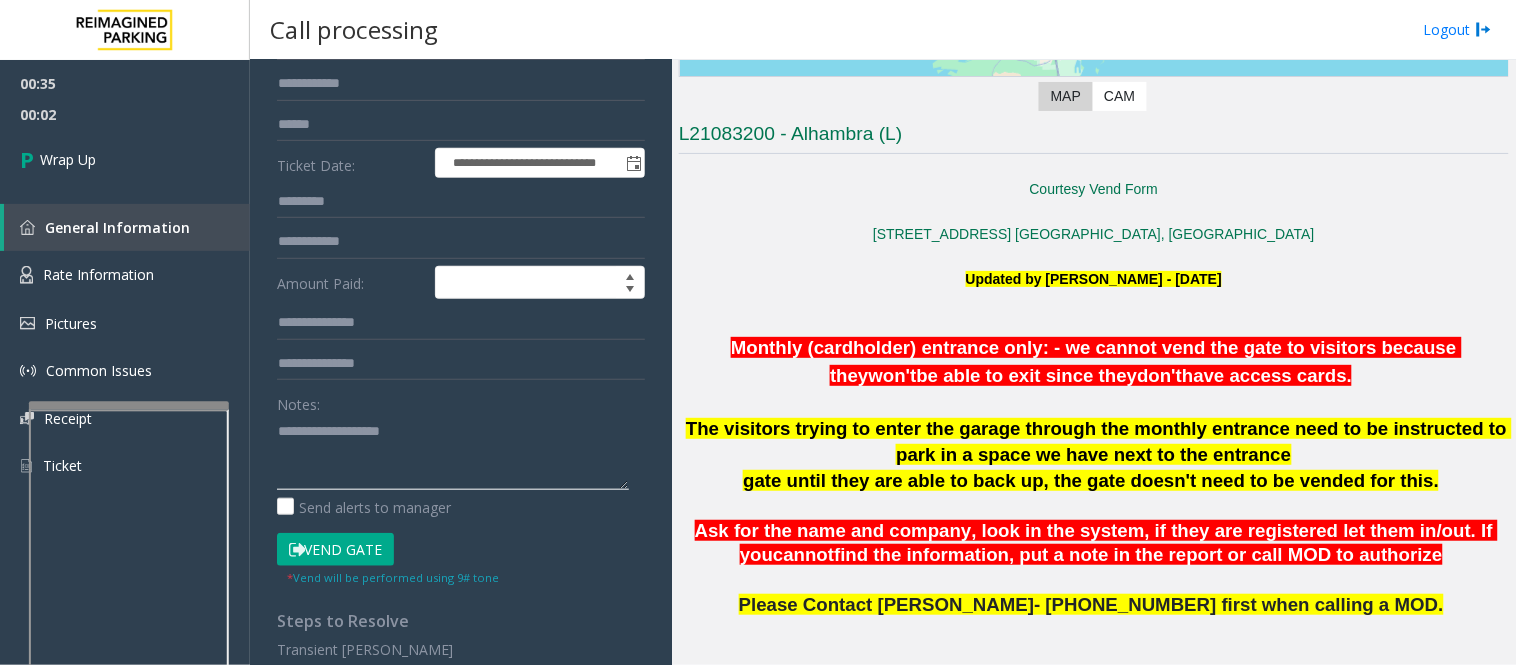 click 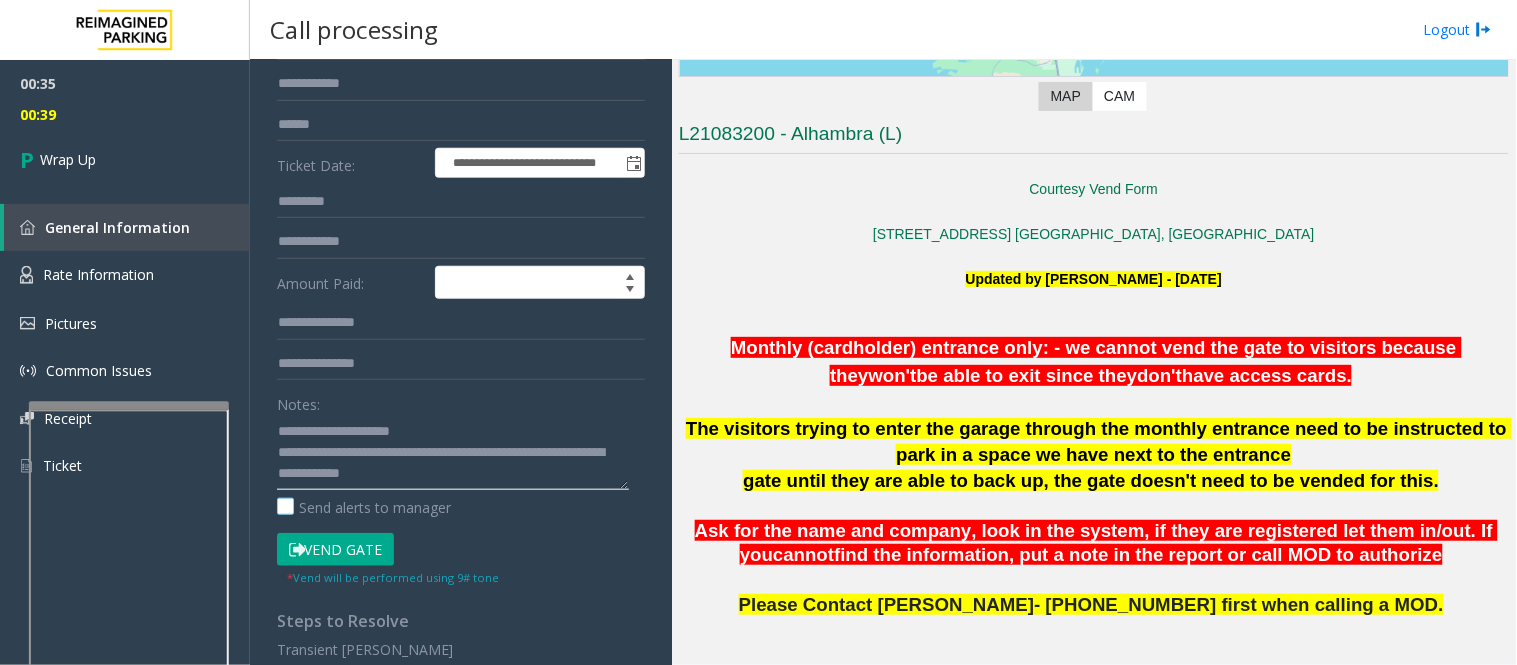 drag, startPoint x: 405, startPoint y: 454, endPoint x: 407, endPoint y: 501, distance: 47.042534 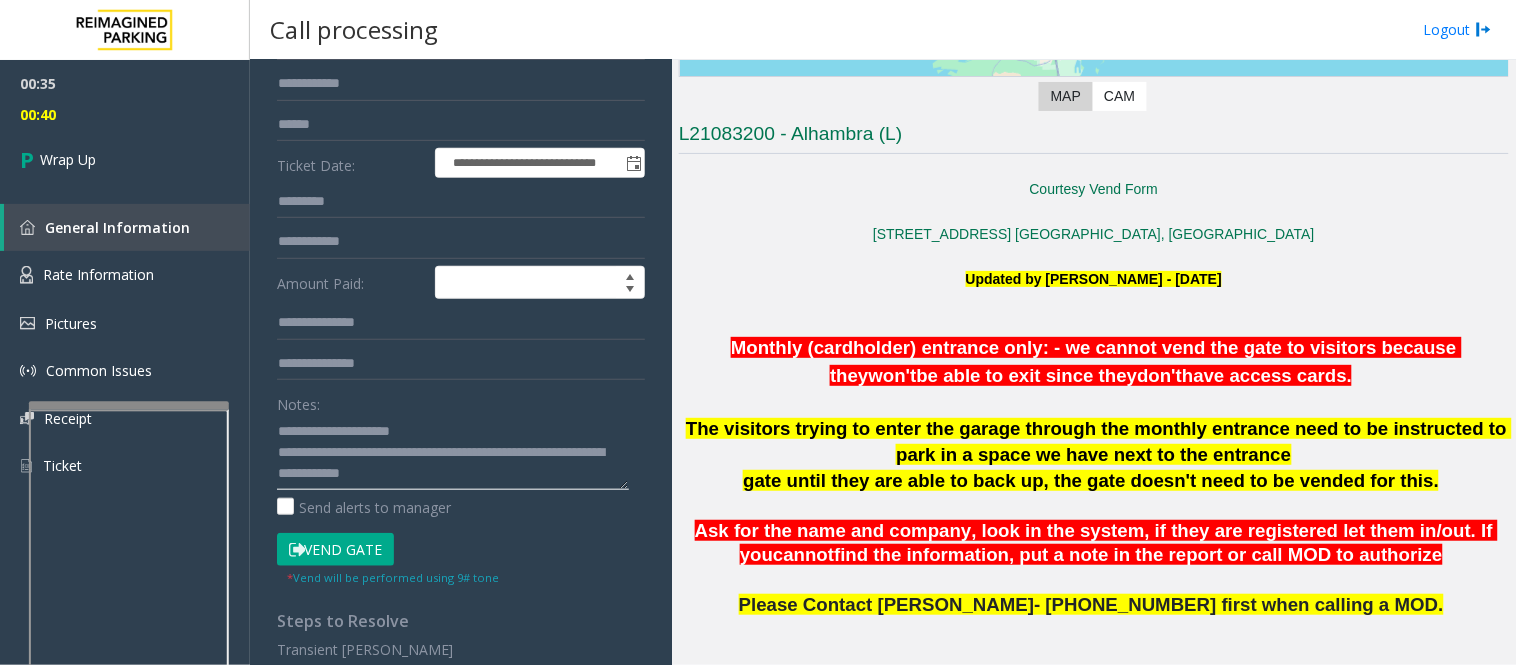 drag, startPoint x: 407, startPoint y: 501, endPoint x: 396, endPoint y: 476, distance: 27.313 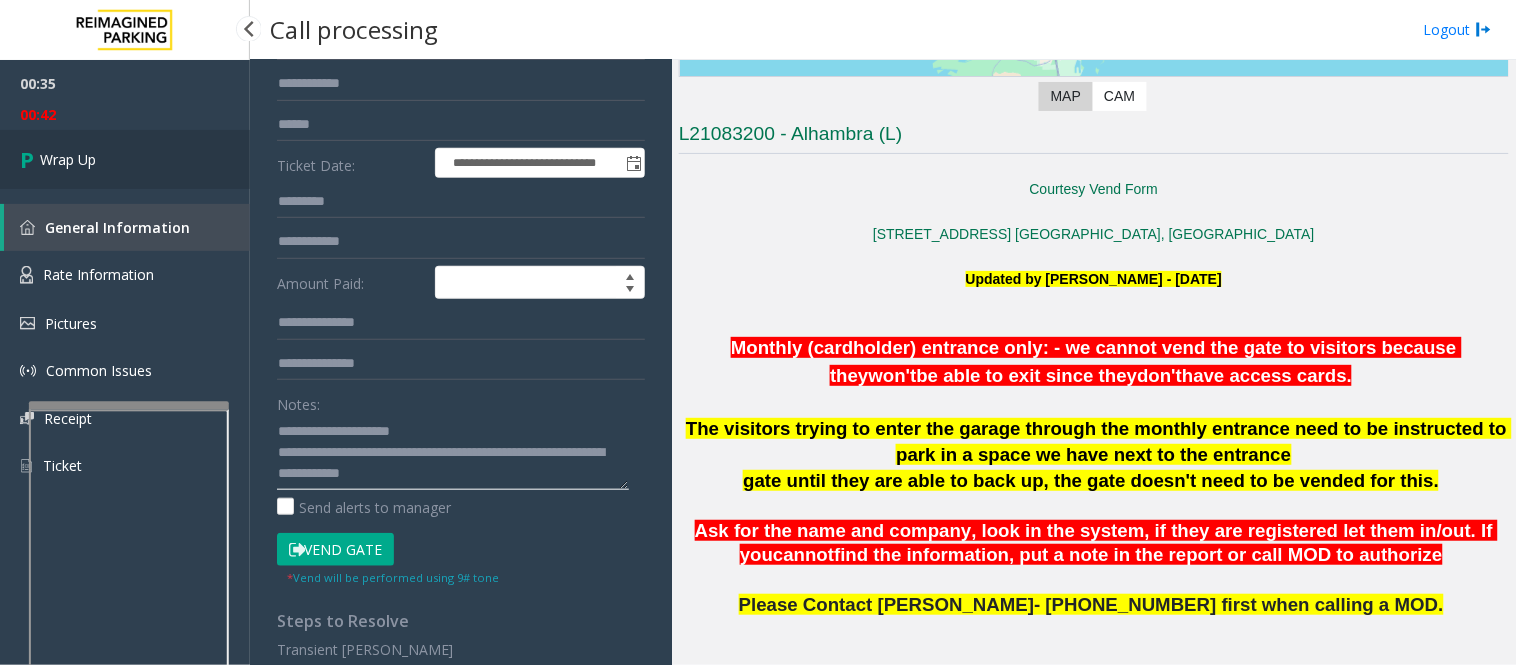 type on "**********" 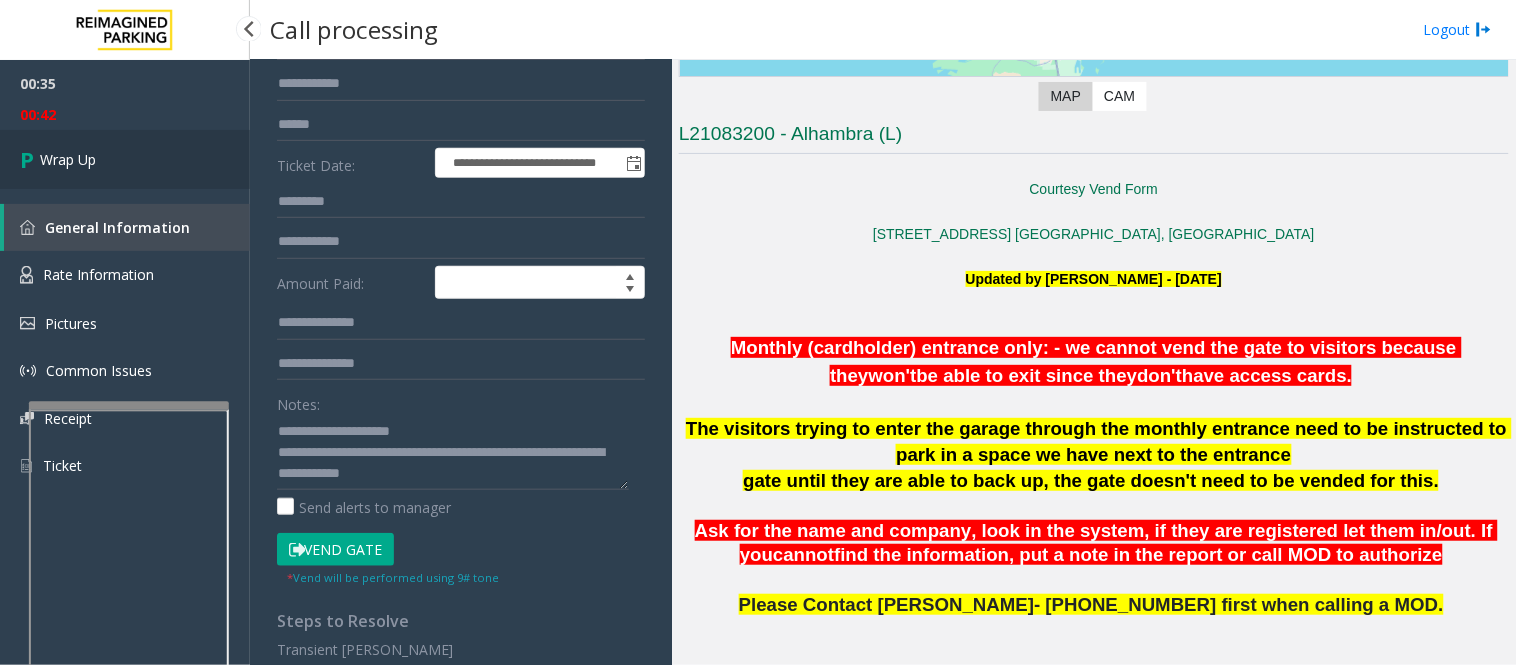 click on "Wrap Up" at bounding box center (125, 159) 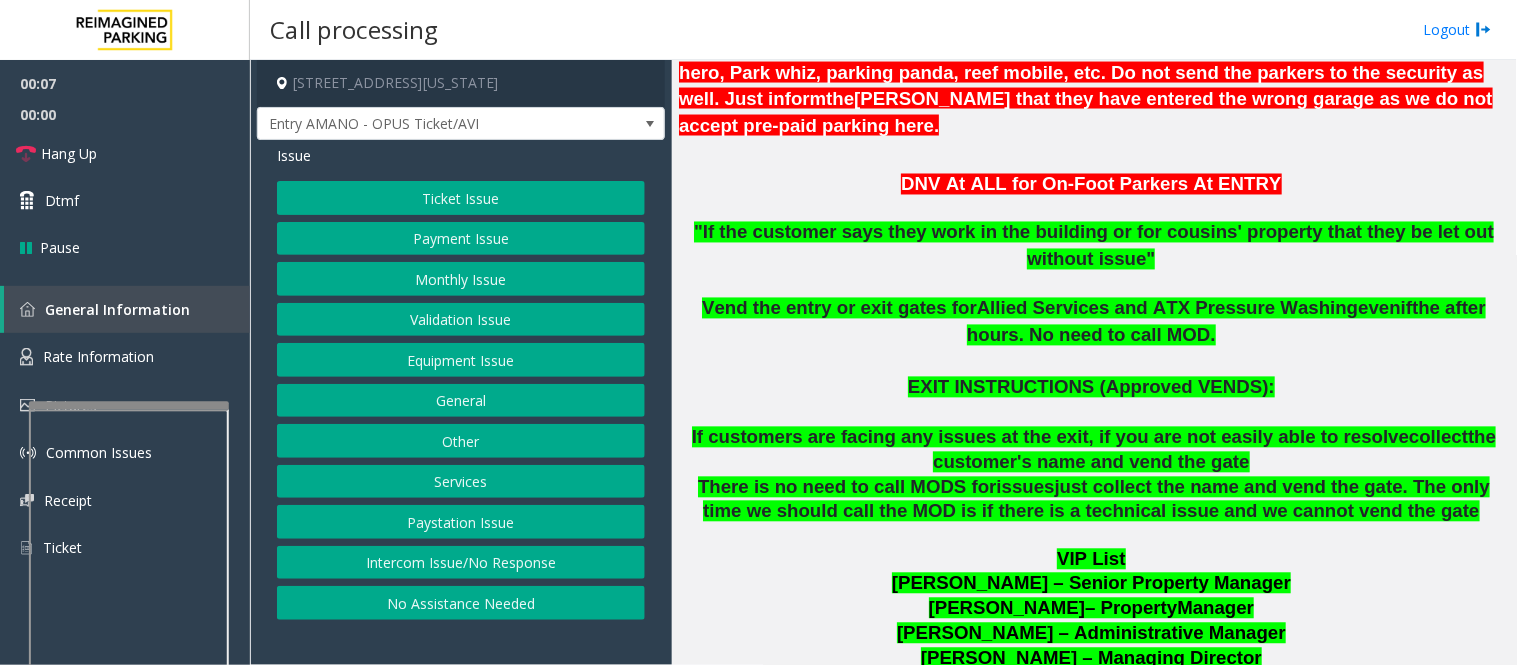 scroll, scrollTop: 222, scrollLeft: 0, axis: vertical 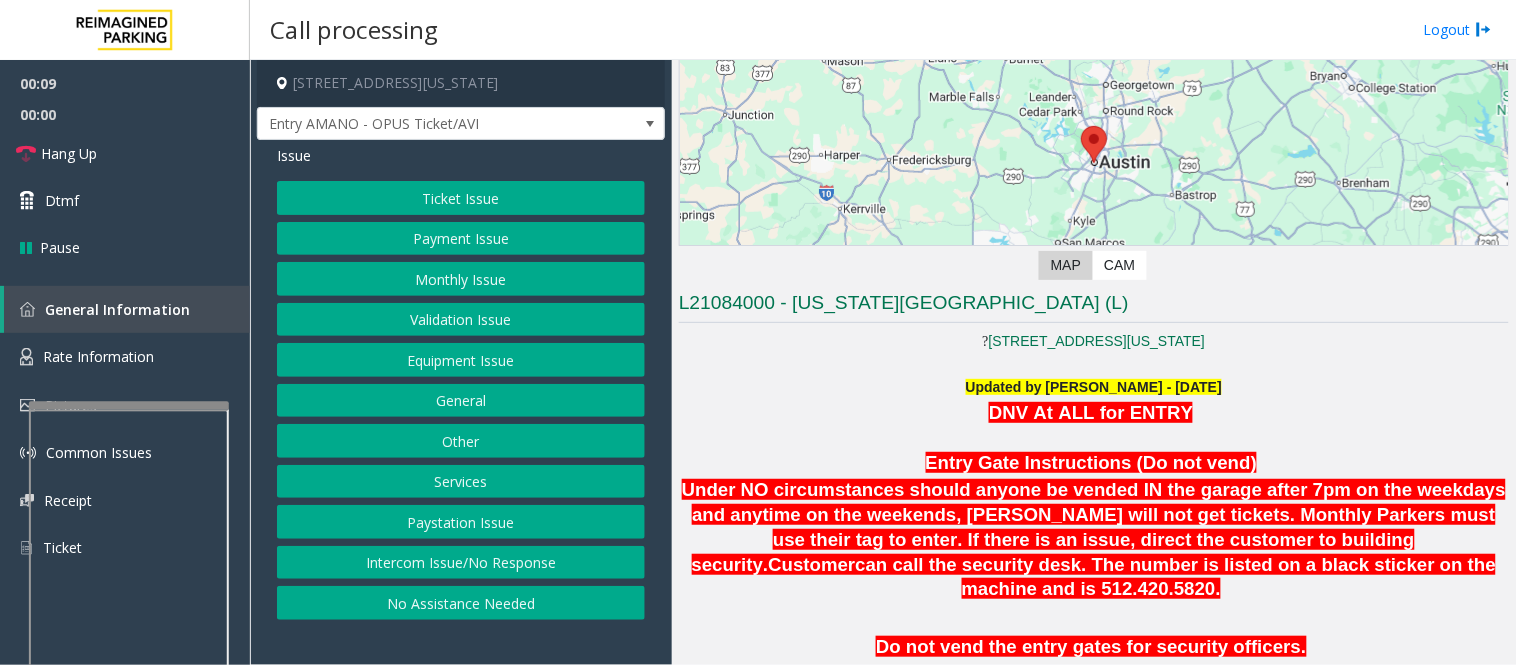 click on "Intercom Issue/No Response" 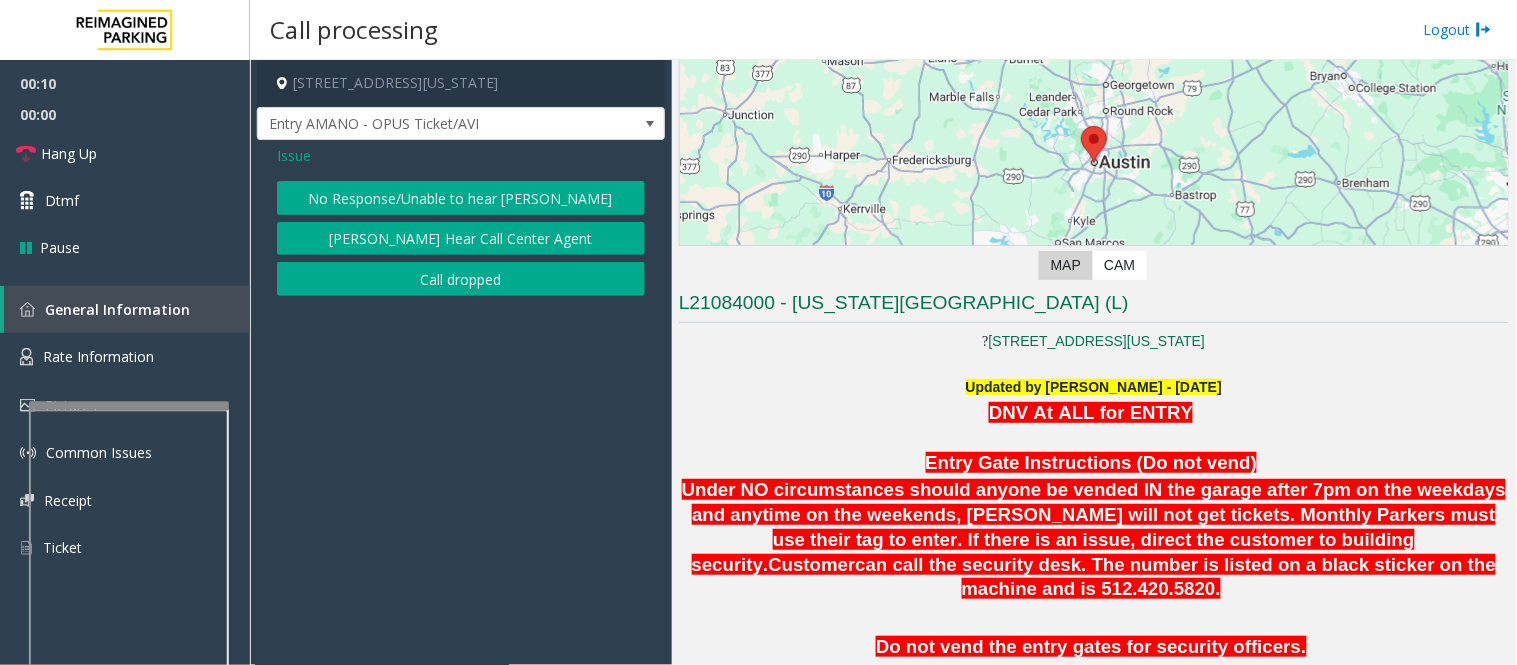 click on "No Response/Unable to hear [PERSON_NAME]" 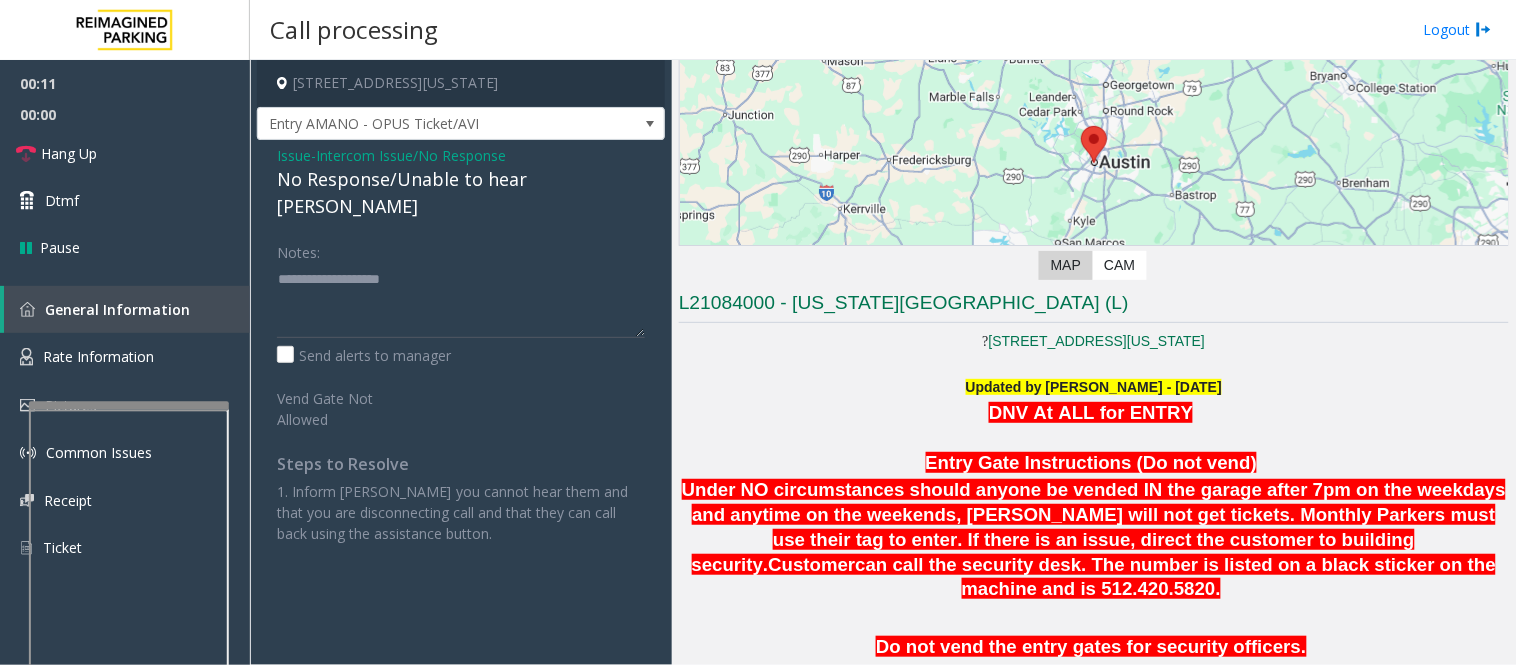 click on "No Response/Unable to hear [PERSON_NAME]" 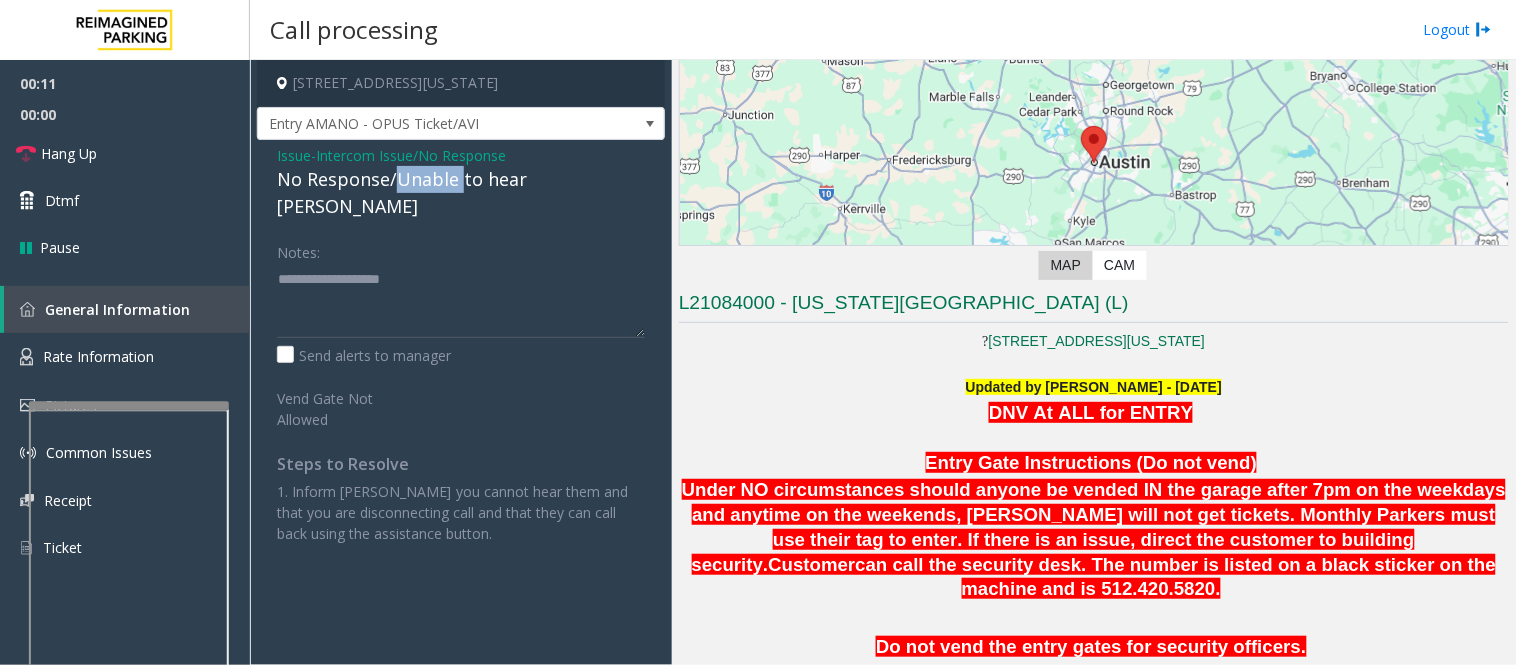 click on "No Response/Unable to hear [PERSON_NAME]" 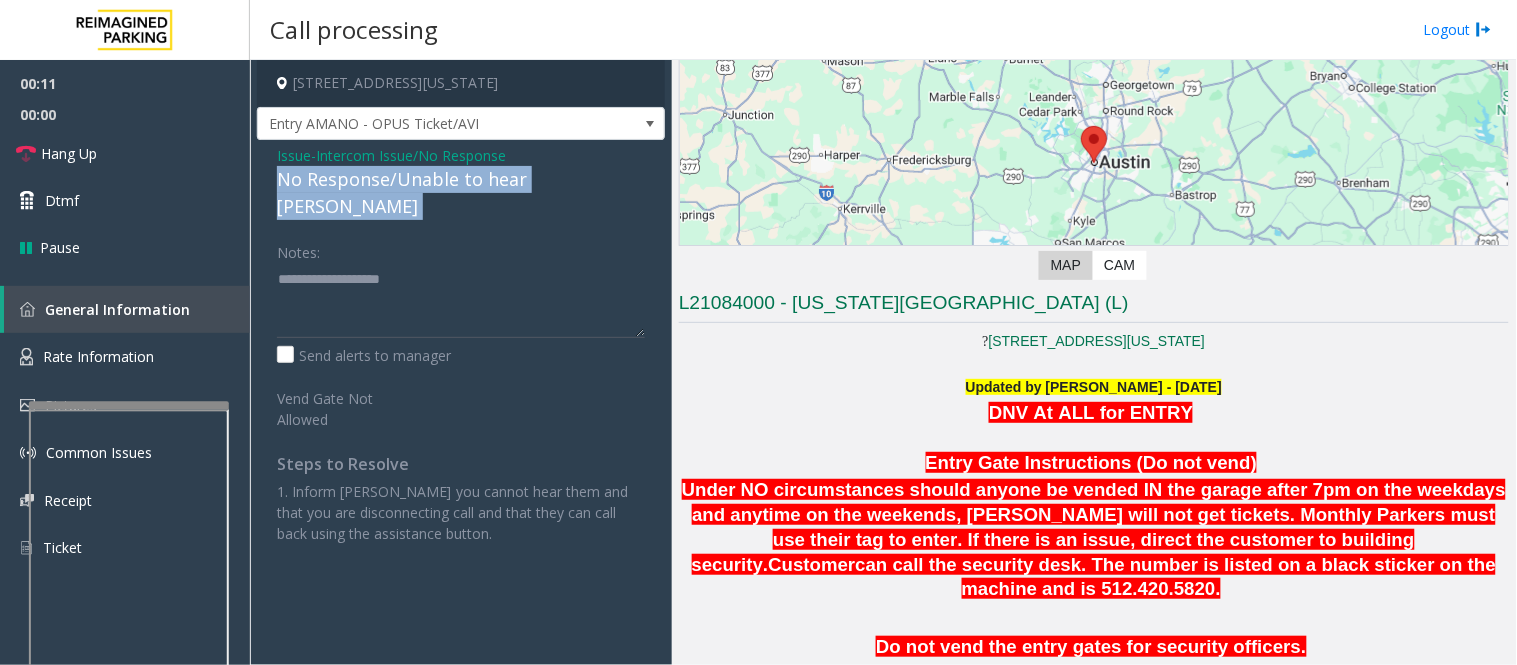 click on "No Response/Unable to hear [PERSON_NAME]" 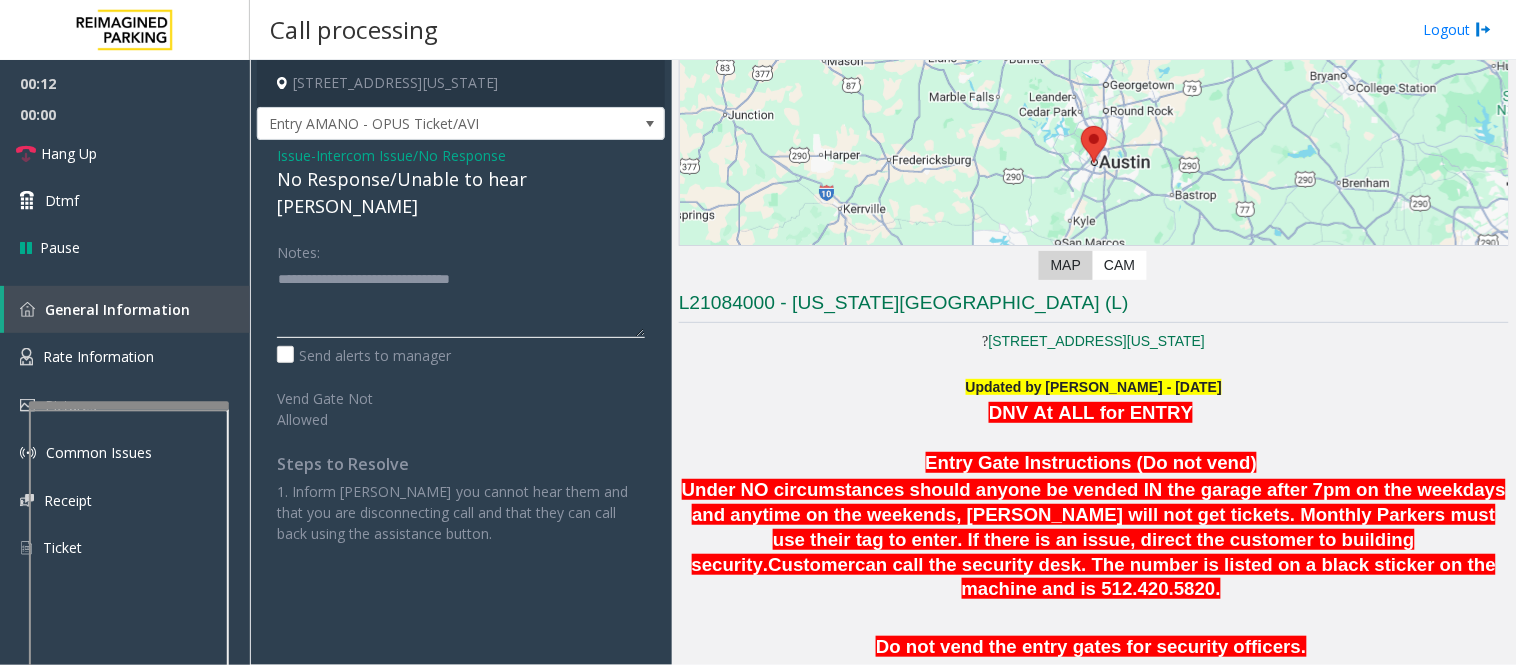 click 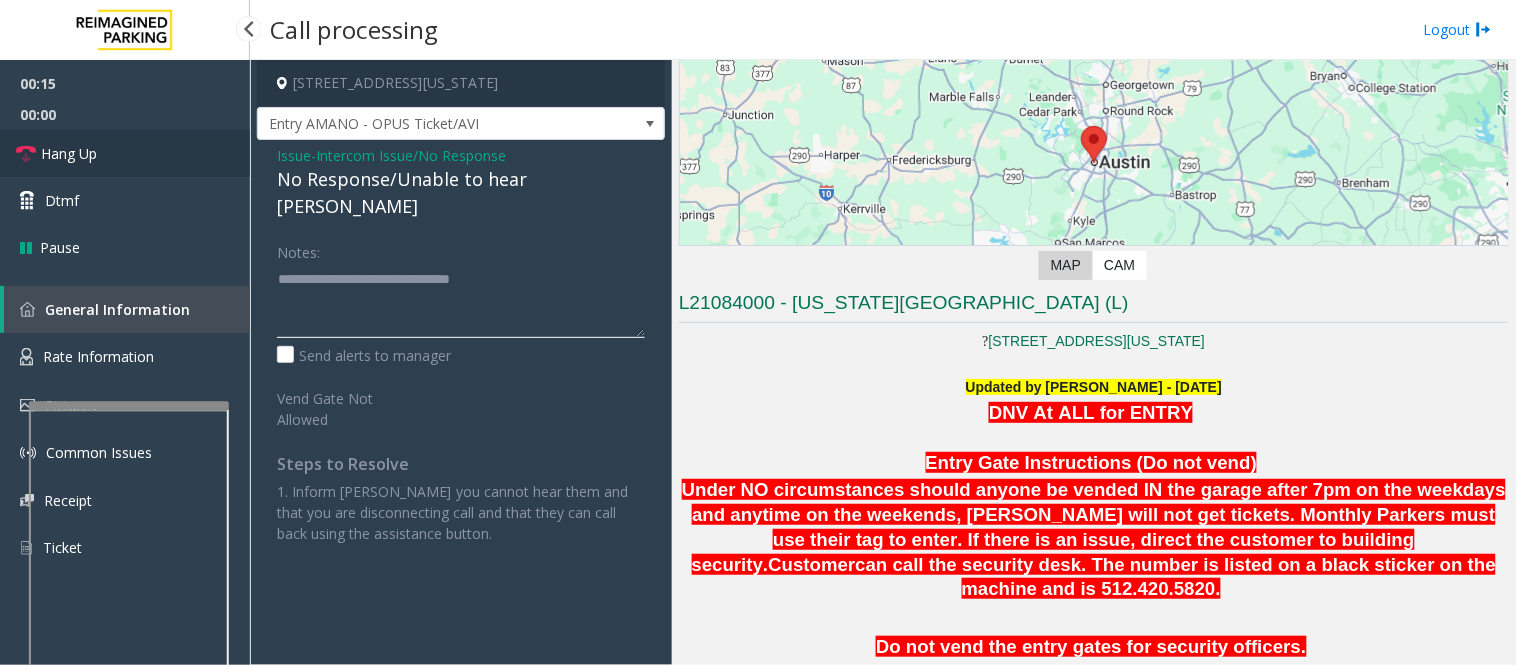 type on "**********" 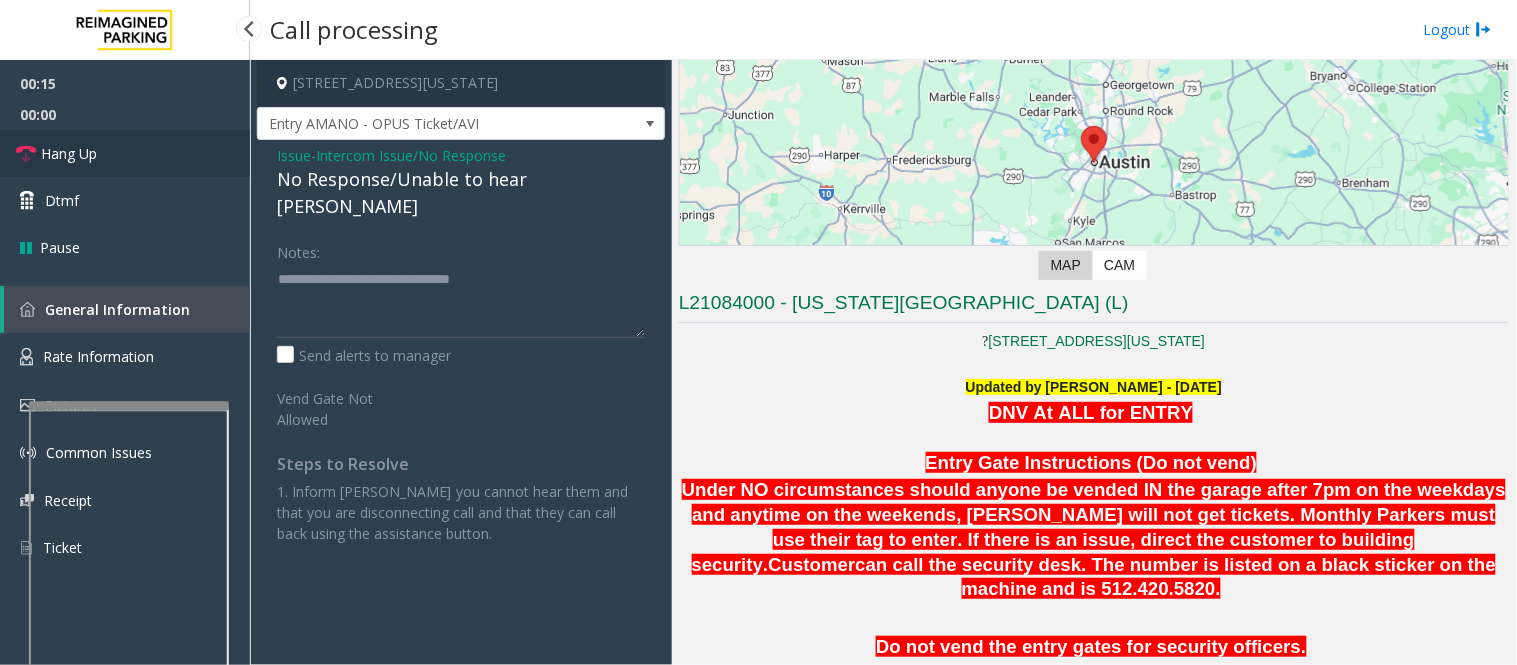 click on "Hang Up" at bounding box center [69, 153] 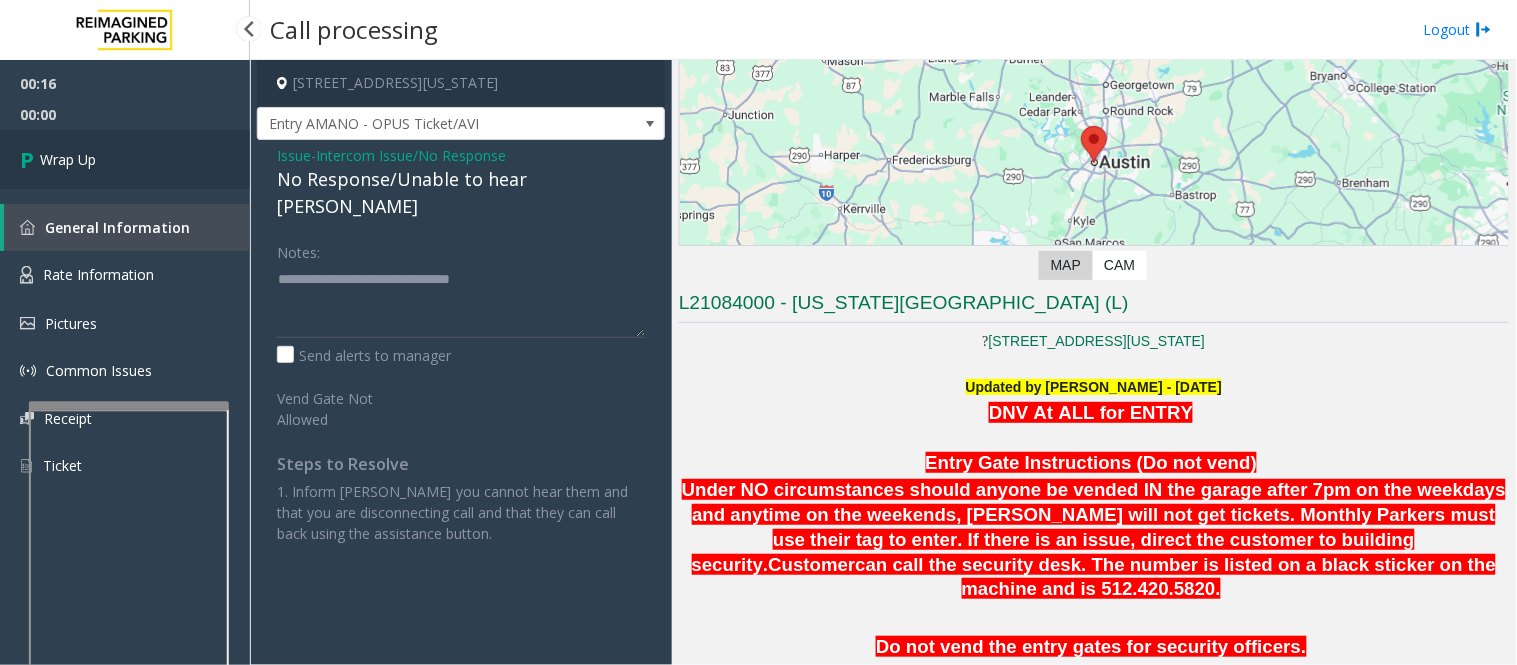 click on "Wrap Up" at bounding box center (125, 159) 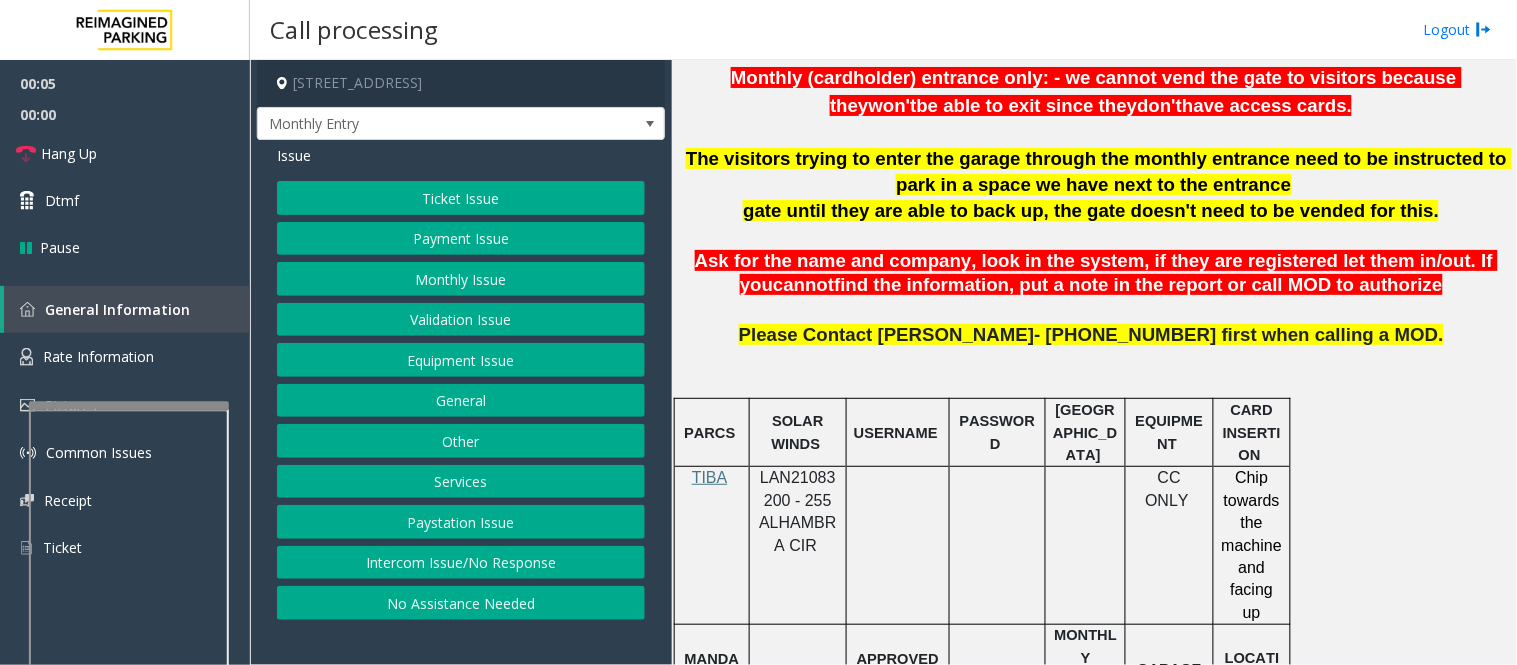 scroll, scrollTop: 777, scrollLeft: 0, axis: vertical 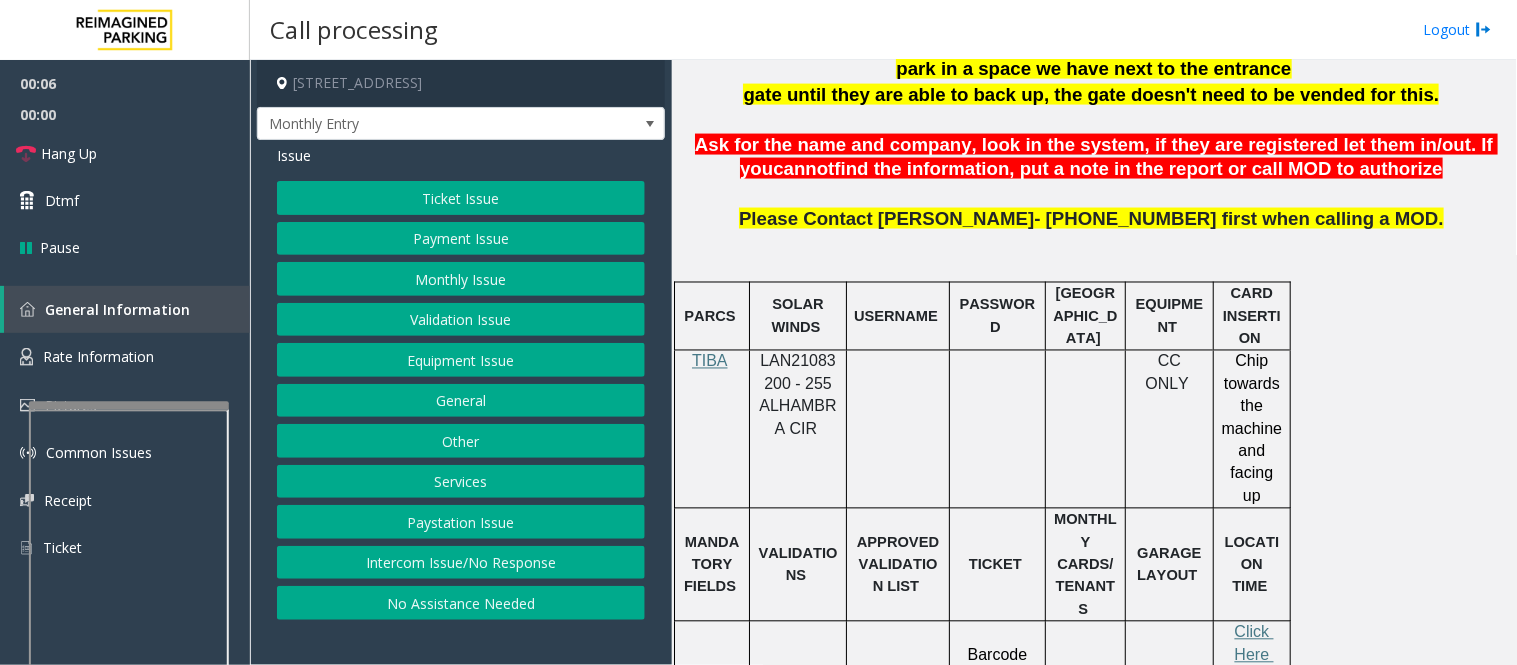 click on "LAN21083200 - 255 ALHAMBRA CIR" 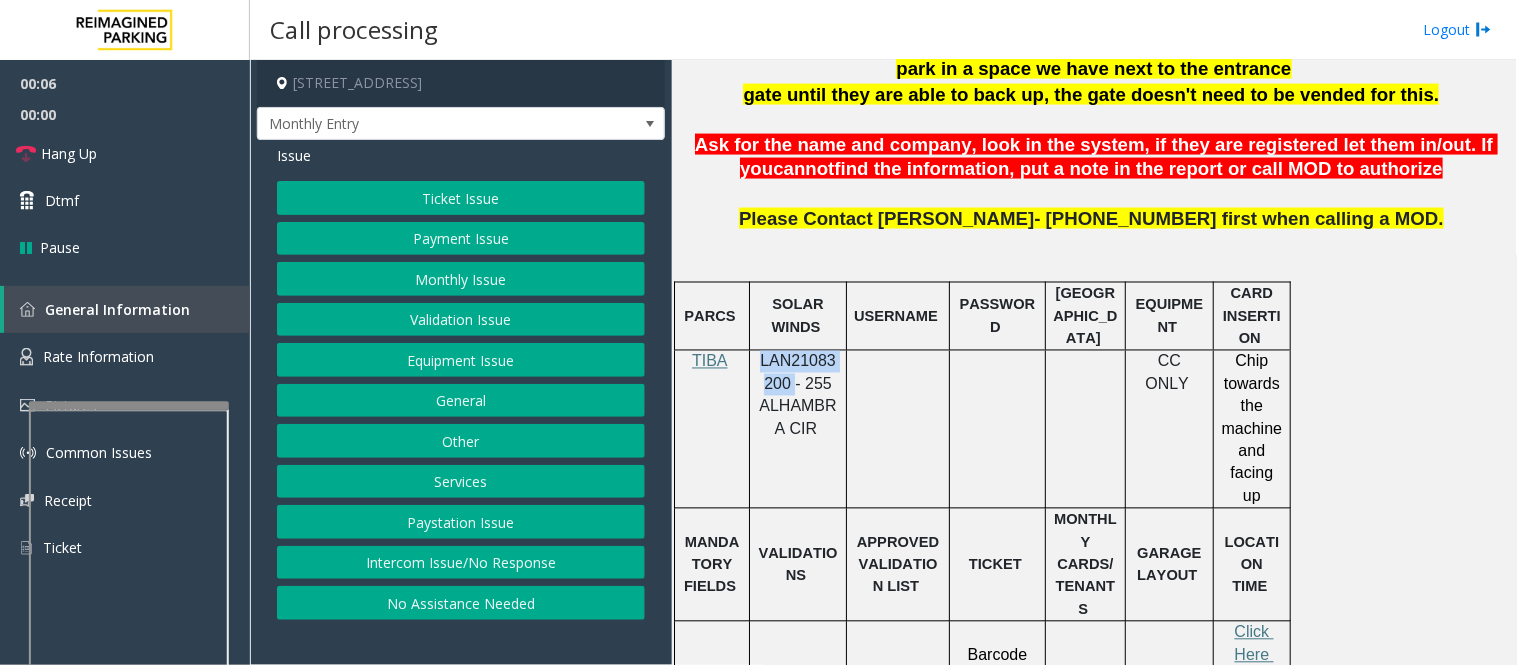 click on "LAN21083200 - 255 ALHAMBRA CIR" 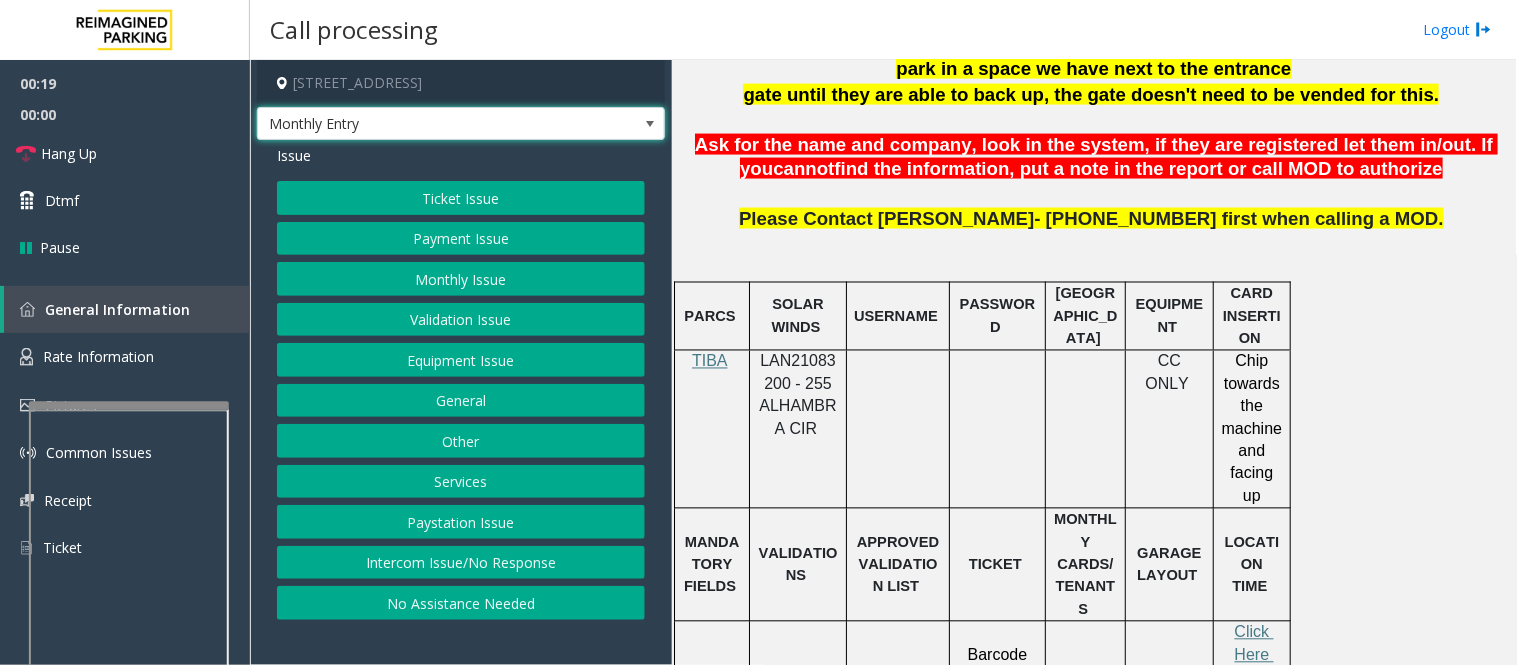 click on "Monthly Entry" at bounding box center (420, 124) 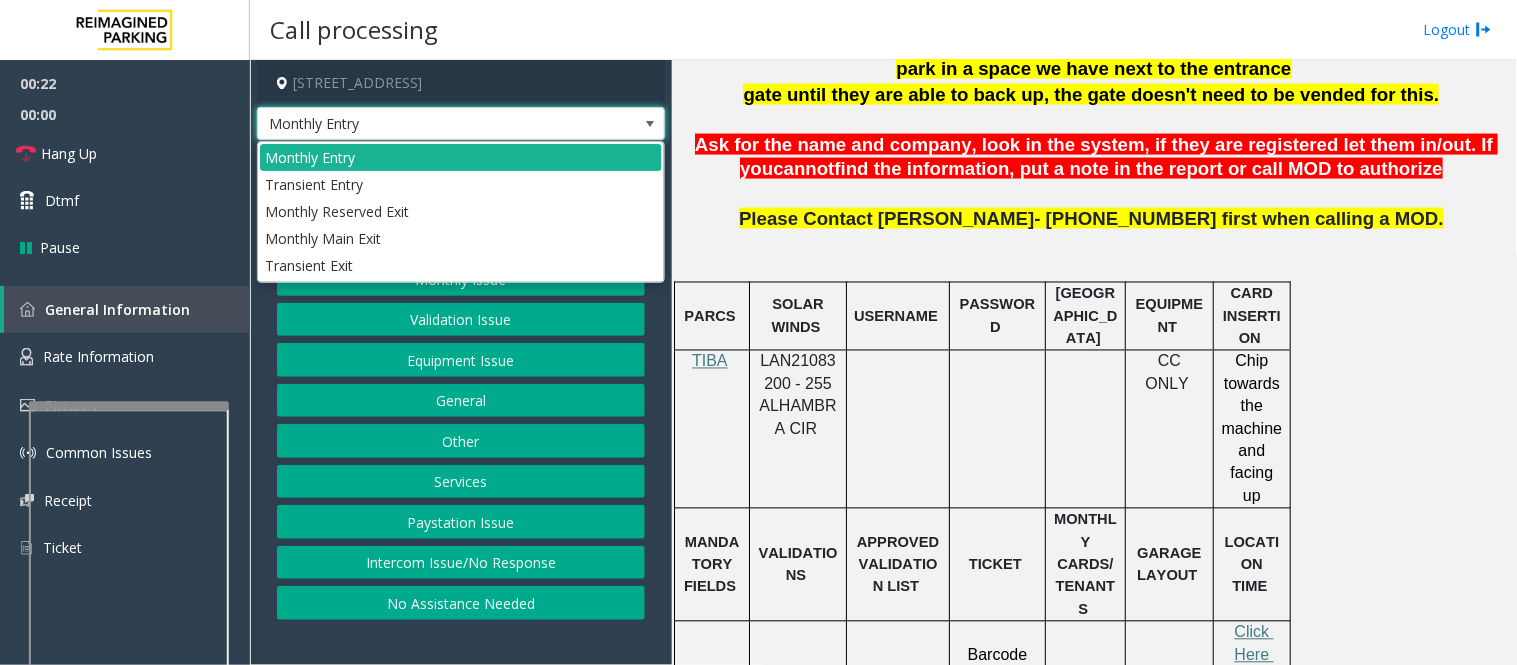 click on "Monthly Entry" at bounding box center [420, 124] 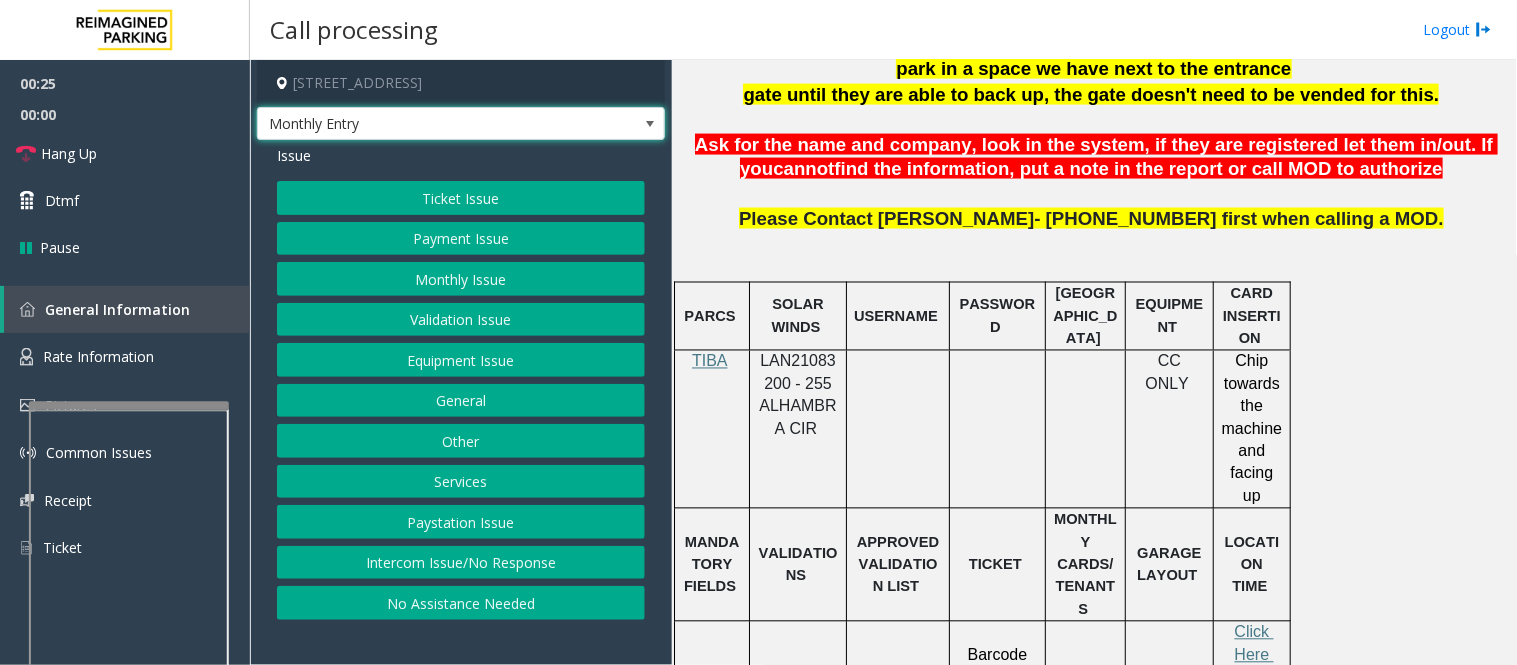 scroll, scrollTop: 333, scrollLeft: 0, axis: vertical 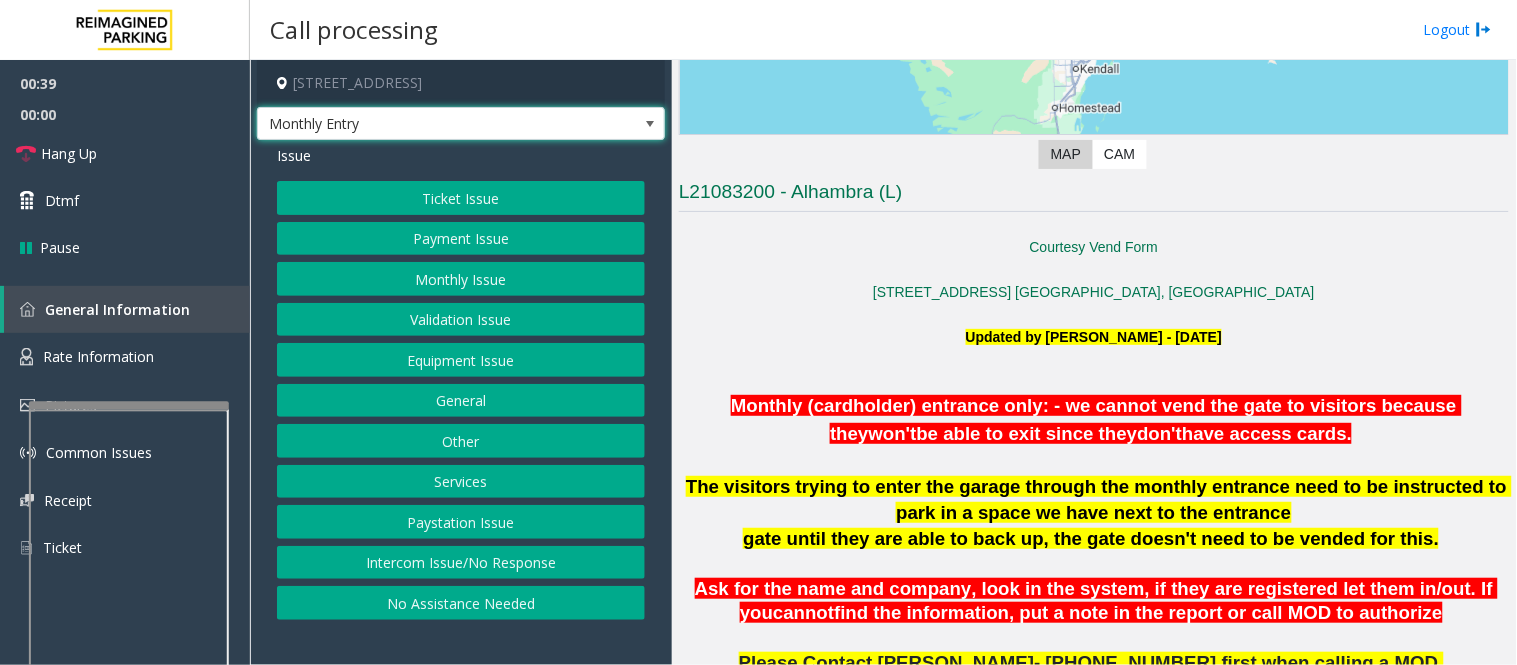 click at bounding box center [650, 124] 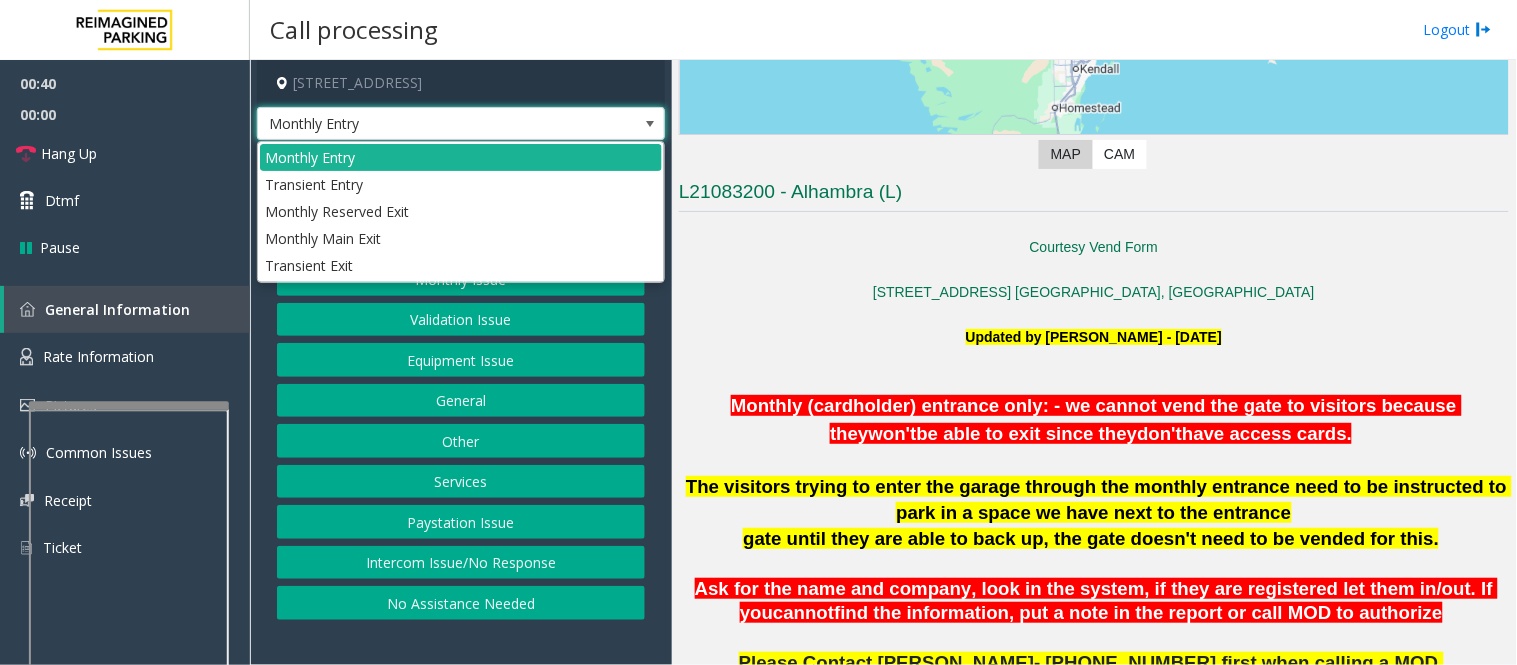 click at bounding box center (650, 124) 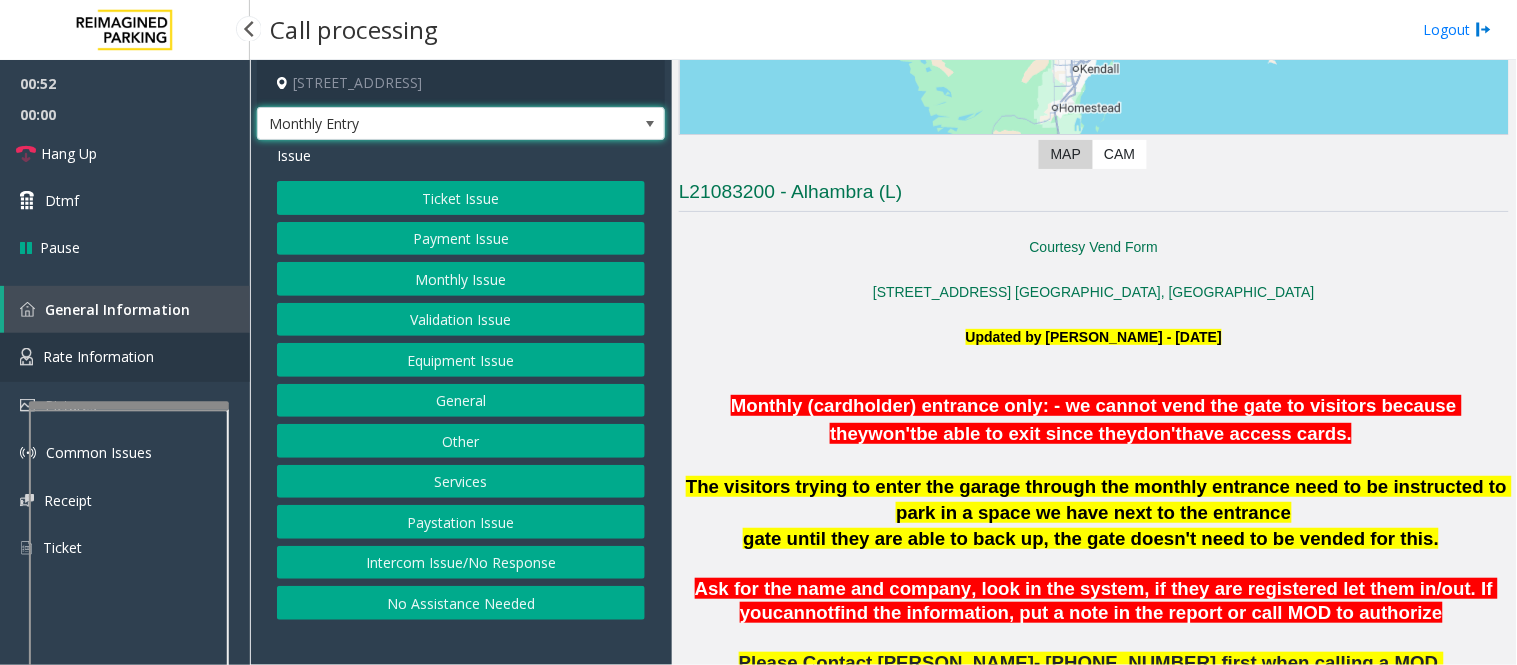 click on "Rate Information" at bounding box center (125, 357) 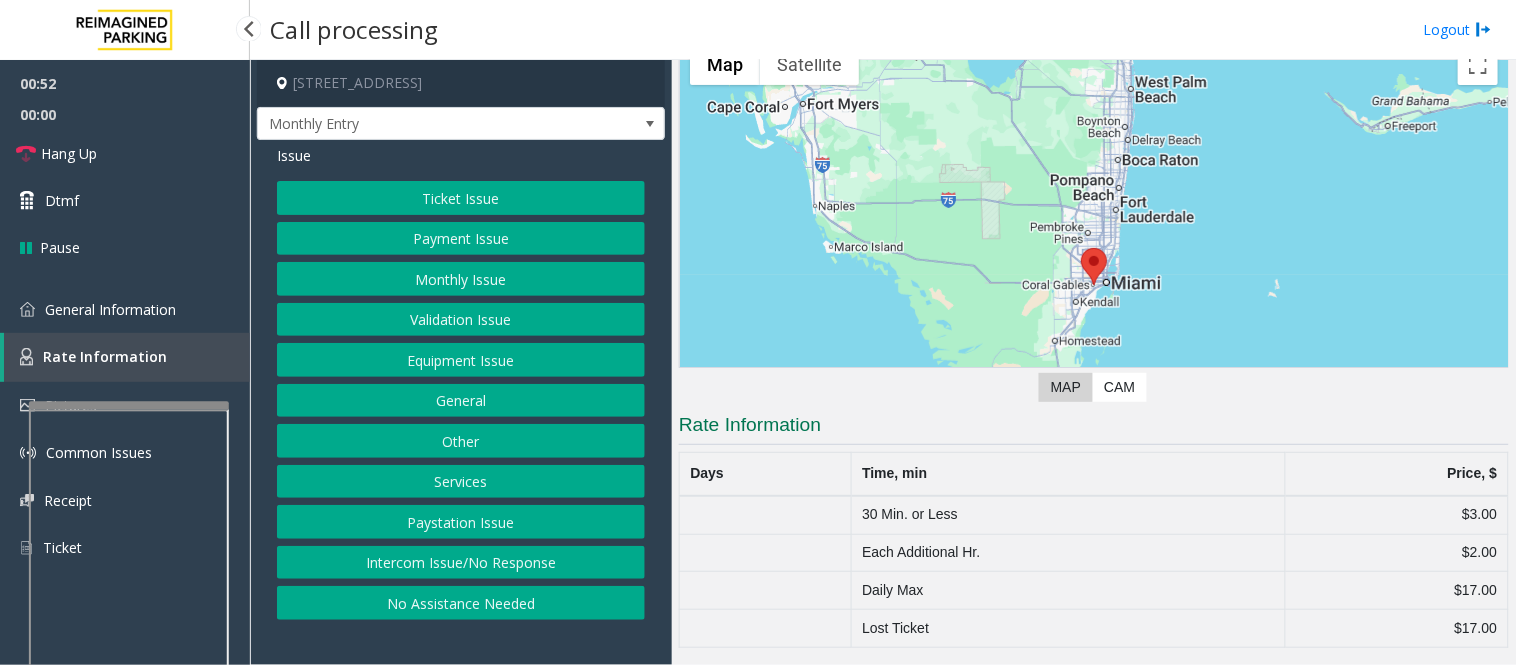 scroll, scrollTop: 100, scrollLeft: 0, axis: vertical 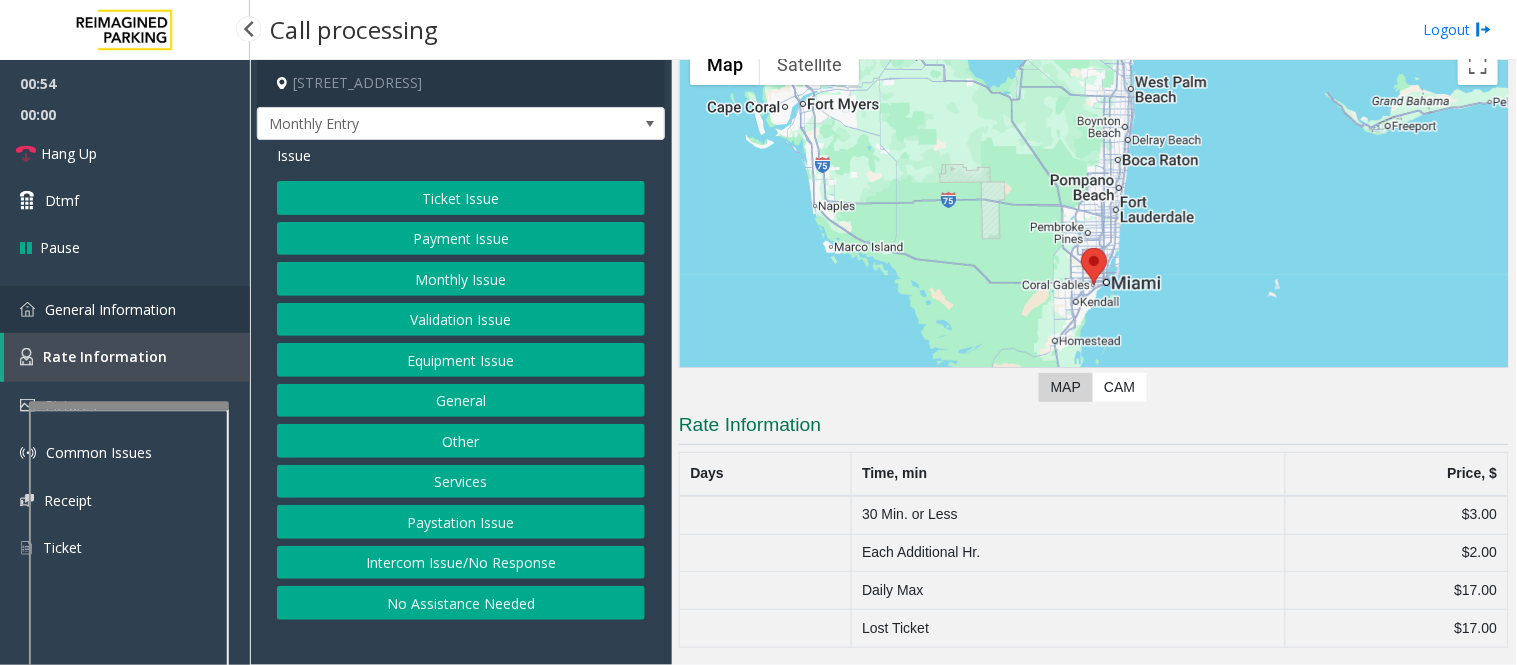 click on "General Information" at bounding box center (110, 309) 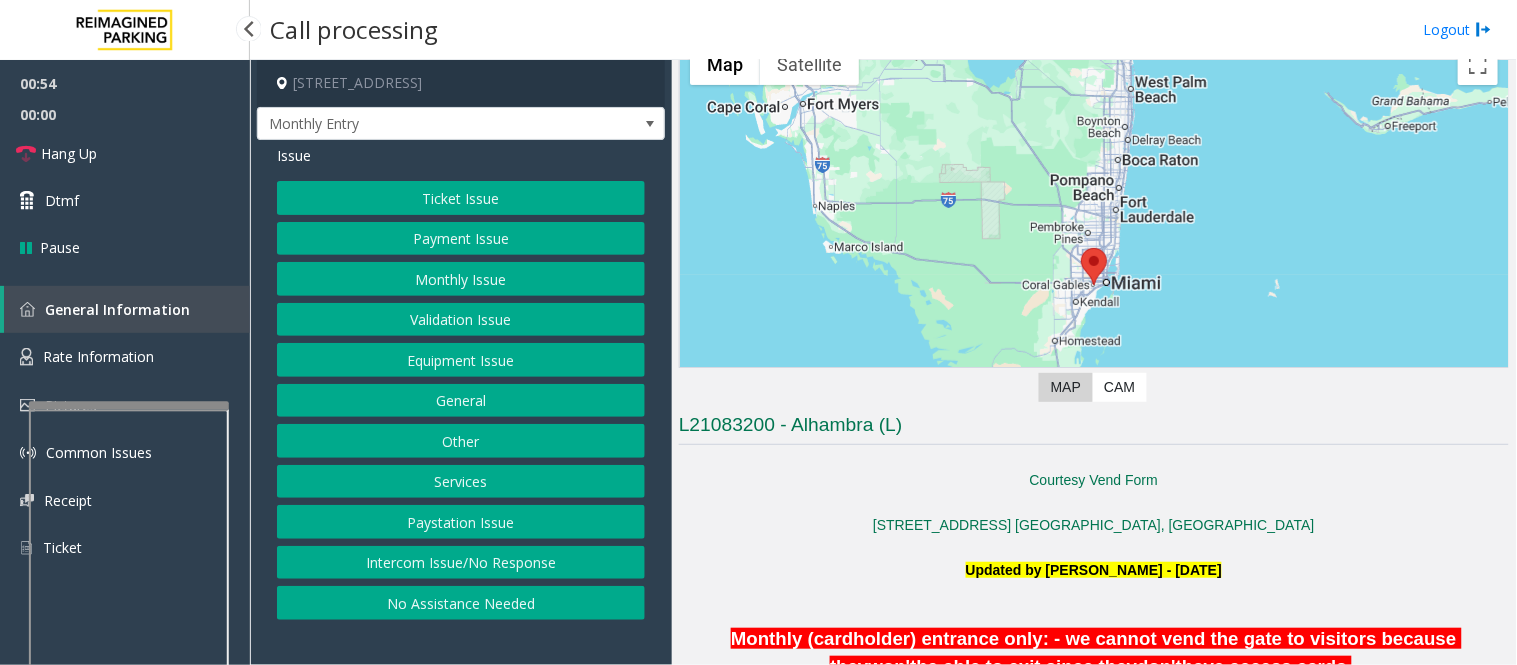 scroll, scrollTop: 333, scrollLeft: 0, axis: vertical 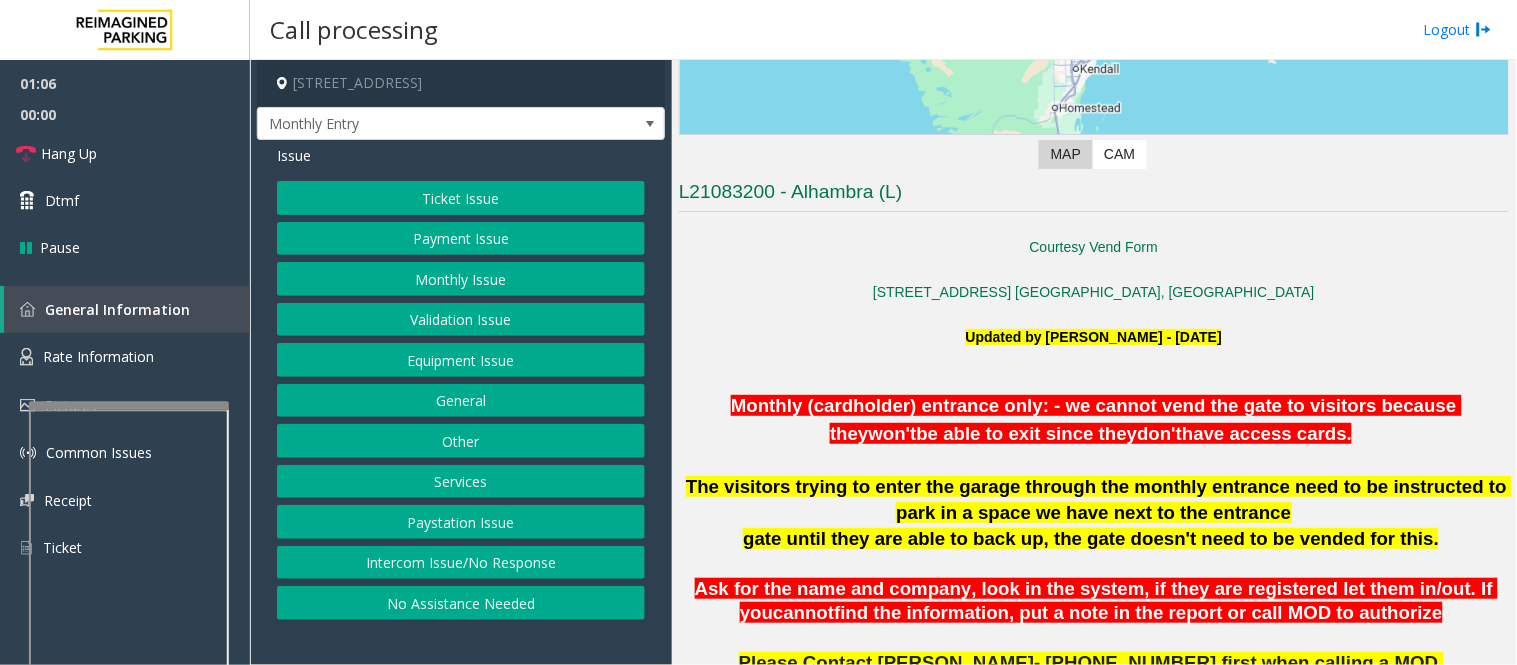 click on "Other" 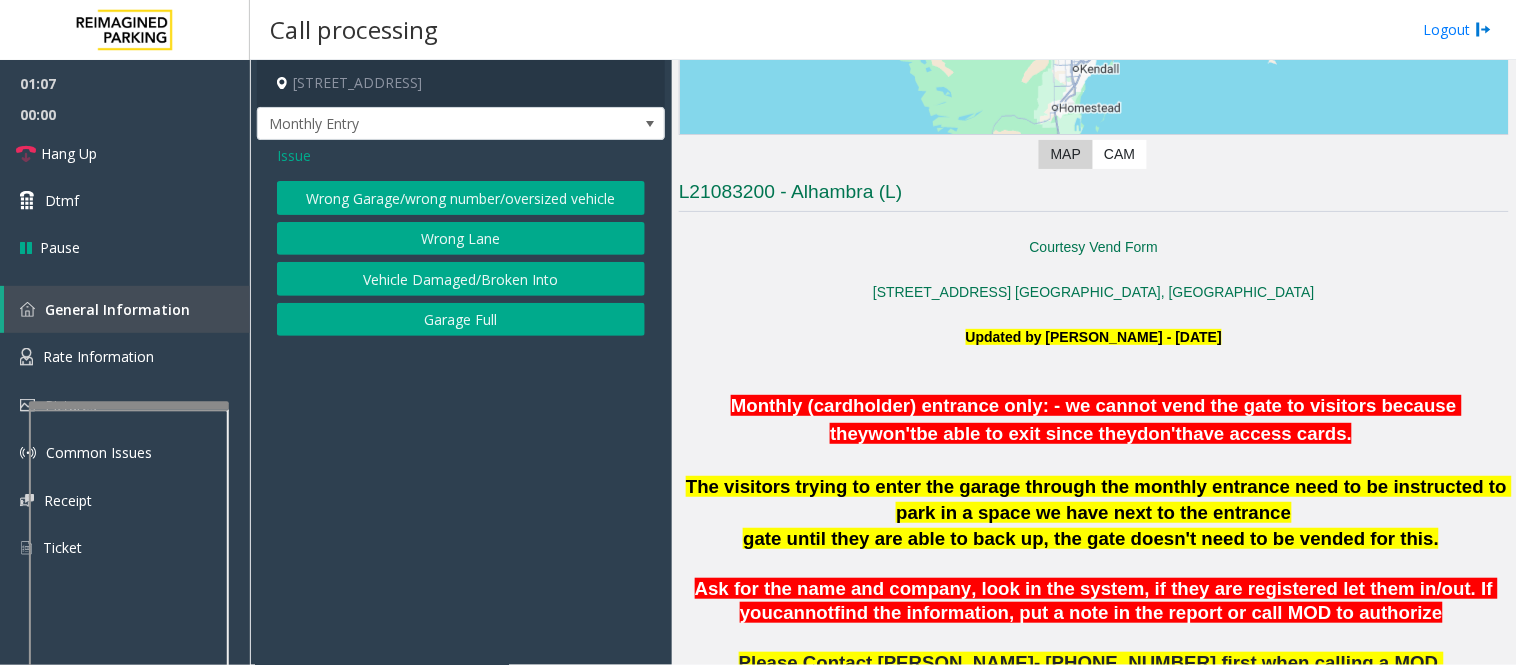 click on "Wrong Lane" 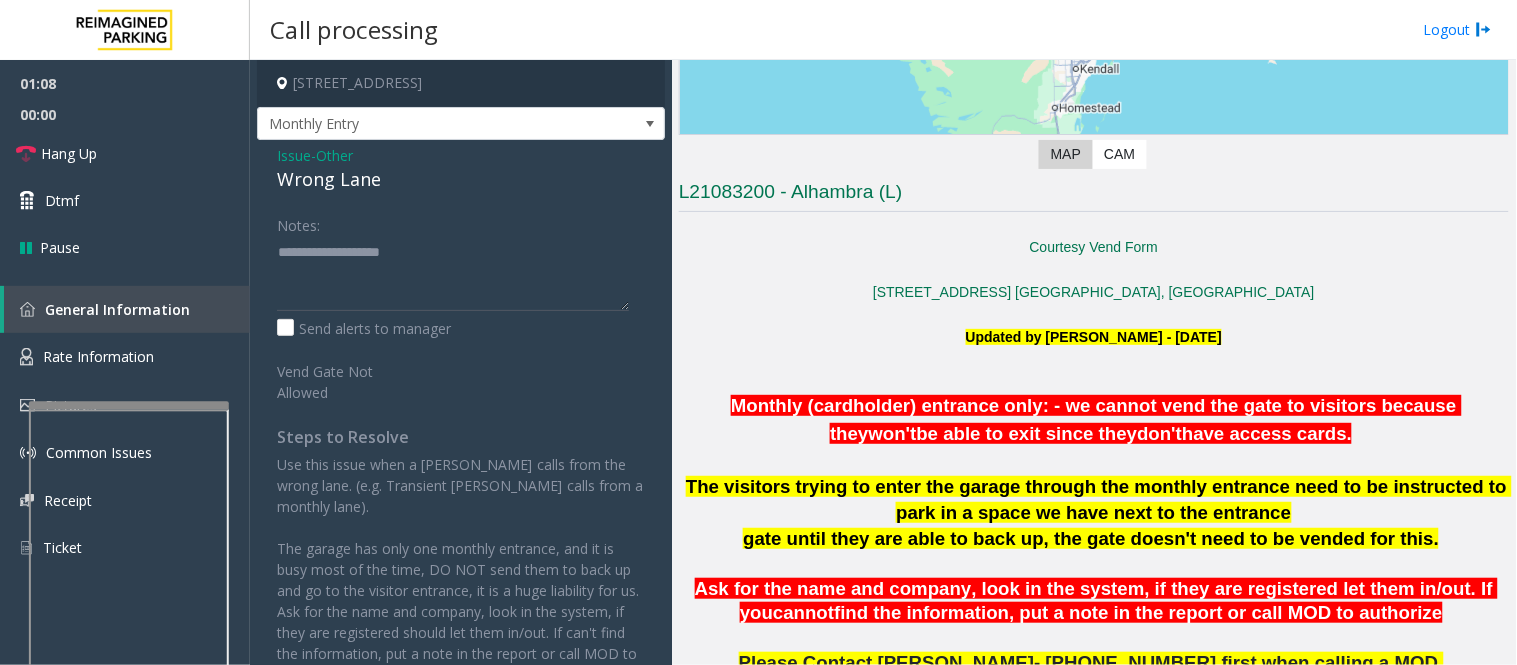 click on "Wrong Lane" 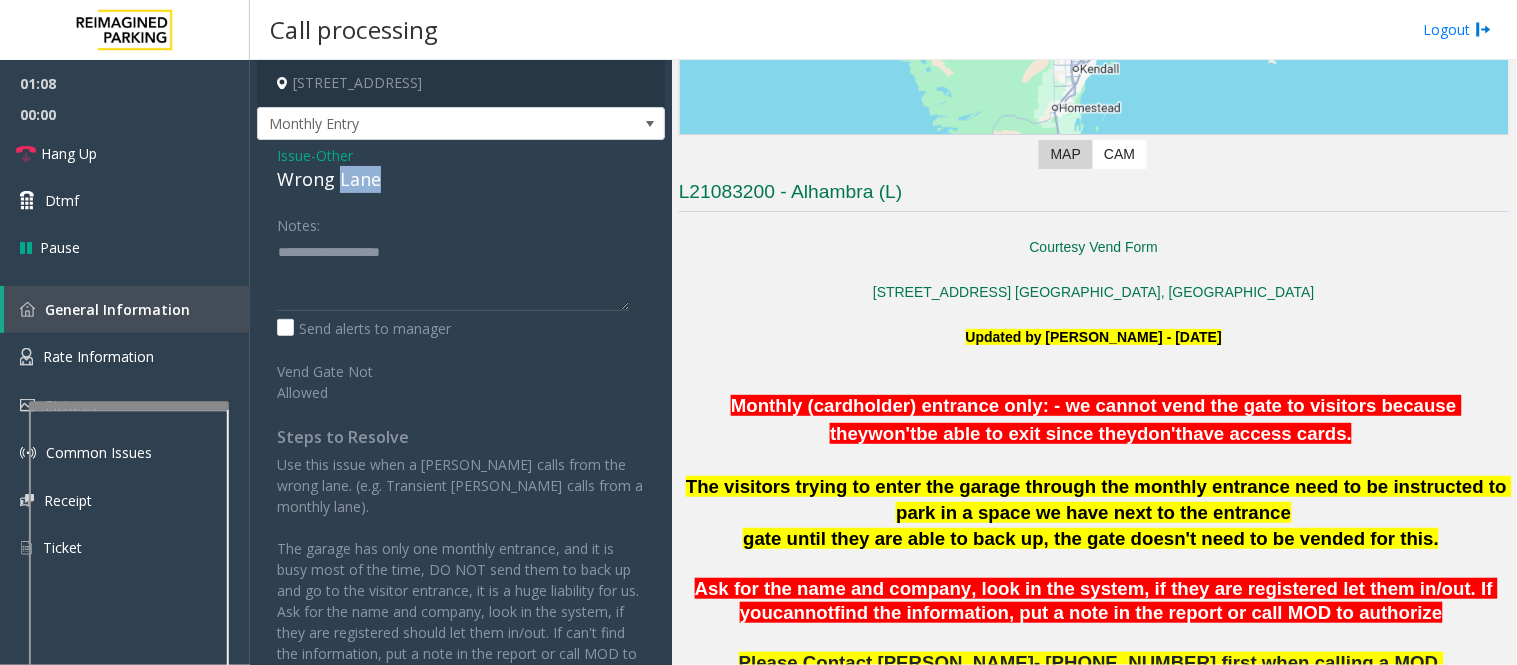 click on "Wrong Lane" 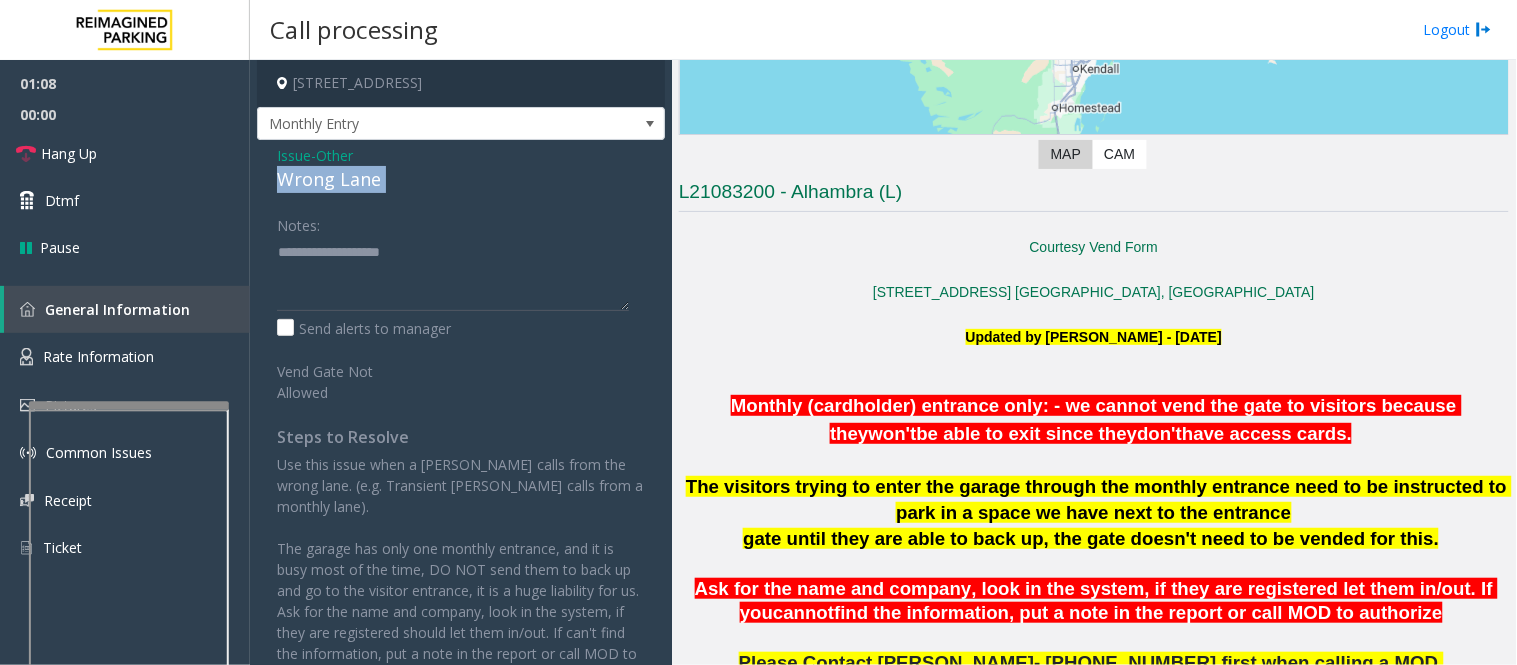 click on "Wrong Lane" 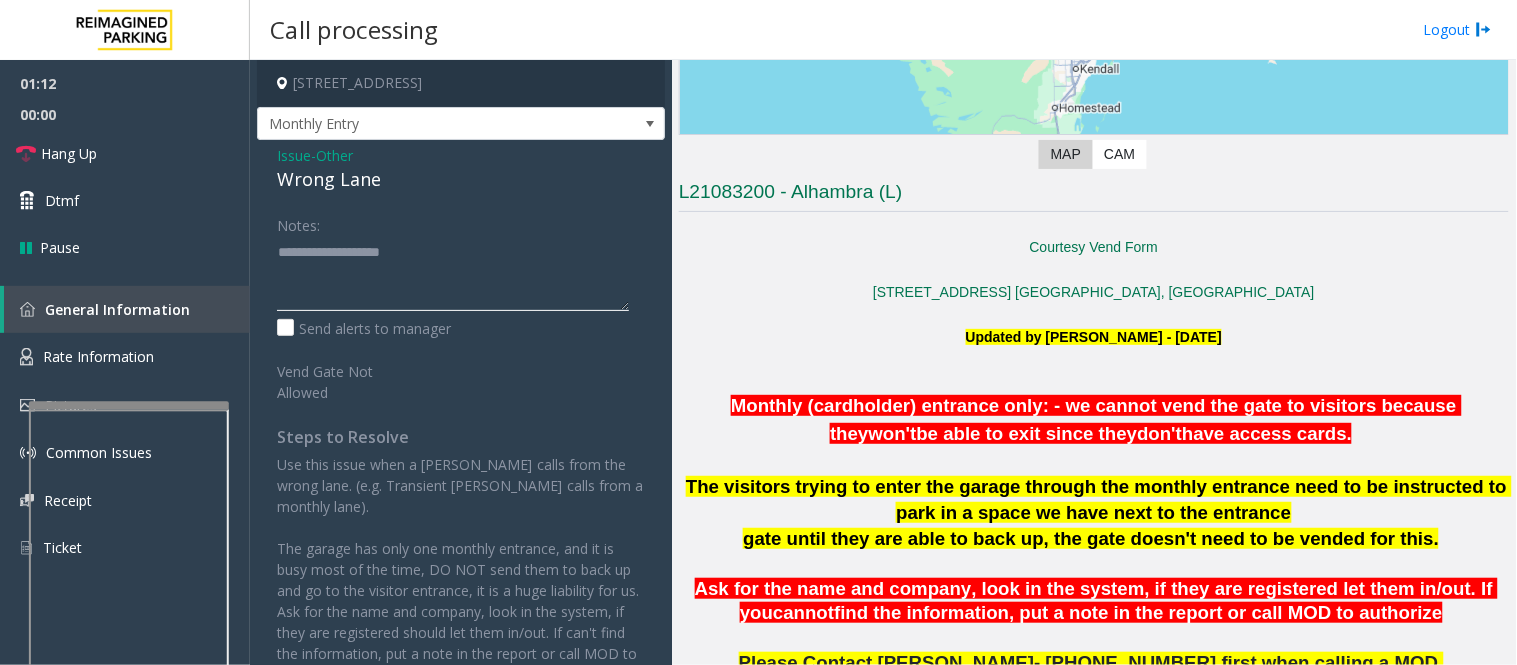click 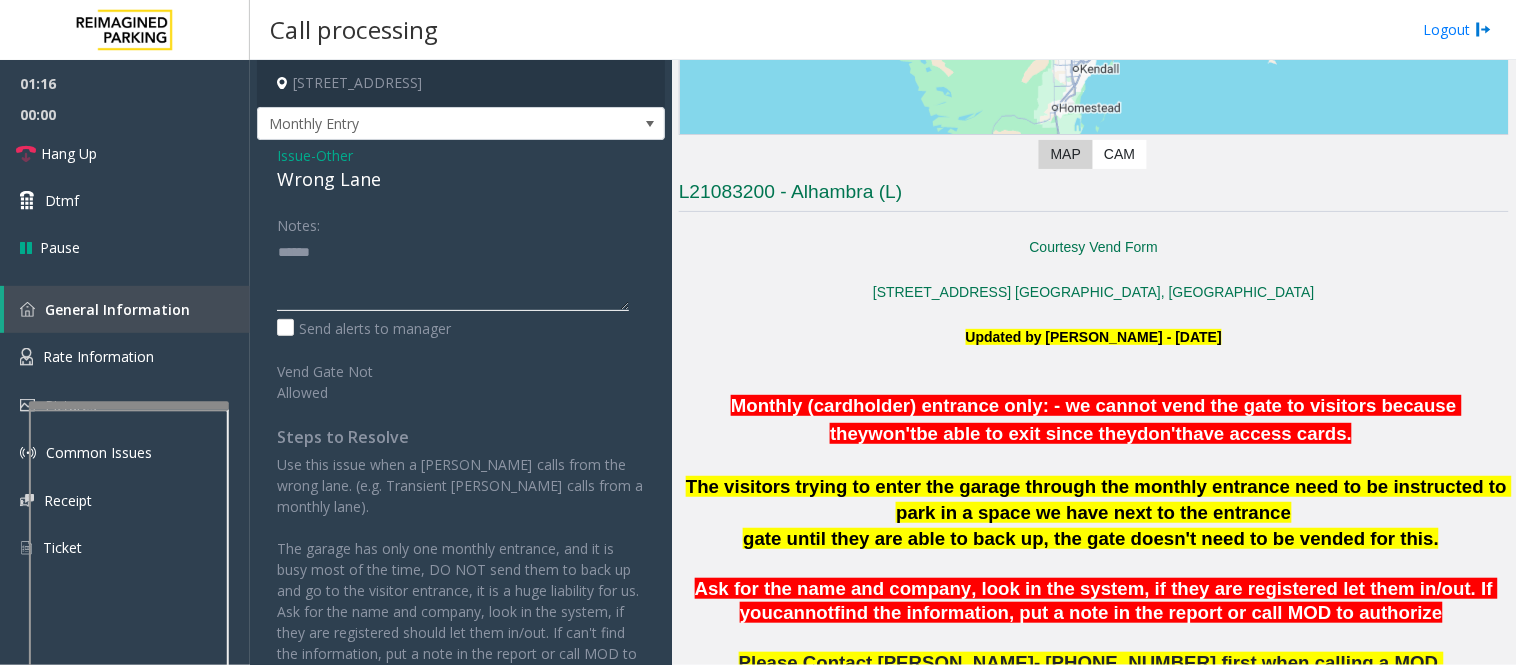 paste on "**********" 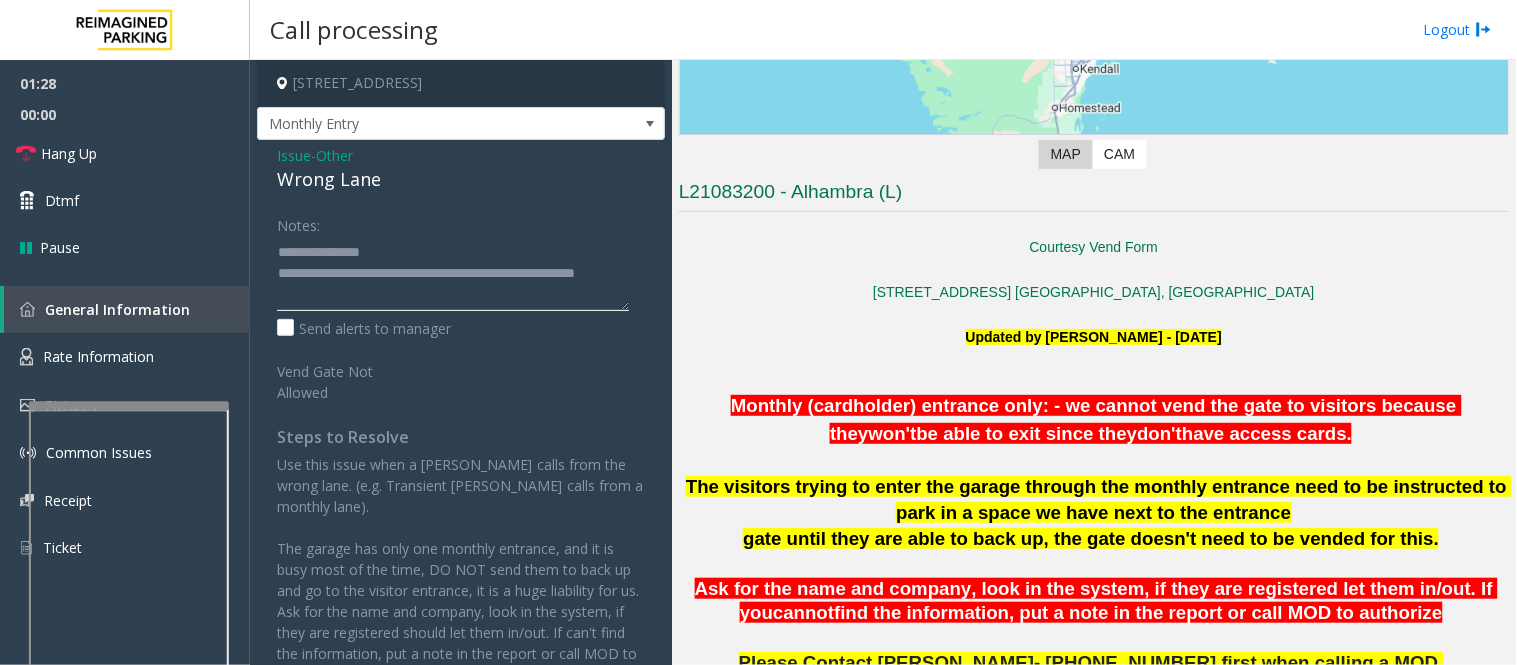 click 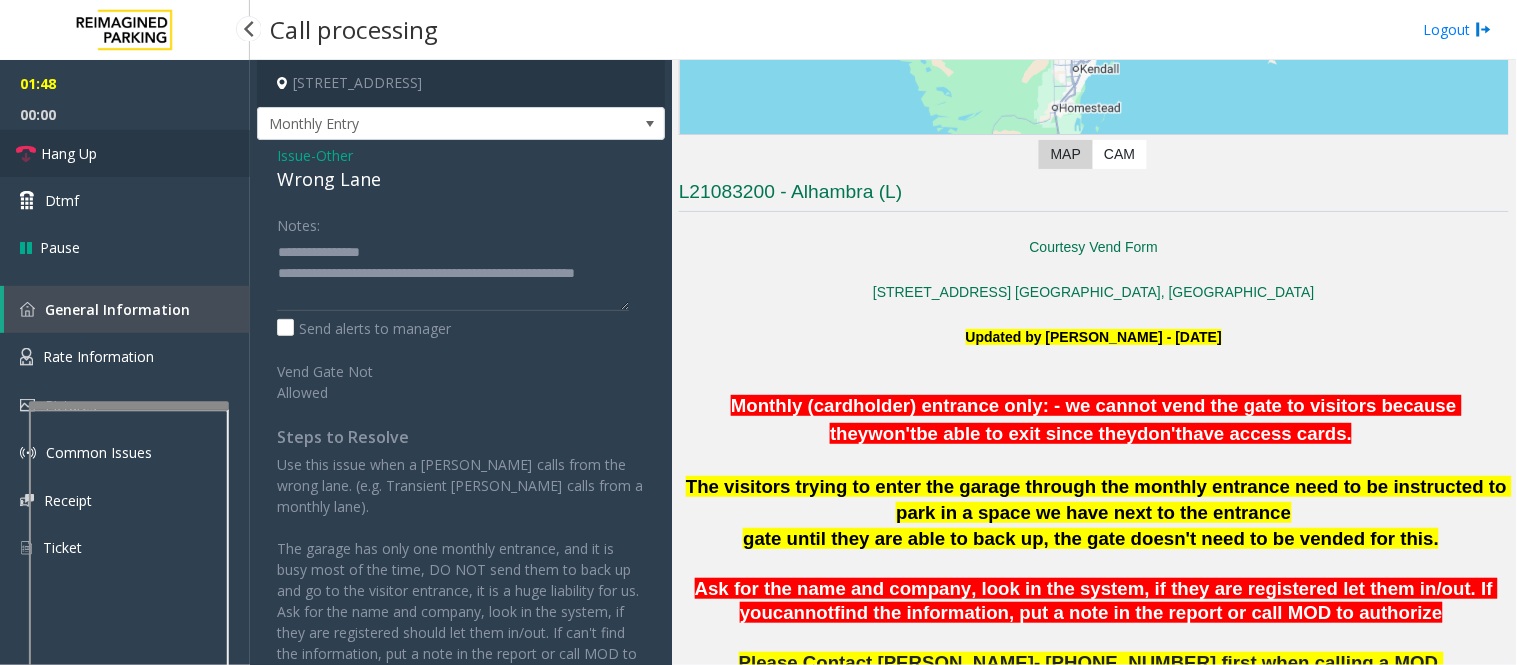 click on "Hang Up" at bounding box center (125, 153) 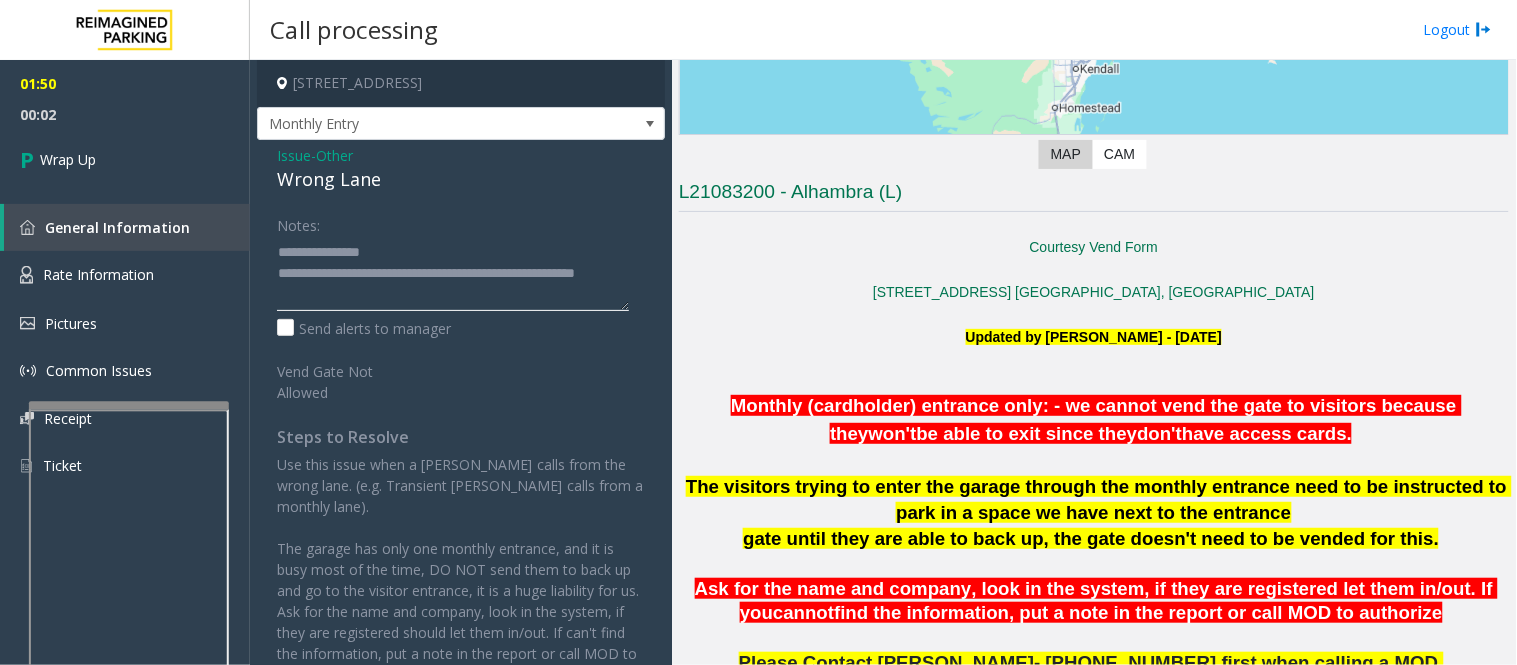 drag, startPoint x: 585, startPoint y: 267, endPoint x: 616, endPoint y: 295, distance: 41.773197 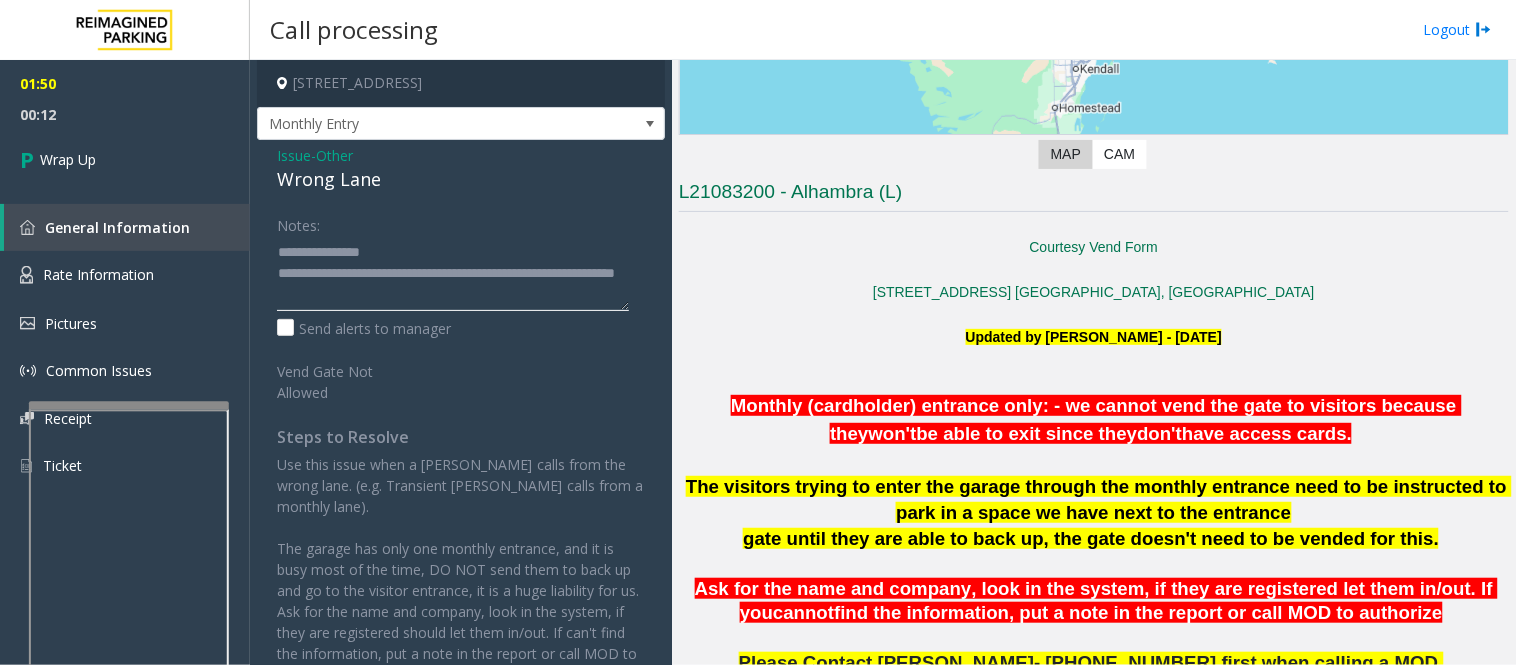 type on "**********" 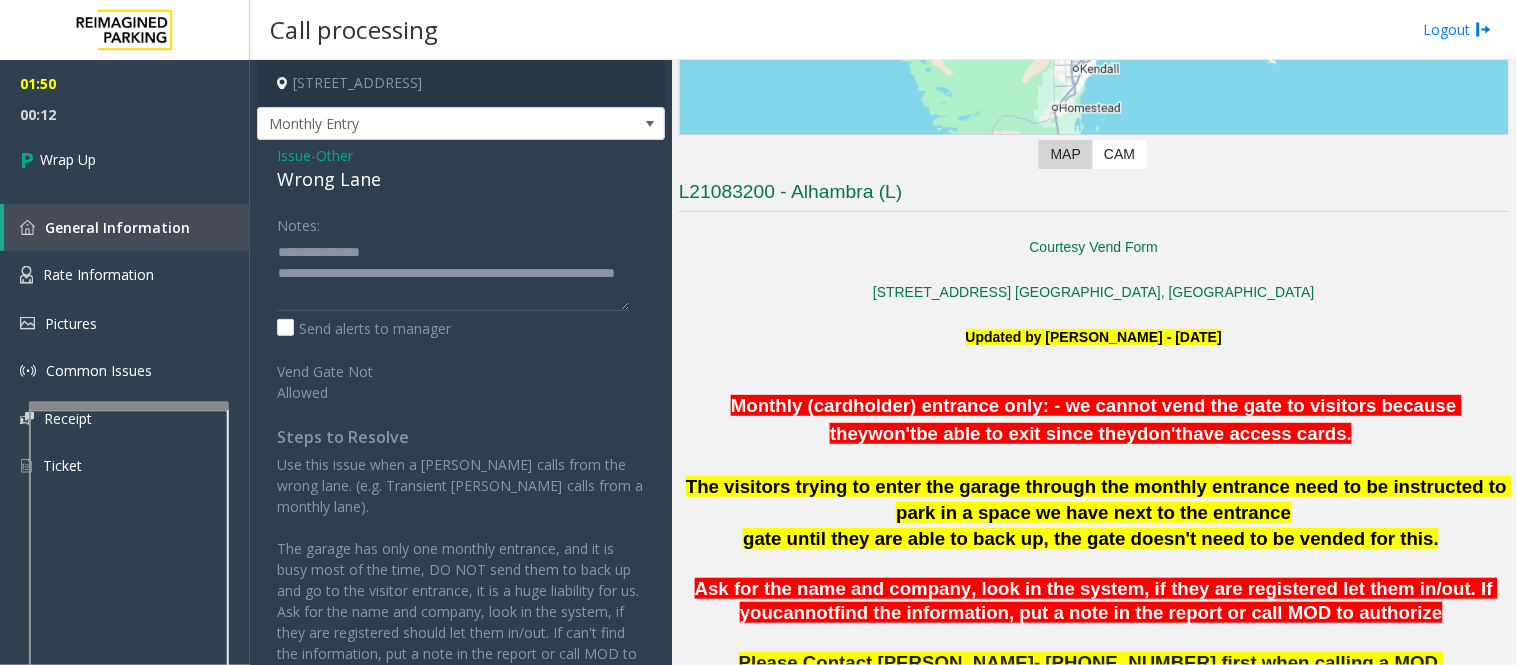 click on "01:50   00:12  Wrap Up General Information Rate Information Pictures Common Issues Receipt Ticket" at bounding box center (125, 283) 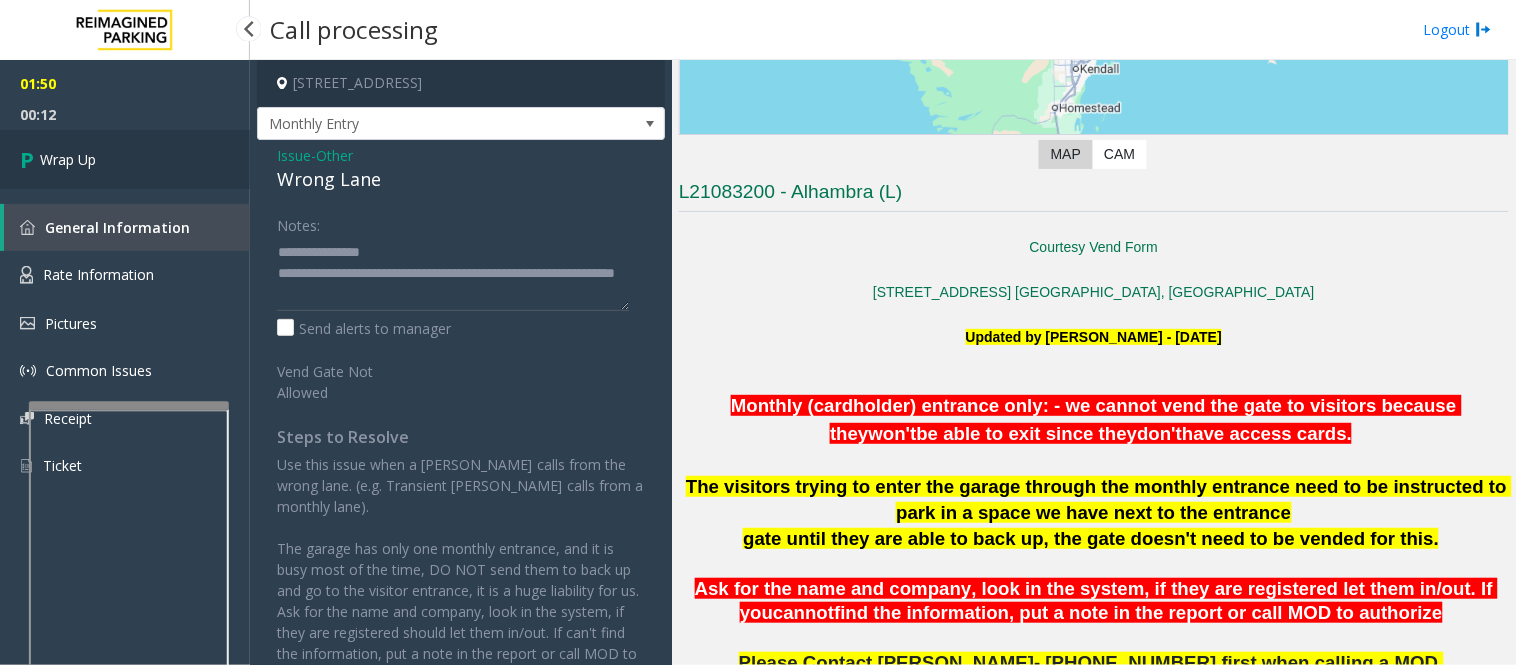 click on "Wrap Up" at bounding box center (125, 159) 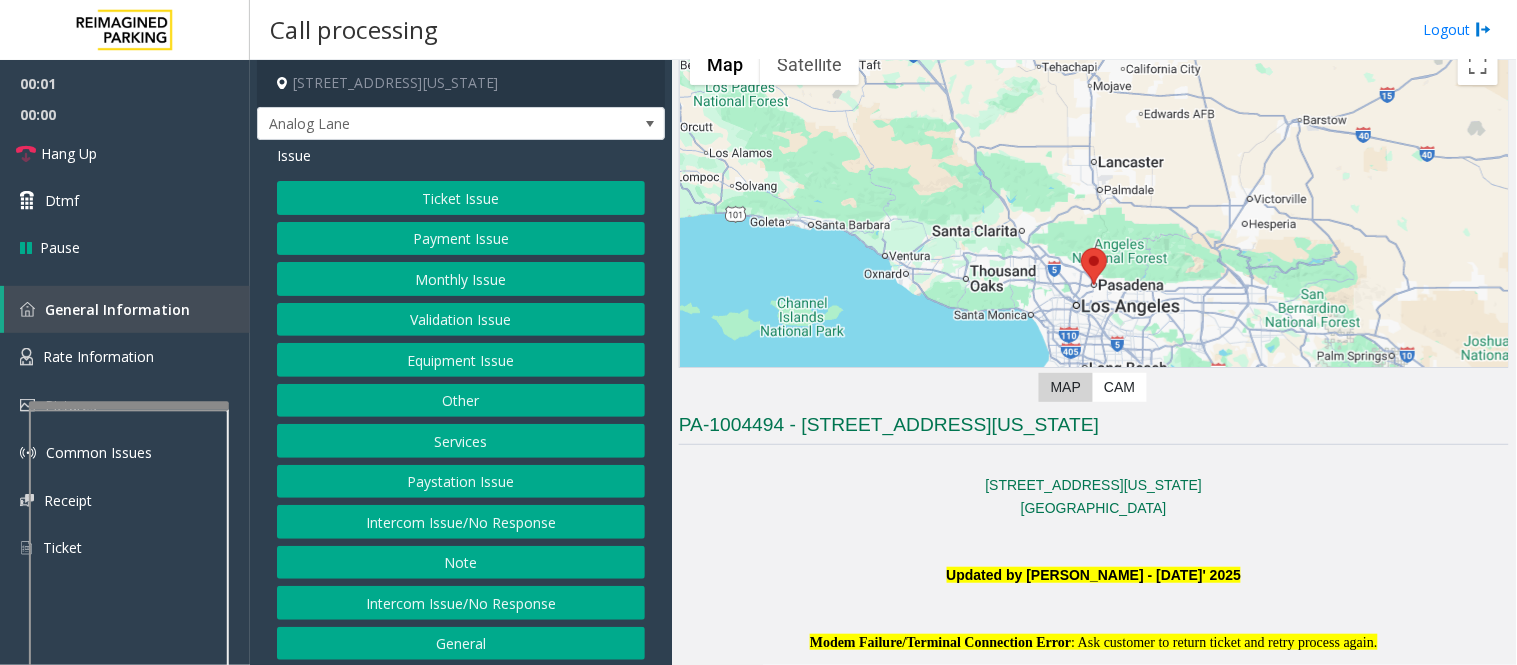 scroll, scrollTop: 444, scrollLeft: 0, axis: vertical 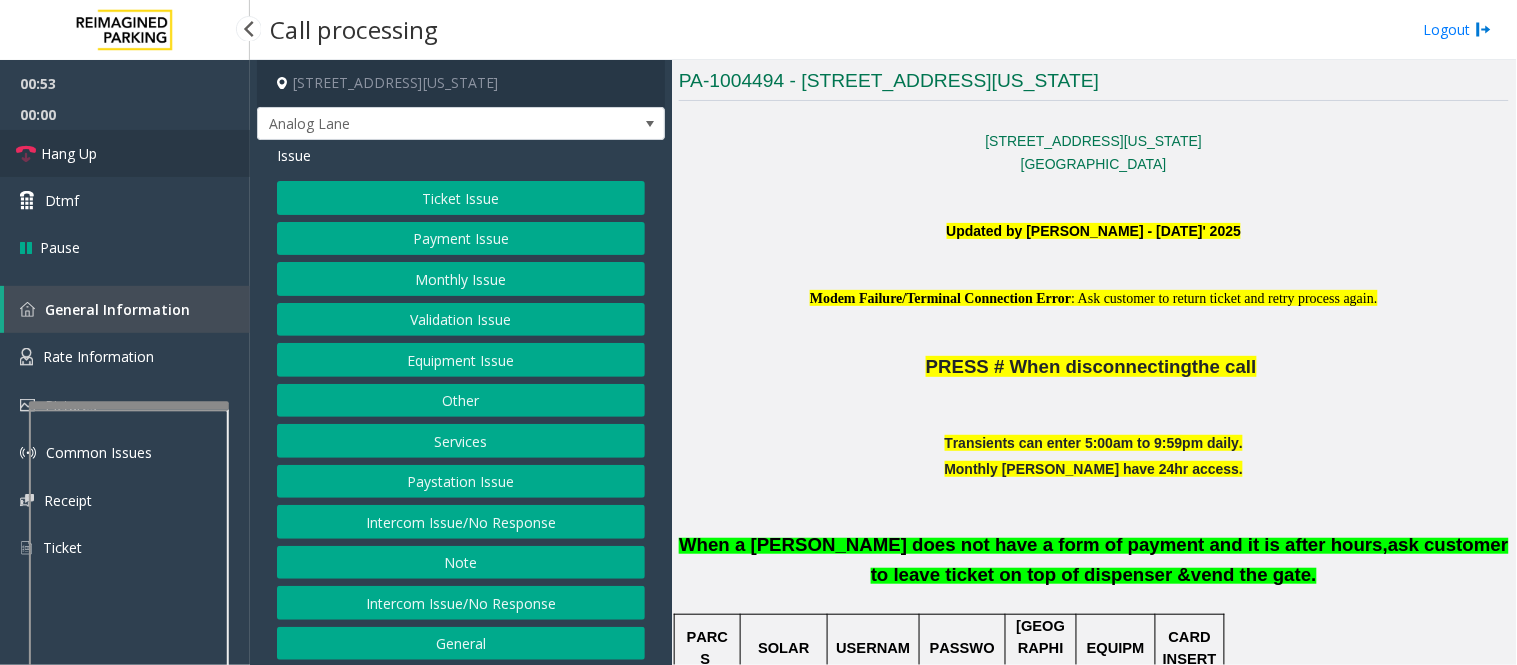 click on "Hang Up" at bounding box center (125, 153) 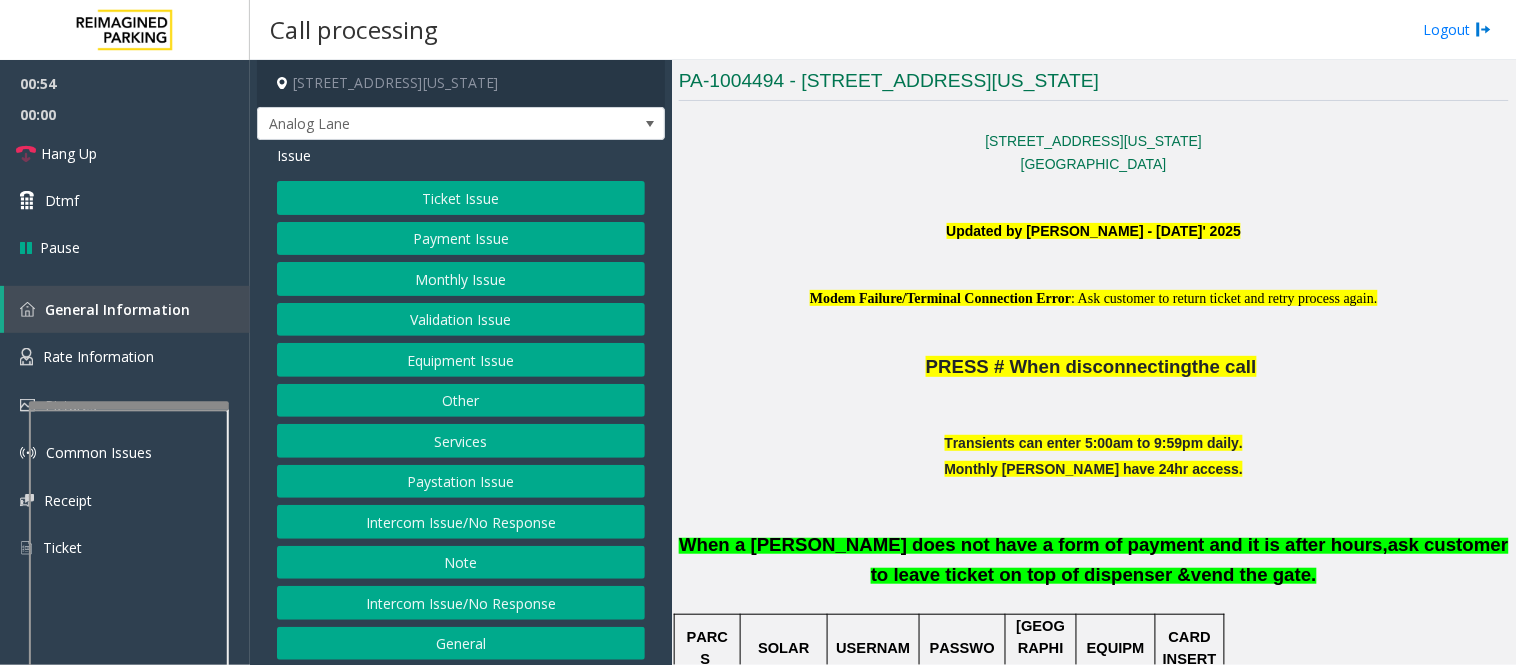 click on "Equipment Issue" 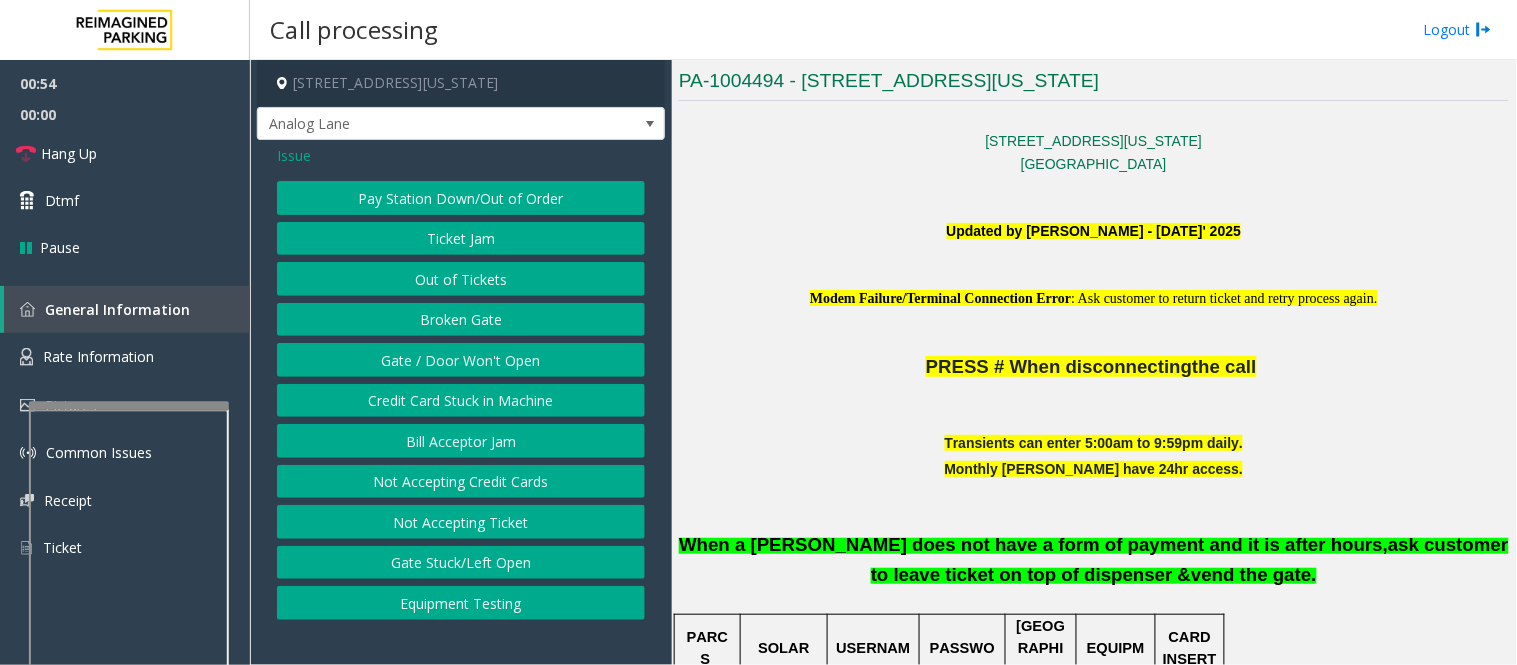 click on "Gate / Door Won't Open" 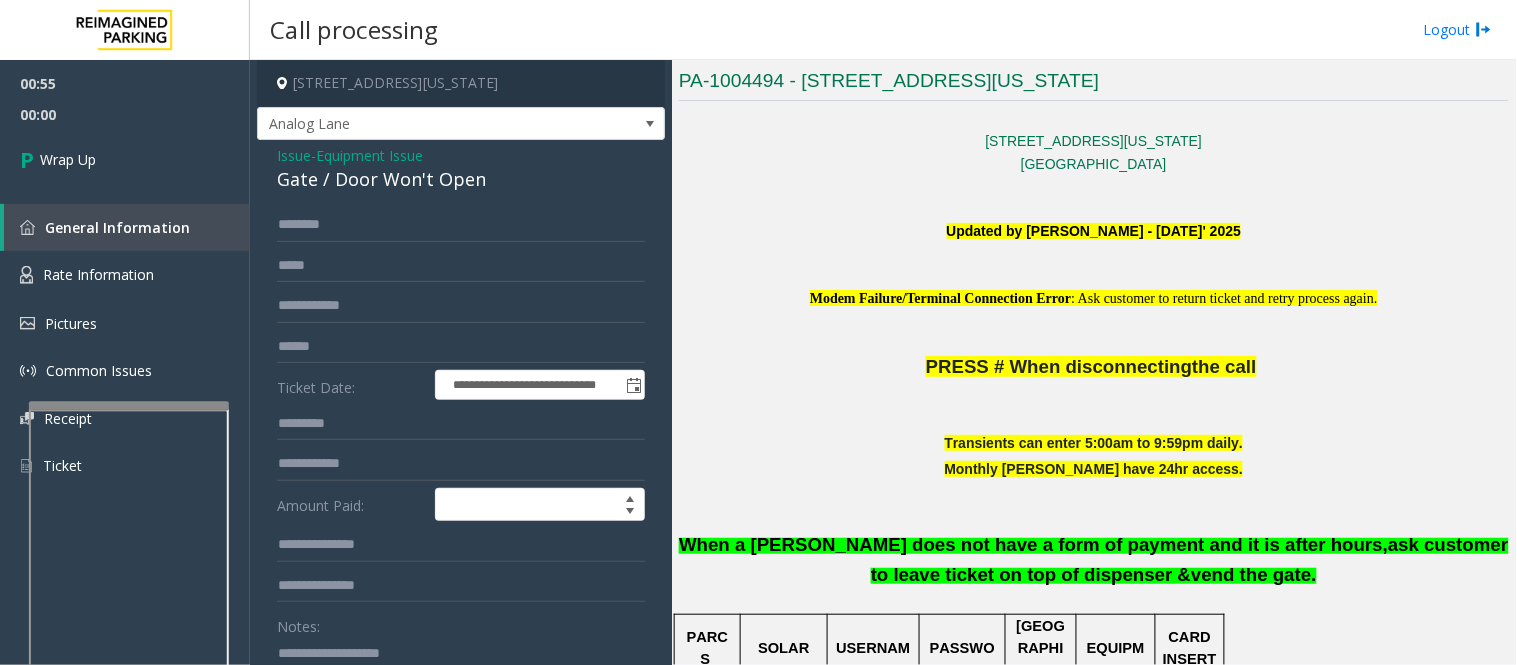 click on "Gate / Door Won't Open" 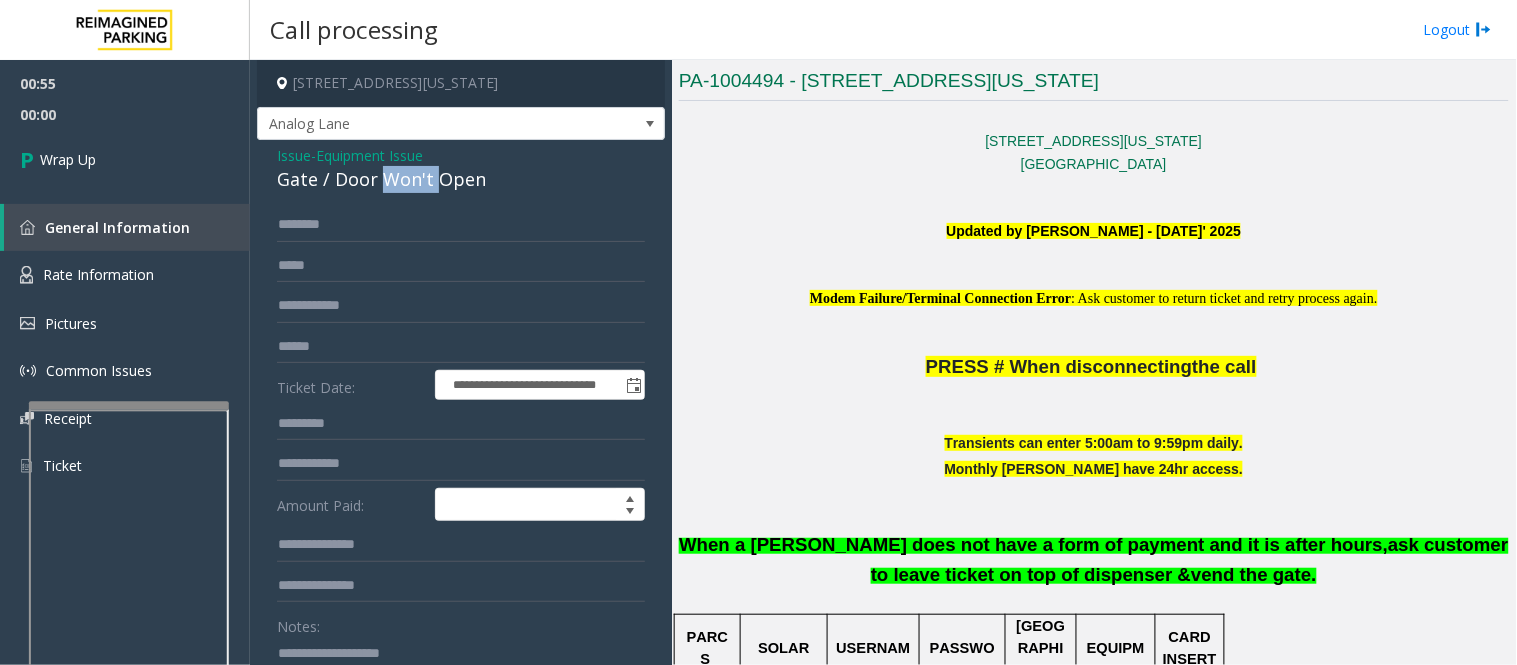 click on "Gate / Door Won't Open" 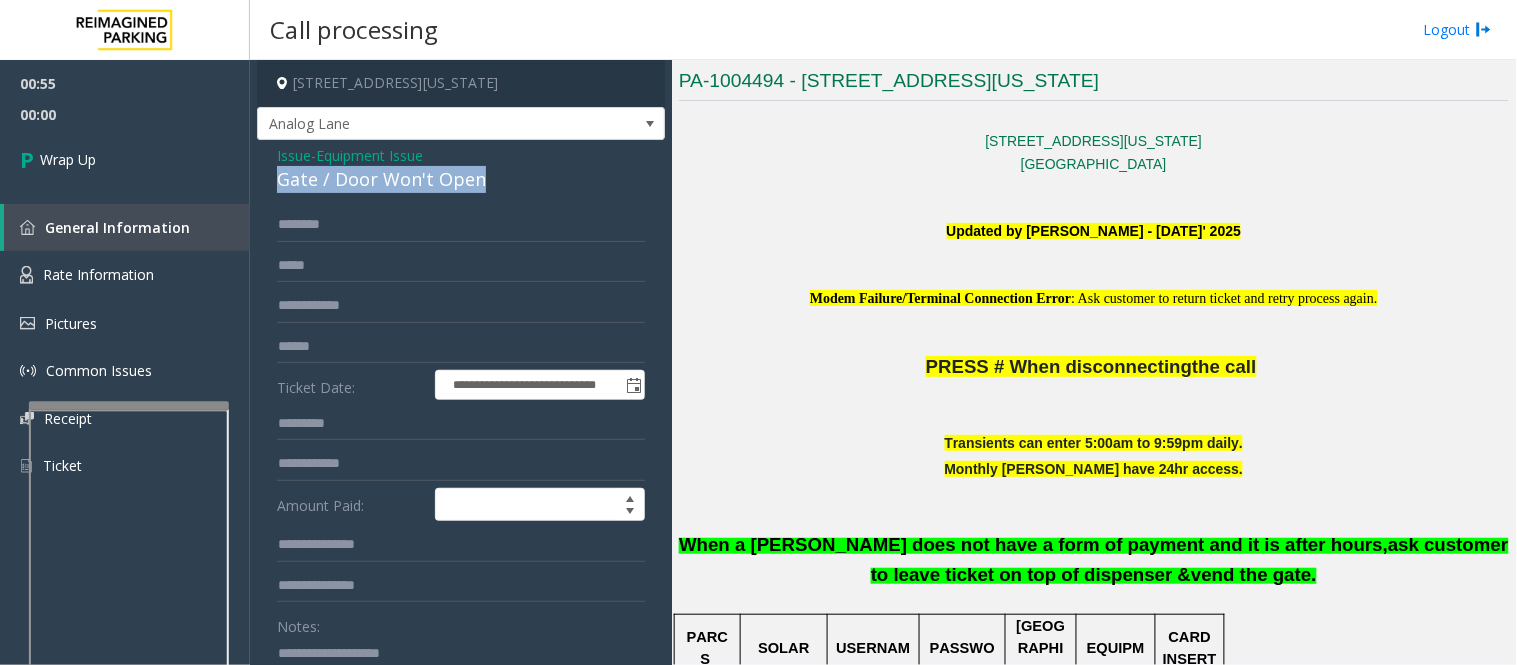 click on "Gate / Door Won't Open" 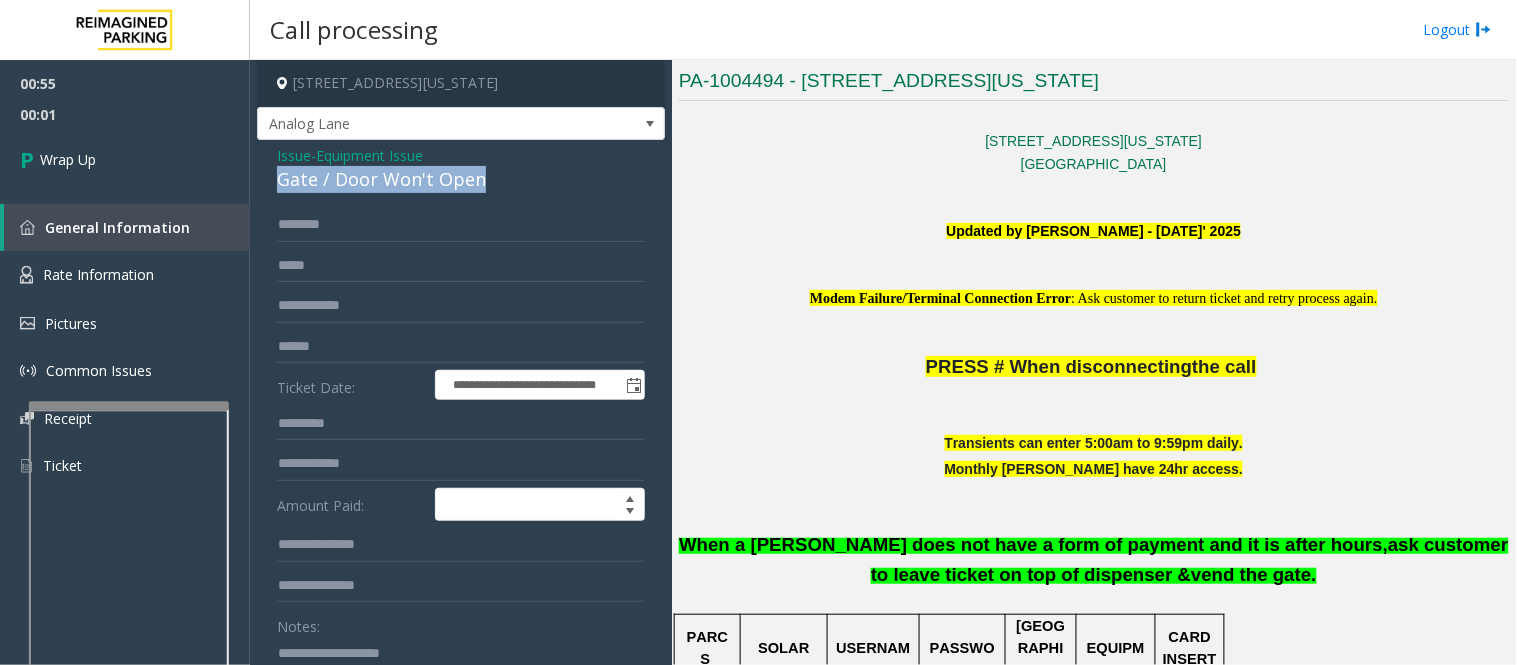 scroll, scrollTop: 444, scrollLeft: 0, axis: vertical 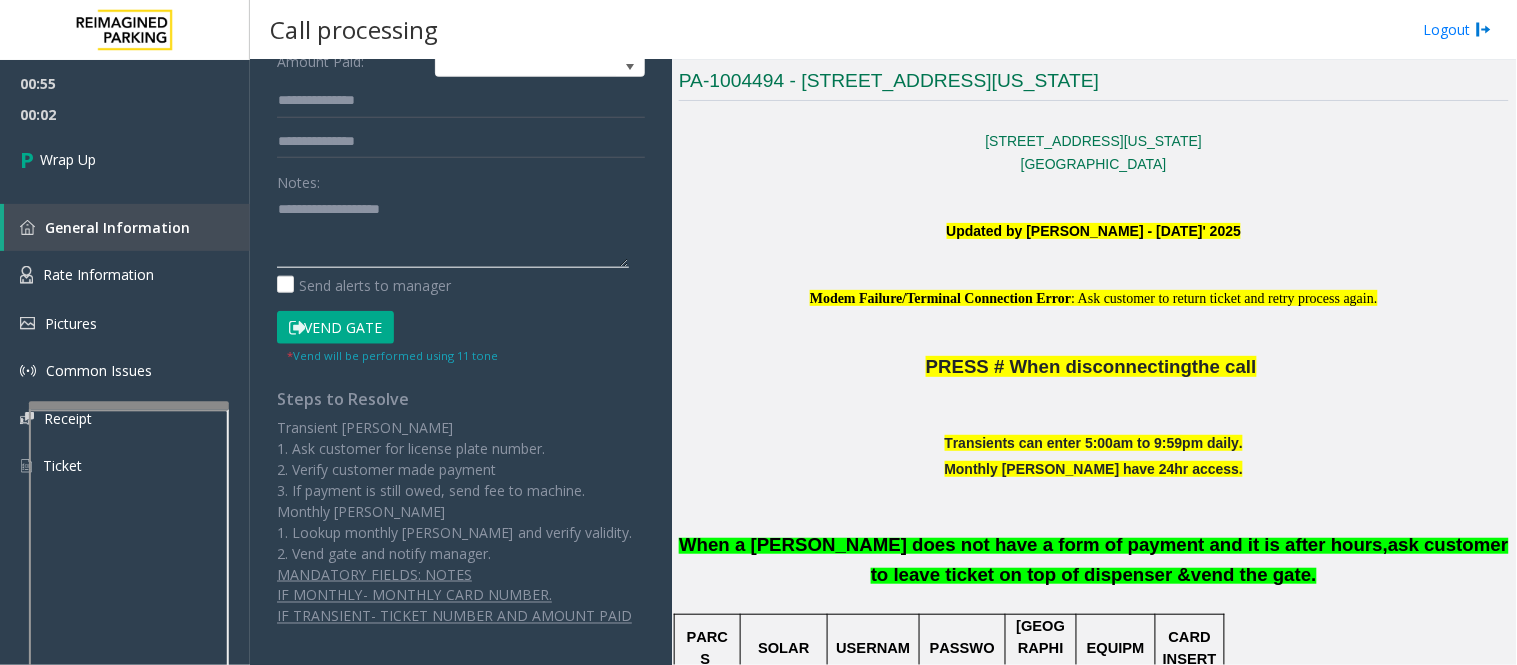 click 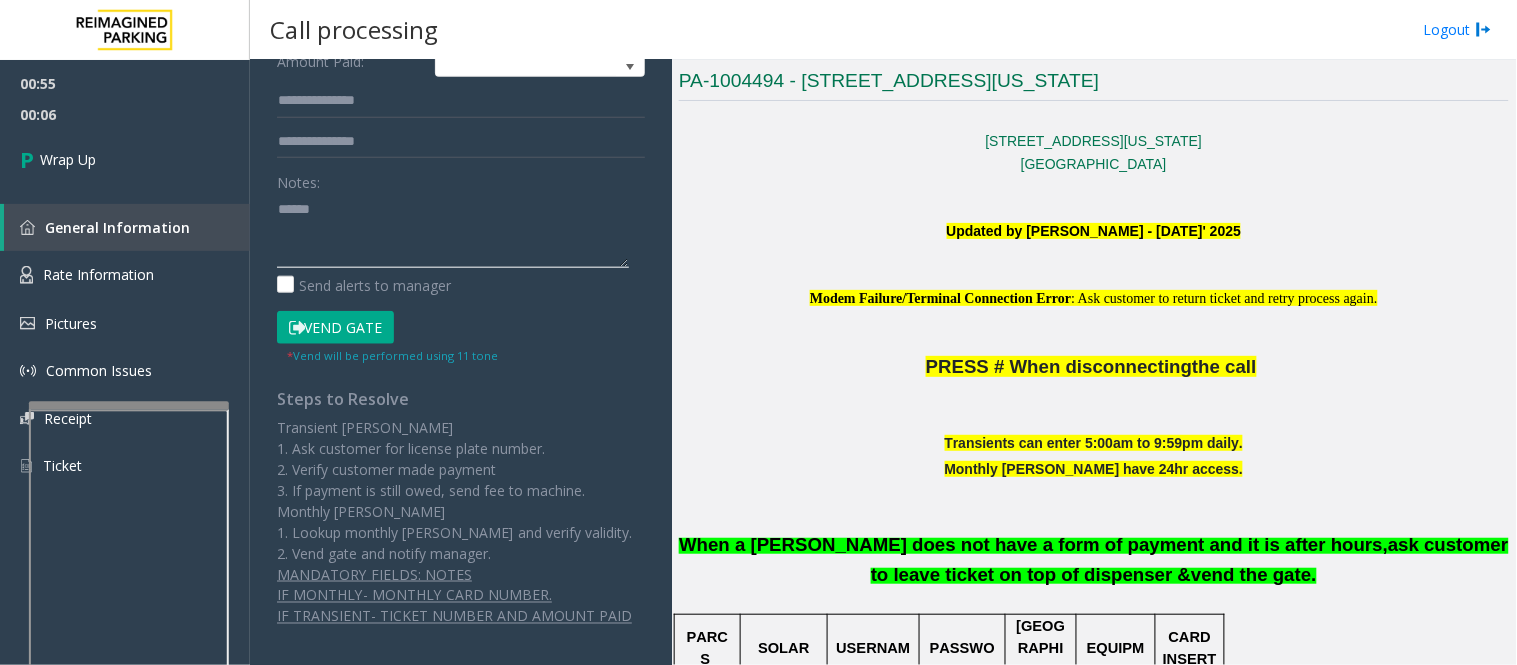 paste on "**********" 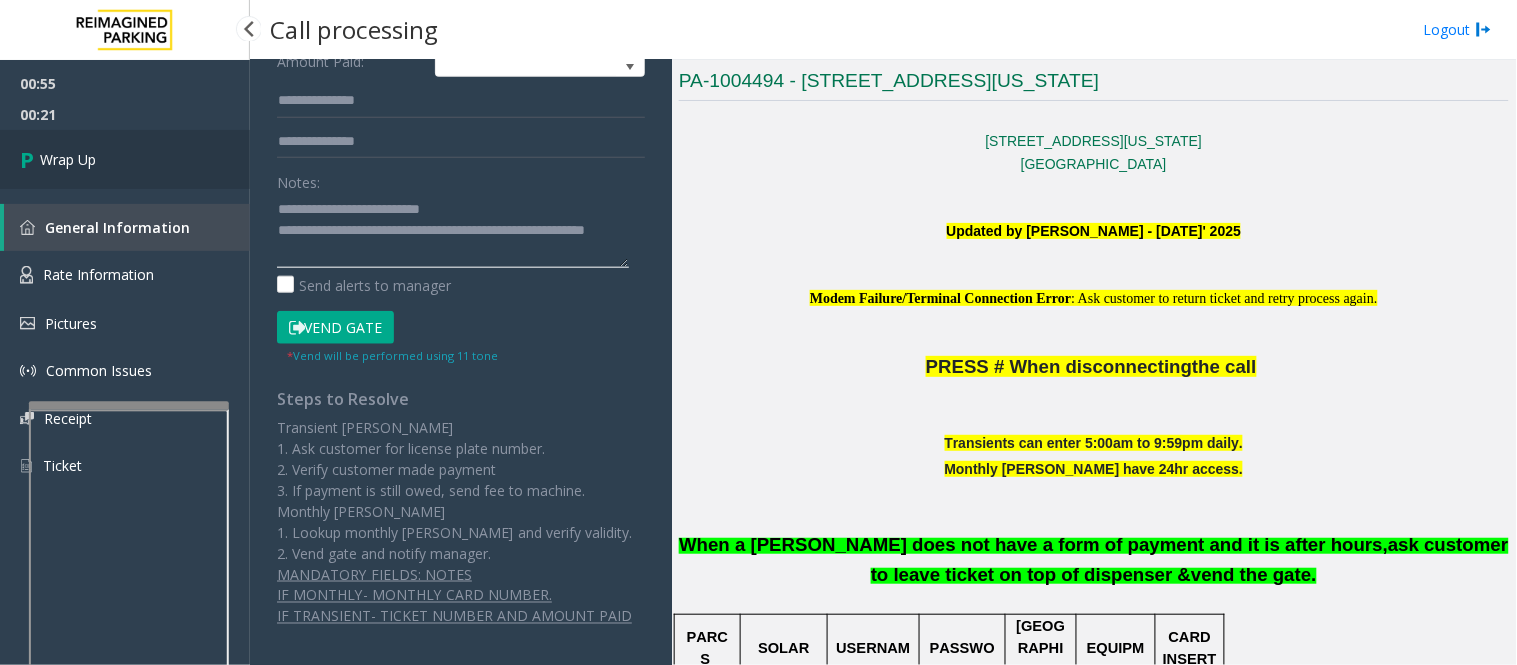type on "**********" 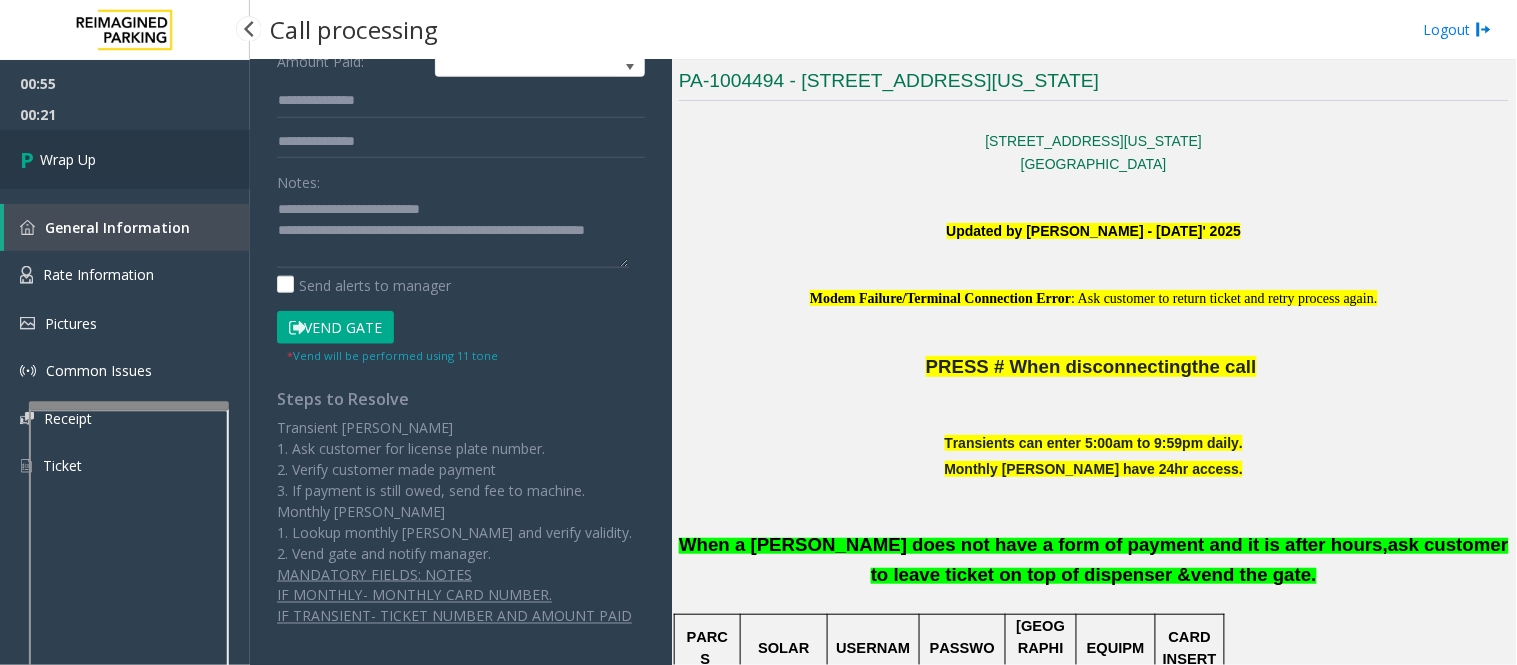 click on "Wrap Up" at bounding box center [125, 159] 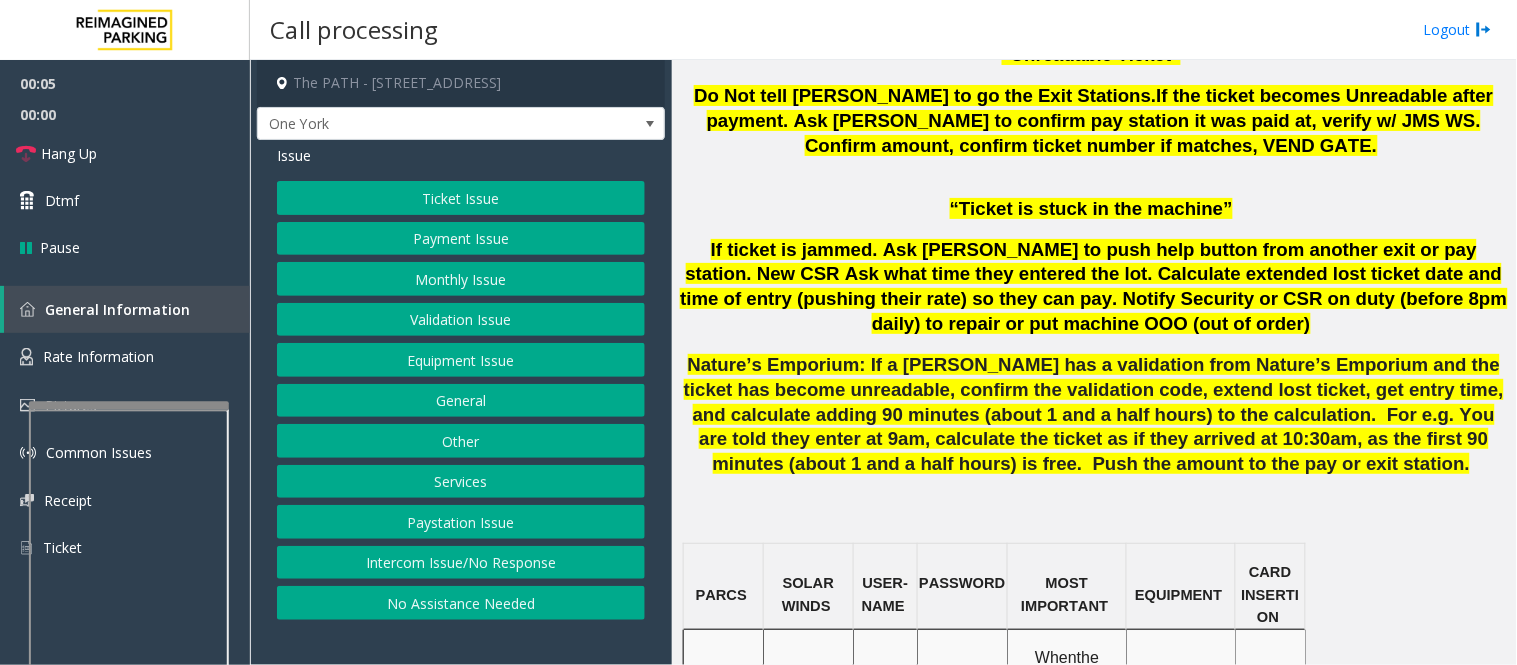scroll, scrollTop: 1666, scrollLeft: 0, axis: vertical 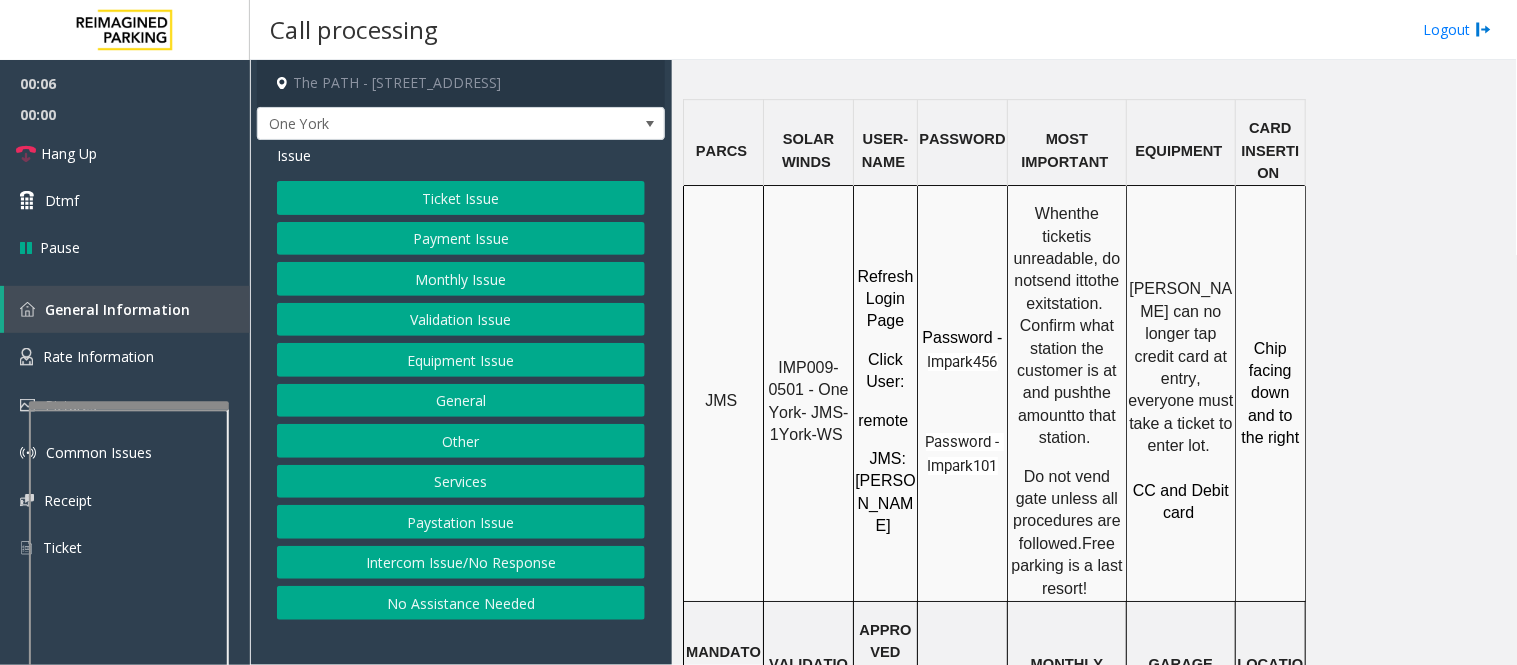 click on "IMP009-0501 - One York- JMS-1York-WS" 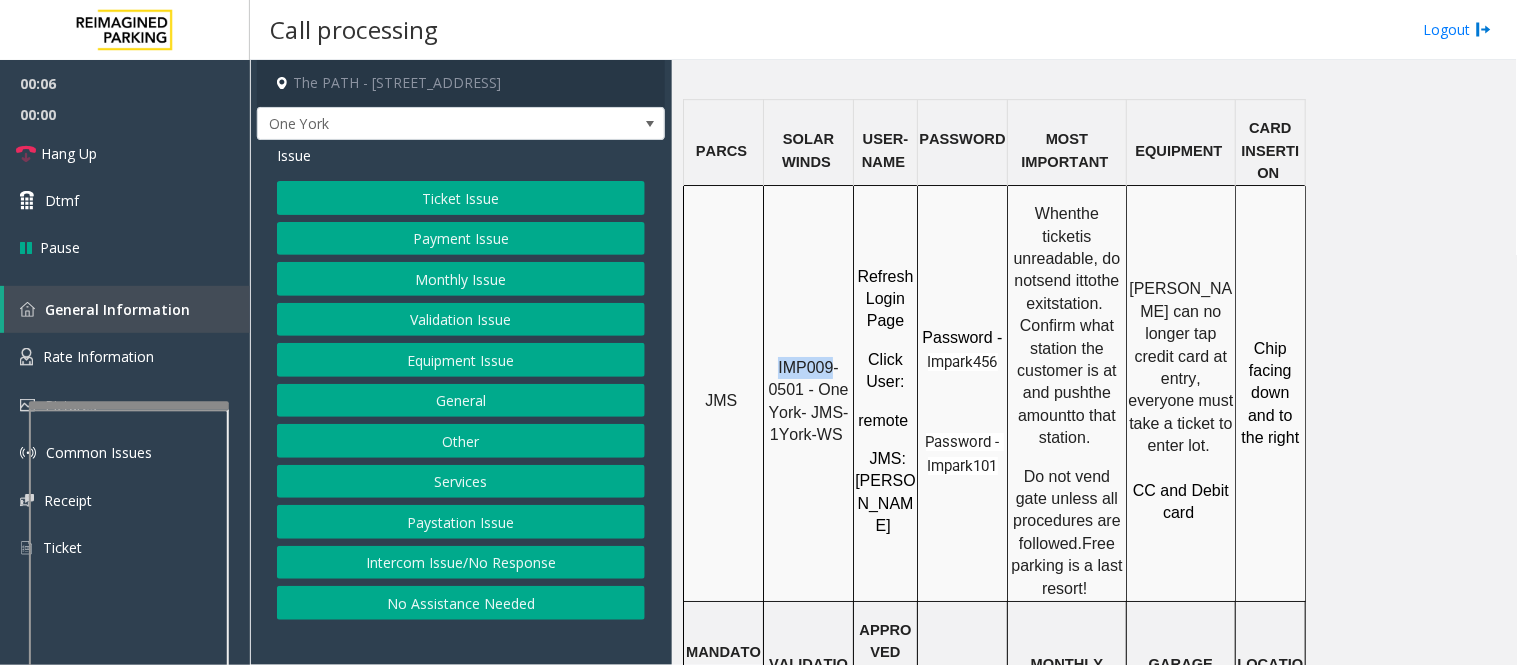 click on "IMP009-0501 - One York- JMS-1York-WS" 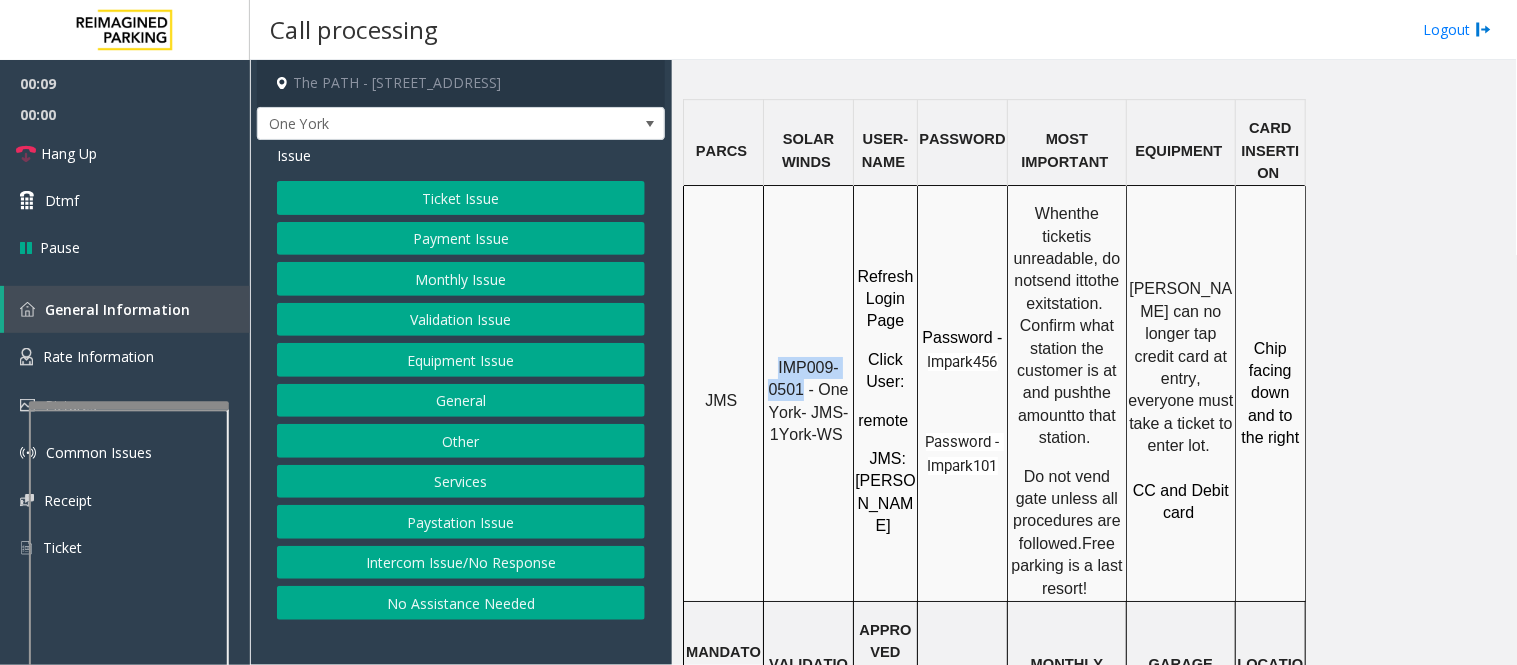 drag, startPoint x: 806, startPoint y: 313, endPoint x: 780, endPoint y: 296, distance: 31.06445 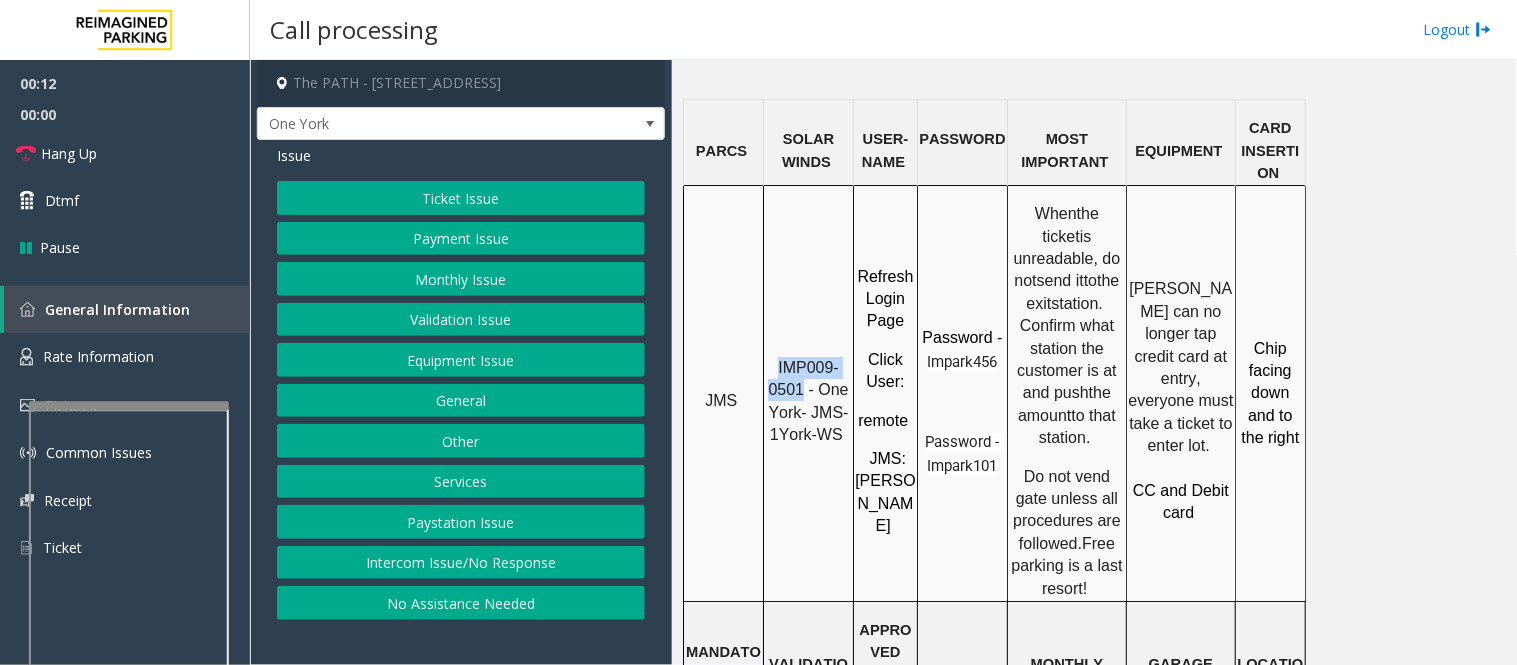 click on "Intercom Issue/No Response" 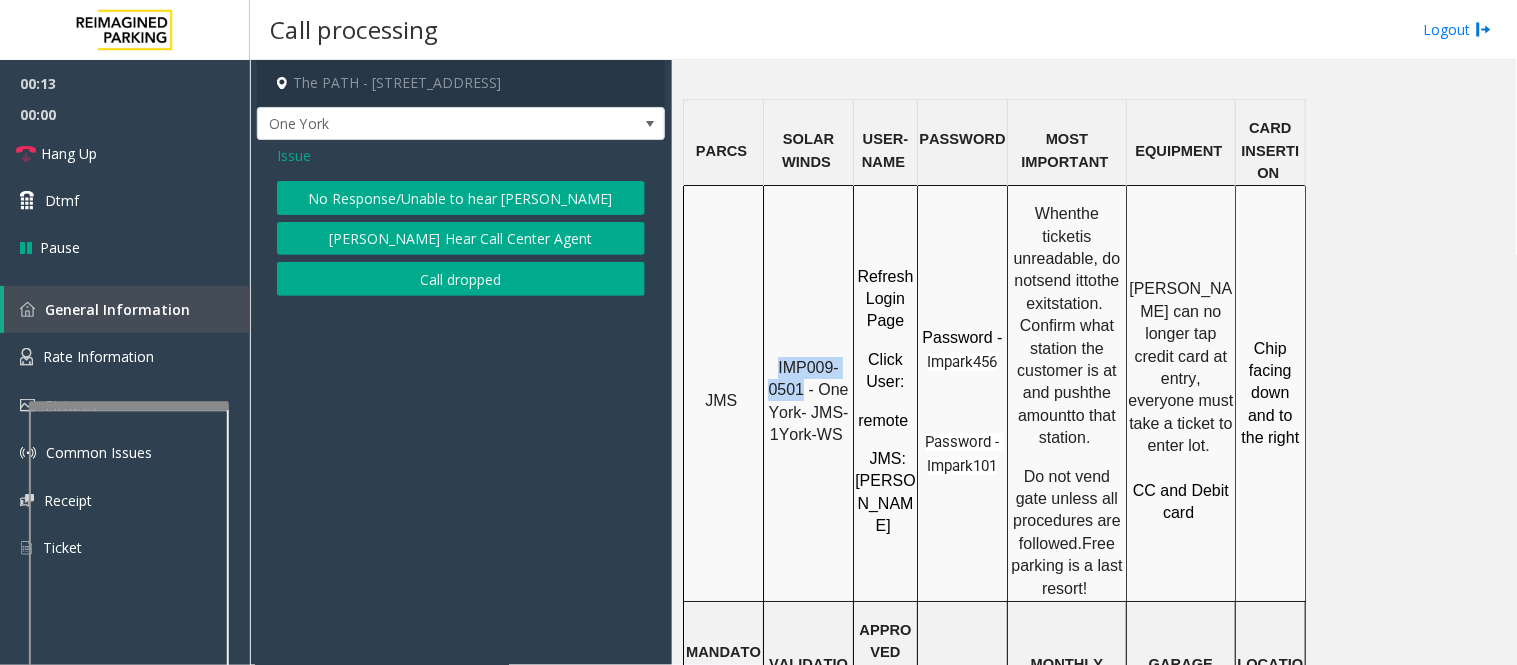 click on "No Response/Unable to hear [PERSON_NAME]" 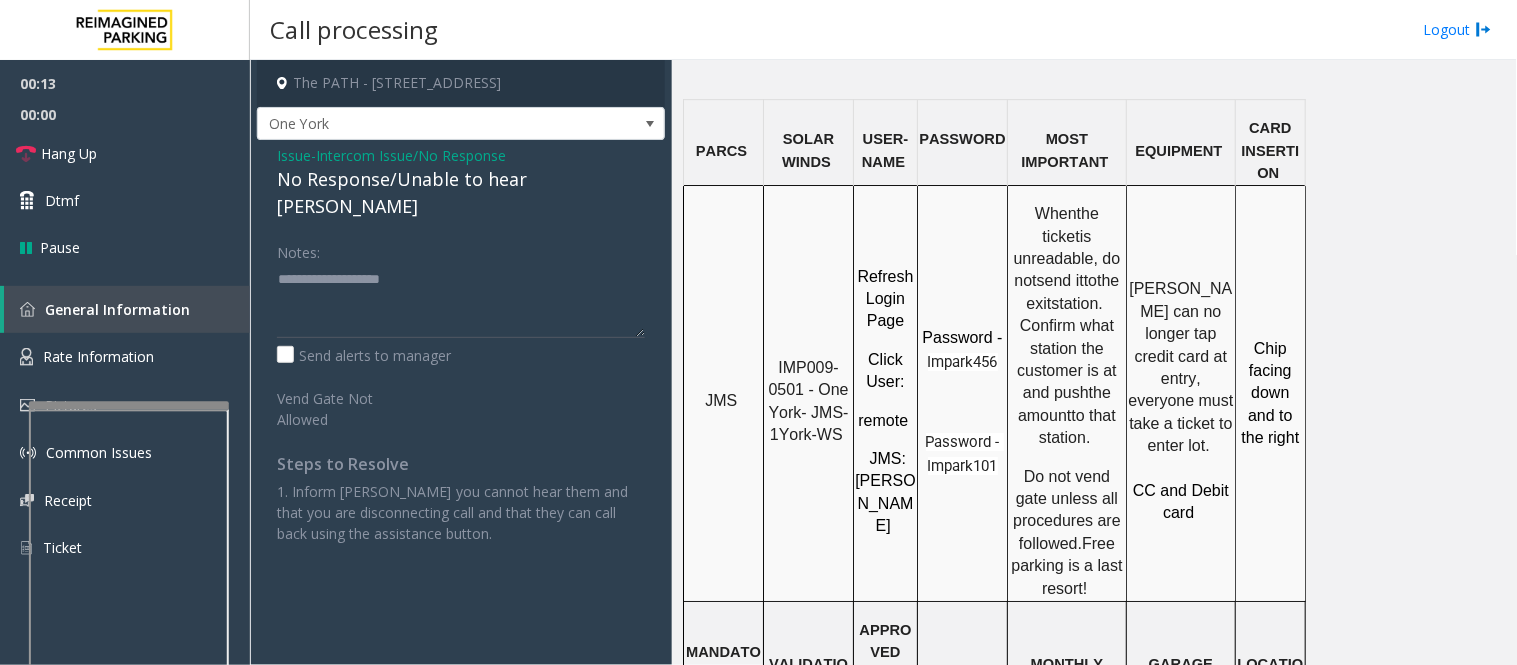click on "No Response/Unable to hear [PERSON_NAME]" 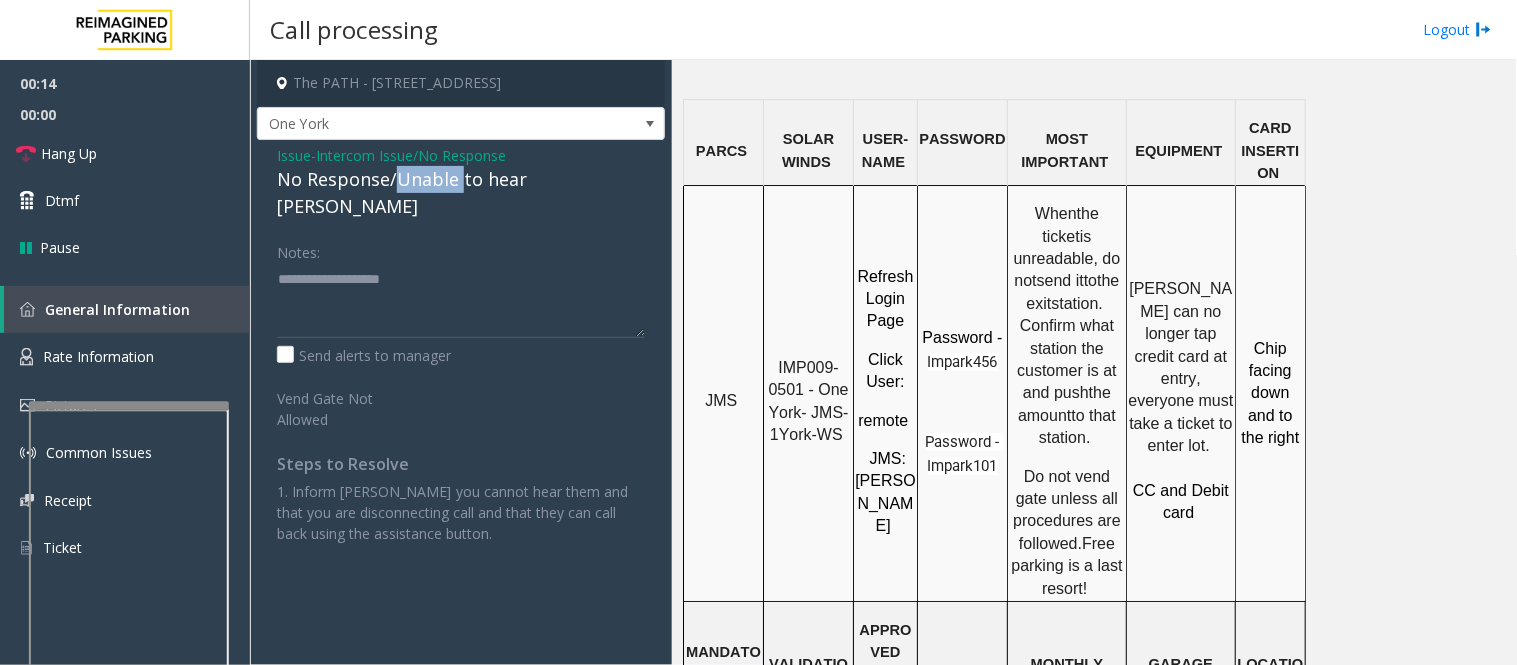 click on "No Response/Unable to hear [PERSON_NAME]" 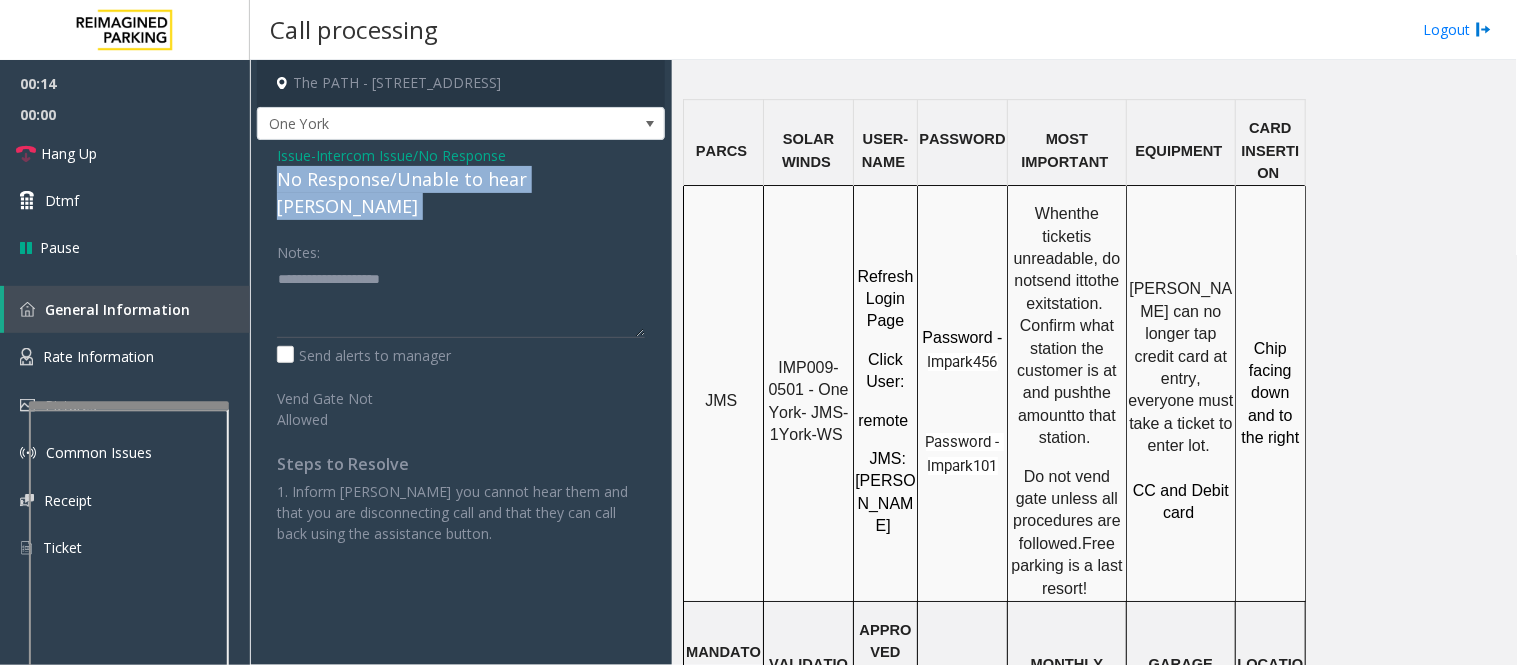 click on "No Response/Unable to hear [PERSON_NAME]" 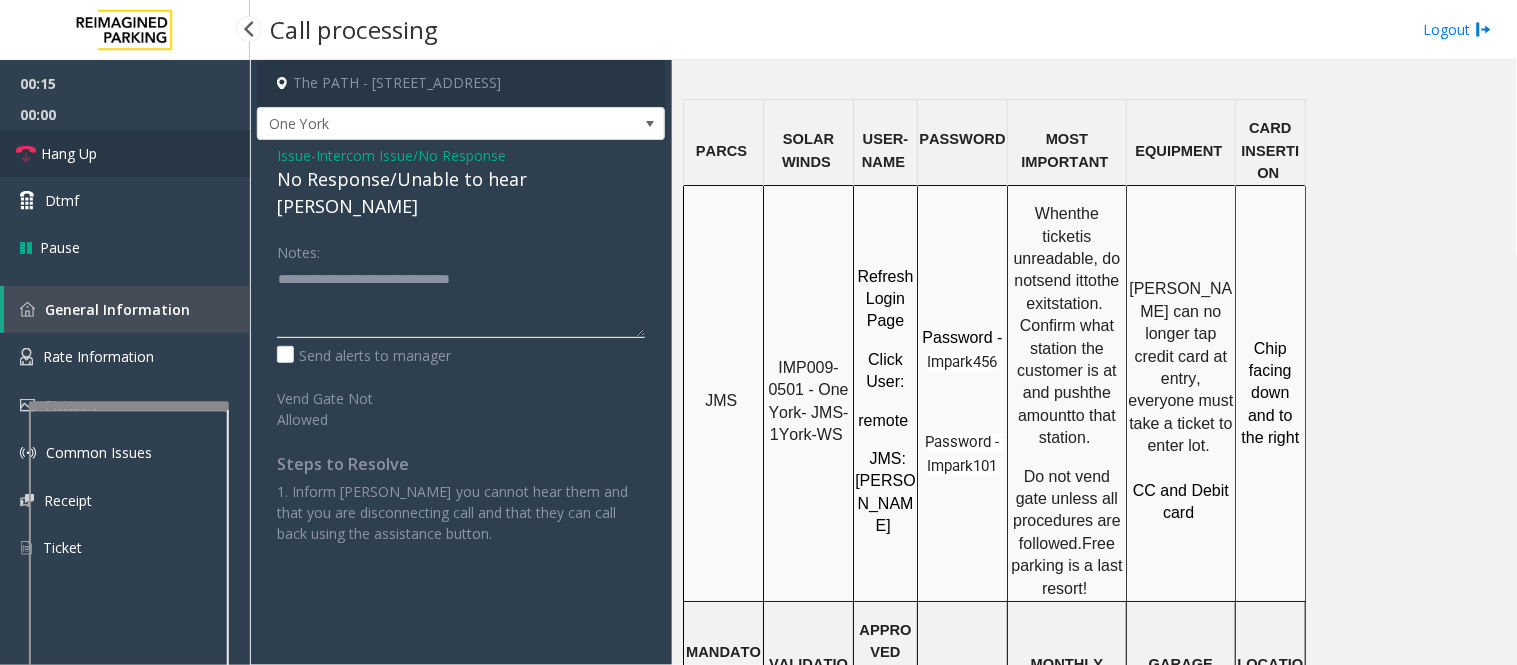 type on "**********" 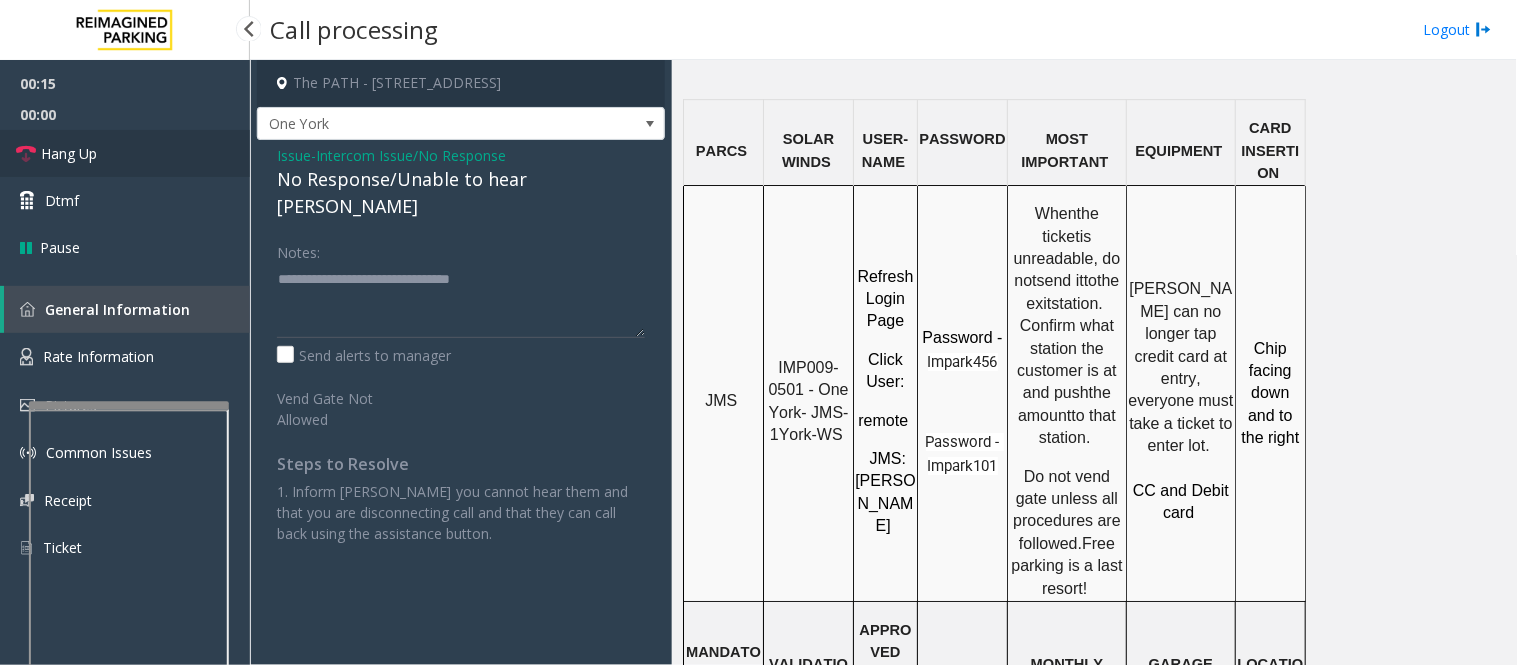 click on "Hang Up" at bounding box center [69, 153] 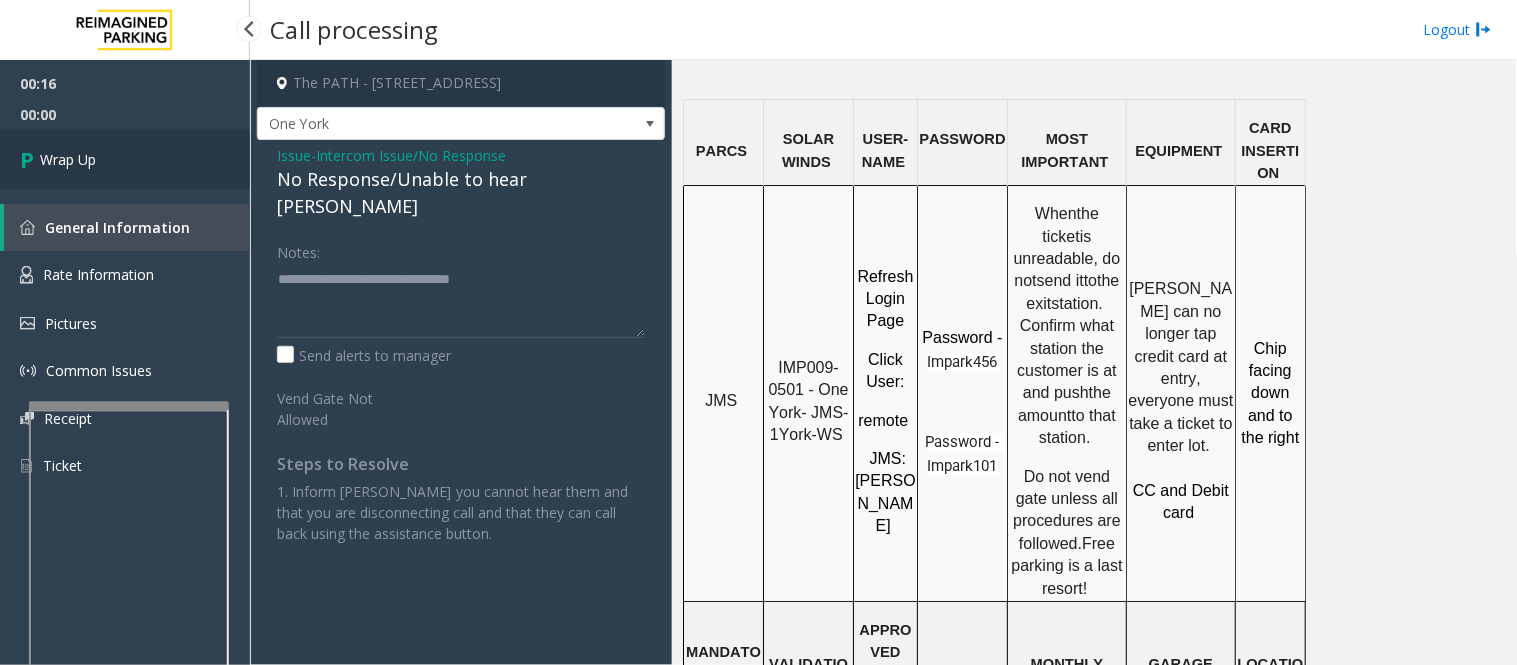 click on "Wrap Up" at bounding box center [125, 159] 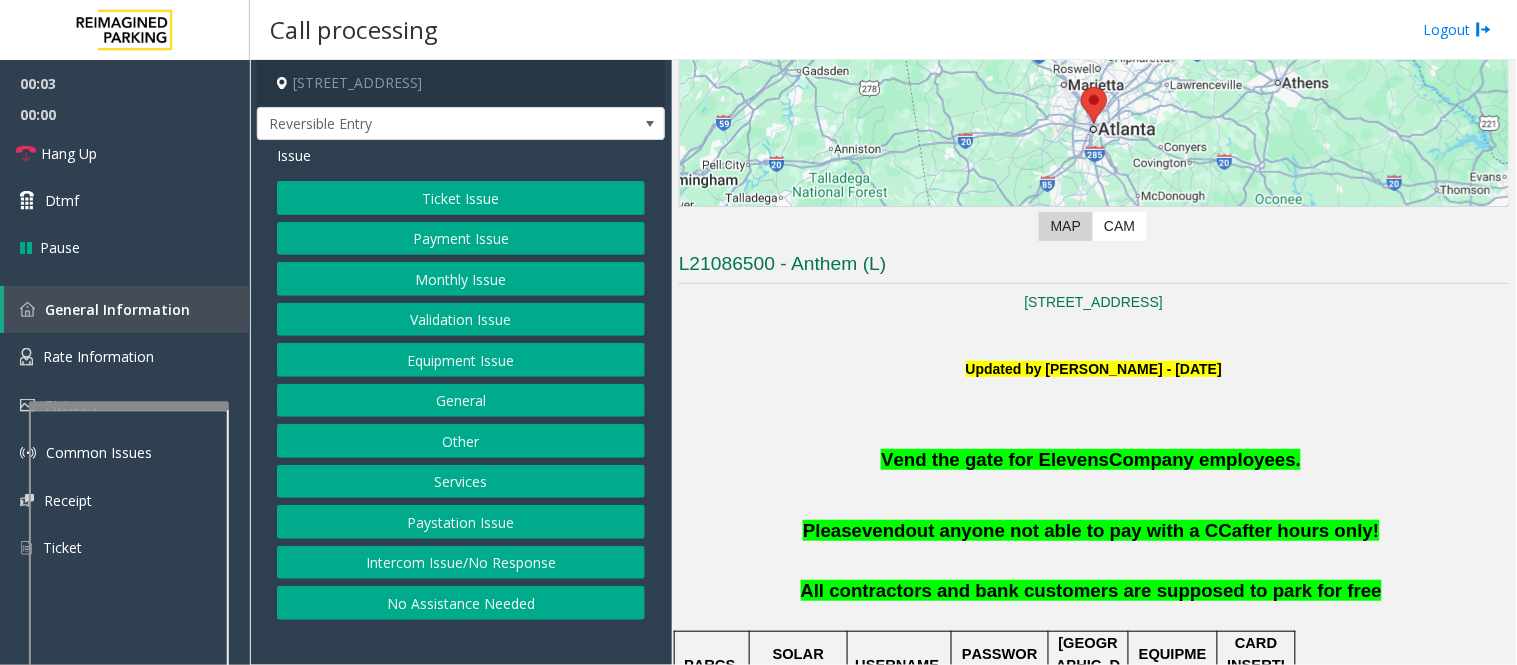 scroll, scrollTop: 555, scrollLeft: 0, axis: vertical 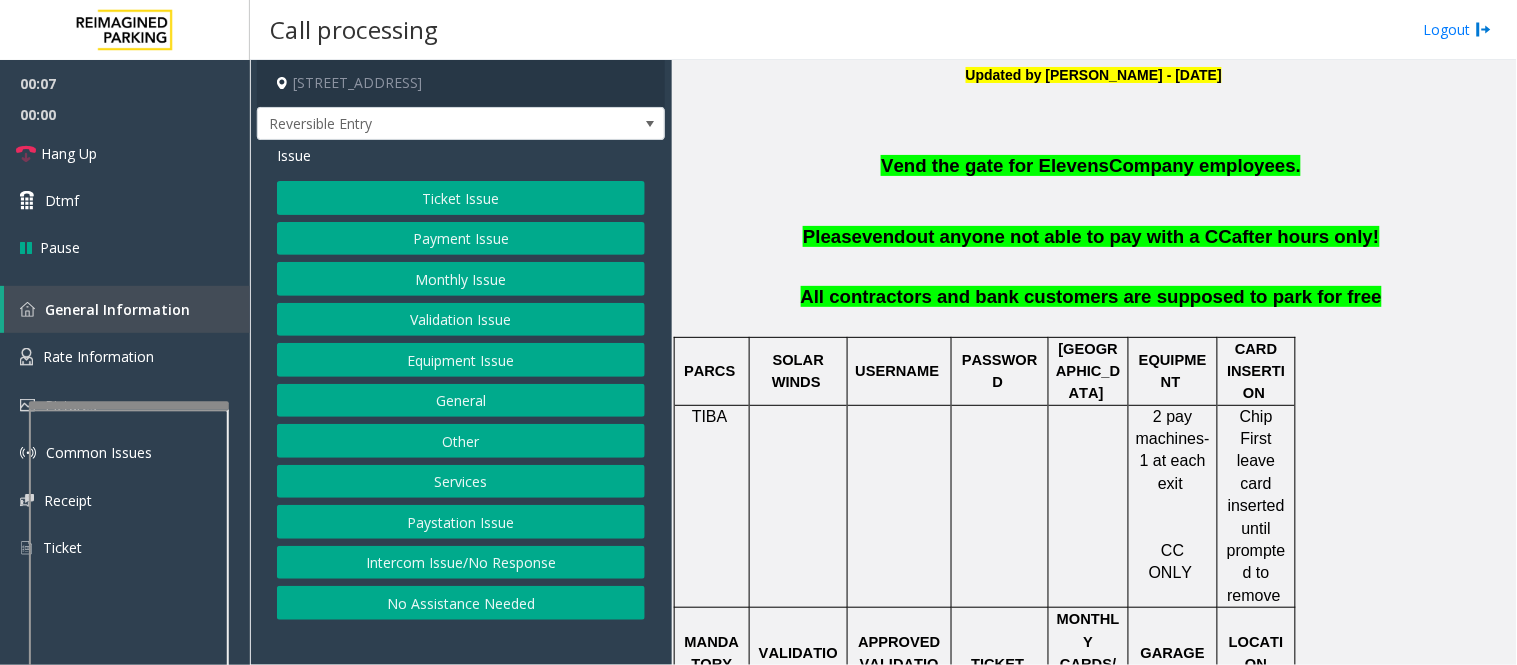 click on "Intercom Issue/No Response" 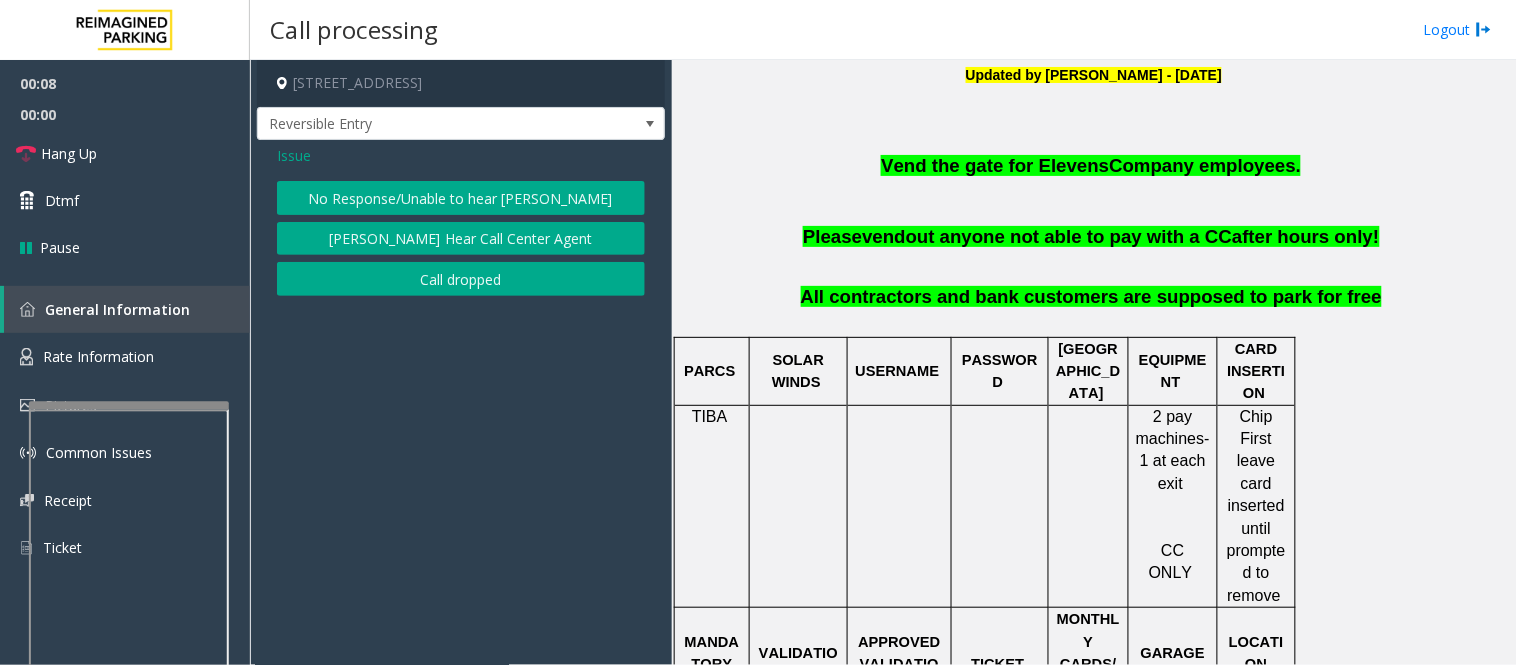 click on "No Response/Unable to hear [PERSON_NAME]" 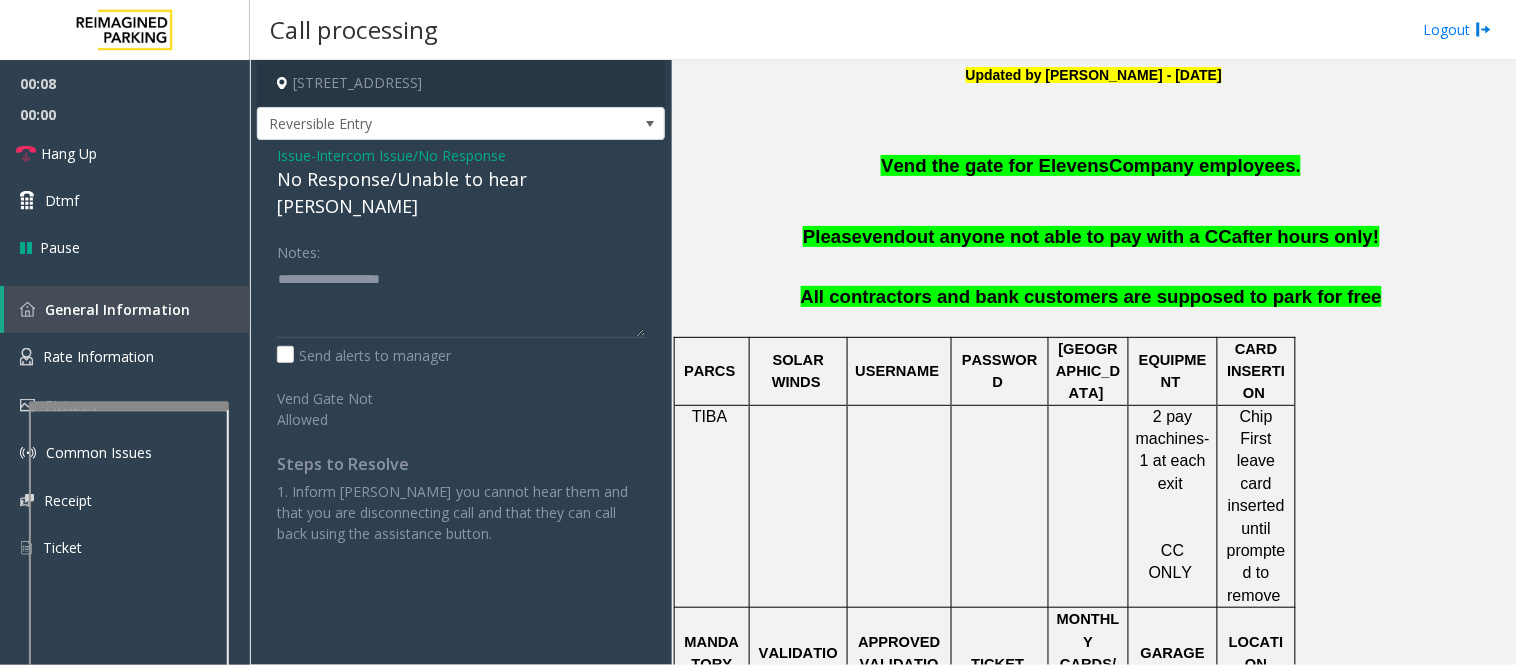 click on "No Response/Unable to hear [PERSON_NAME]" 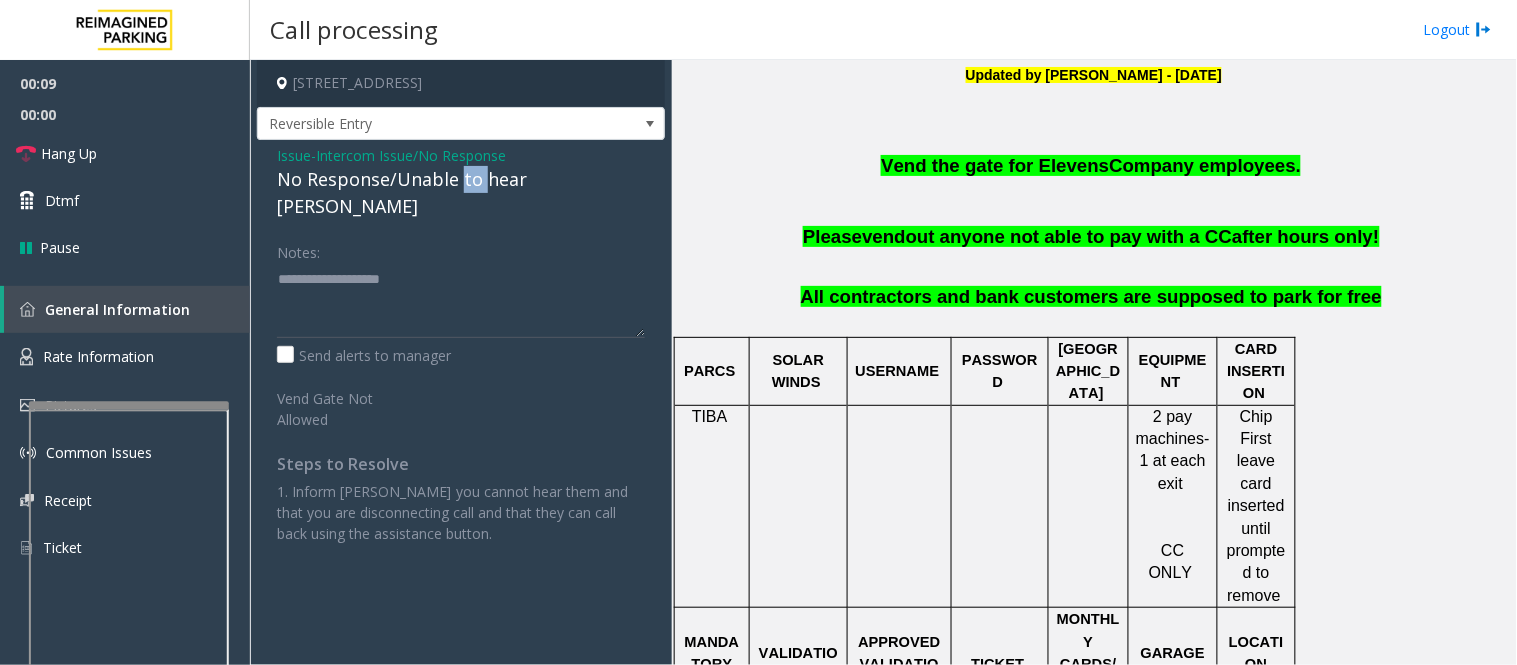 click on "No Response/Unable to hear [PERSON_NAME]" 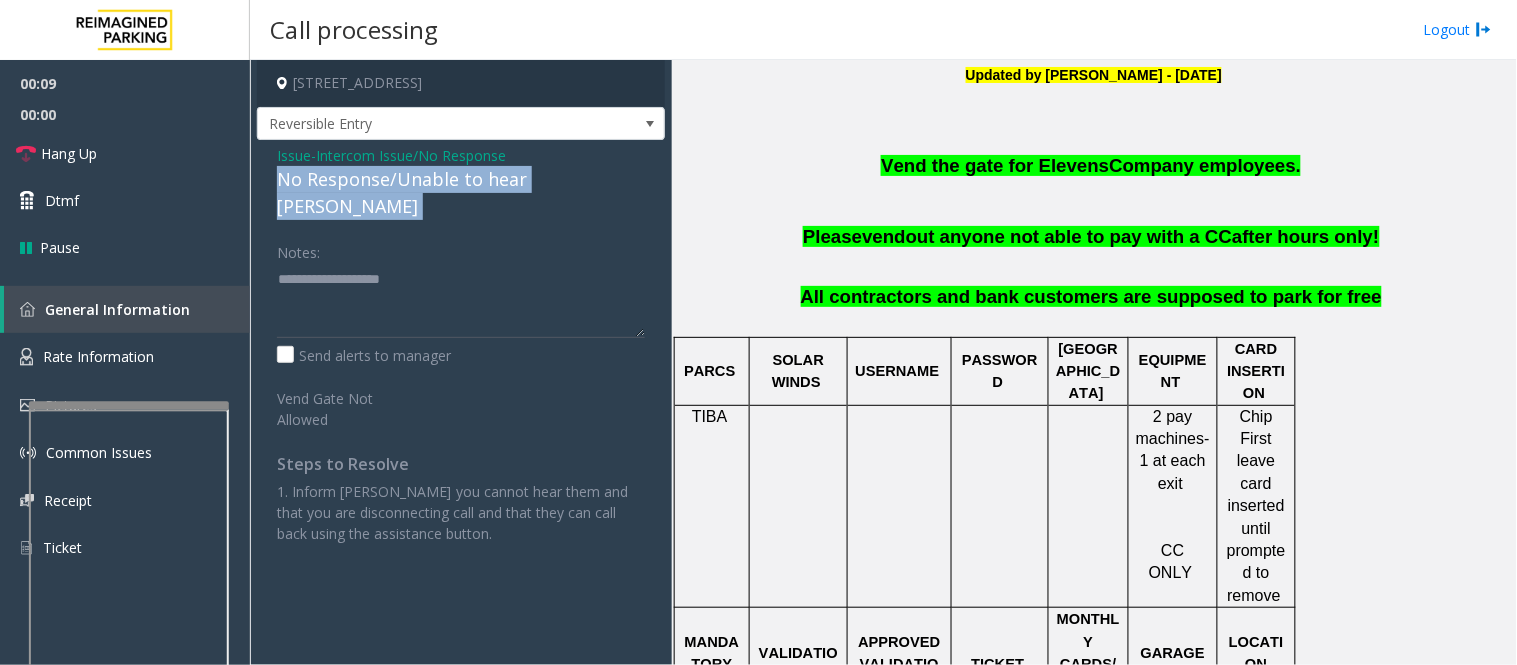 click on "No Response/Unable to hear [PERSON_NAME]" 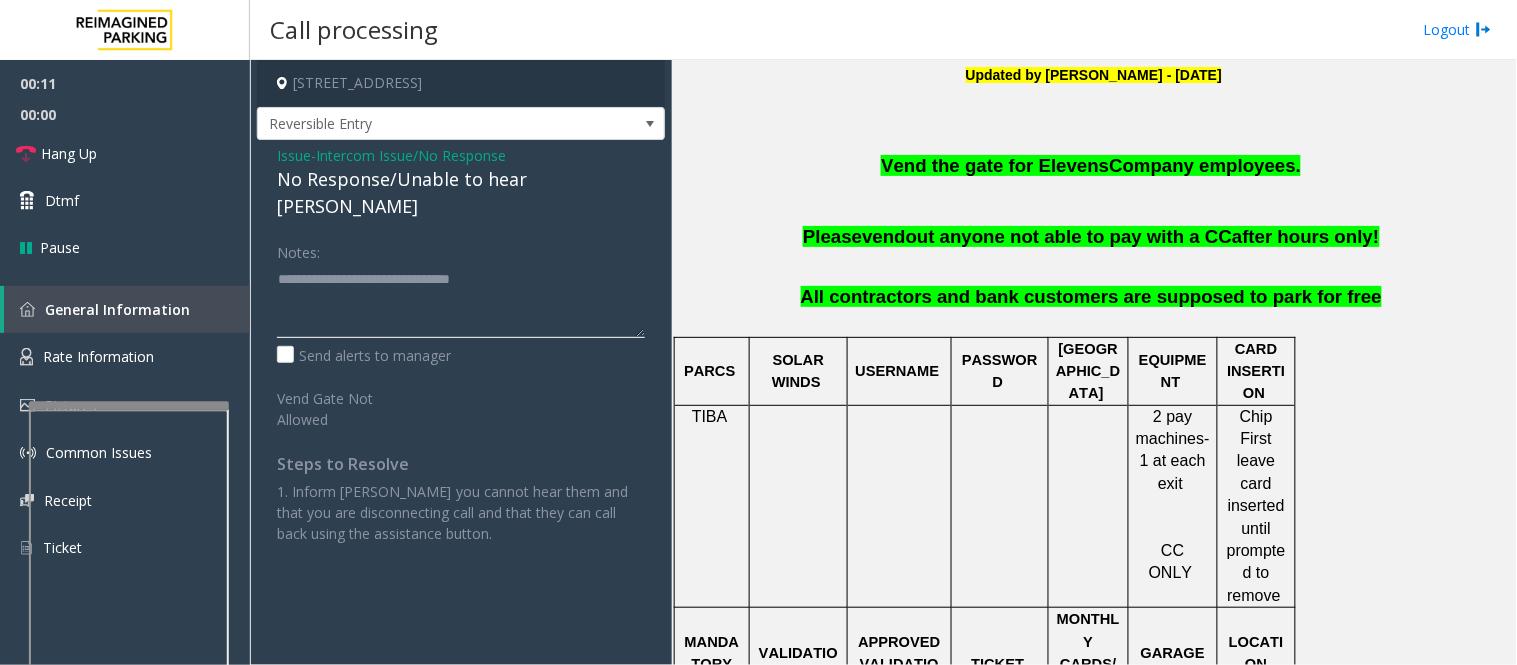 click 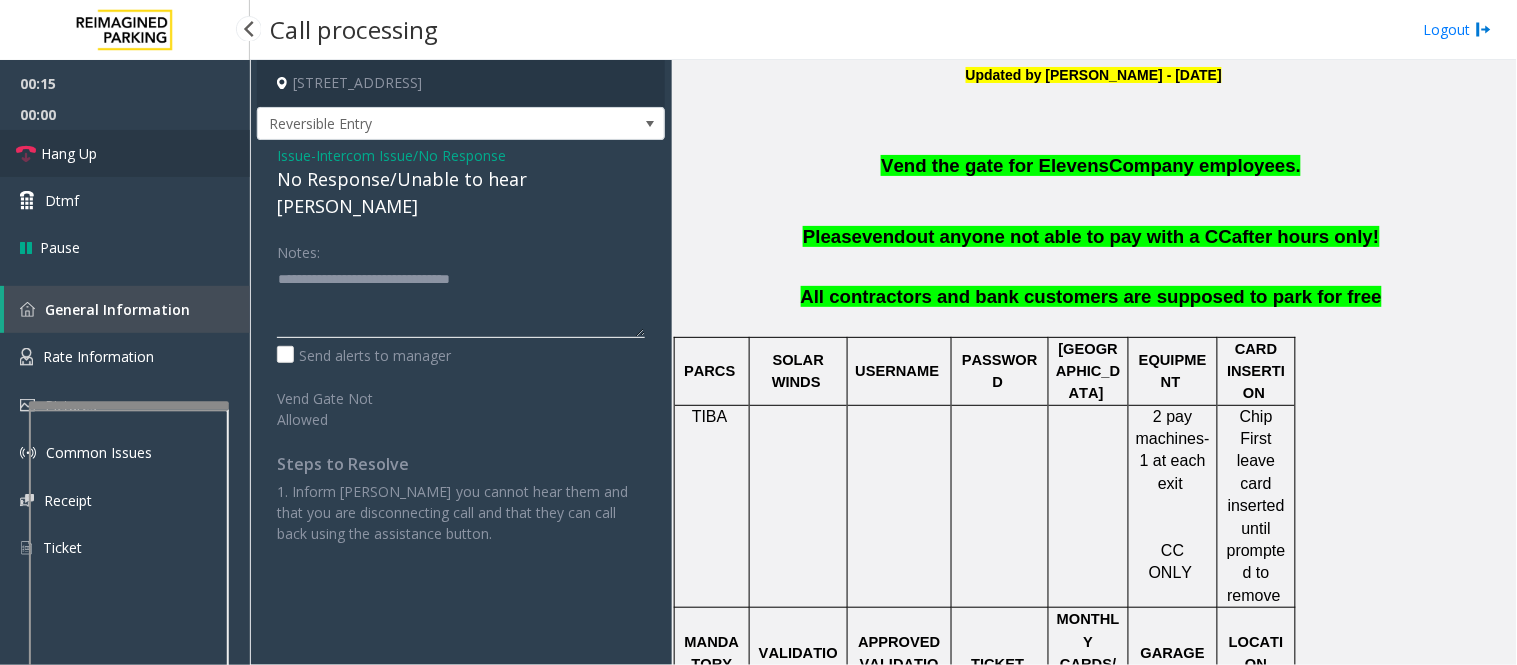 type on "**********" 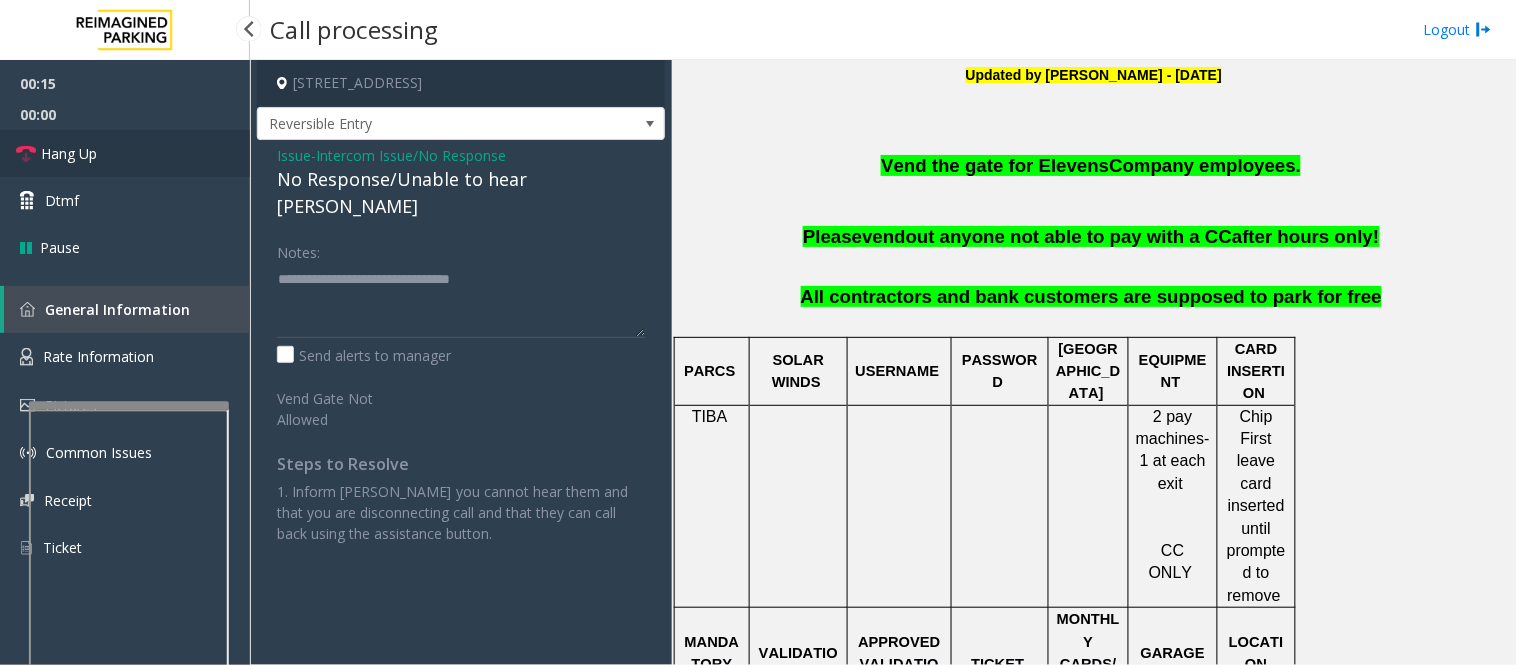click on "Hang Up" at bounding box center [125, 153] 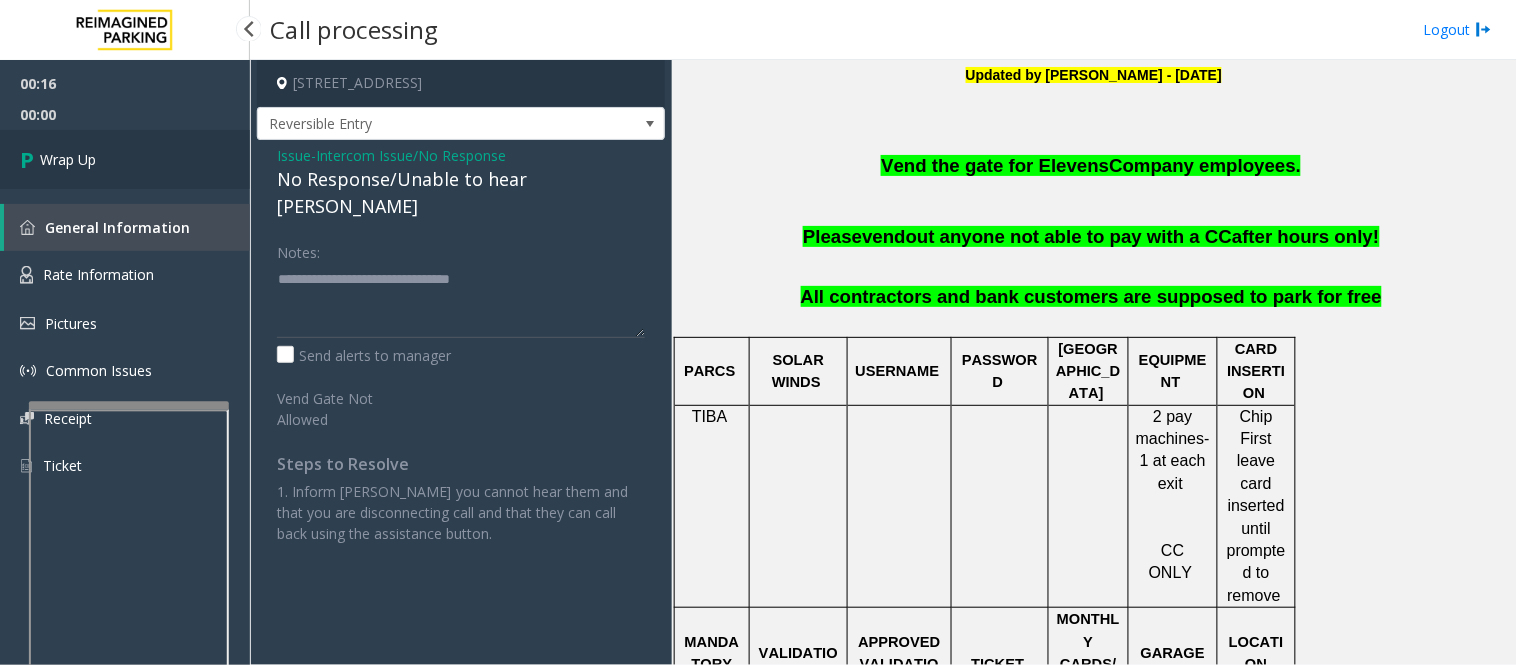 click on "Wrap Up" at bounding box center (68, 159) 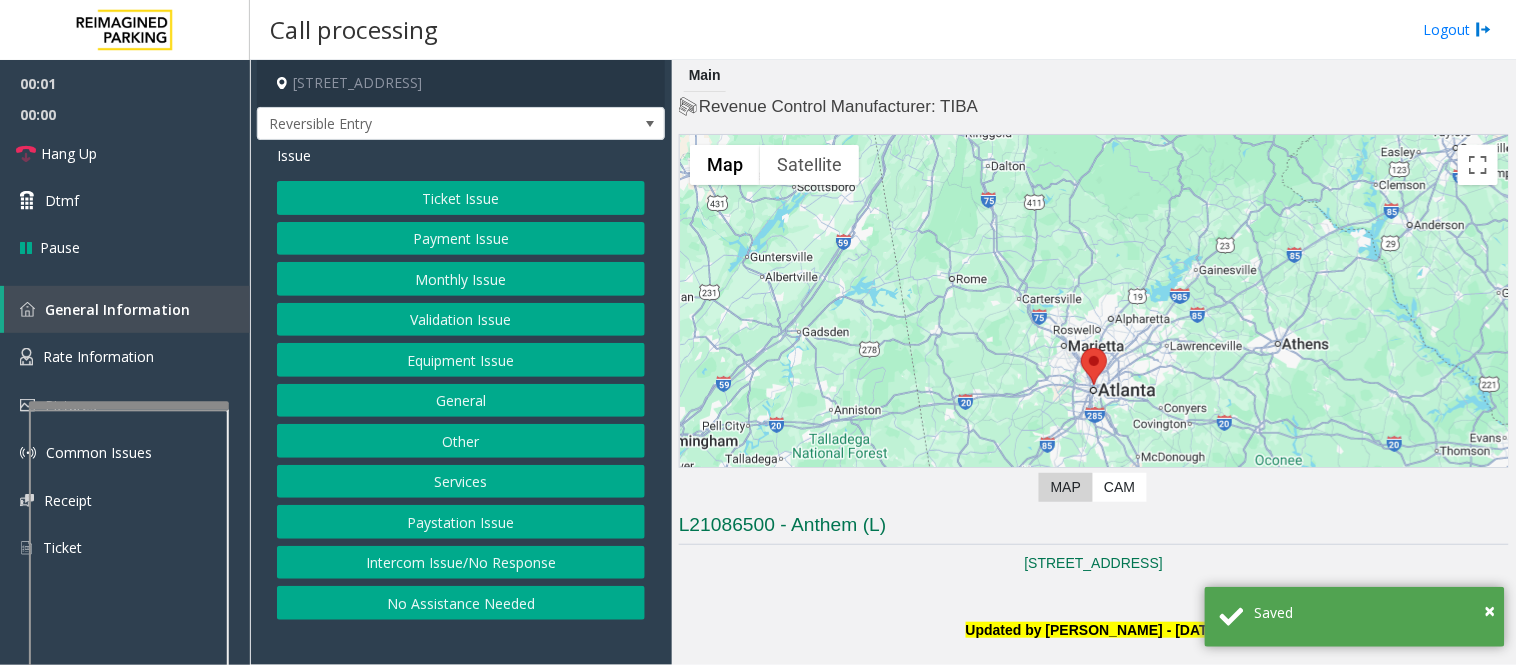 click on "Intercom Issue/No Response" 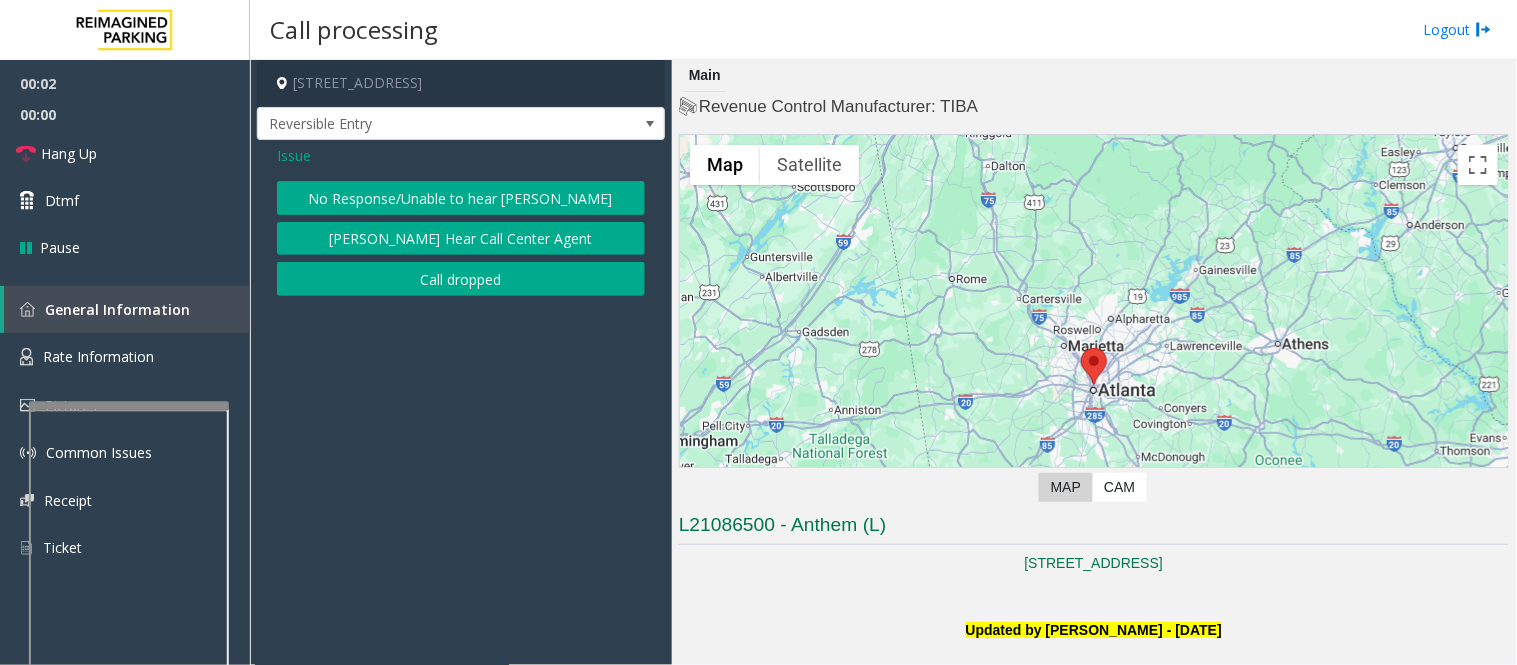 click on "No Response/Unable to hear [PERSON_NAME]" 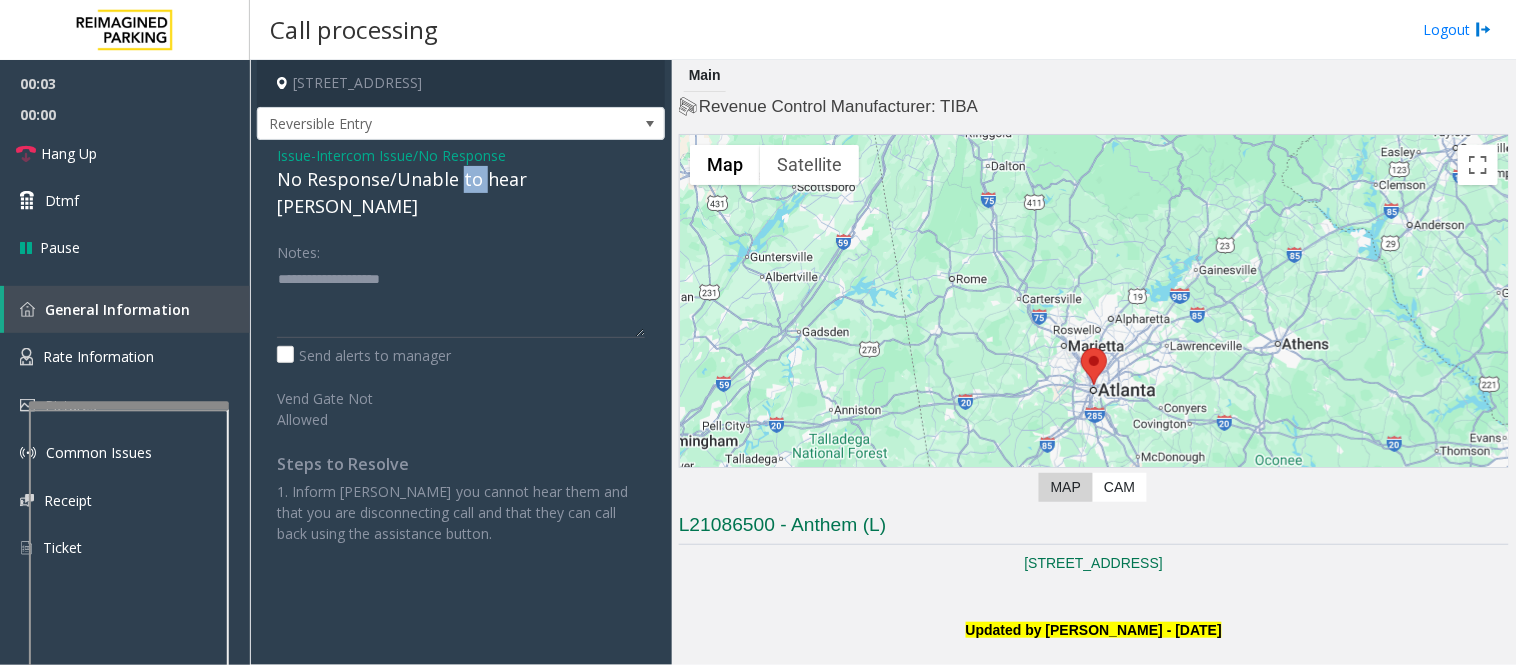 click on "No Response/Unable to hear [PERSON_NAME]" 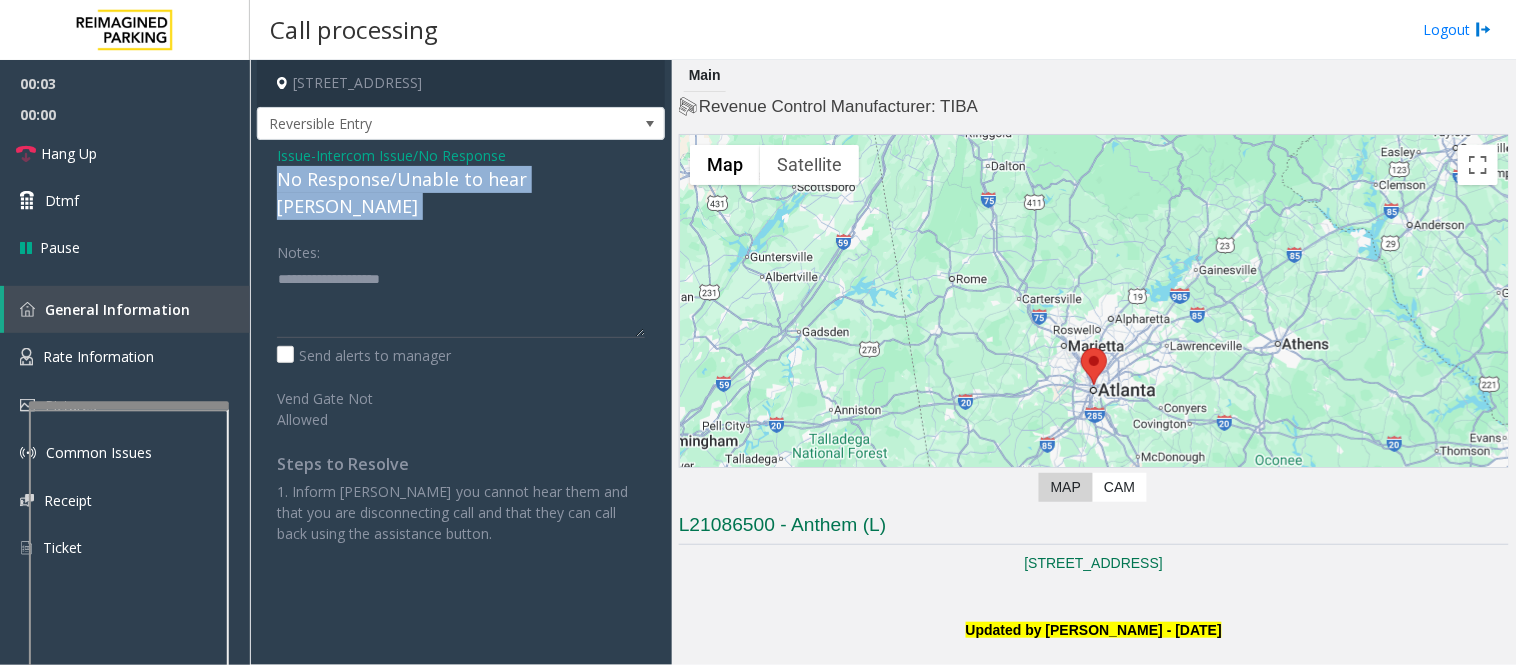 click on "No Response/Unable to hear [PERSON_NAME]" 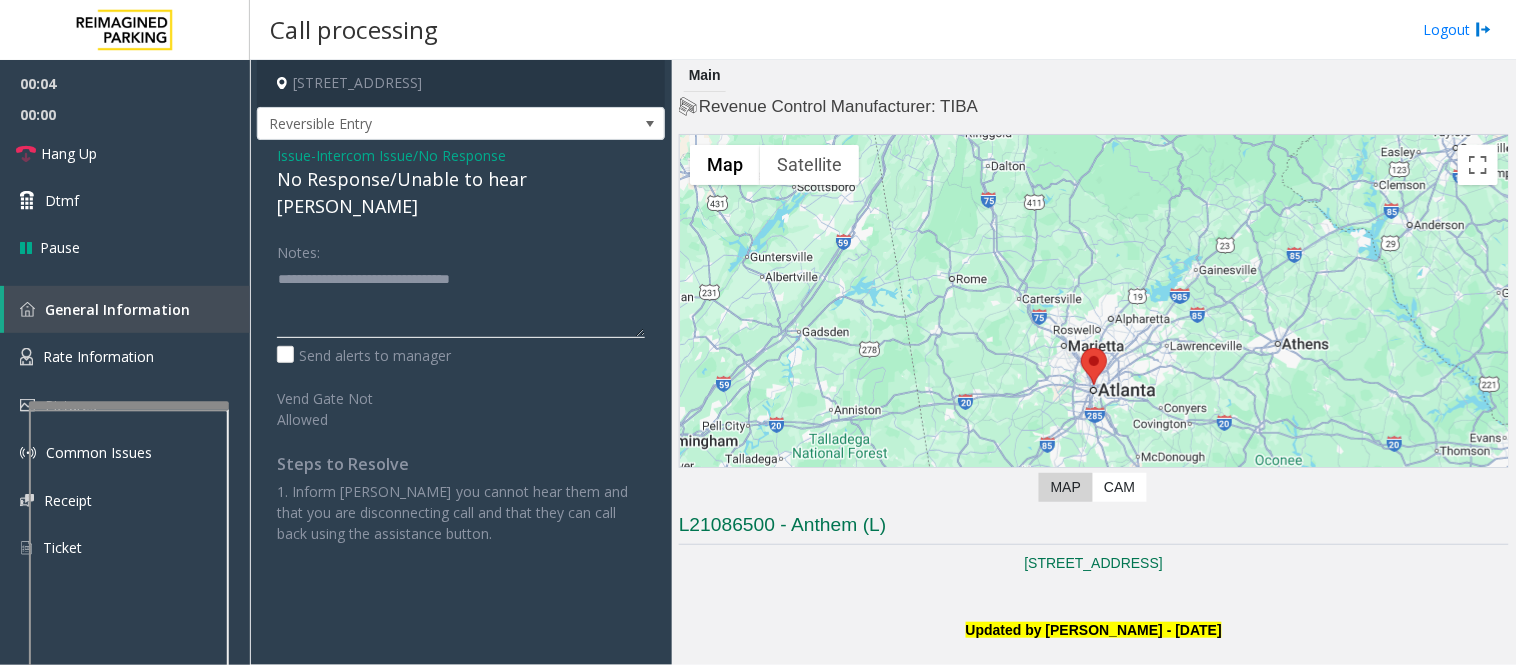 click 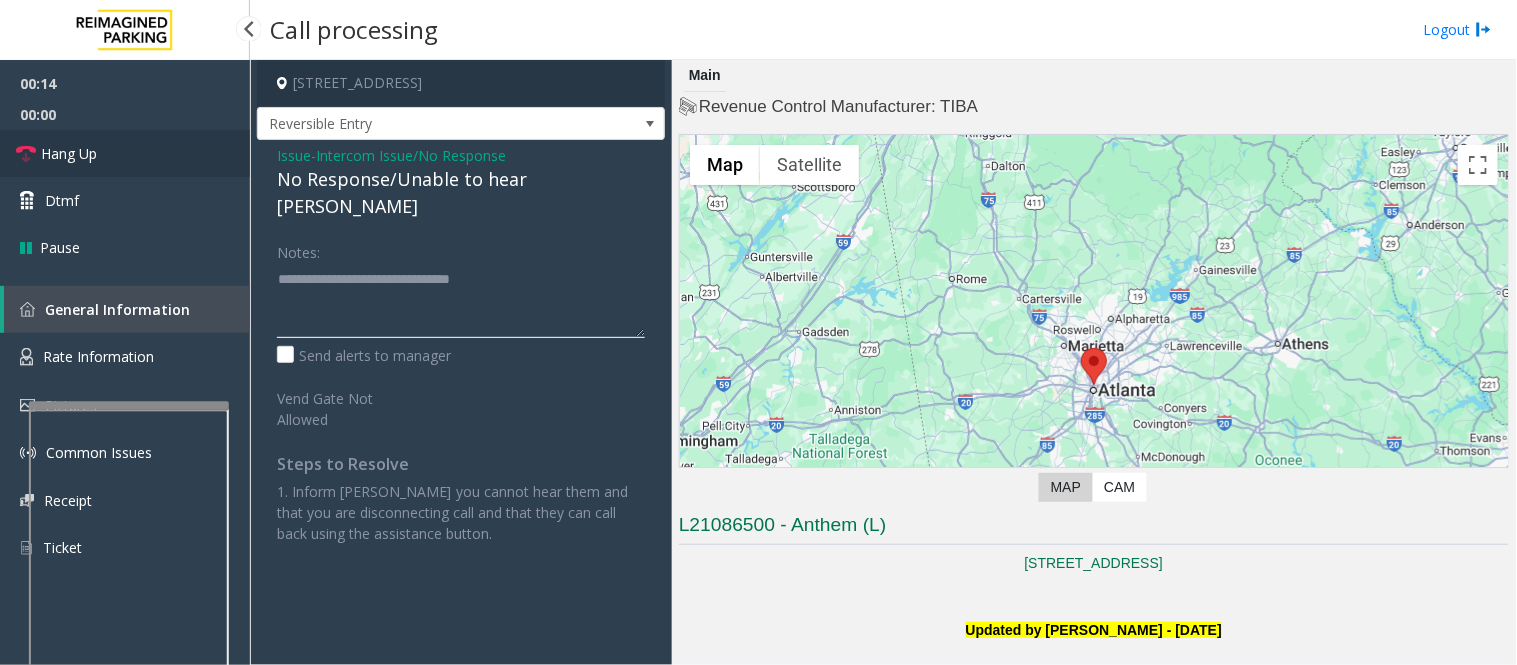 type on "**********" 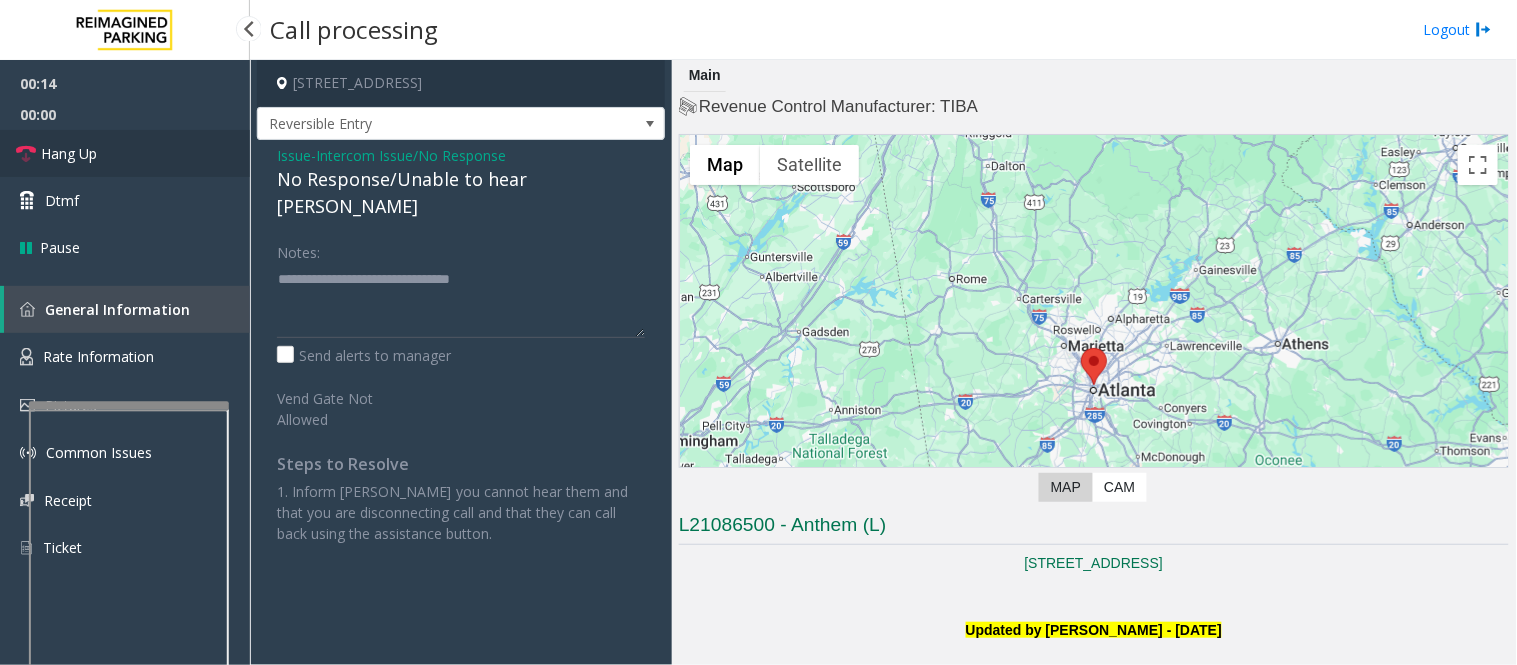 click on "Hang Up" at bounding box center (69, 153) 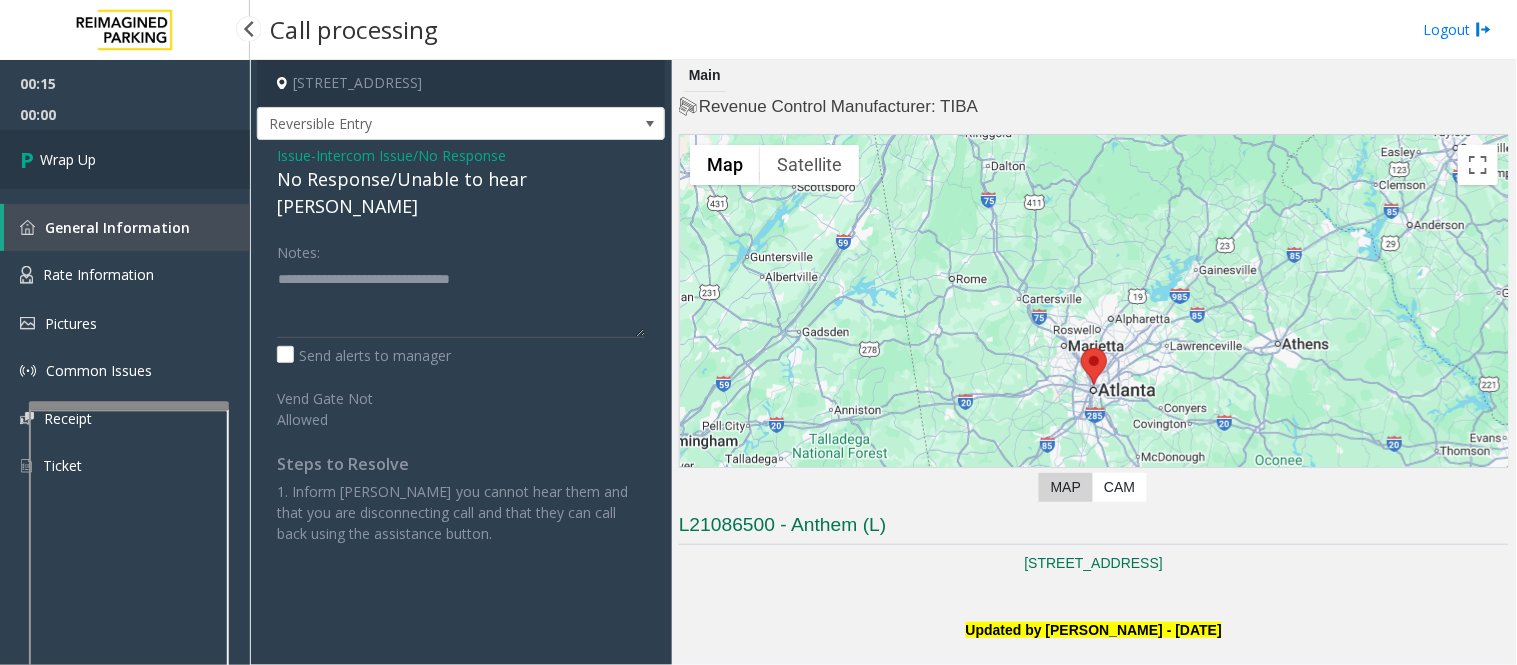 click on "Wrap Up" at bounding box center [68, 159] 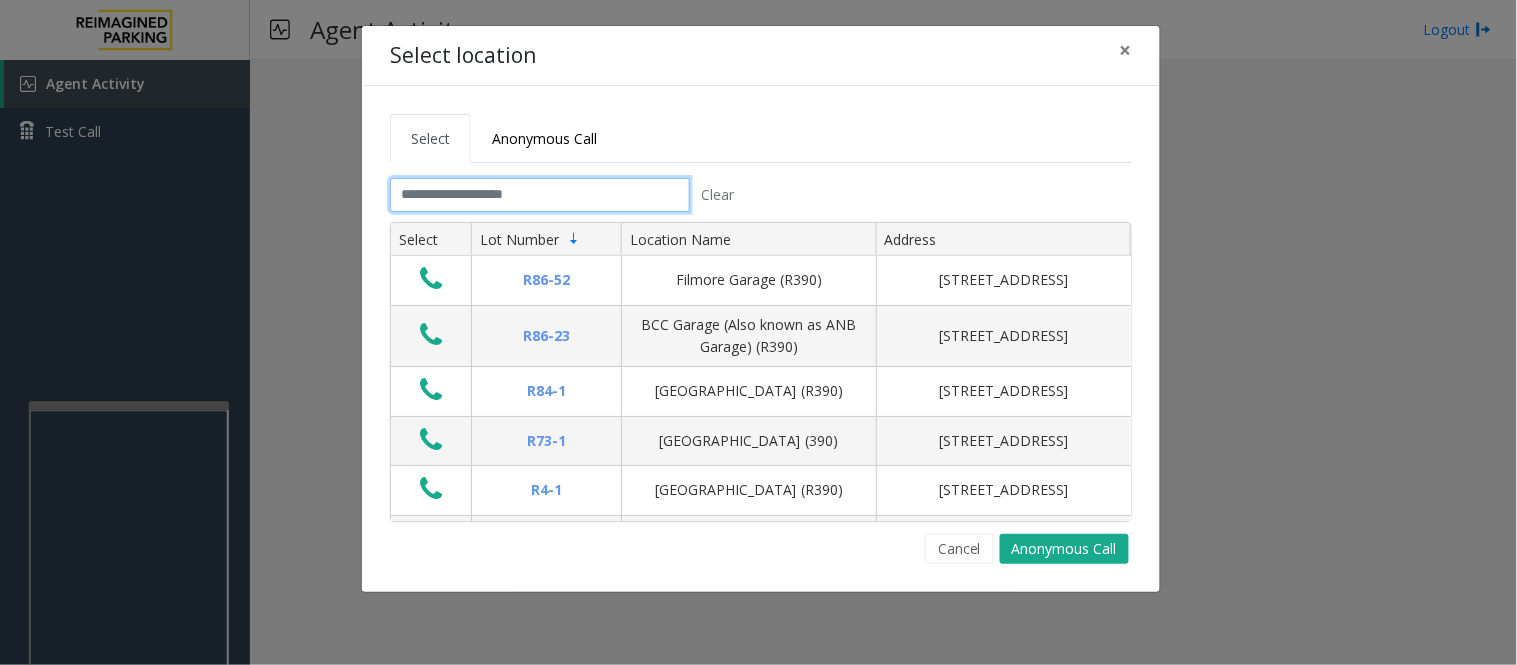 click 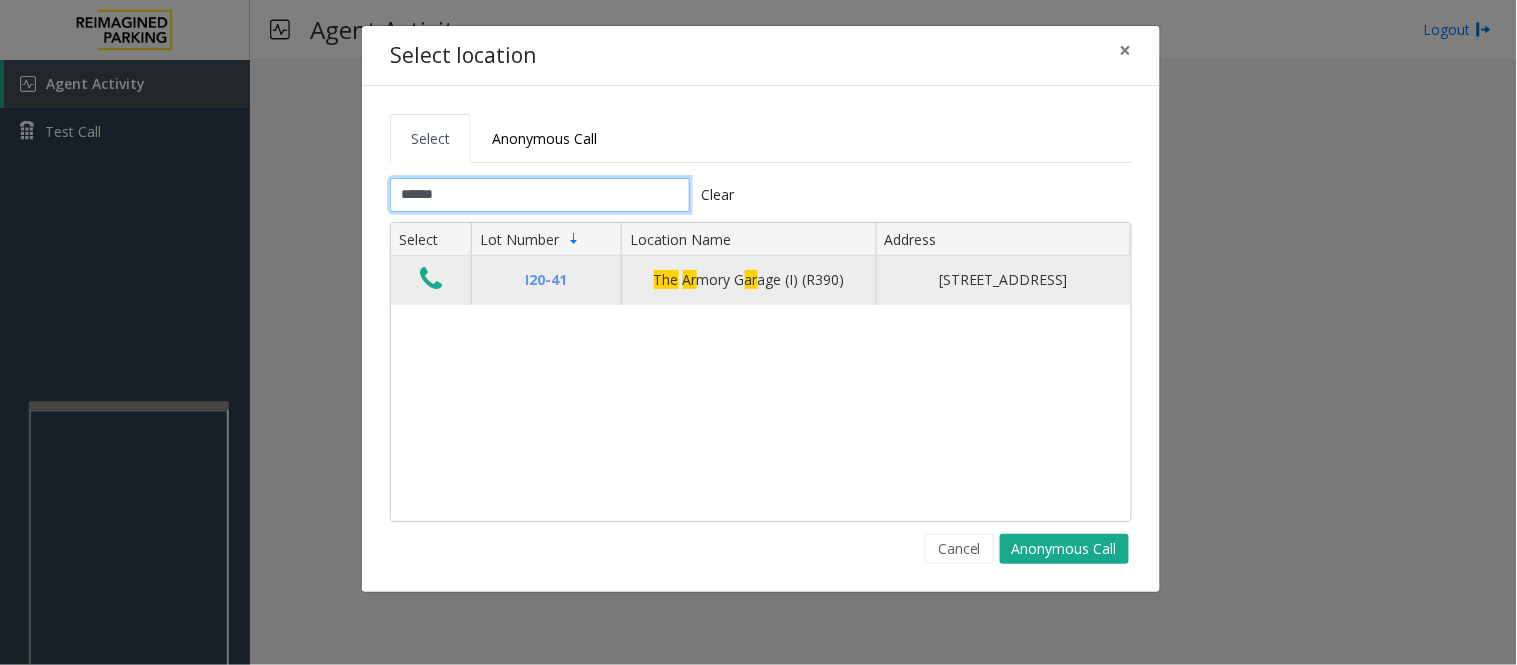 type on "******" 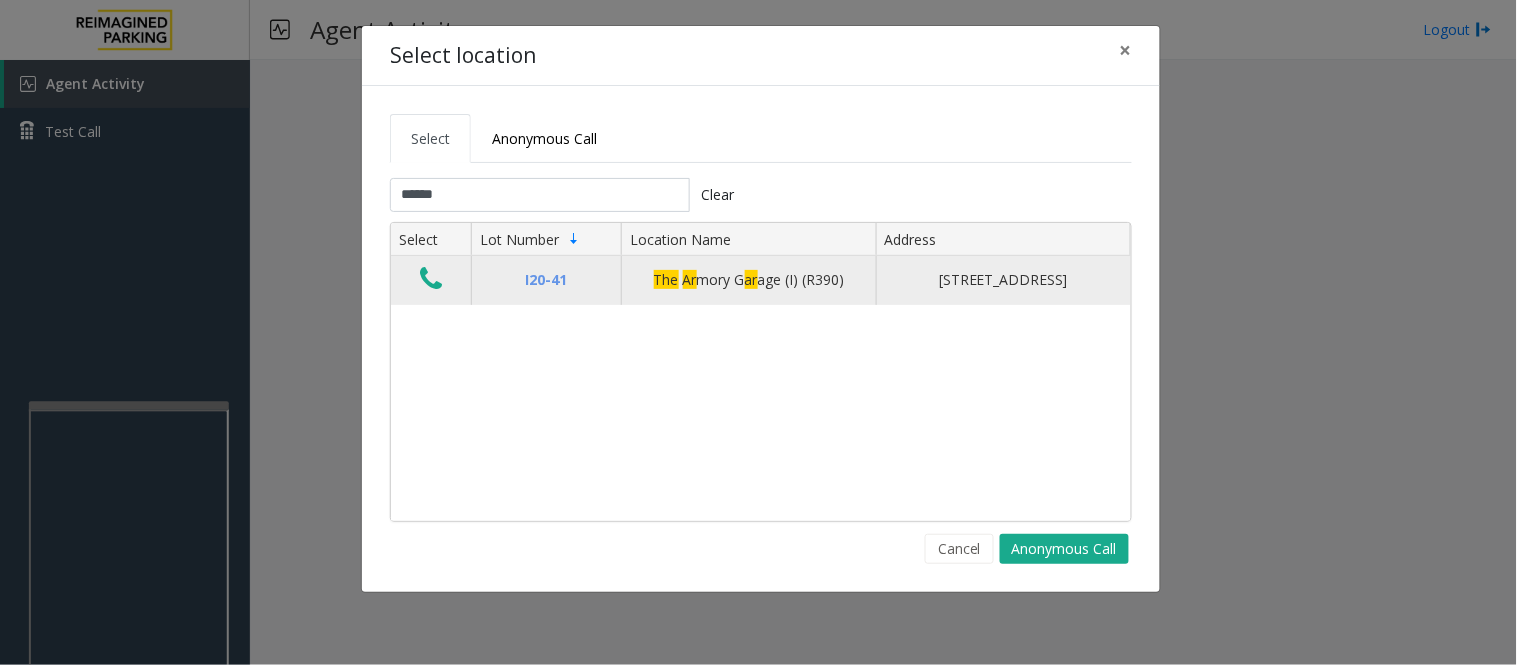 click 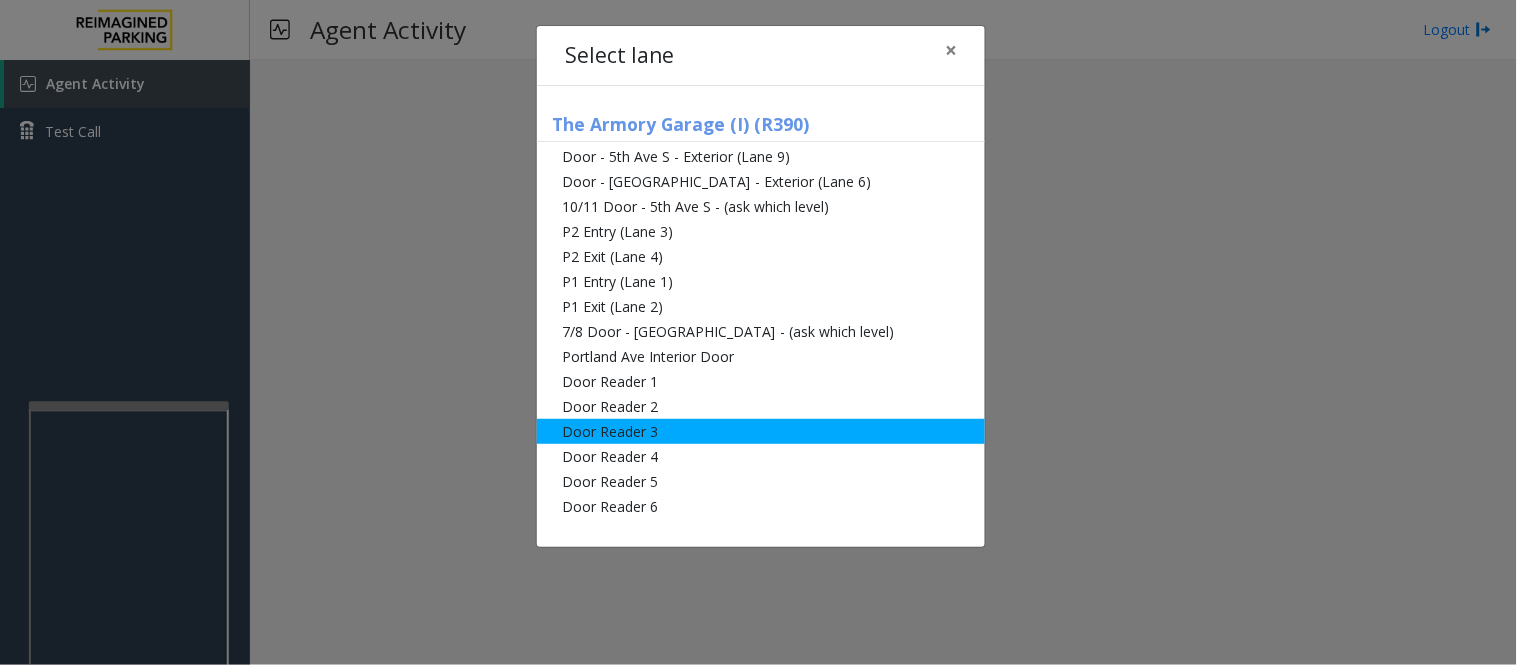 click on "Door Reader 3" 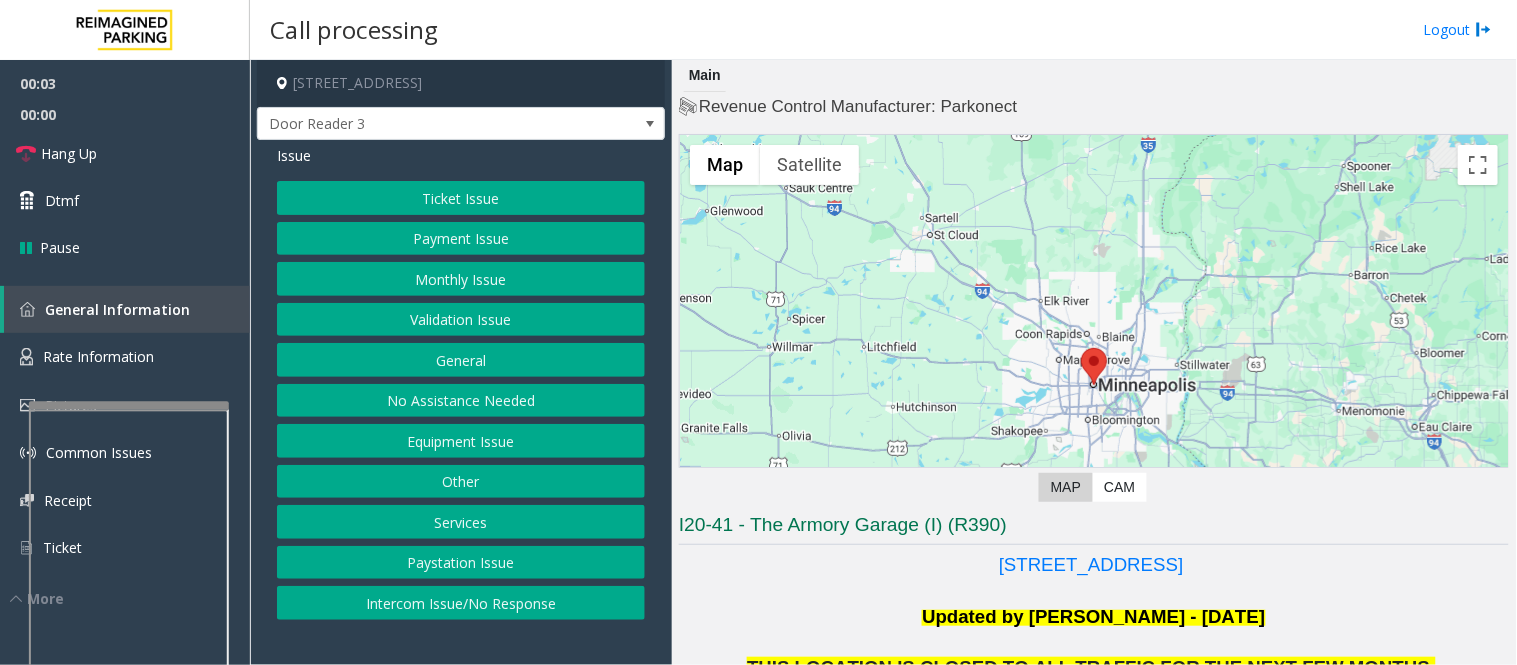 click on "Equipment Issue" 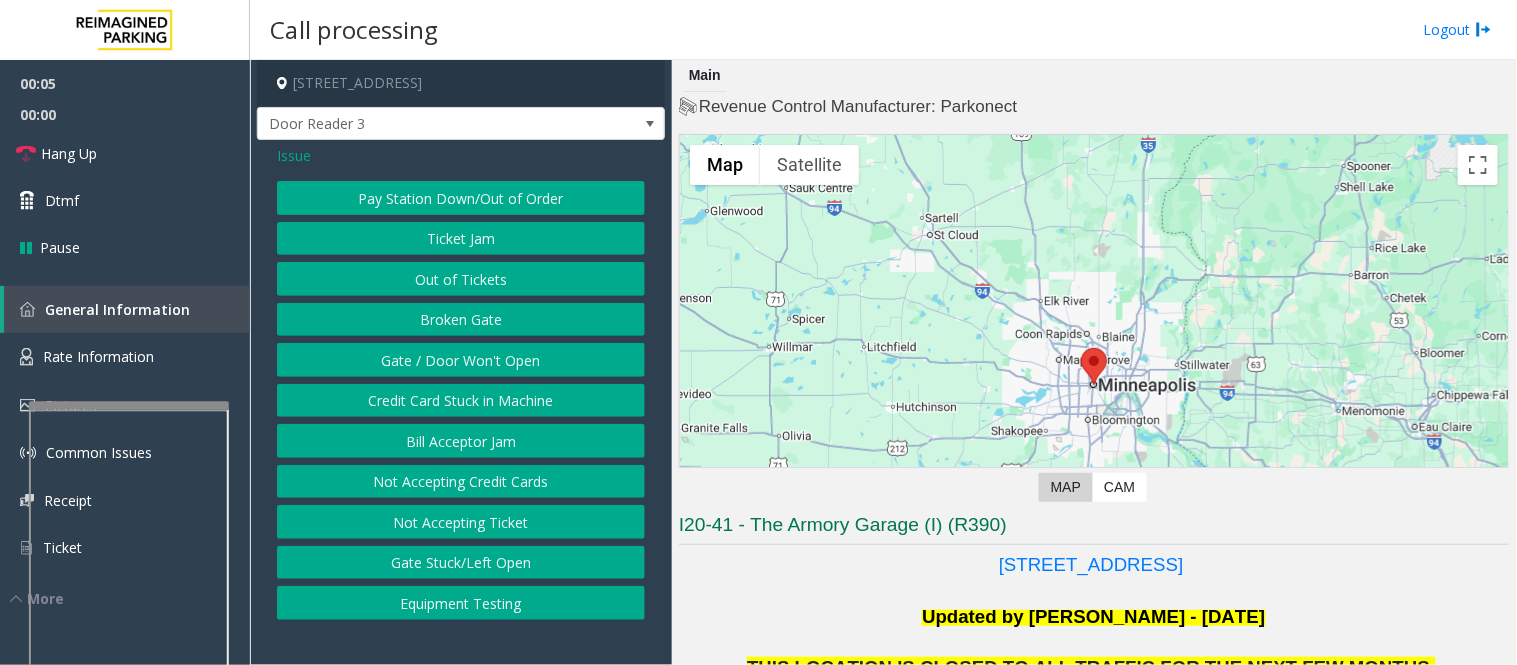 click on "Gate / Door Won't Open" 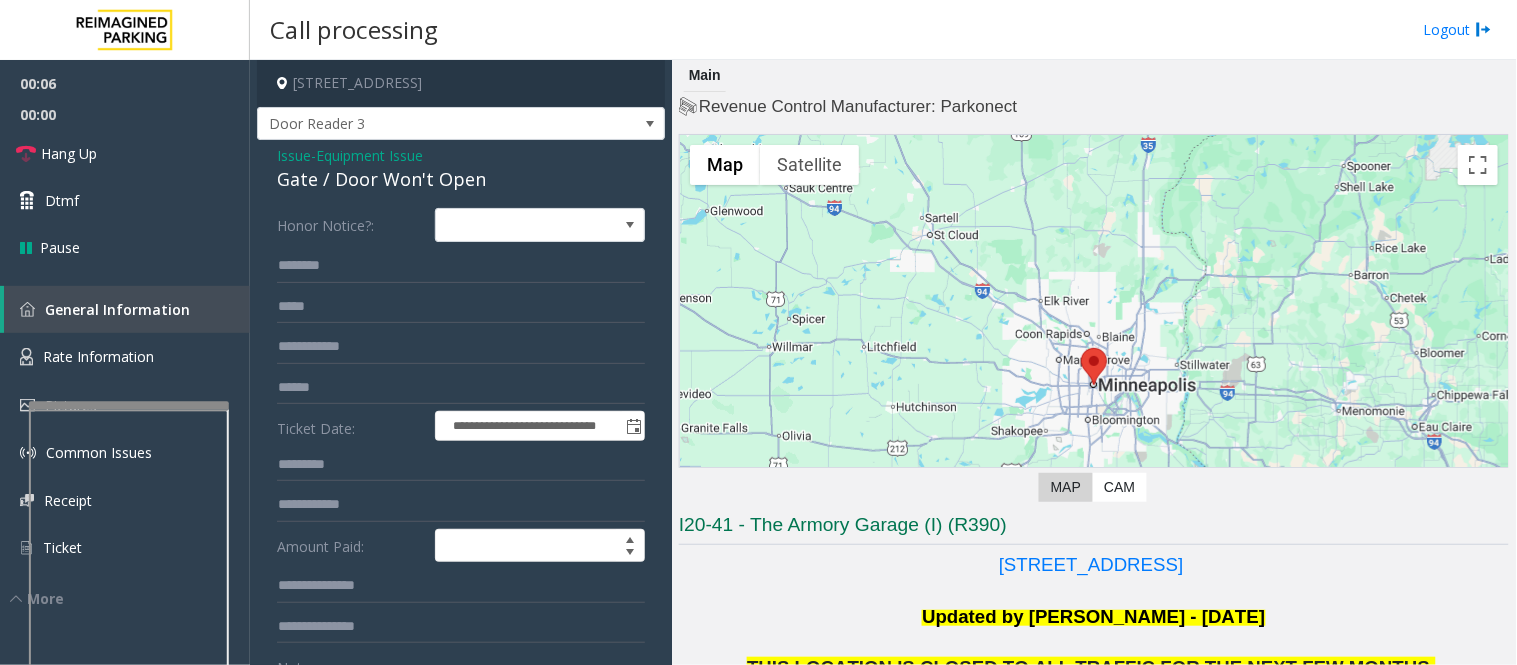 click on "Gate / Door Won't Open" 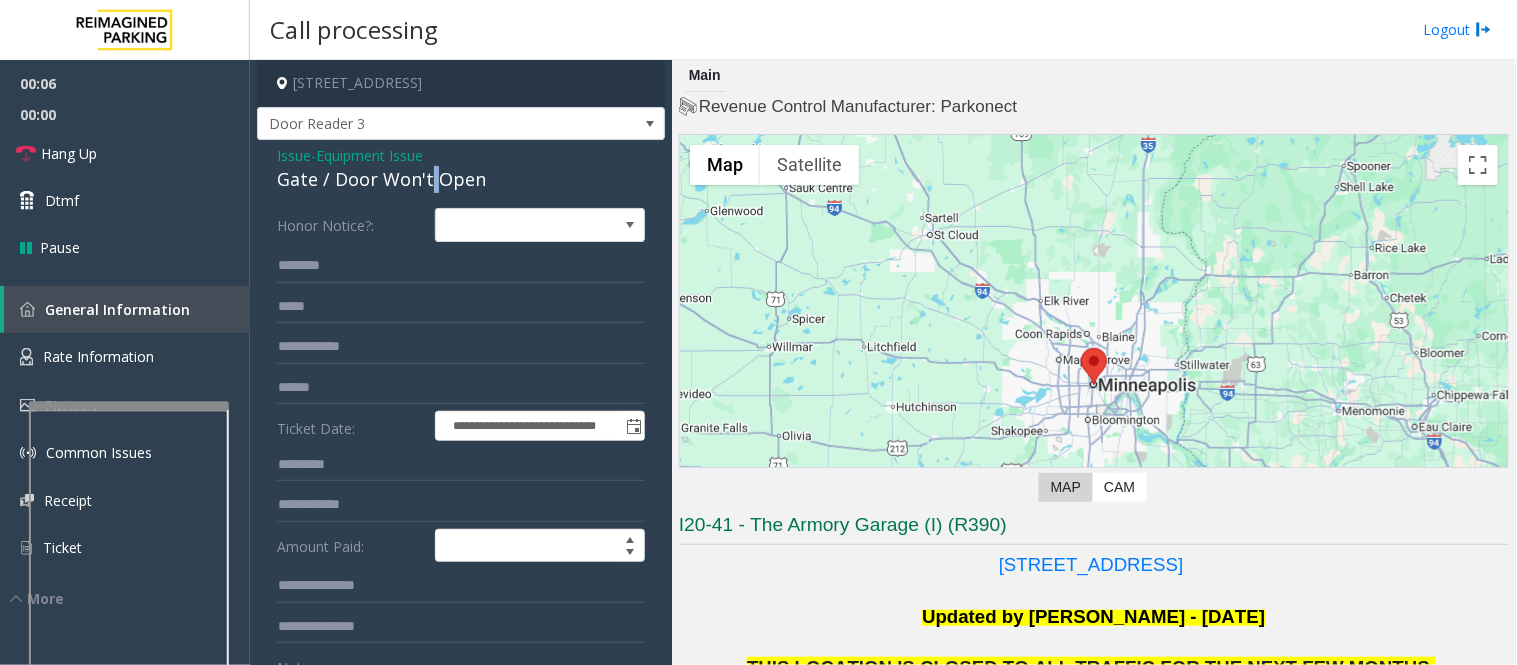 click on "Gate / Door Won't Open" 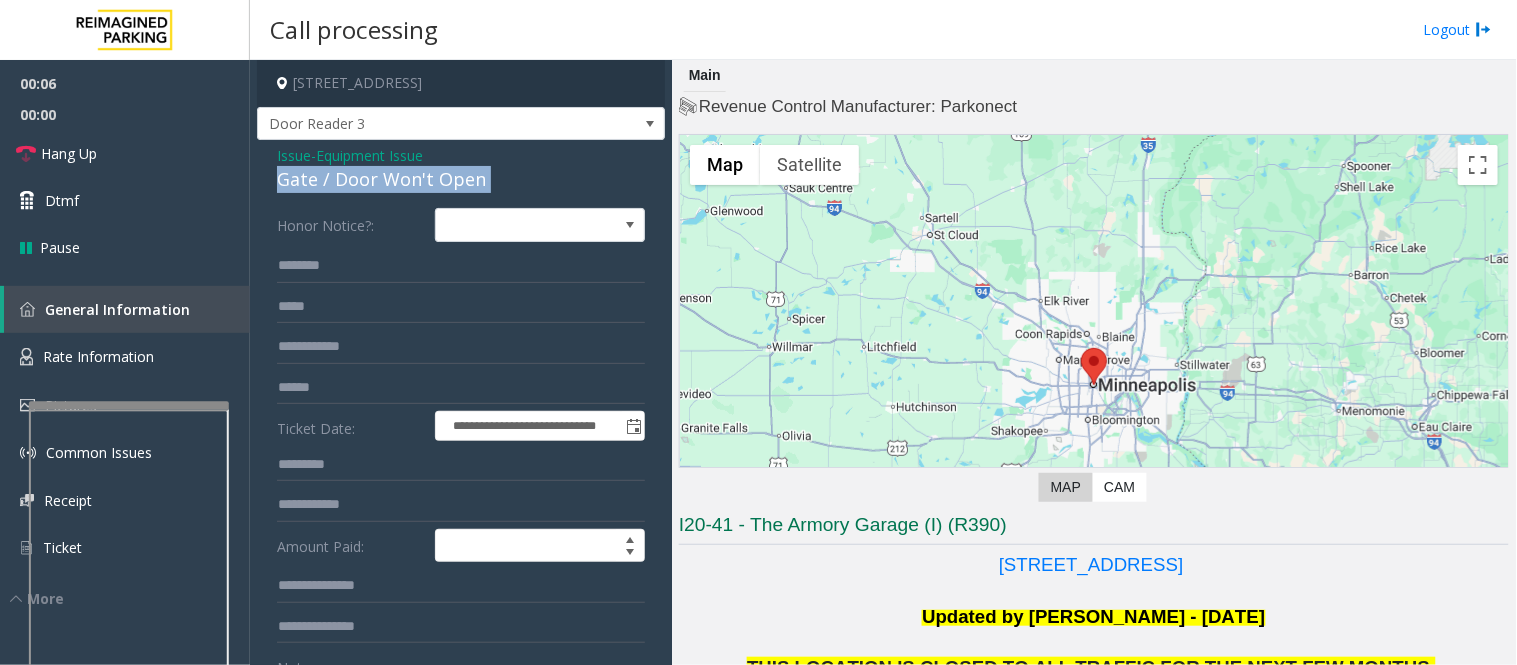 click on "Gate / Door Won't Open" 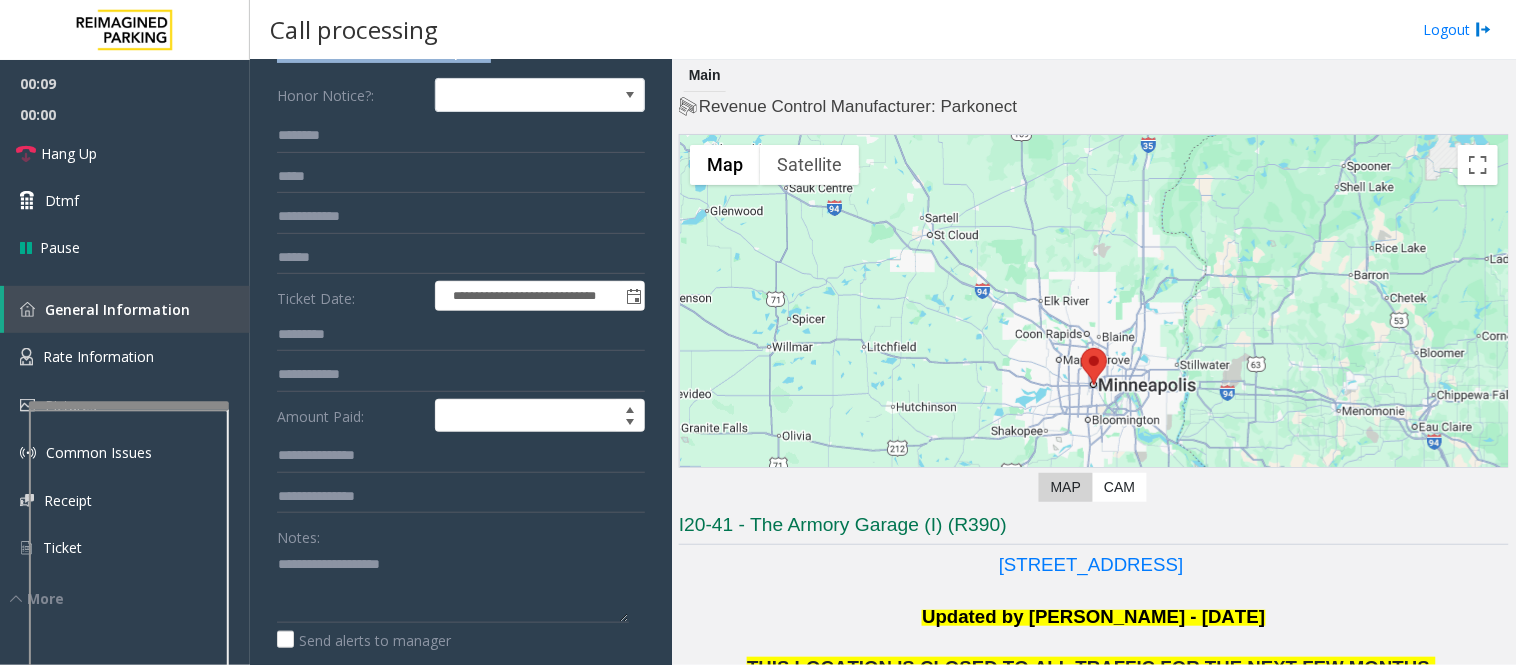 scroll, scrollTop: 333, scrollLeft: 0, axis: vertical 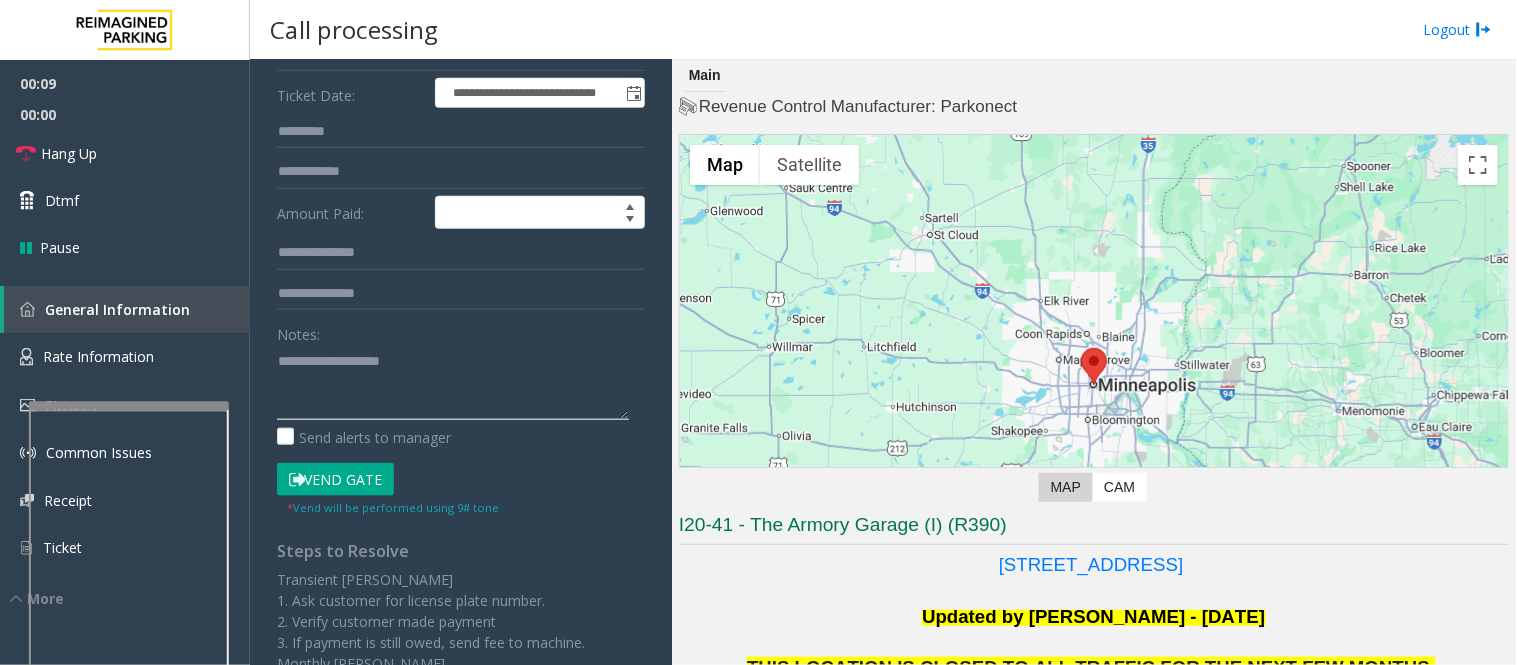 click 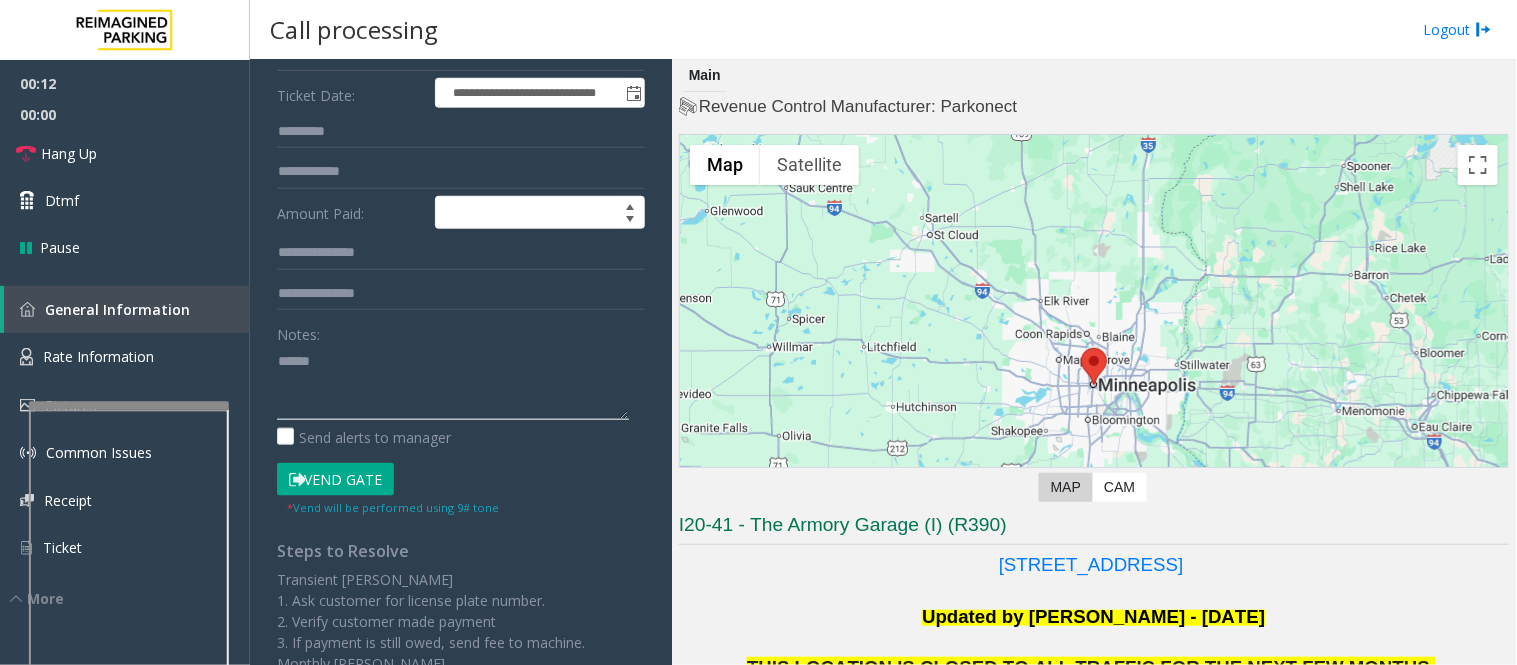 paste on "**********" 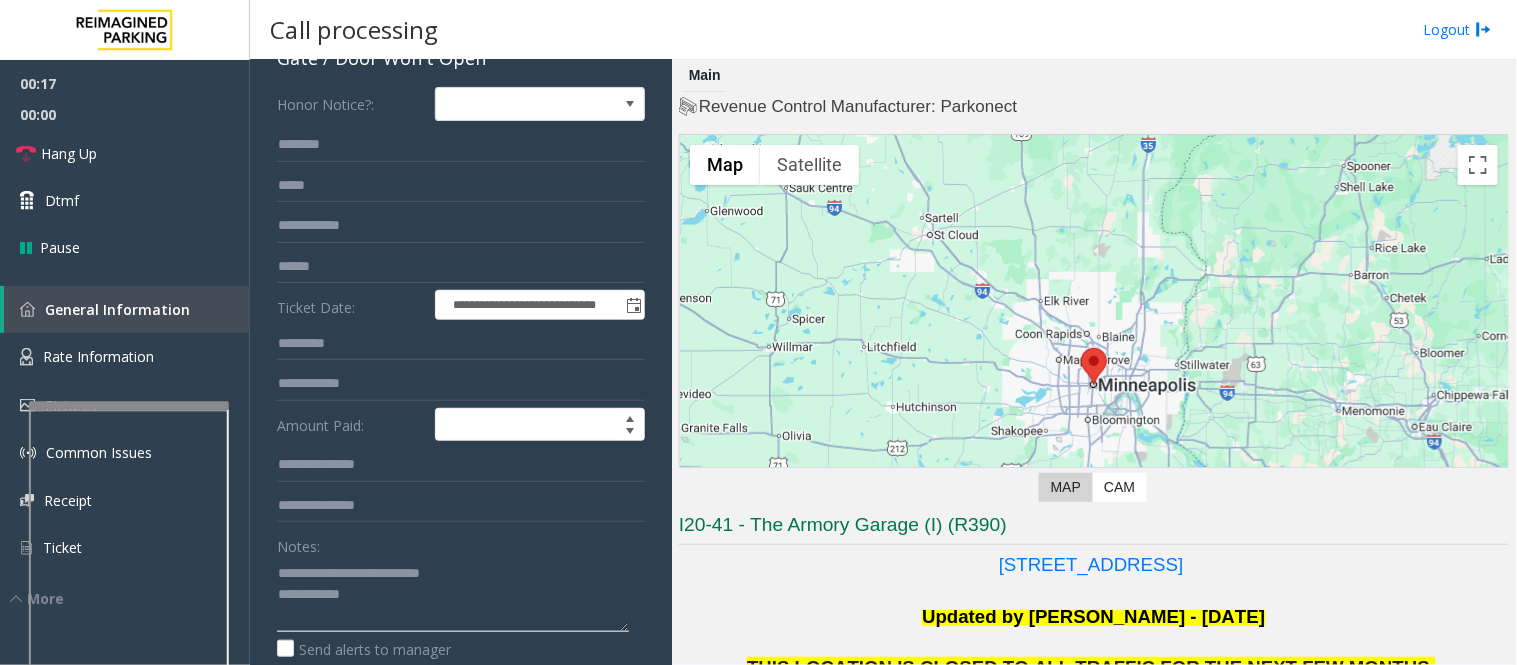 scroll, scrollTop: 0, scrollLeft: 0, axis: both 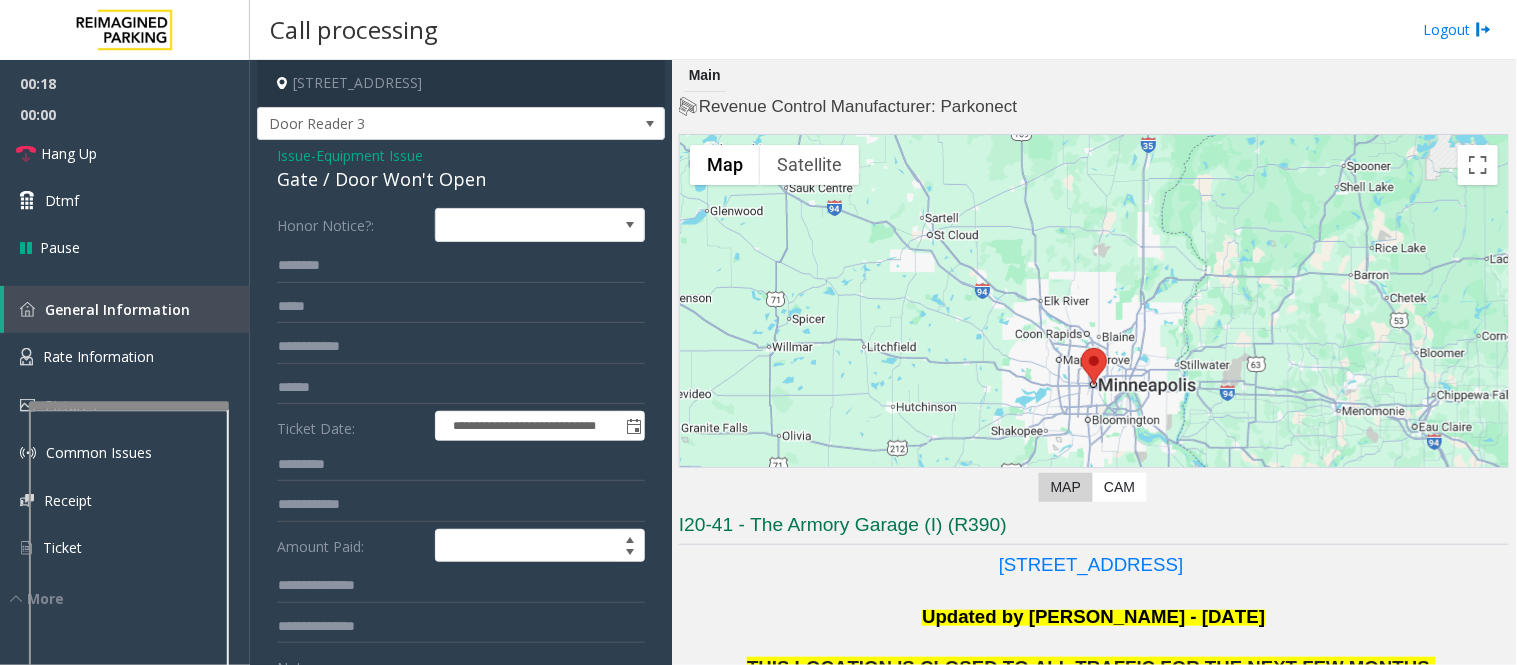 type on "**********" 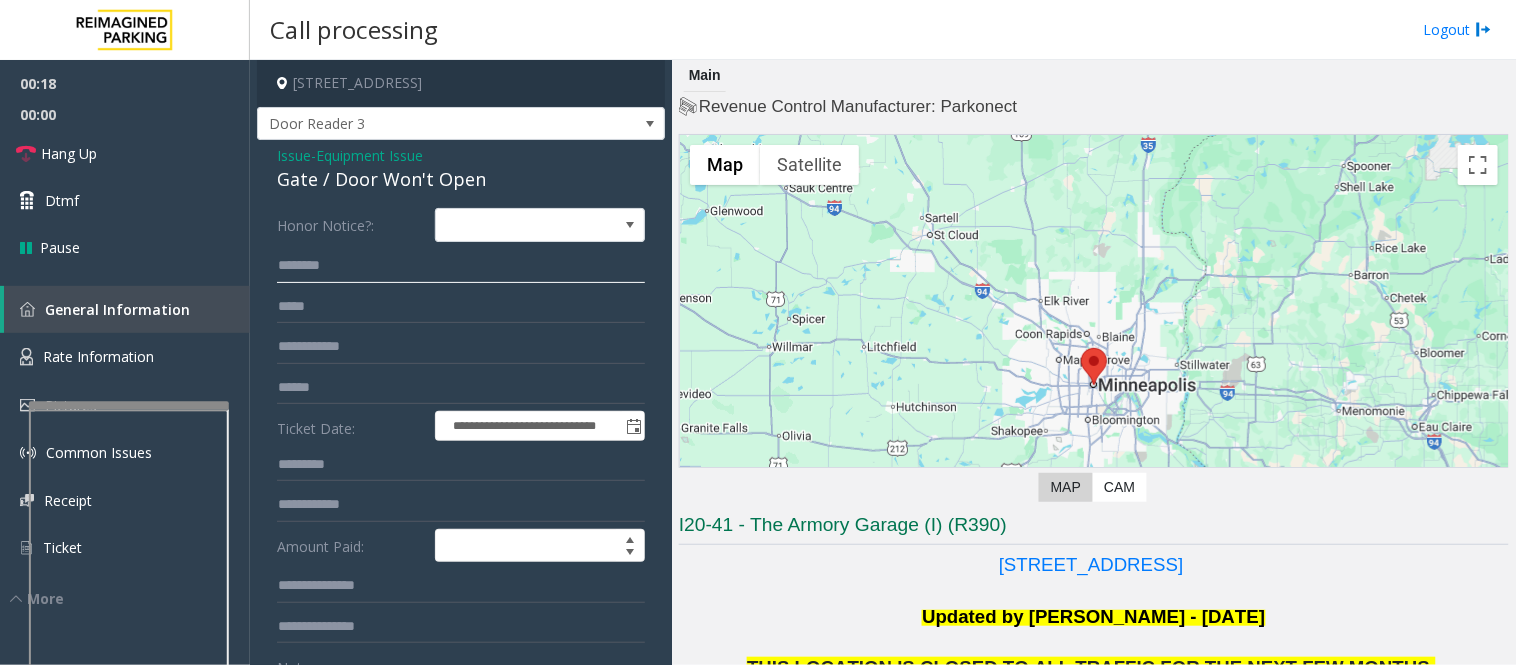 click 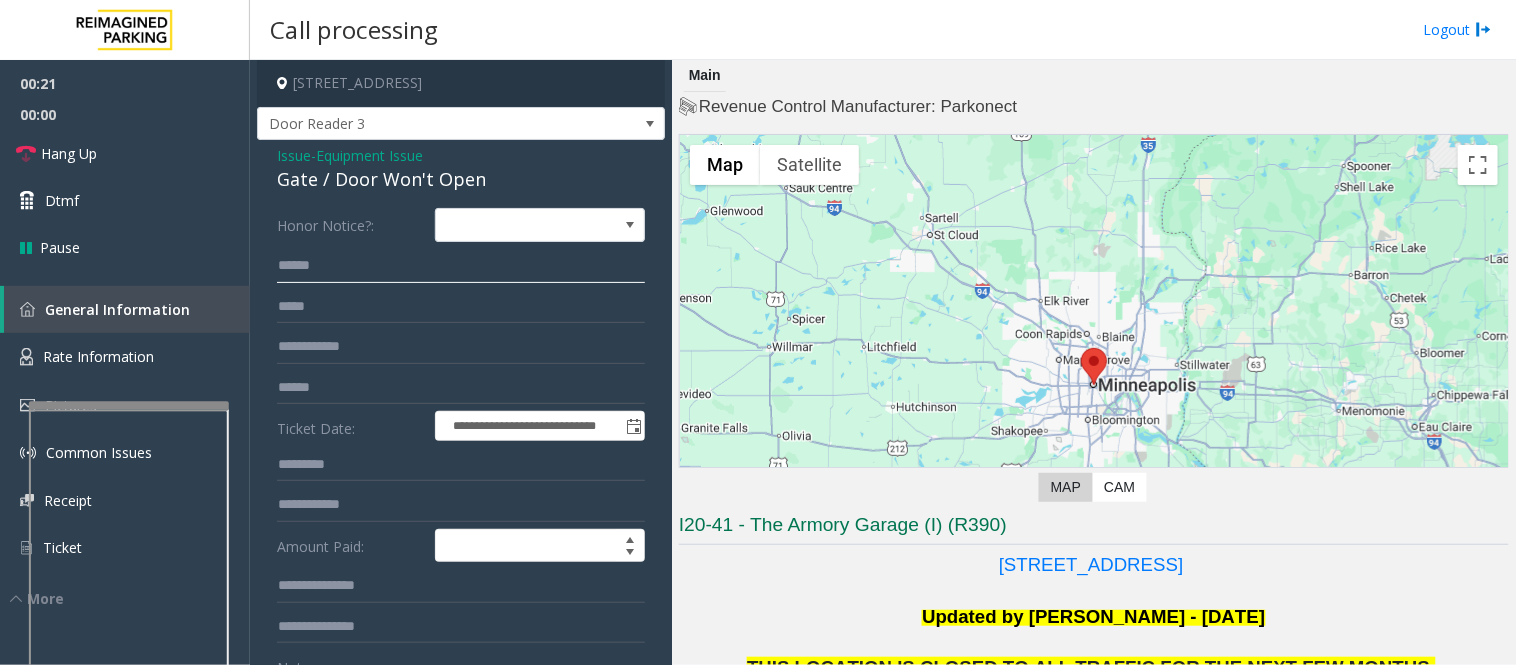 scroll, scrollTop: 333, scrollLeft: 0, axis: vertical 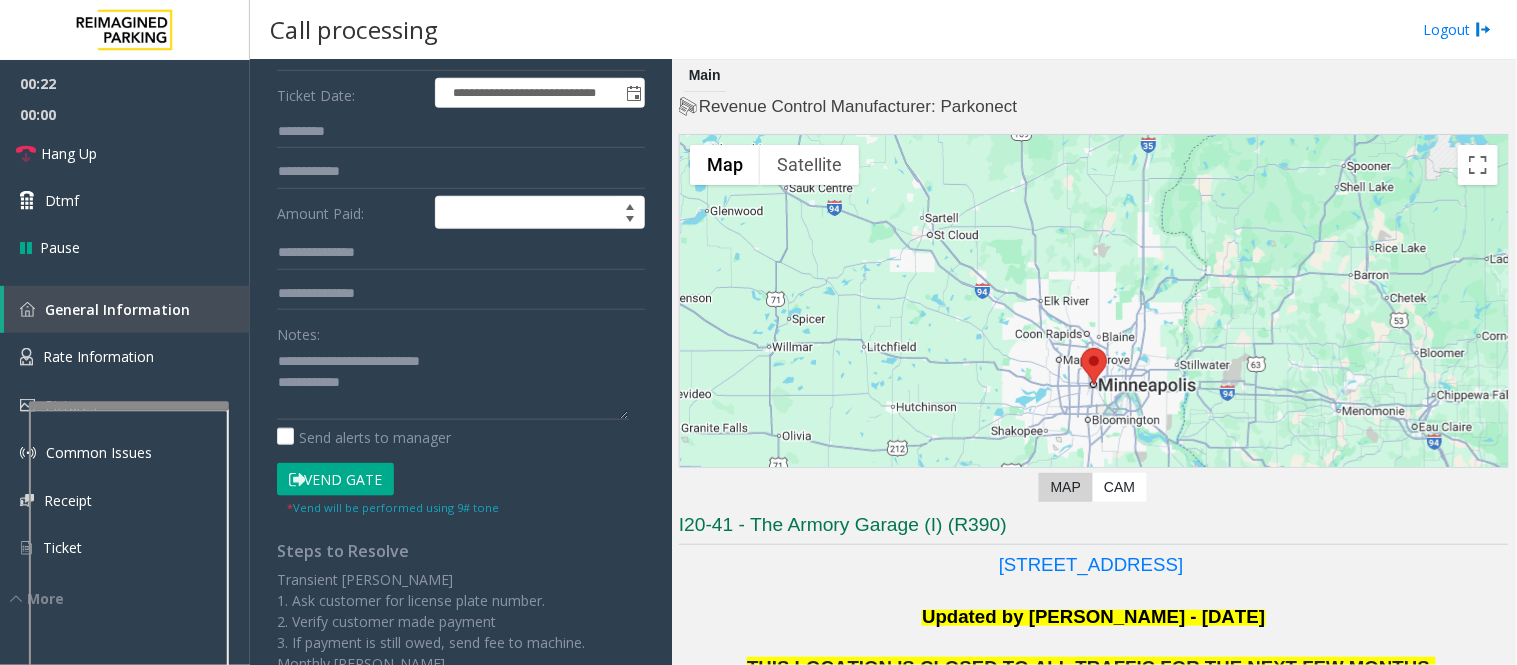 type on "*****" 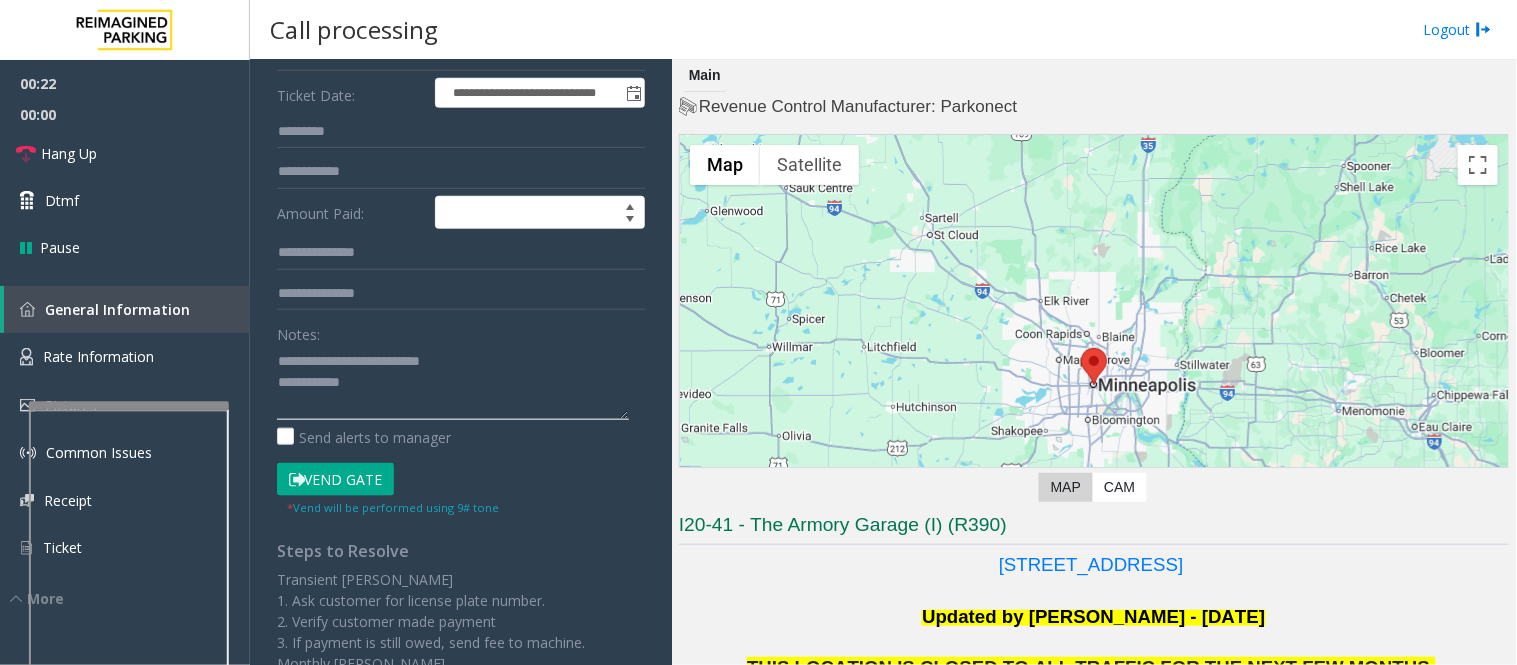 click 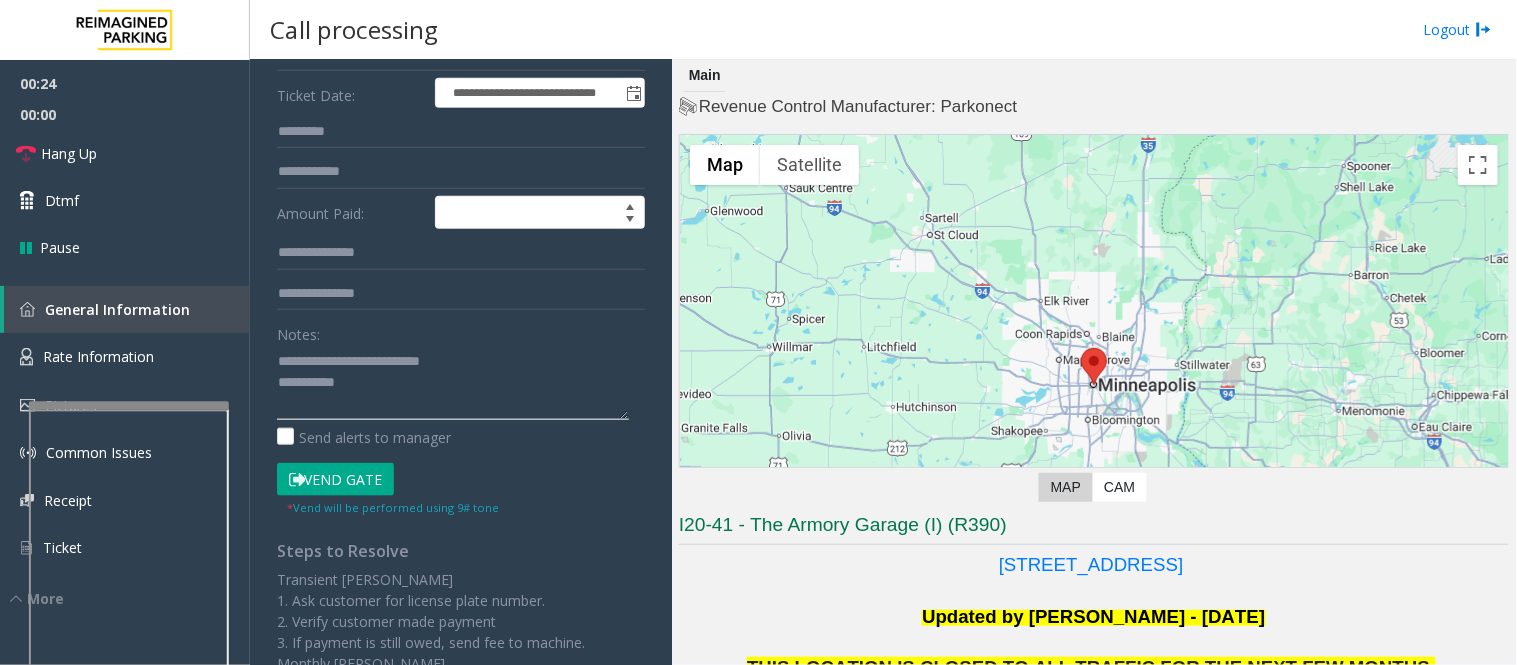 scroll, scrollTop: 0, scrollLeft: 0, axis: both 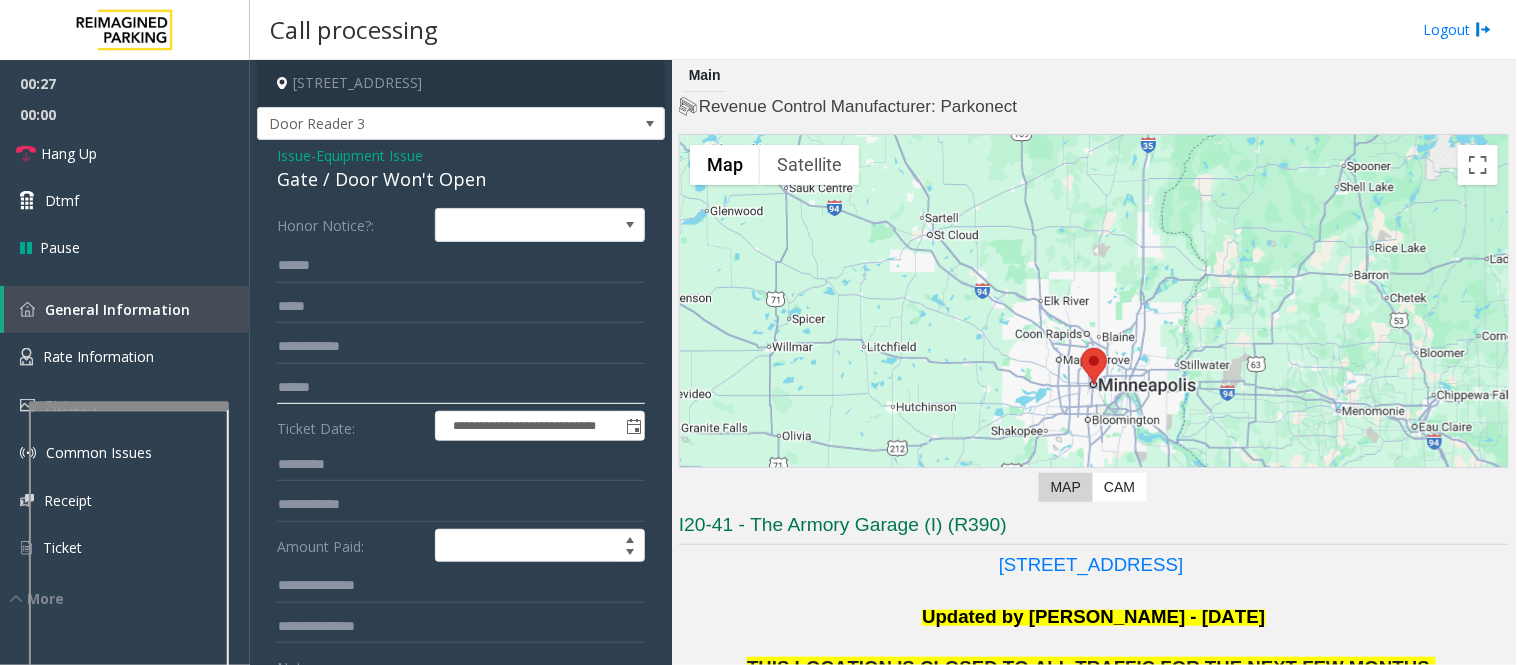 click 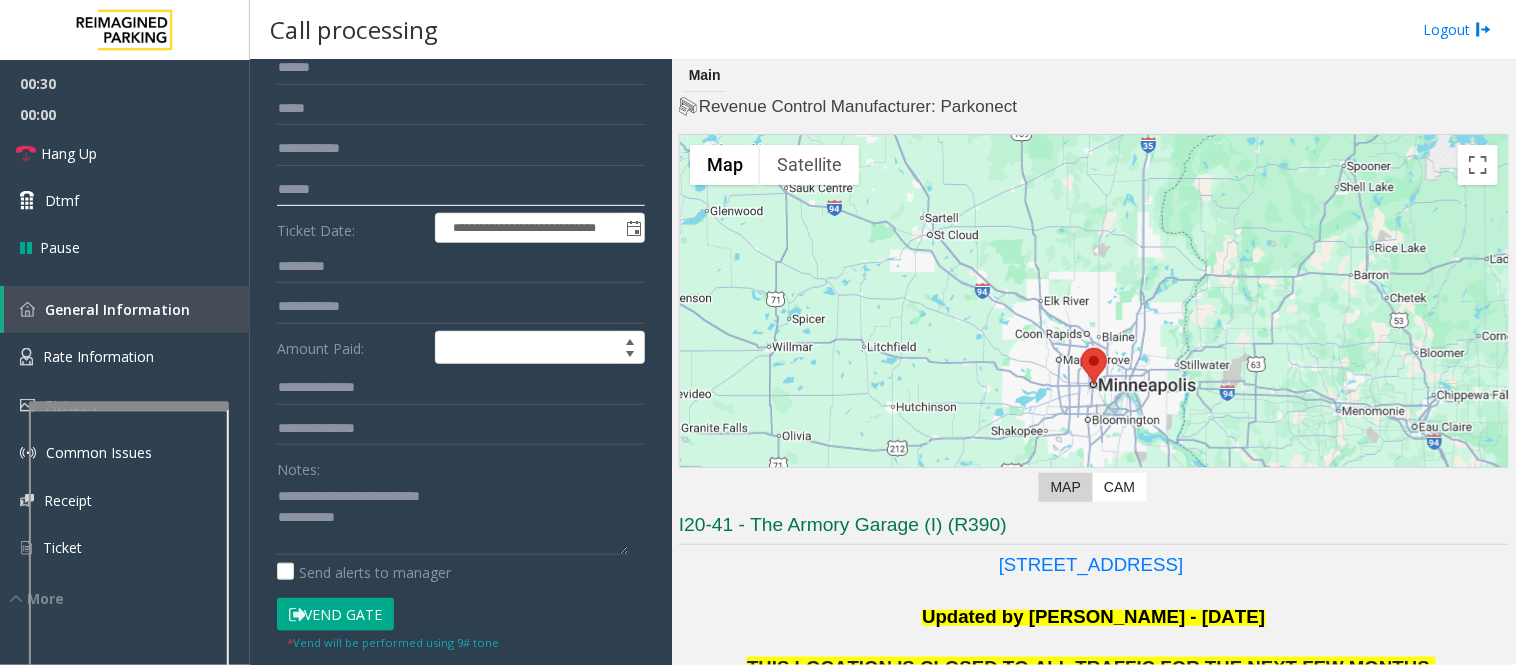 scroll, scrollTop: 444, scrollLeft: 0, axis: vertical 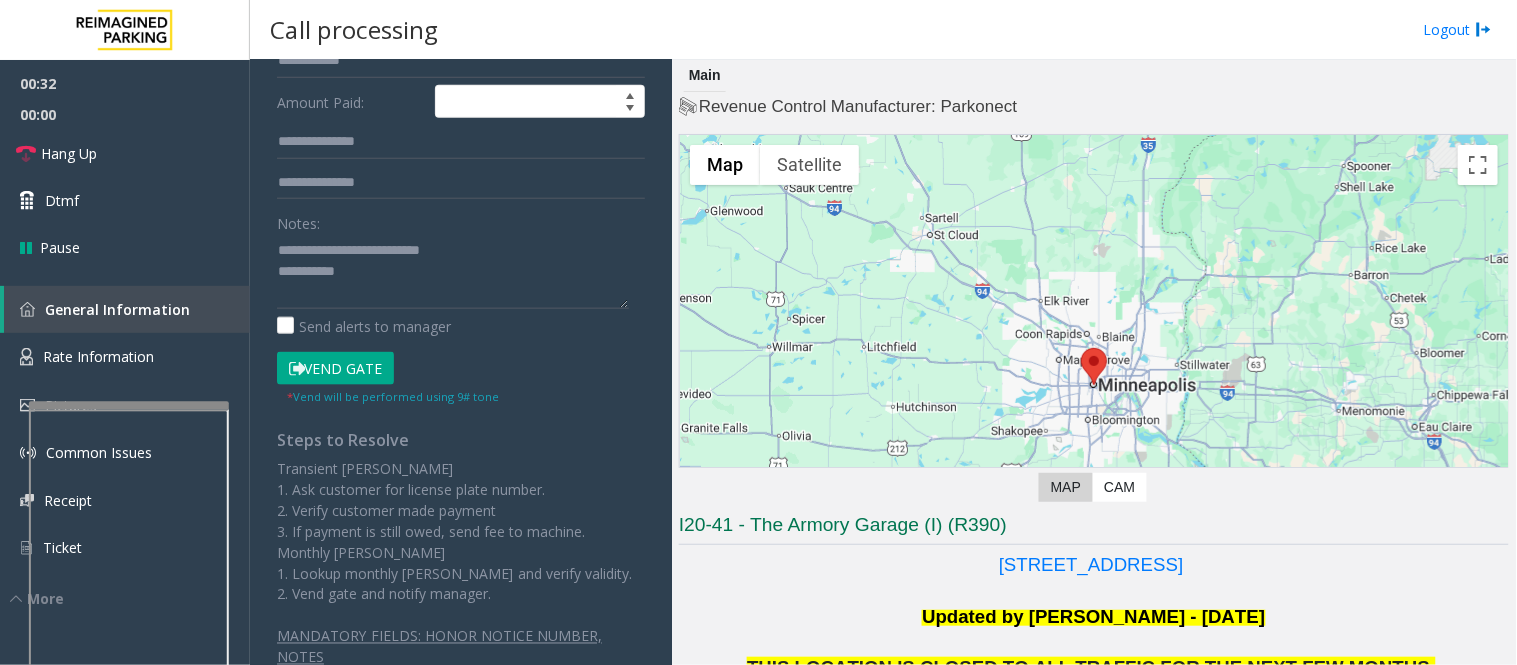 click on "Vend Gate" 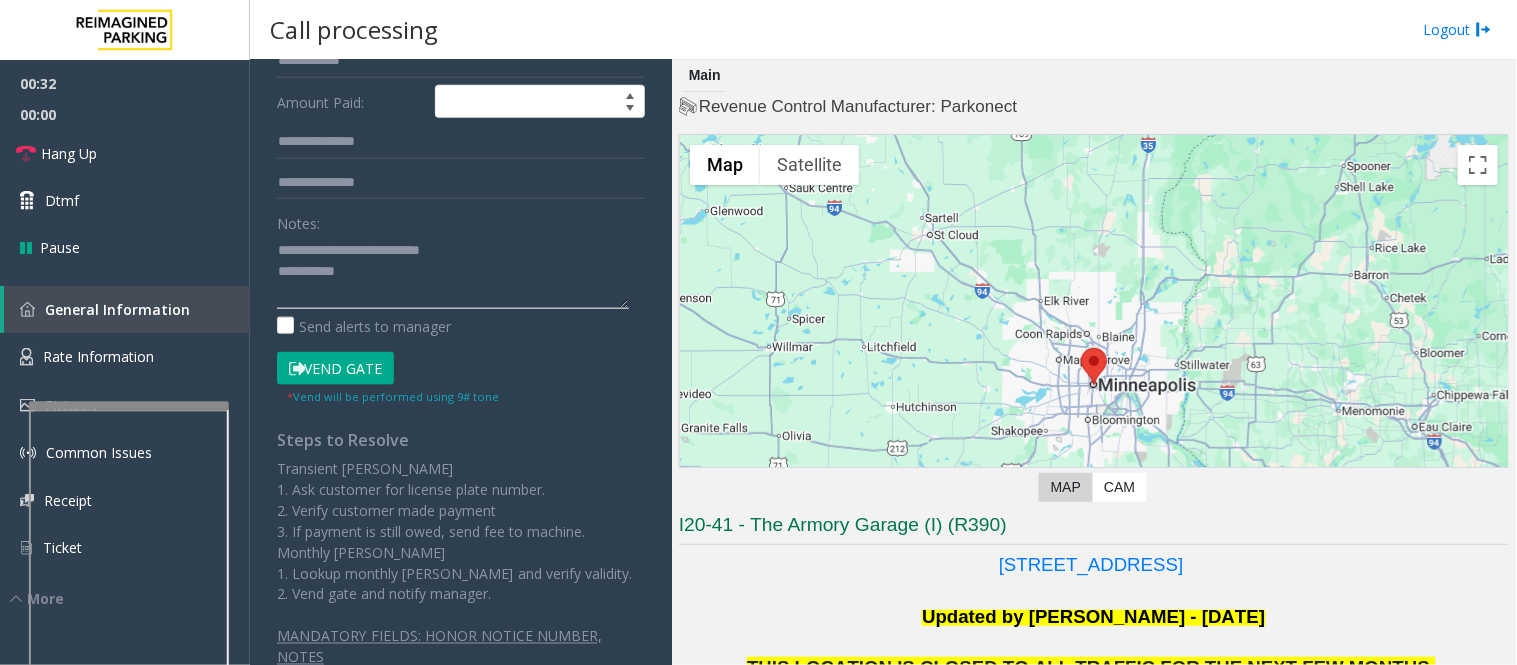 click 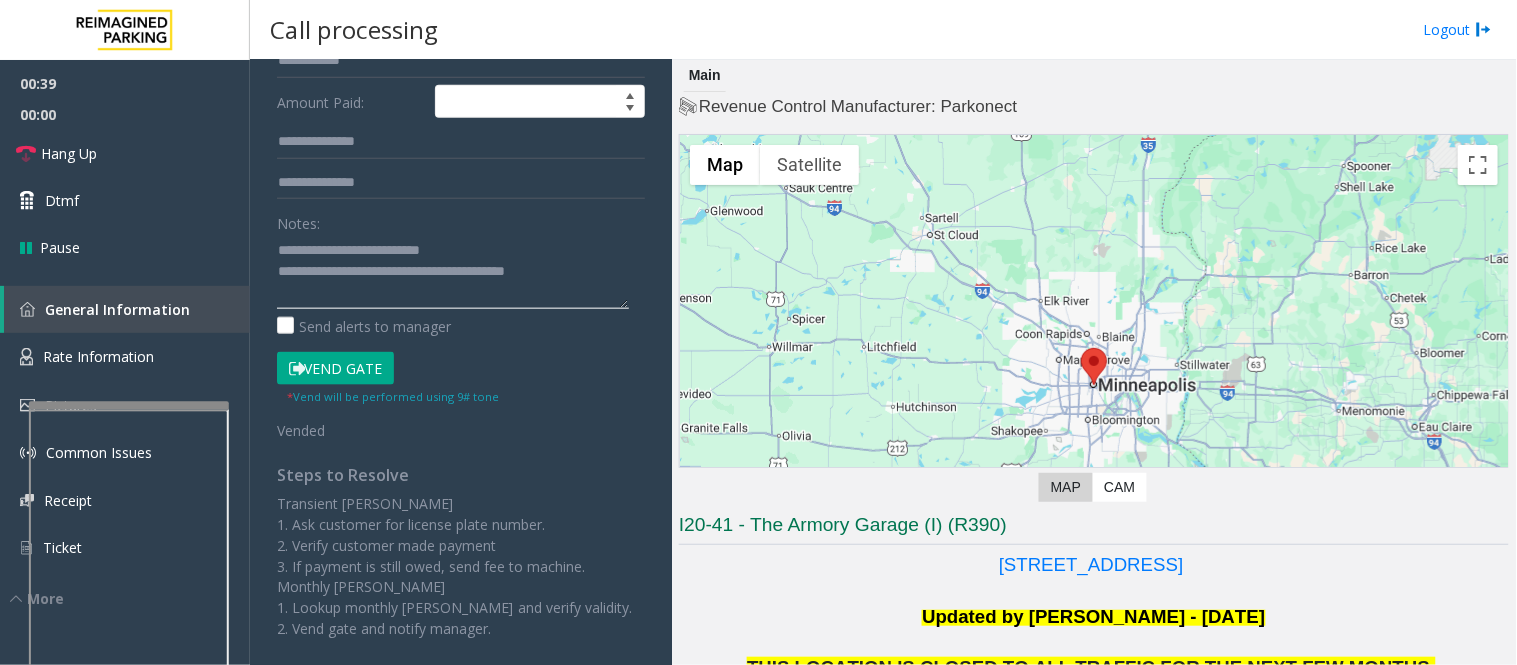 click 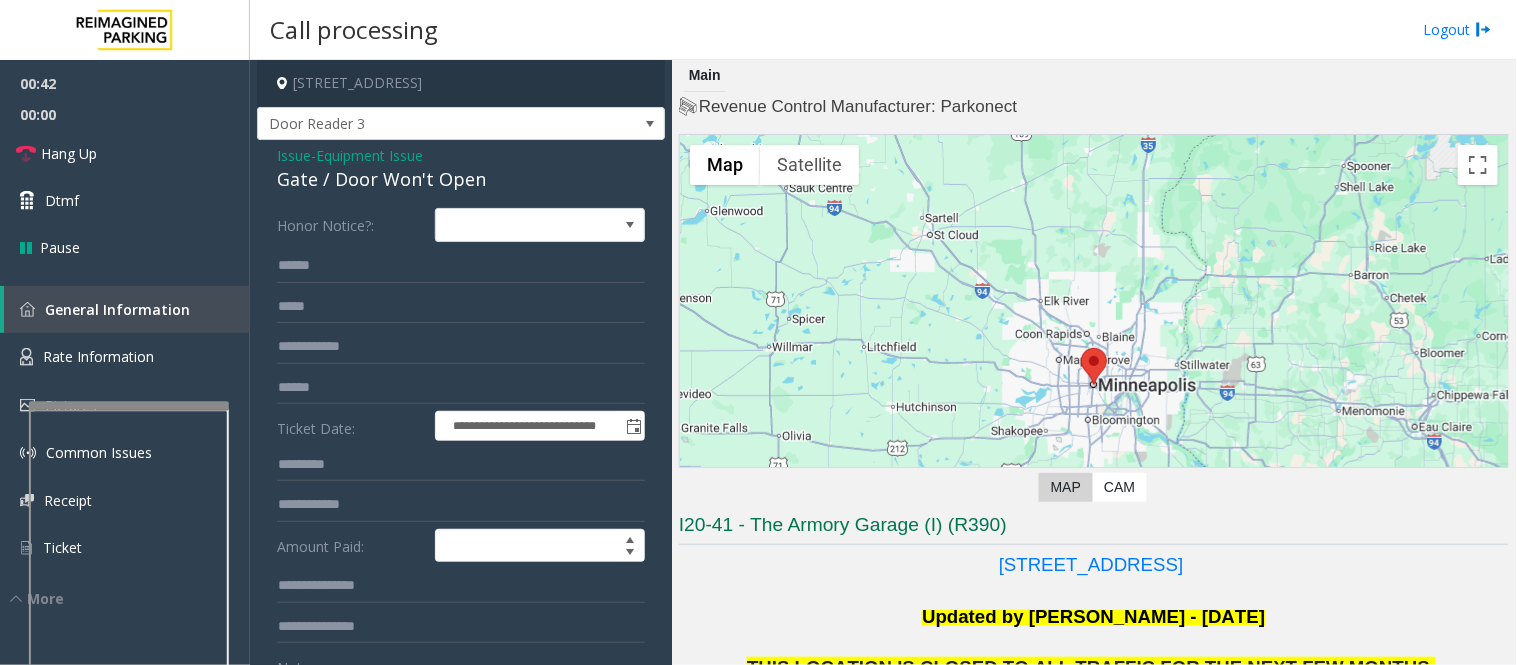 scroll, scrollTop: 333, scrollLeft: 0, axis: vertical 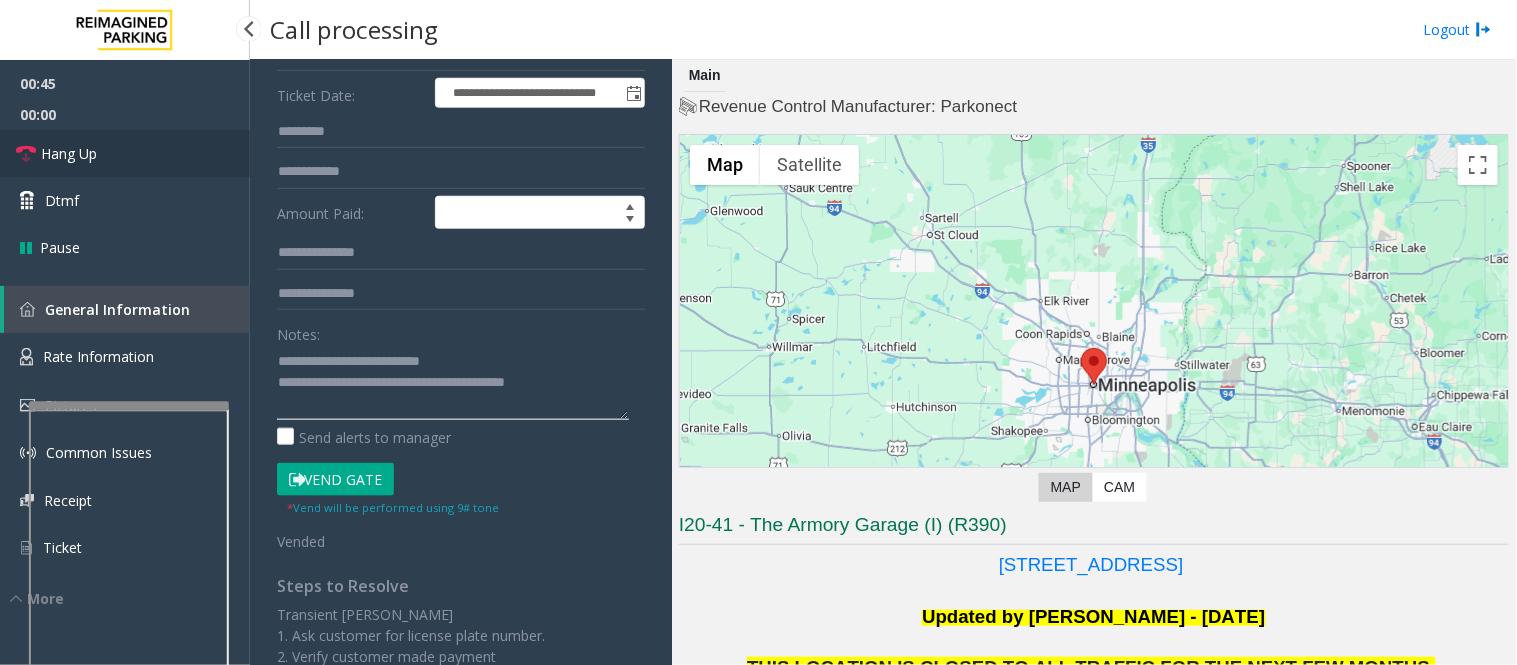 type on "**********" 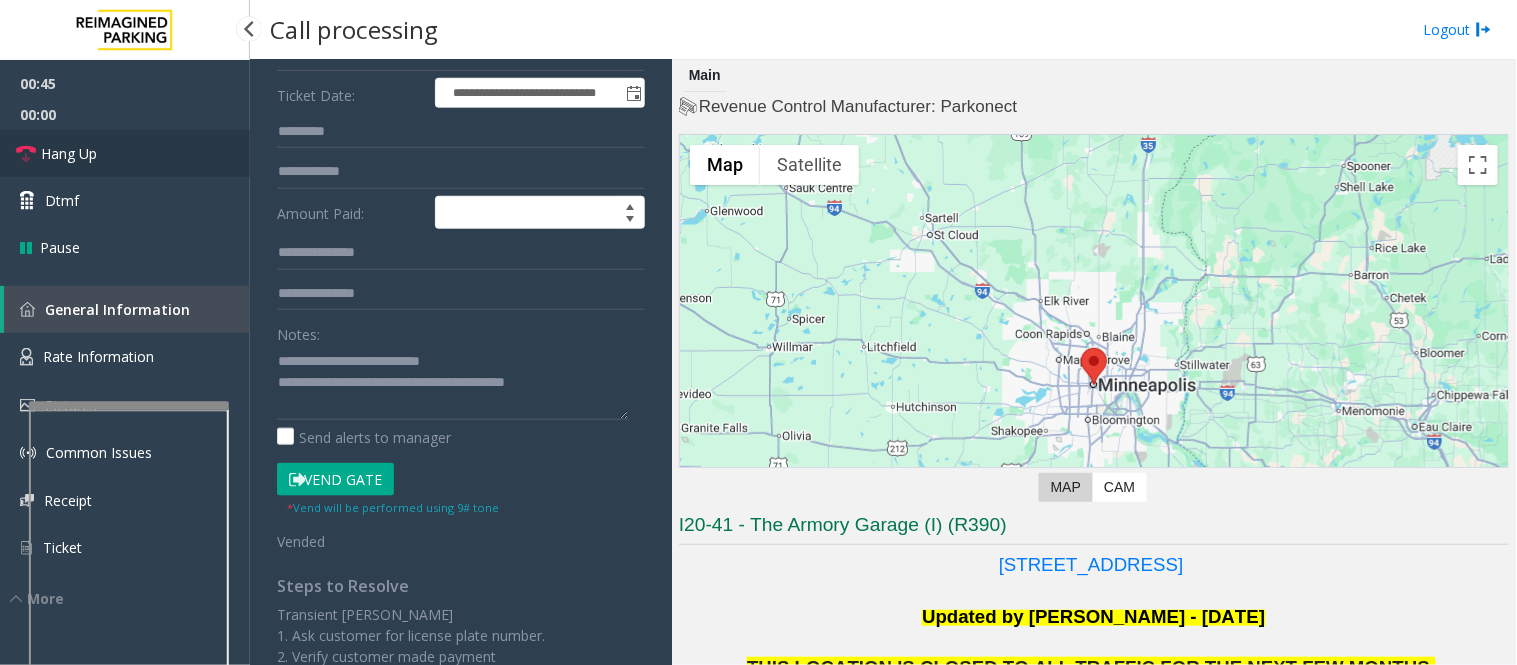 click on "Hang Up" at bounding box center (69, 153) 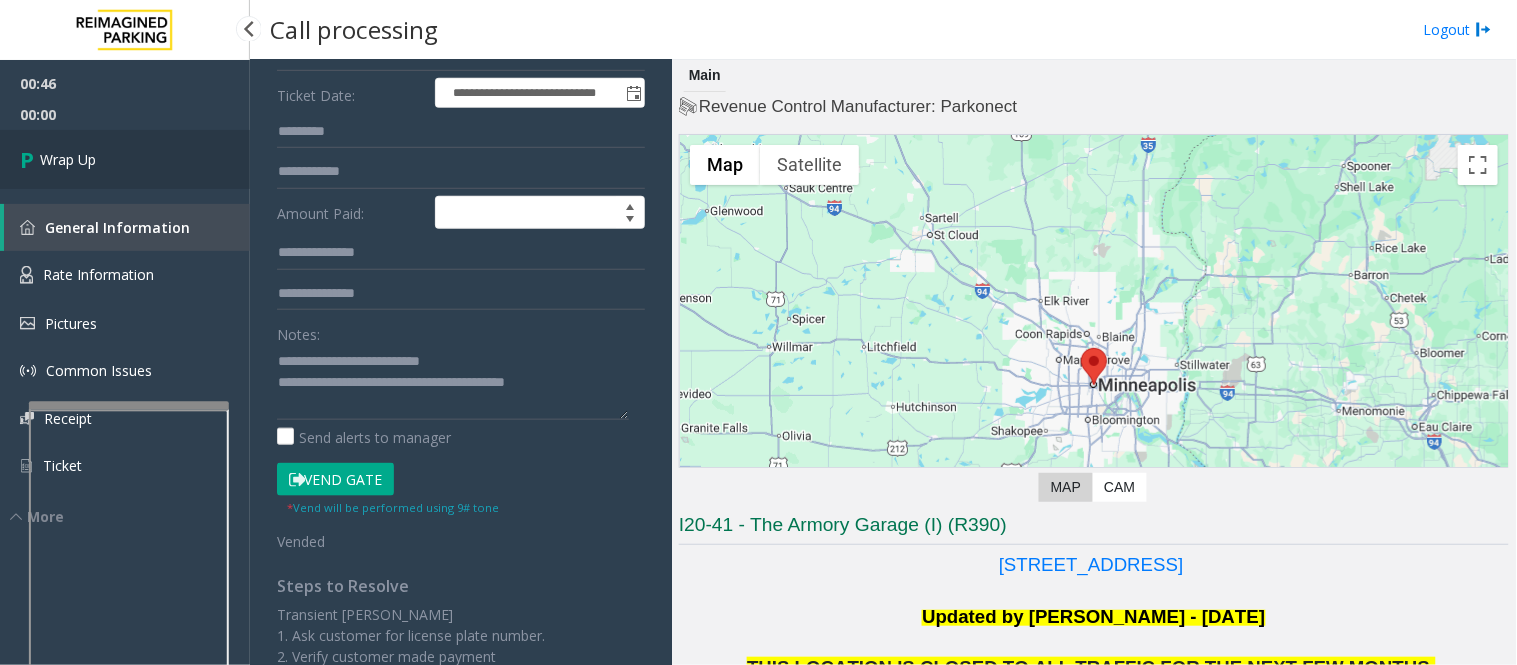click on "Wrap Up" at bounding box center [125, 159] 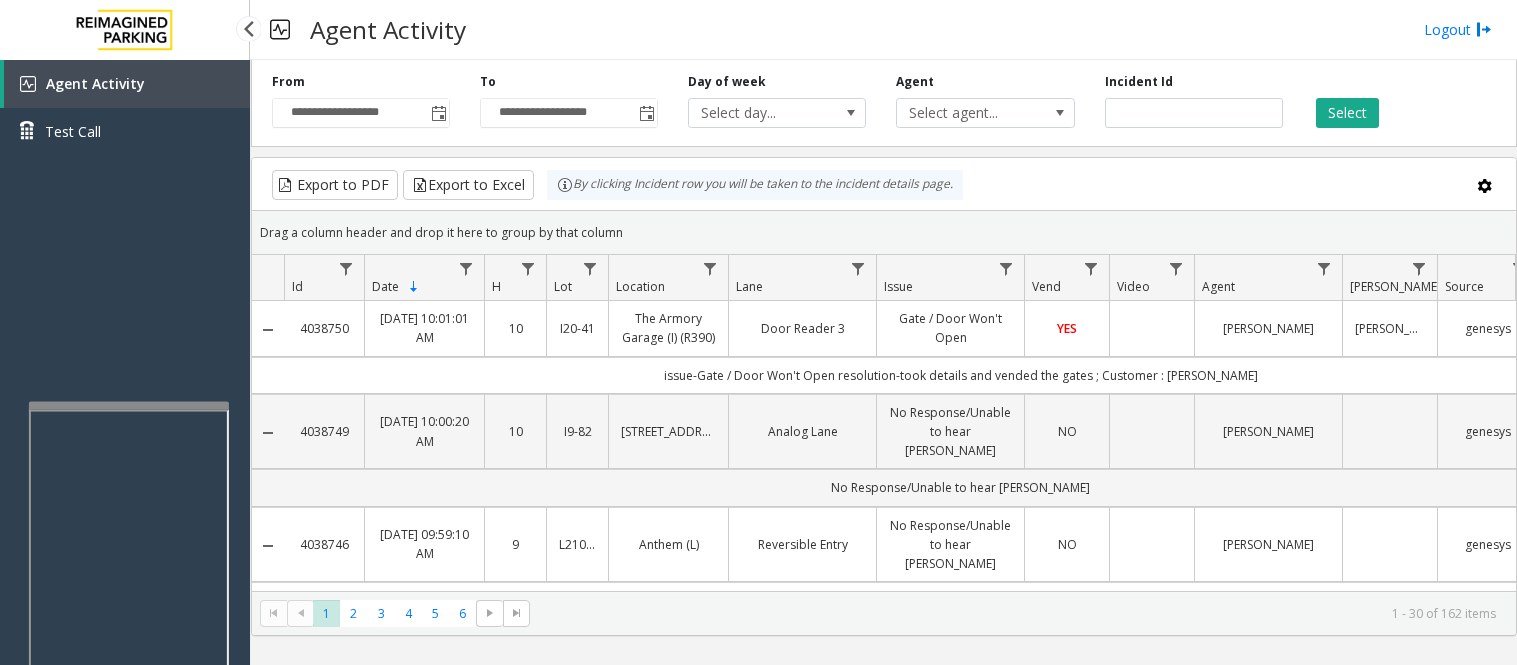 scroll, scrollTop: 0, scrollLeft: 0, axis: both 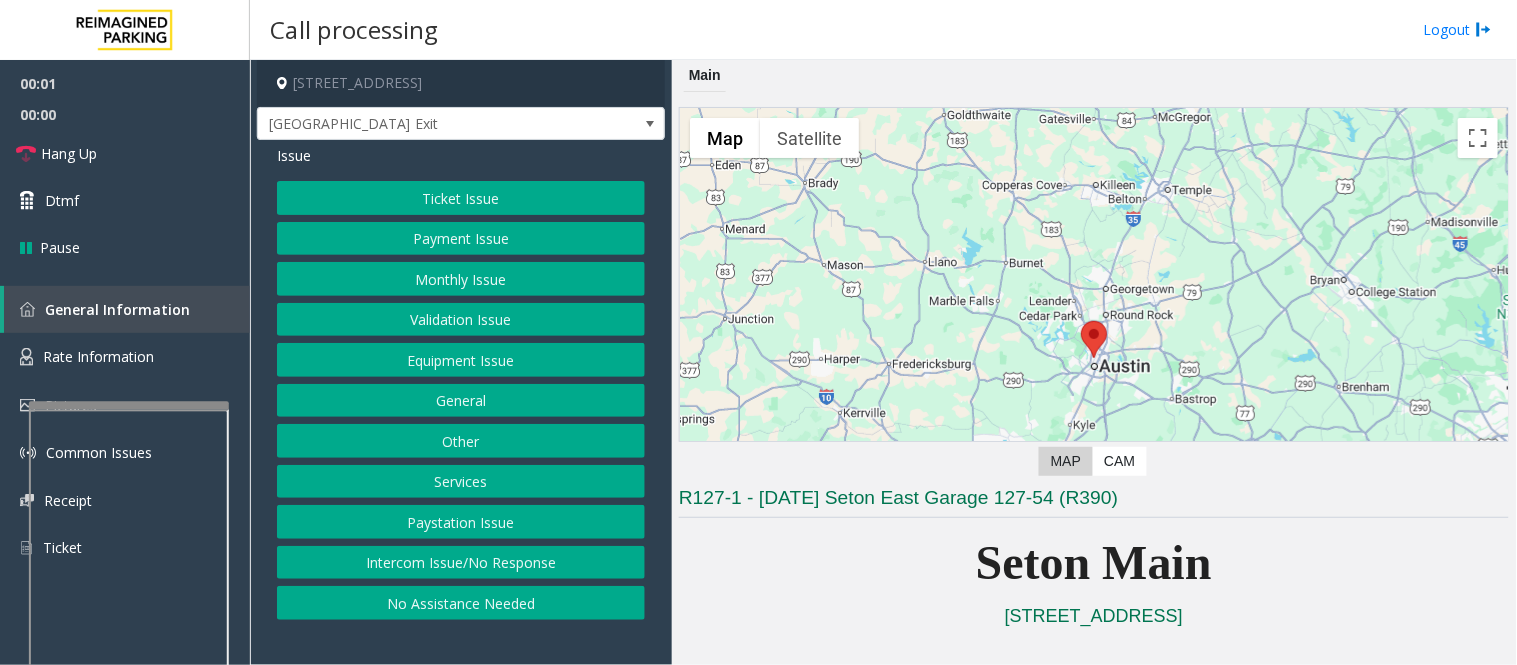 click on "Equipment Issue" 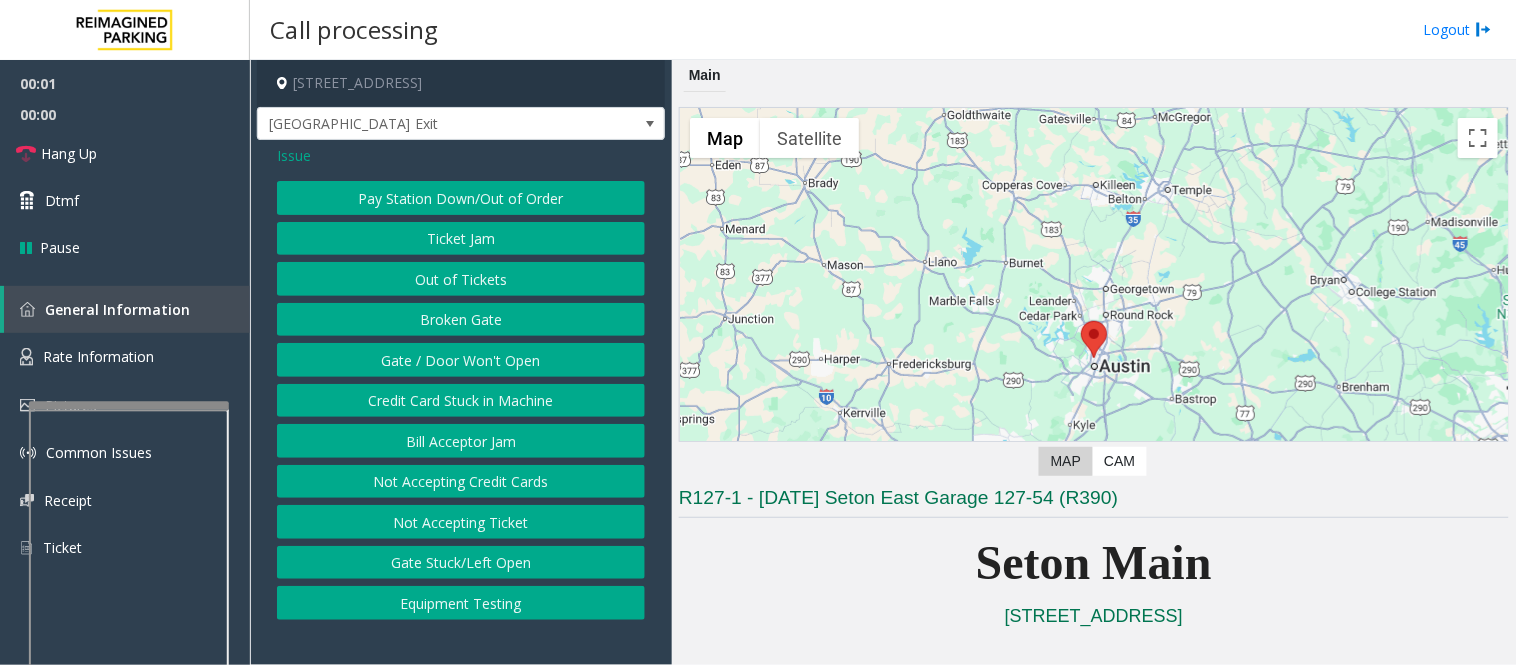 click on "Gate / Door Won't Open" 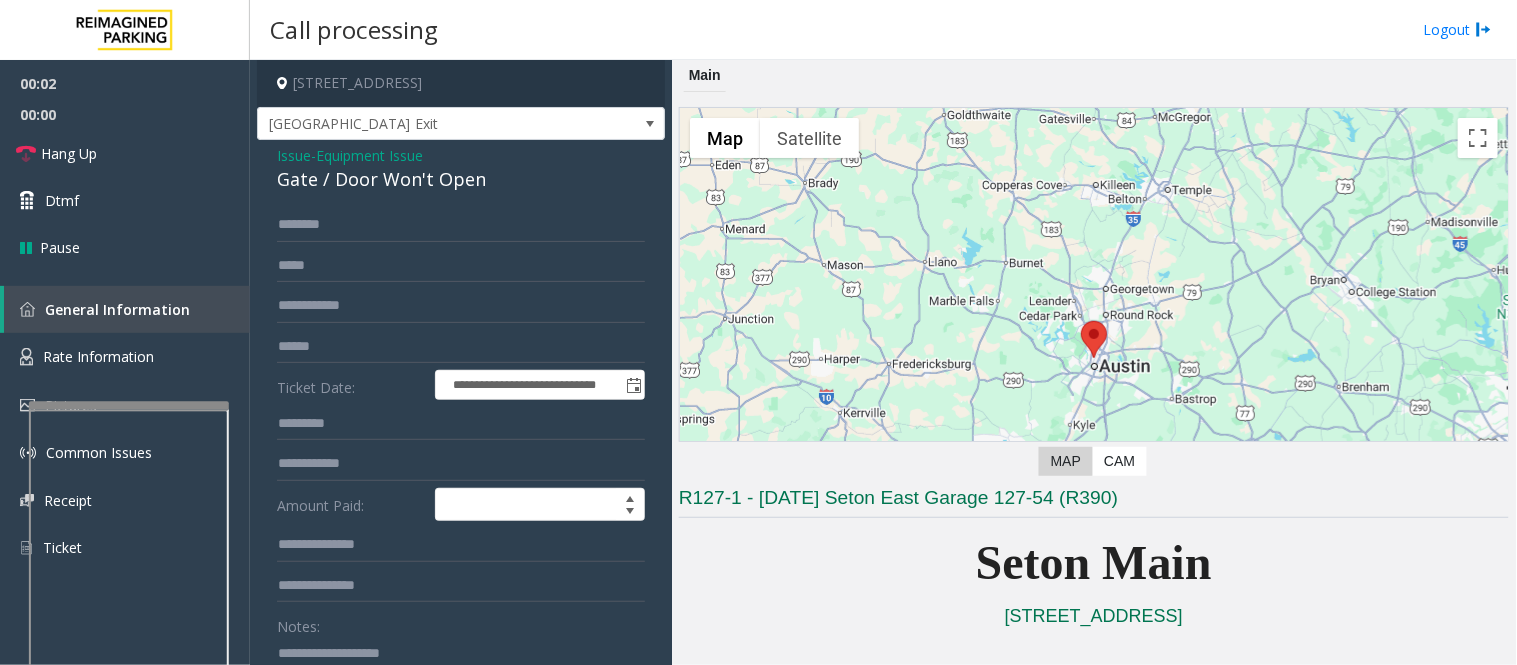 click on "Gate / Door Won't Open" 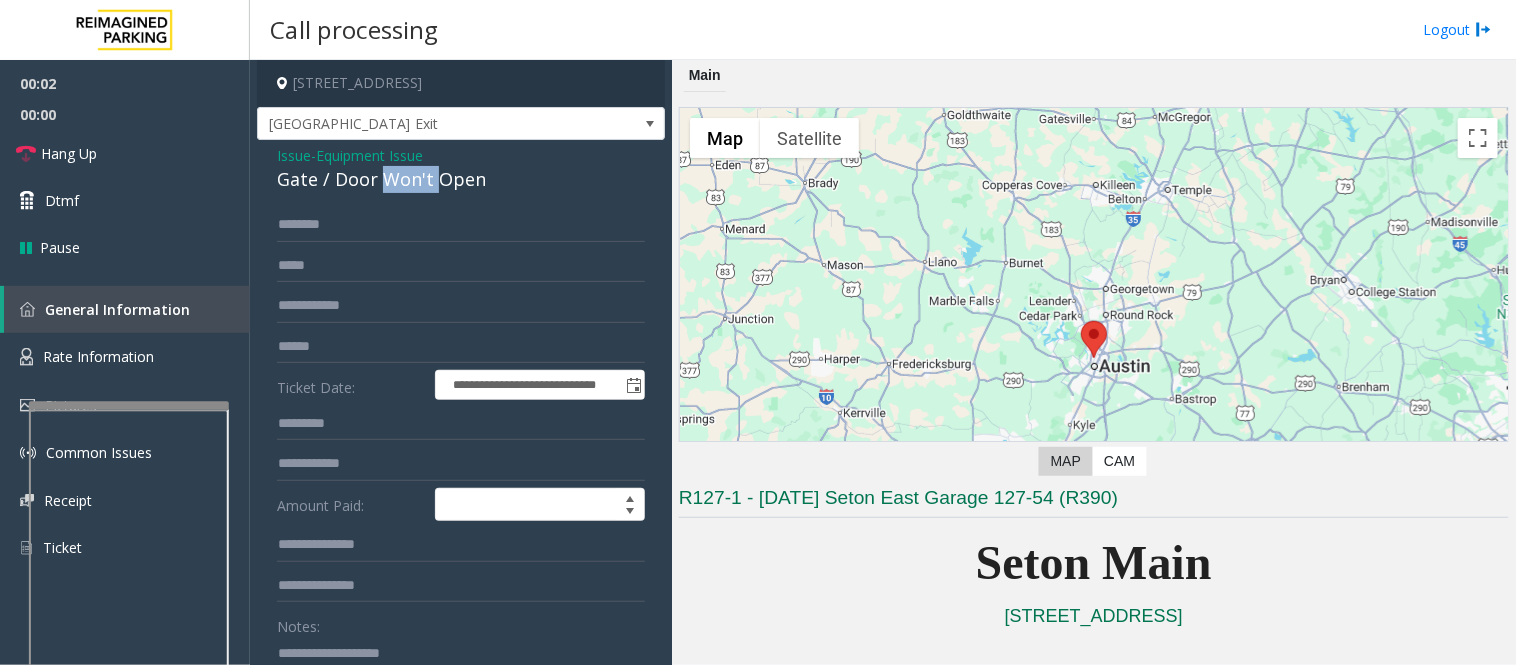 click on "Gate / Door Won't Open" 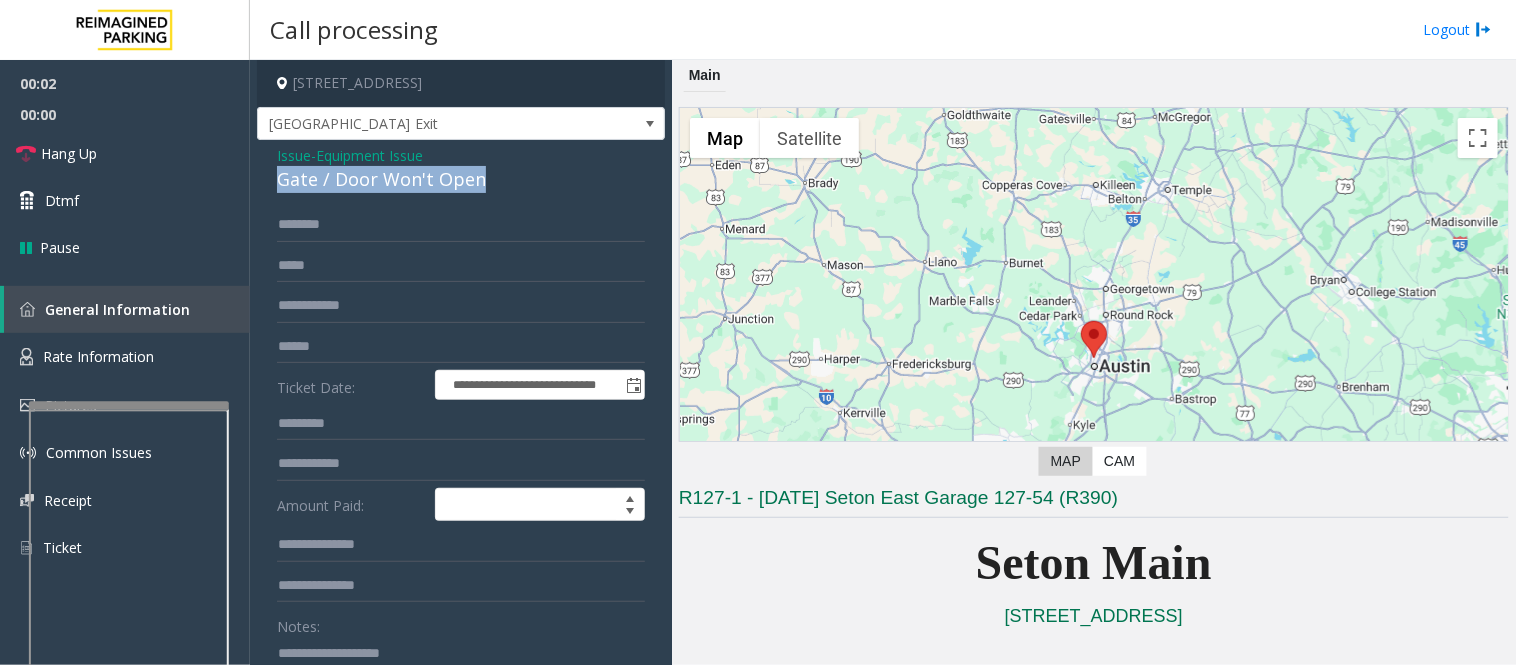 click on "Gate / Door Won't Open" 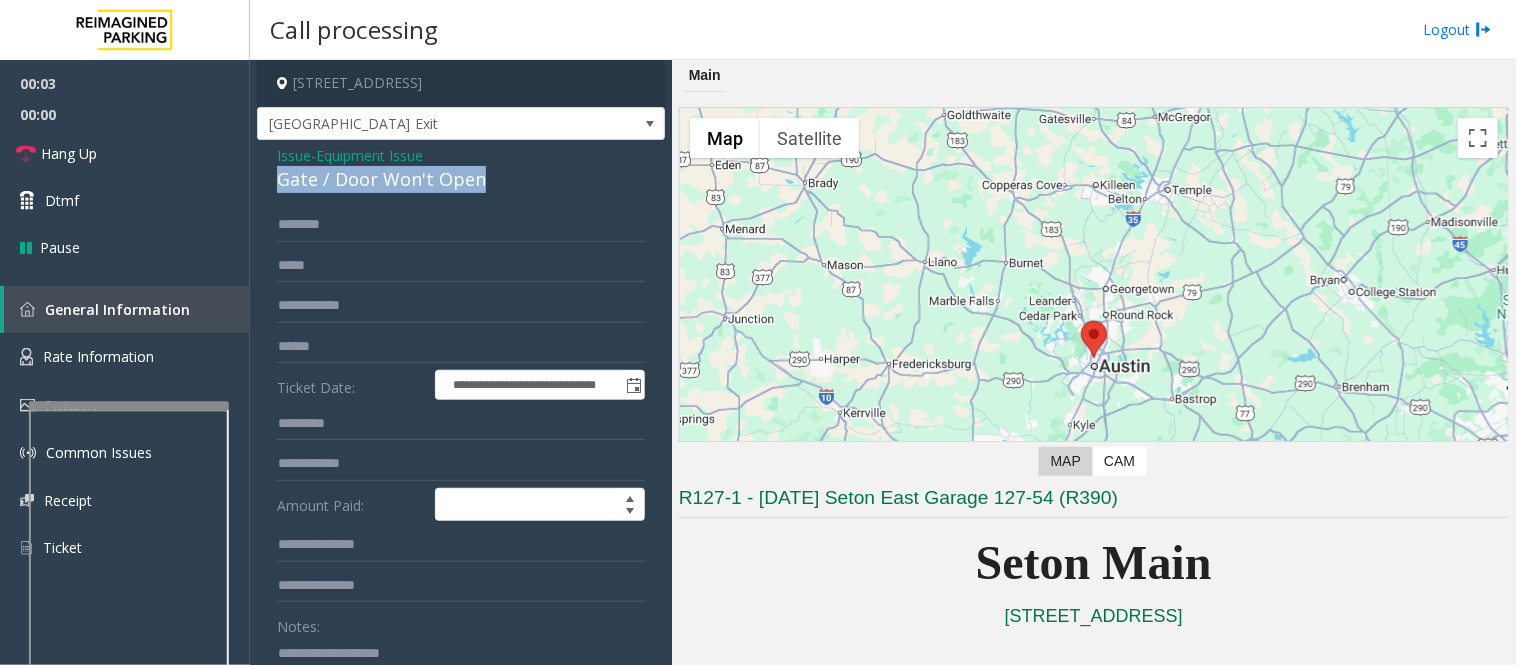 copy on "Gate / Door Won't Open" 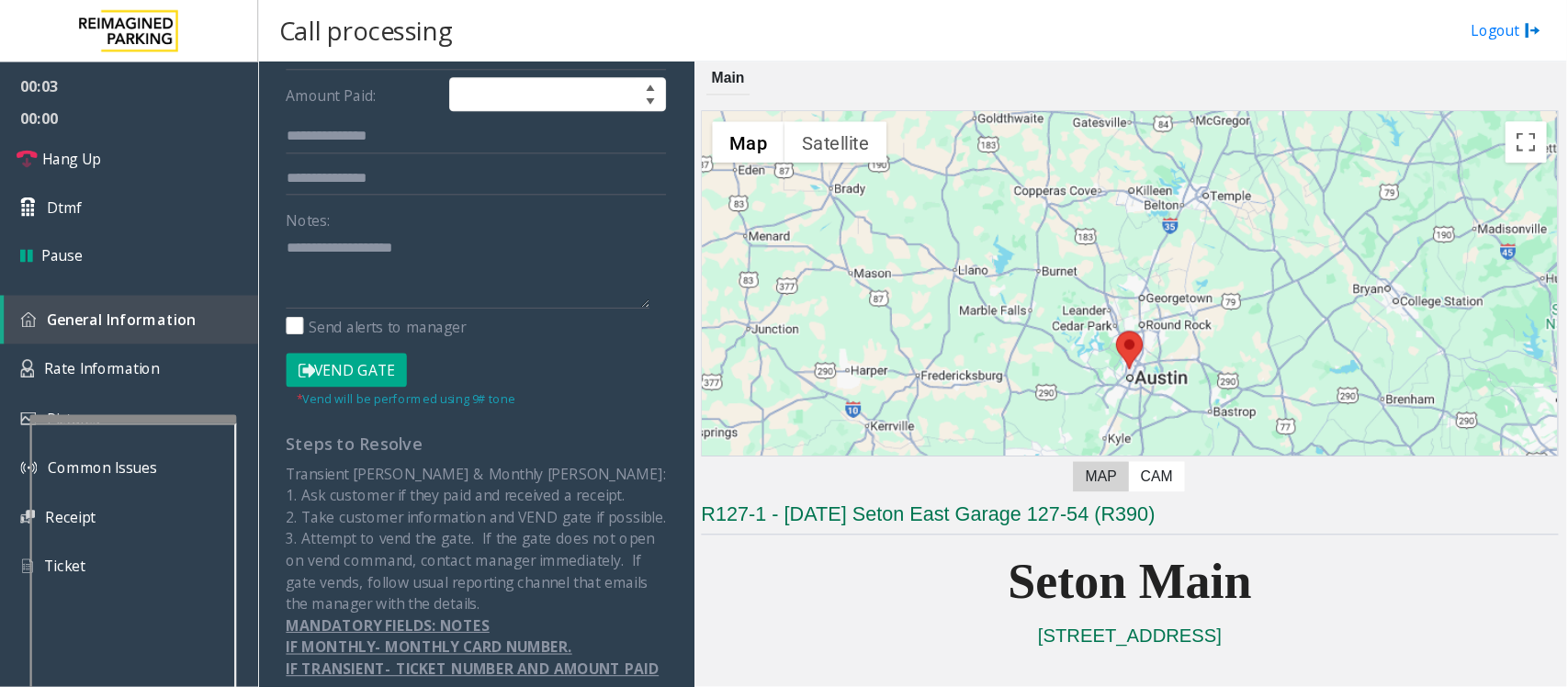 scroll, scrollTop: 429, scrollLeft: 0, axis: vertical 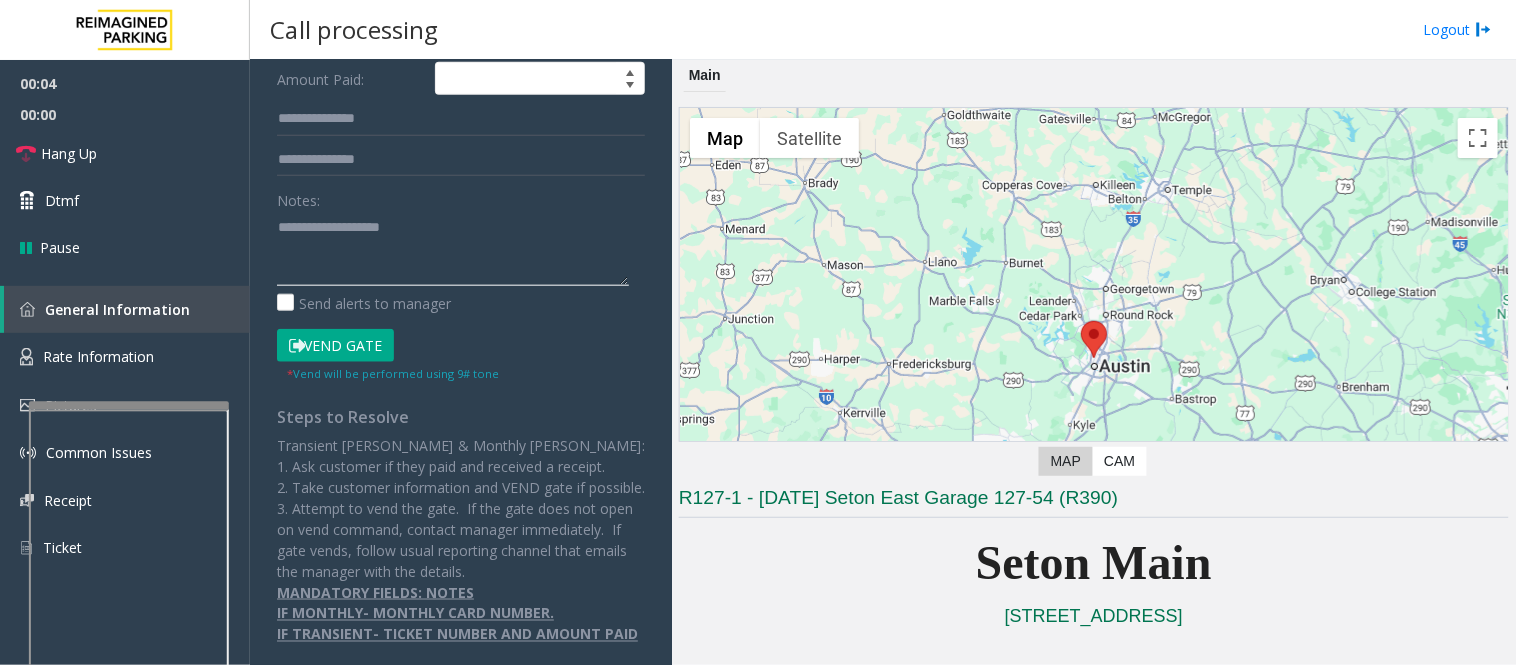 click 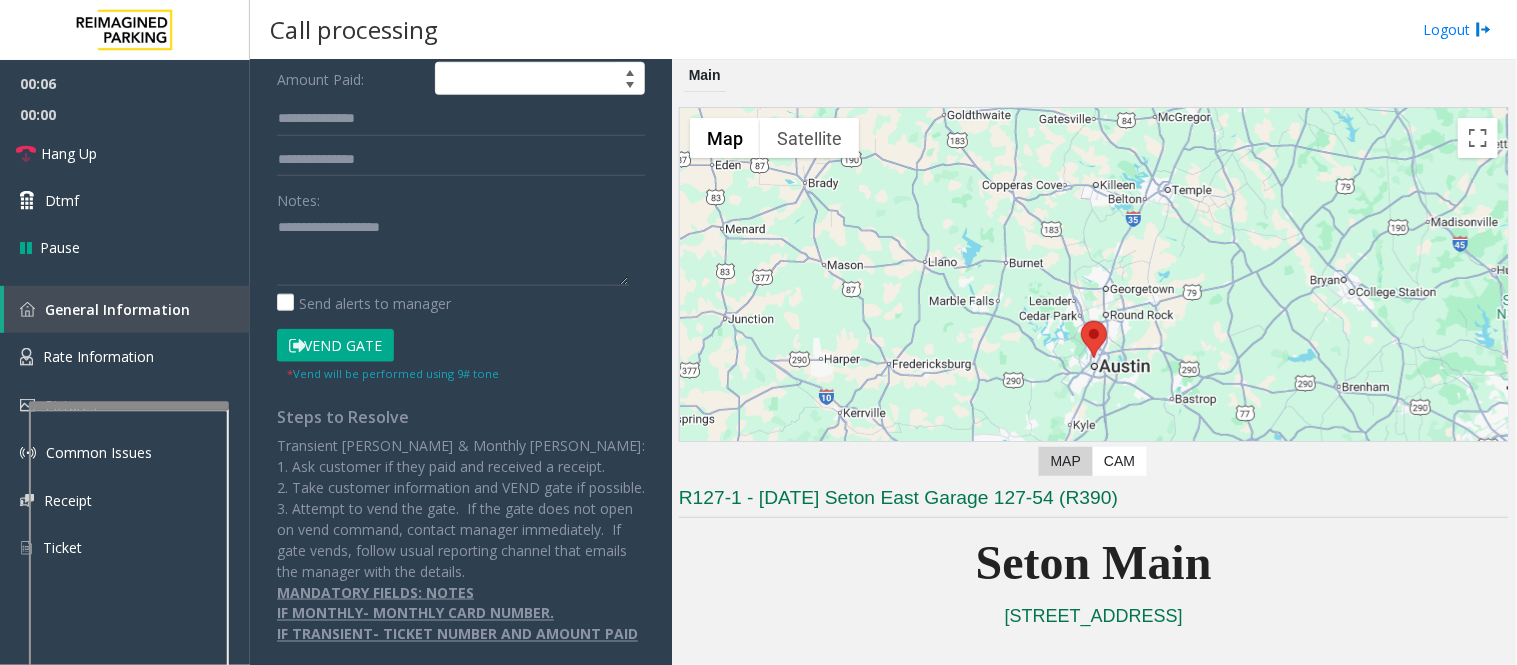 click on "Vend Gate" 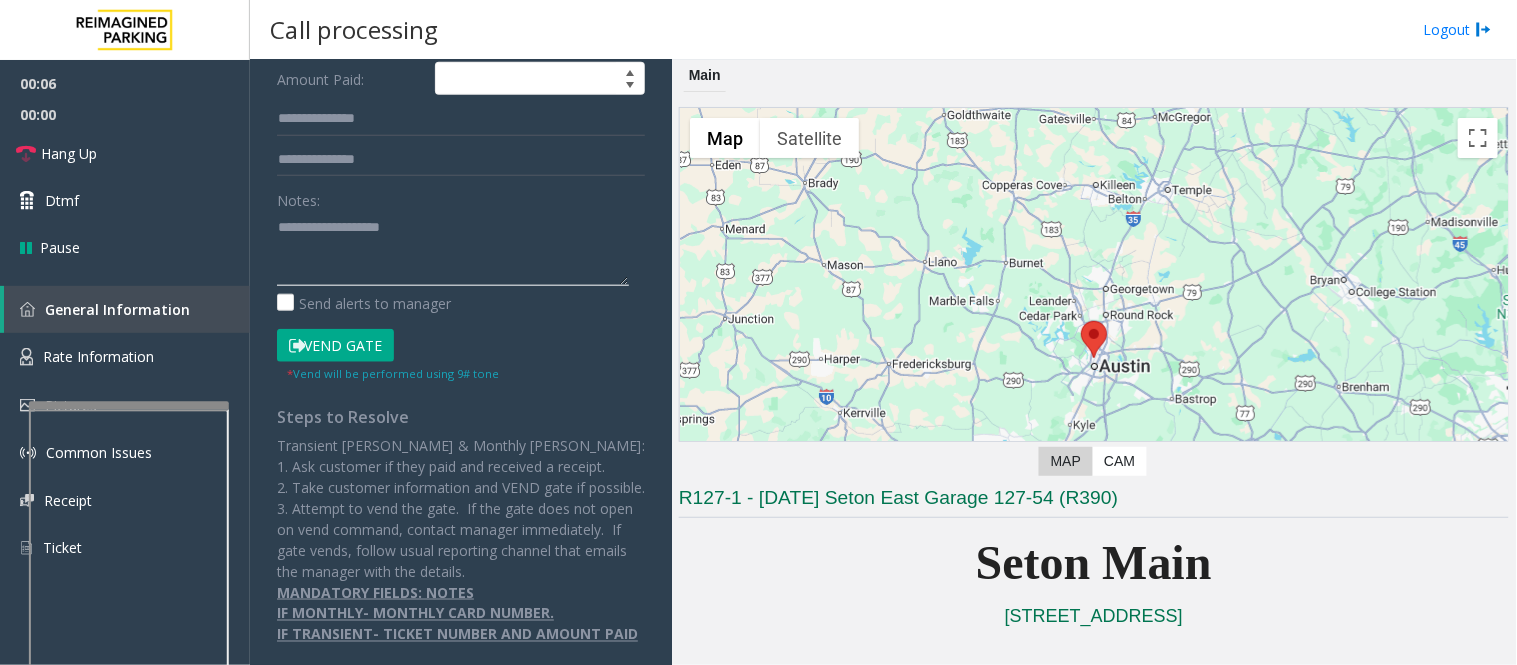 click 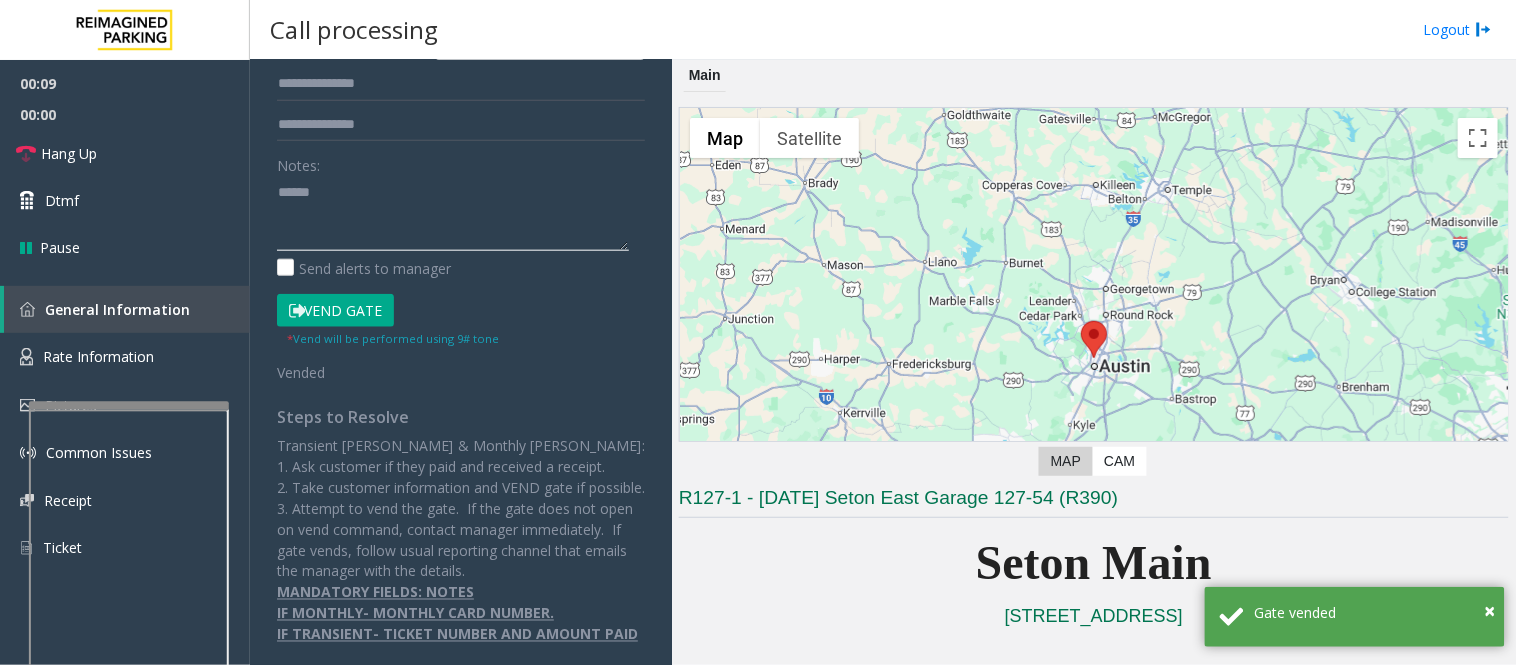 paste on "**********" 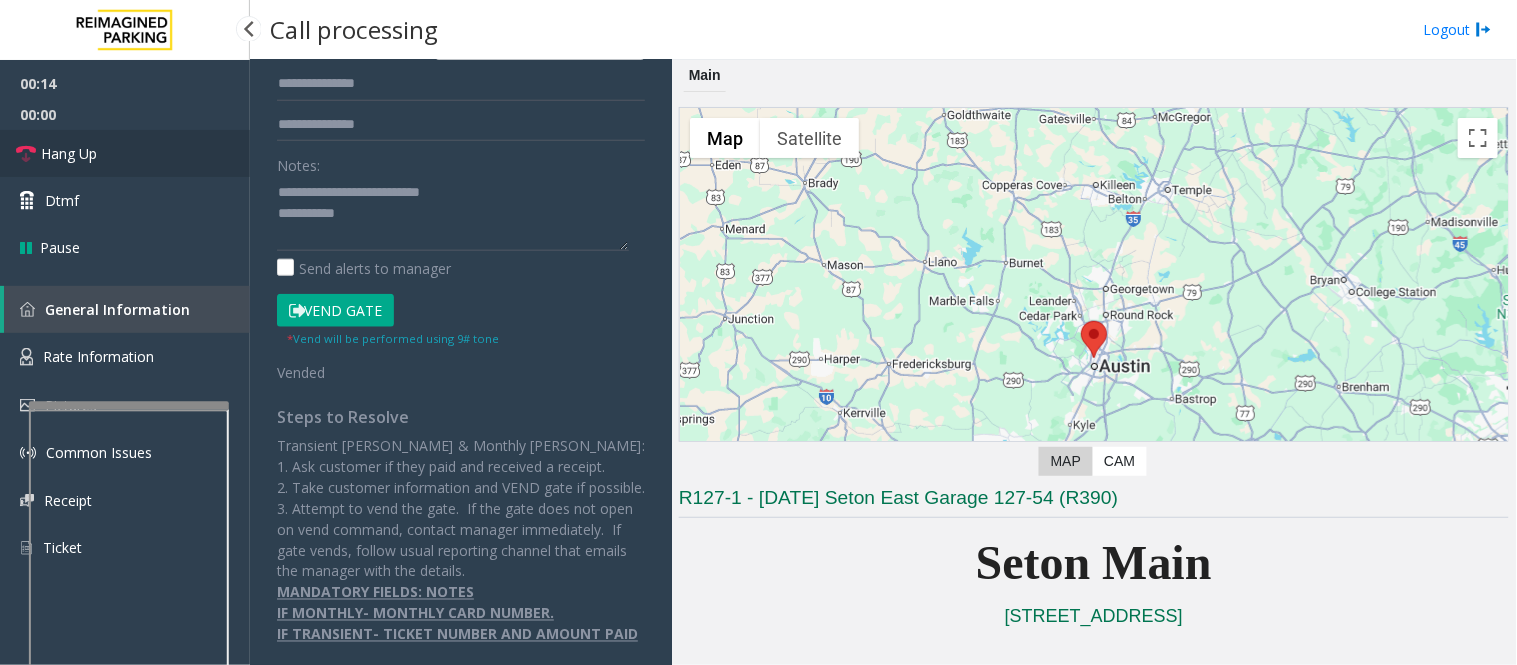 click on "Hang Up" at bounding box center (125, 153) 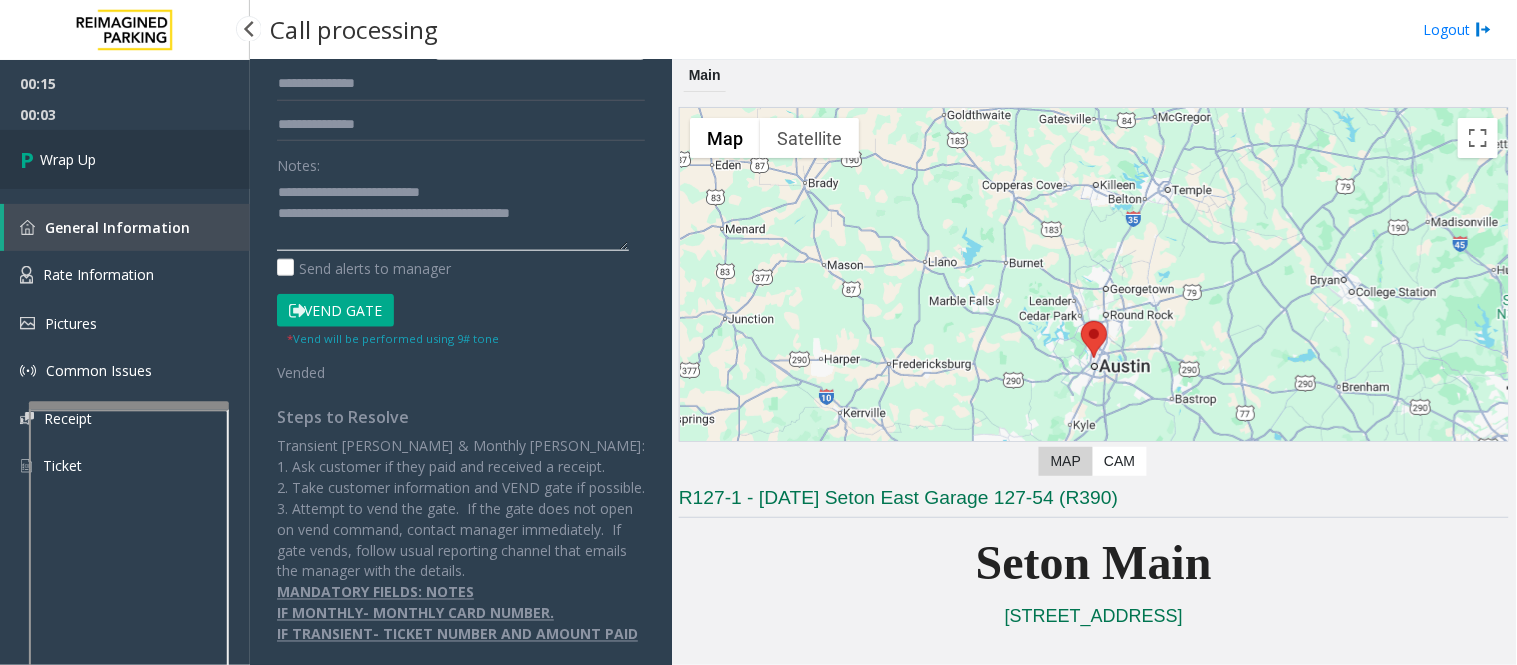 type on "**********" 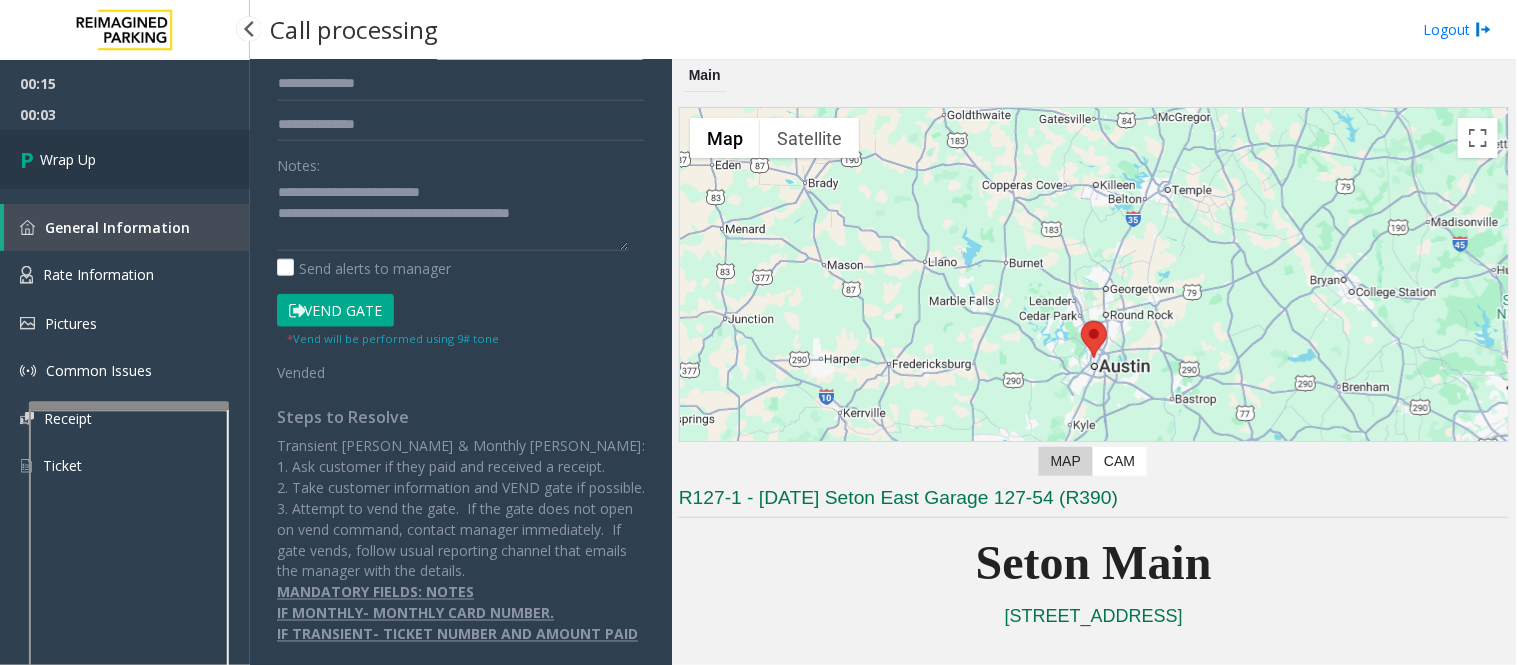click on "Wrap Up" at bounding box center (125, 159) 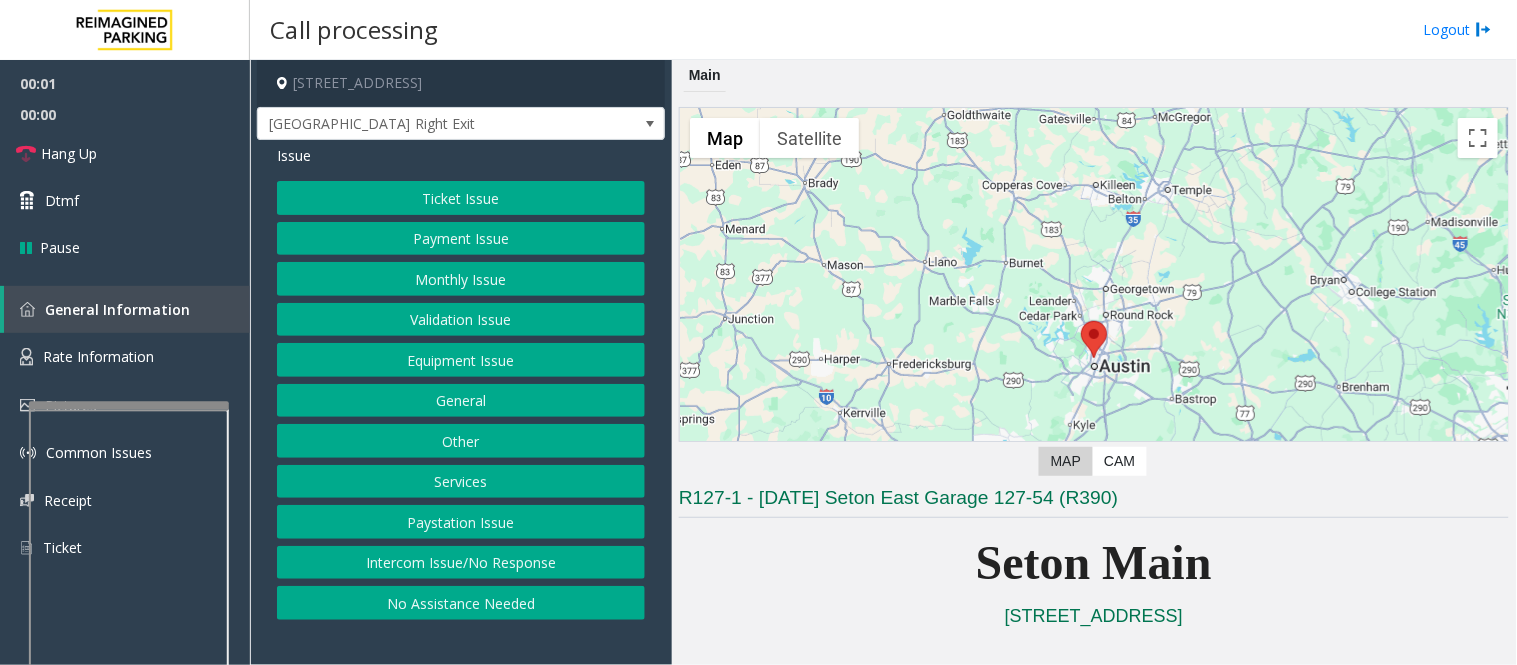 click on "Equipment Issue" 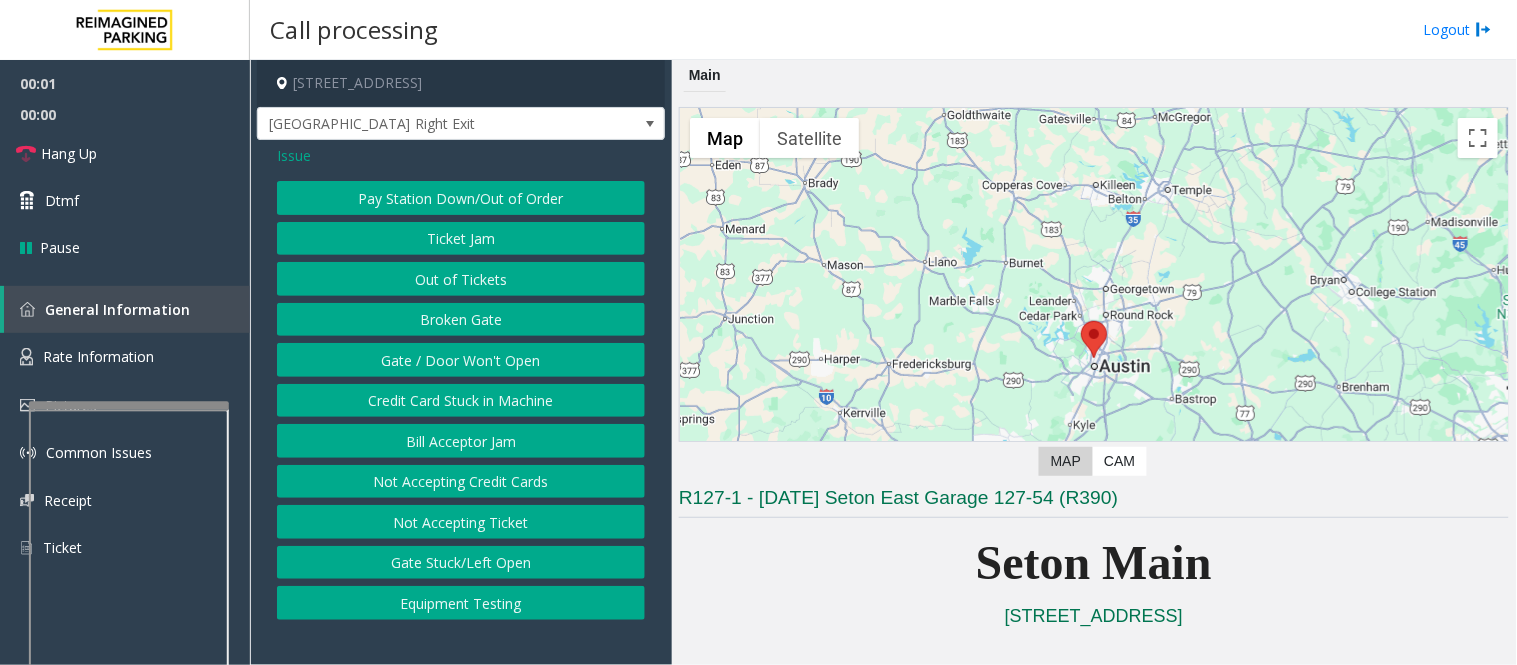 click on "Gate / Door Won't Open" 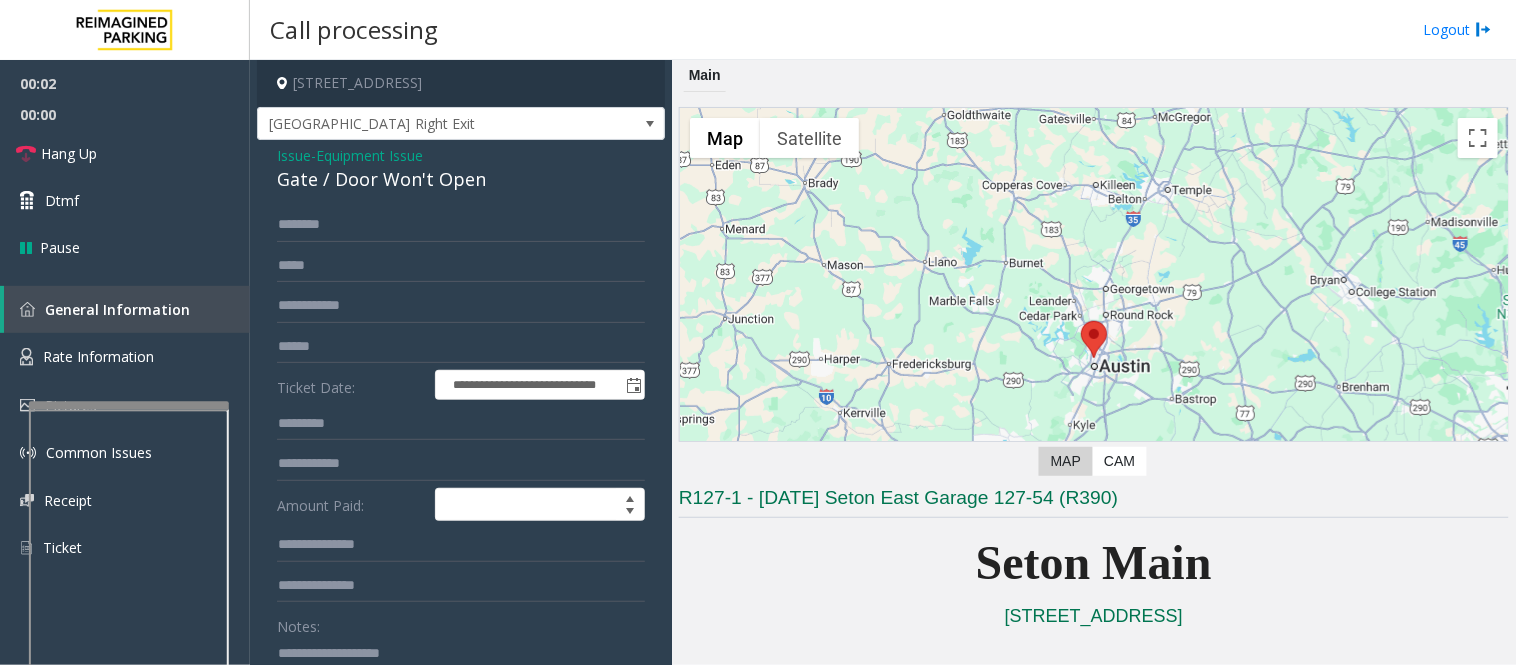 click on "Gate / Door Won't Open" 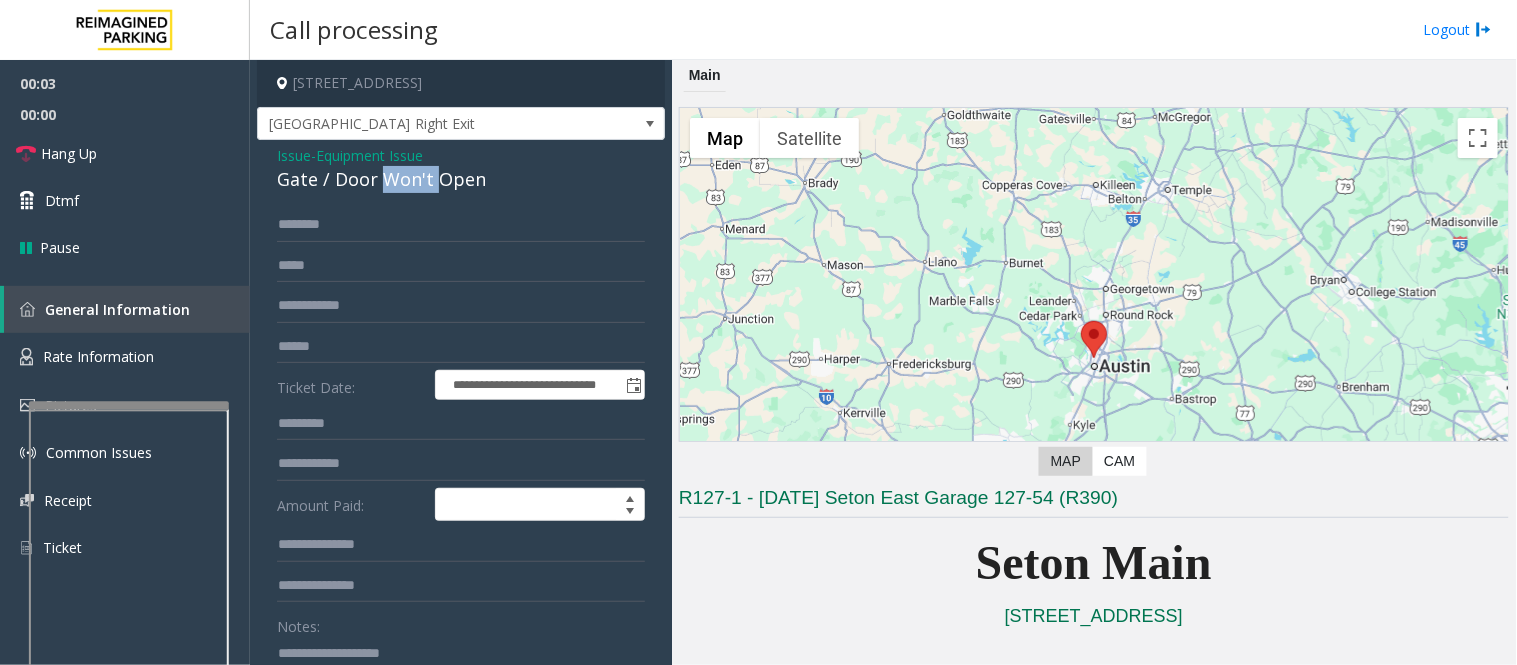 click on "Gate / Door Won't Open" 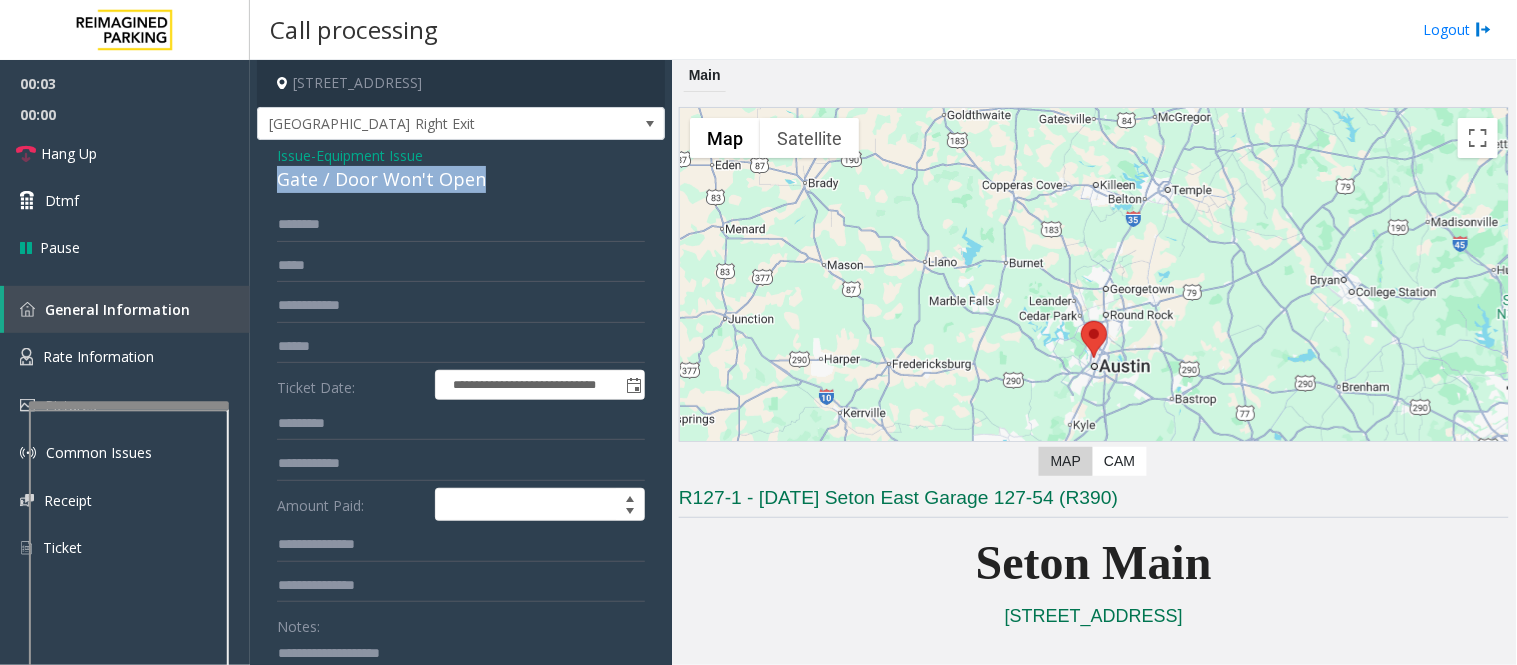 click on "Gate / Door Won't Open" 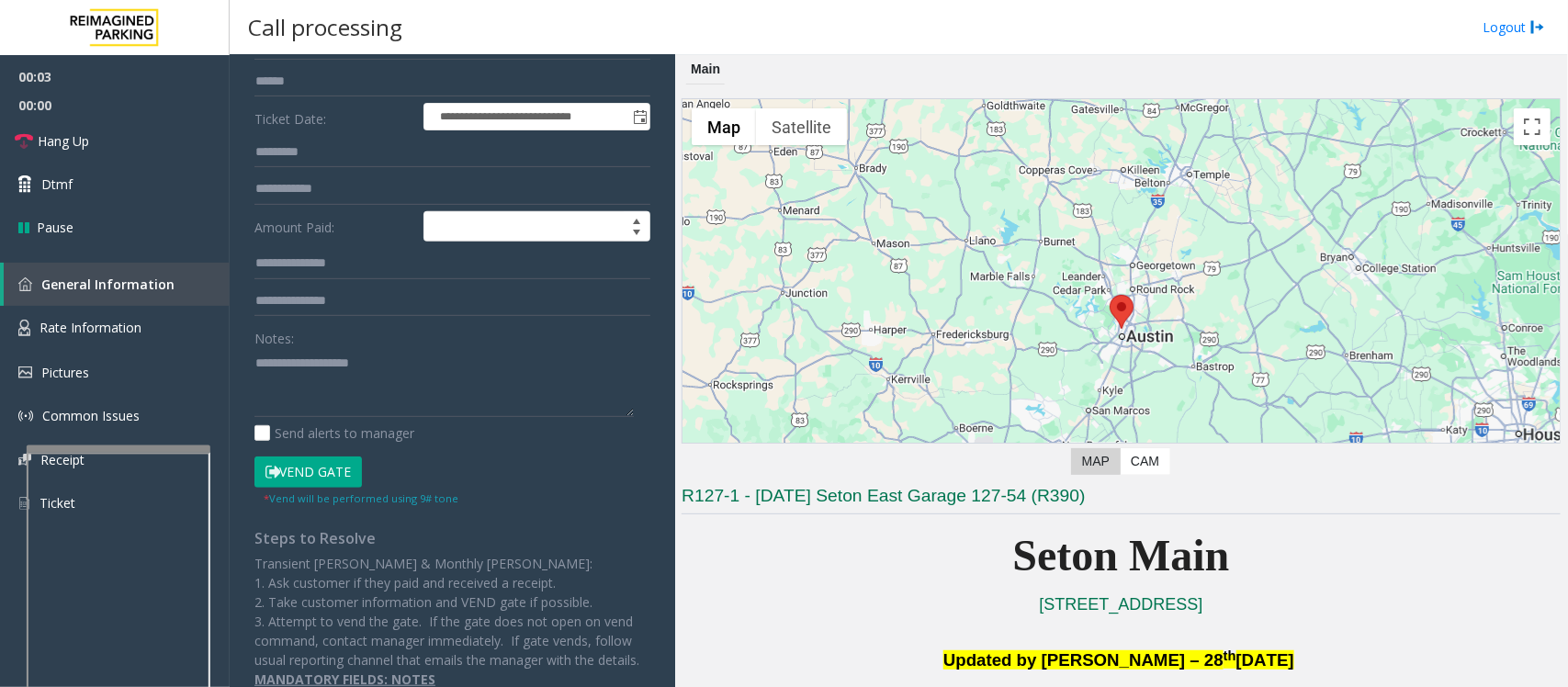 scroll, scrollTop: 315, scrollLeft: 0, axis: vertical 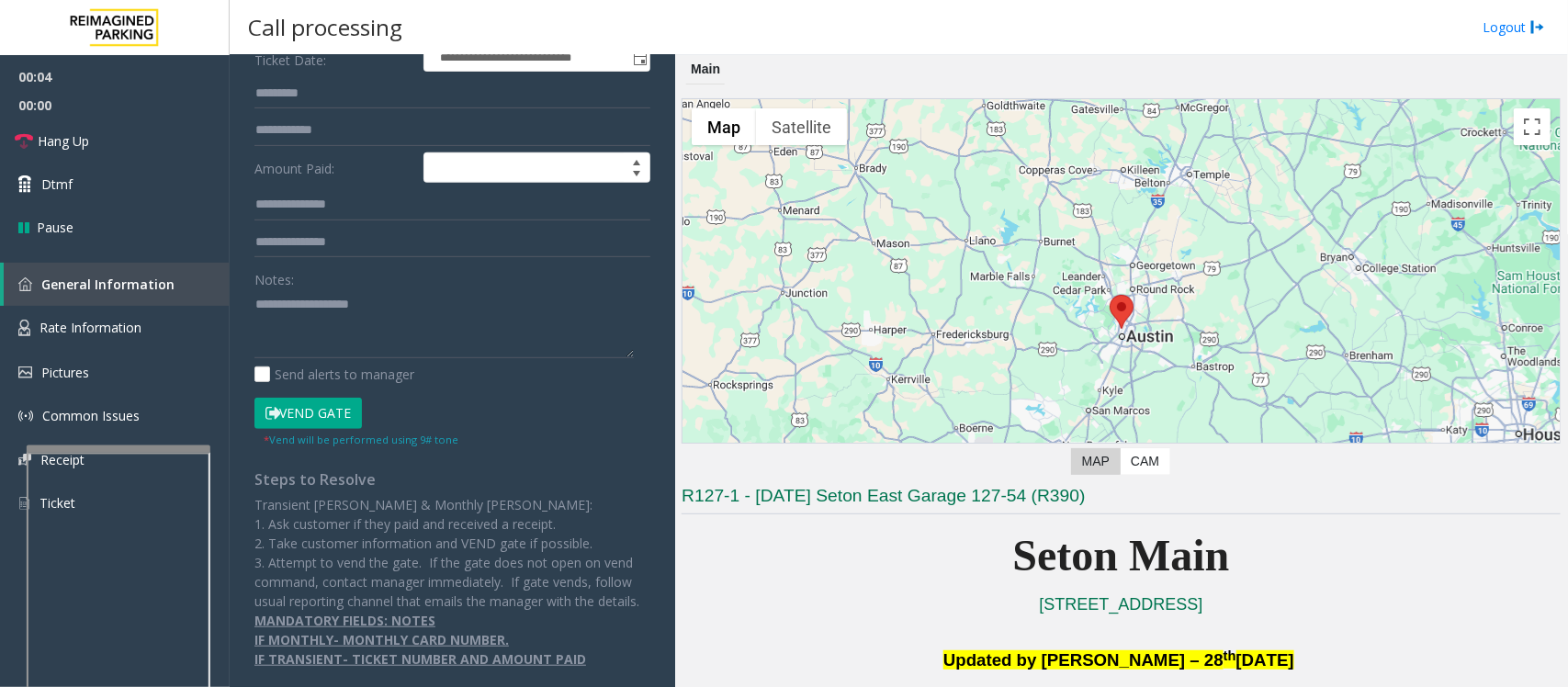 click on "Vend Gate" 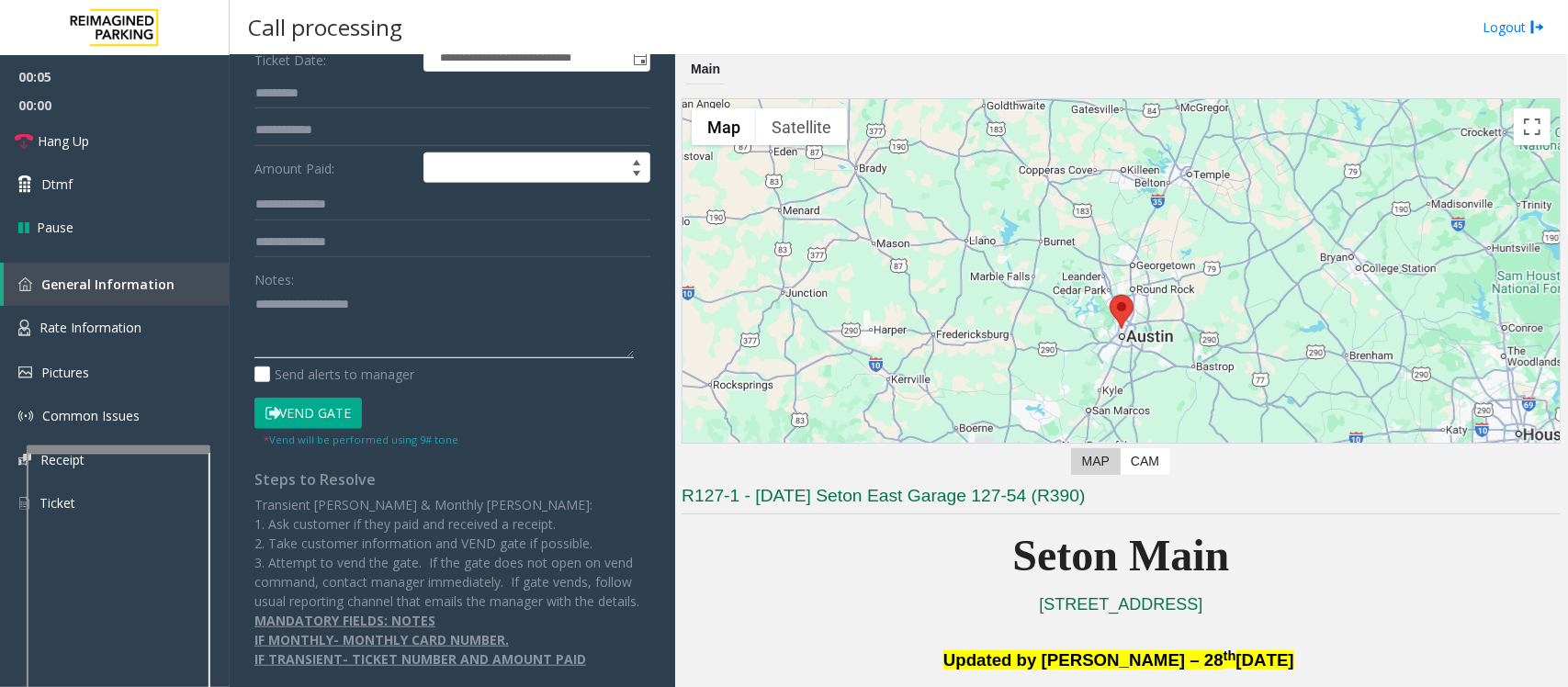 click 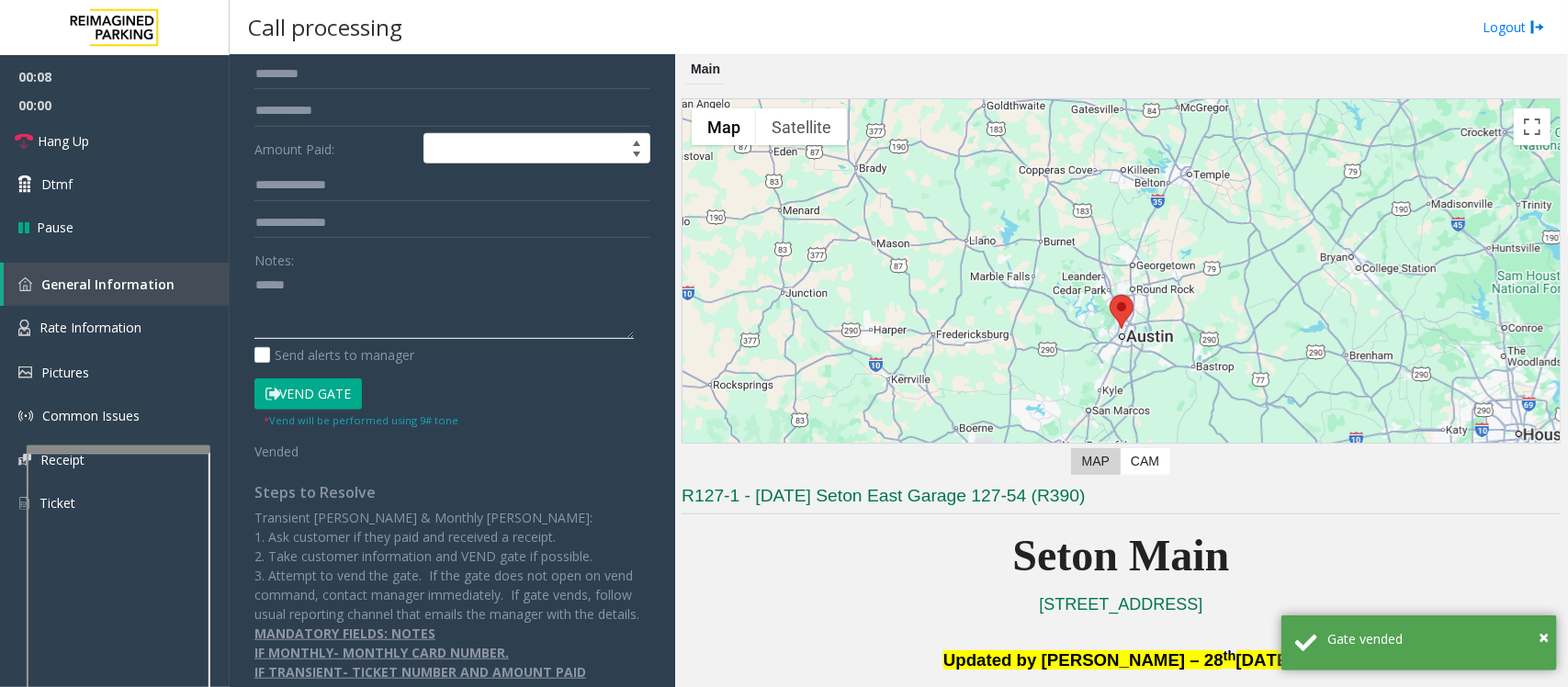 paste on "**********" 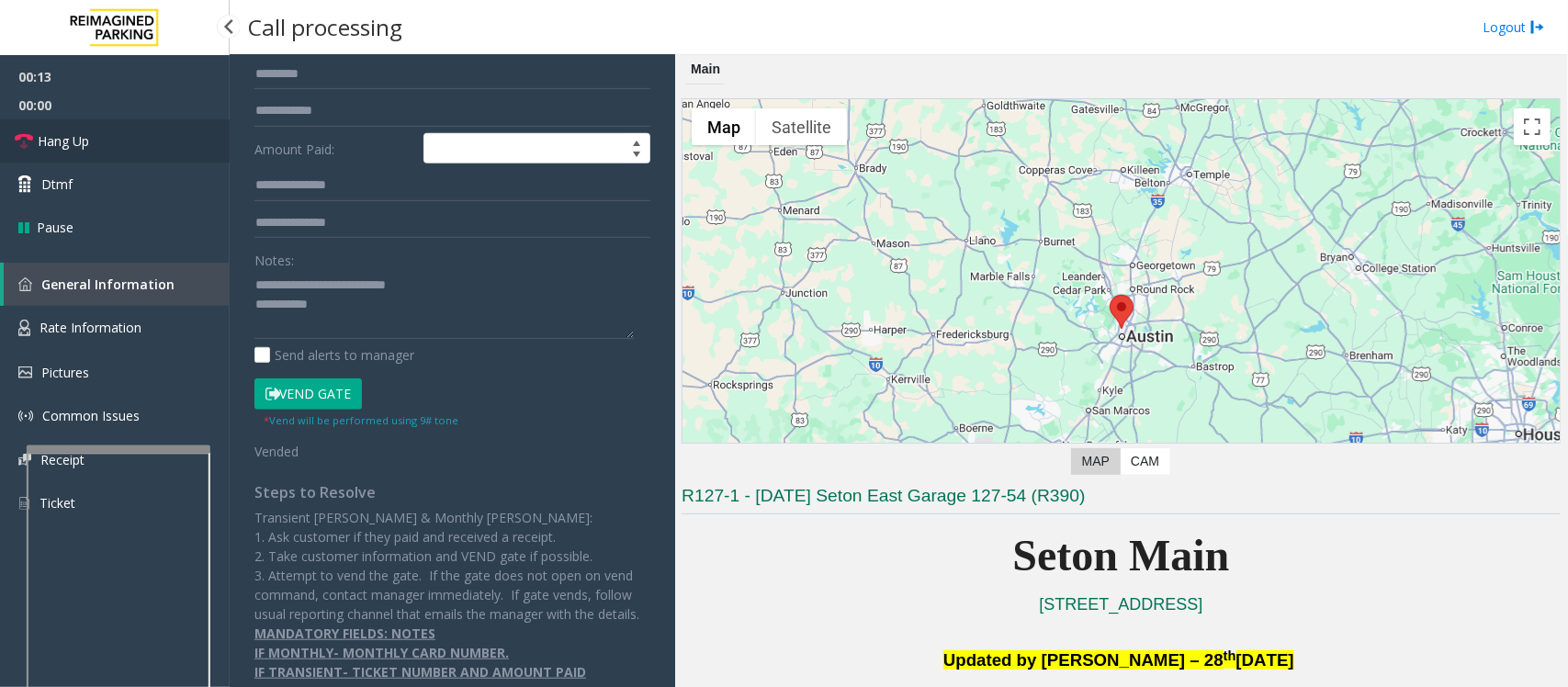 click on "Hang Up" at bounding box center (115, 141) 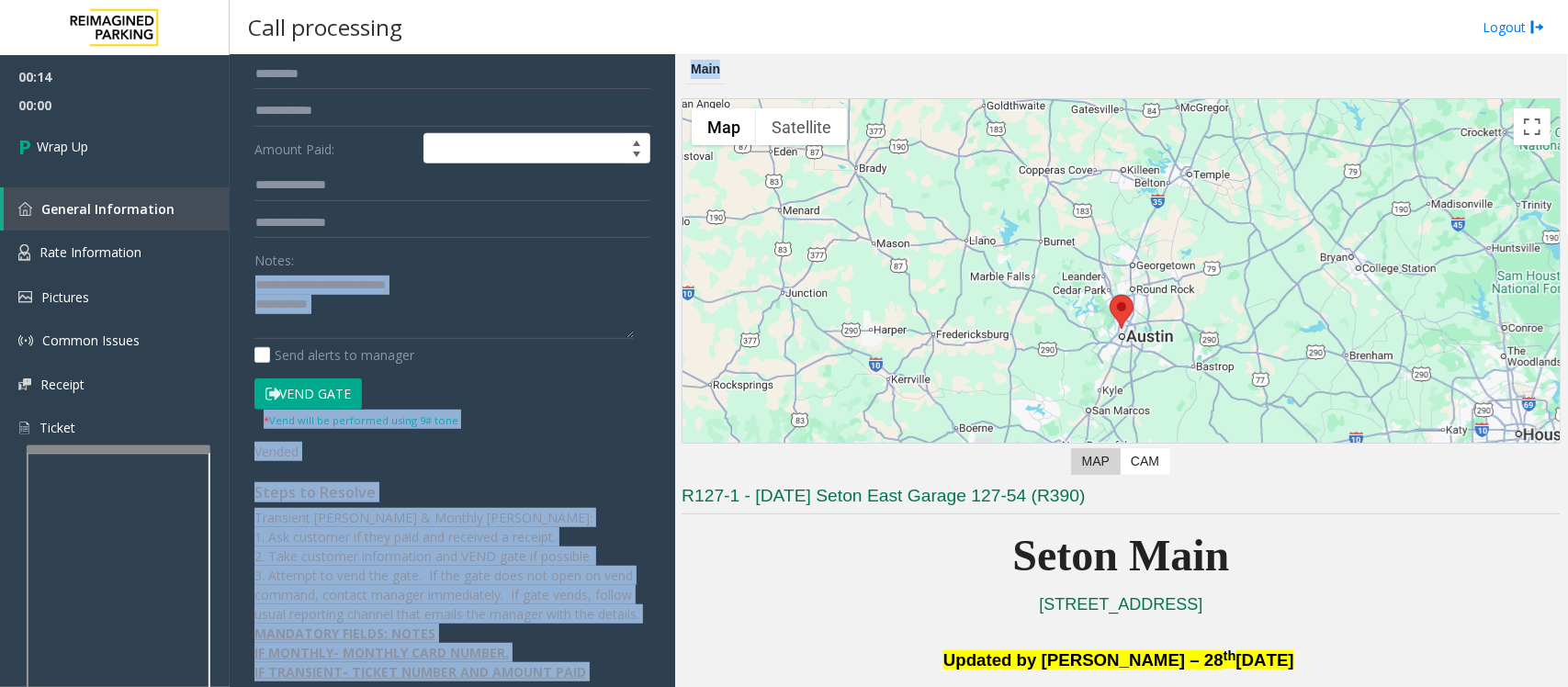 drag, startPoint x: 549, startPoint y: 298, endPoint x: 443, endPoint y: 324, distance: 109.142109 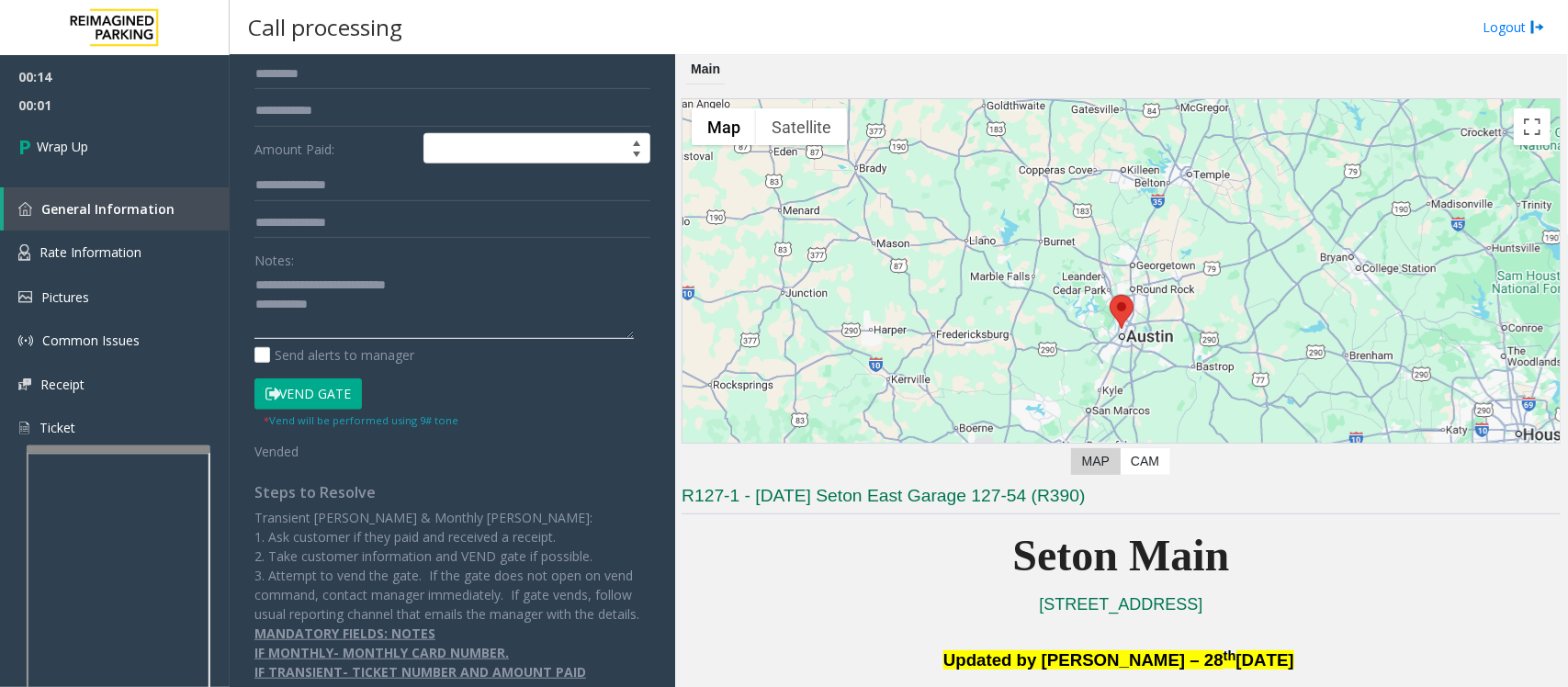 click 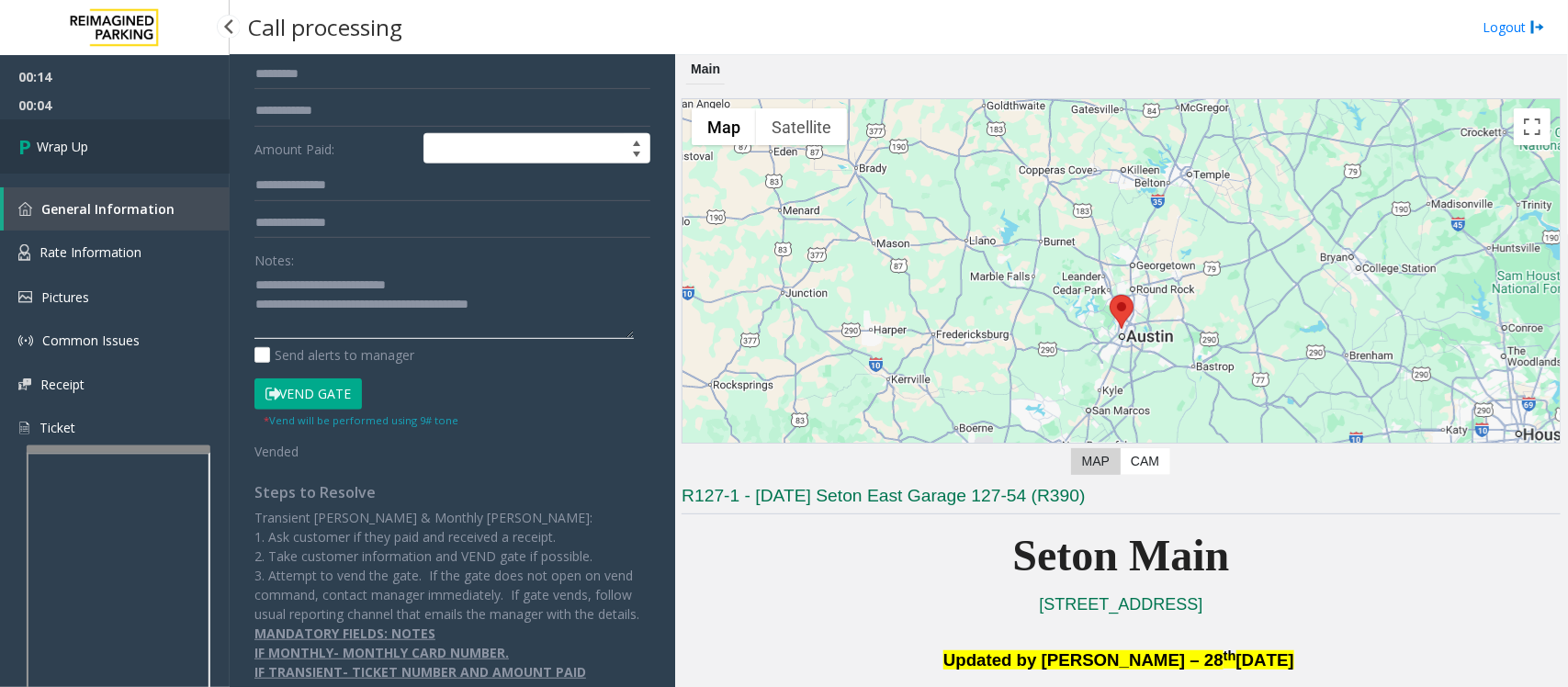 type on "**********" 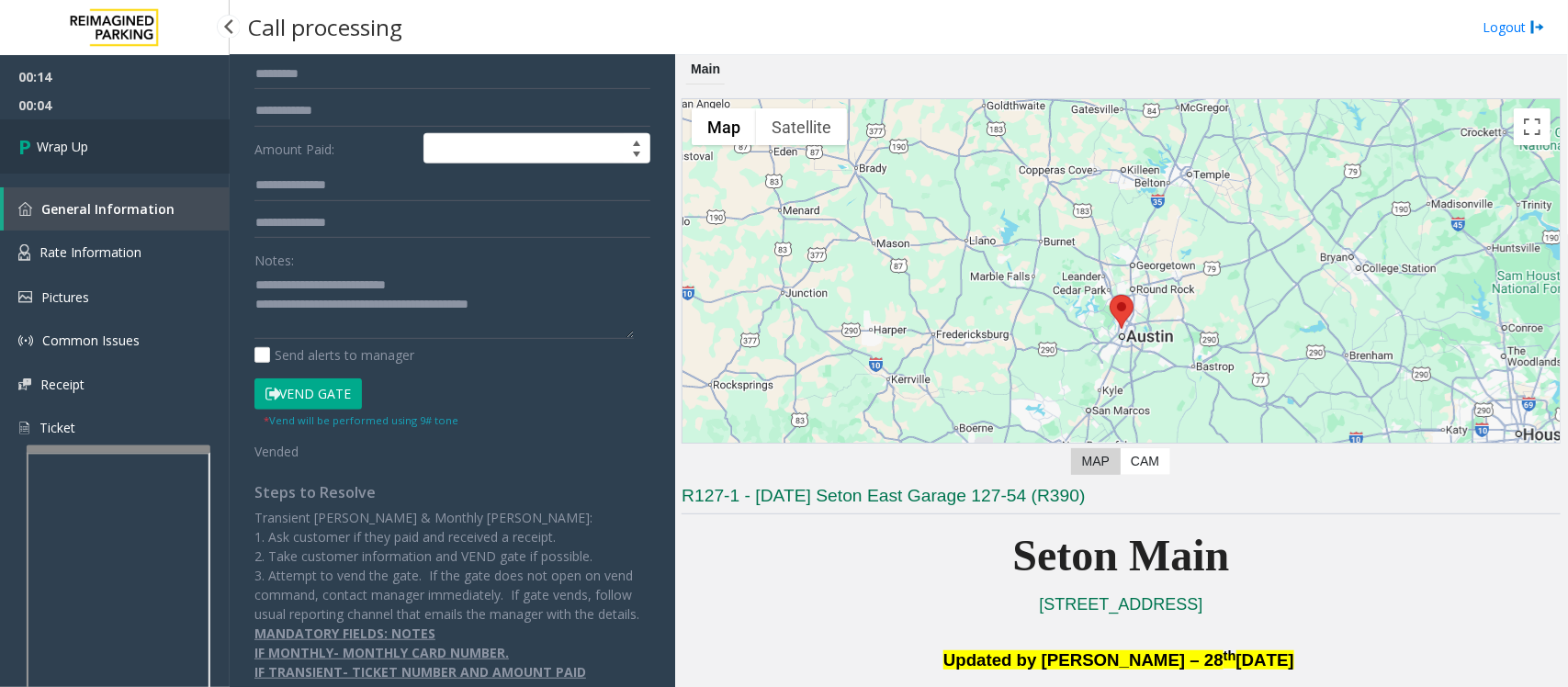 click on "Wrap Up" at bounding box center [115, 146] 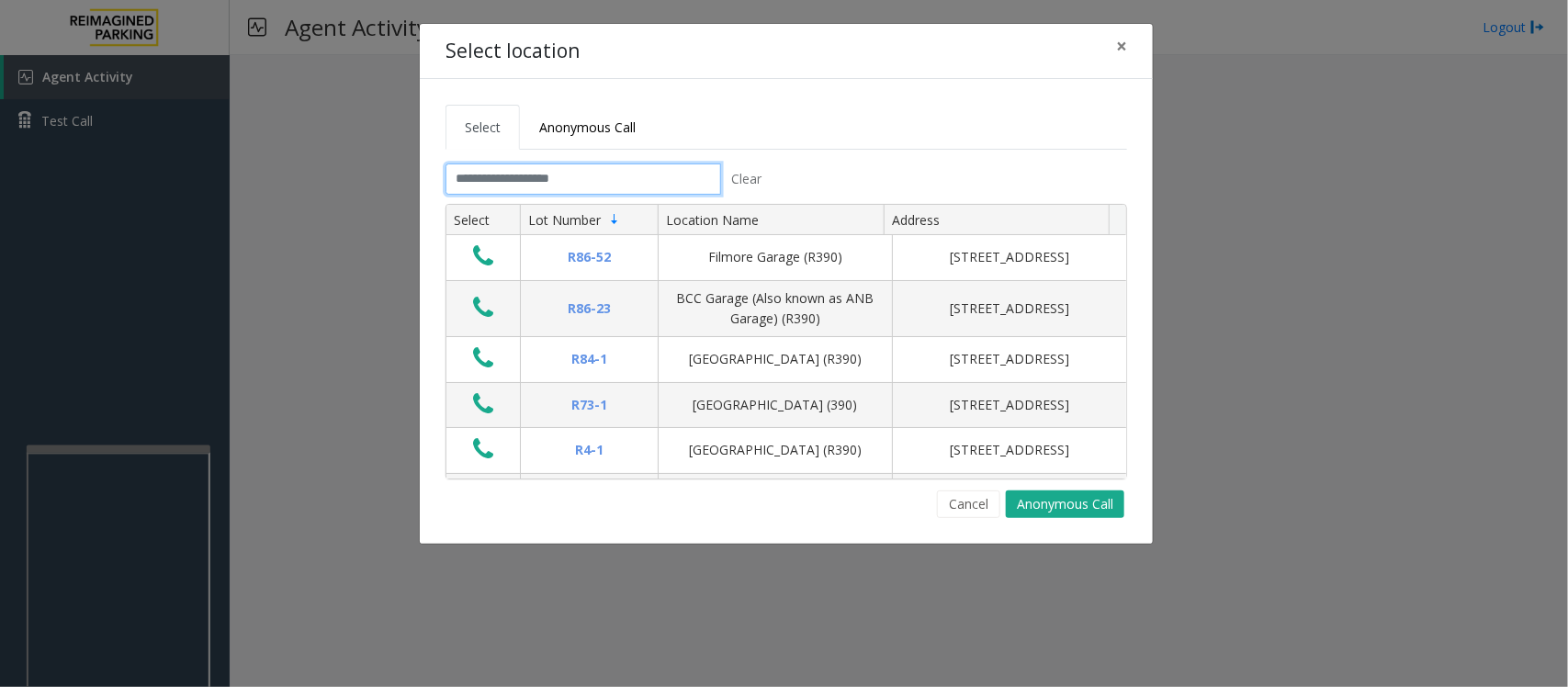 click 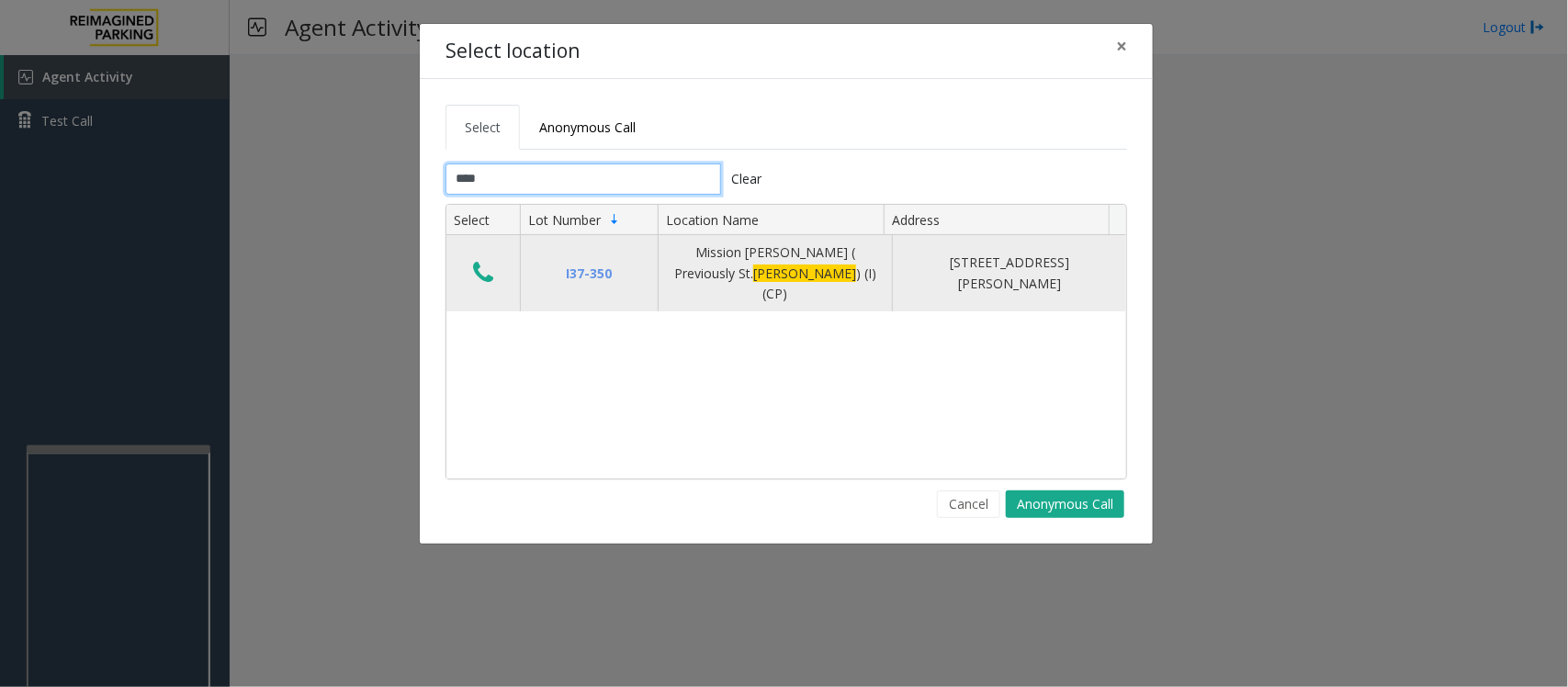 type on "****" 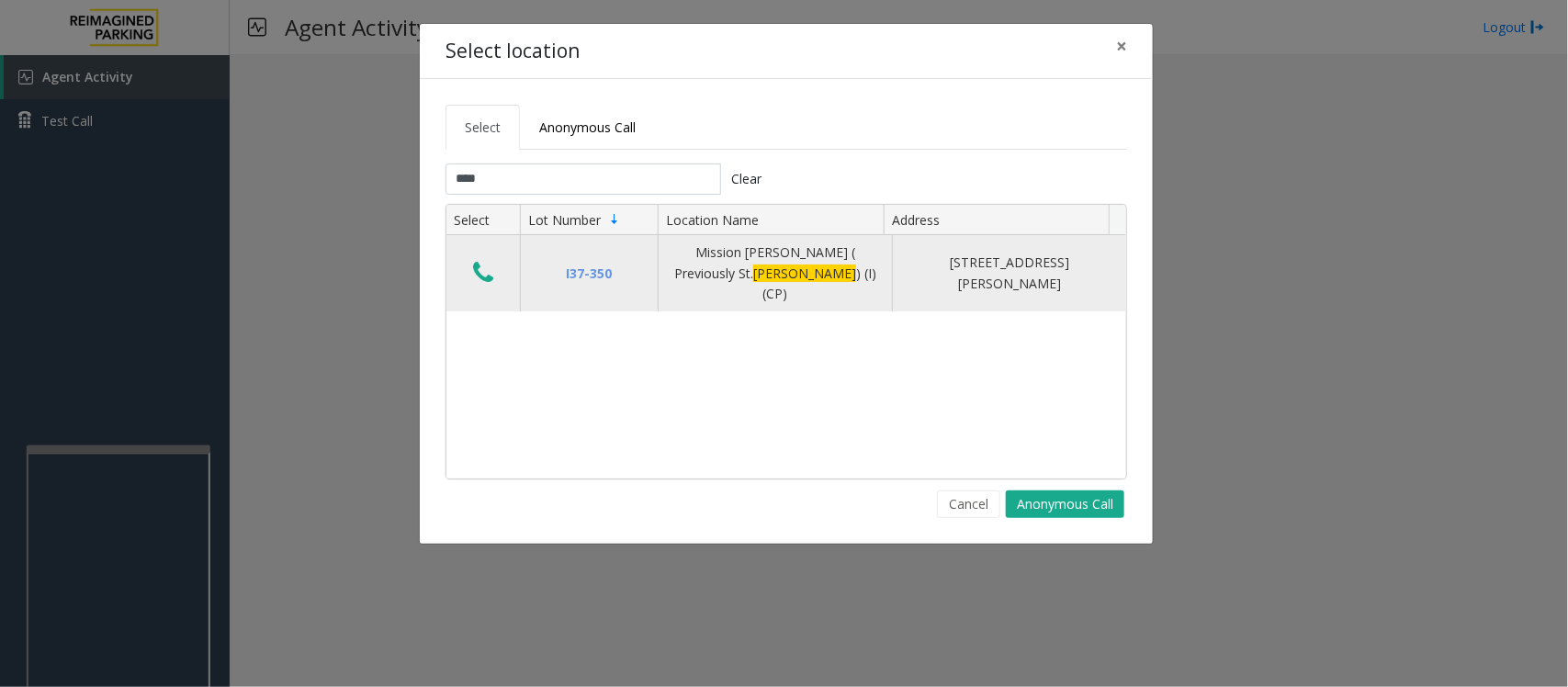click 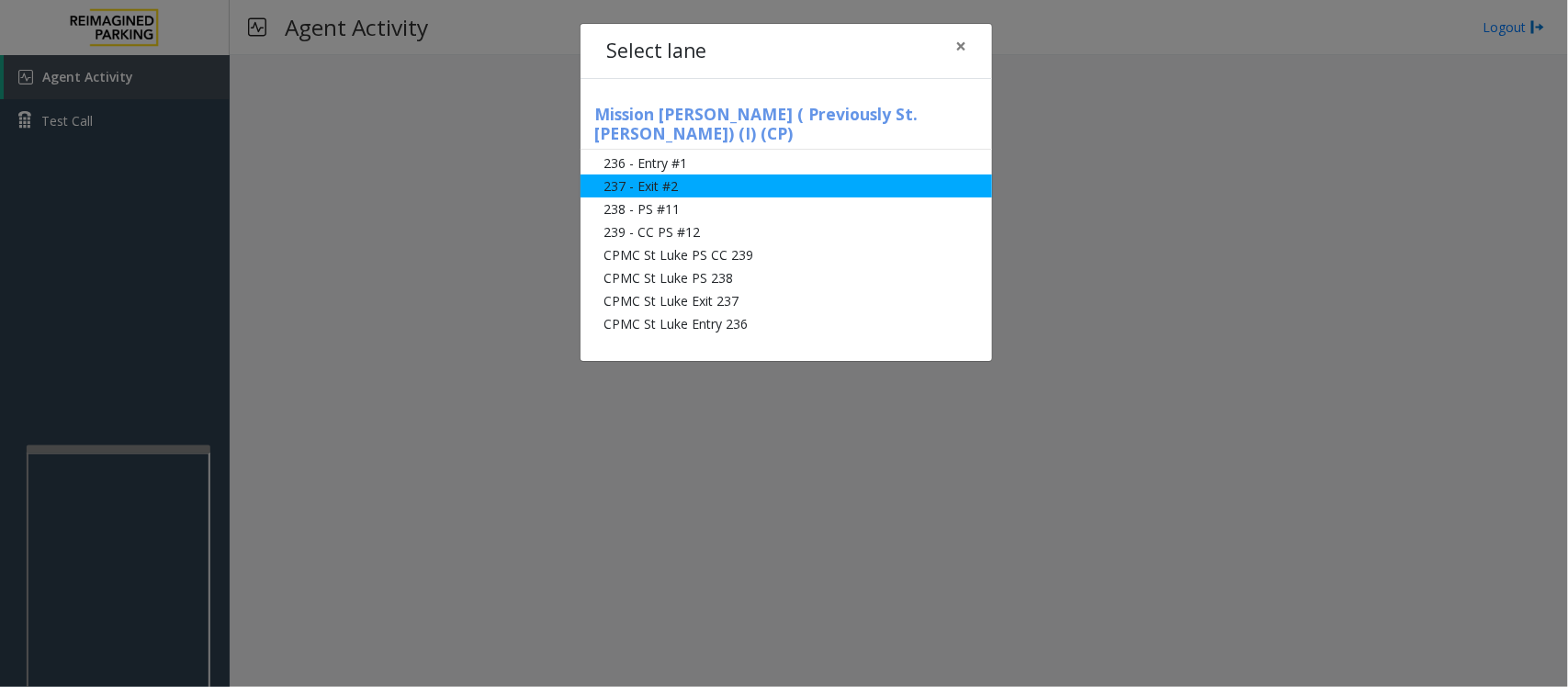 click on "237 - Exit #2" 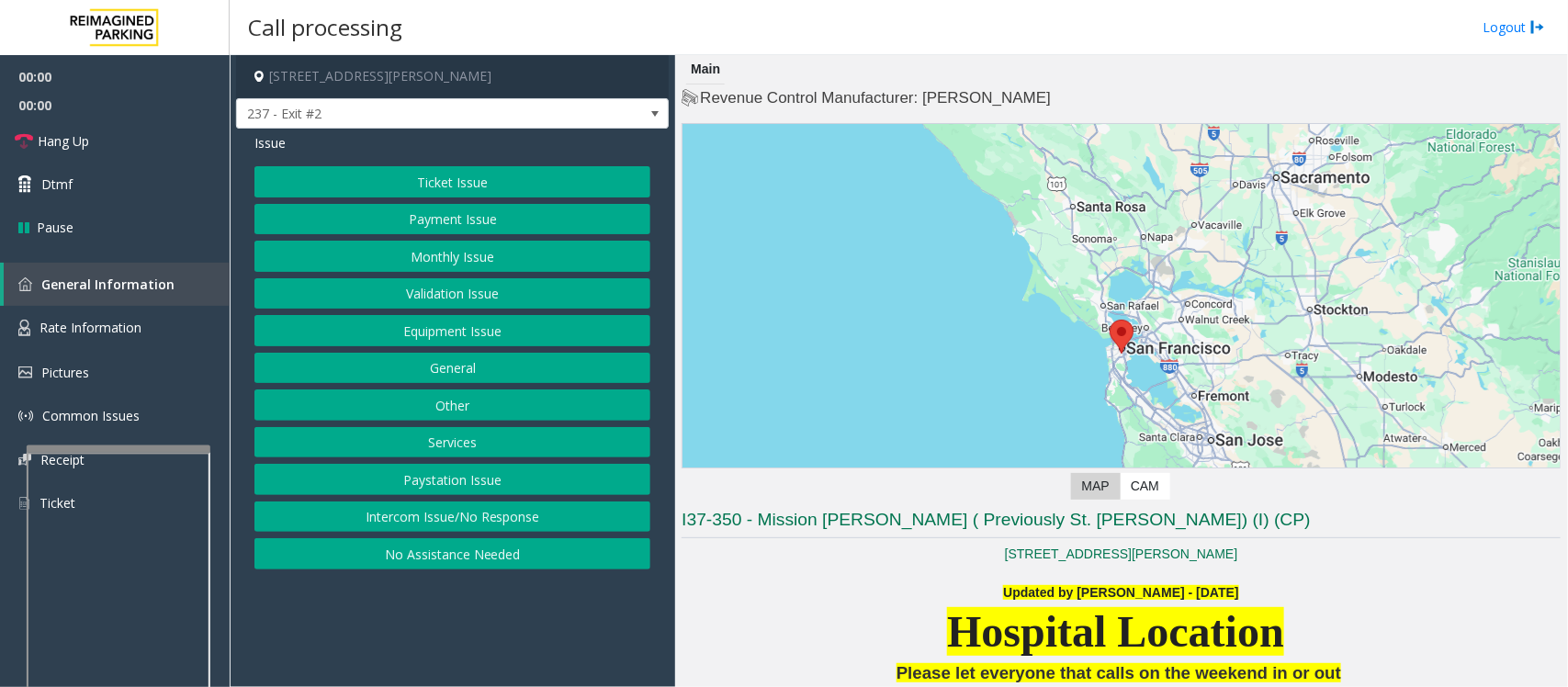 scroll, scrollTop: 501, scrollLeft: 0, axis: vertical 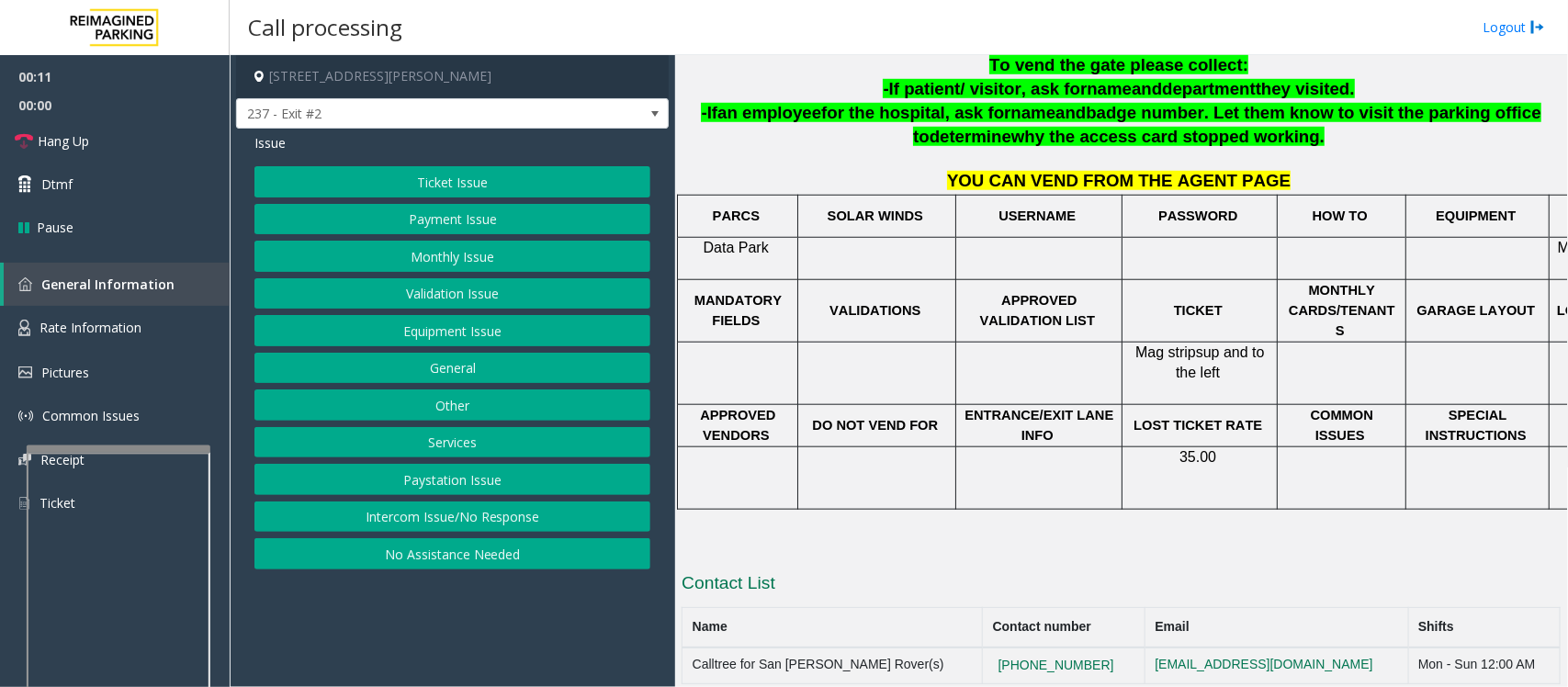 click on "Payment Issue" 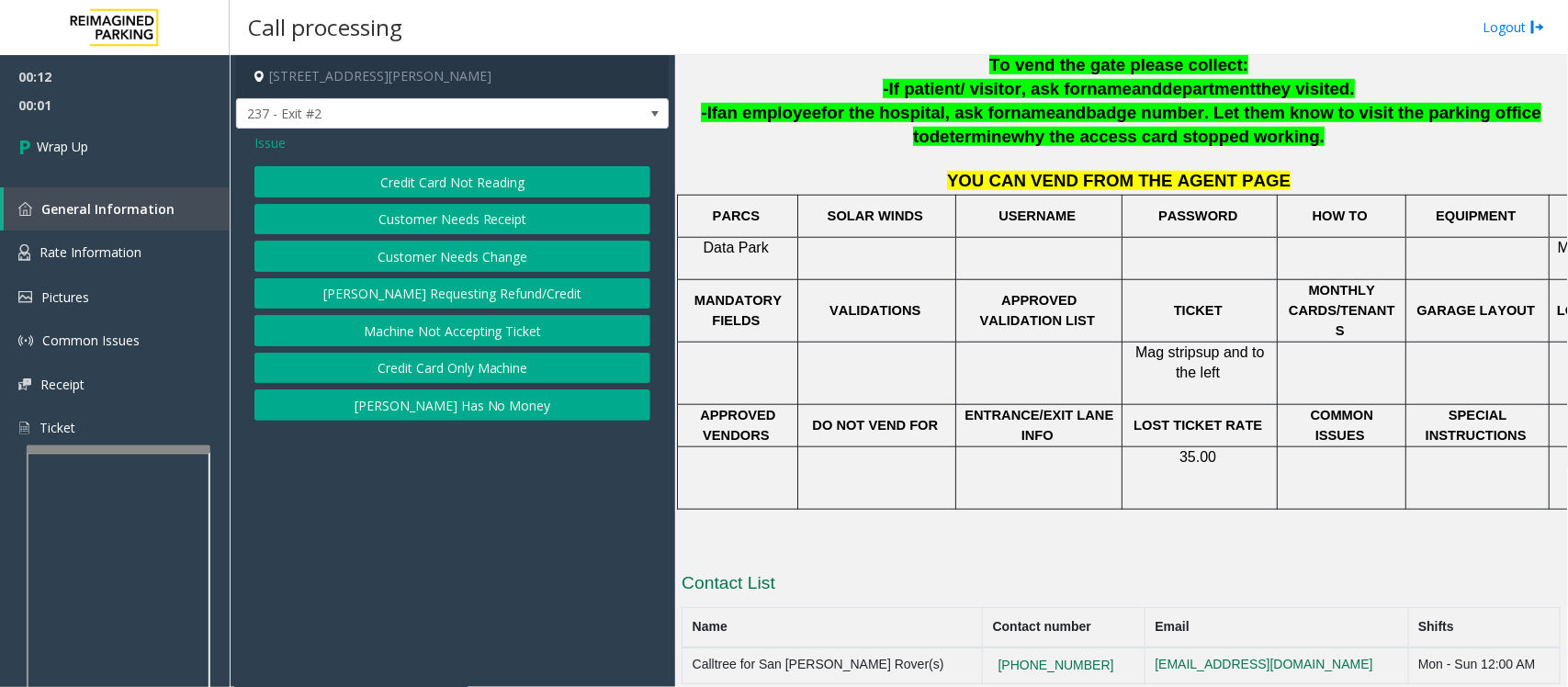 click on "Credit Card Only Machine" 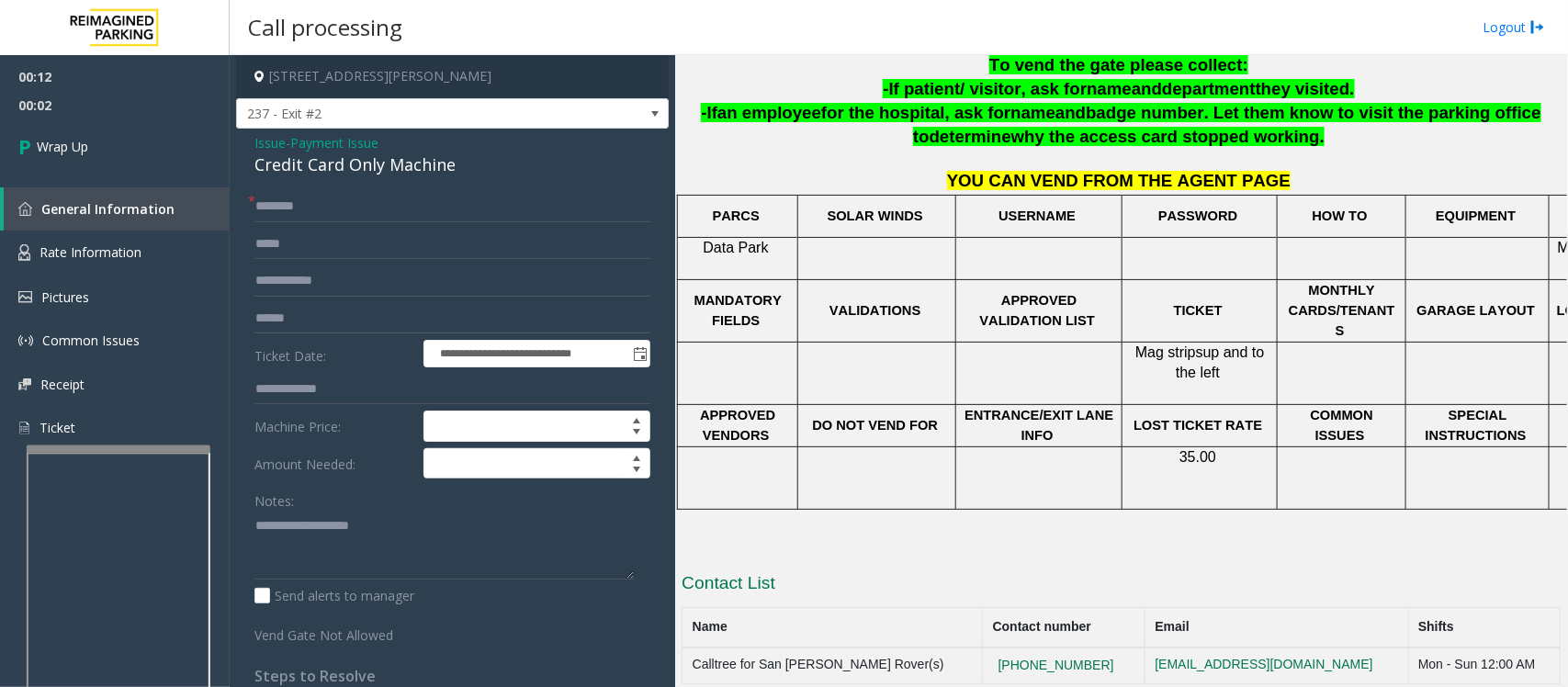 click on "Credit Card Only Machine" 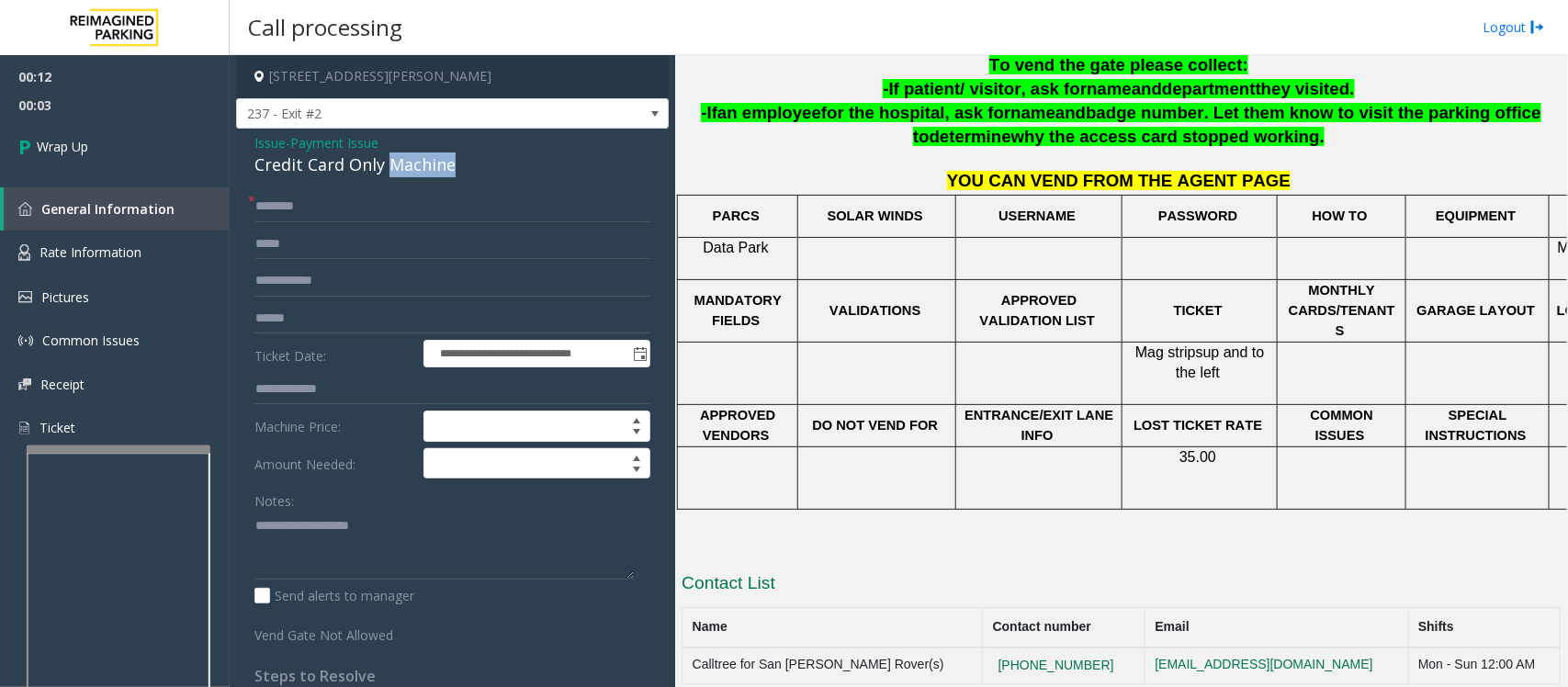 click on "Credit Card Only Machine" 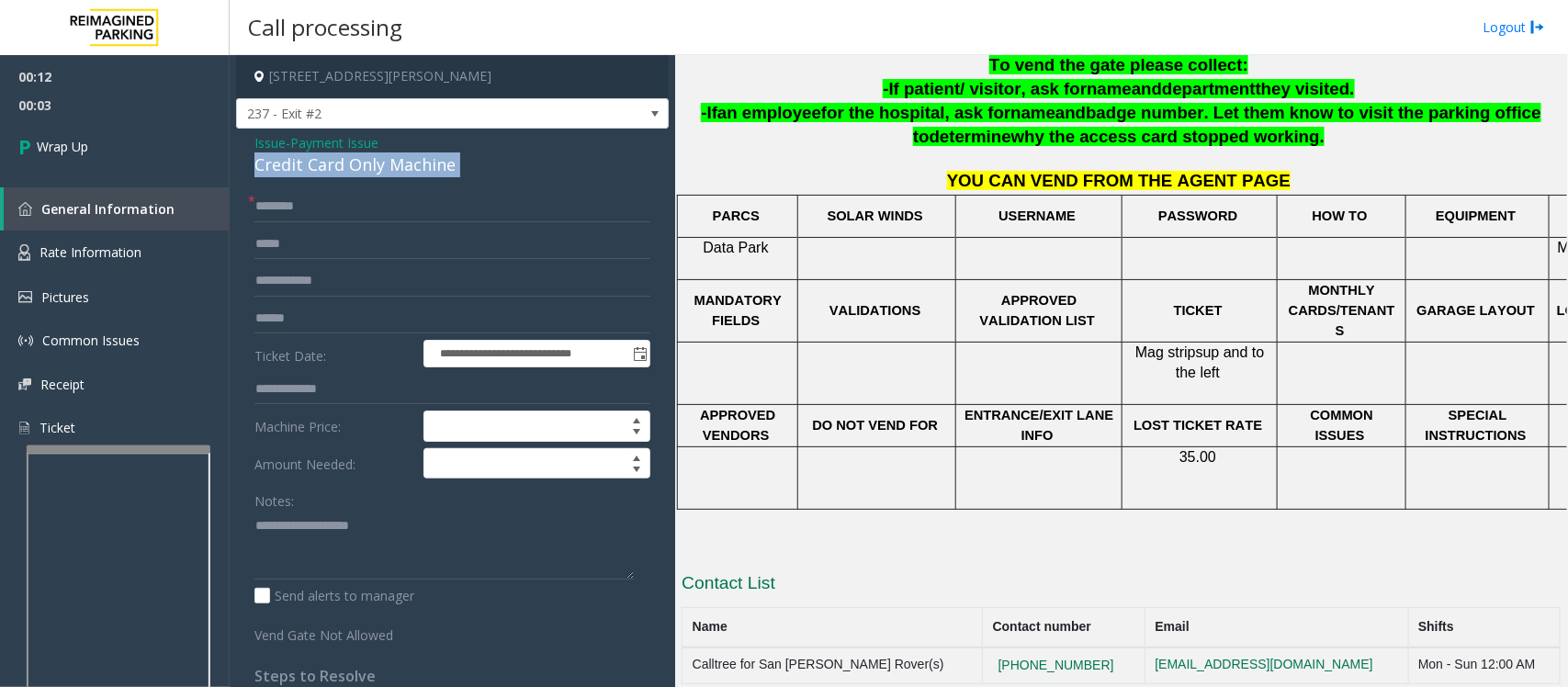 click on "Credit Card Only Machine" 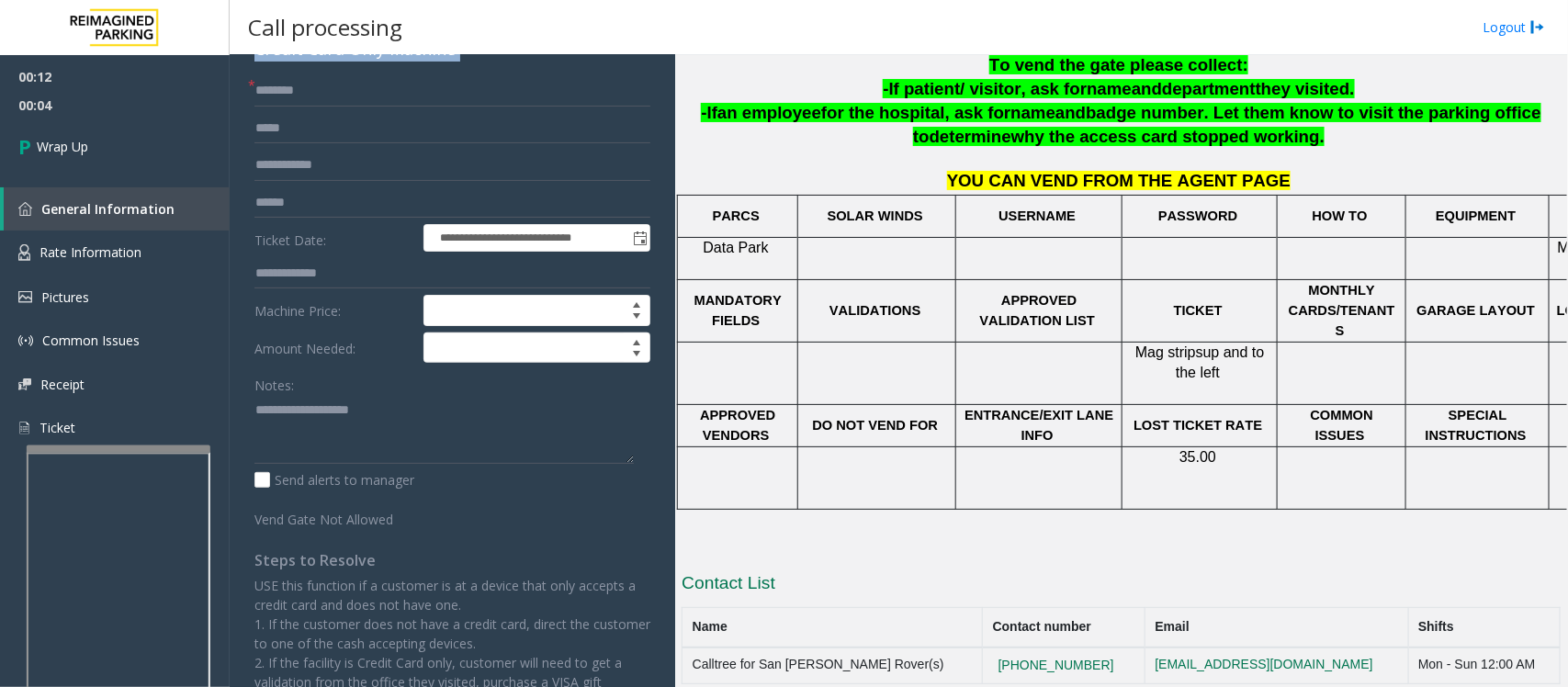 scroll, scrollTop: 274, scrollLeft: 0, axis: vertical 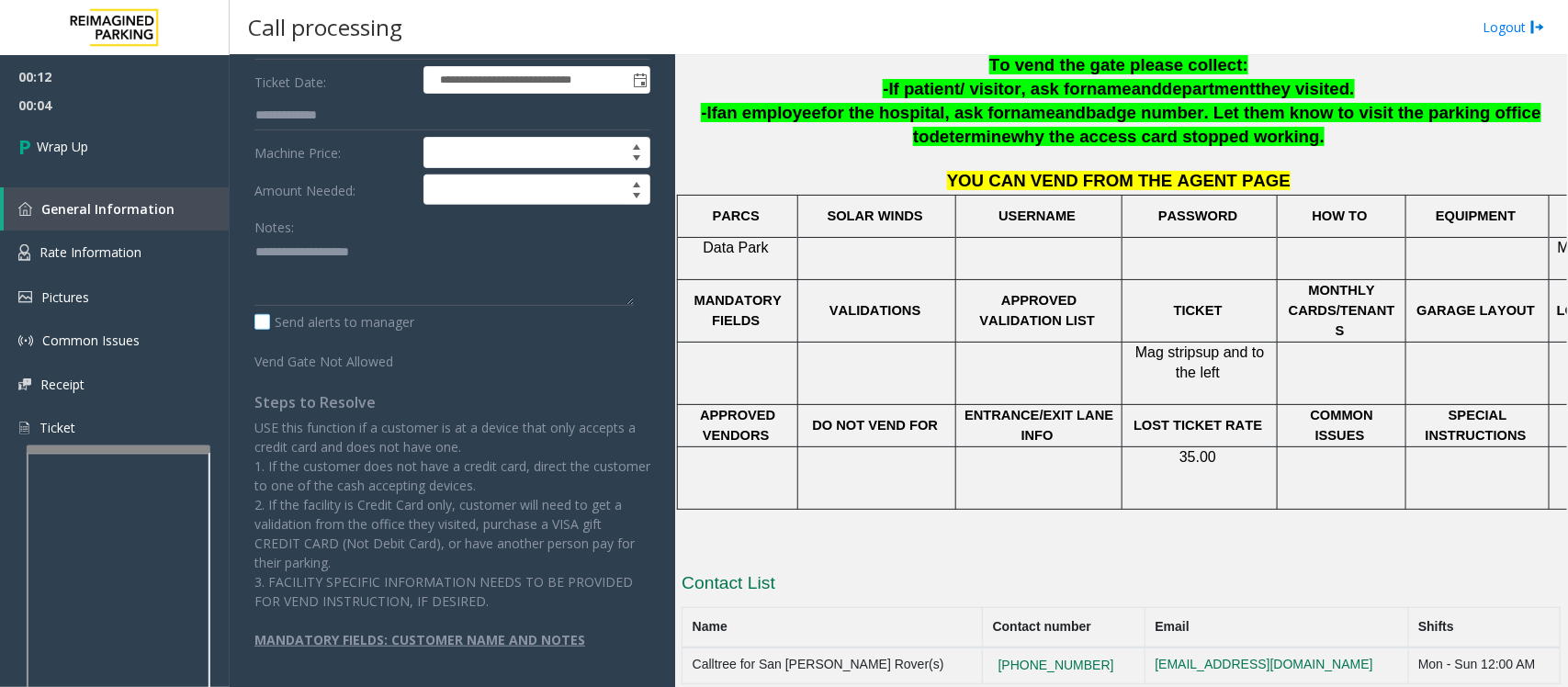 click on "Send alerts to manager" 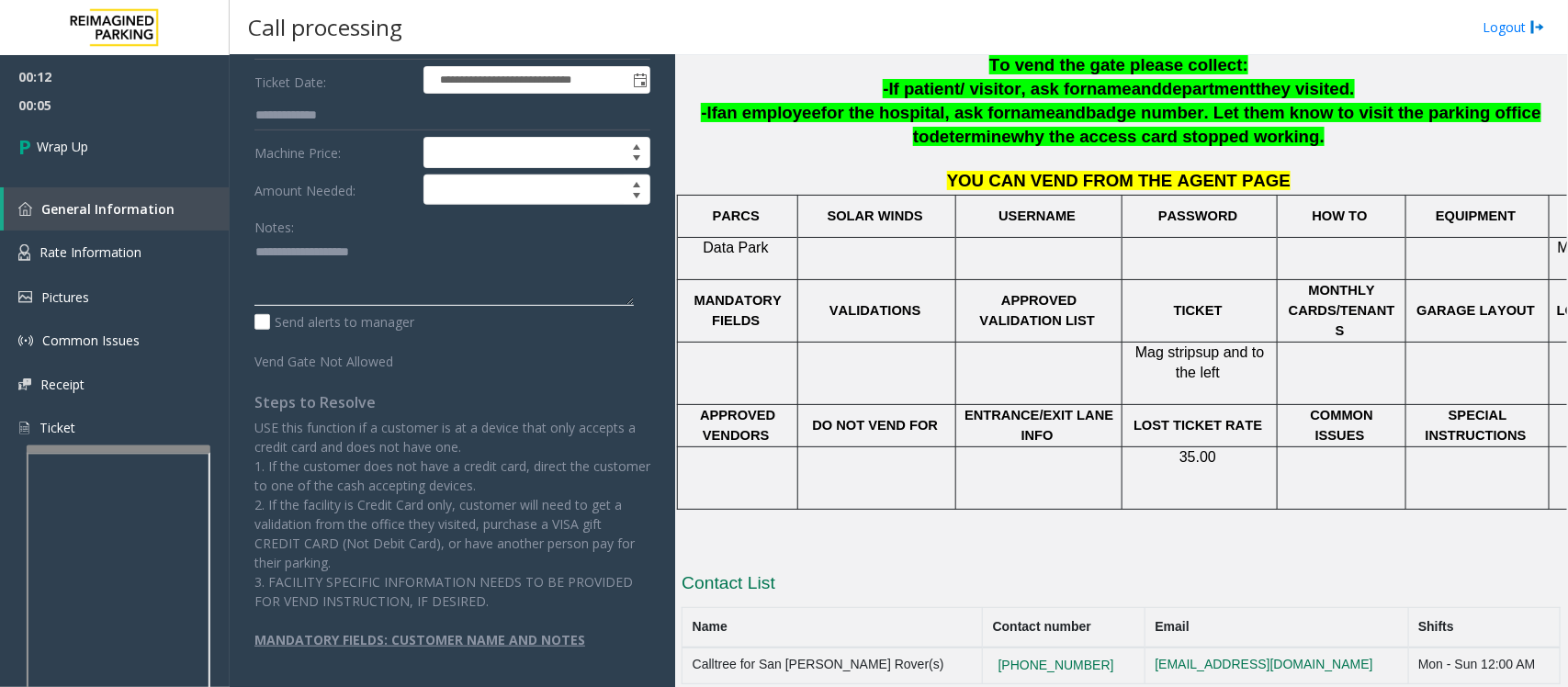 click 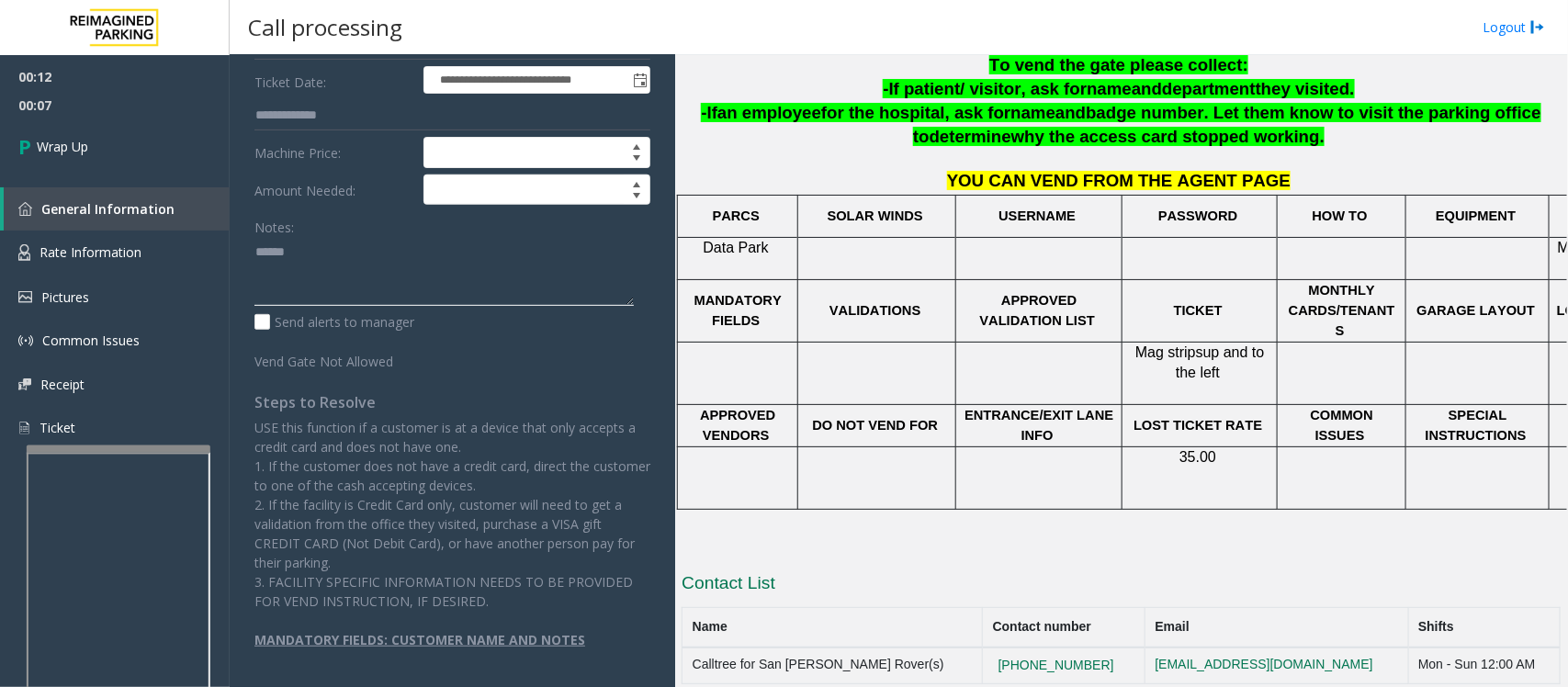 paste on "**********" 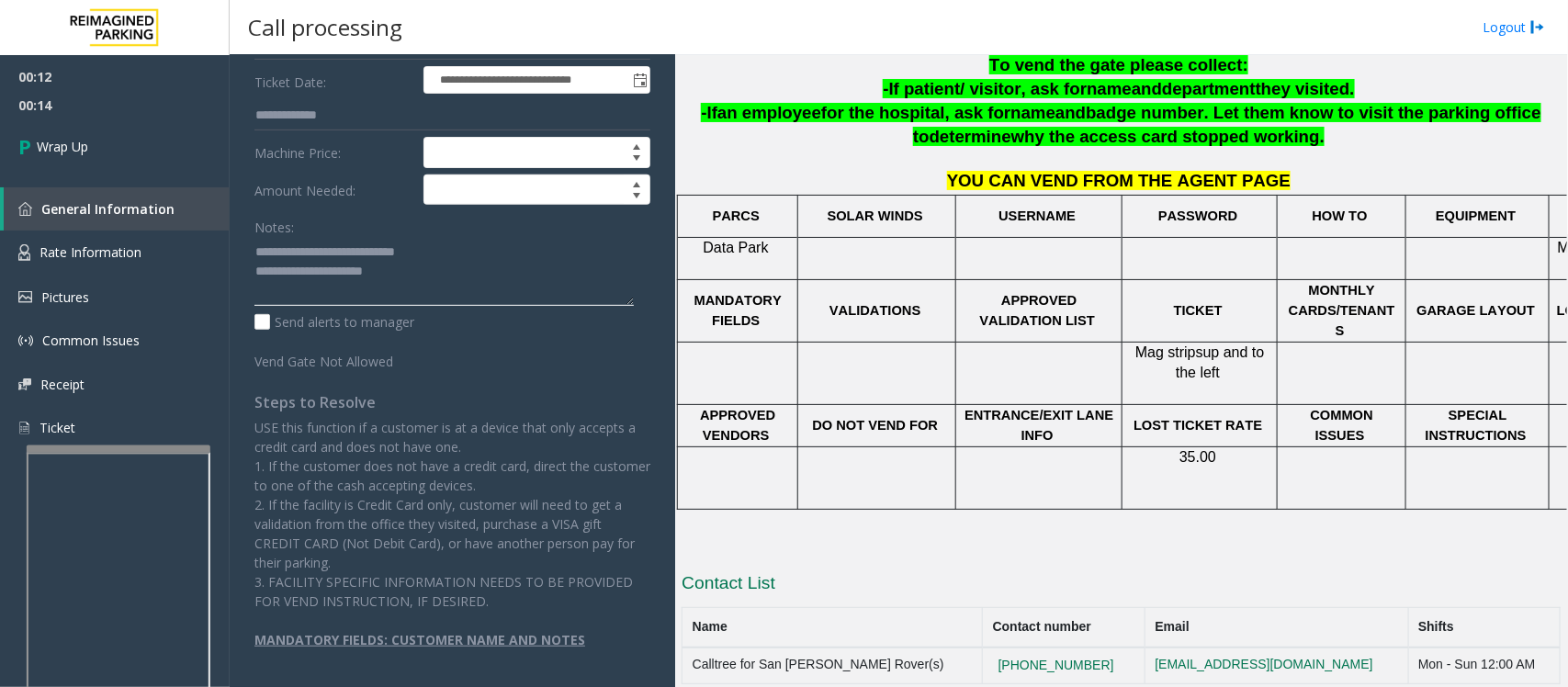scroll, scrollTop: 0, scrollLeft: 0, axis: both 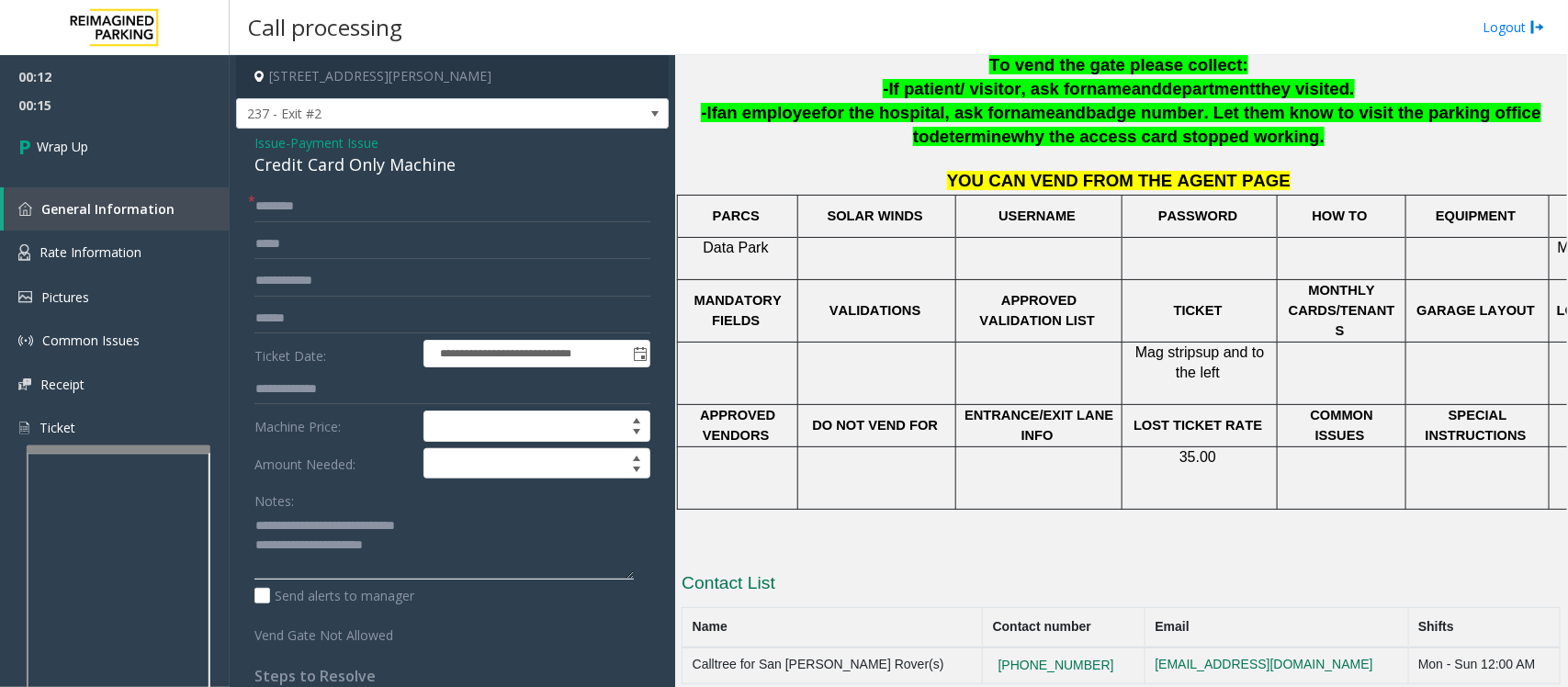 type on "**********" 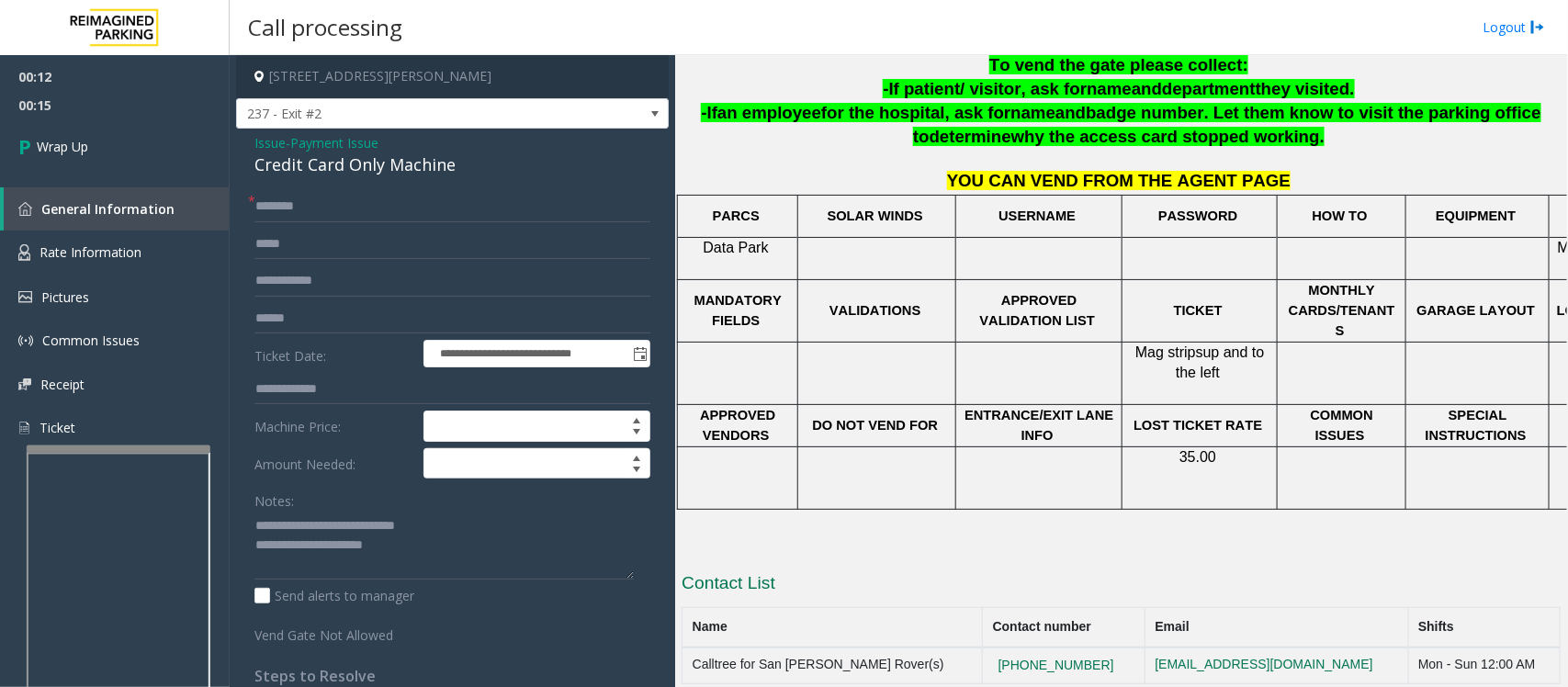 click on "**********" 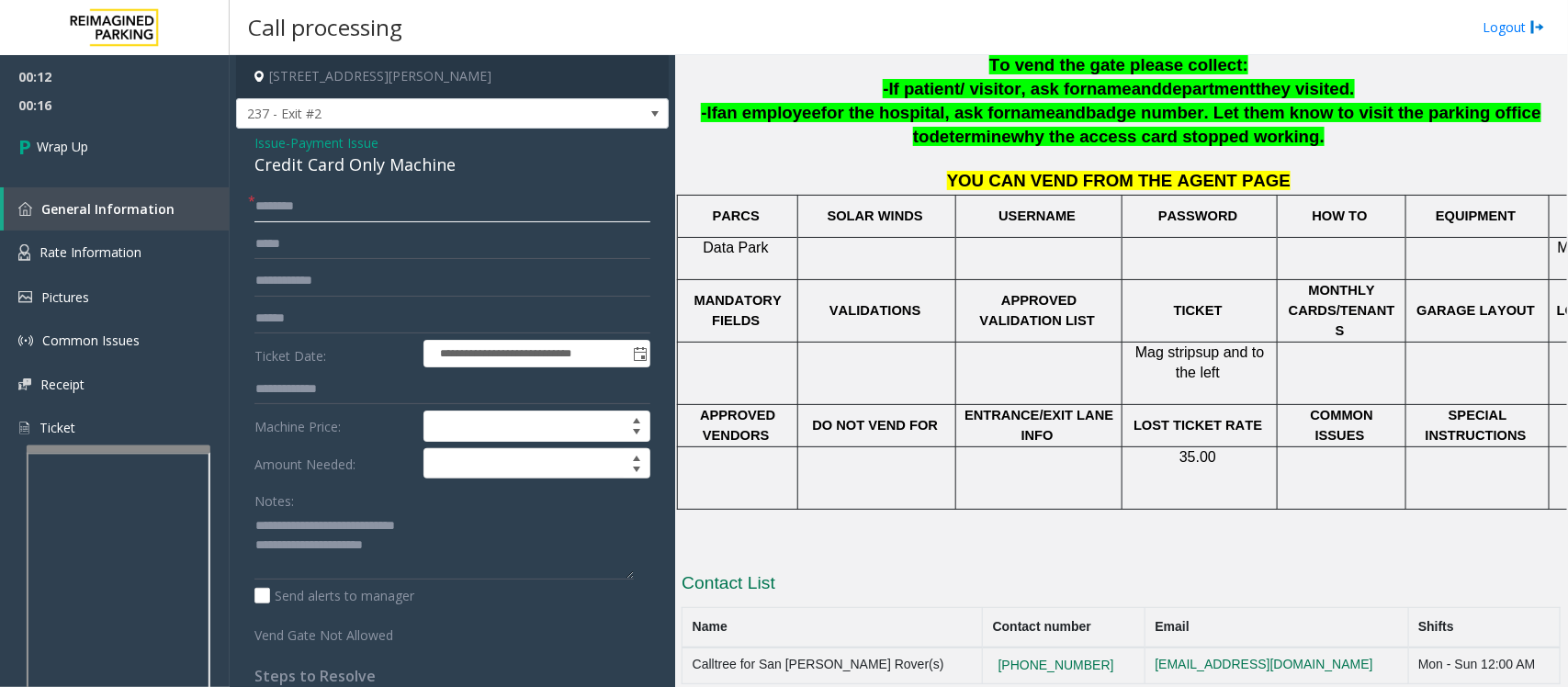click 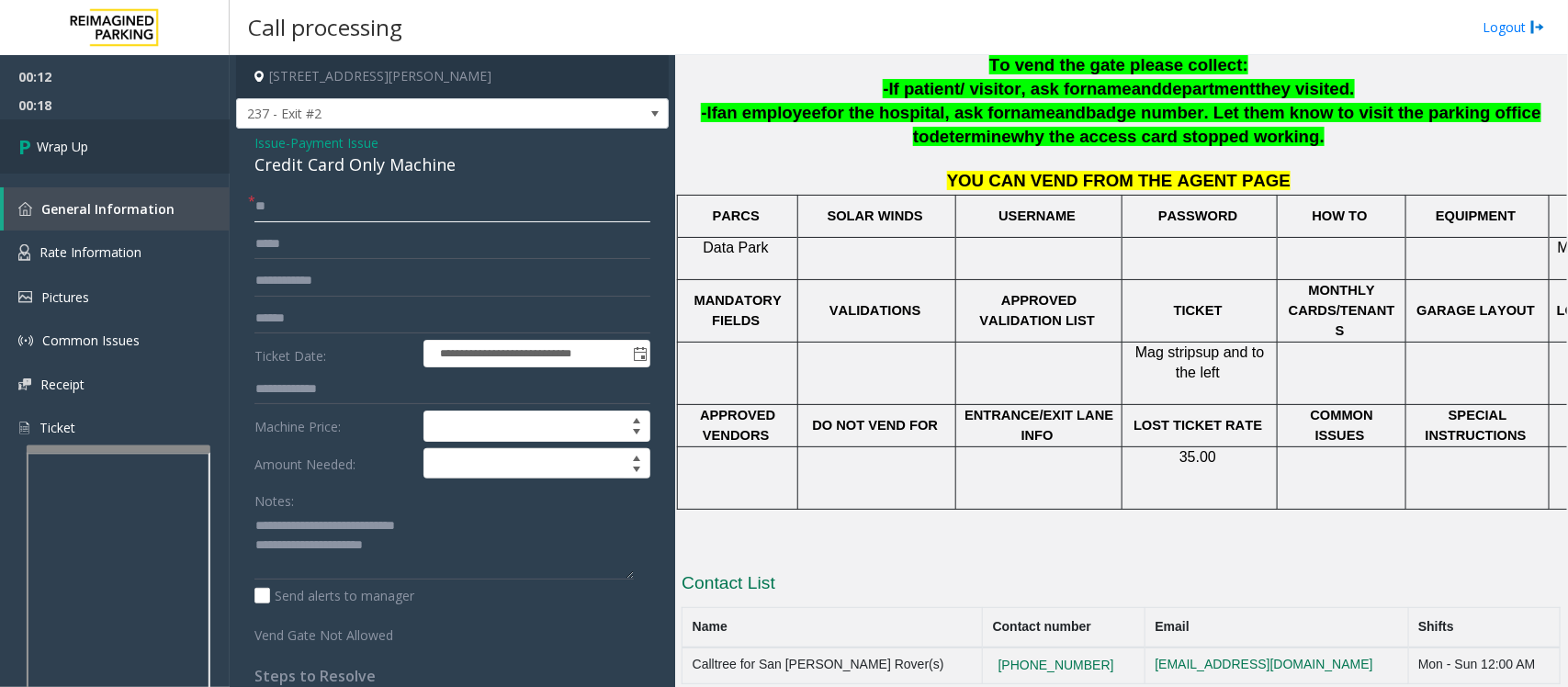 type on "**" 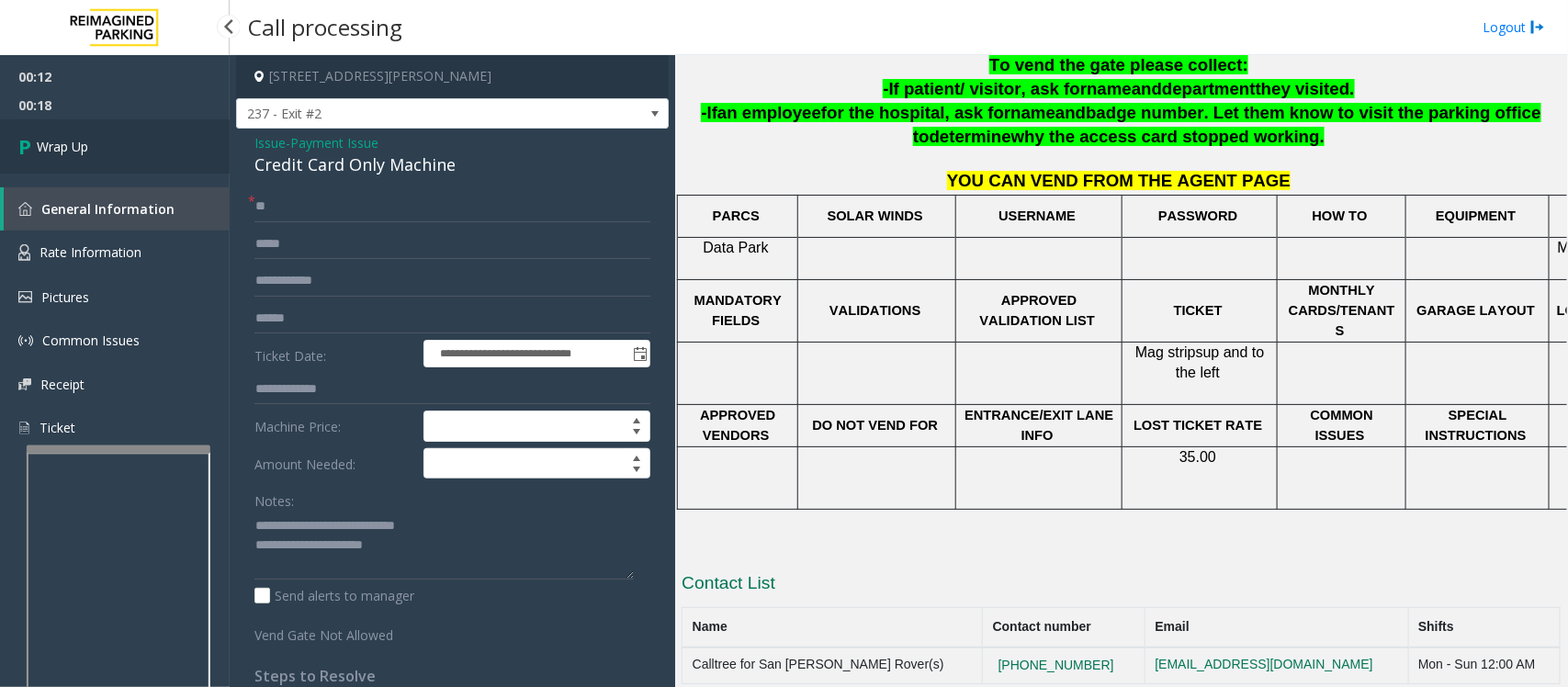 click on "Wrap Up" at bounding box center (115, 146) 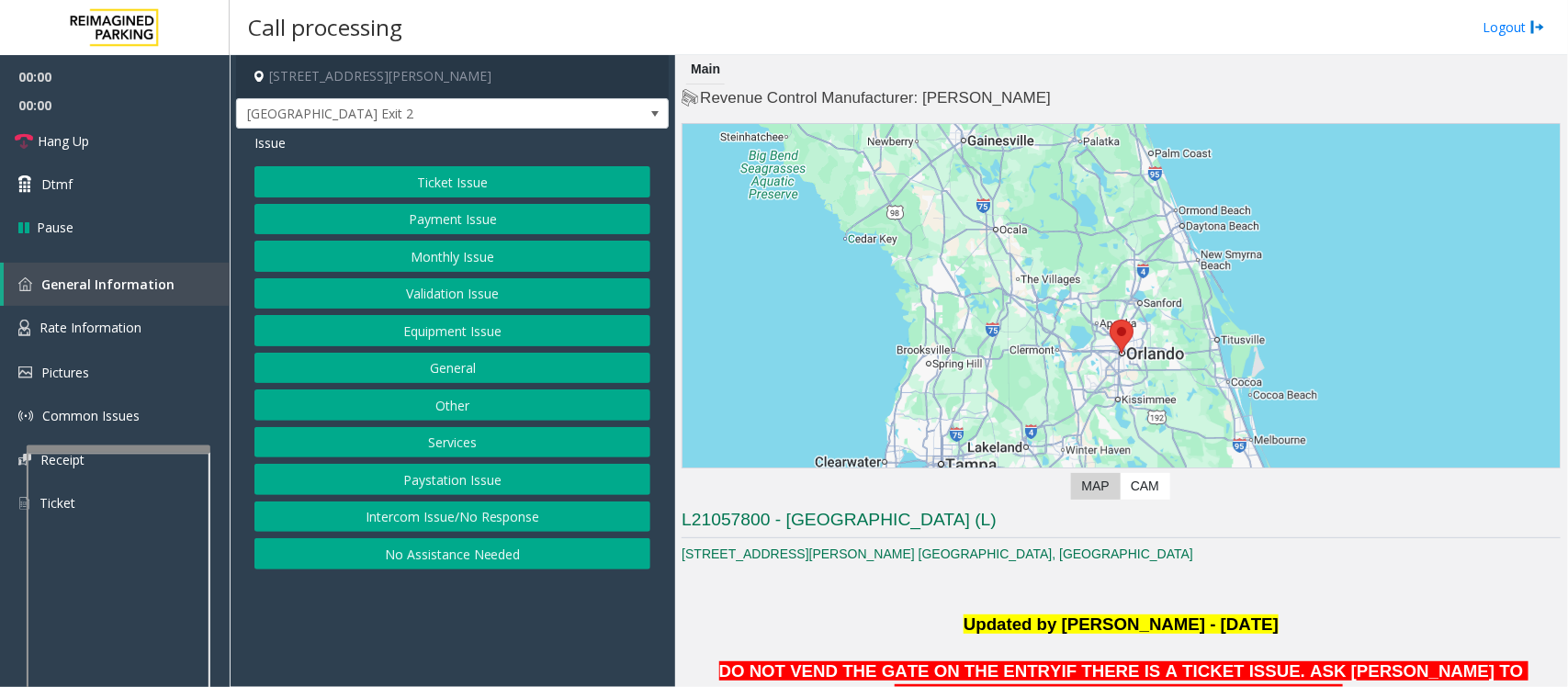 scroll, scrollTop: 459, scrollLeft: 0, axis: vertical 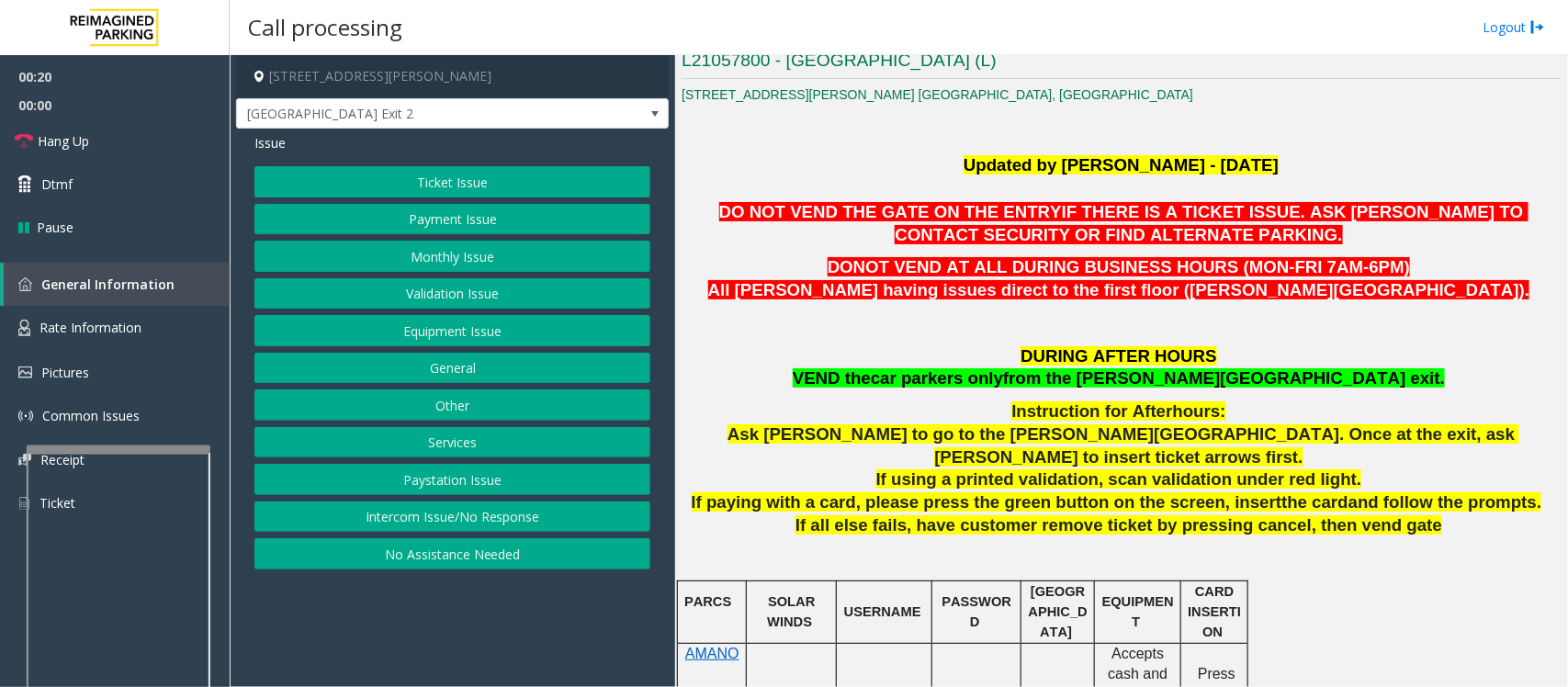 click on "Validation Issue" 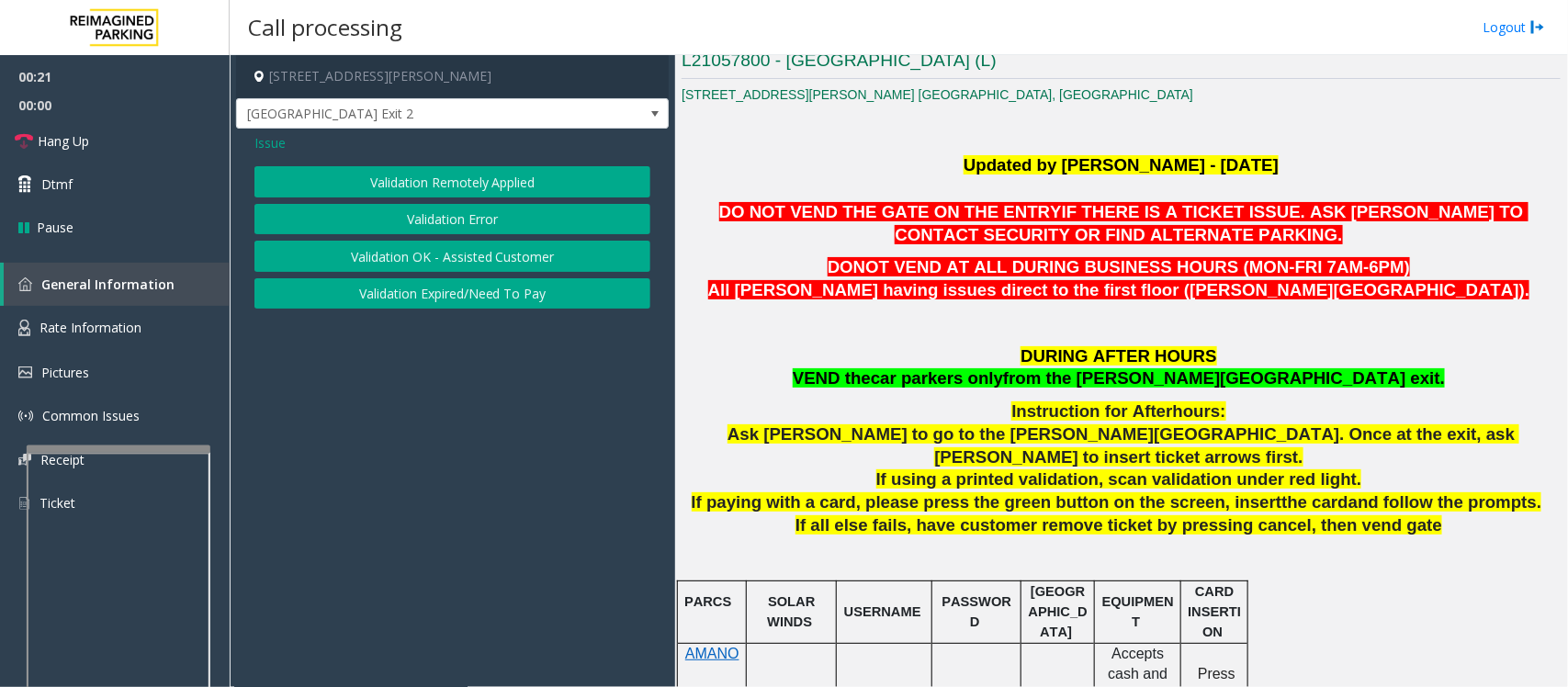 click on "Validation Error" 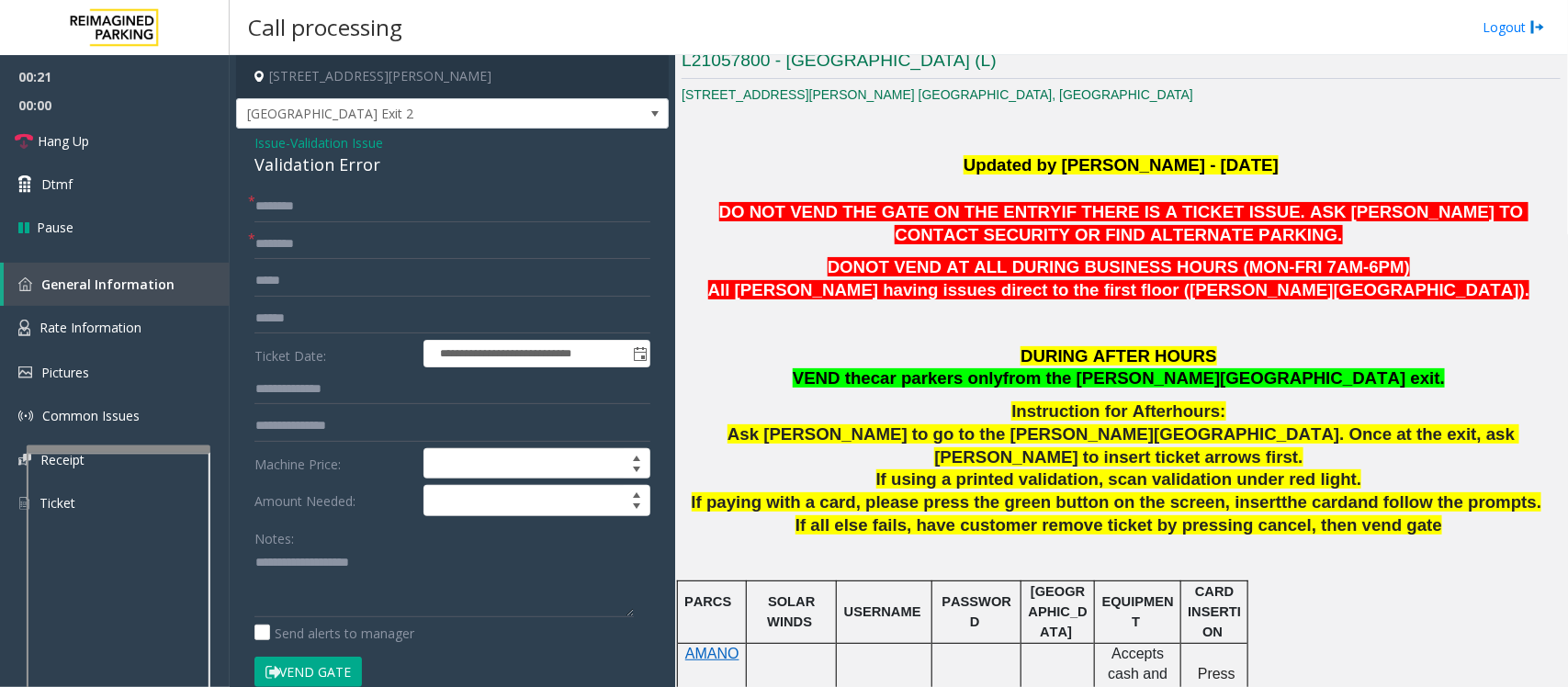 click on "Validation Error" 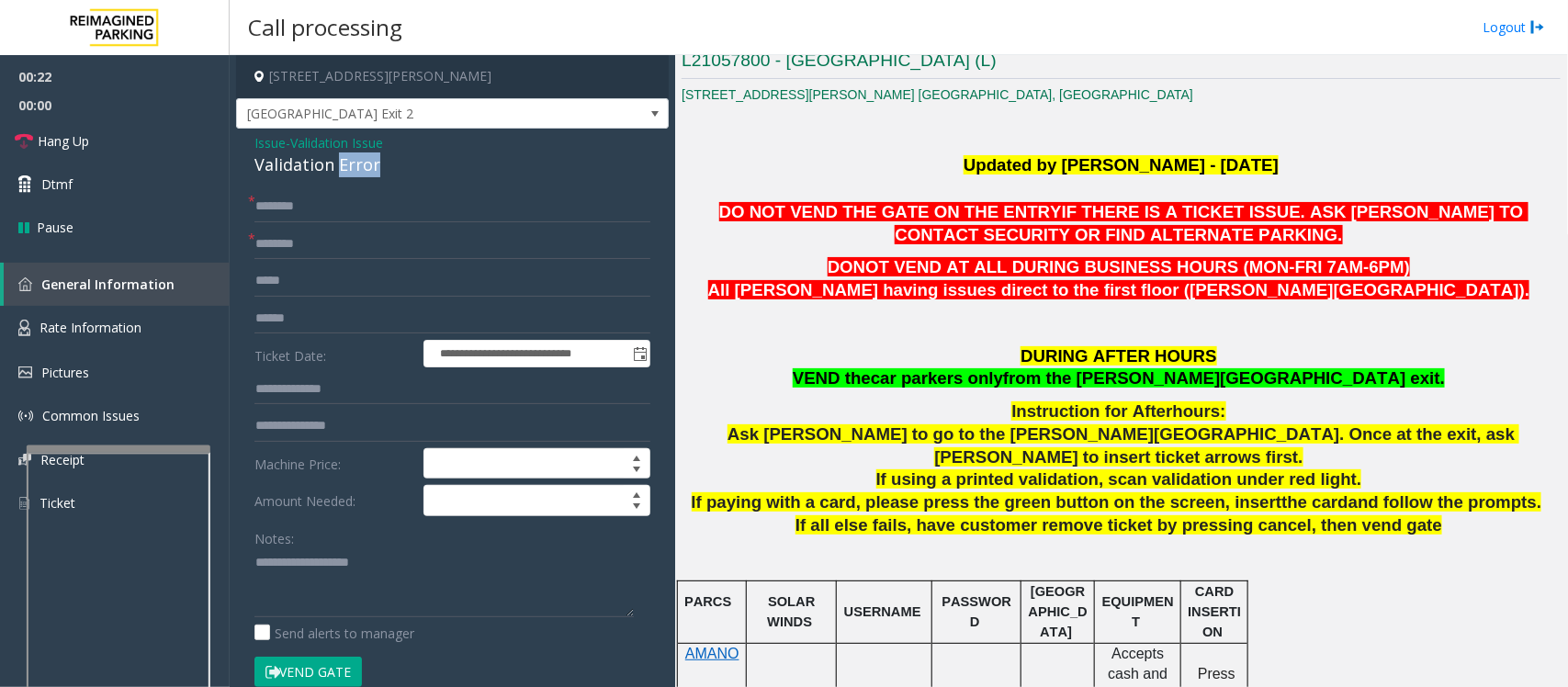 click on "Validation Error" 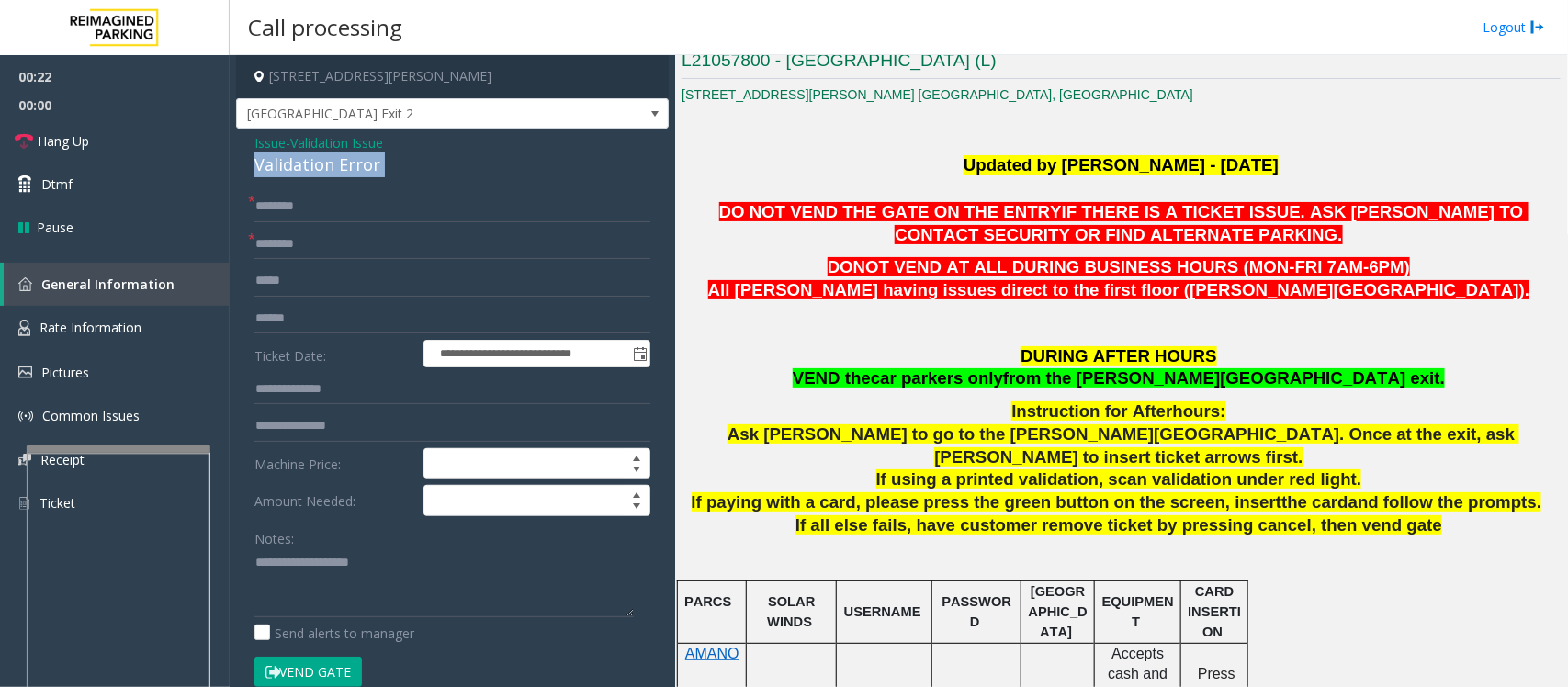 click on "Validation Error" 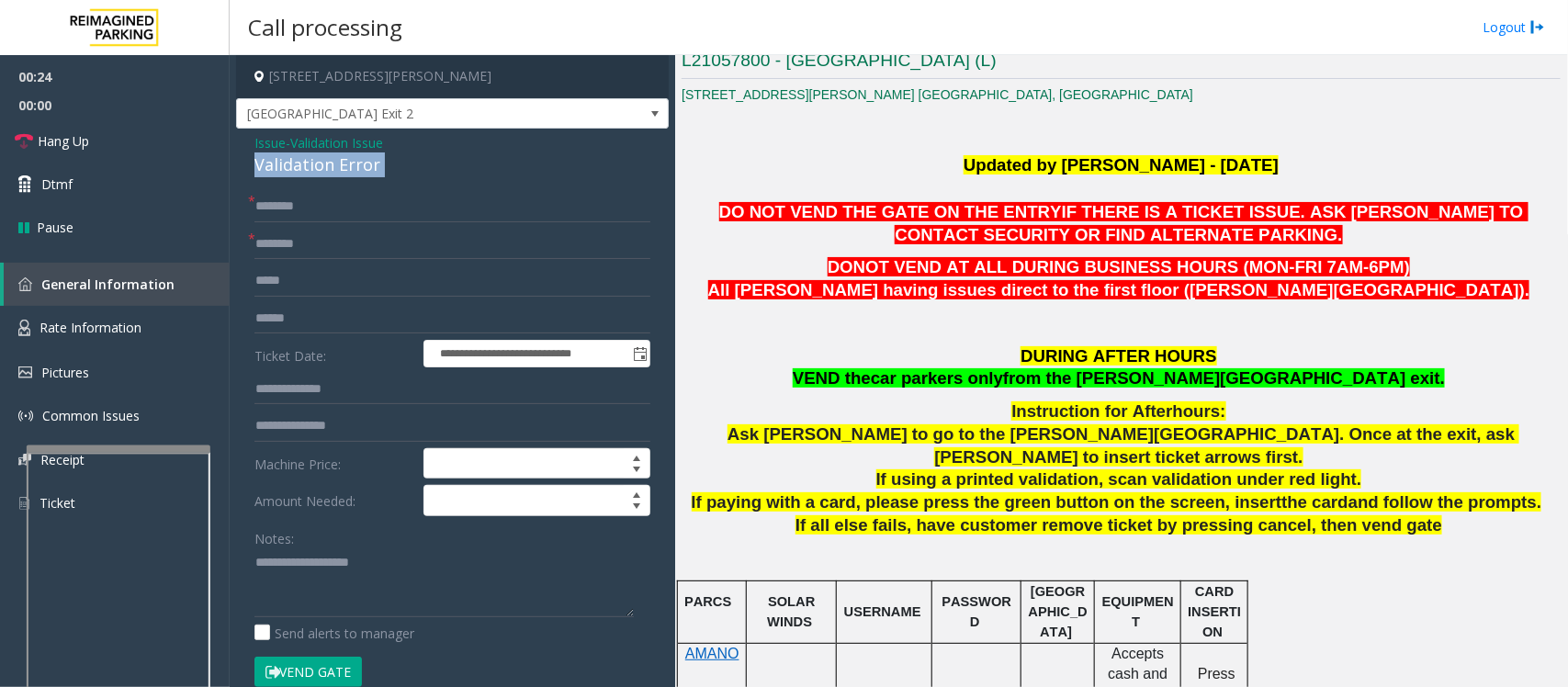 copy on "Validation Error" 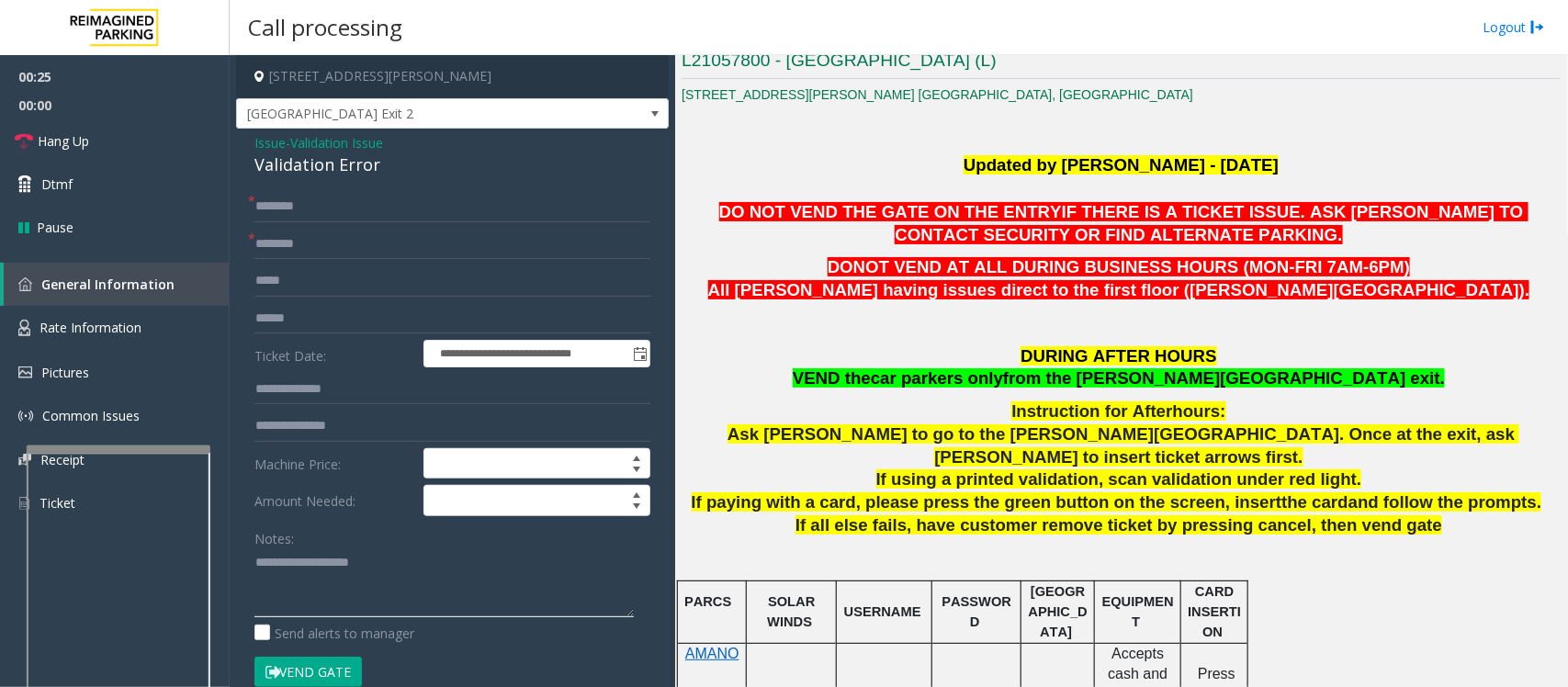 click 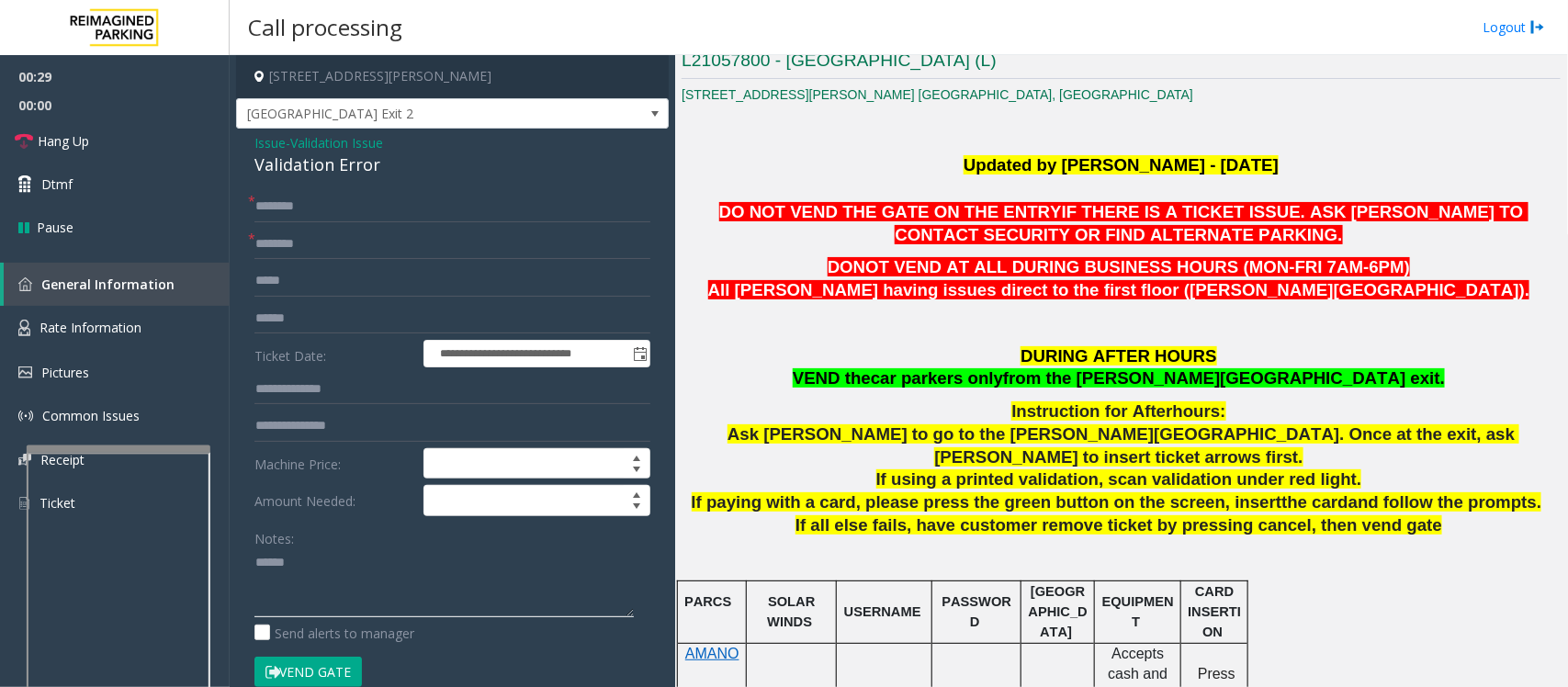 paste on "**********" 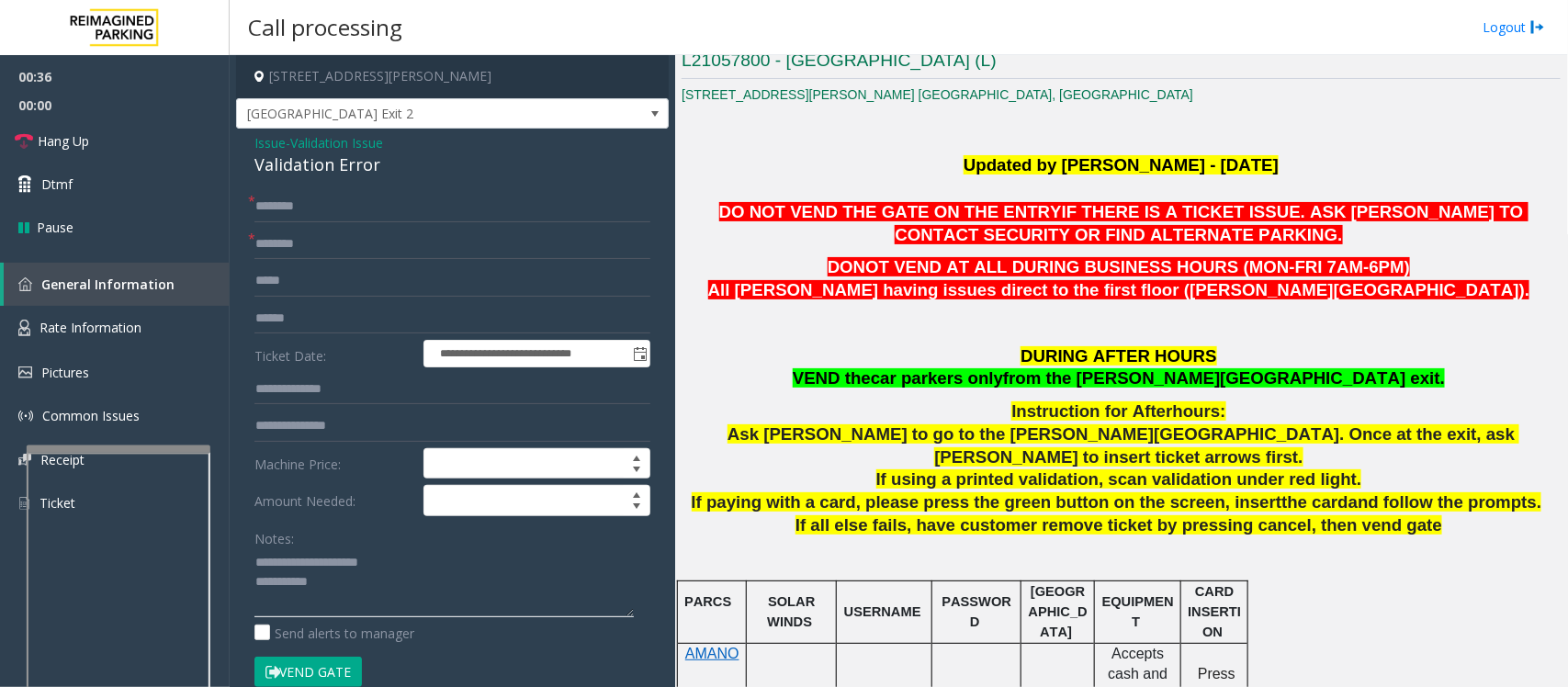 type on "**********" 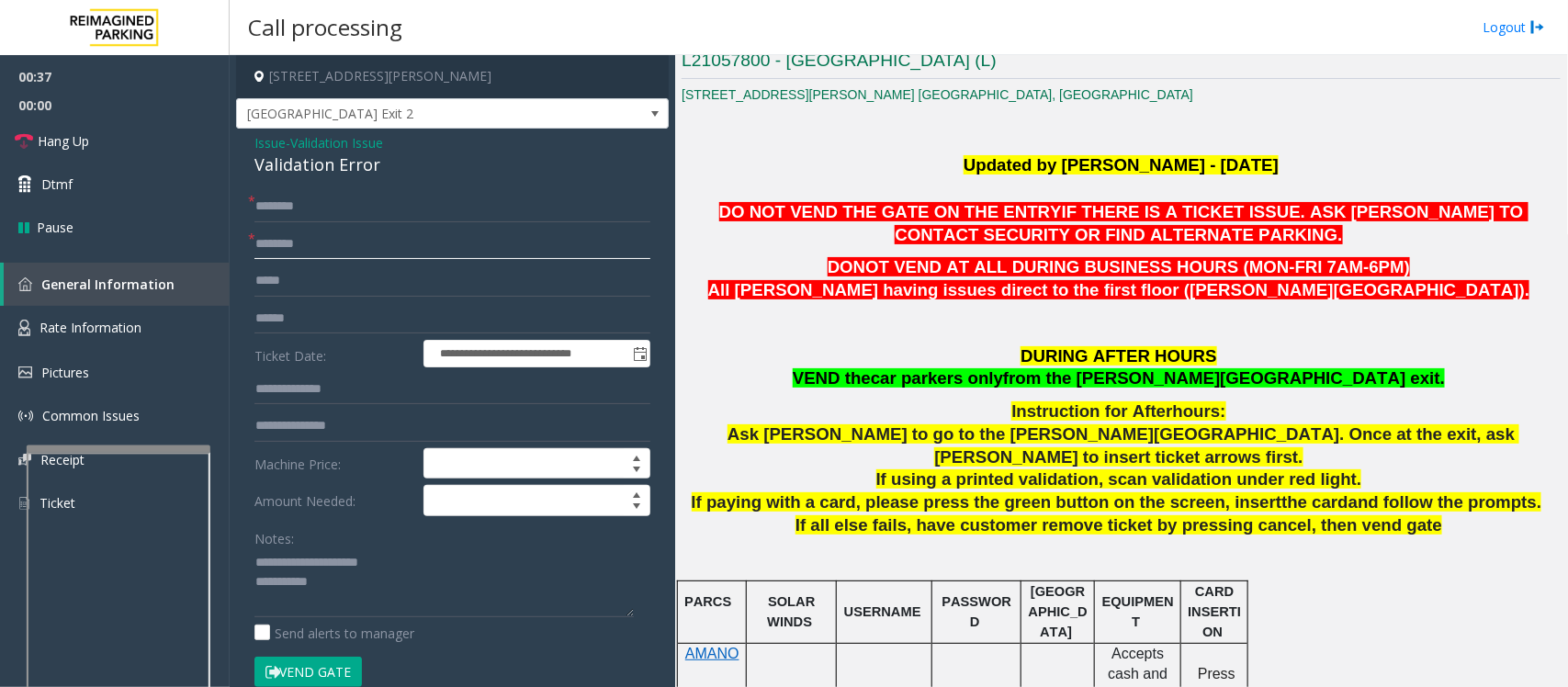 click 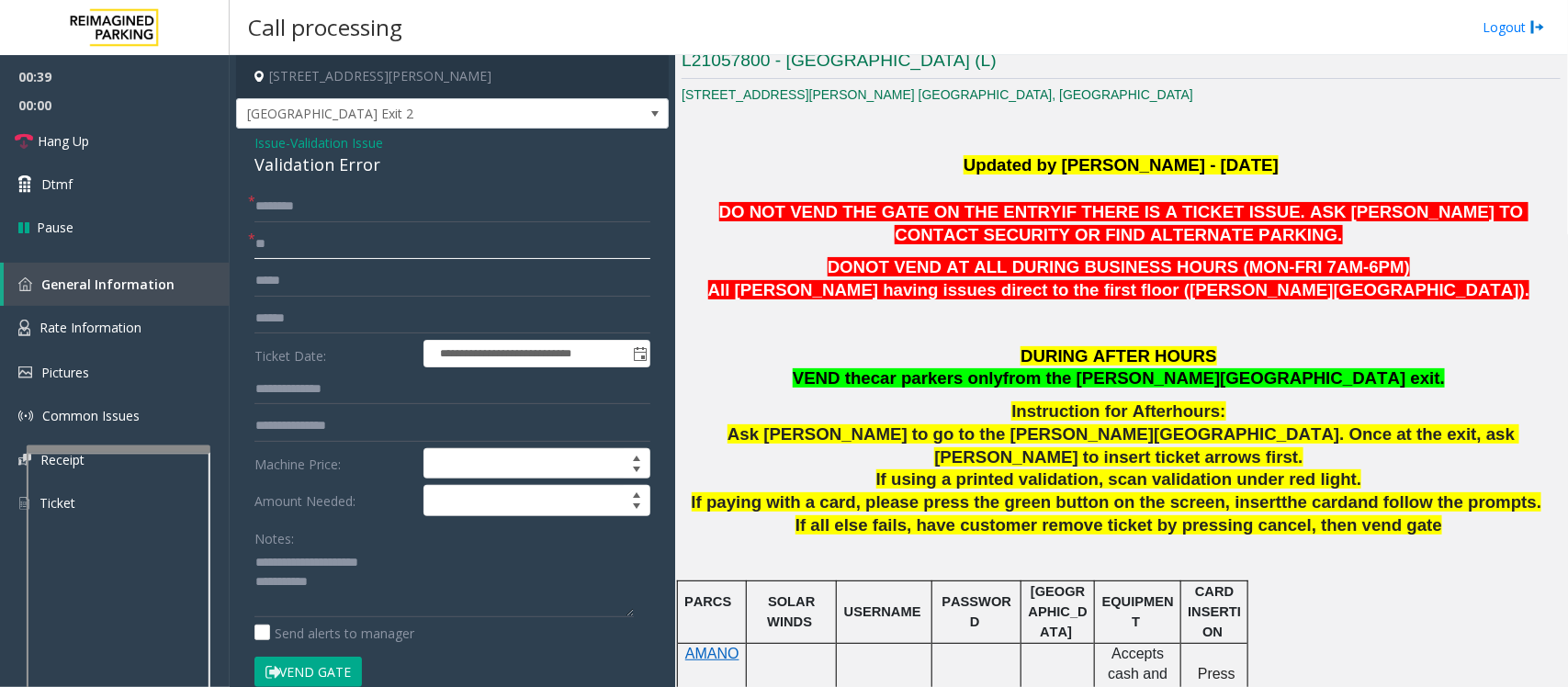 type on "**" 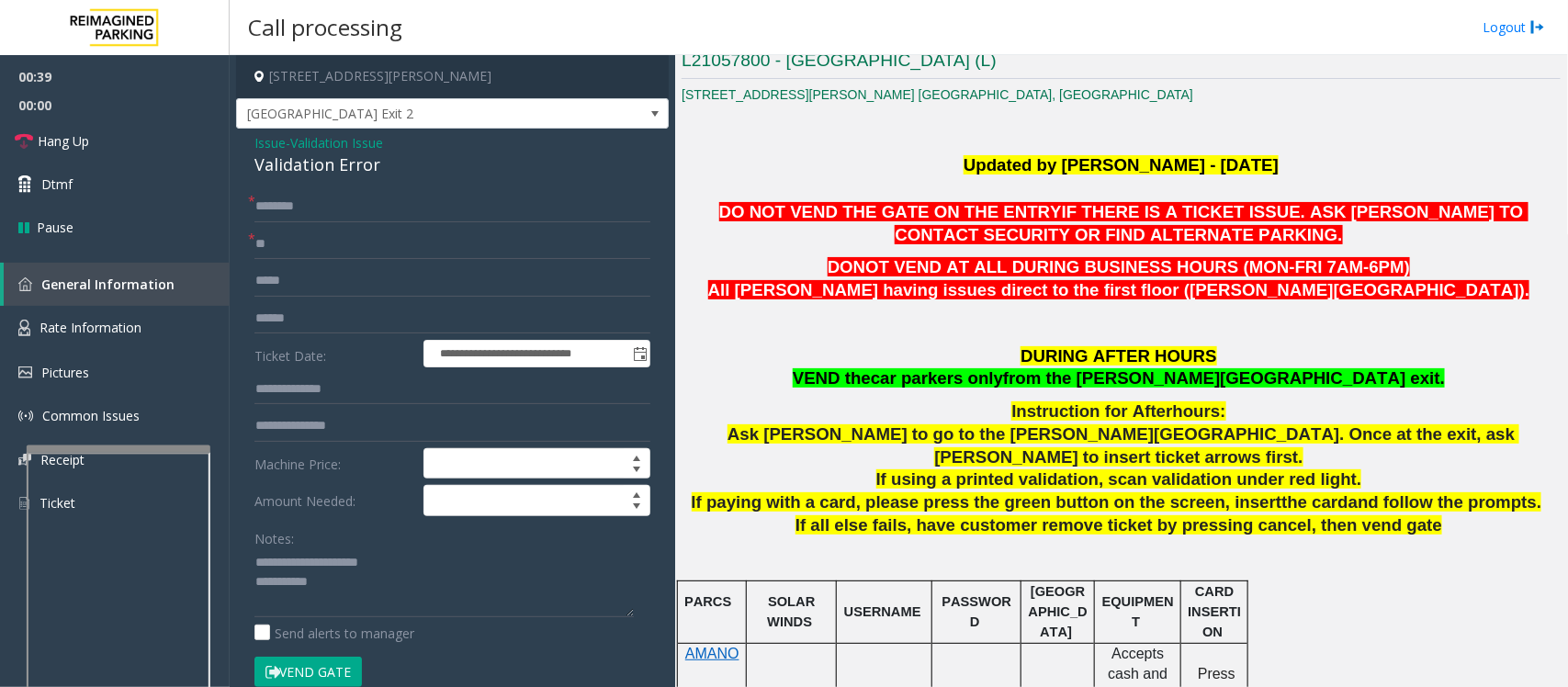click on "**********" 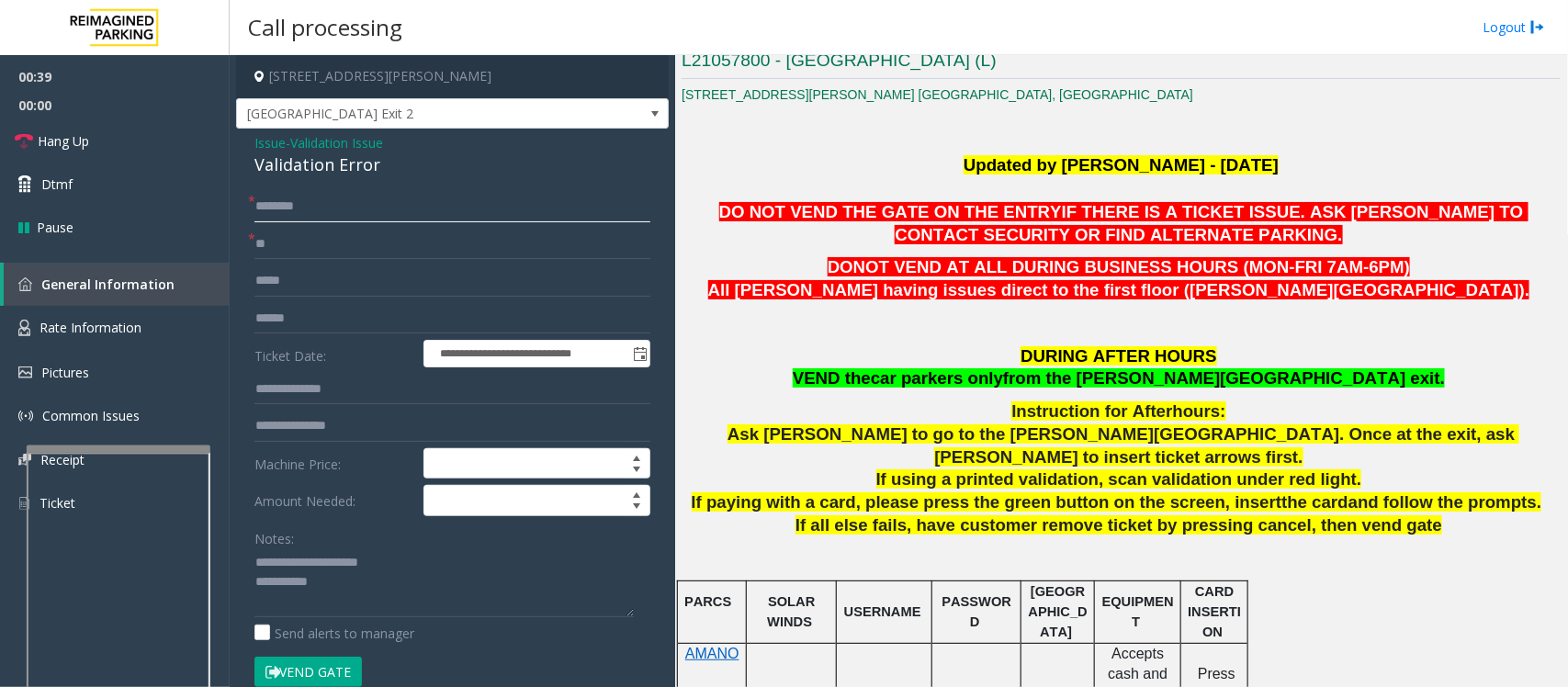 click 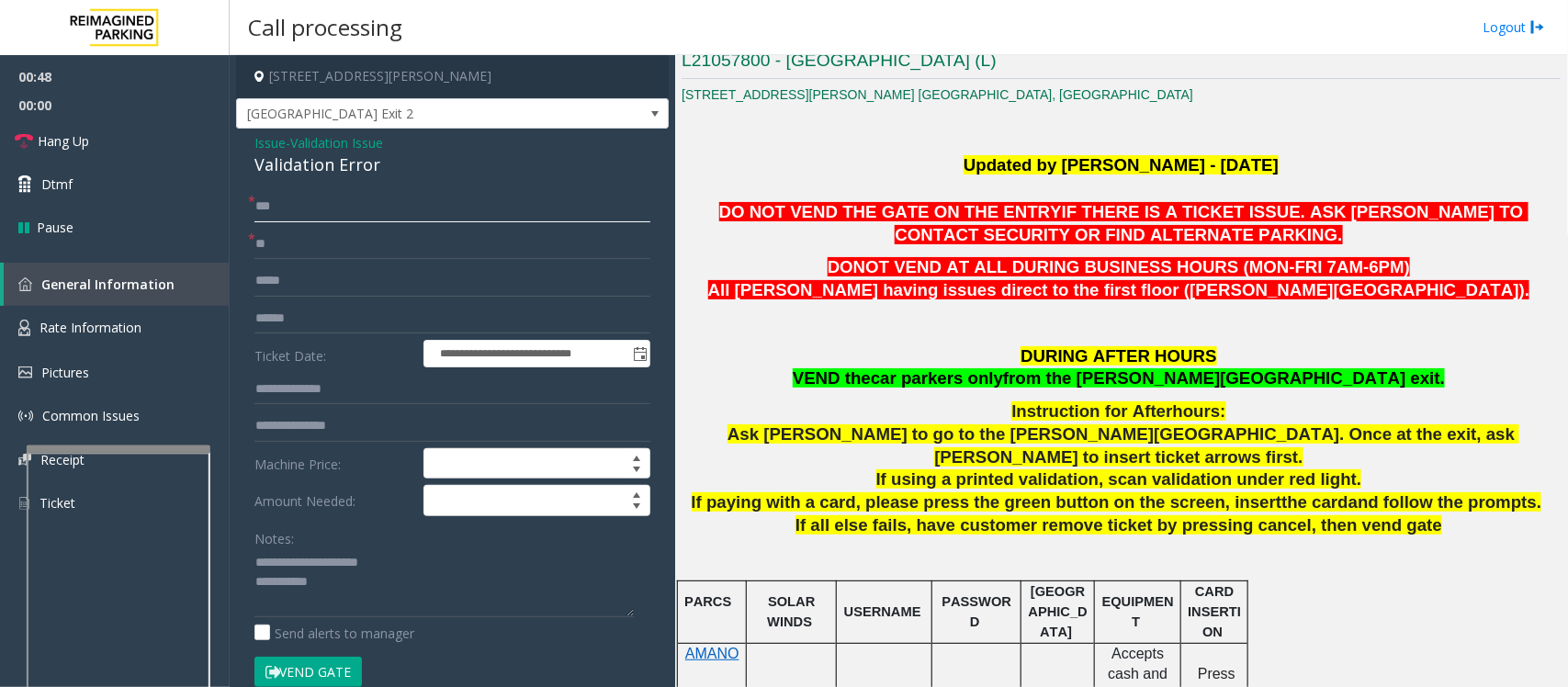 type on "**" 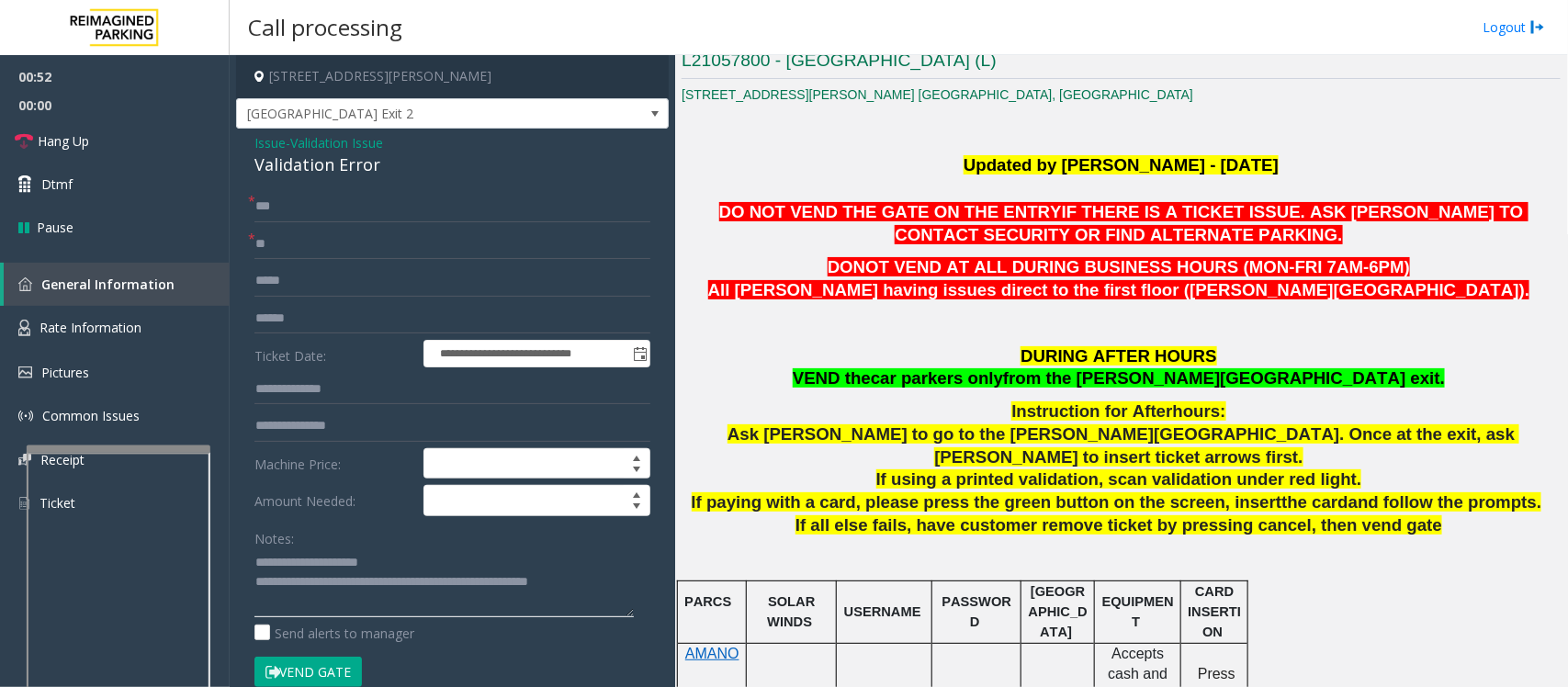 click 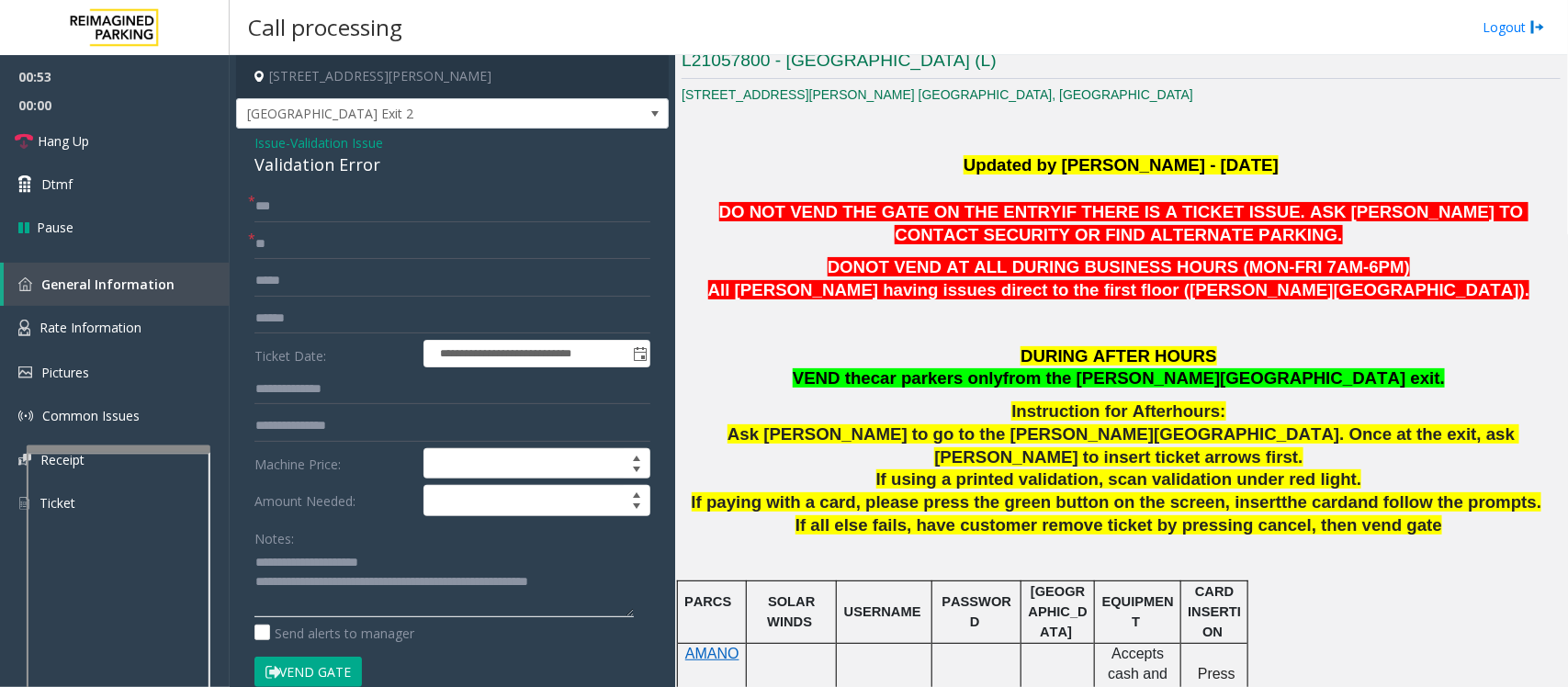 click 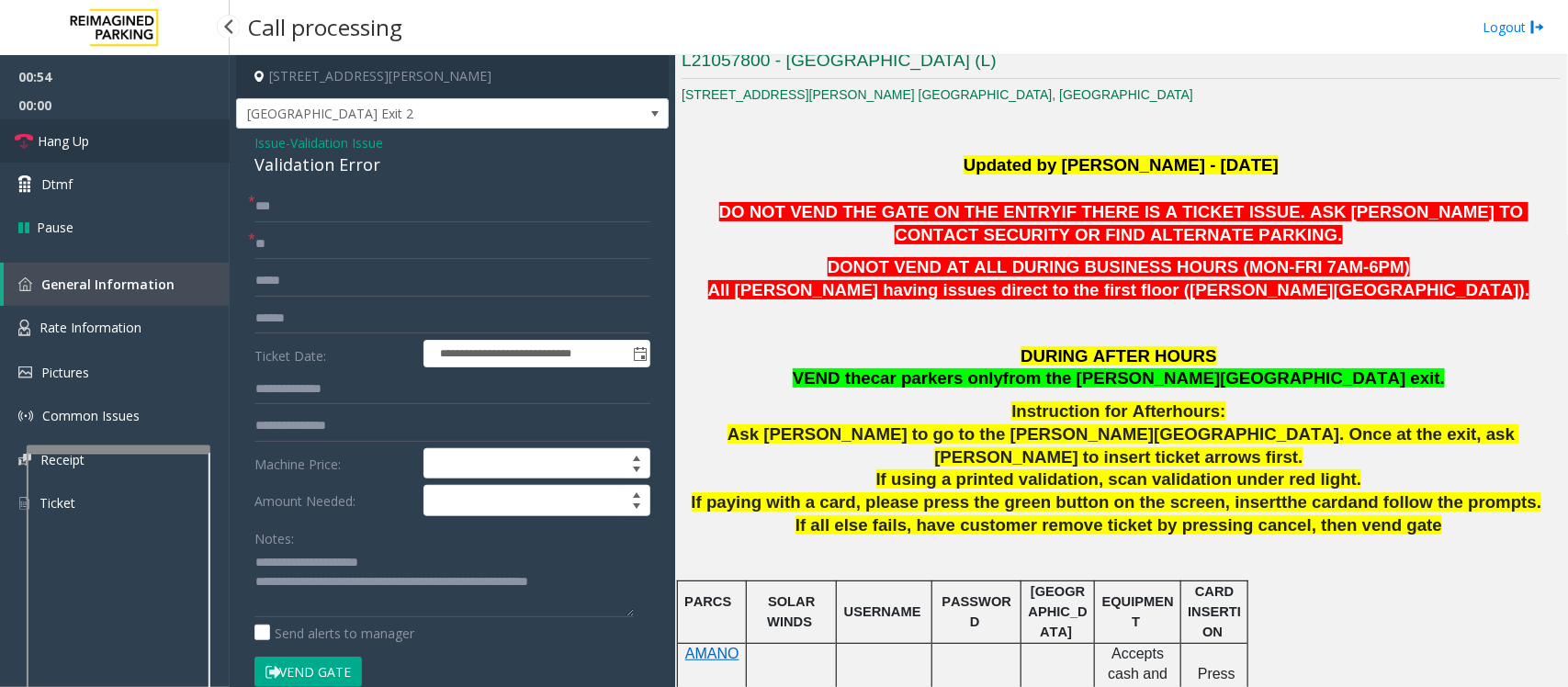 click on "Hang Up" at bounding box center [115, 141] 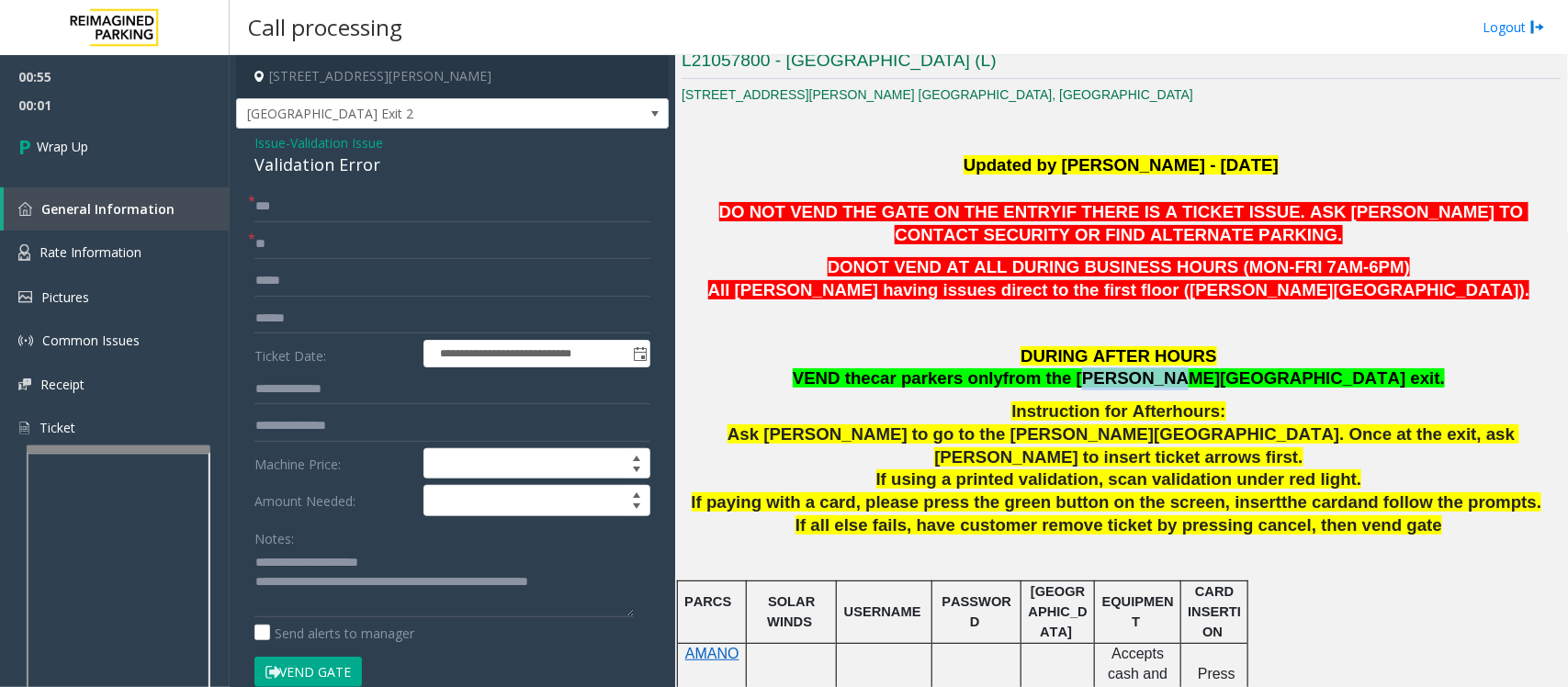 drag, startPoint x: 1179, startPoint y: 377, endPoint x: 1263, endPoint y: 390, distance: 85 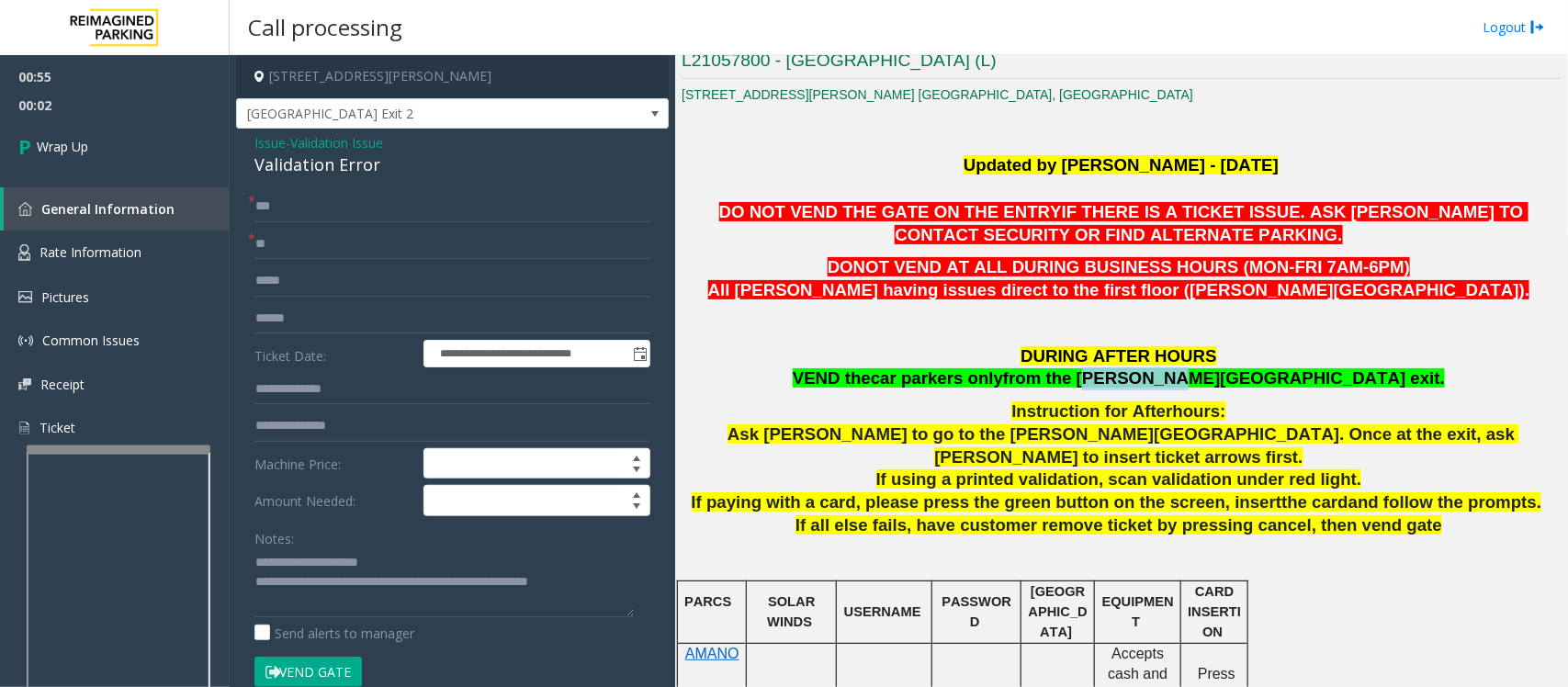 copy on "BOONE Ave" 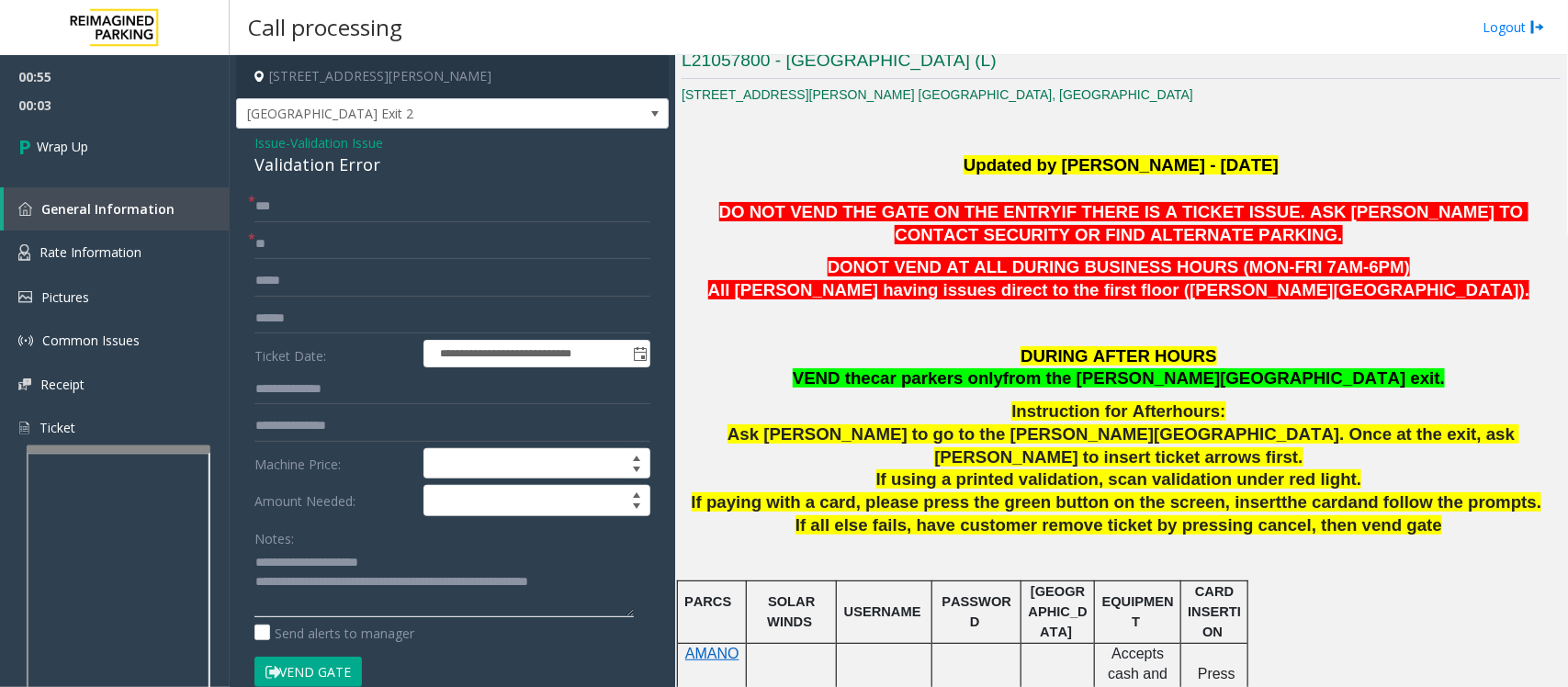 click 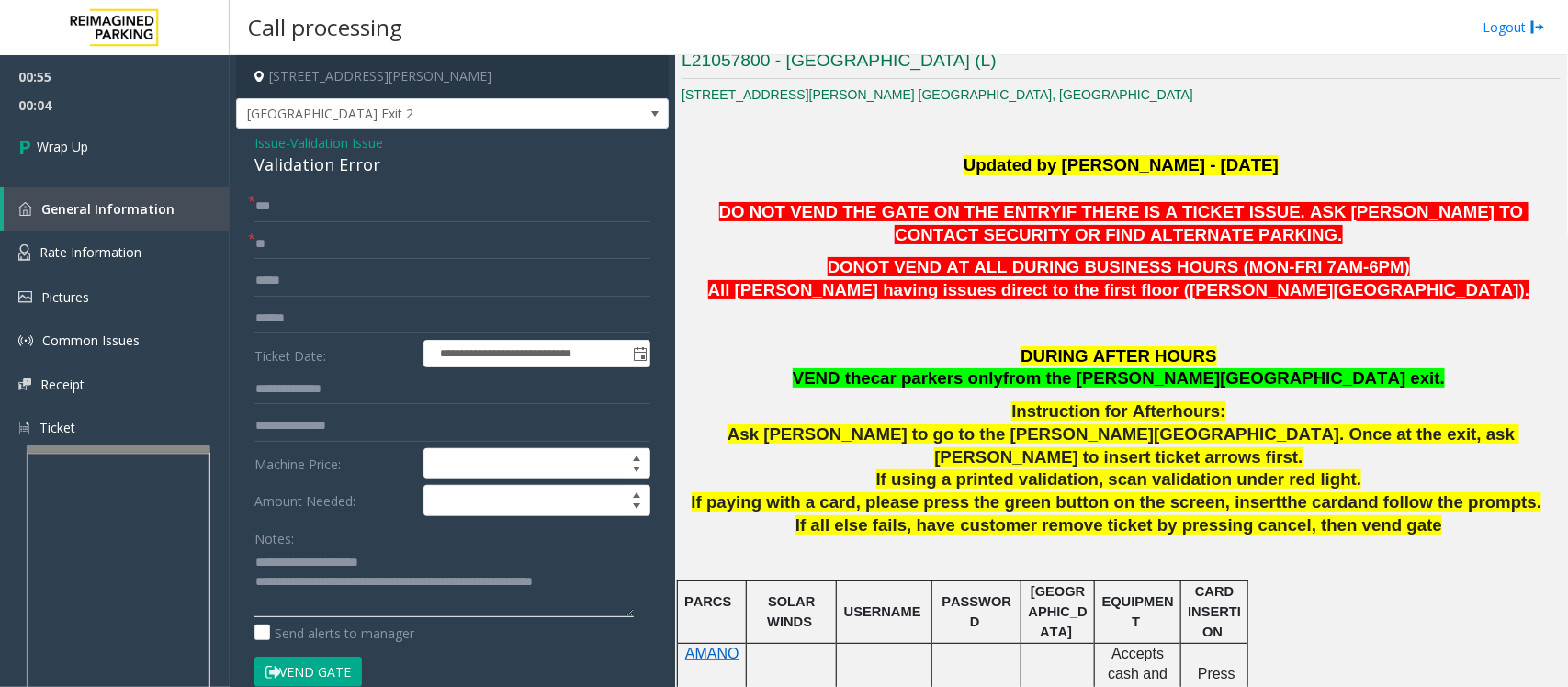 paste on "*********" 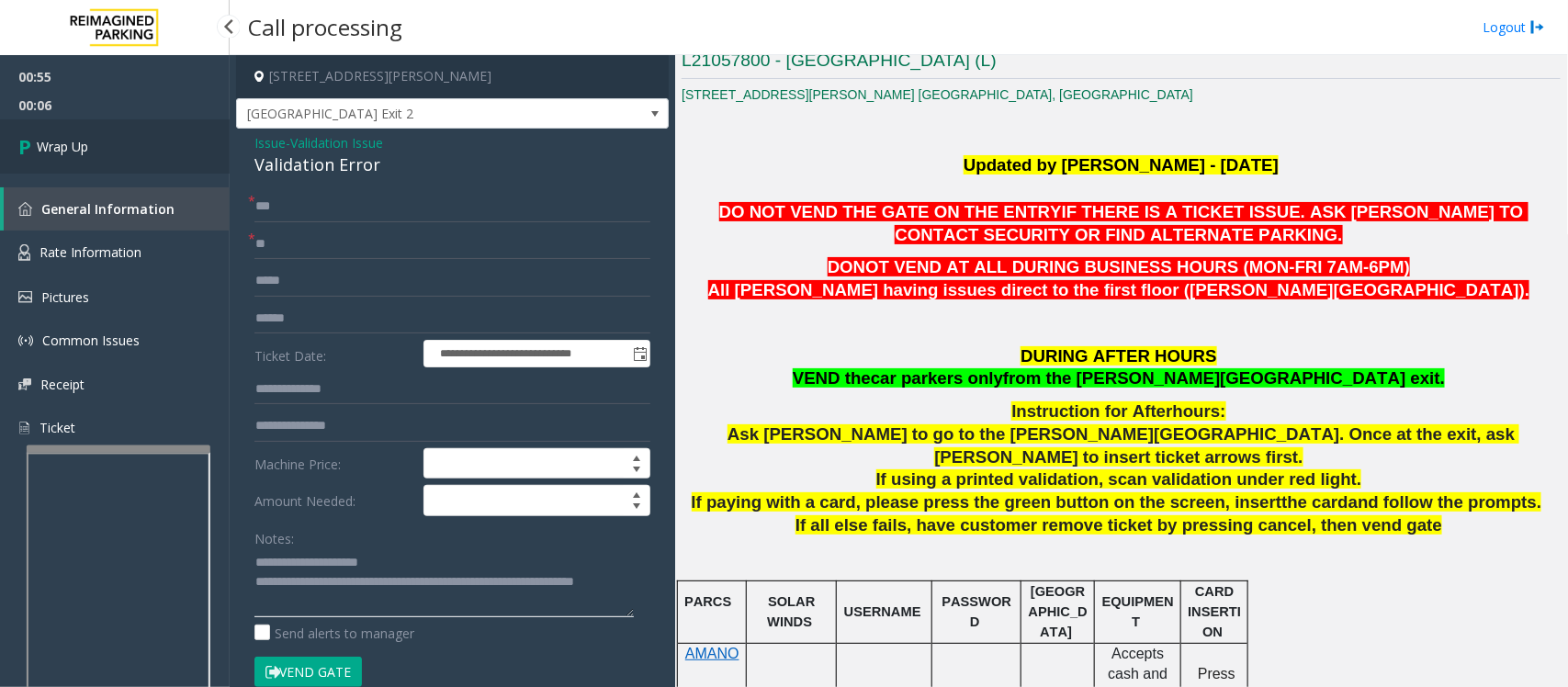 type on "**********" 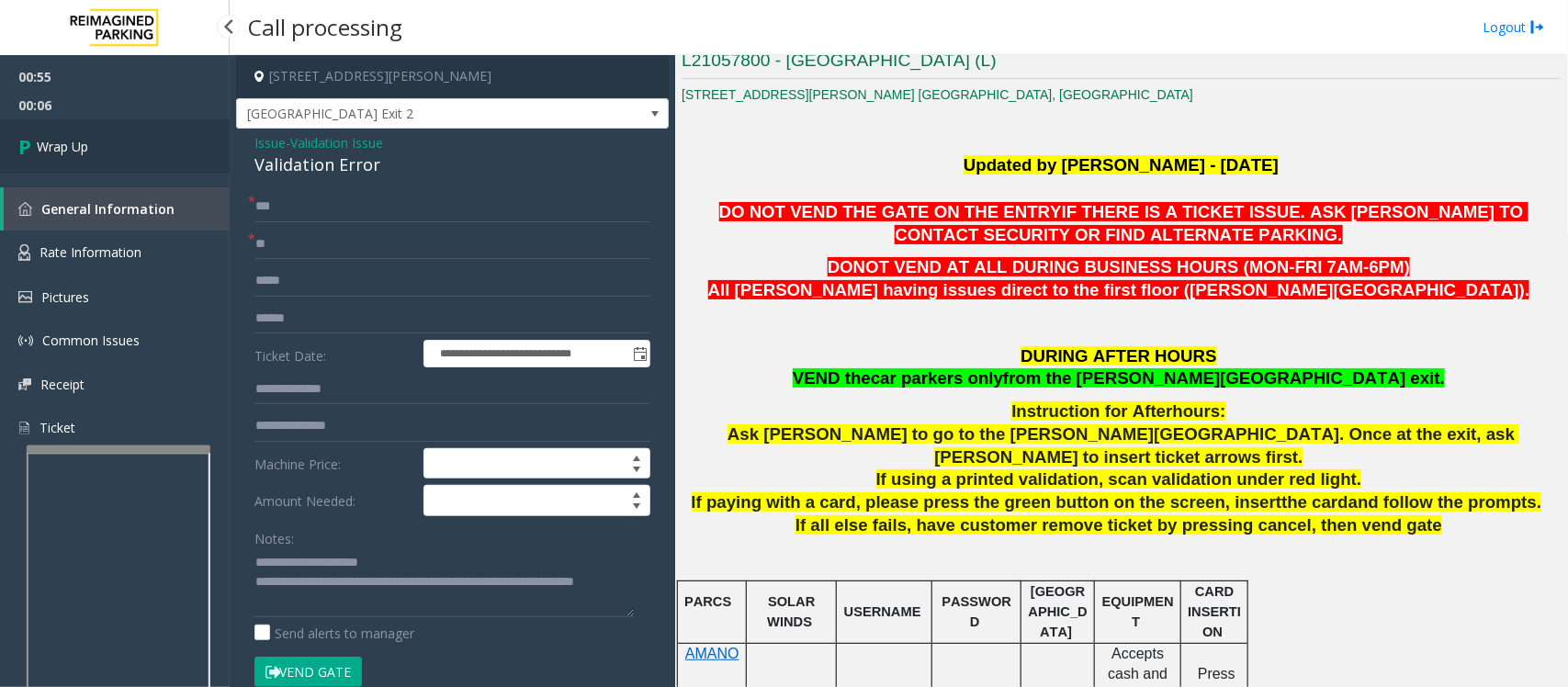 click on "Wrap Up" at bounding box center [115, 146] 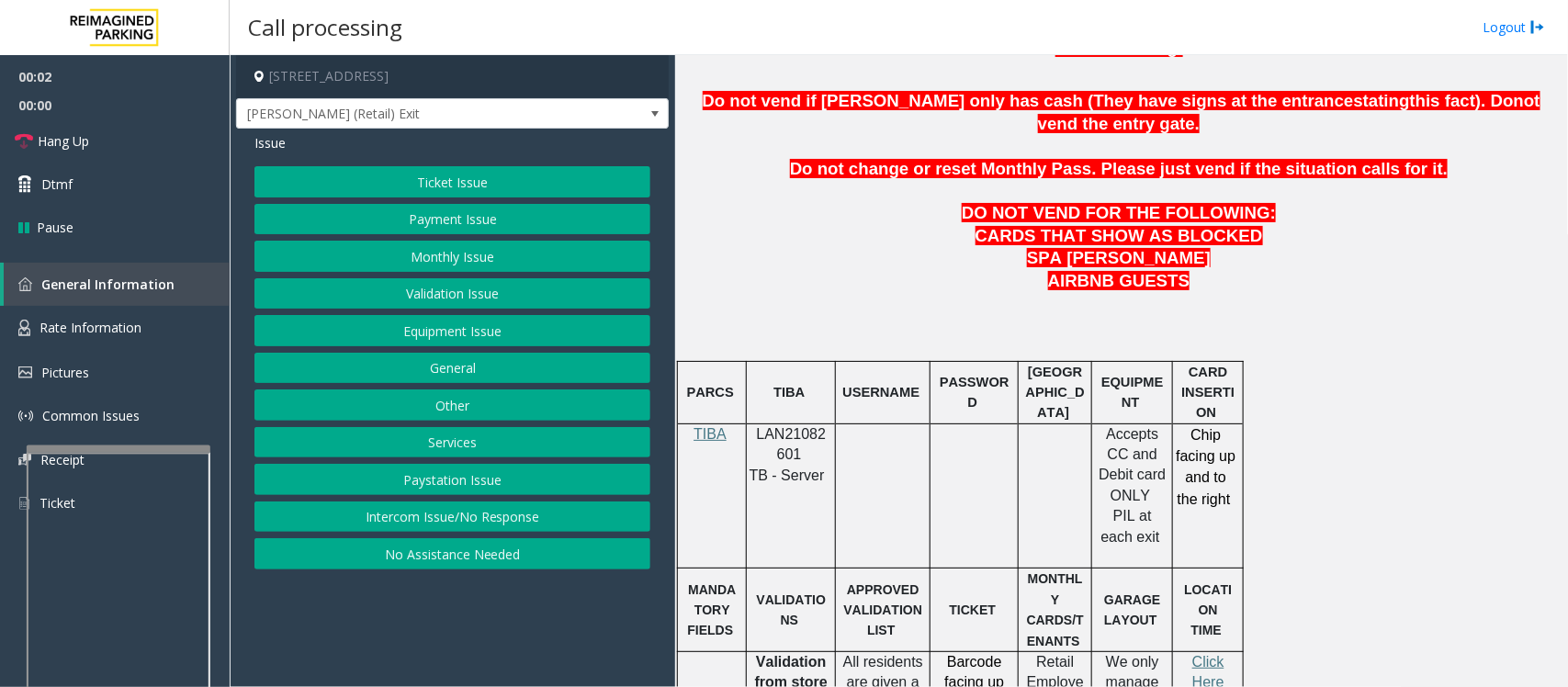 scroll, scrollTop: 804, scrollLeft: 0, axis: vertical 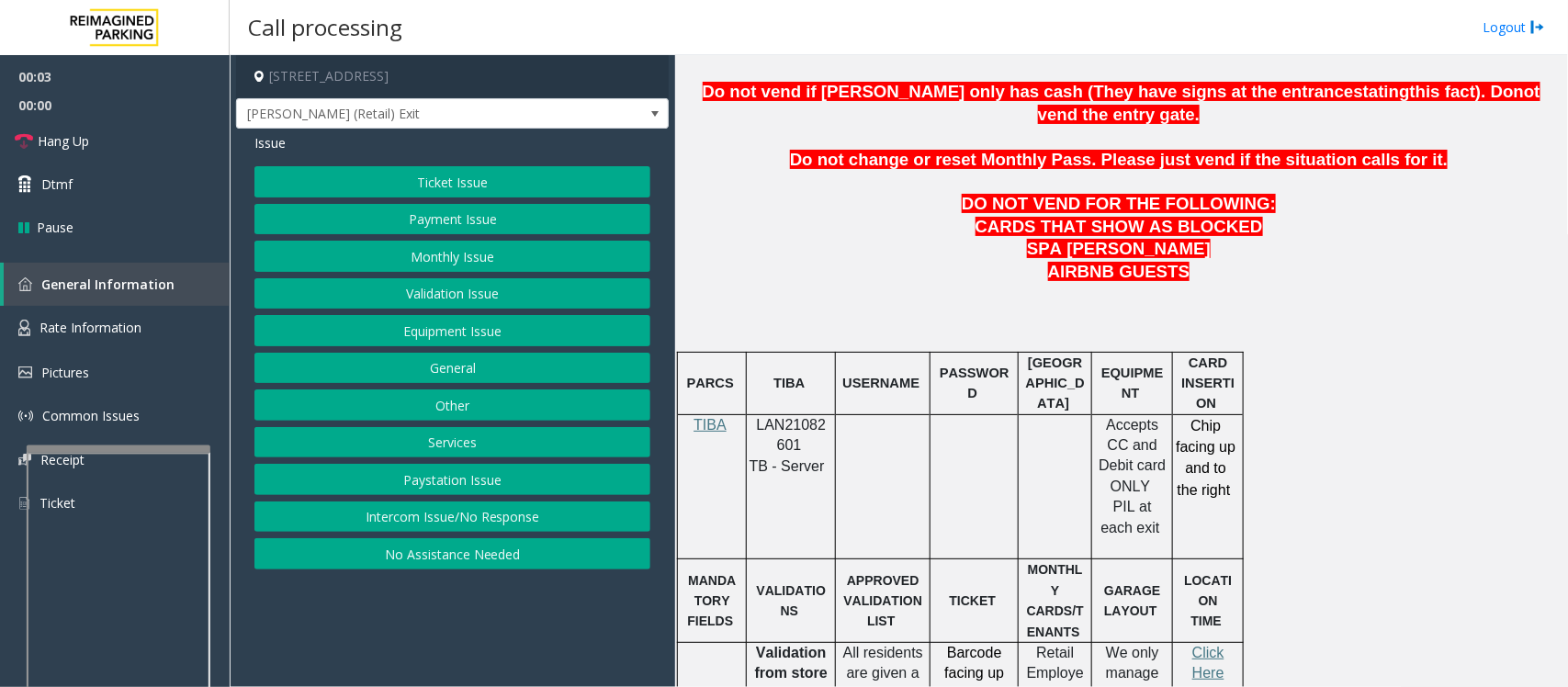 click on "LAN21082601" 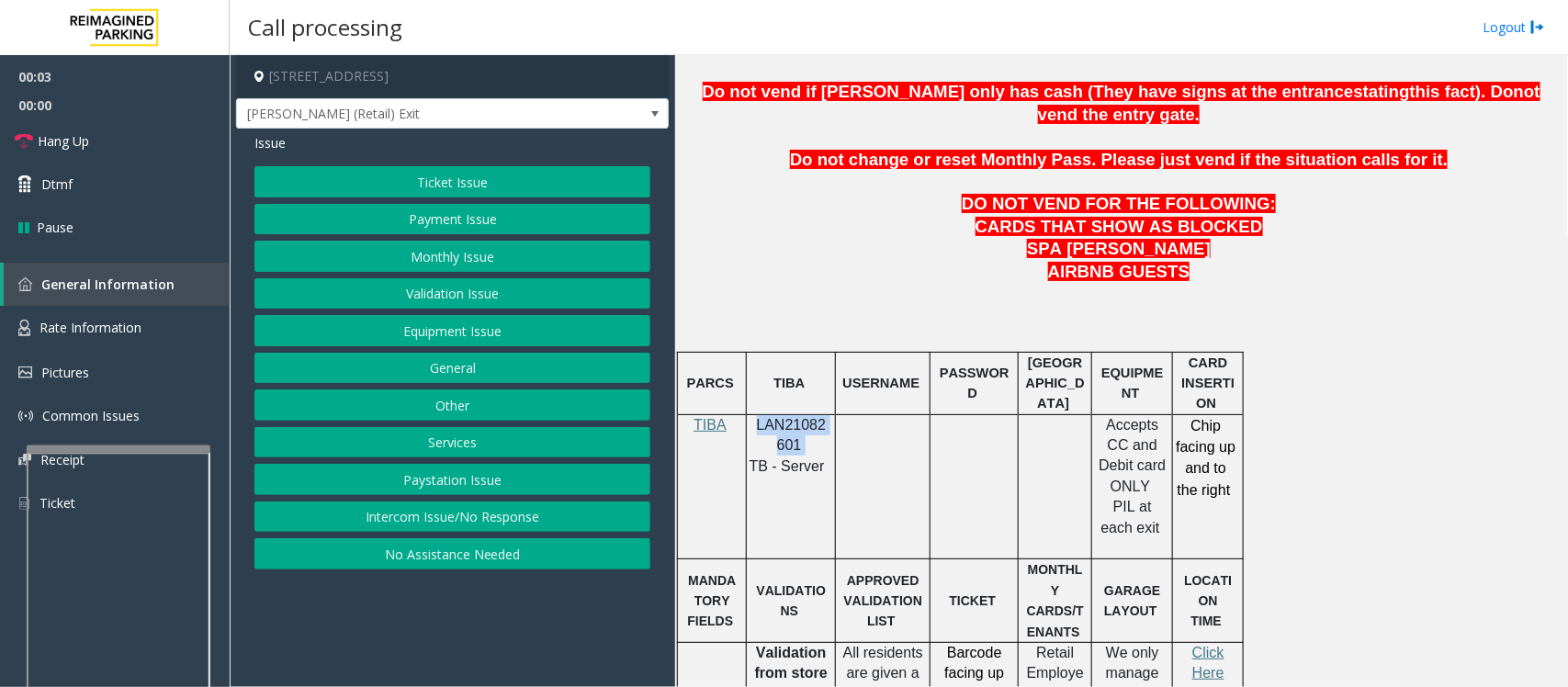 click on "LAN21082601" 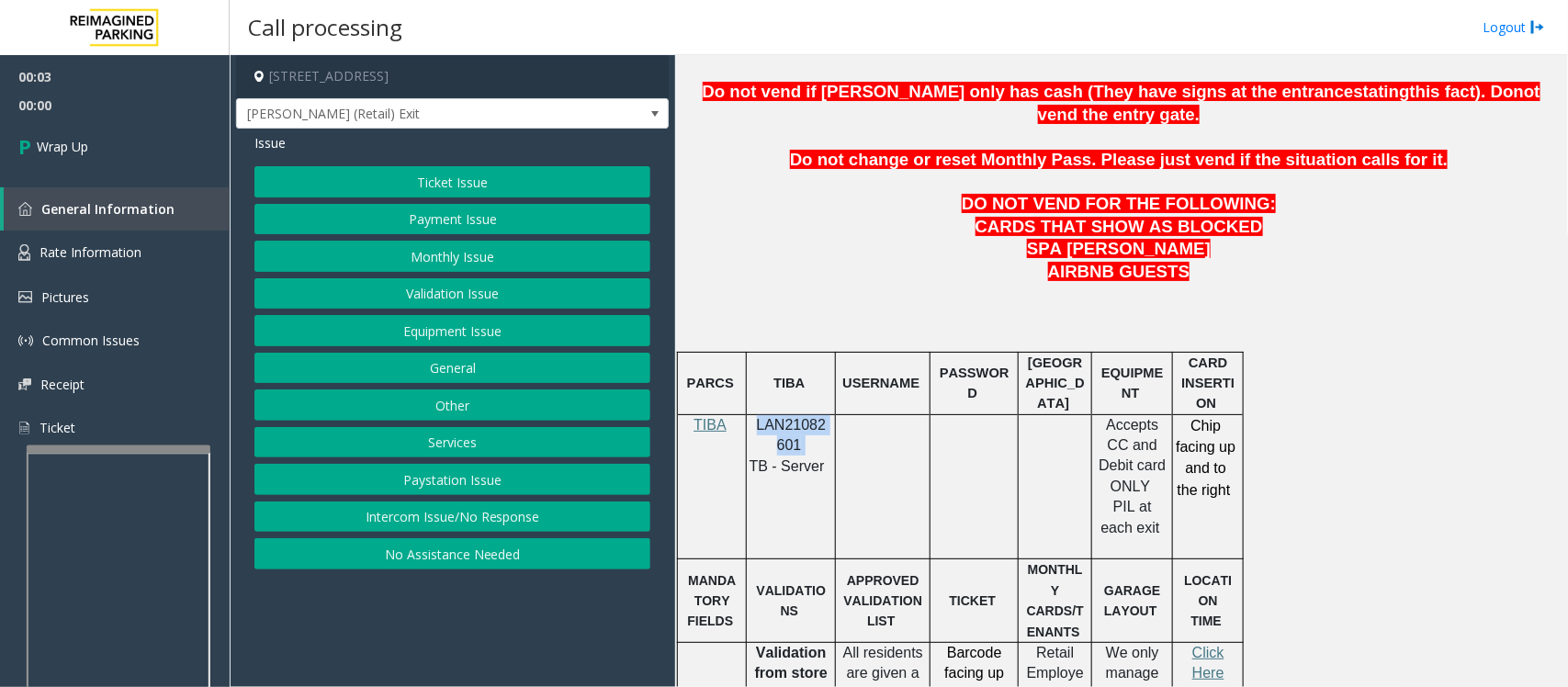 copy on "LAN21082601" 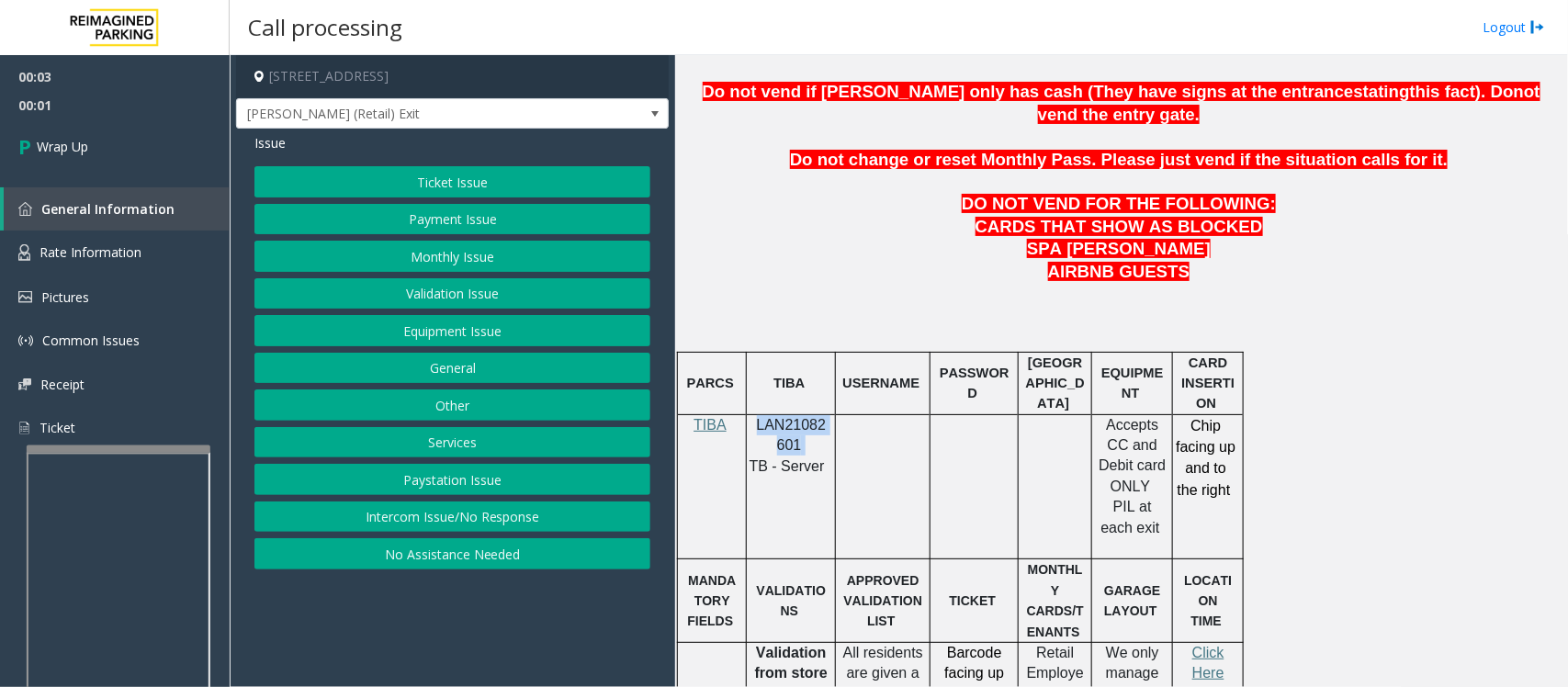 click on "Intercom Issue/No Response" 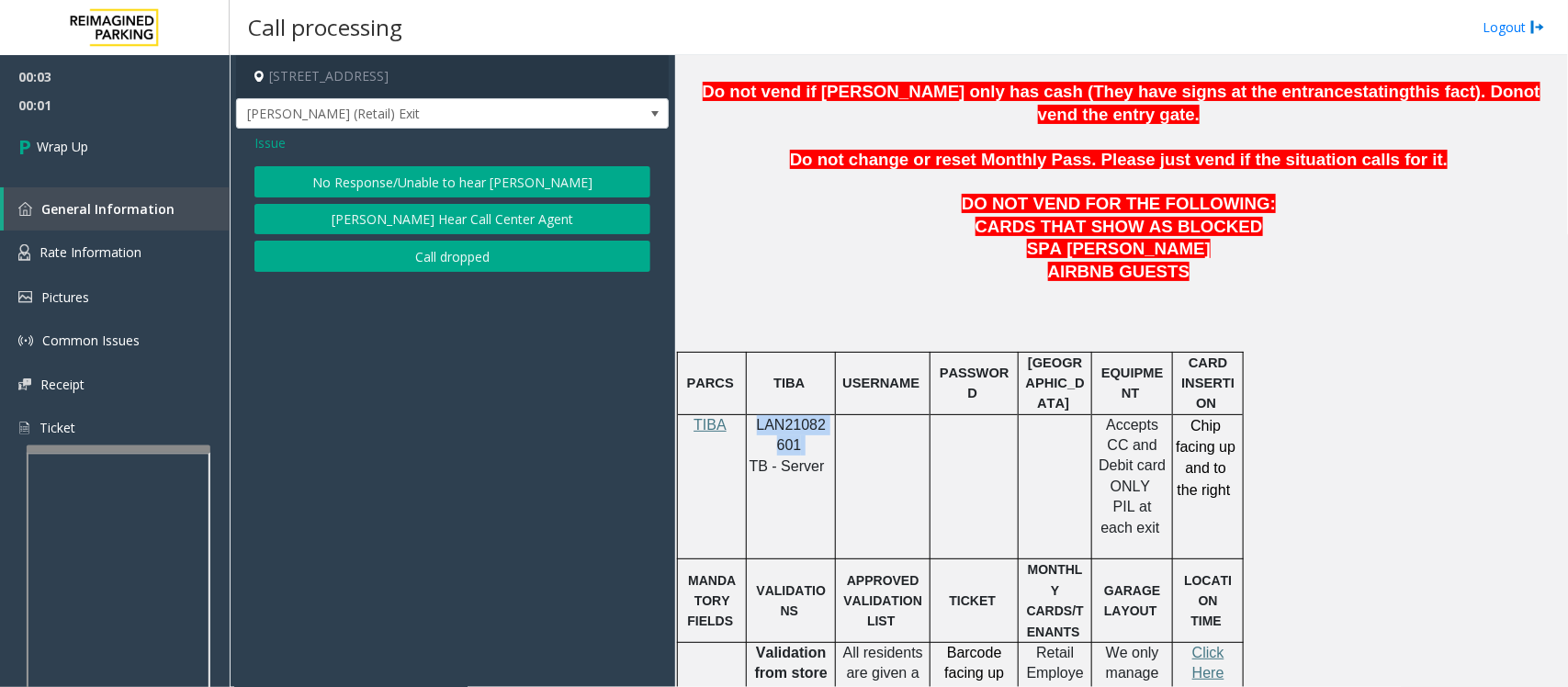 click on "Call dropped" 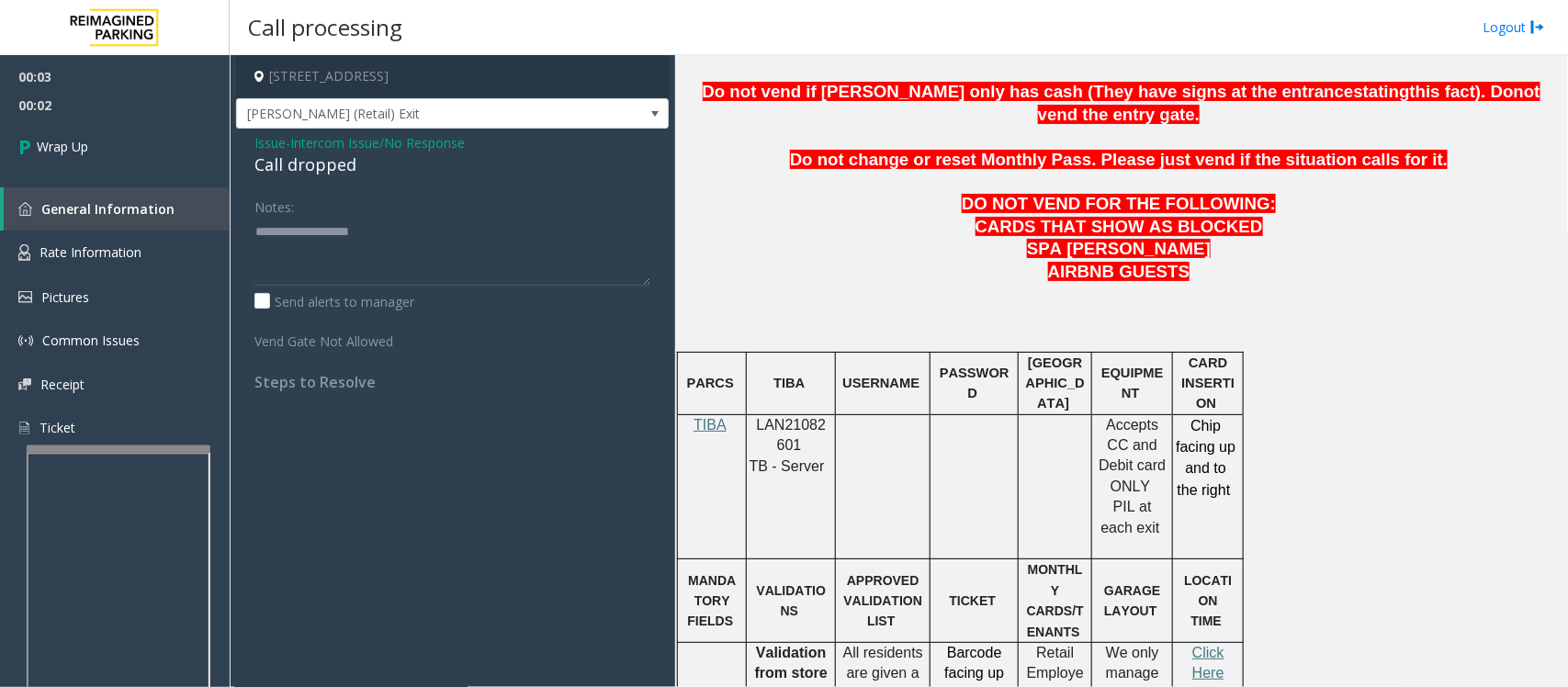 click on "Call dropped" 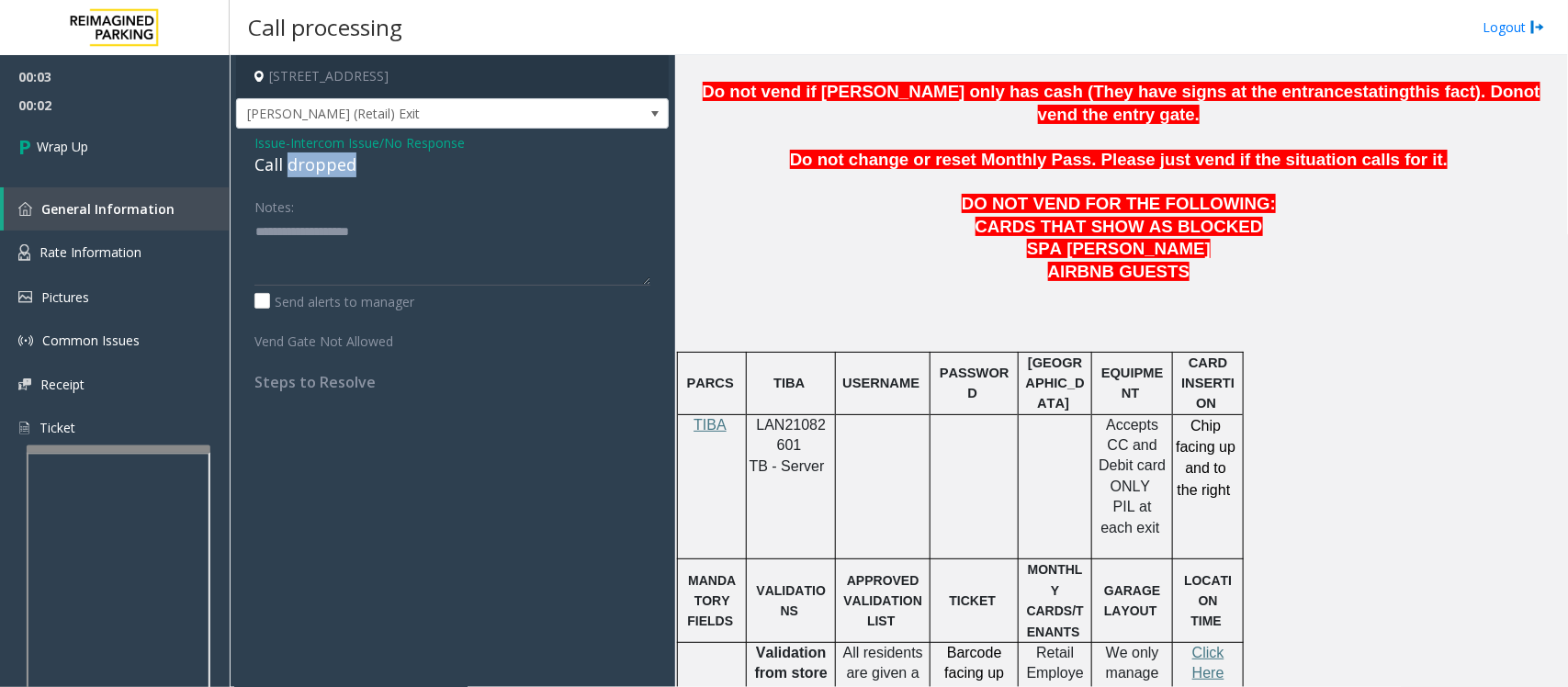 click on "Call dropped" 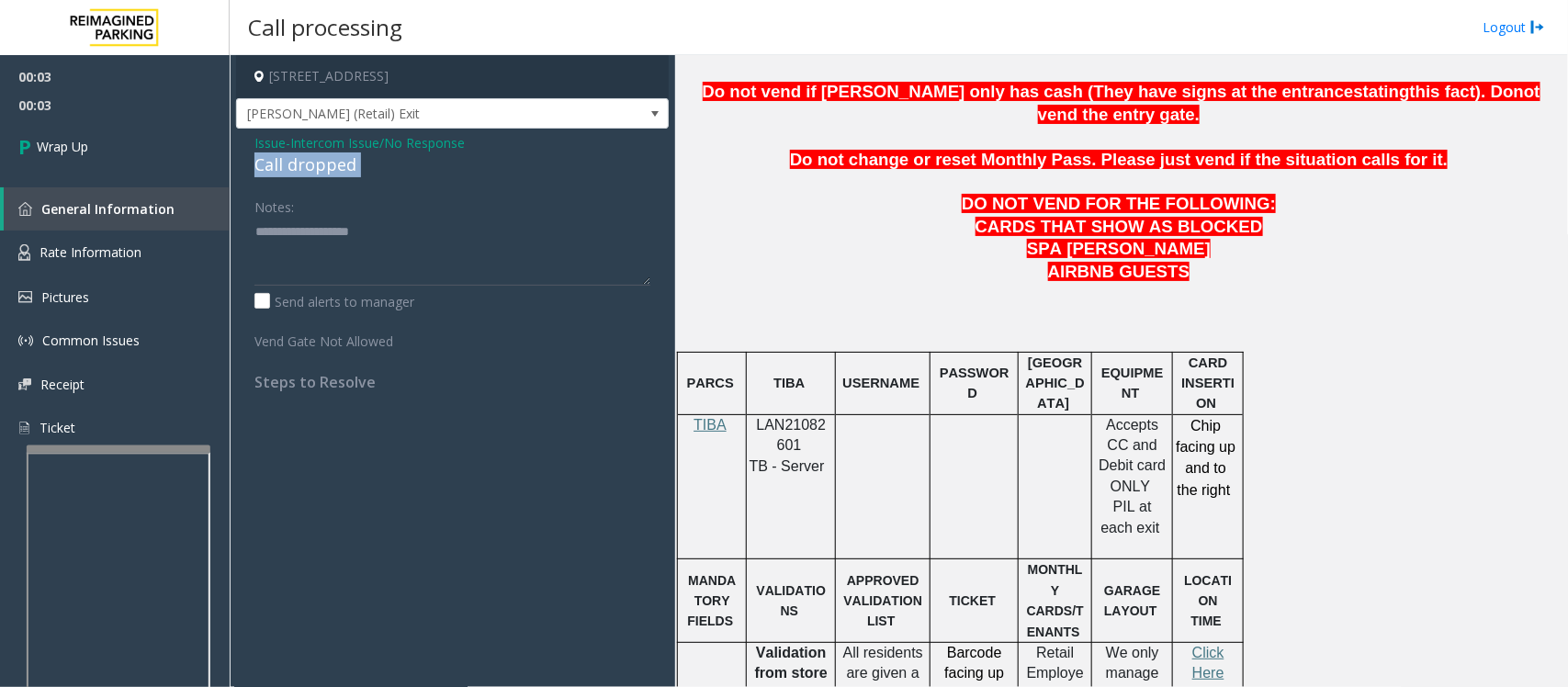 click on "Call dropped" 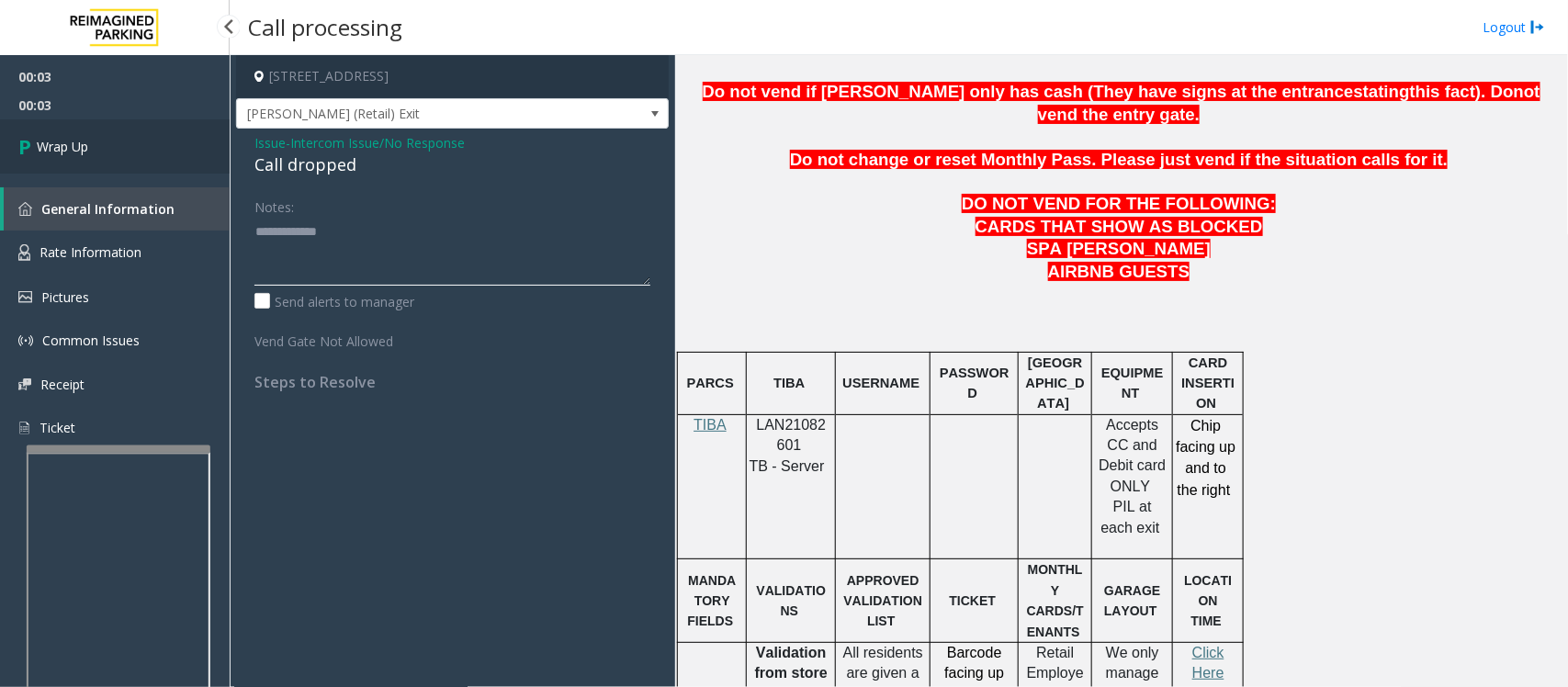 type on "**********" 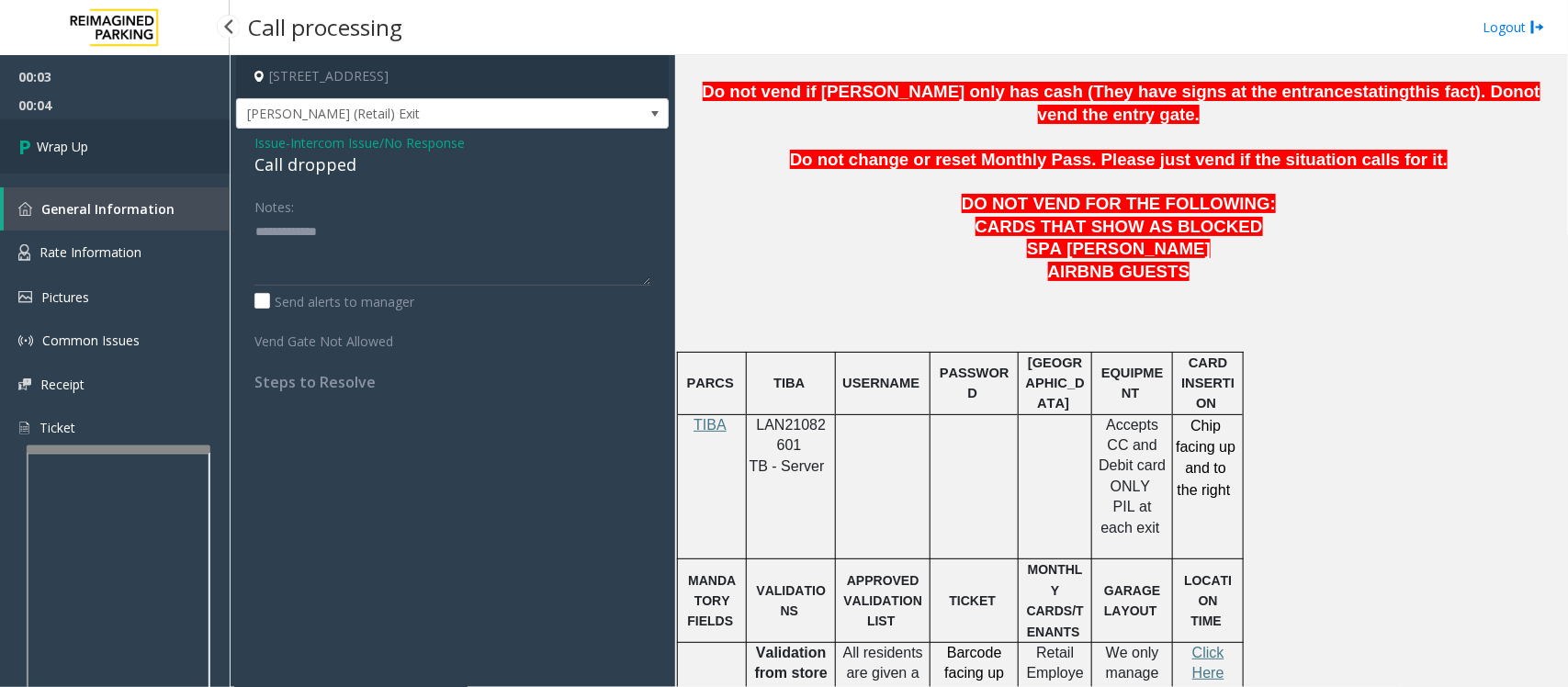 click on "Wrap Up" at bounding box center [115, 146] 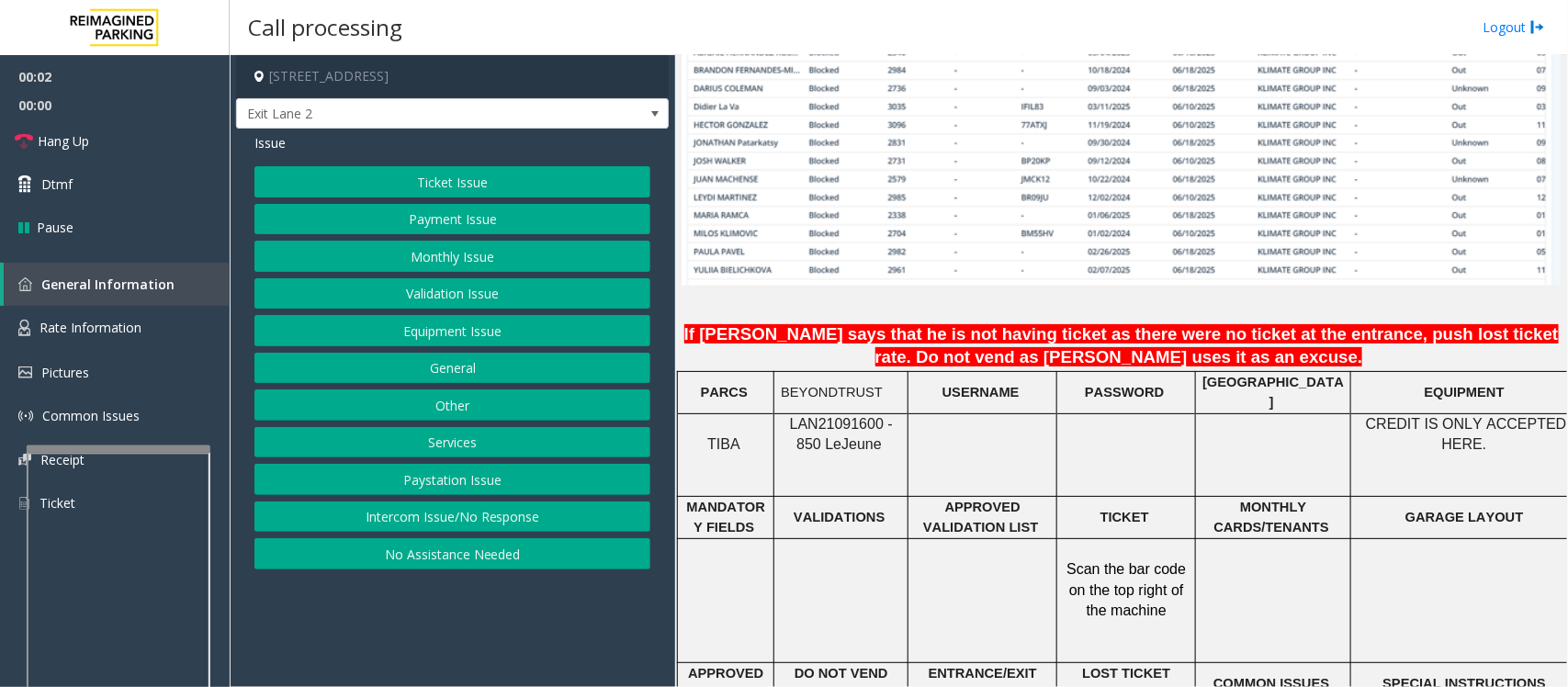 scroll, scrollTop: 1378, scrollLeft: 0, axis: vertical 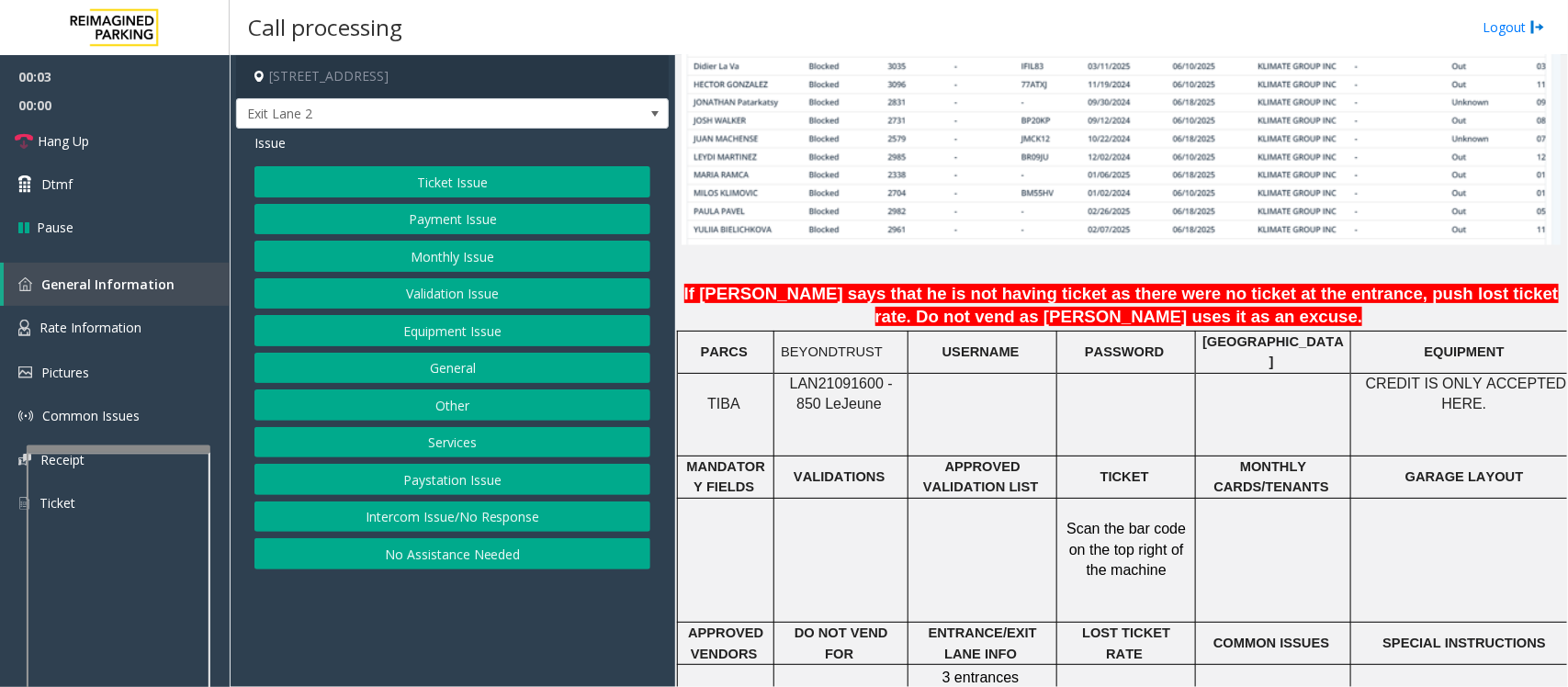 click on "LAN21091600 - 850 Le" 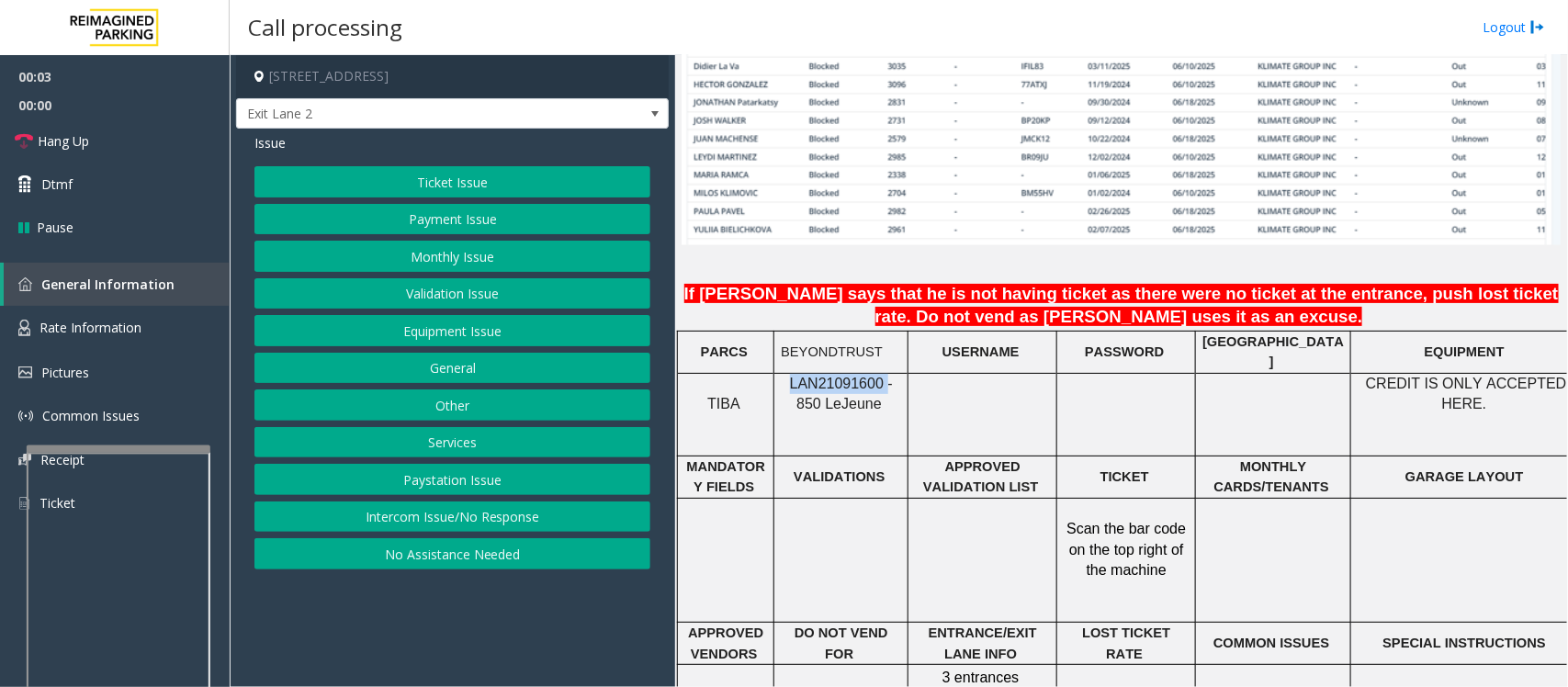 click on "LAN21091600 - 850 Le" 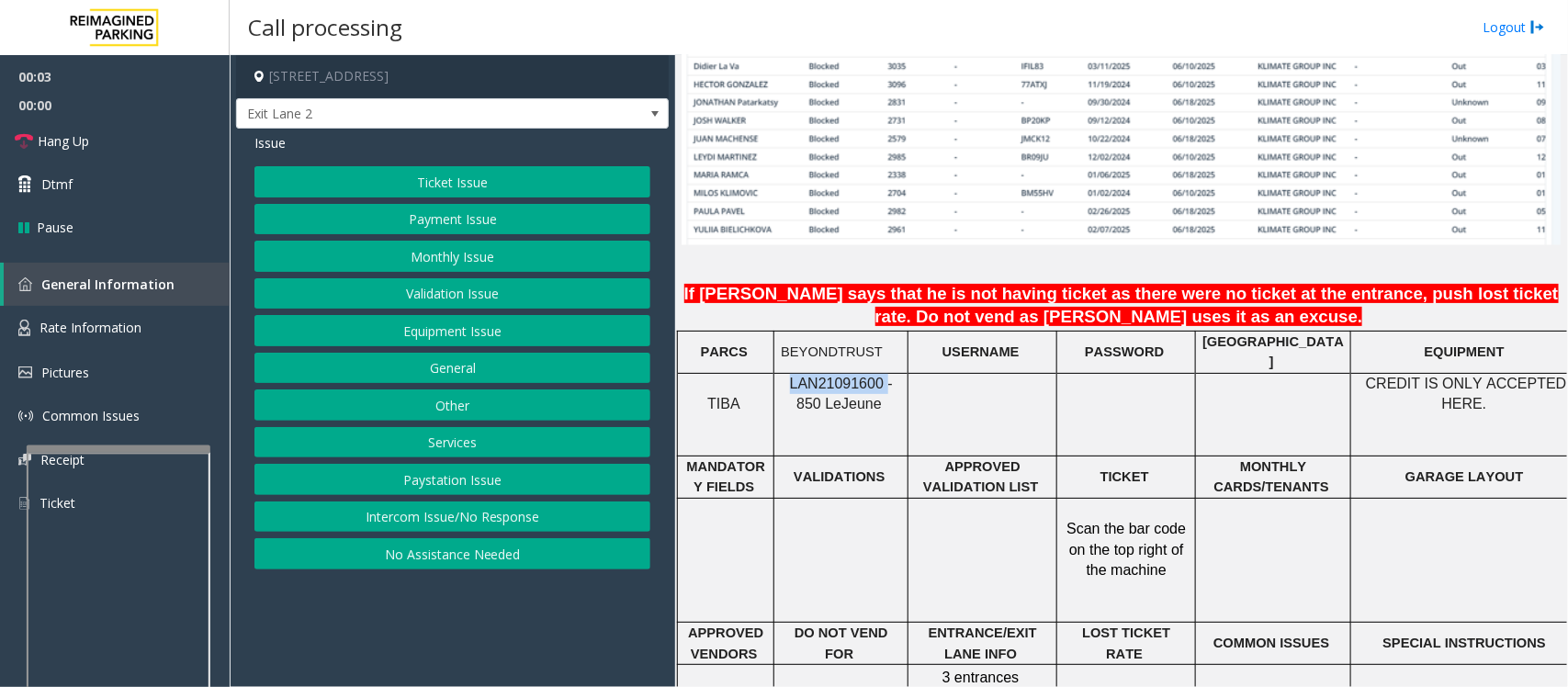 copy on "LAN21091600" 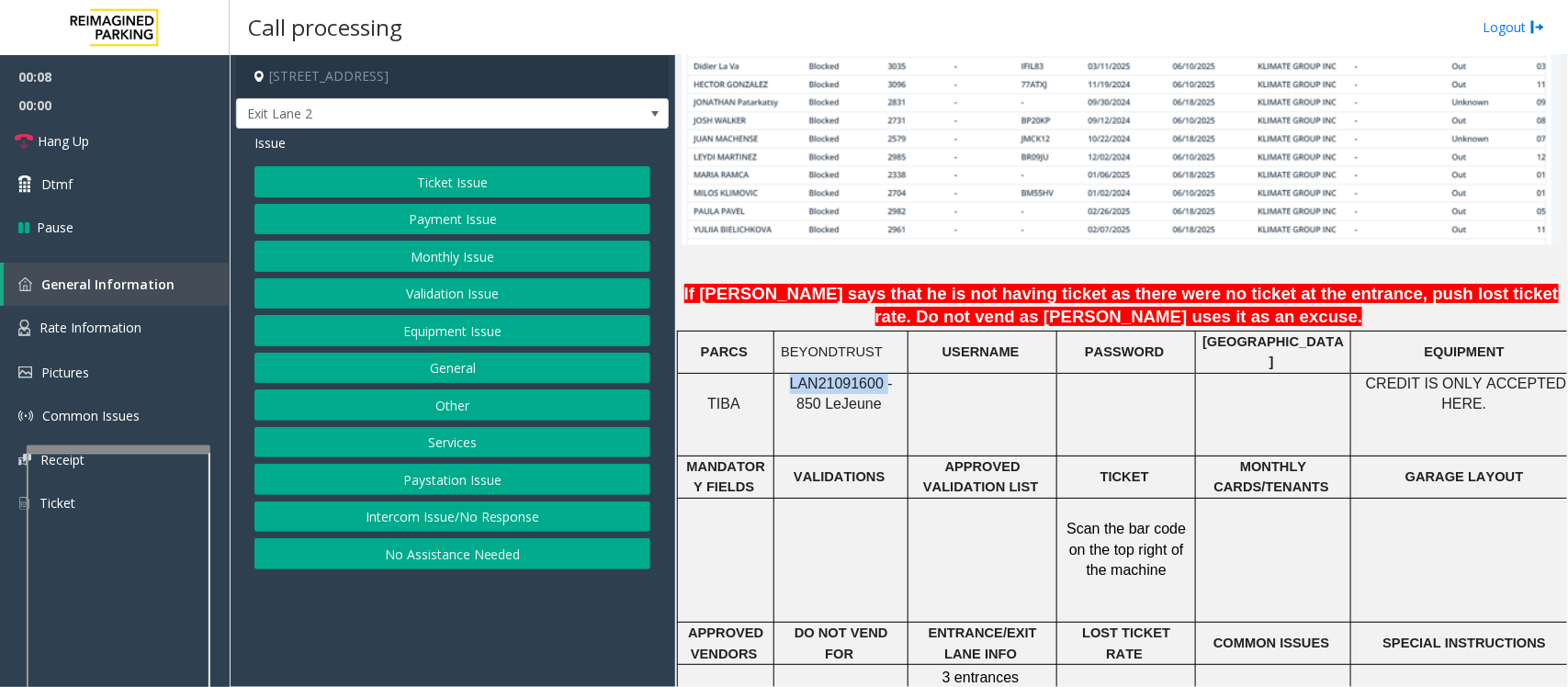 click on "Monthly Issue" 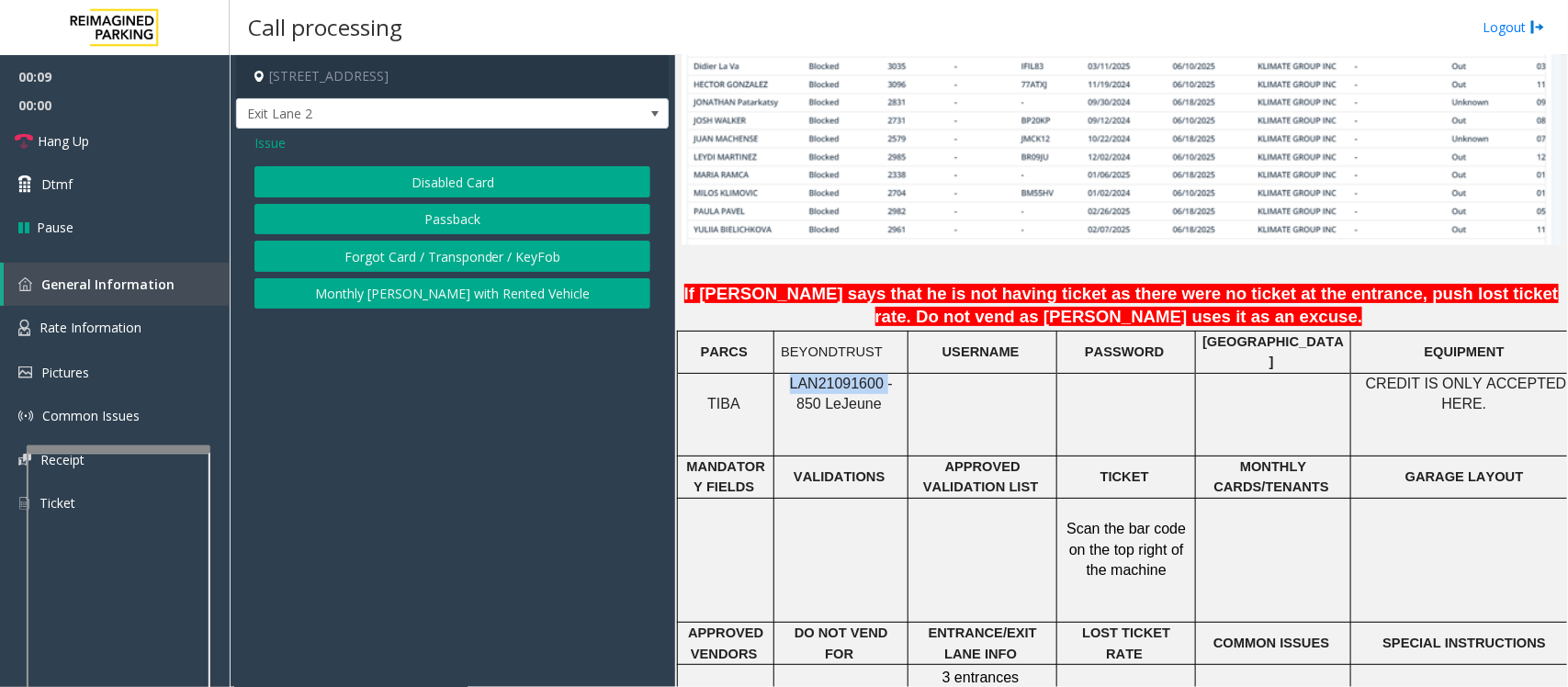 click on "Forgot Card / Transponder / KeyFob" 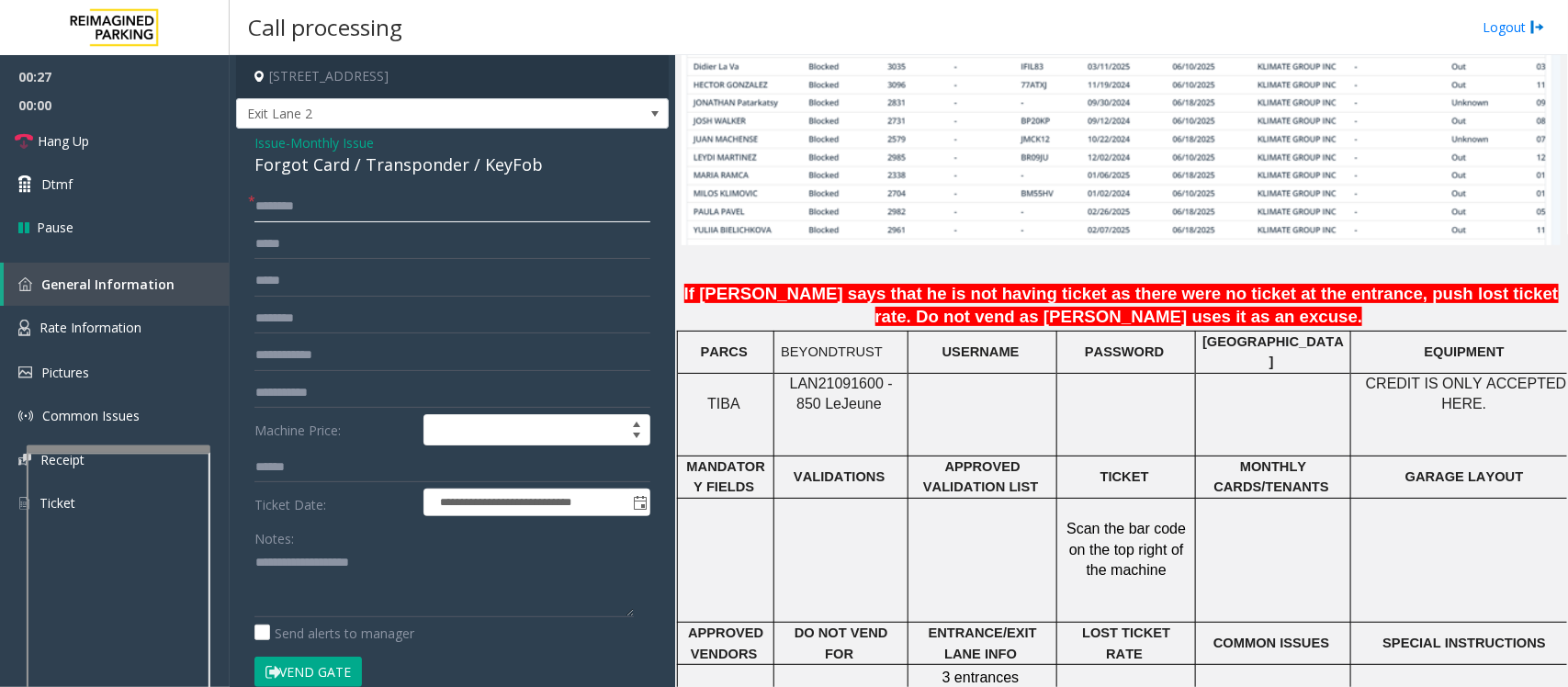 click 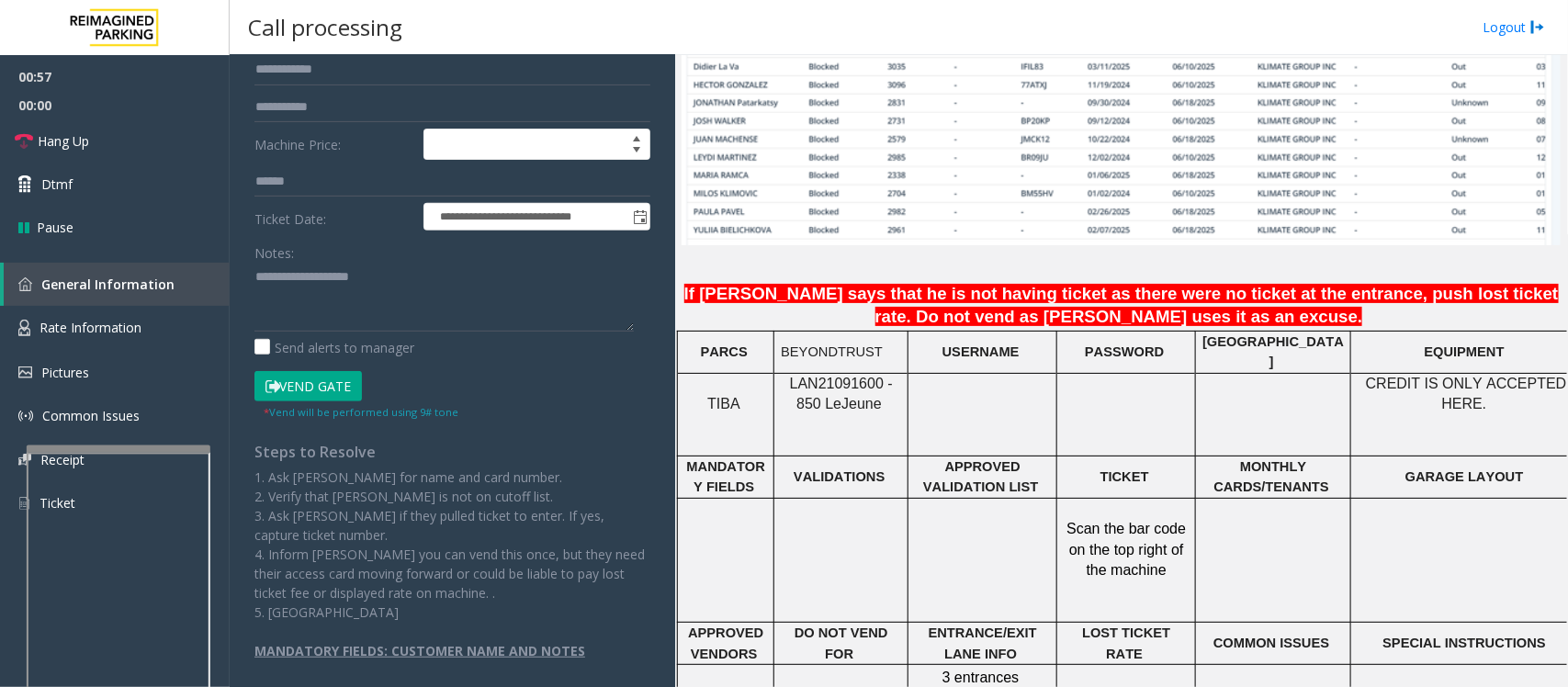scroll, scrollTop: 297, scrollLeft: 0, axis: vertical 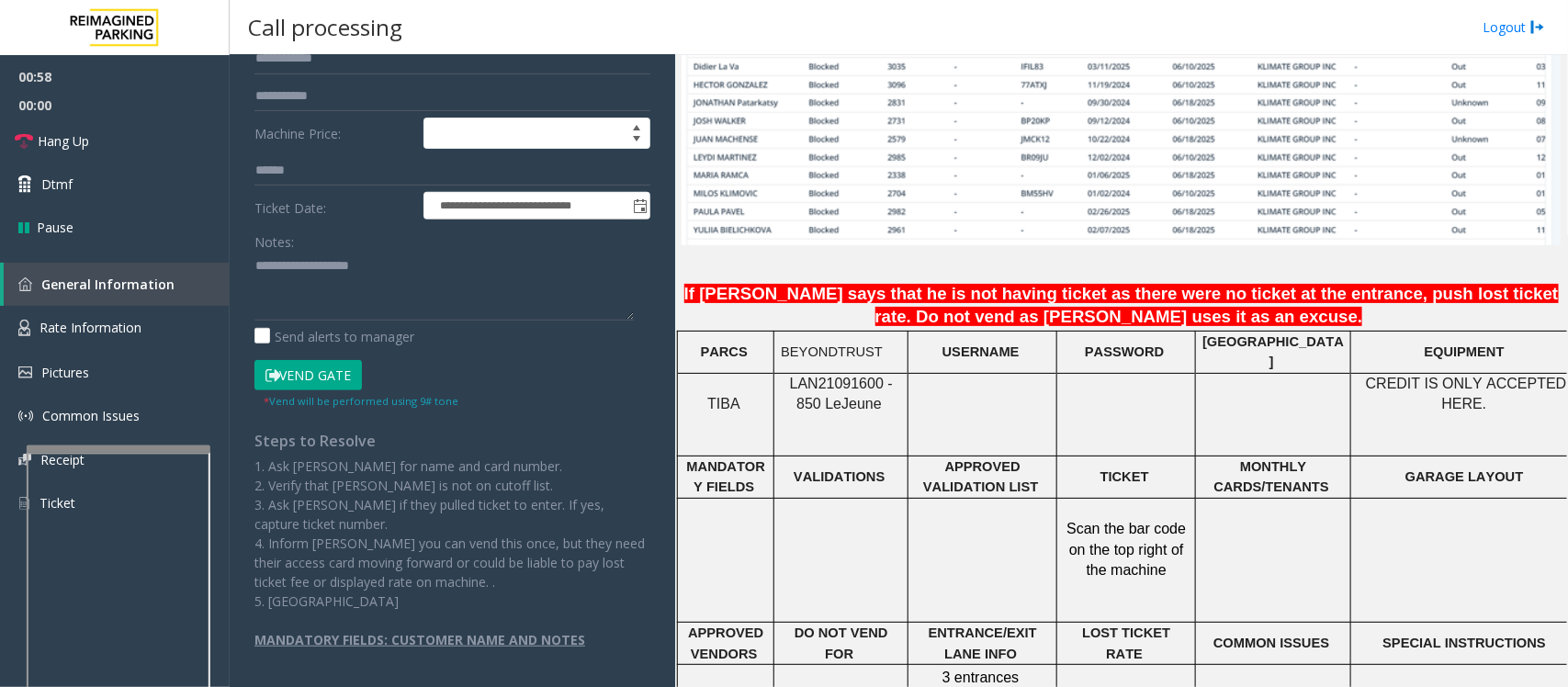 click on "Vend Gate" 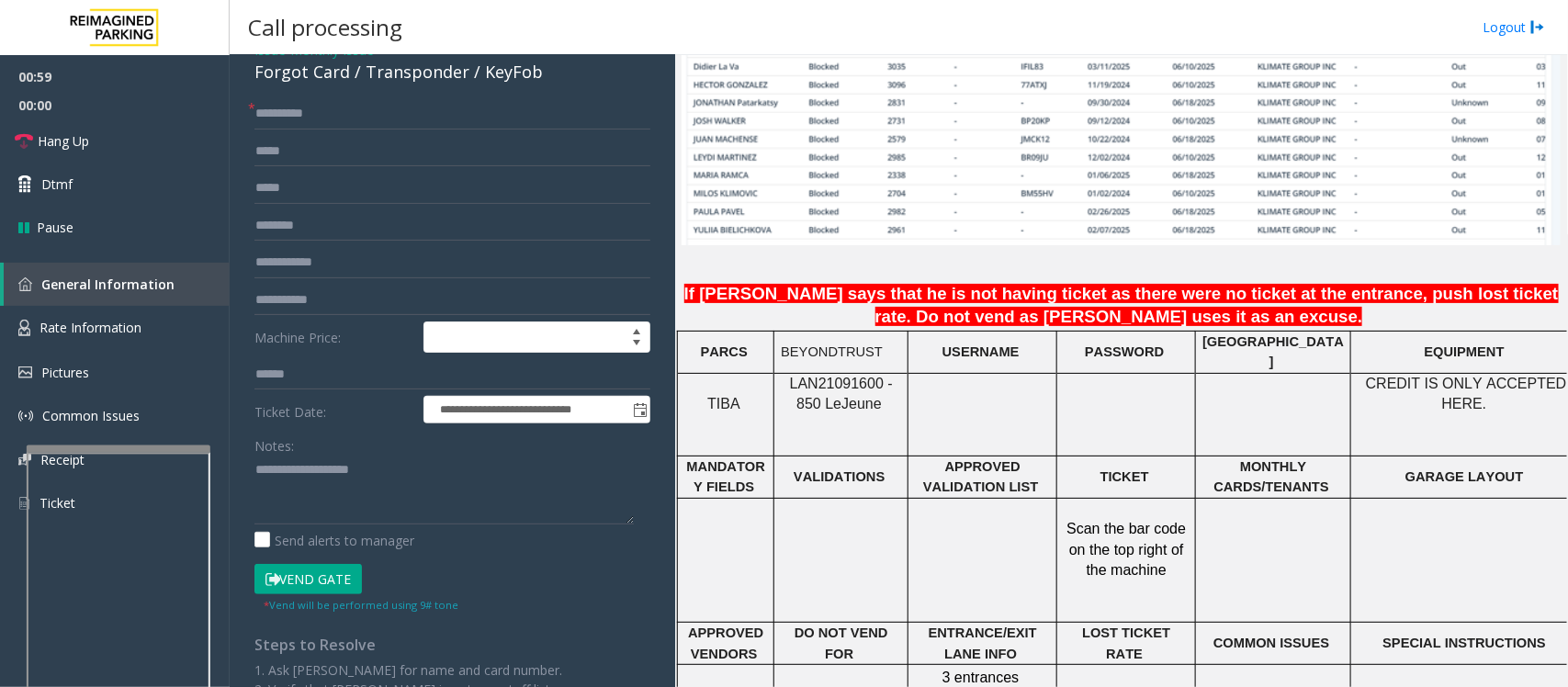 scroll, scrollTop: 0, scrollLeft: 0, axis: both 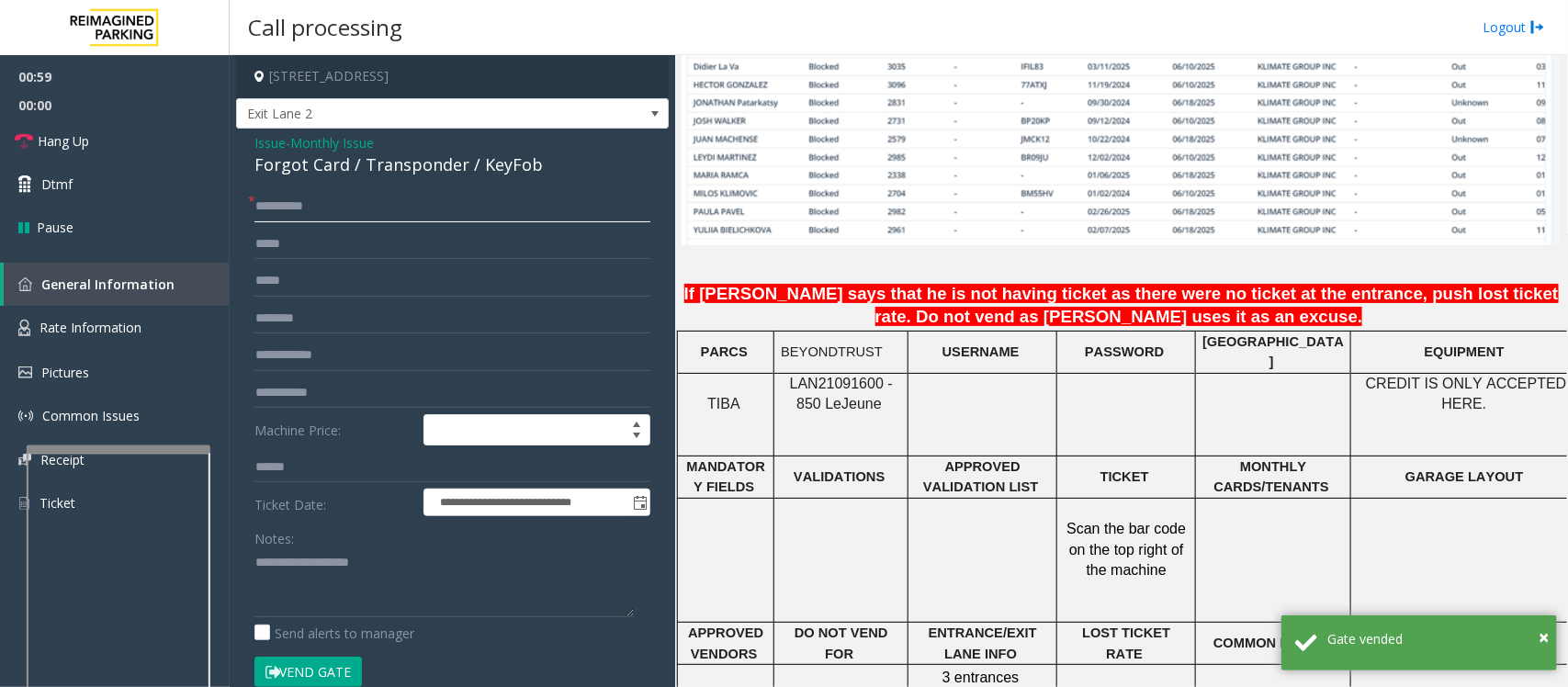 click on "*********" 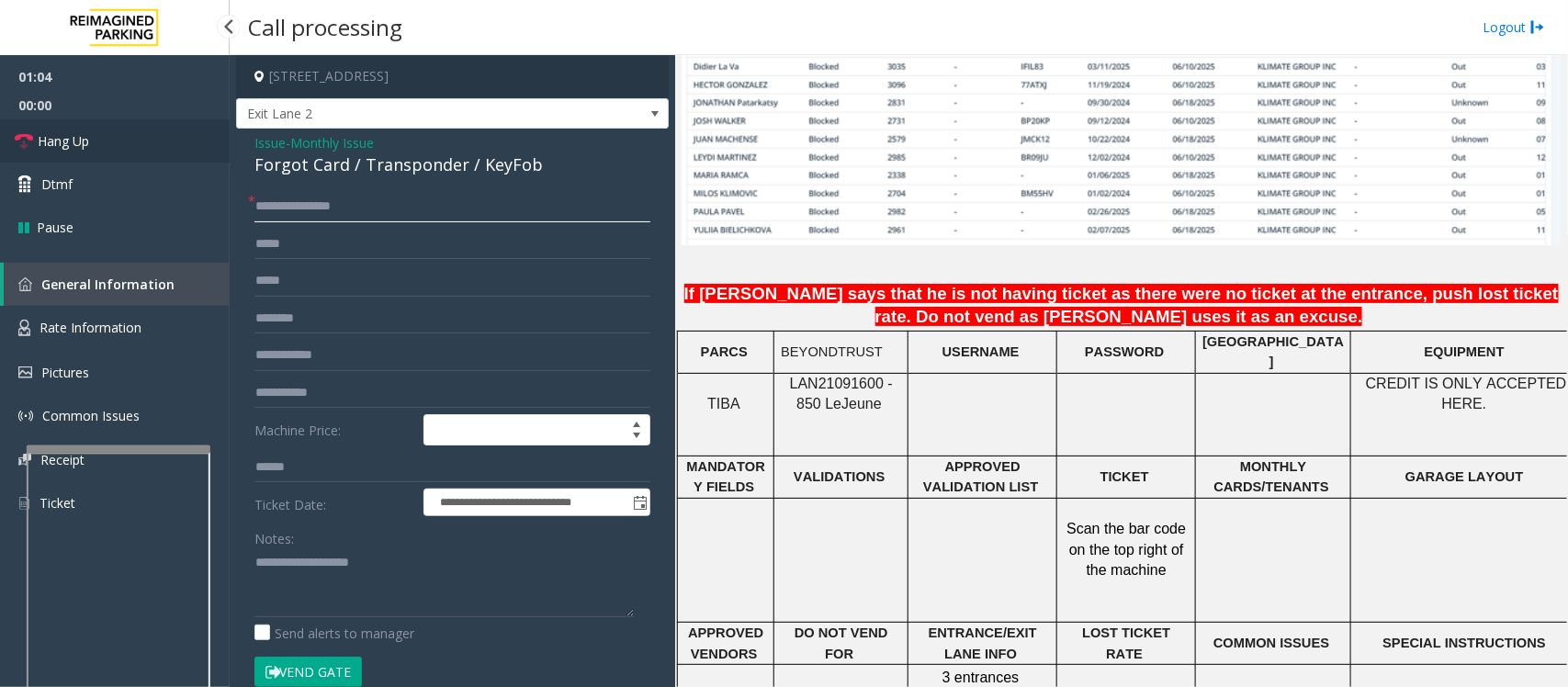 type on "**********" 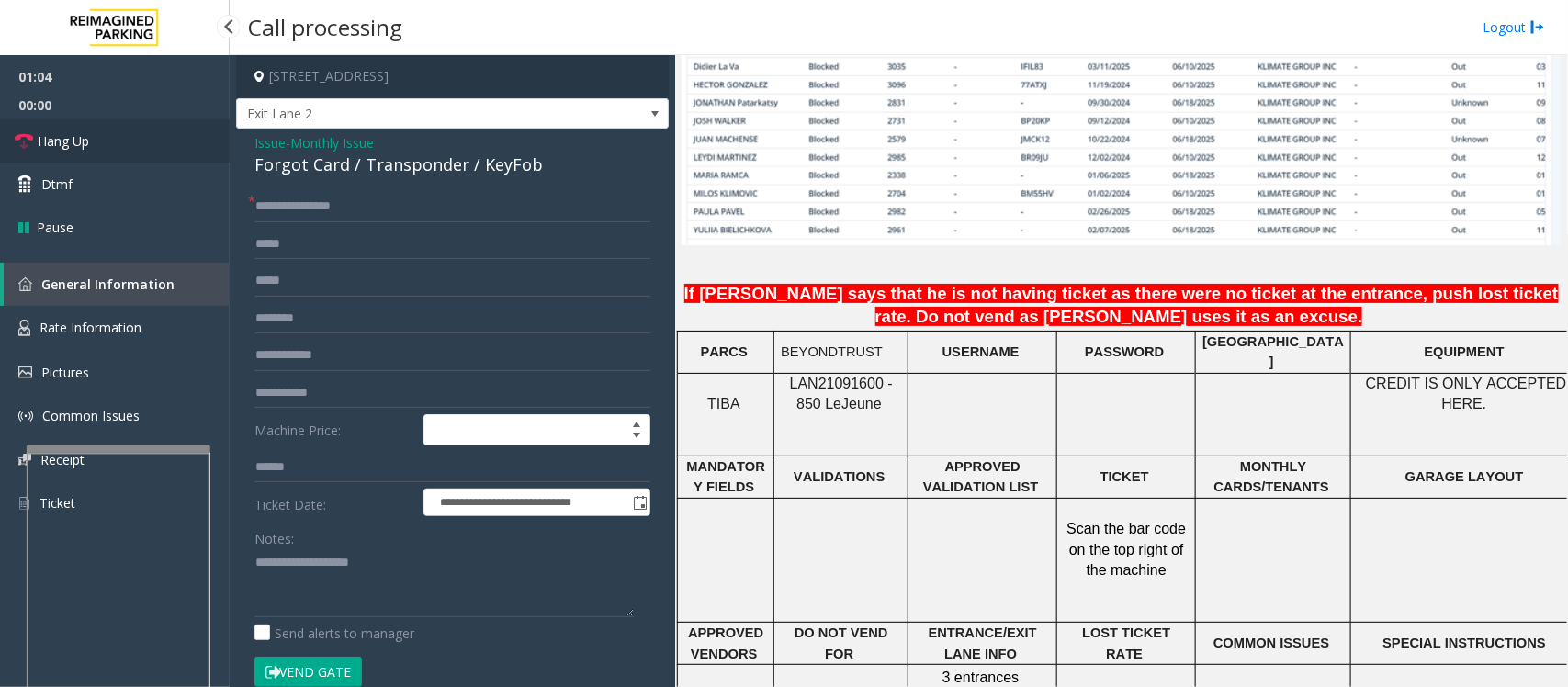 click on "Hang Up" at bounding box center [115, 141] 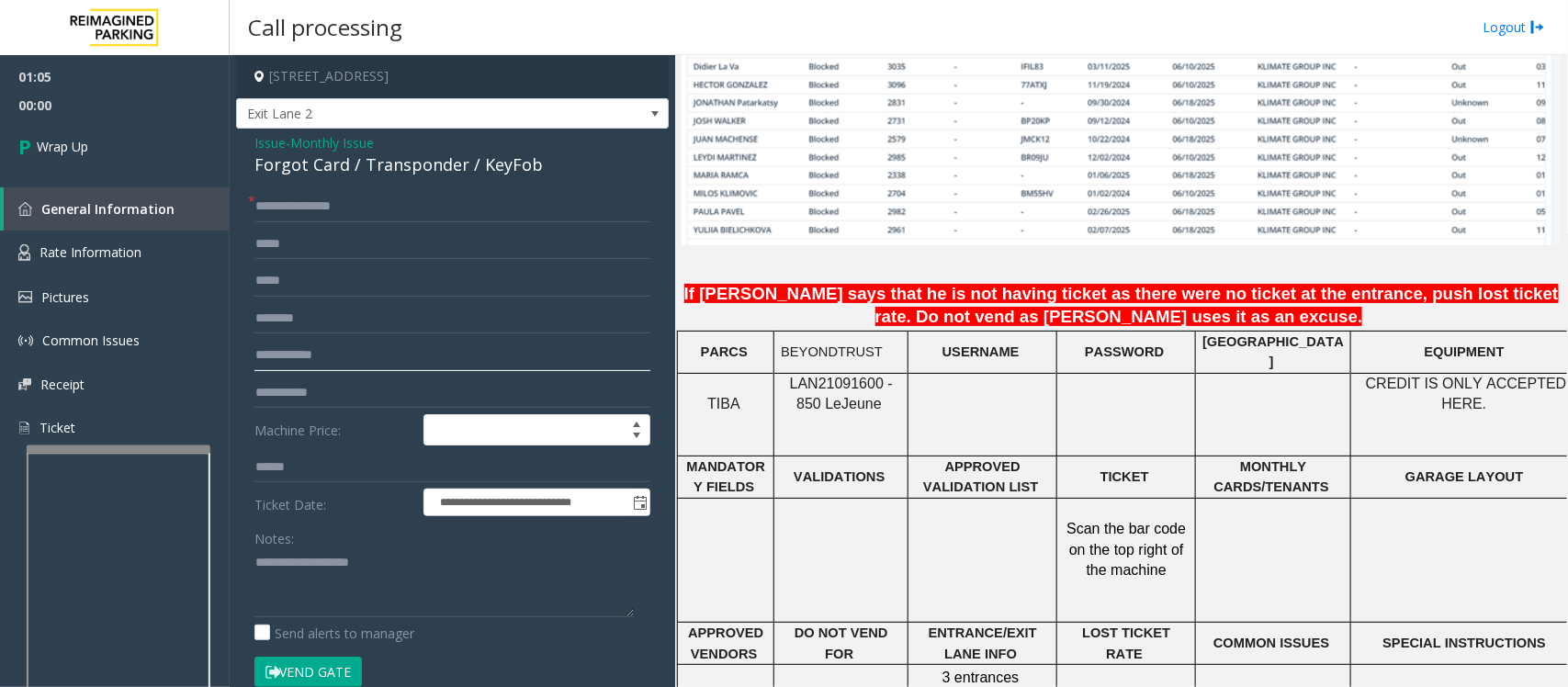 click 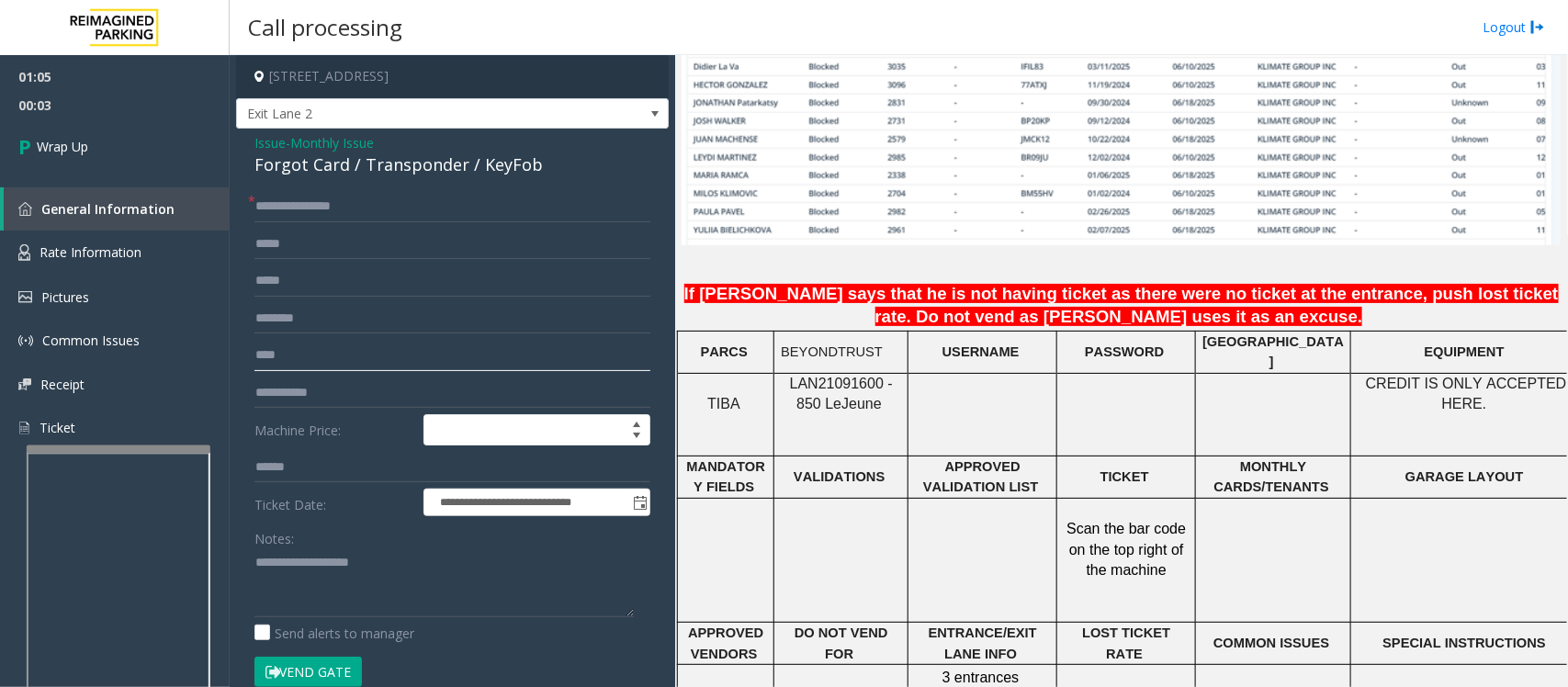 type on "****" 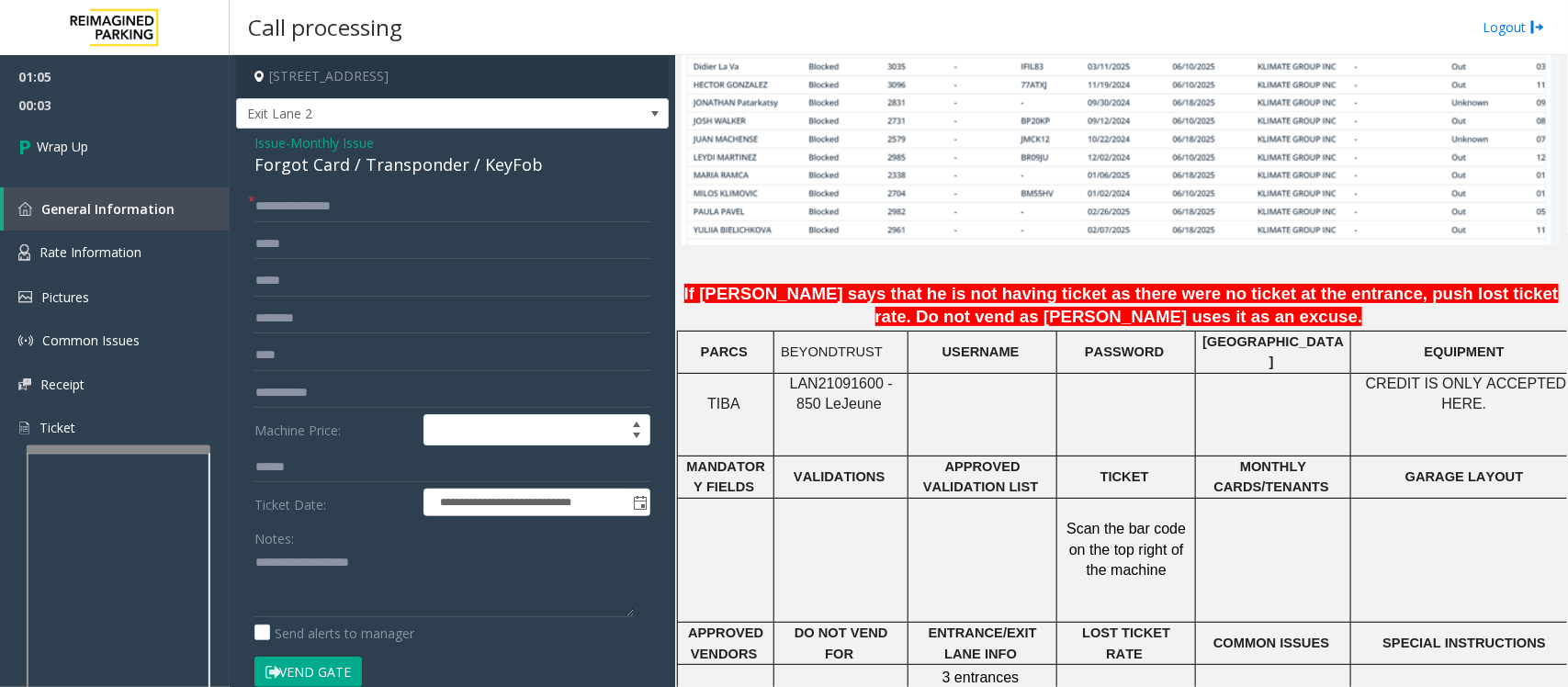 click on "Forgot Card / Transponder / KeyFob" 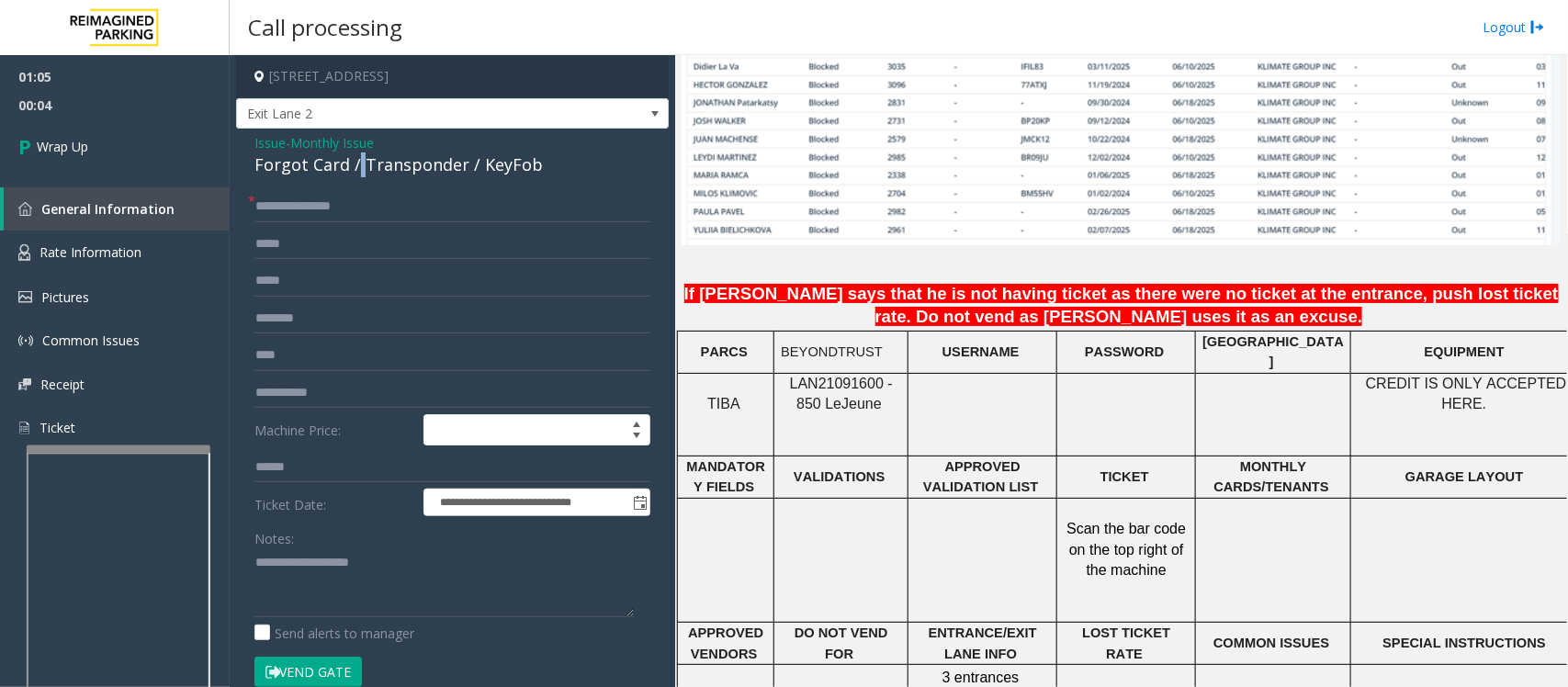 click on "Forgot Card / Transponder / KeyFob" 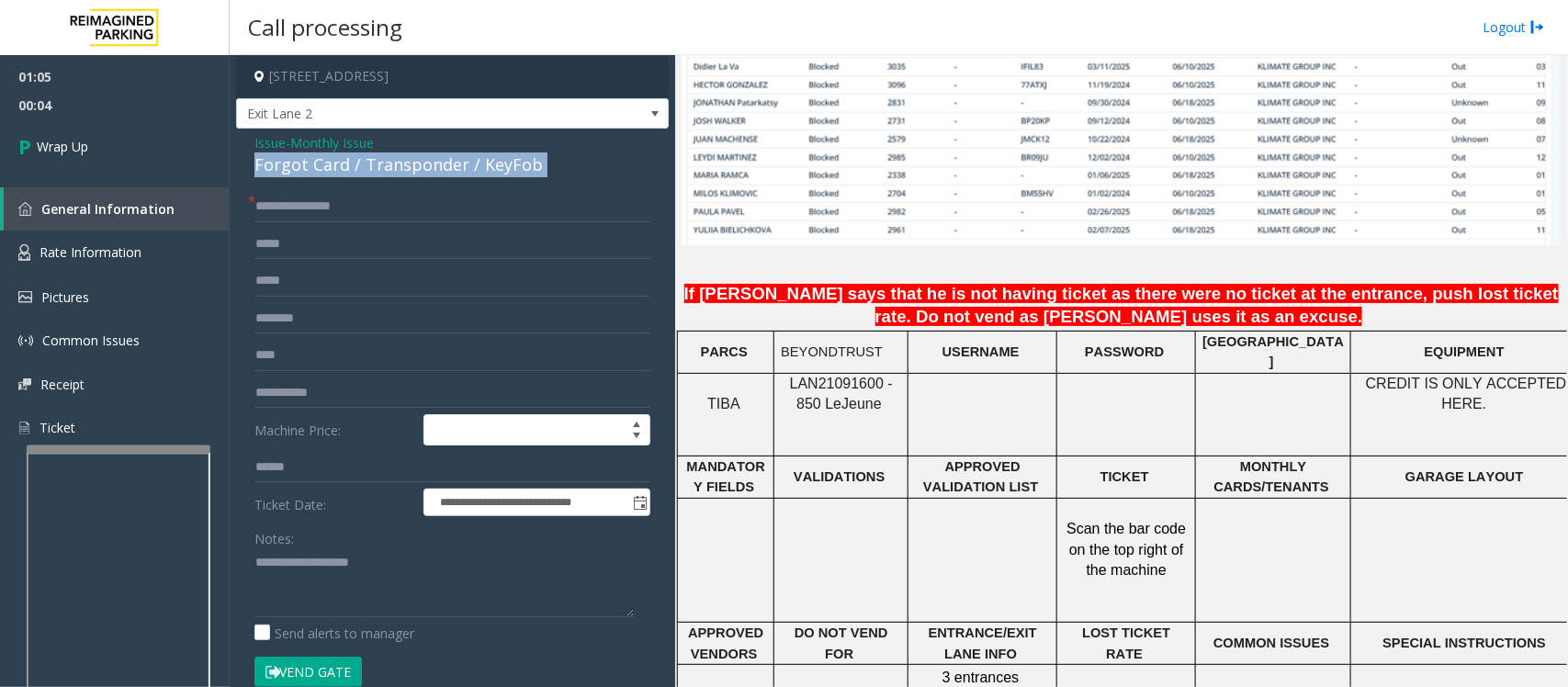 click on "Forgot Card / Transponder / KeyFob" 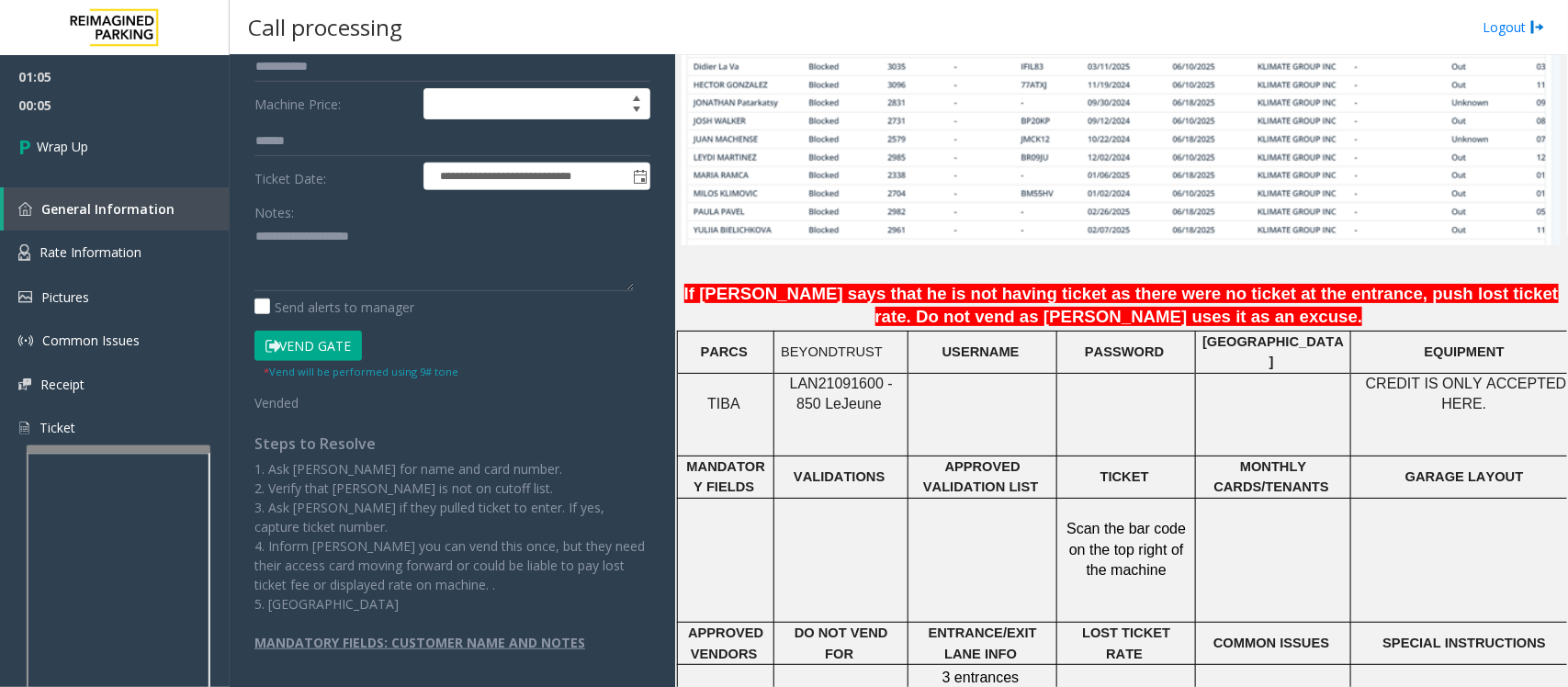 scroll, scrollTop: 329, scrollLeft: 0, axis: vertical 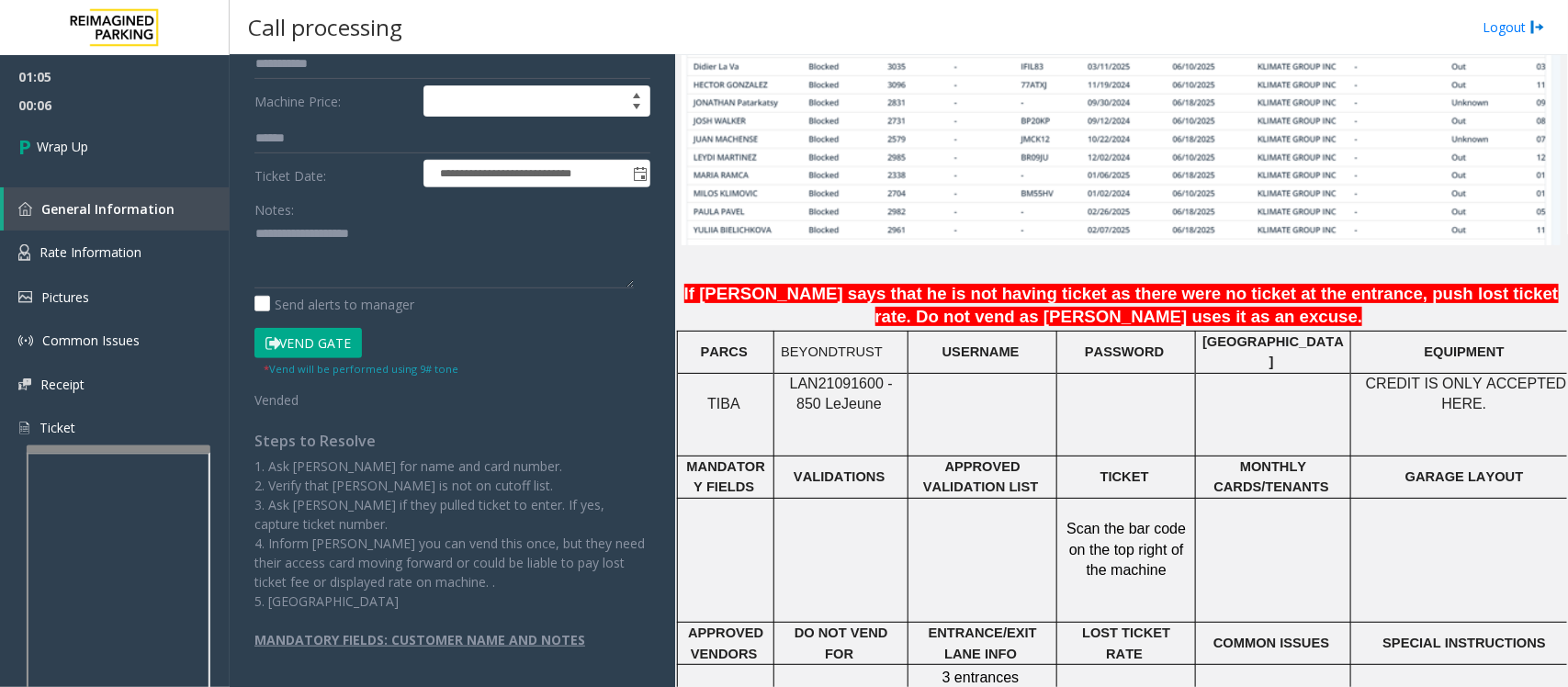 click on "Notes:                      Send alerts to manager" 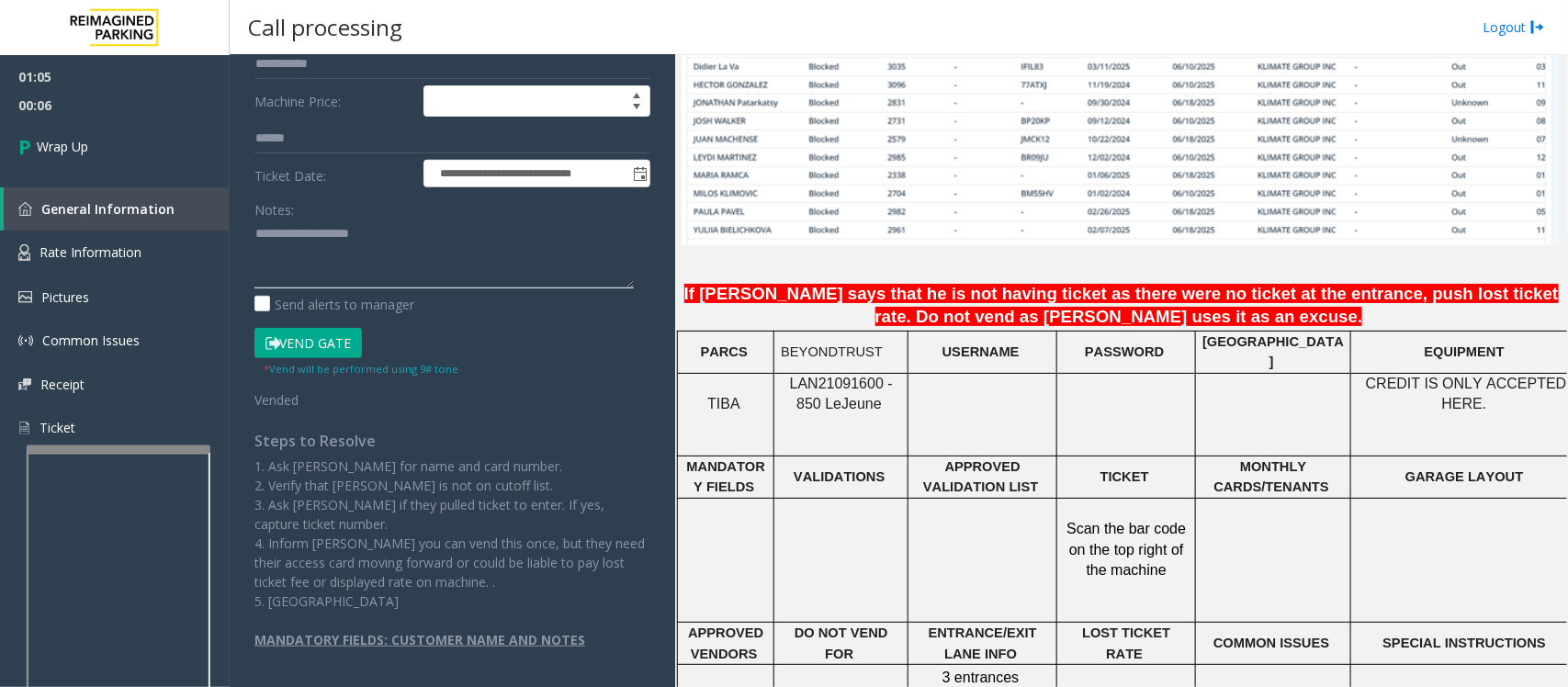 click 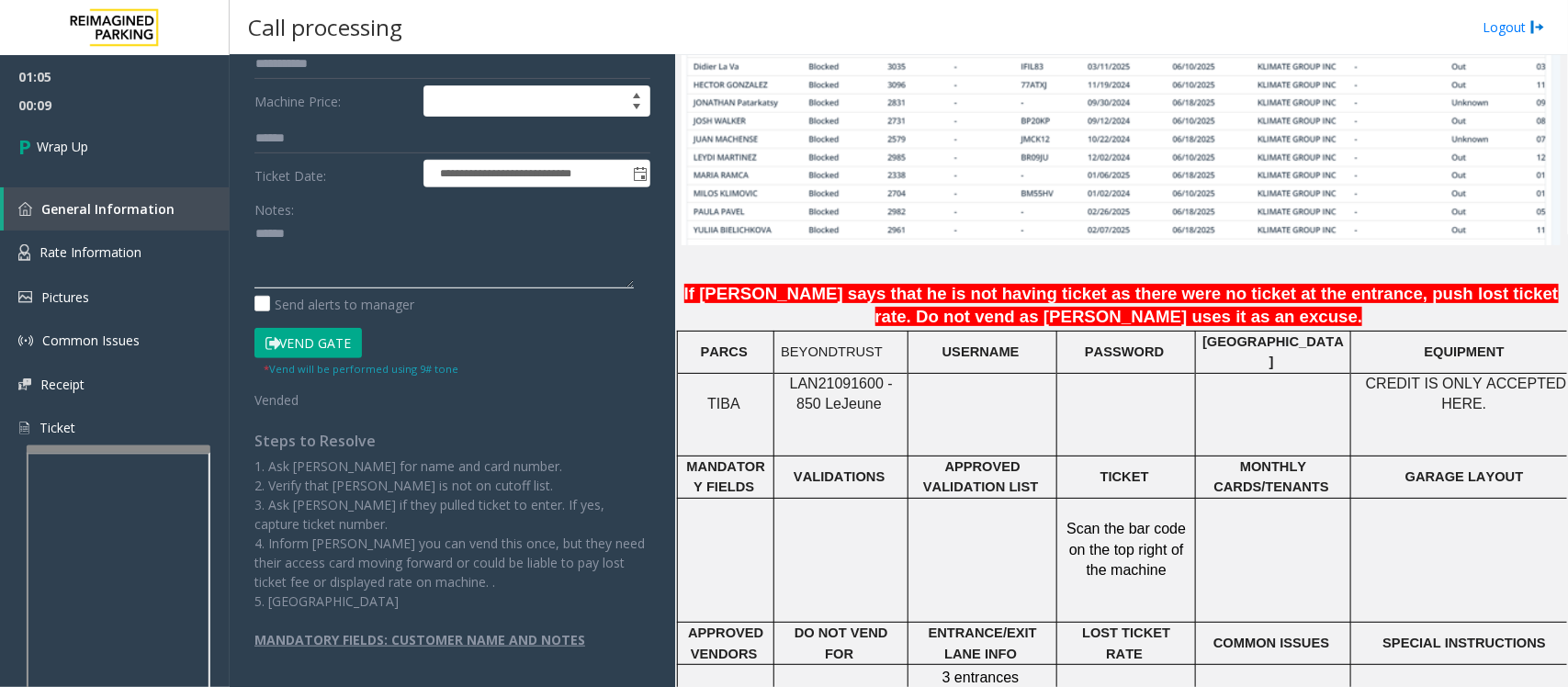paste on "**********" 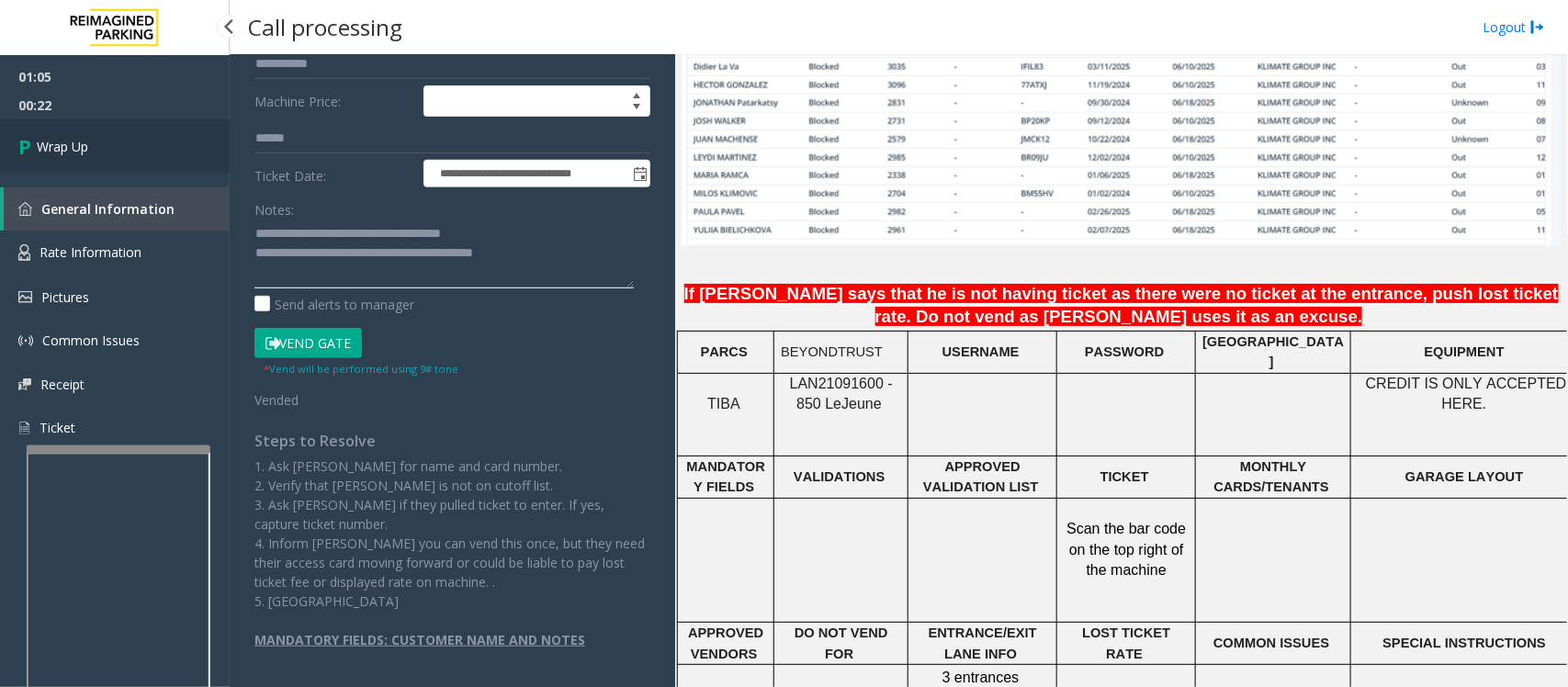 type on "**********" 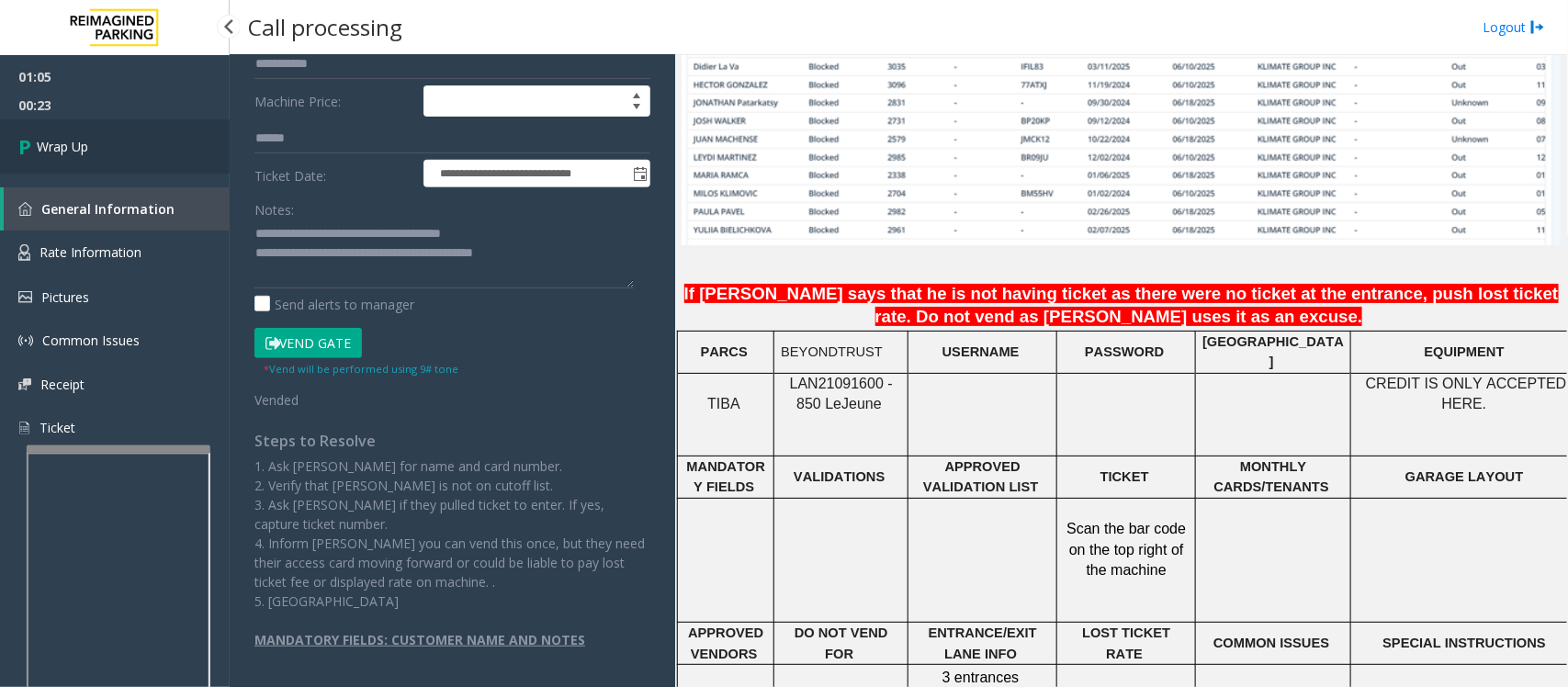 click on "Wrap Up" at bounding box center (115, 146) 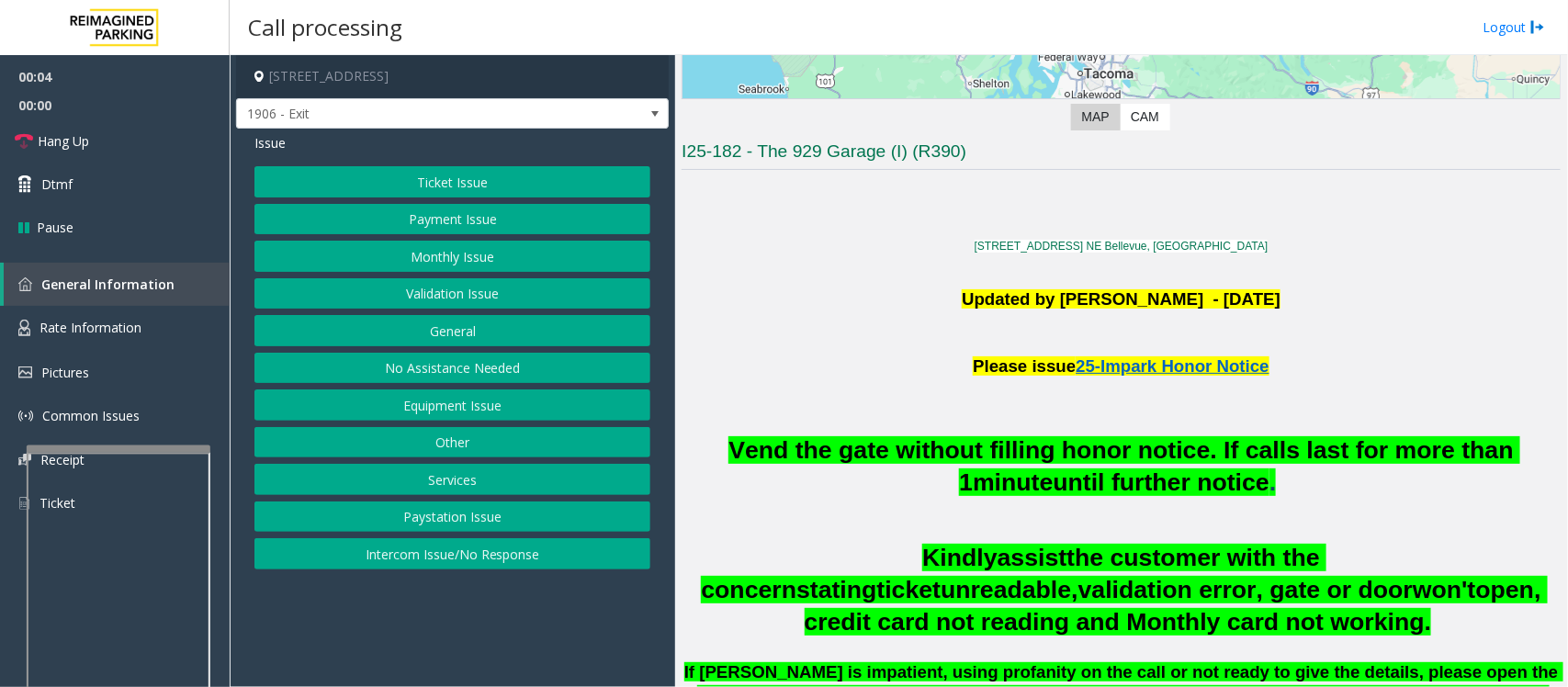 scroll, scrollTop: 574, scrollLeft: 0, axis: vertical 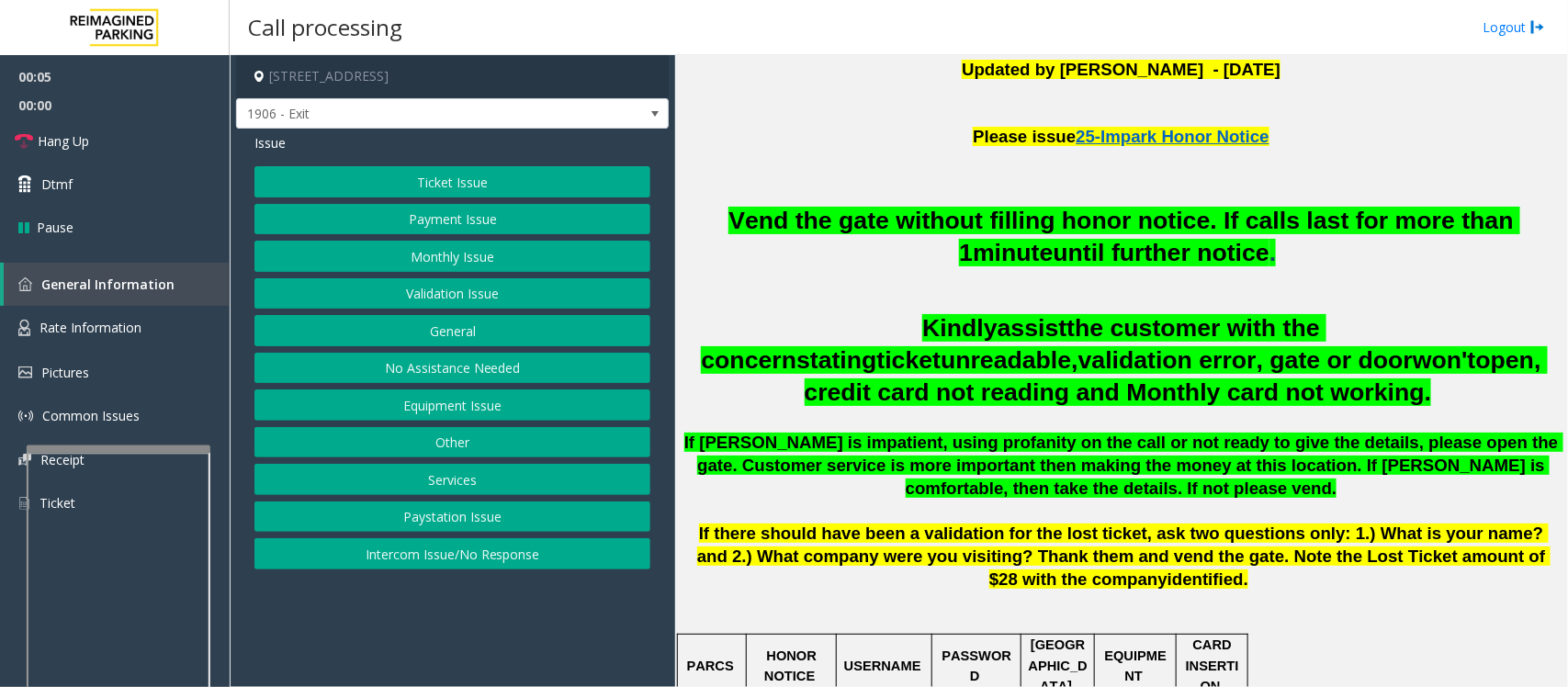 click on "Ticket Issue" 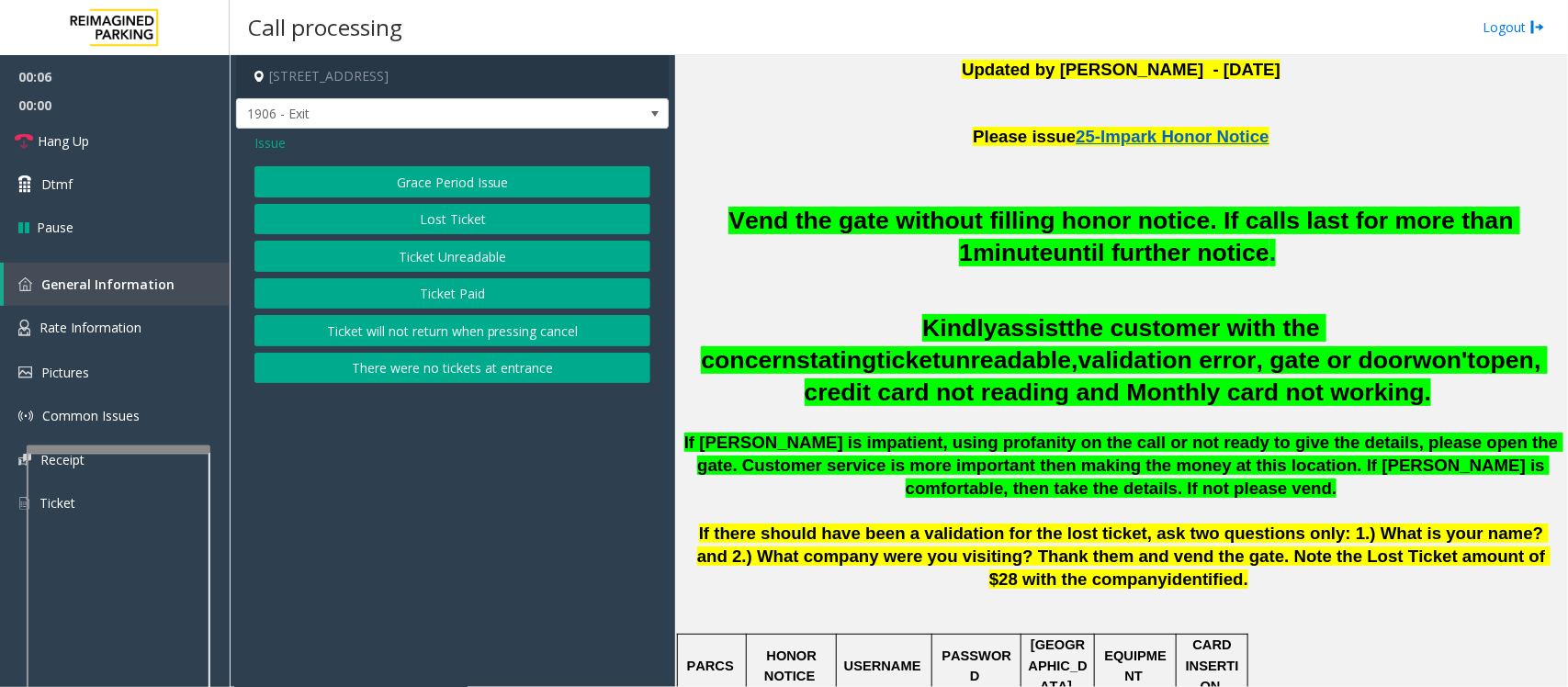 click on "Ticket Unreadable" 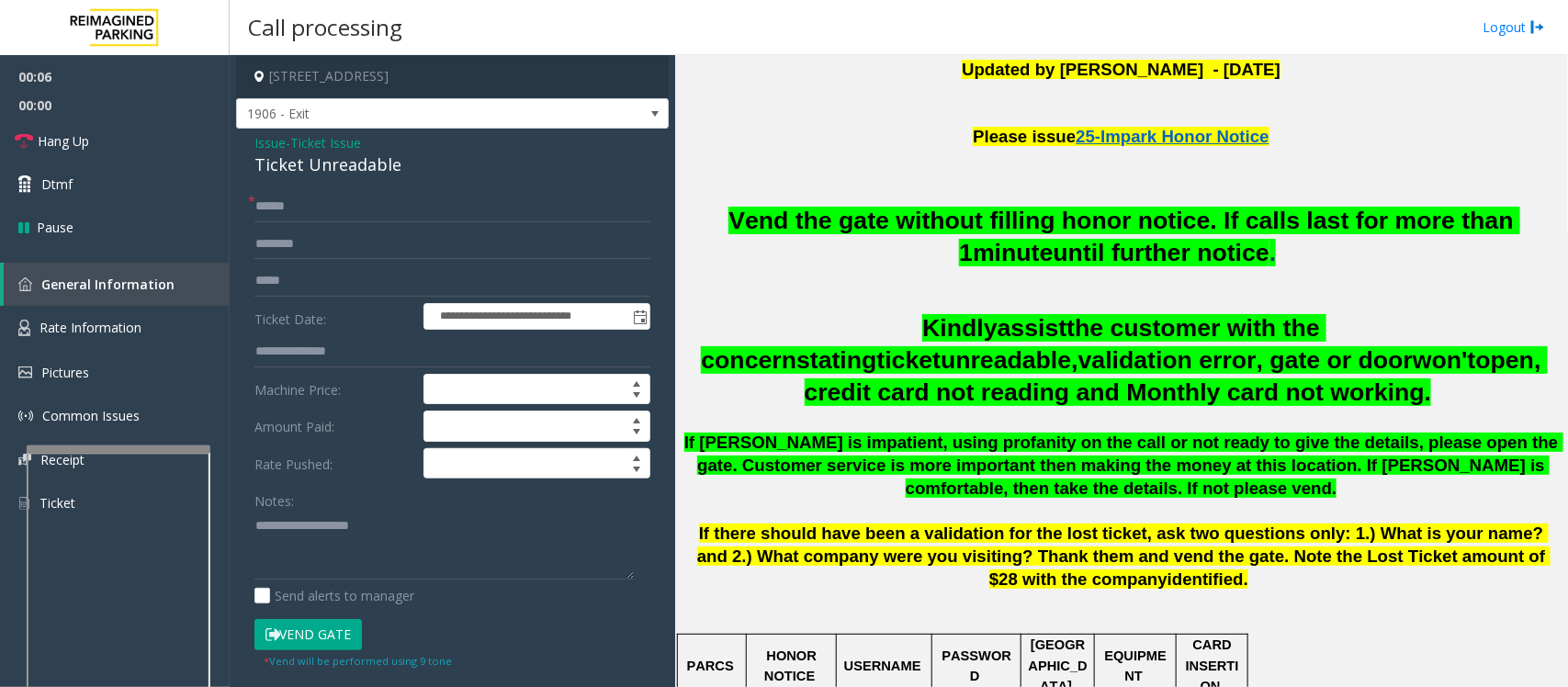 click on "Ticket Unreadable" 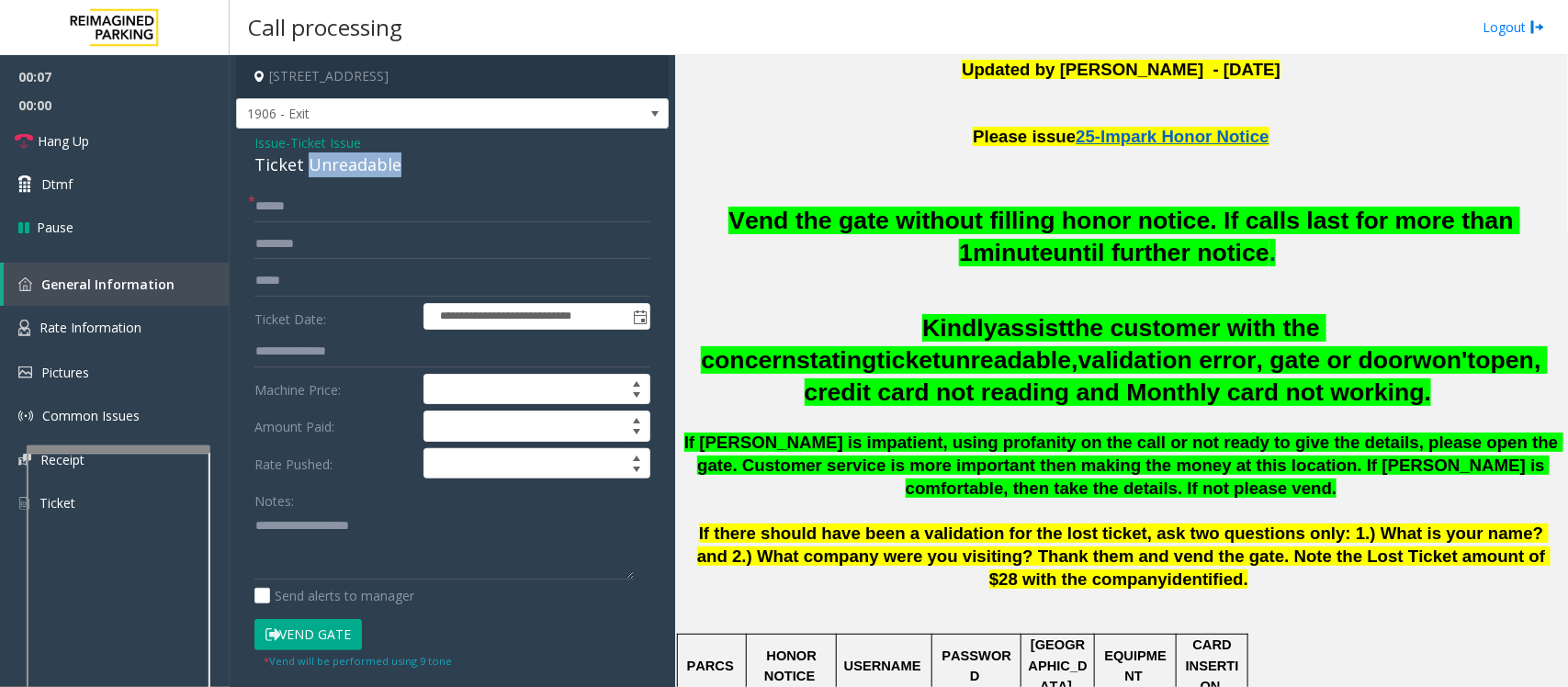 click on "Ticket Unreadable" 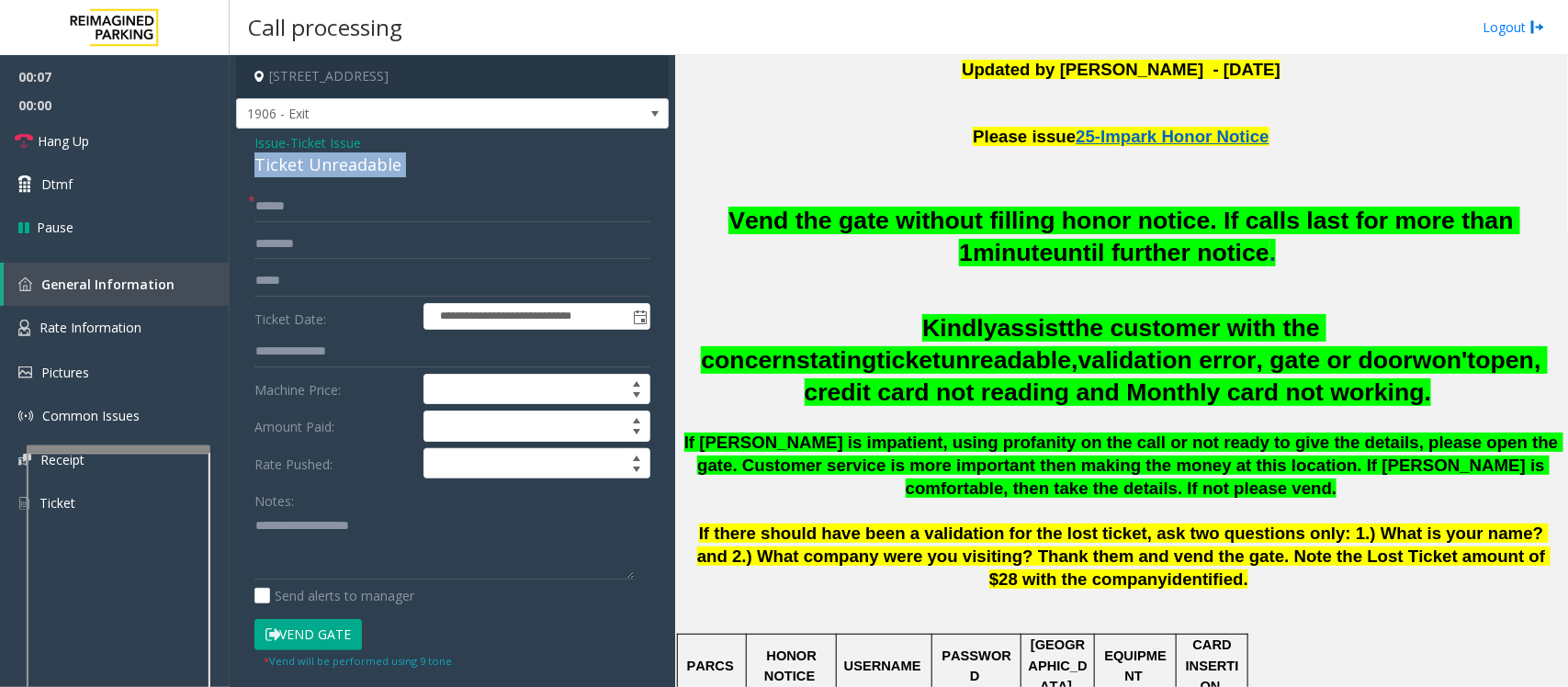 click on "Ticket Unreadable" 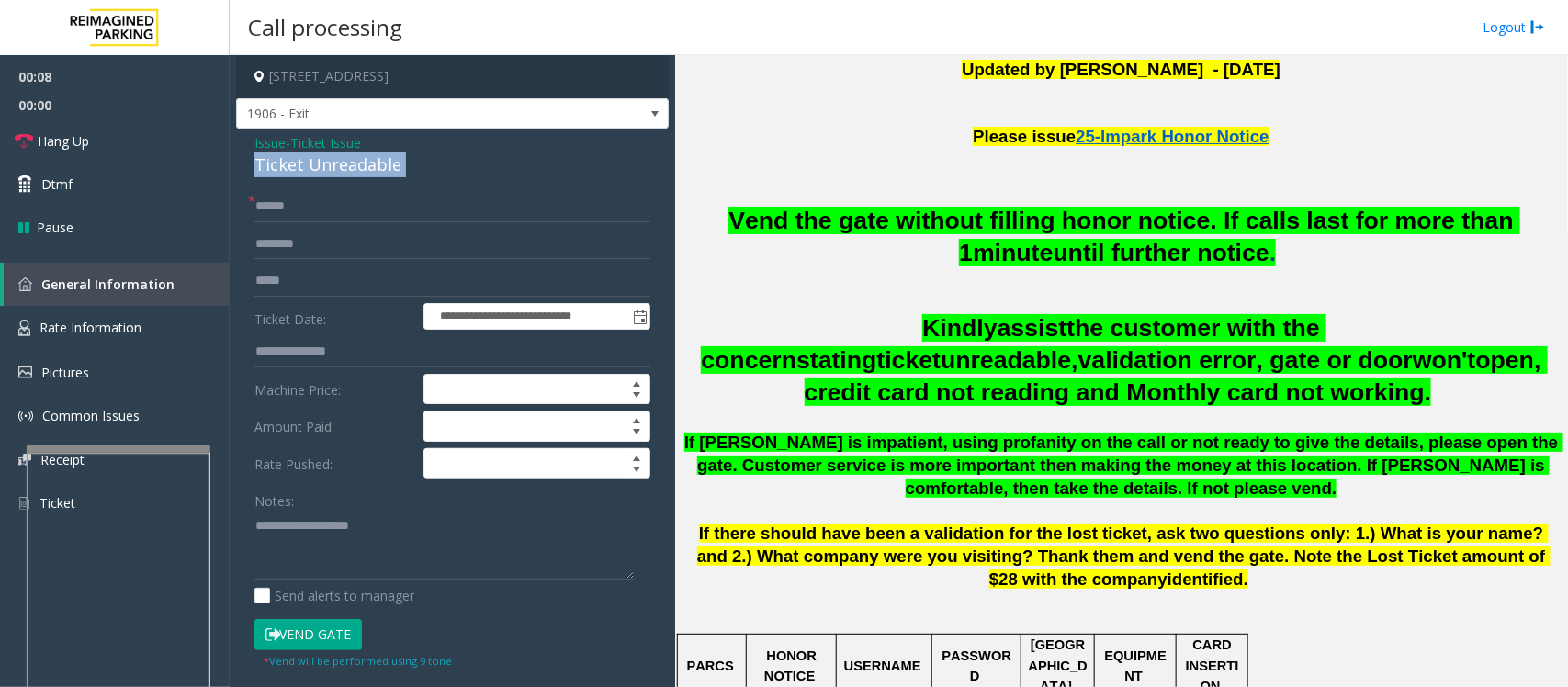 copy on "Ticket Unreadable" 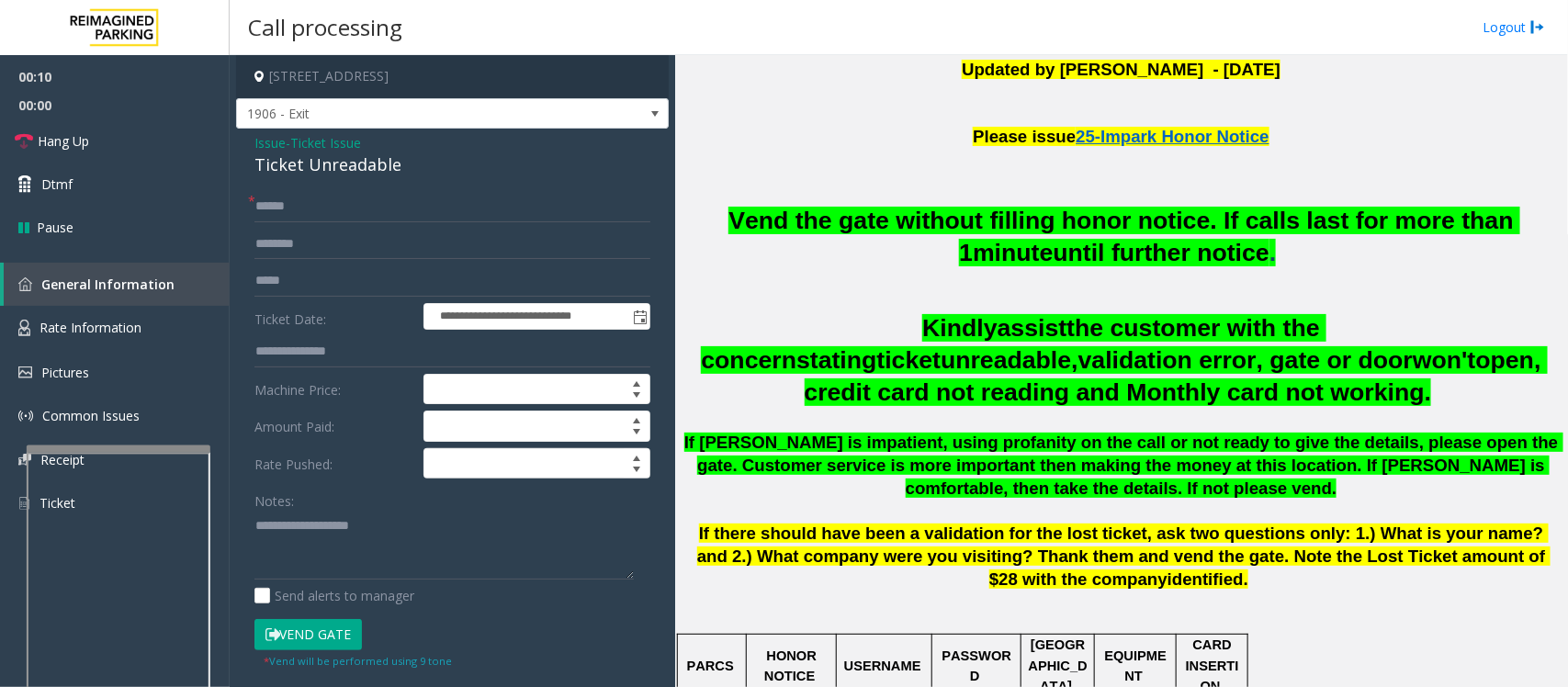 click on "Notes:" 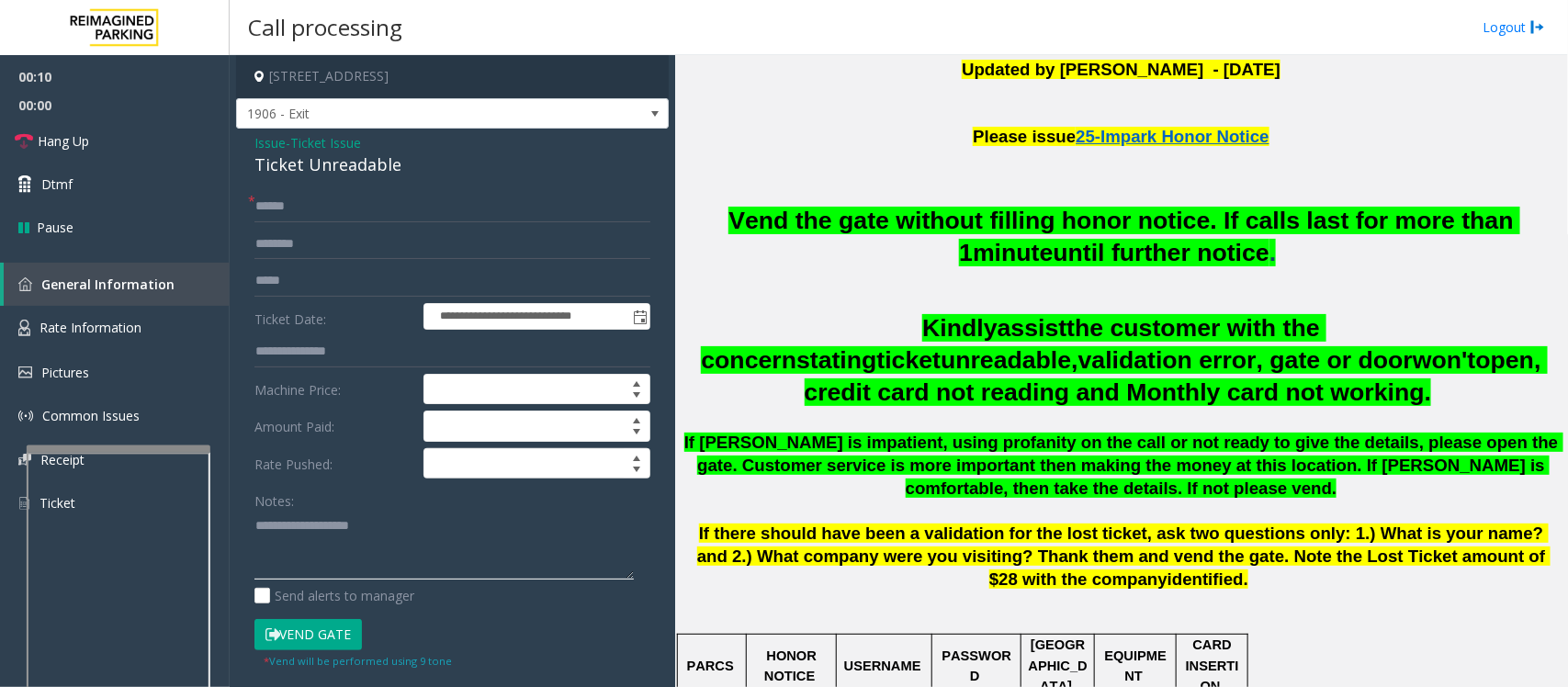 click 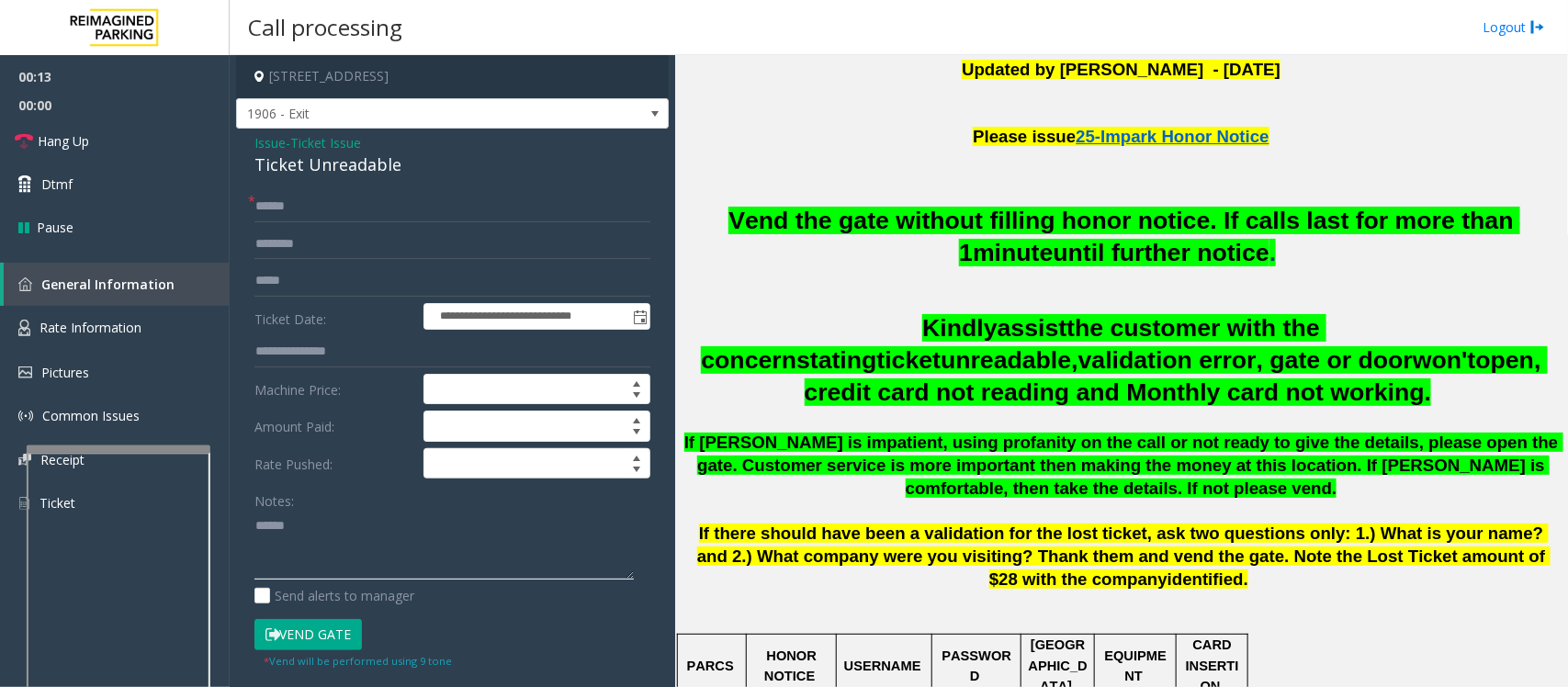 paste on "**********" 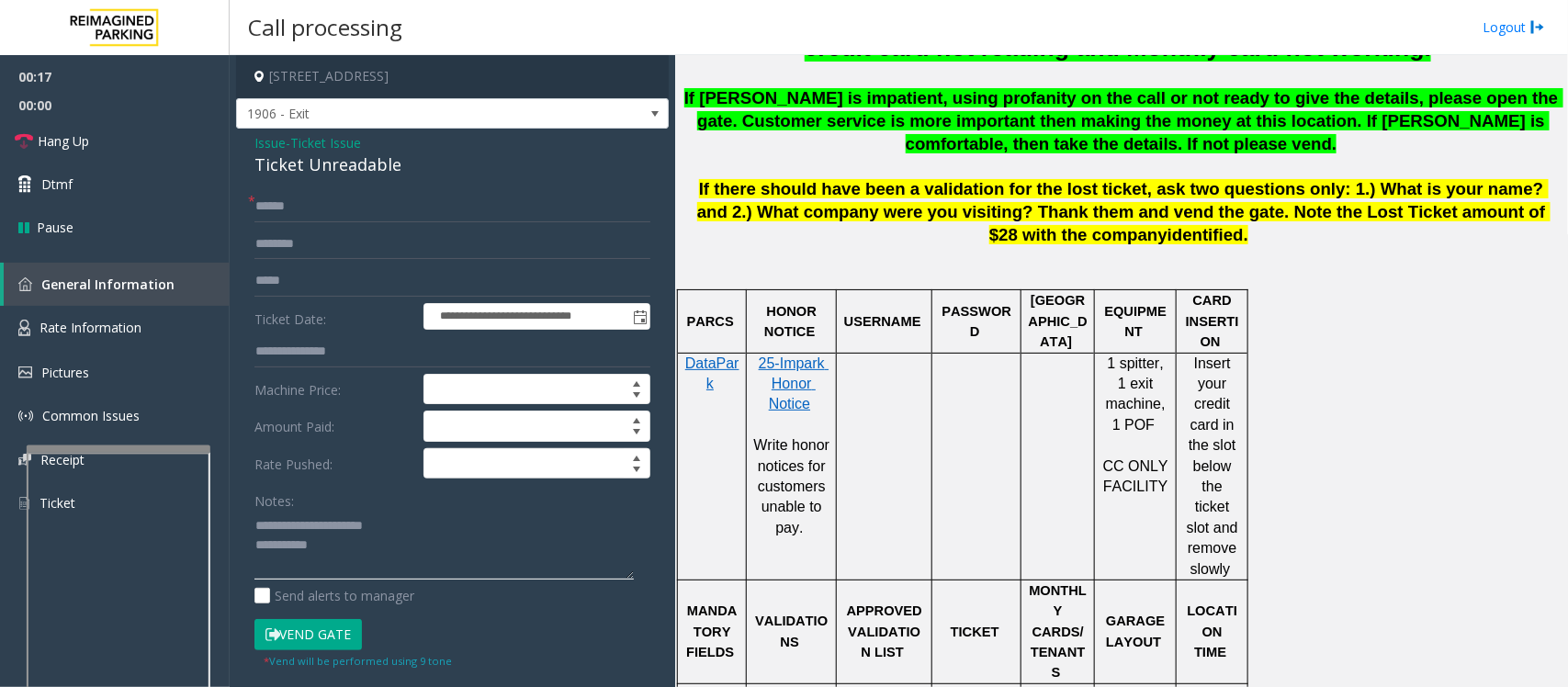 scroll, scrollTop: 1378, scrollLeft: 0, axis: vertical 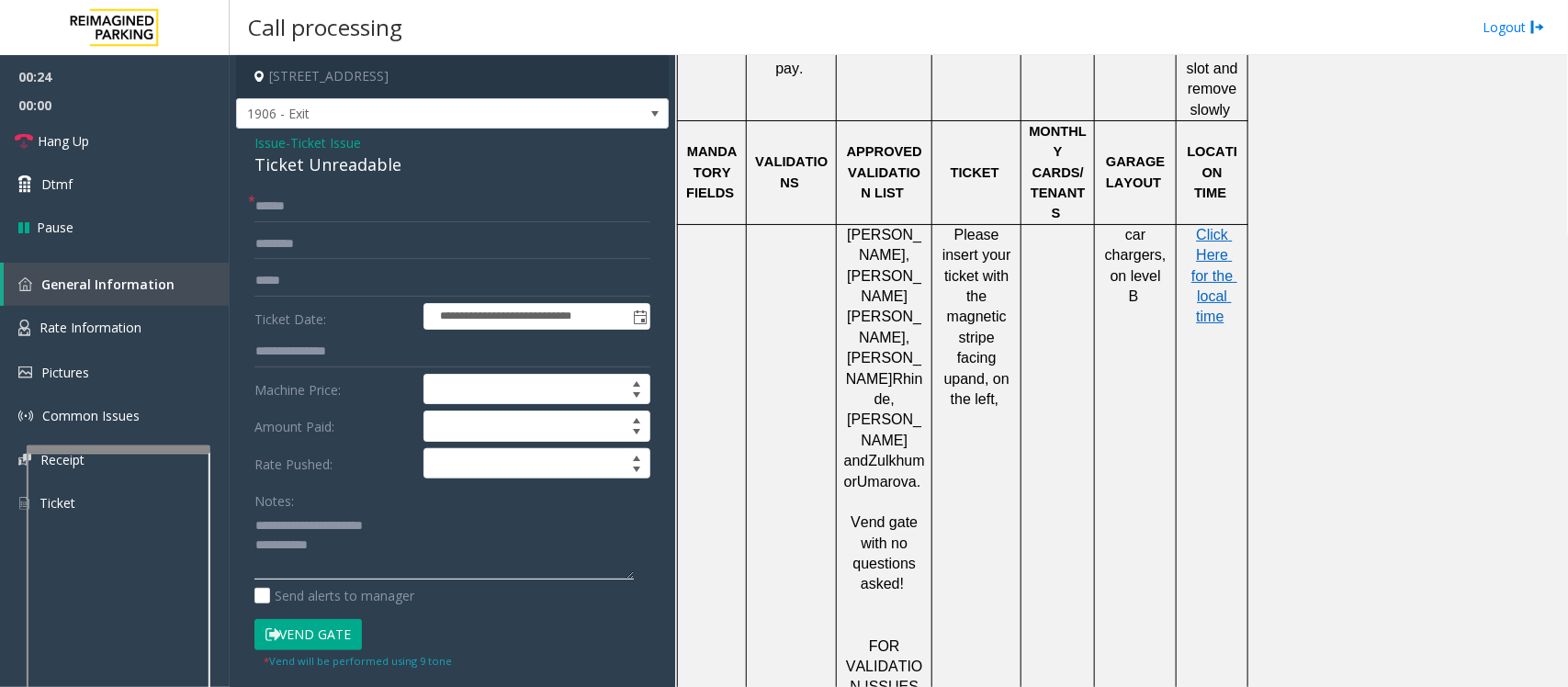 click 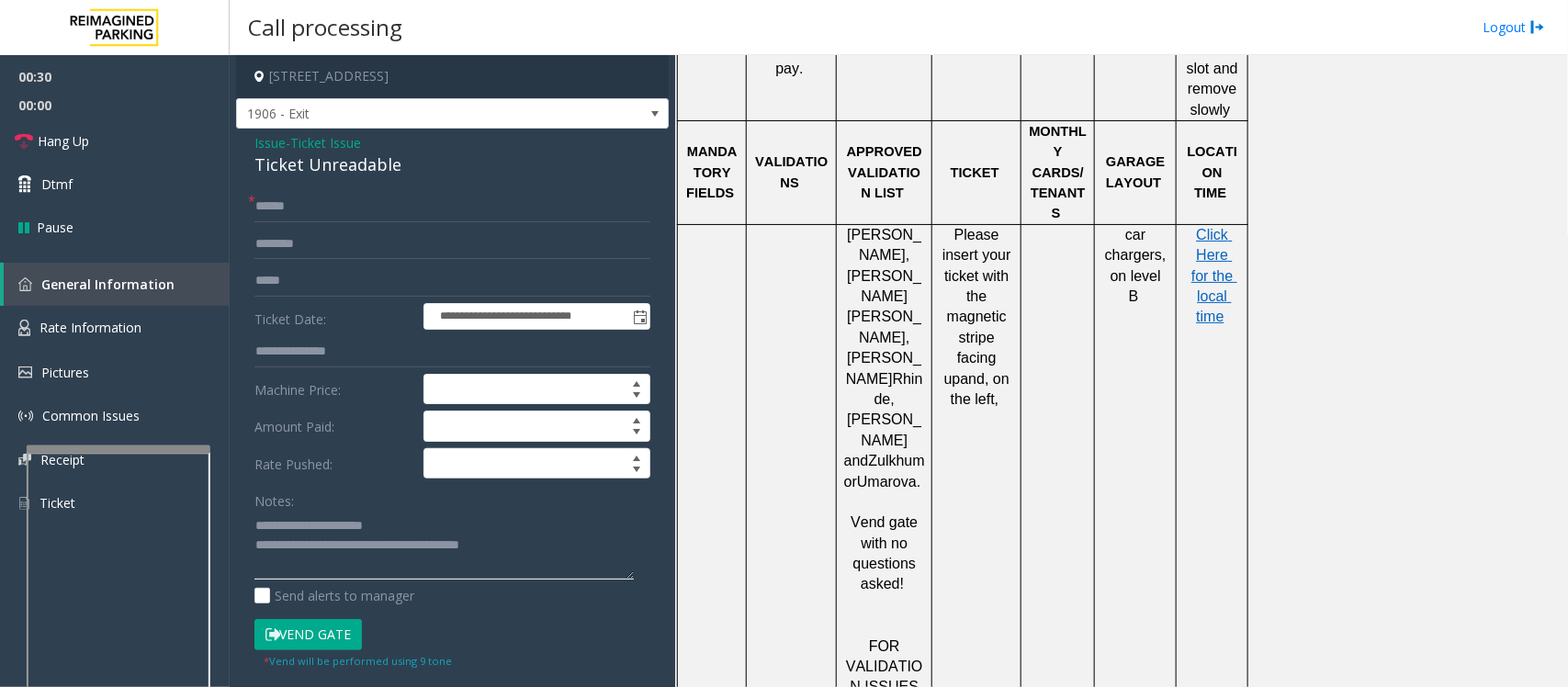 click 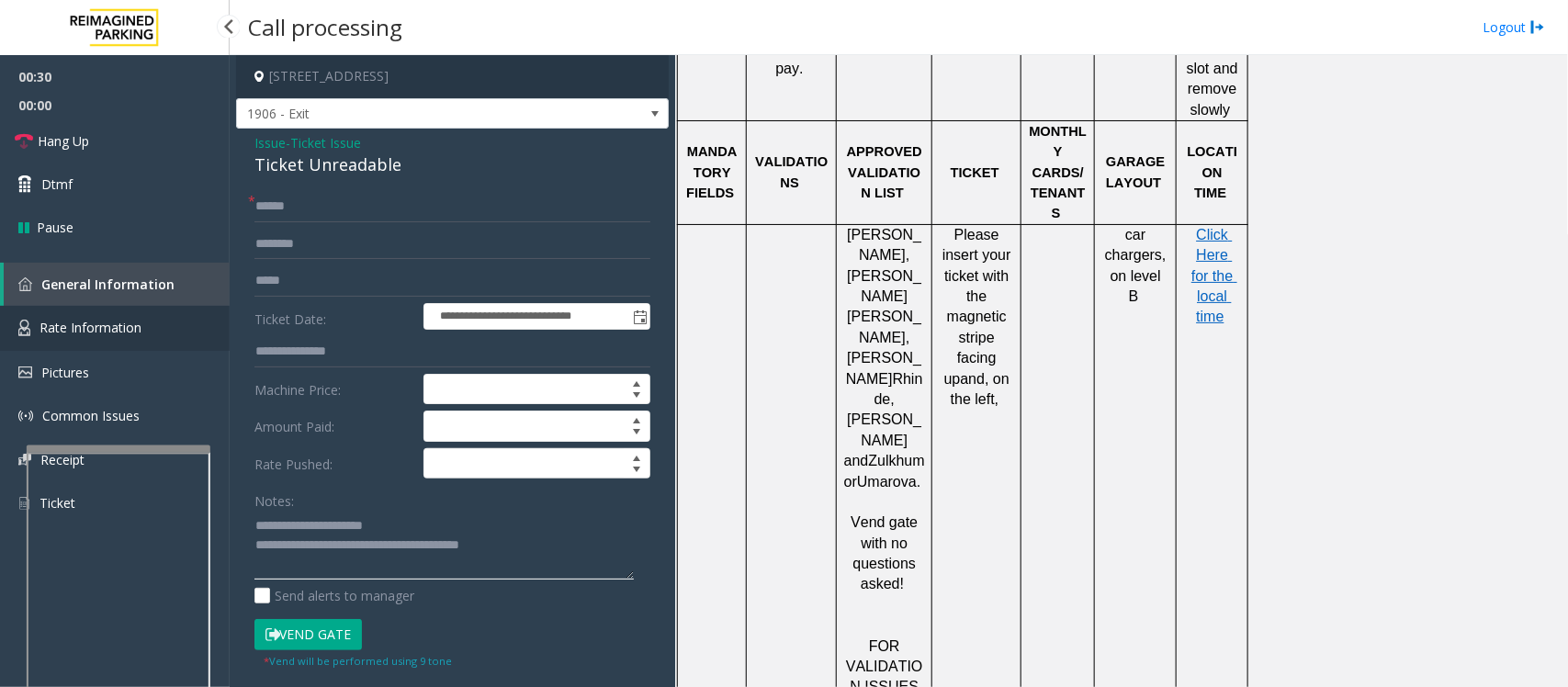 type on "**********" 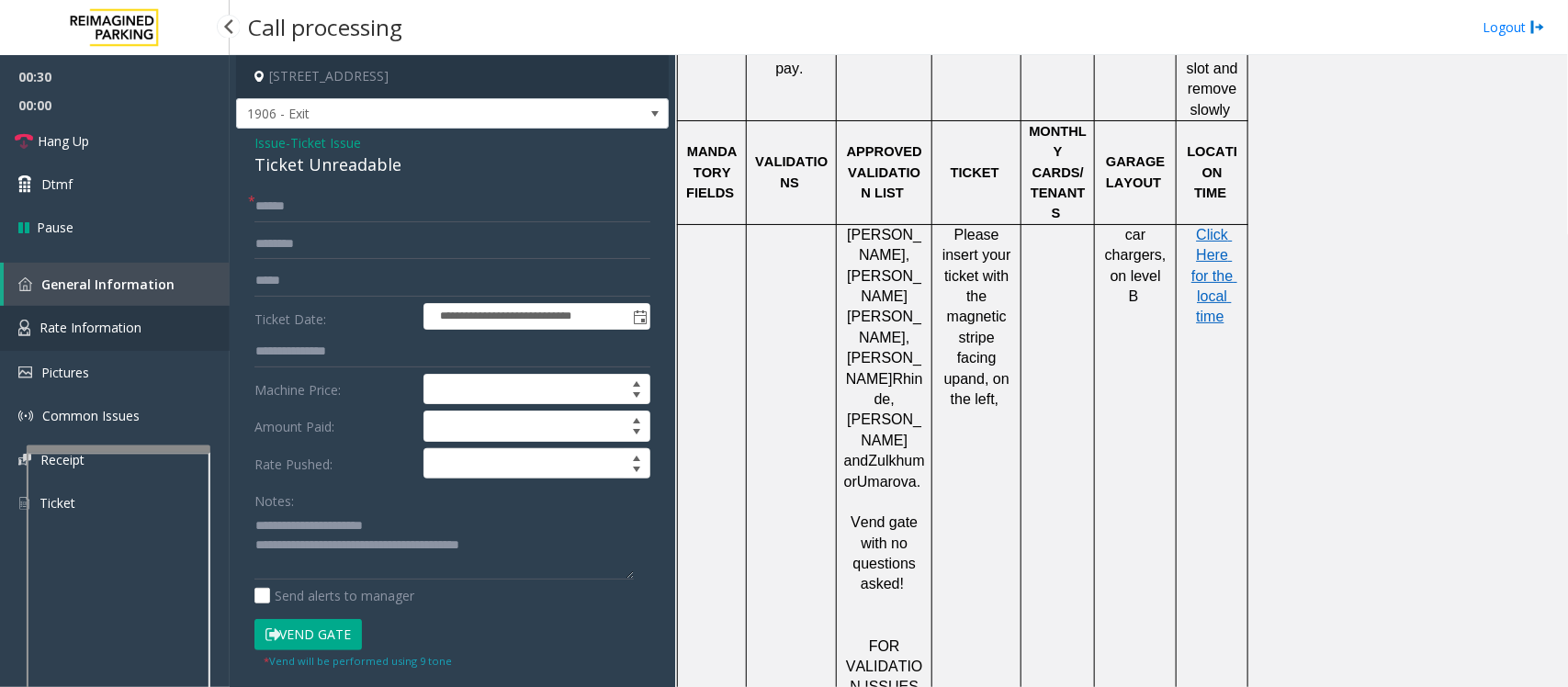 click on "Rate Information" at bounding box center (90, 327) 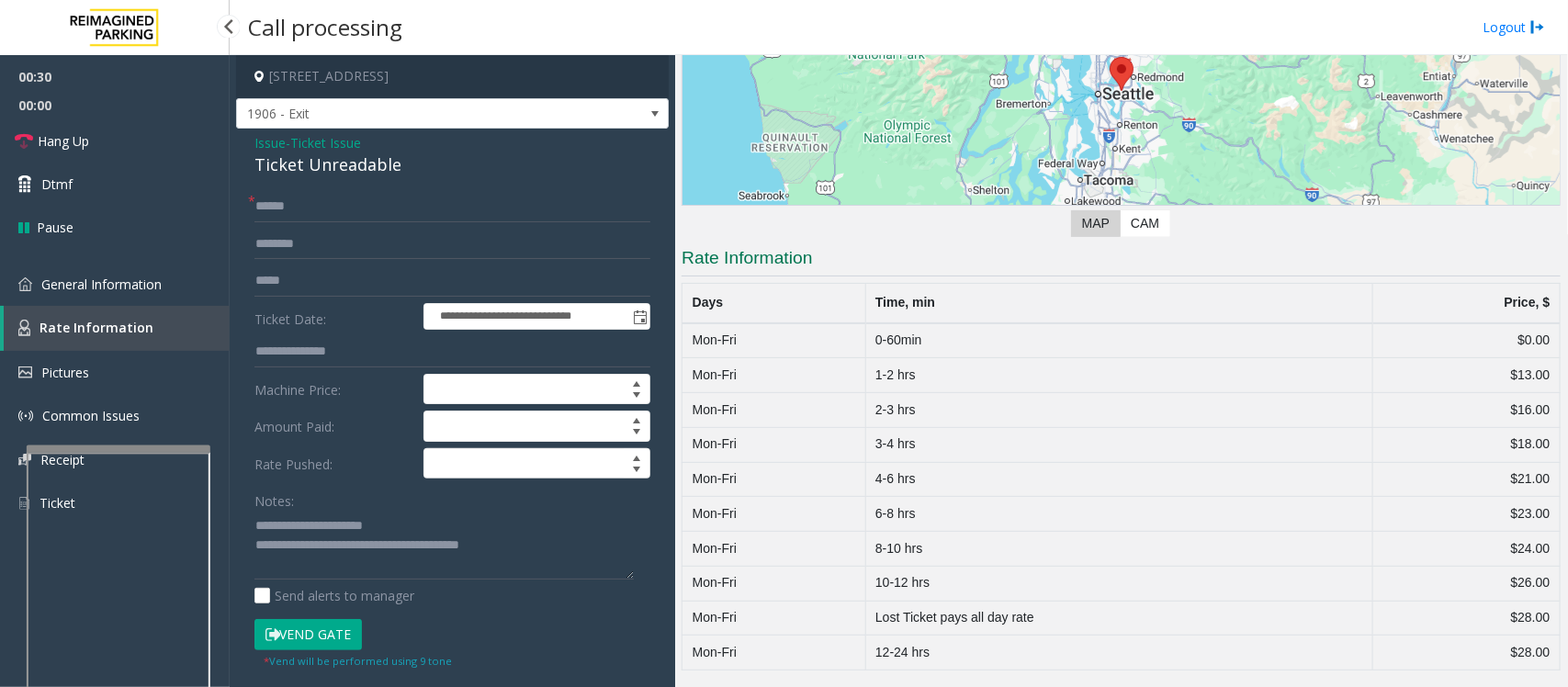 scroll, scrollTop: 240, scrollLeft: 0, axis: vertical 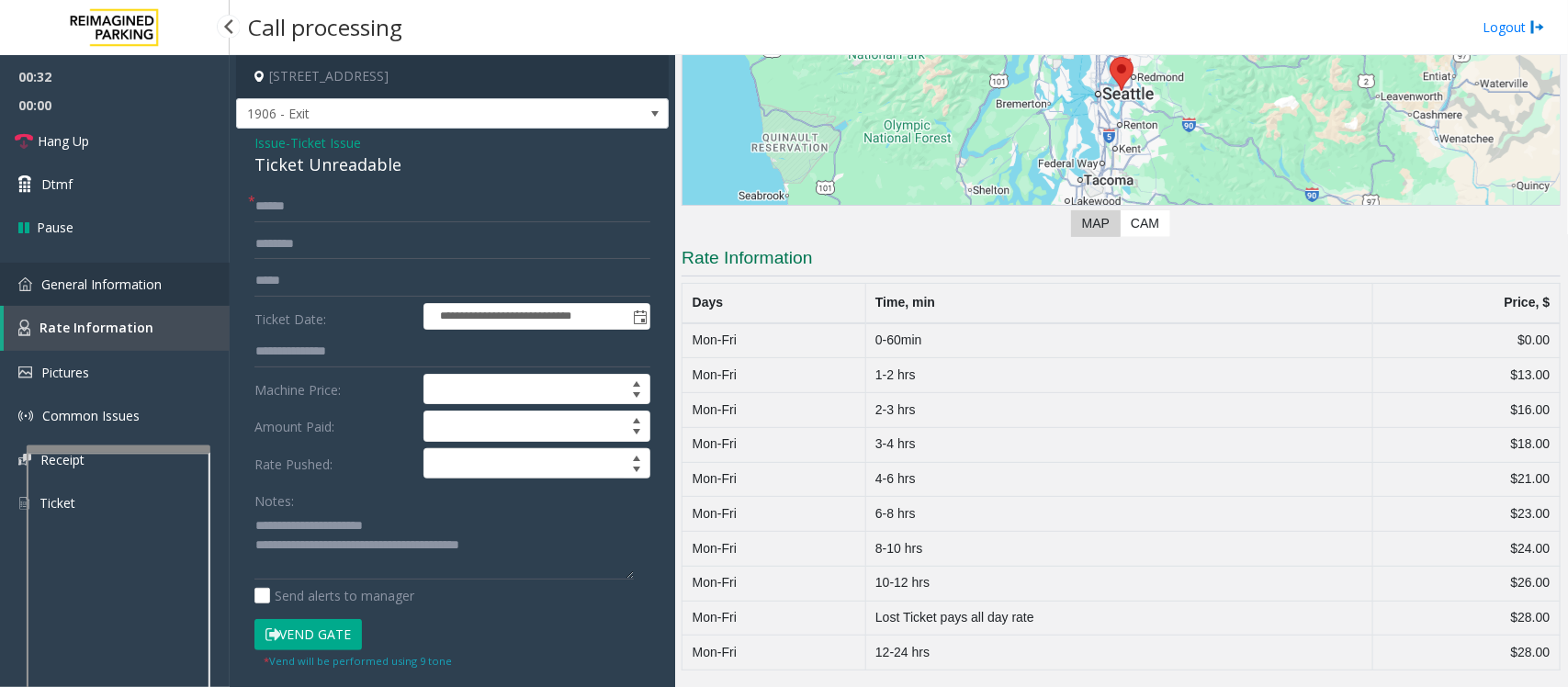 click on "General Information" at bounding box center [101, 284] 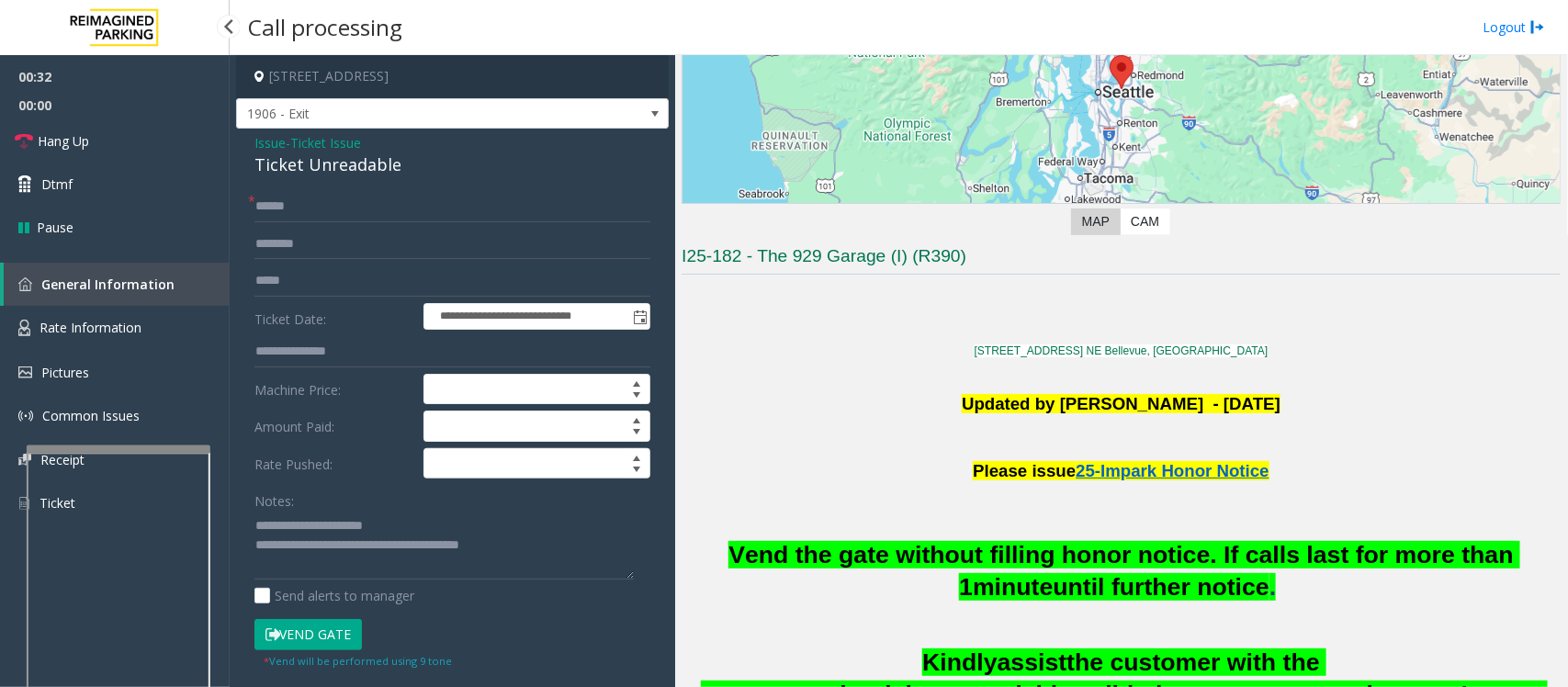 scroll, scrollTop: 1378, scrollLeft: 0, axis: vertical 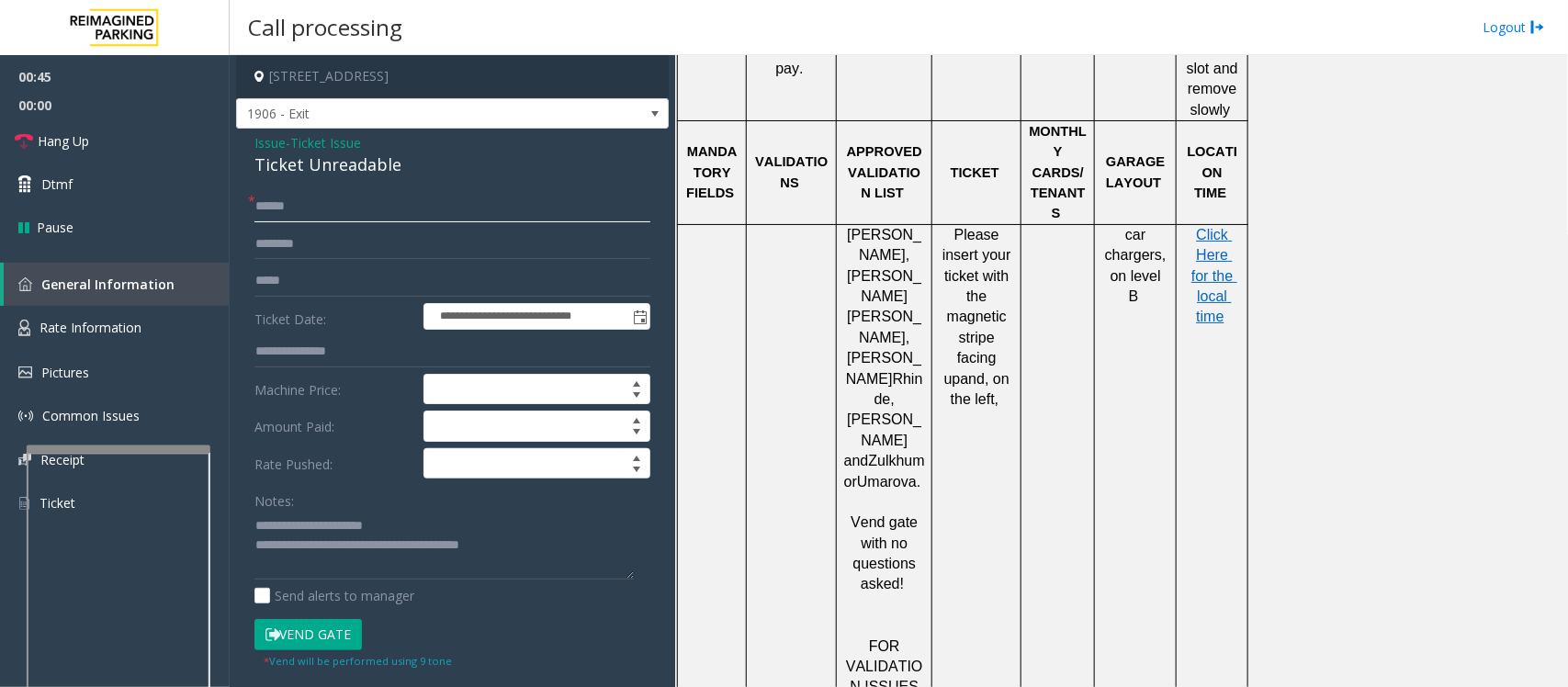 click 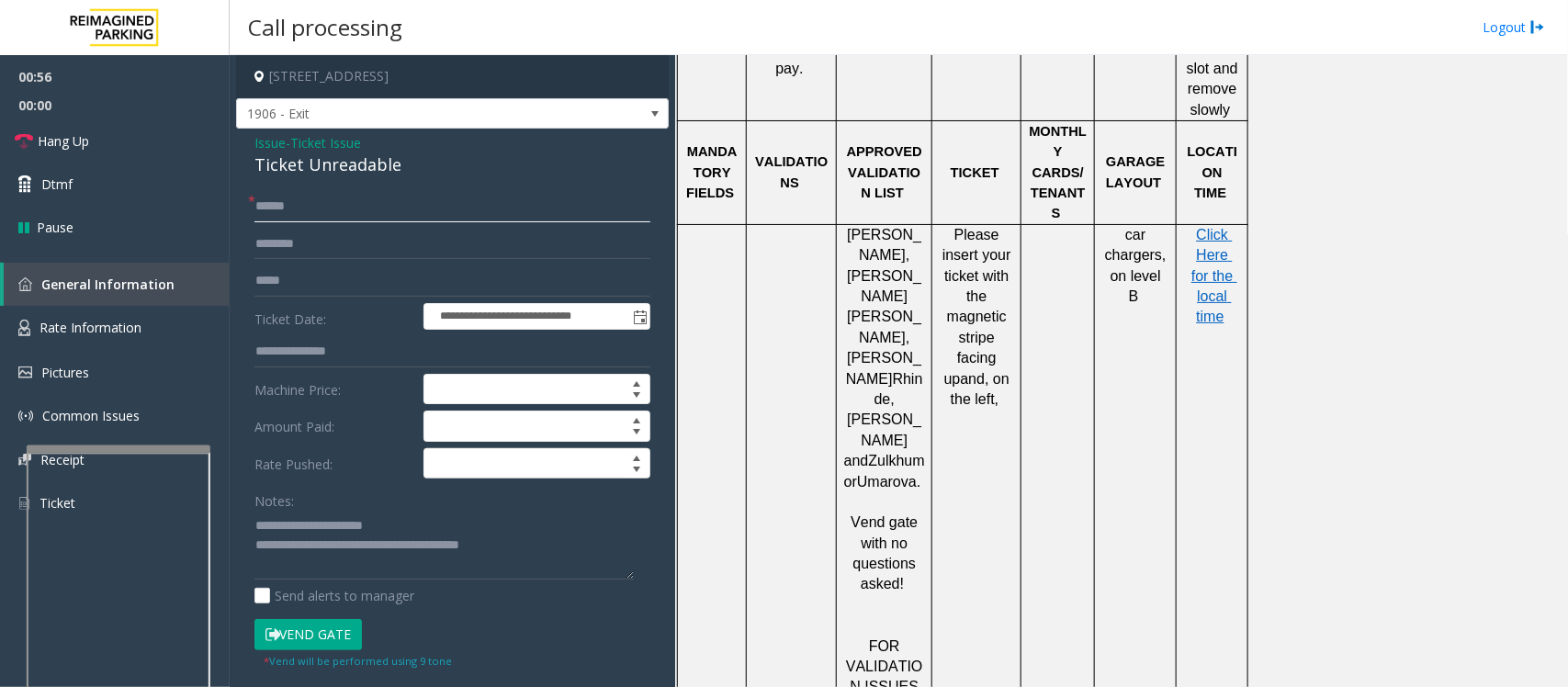 click 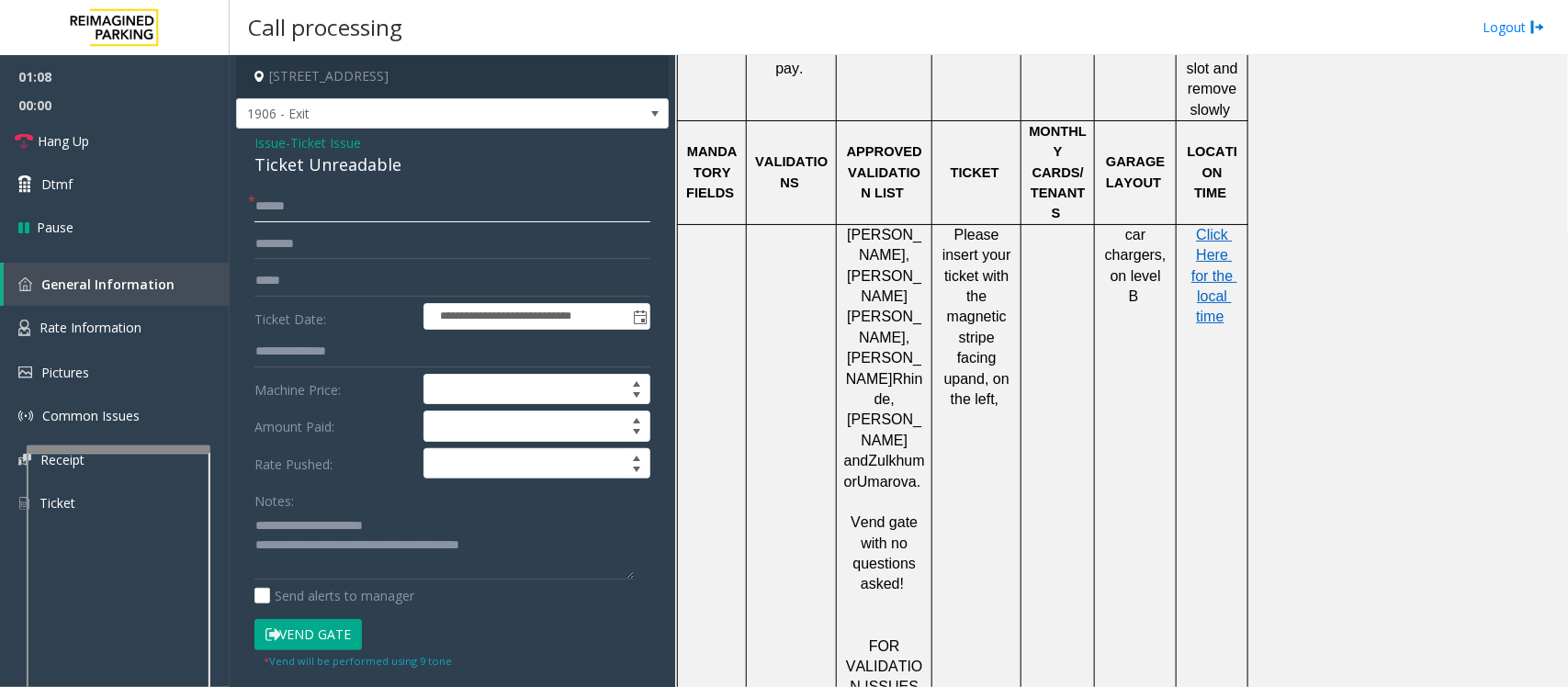 type on "******" 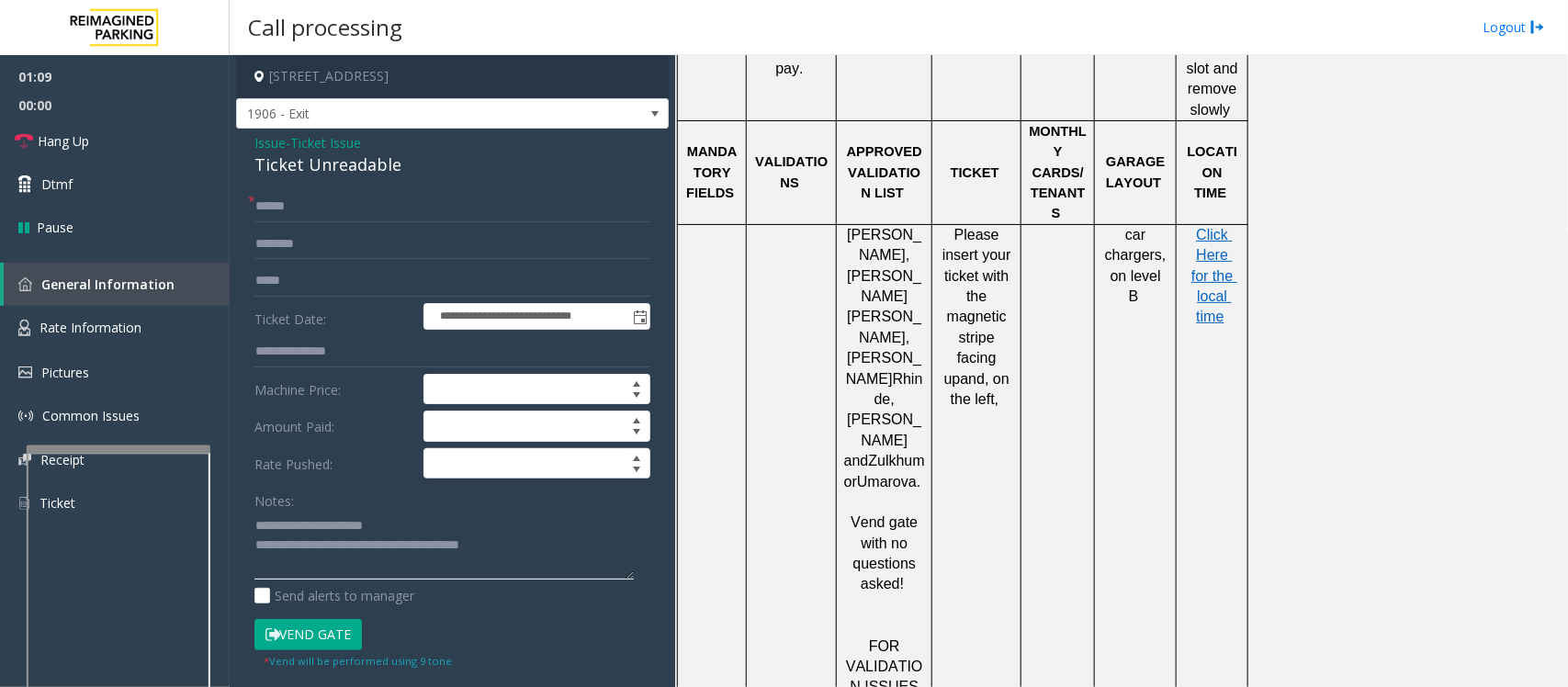 drag, startPoint x: 323, startPoint y: 545, endPoint x: 594, endPoint y: 543, distance: 271.00738 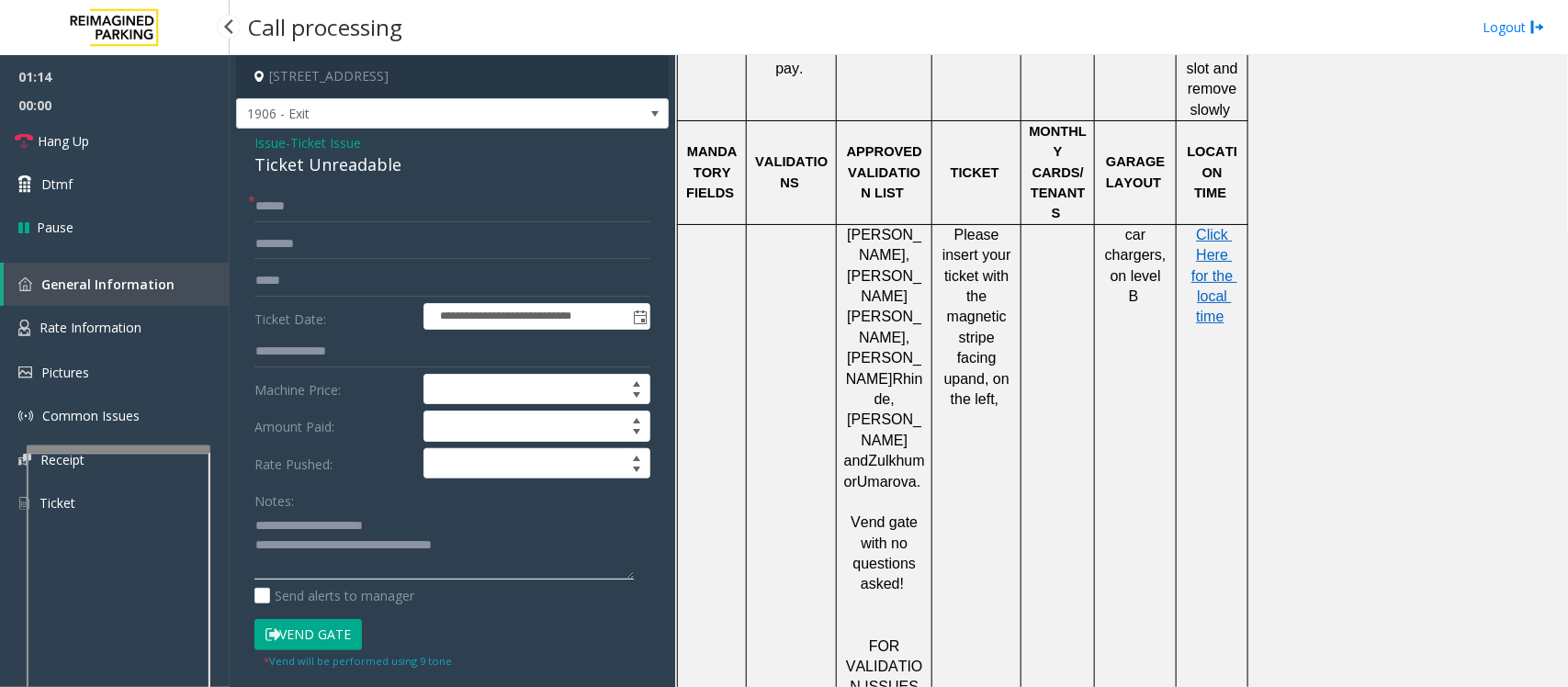 type on "**********" 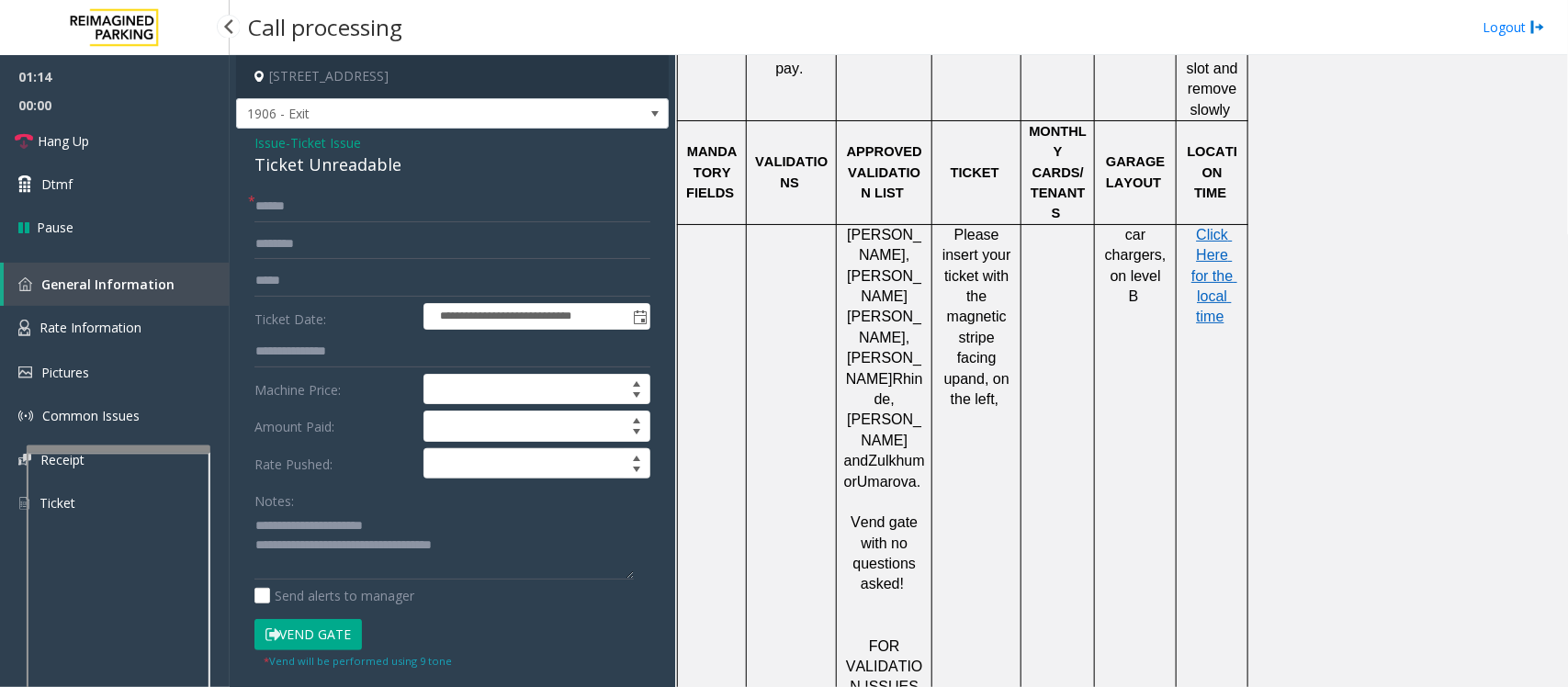 click on "00:00" at bounding box center (115, 105) 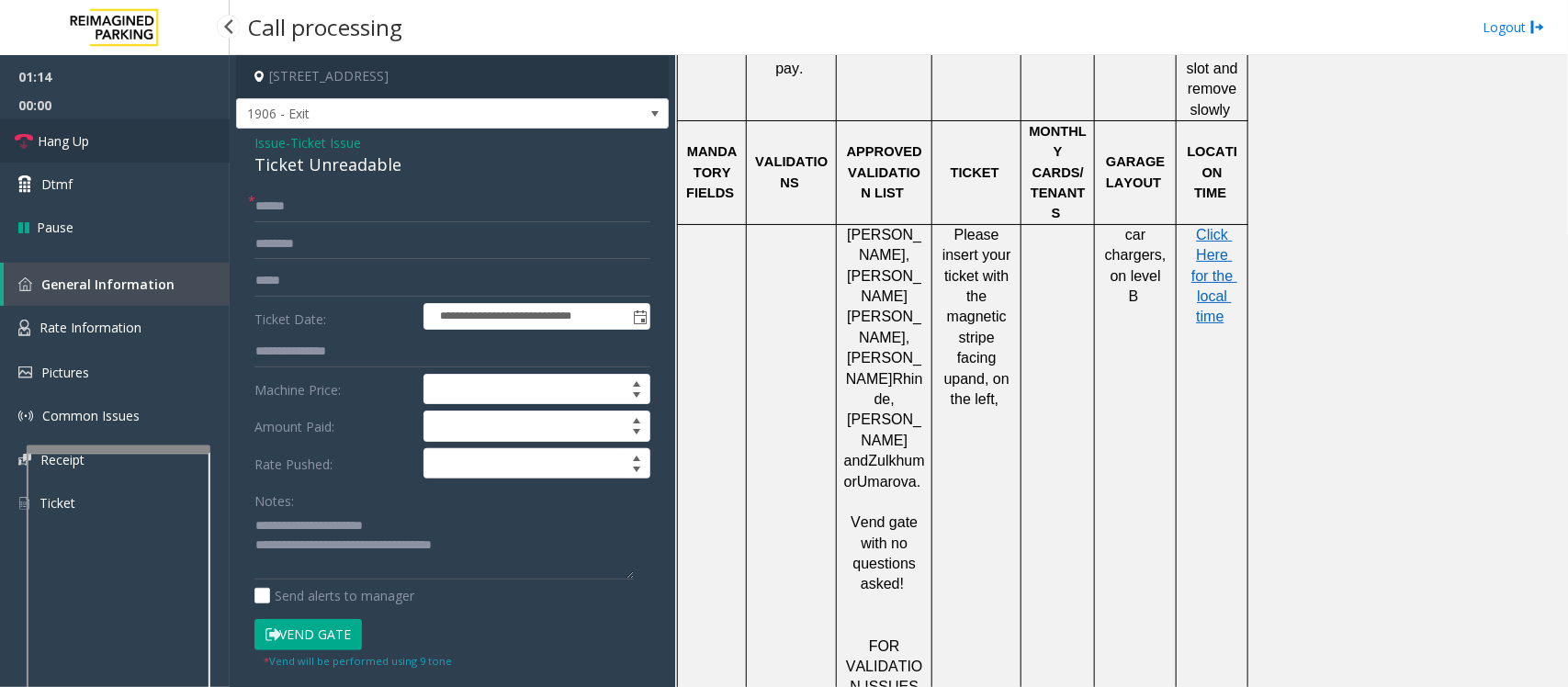 click on "Hang Up" at bounding box center [115, 141] 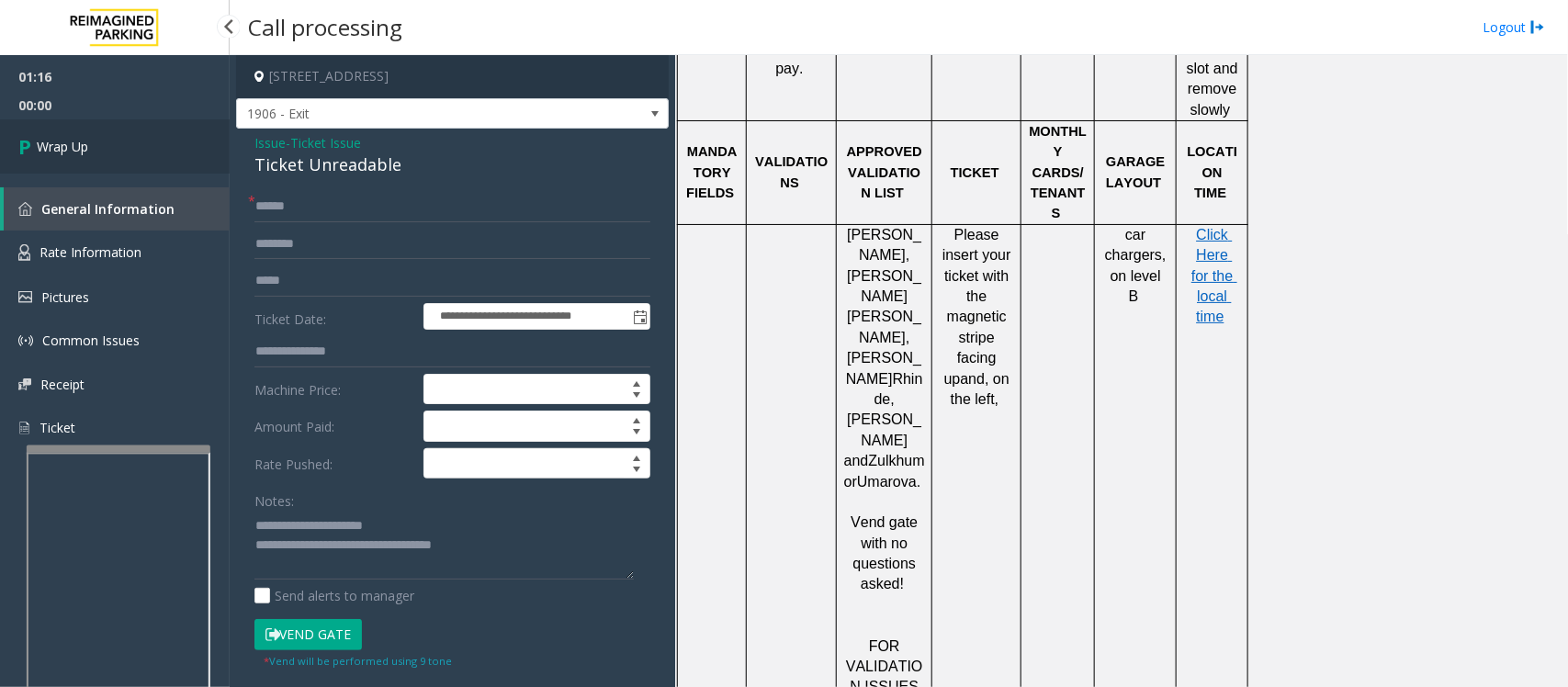 click on "Wrap Up" at bounding box center (115, 146) 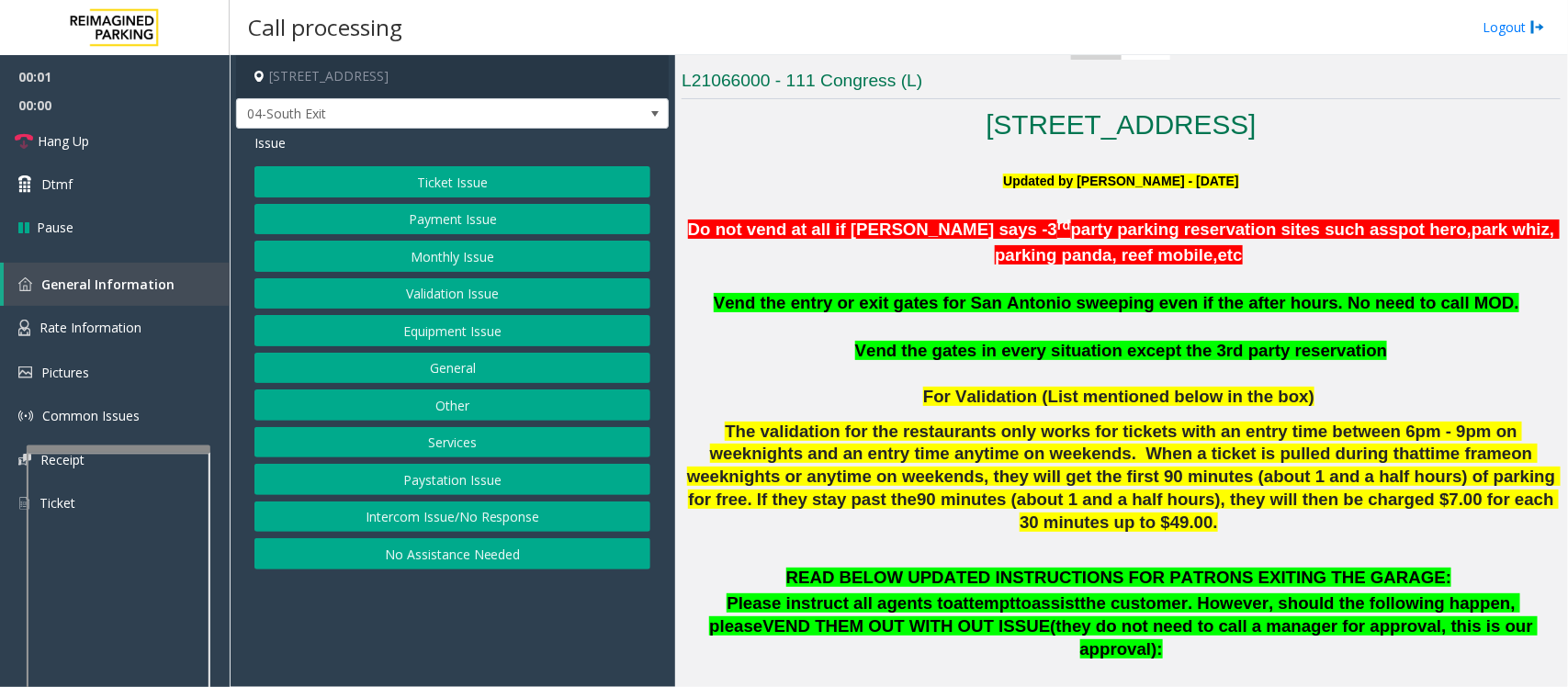scroll, scrollTop: 689, scrollLeft: 0, axis: vertical 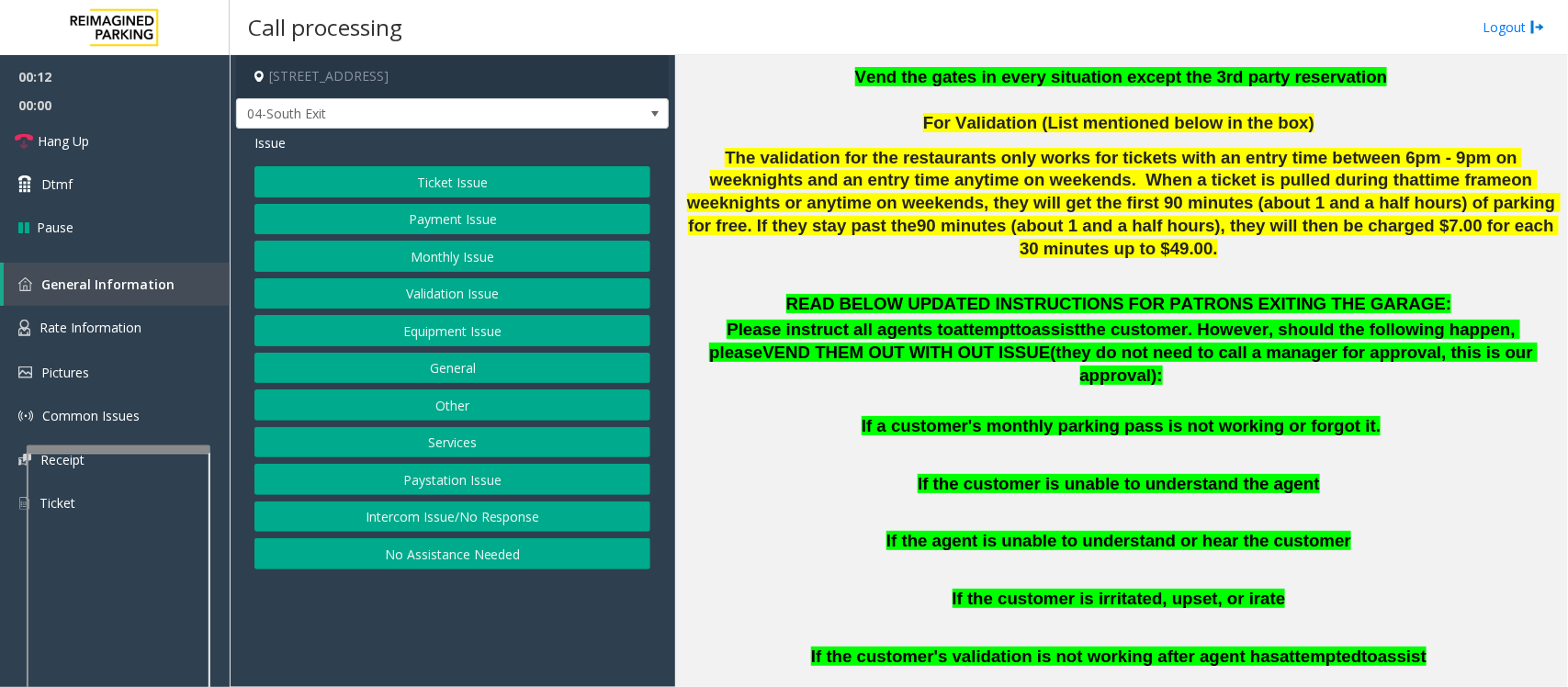 click on "Ticket Issue   Payment Issue   Monthly Issue   Validation Issue   Equipment Issue   General   Other   Services   Paystation Issue   Intercom Issue/No Response   No Assistance Needed" 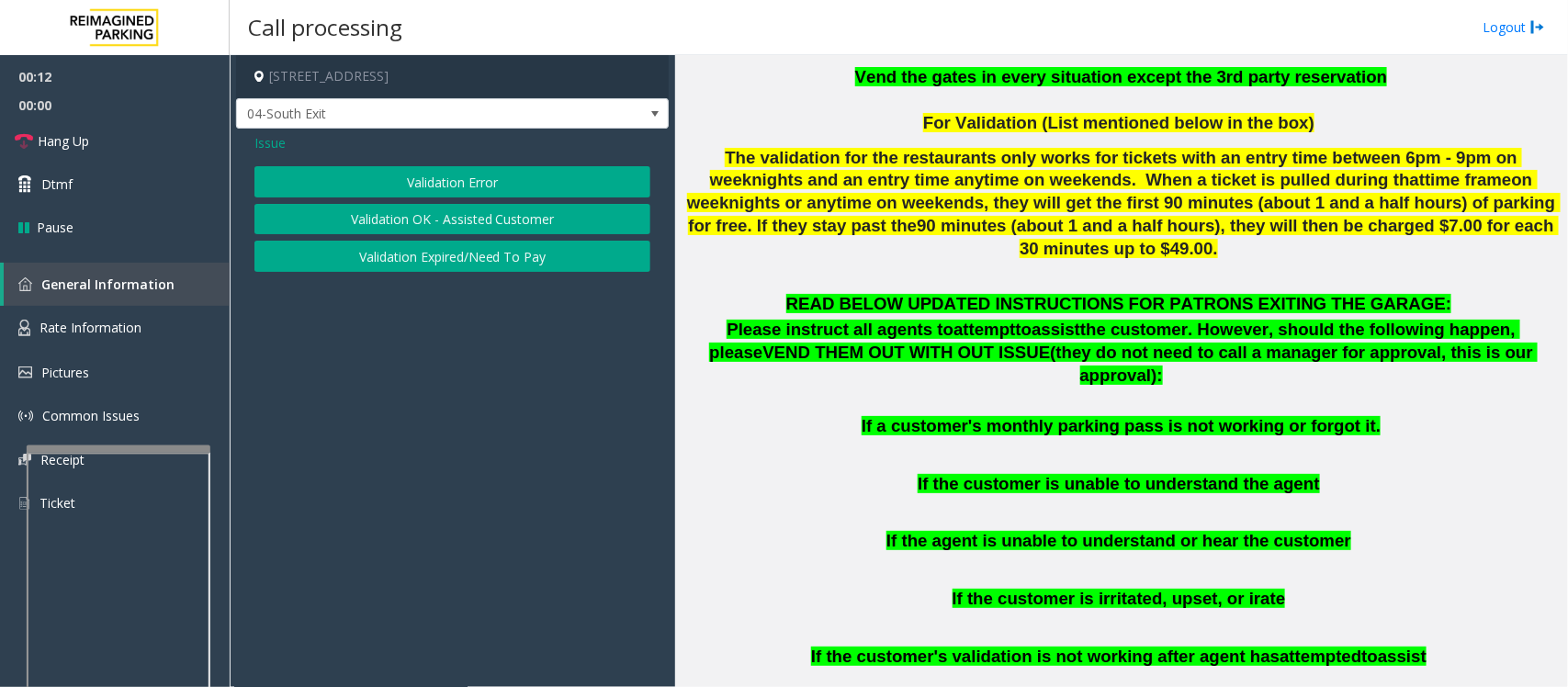 click on "Validation Error" 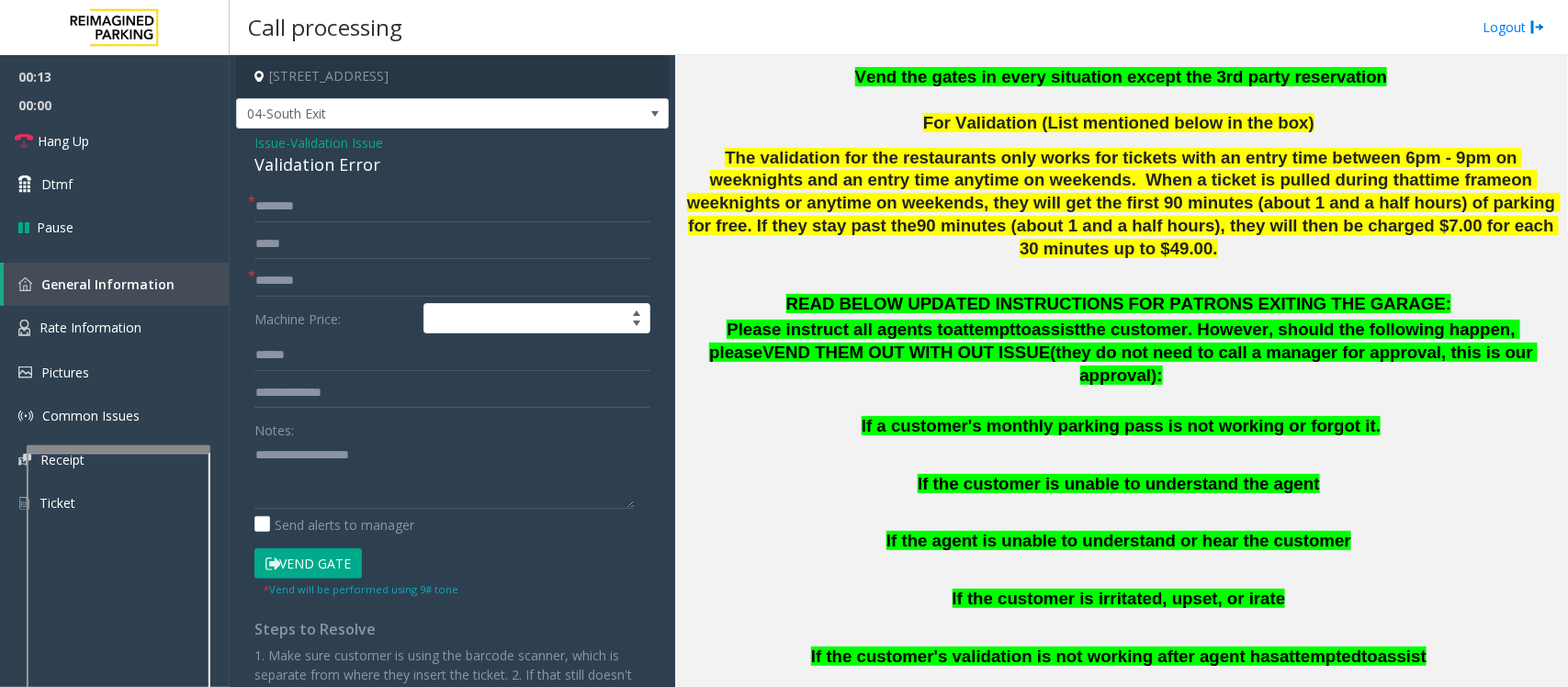 click on "Validation Error" 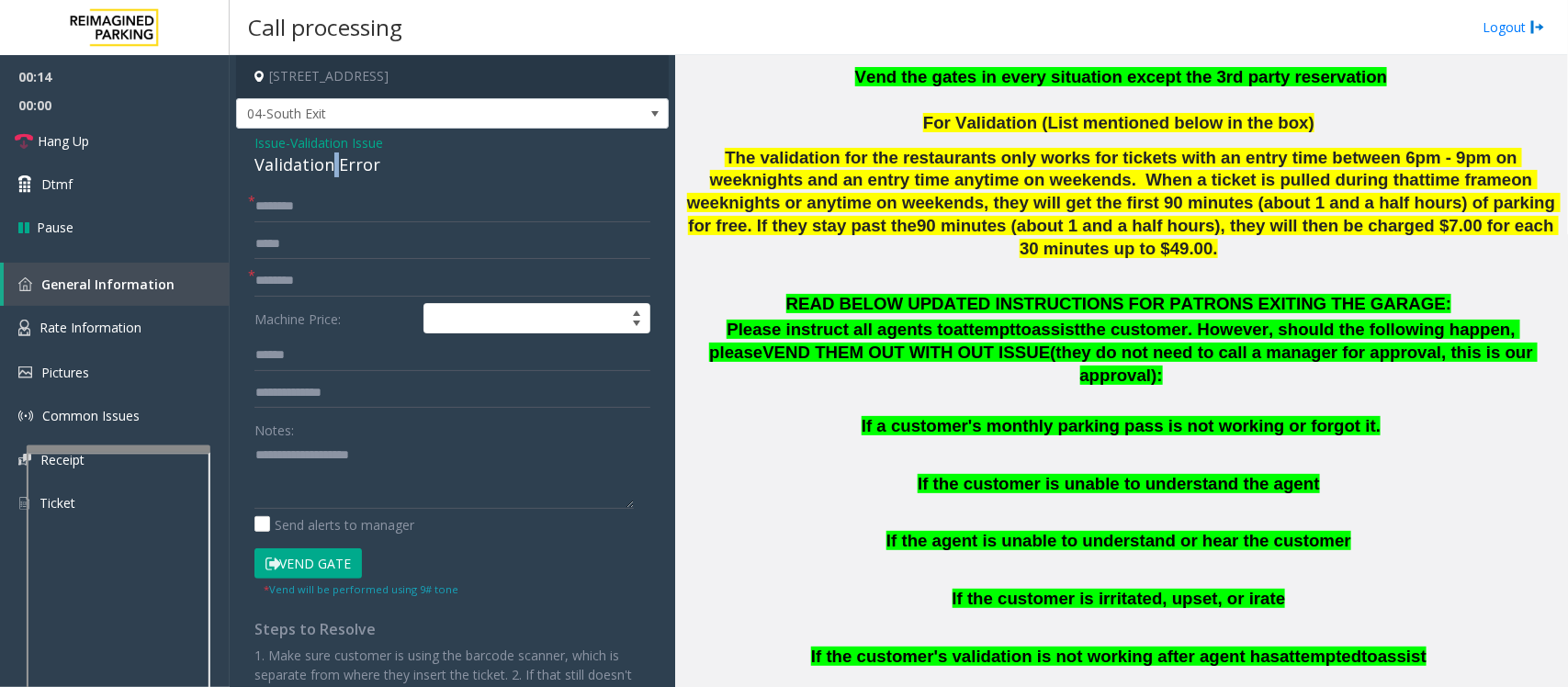 click on "Validation Error" 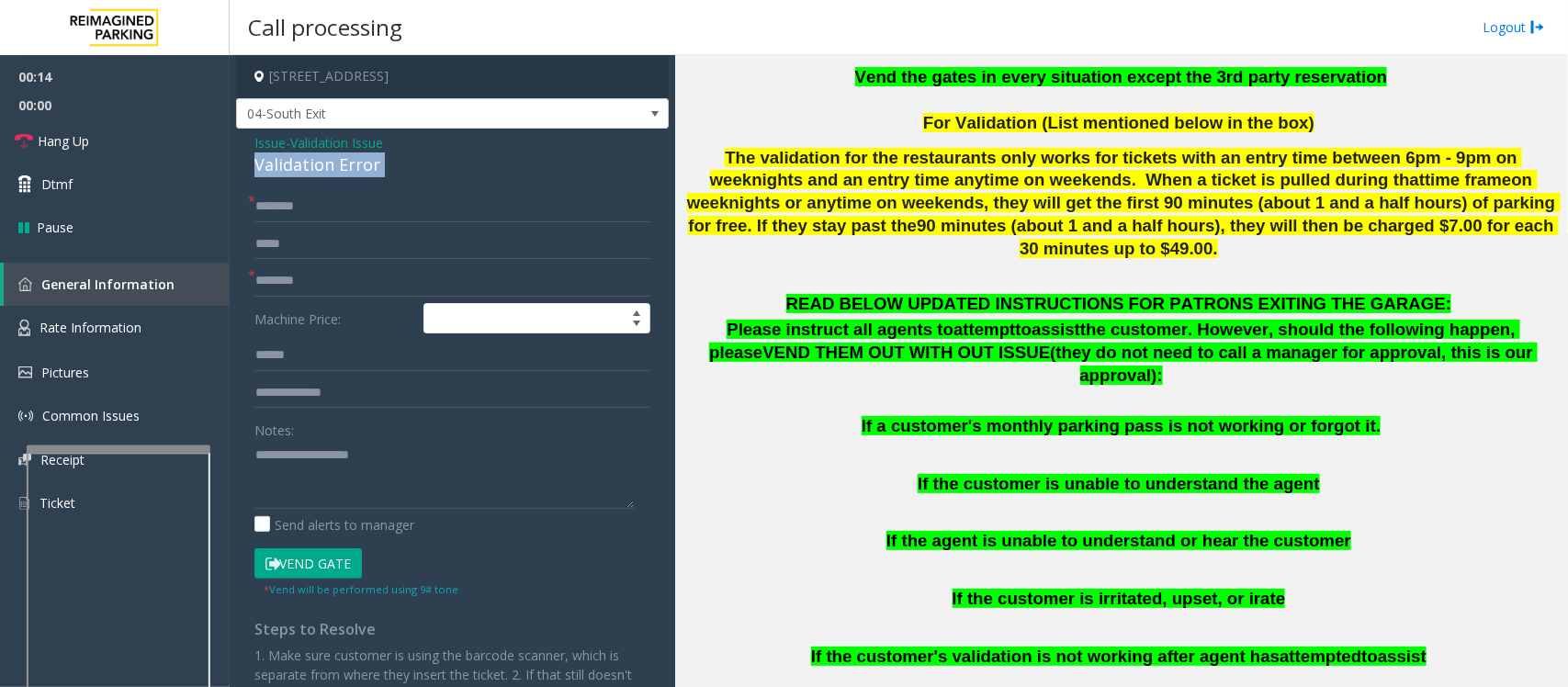 click on "Validation Error" 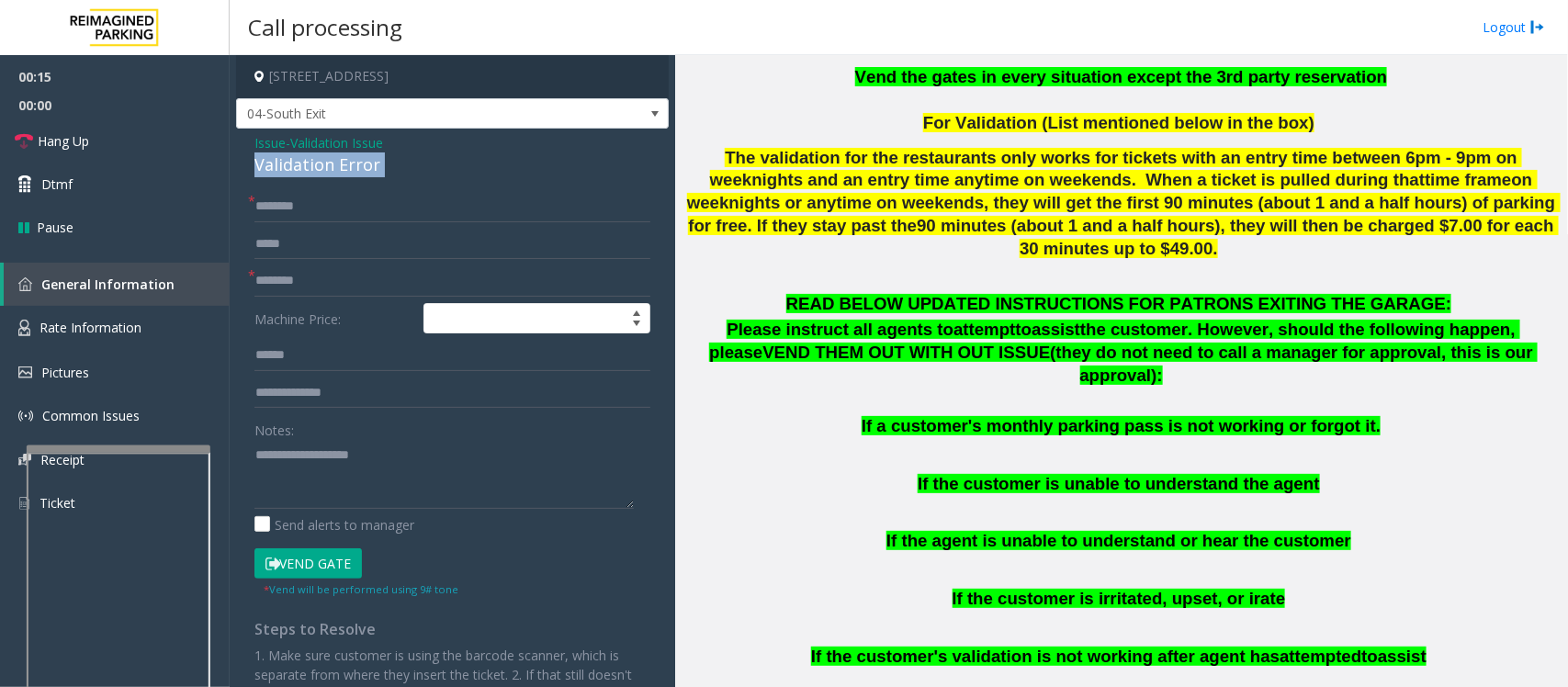 copy on "Validation Error" 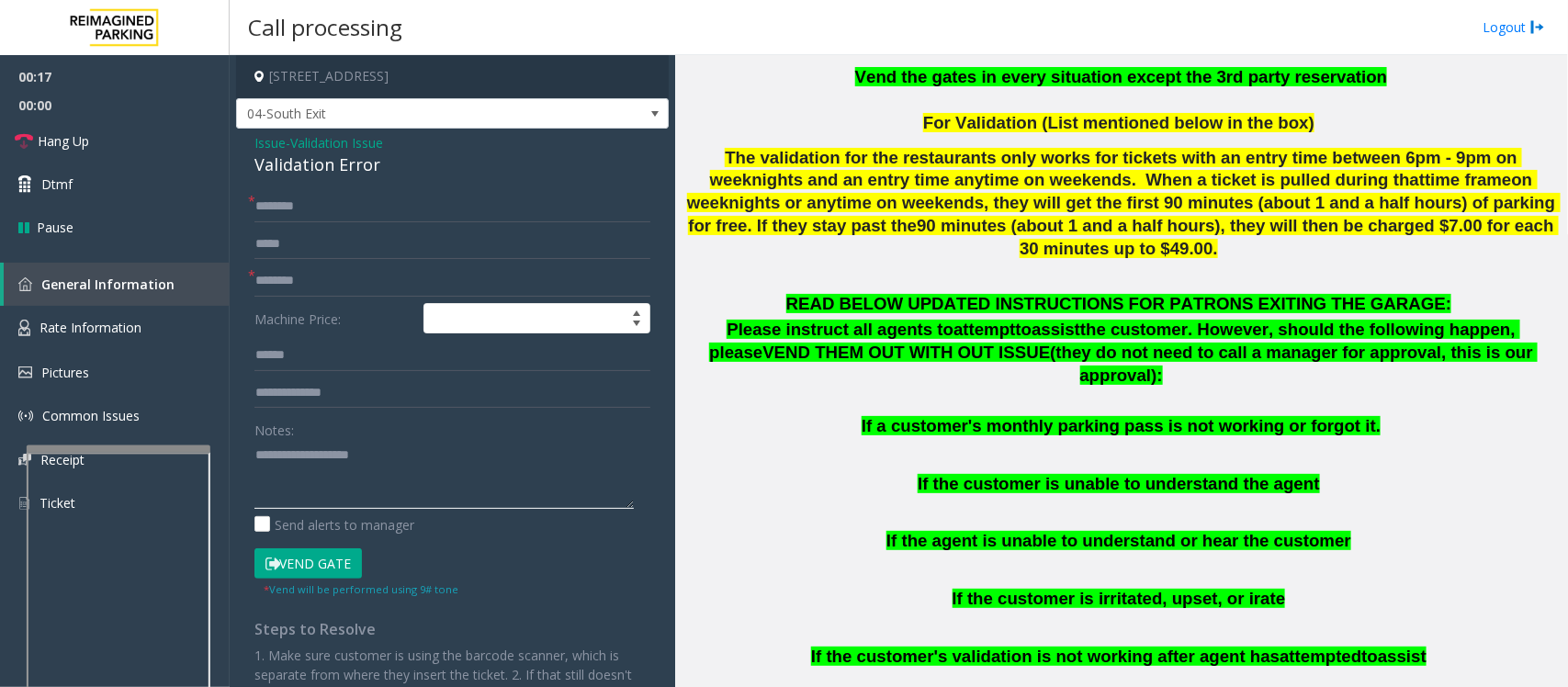 click 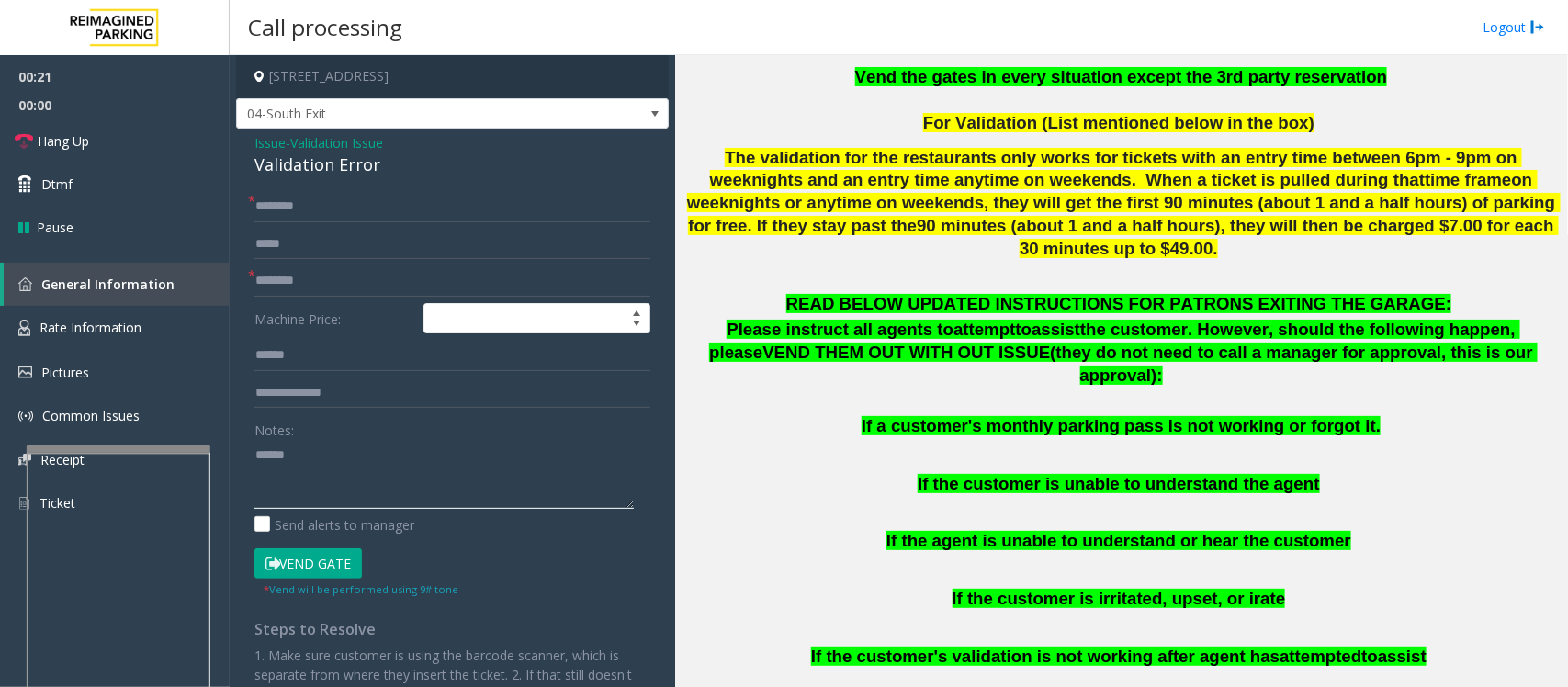 paste on "**********" 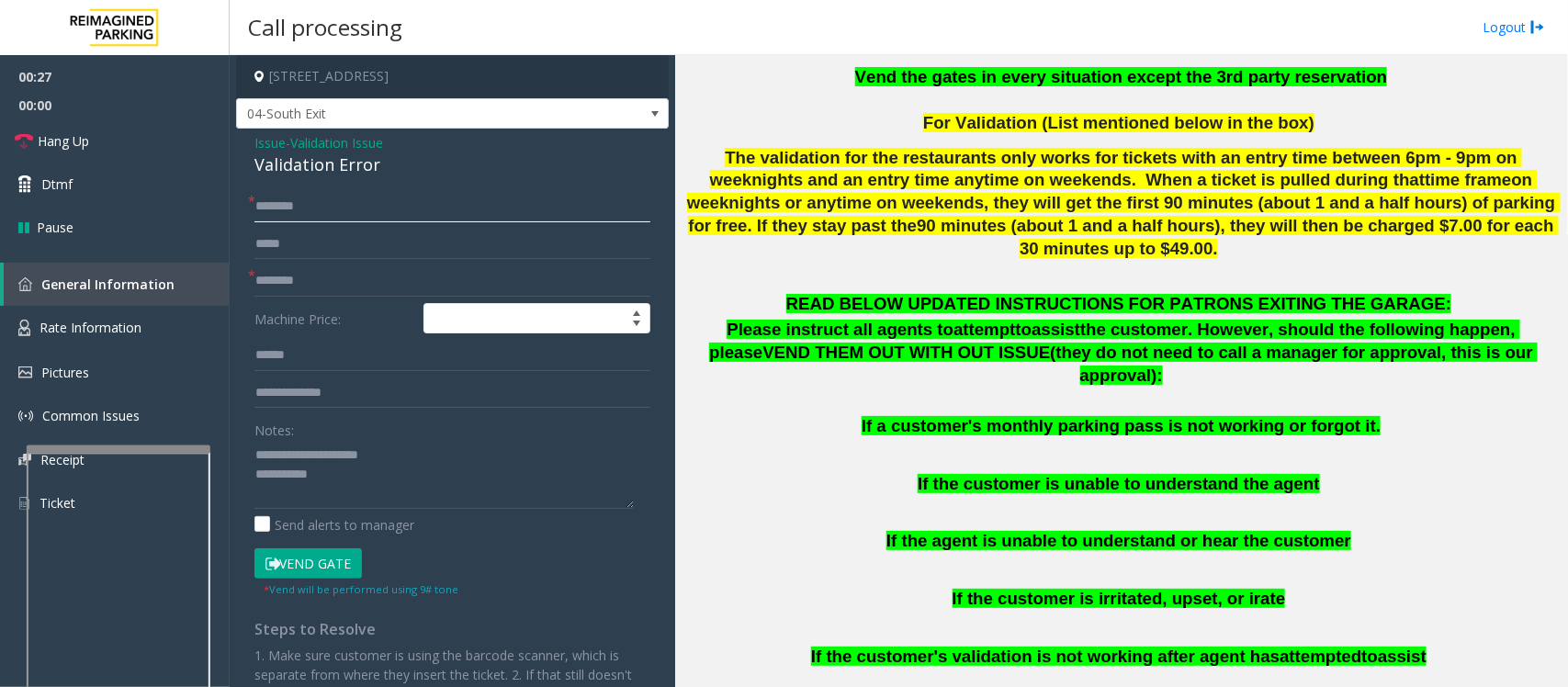 click 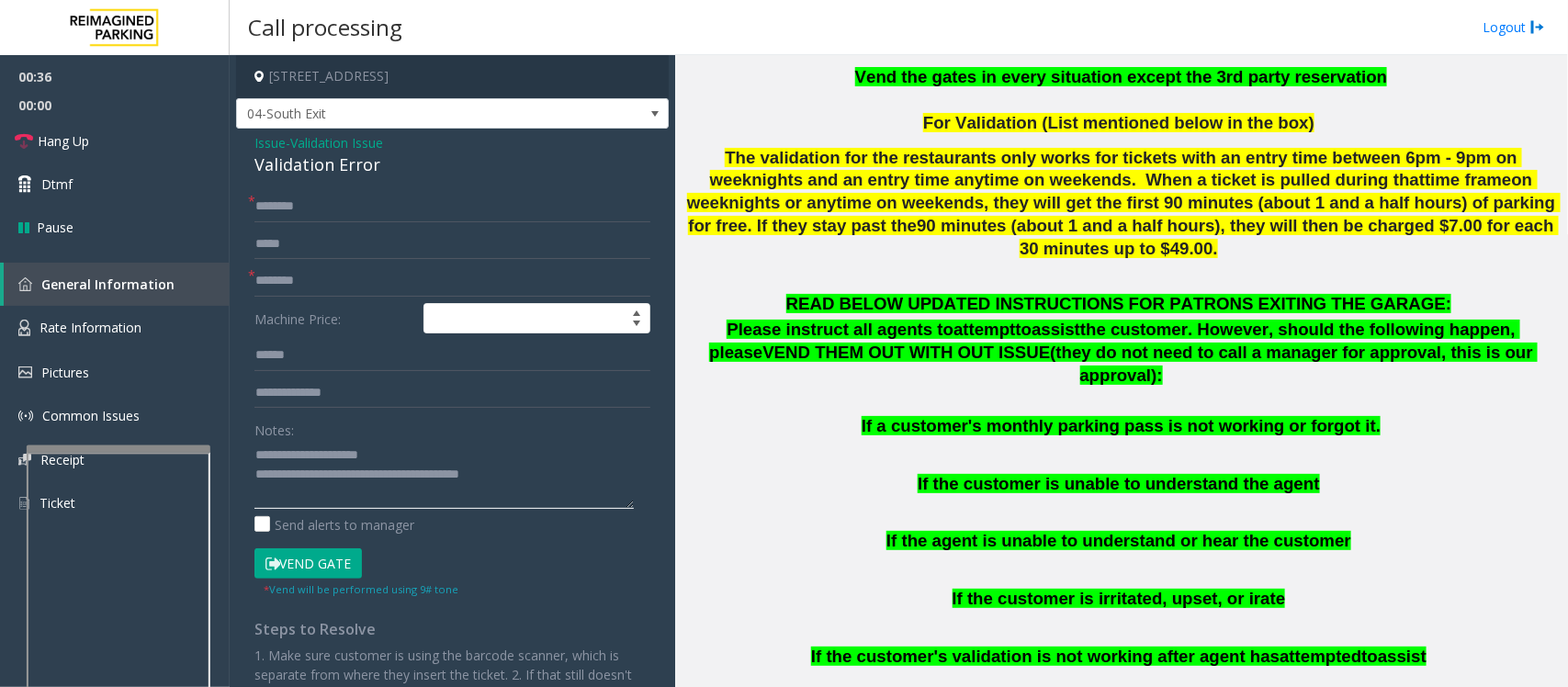 type on "**********" 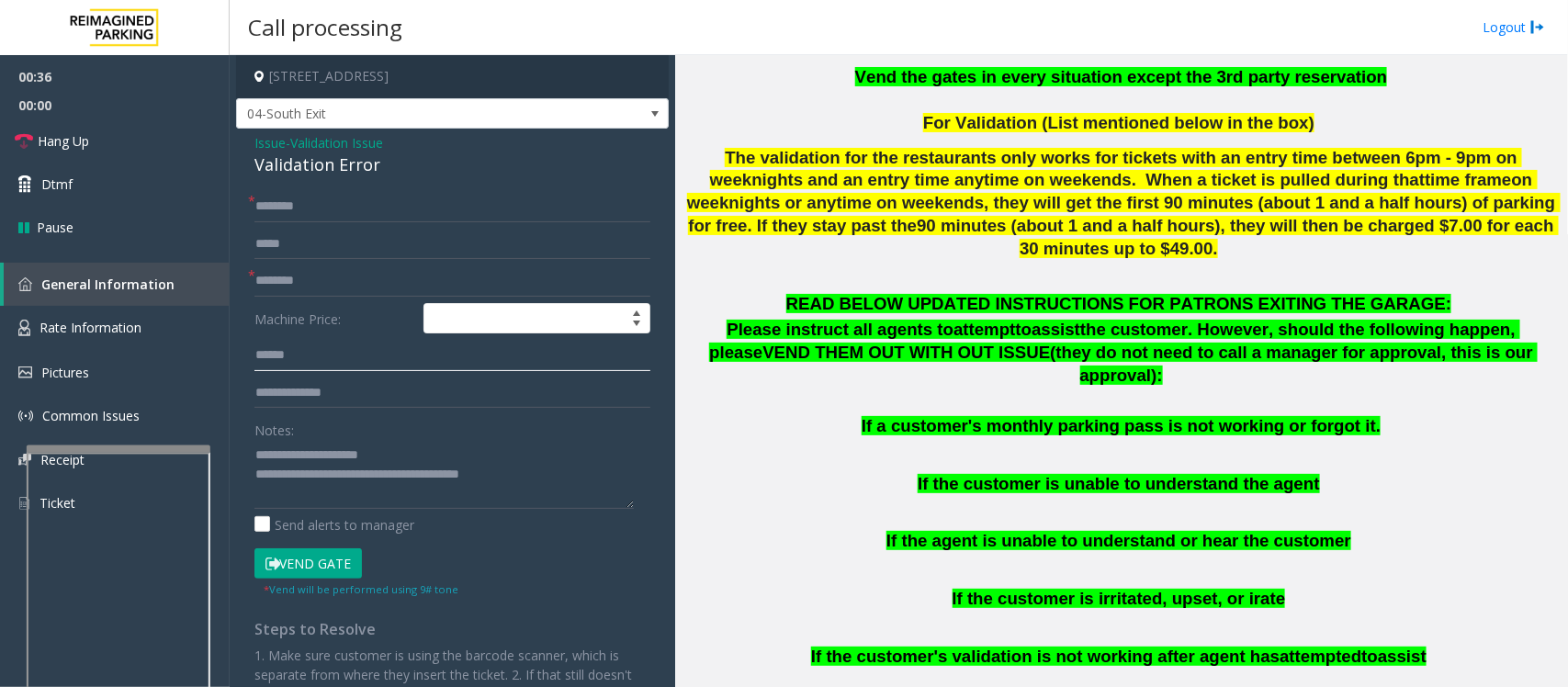 click 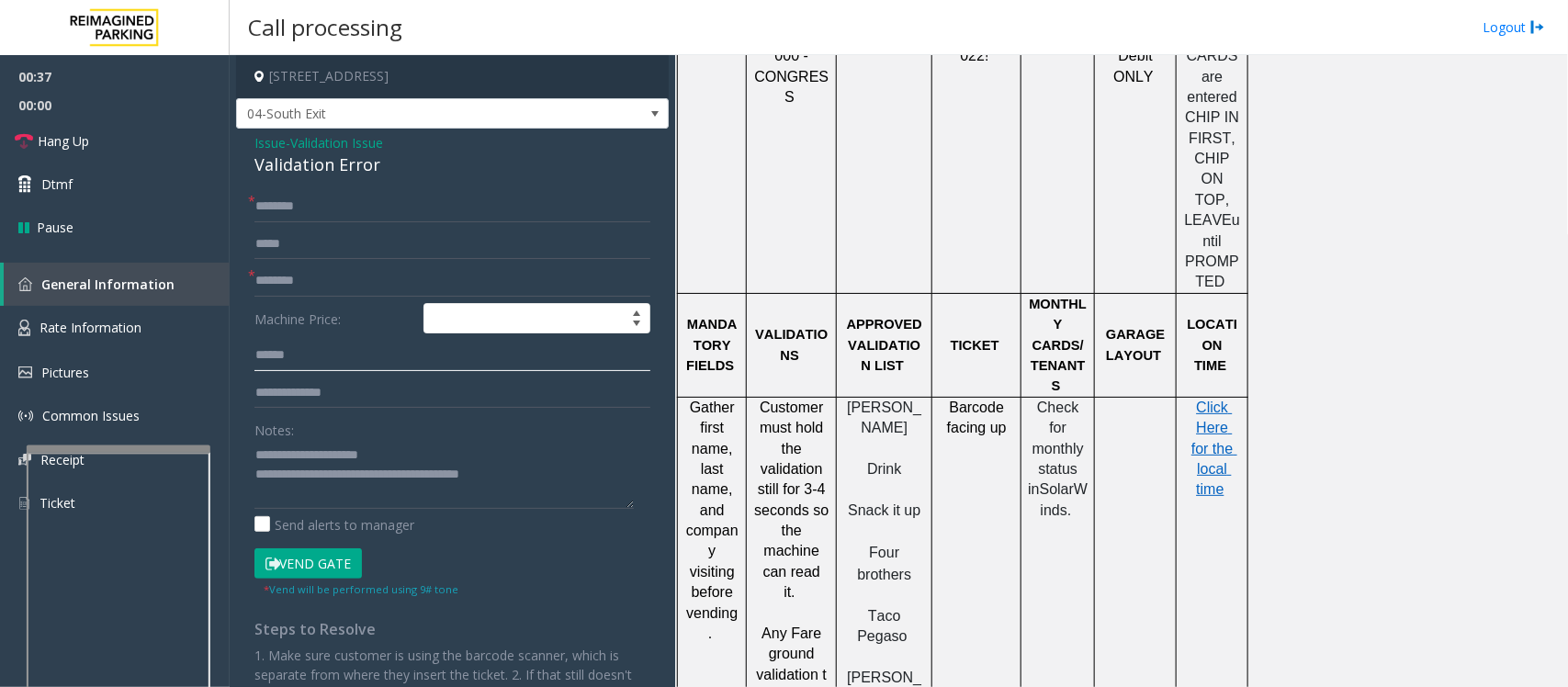 scroll, scrollTop: 1952, scrollLeft: 0, axis: vertical 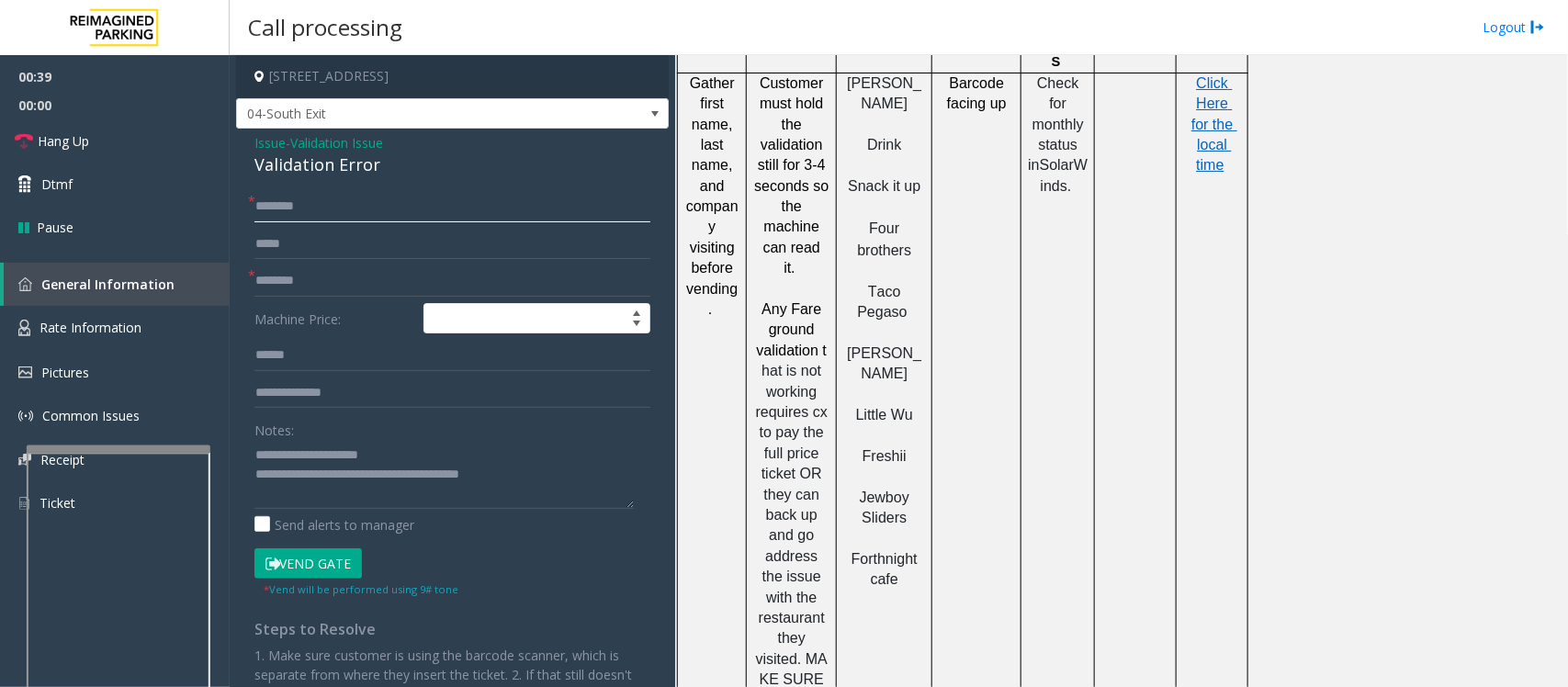 click 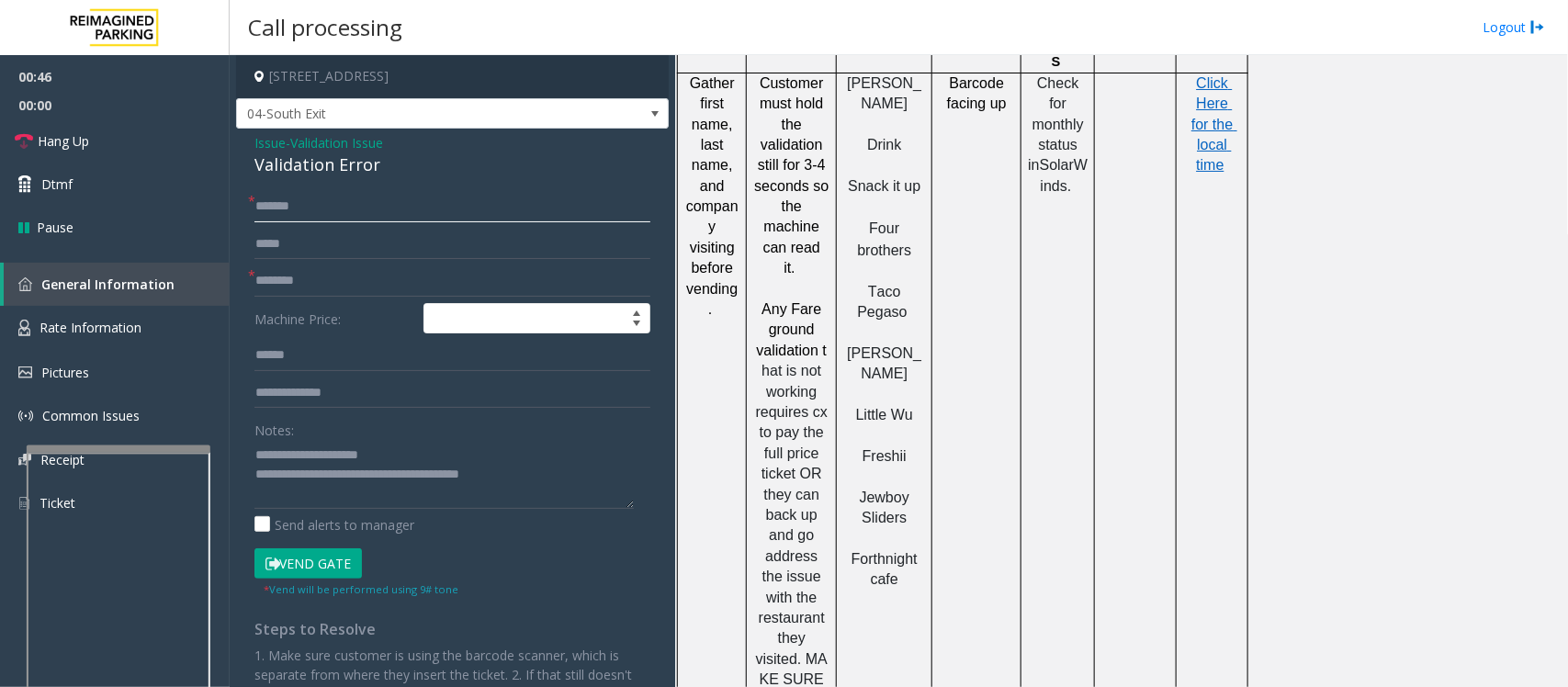 type on "******" 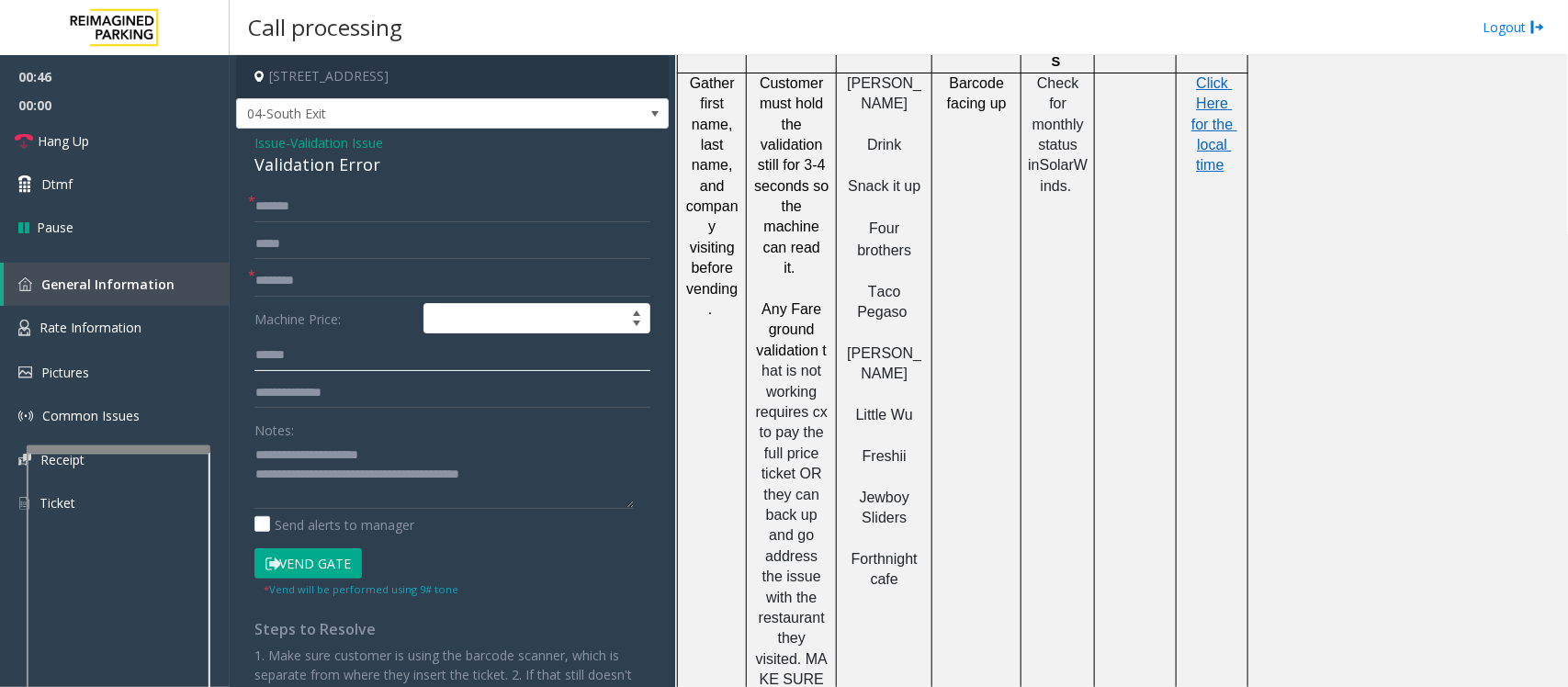 click 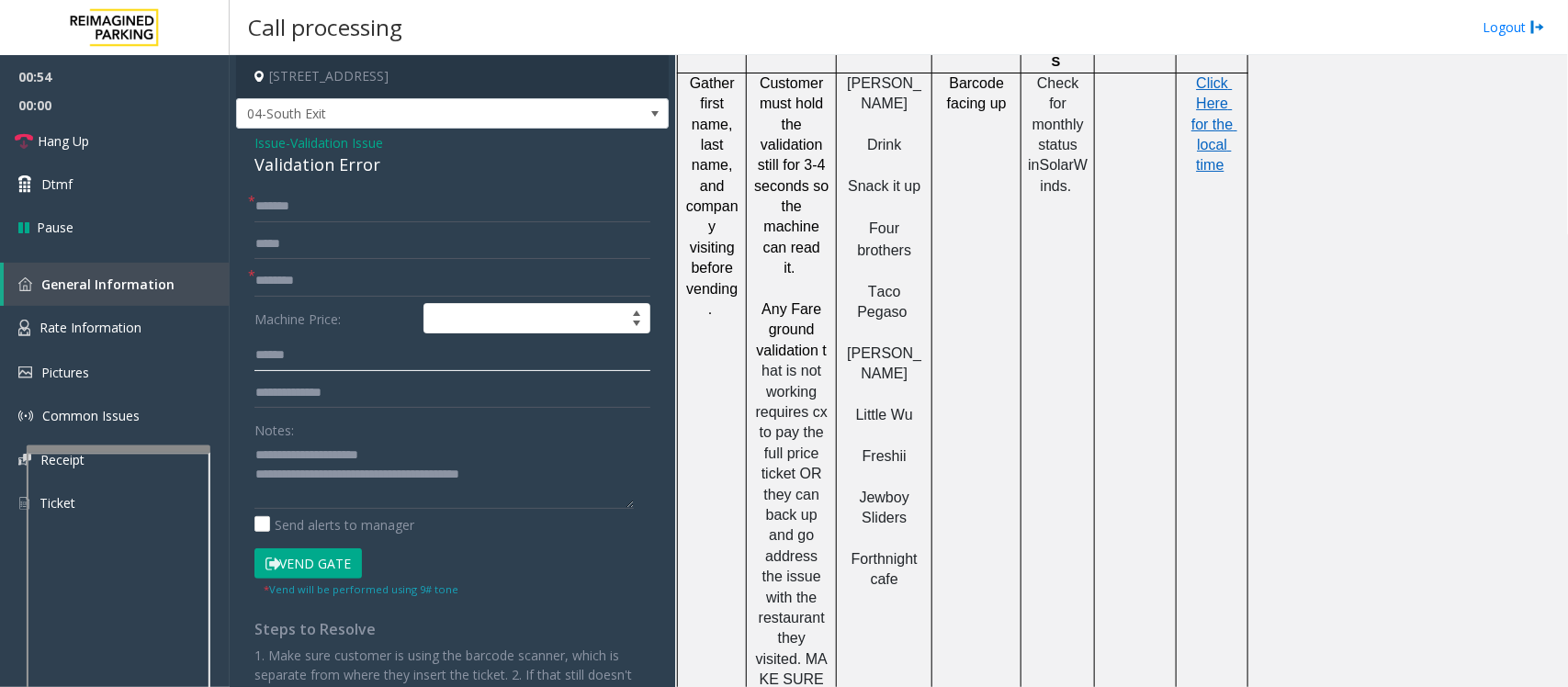 type on "******" 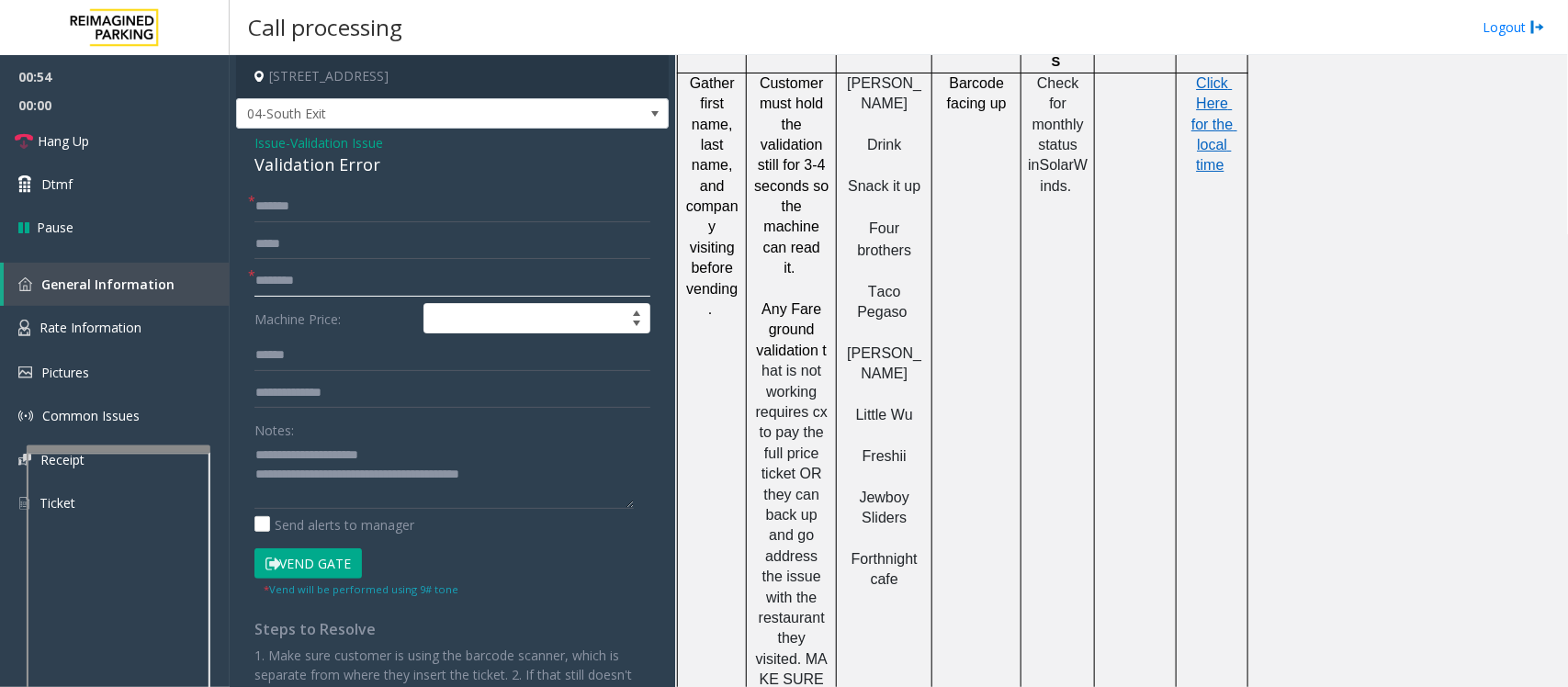 click 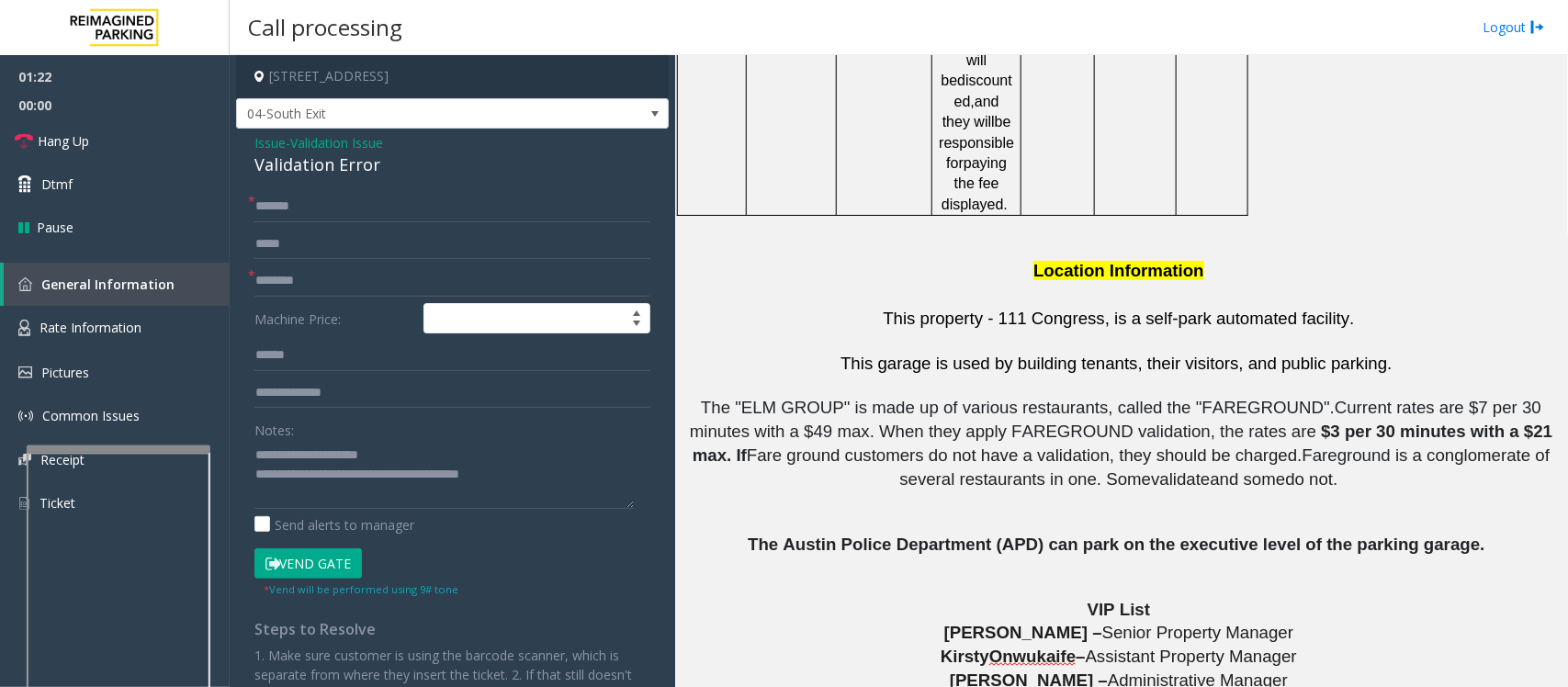 scroll, scrollTop: 3312, scrollLeft: 0, axis: vertical 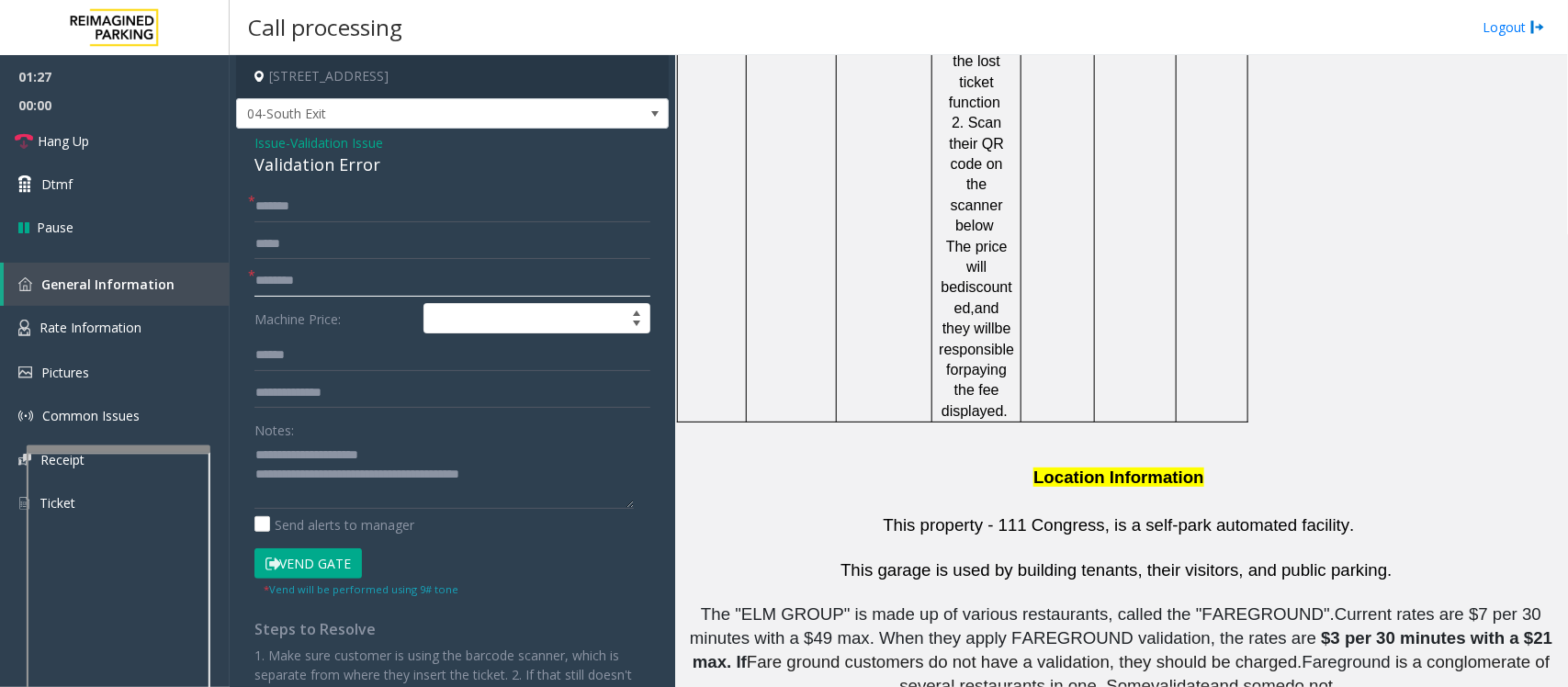 click 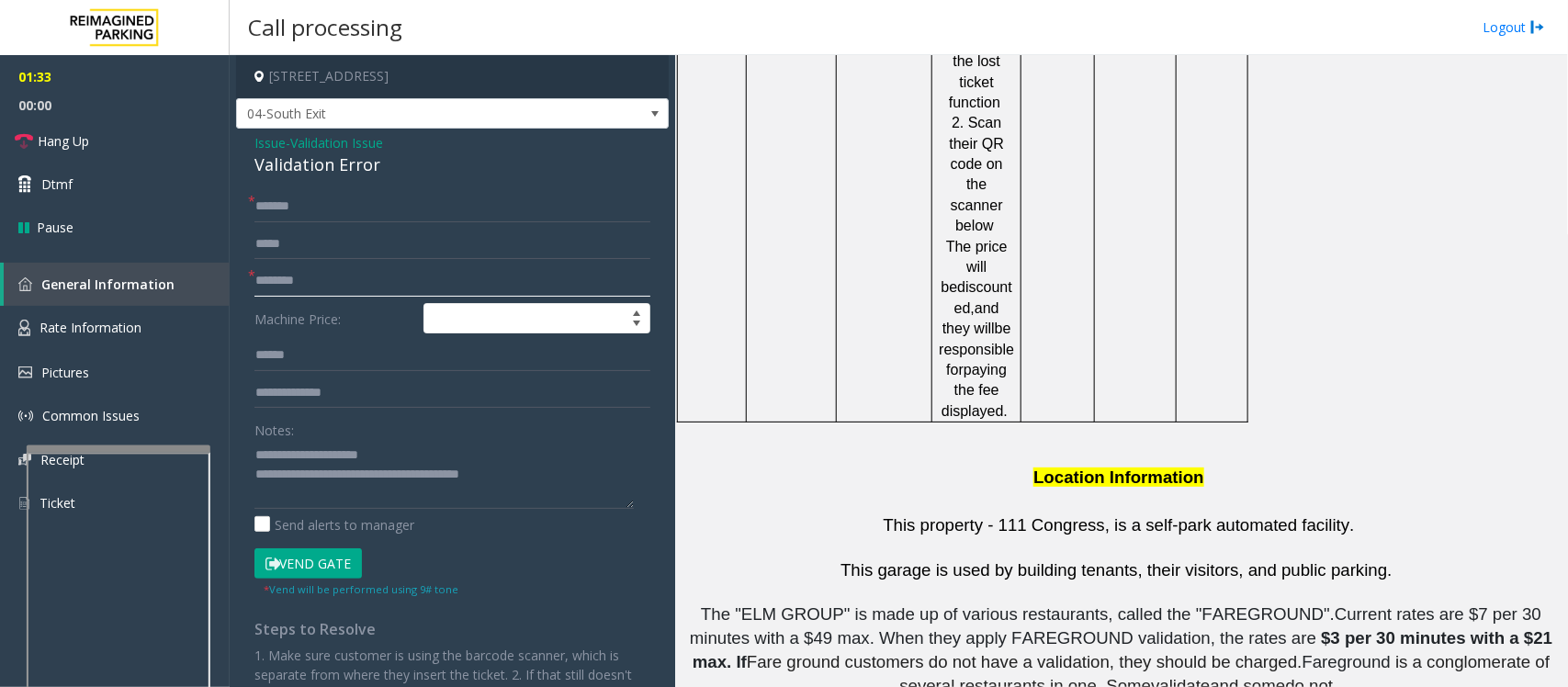 type on "*" 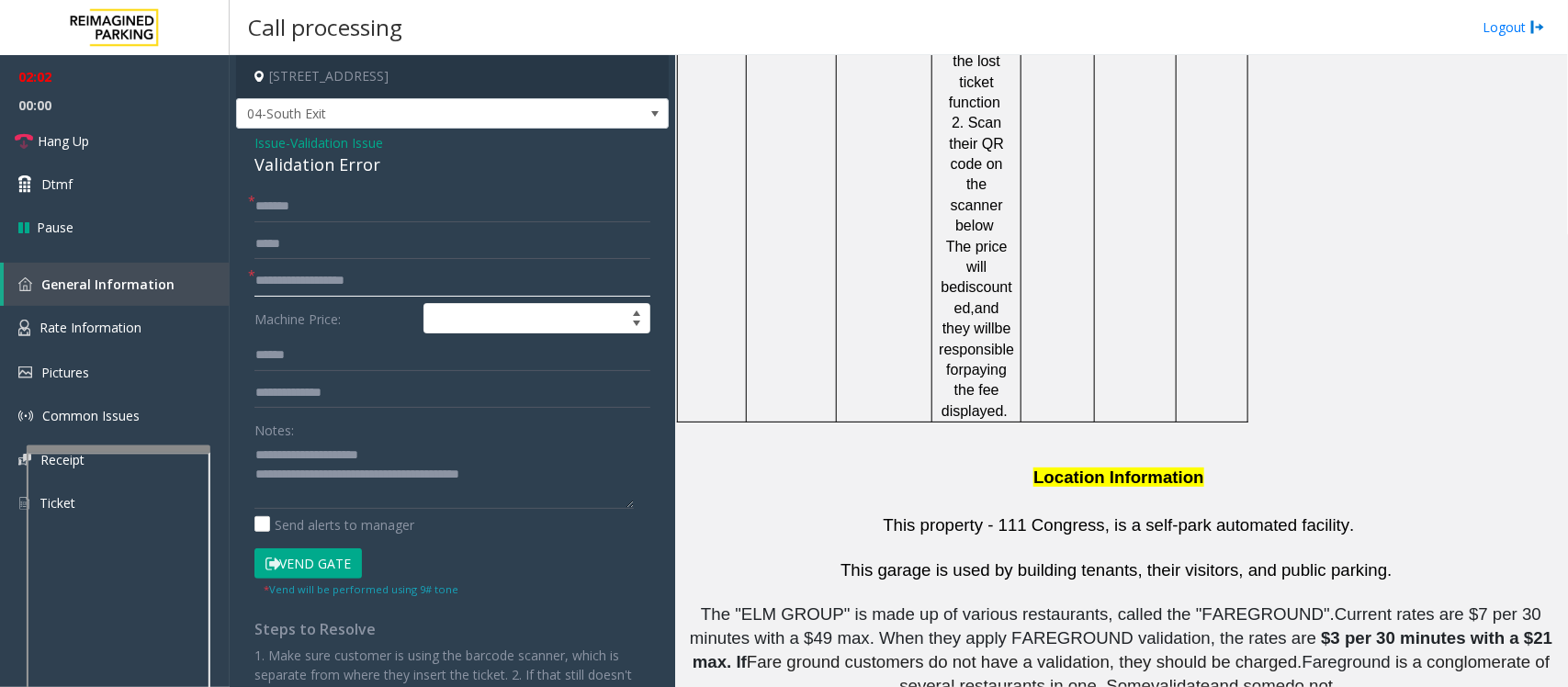 type on "**********" 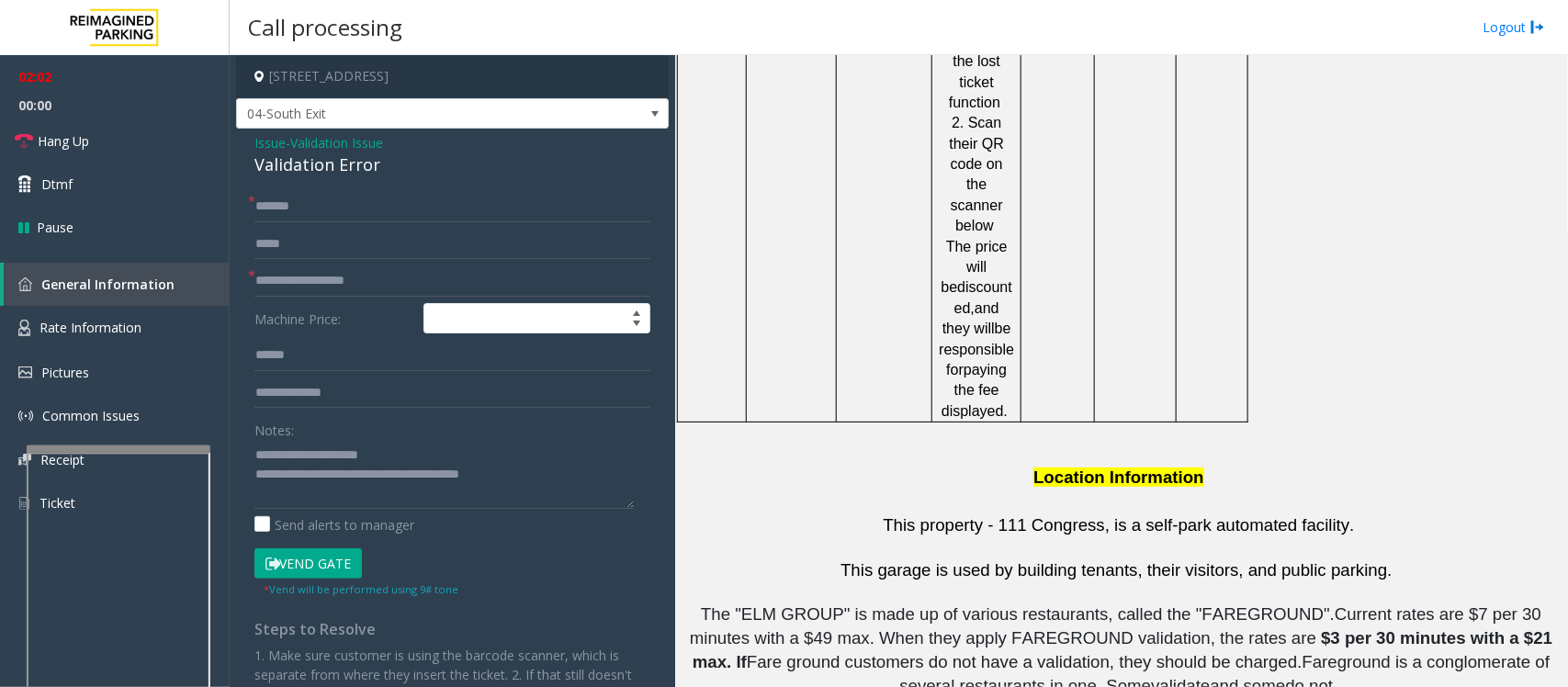 click on "Vend Gate" 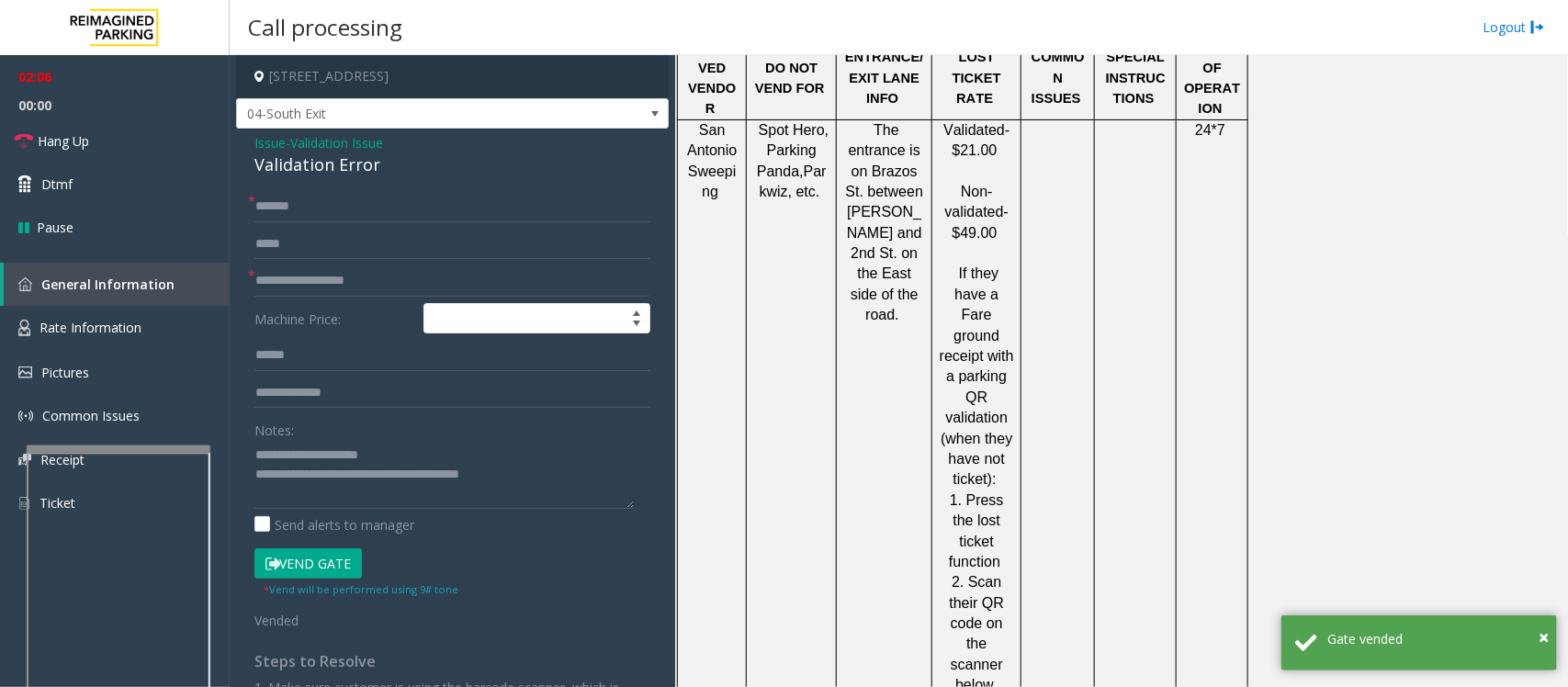 scroll, scrollTop: 2279, scrollLeft: 0, axis: vertical 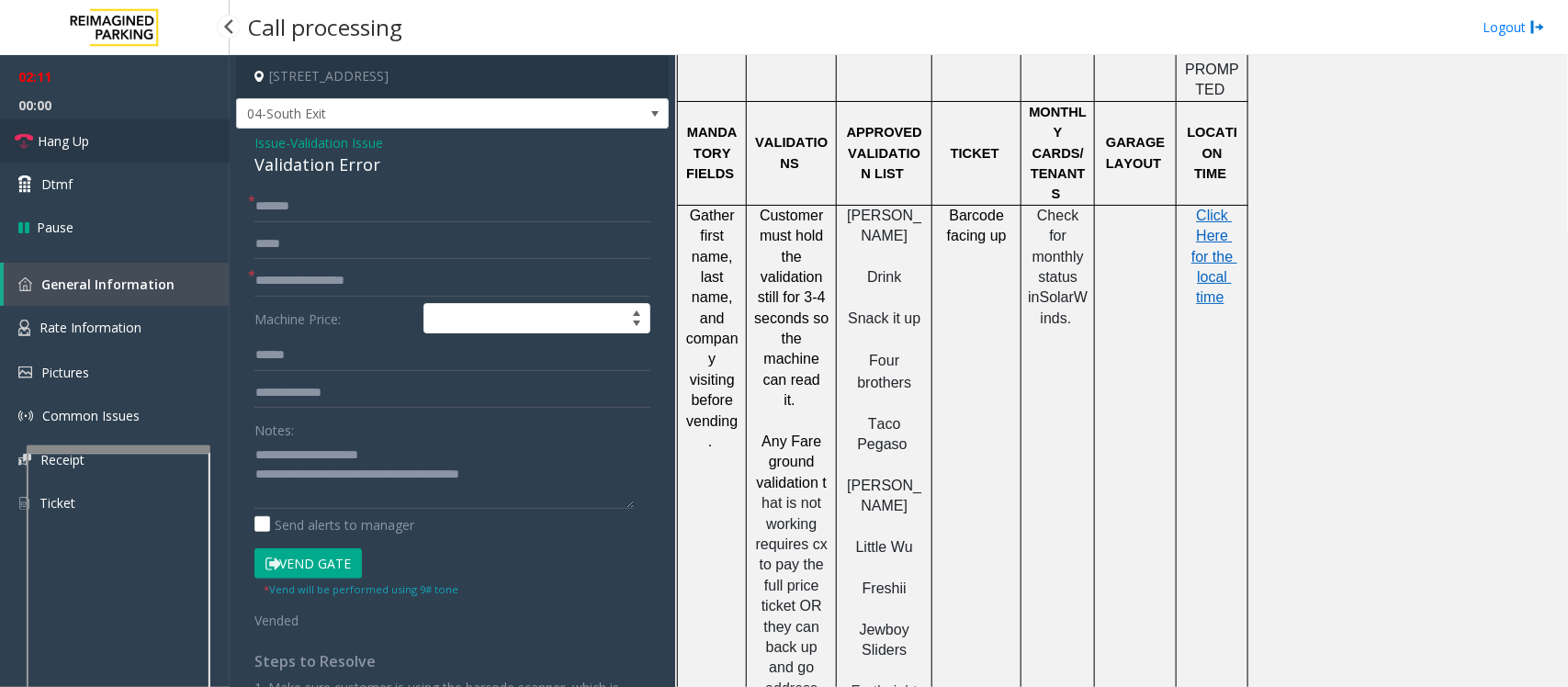 click on "Hang Up" at bounding box center [115, 141] 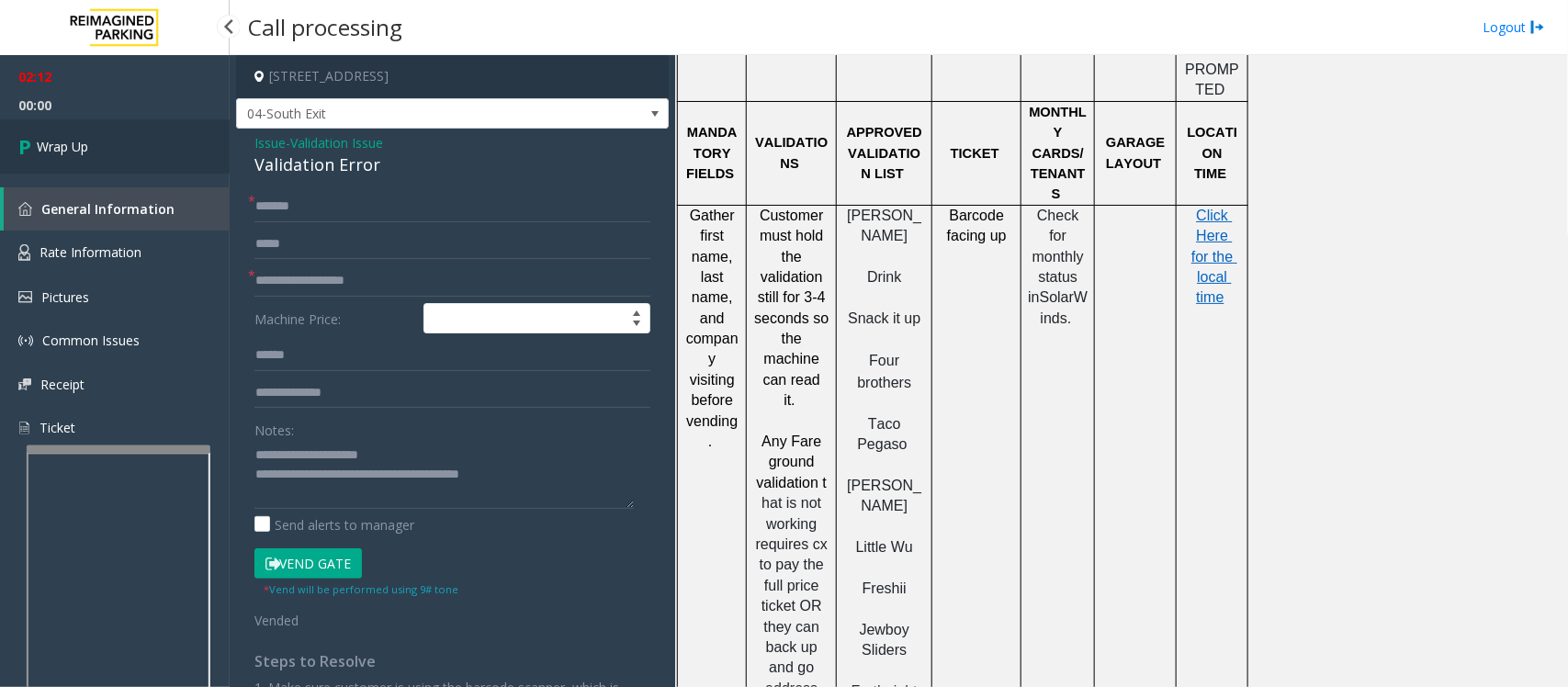 click on "Wrap Up" at bounding box center [115, 146] 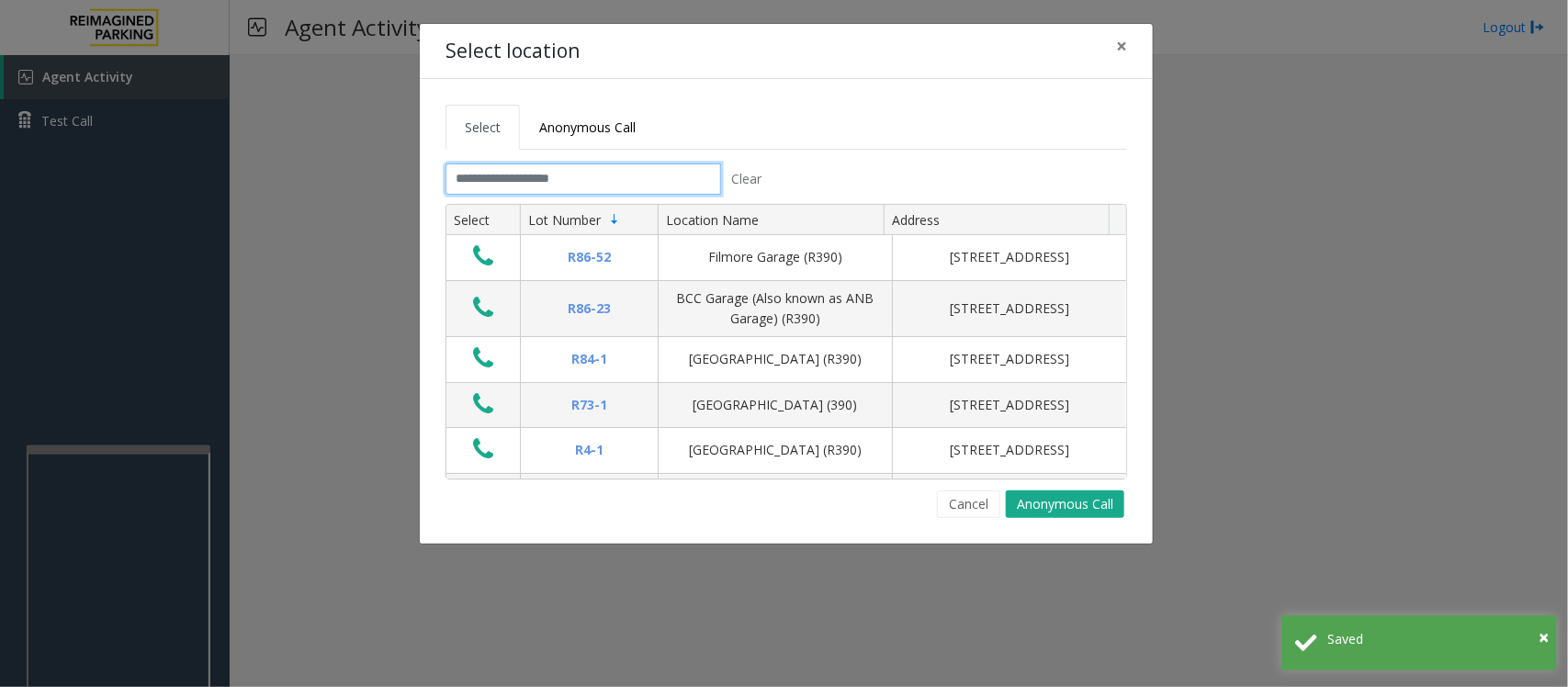 click 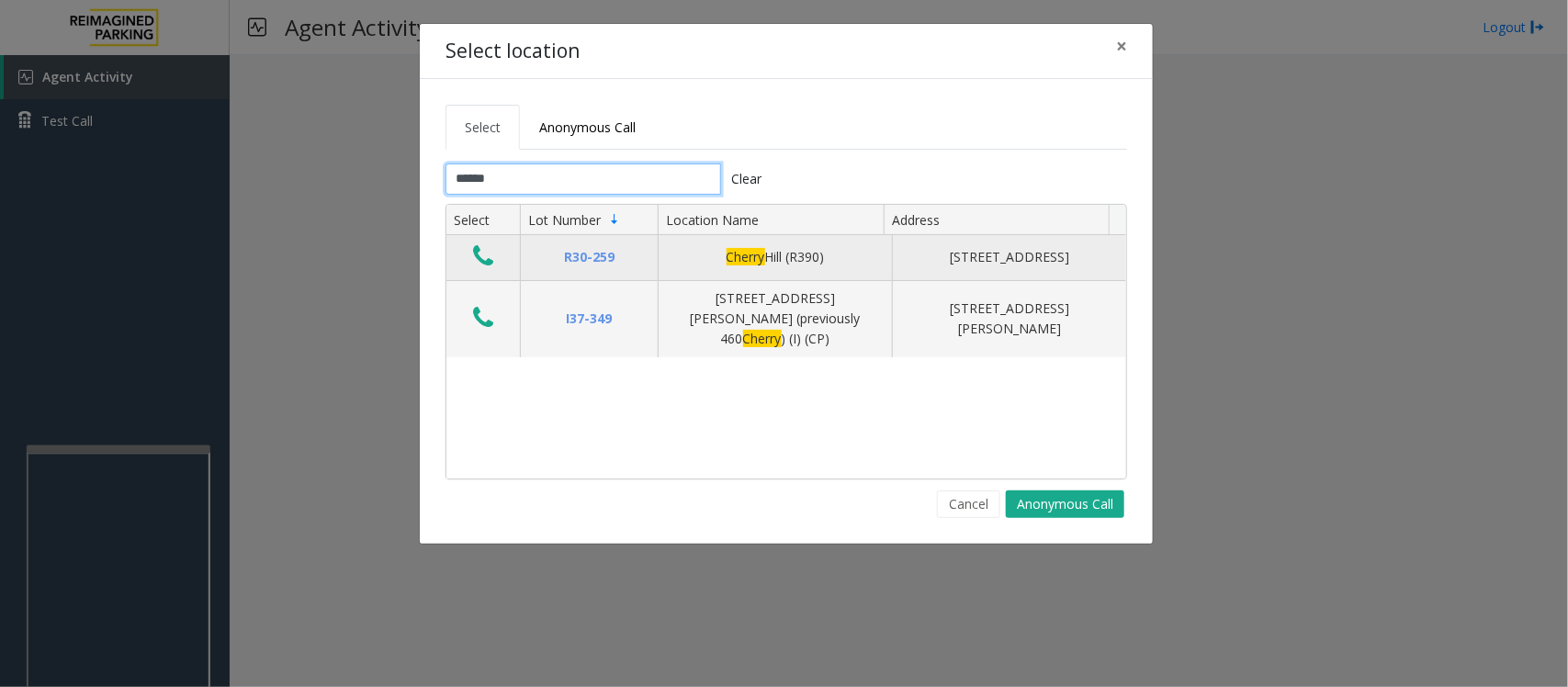 type on "******" 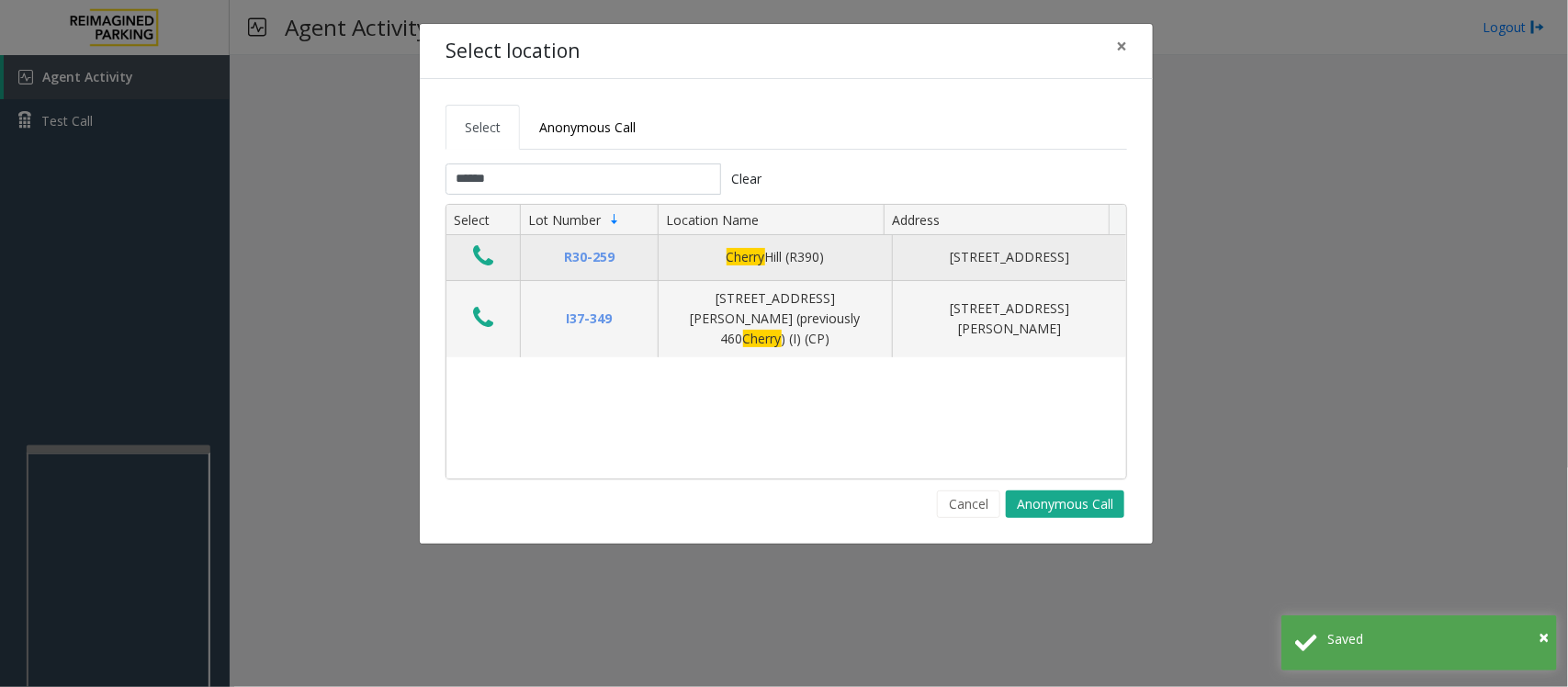click 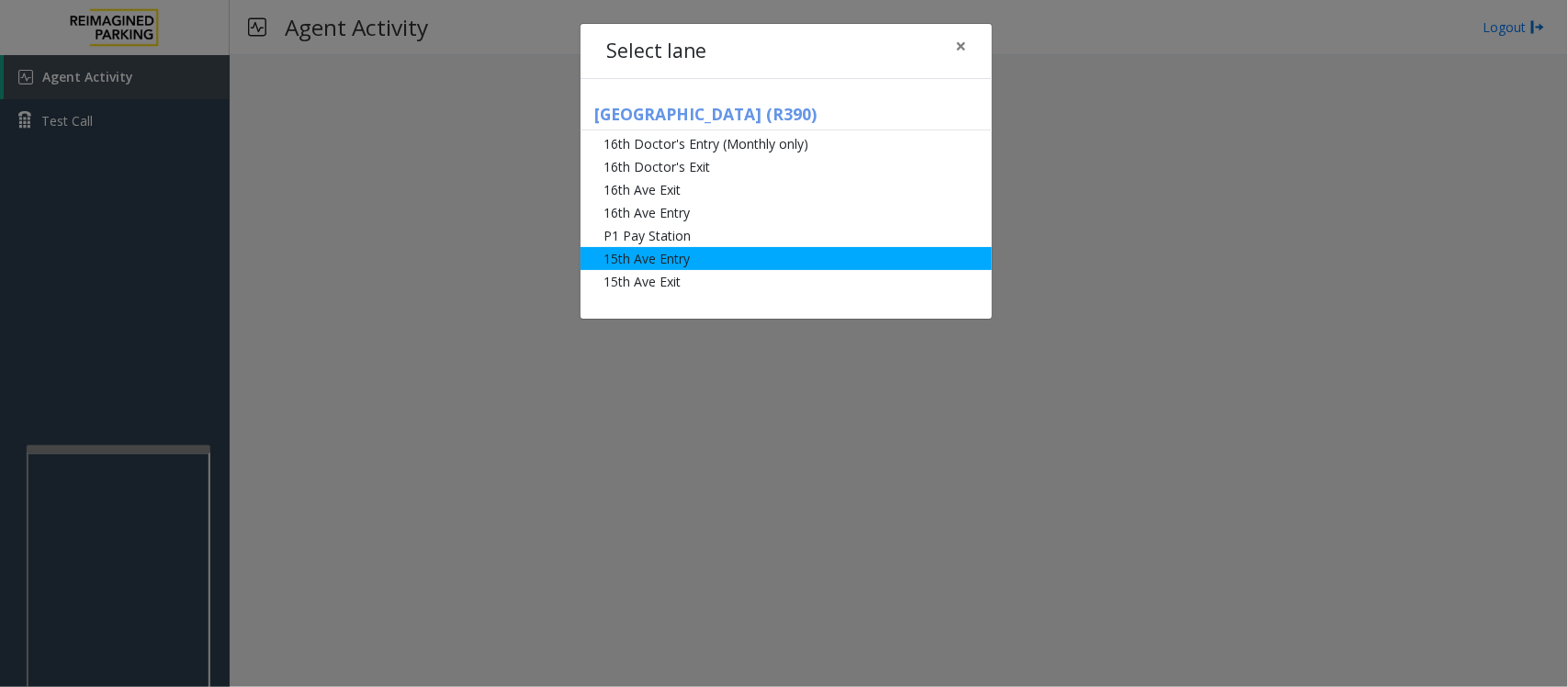 click on "15th Ave Entry" 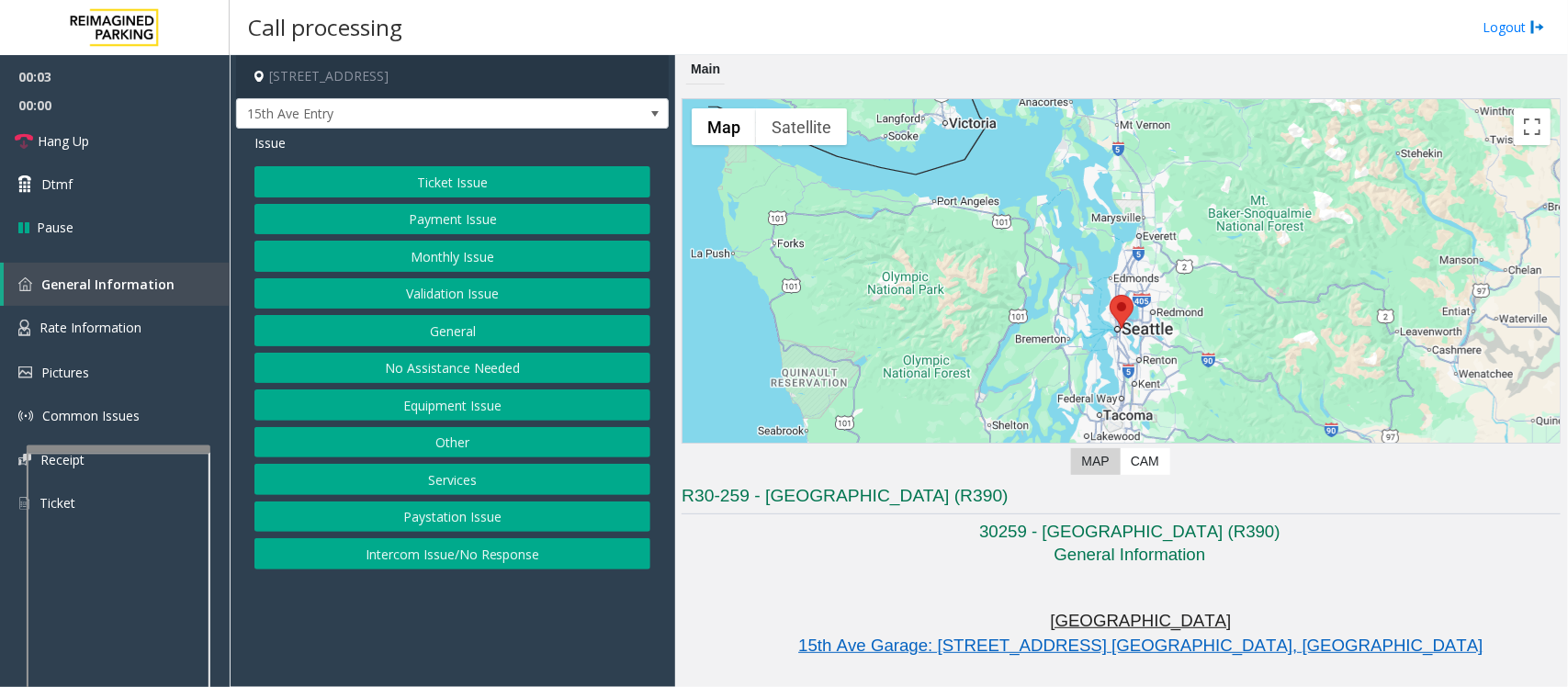 click on "Intercom Issue/No Response" 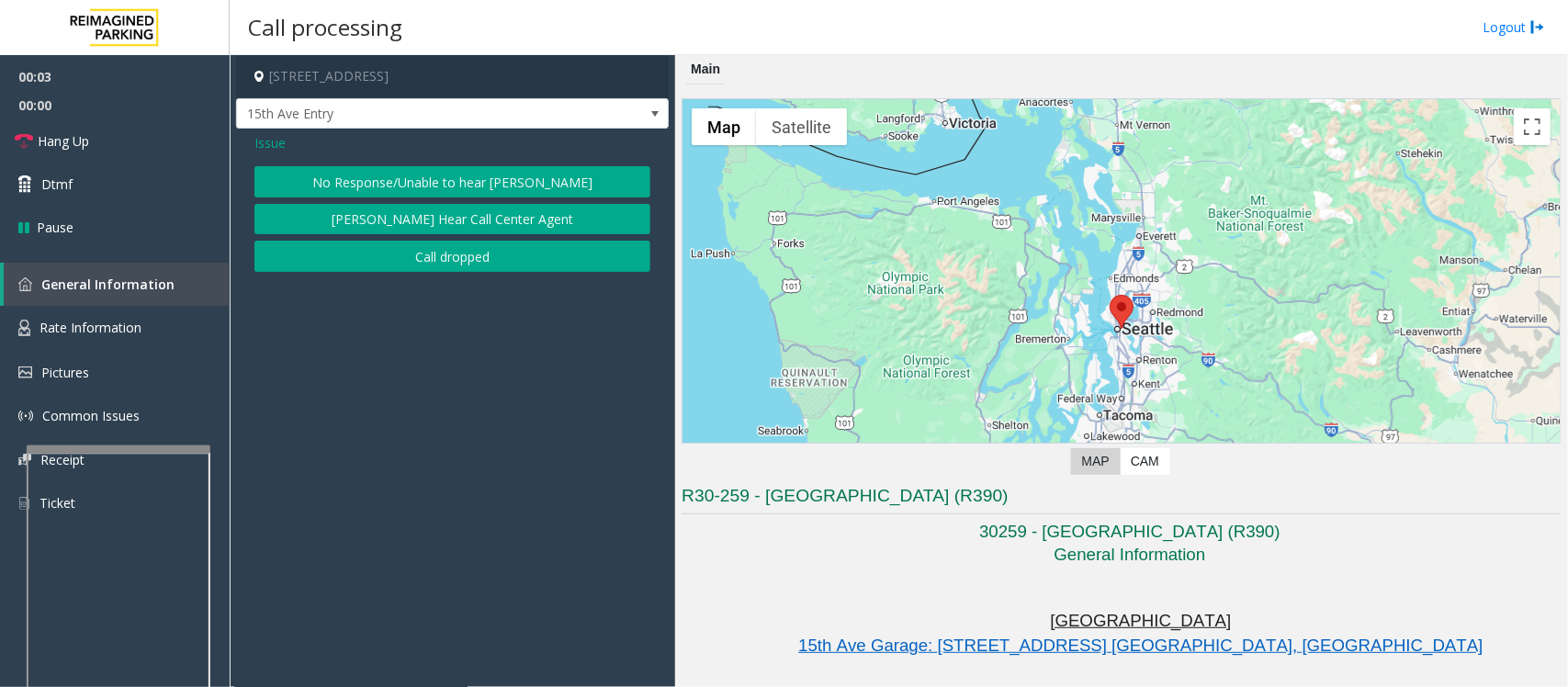 click on "No Response/Unable to hear [PERSON_NAME]" 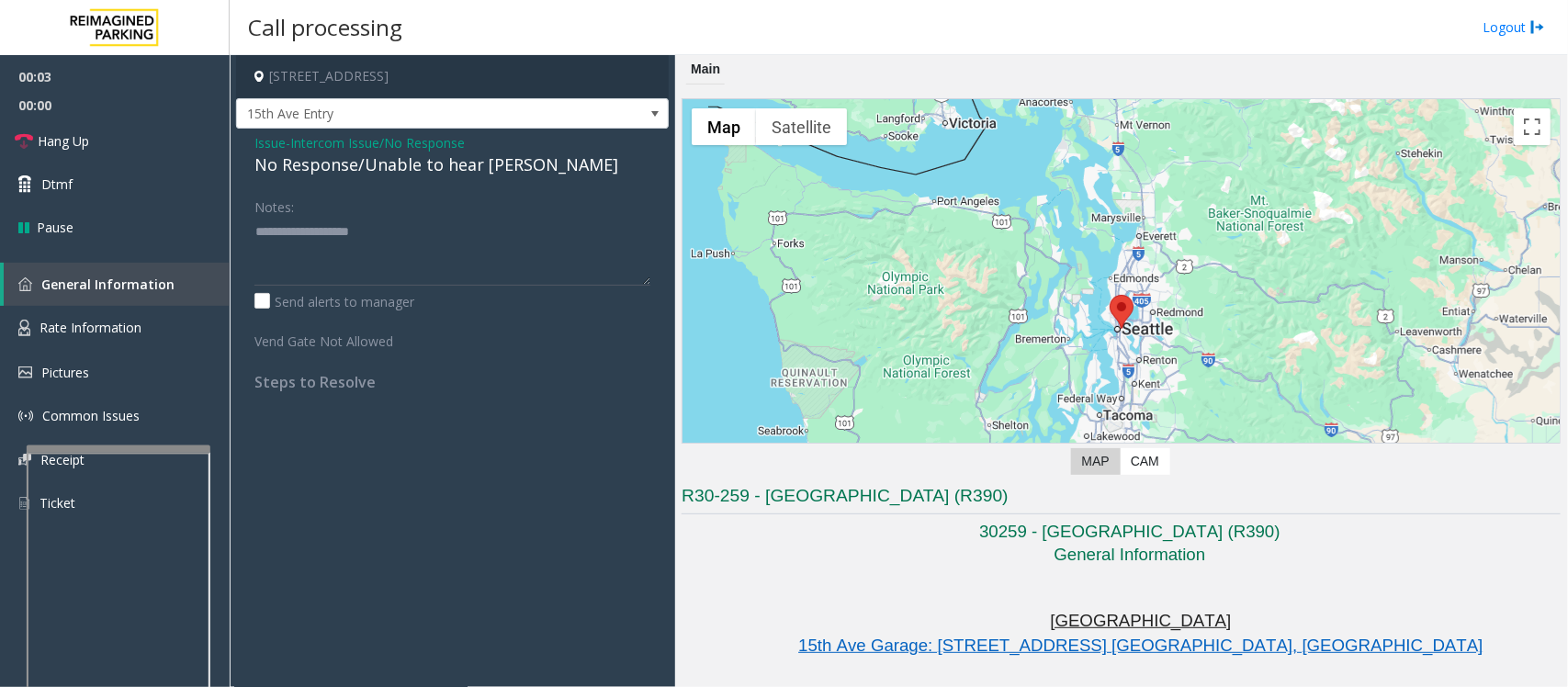click on "No Response/Unable to hear [PERSON_NAME]" 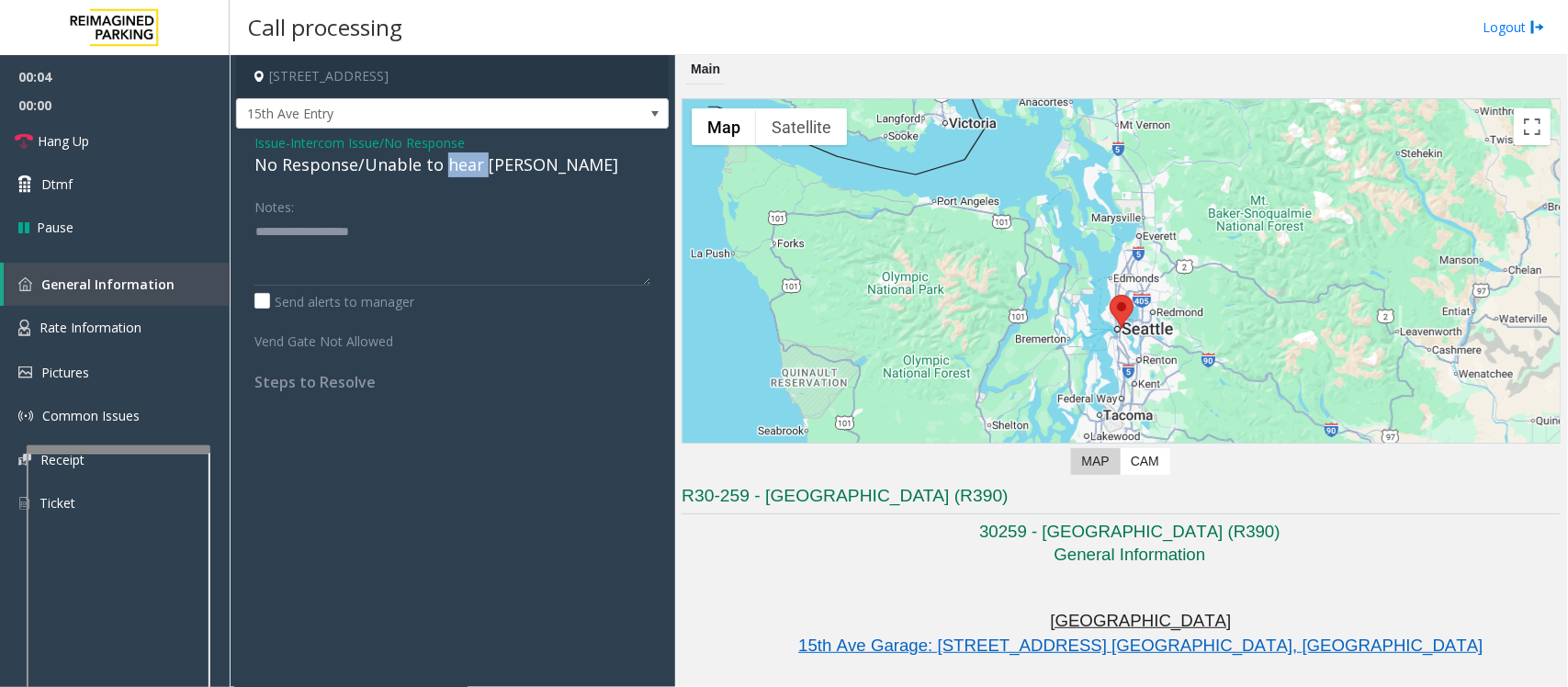 click on "No Response/Unable to hear [PERSON_NAME]" 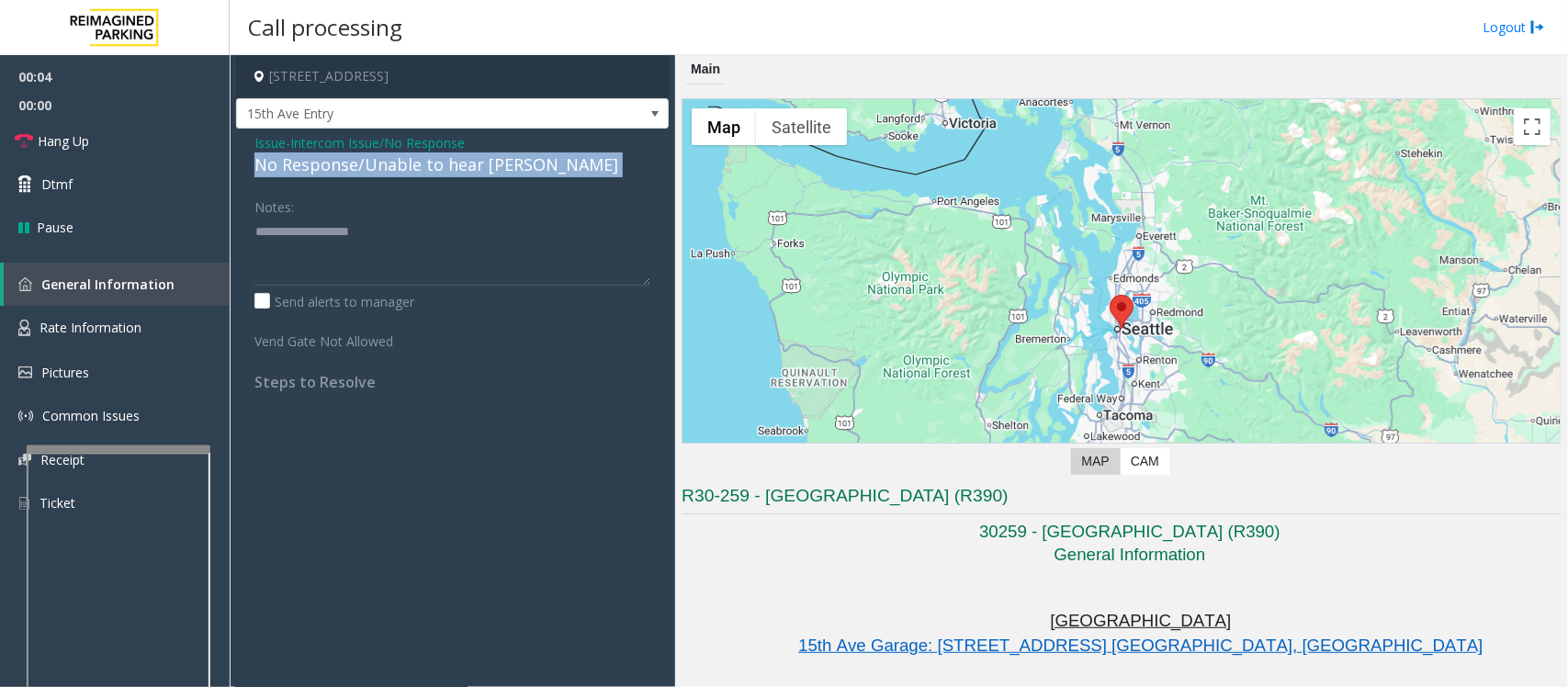 click on "No Response/Unable to hear [PERSON_NAME]" 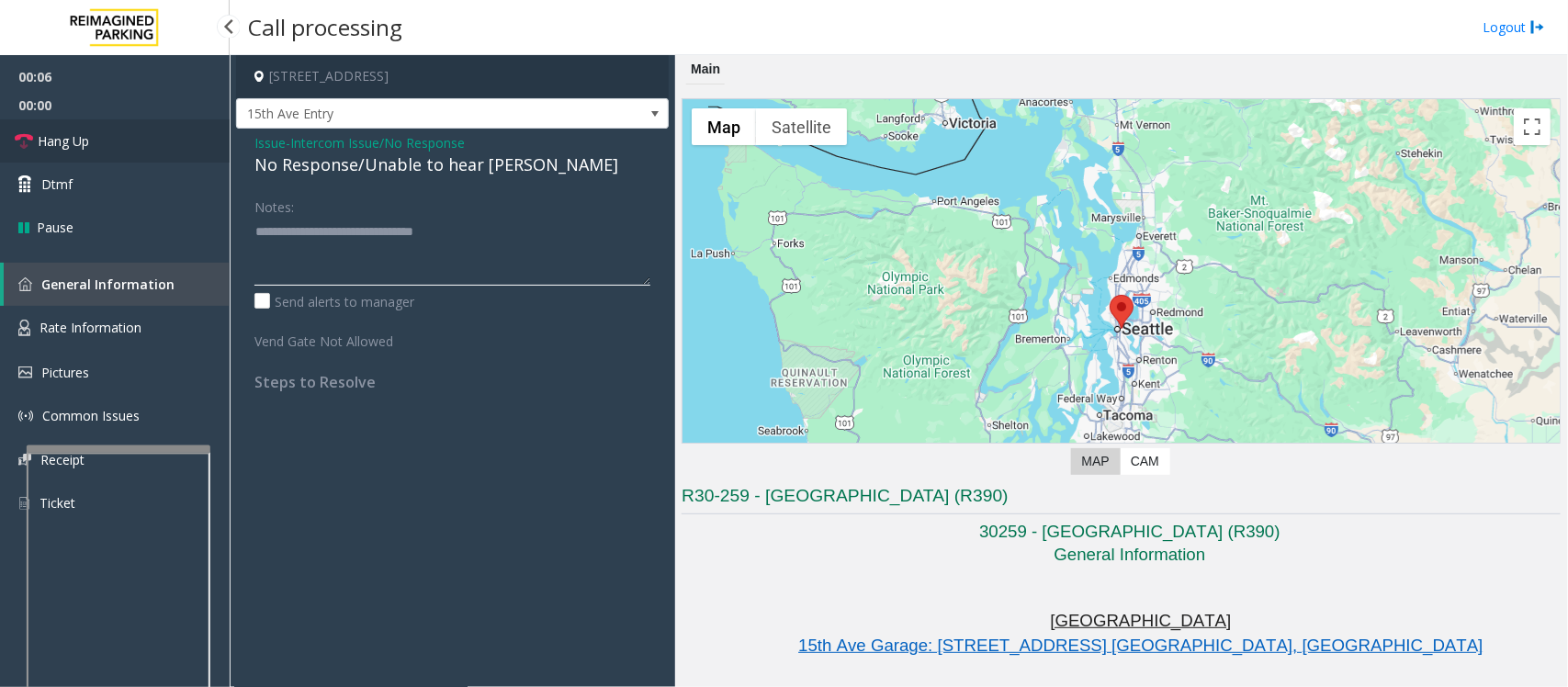 type on "**********" 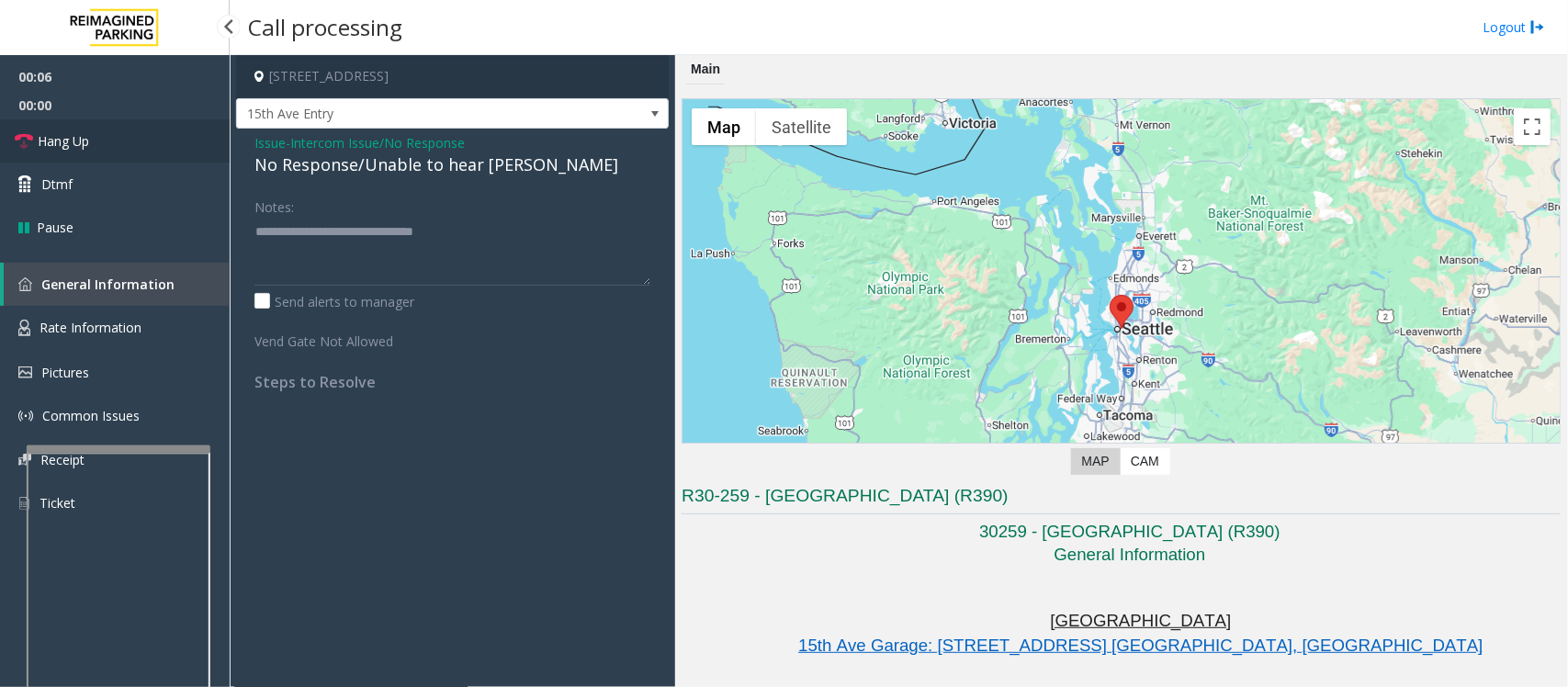 click on "Hang Up" at bounding box center [115, 141] 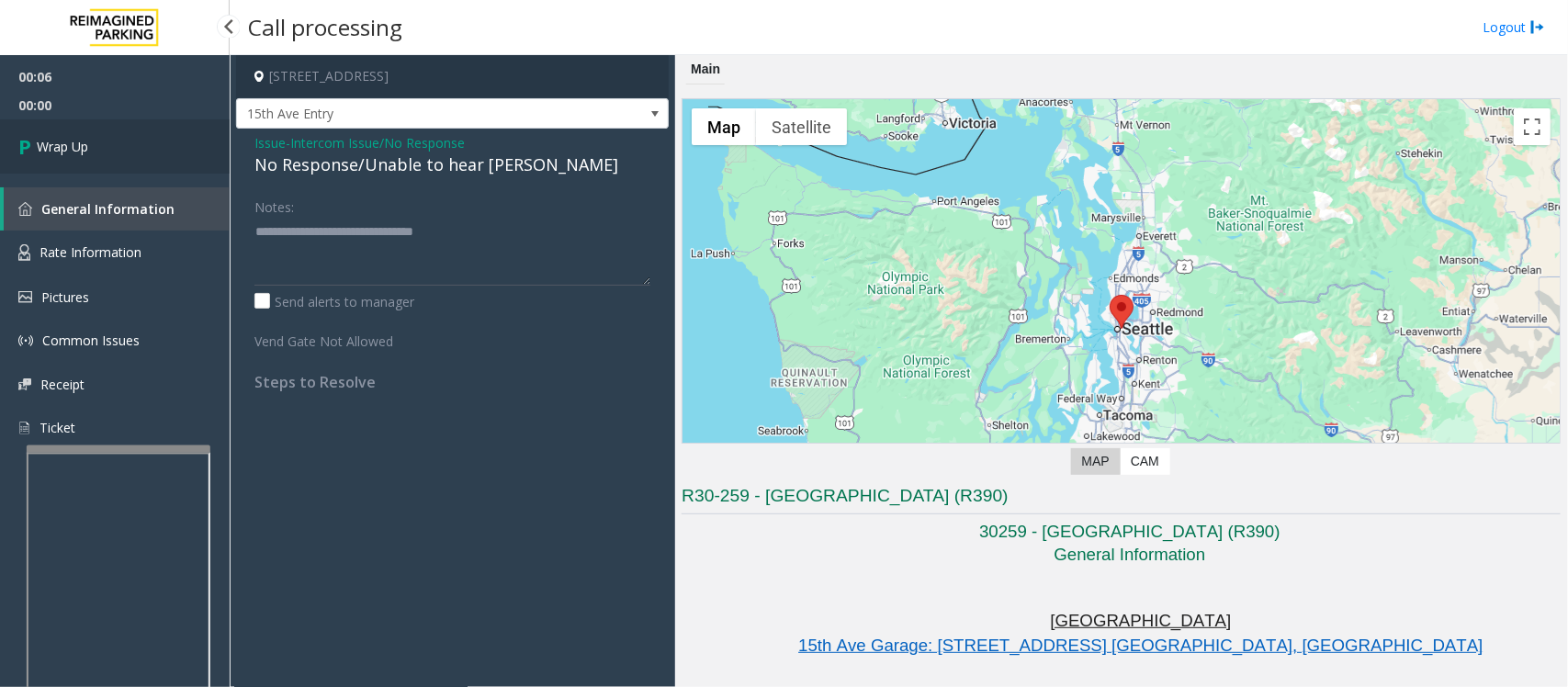click on "Wrap Up" at bounding box center [115, 146] 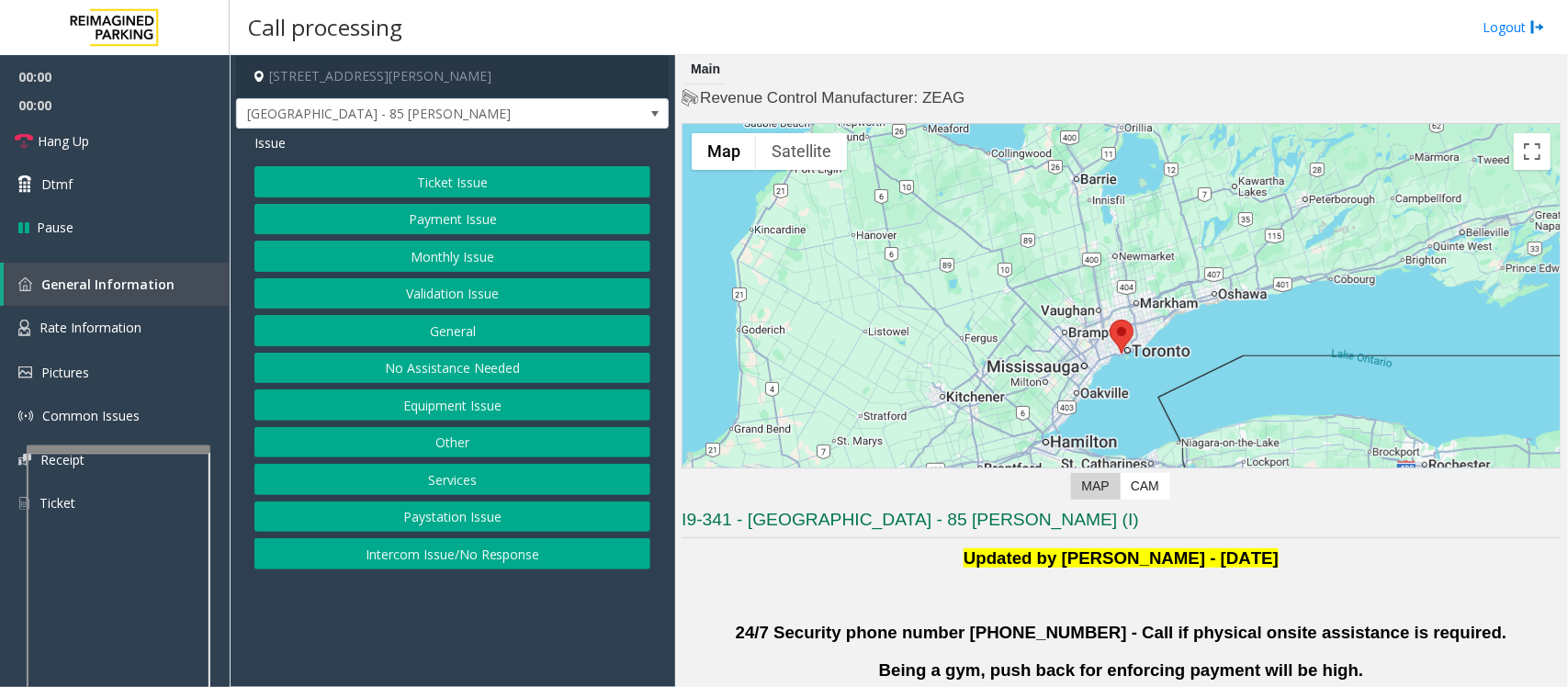 click on "Validation Issue" 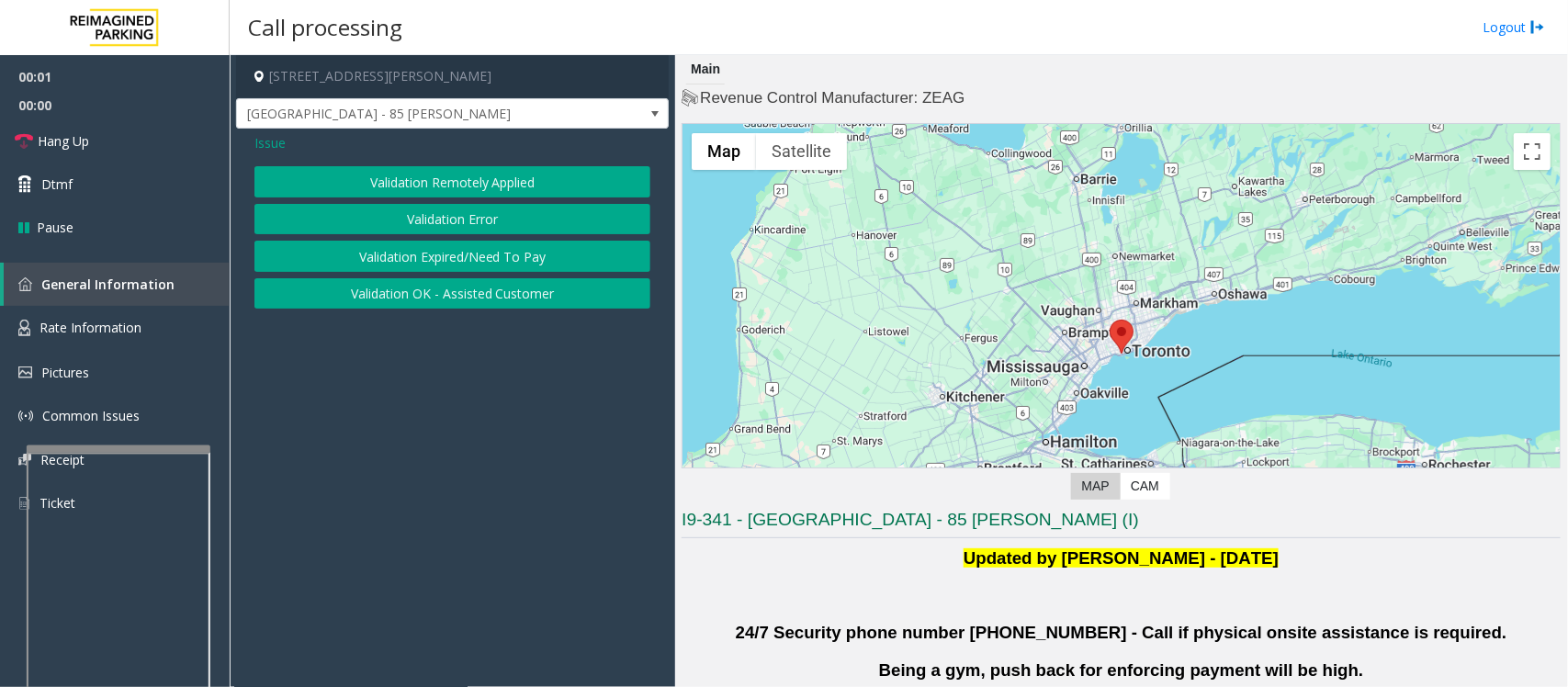 click on "Validation Error" 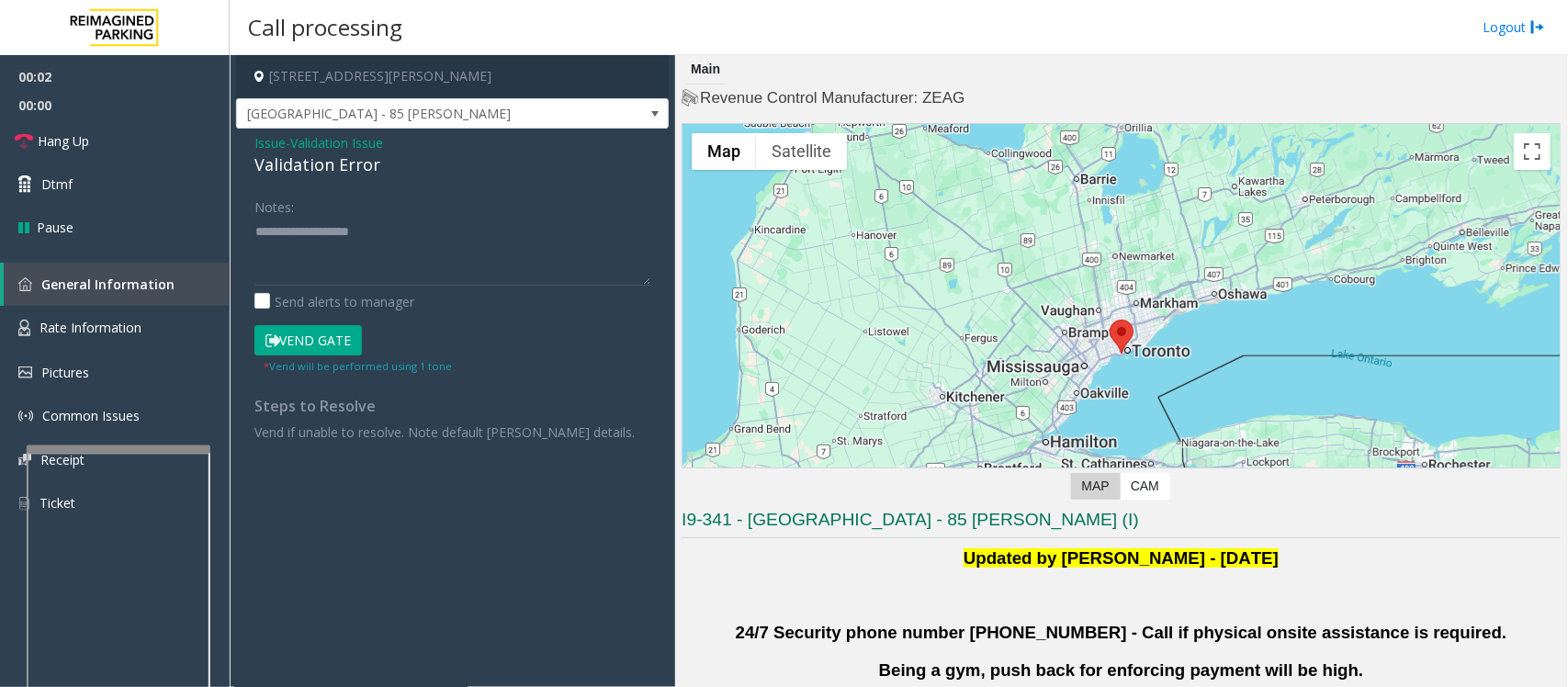 click on "Validation Error" 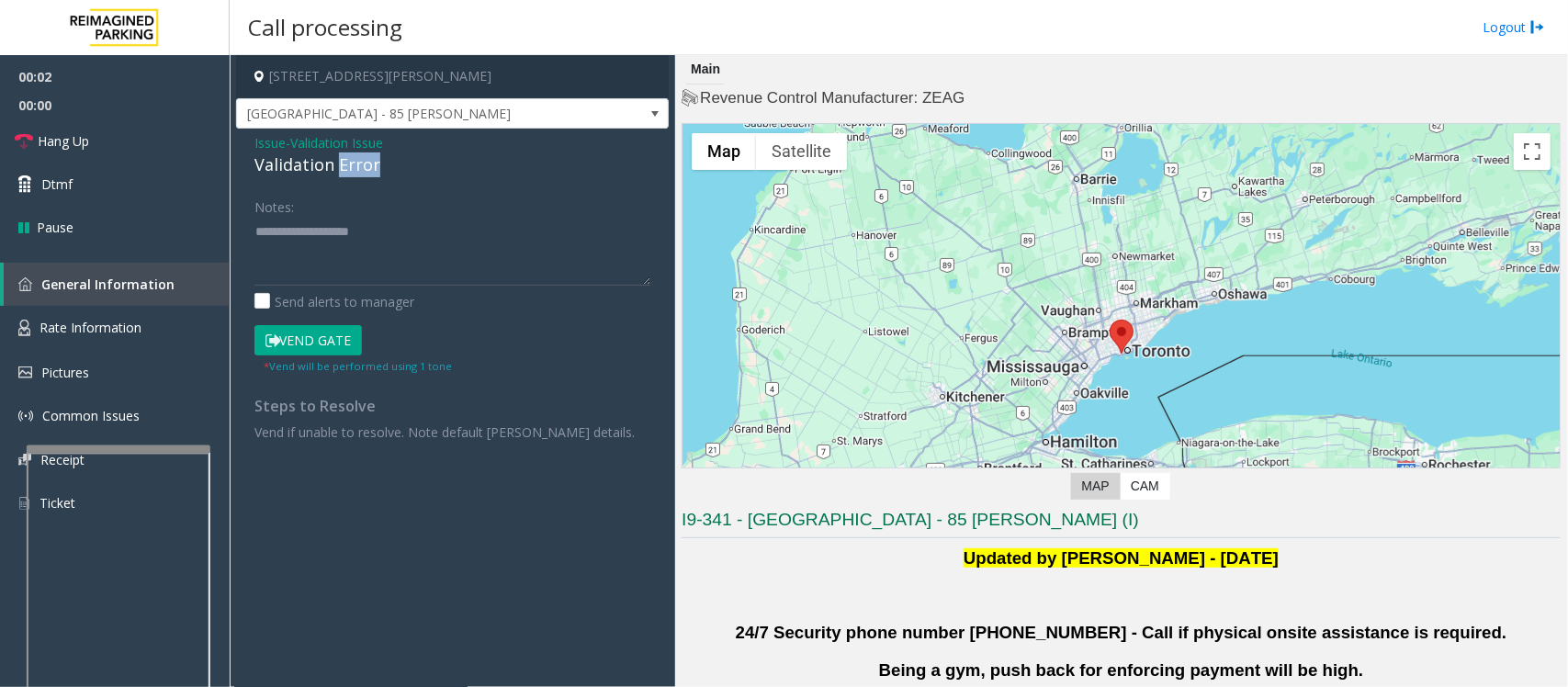click on "Validation Error" 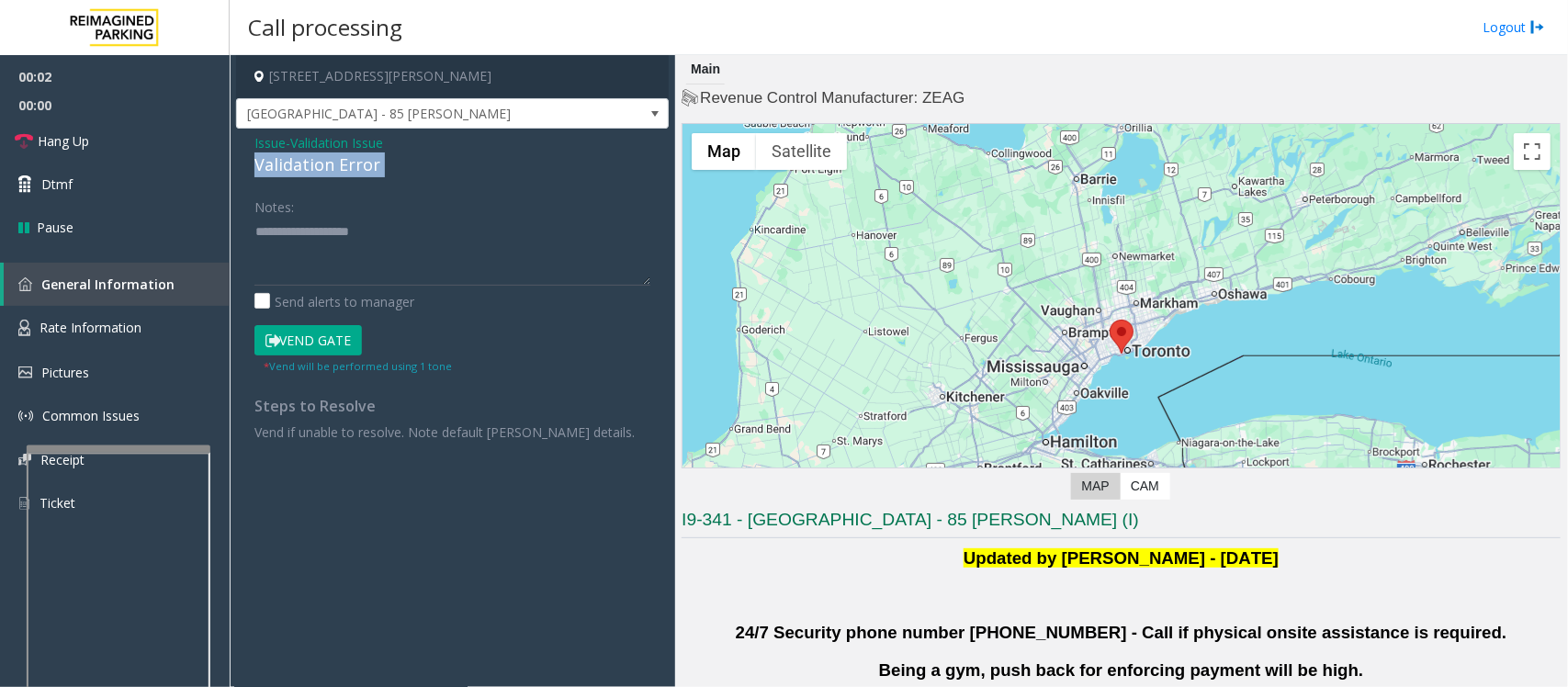 click on "Validation Error" 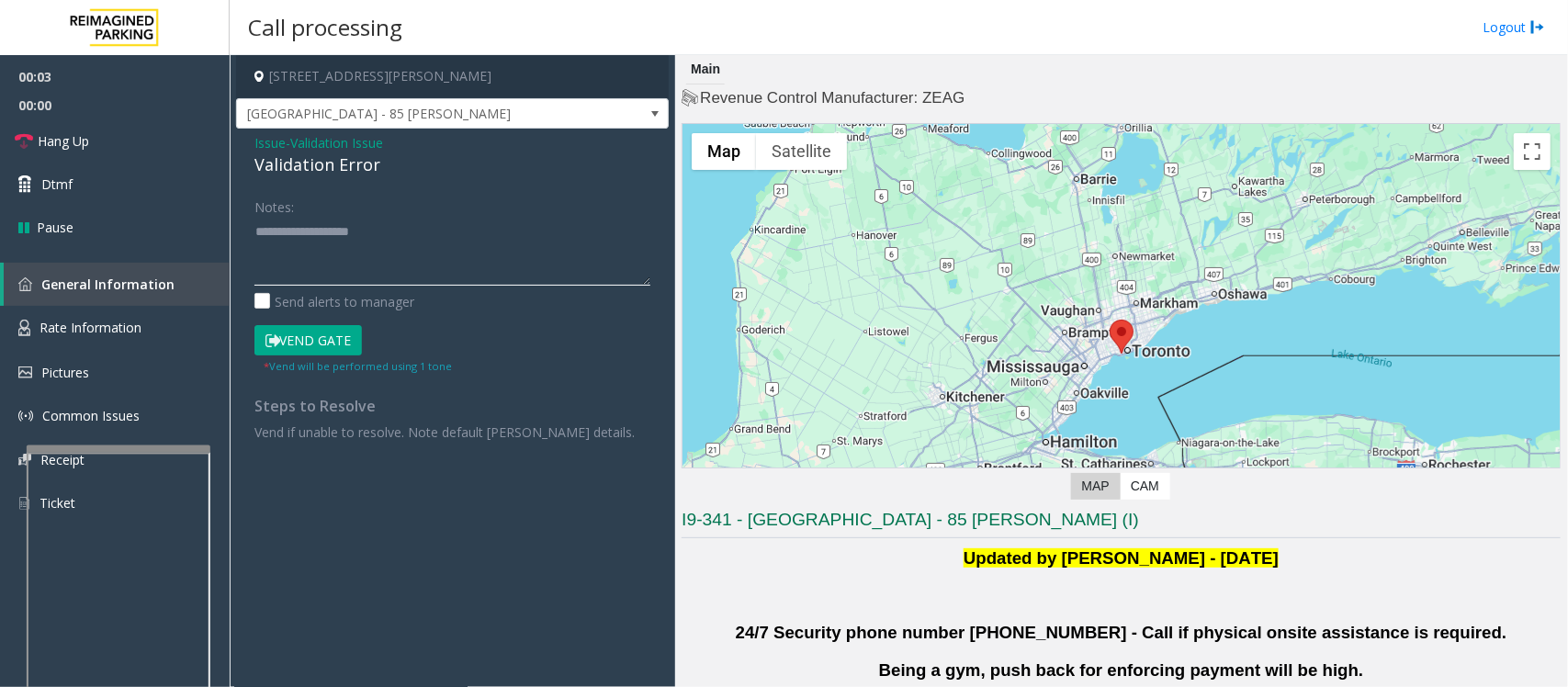 click 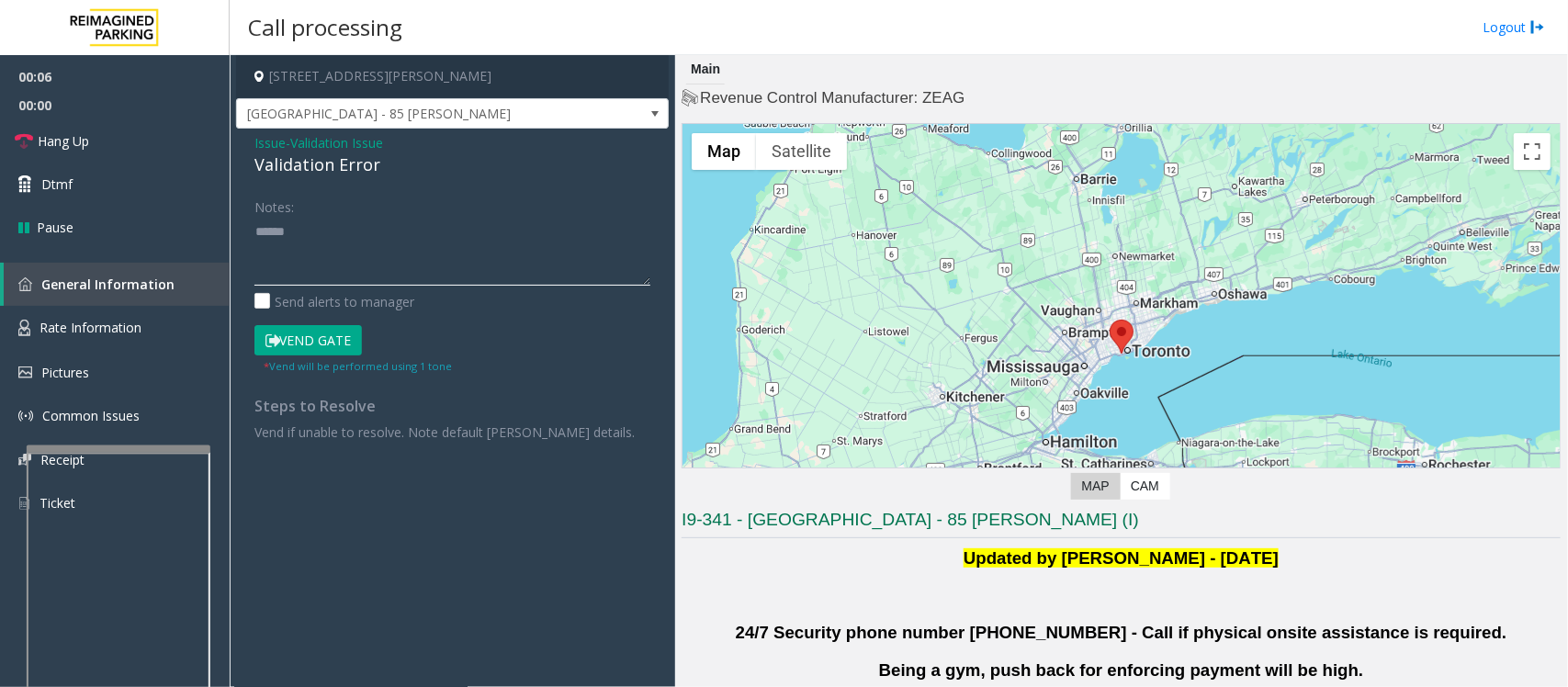 paste on "**********" 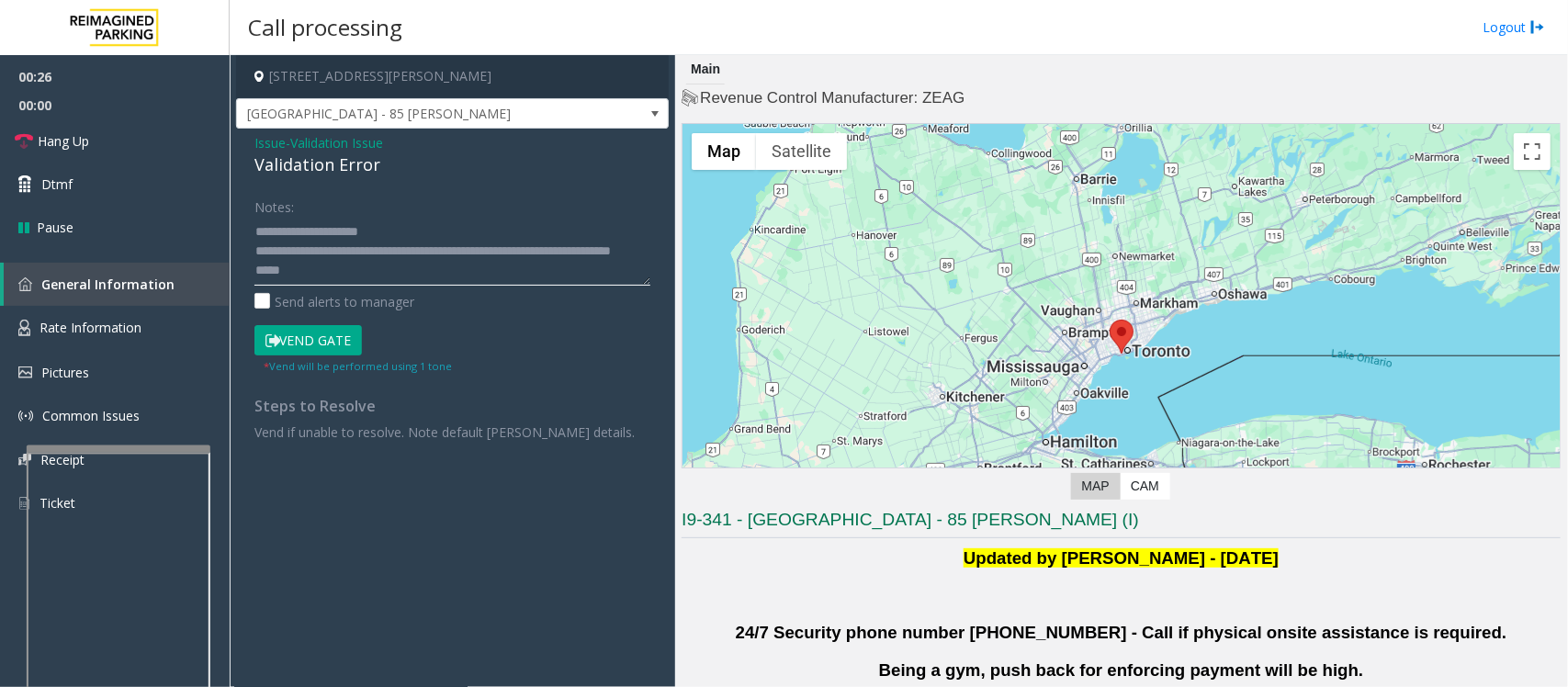 click 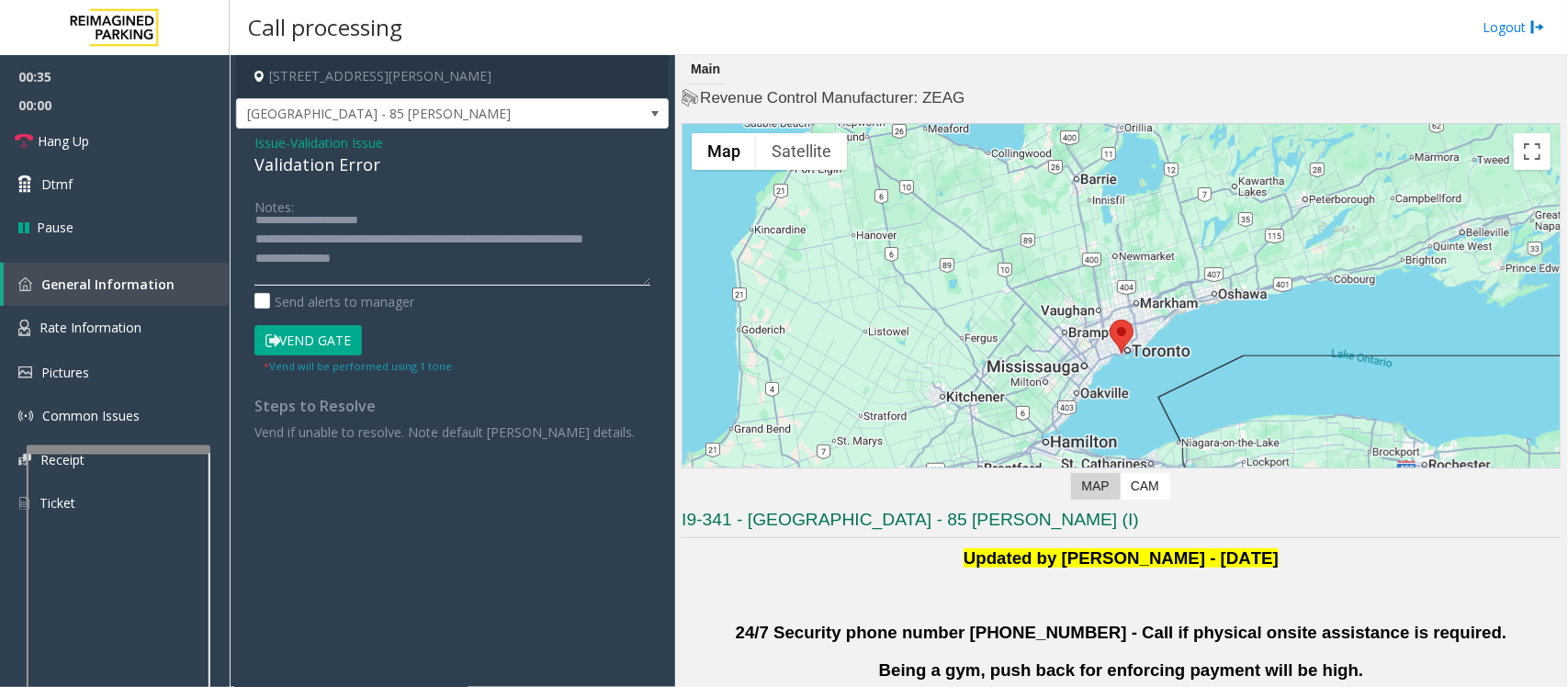 scroll, scrollTop: 32, scrollLeft: 0, axis: vertical 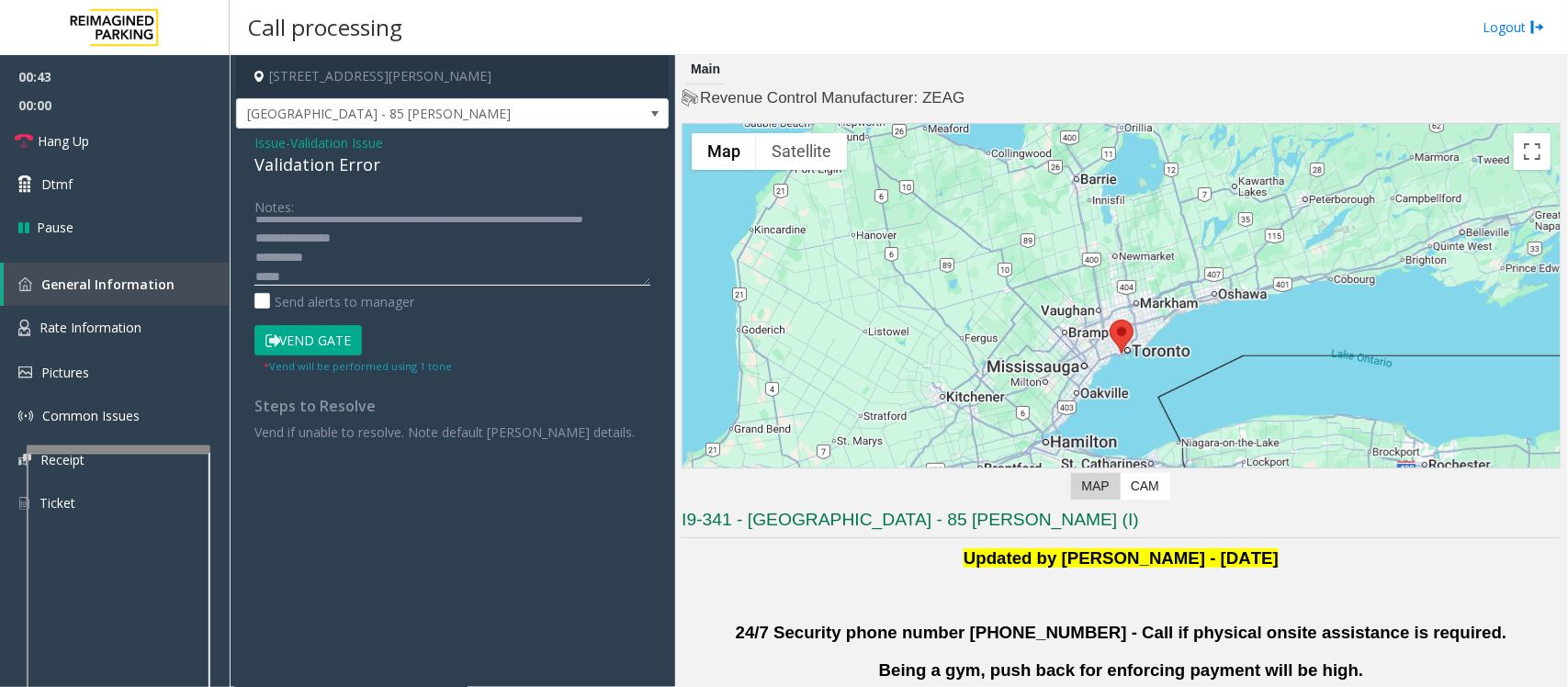 click 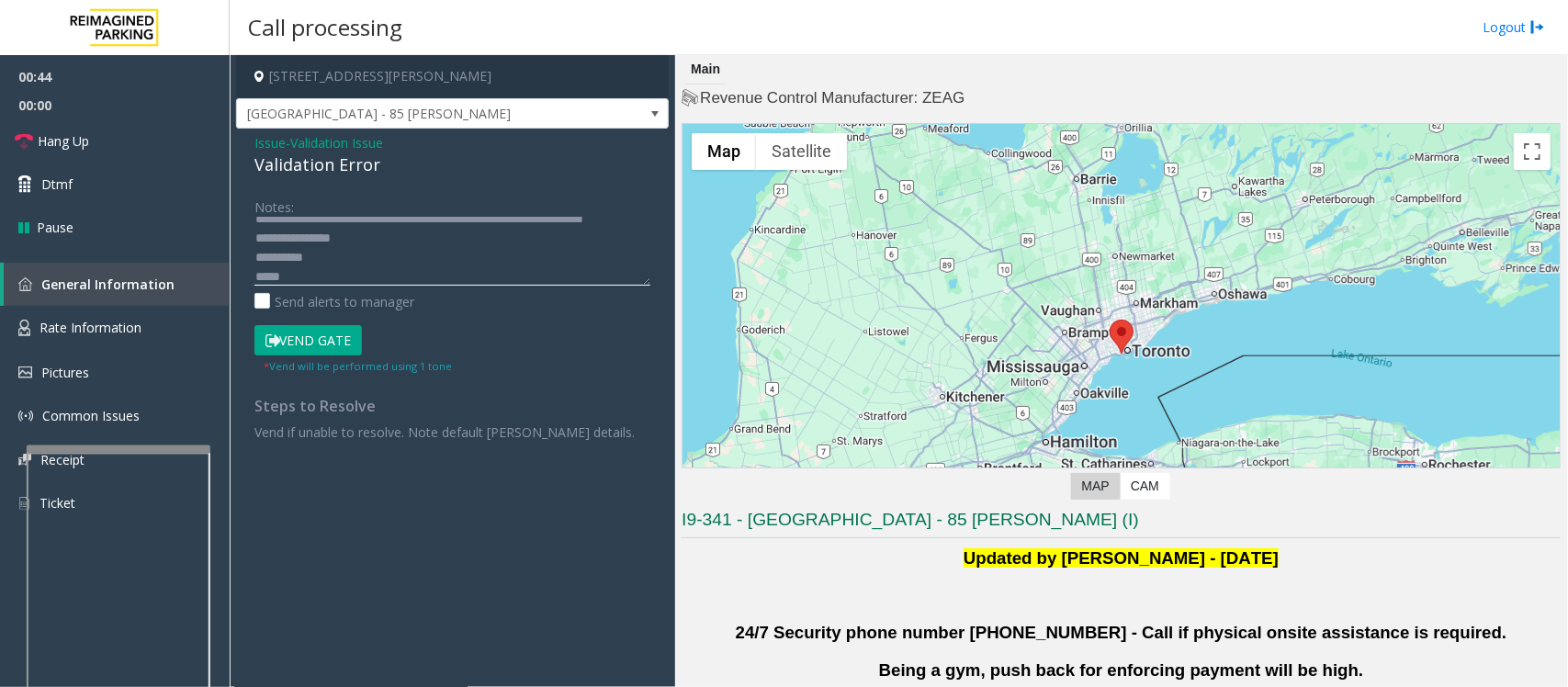 scroll, scrollTop: 574, scrollLeft: 0, axis: vertical 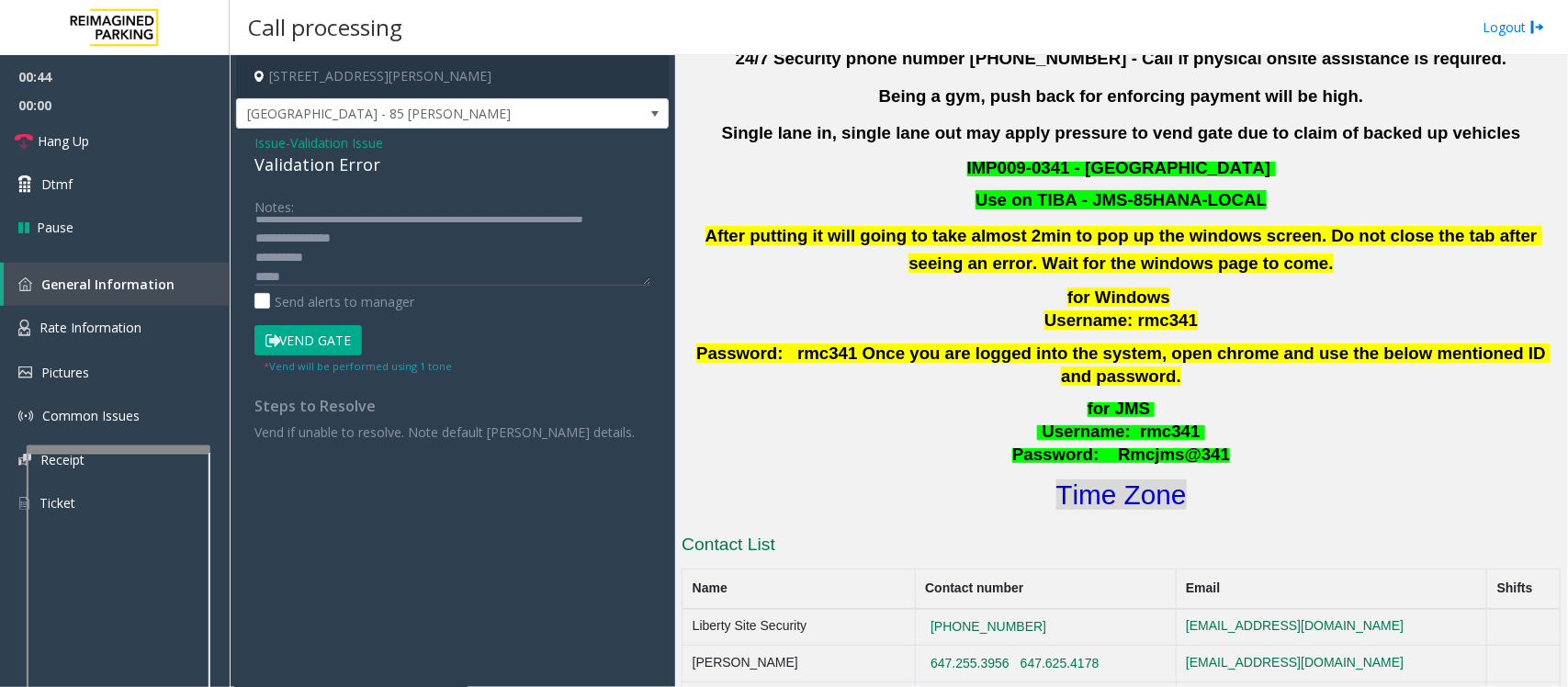 click on "Time Zone" 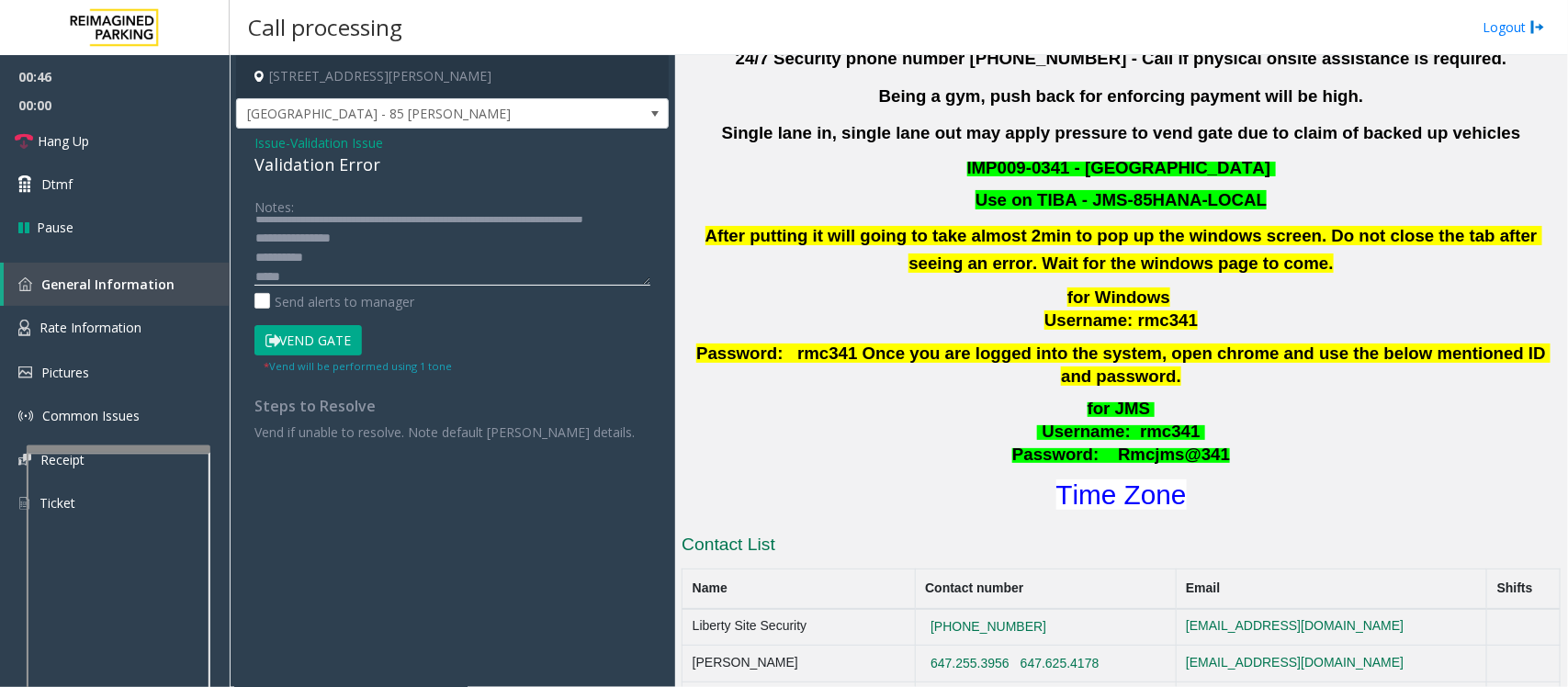 click 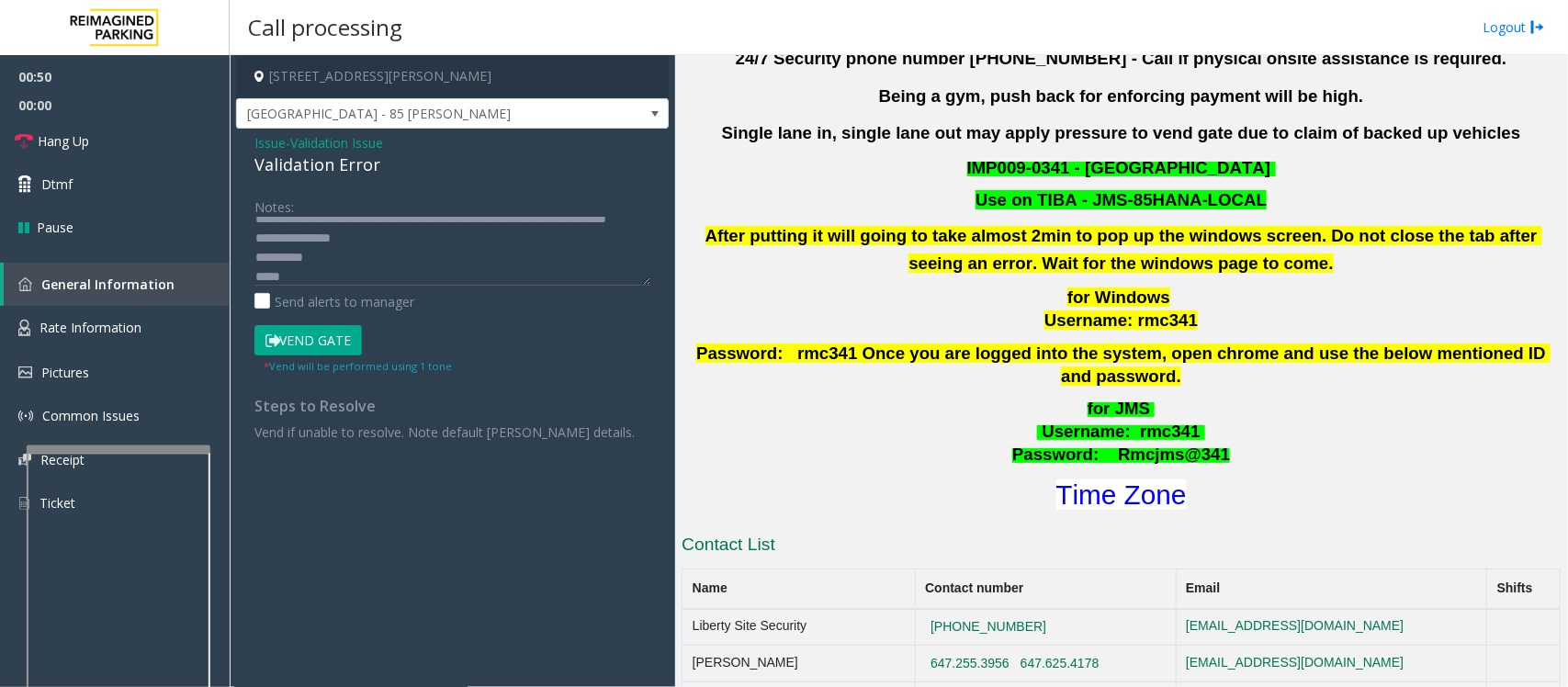 click on "Vend Gate" 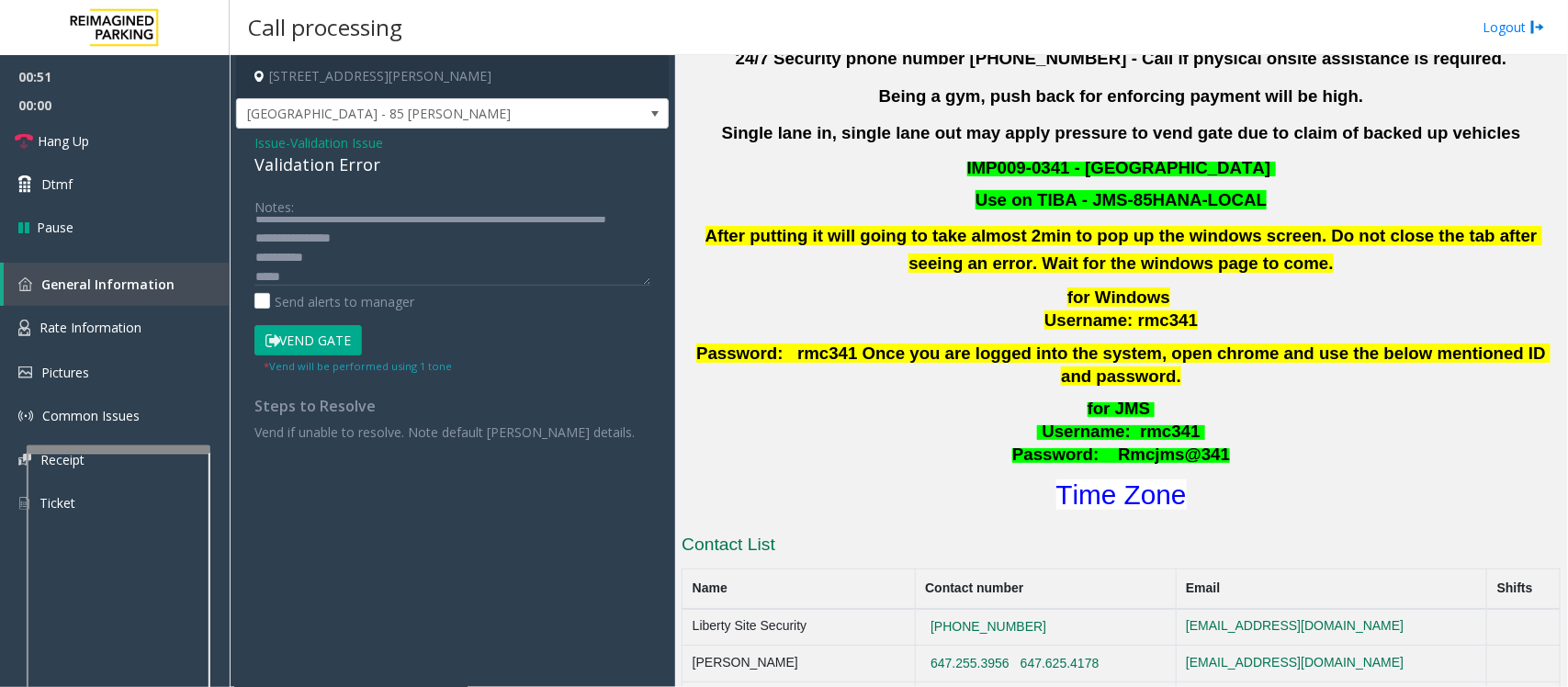scroll, scrollTop: 0, scrollLeft: 0, axis: both 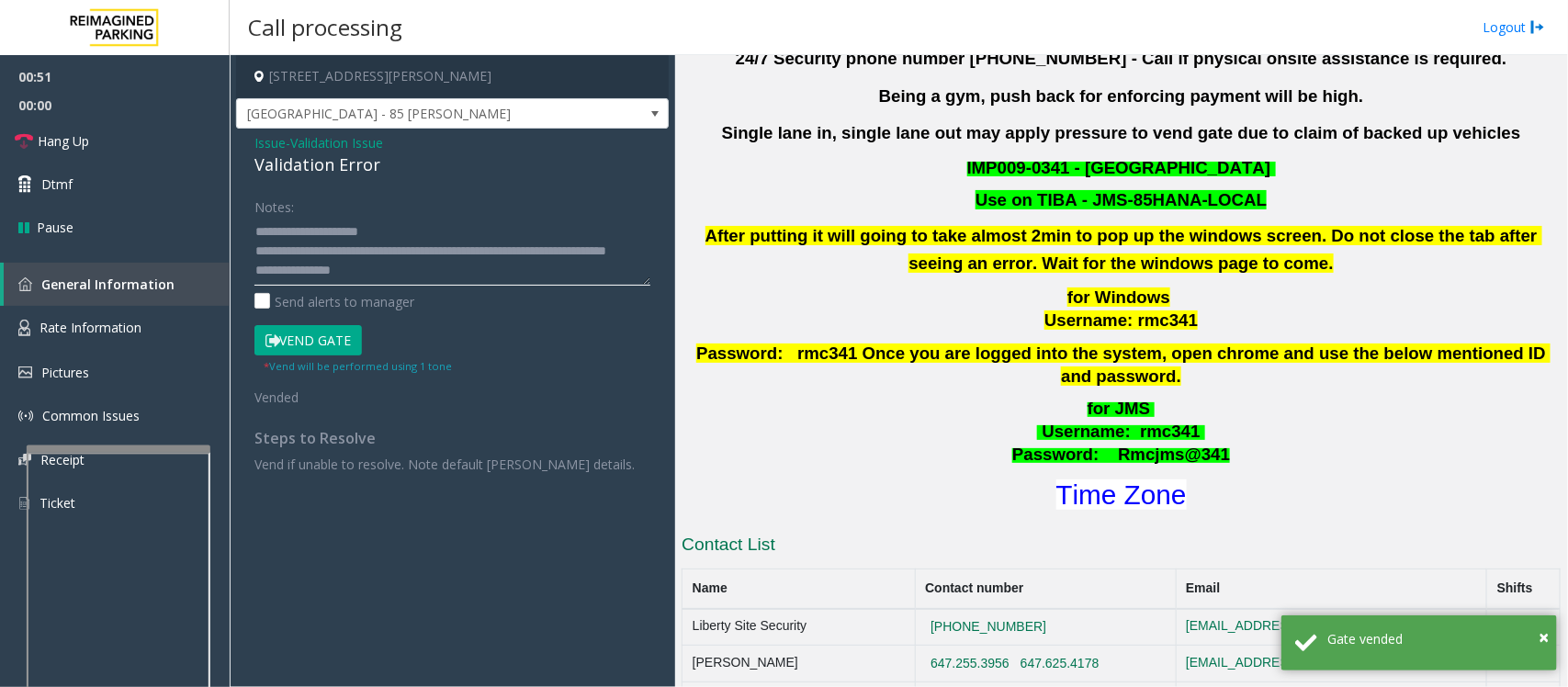 click 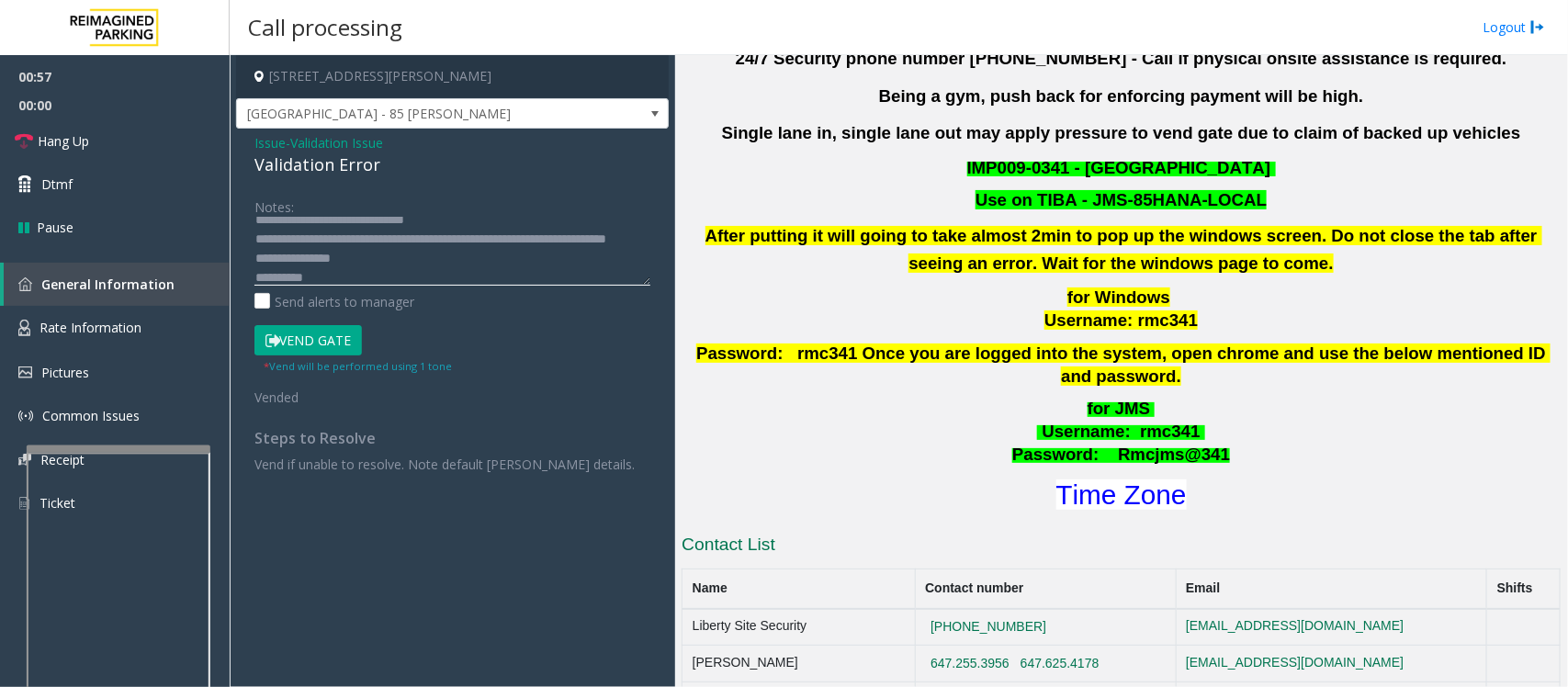 scroll, scrollTop: 0, scrollLeft: 0, axis: both 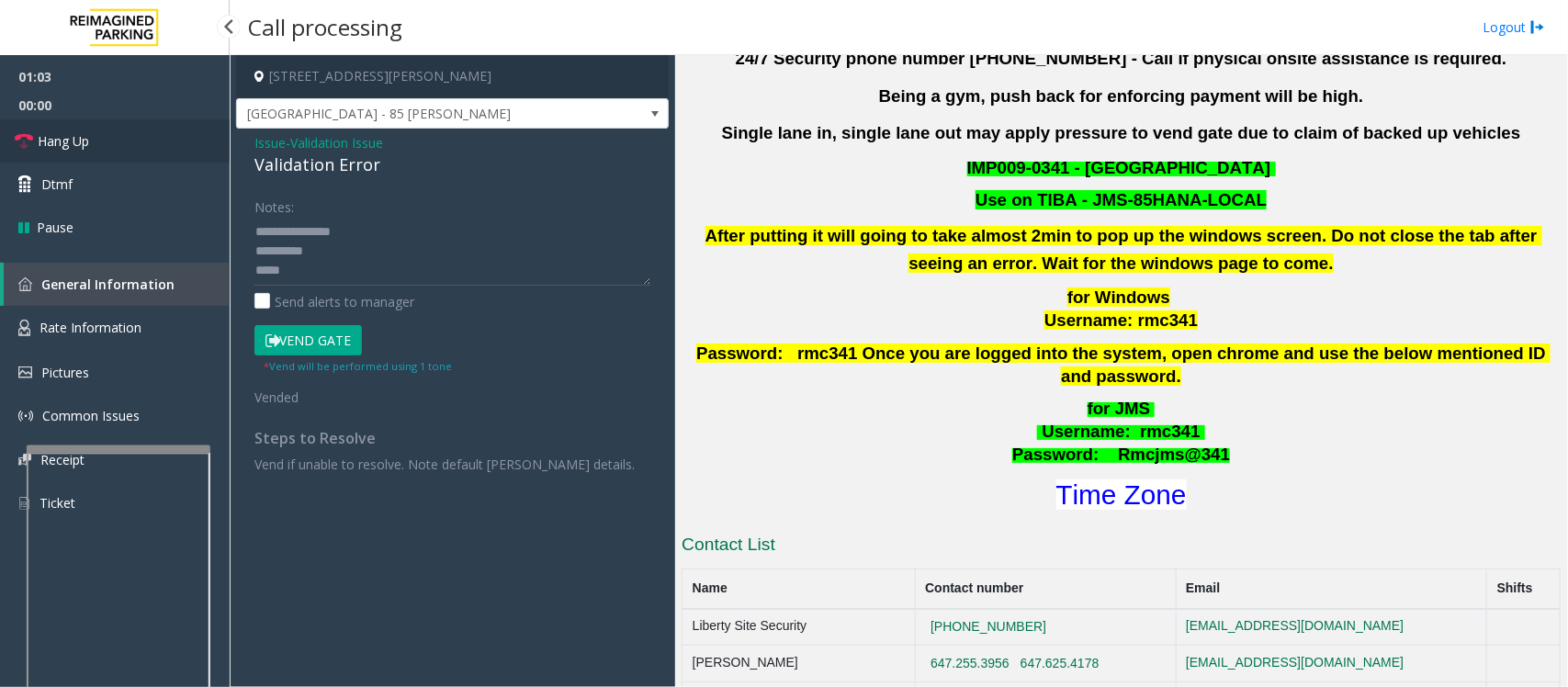 click on "Hang Up" at bounding box center [115, 141] 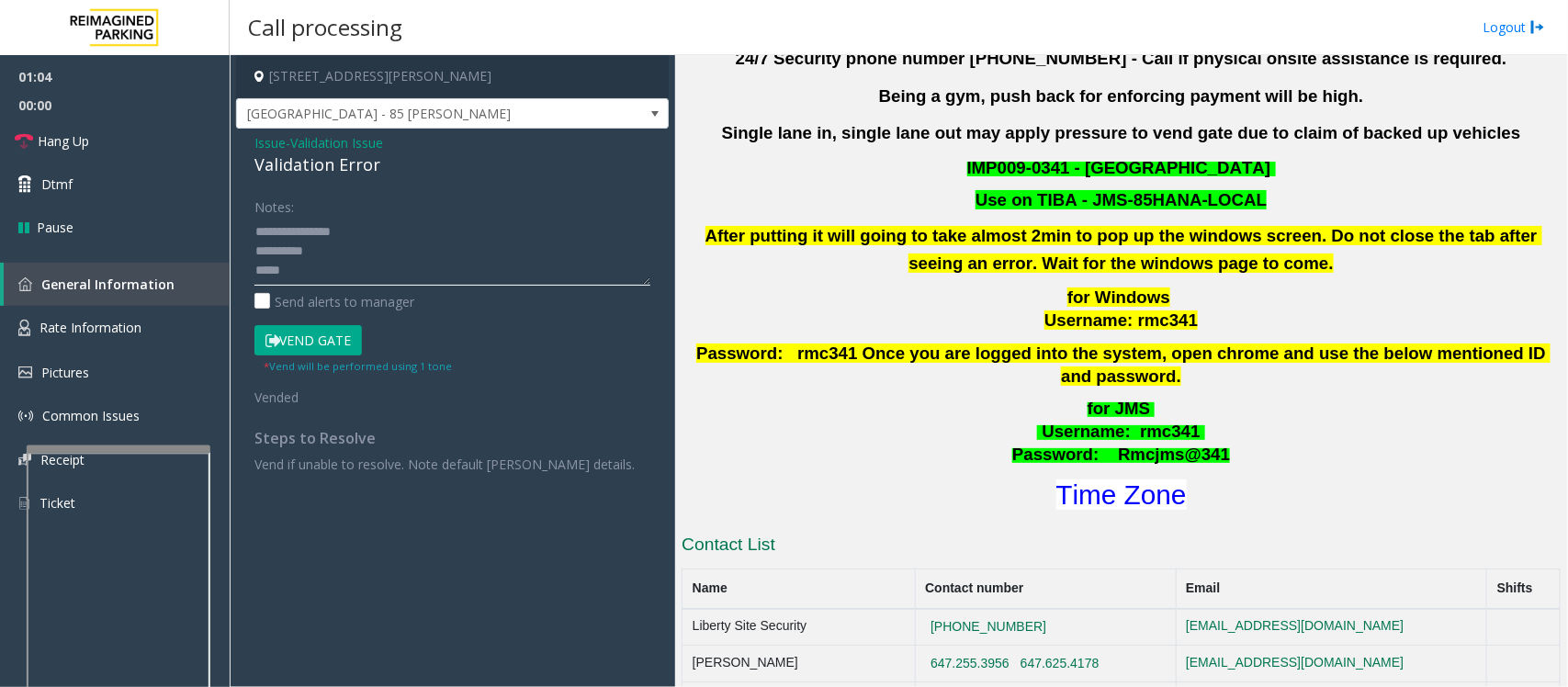 drag, startPoint x: 317, startPoint y: 280, endPoint x: 248, endPoint y: 276, distance: 69.11584 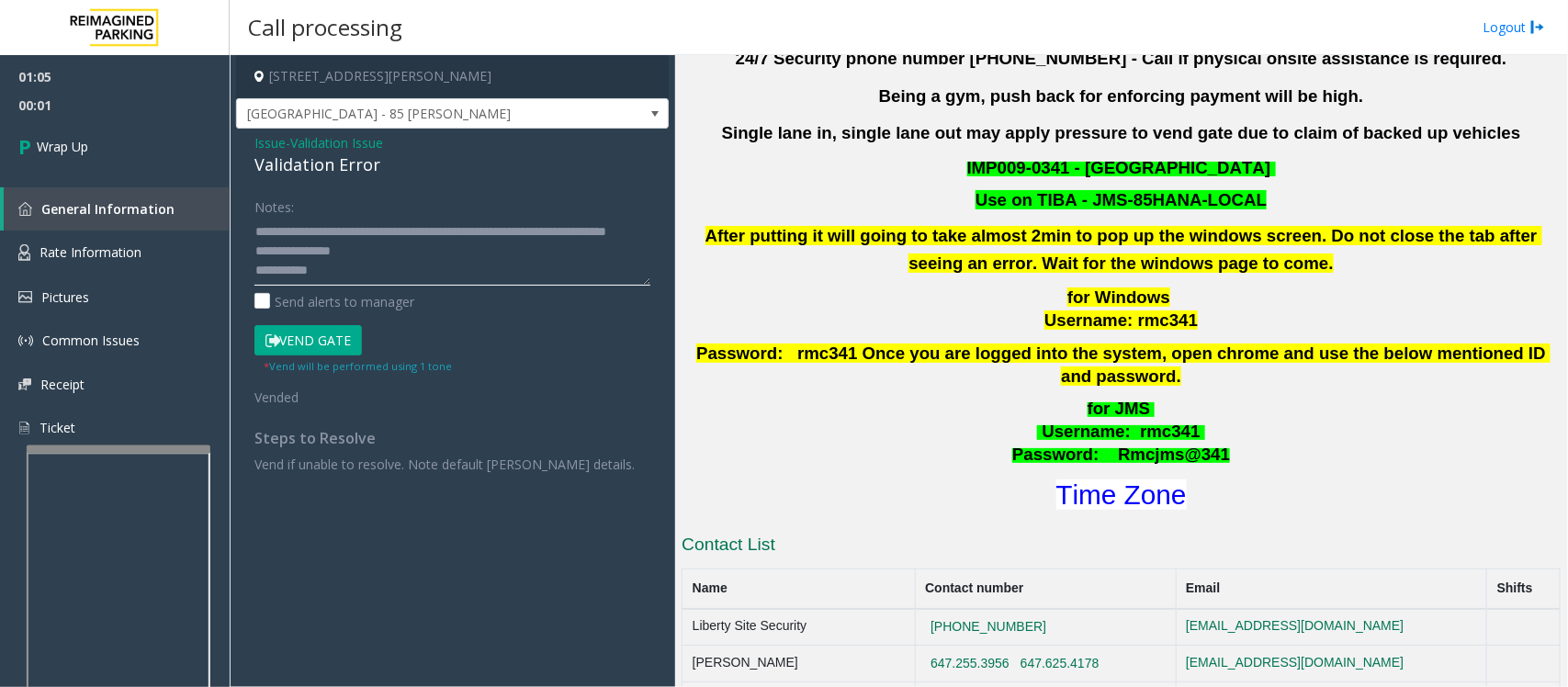 scroll, scrollTop: 0, scrollLeft: 0, axis: both 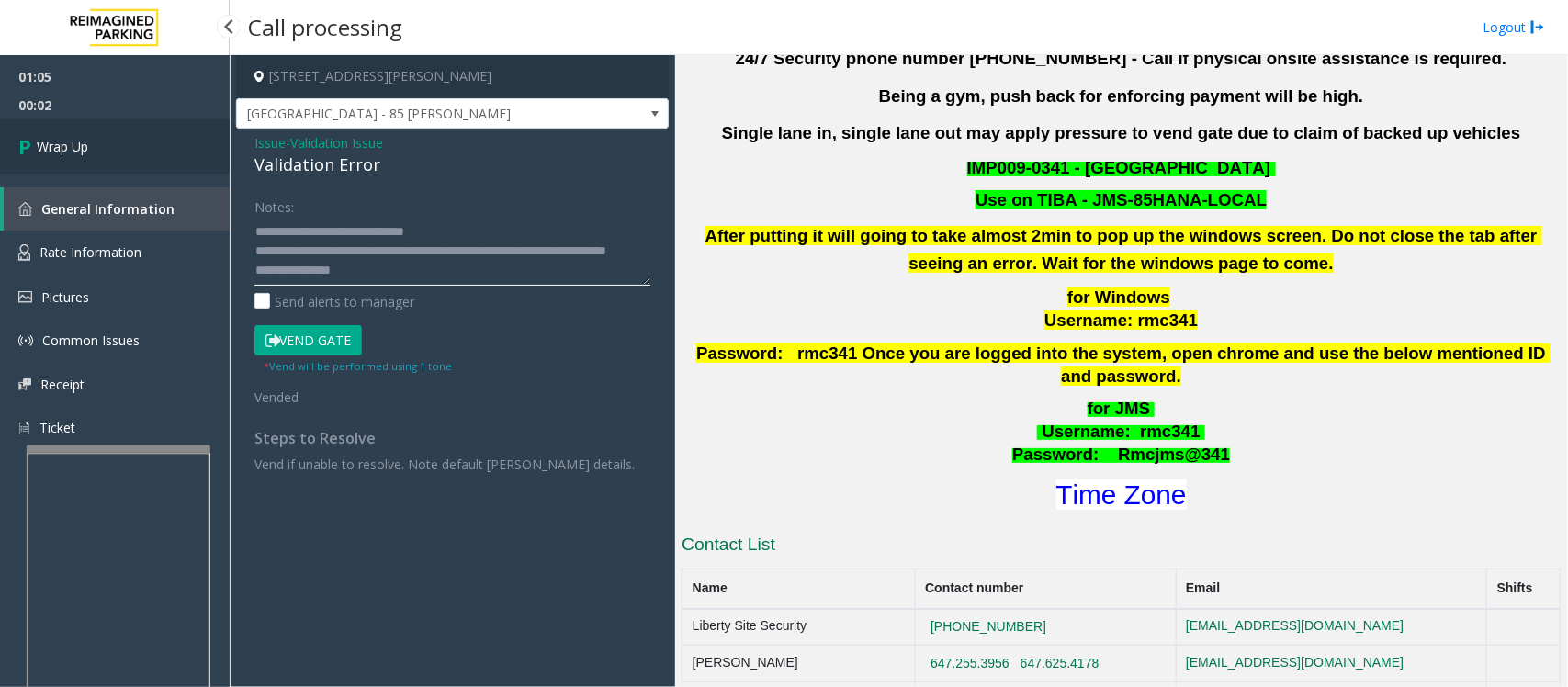 type on "**********" 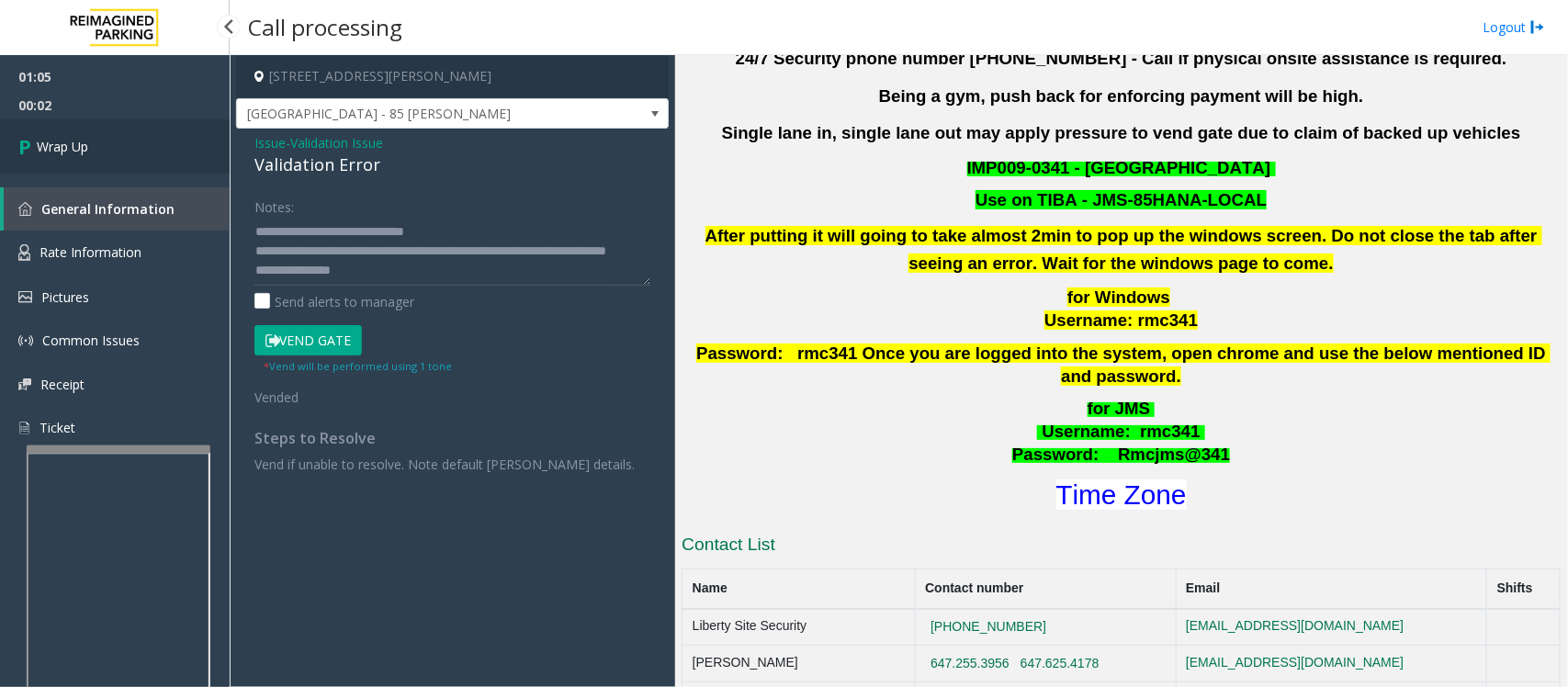 click on "Wrap Up" at bounding box center (115, 146) 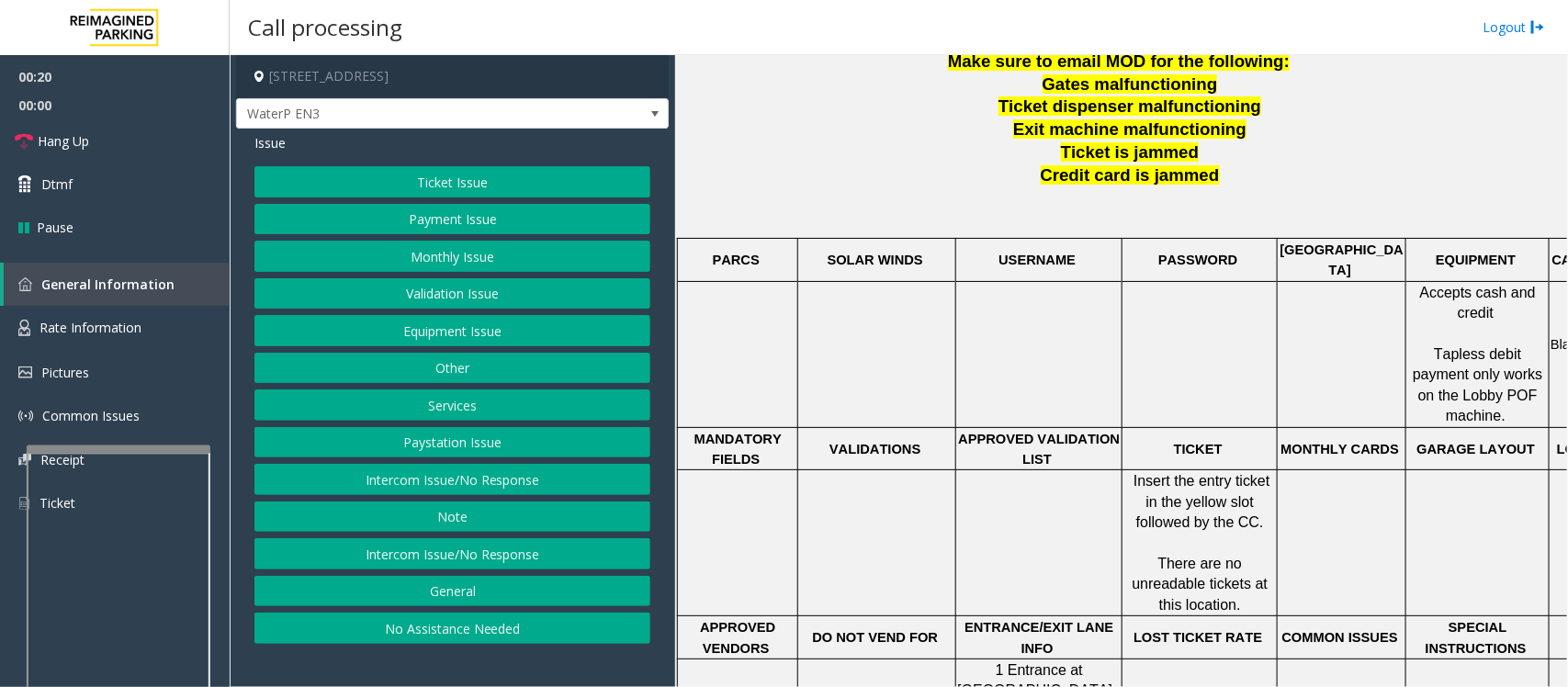 scroll, scrollTop: 344, scrollLeft: 0, axis: vertical 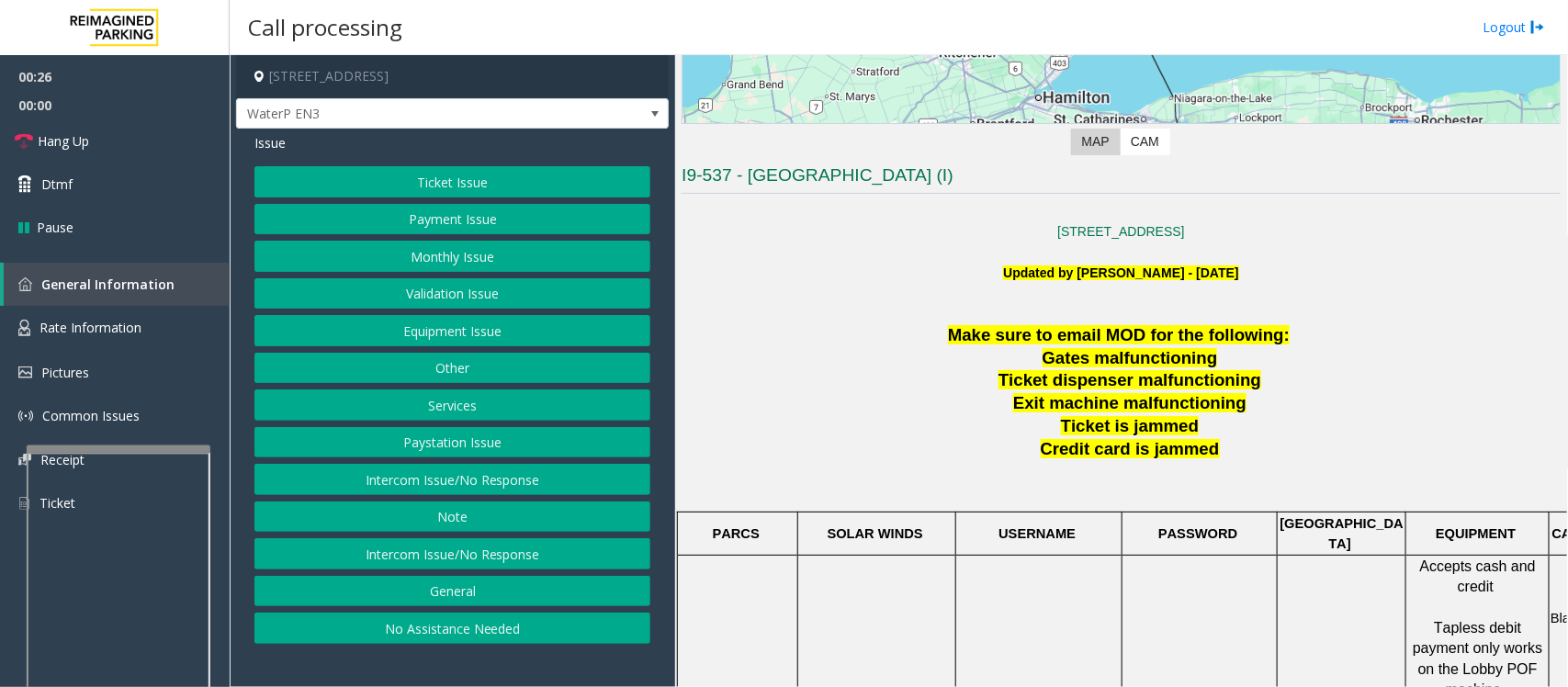 click on "Services" 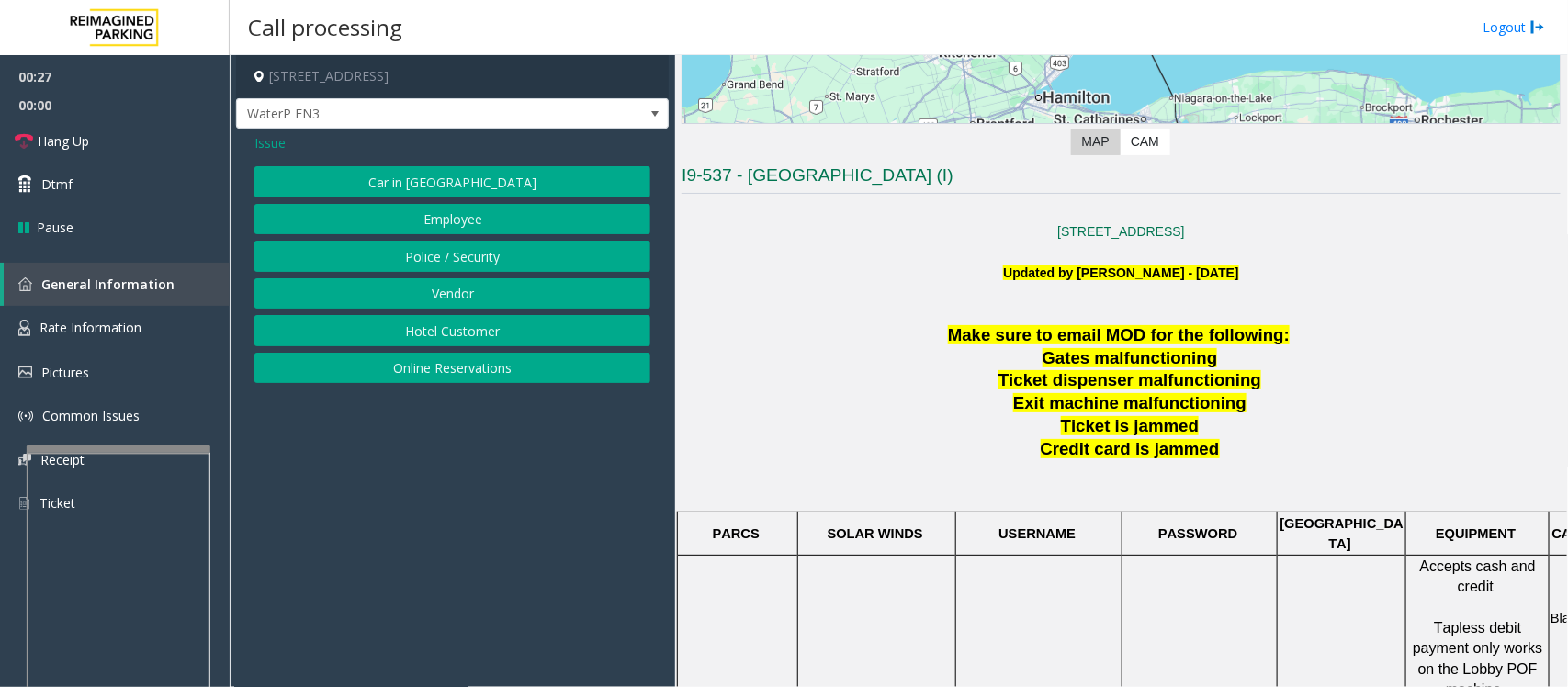 click on "Online Reservations" 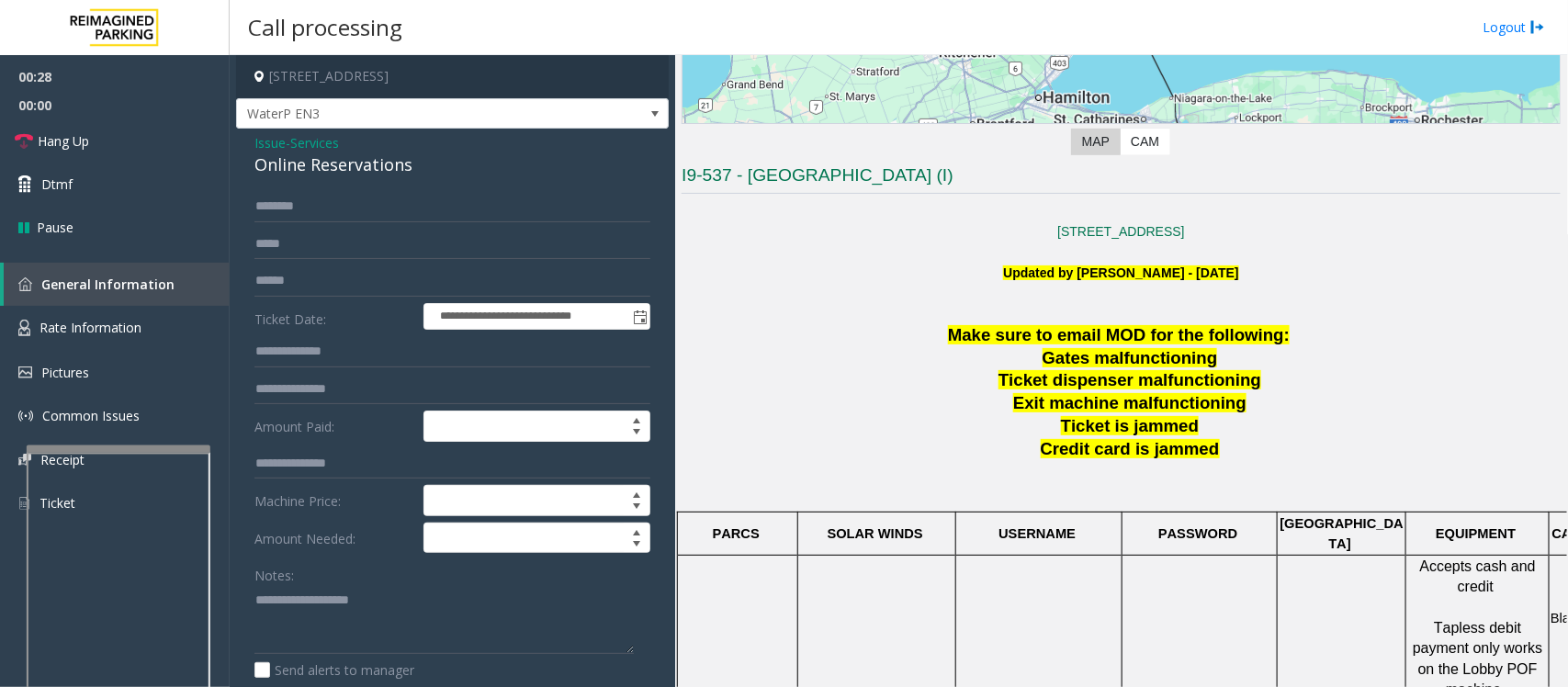 click on "Online Reservations" 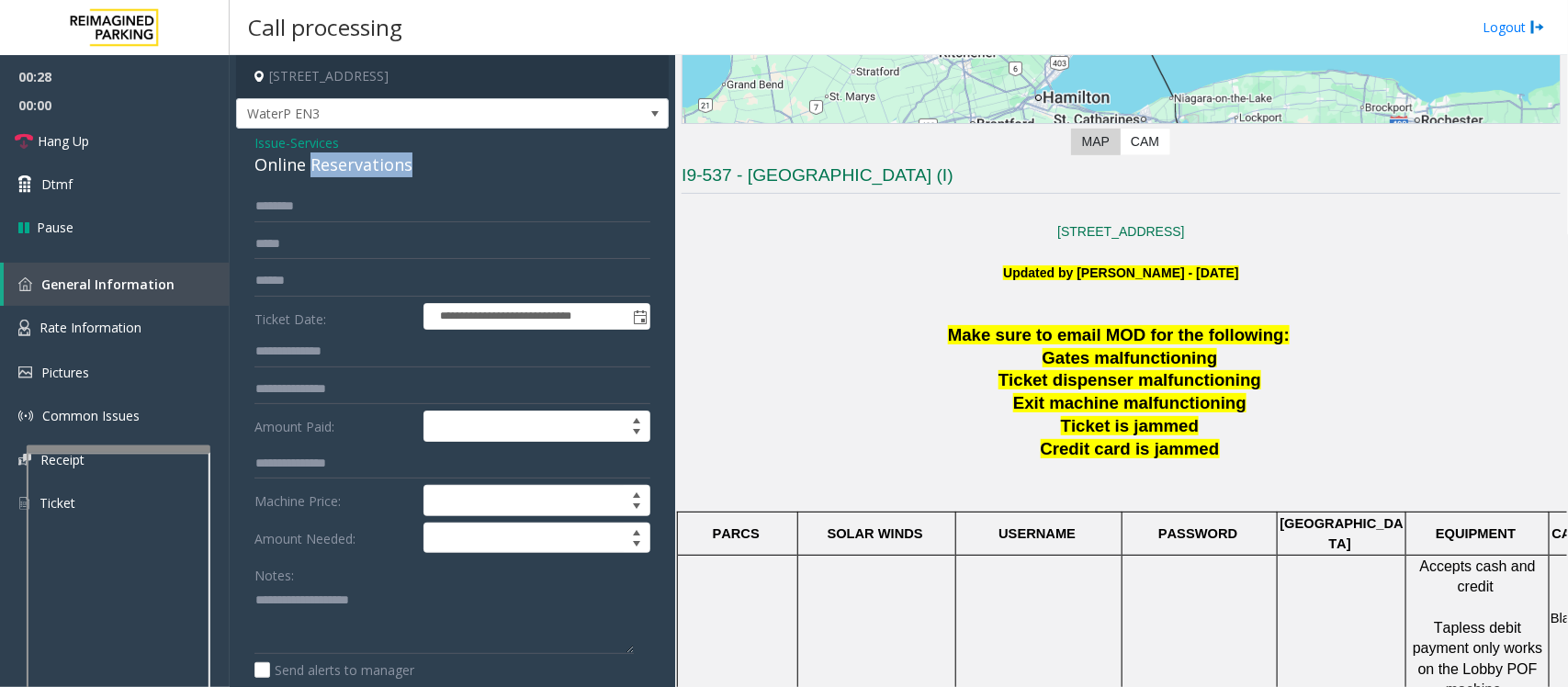 click on "Online Reservations" 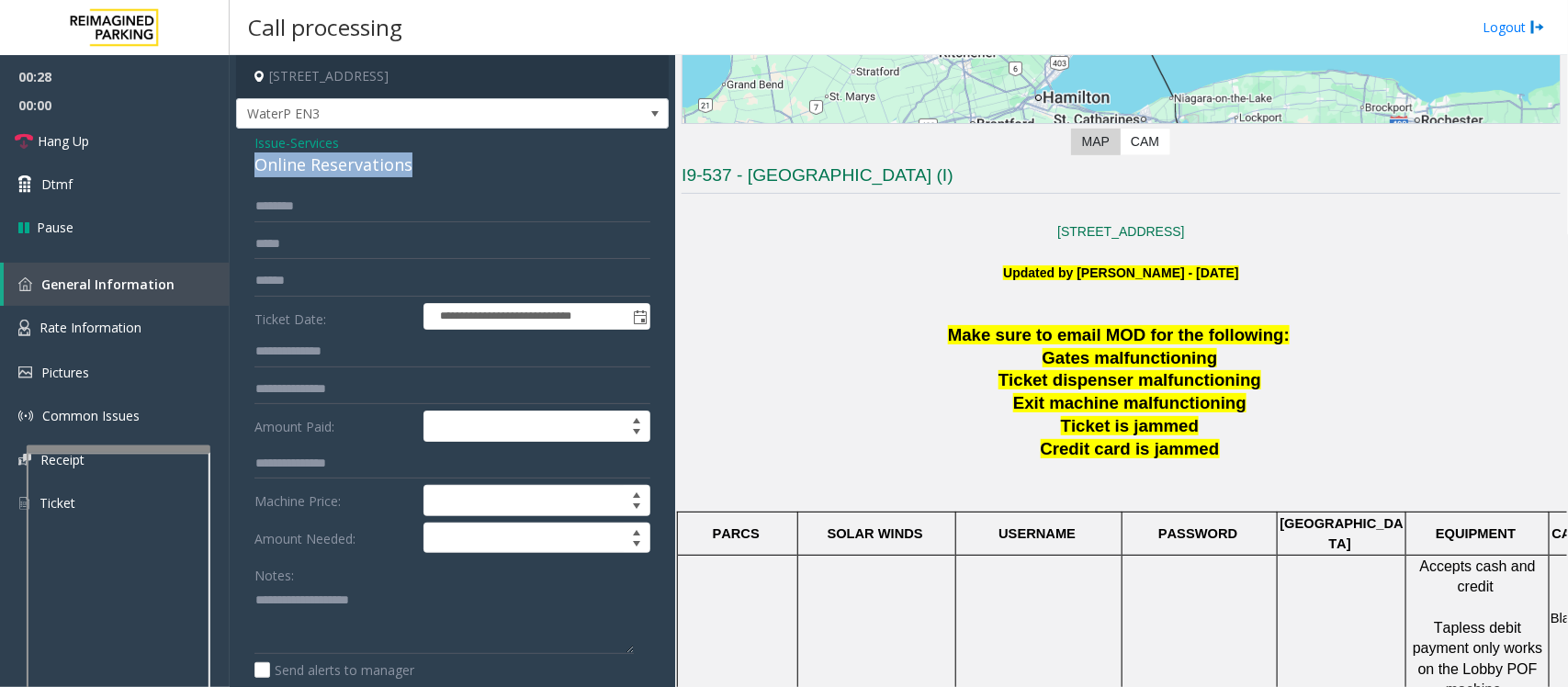 click on "Online Reservations" 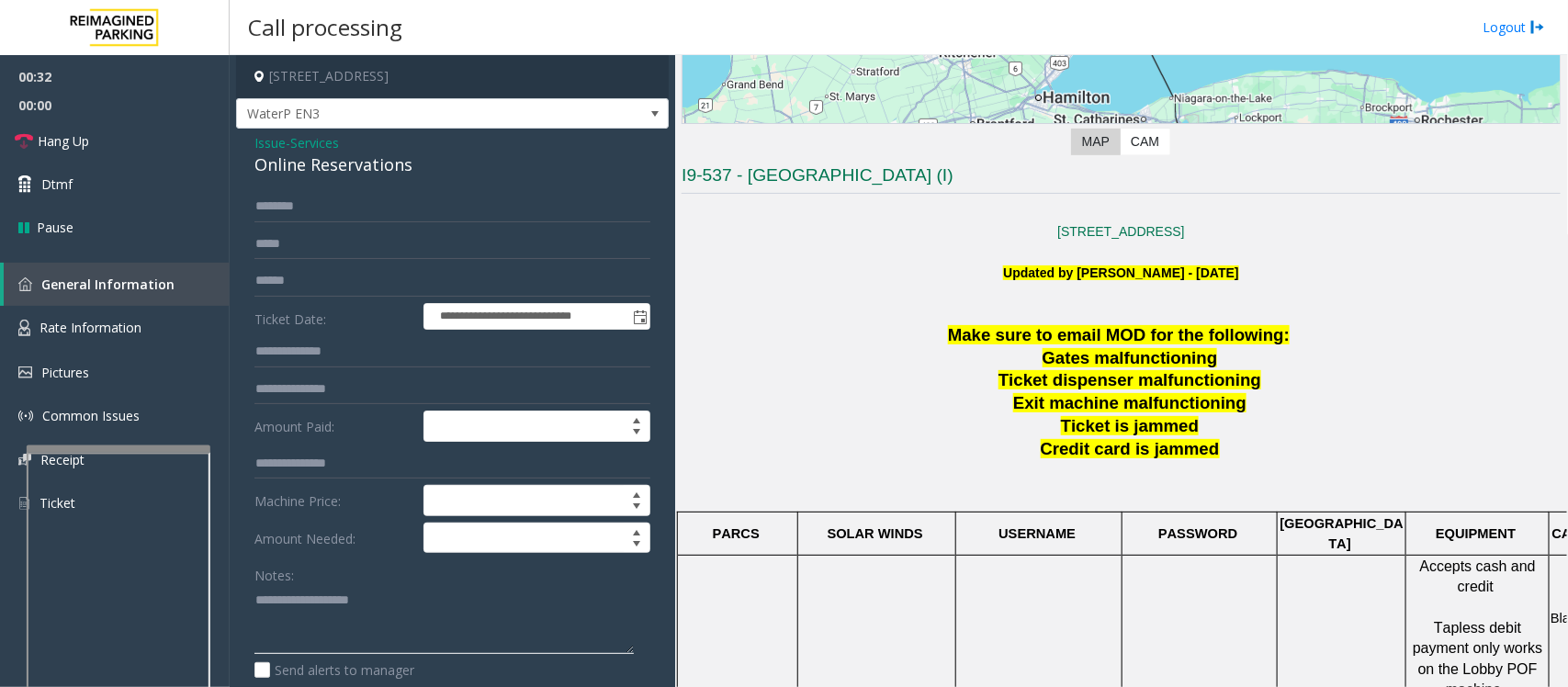 click 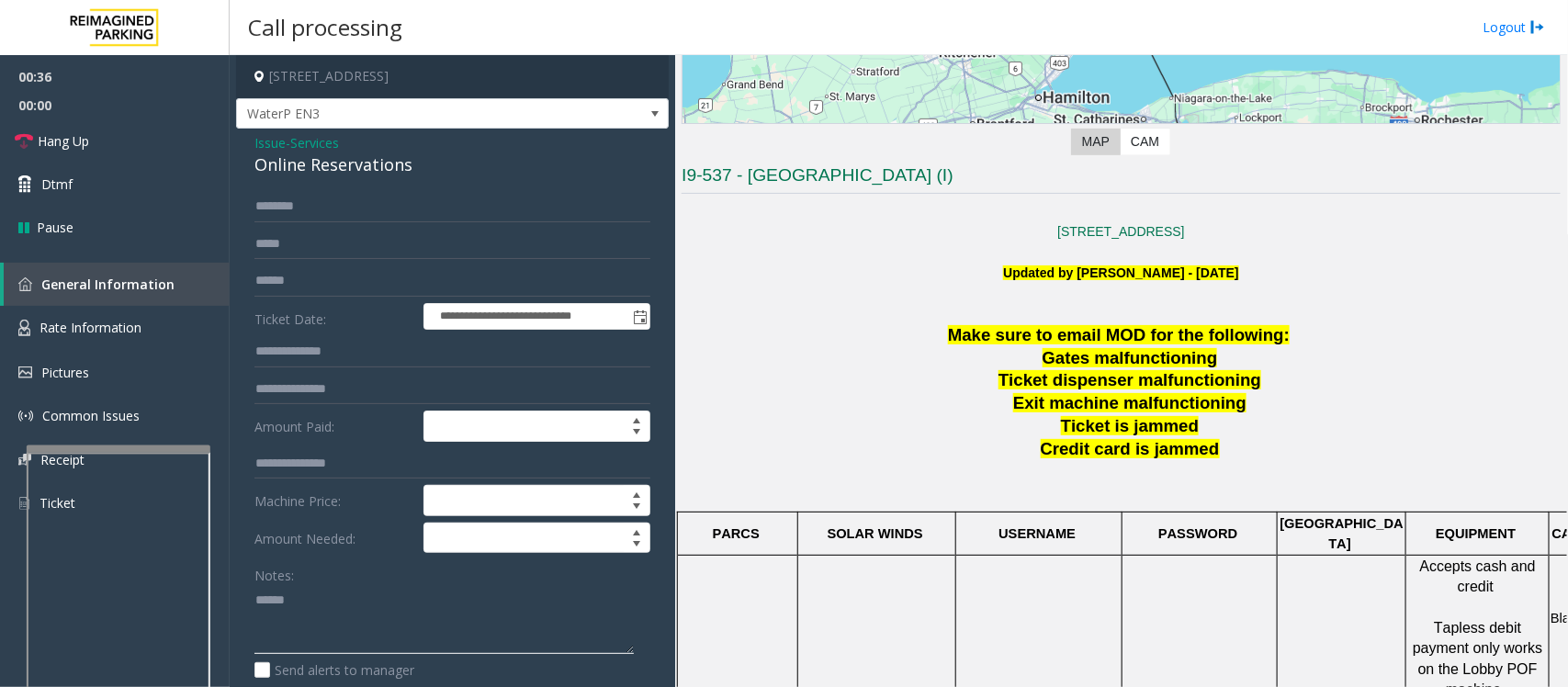 paste on "**********" 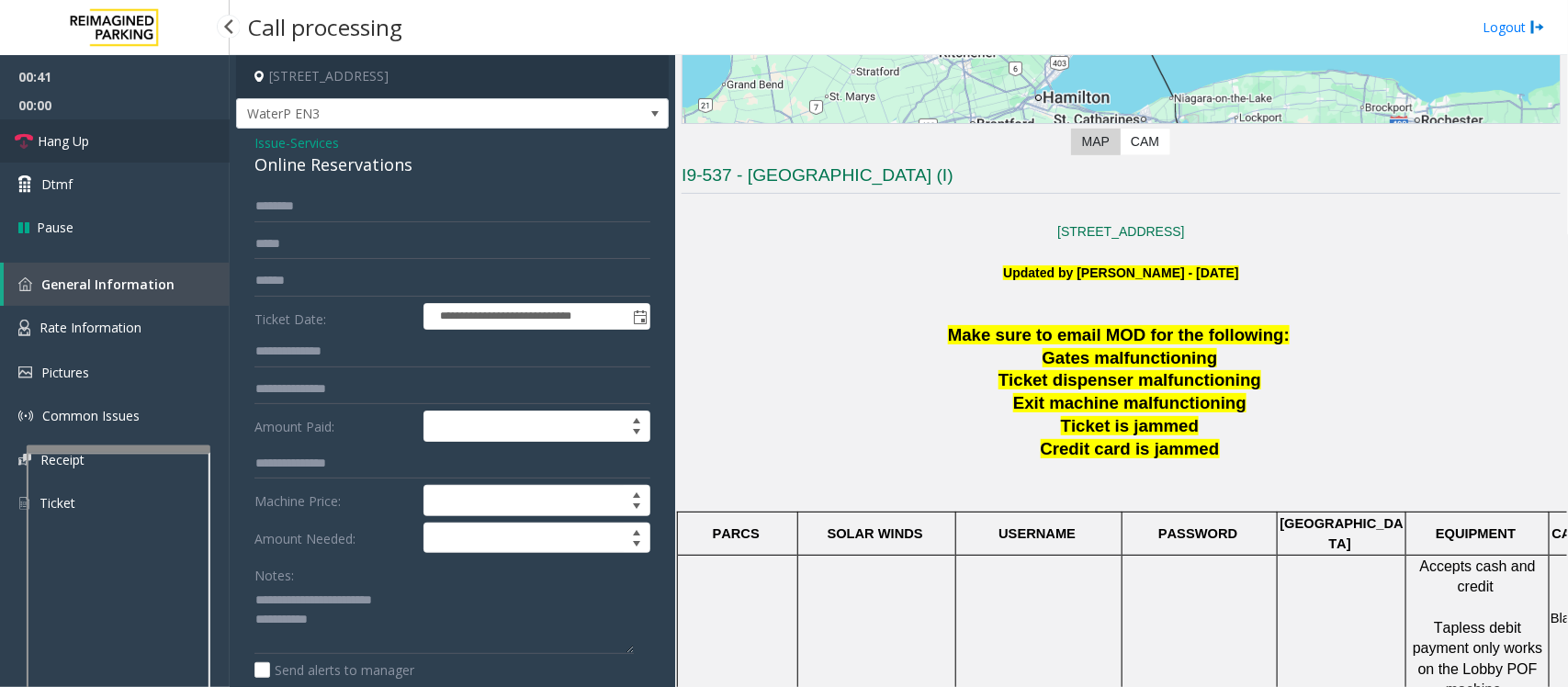 click on "Hang Up" at bounding box center (115, 141) 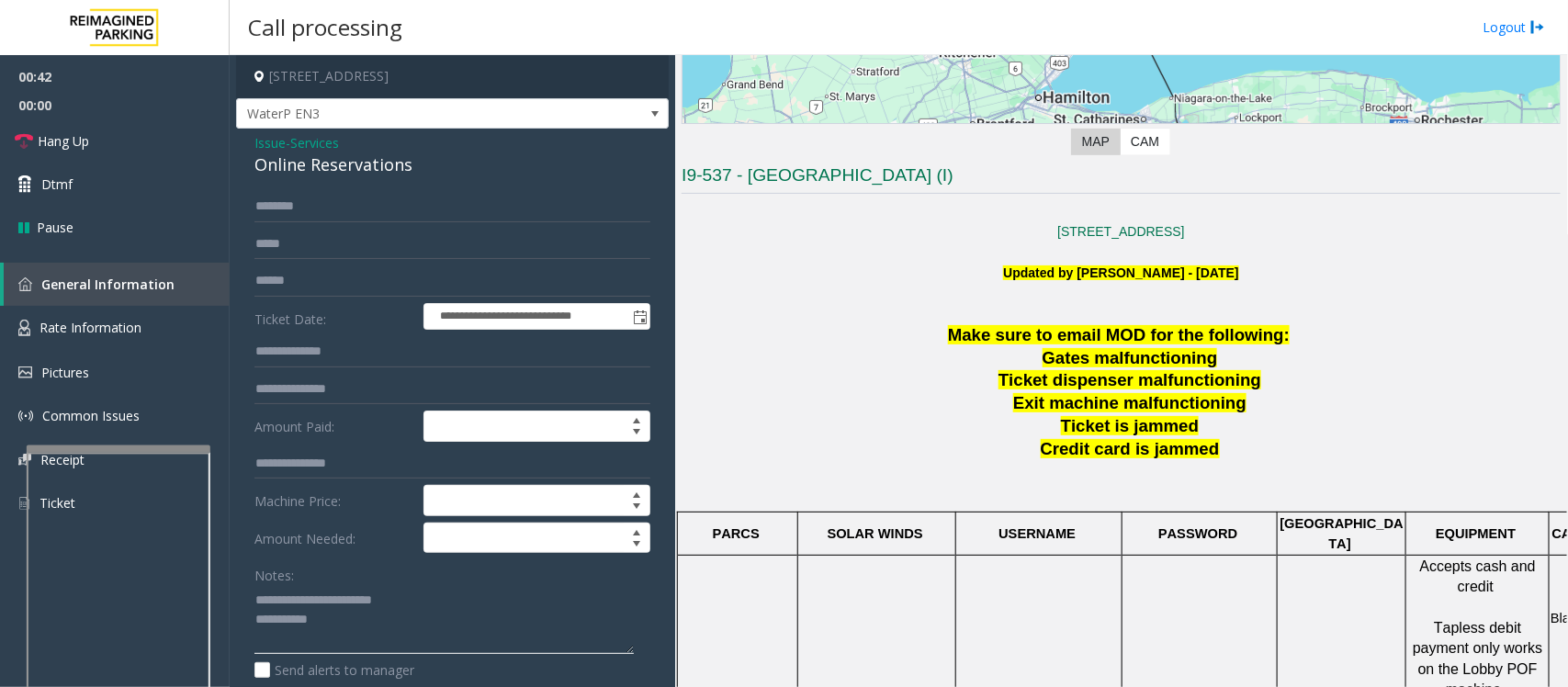 click 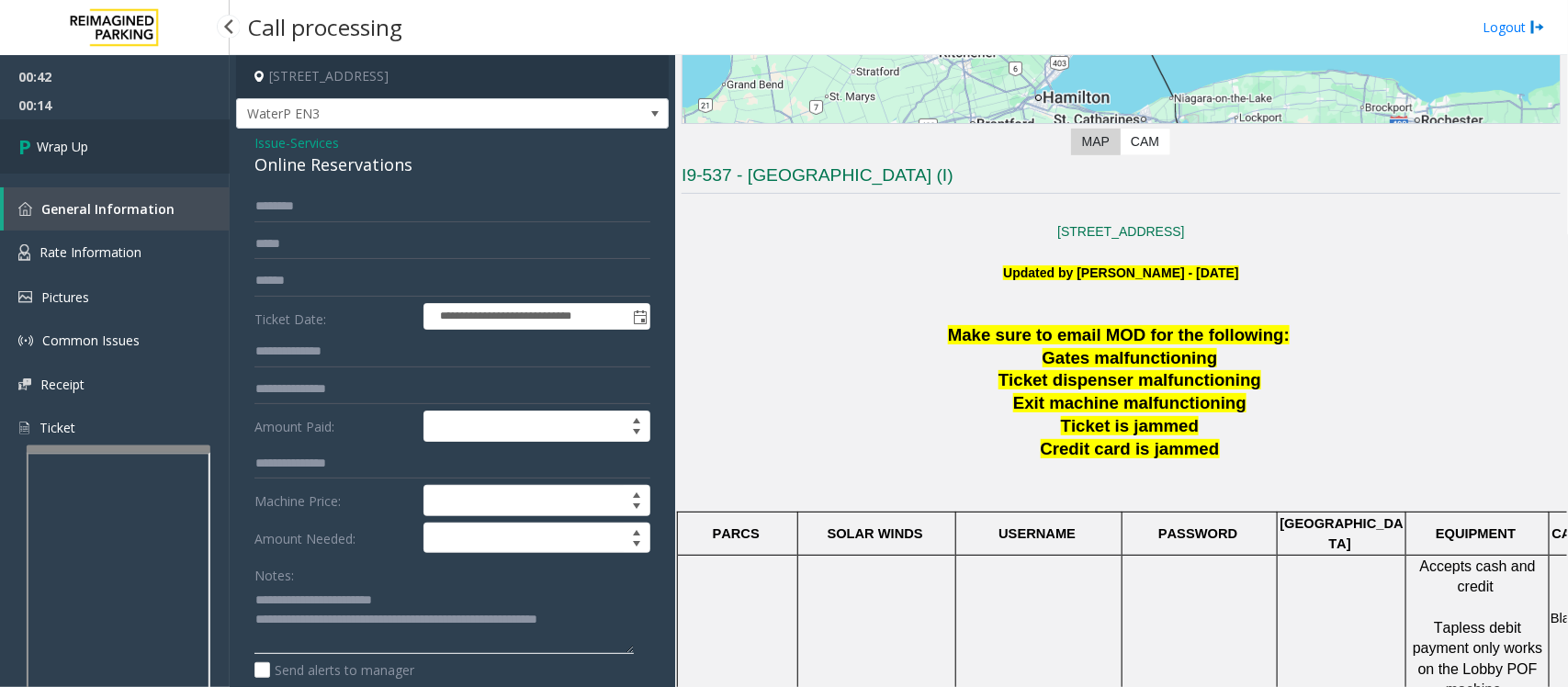 type on "**********" 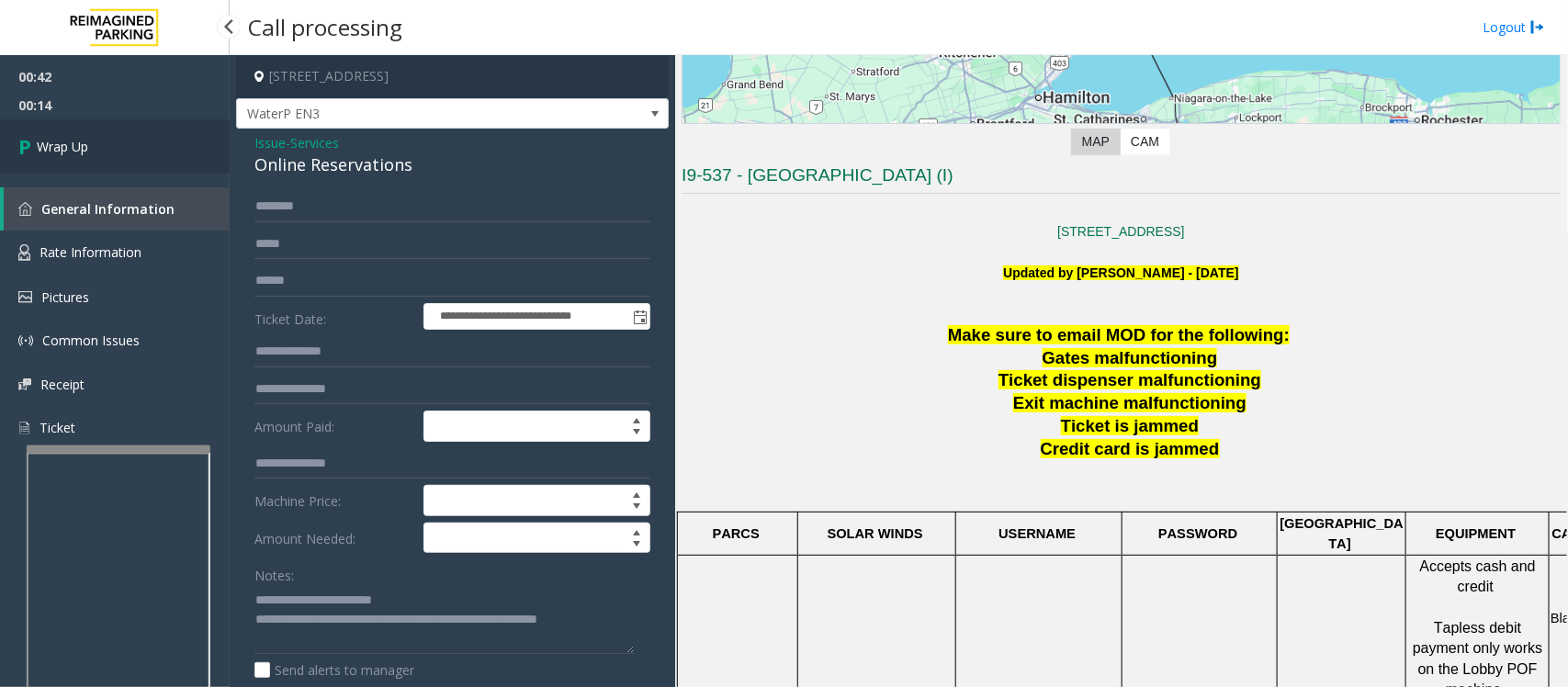 click on "Wrap Up" at bounding box center (115, 146) 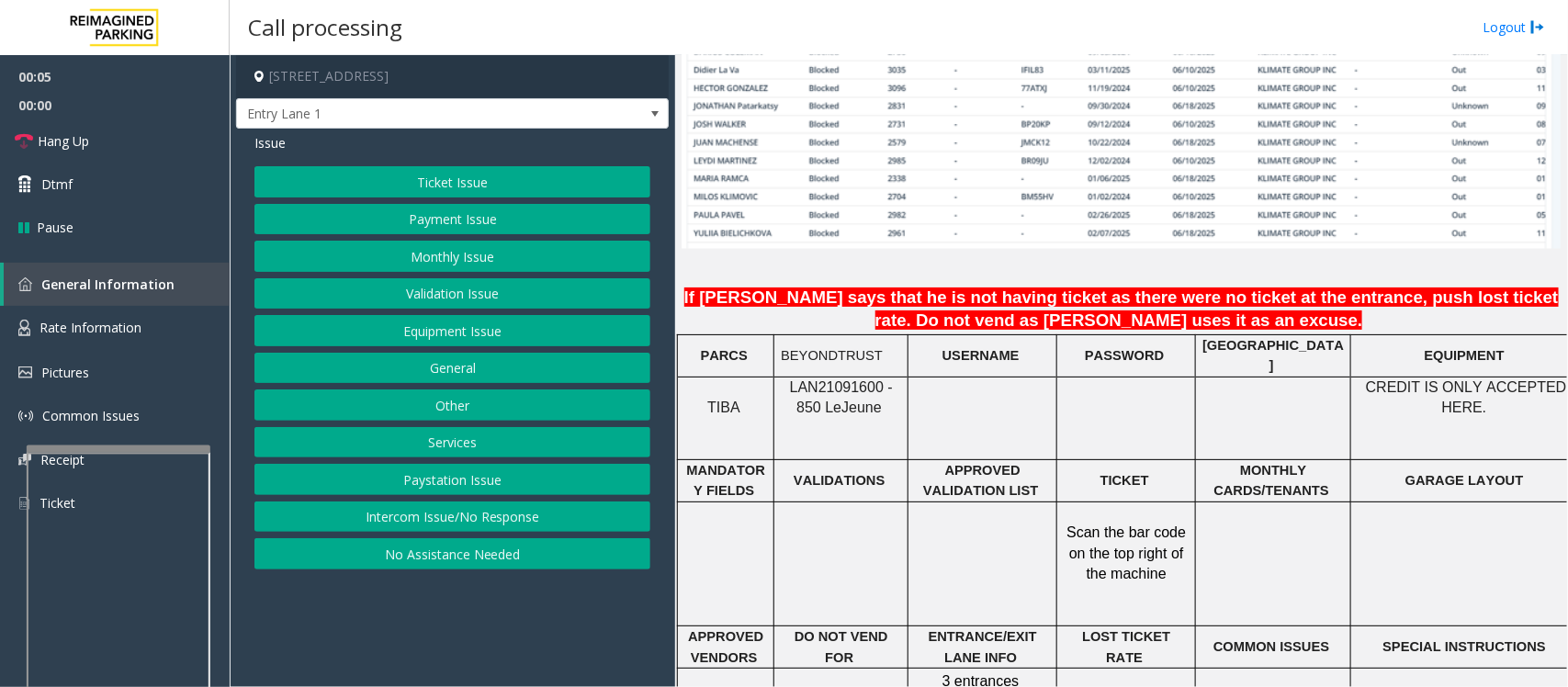 scroll, scrollTop: 1378, scrollLeft: 0, axis: vertical 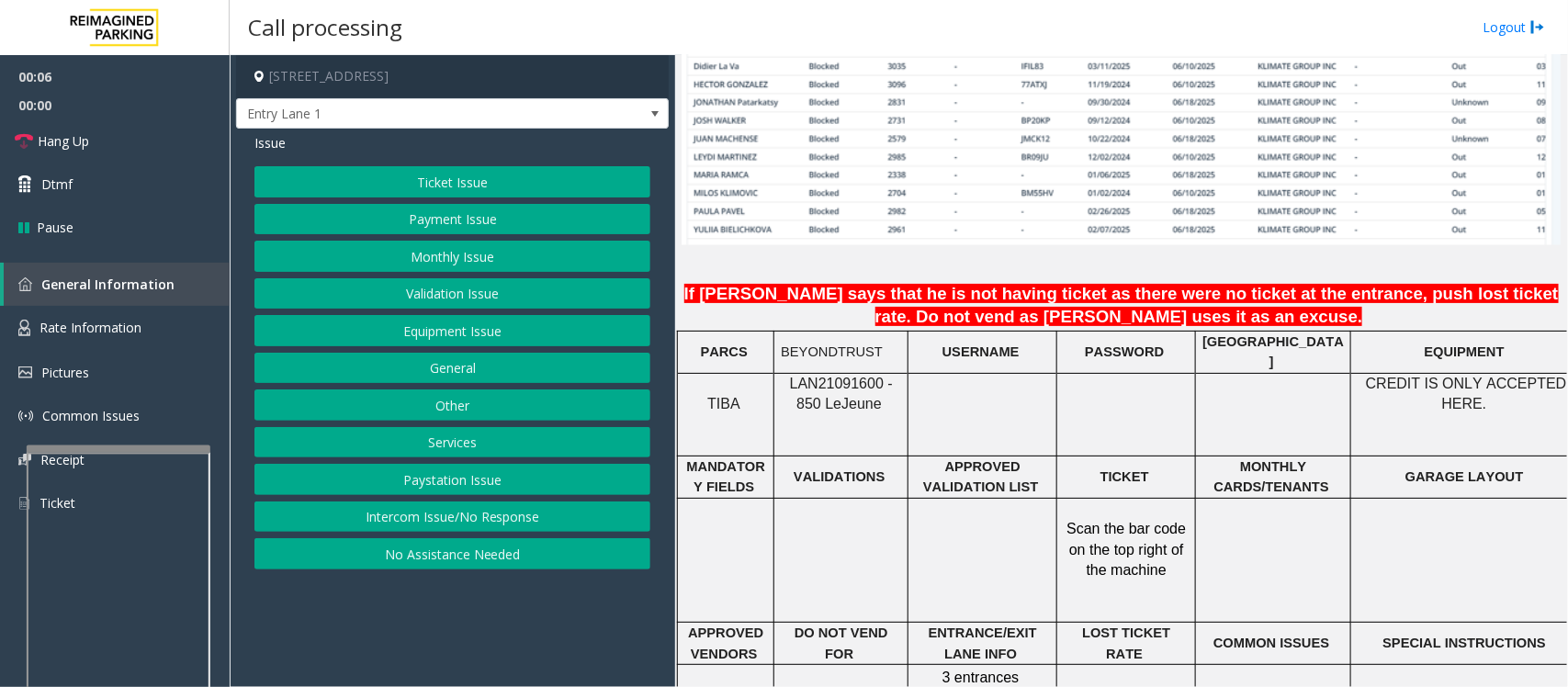 click on "LAN21091600 - 850 Le" 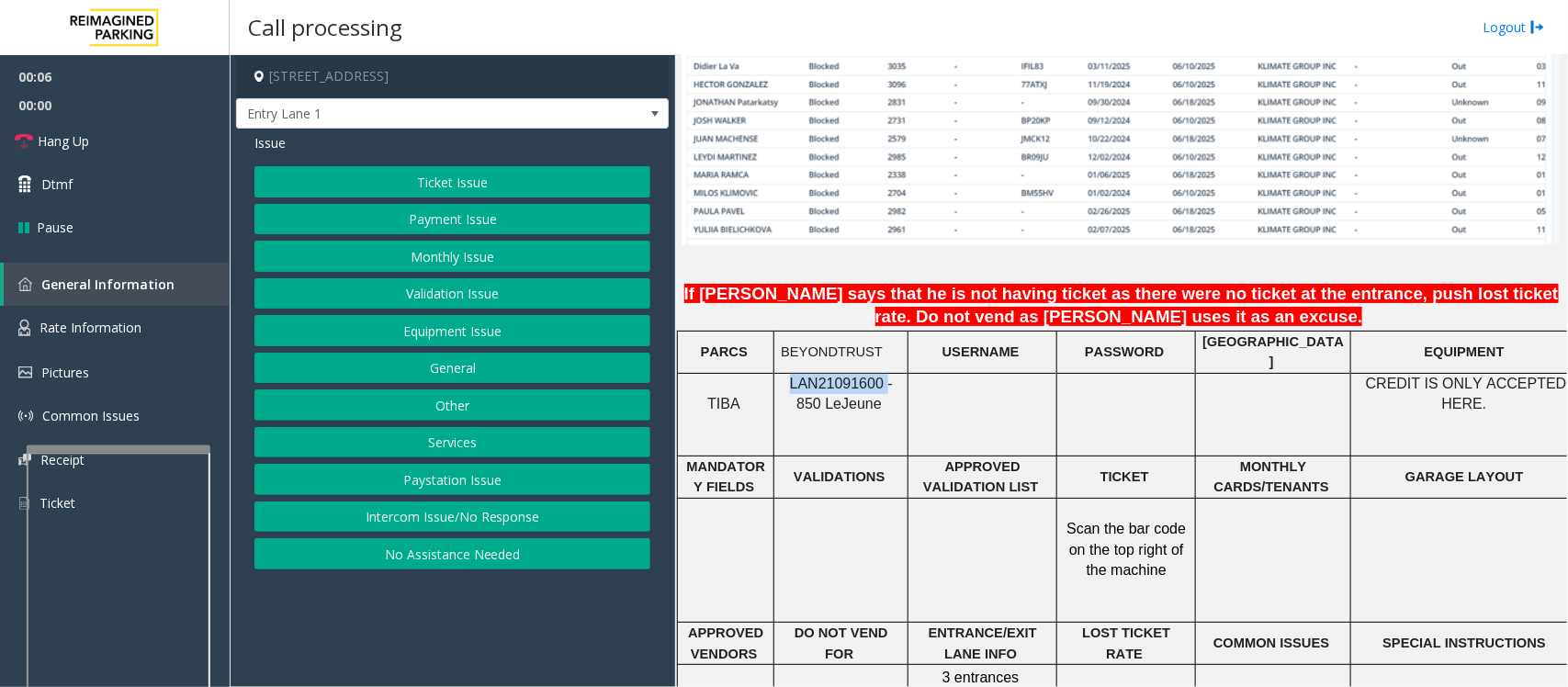 click on "LAN21091600 - 850 Le" 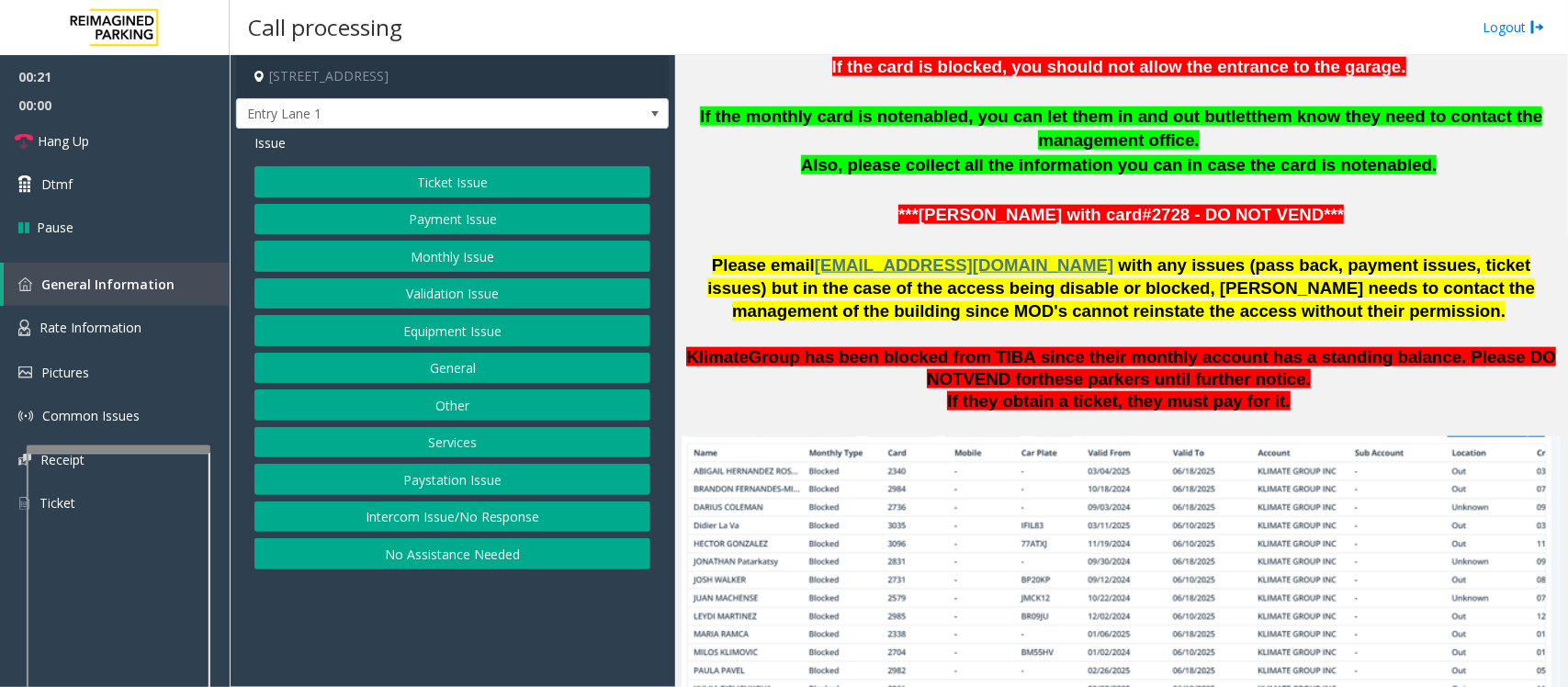 scroll, scrollTop: 804, scrollLeft: 0, axis: vertical 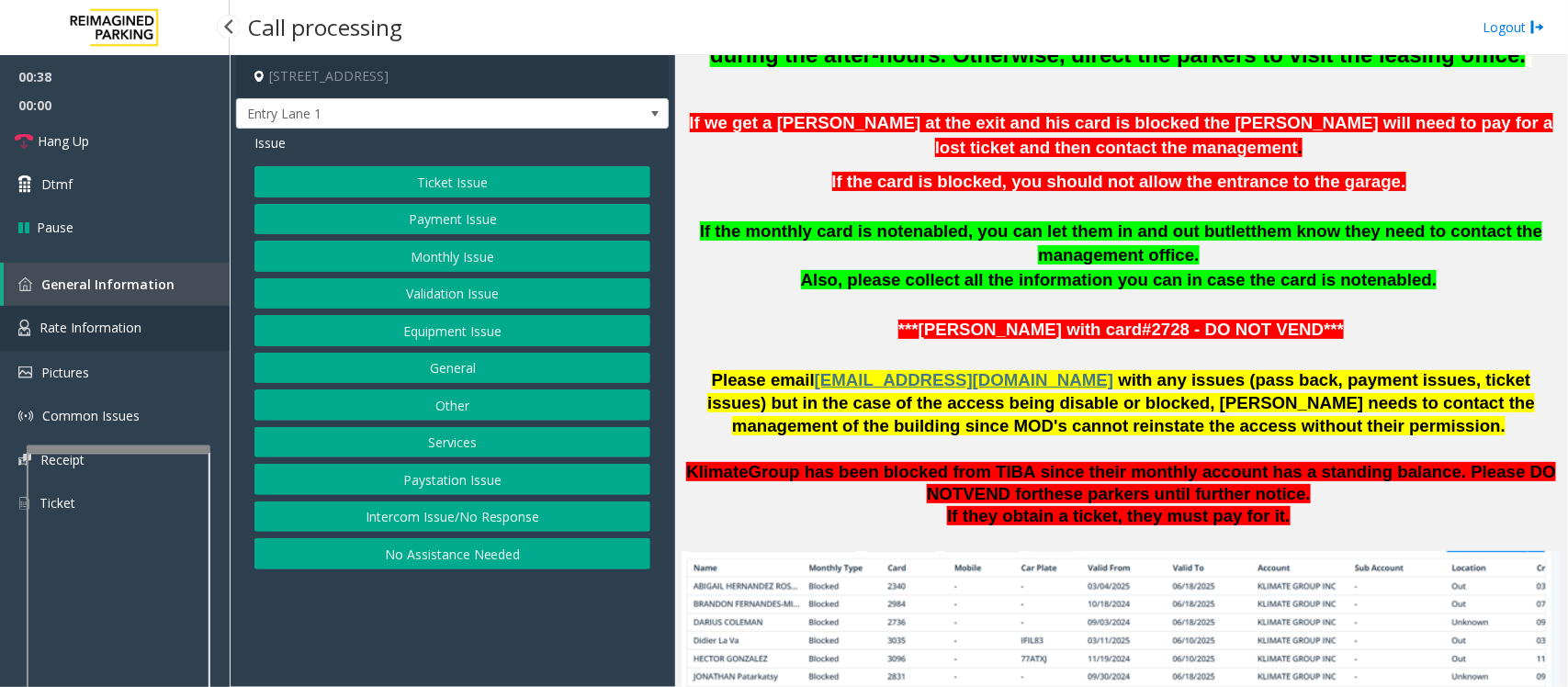 click on "Rate Information" at bounding box center (115, 328) 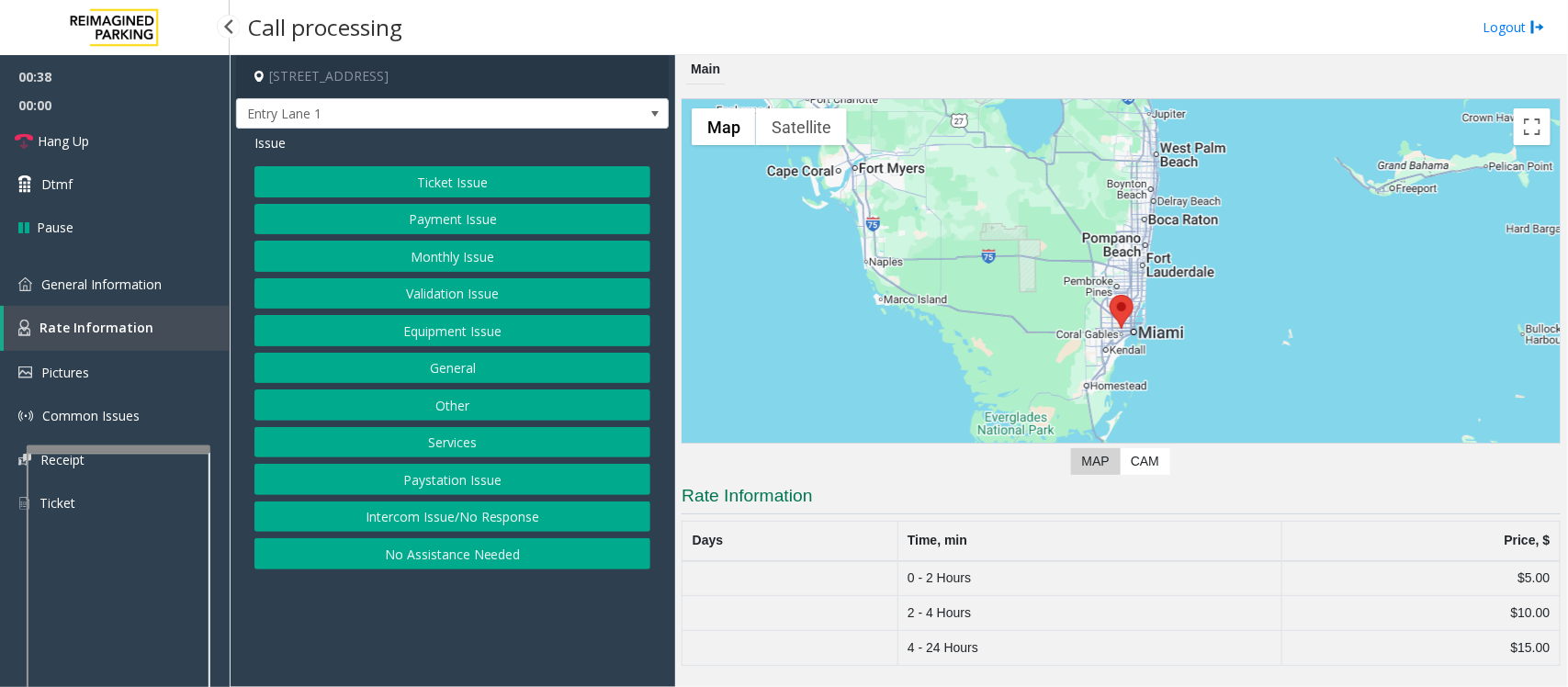 scroll, scrollTop: 0, scrollLeft: 0, axis: both 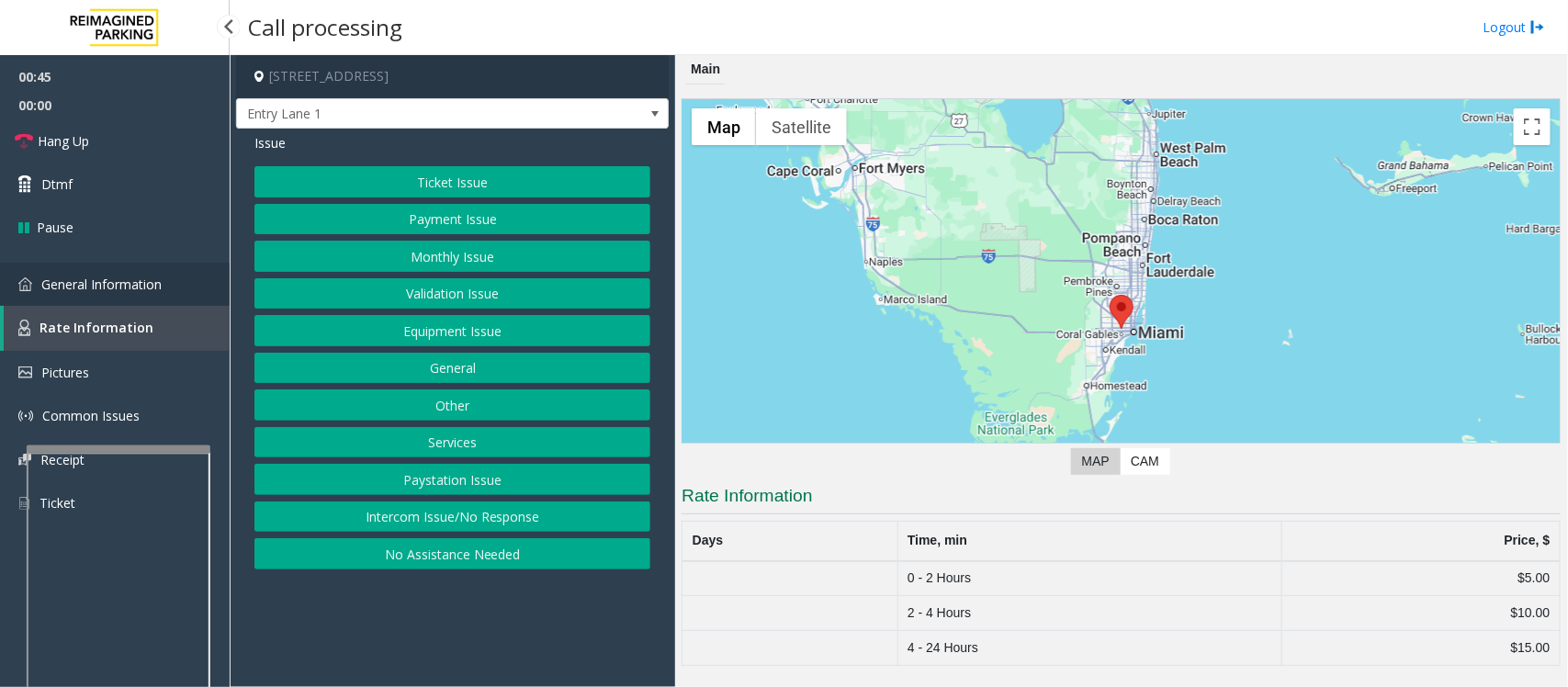 click on "General Information" at bounding box center [115, 284] 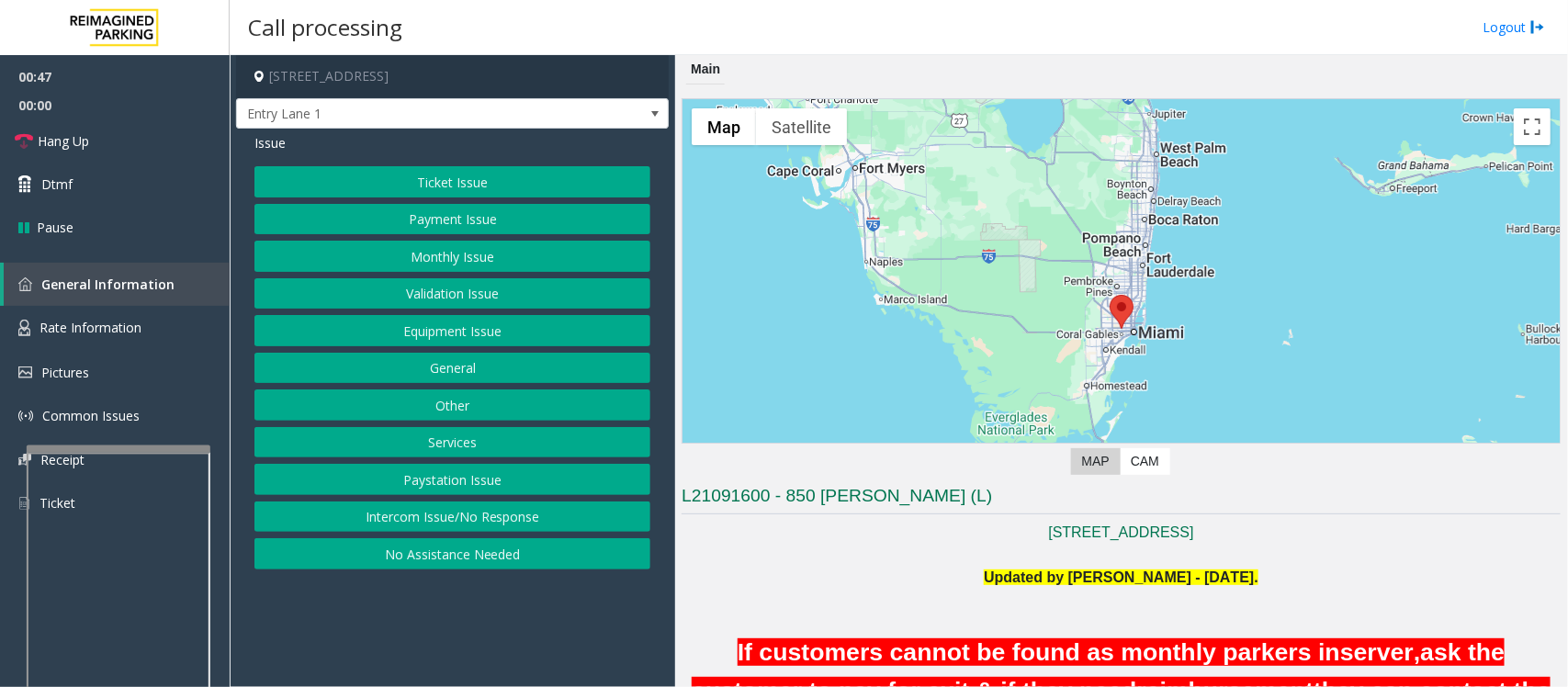 click on "Intercom Issue/No Response" 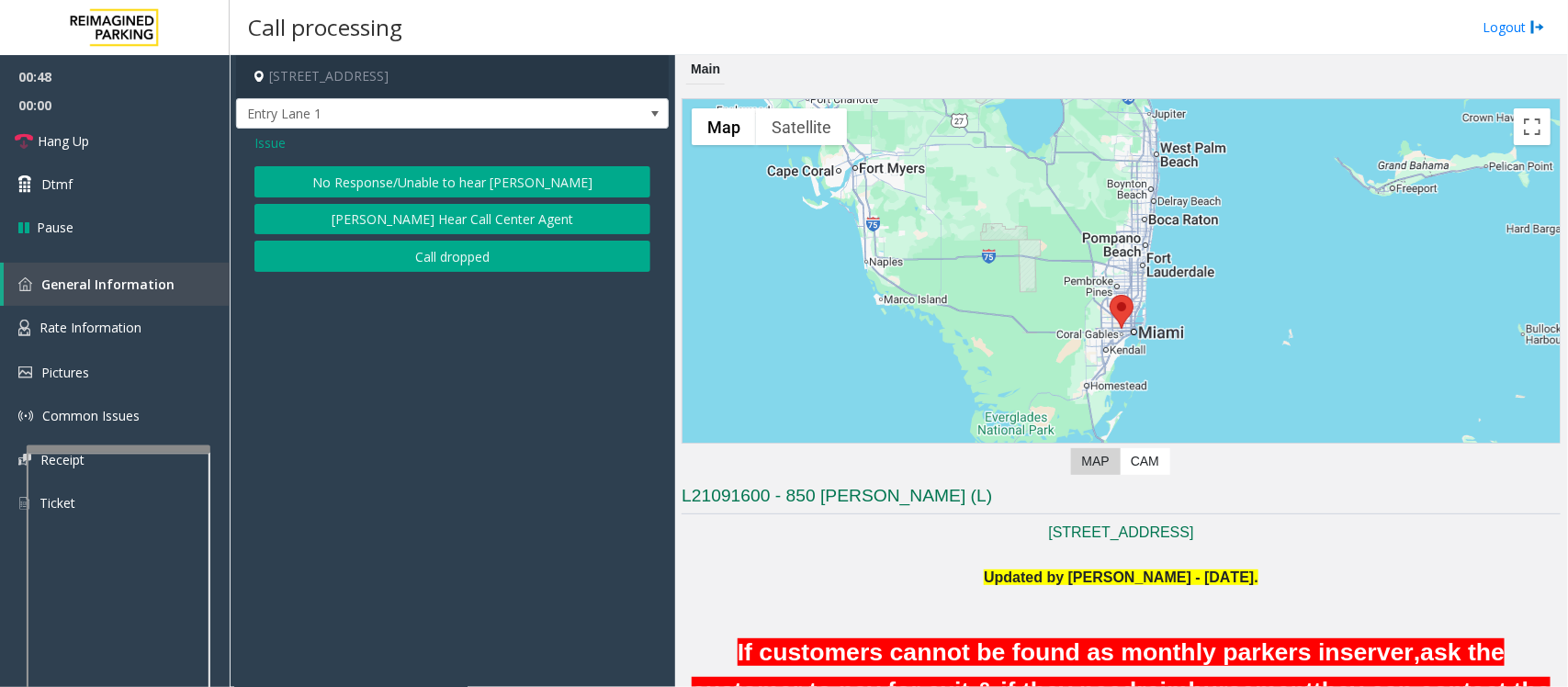 click on "No Response/Unable to hear [PERSON_NAME]" 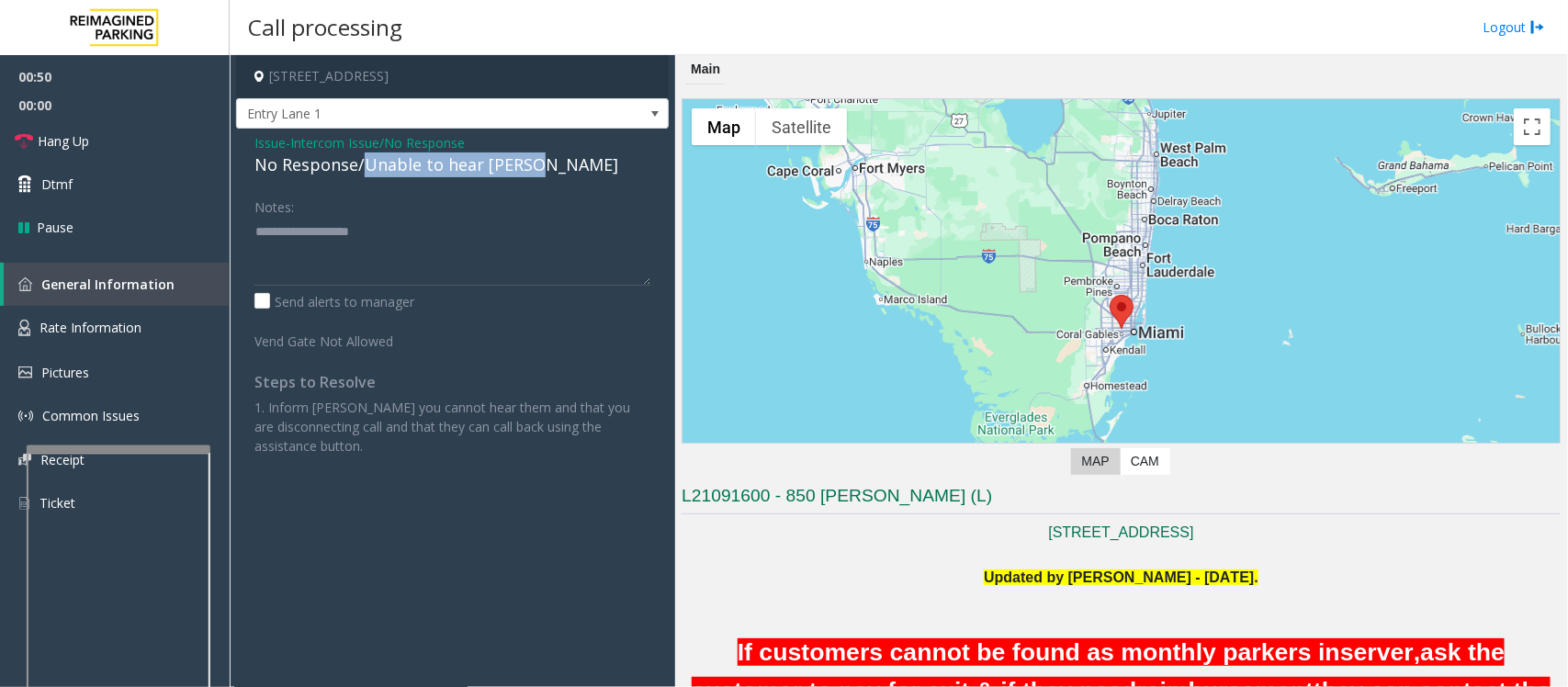 drag, startPoint x: 361, startPoint y: 163, endPoint x: 567, endPoint y: 168, distance: 206.06067 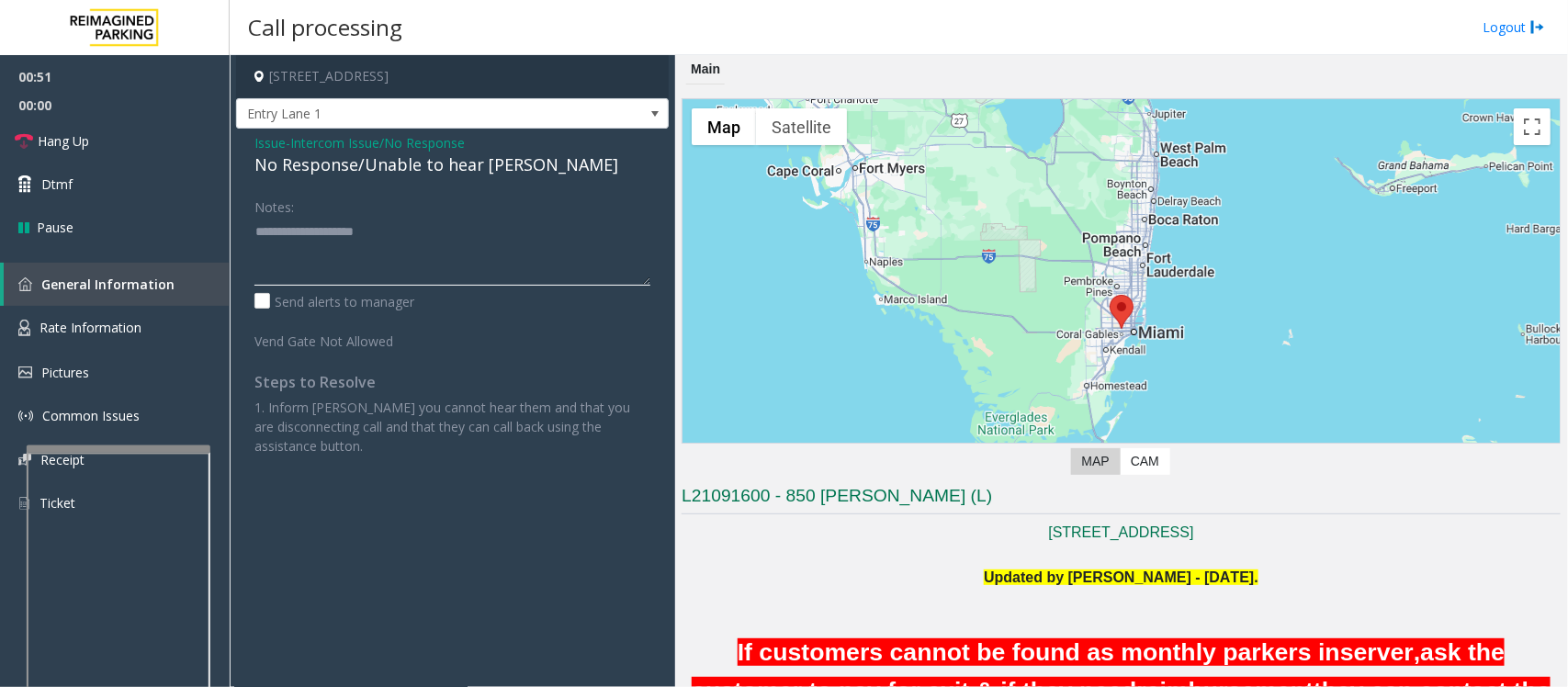 click 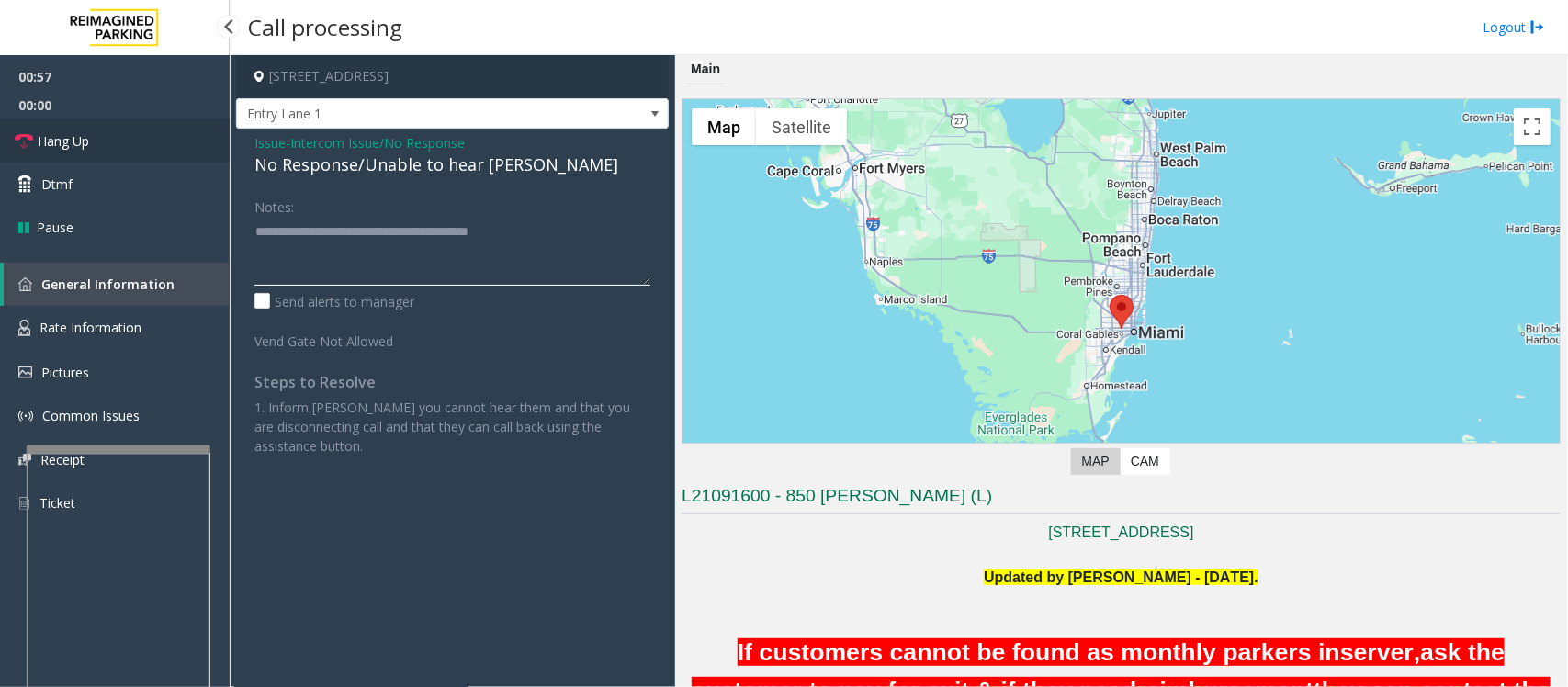 type on "**********" 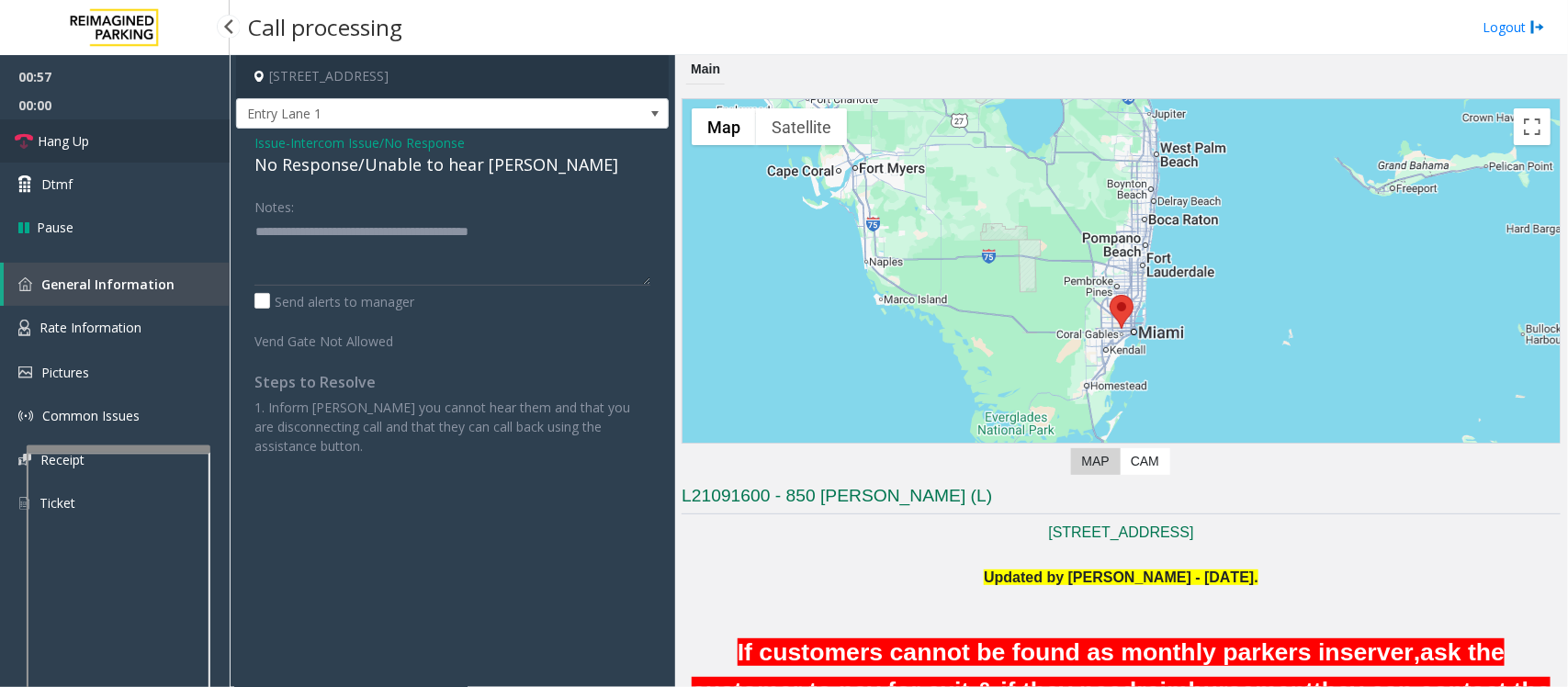 click on "Hang Up" at bounding box center [115, 141] 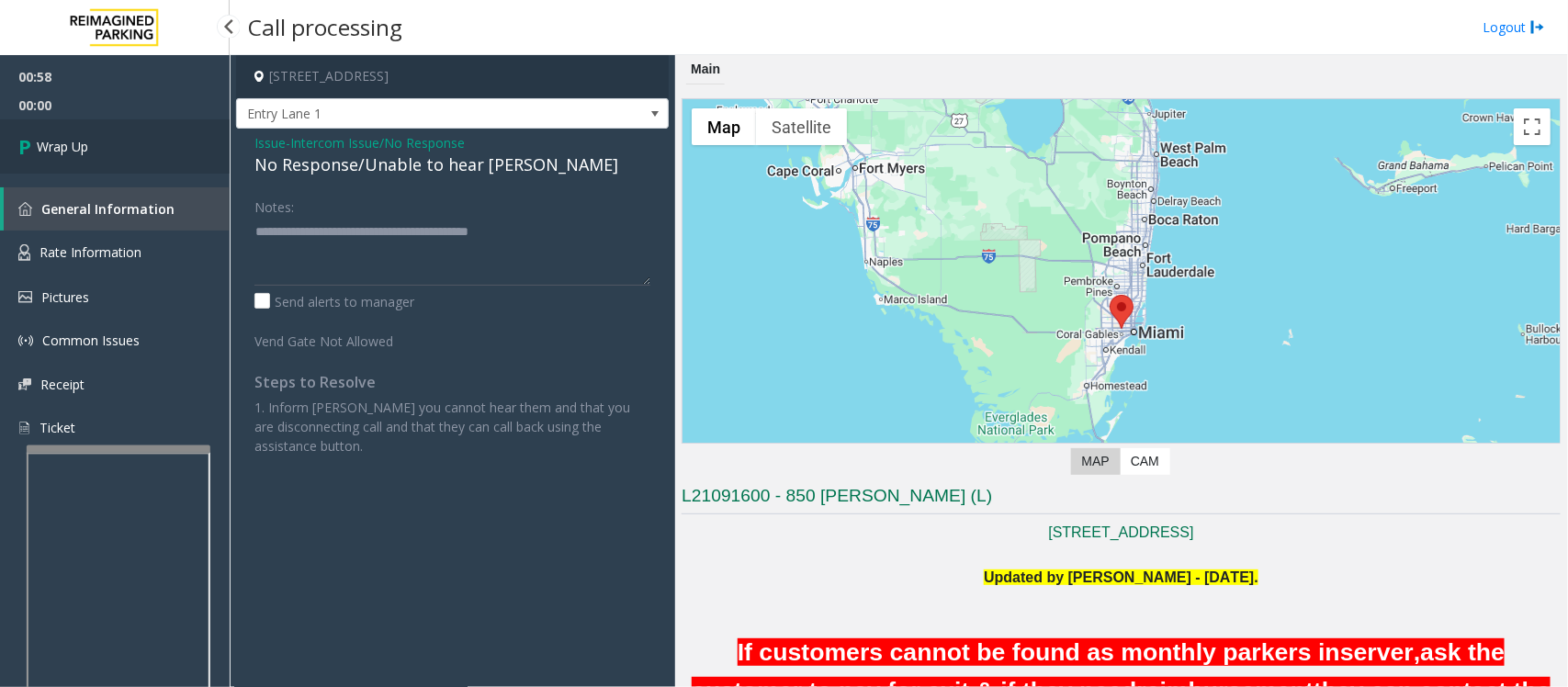click on "Wrap Up" at bounding box center (115, 146) 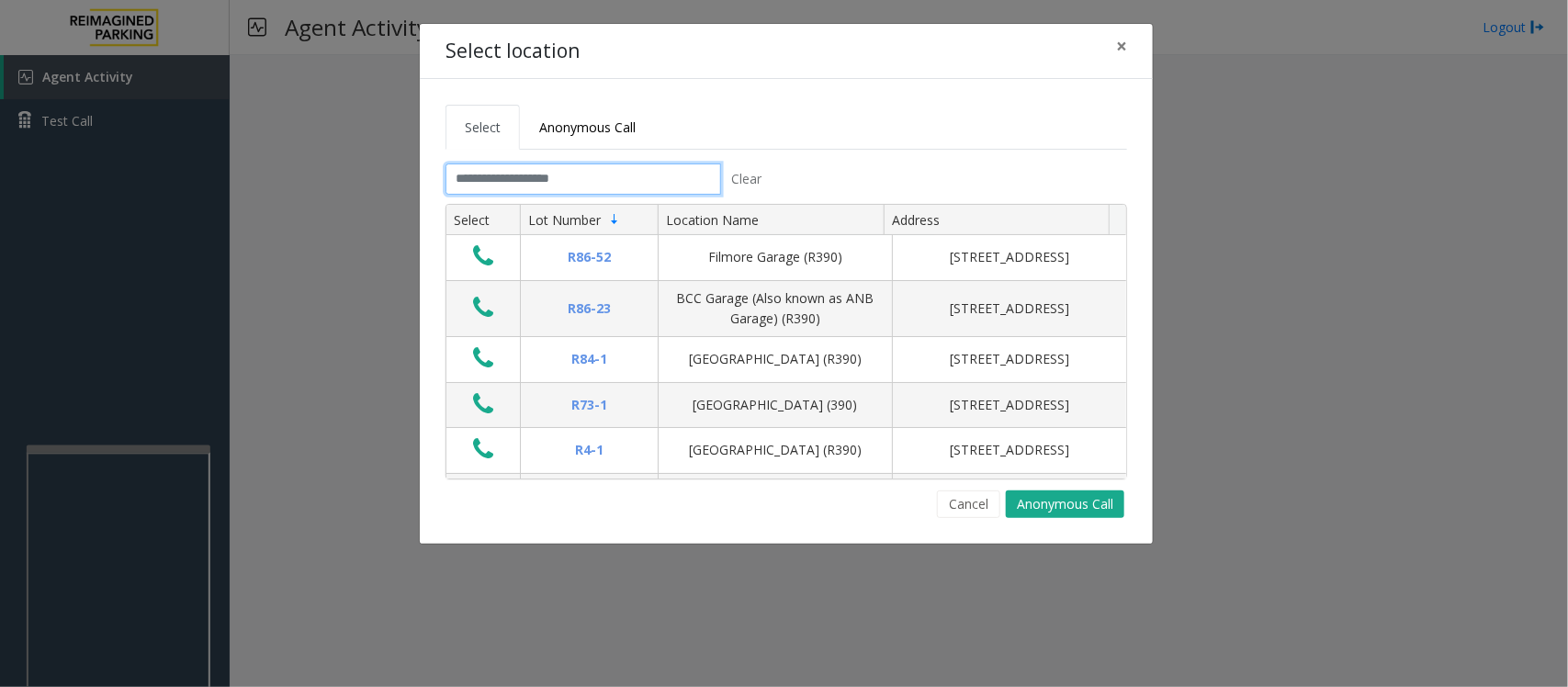 click 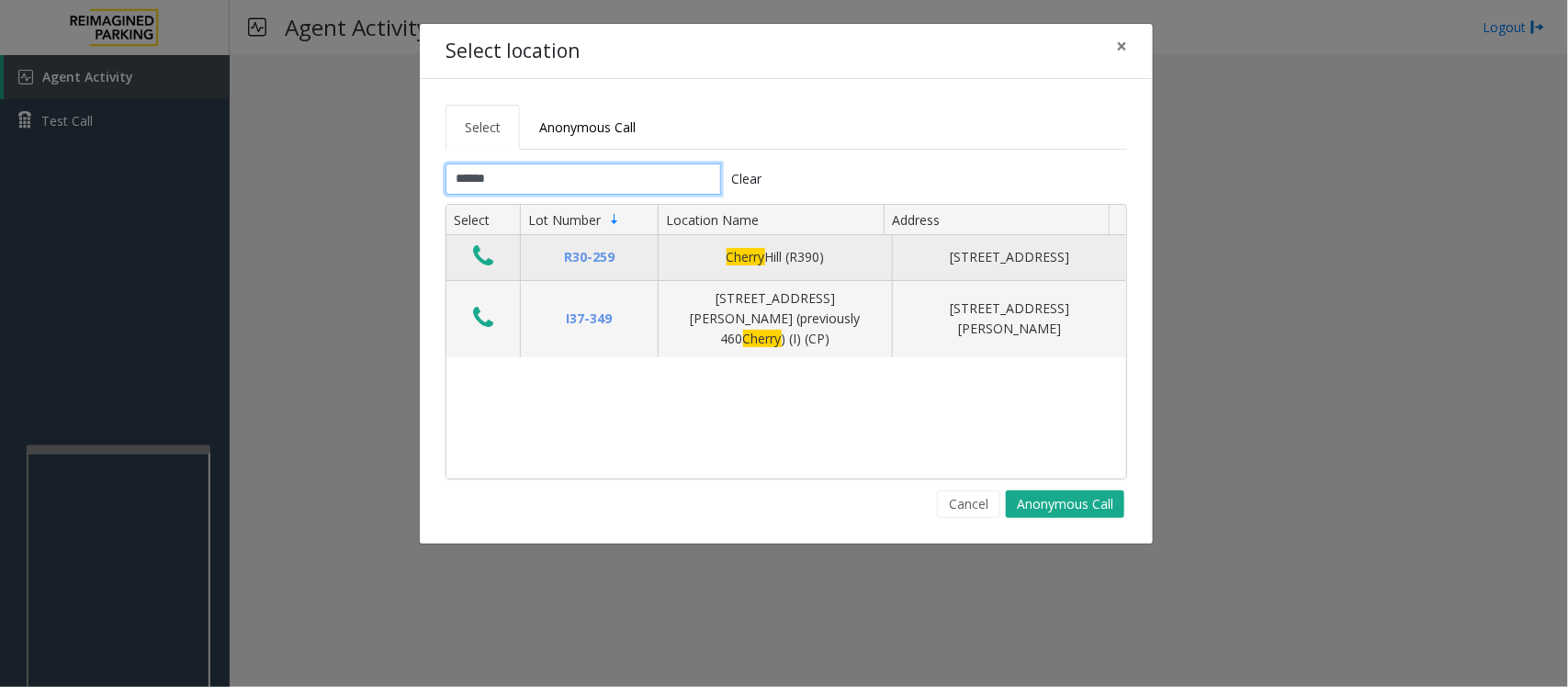 type on "******" 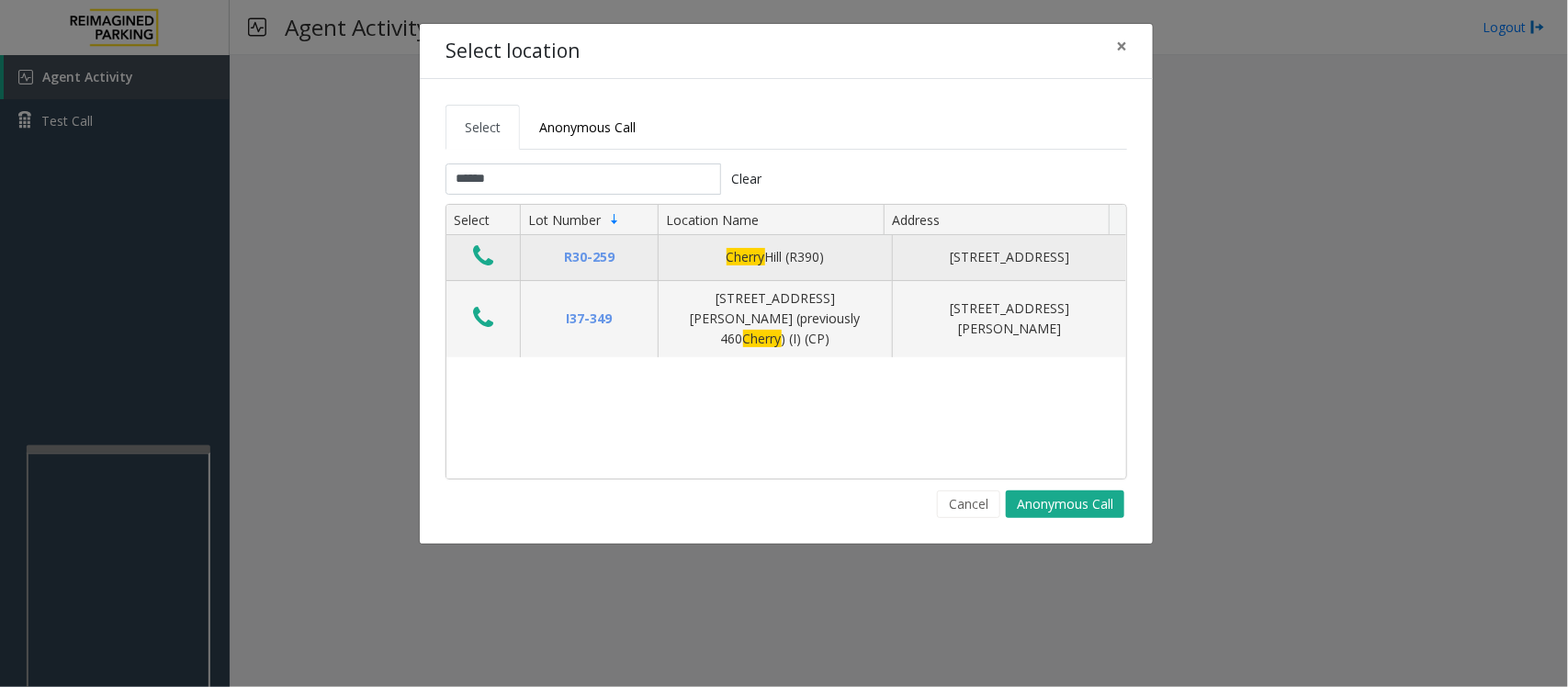 click 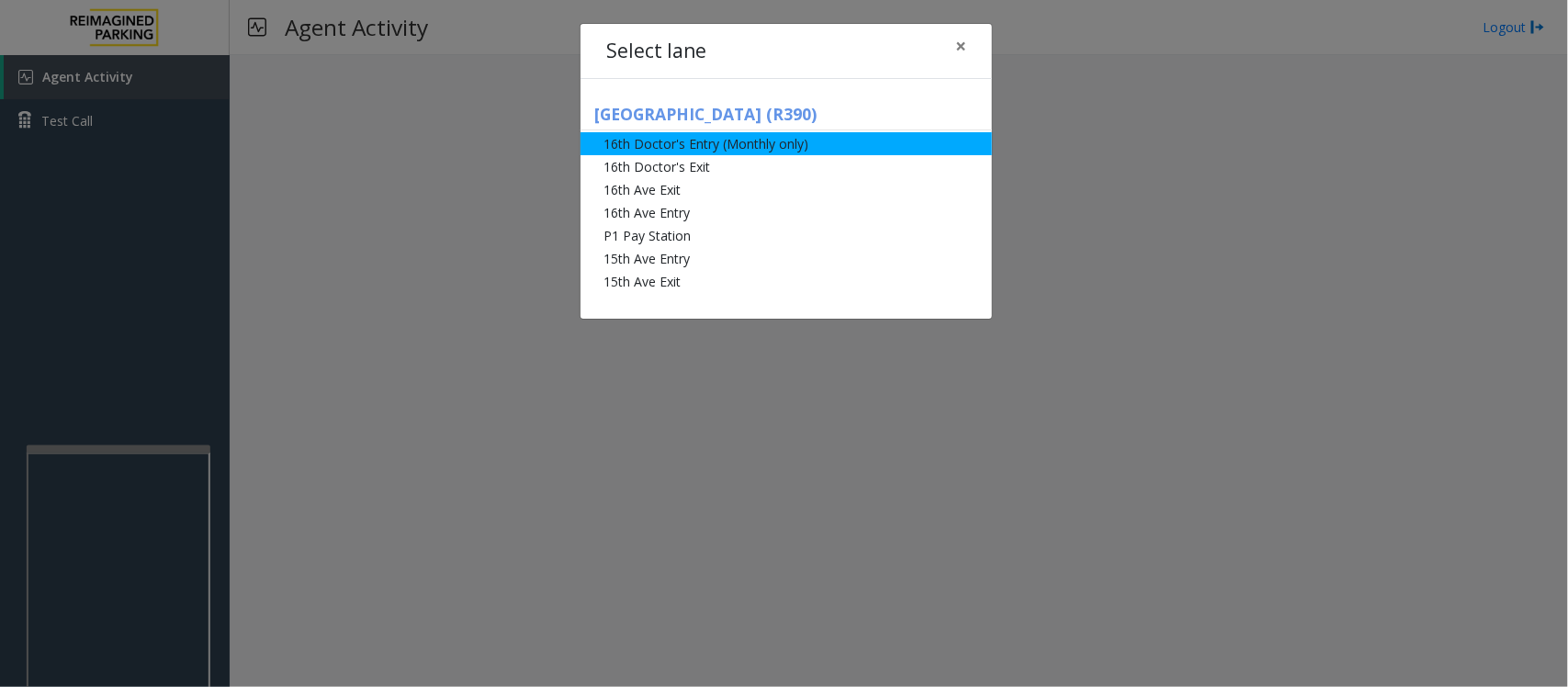 click on "16th Doctor's Entry (Monthly only)" 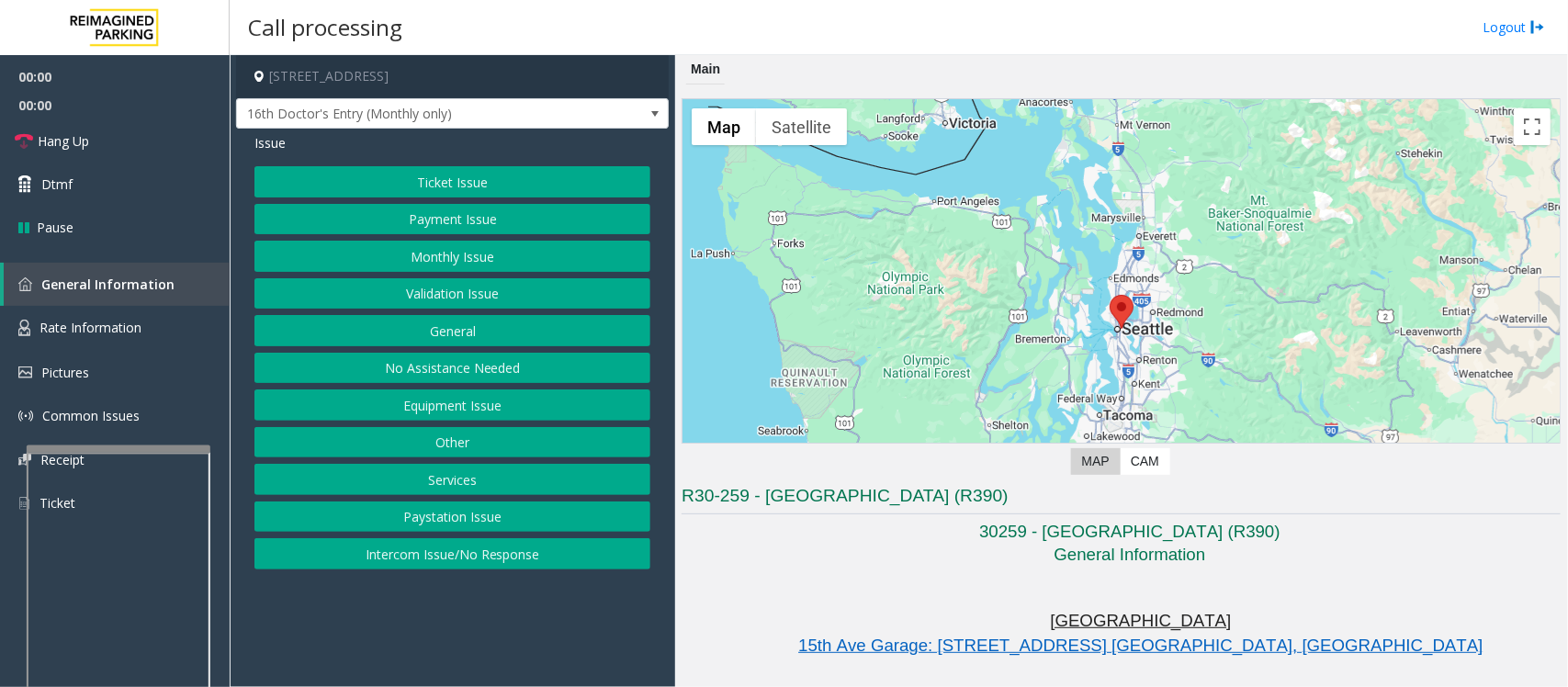 click on "Monthly Issue" 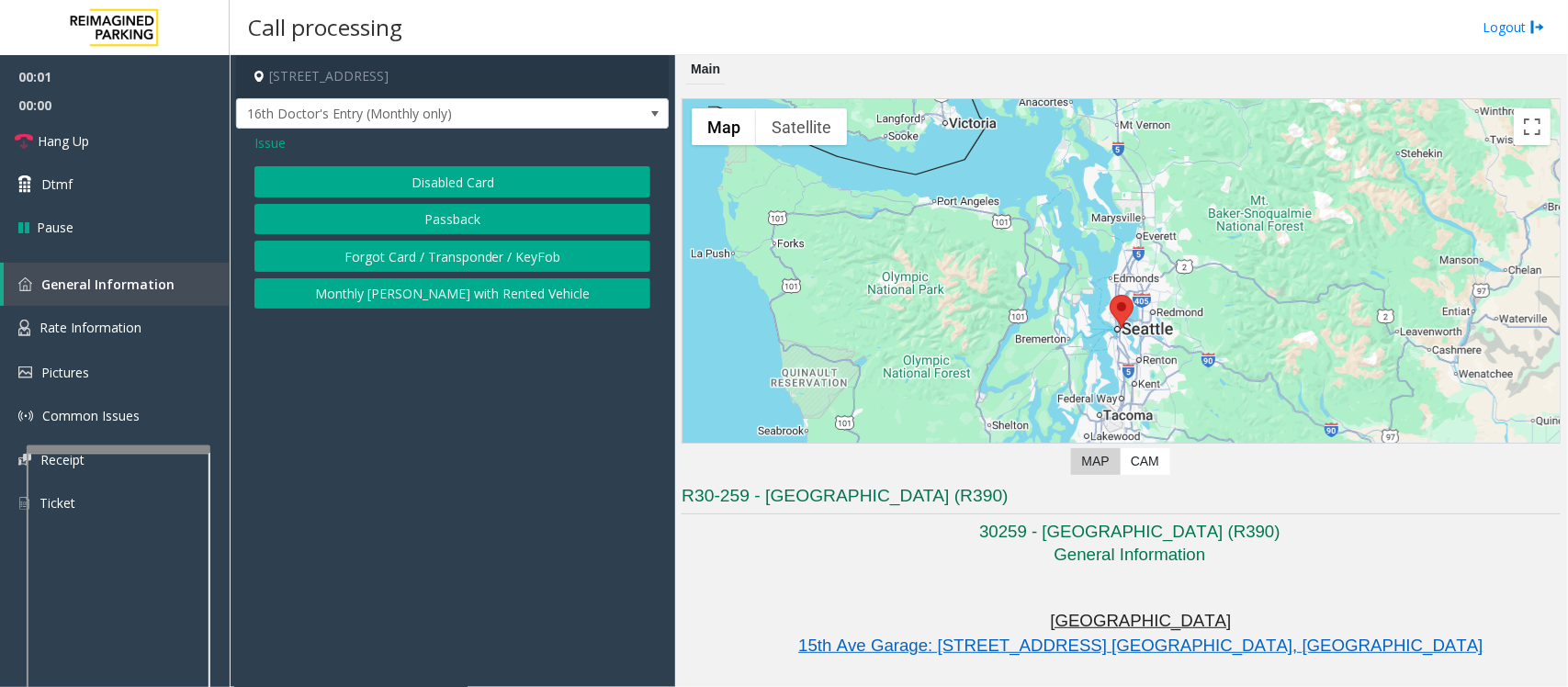 click on "Disabled Card" 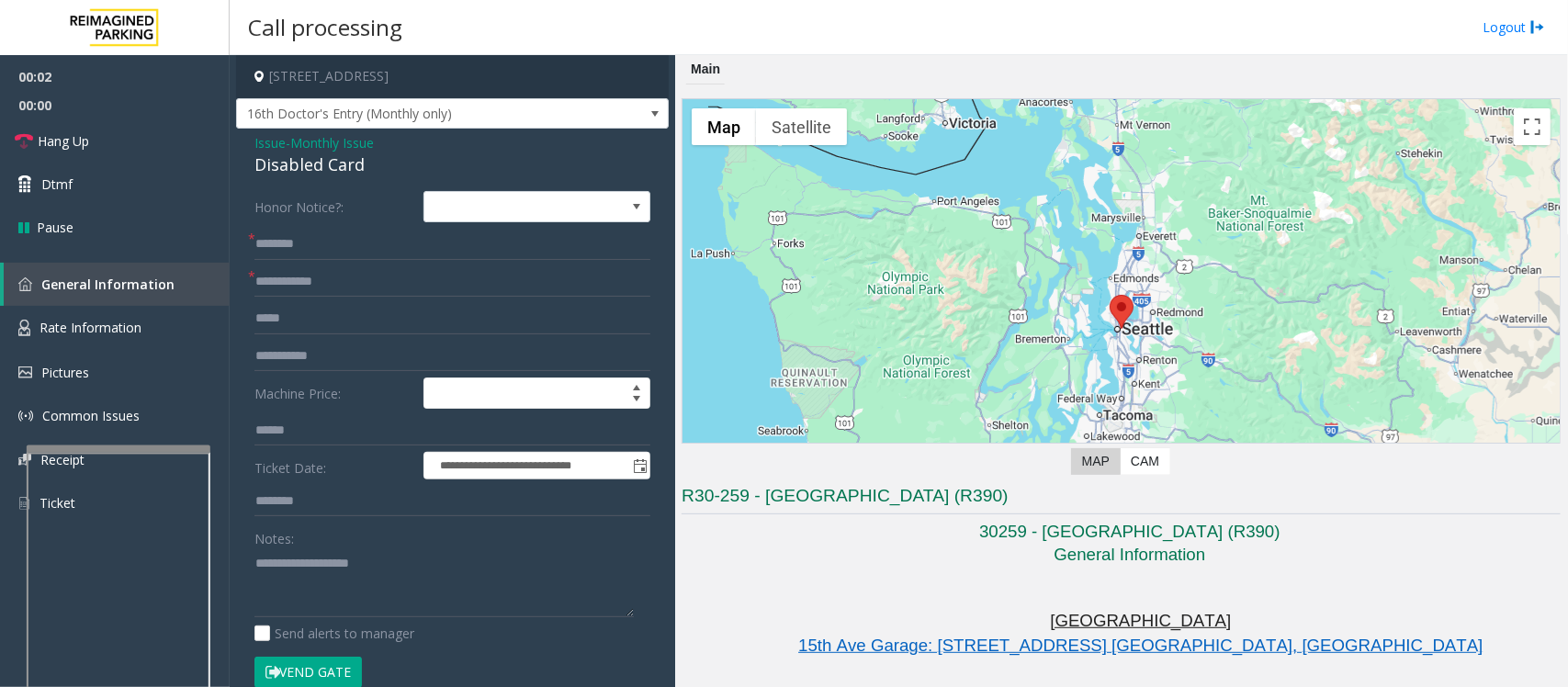 click on "Disabled Card" 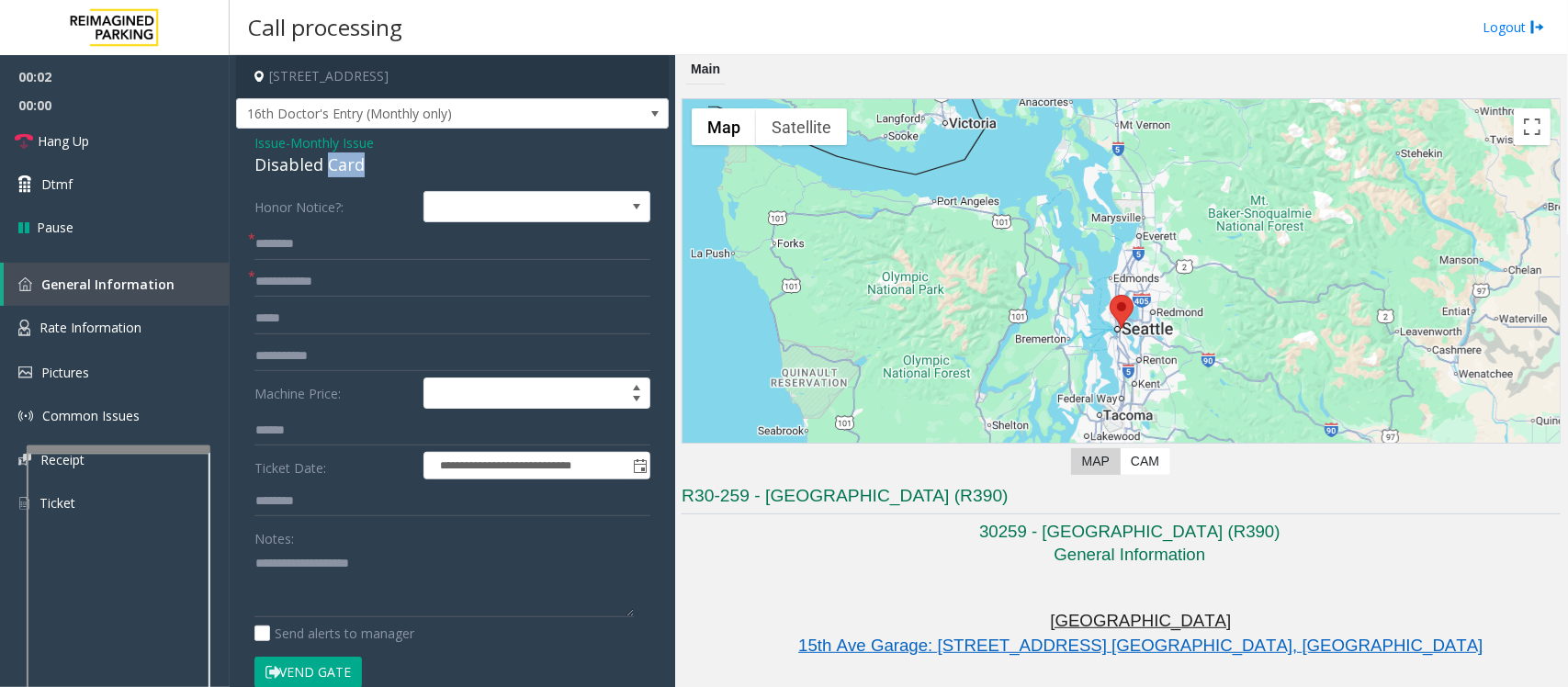 click on "Disabled Card" 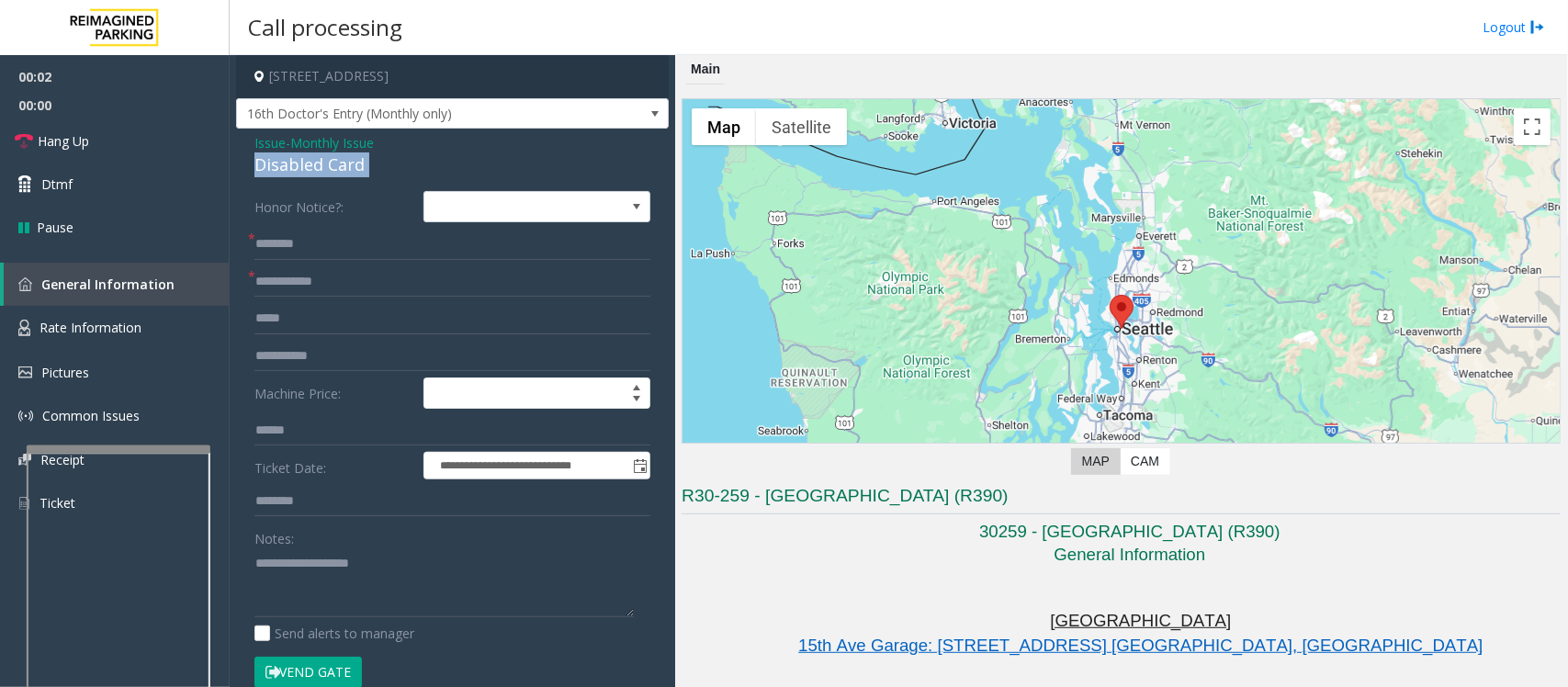 click on "Disabled Card" 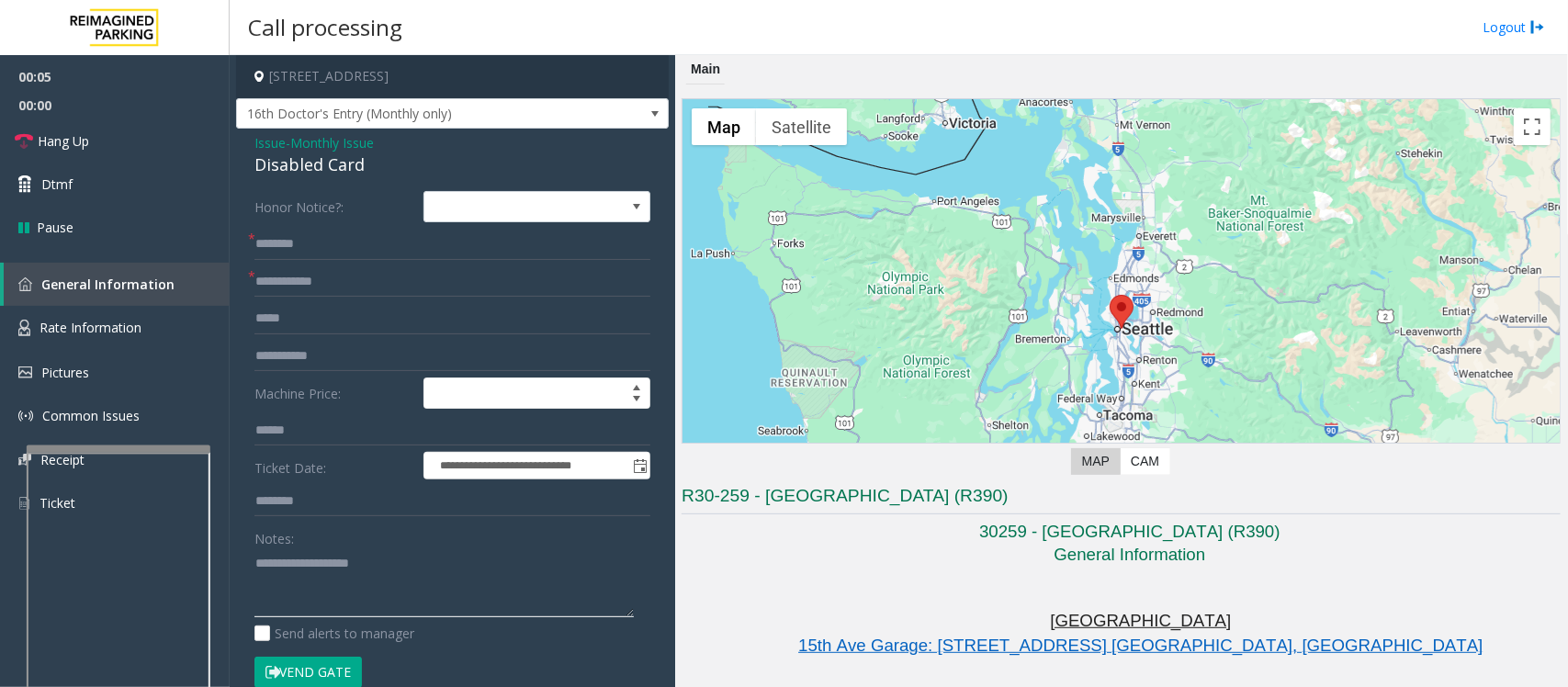 click 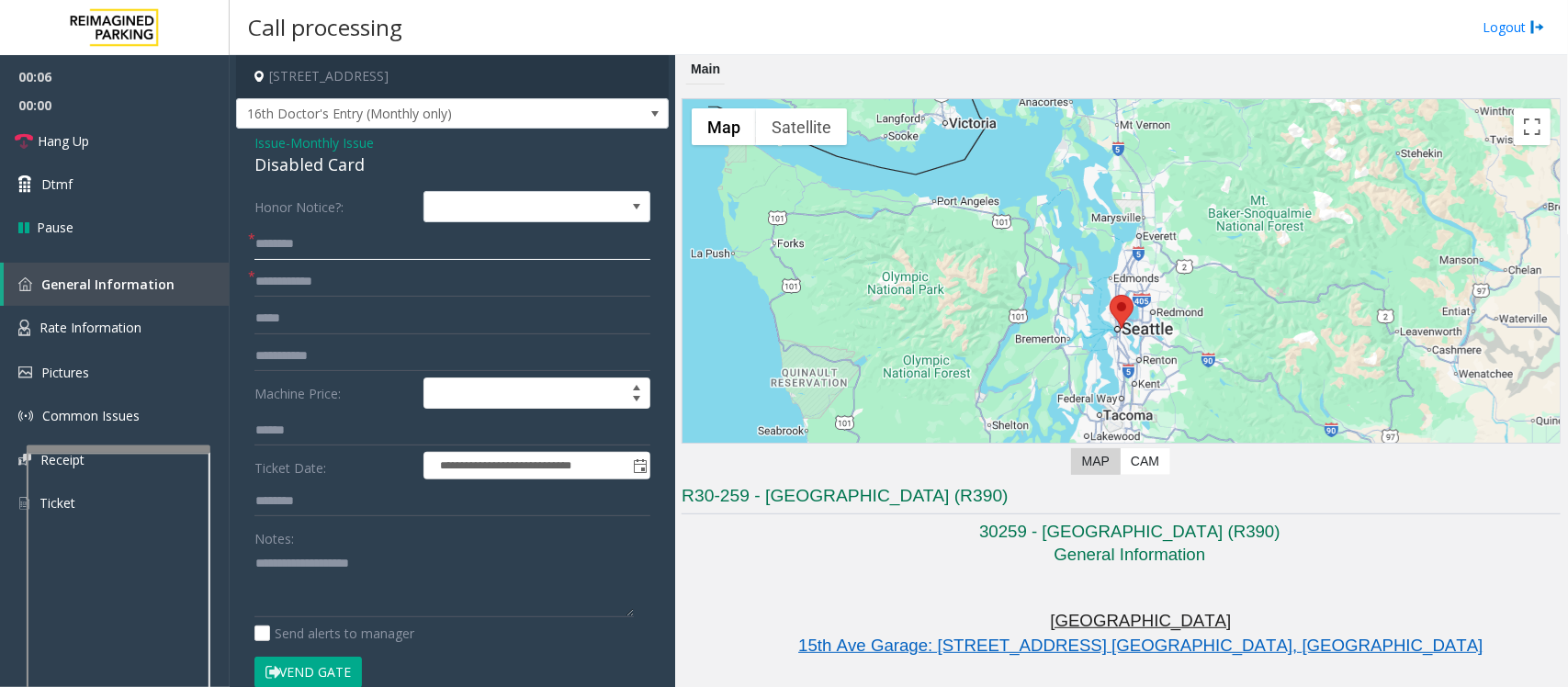 click 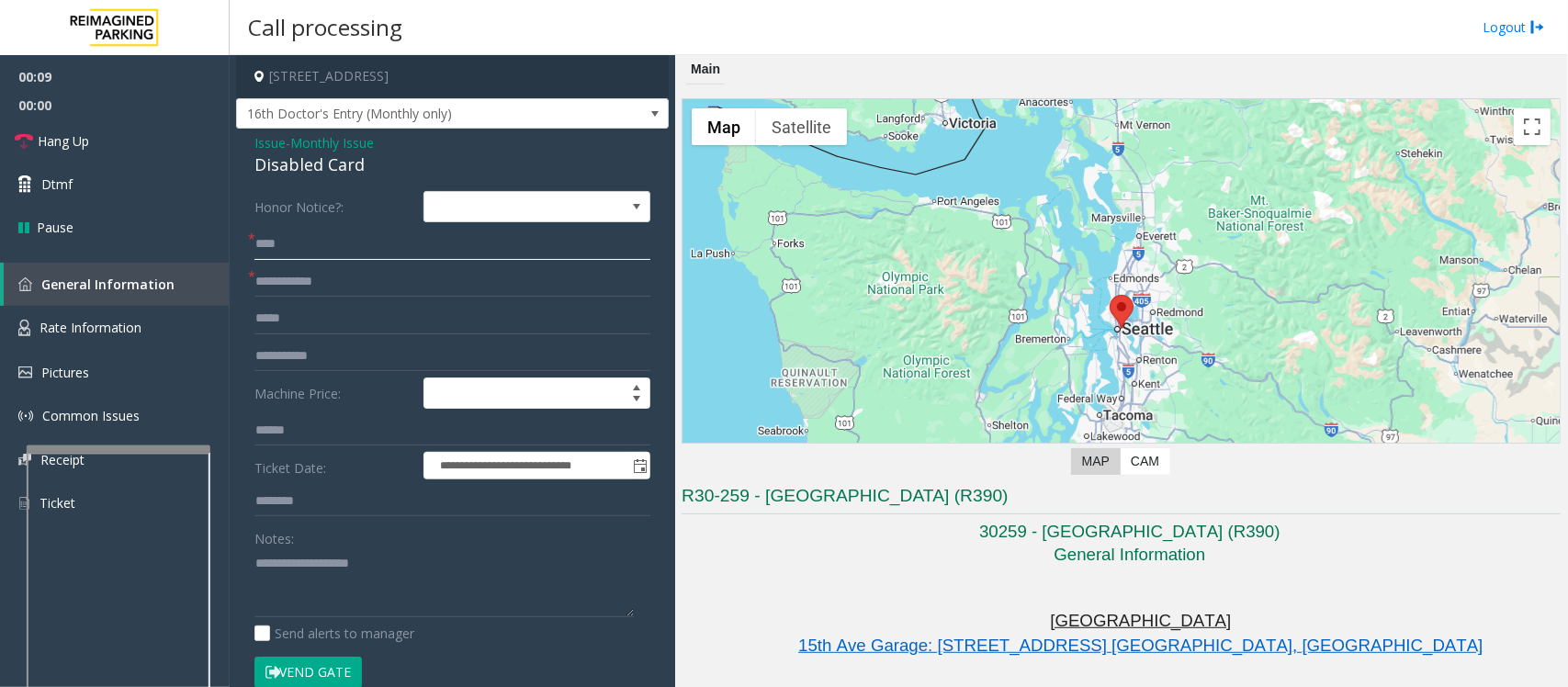 type on "****" 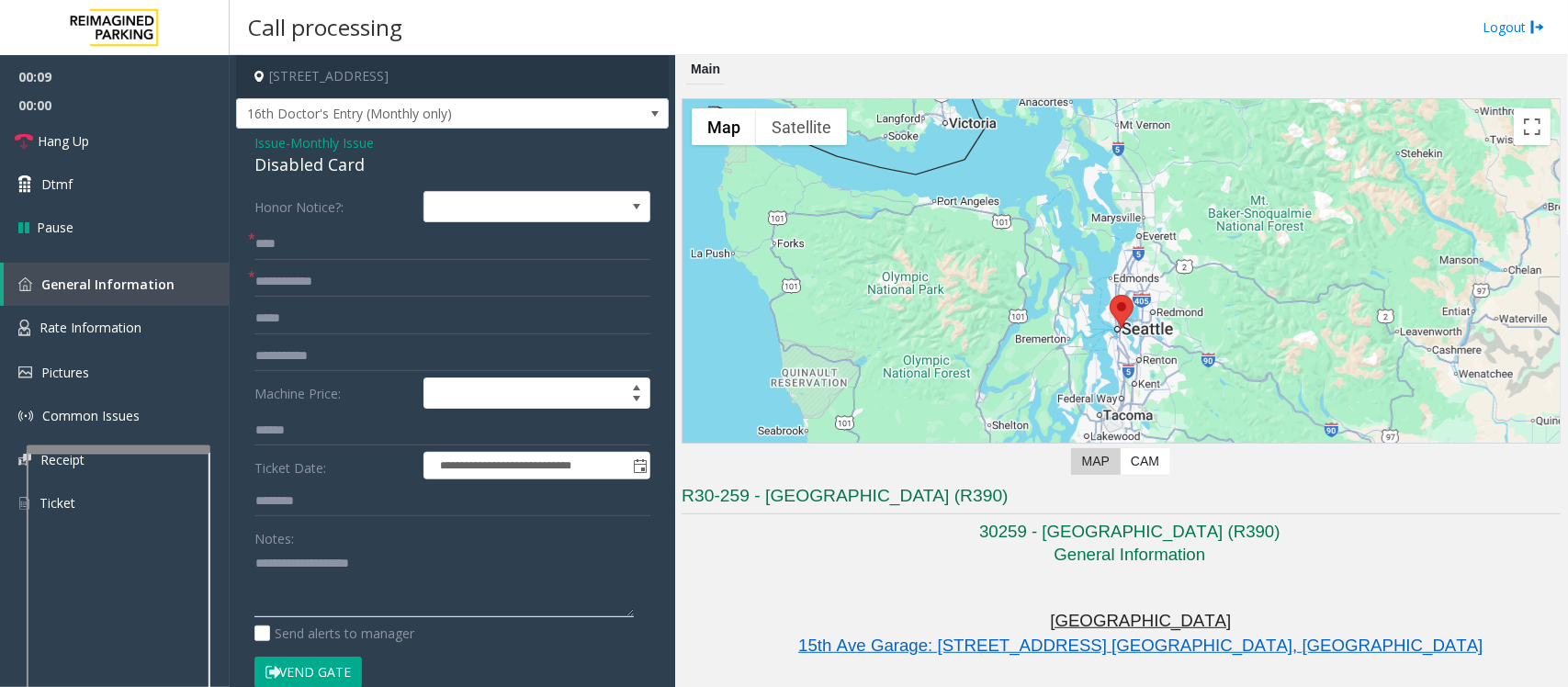click 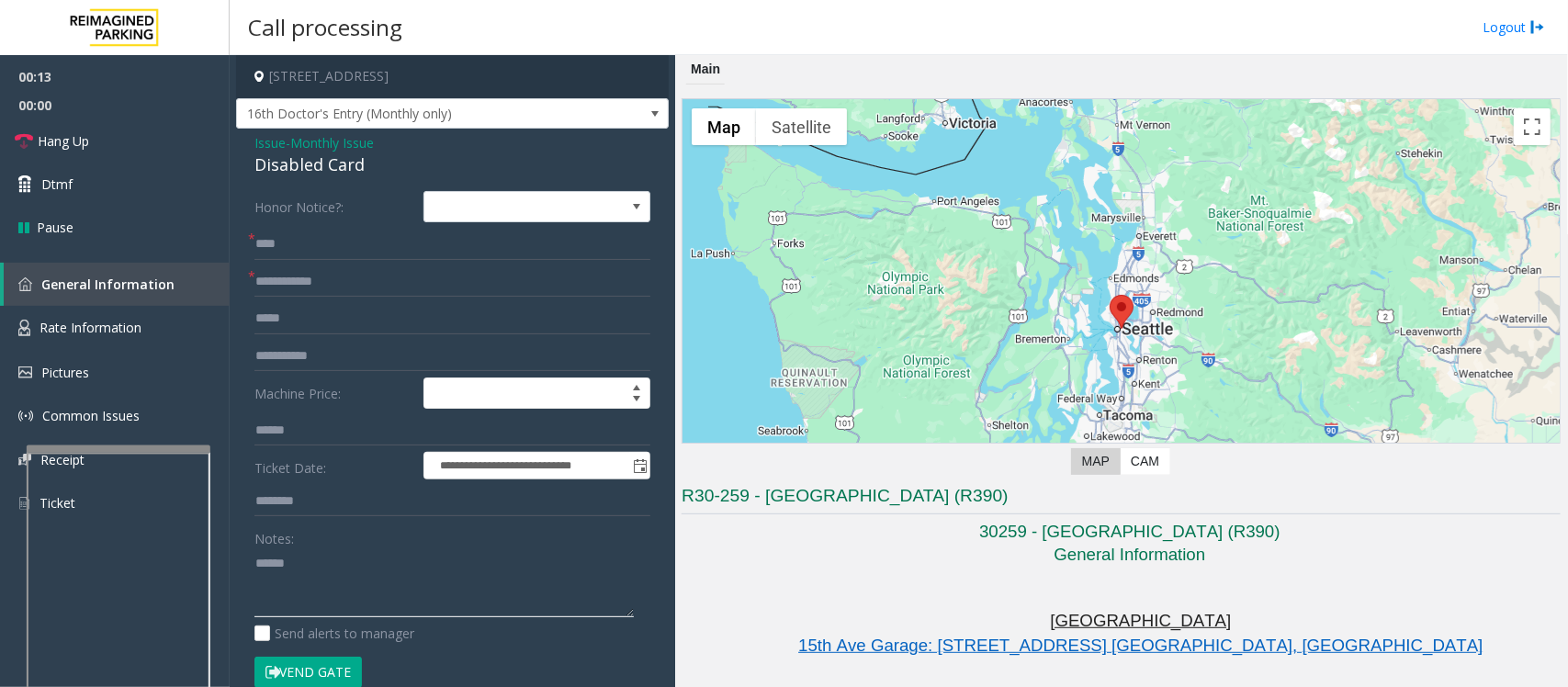 type on "******" 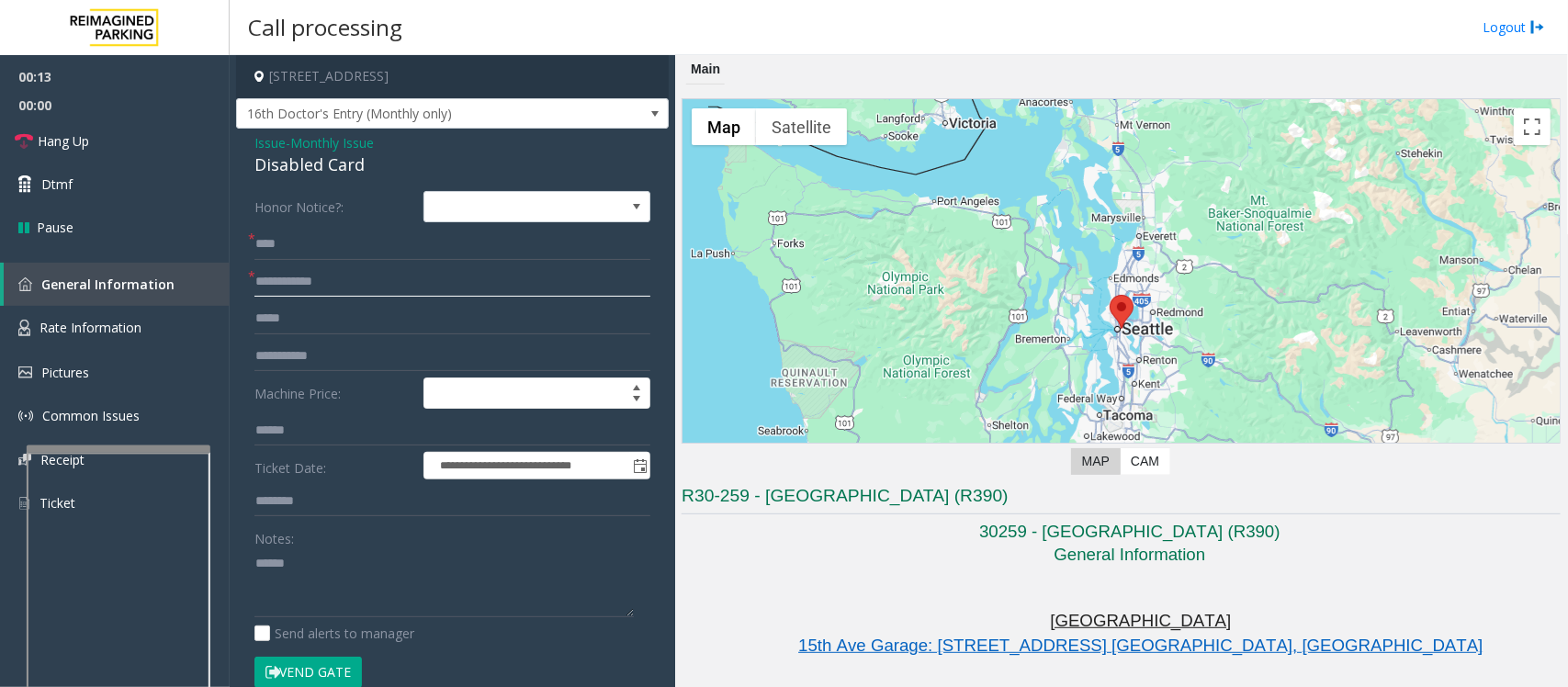 click 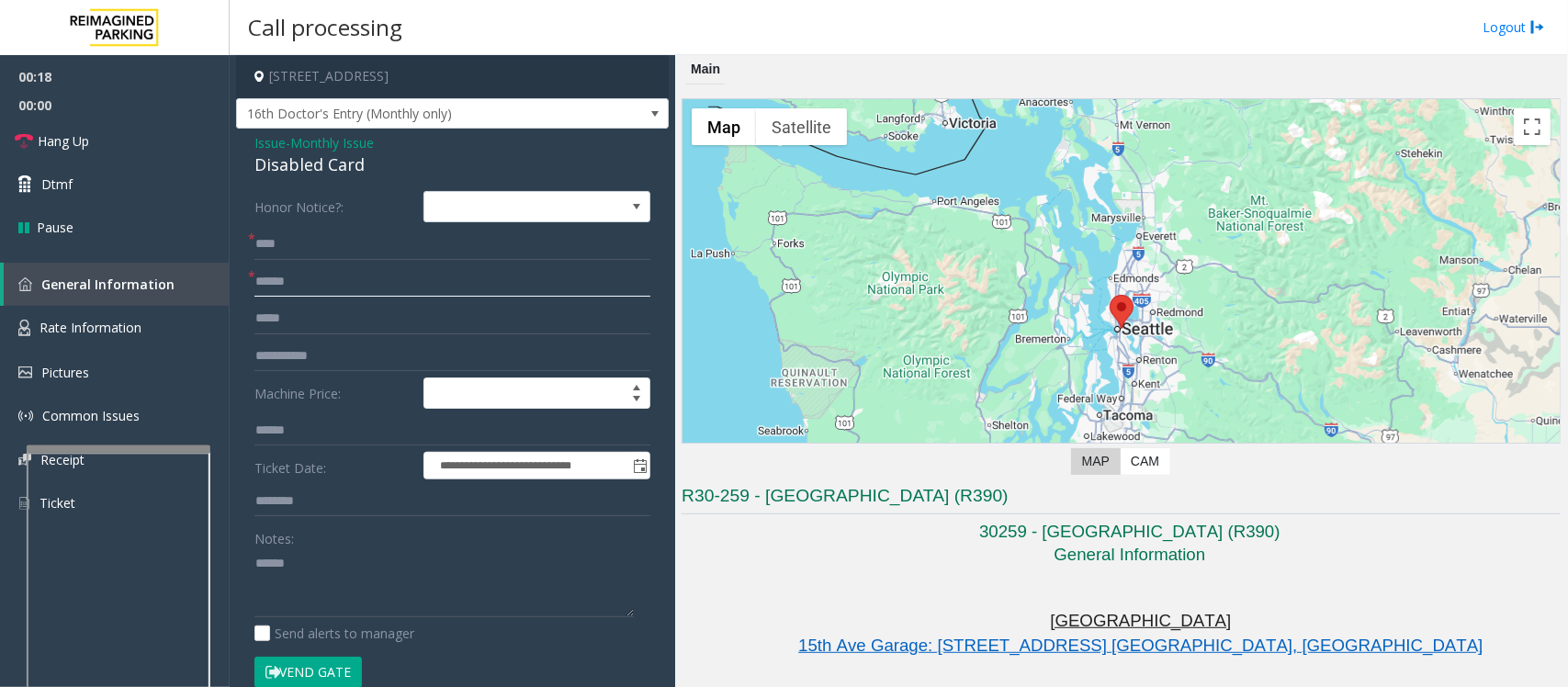 type on "******" 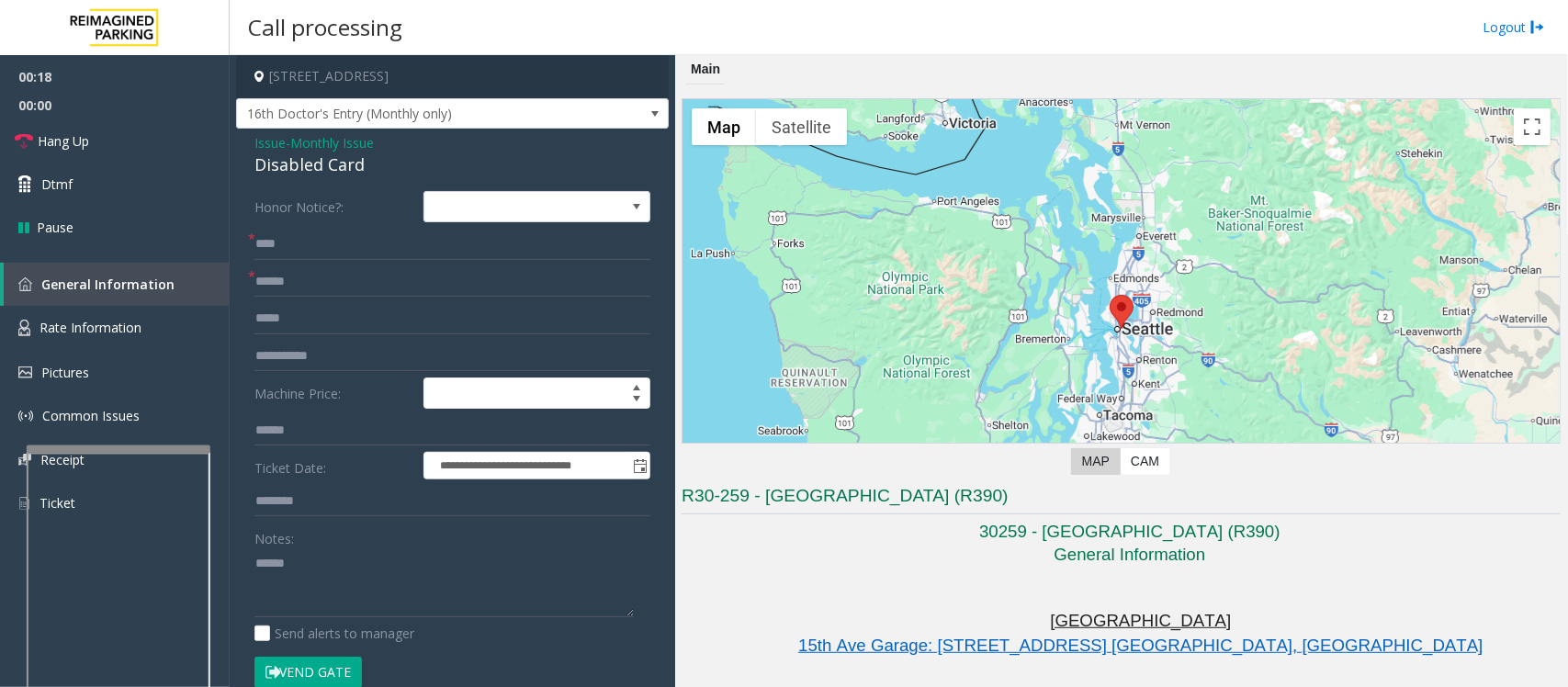 click on "Vend Gate" 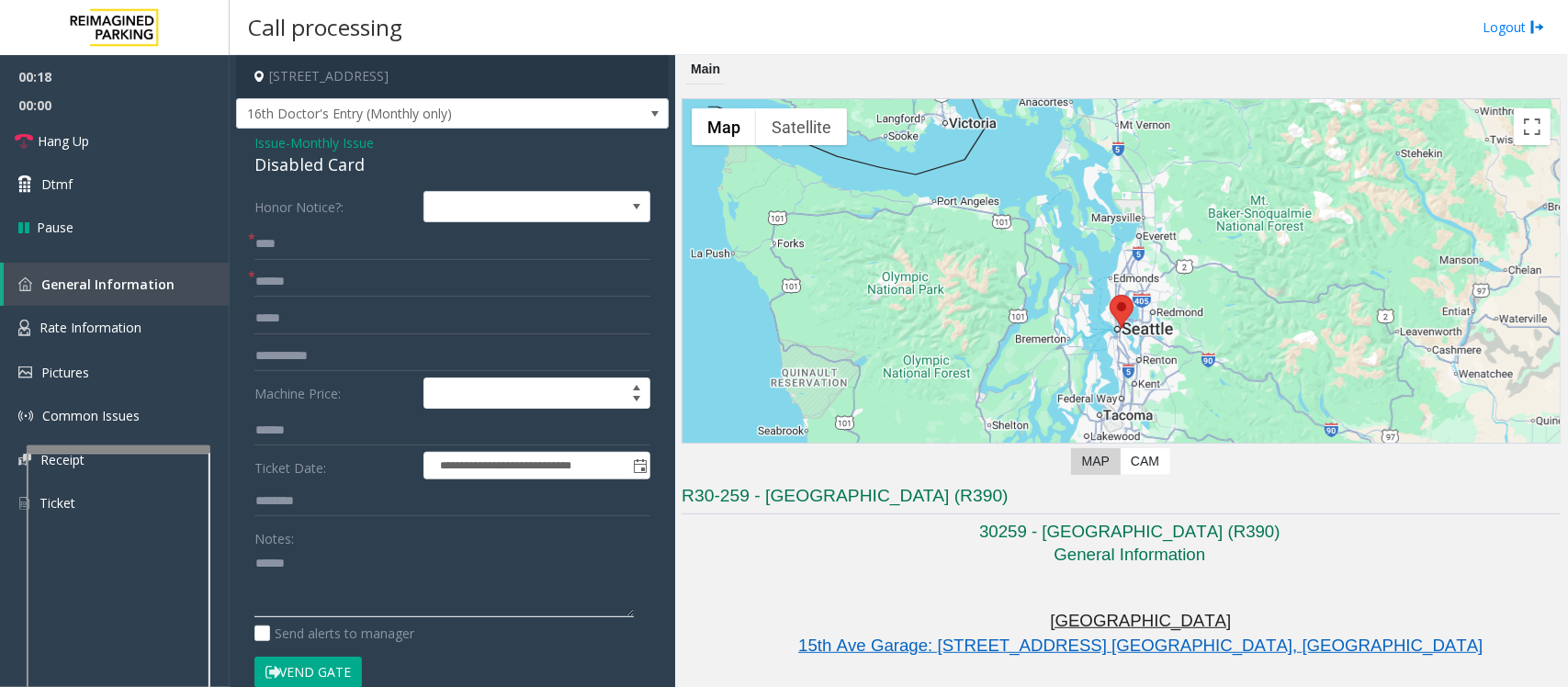 click 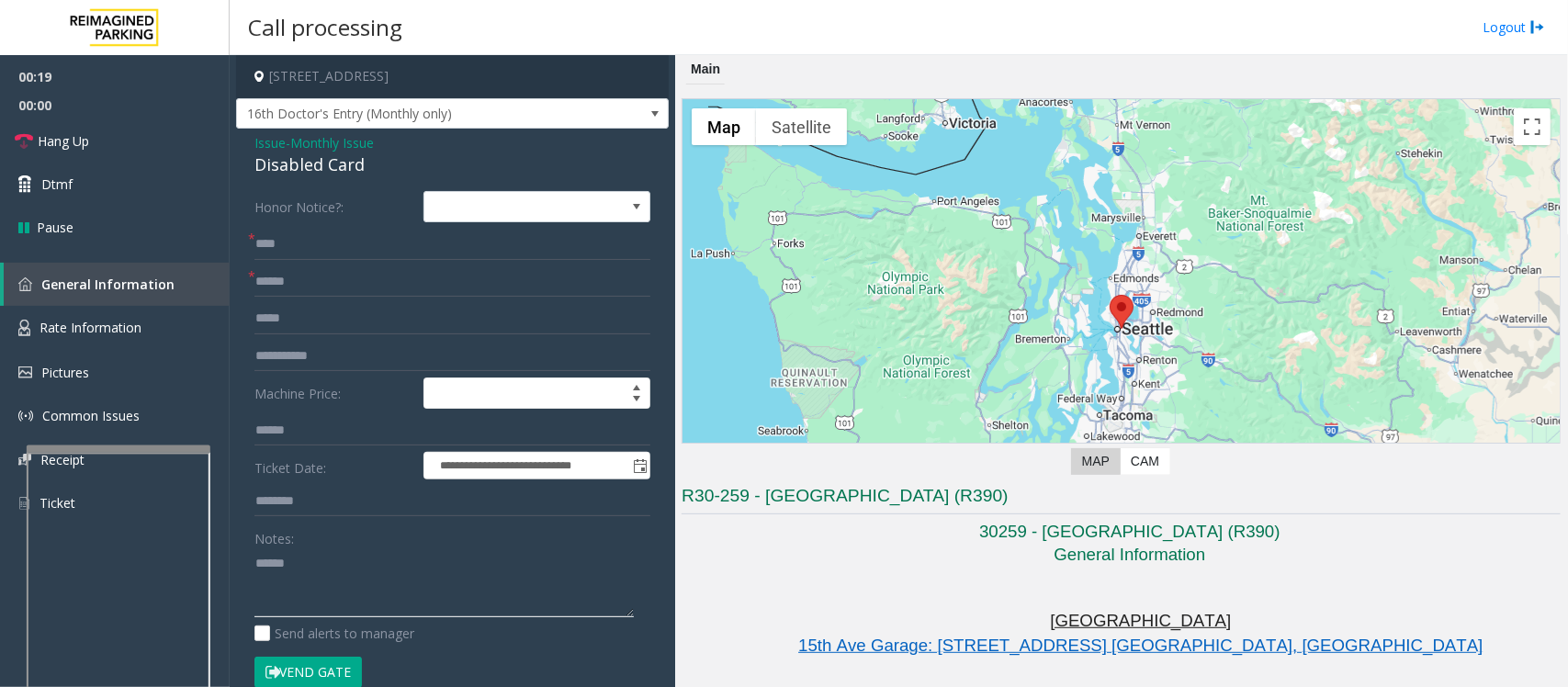 paste on "**********" 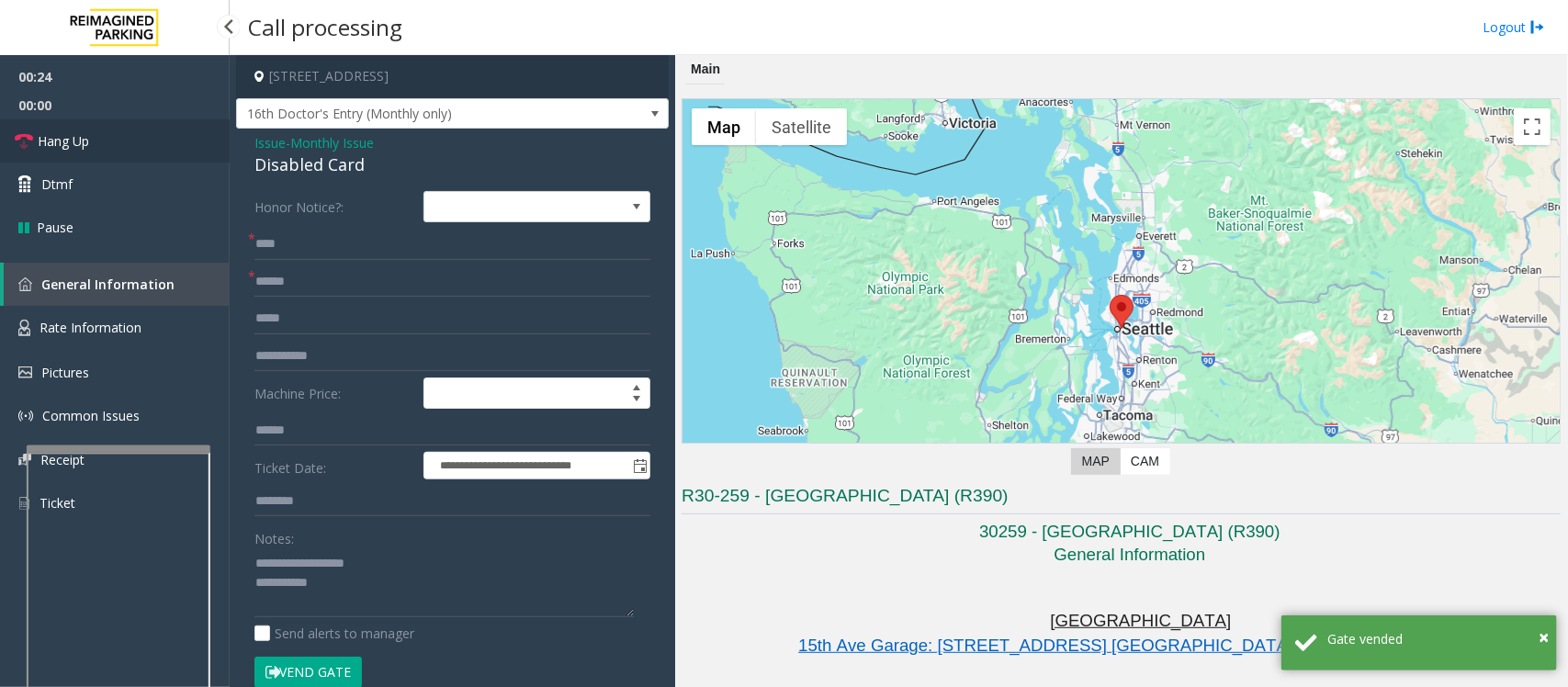 click on "Hang Up" at bounding box center [115, 141] 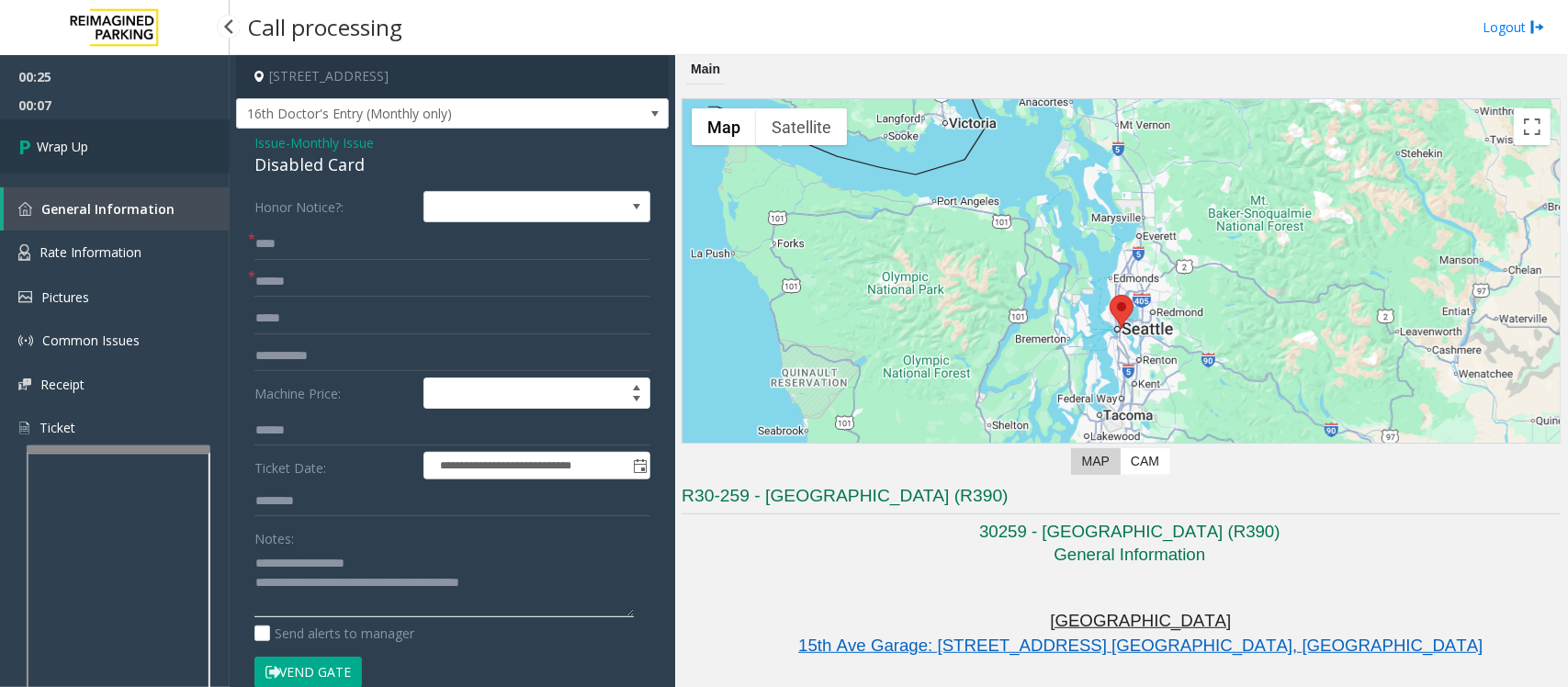type on "**********" 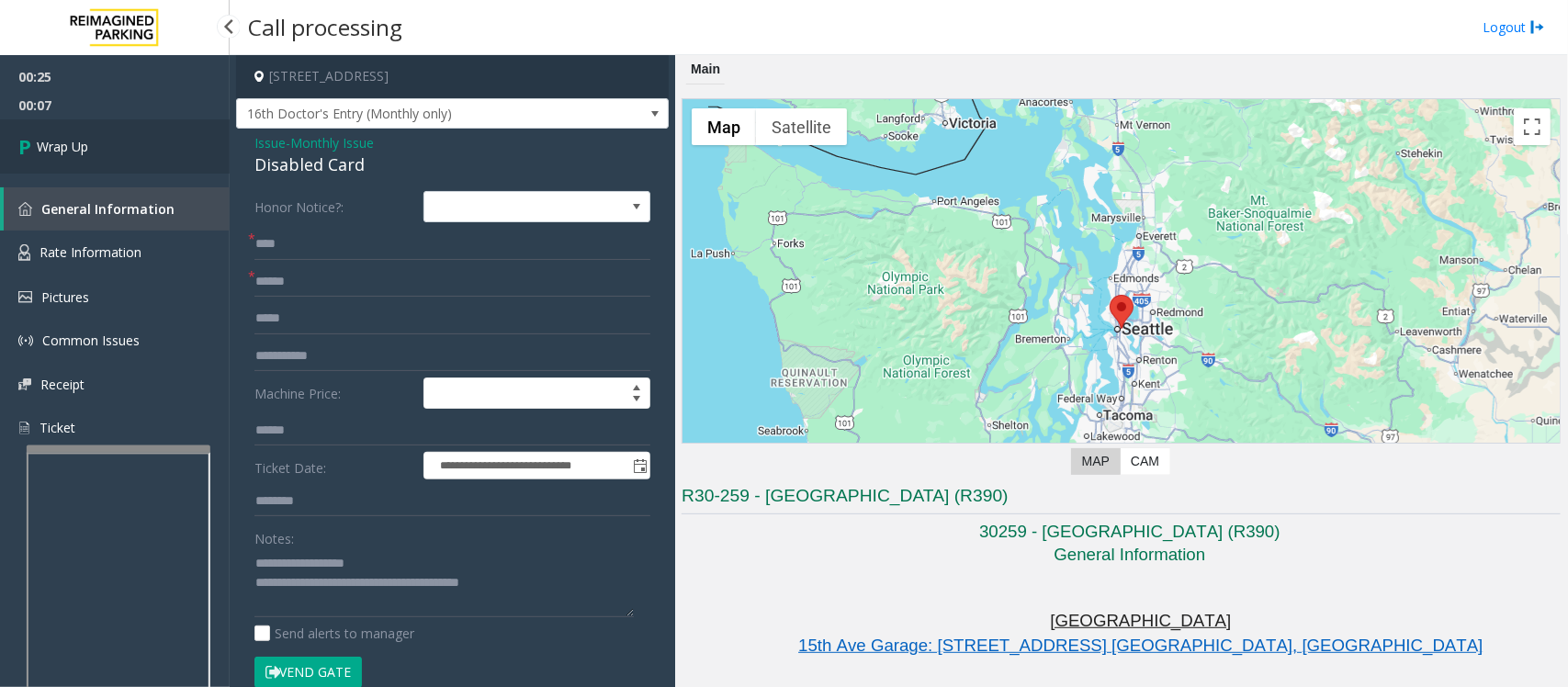 click on "Wrap Up" at bounding box center [115, 146] 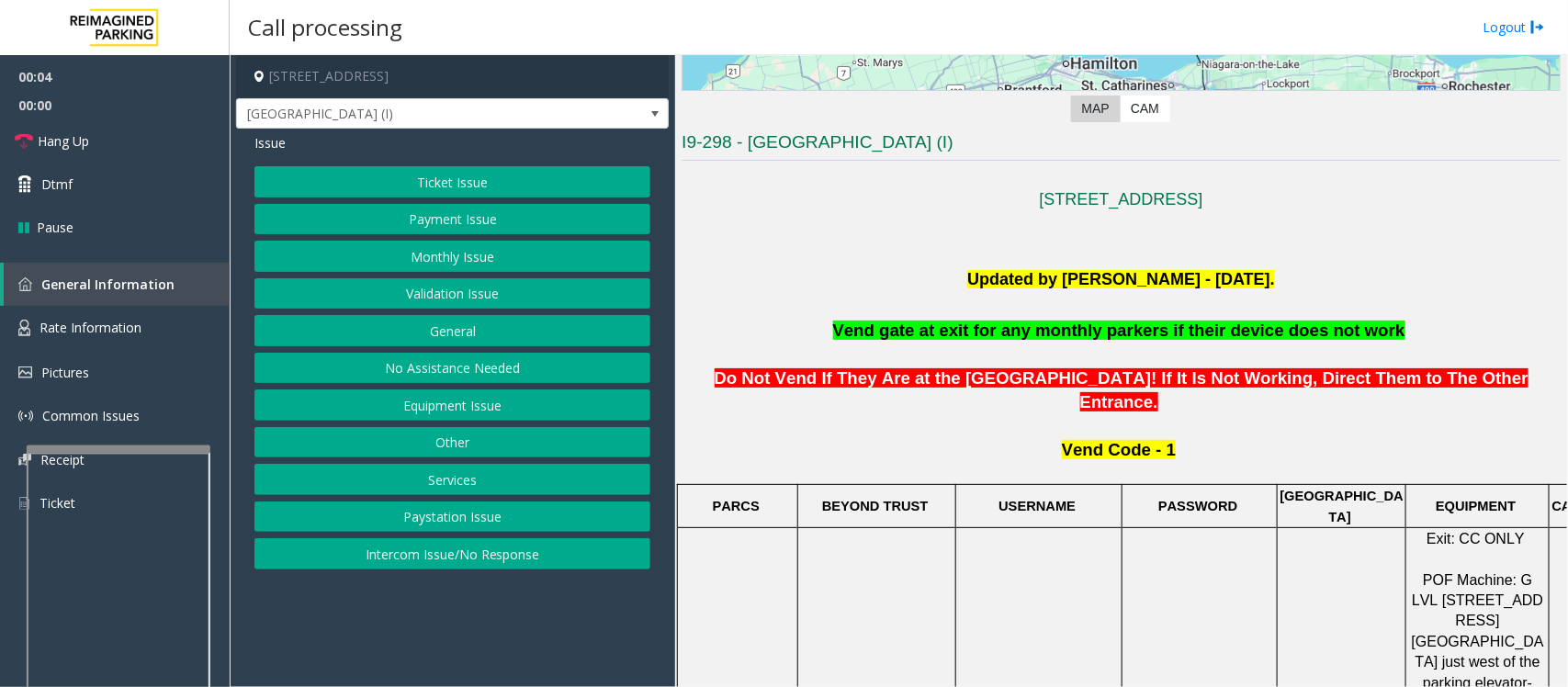 scroll, scrollTop: 459, scrollLeft: 0, axis: vertical 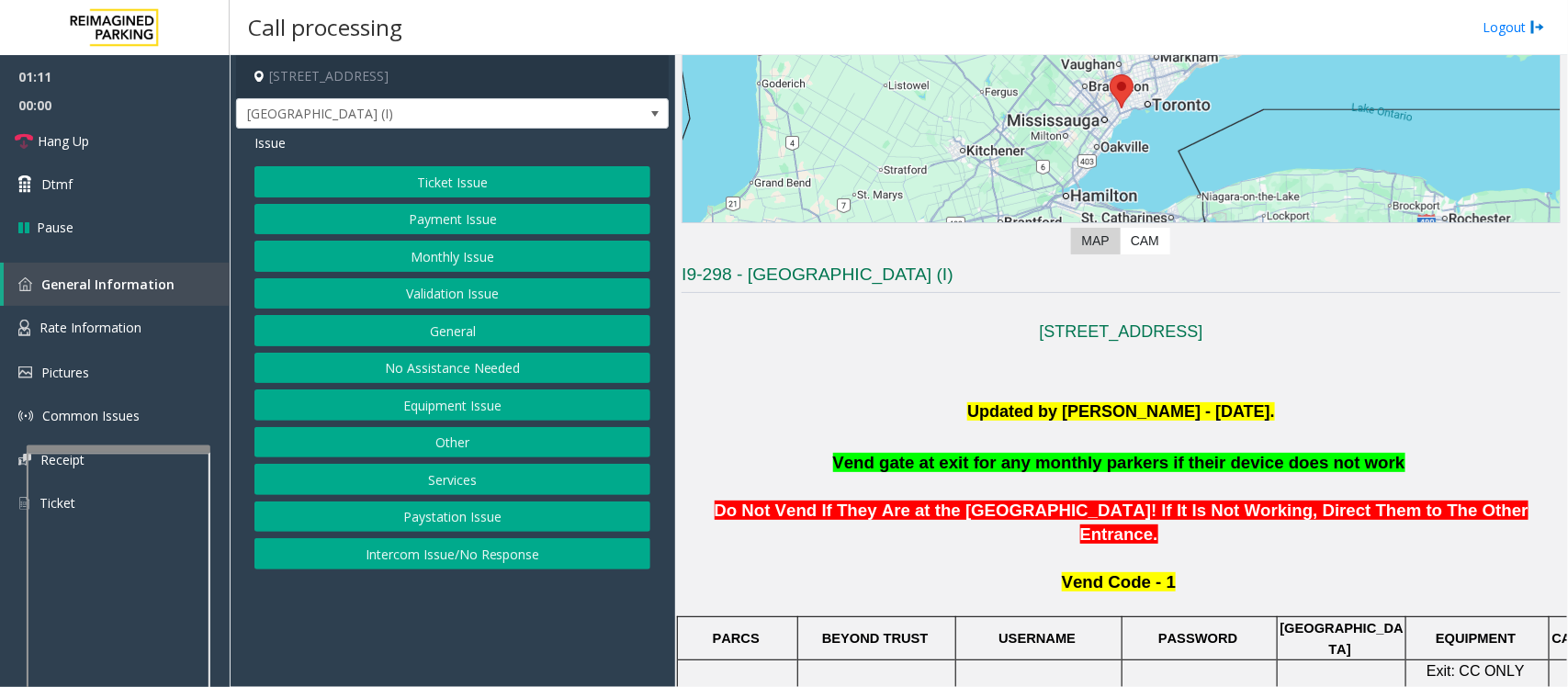 click on "Equipment Issue" 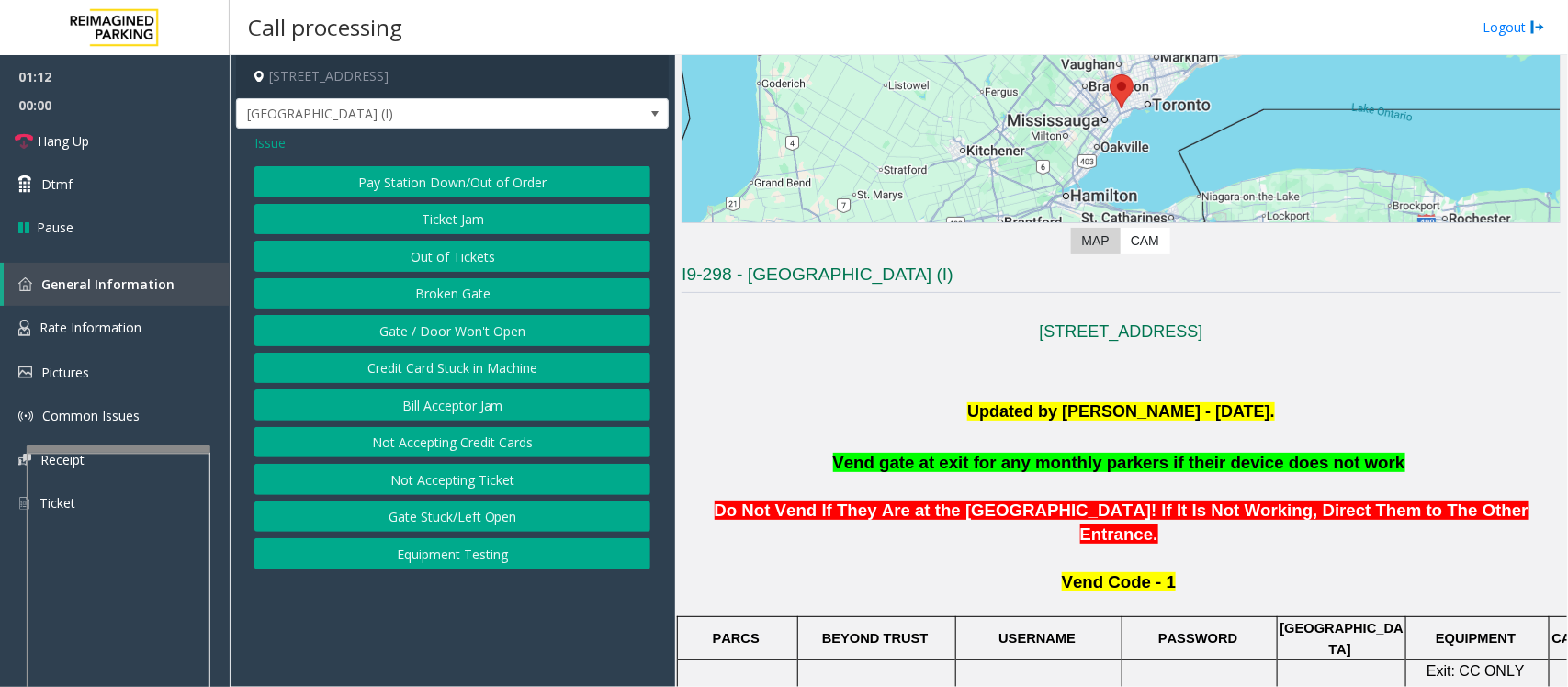 click on "Gate / Door Won't Open" 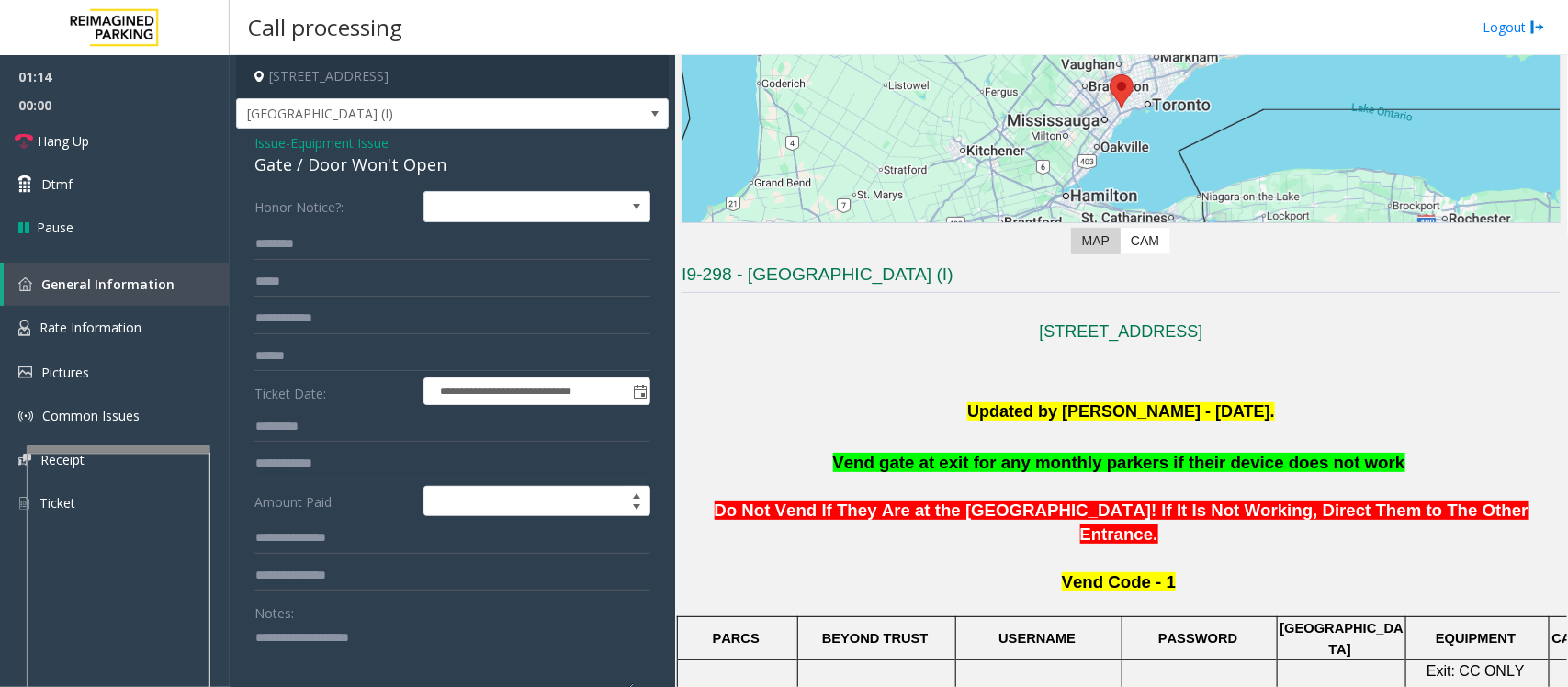 click on "Gate / Door Won't Open" 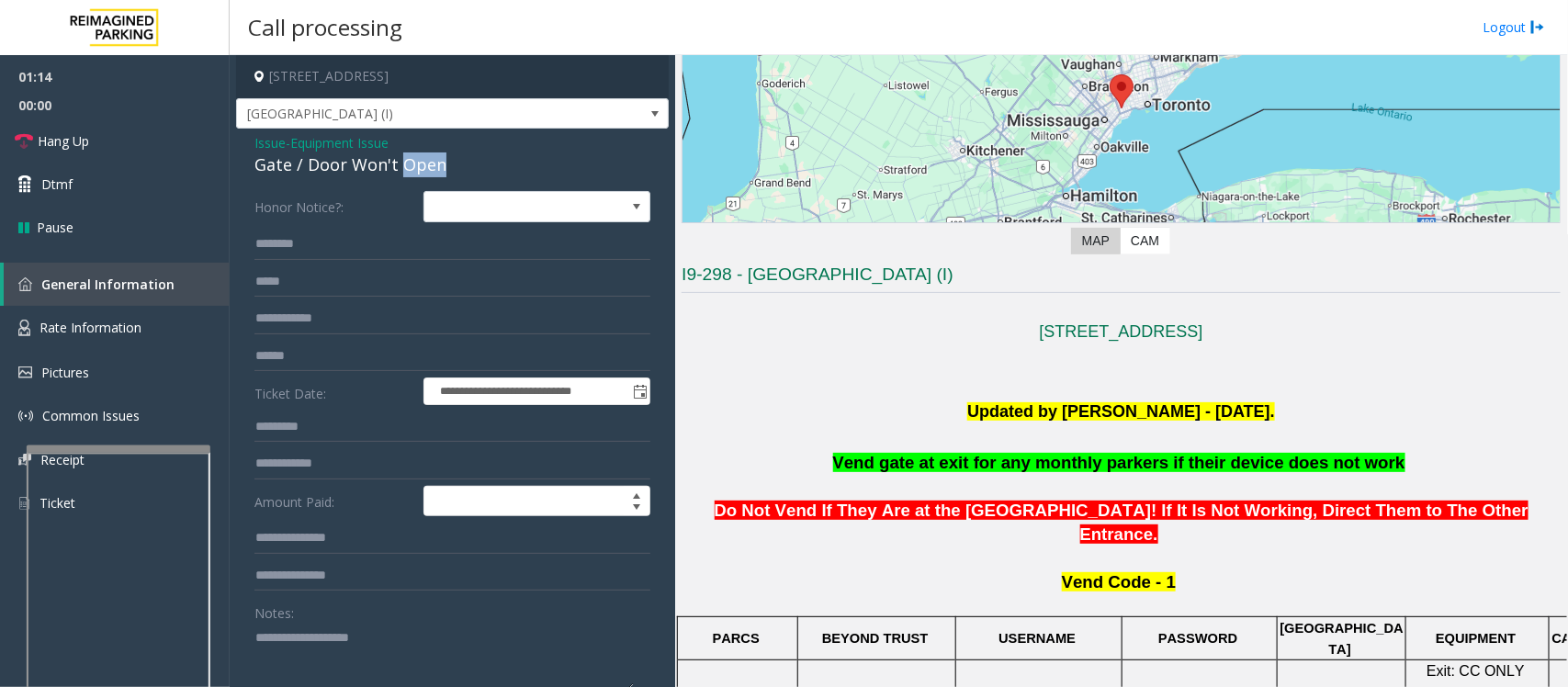 click on "Gate / Door Won't Open" 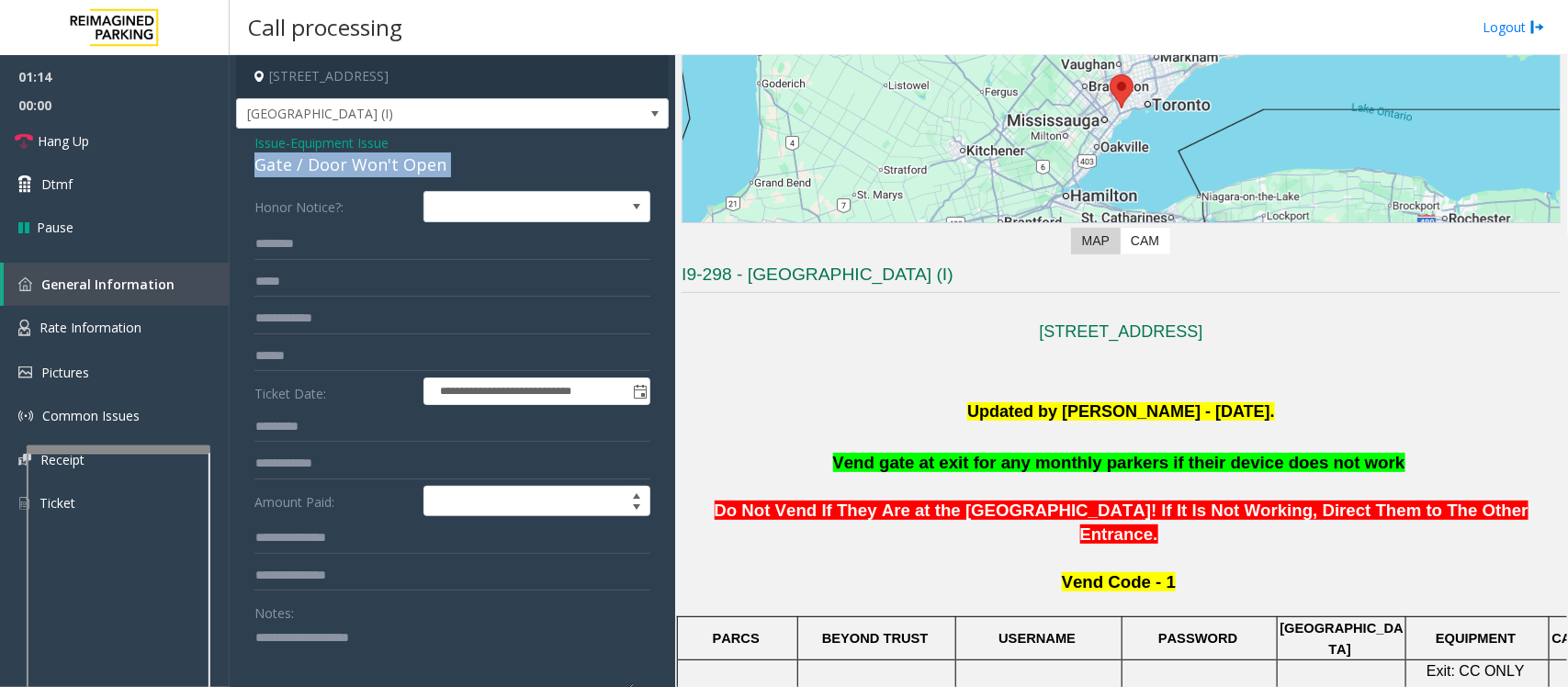 click on "Gate / Door Won't Open" 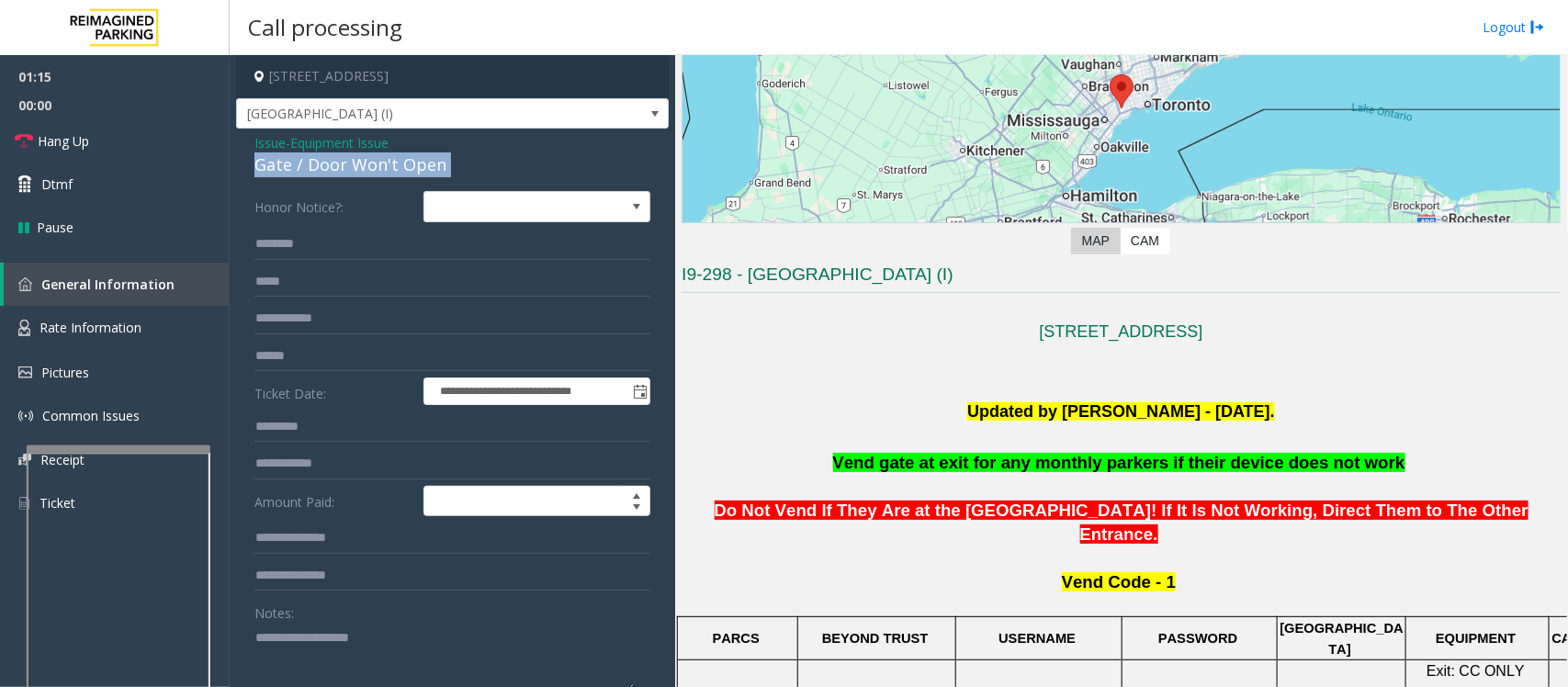 scroll, scrollTop: 230, scrollLeft: 0, axis: vertical 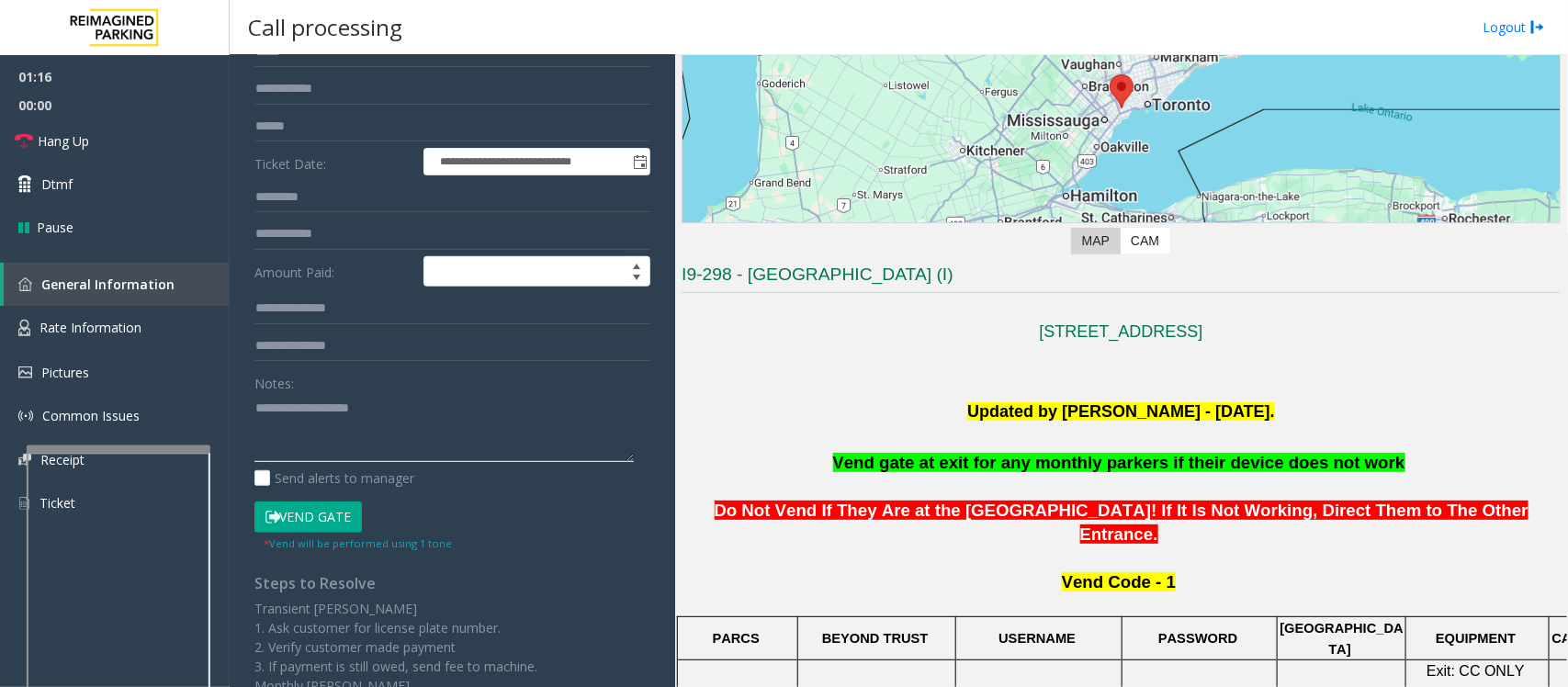 click 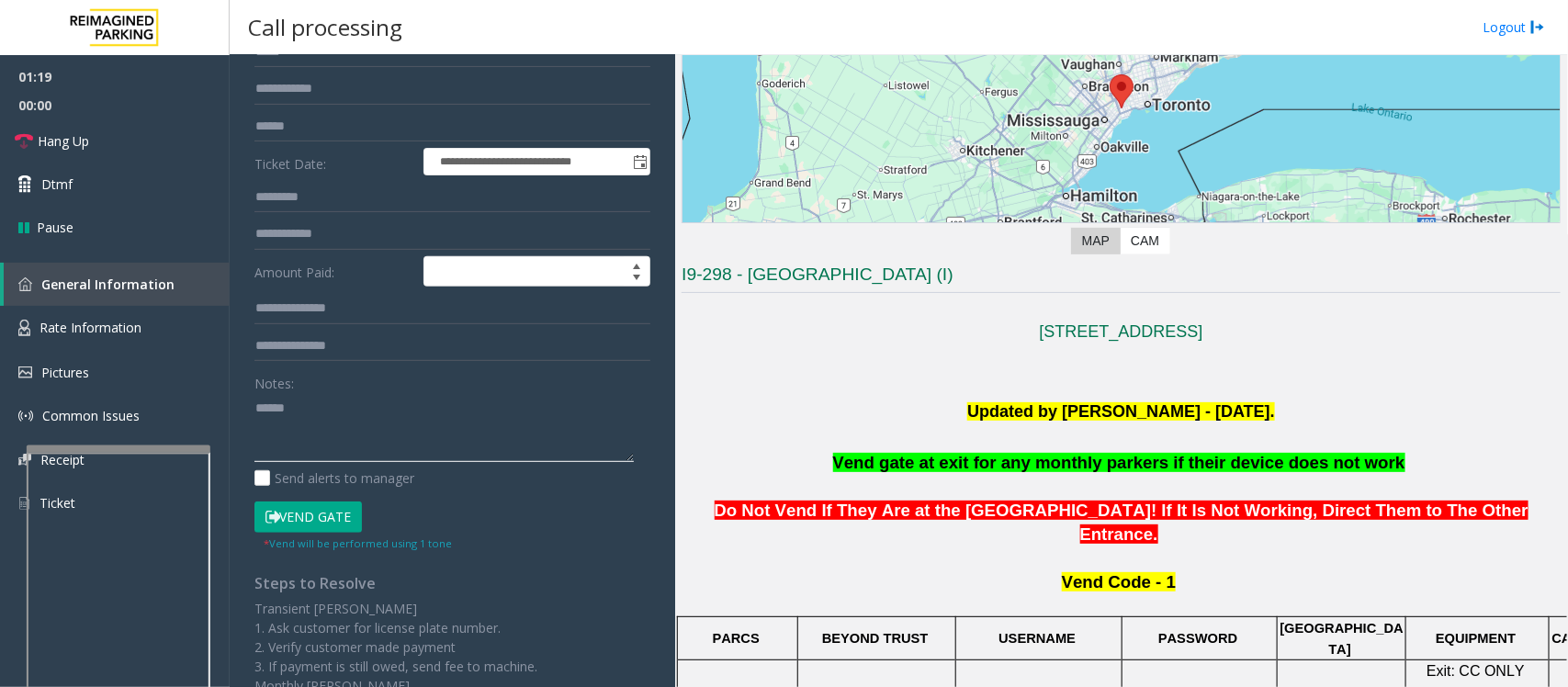 paste on "**********" 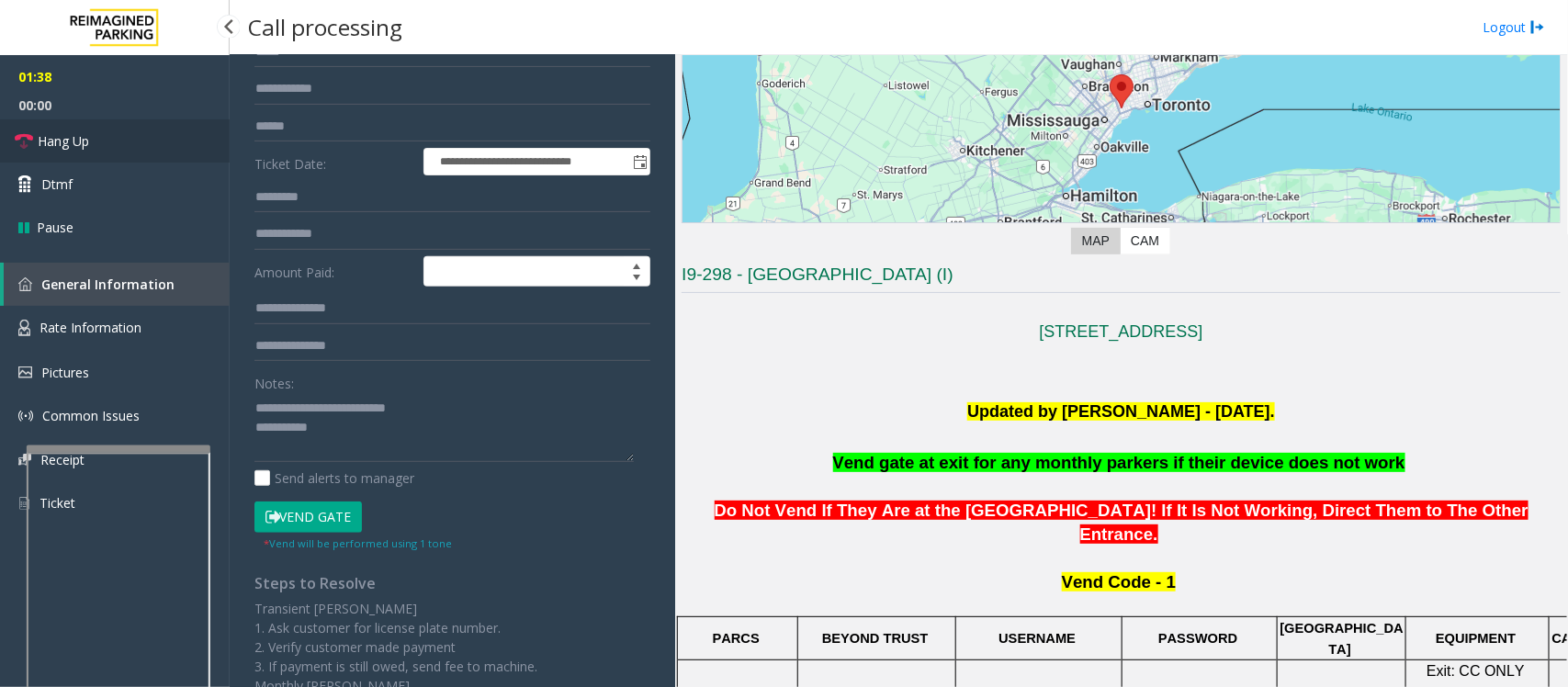 click on "Hang Up" at bounding box center [115, 141] 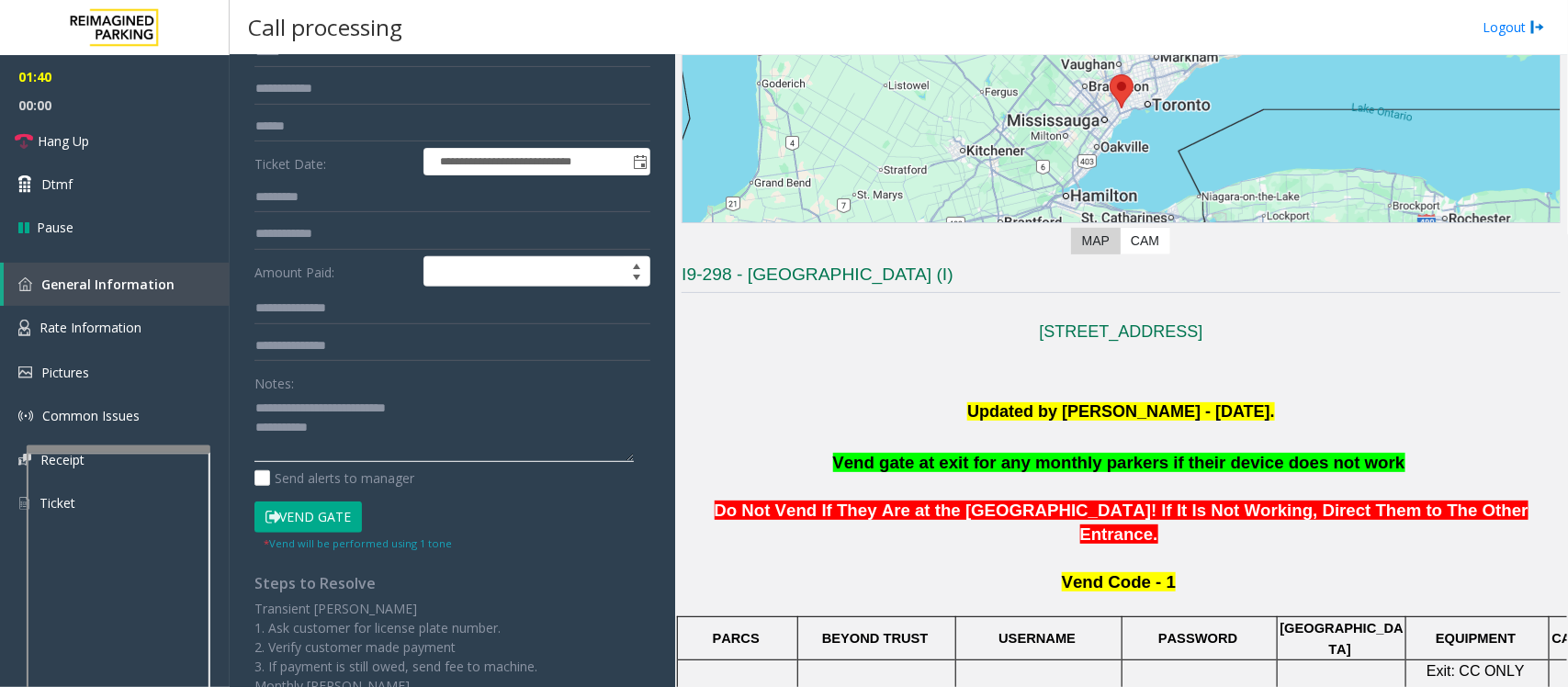 drag, startPoint x: 434, startPoint y: 407, endPoint x: 291, endPoint y: 409, distance: 143.01399 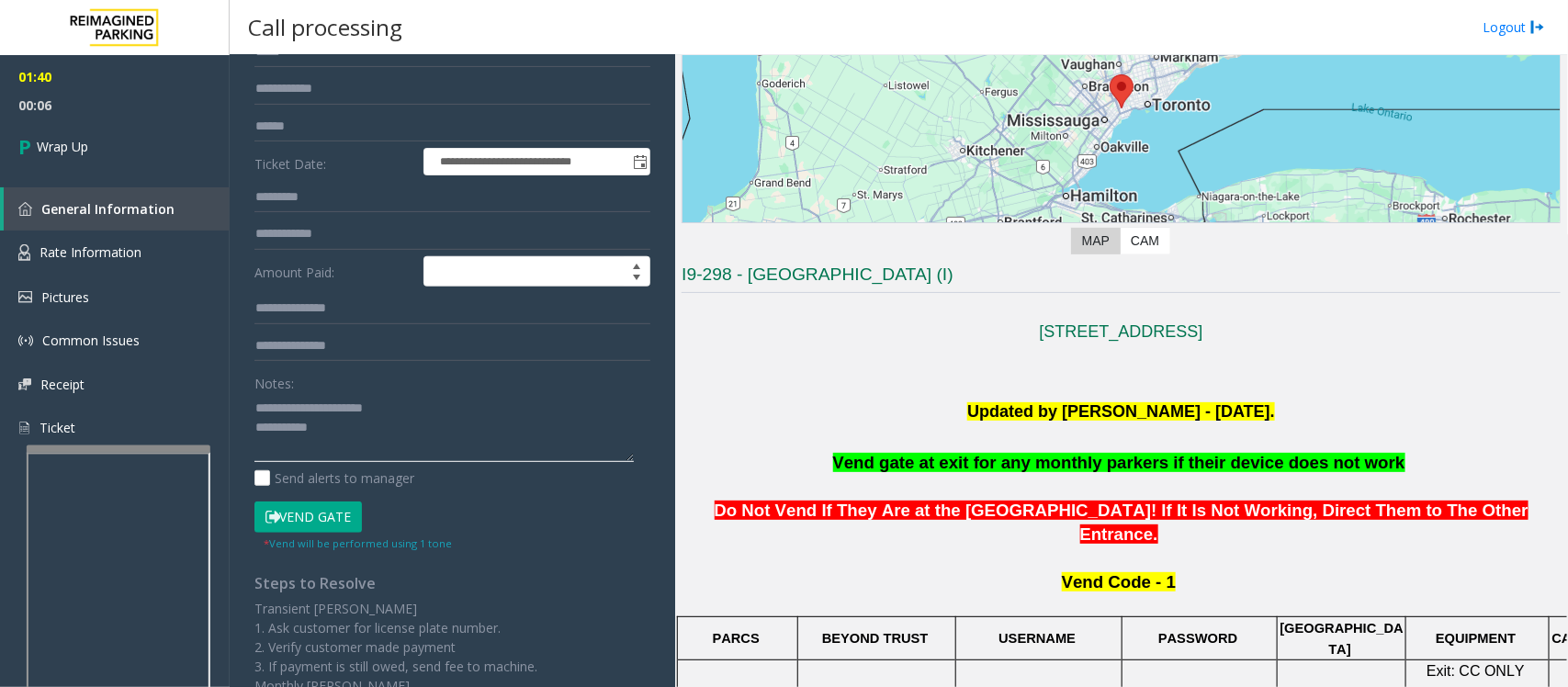 click 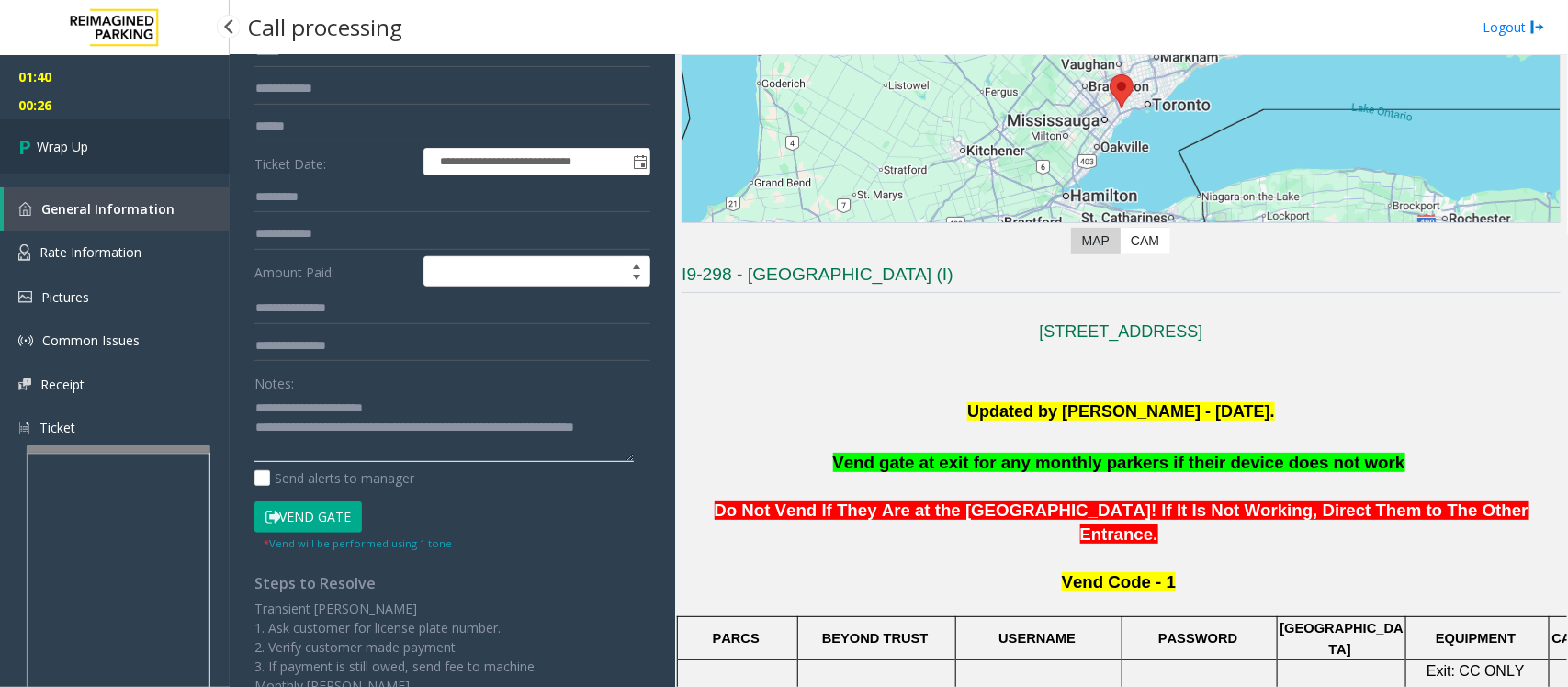 type on "**********" 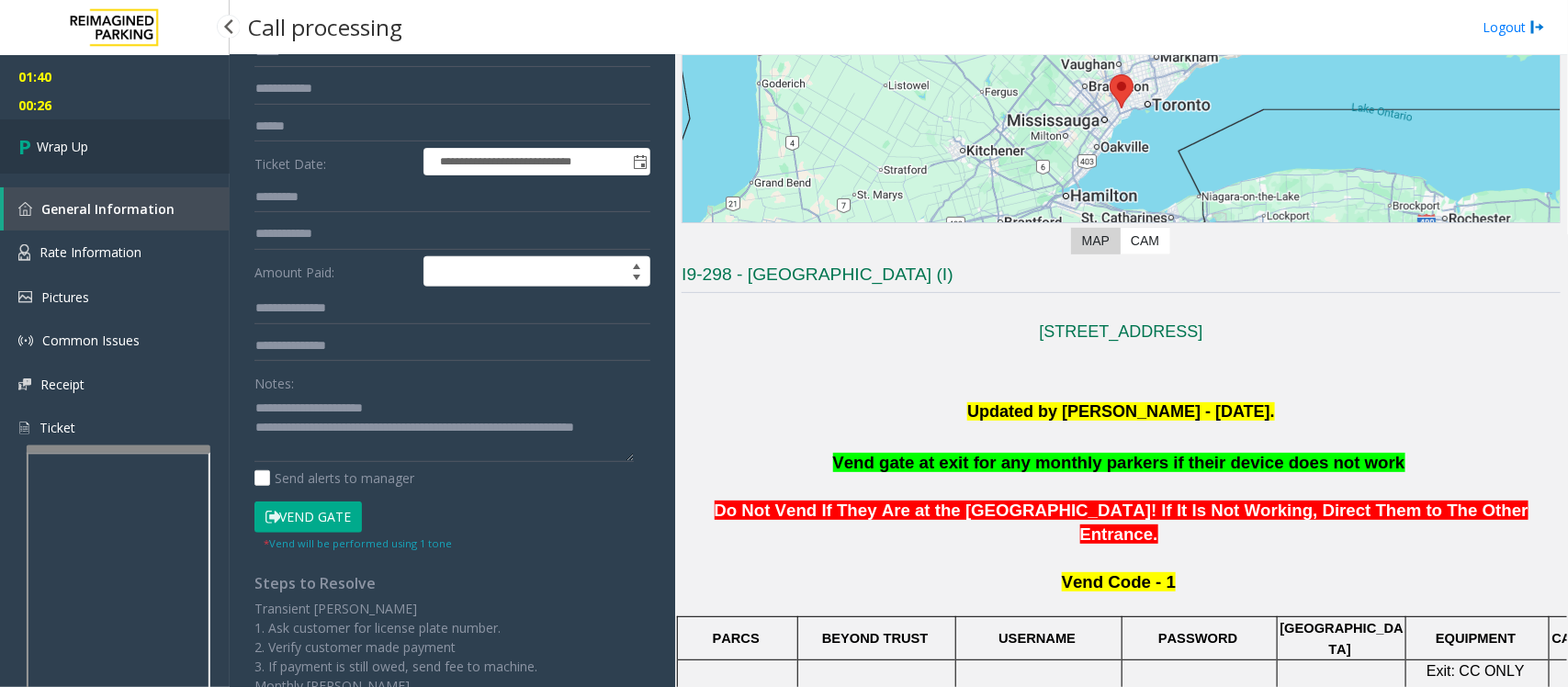 click on "Wrap Up" at bounding box center [62, 146] 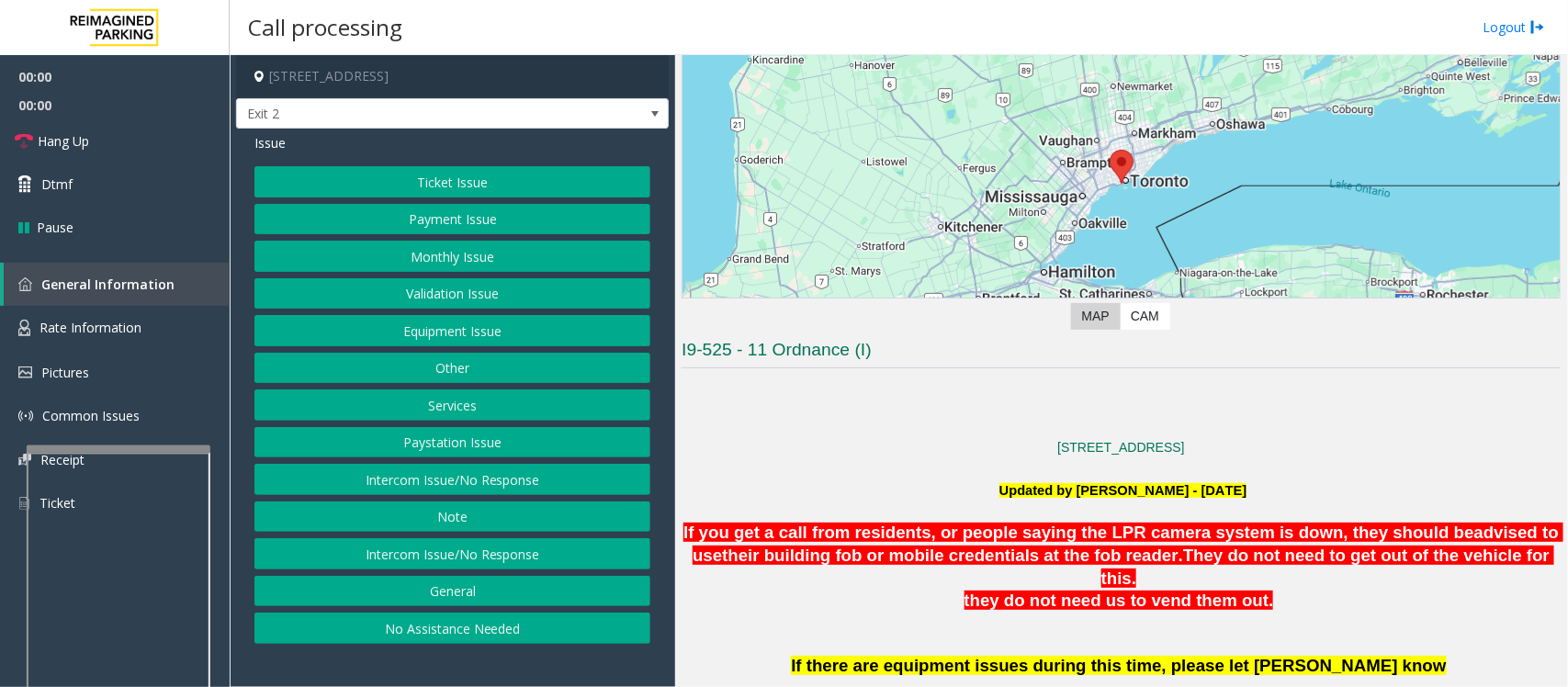 scroll, scrollTop: 574, scrollLeft: 0, axis: vertical 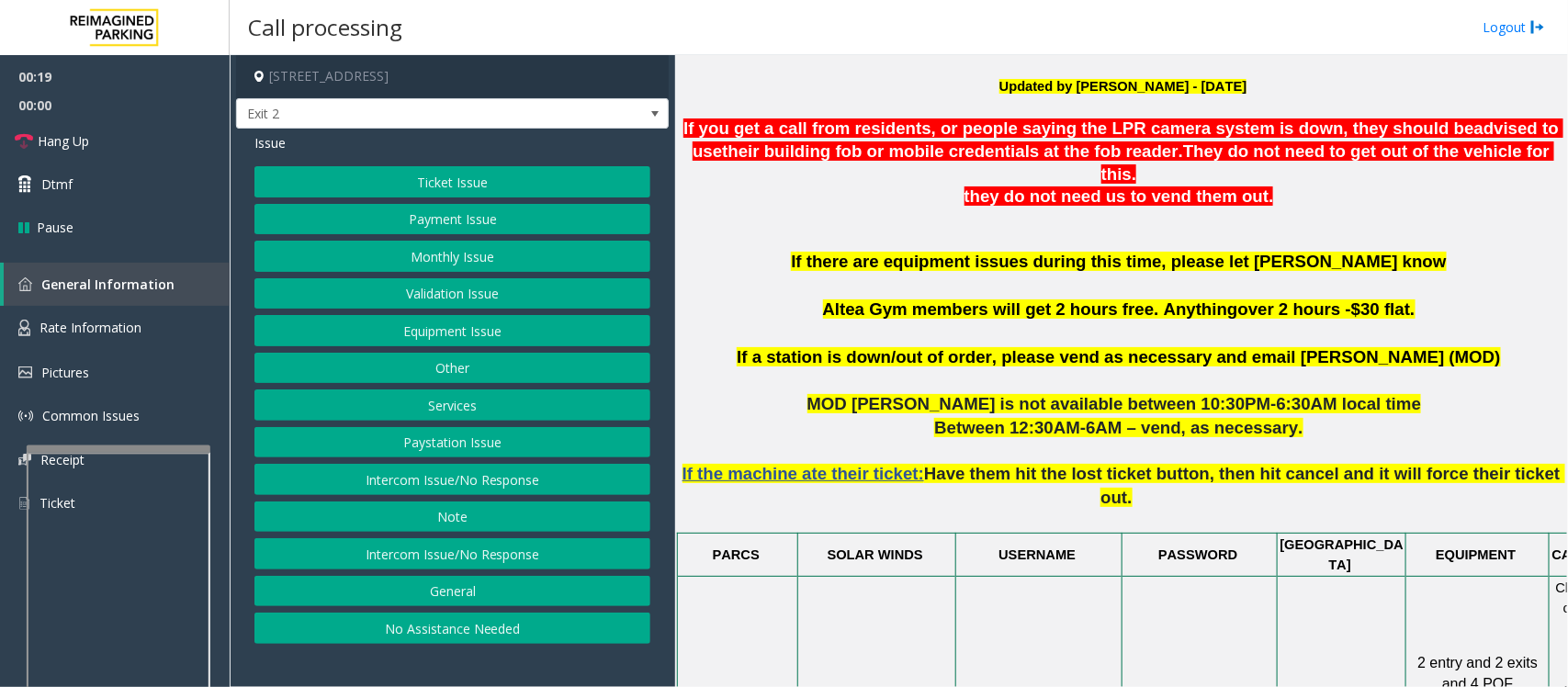 click on "Ticket Issue" 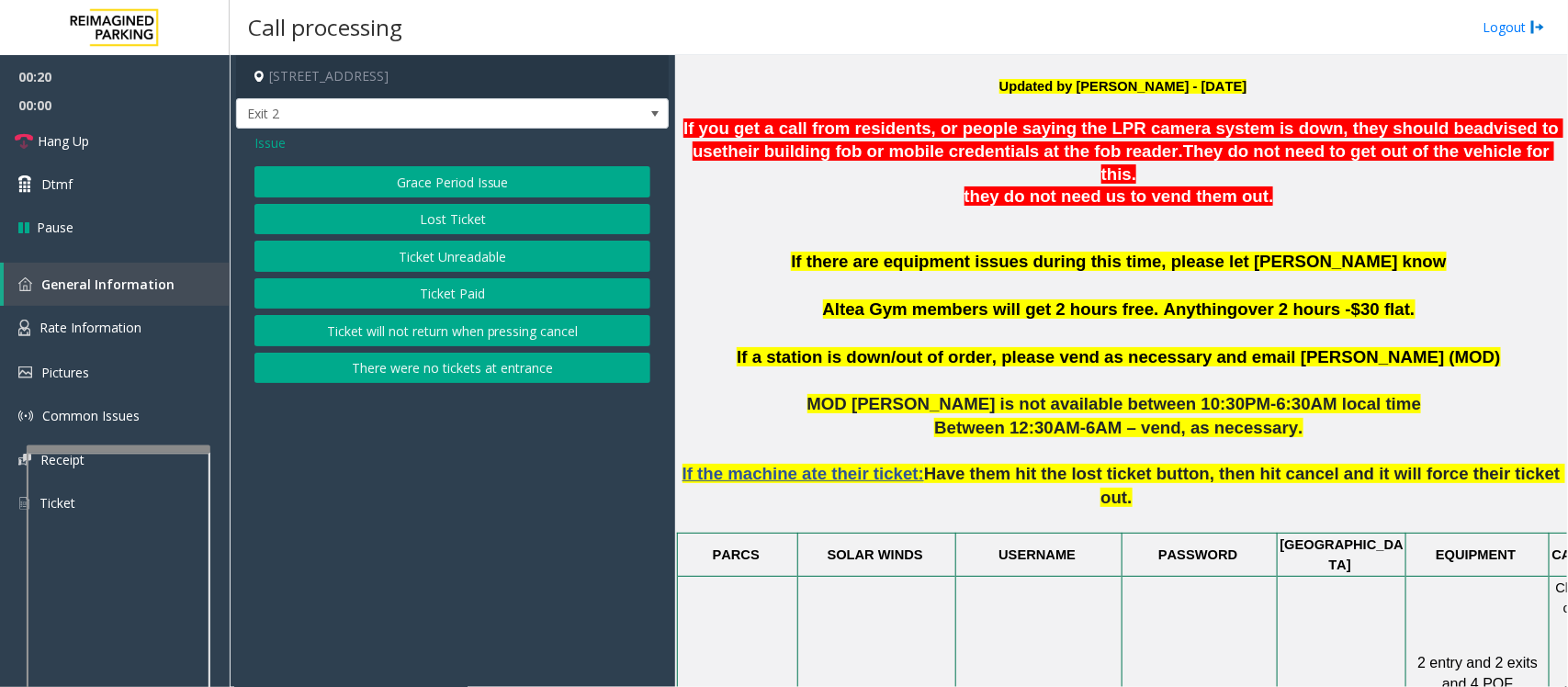 click on "Ticket Paid" 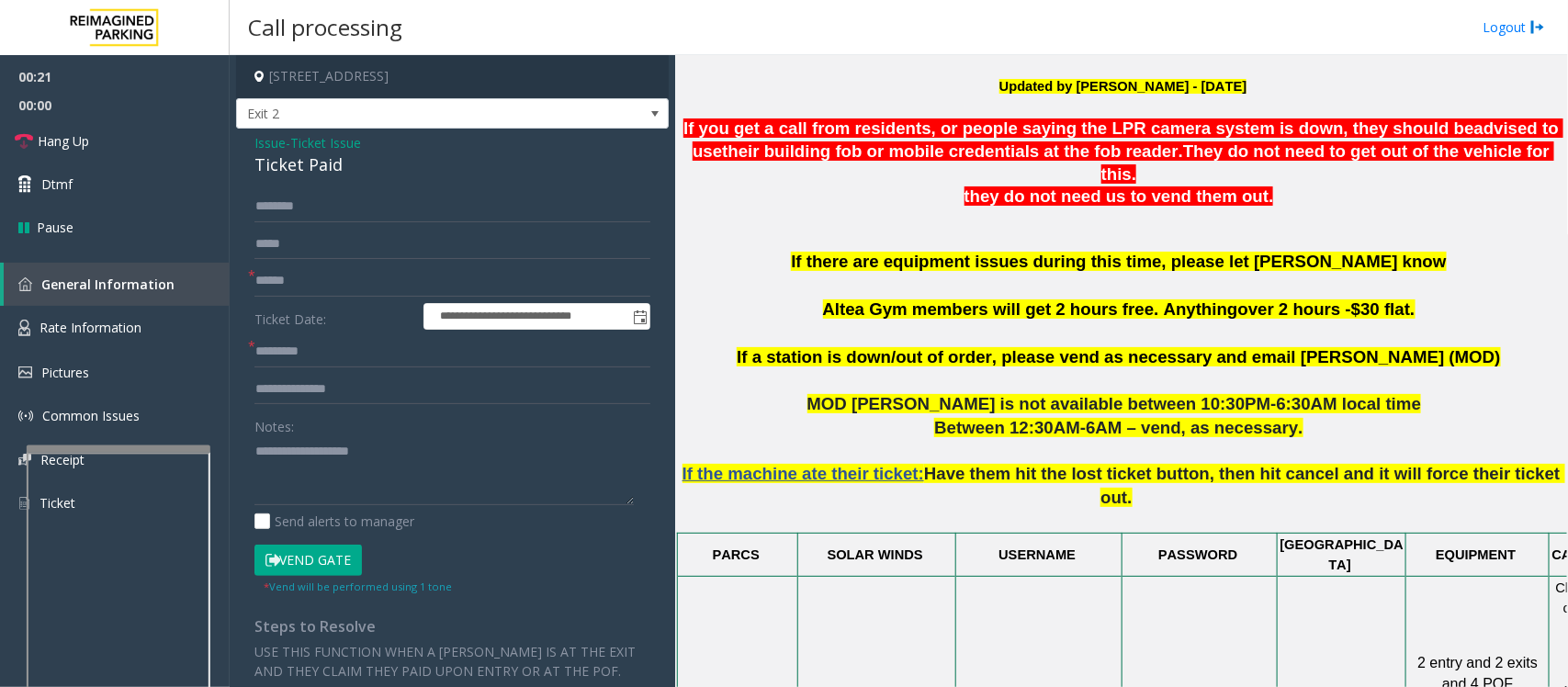 click on "Ticket Paid" 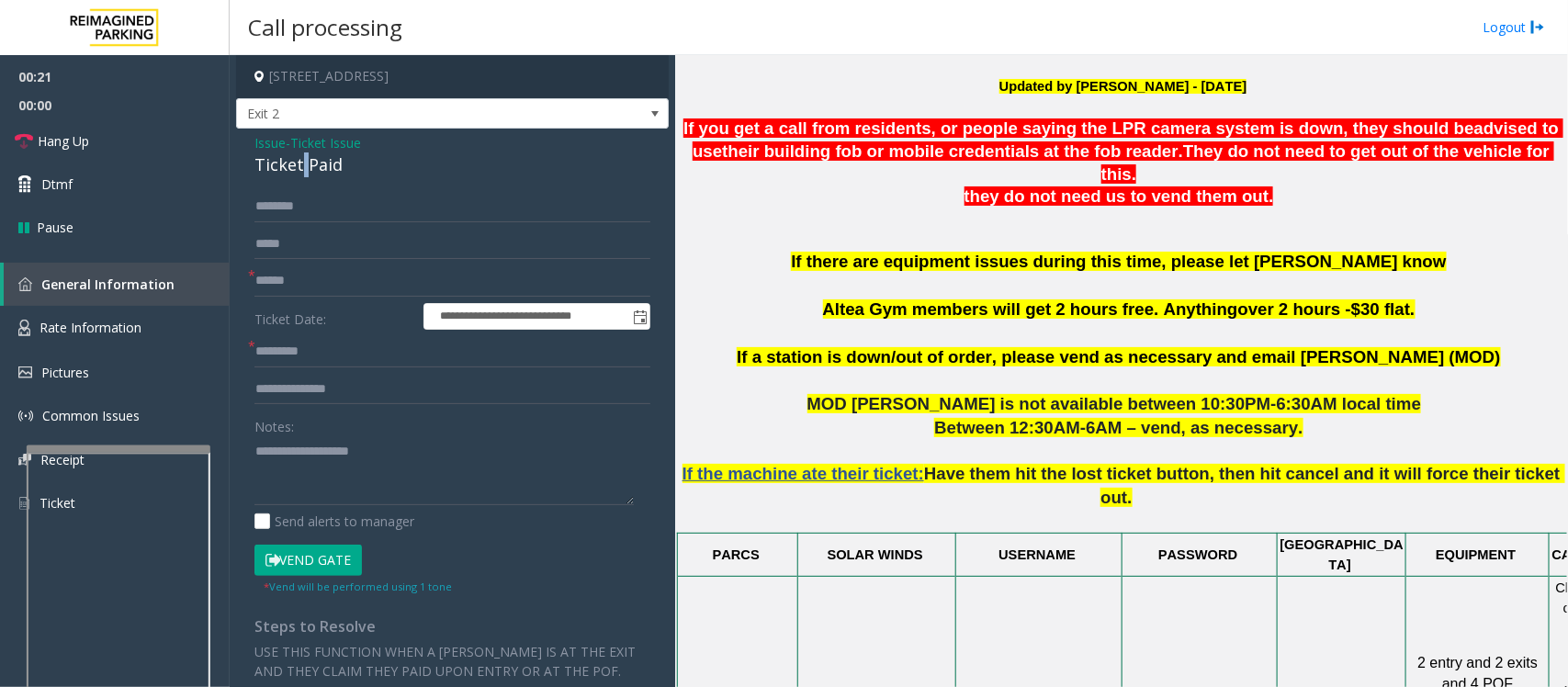 click on "Ticket Paid" 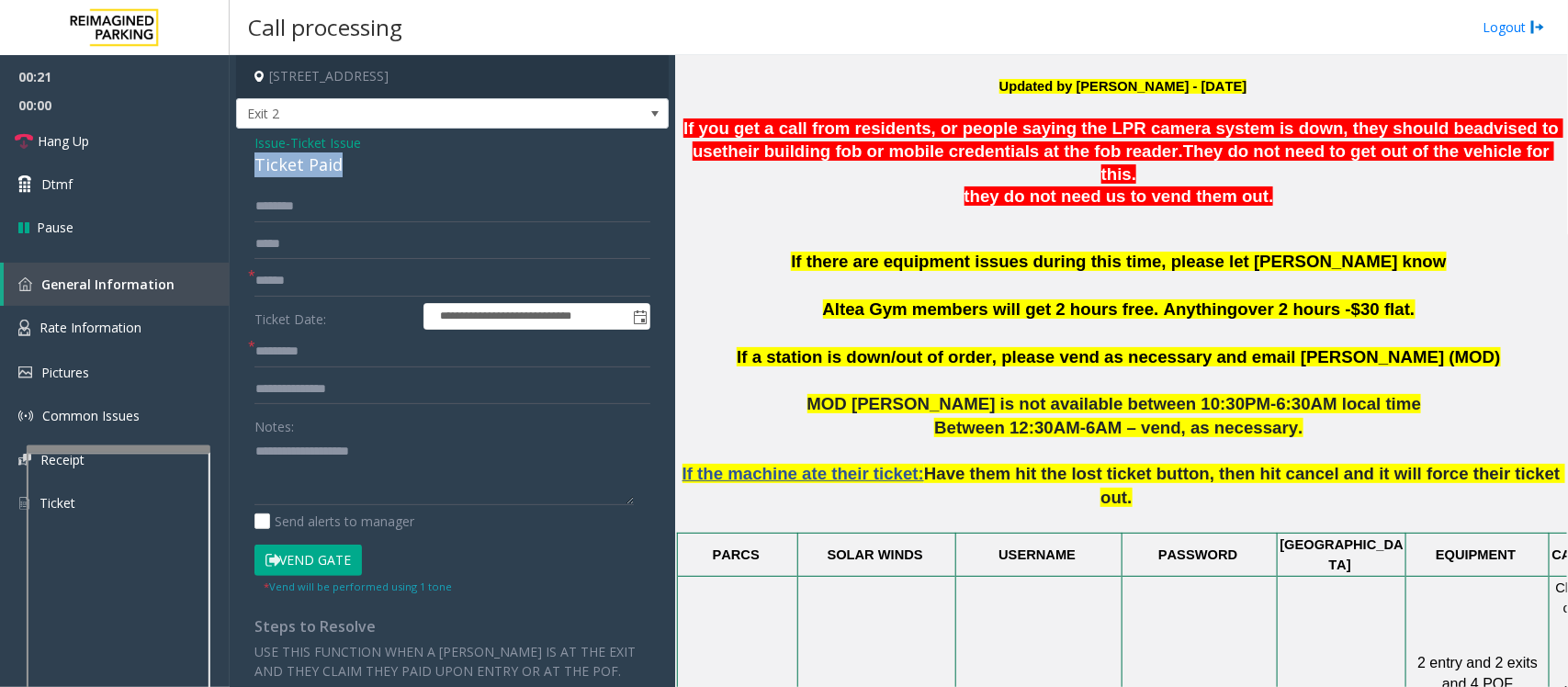 click on "Ticket Paid" 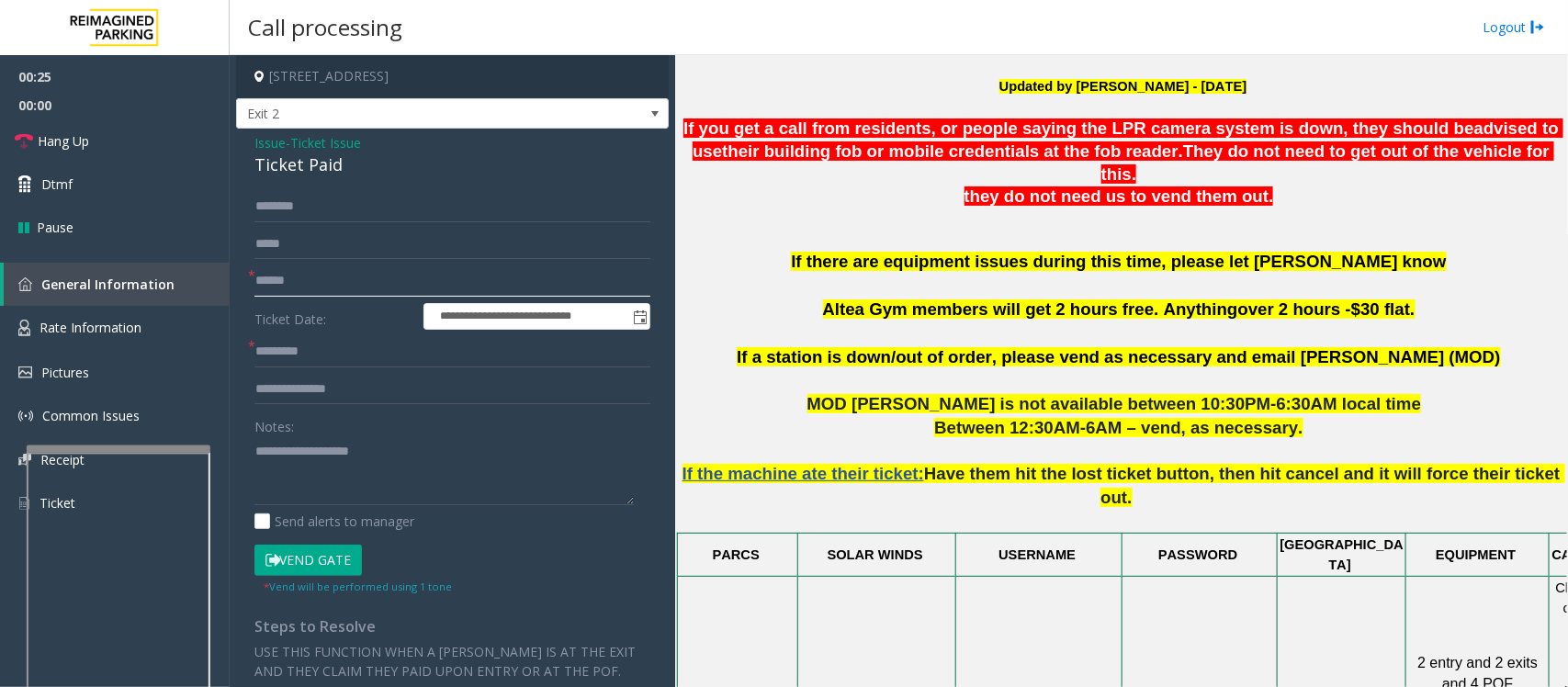 click 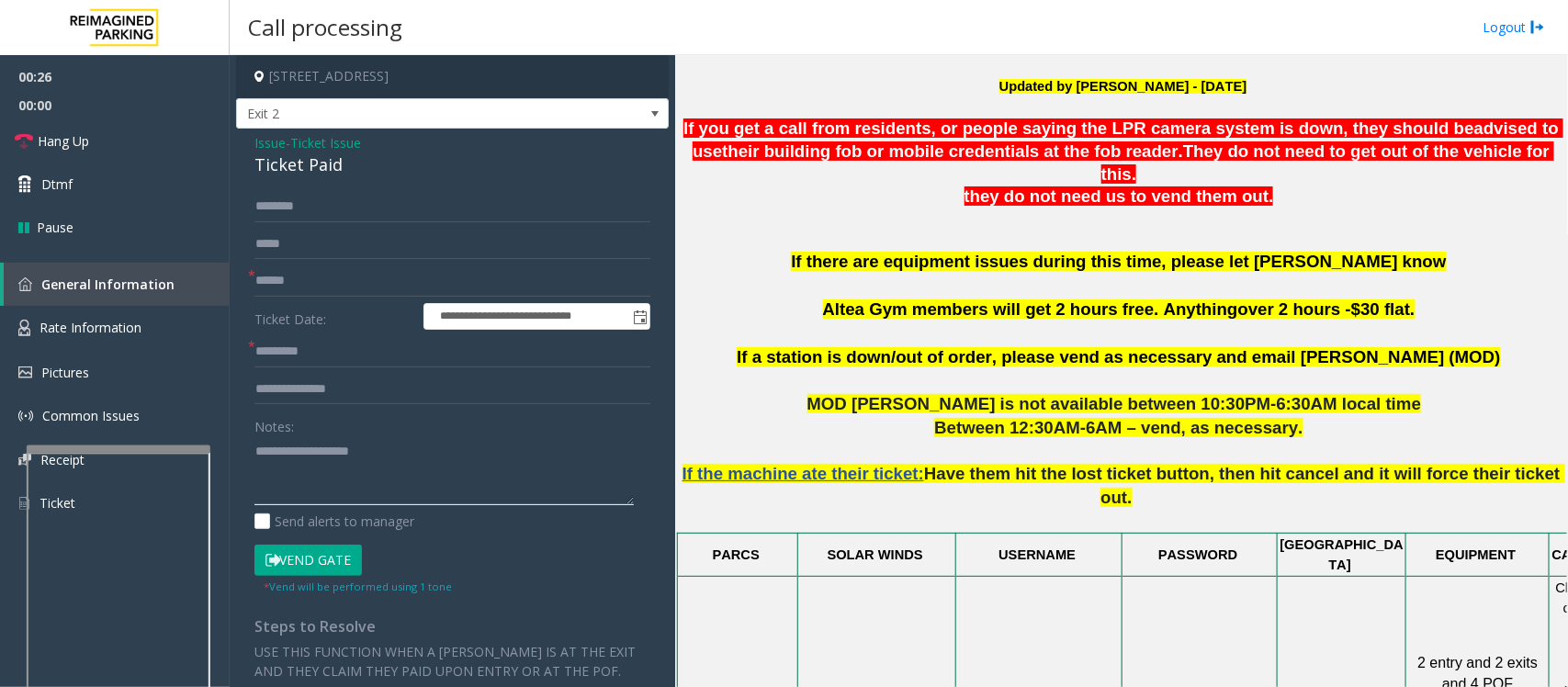 click 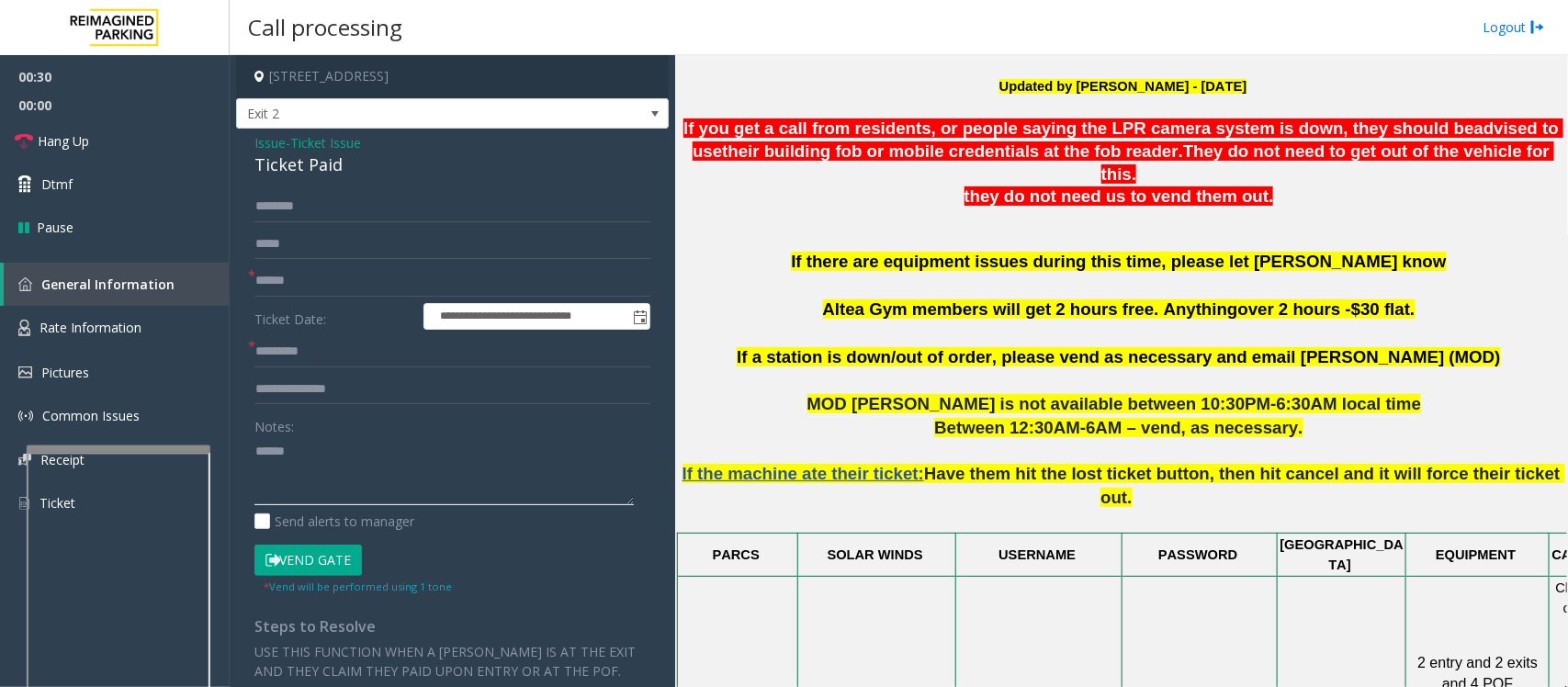 paste on "**********" 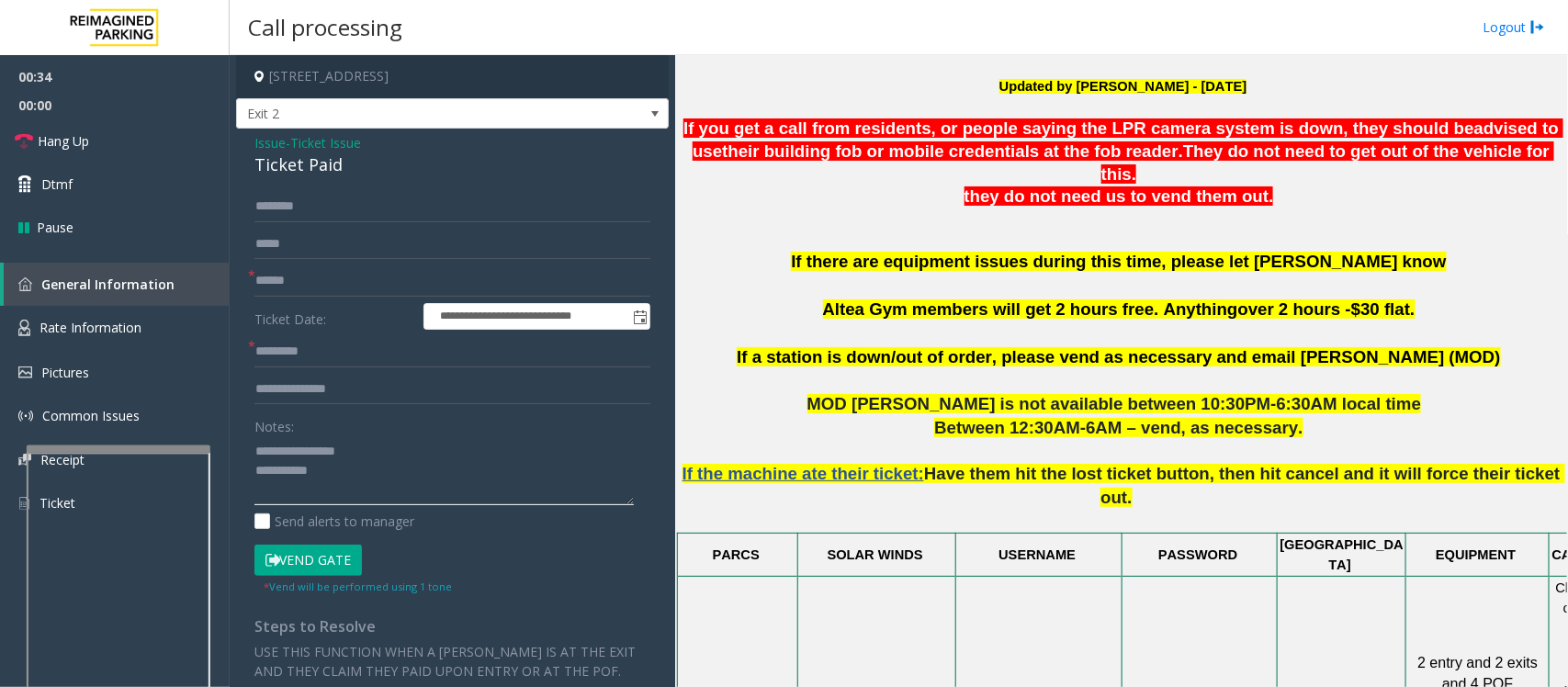 type on "**********" 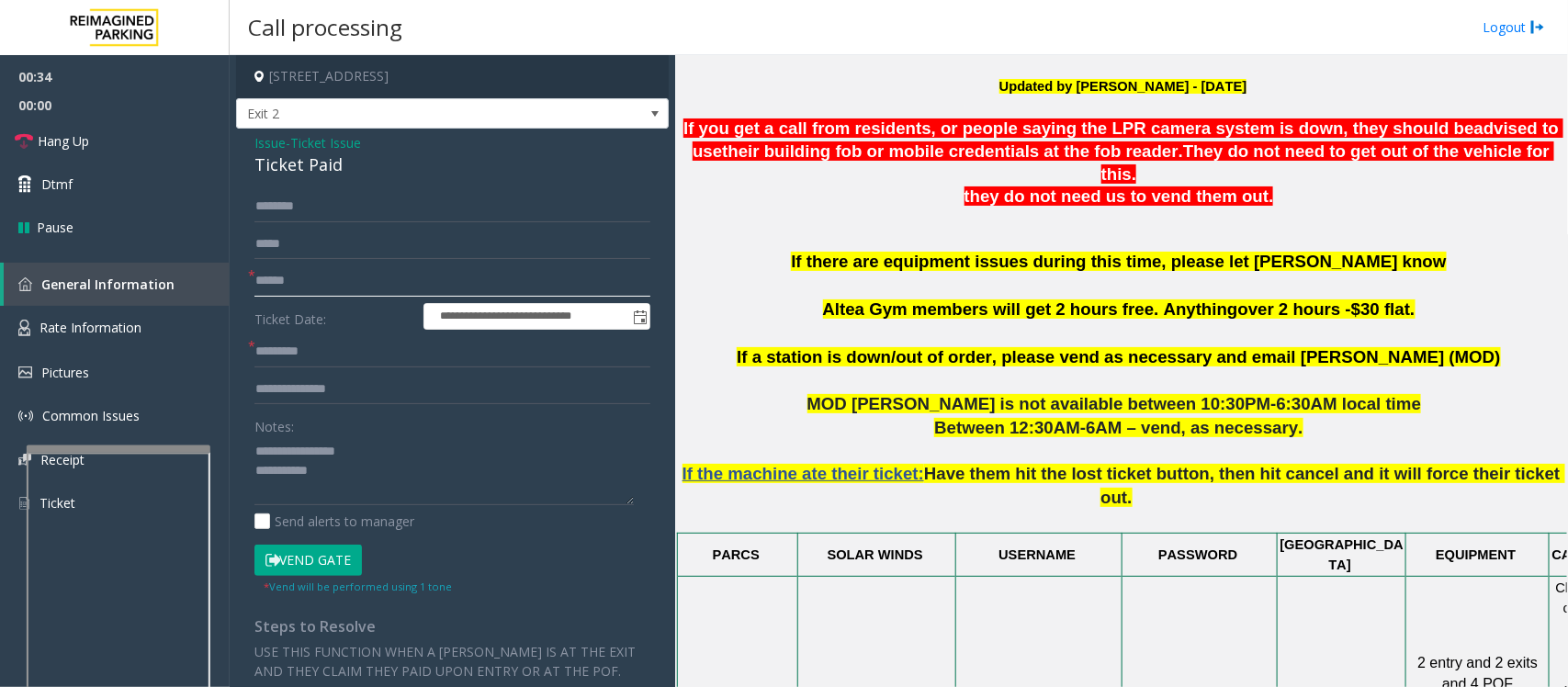 click 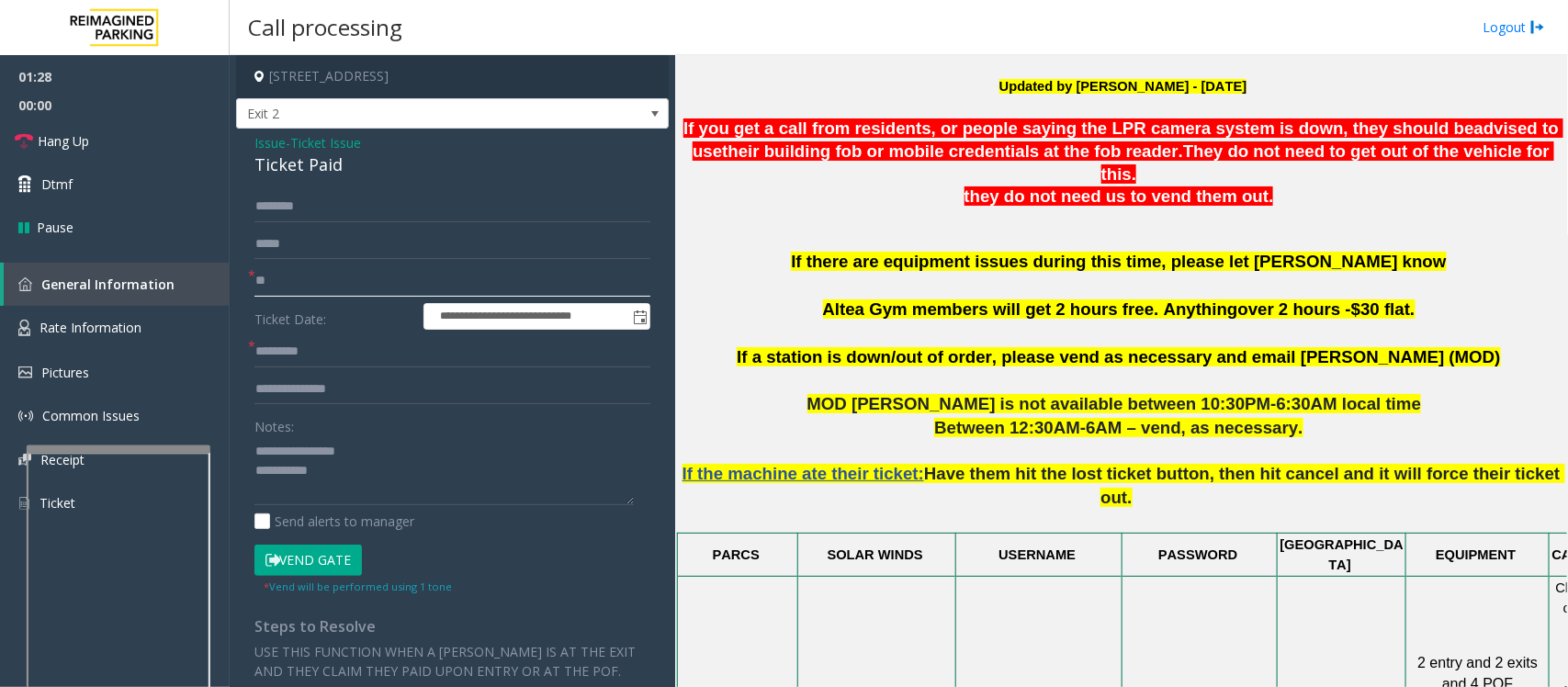 type on "*" 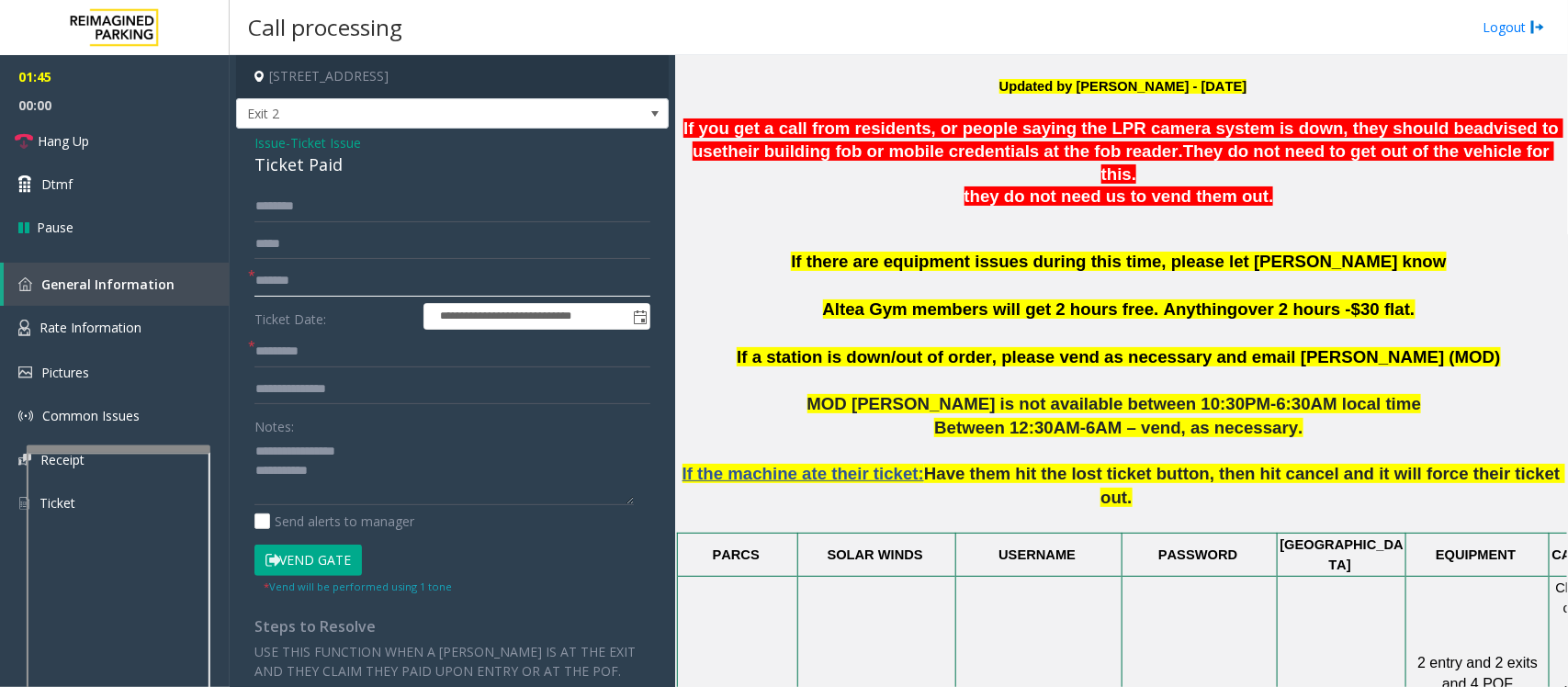 type on "*******" 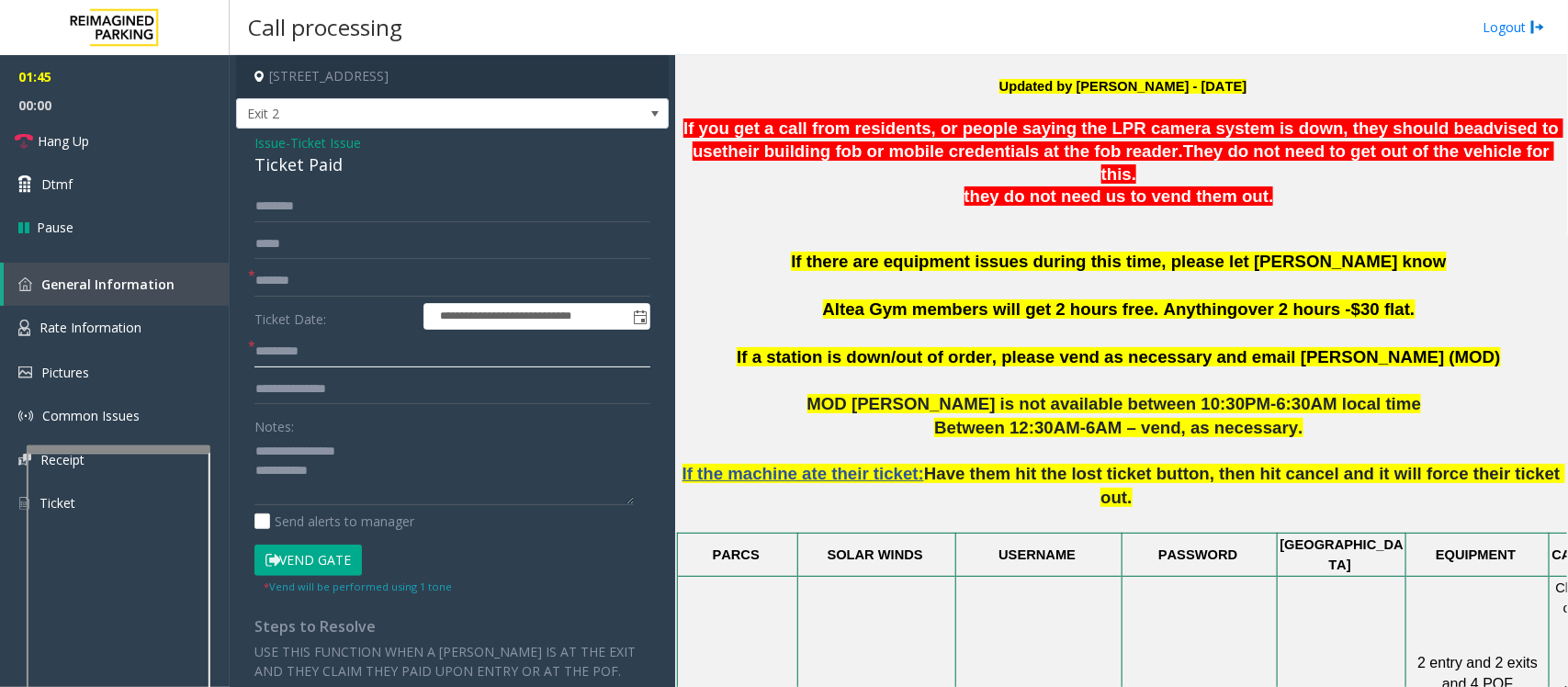 click 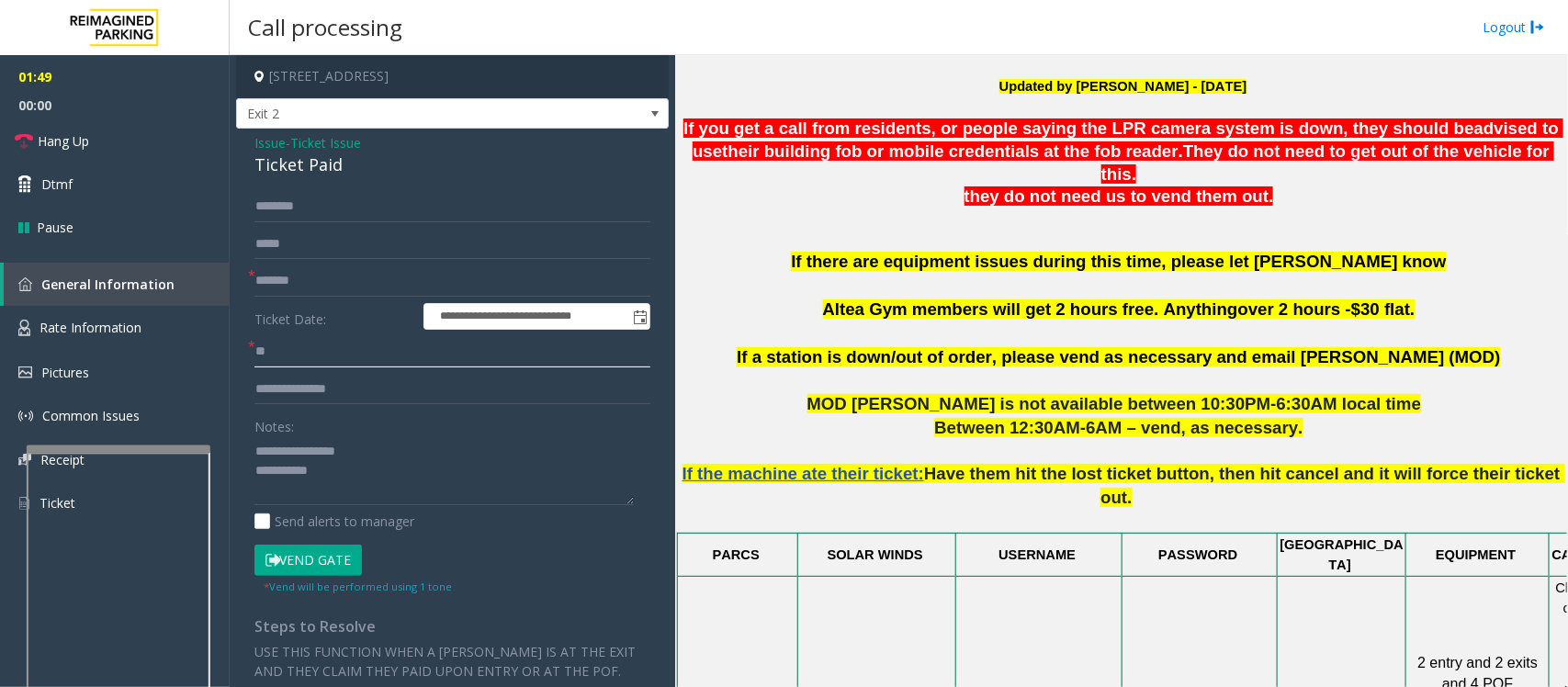 type on "**" 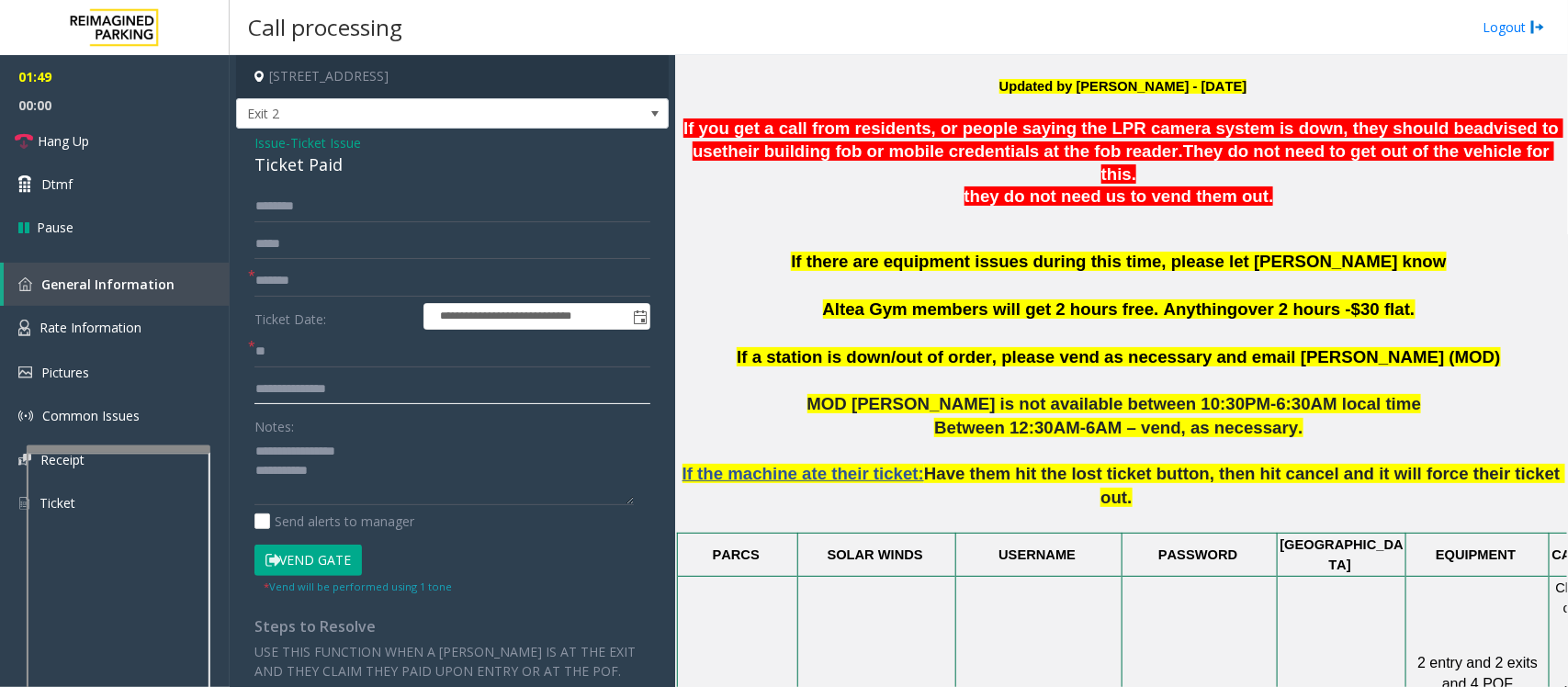 click 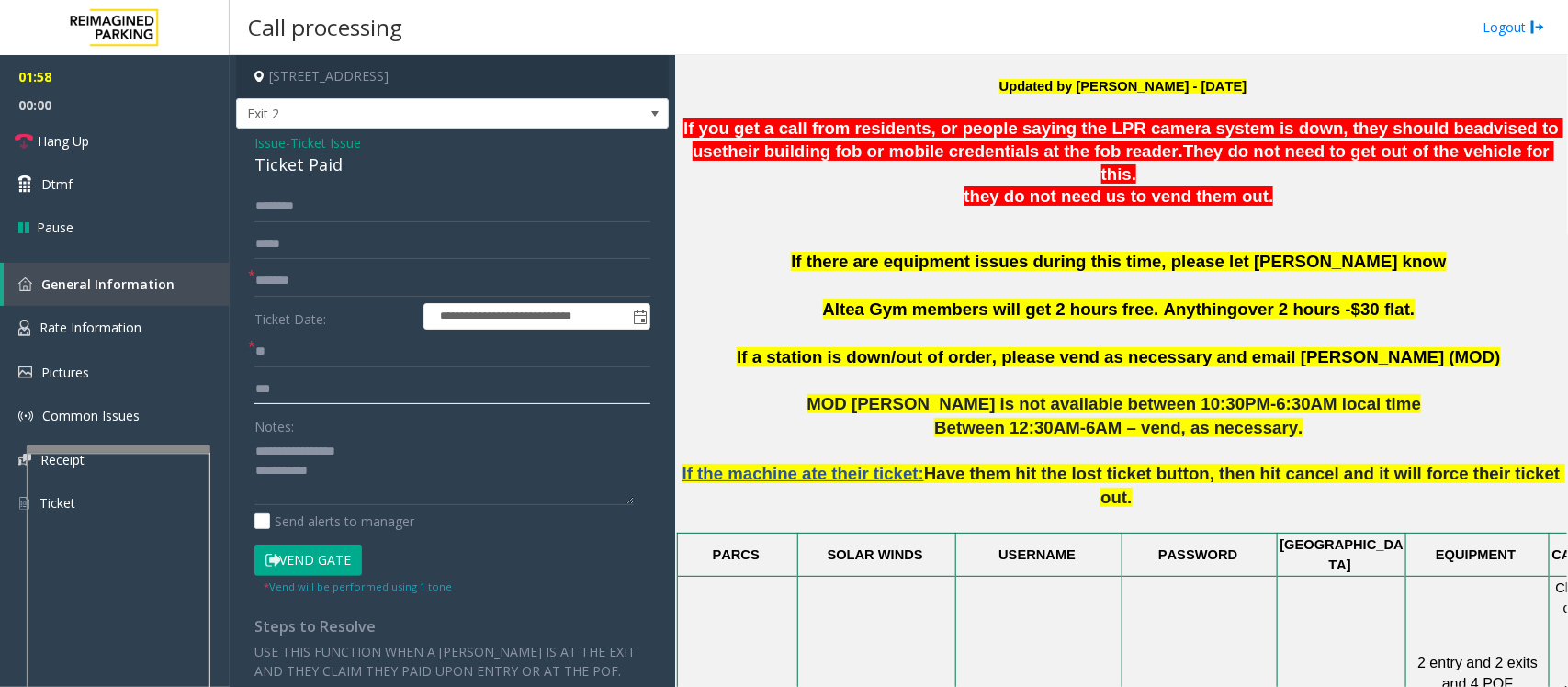 click on "***" 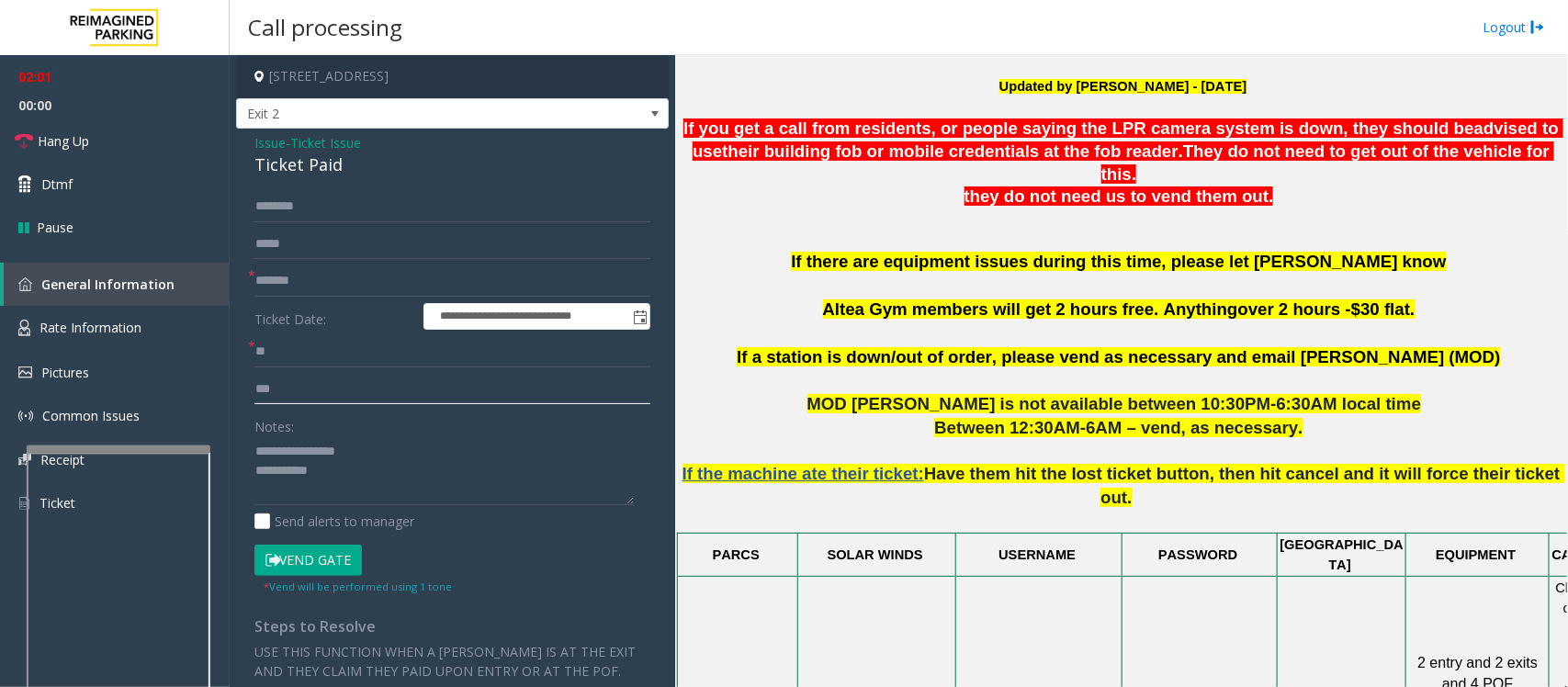 click on "***" 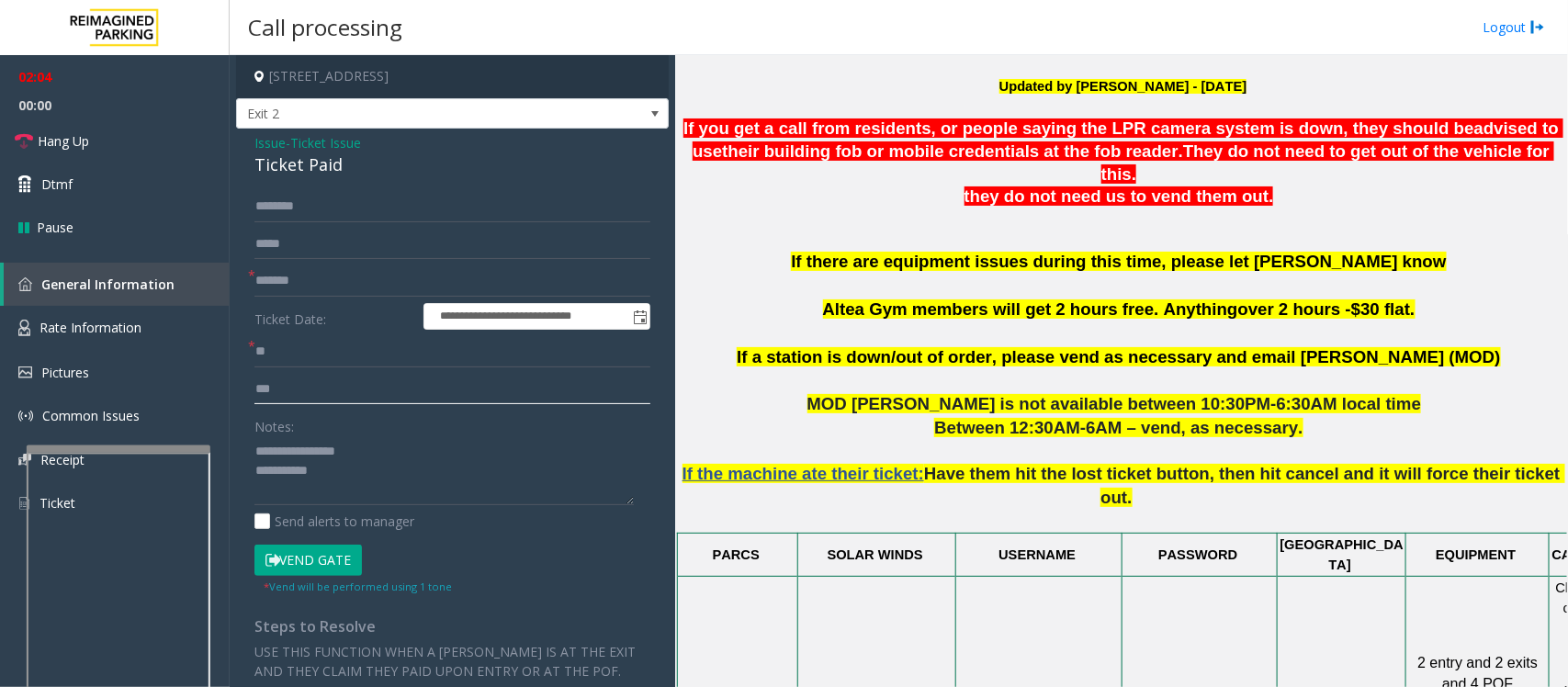 type on "***" 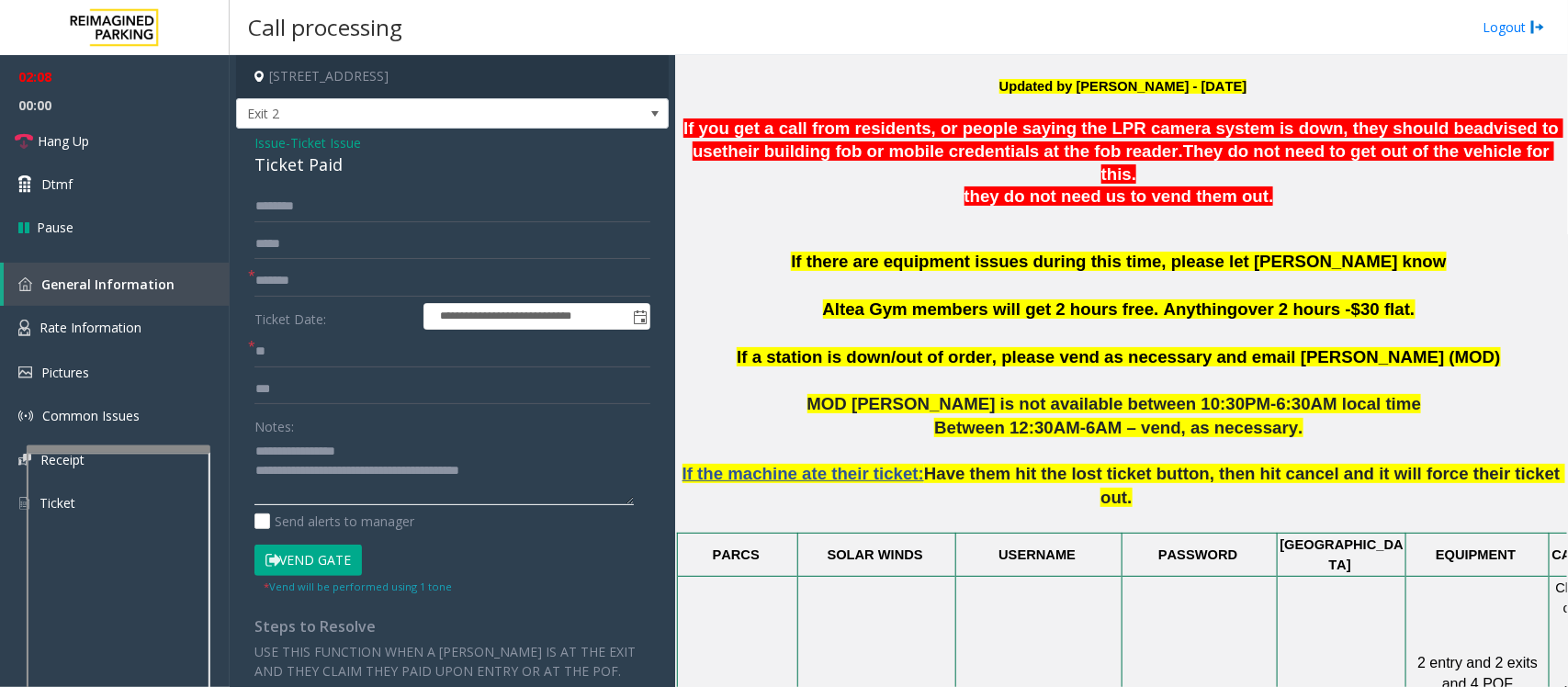 type on "**********" 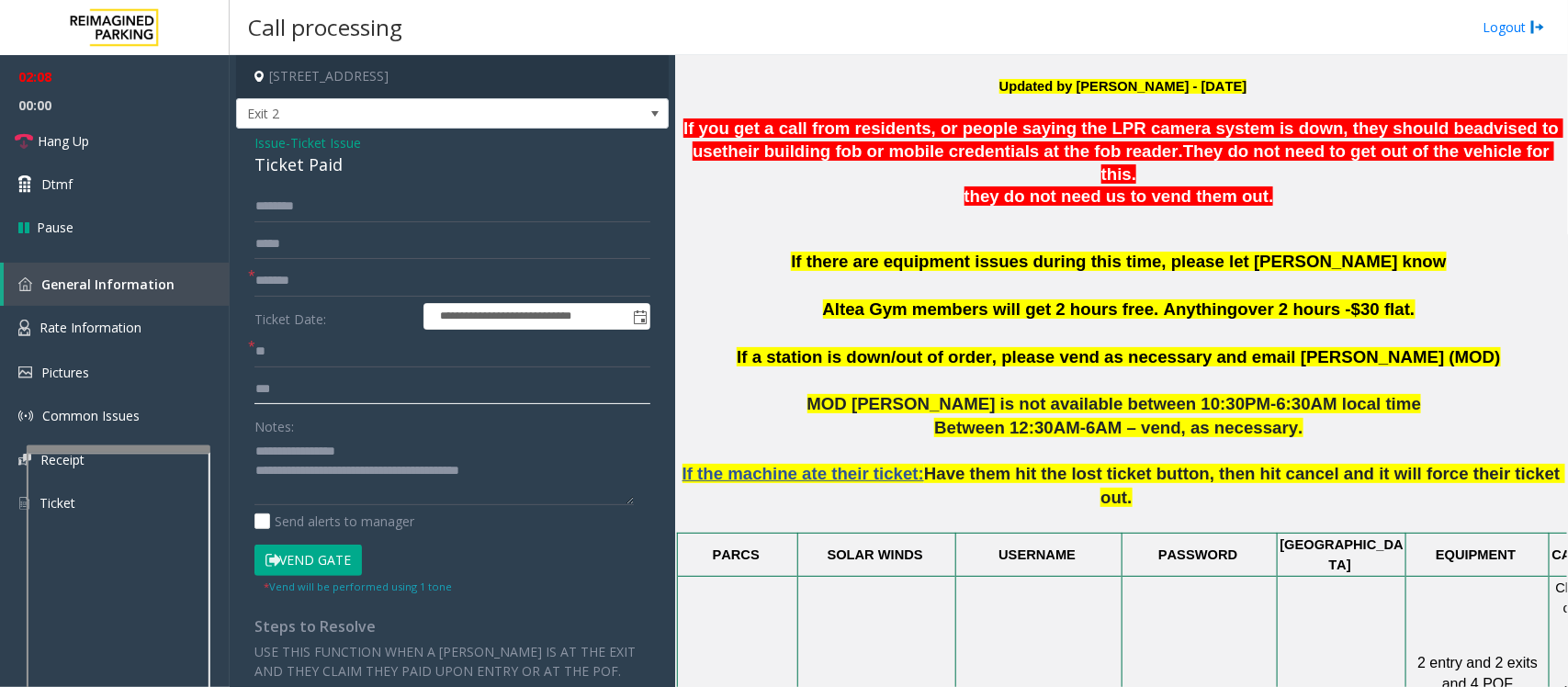 click on "***" 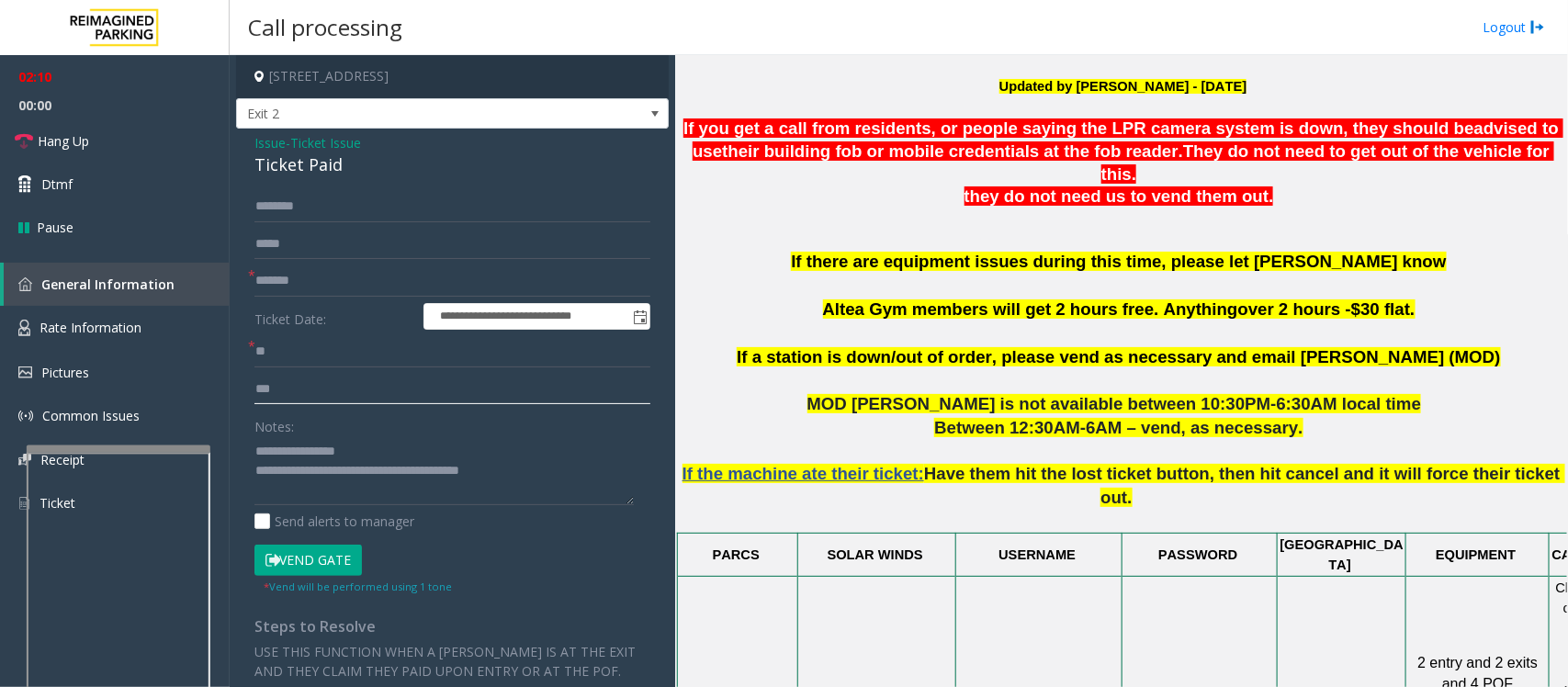 click on "***" 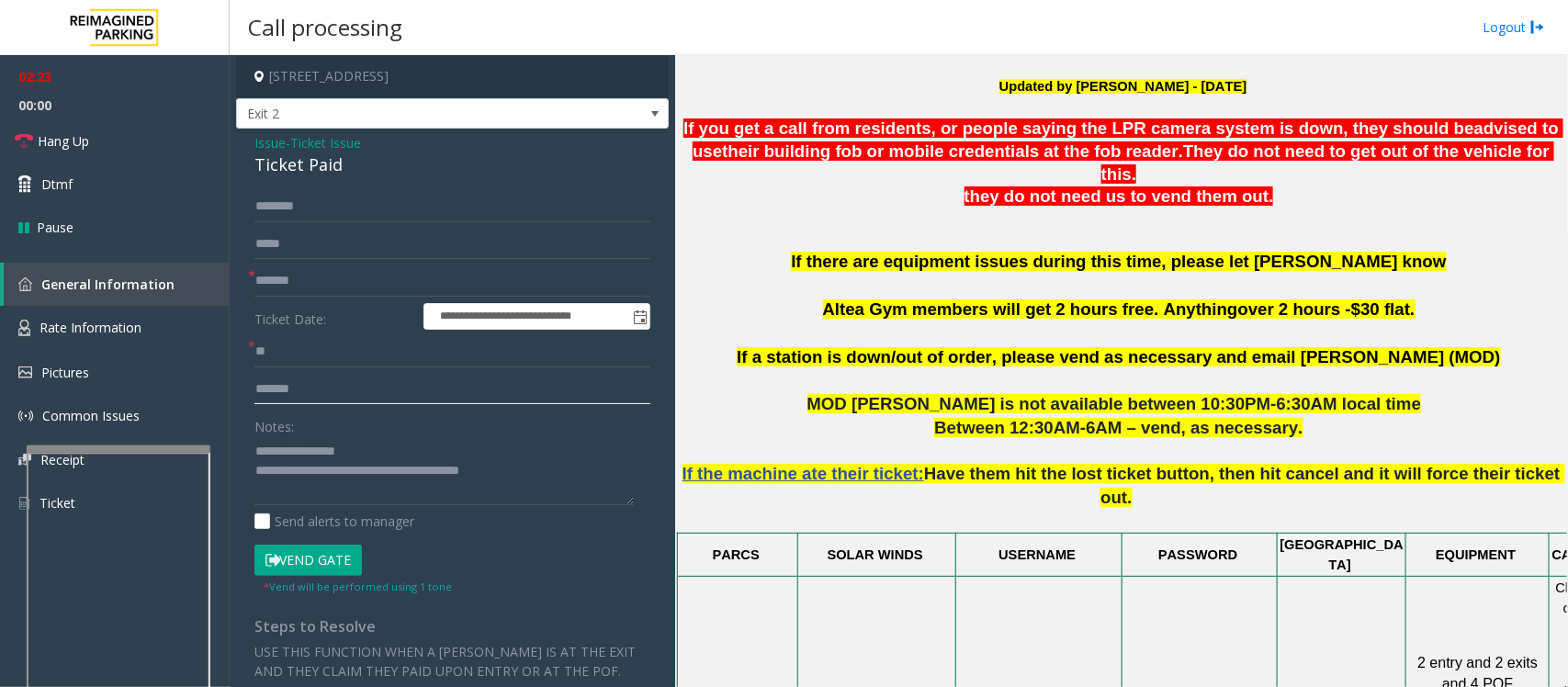 type on "*******" 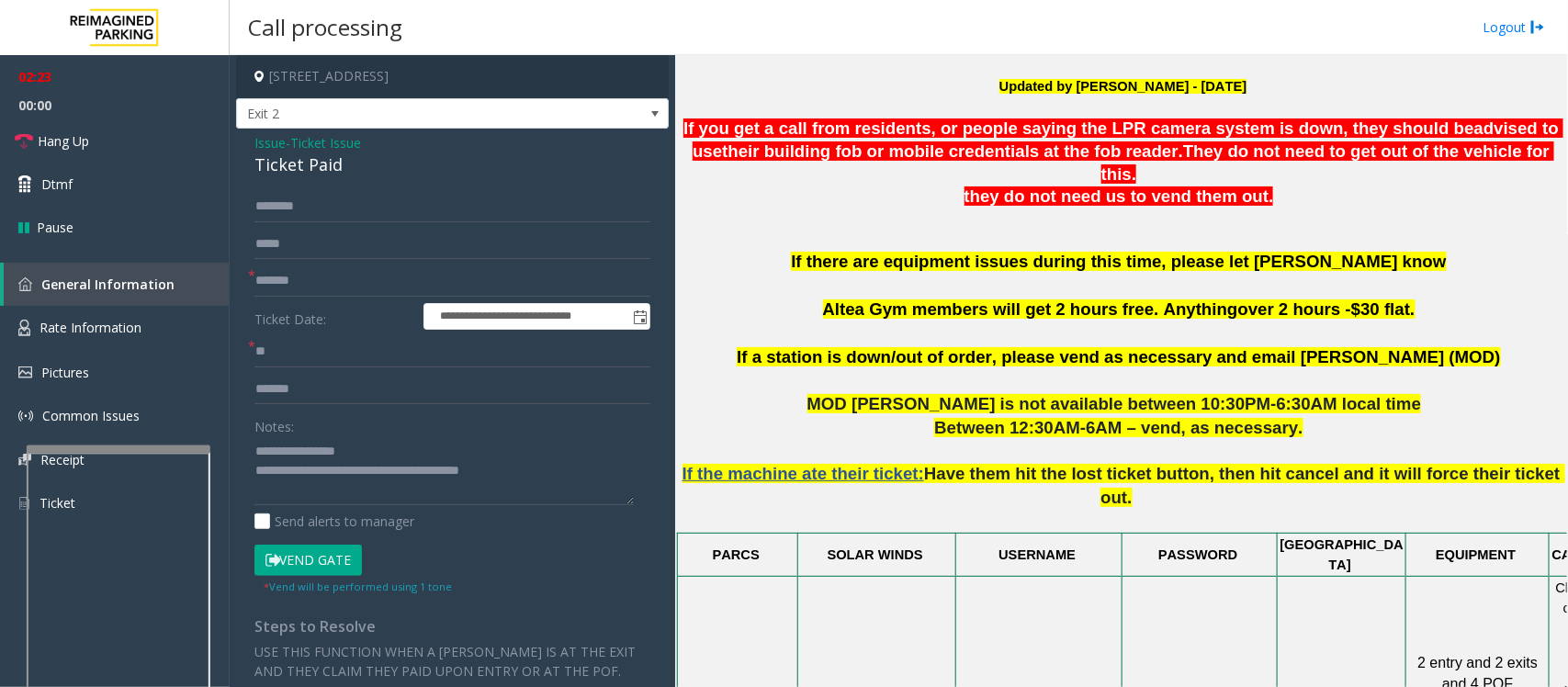 click on "Vend Gate" 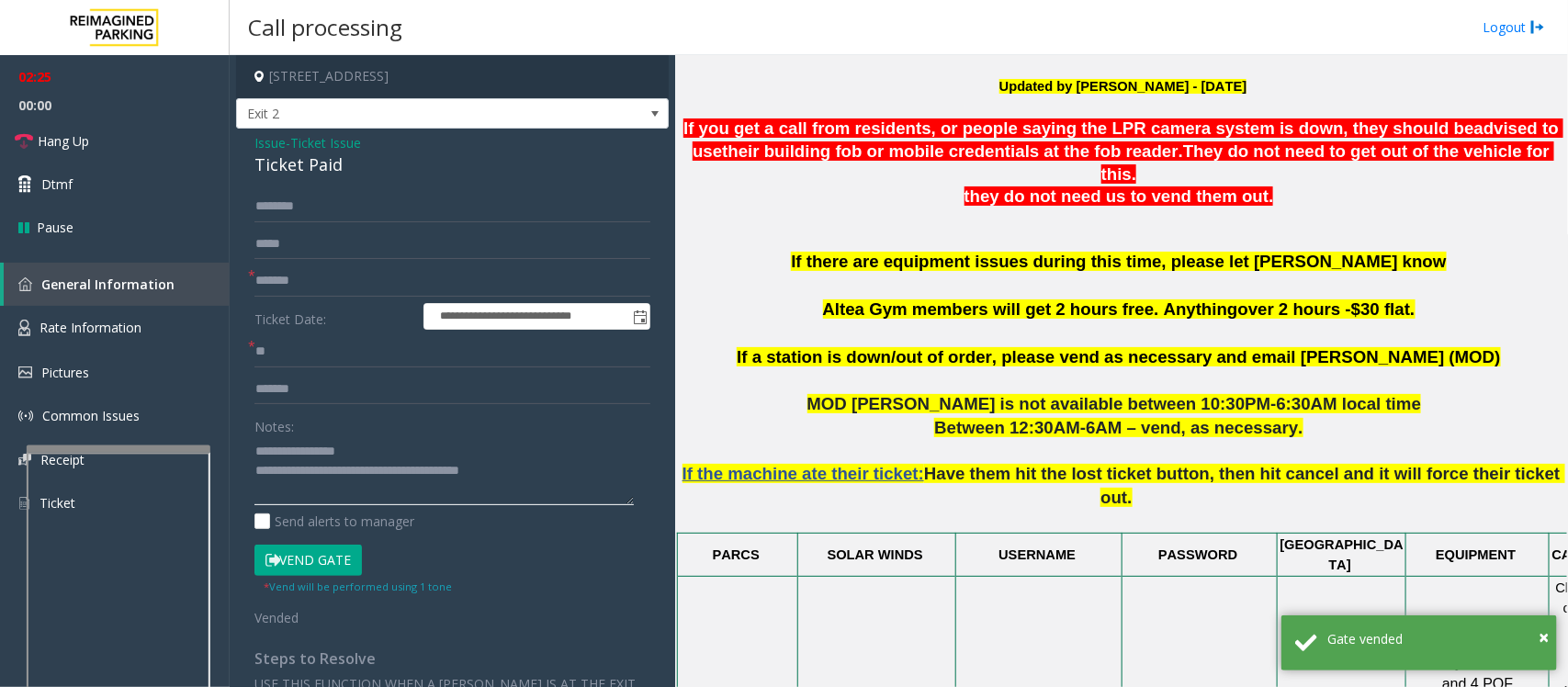 click 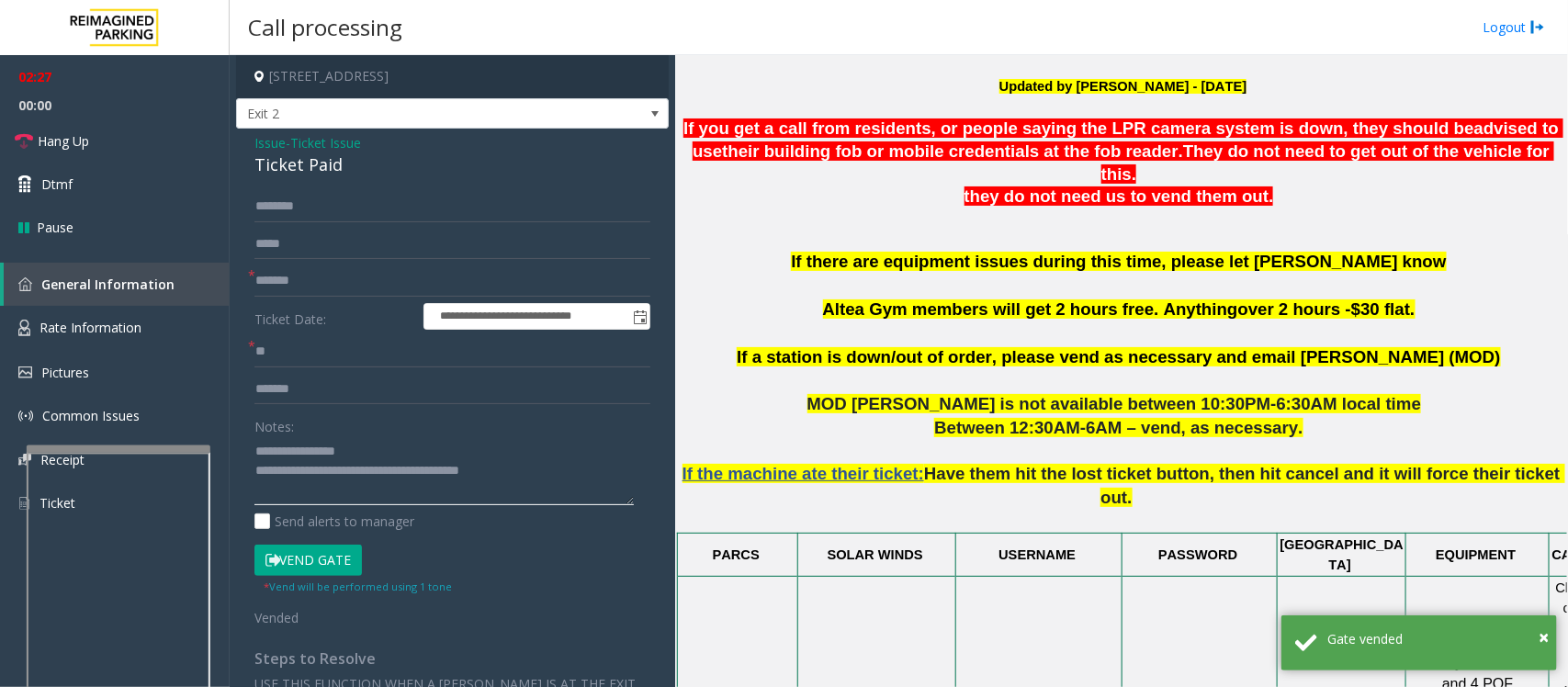 scroll, scrollTop: 0, scrollLeft: 0, axis: both 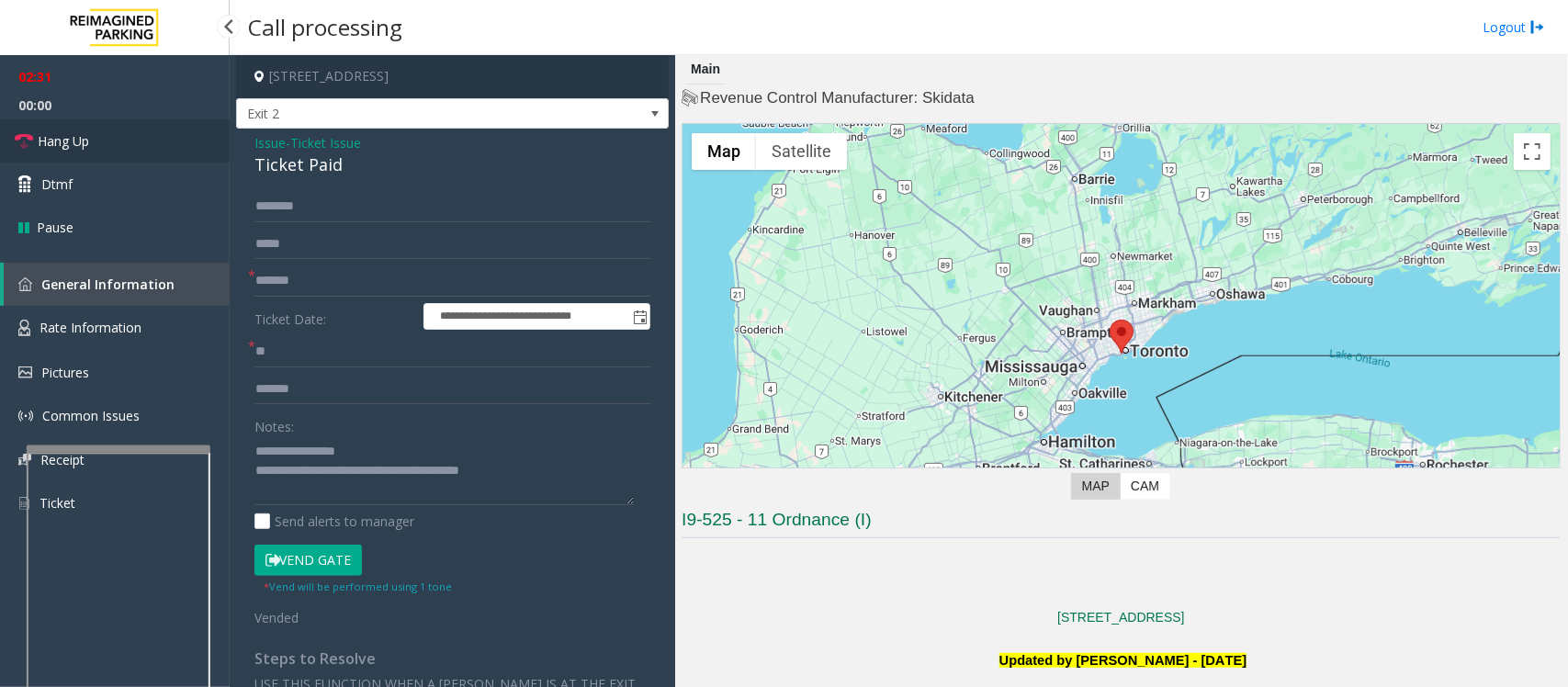 click at bounding box center [24, 141] 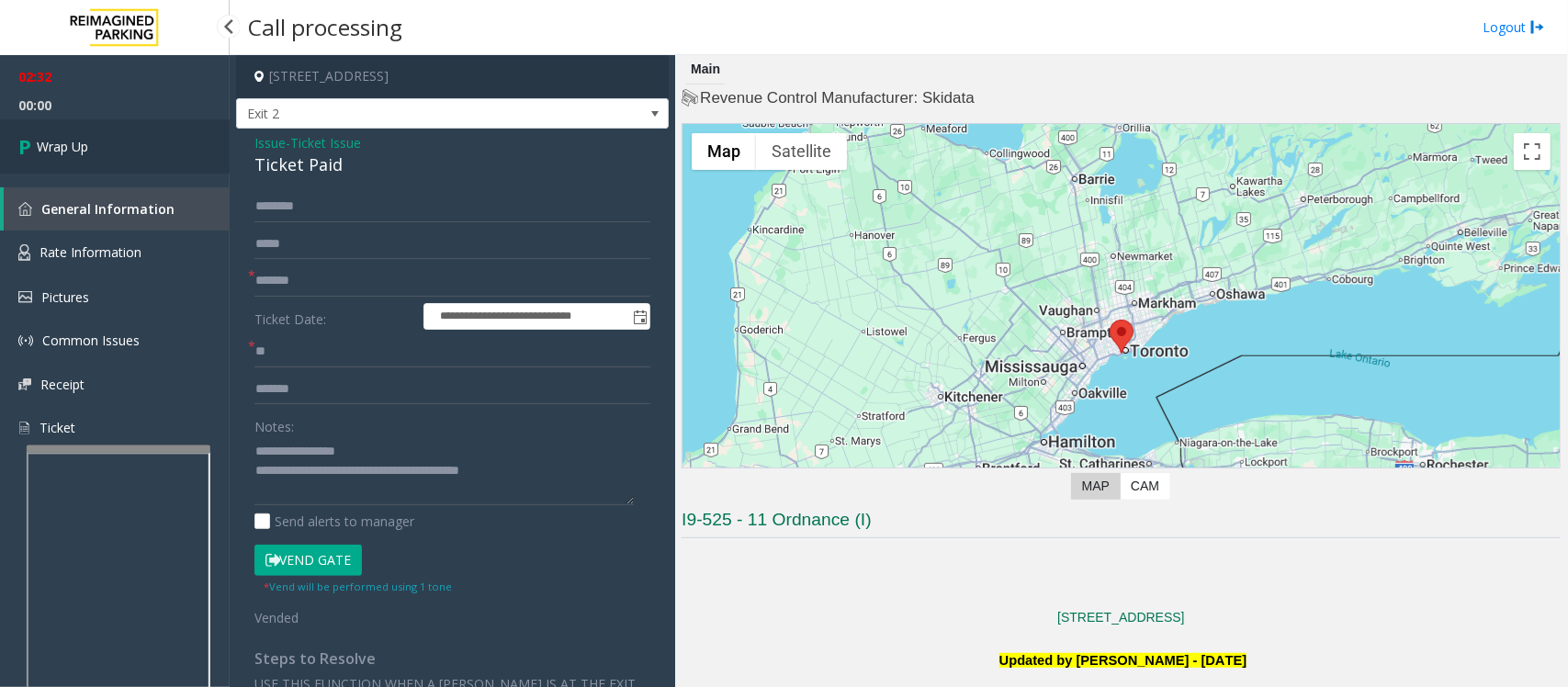 click on "Wrap Up" at bounding box center [115, 146] 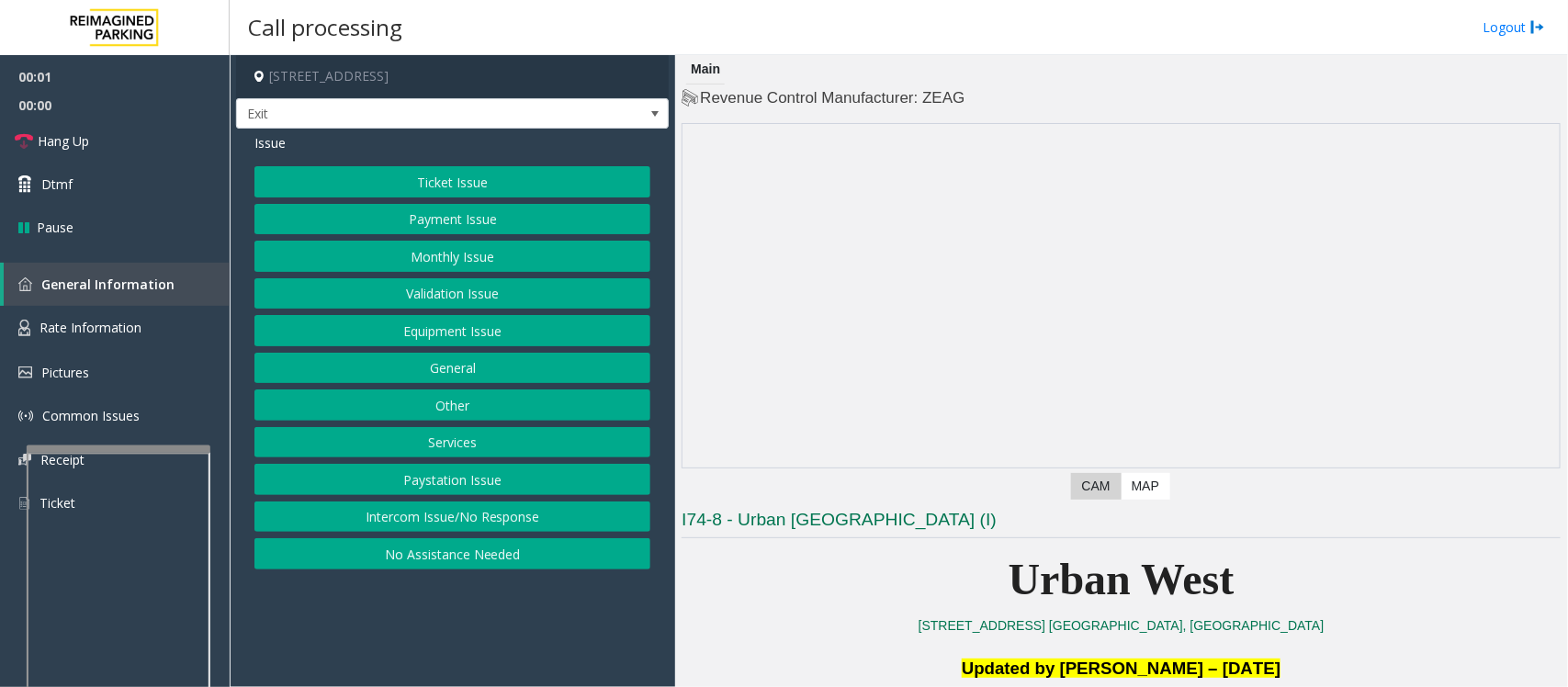 scroll, scrollTop: 459, scrollLeft: 0, axis: vertical 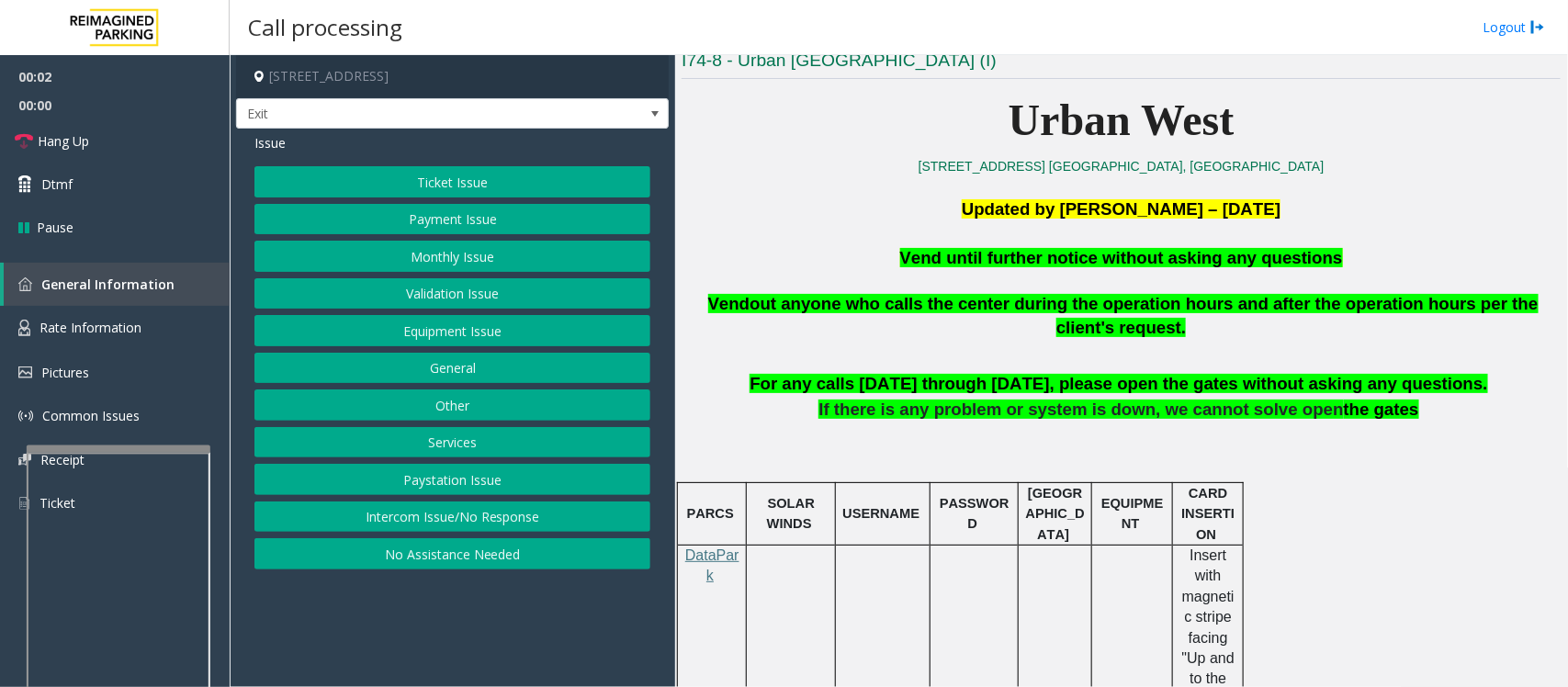 click on "Equipment Issue" 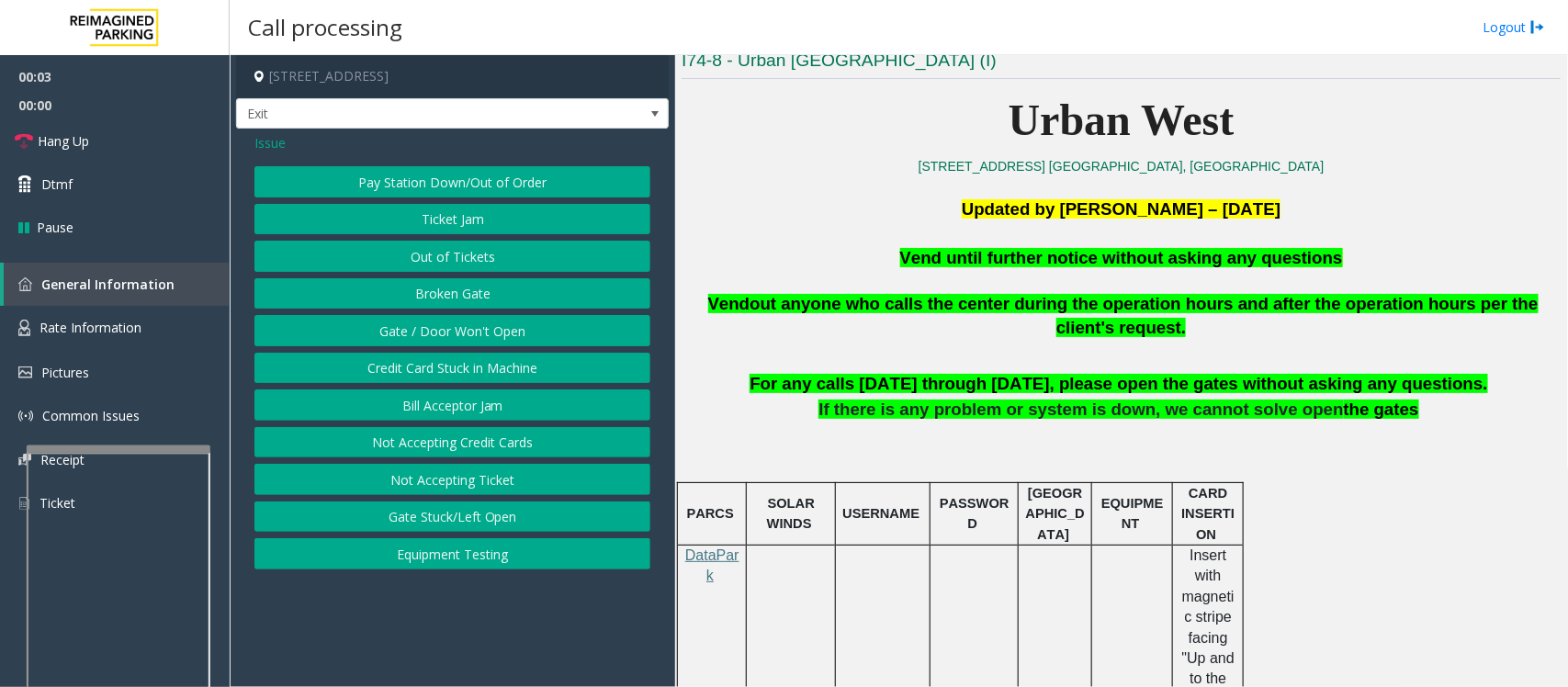 click on "Gate / Door Won't Open" 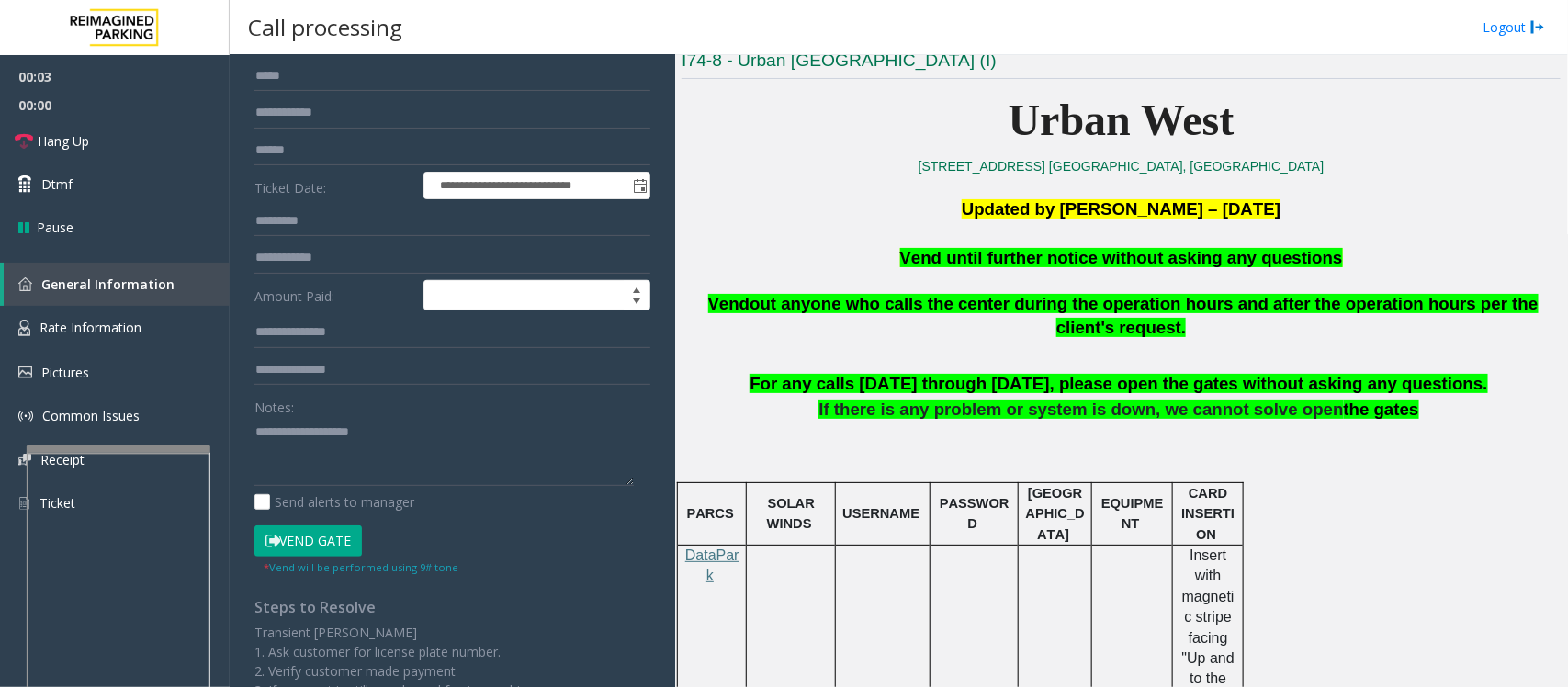 scroll, scrollTop: 355, scrollLeft: 0, axis: vertical 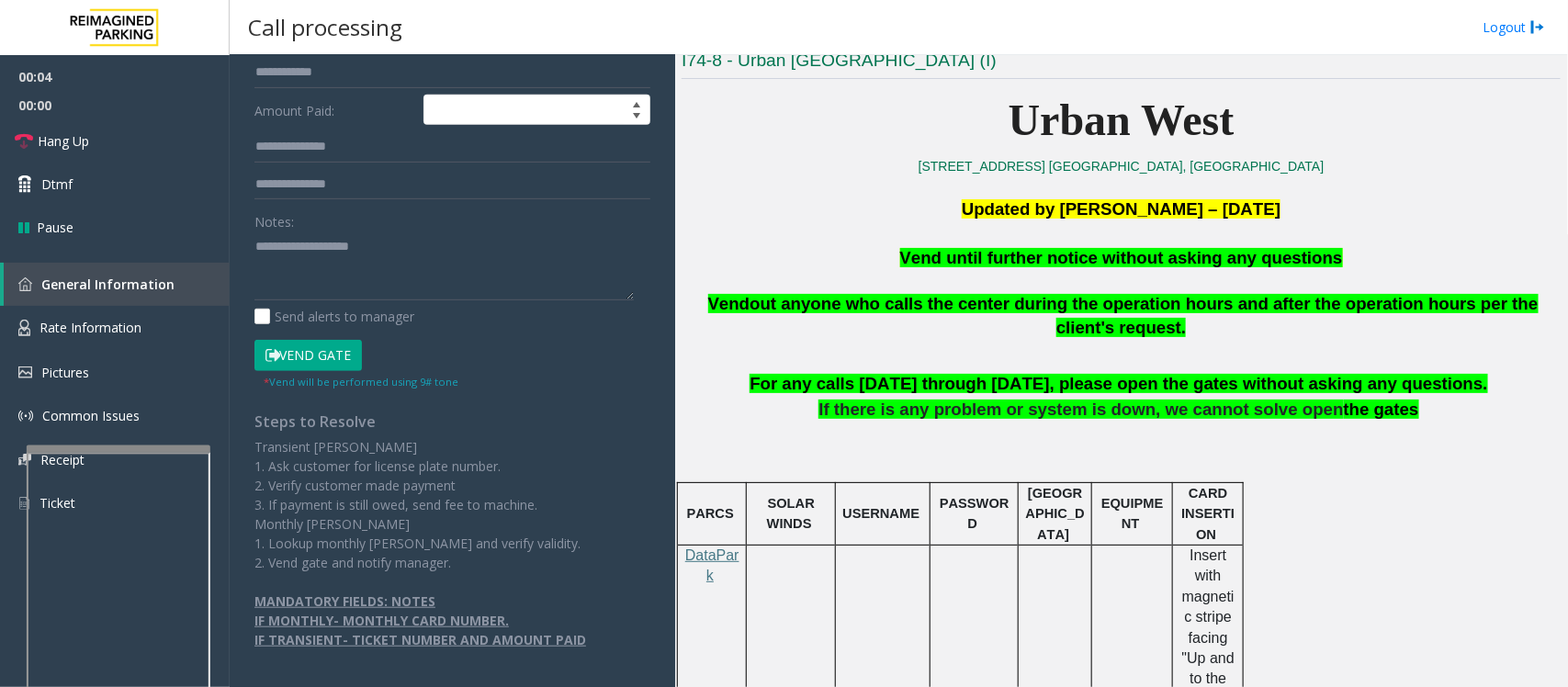 click on "Vend Gate" 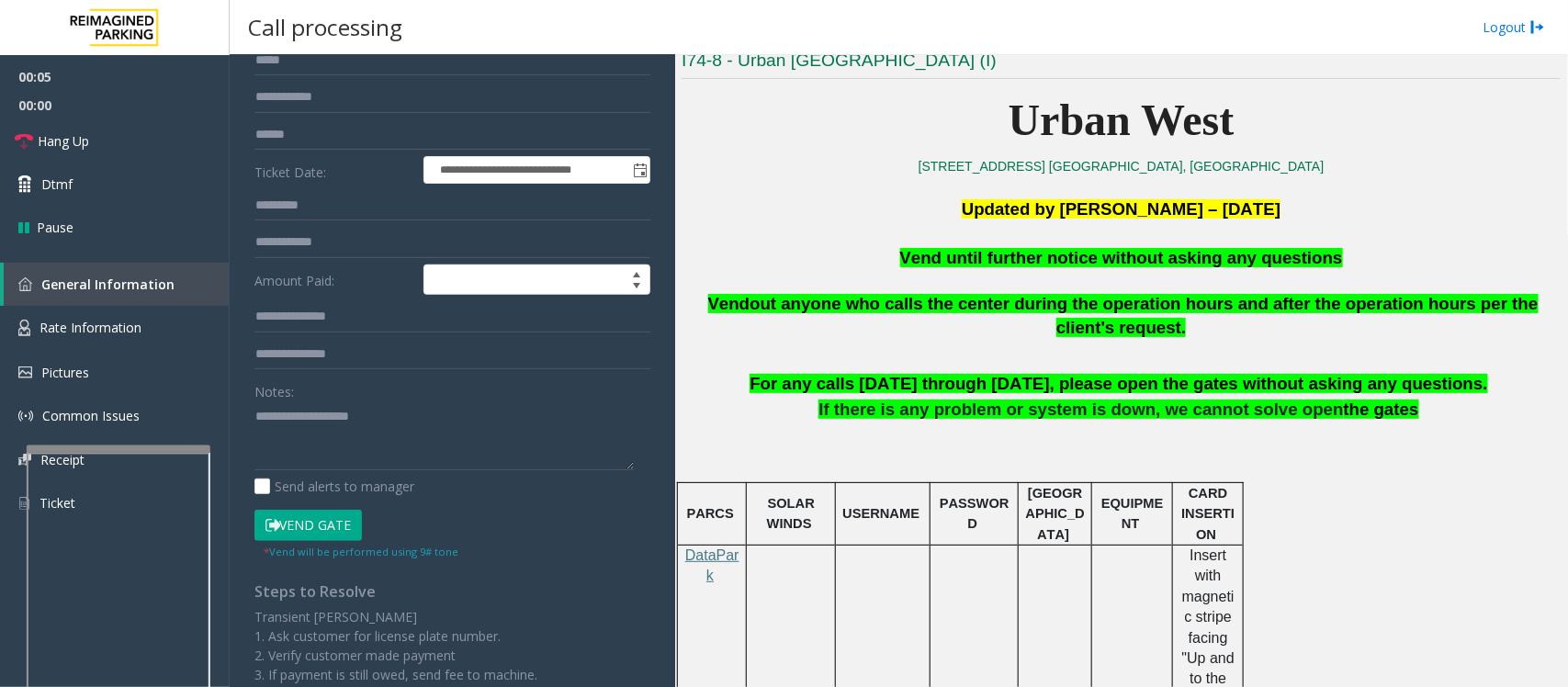 scroll, scrollTop: 10, scrollLeft: 0, axis: vertical 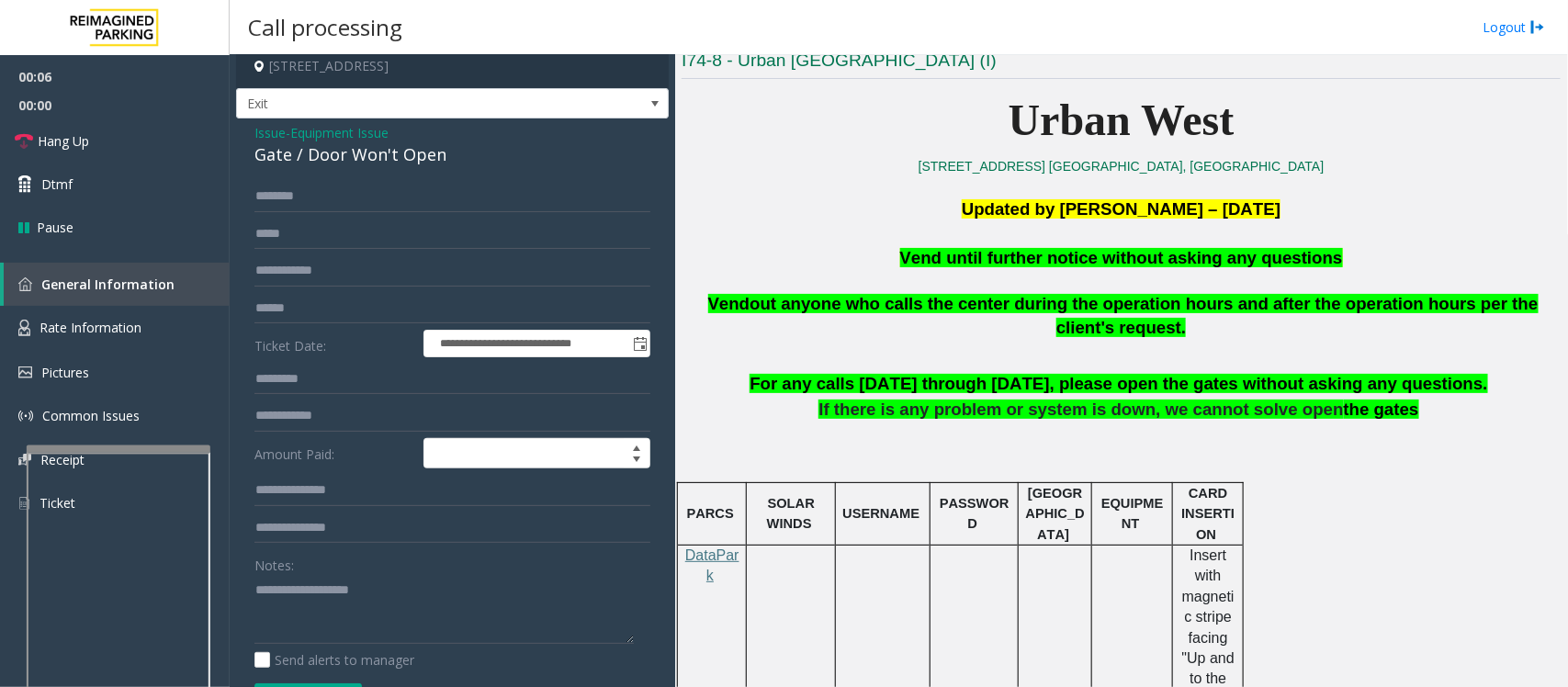 click on "Gate / Door Won't Open" 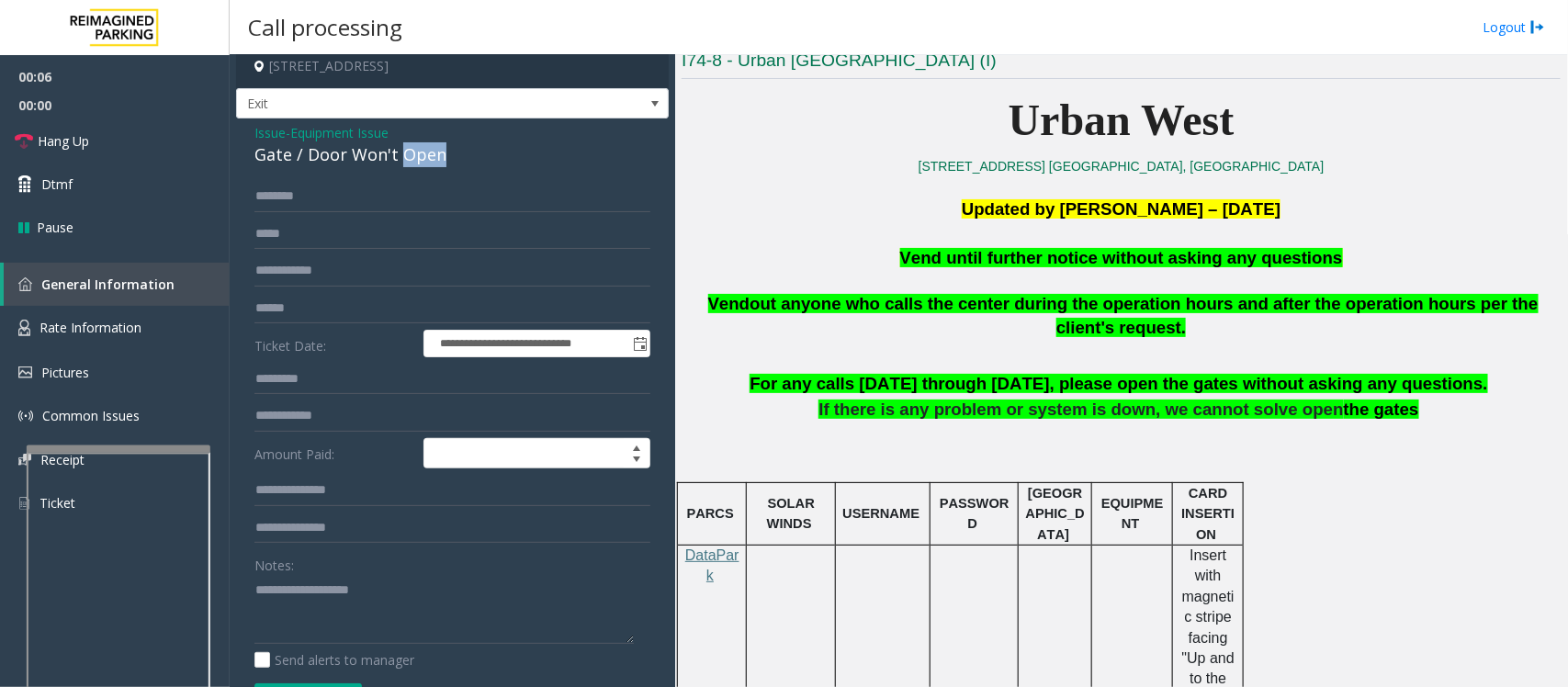 click on "Gate / Door Won't Open" 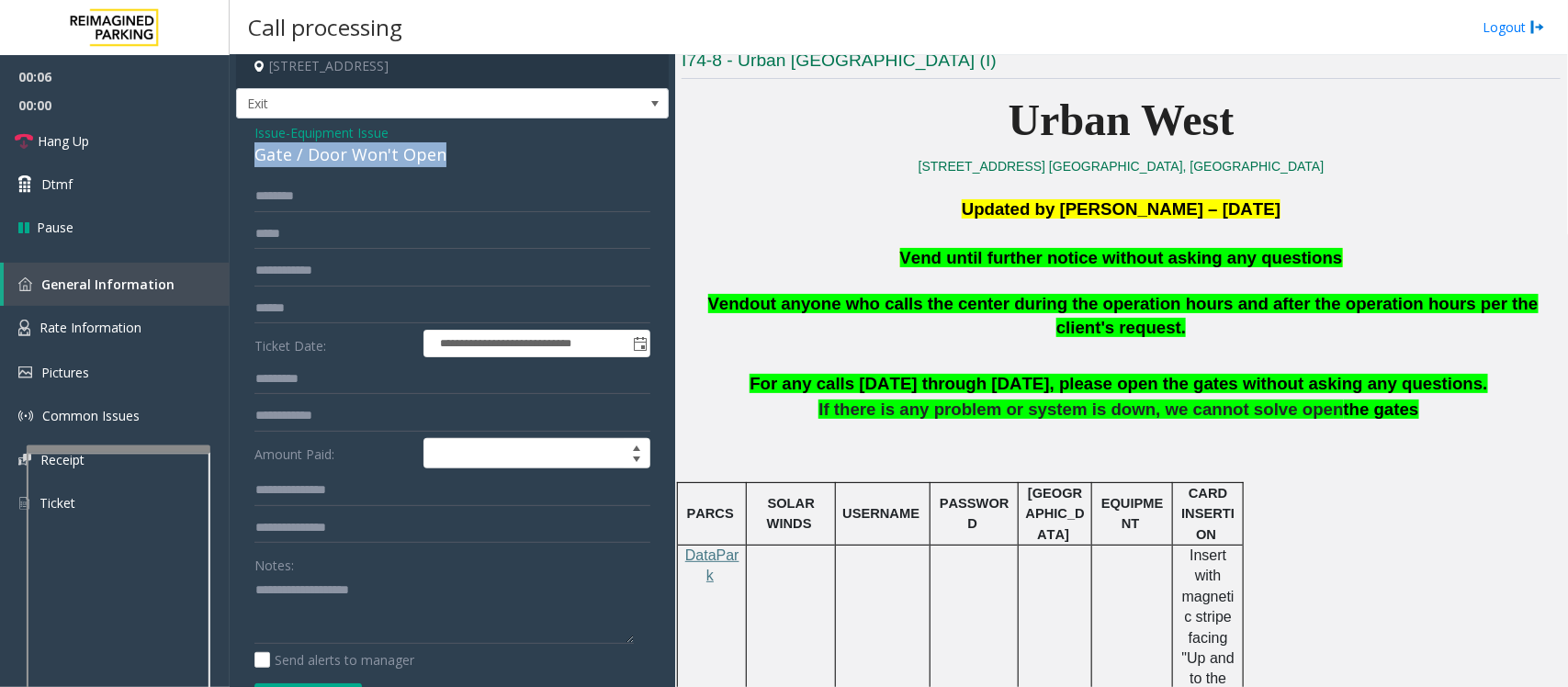 click on "Gate / Door Won't Open" 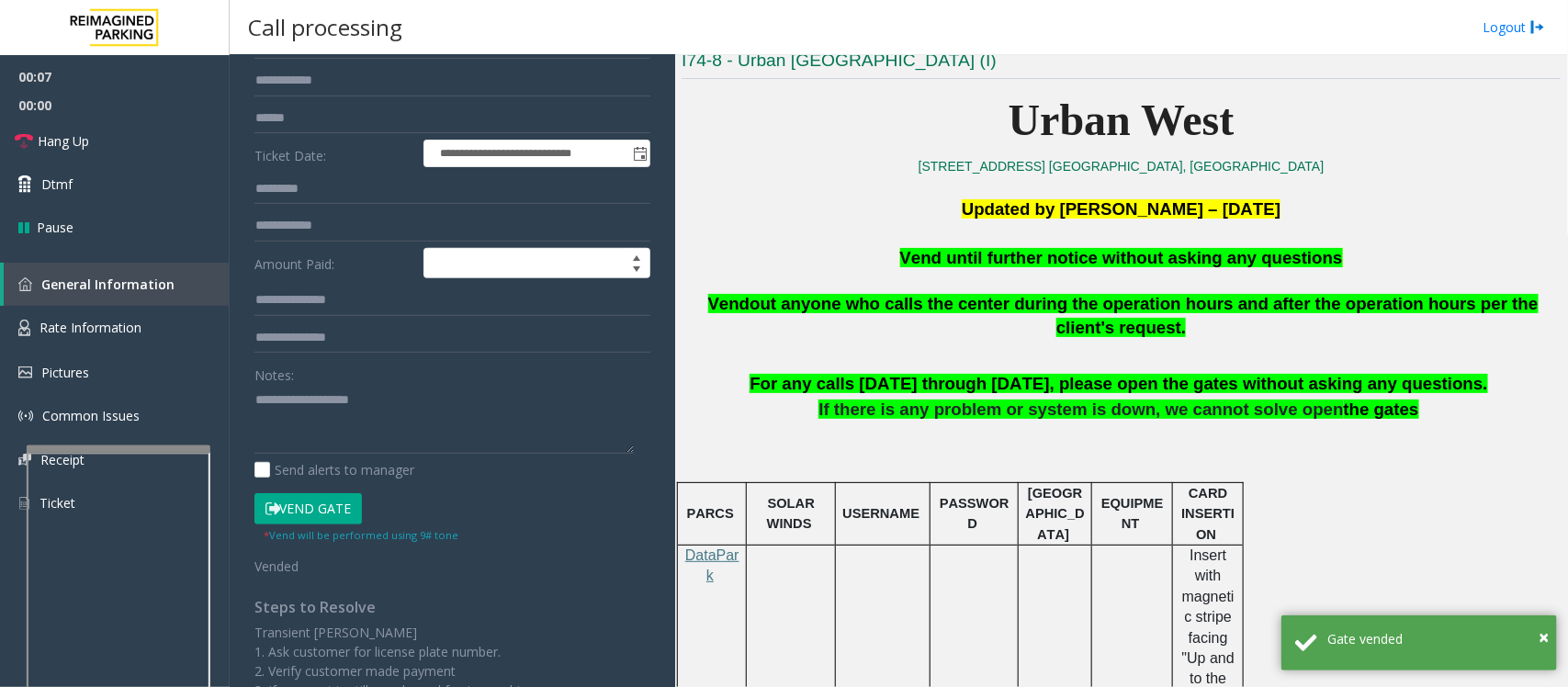 scroll, scrollTop: 355, scrollLeft: 0, axis: vertical 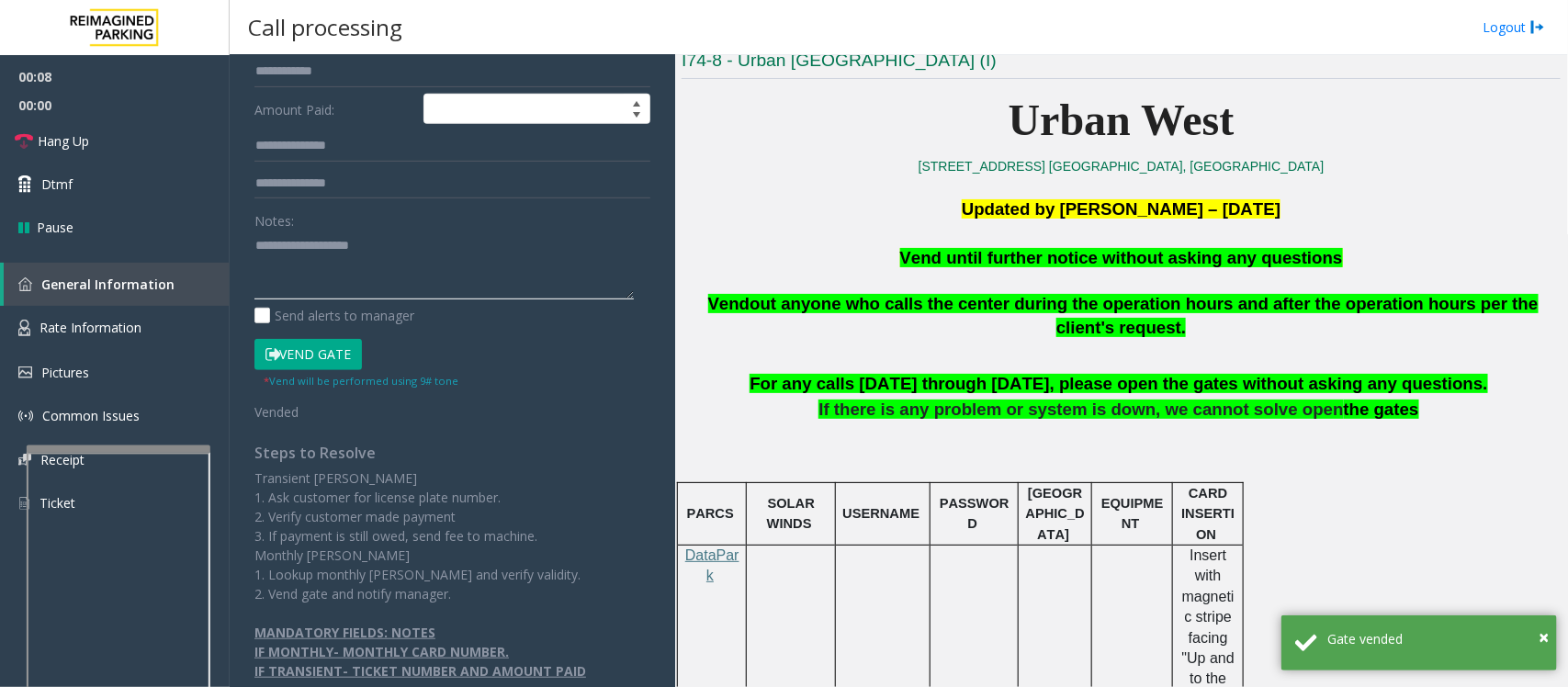 click 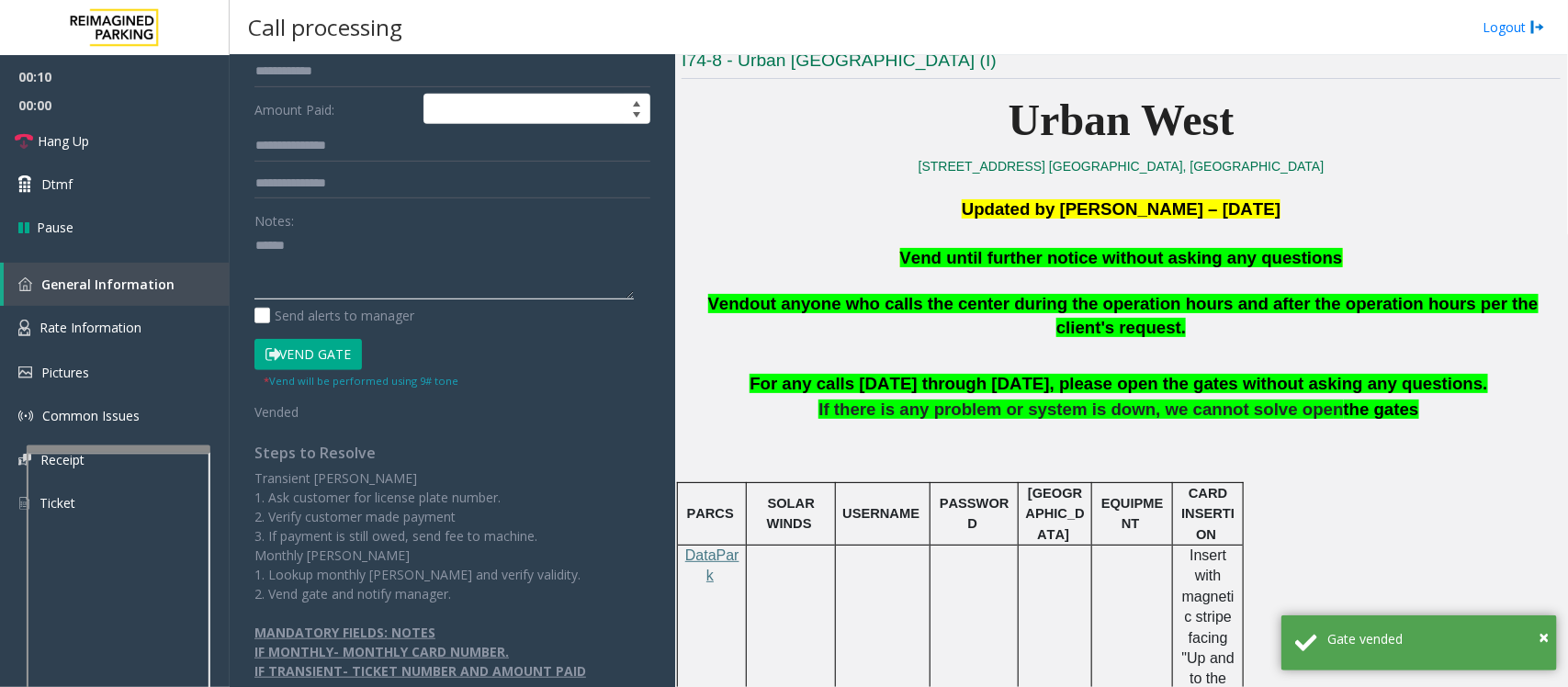 paste on "**********" 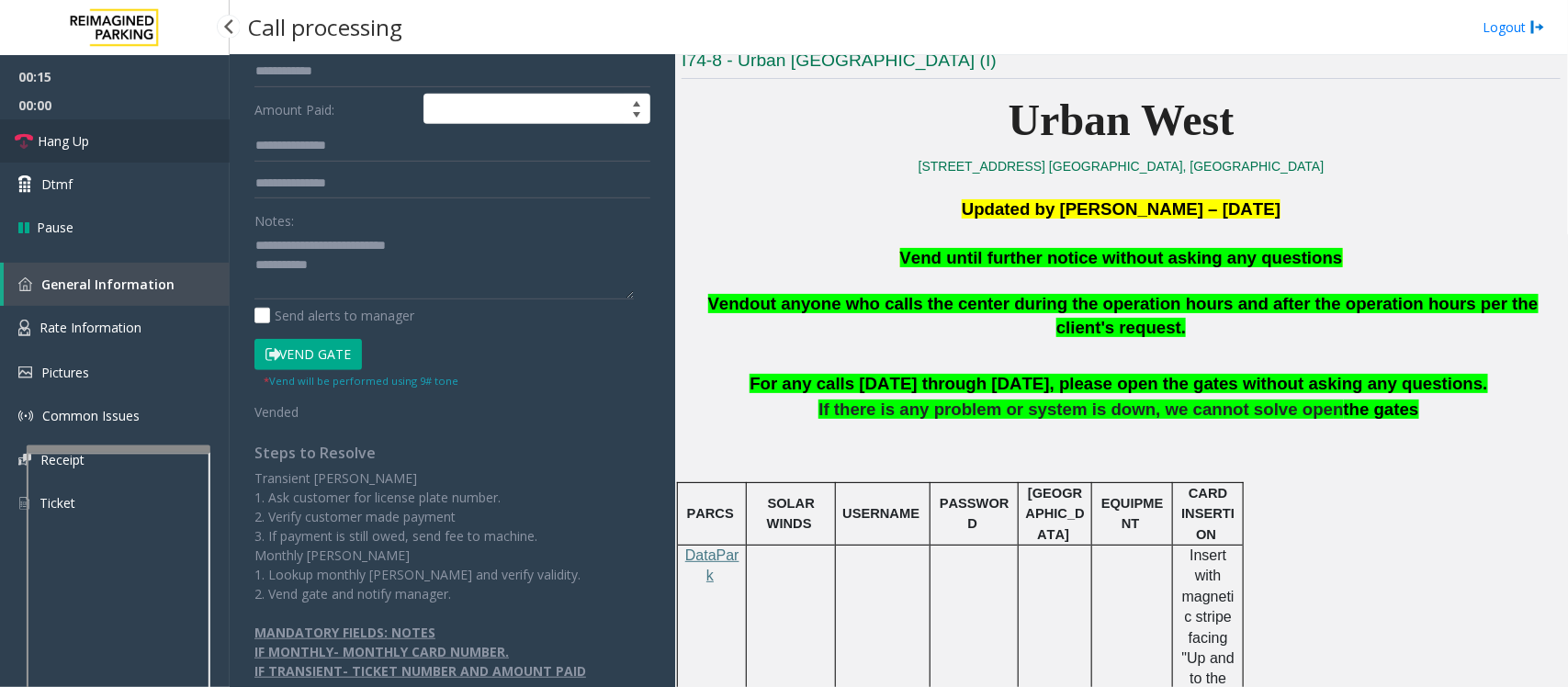 click on "Hang Up" at bounding box center [115, 141] 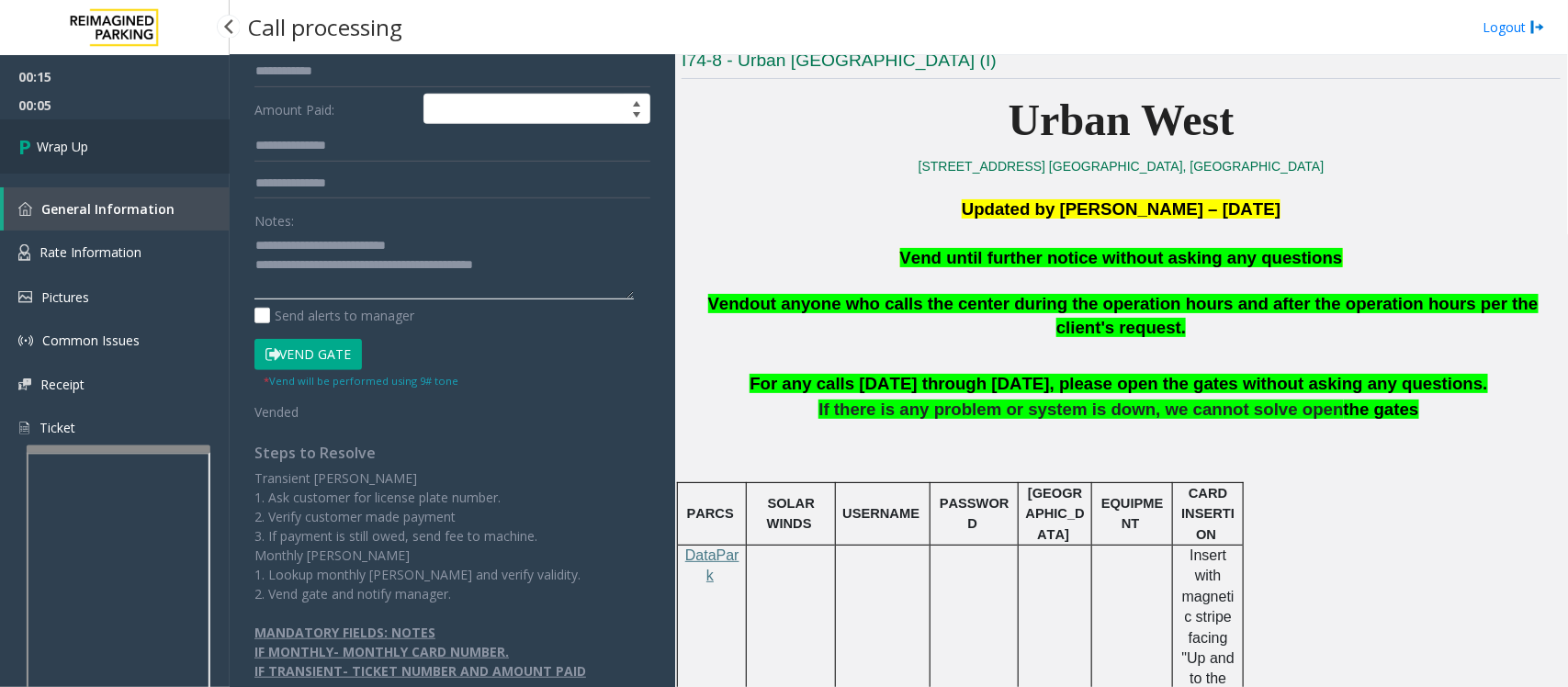 type on "**********" 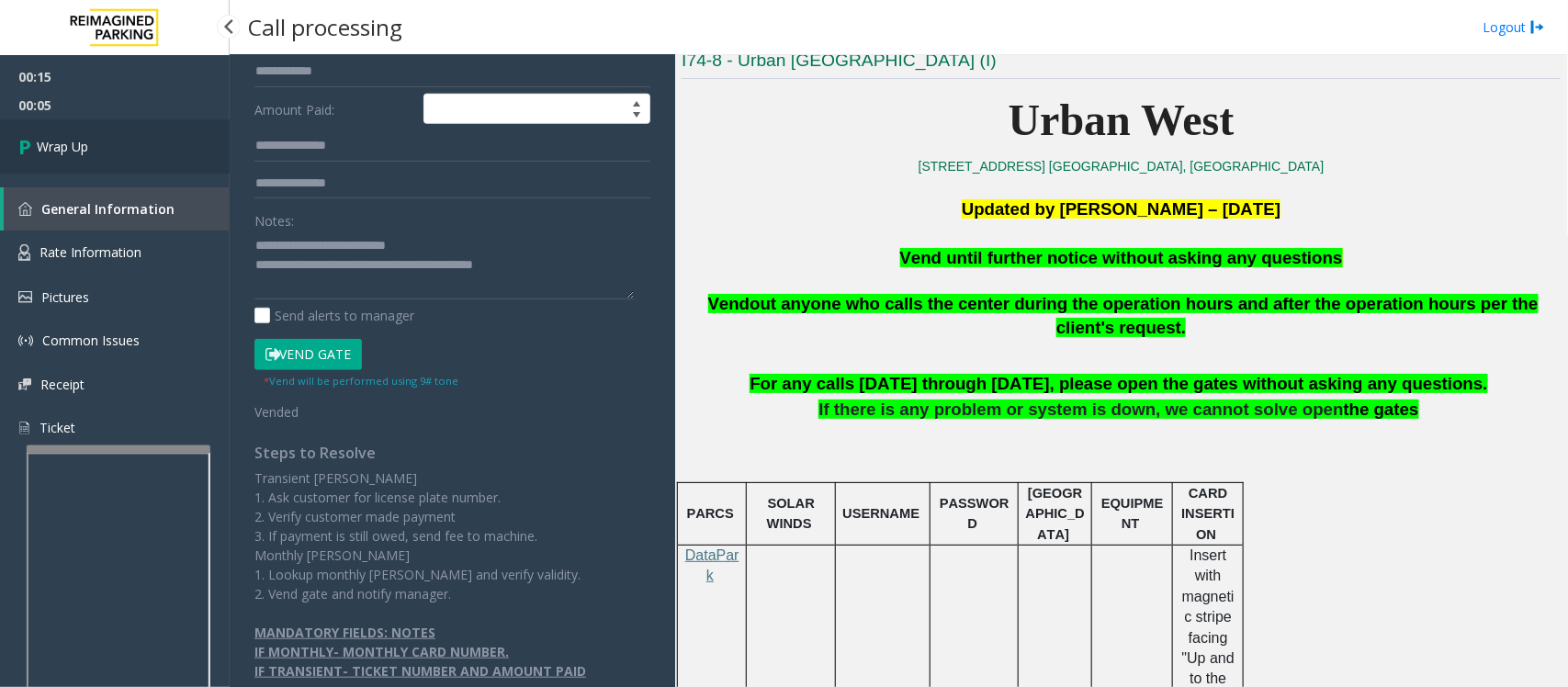 click on "Wrap Up" at bounding box center (115, 146) 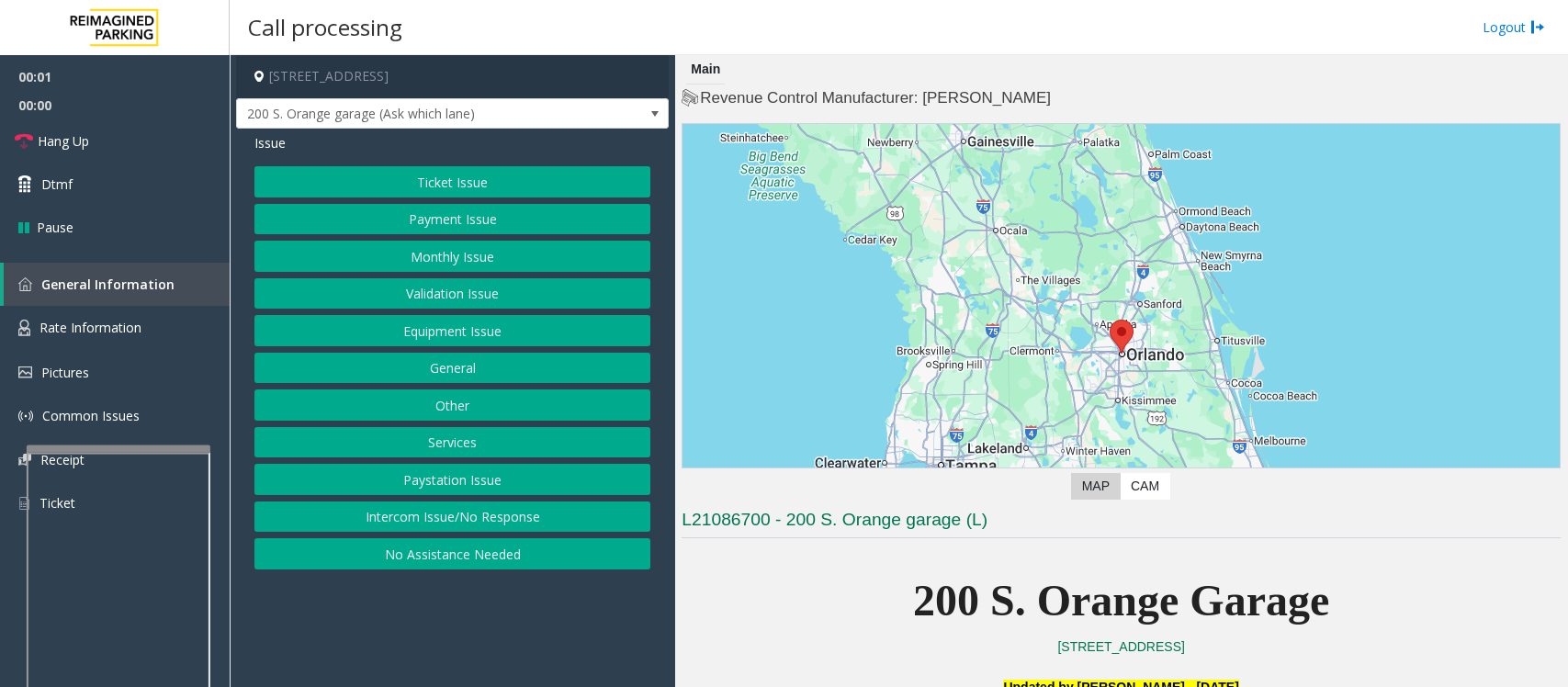 scroll, scrollTop: 0, scrollLeft: 0, axis: both 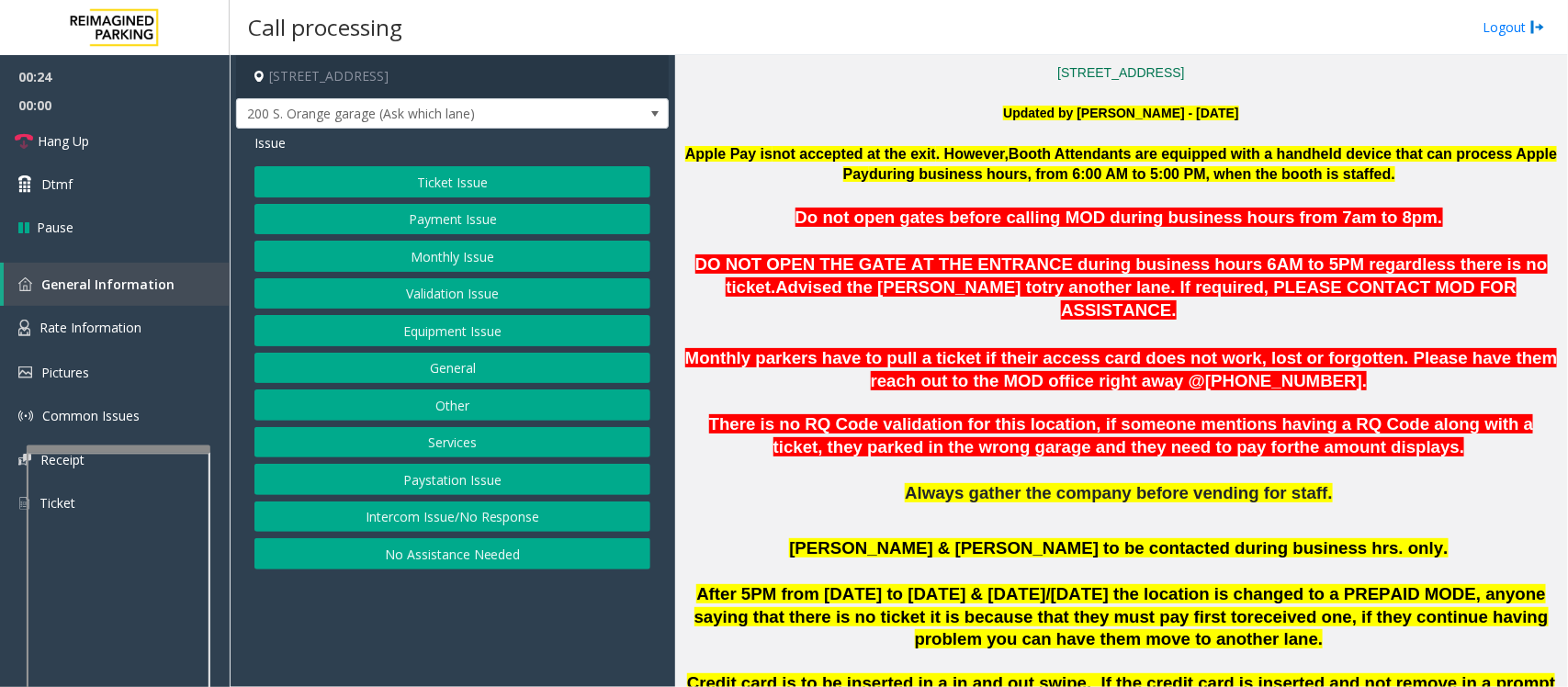 click on "Equipment Issue" 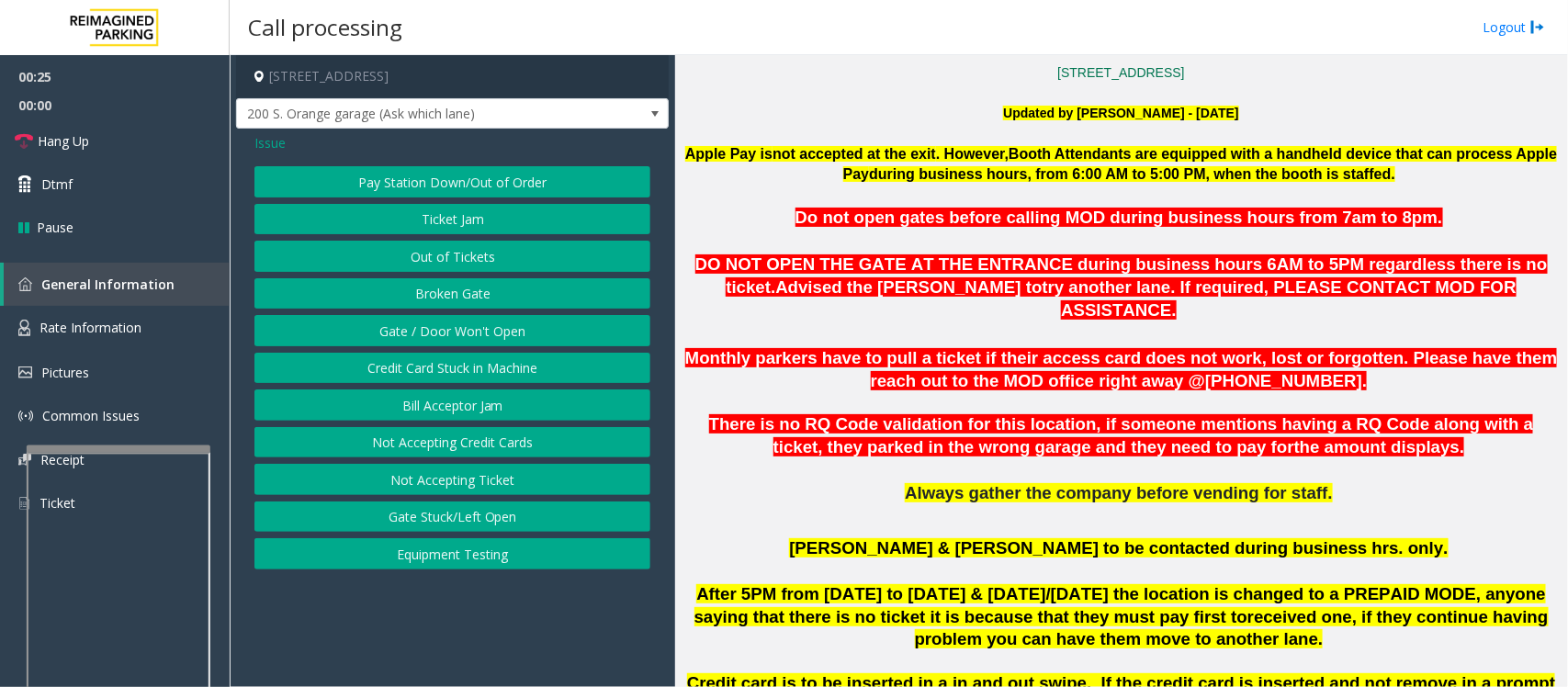 click on "Gate / Door Won't Open" 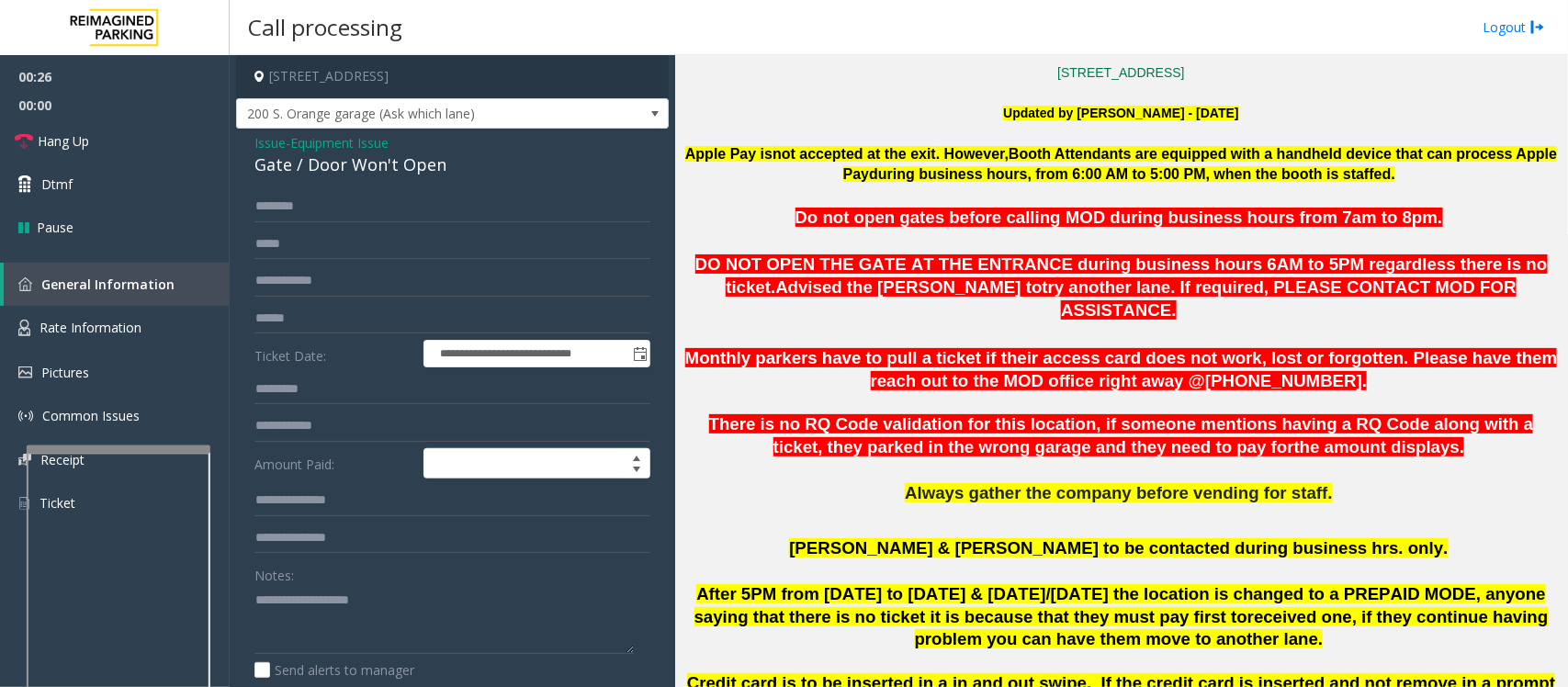 click on "Gate / Door Won't Open" 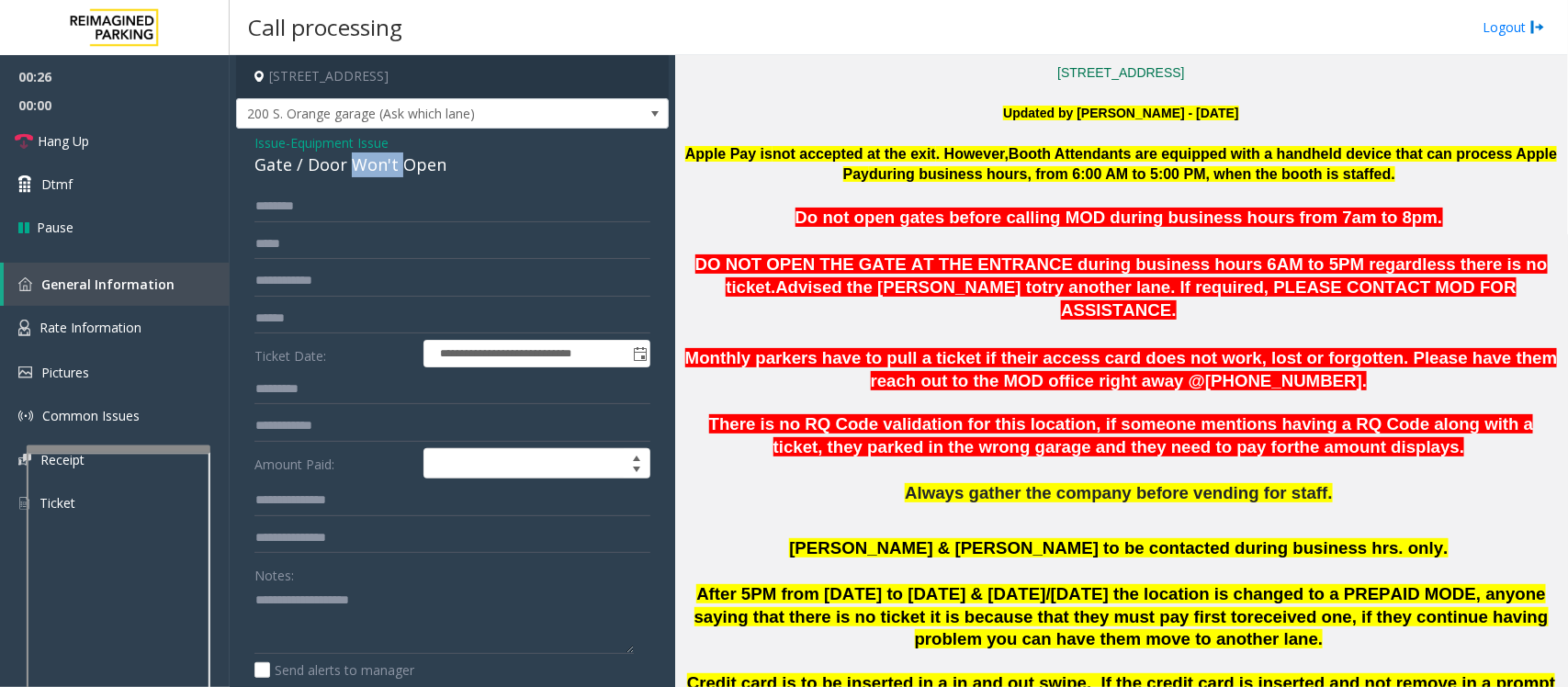 click on "Gate / Door Won't Open" 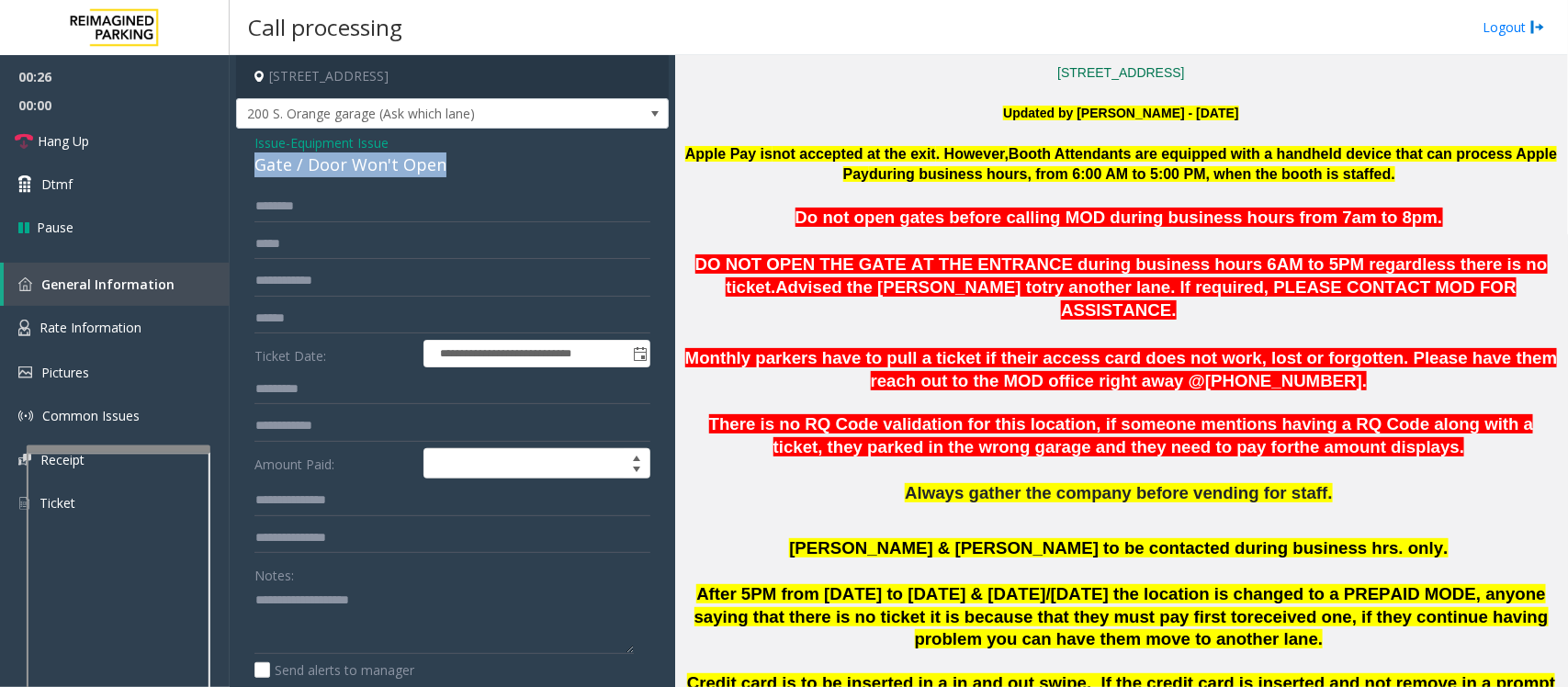 click on "Gate / Door Won't Open" 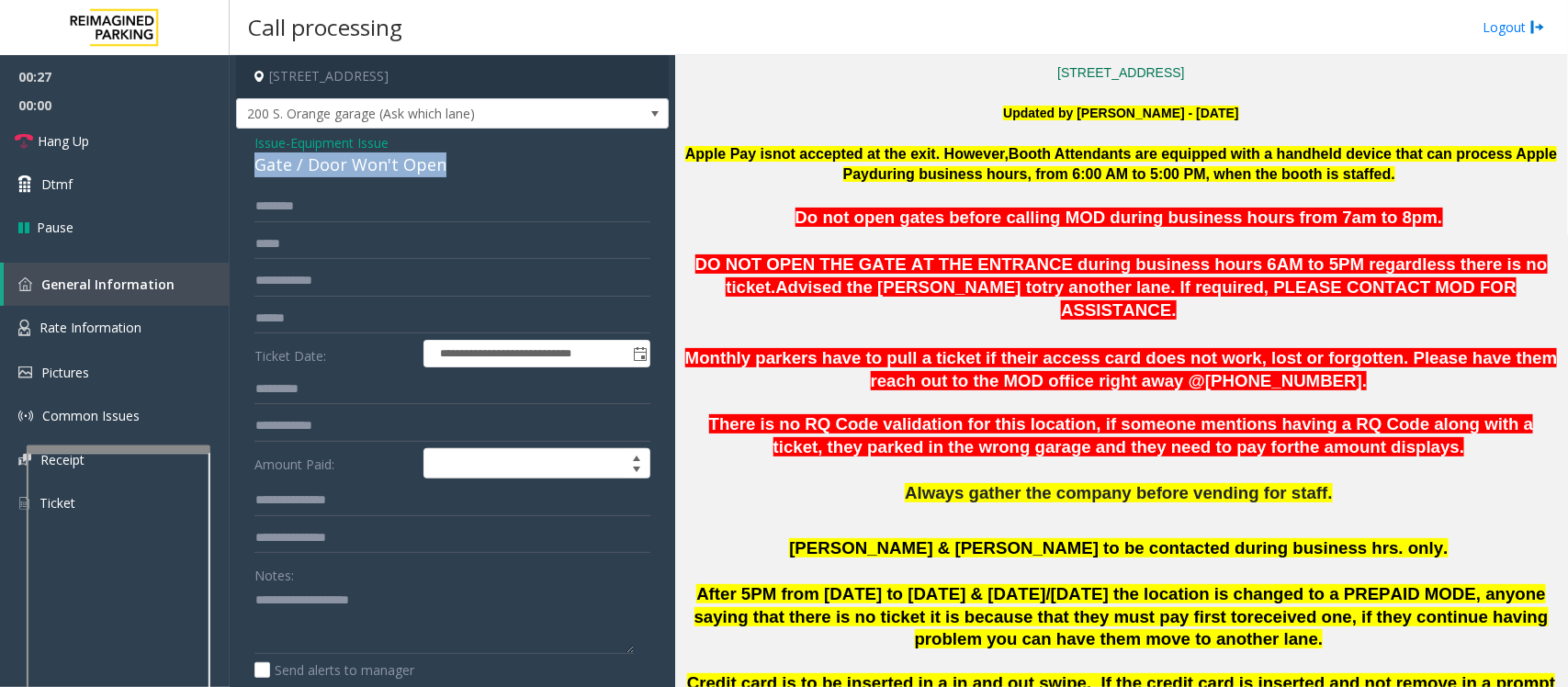 copy on "Gate / Door Won't Open" 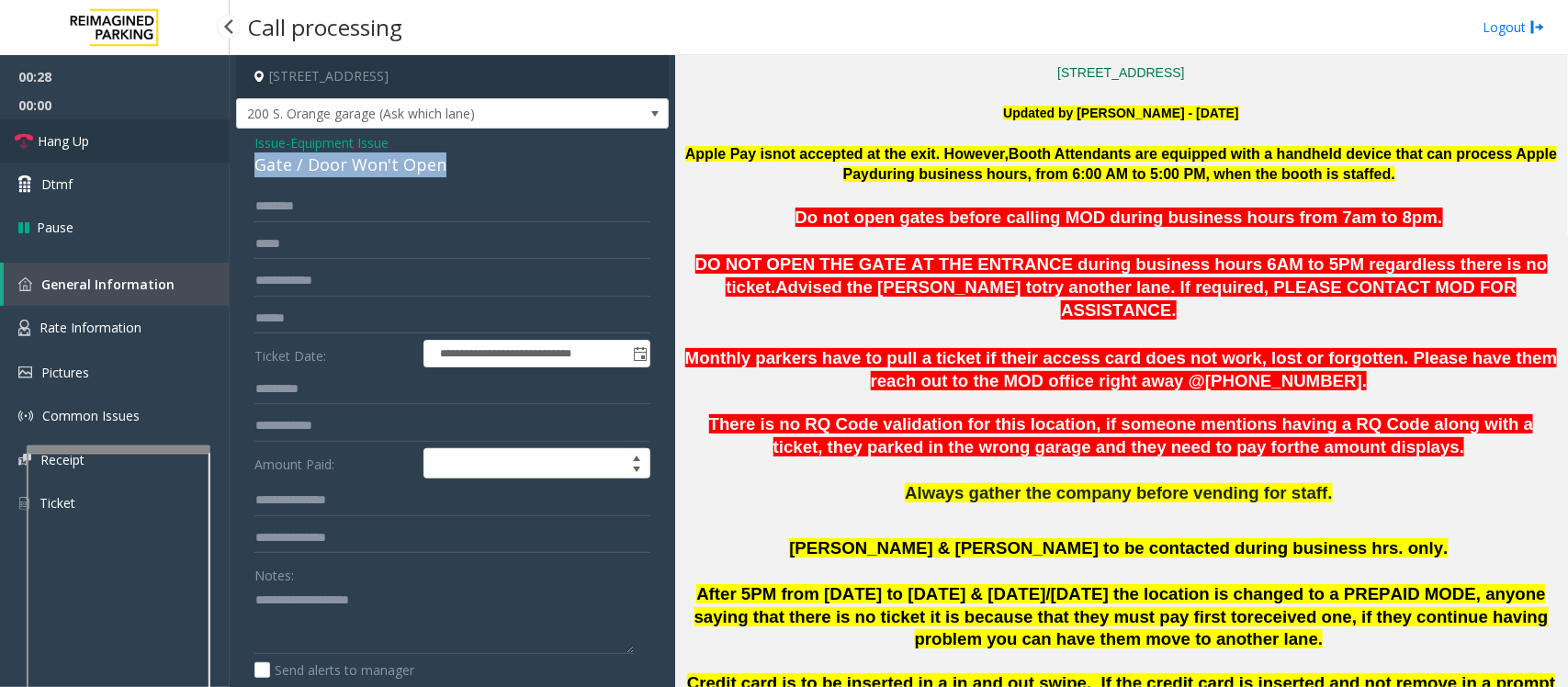click on "Hang Up" at bounding box center [115, 141] 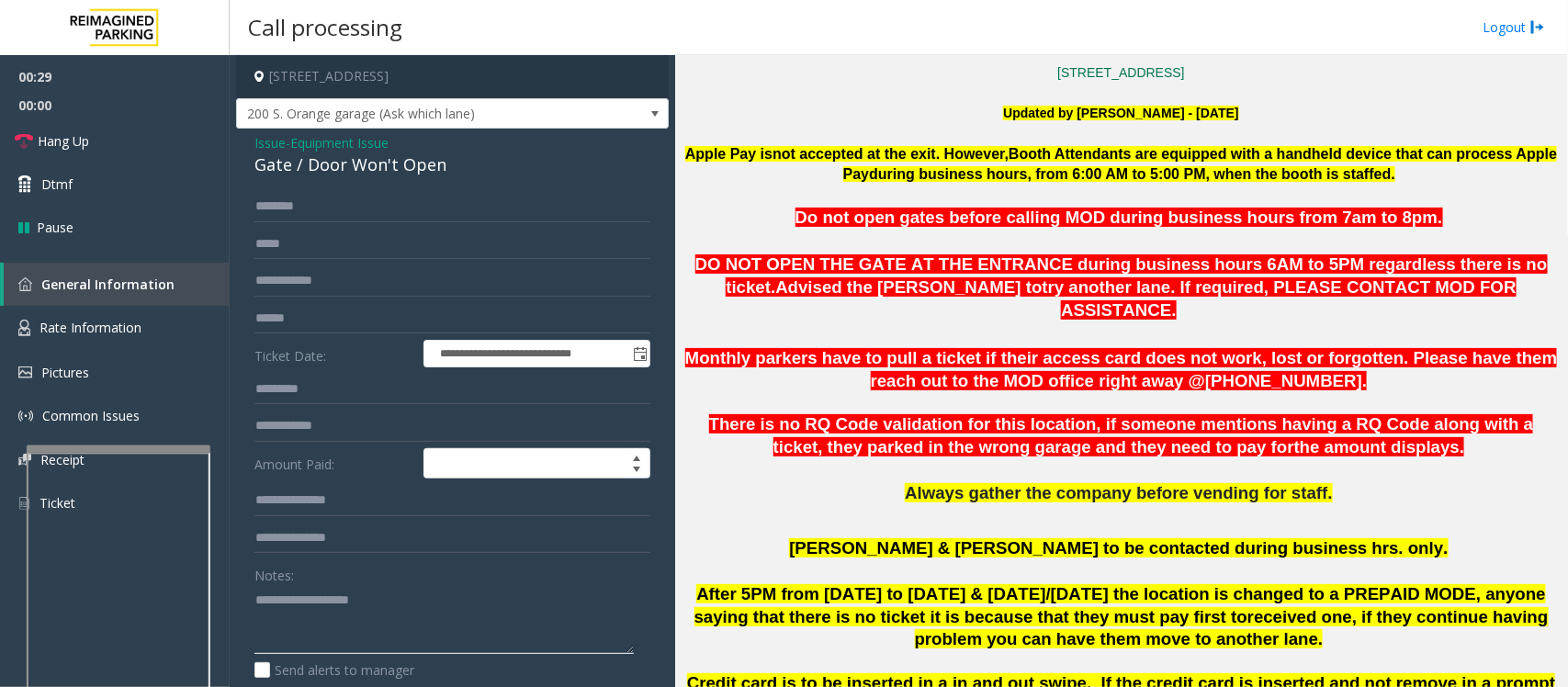 click 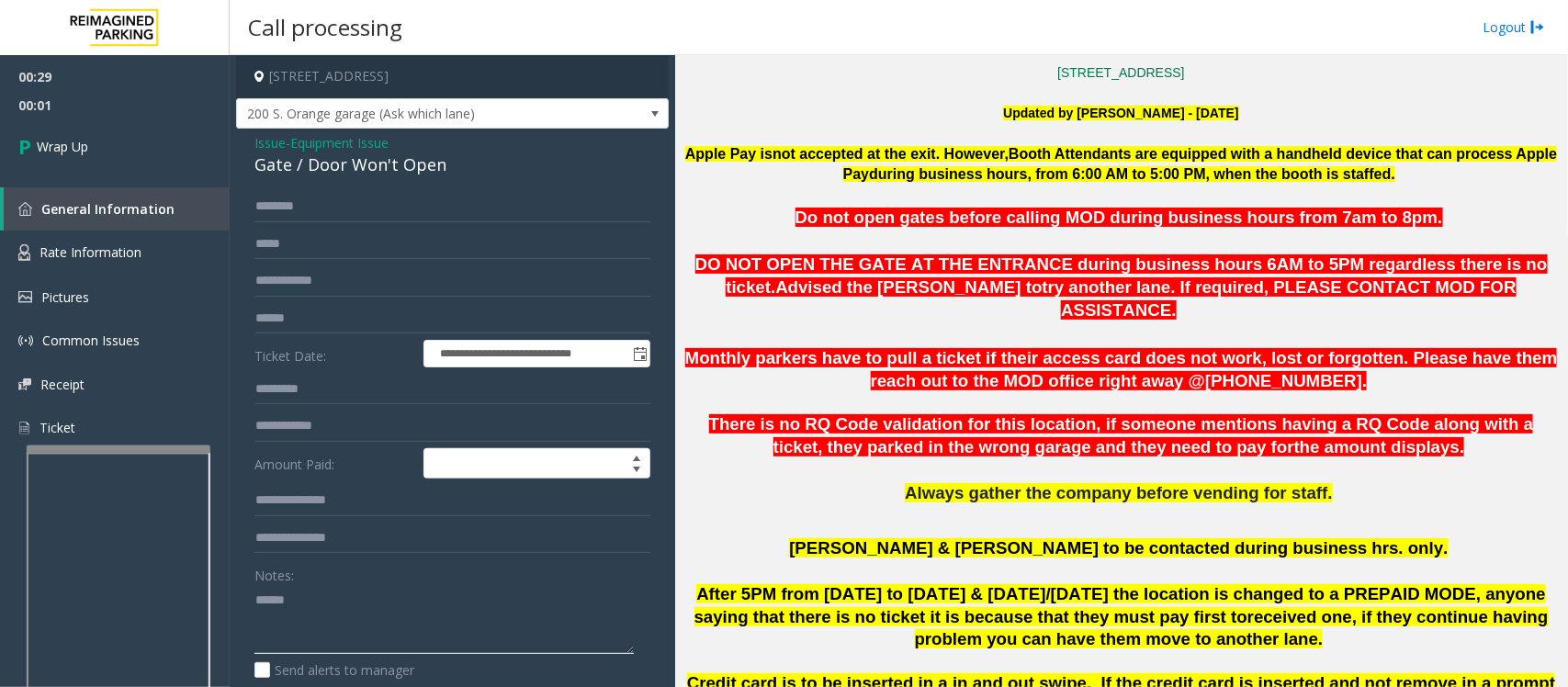 paste on "**********" 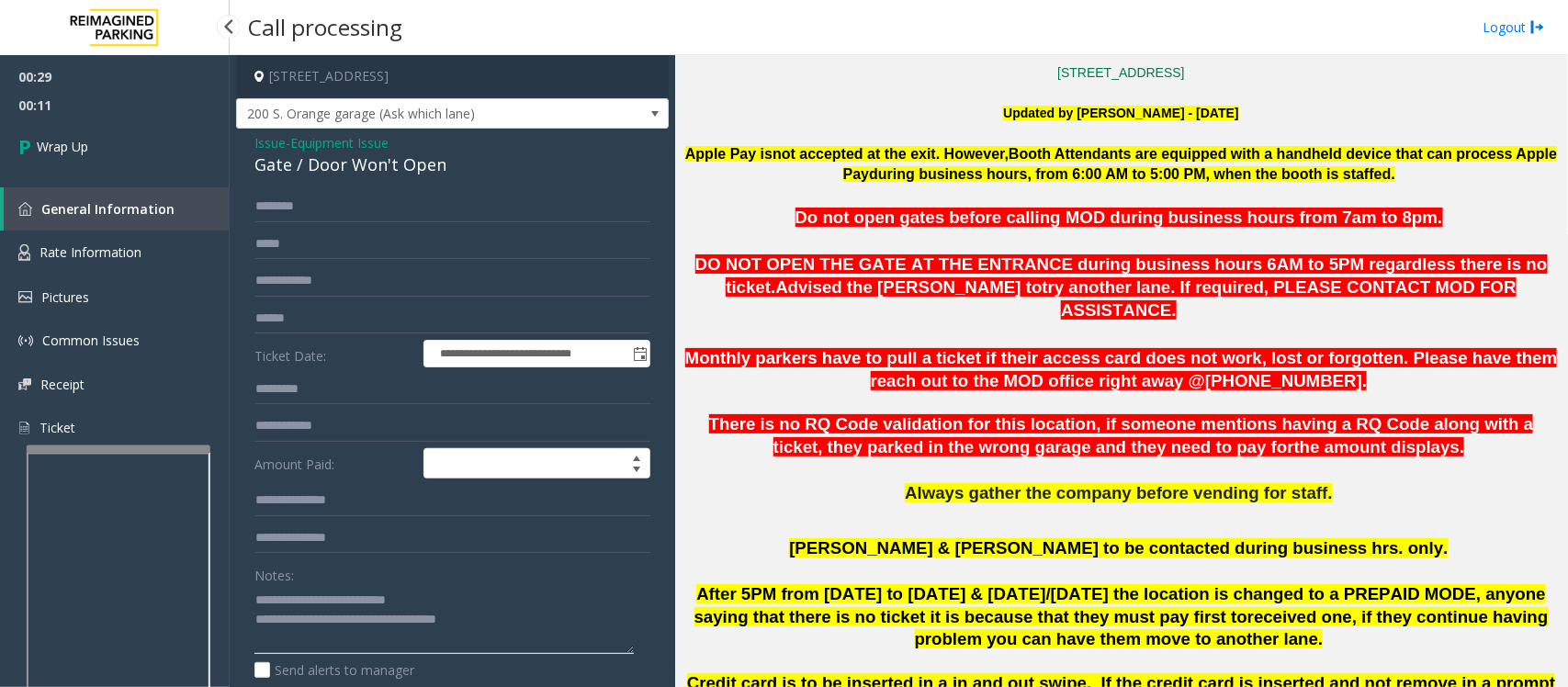 type on "**********" 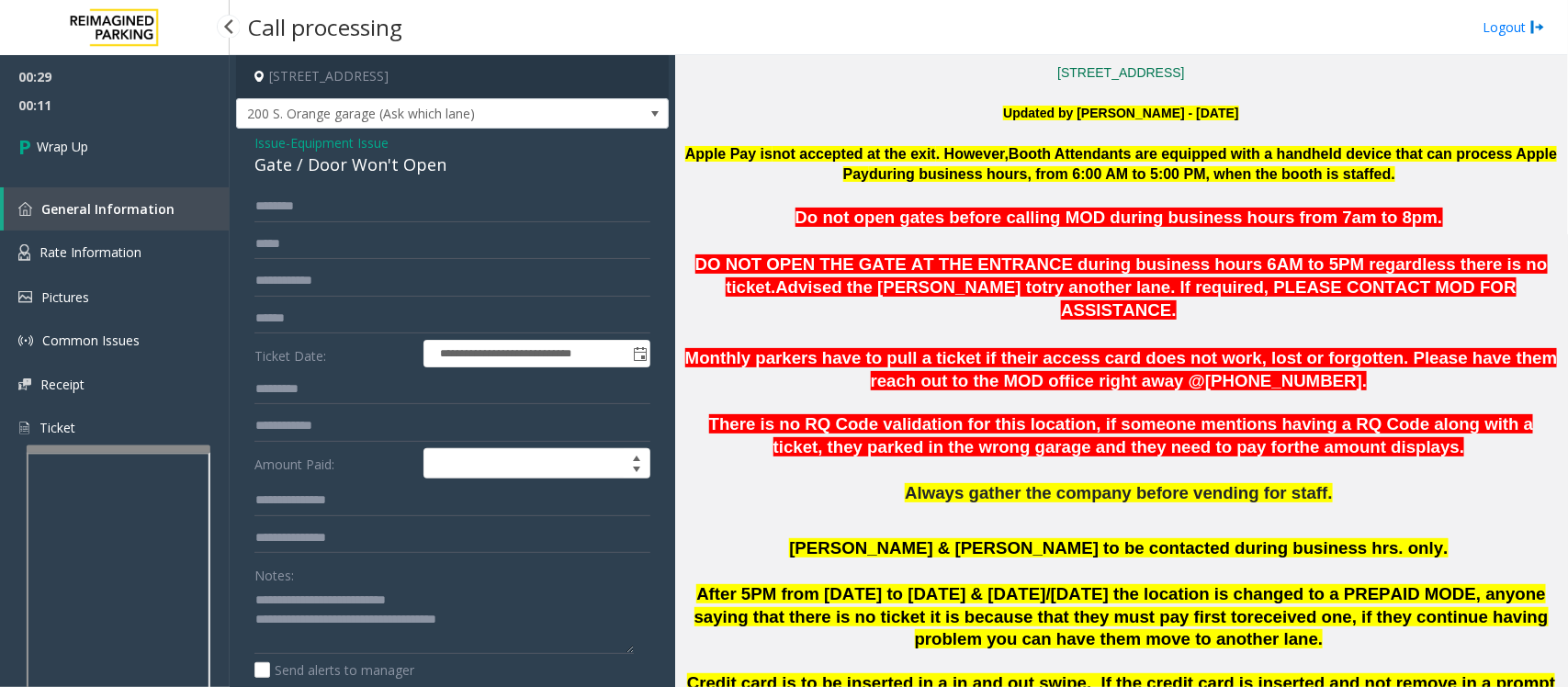 click on "00:29   00:11  Wrap Up General Information Rate Information Pictures Common Issues Receipt Ticket" at bounding box center [115, 260] 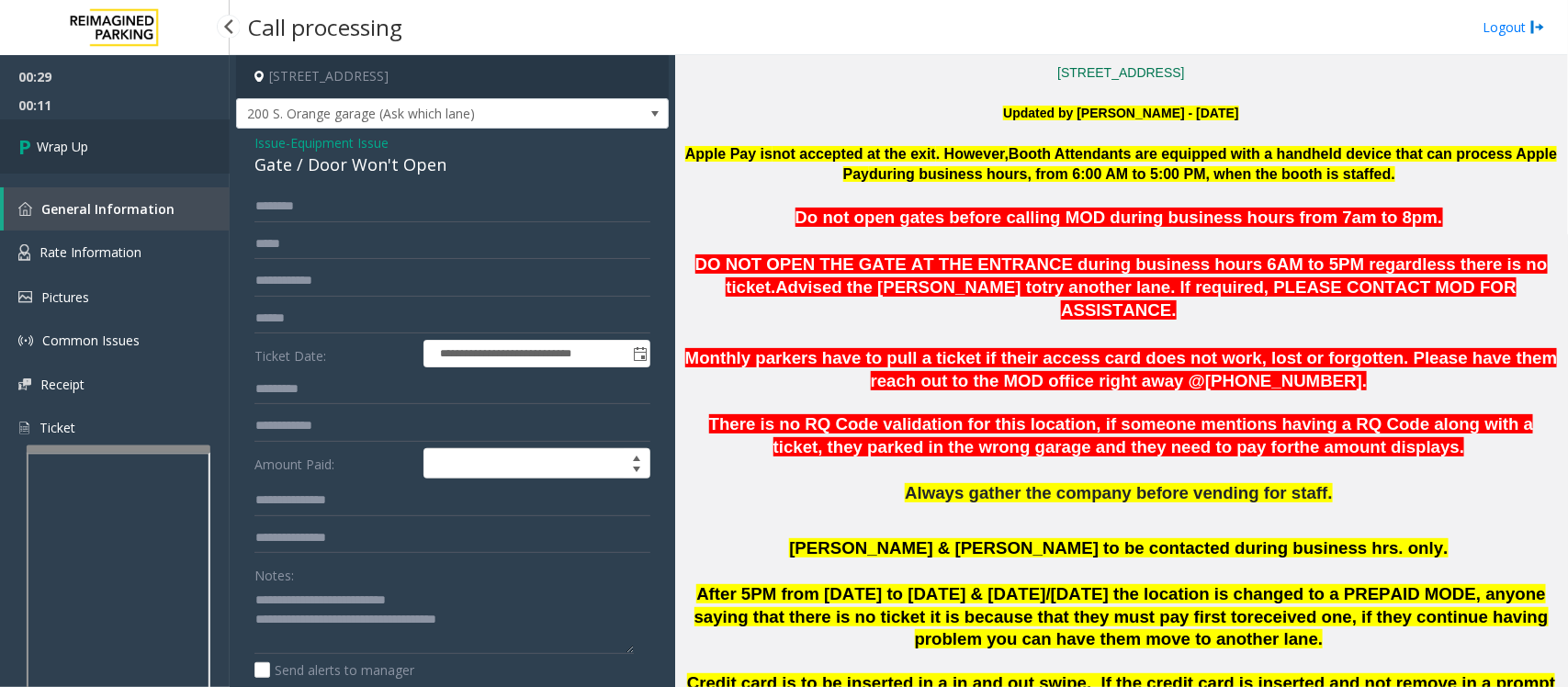 click on "Wrap Up" at bounding box center [115, 146] 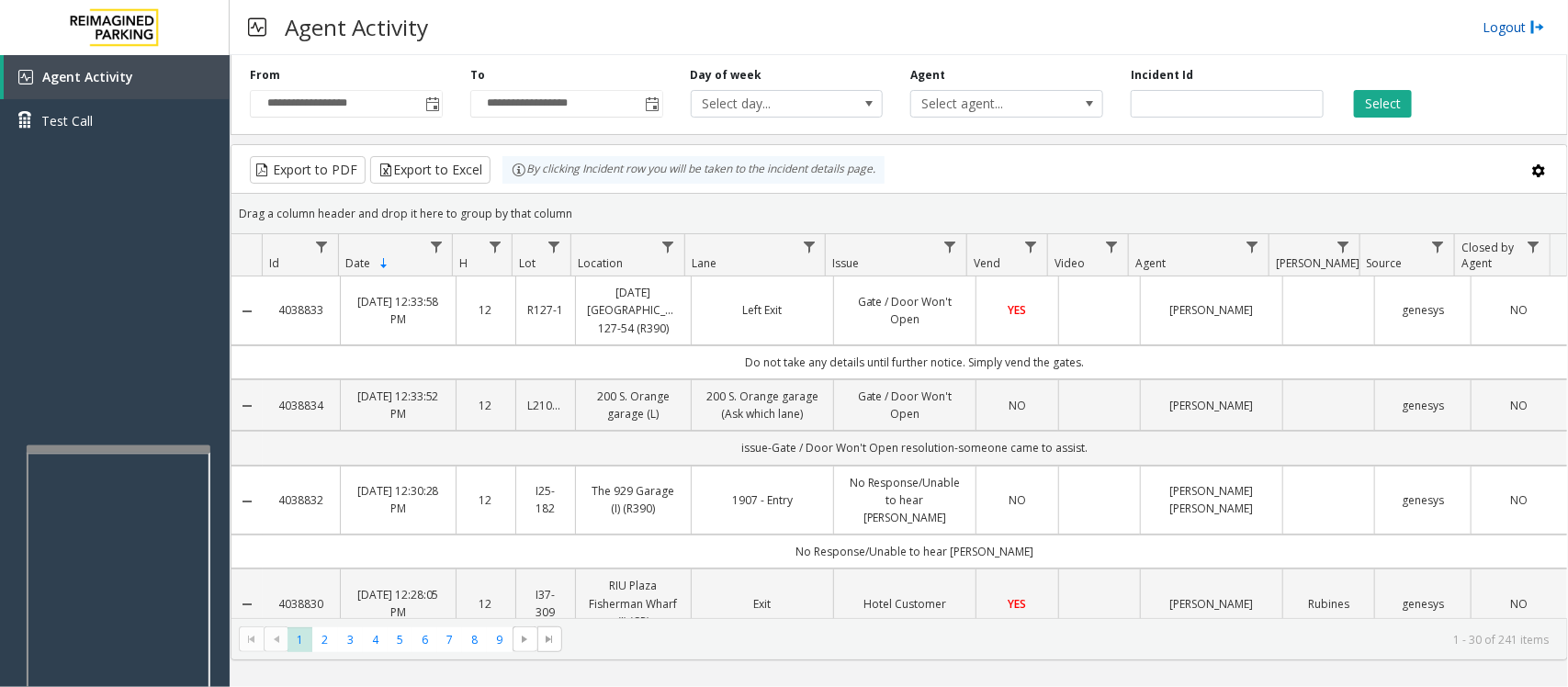 click on "Logout" at bounding box center (1514, 27) 